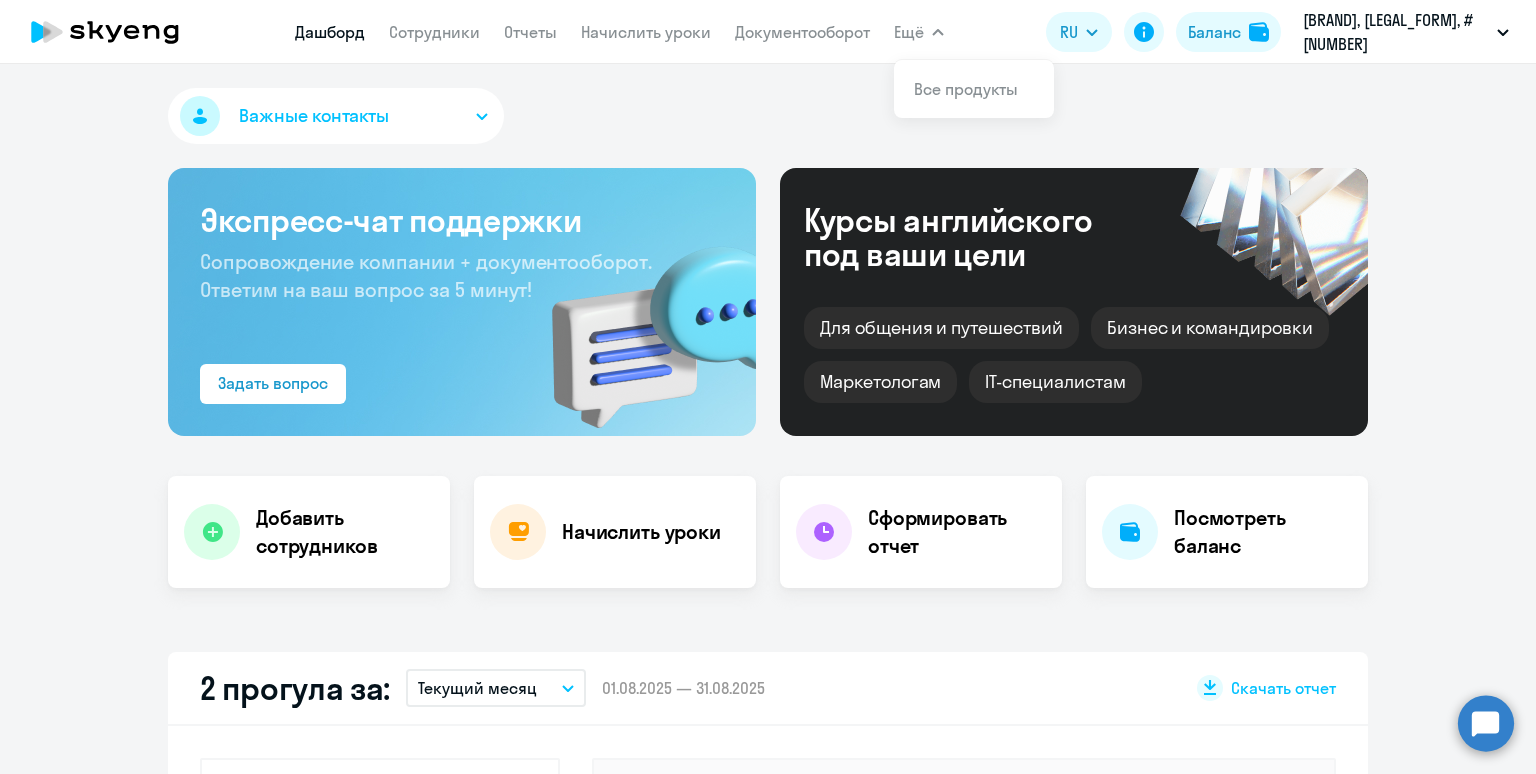 scroll, scrollTop: 0, scrollLeft: 0, axis: both 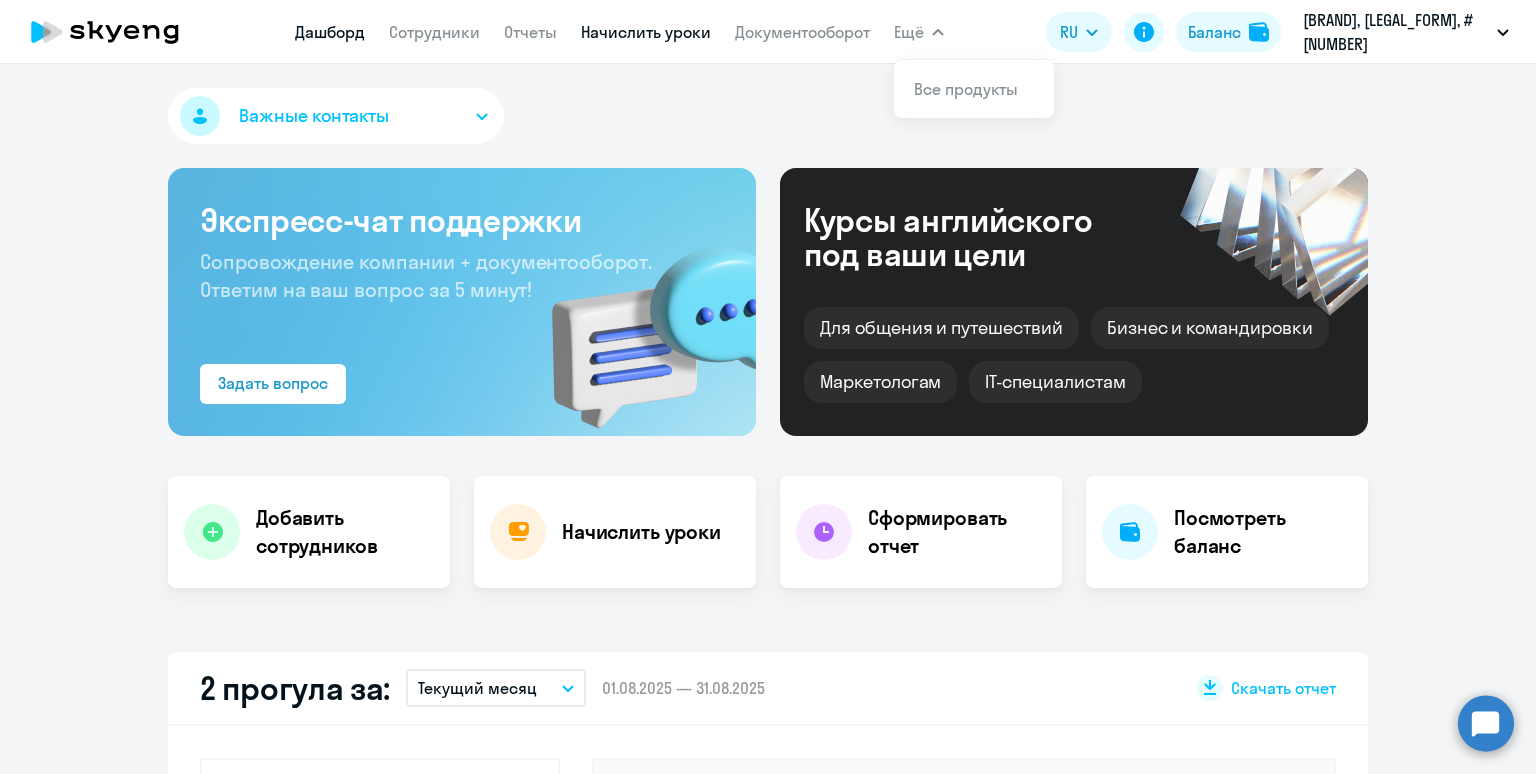 click on "Начислить уроки" at bounding box center [646, 32] 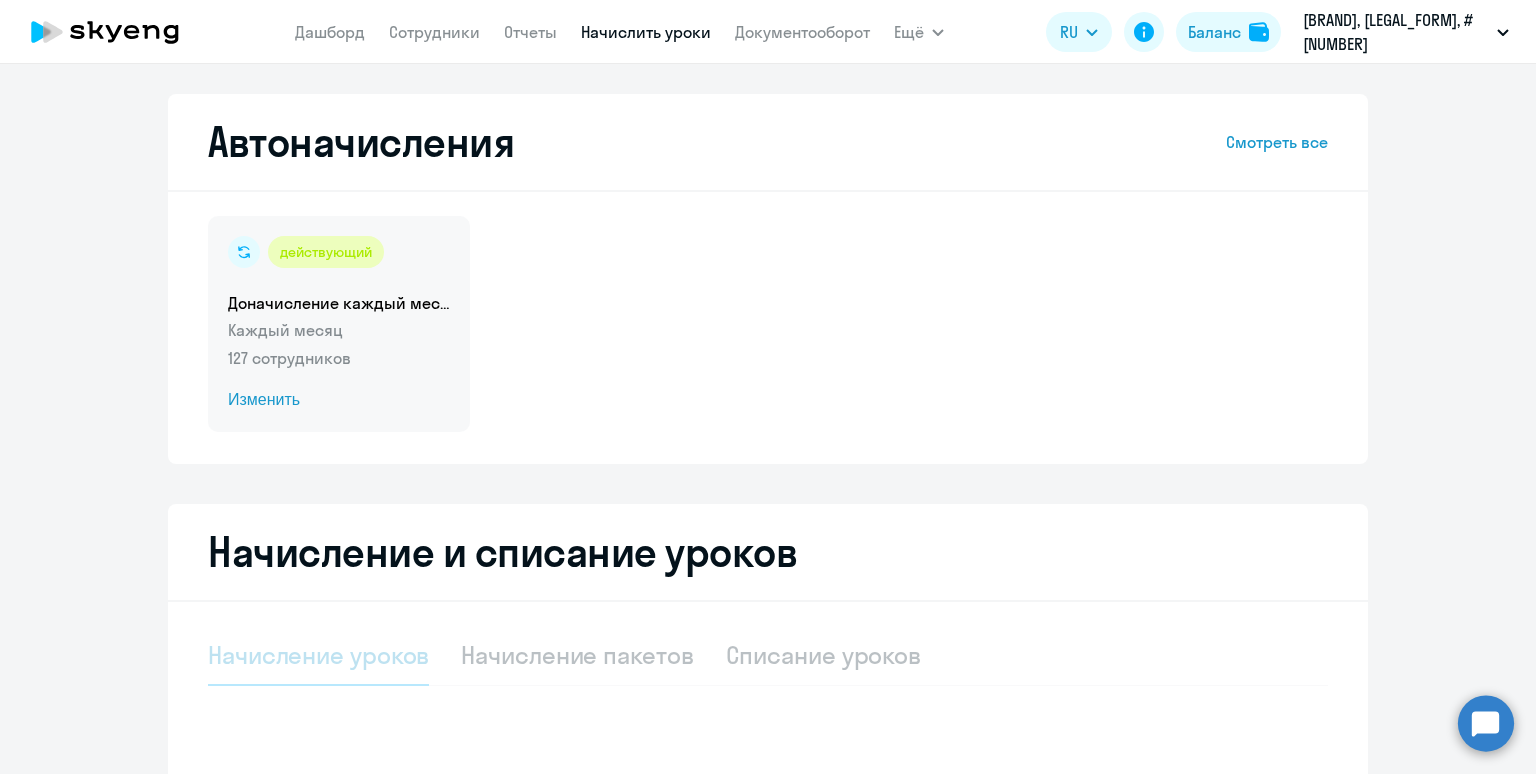 select on "10" 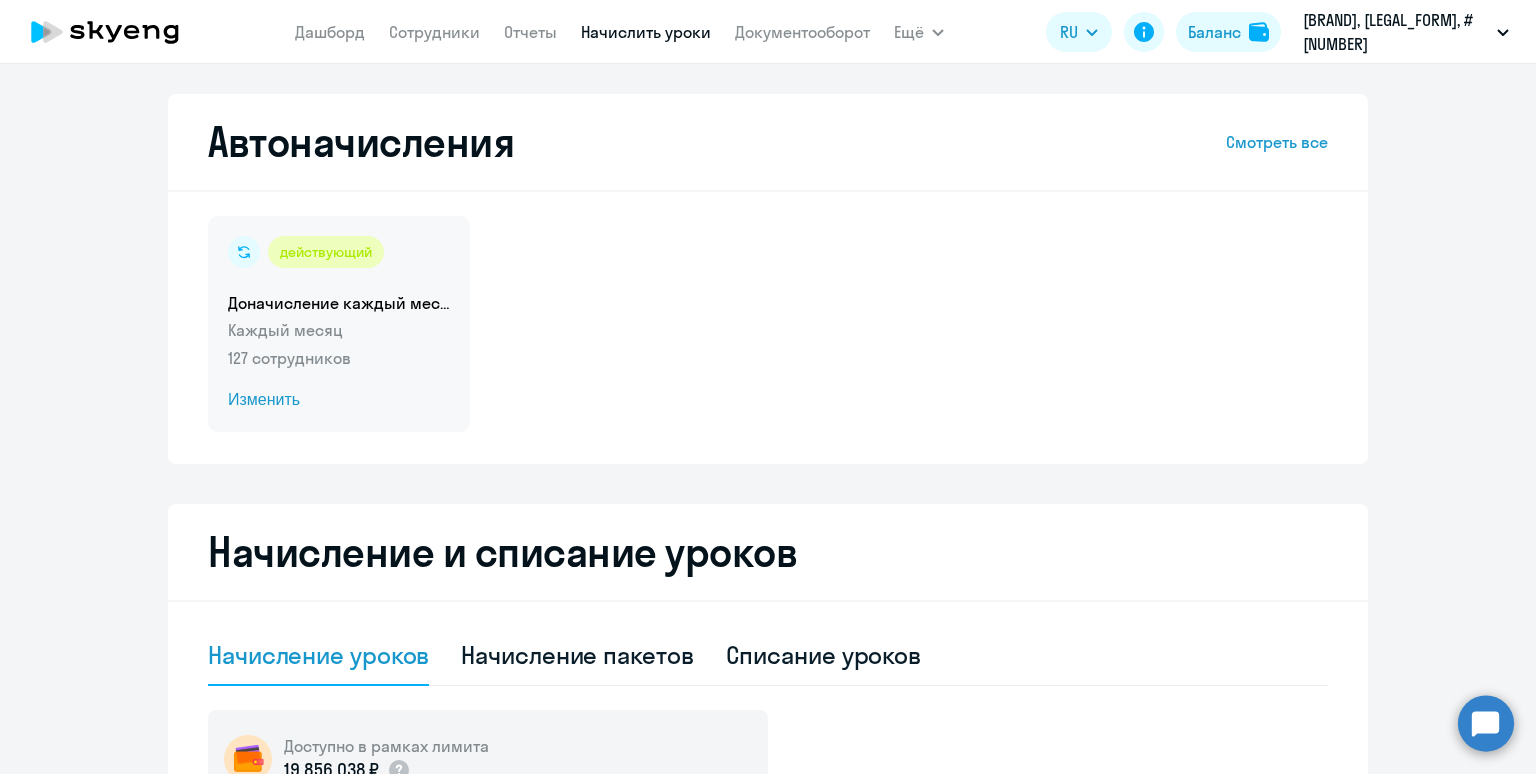 click on "Каждый месяц" 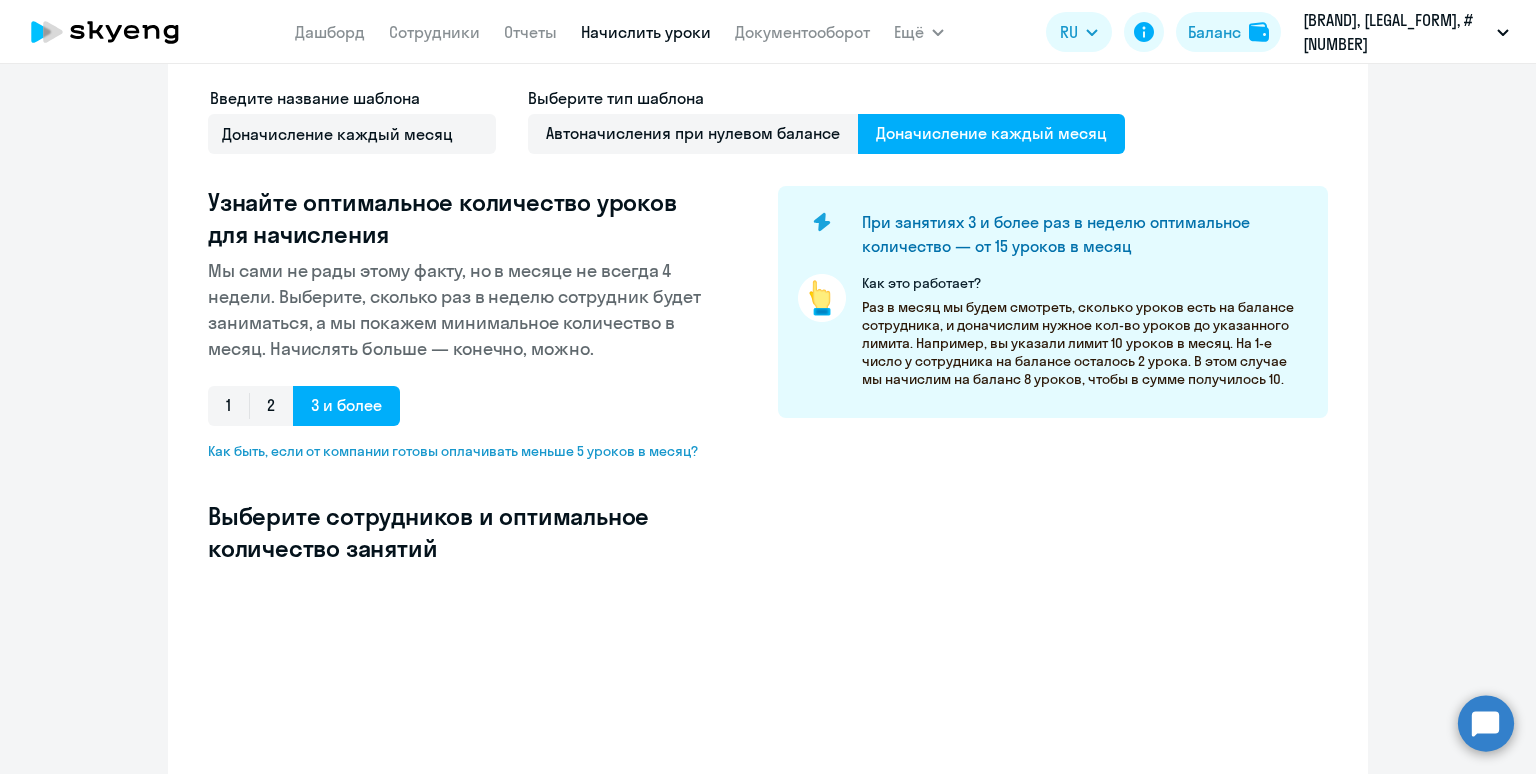 select on "10" 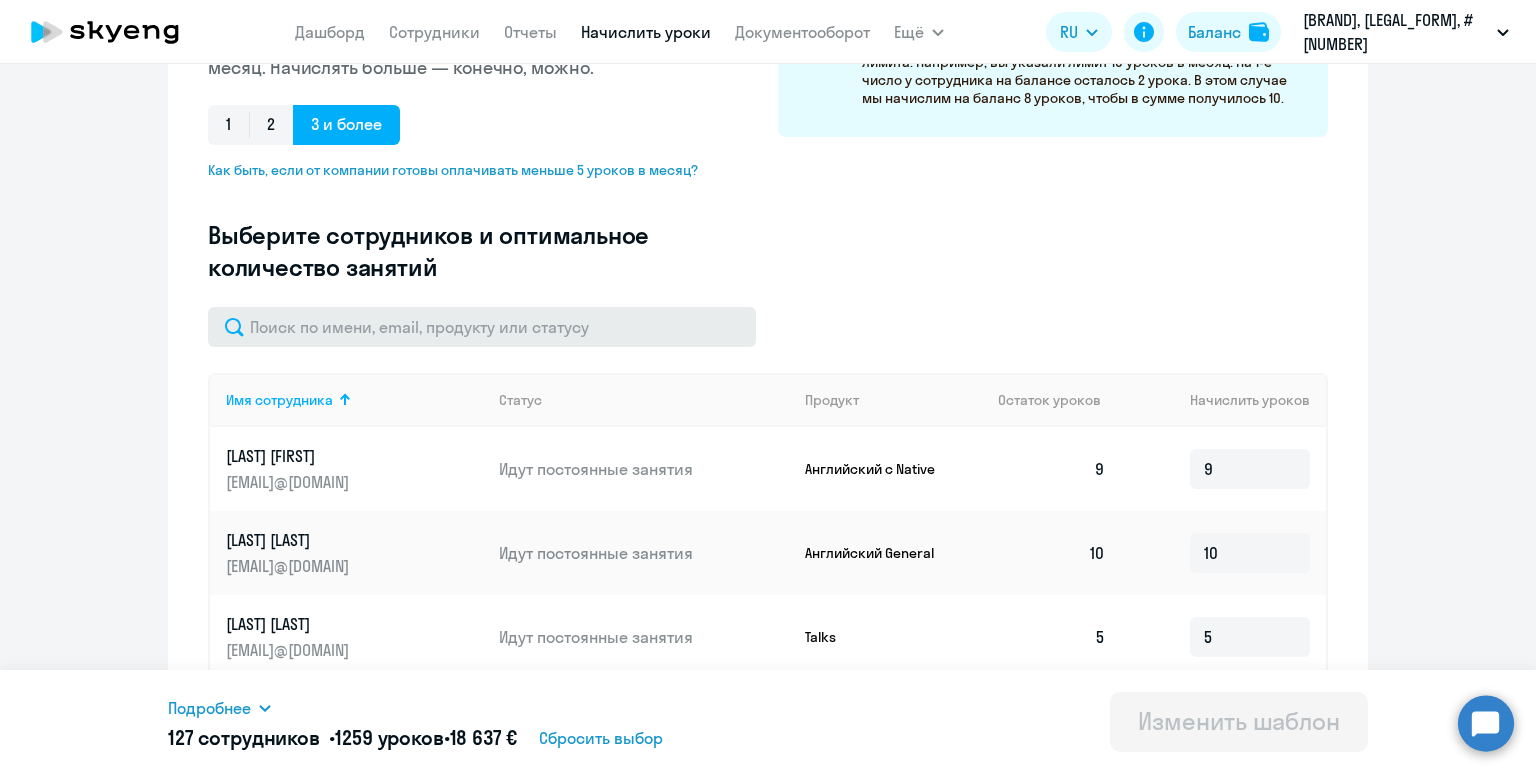 scroll, scrollTop: 428, scrollLeft: 0, axis: vertical 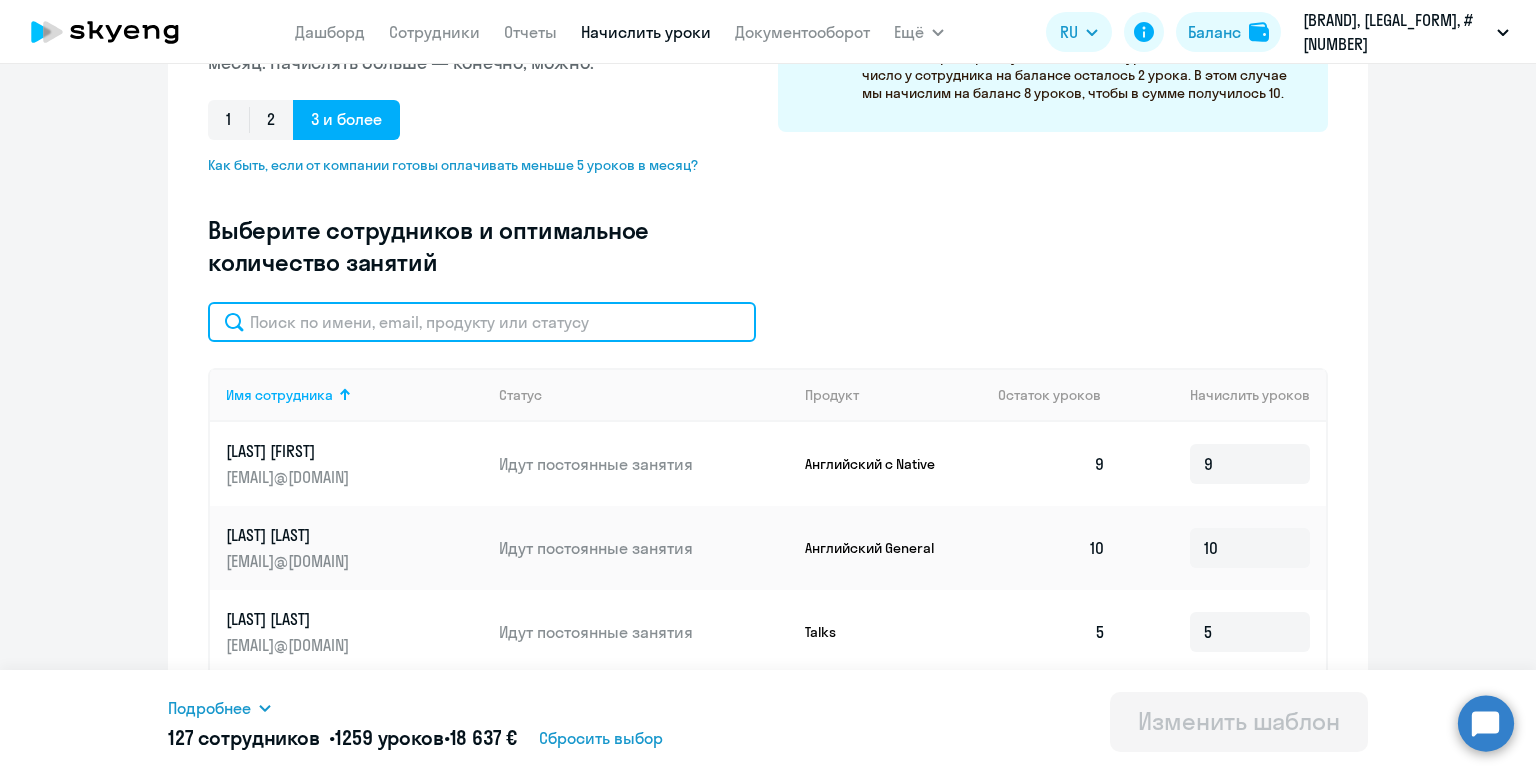 click 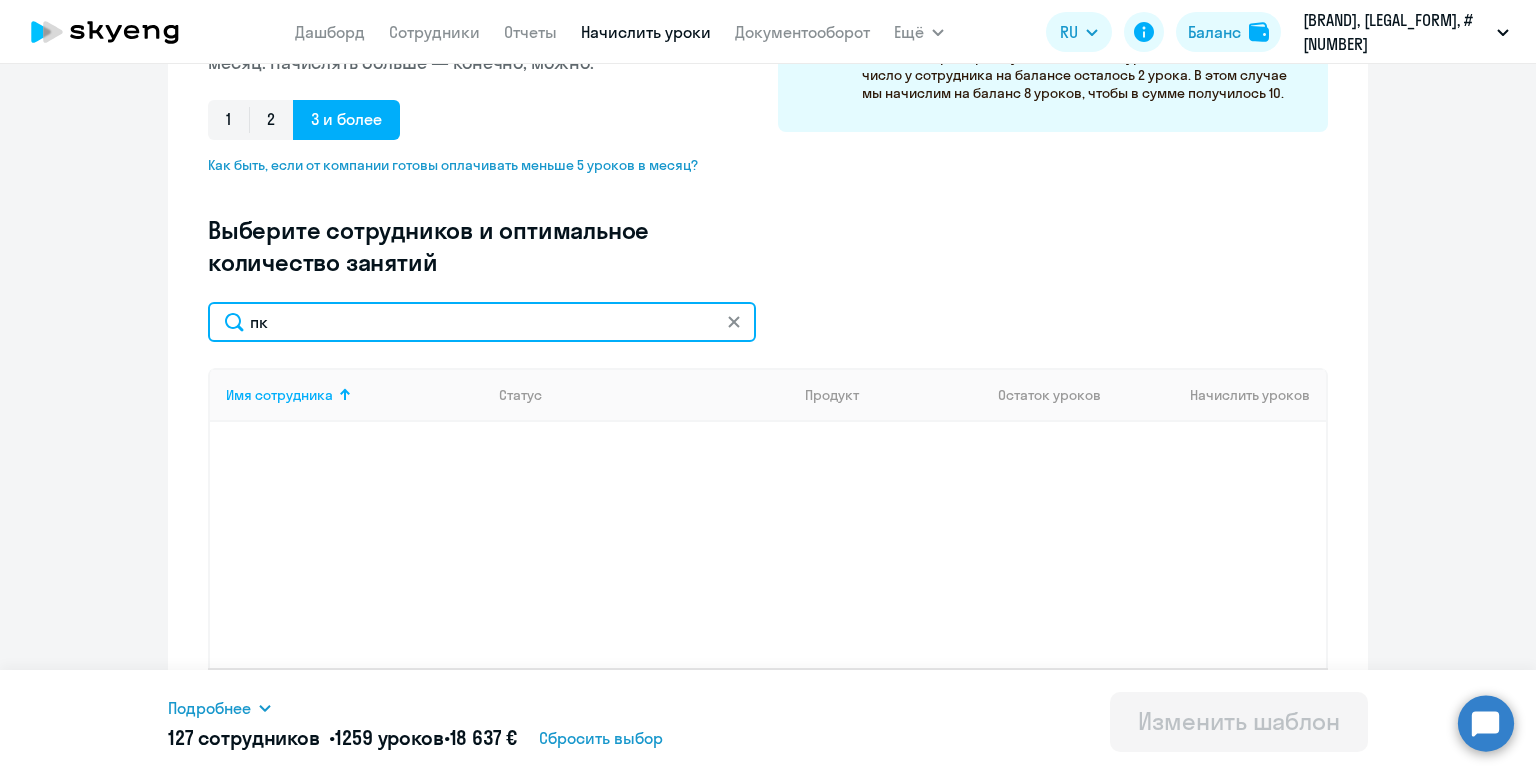 type on "п" 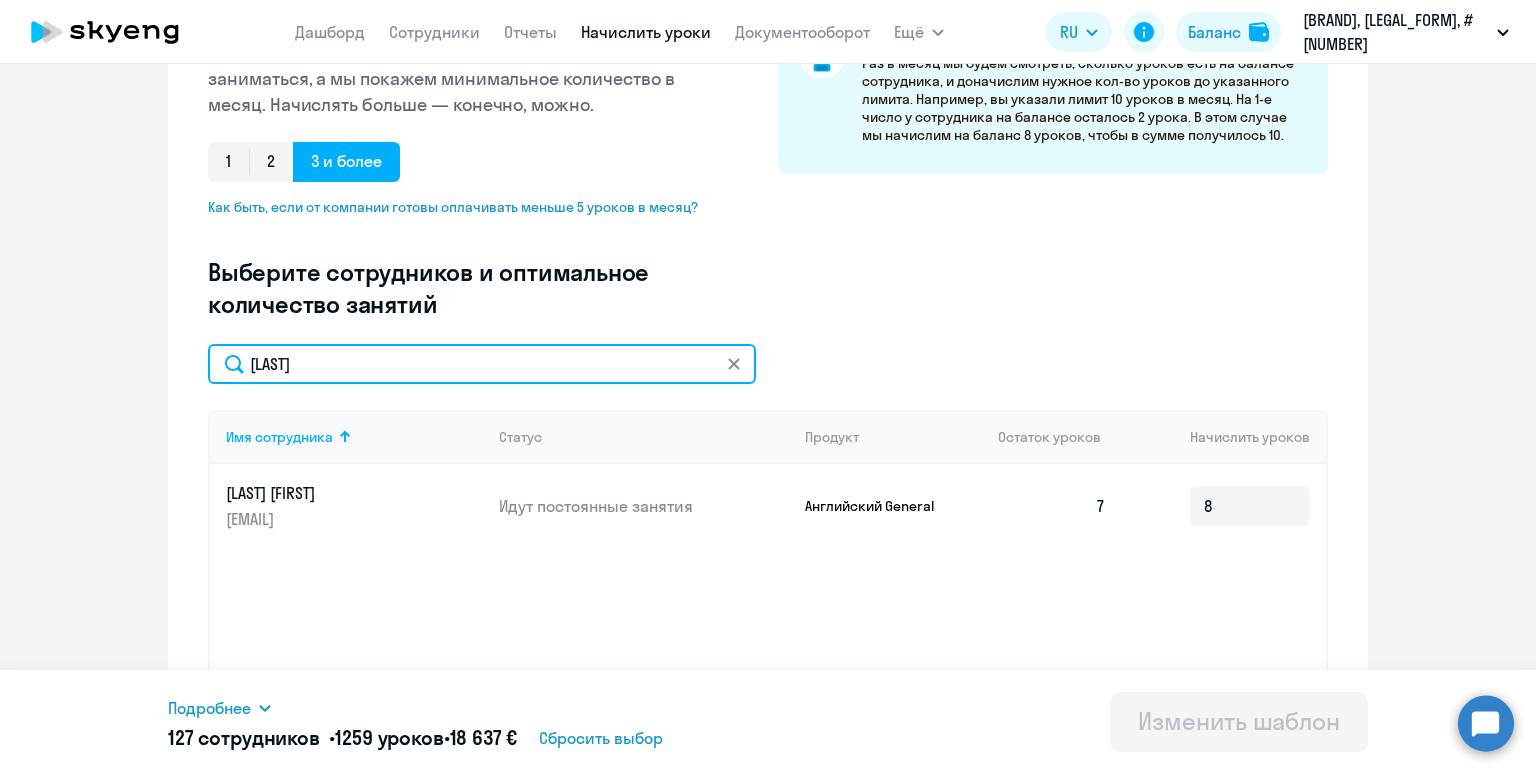 scroll, scrollTop: 382, scrollLeft: 0, axis: vertical 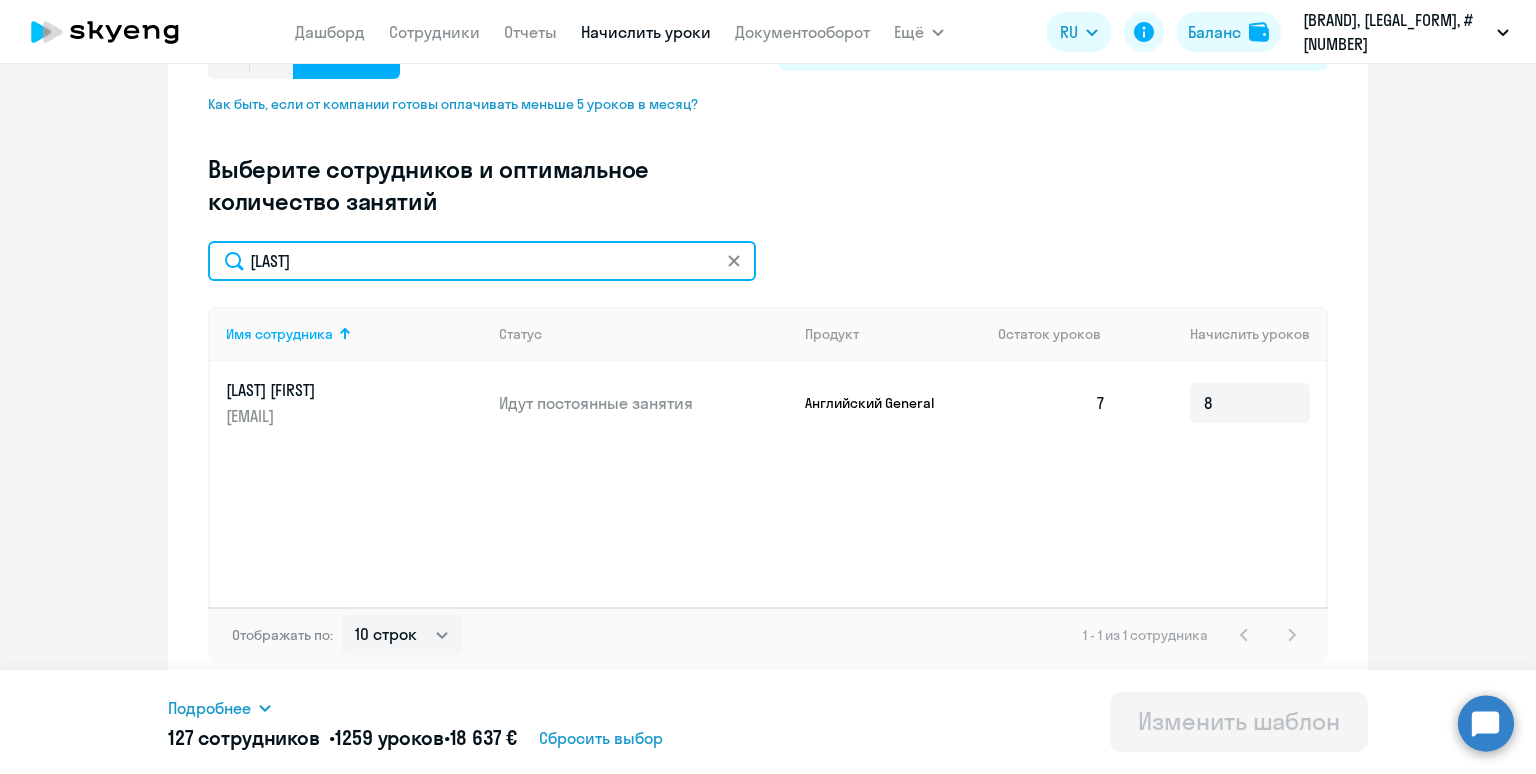 drag, startPoint x: 337, startPoint y: 255, endPoint x: 145, endPoint y: 239, distance: 192.66551 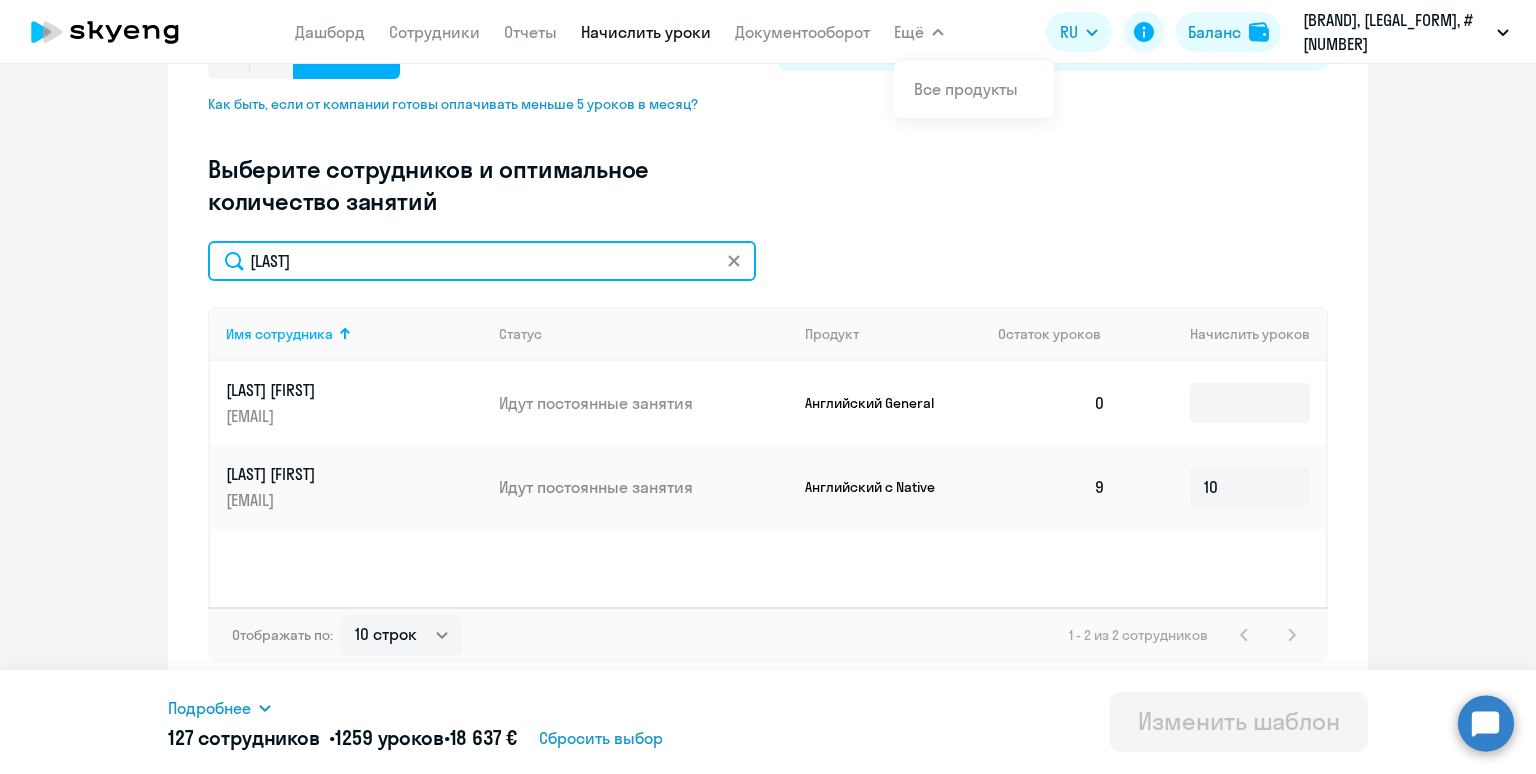 drag, startPoint x: 353, startPoint y: 267, endPoint x: 232, endPoint y: 245, distance: 122.98374 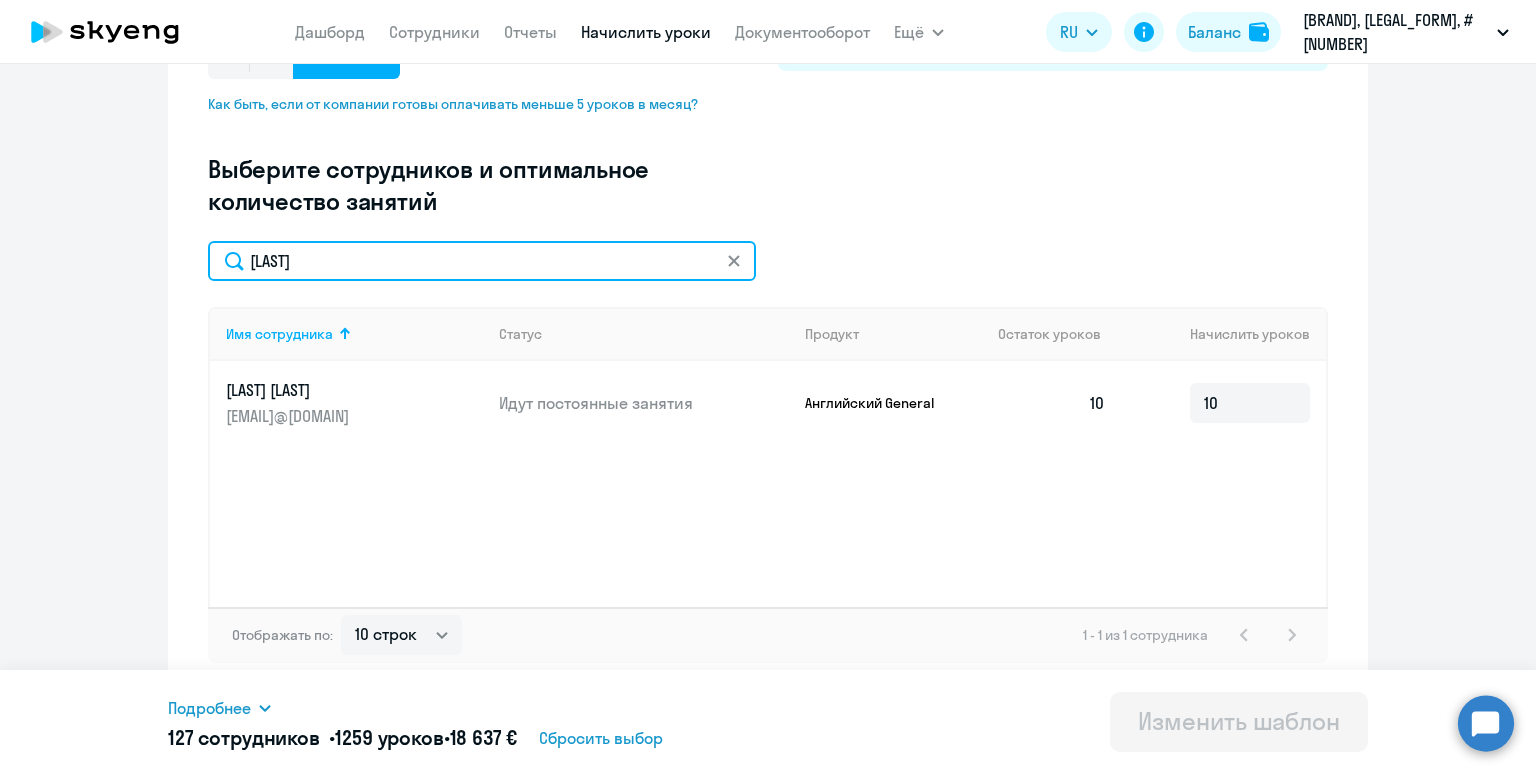 drag, startPoint x: 356, startPoint y: 253, endPoint x: 213, endPoint y: 239, distance: 143.68369 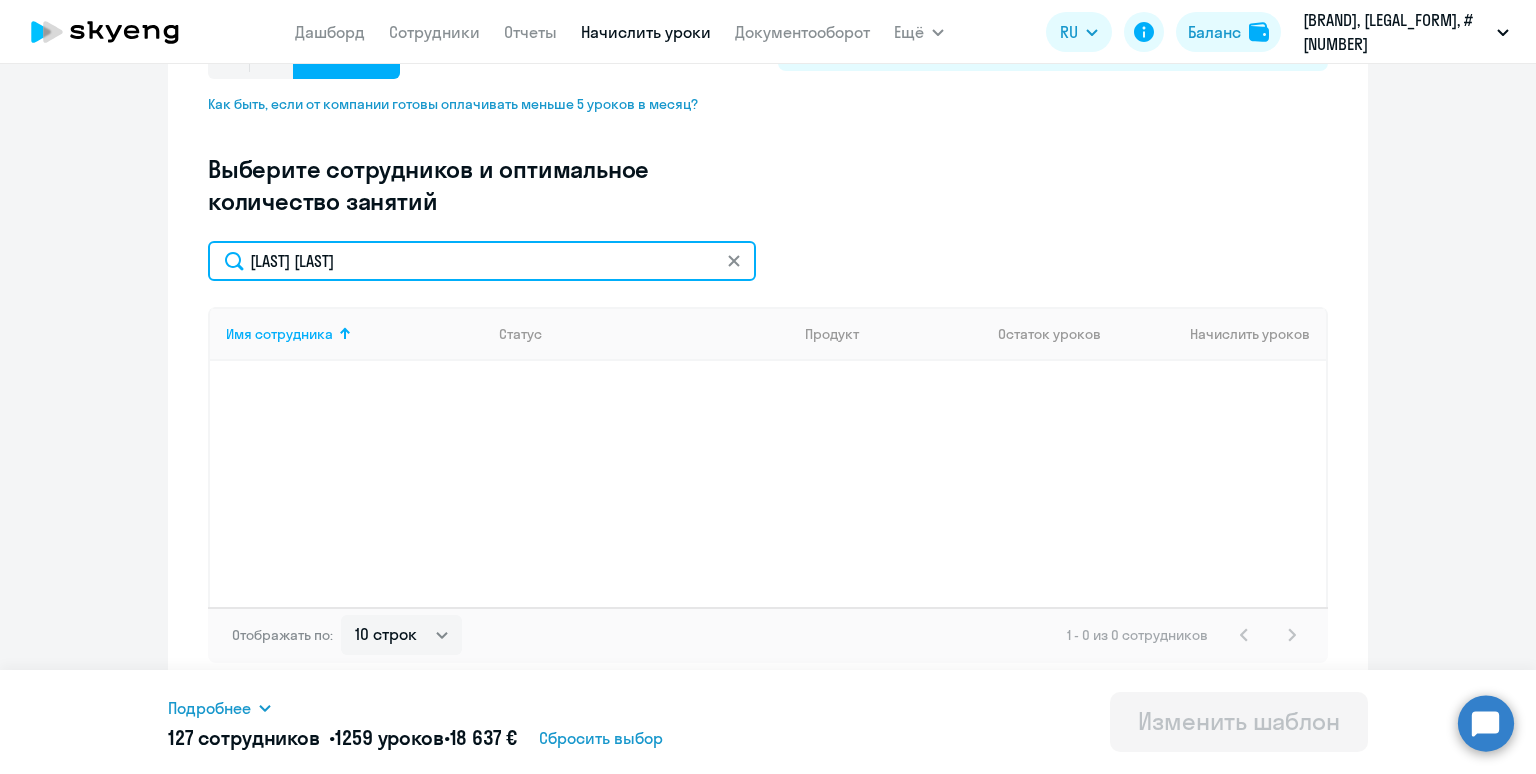 drag, startPoint x: 334, startPoint y: 262, endPoint x: 225, endPoint y: 242, distance: 110.81967 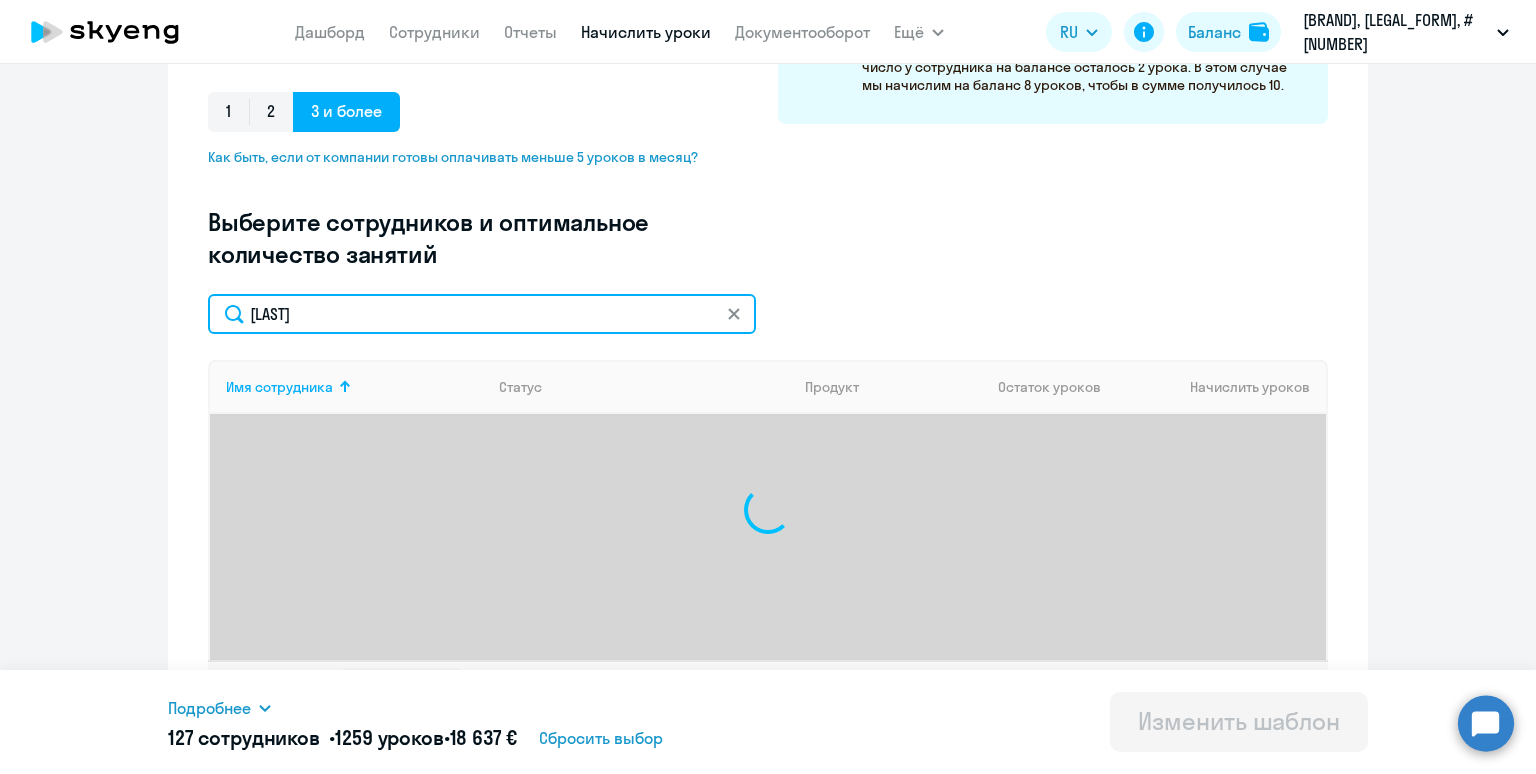 scroll, scrollTop: 433, scrollLeft: 0, axis: vertical 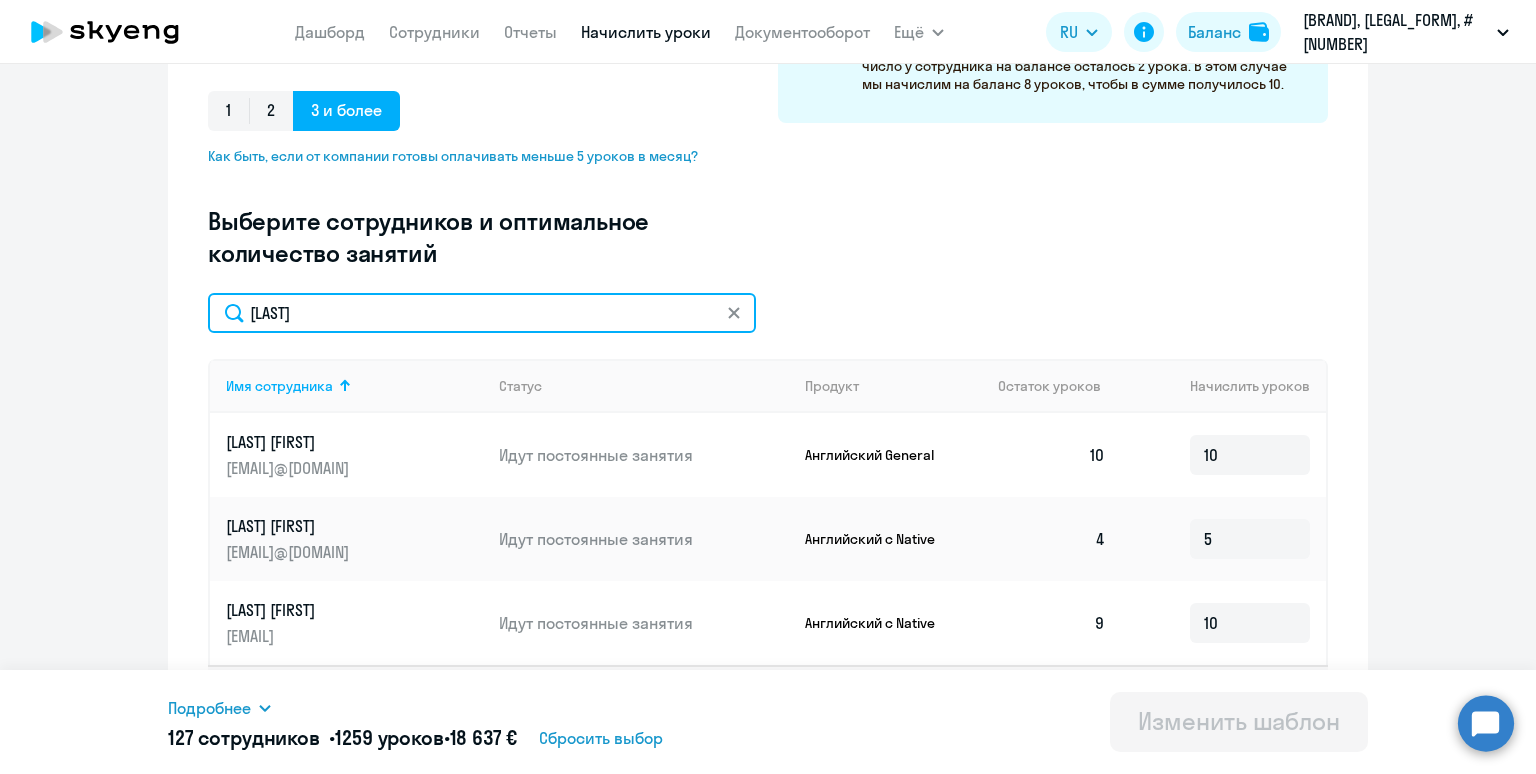 drag, startPoint x: 328, startPoint y: 322, endPoint x: 170, endPoint y: 276, distance: 164.56001 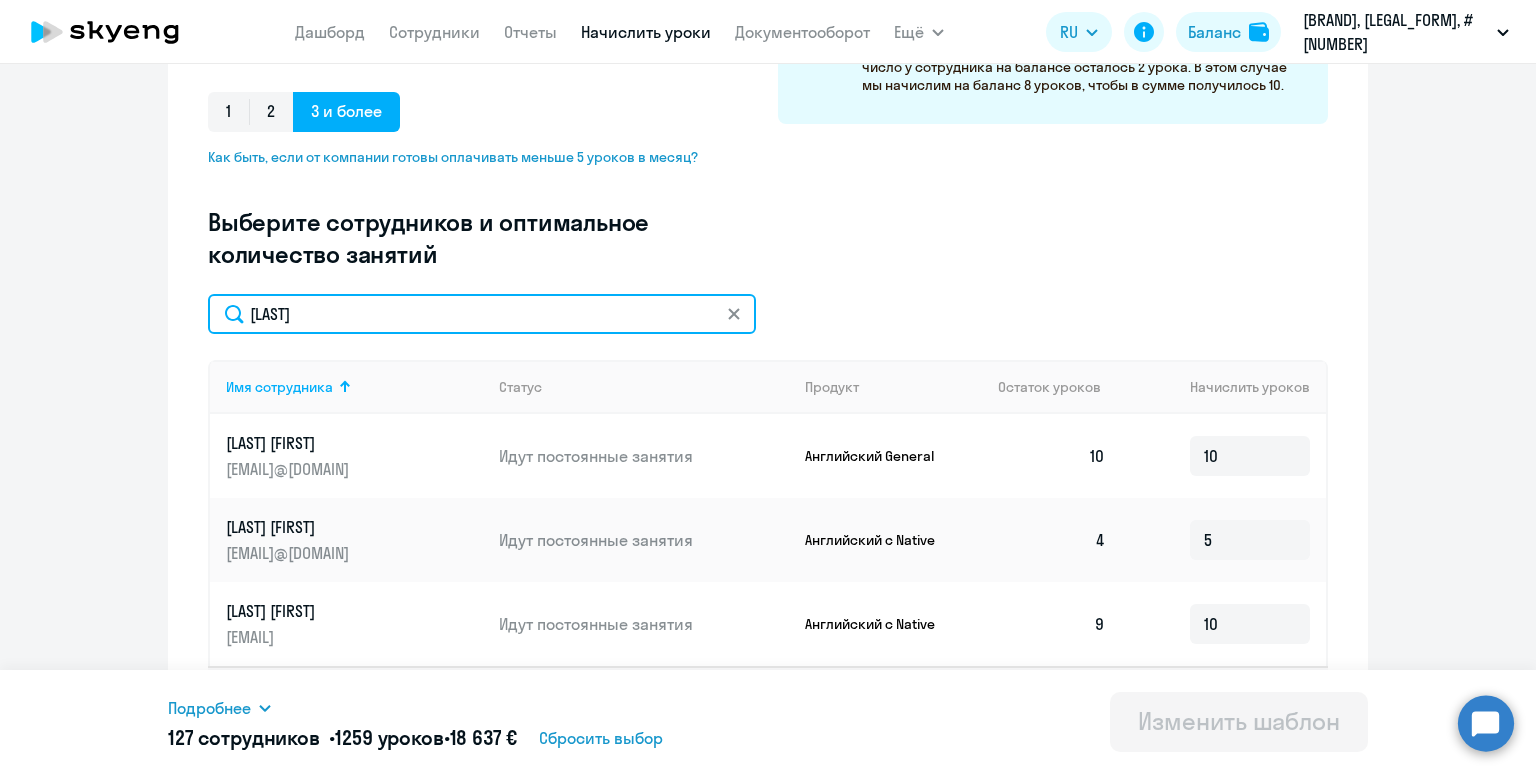 paste on "Saevskii" 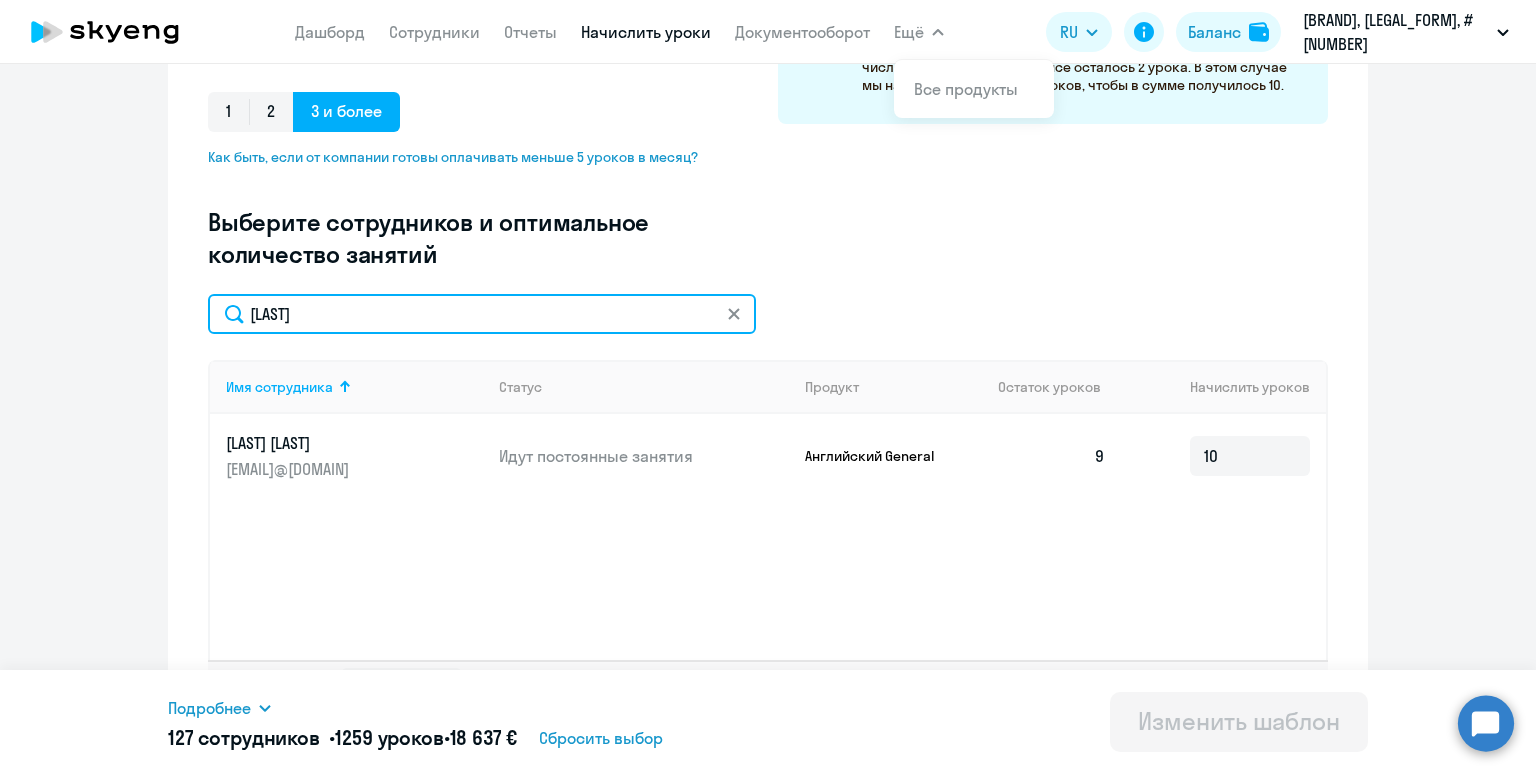 drag, startPoint x: 322, startPoint y: 314, endPoint x: 176, endPoint y: 302, distance: 146.49232 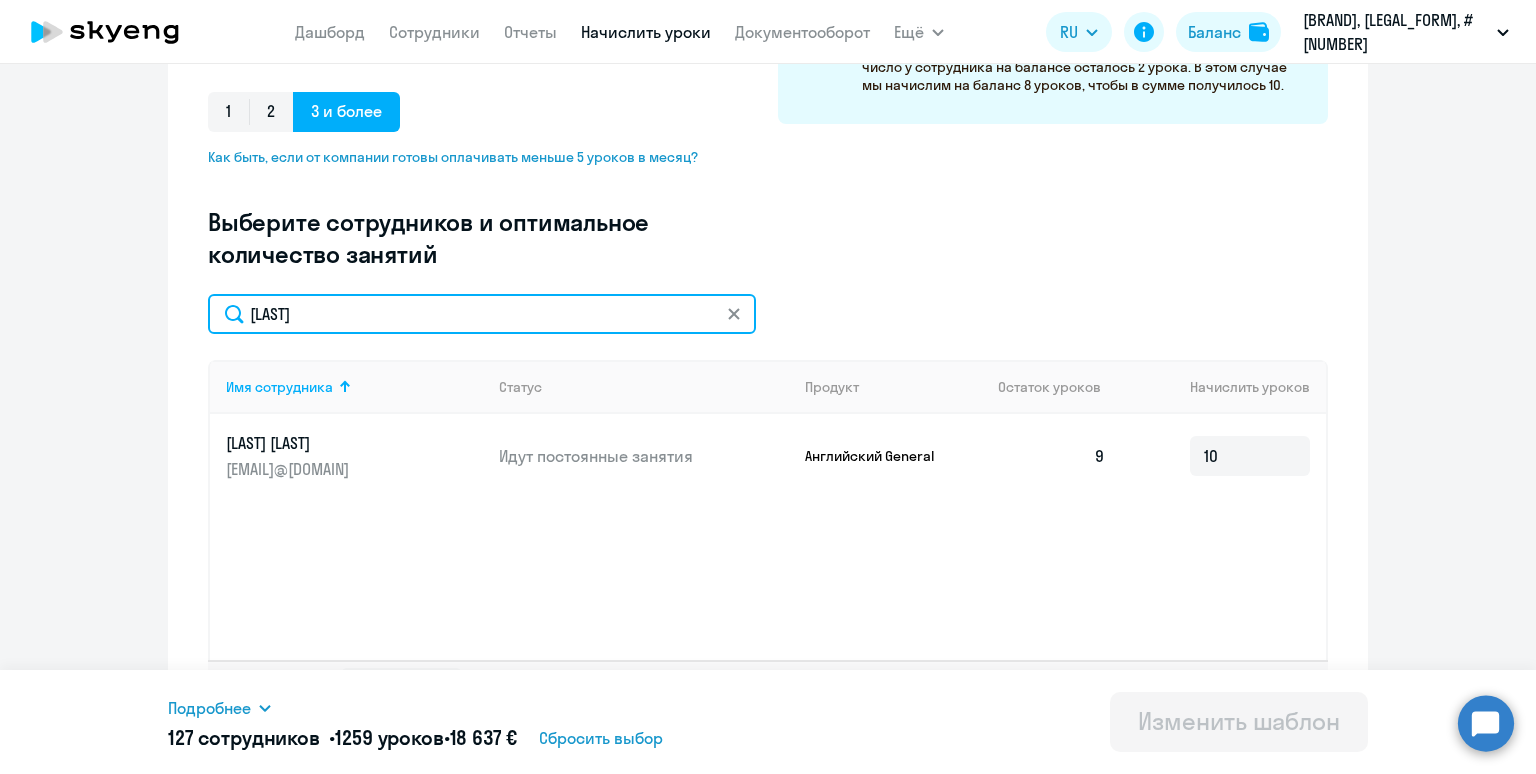 paste on "Nedved" 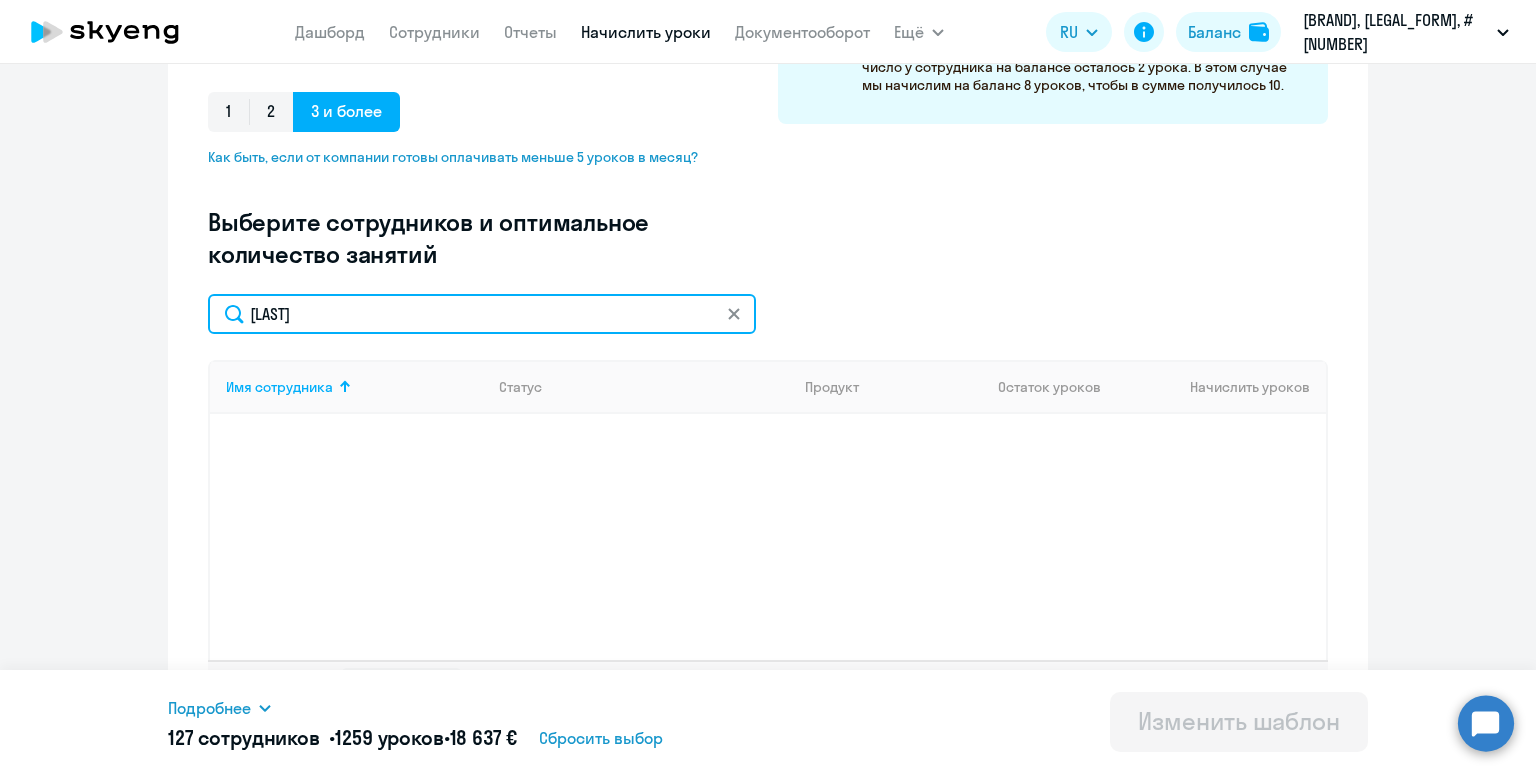 drag, startPoint x: 330, startPoint y: 311, endPoint x: 143, endPoint y: 306, distance: 187.06683 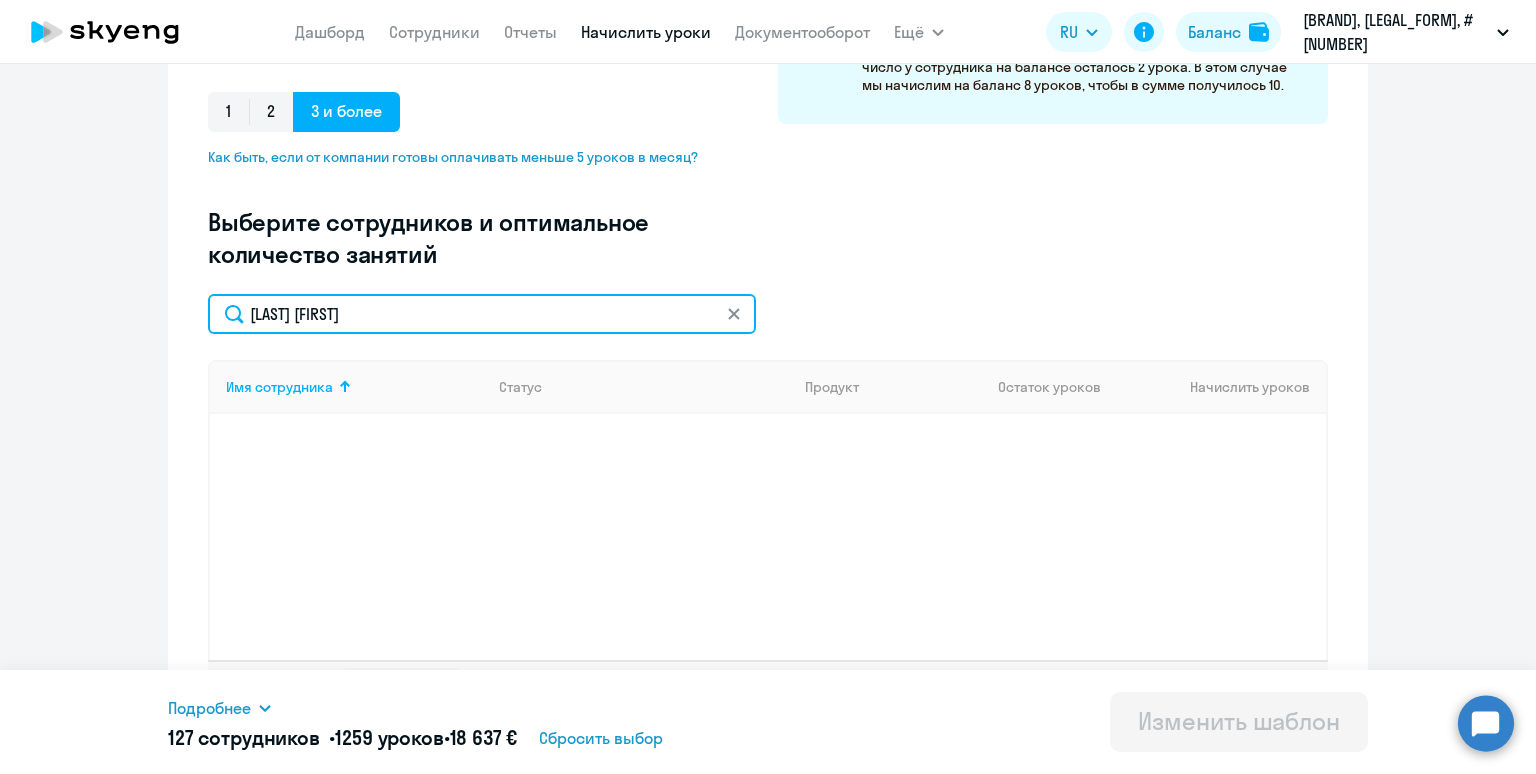click on "Dmitry Kovalev" 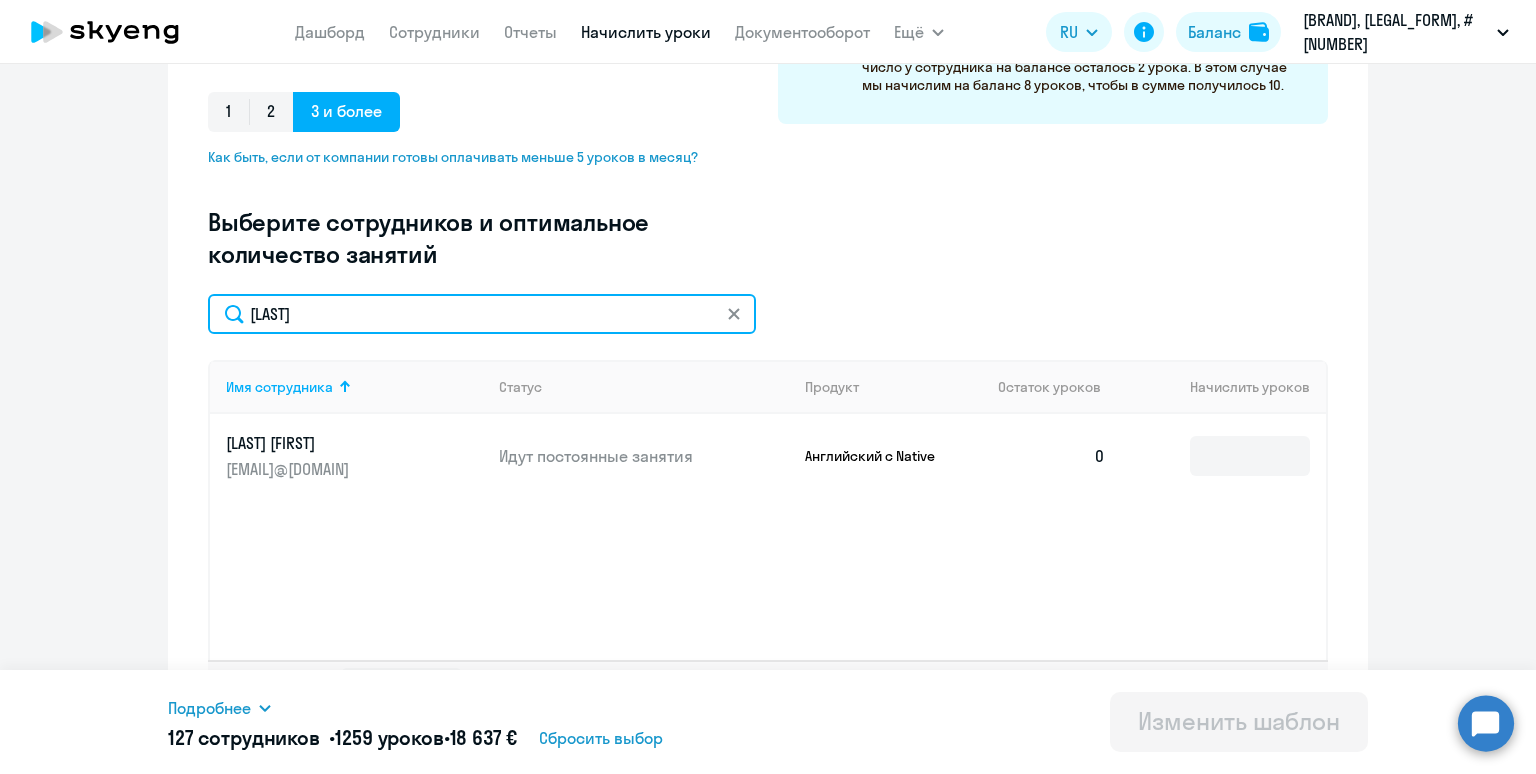 type on "Kovalev" 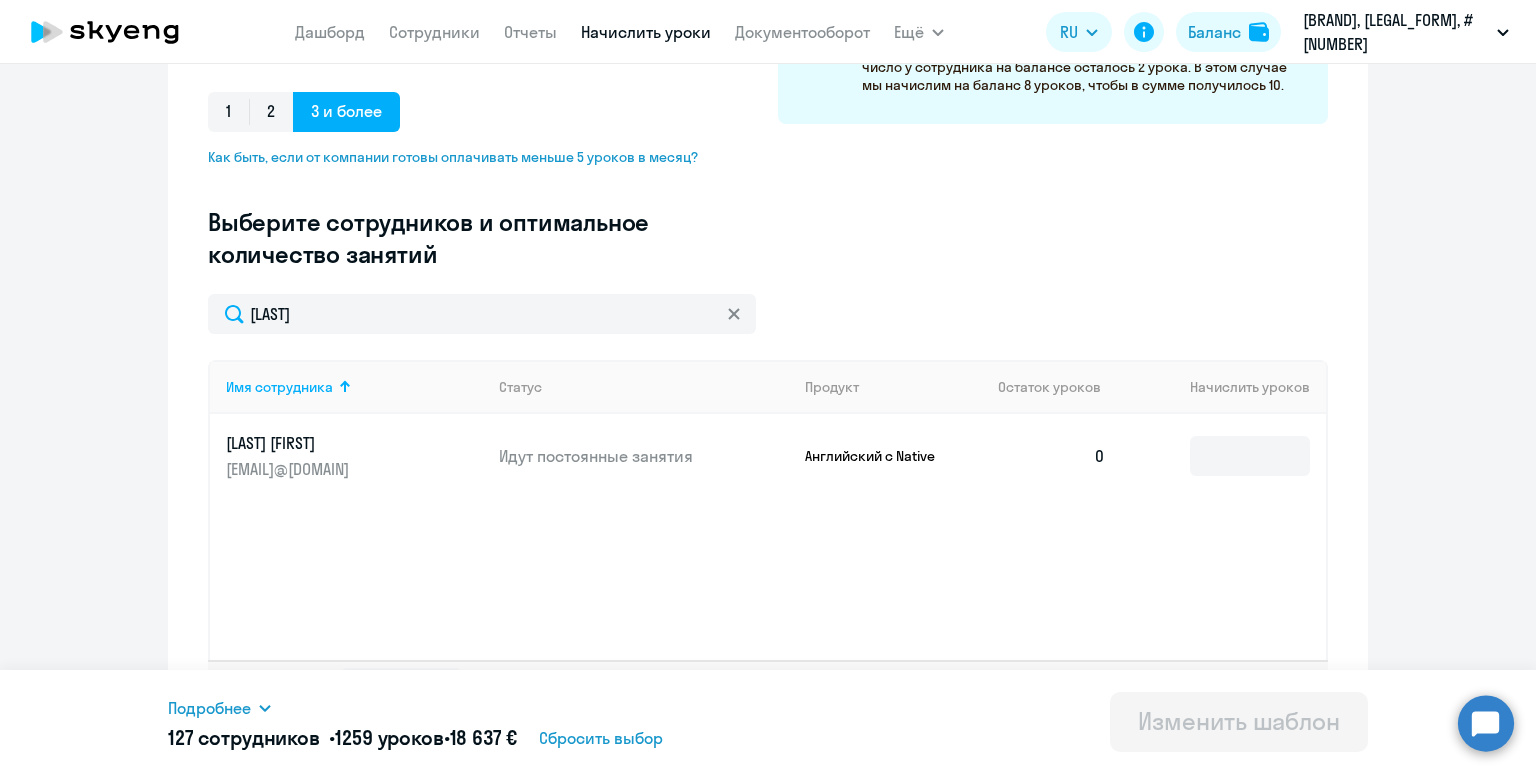 click 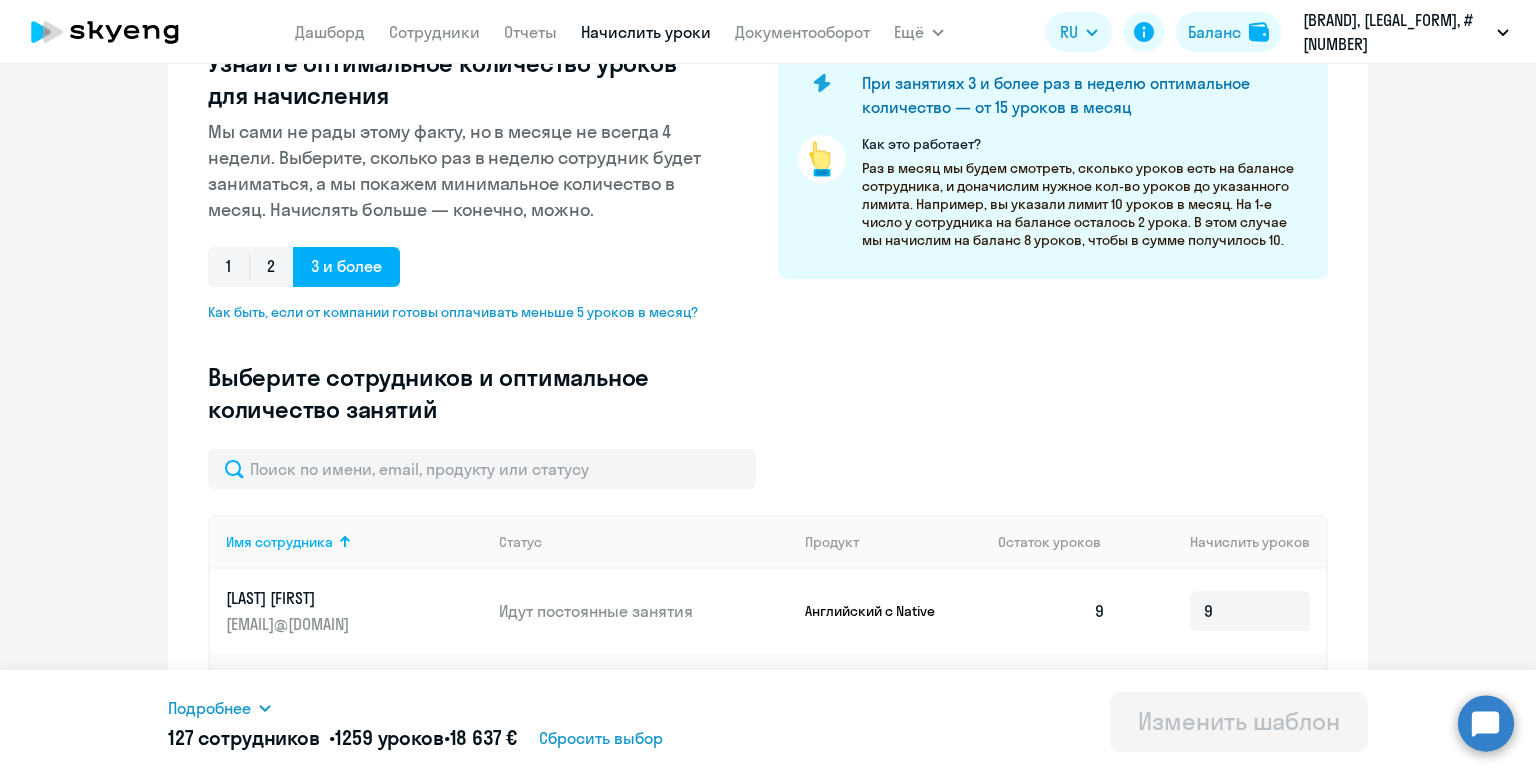 scroll, scrollTop: 277, scrollLeft: 0, axis: vertical 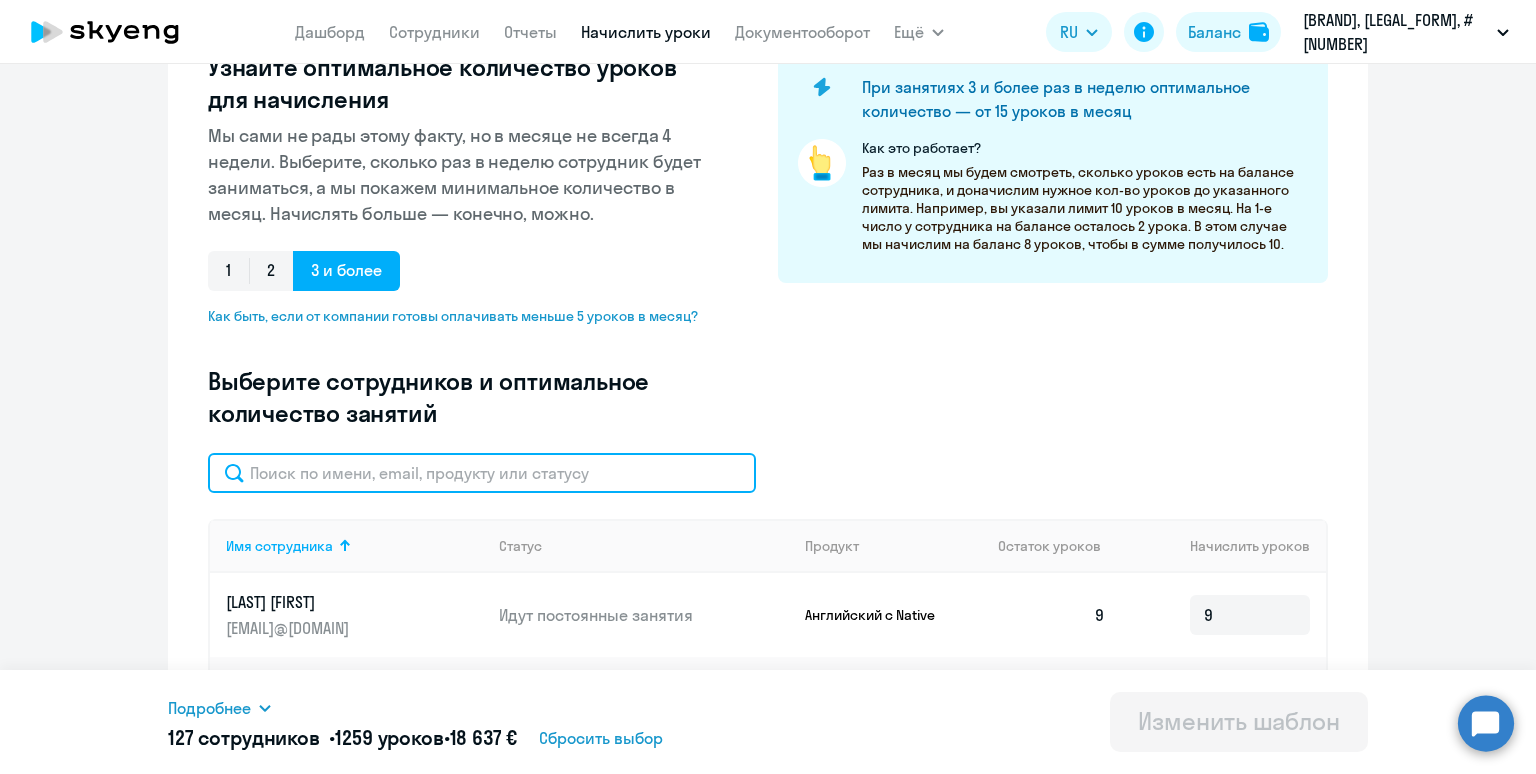 click 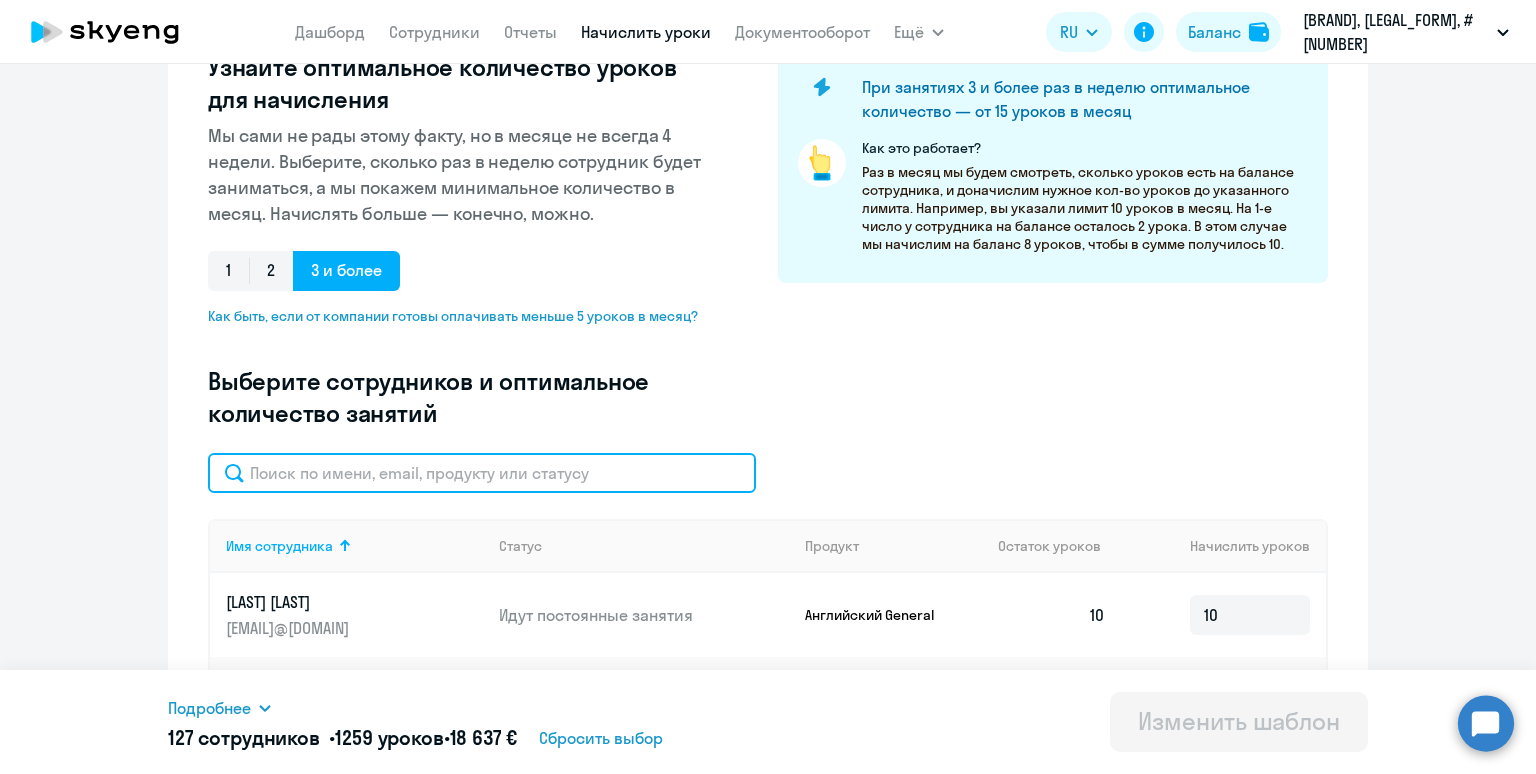 scroll, scrollTop: 0, scrollLeft: 0, axis: both 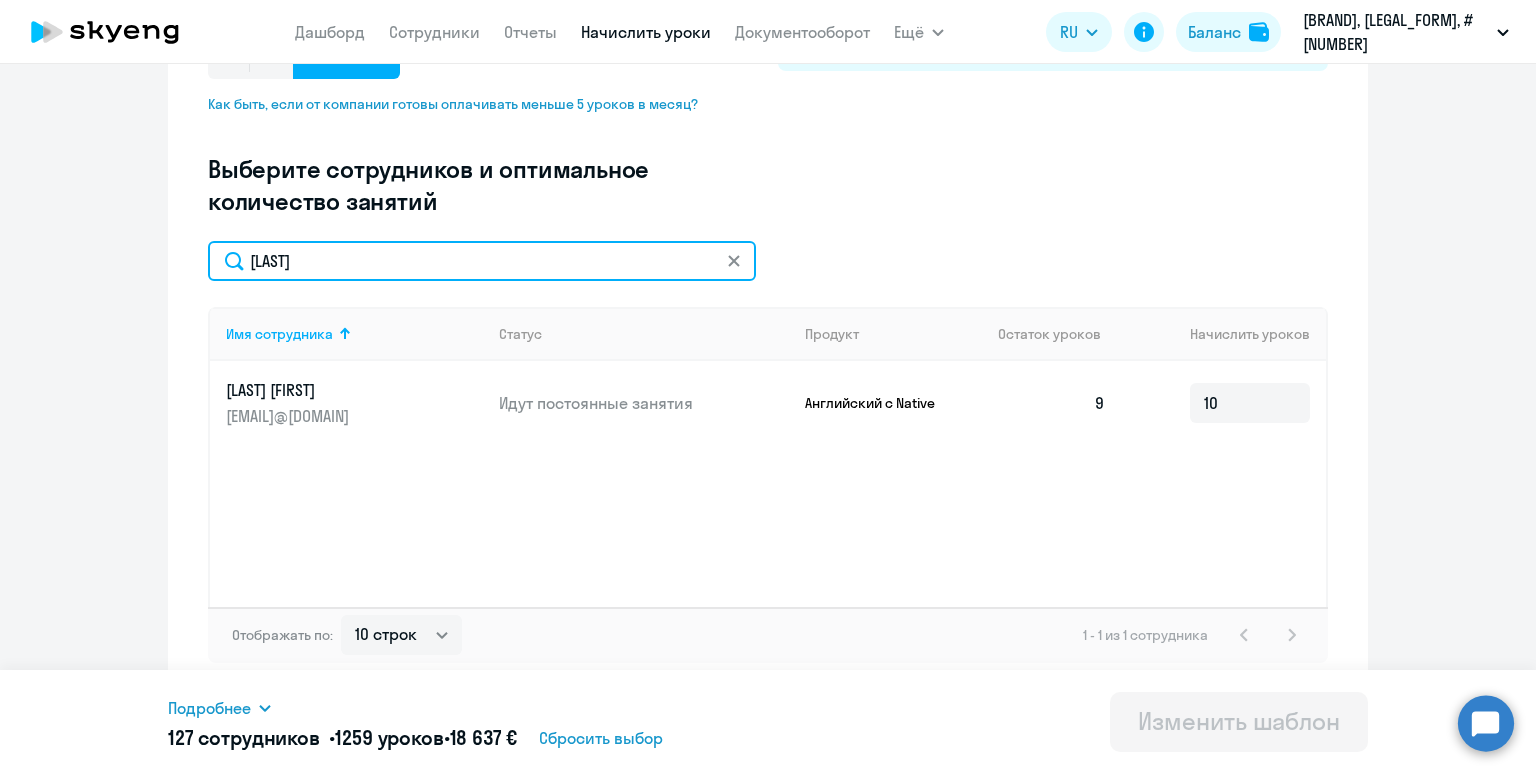 drag, startPoint x: 309, startPoint y: 272, endPoint x: 203, endPoint y: 232, distance: 113.296074 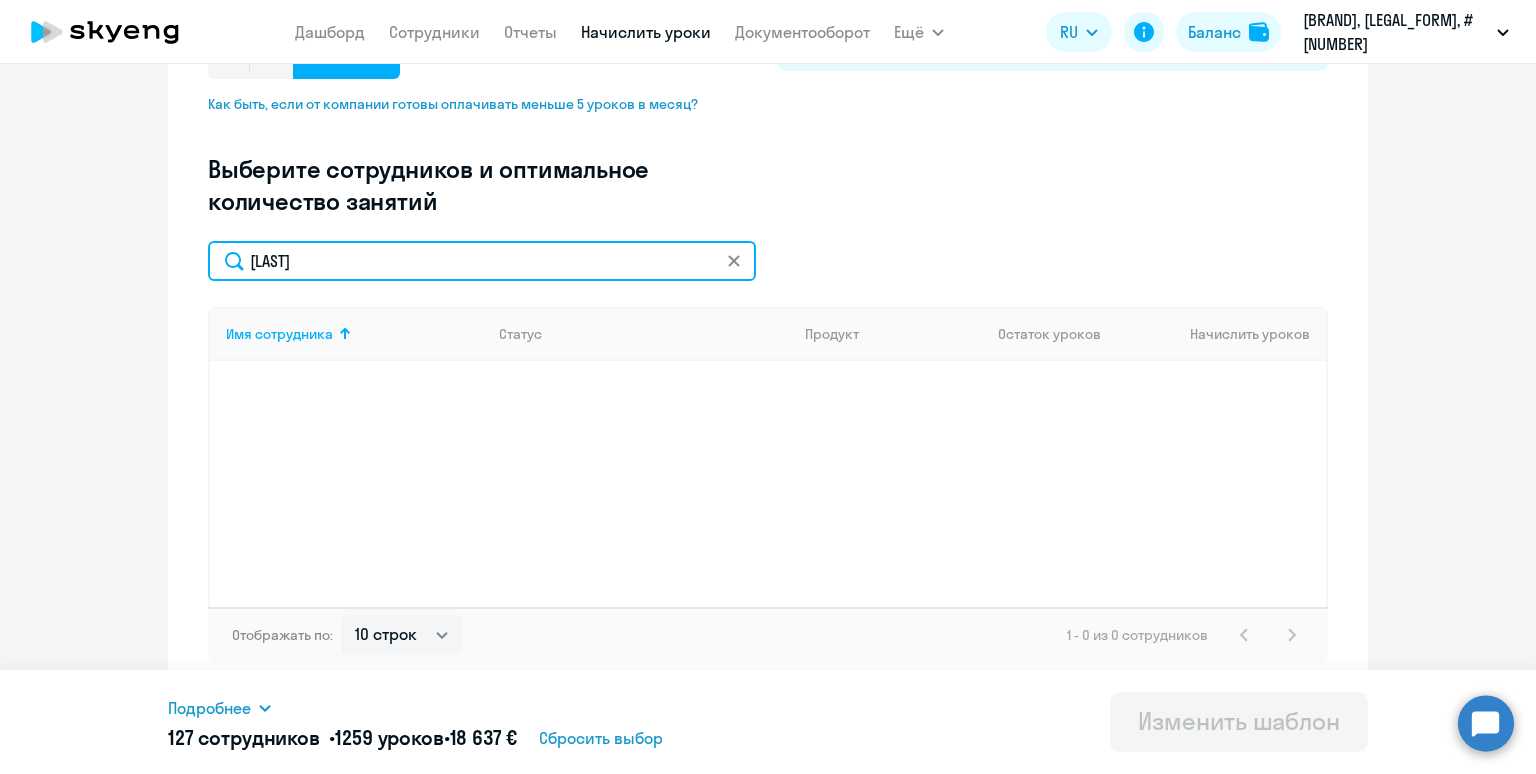 drag, startPoint x: 364, startPoint y: 264, endPoint x: 169, endPoint y: 219, distance: 200.12495 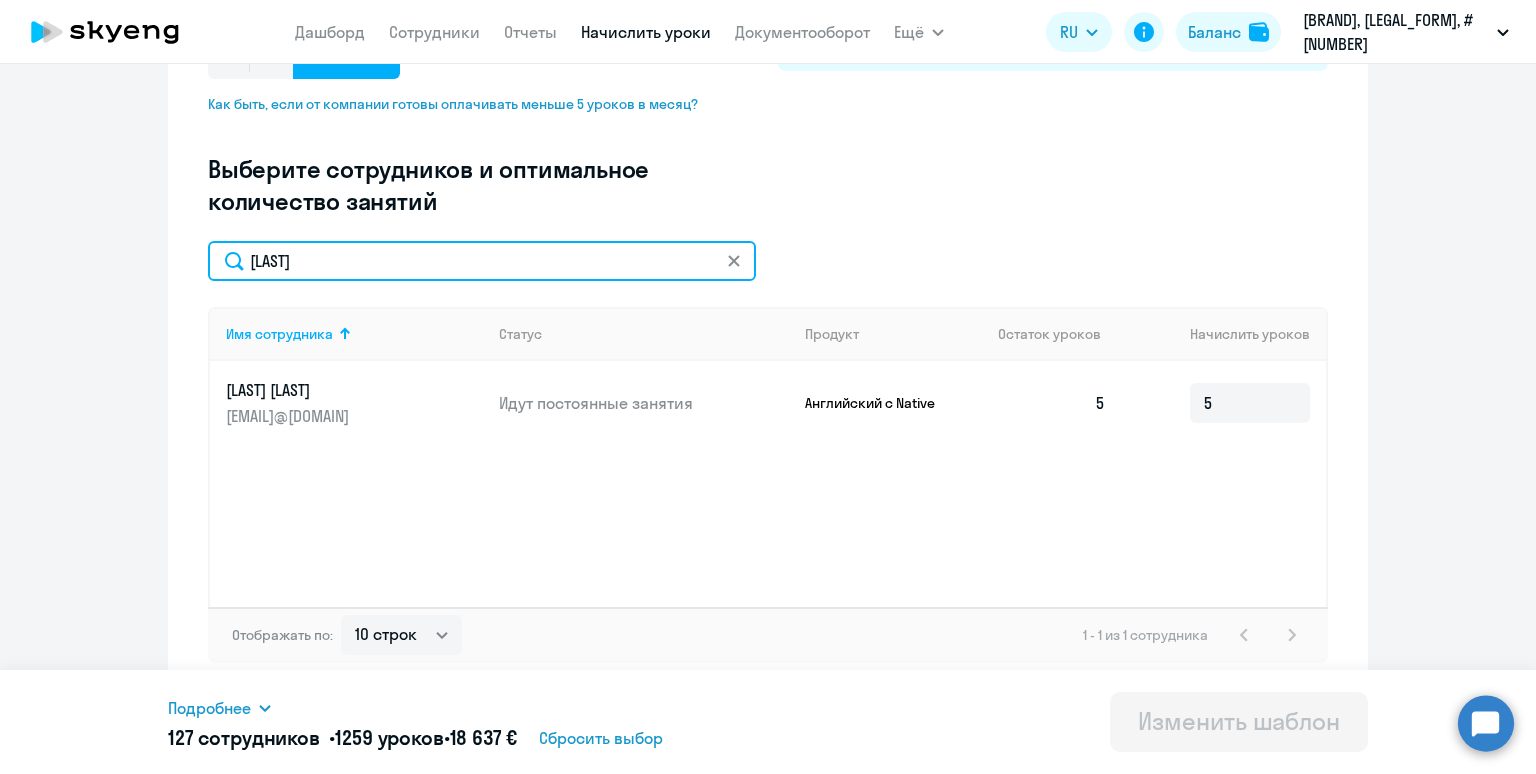 drag, startPoint x: 337, startPoint y: 261, endPoint x: 182, endPoint y: 250, distance: 155.38983 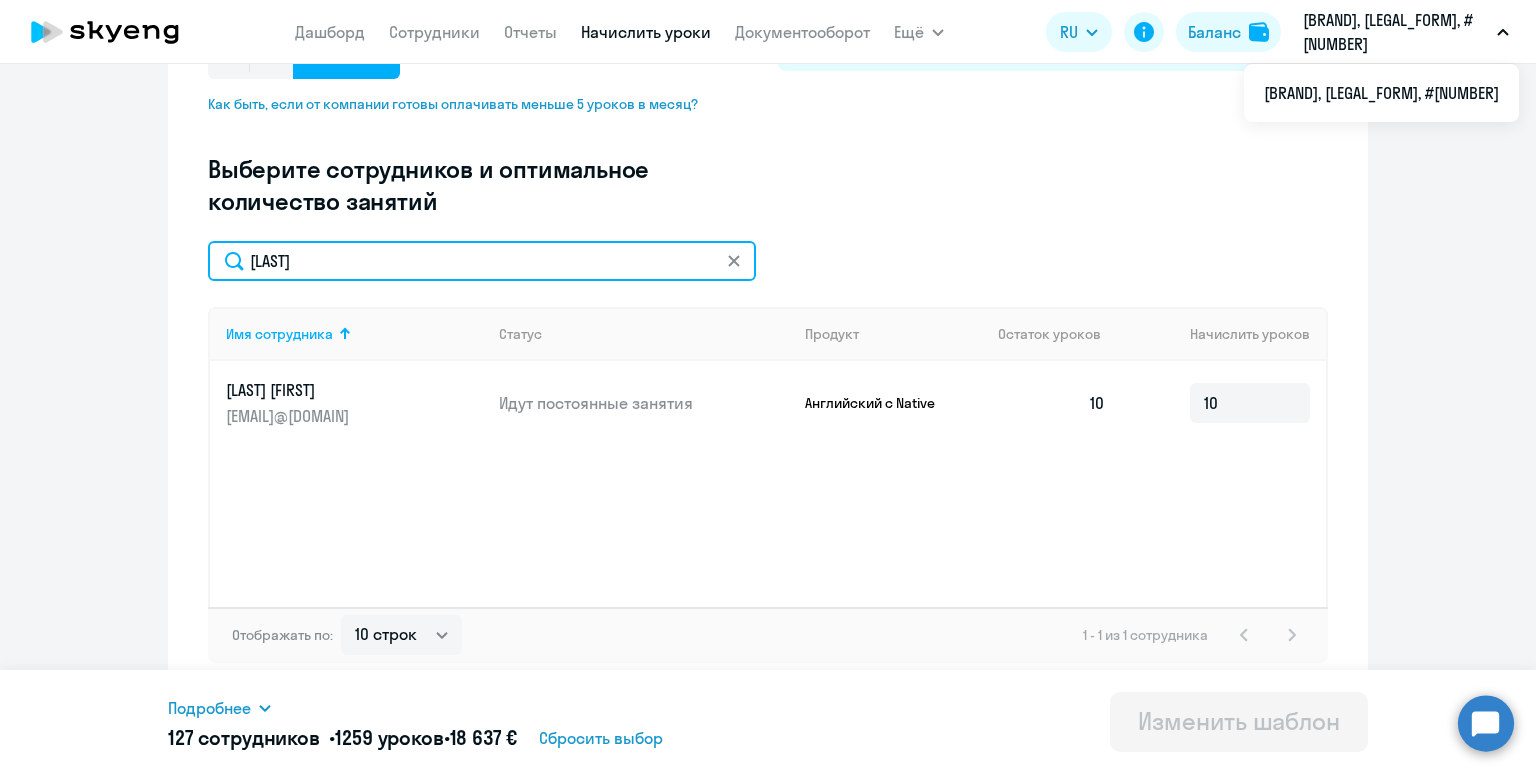 drag, startPoint x: 367, startPoint y: 266, endPoint x: 175, endPoint y: 232, distance: 194.98718 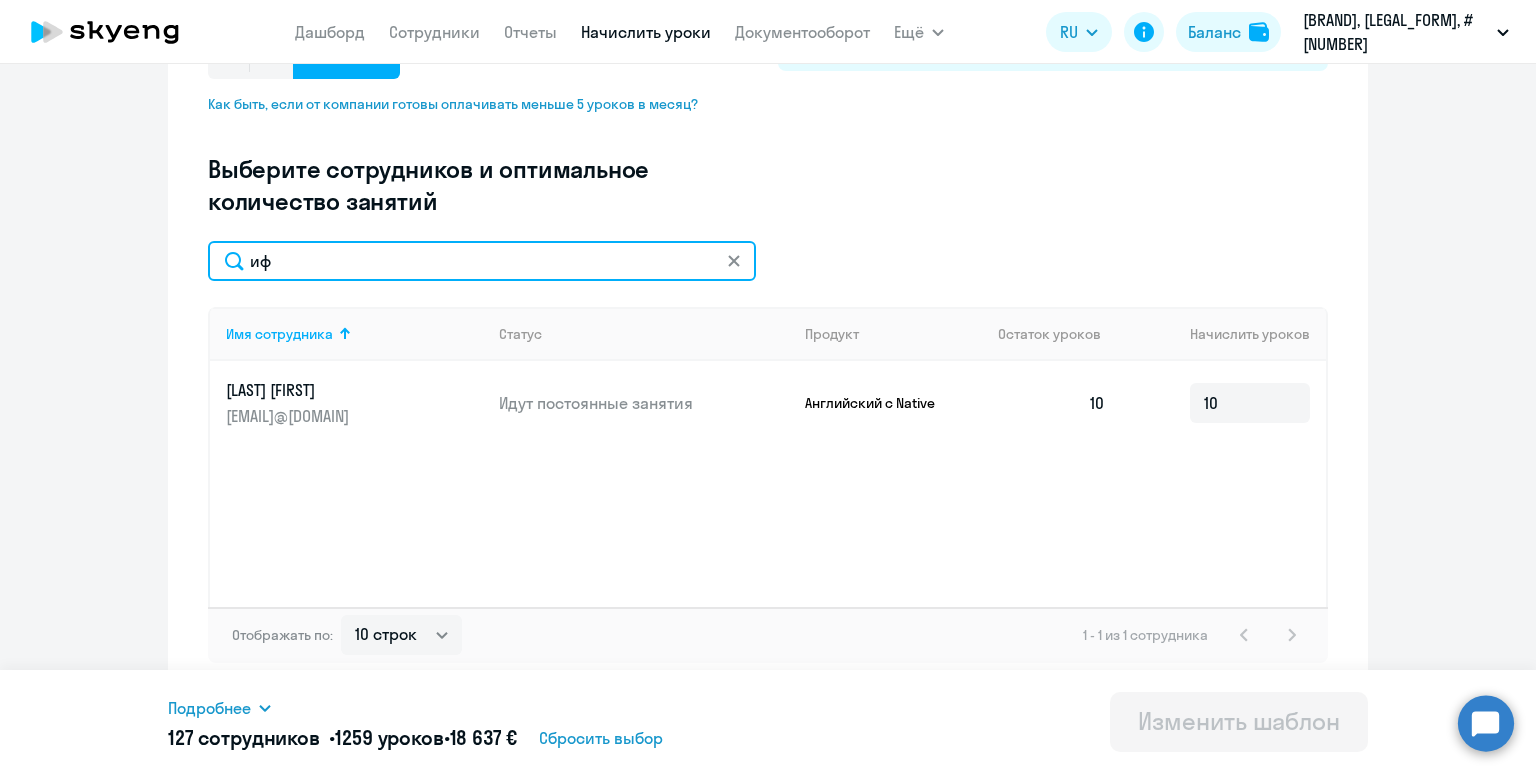 type on "и" 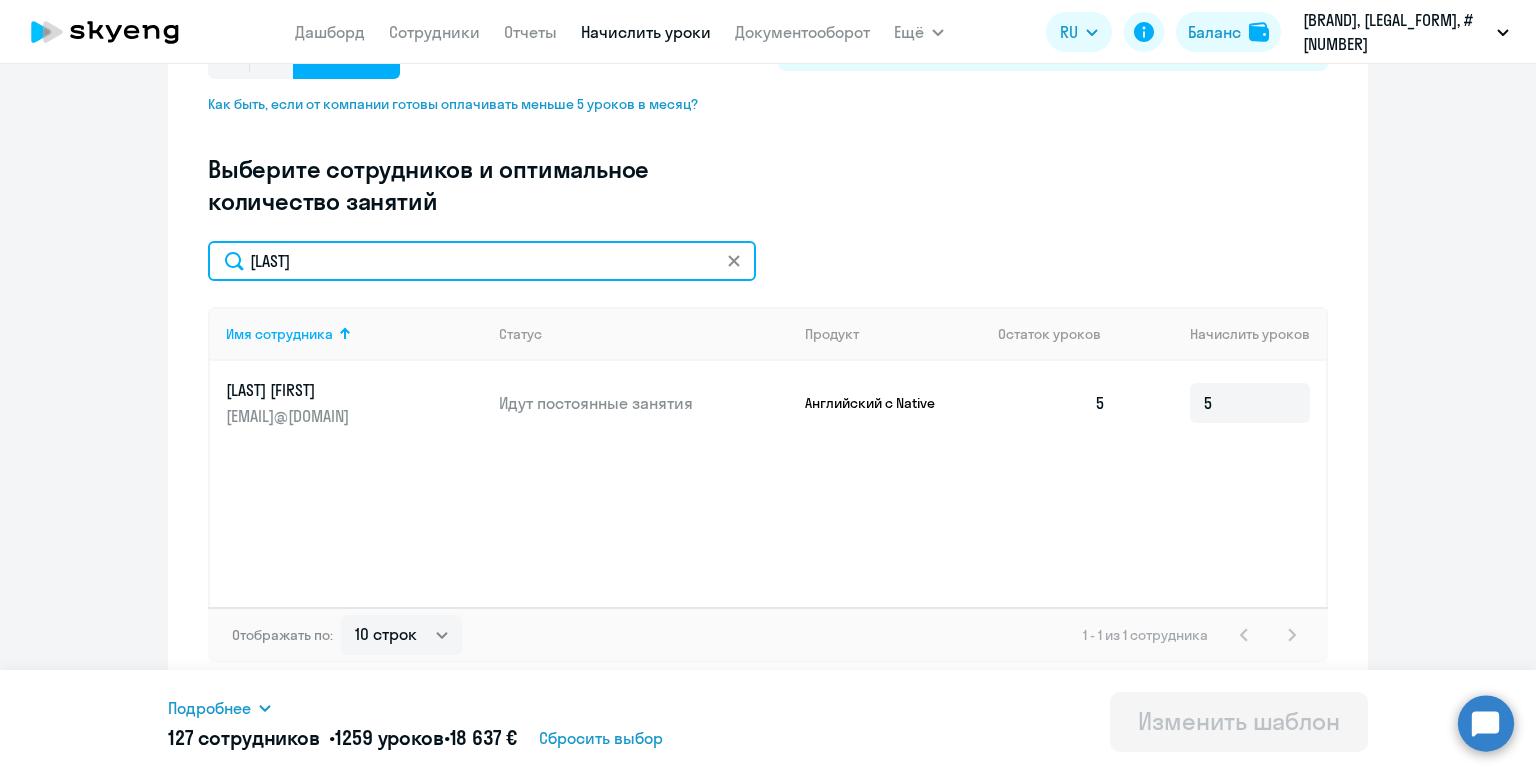 drag, startPoint x: 291, startPoint y: 260, endPoint x: 117, endPoint y: 238, distance: 175.38528 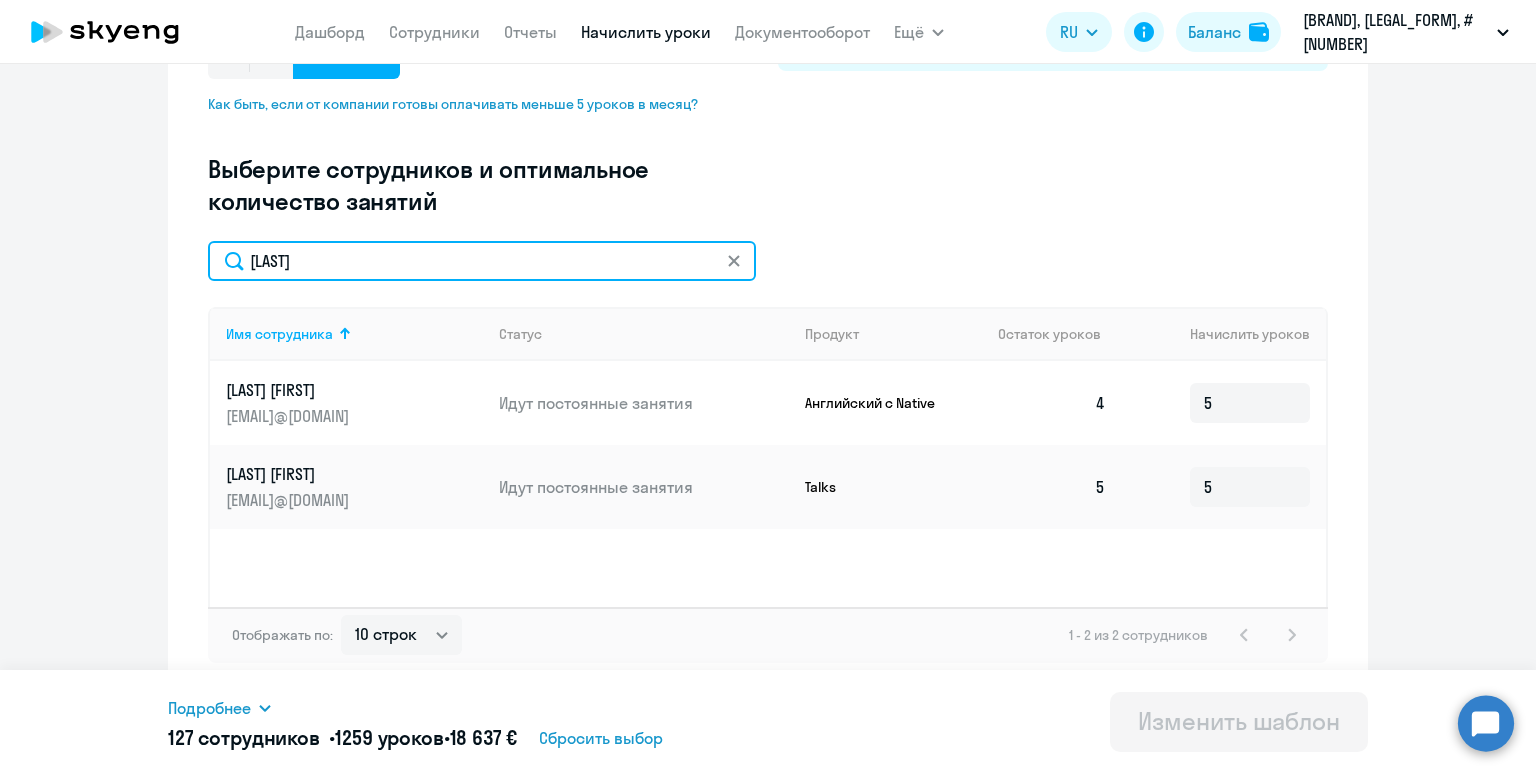 drag, startPoint x: 383, startPoint y: 255, endPoint x: 206, endPoint y: 241, distance: 177.55281 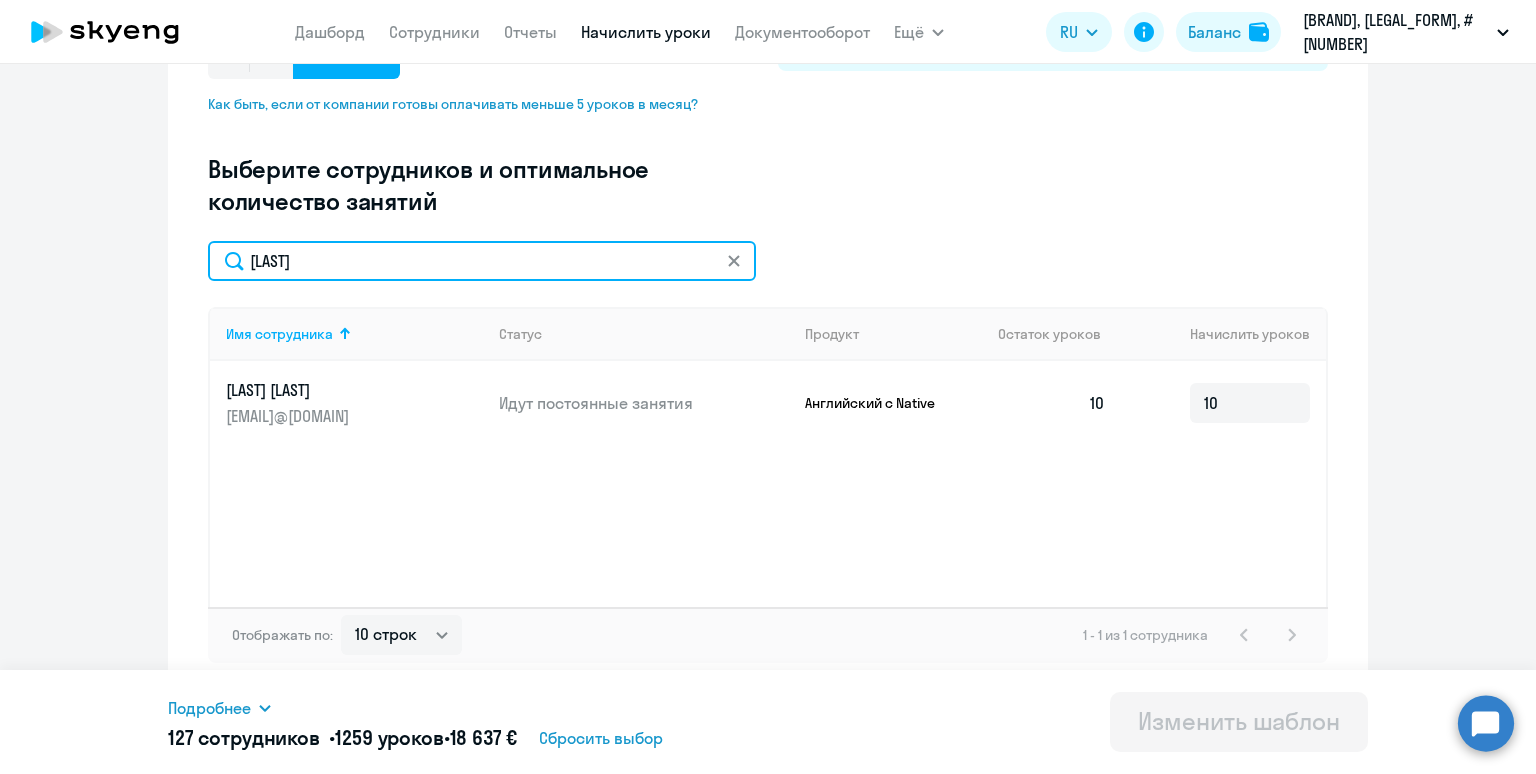 drag, startPoint x: 336, startPoint y: 262, endPoint x: 217, endPoint y: 240, distance: 121.016525 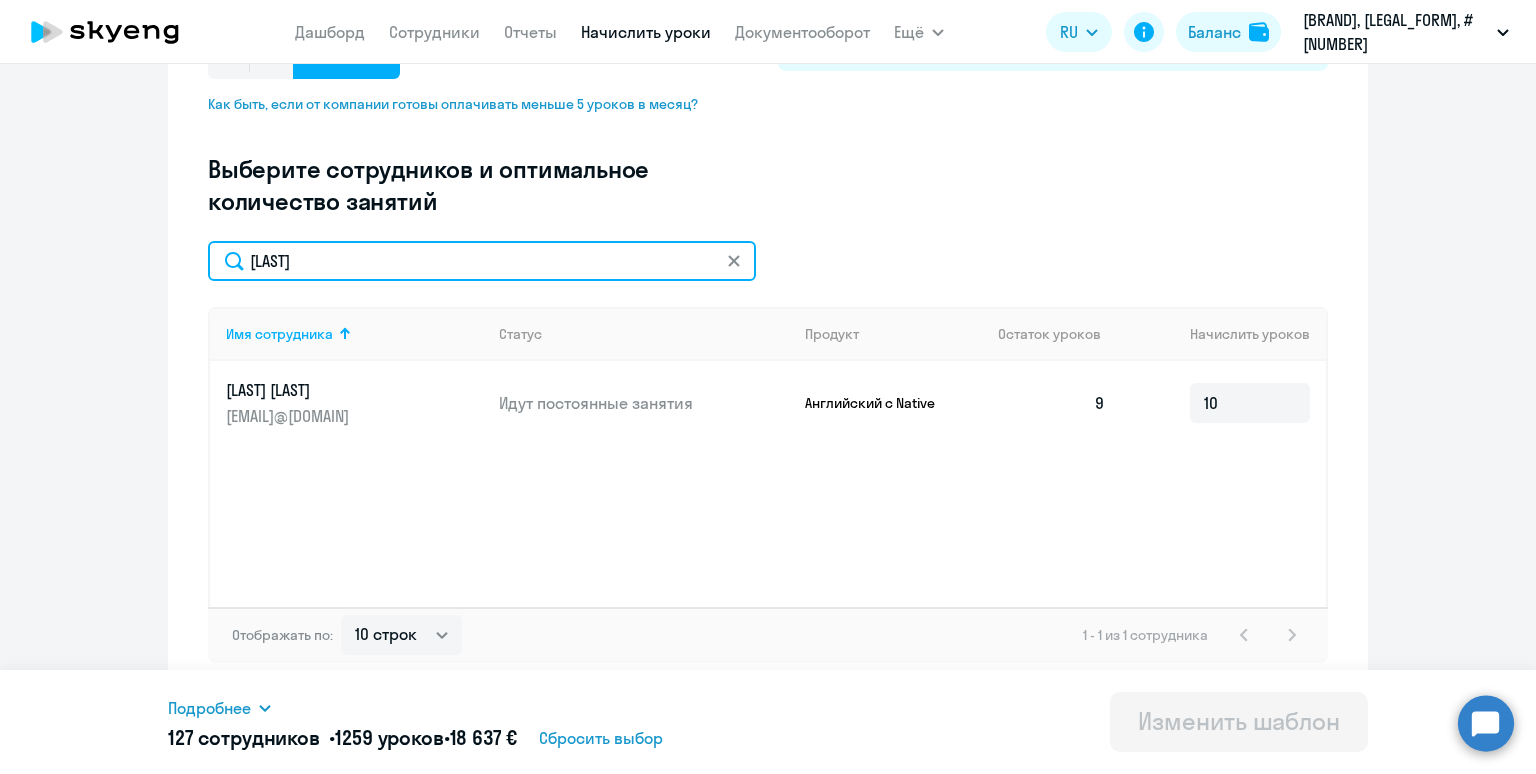 drag, startPoint x: 357, startPoint y: 255, endPoint x: 199, endPoint y: 241, distance: 158.61903 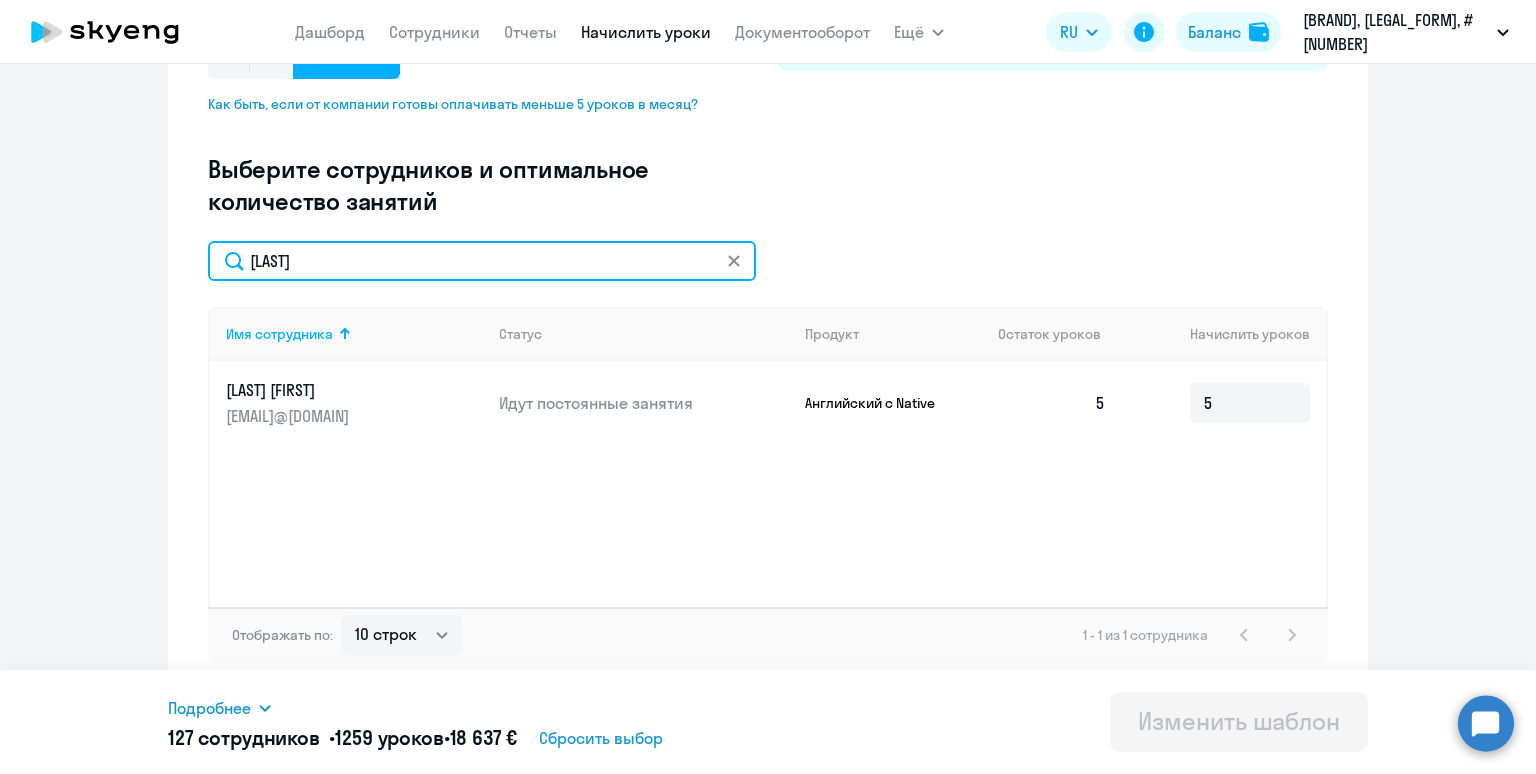 type on "Парфирьева" 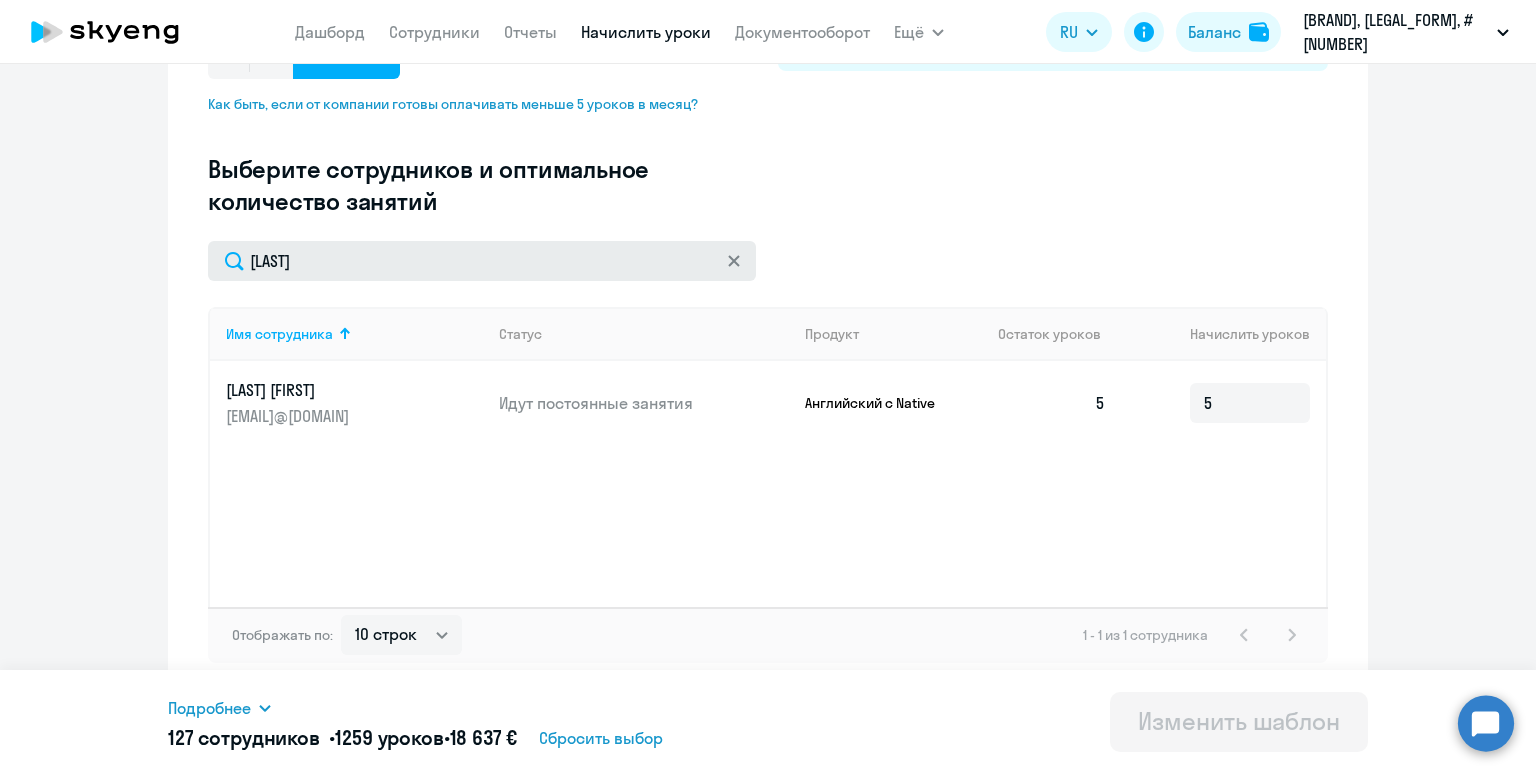 click 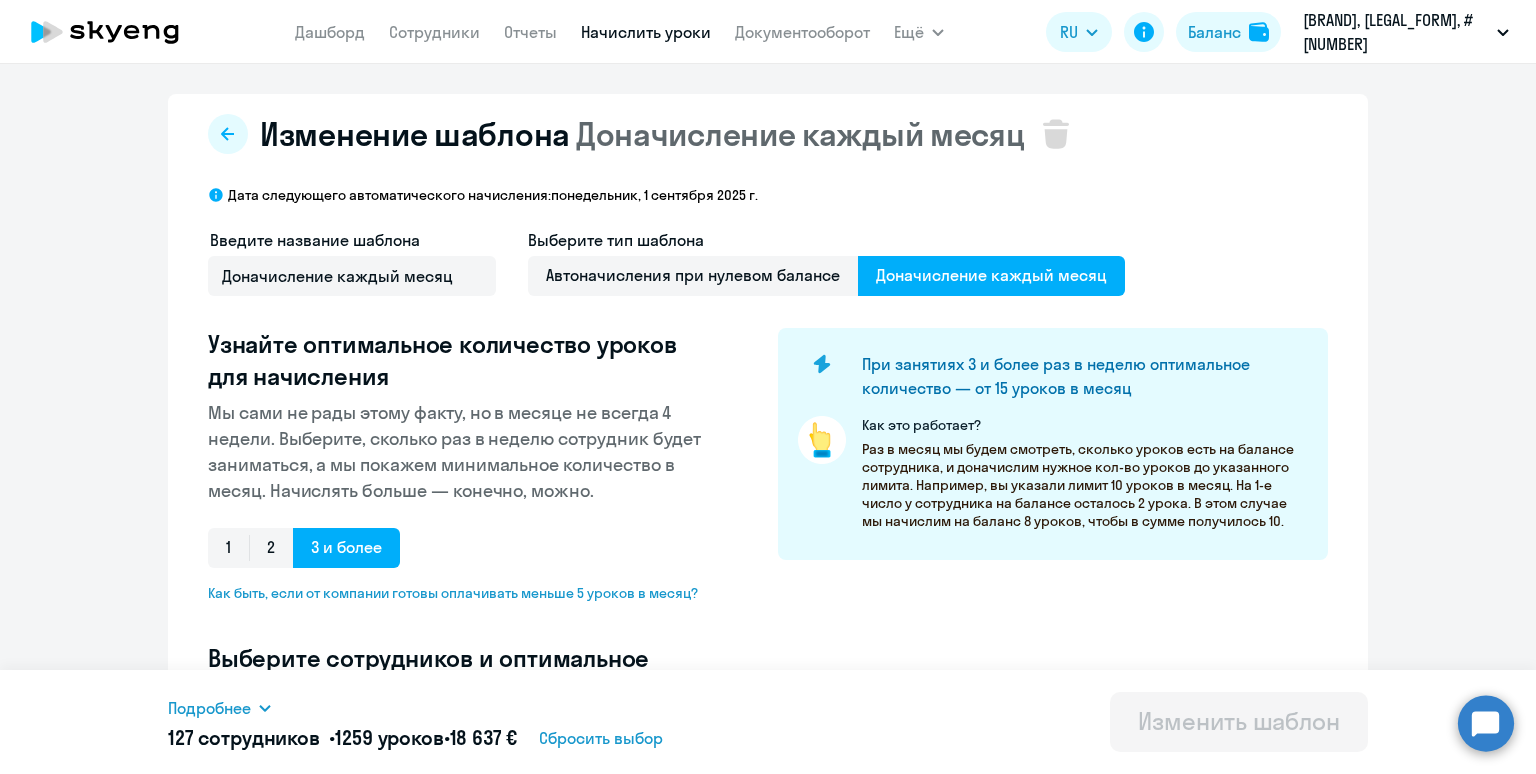 scroll, scrollTop: 489, scrollLeft: 0, axis: vertical 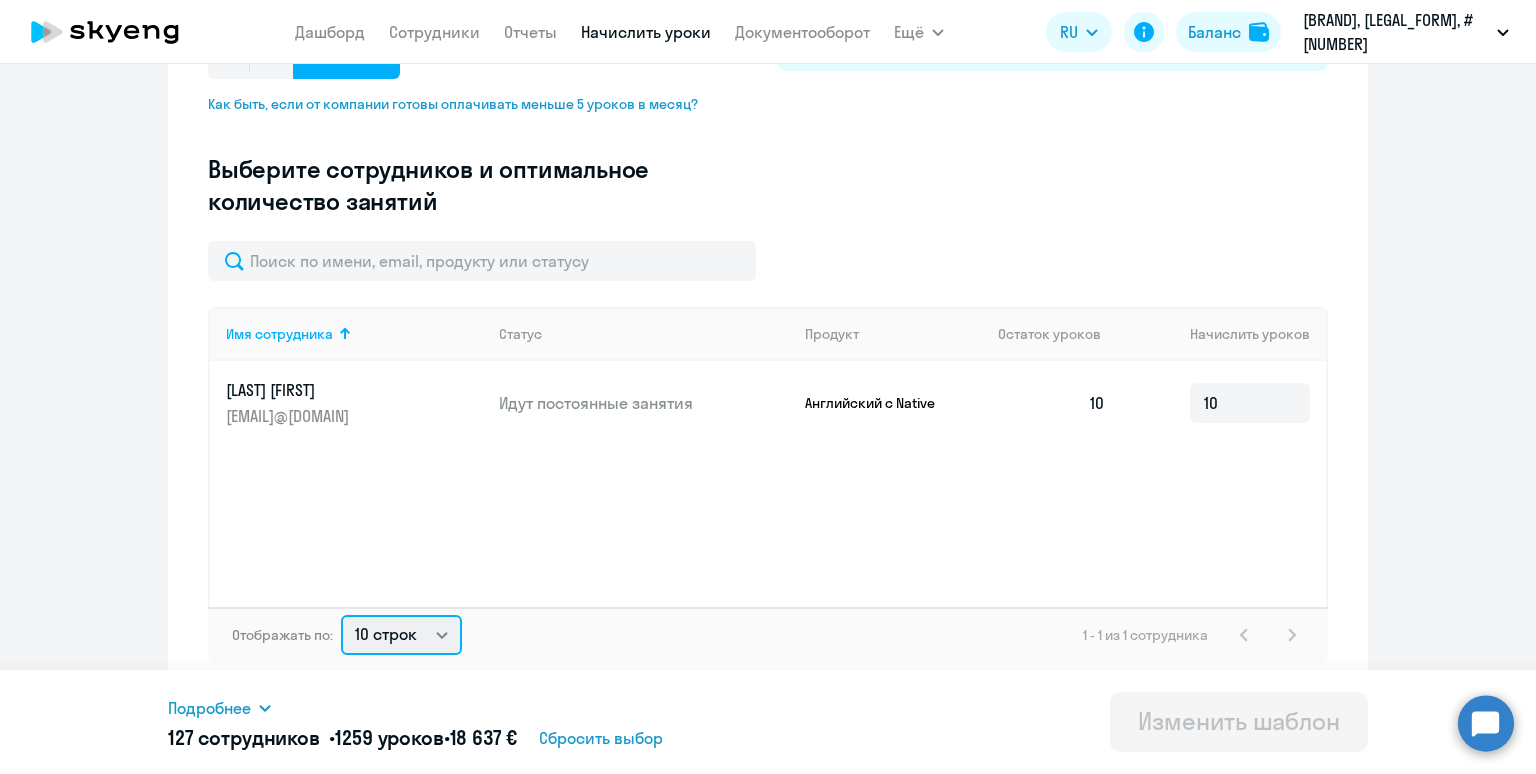 click on "10 строк   30 строк   50 строк" 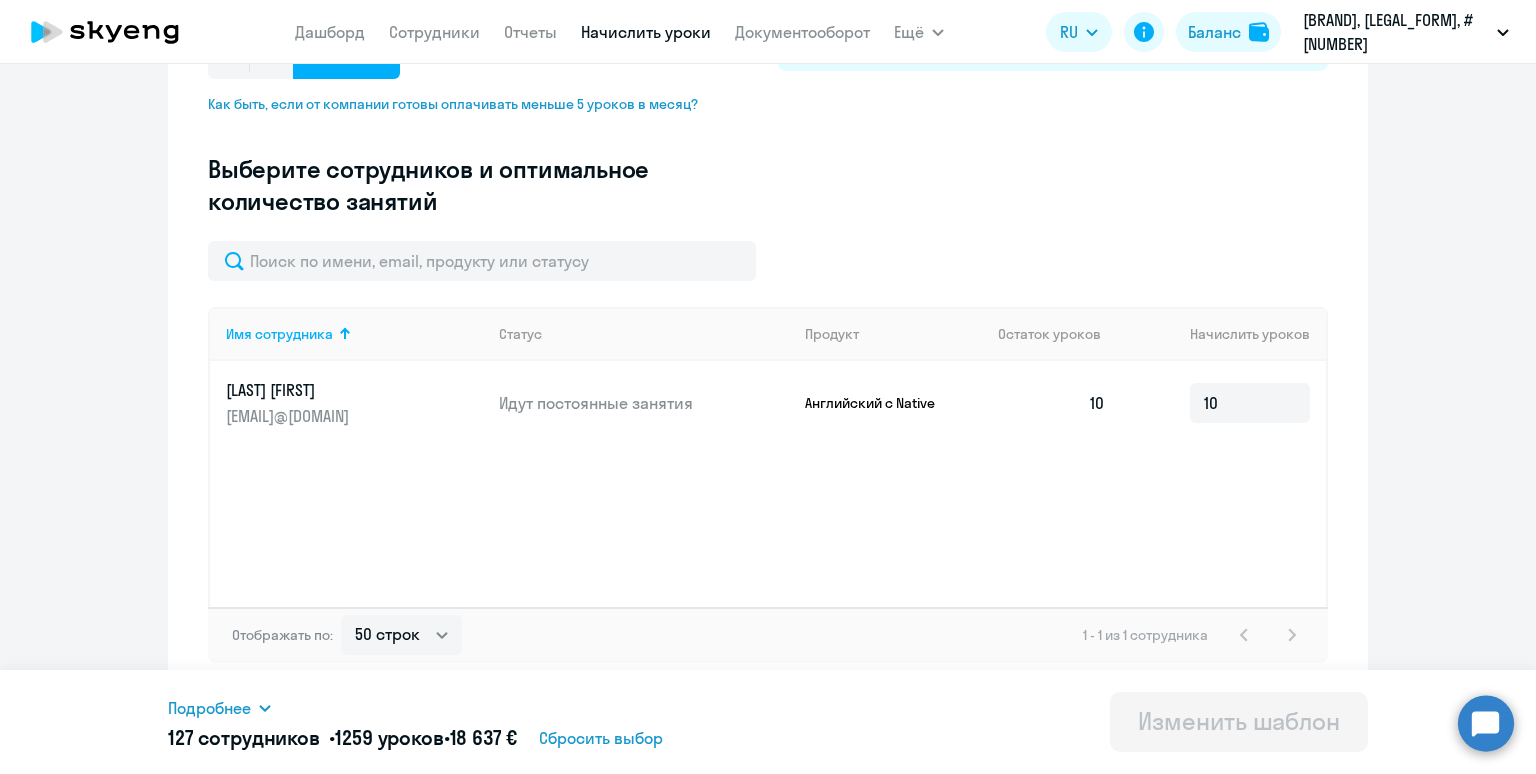 click on "Подробнее" at bounding box center [459, 708] 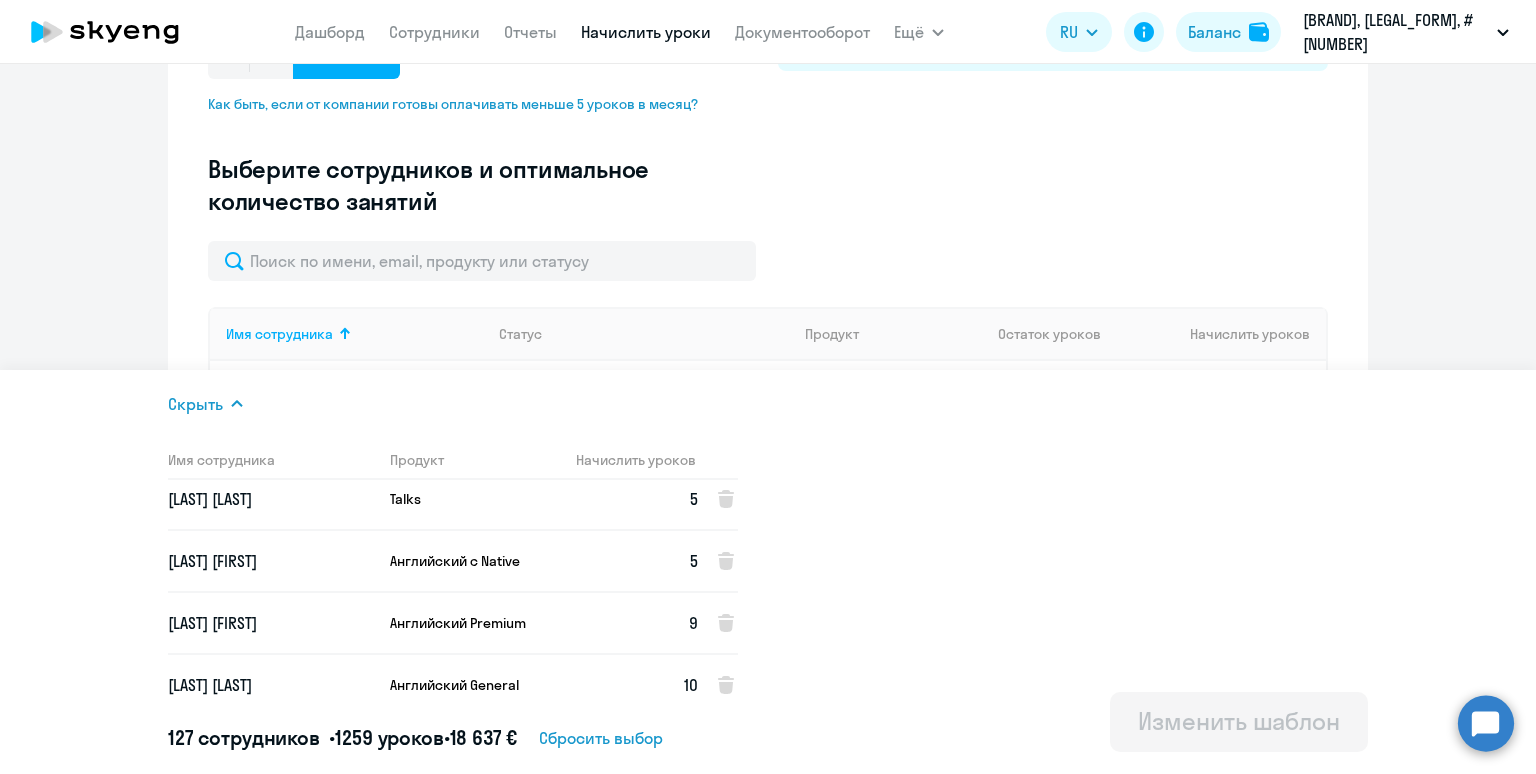 scroll, scrollTop: 0, scrollLeft: 0, axis: both 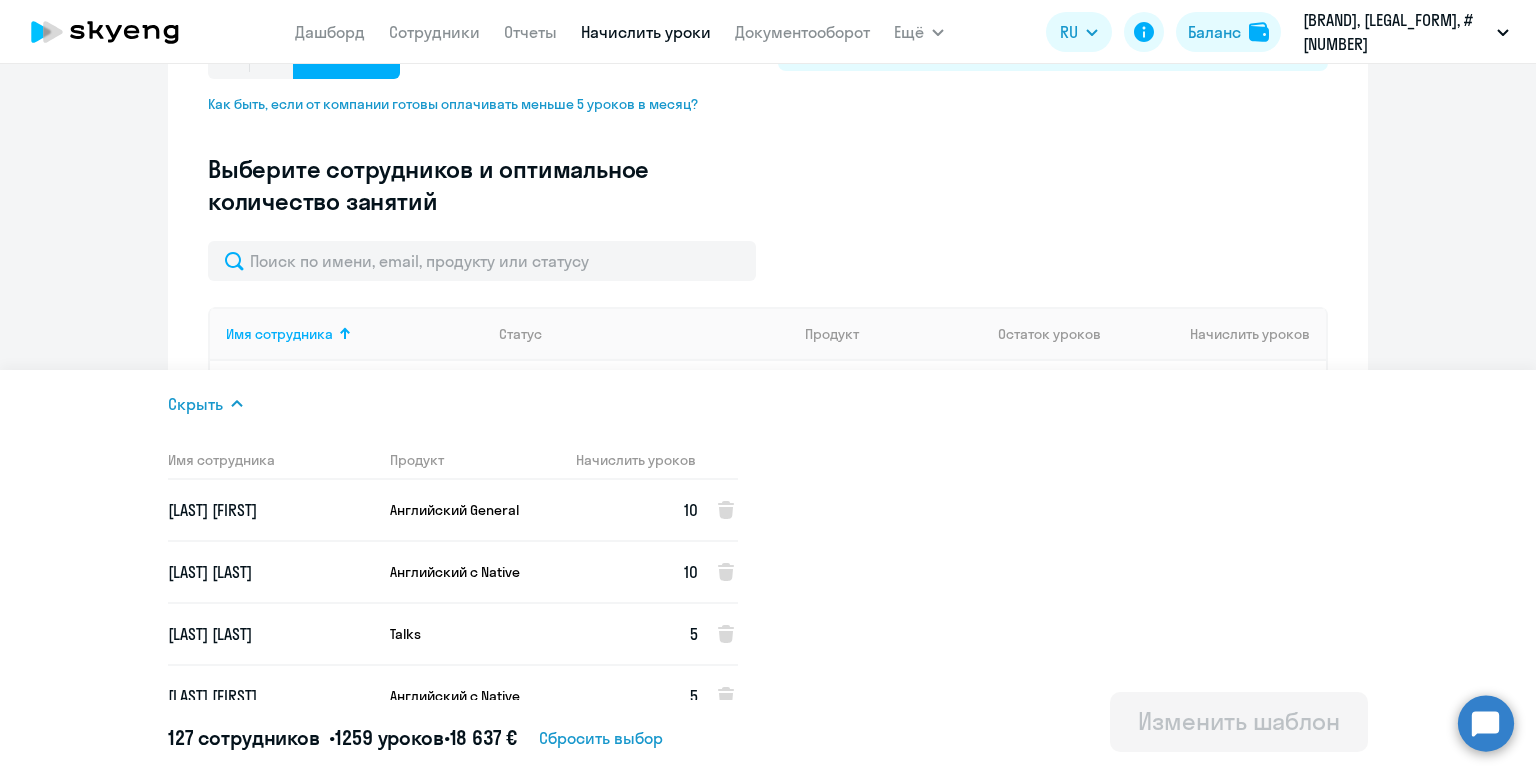 click on "[FIRST] [LAST]" at bounding box center (271, 510) 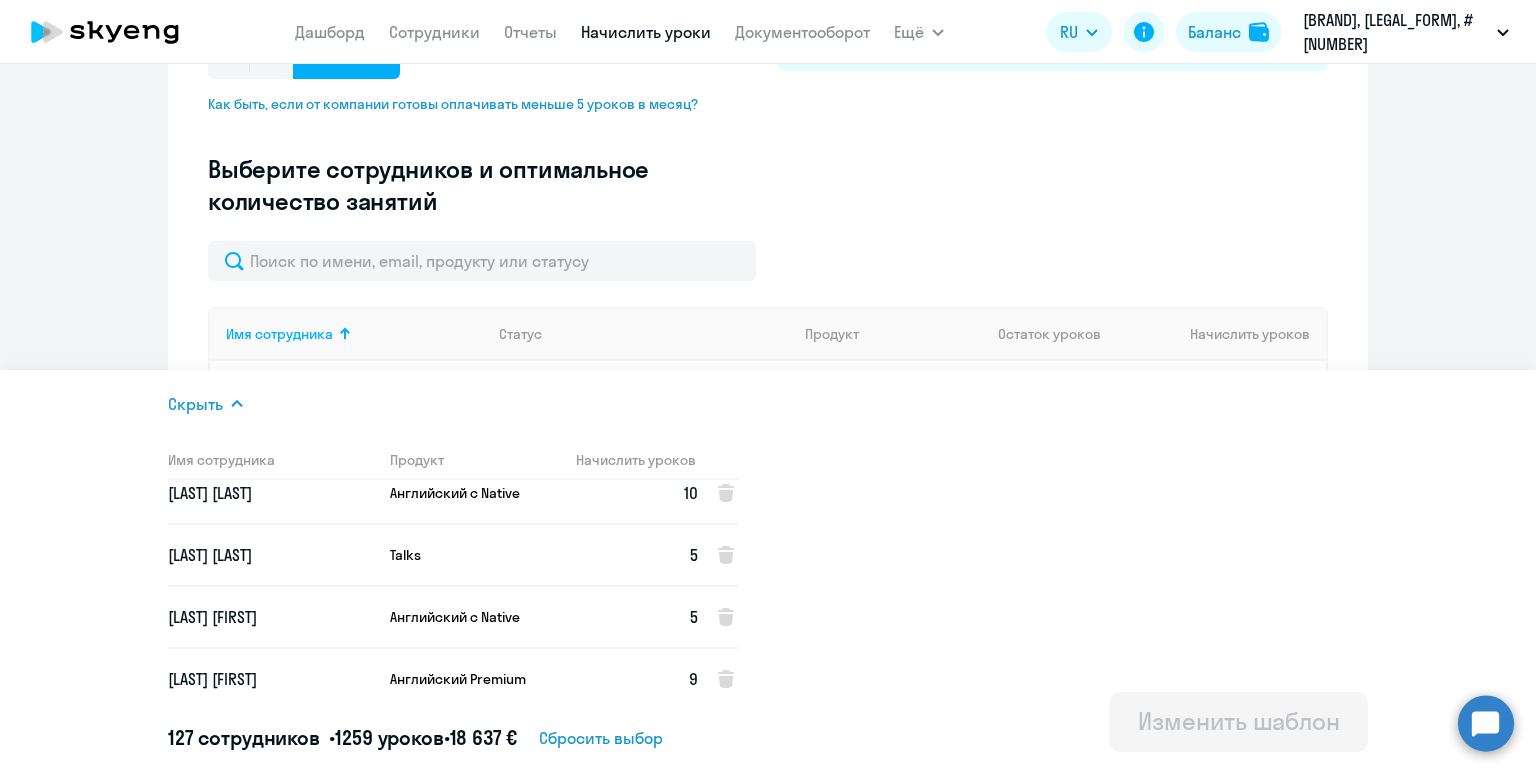scroll, scrollTop: 100, scrollLeft: 0, axis: vertical 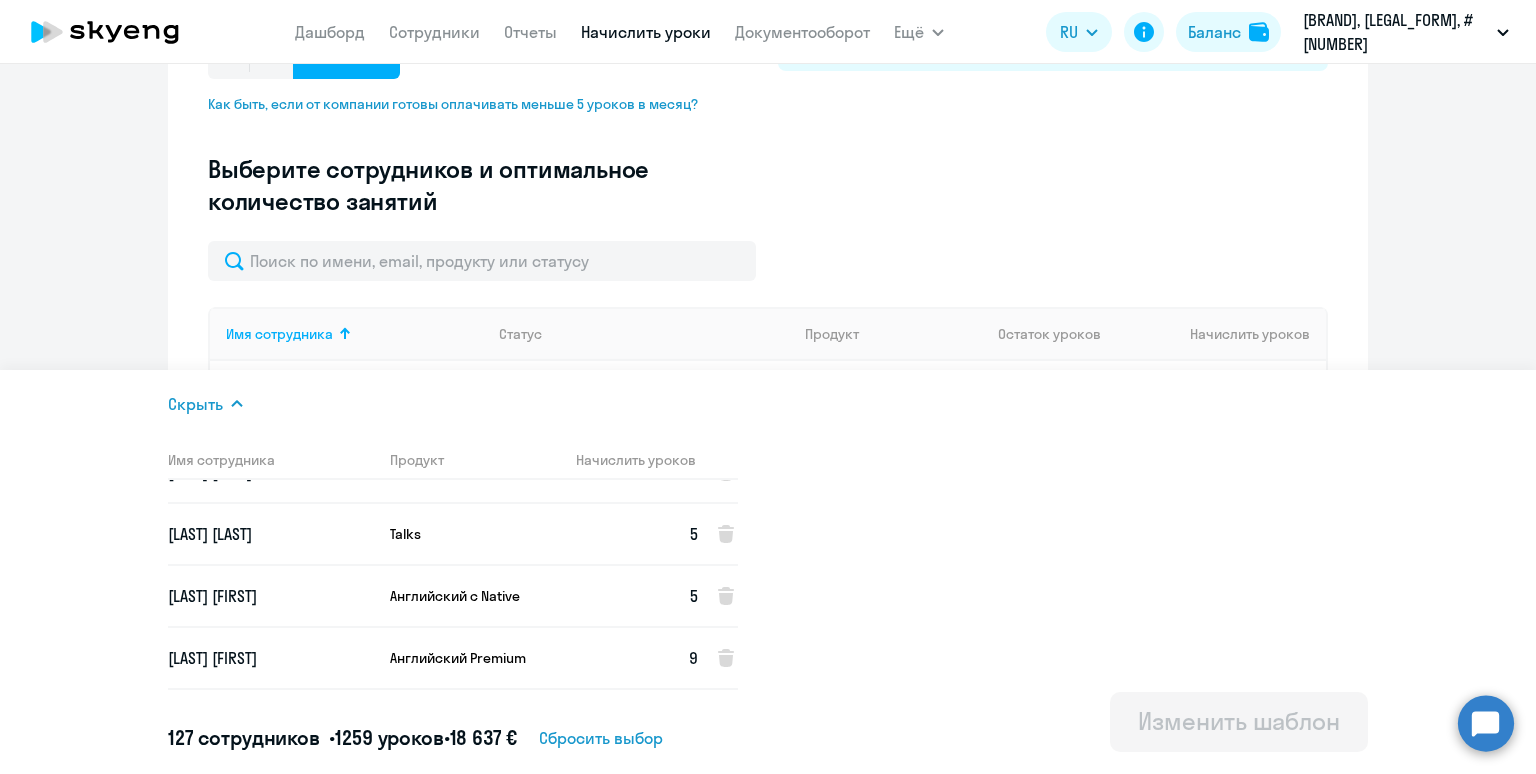 click on "Litvin Inna" at bounding box center [271, 534] 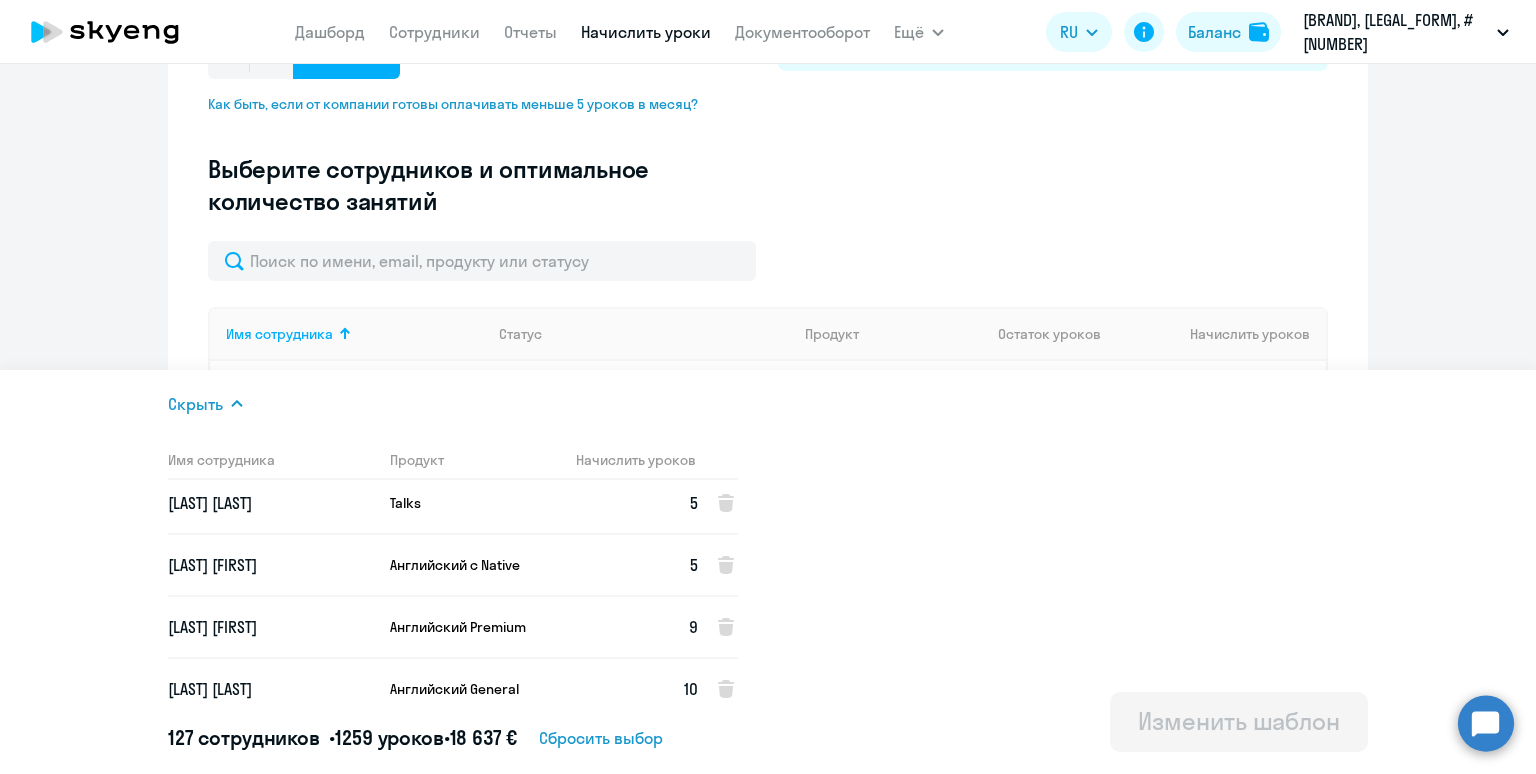 click on "Zhezhera Sergei" at bounding box center (271, 565) 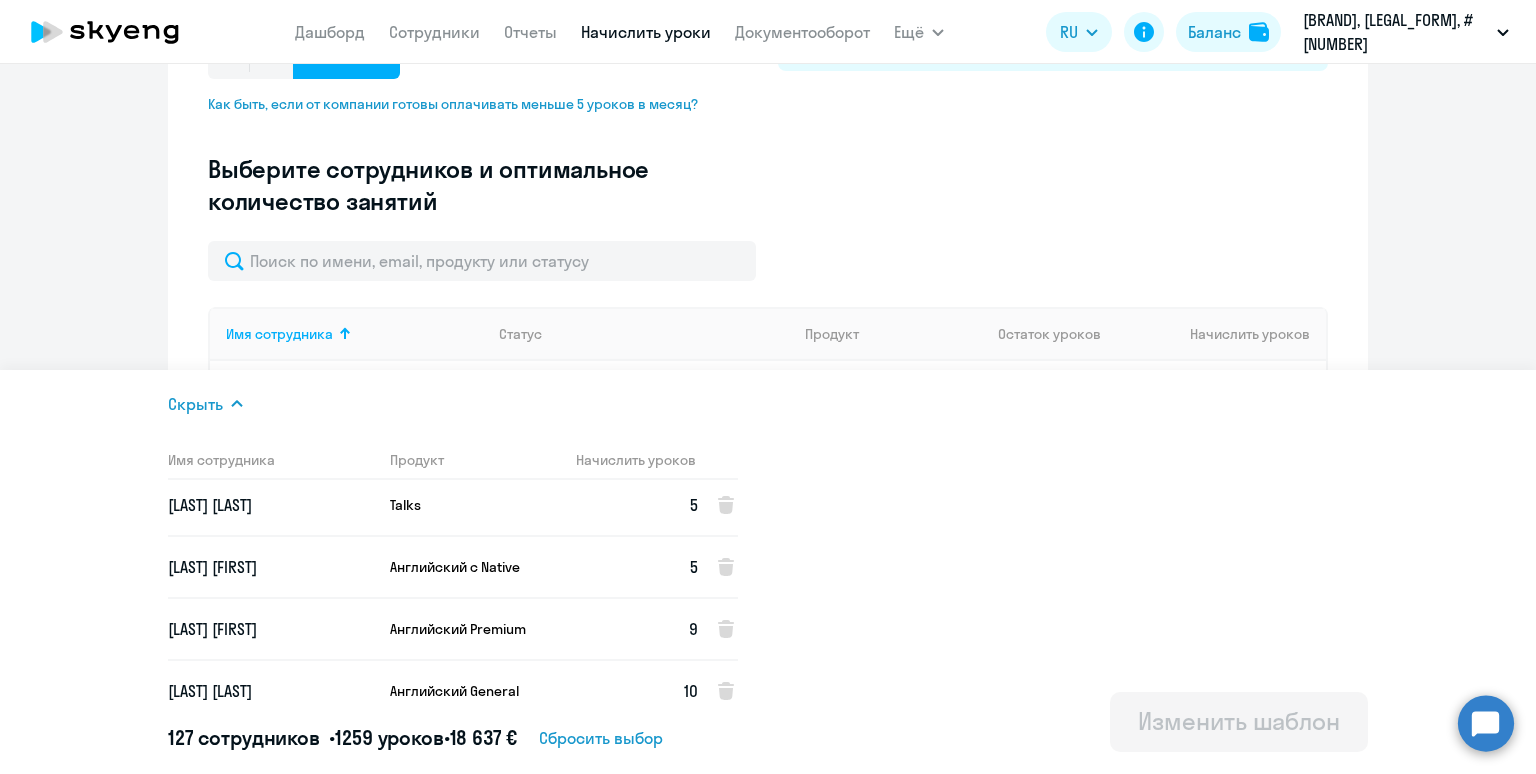 scroll, scrollTop: 127, scrollLeft: 0, axis: vertical 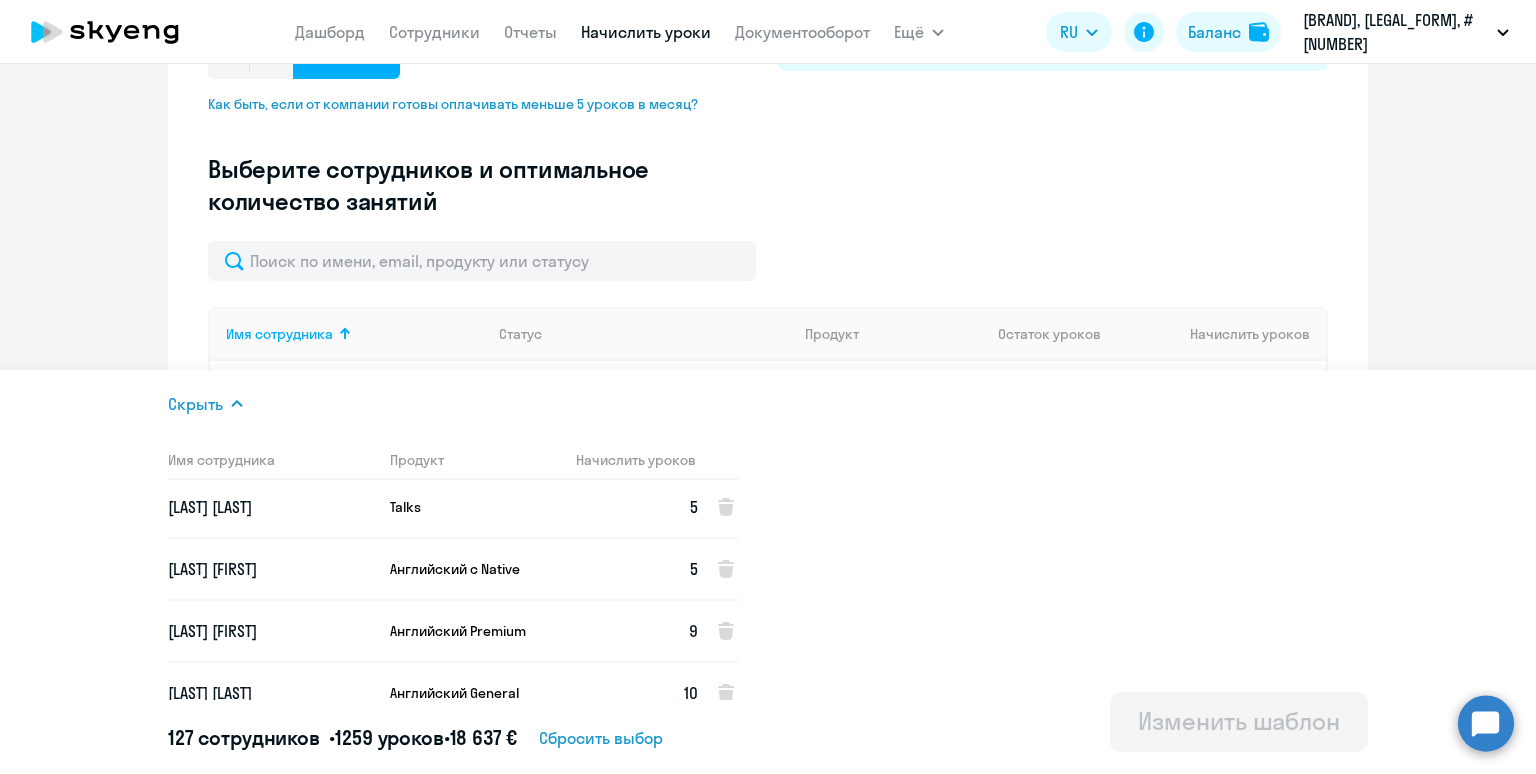 copy on "Zhezhera" 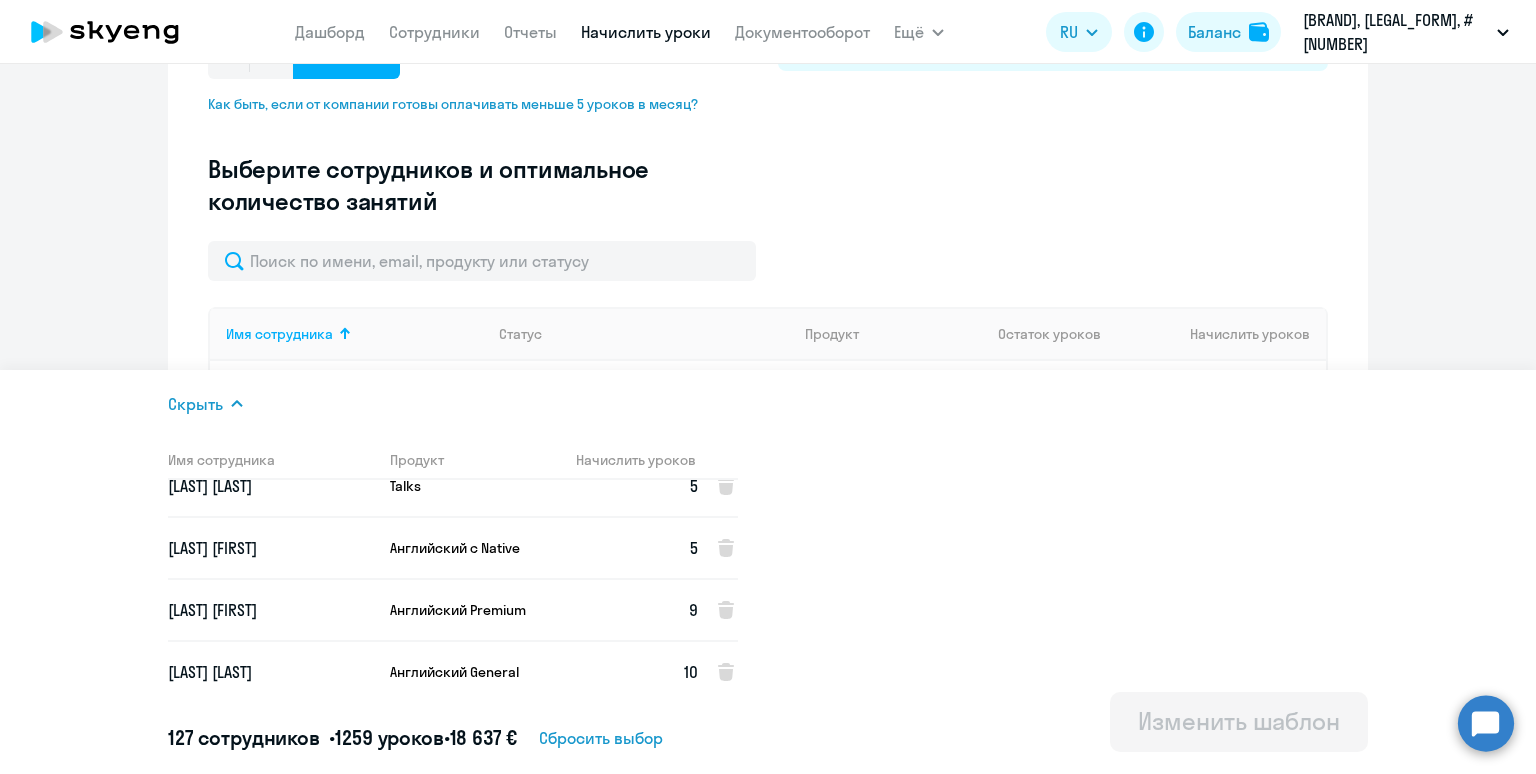 click on "[FIRST] [LAST]" at bounding box center (271, 610) 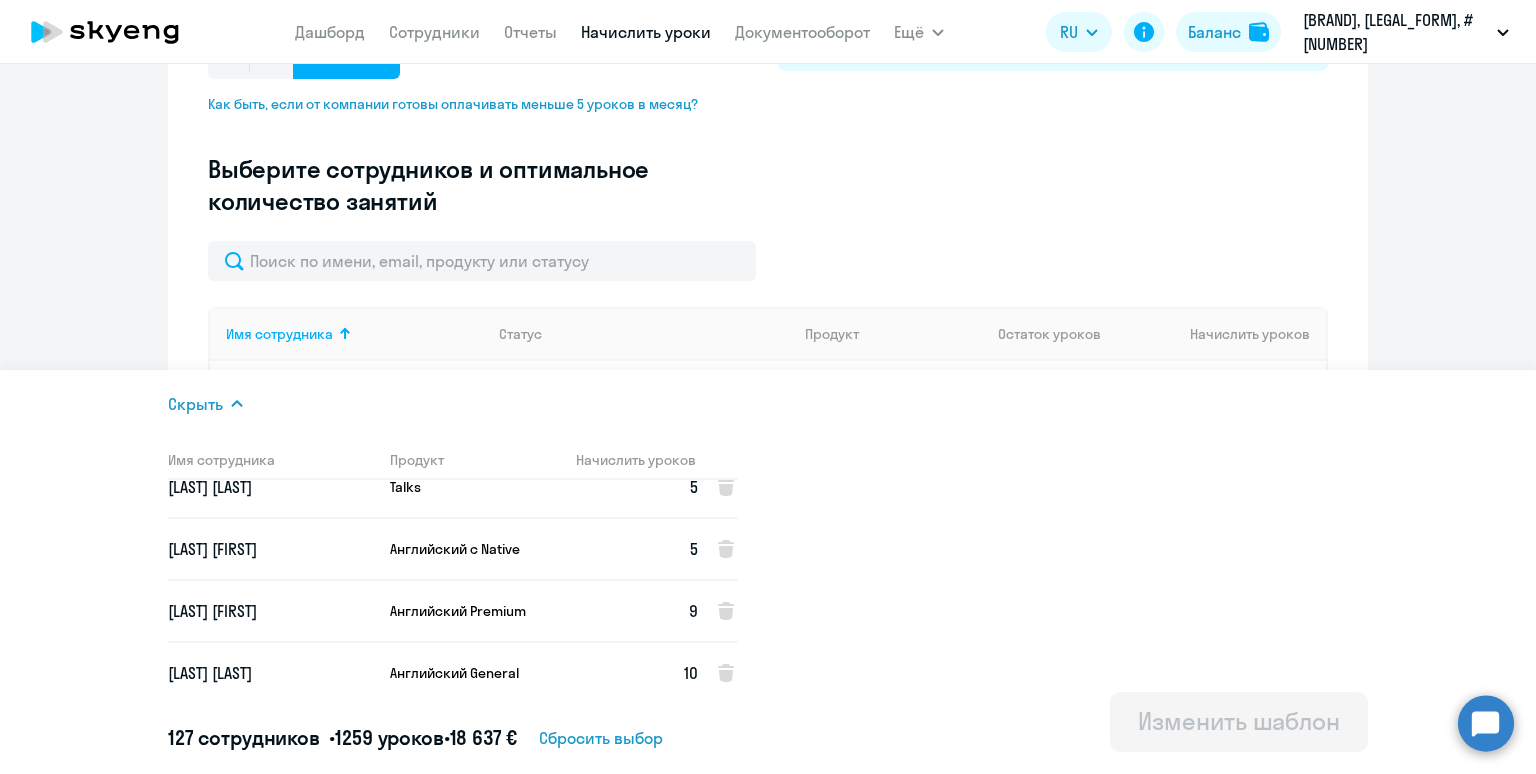 scroll, scrollTop: 146, scrollLeft: 0, axis: vertical 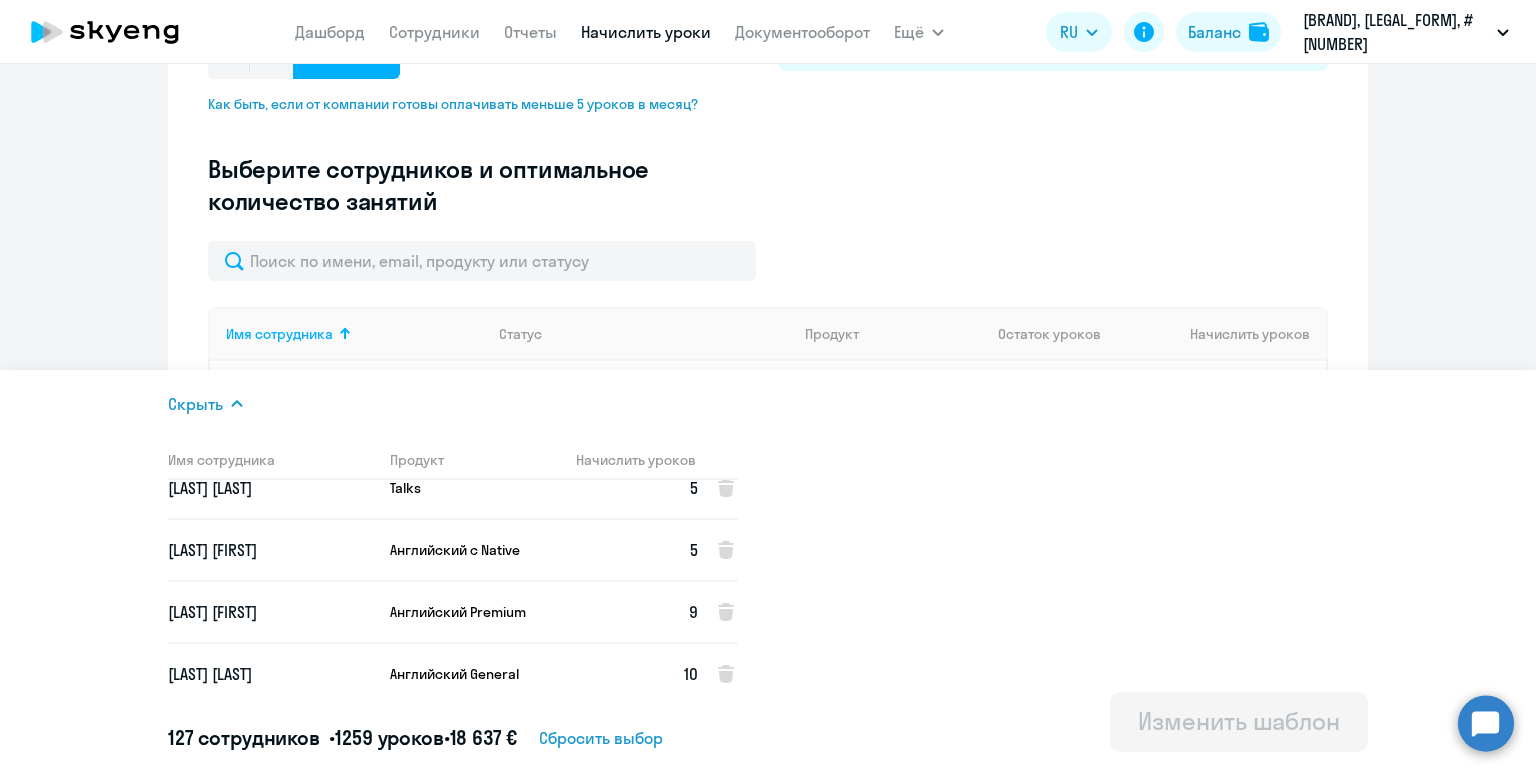 copy on "Diakonova" 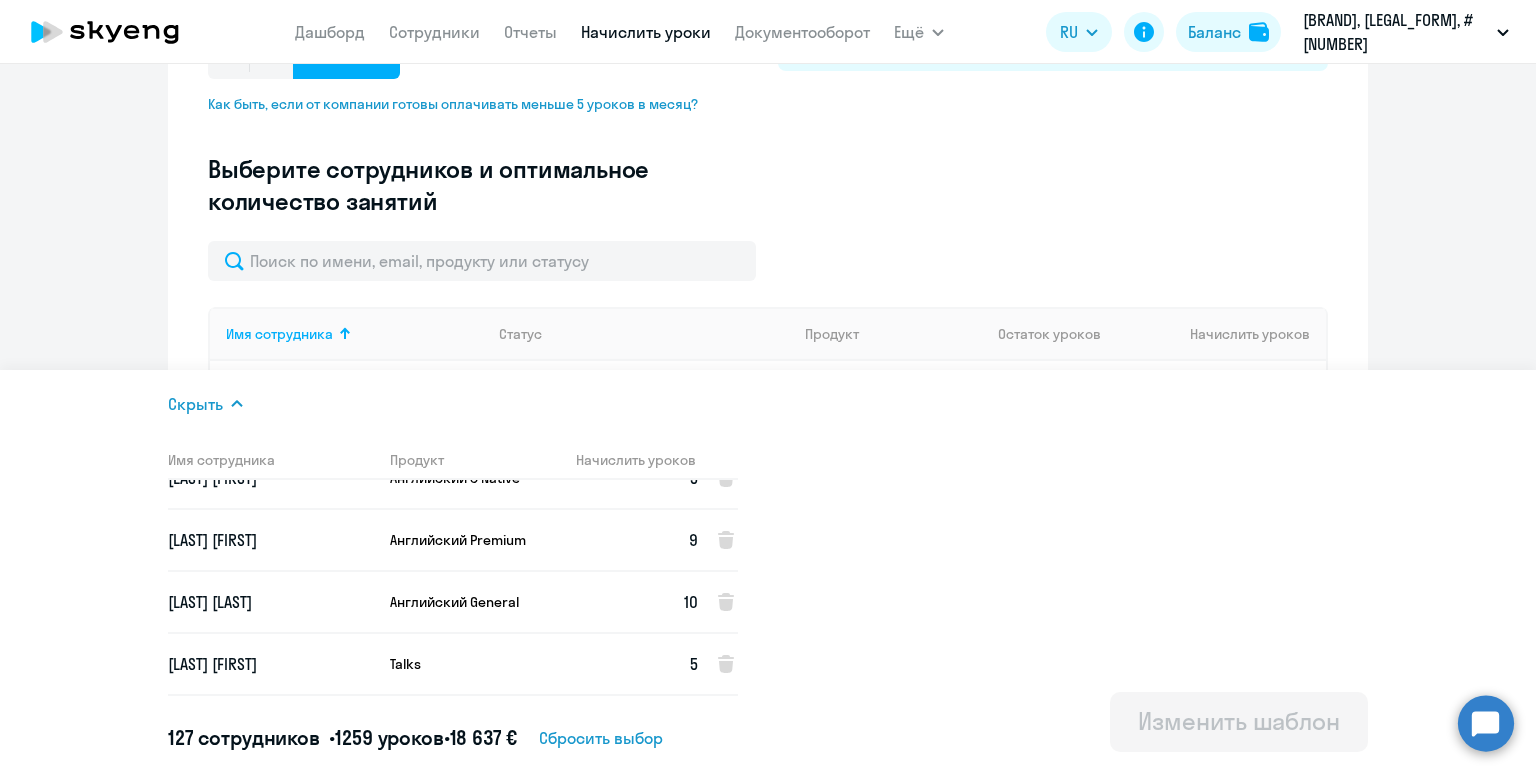 scroll, scrollTop: 225, scrollLeft: 0, axis: vertical 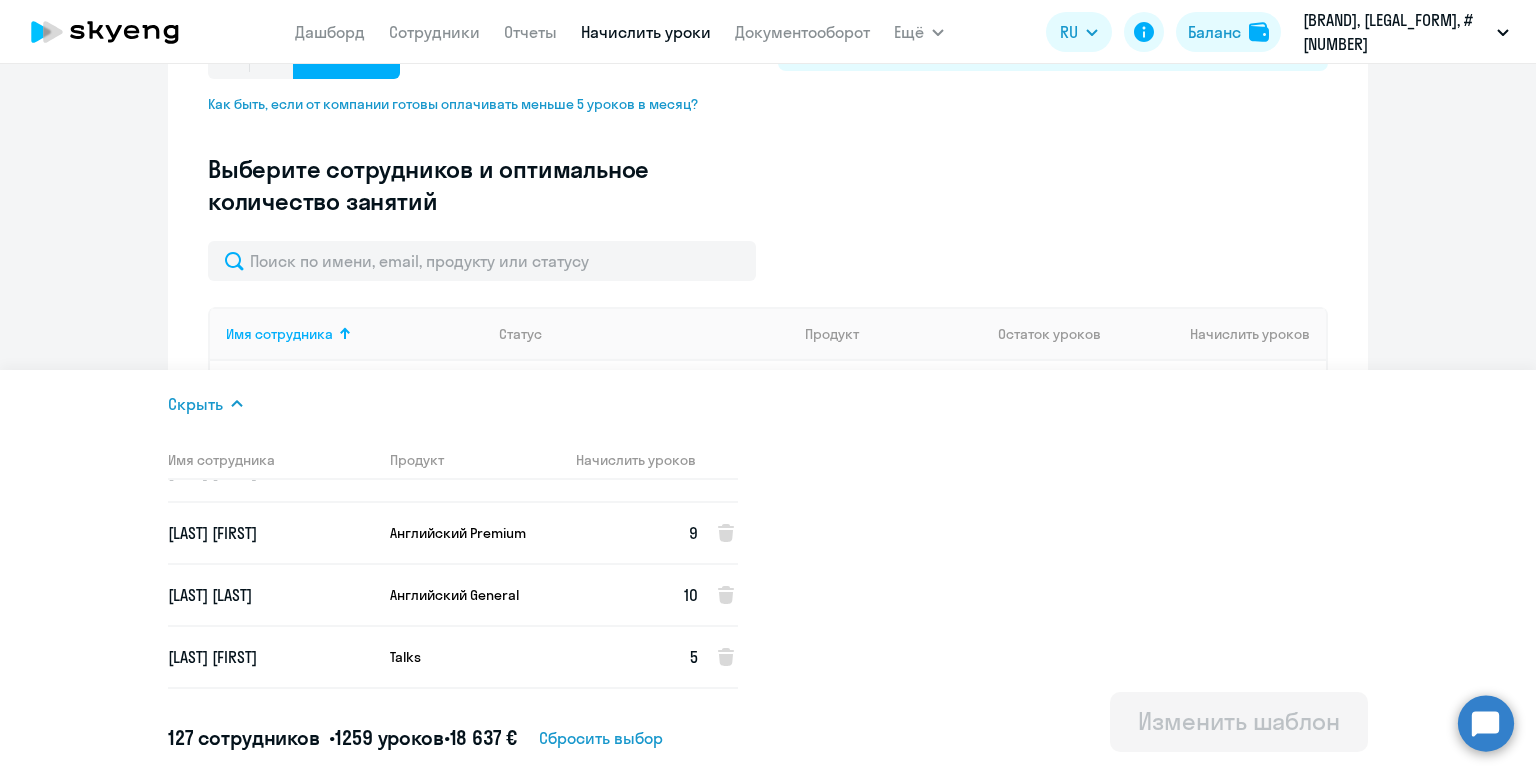 click on "[LAST] [FIRST]" at bounding box center [271, 595] 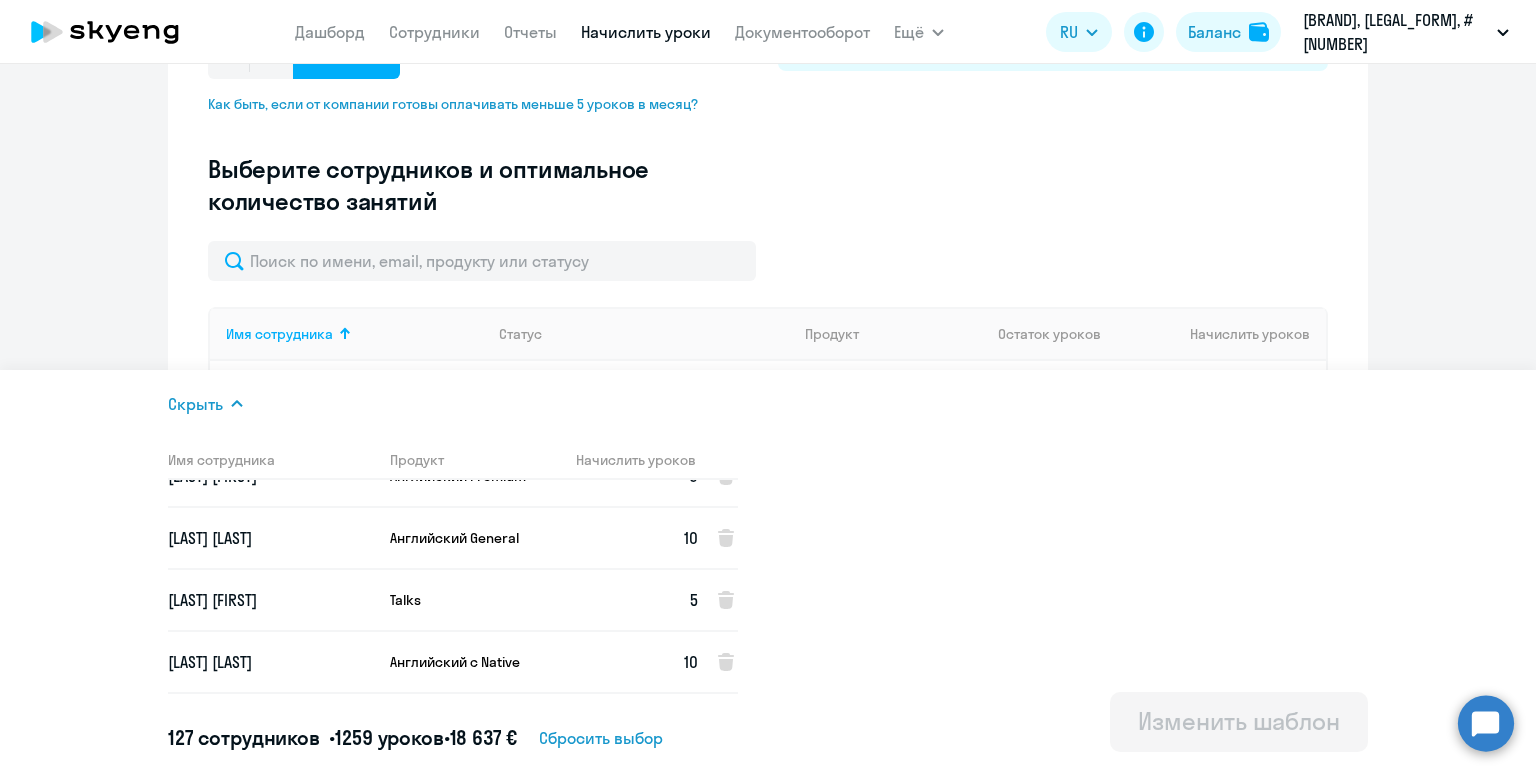 scroll, scrollTop: 300, scrollLeft: 0, axis: vertical 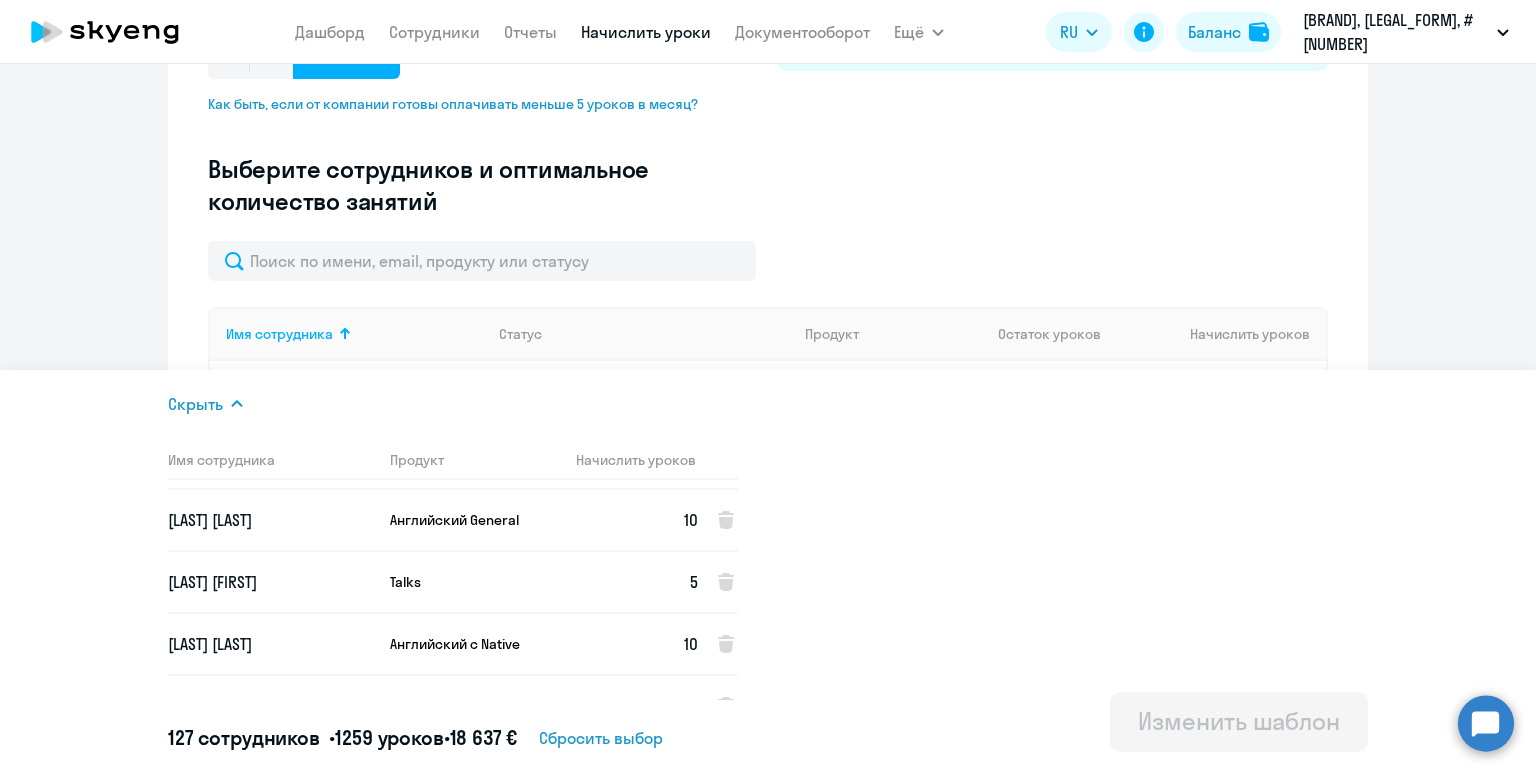 click on "Kazmin Dmytro" at bounding box center [271, 582] 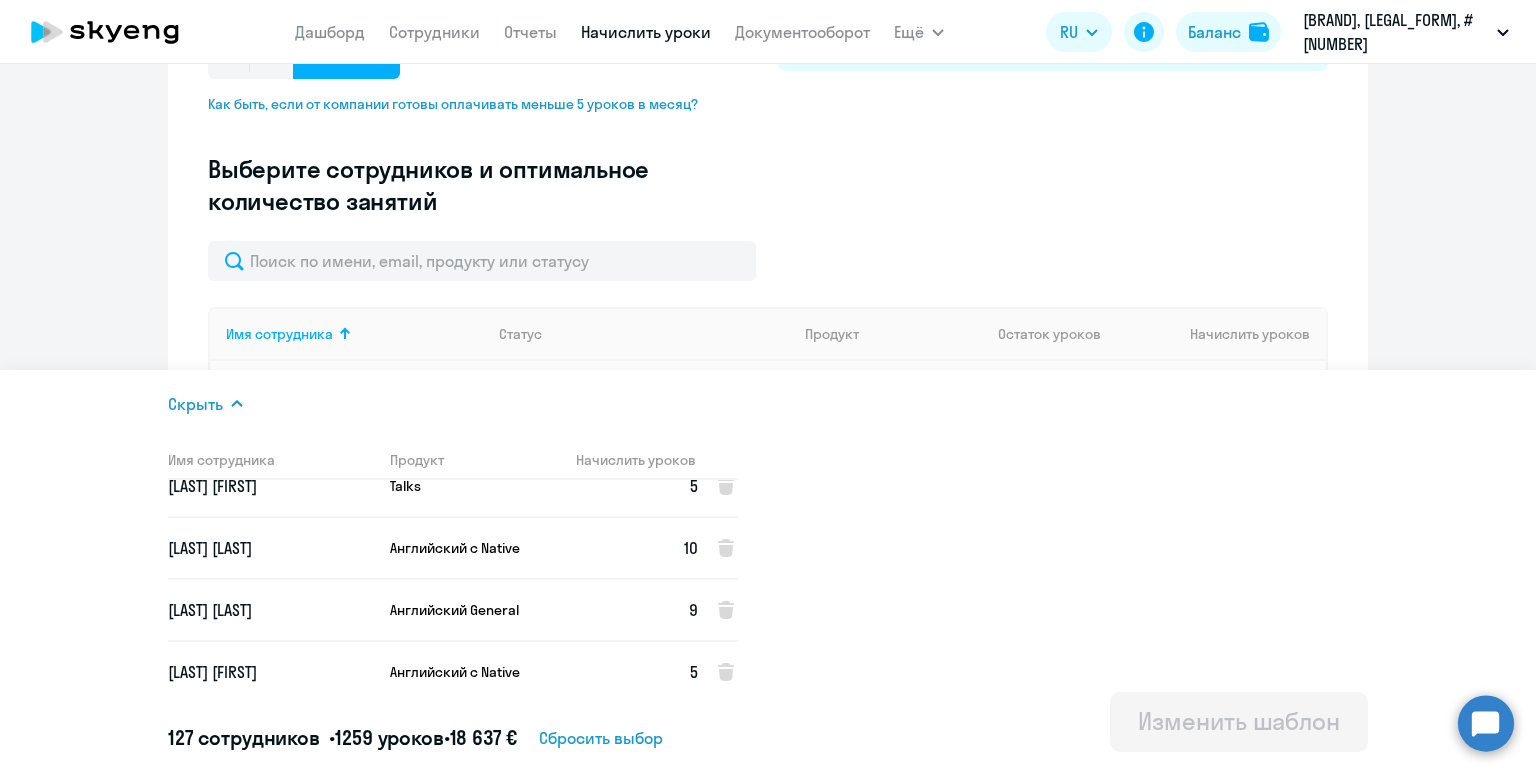 scroll, scrollTop: 408, scrollLeft: 0, axis: vertical 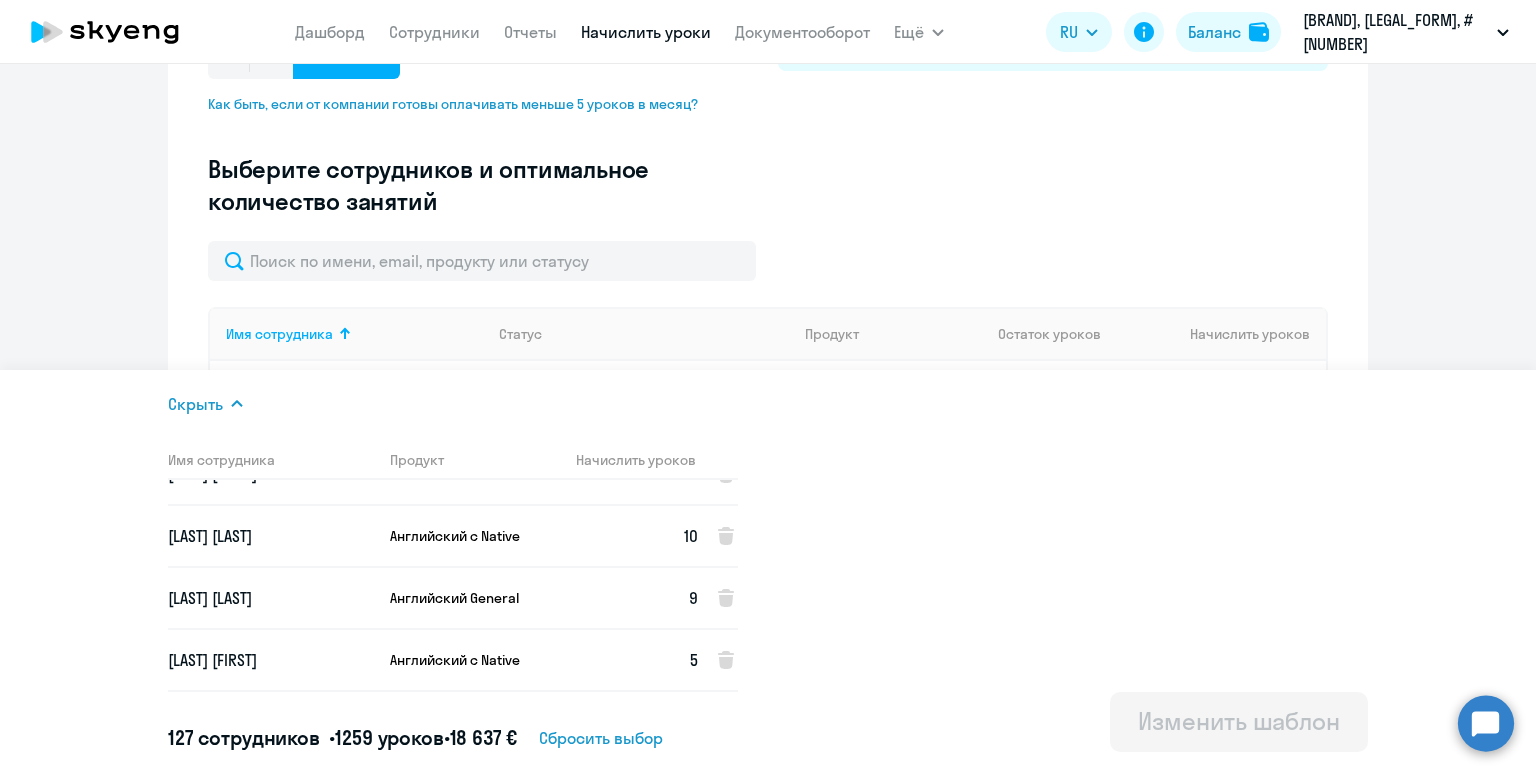 click on "[FIRST] [LAST]" at bounding box center [271, 598] 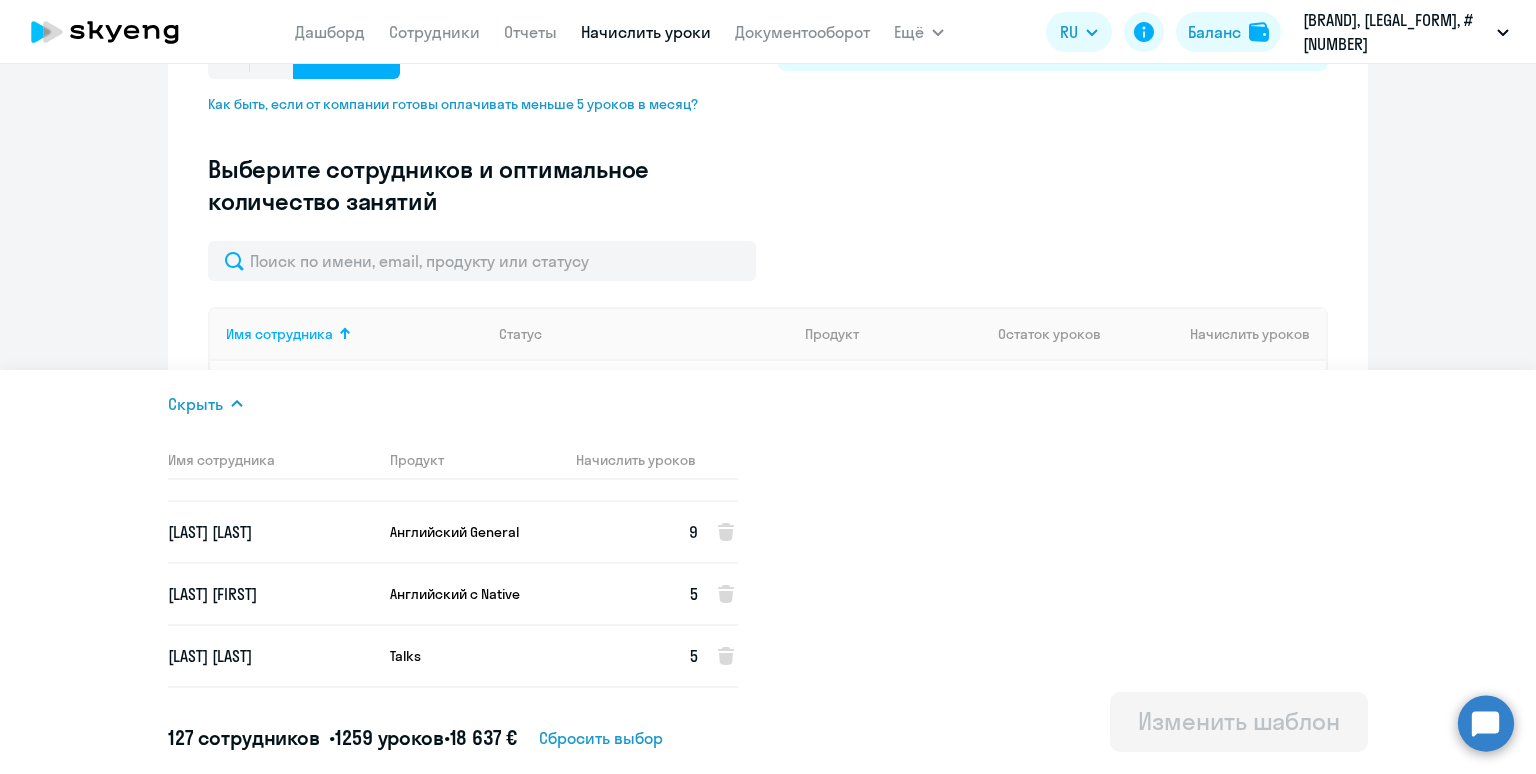 scroll, scrollTop: 478, scrollLeft: 0, axis: vertical 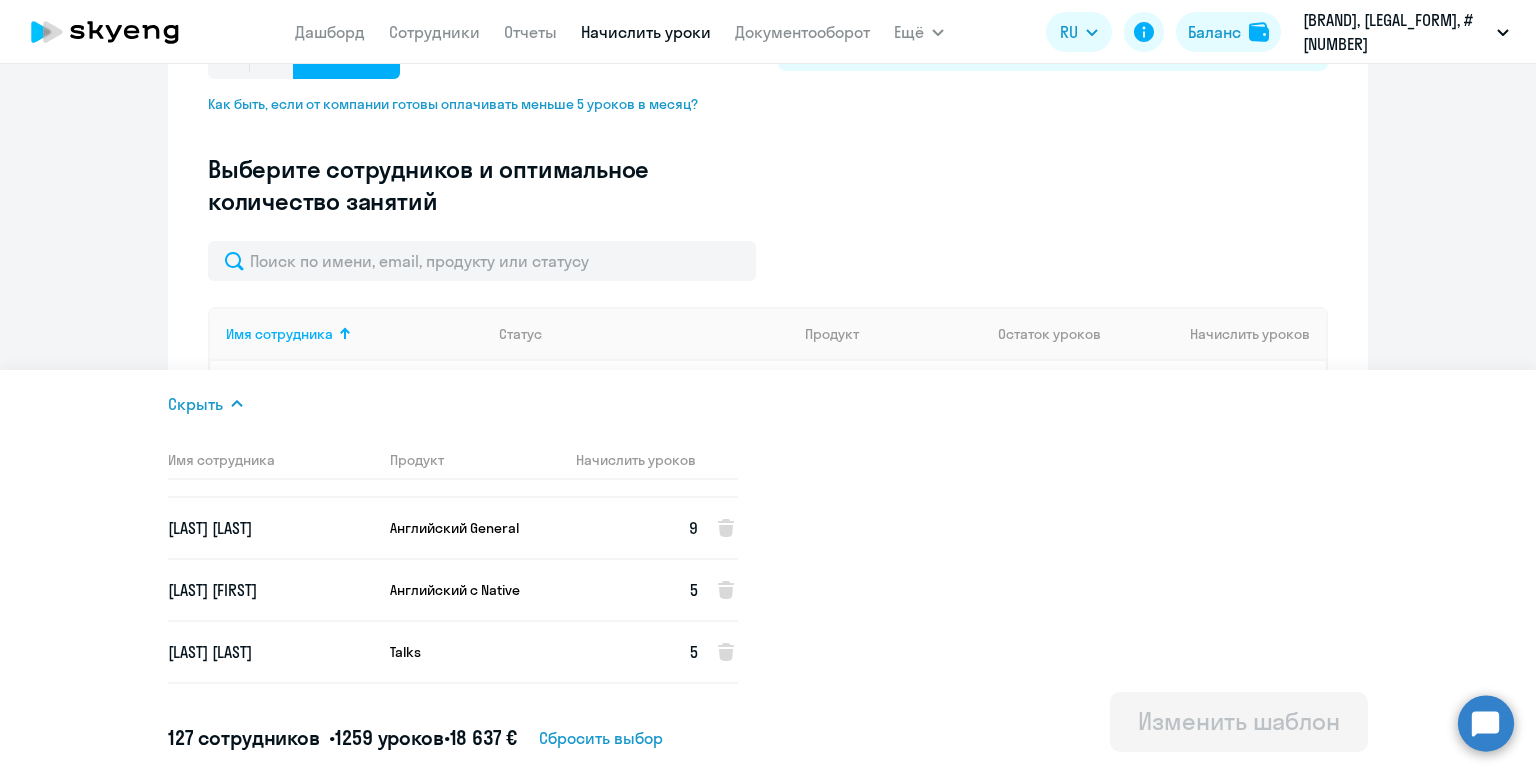click on "[FIRST] [LAST]" at bounding box center [271, 590] 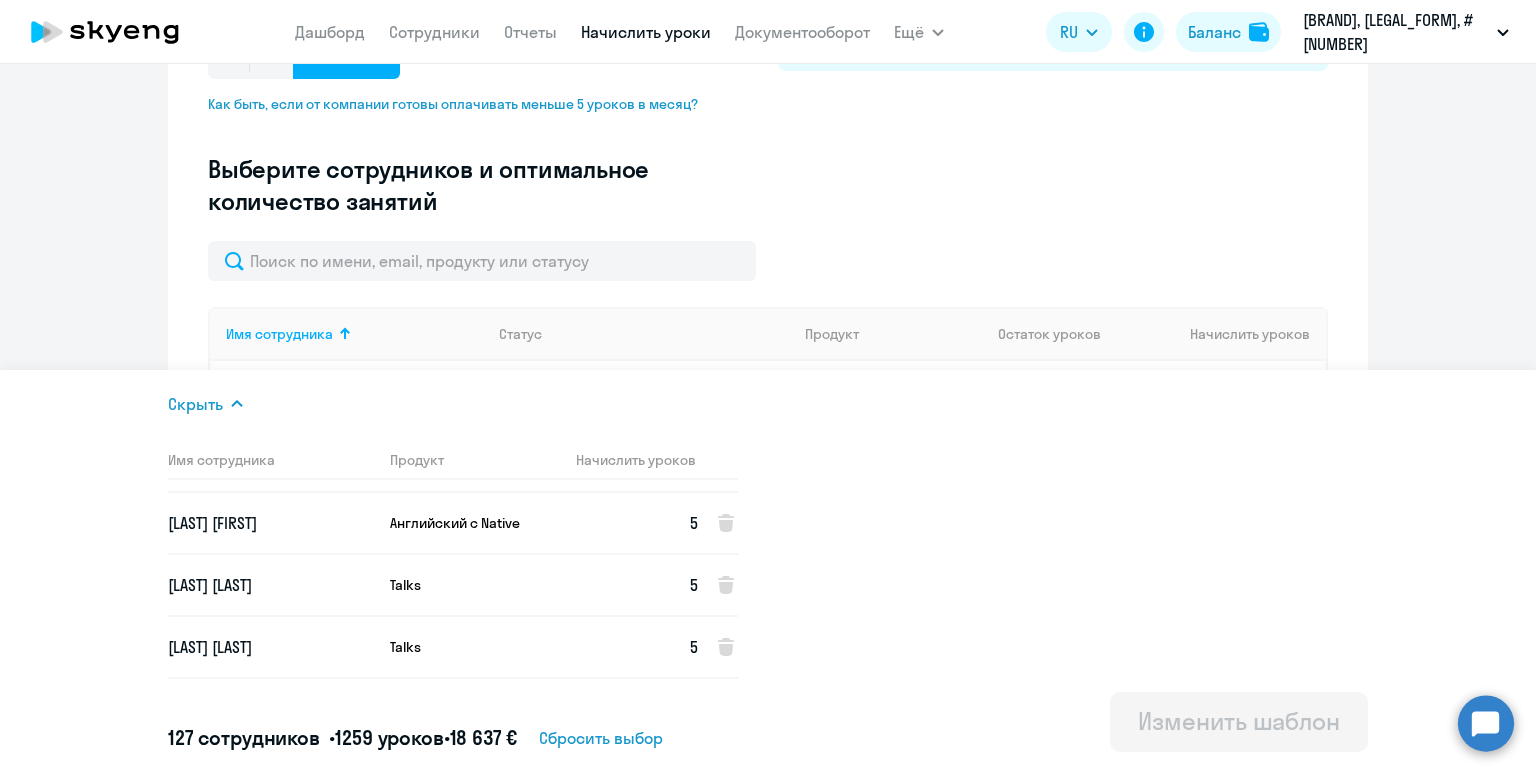 scroll, scrollTop: 560, scrollLeft: 0, axis: vertical 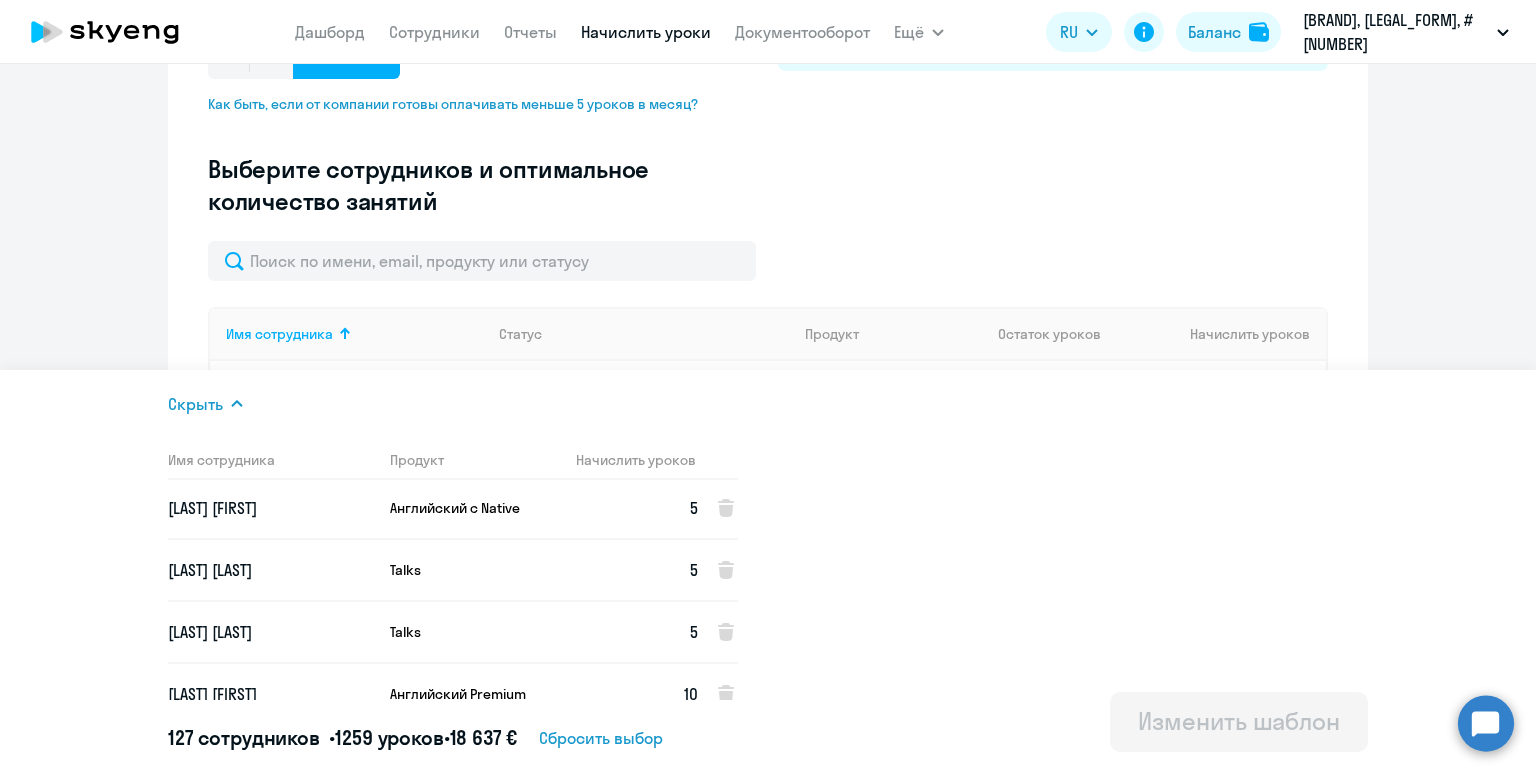 click on "[FIRST] [LAST]" at bounding box center (271, 632) 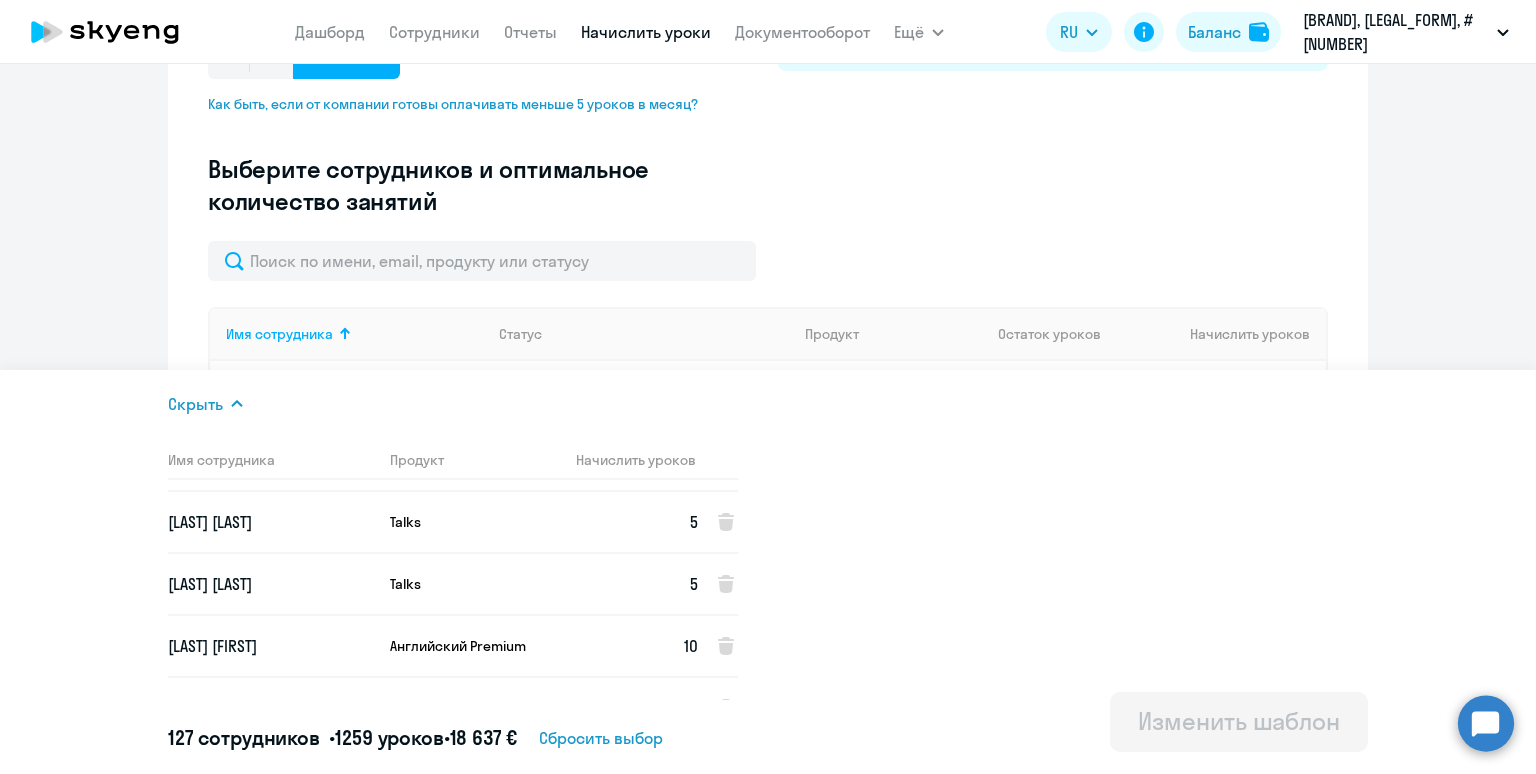 scroll, scrollTop: 610, scrollLeft: 0, axis: vertical 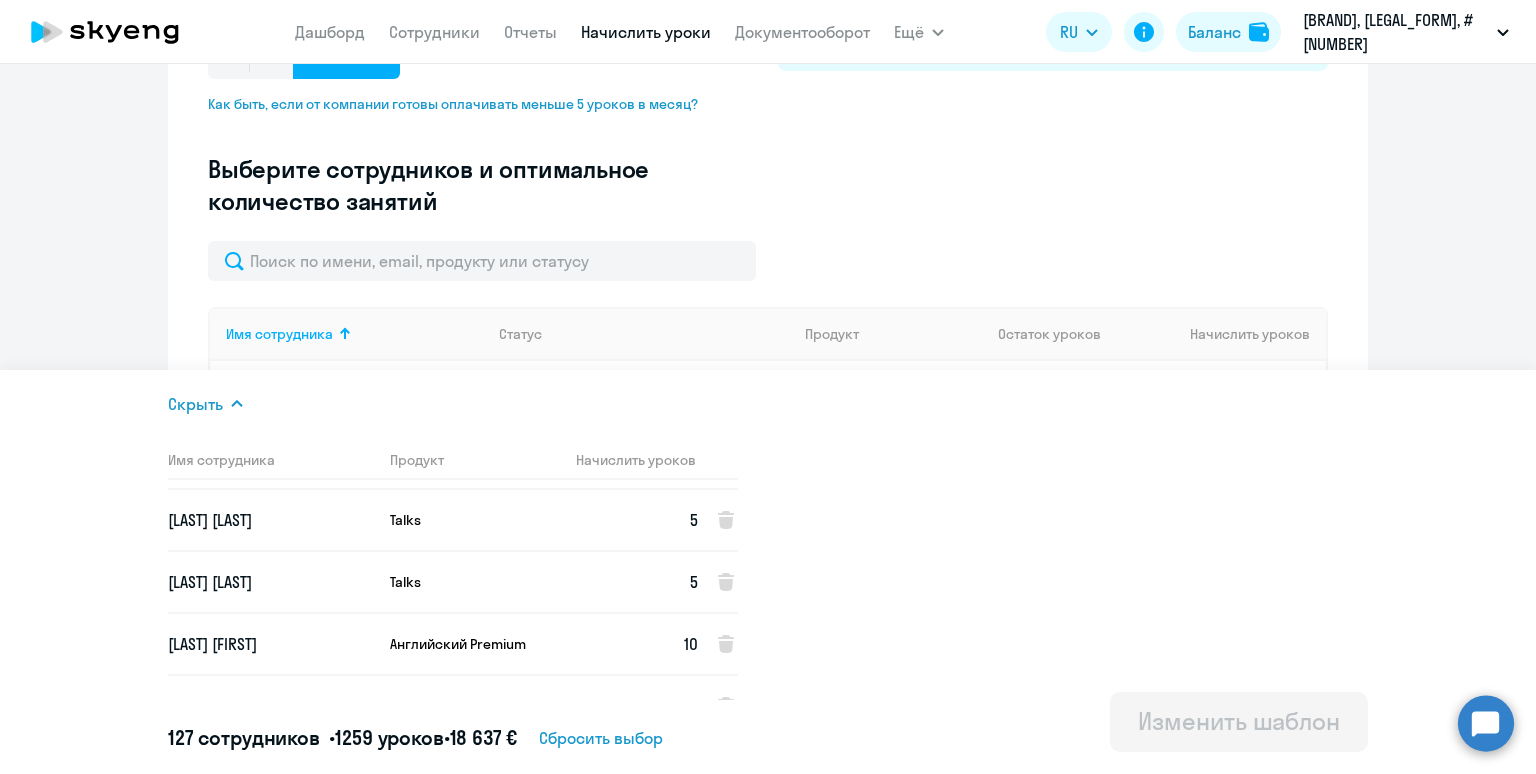 click on "Knyazkov Eugeny" at bounding box center (271, 644) 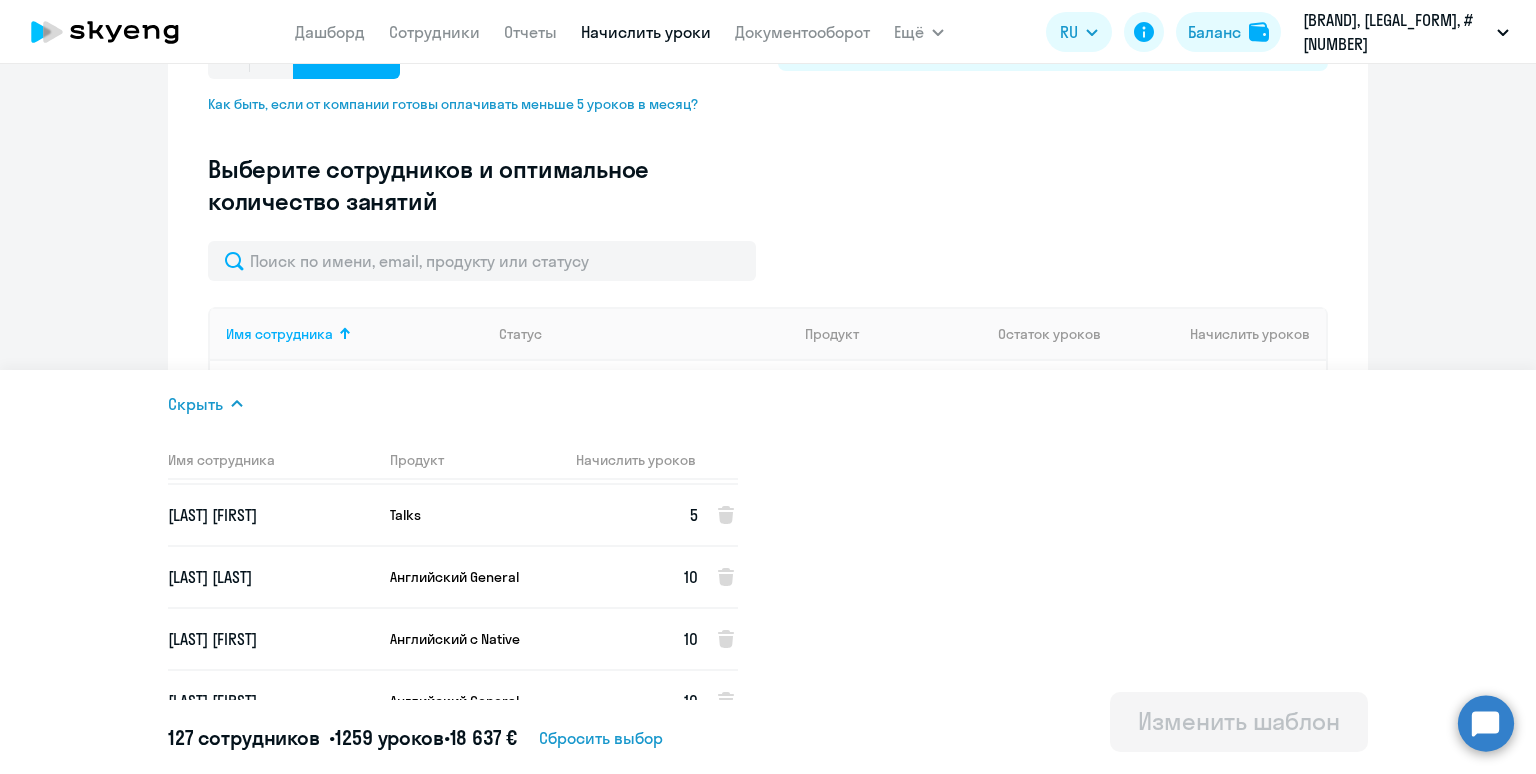 scroll, scrollTop: 806, scrollLeft: 0, axis: vertical 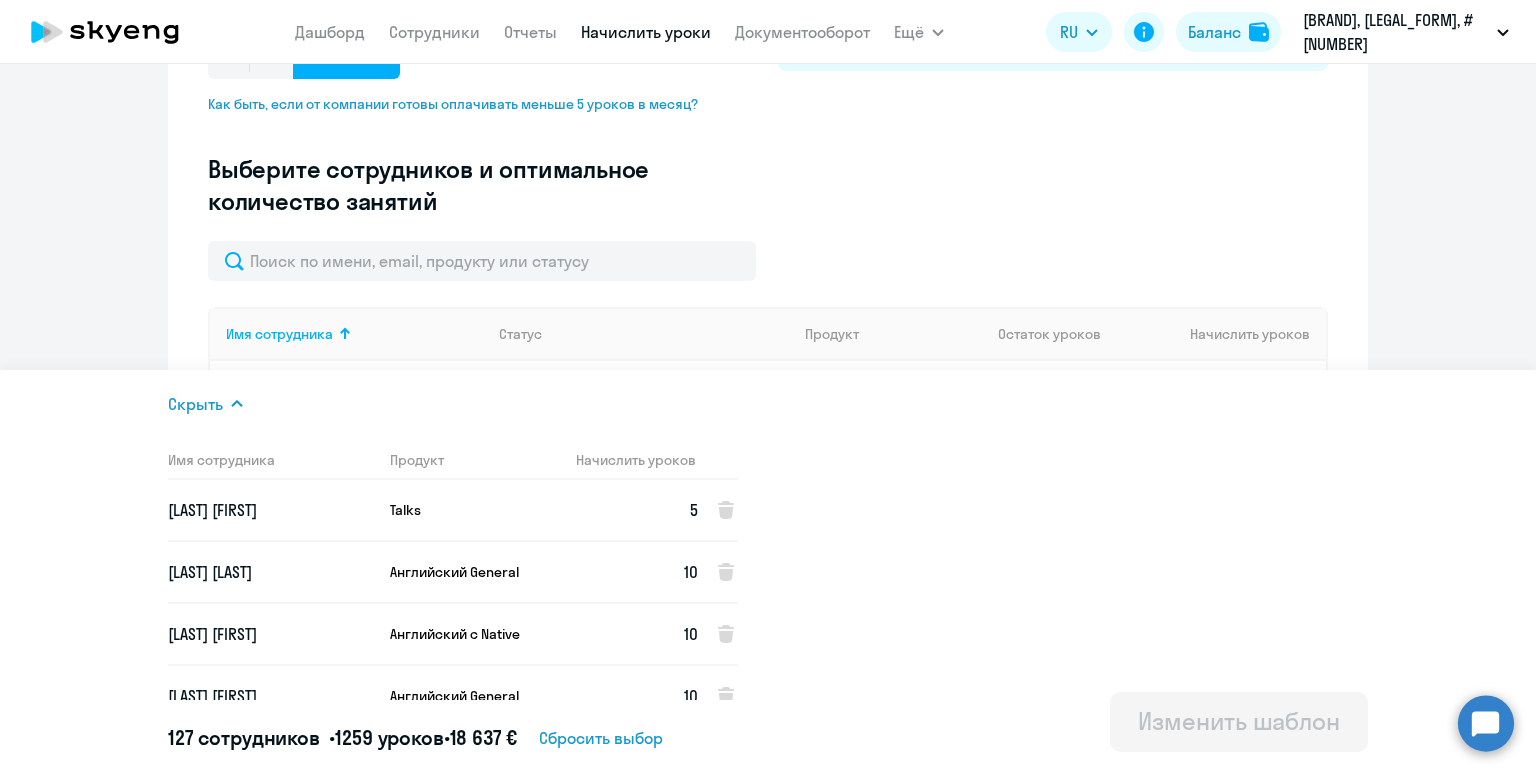 click on "[FIRST] [LAST]" at bounding box center (271, 572) 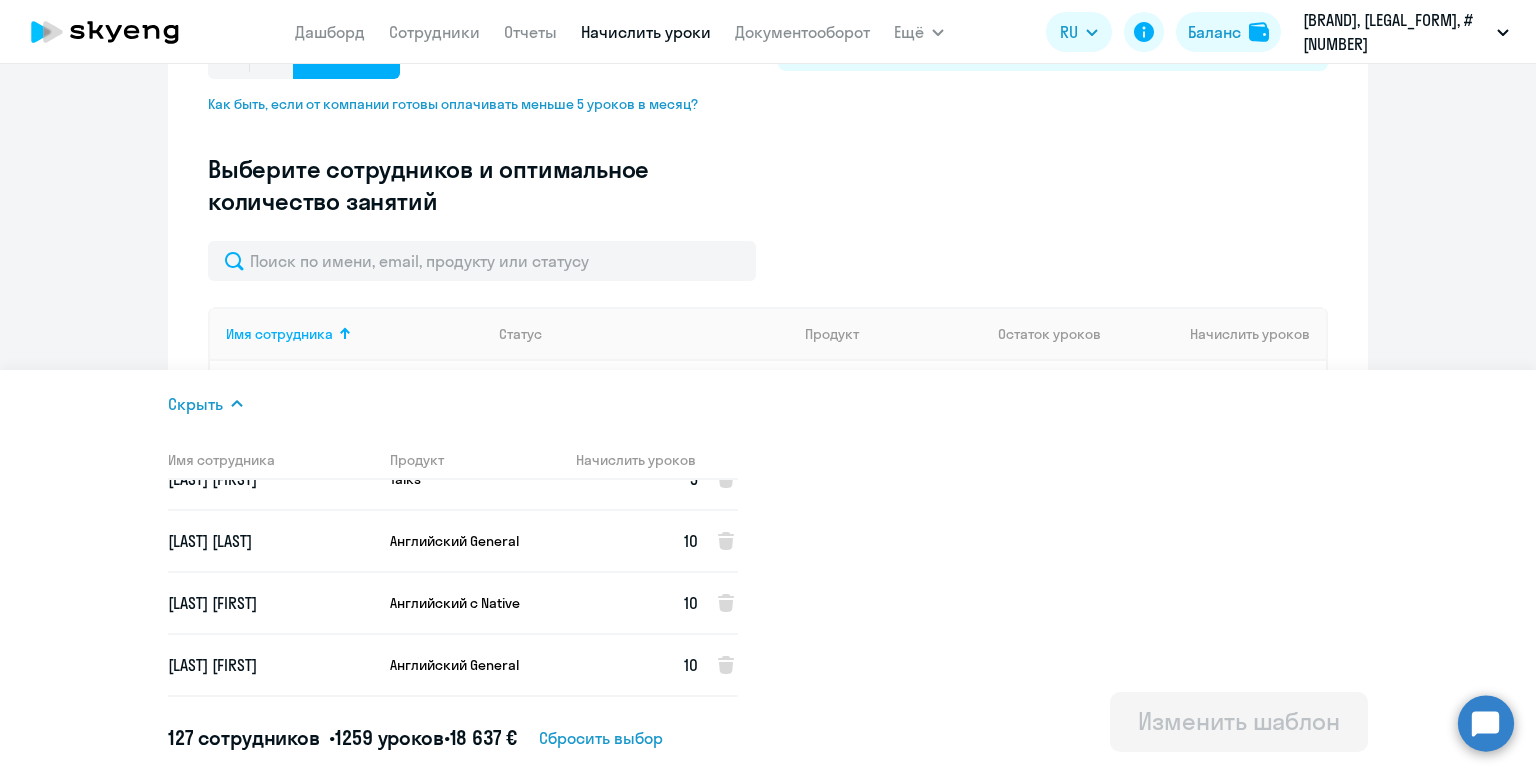 scroll, scrollTop: 848, scrollLeft: 0, axis: vertical 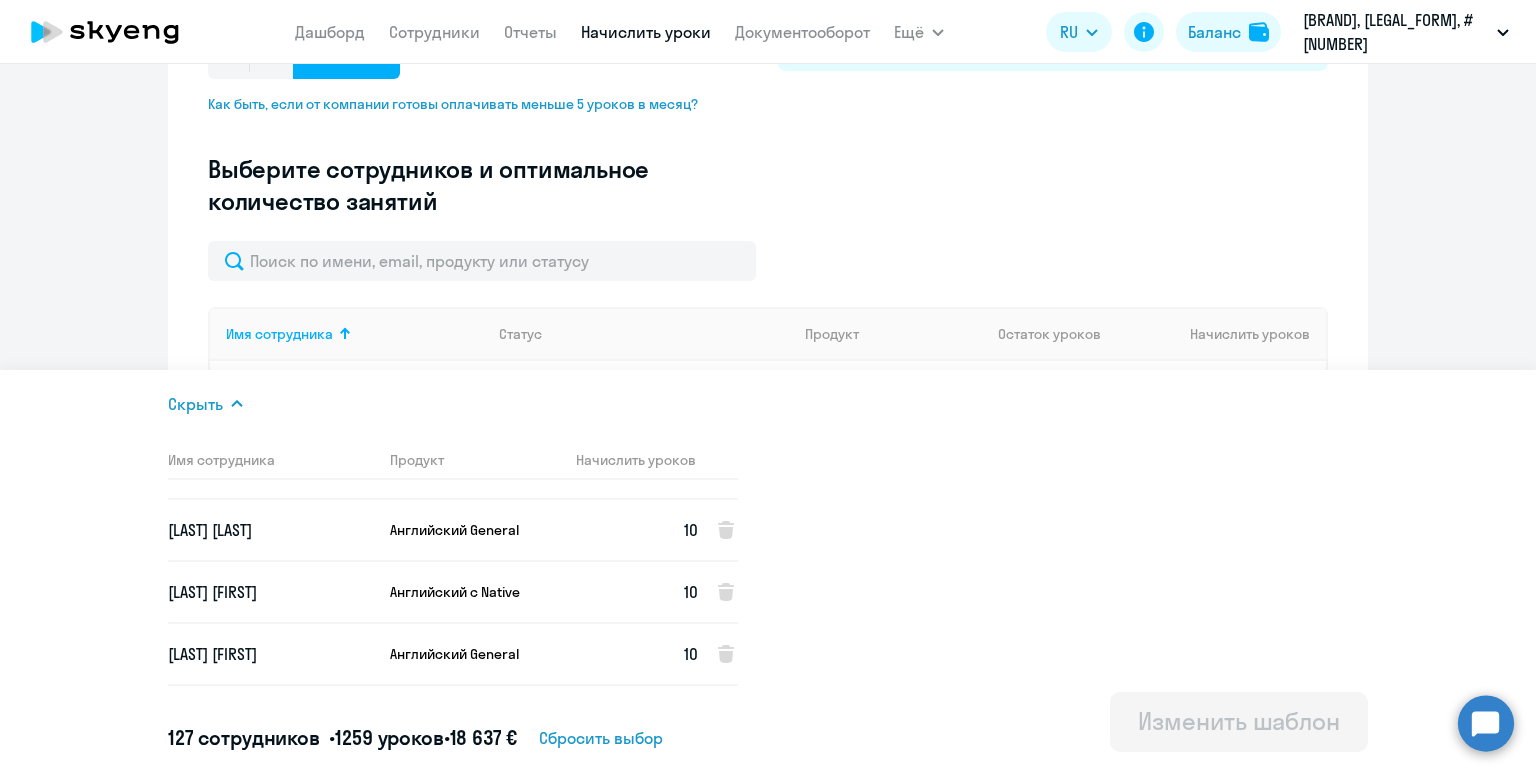 click on "[LAST] [FIRST]" at bounding box center (271, 592) 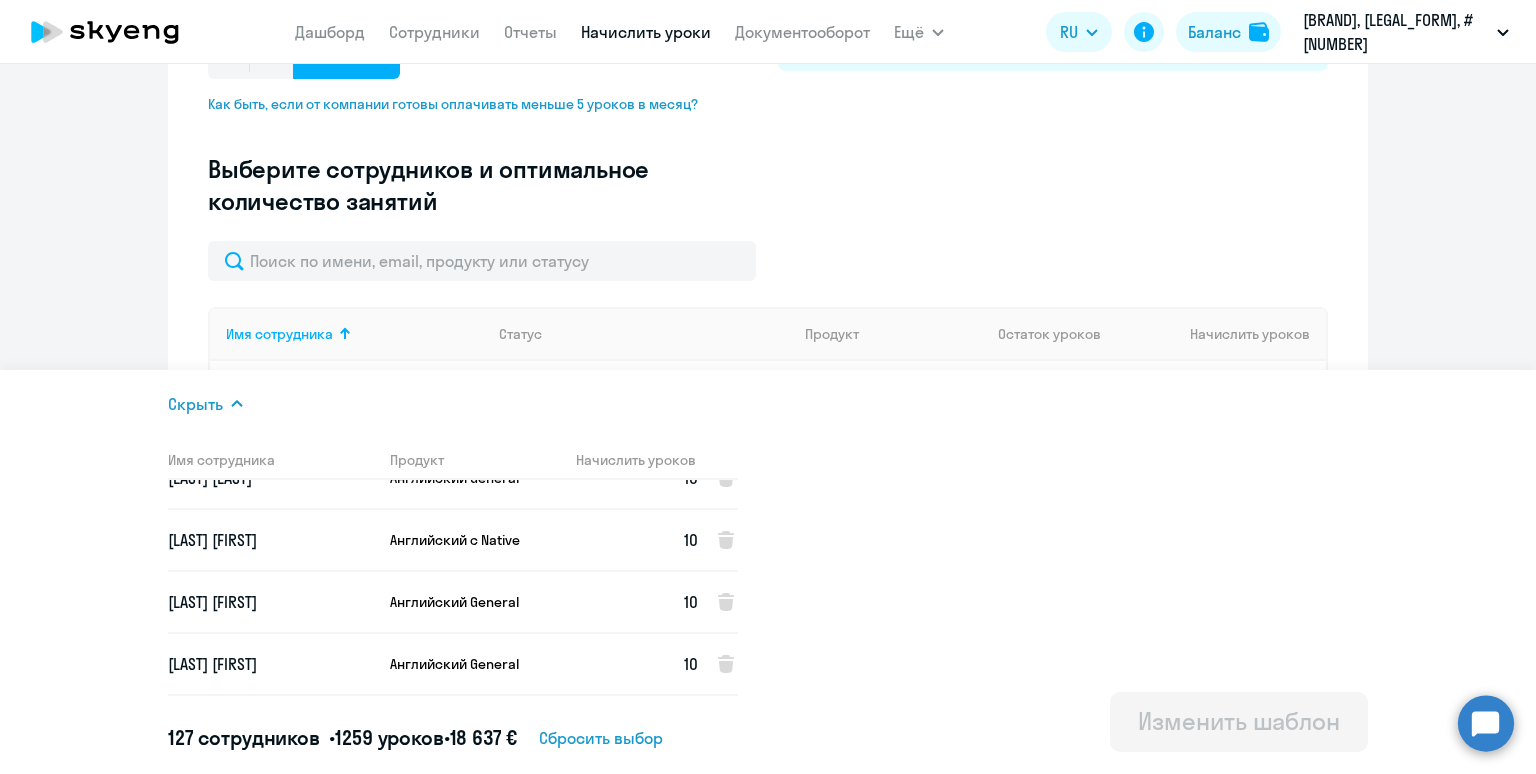 scroll, scrollTop: 900, scrollLeft: 0, axis: vertical 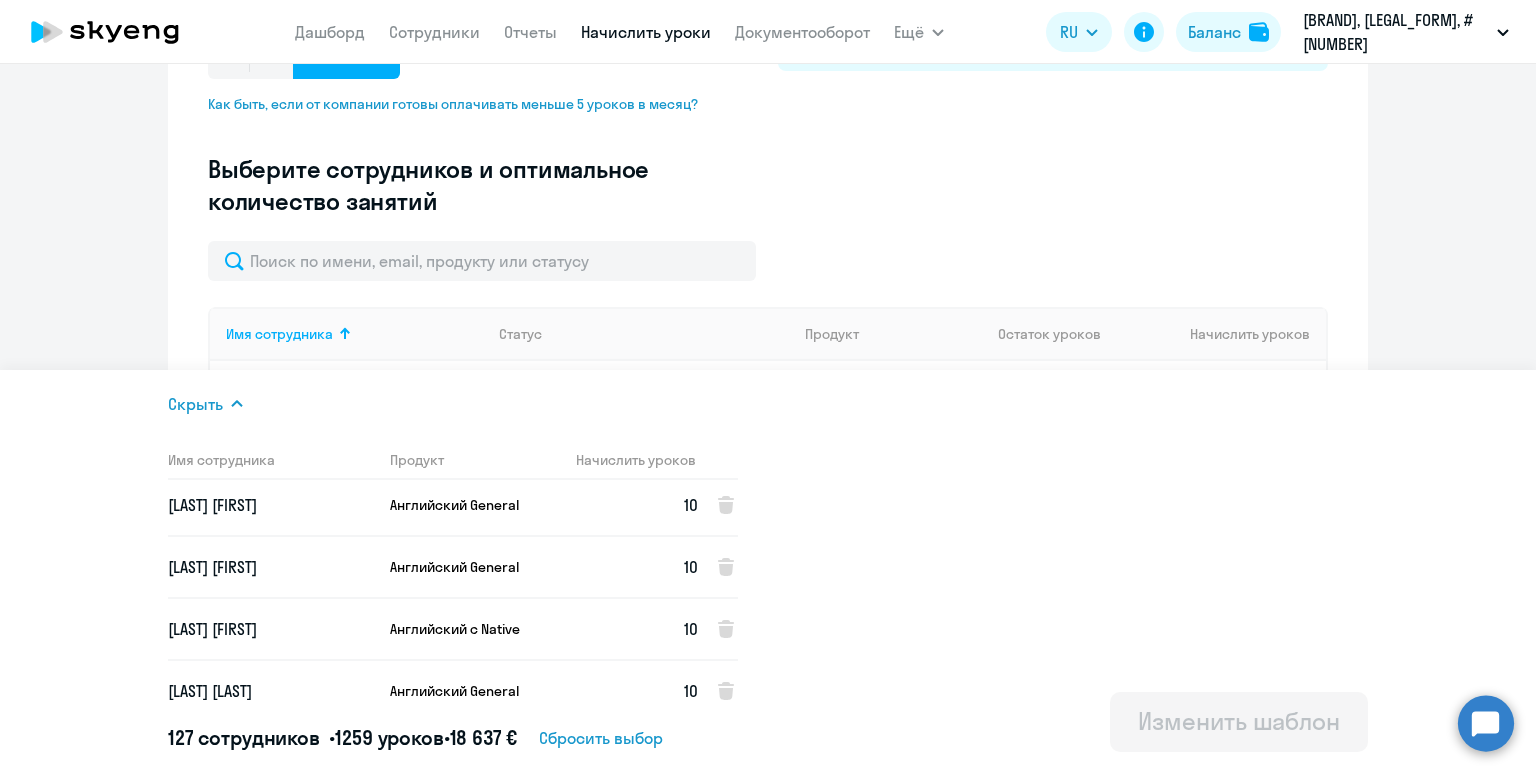 click on "Degtiarev Viktor" at bounding box center (271, 567) 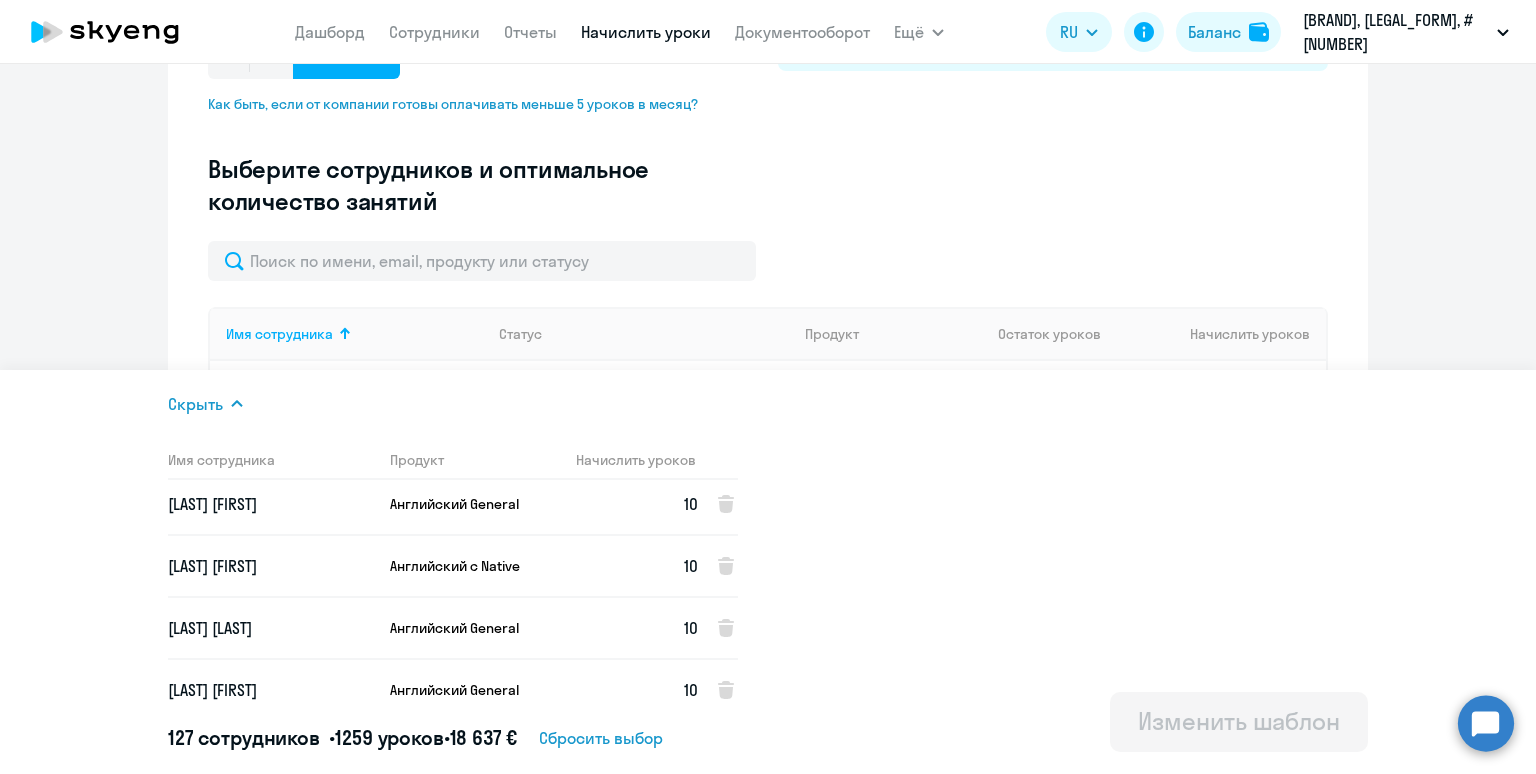 scroll, scrollTop: 1065, scrollLeft: 0, axis: vertical 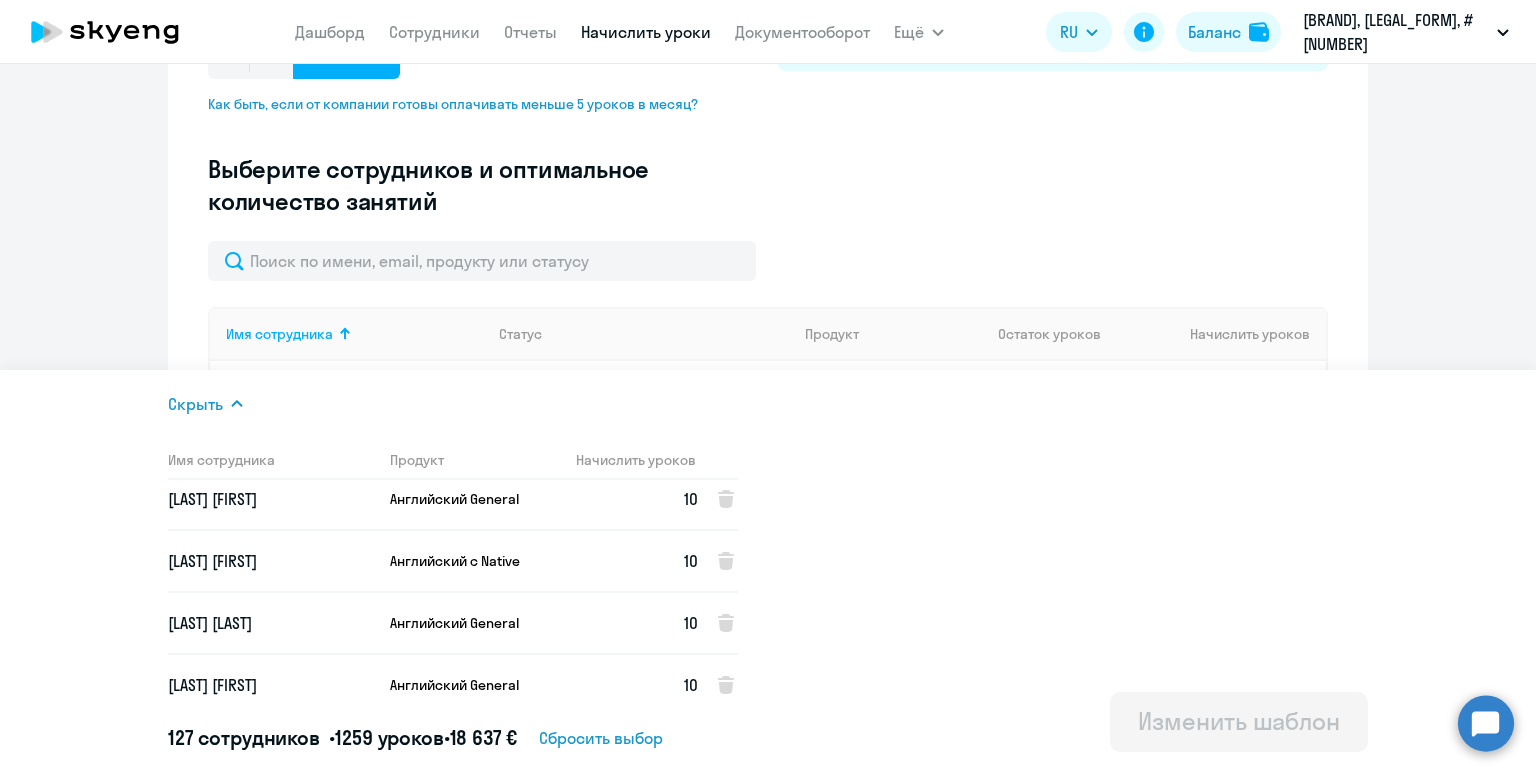 click on "Demin Dmitrii" at bounding box center [271, 561] 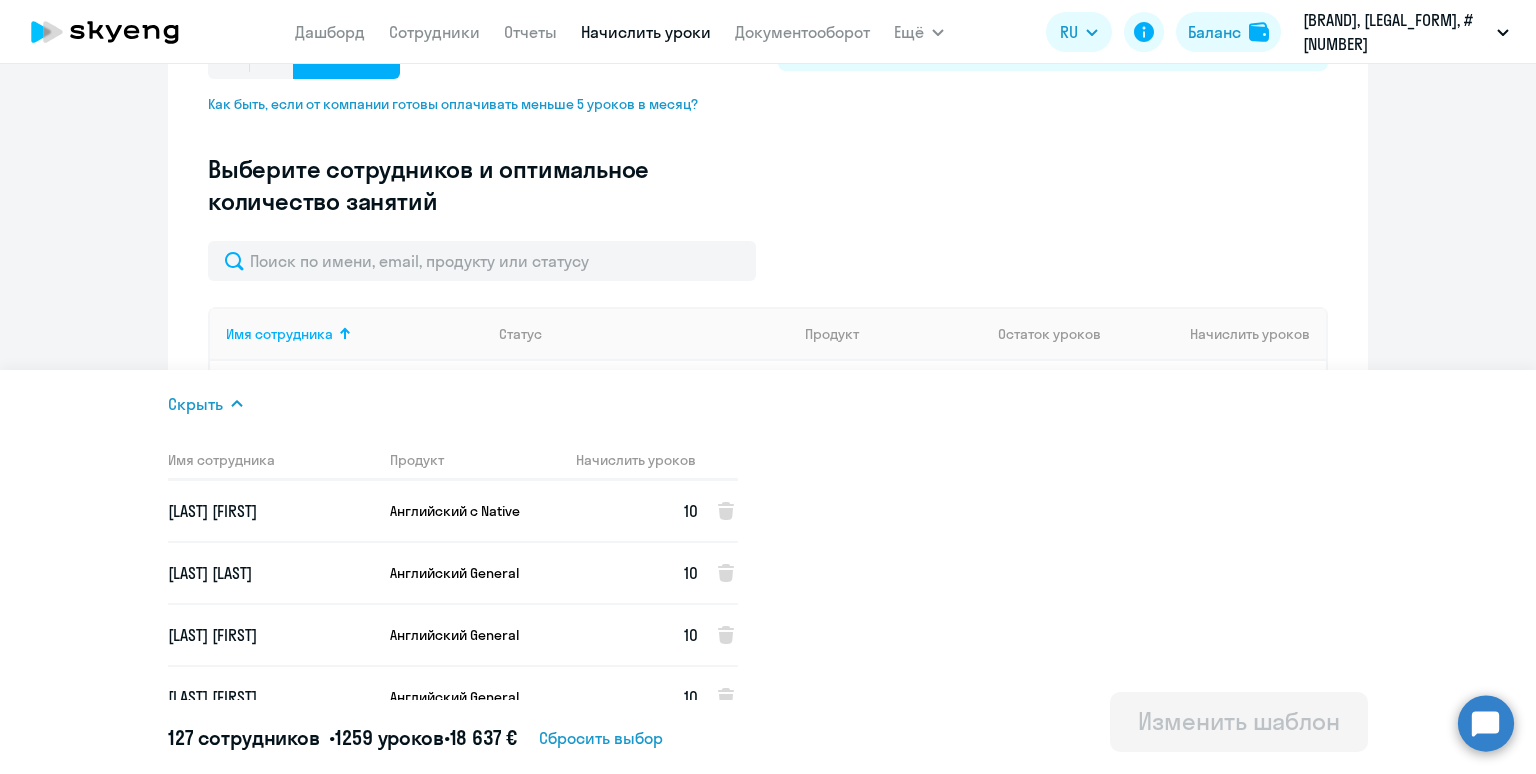 scroll, scrollTop: 1116, scrollLeft: 0, axis: vertical 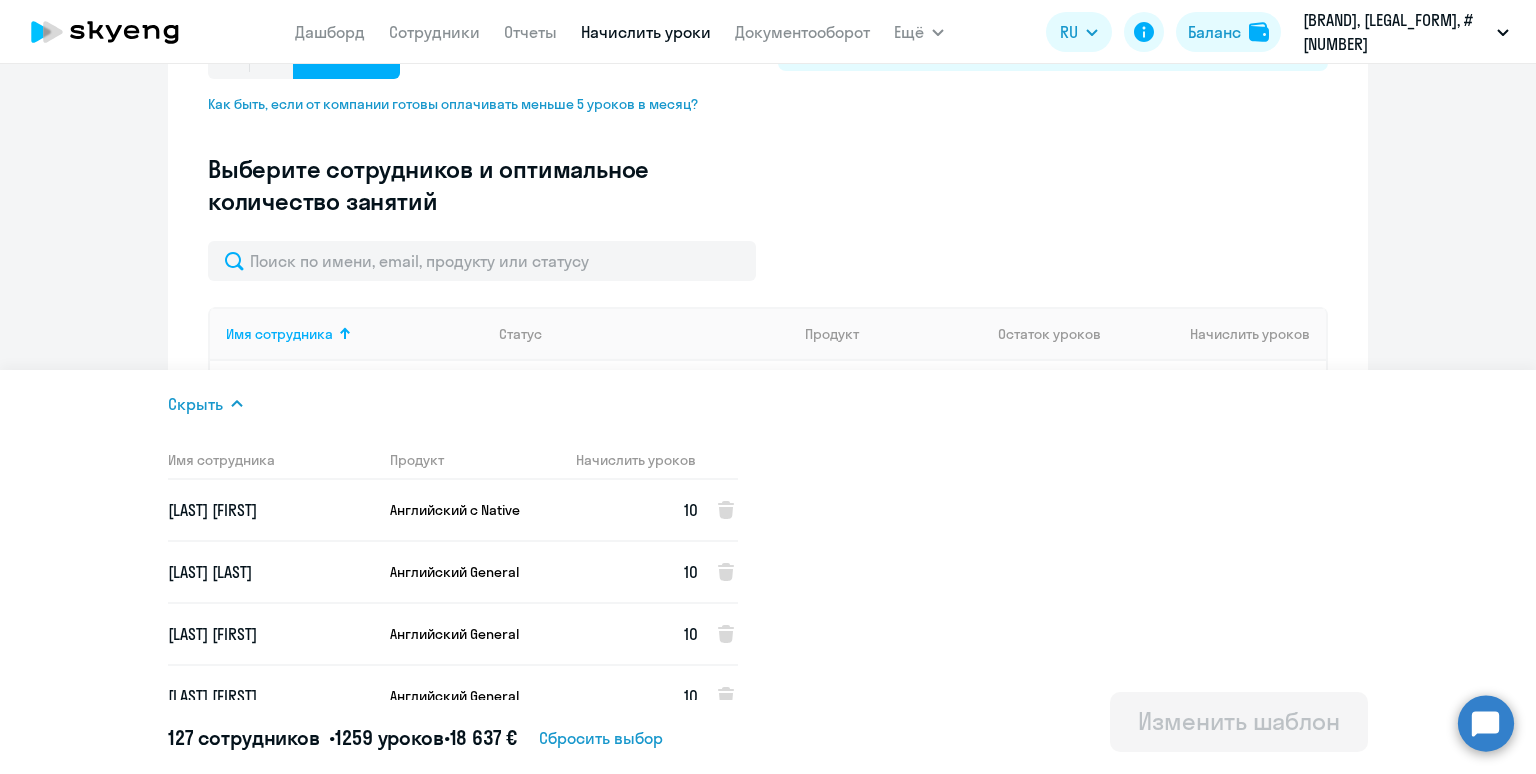 click on "Dyakonov Ivan" at bounding box center (271, 572) 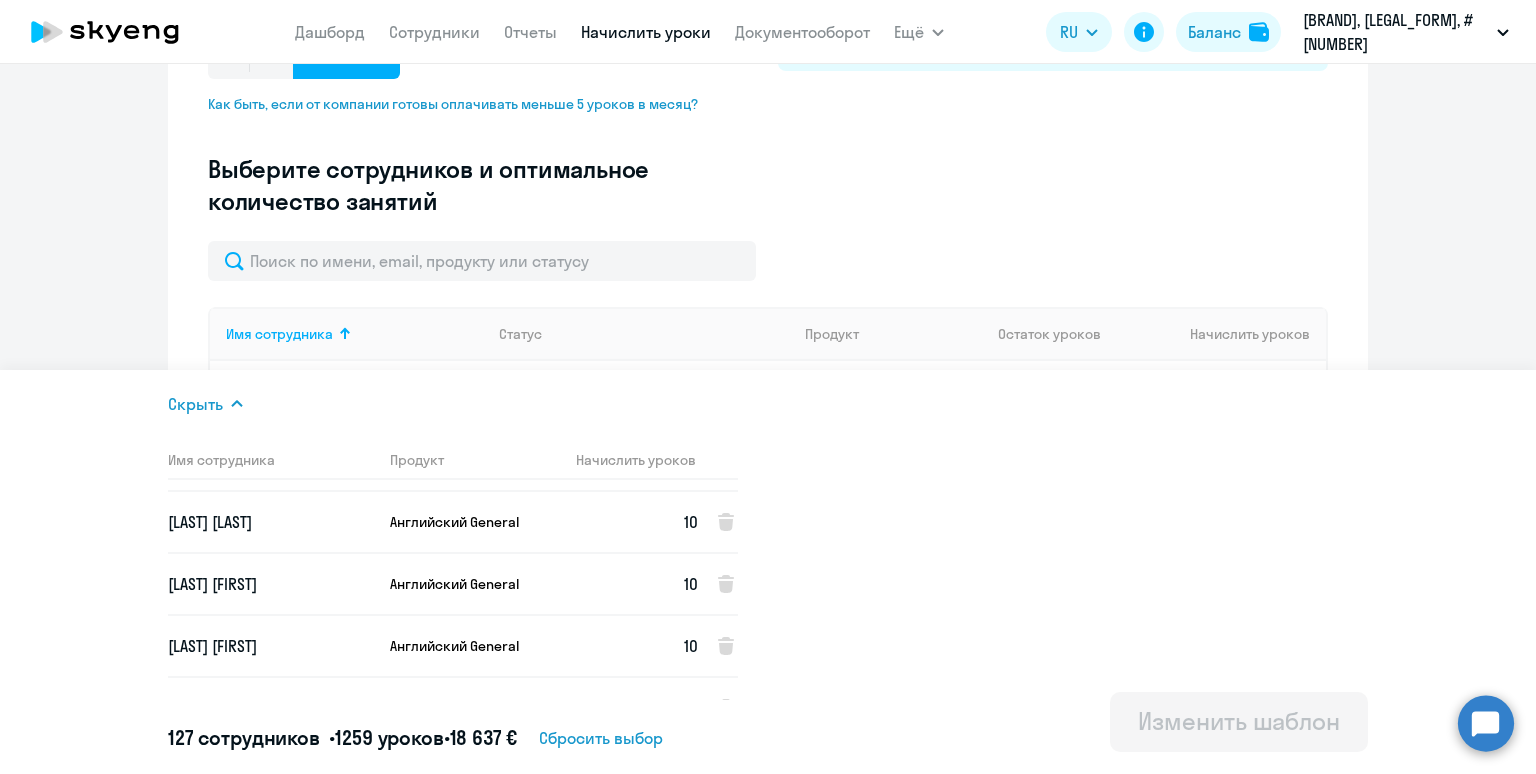 scroll, scrollTop: 1175, scrollLeft: 0, axis: vertical 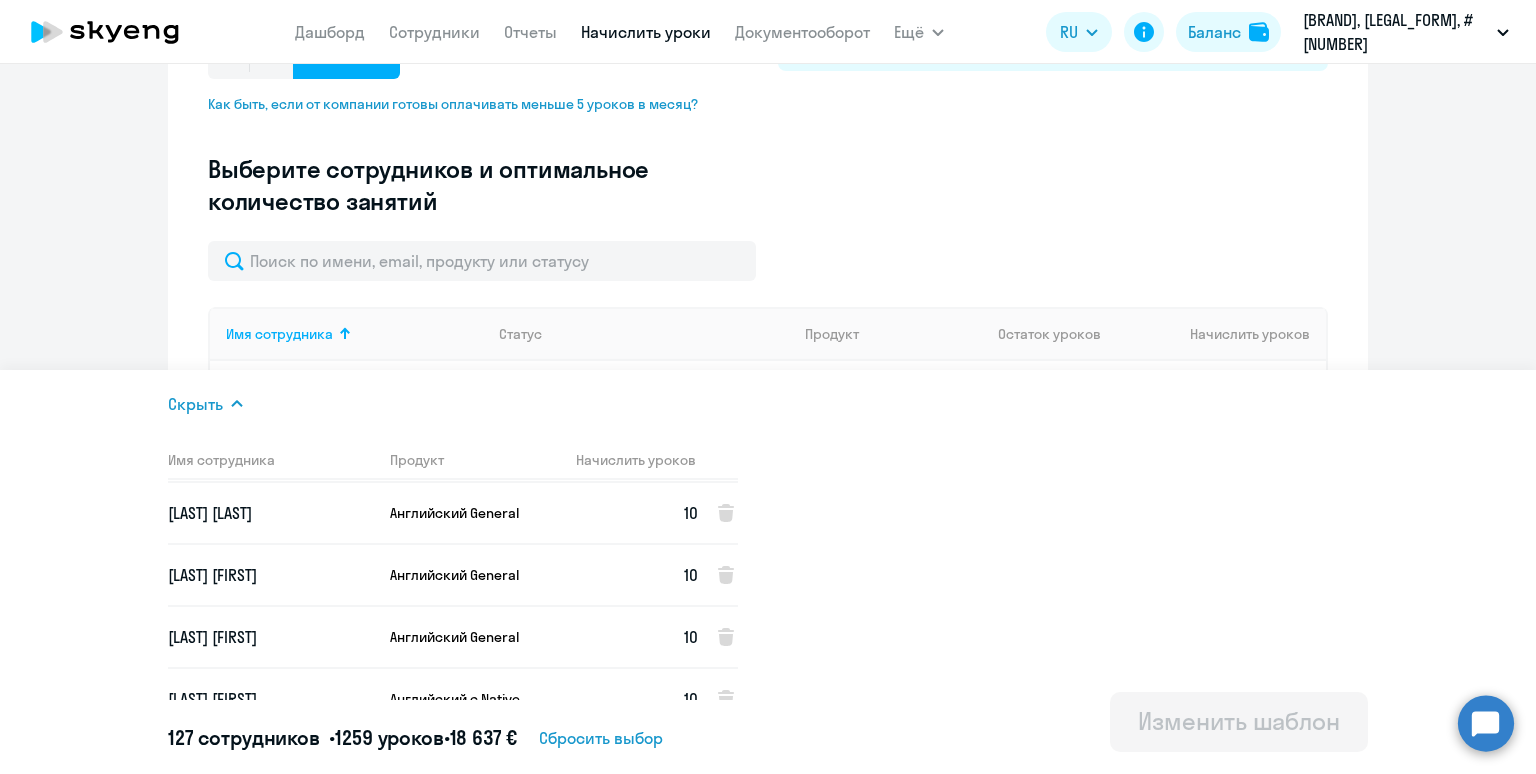 click on "Dzhigkaev Maksim" at bounding box center [271, 575] 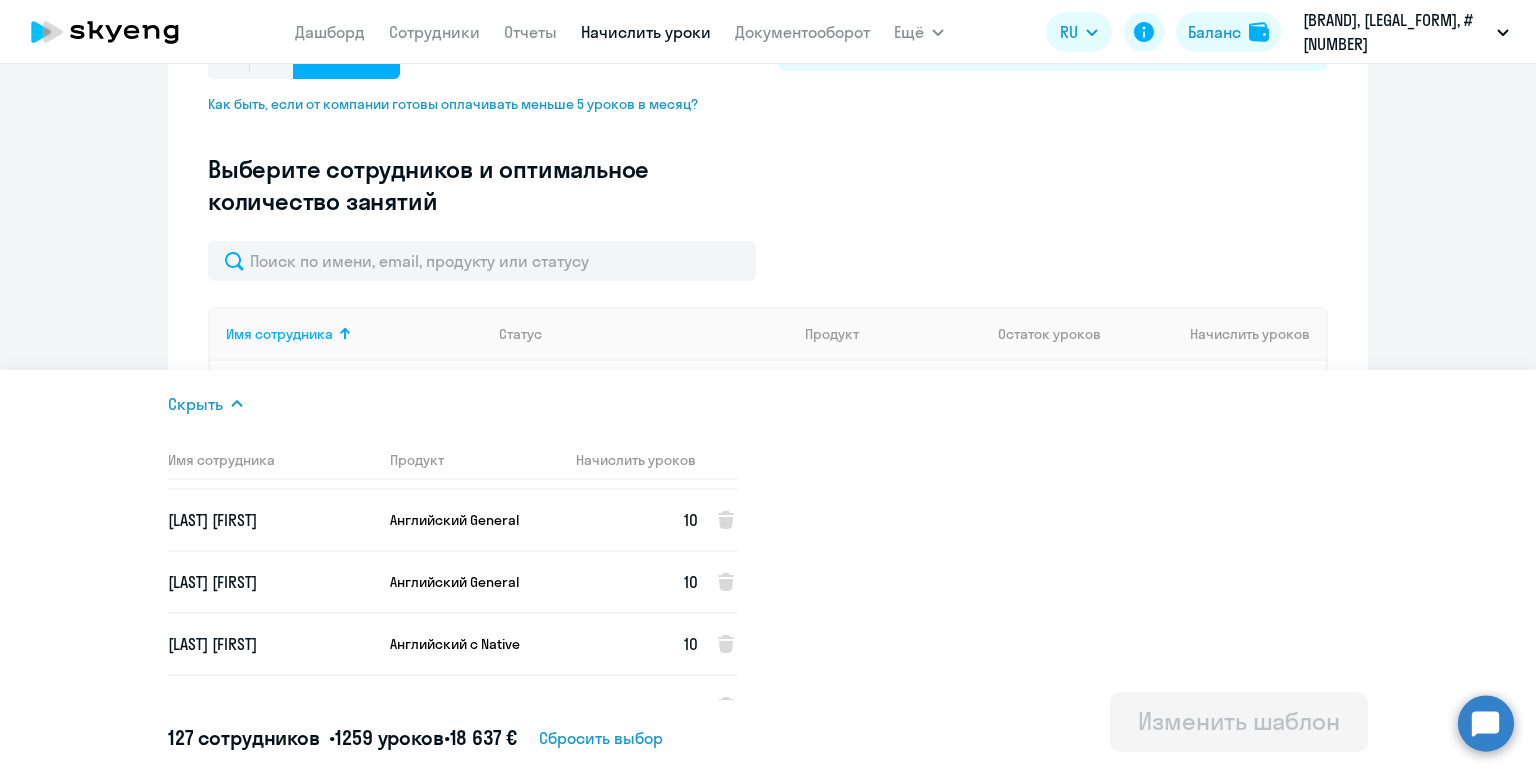 scroll, scrollTop: 1239, scrollLeft: 0, axis: vertical 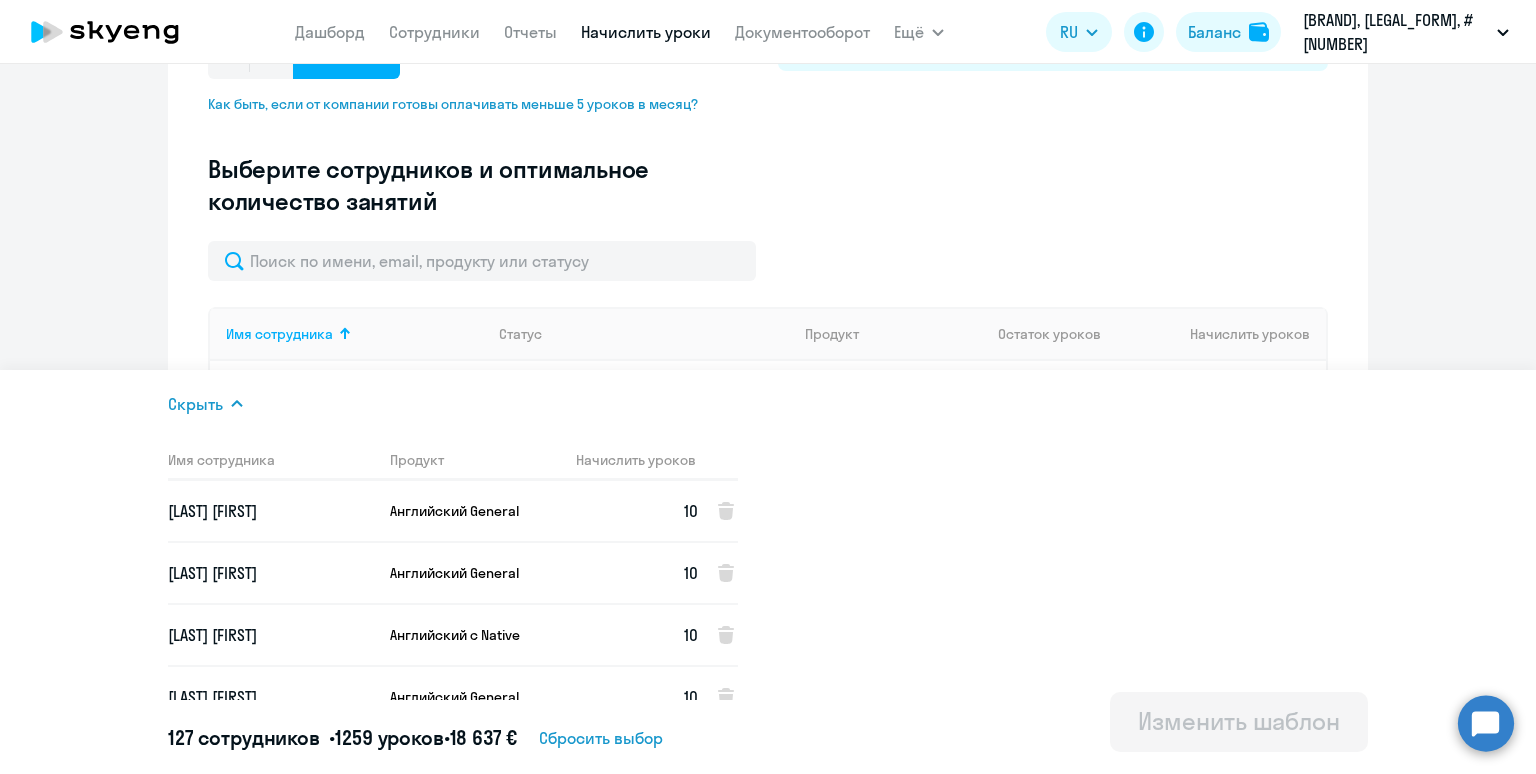 click on "[LAST] [FIRST]" at bounding box center (271, 573) 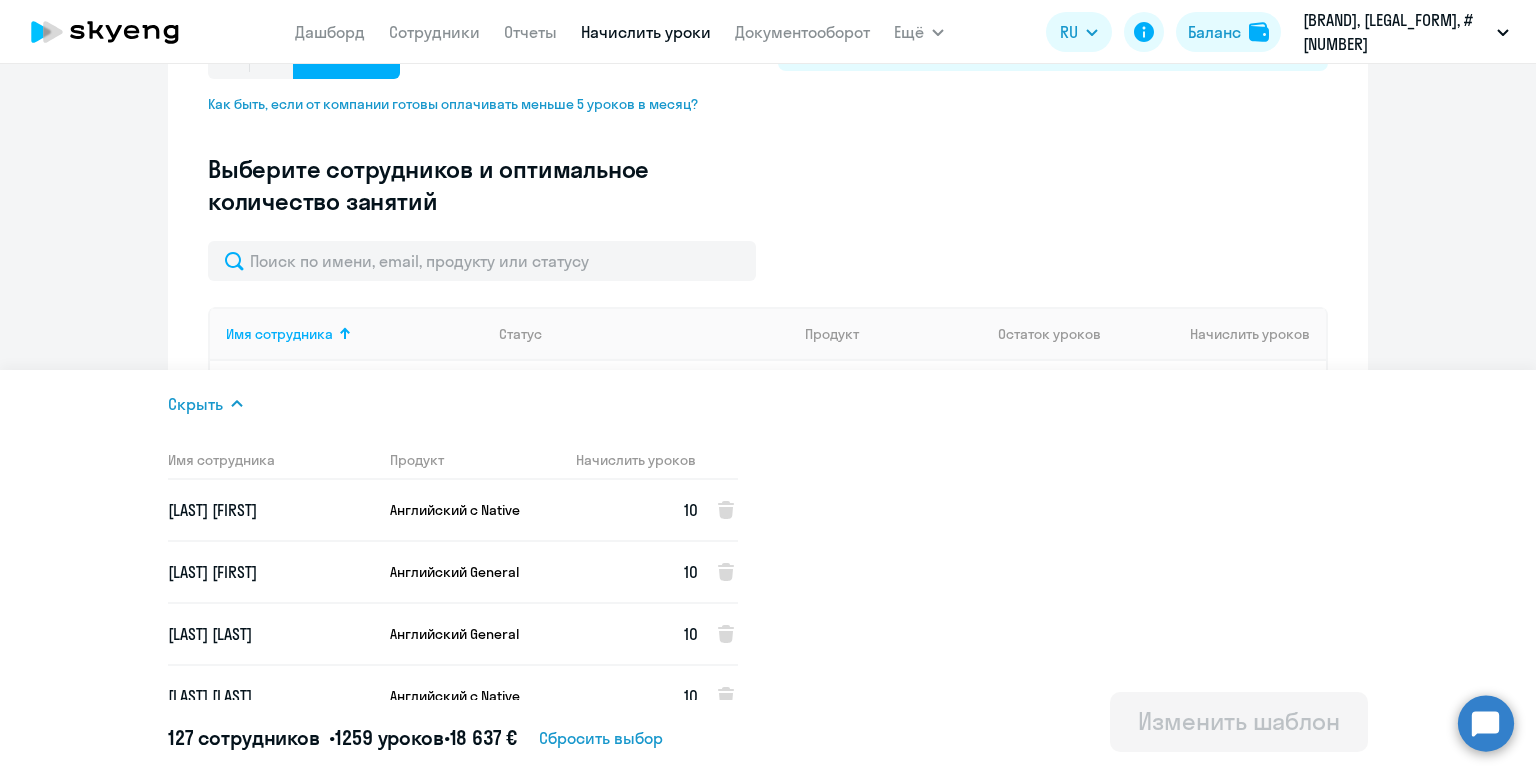 scroll, scrollTop: 1371, scrollLeft: 0, axis: vertical 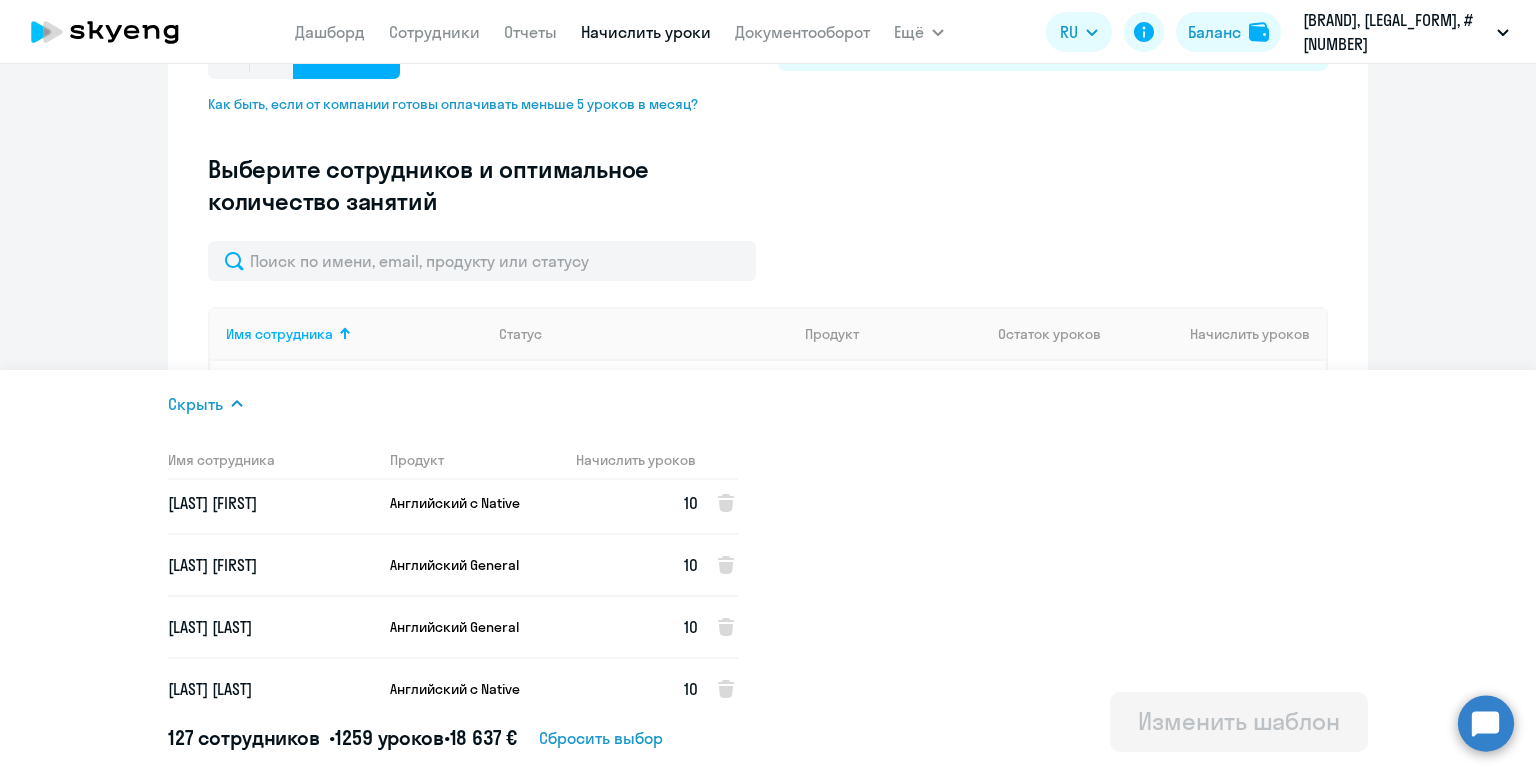 click on "[LAST] [FIRST]" at bounding box center (271, 565) 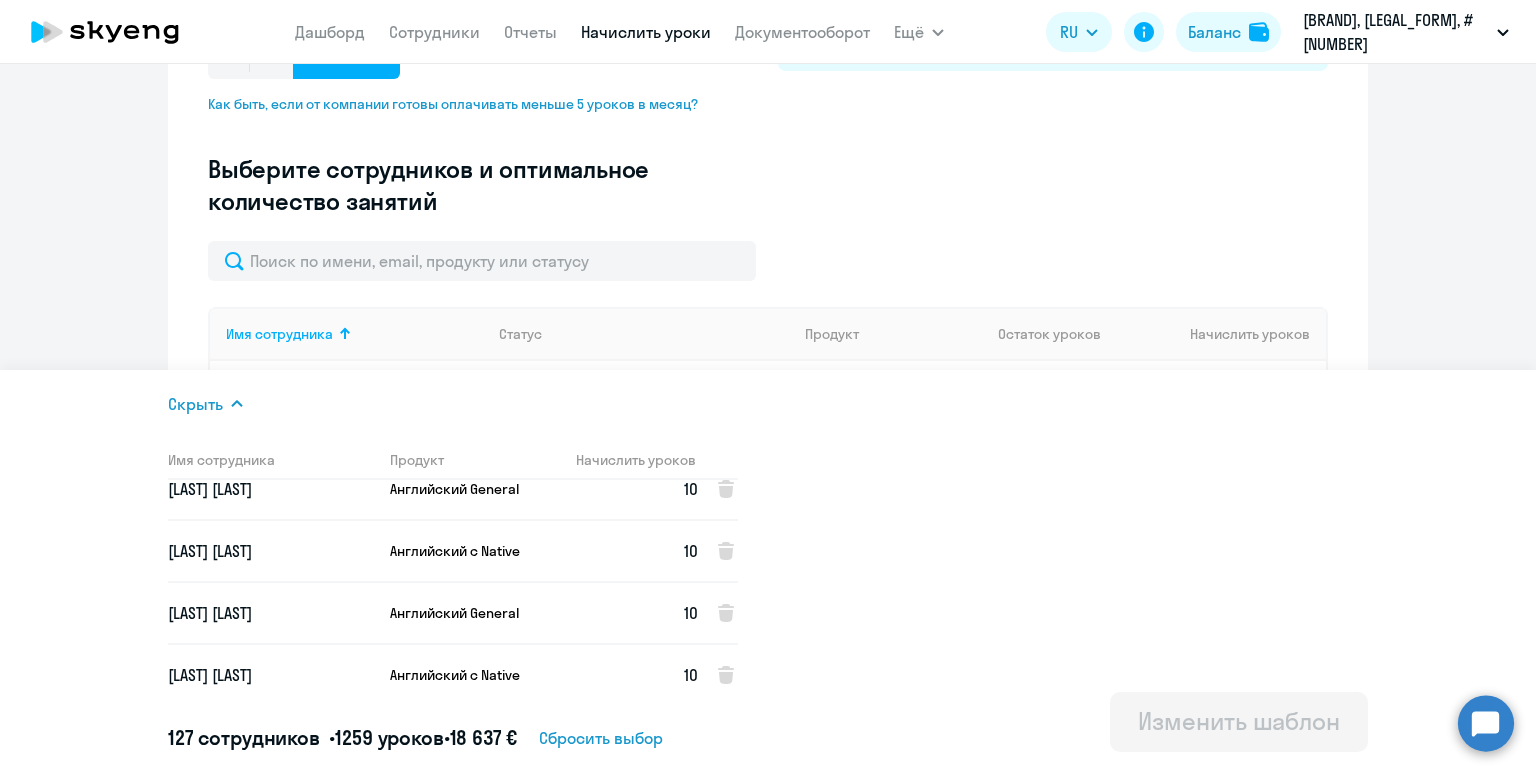 scroll, scrollTop: 1510, scrollLeft: 0, axis: vertical 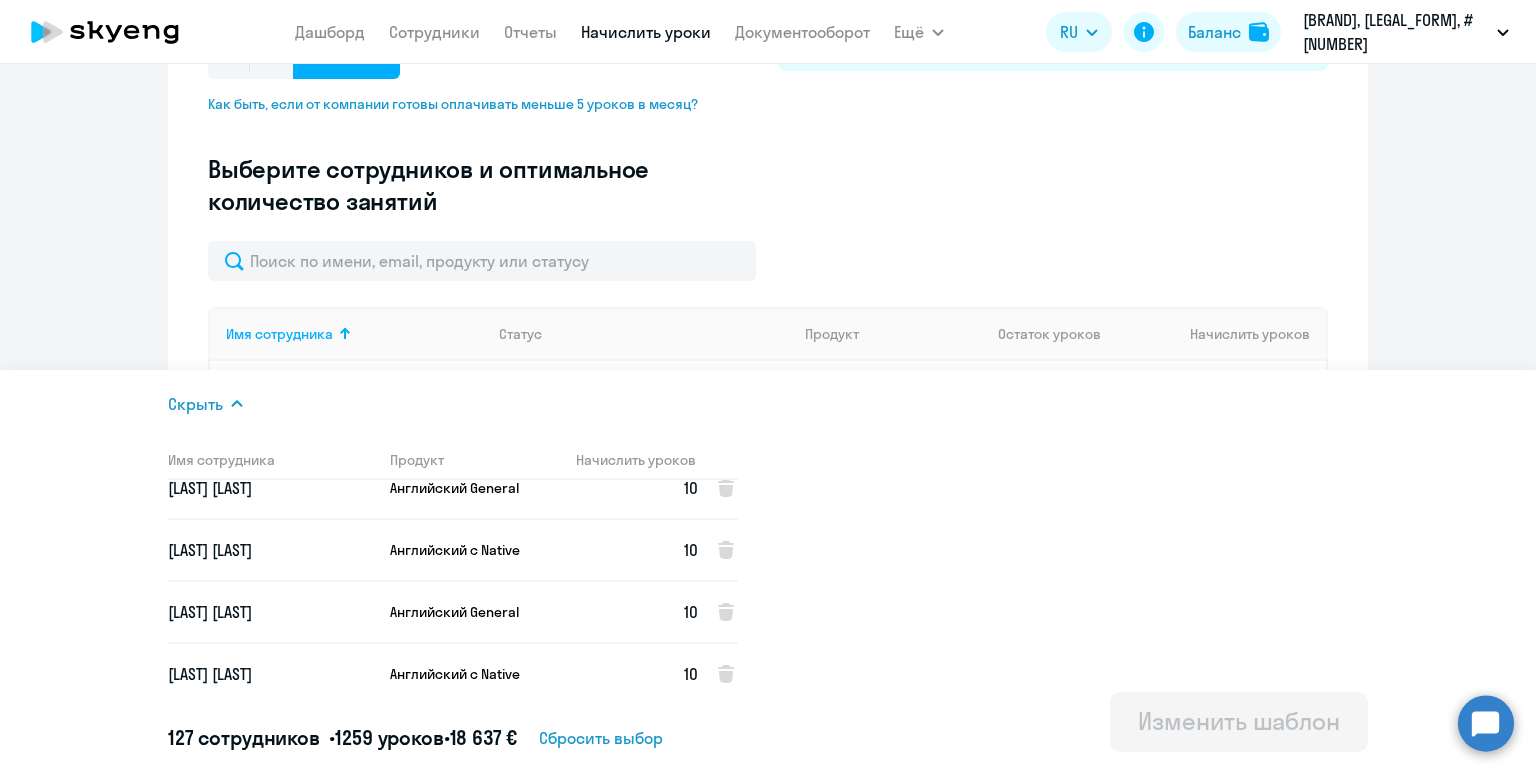 click on "[LAST] [FIRST]" at bounding box center [271, 550] 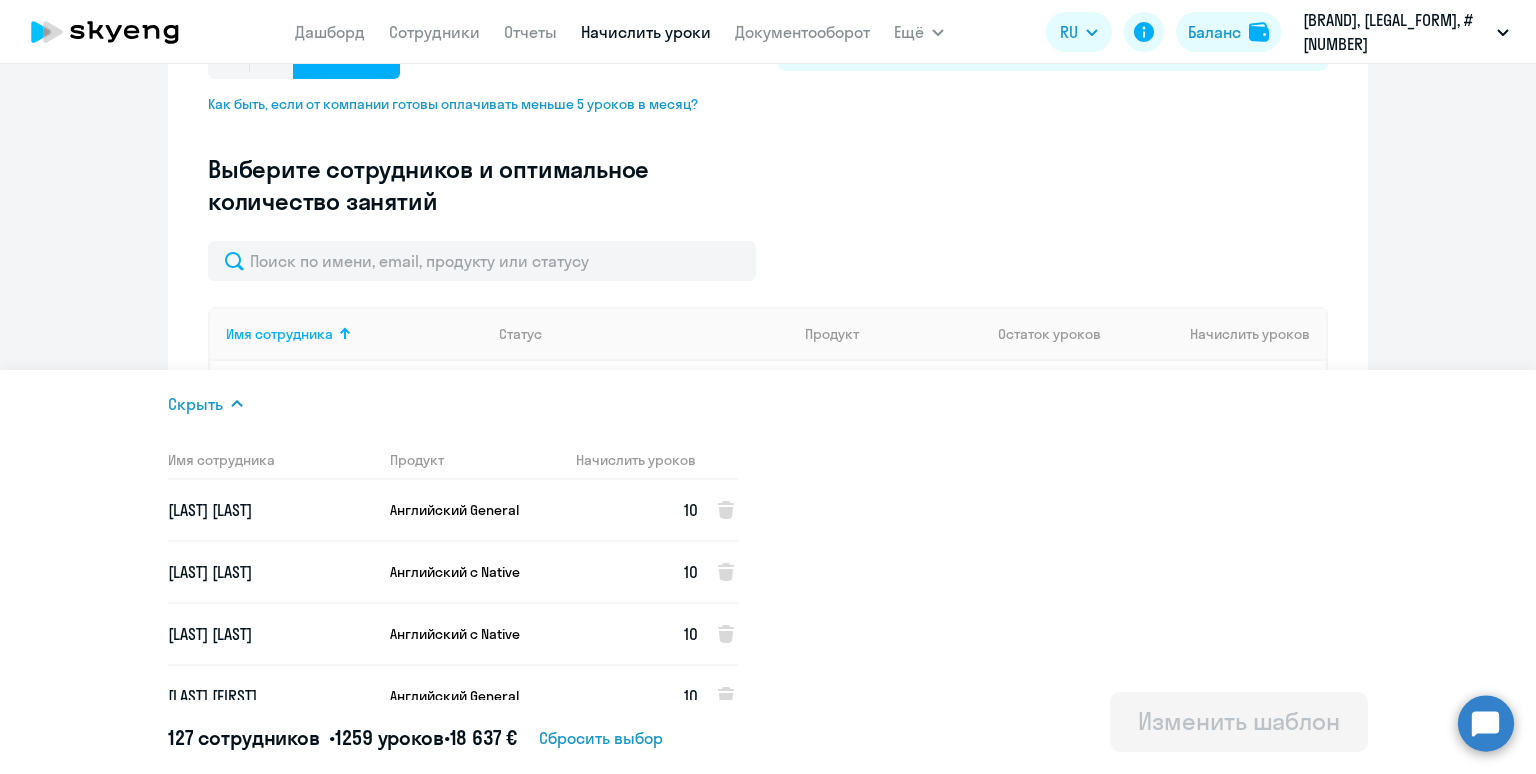 scroll, scrollTop: 1615, scrollLeft: 0, axis: vertical 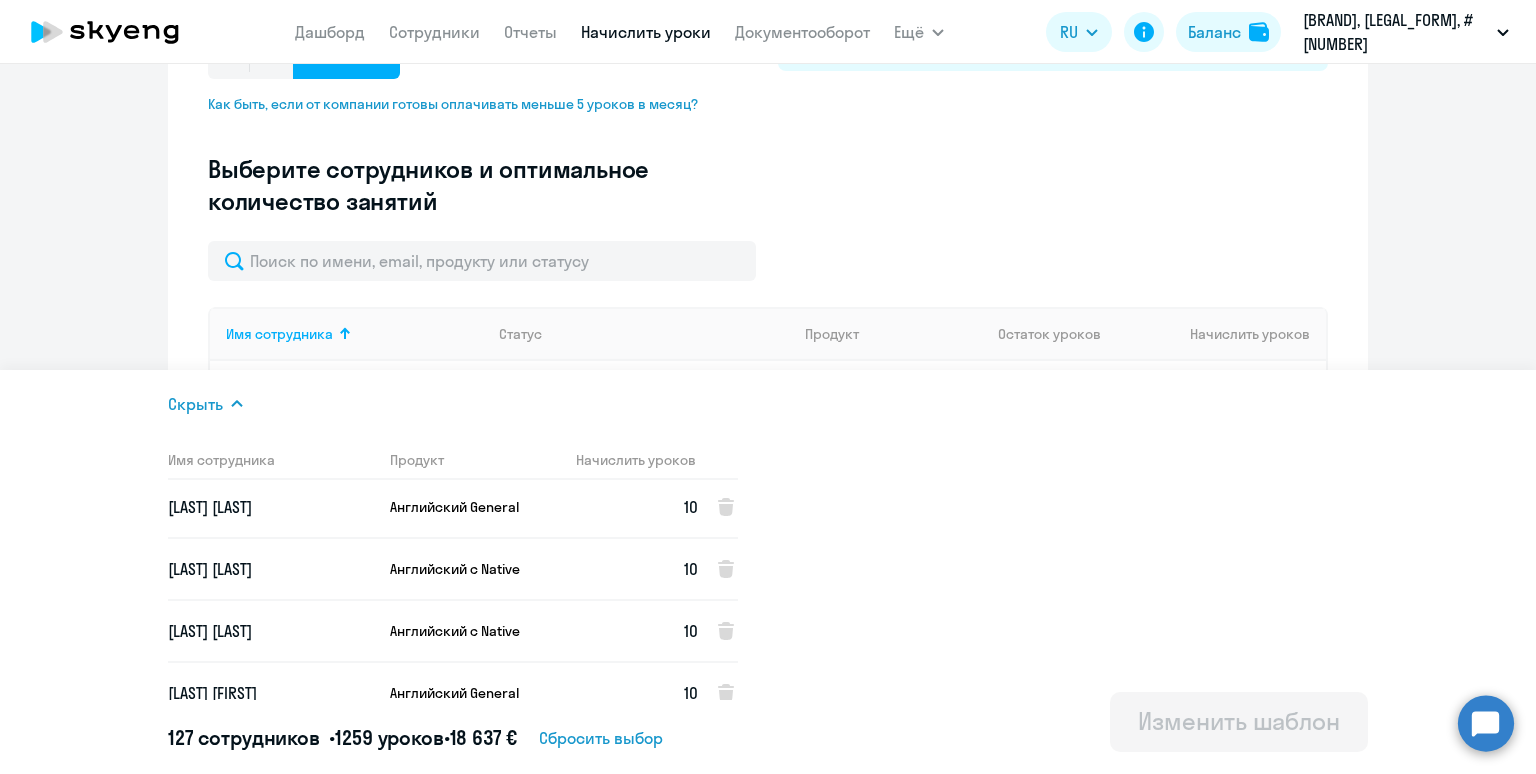 click on "[FIRST] [LAST]" at bounding box center [271, 569] 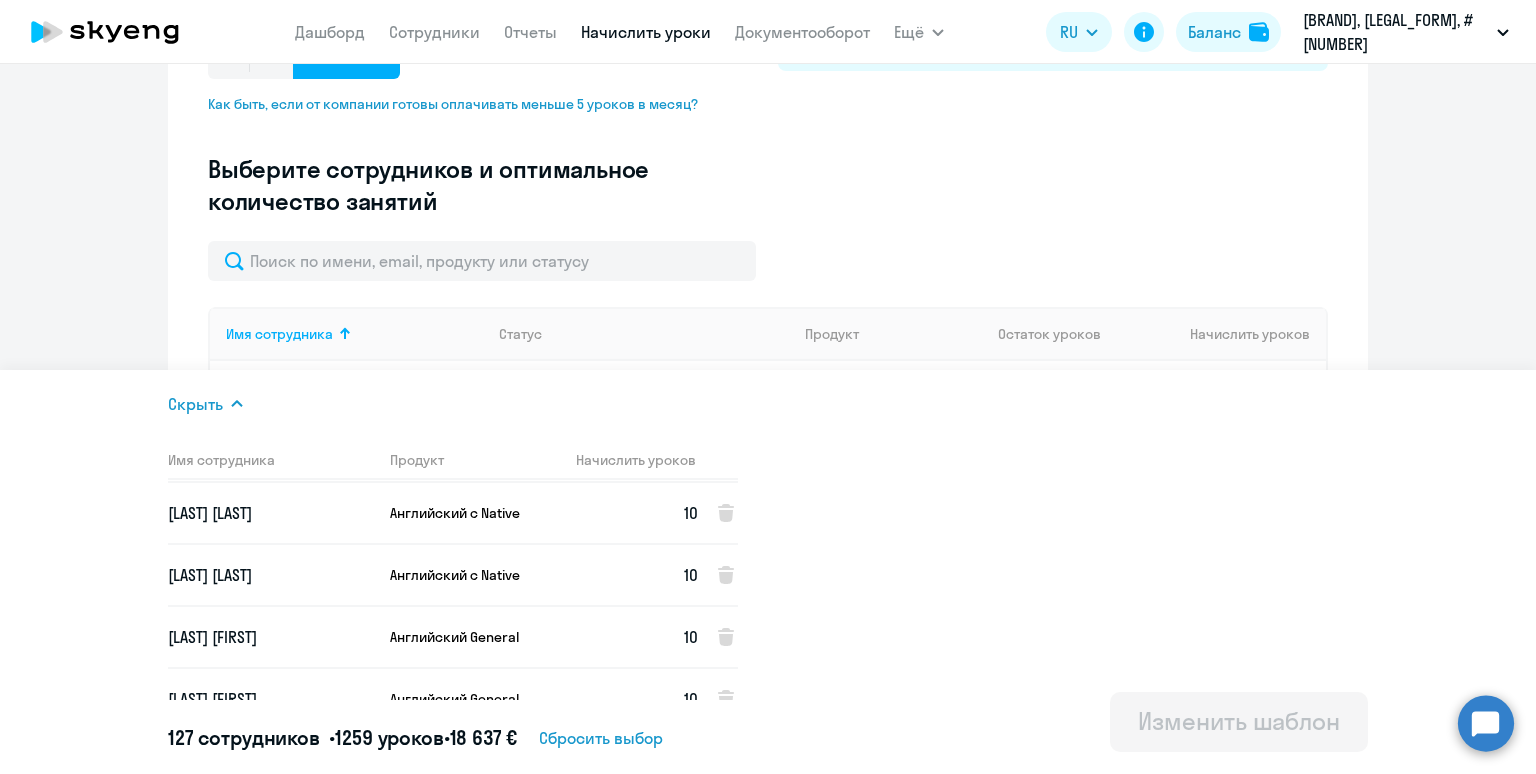 scroll, scrollTop: 1709, scrollLeft: 0, axis: vertical 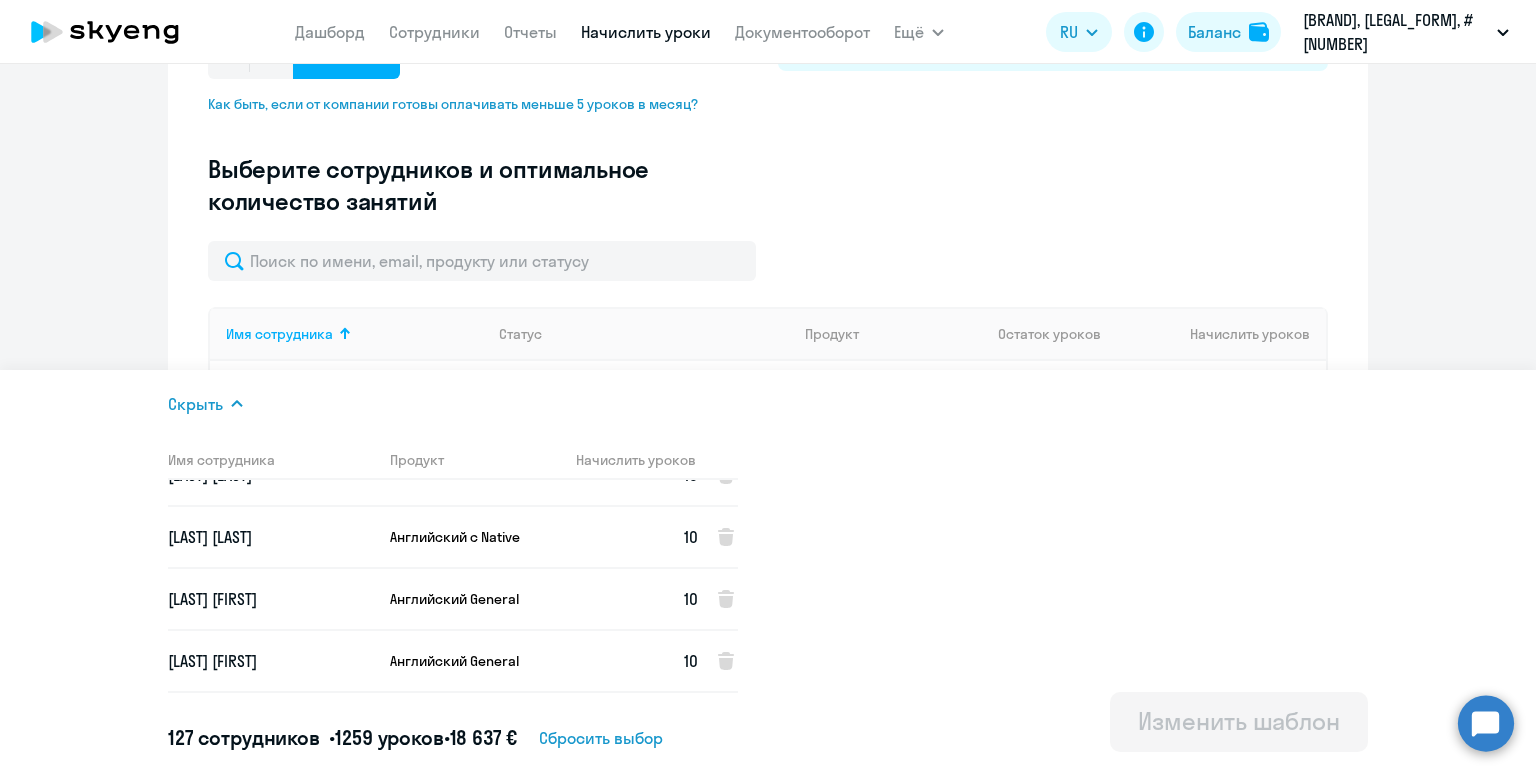 click on "[LAST] [LAST]" at bounding box center [271, 599] 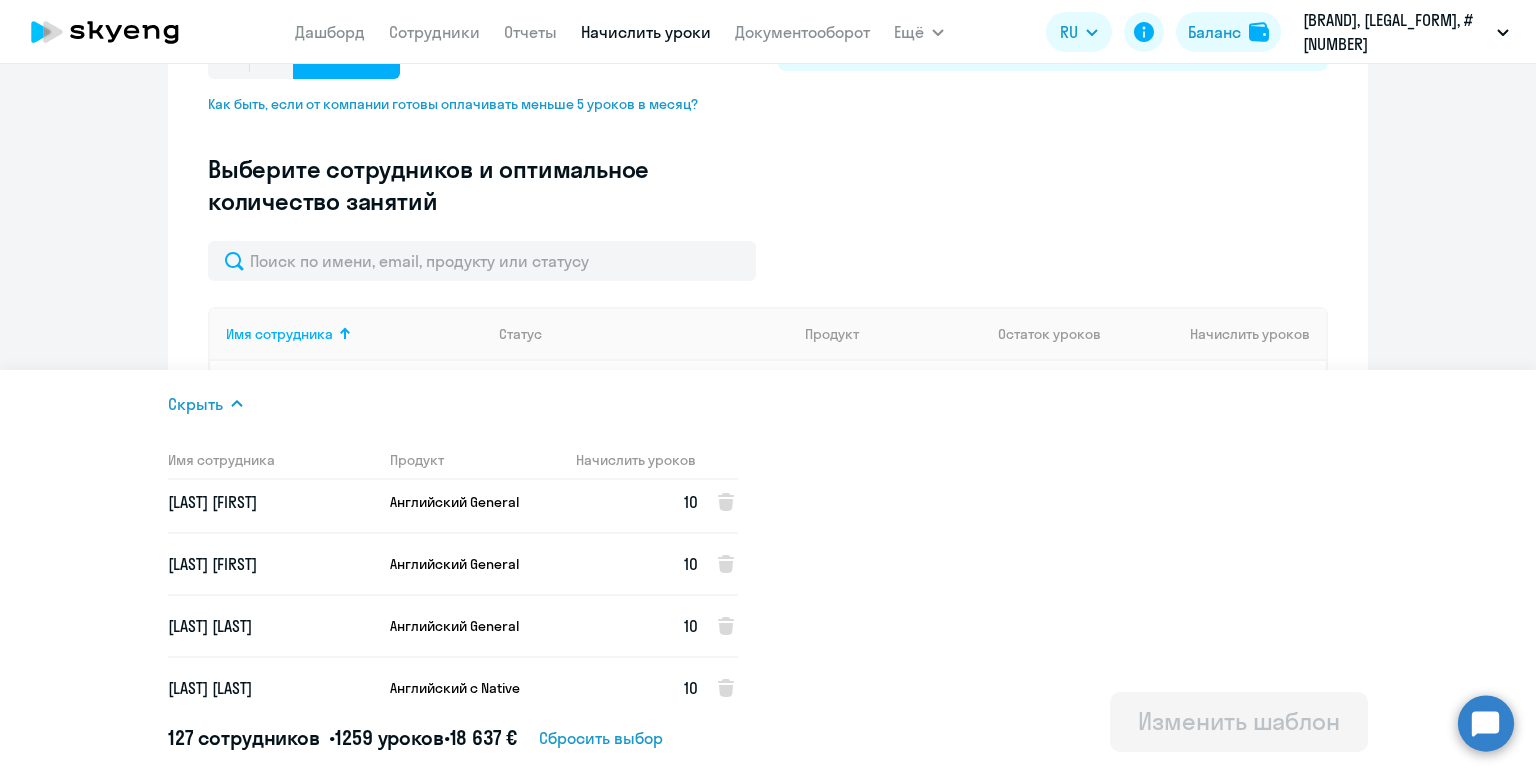 scroll, scrollTop: 1819, scrollLeft: 0, axis: vertical 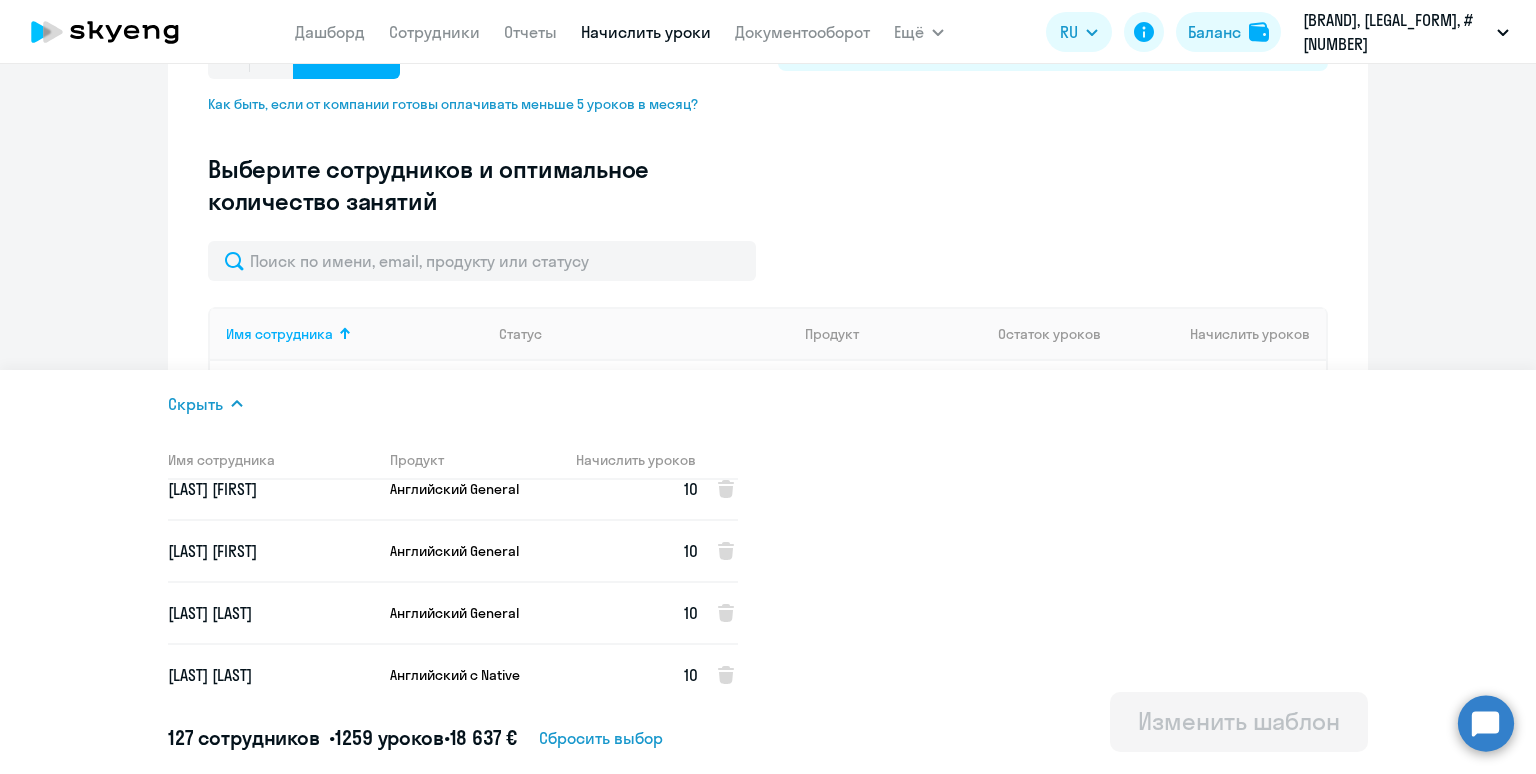 click on "[LAST] [FIRST]" at bounding box center [271, 551] 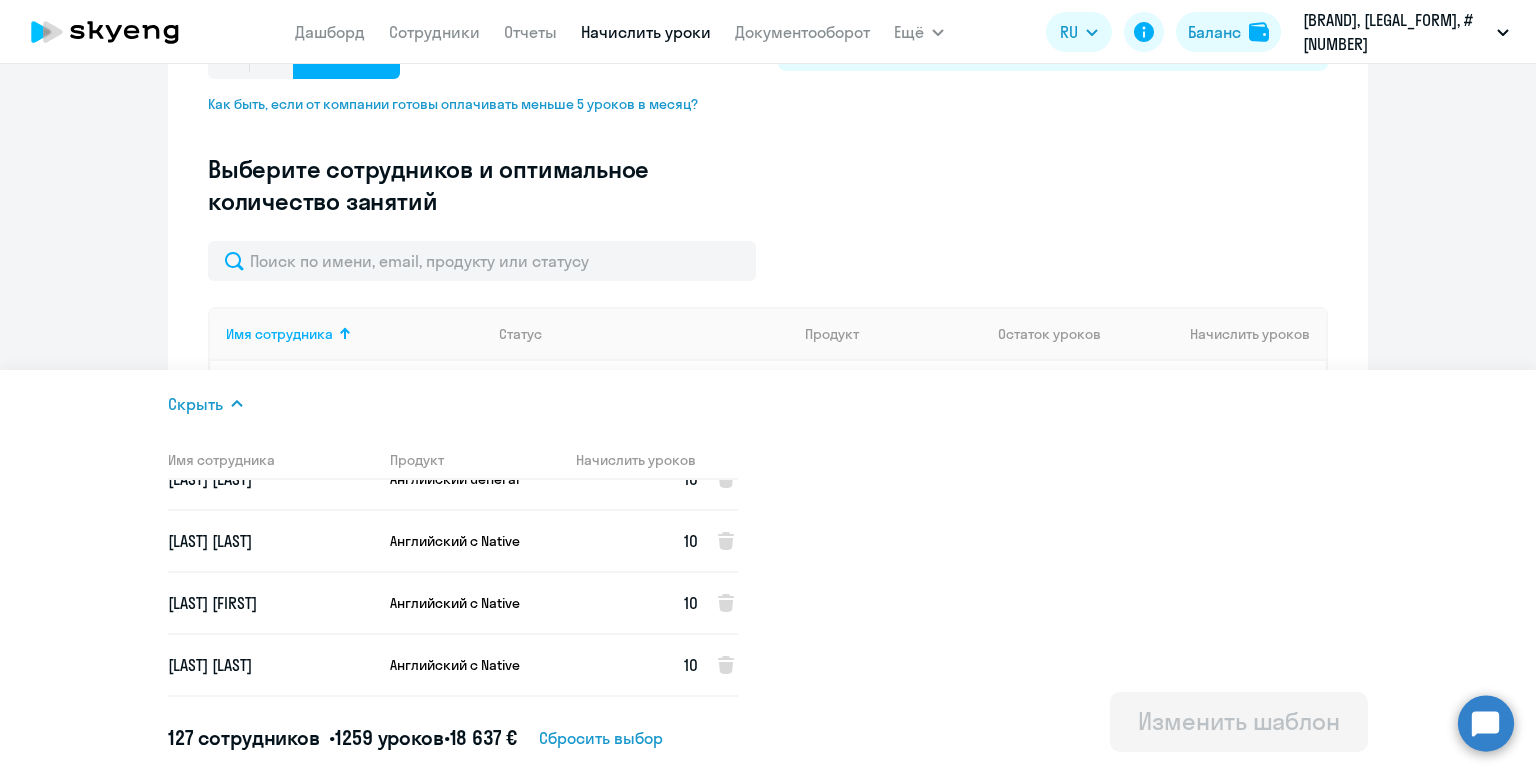 scroll, scrollTop: 1960, scrollLeft: 0, axis: vertical 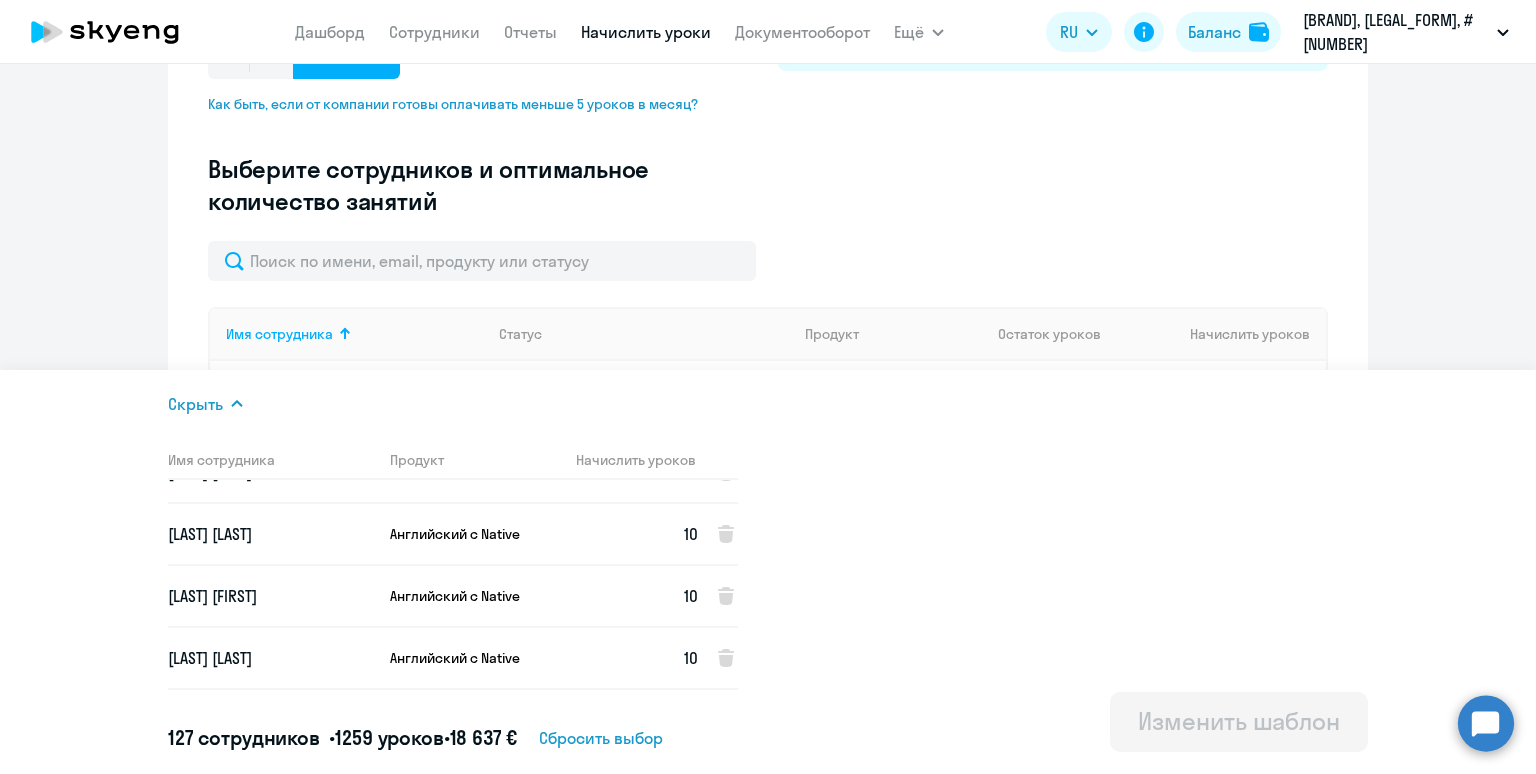 click on "[LAST] [FIRST]" at bounding box center [271, 534] 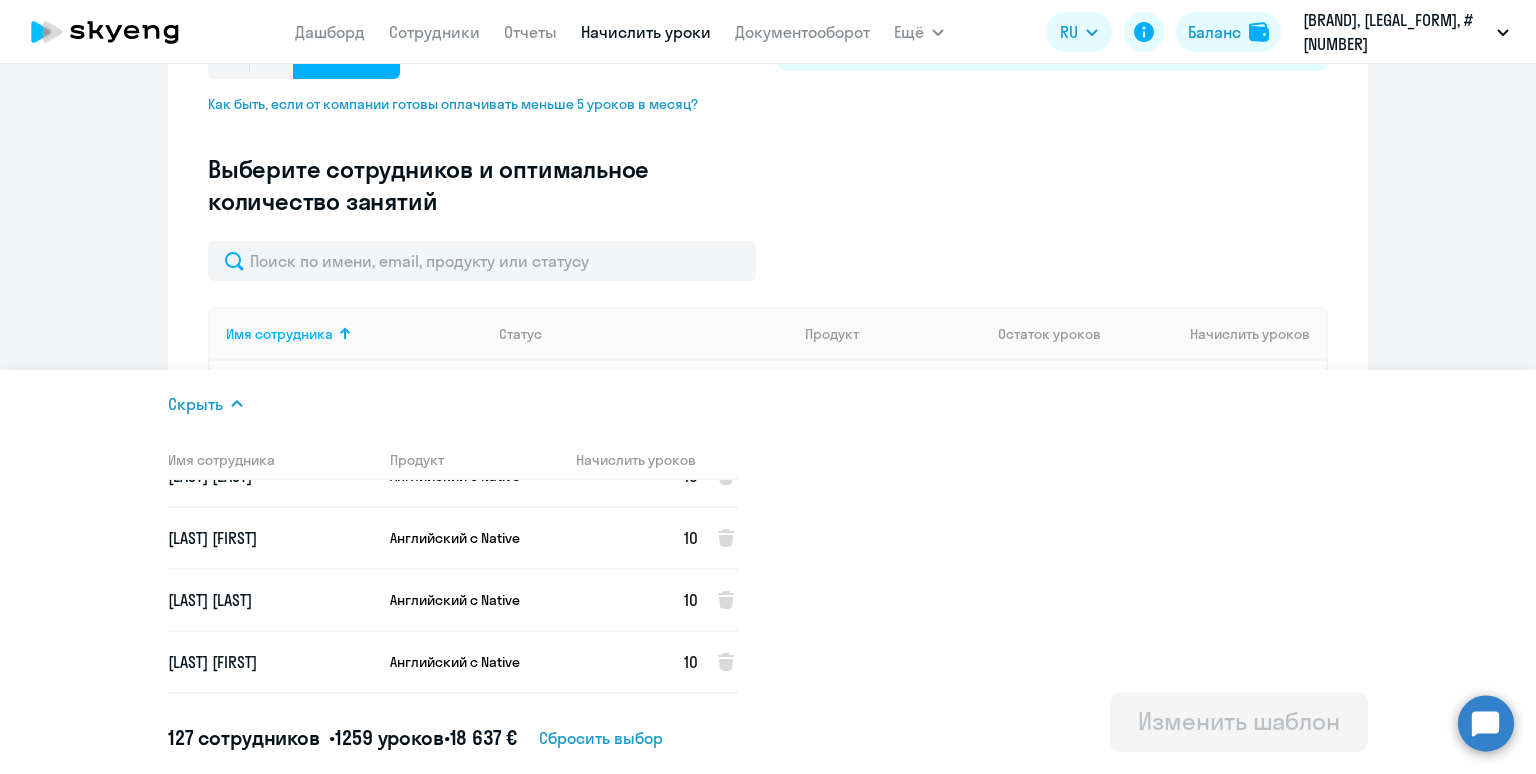scroll, scrollTop: 2032, scrollLeft: 0, axis: vertical 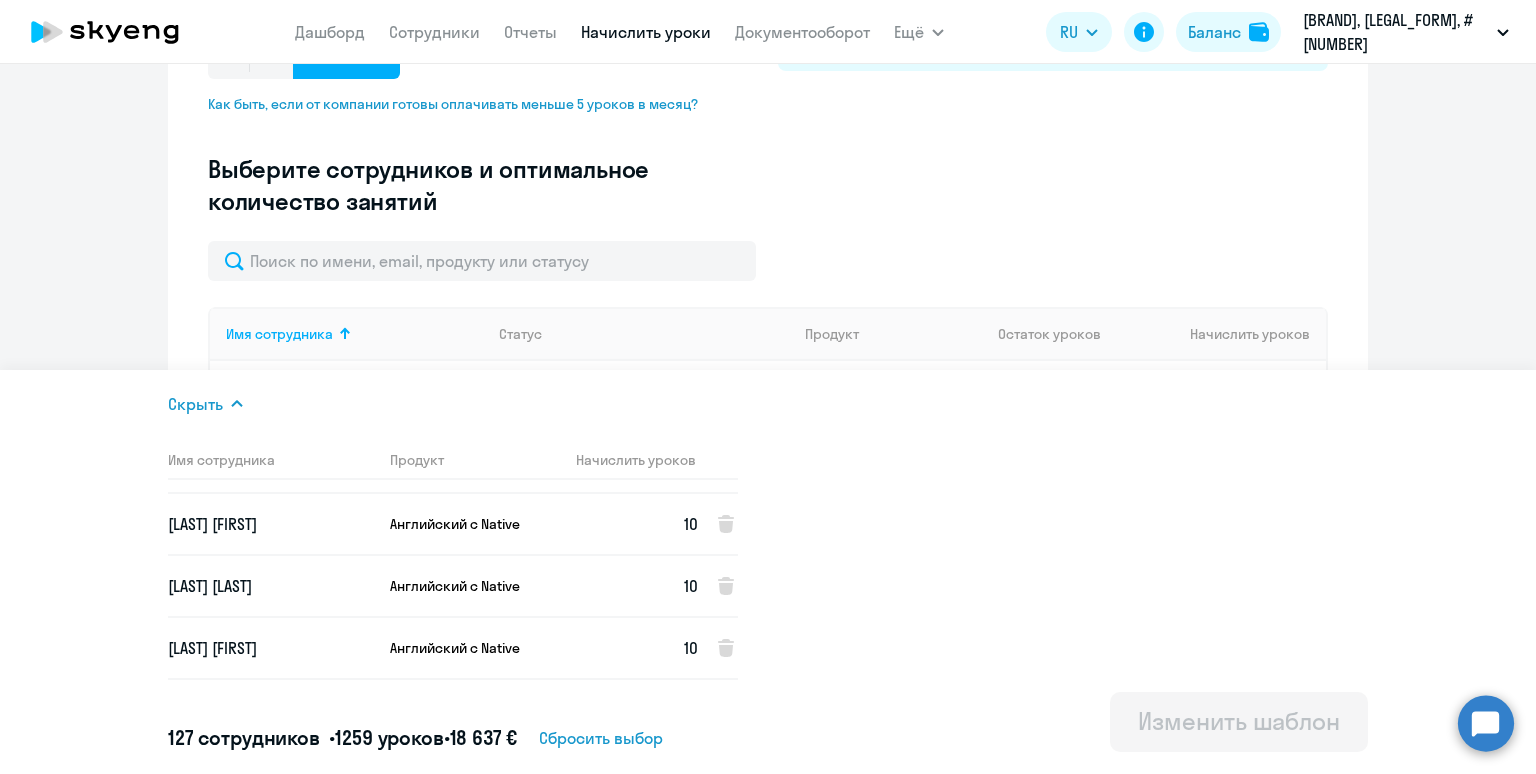 click on "[LAST] [FIRST]" at bounding box center [271, 524] 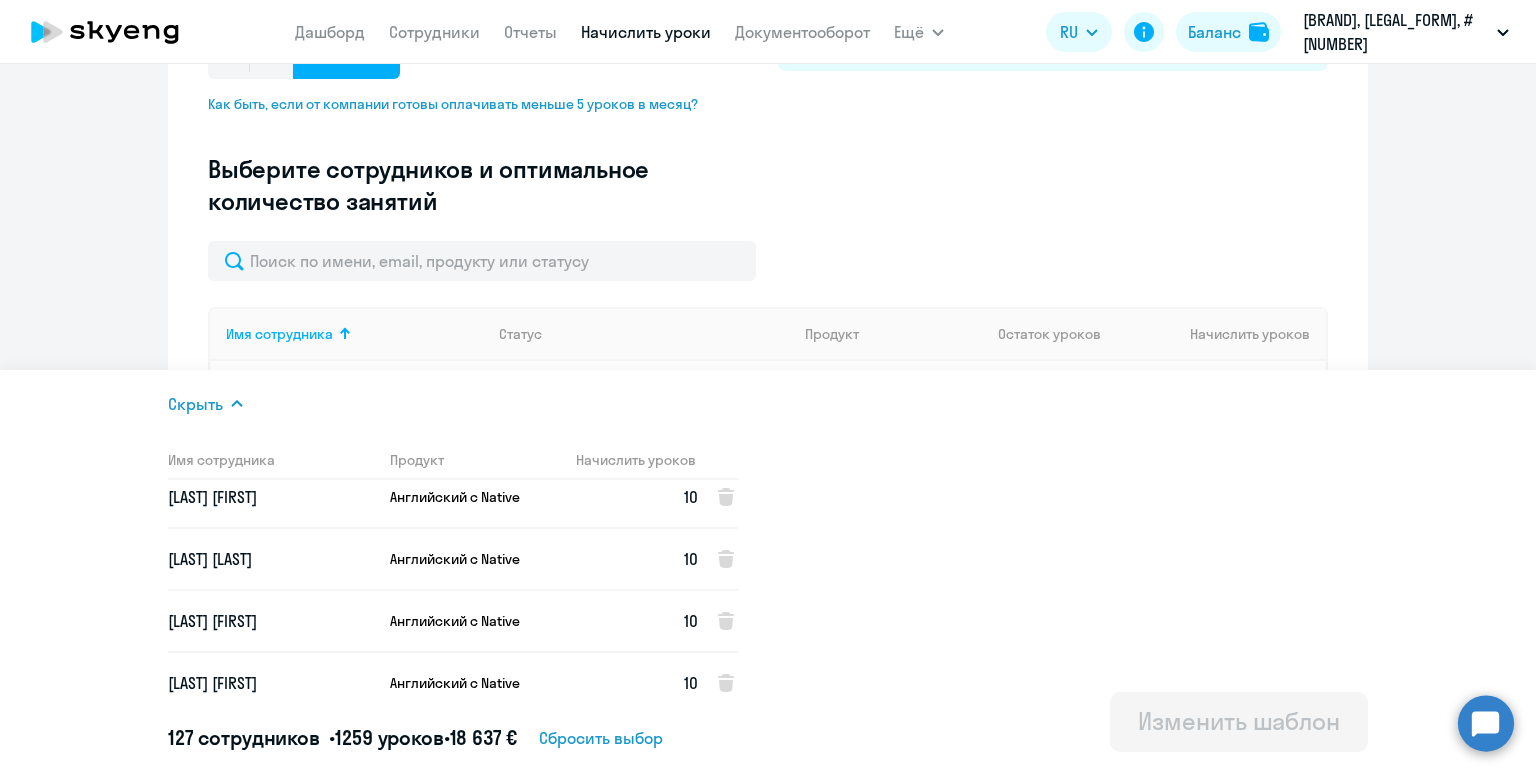 scroll, scrollTop: 2063, scrollLeft: 0, axis: vertical 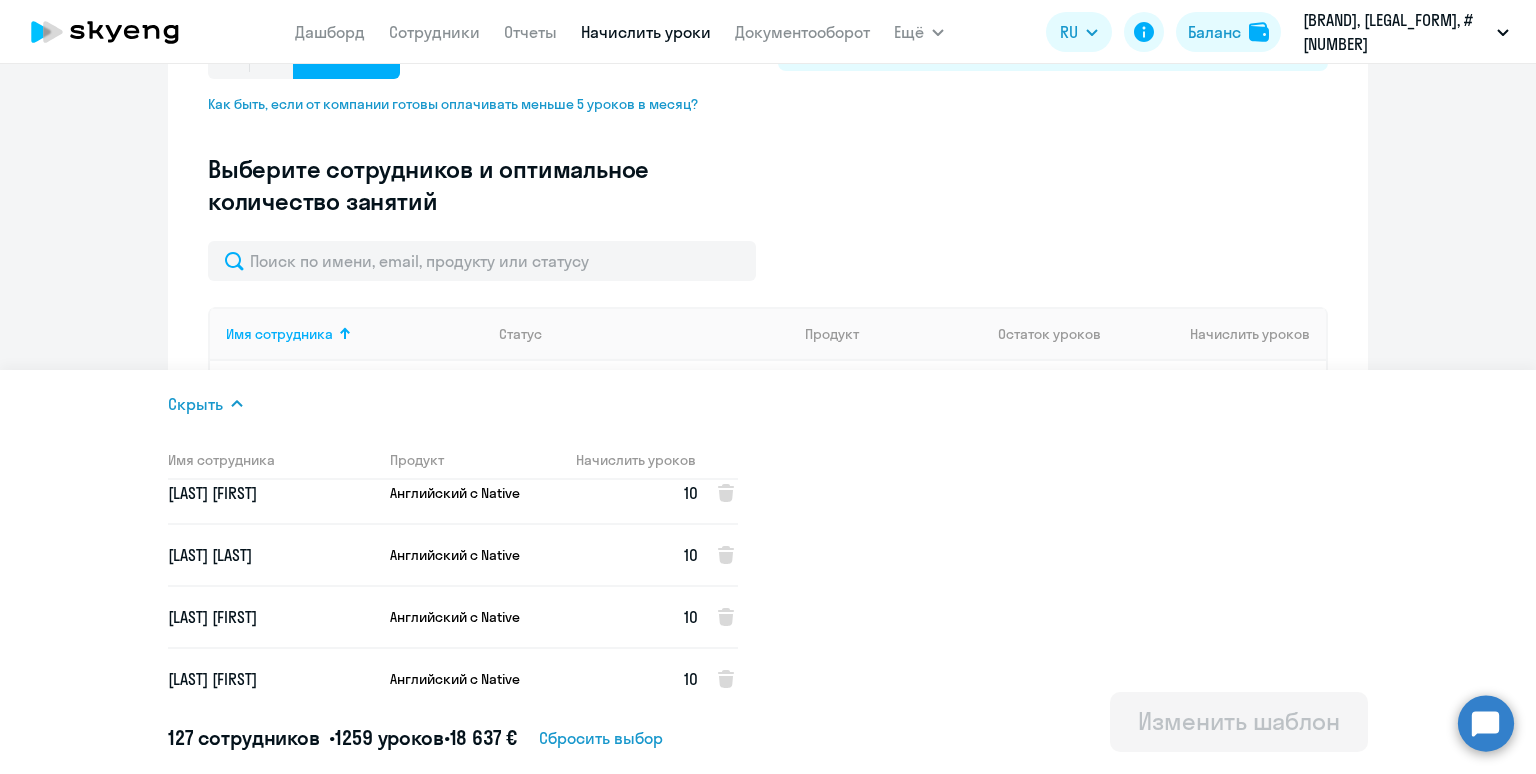 click on "[LAST] [FIRST]" at bounding box center [271, 555] 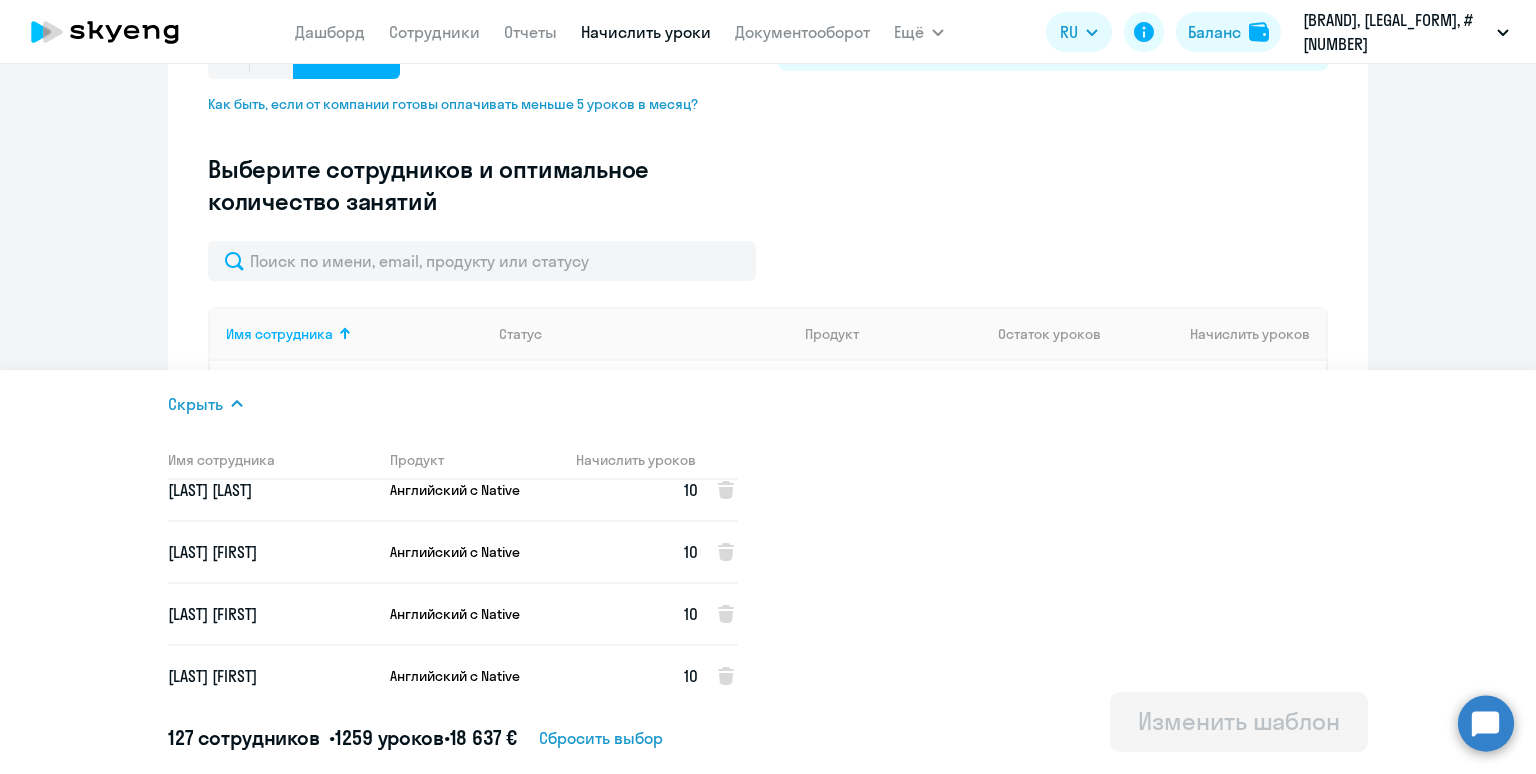 scroll, scrollTop: 2136, scrollLeft: 0, axis: vertical 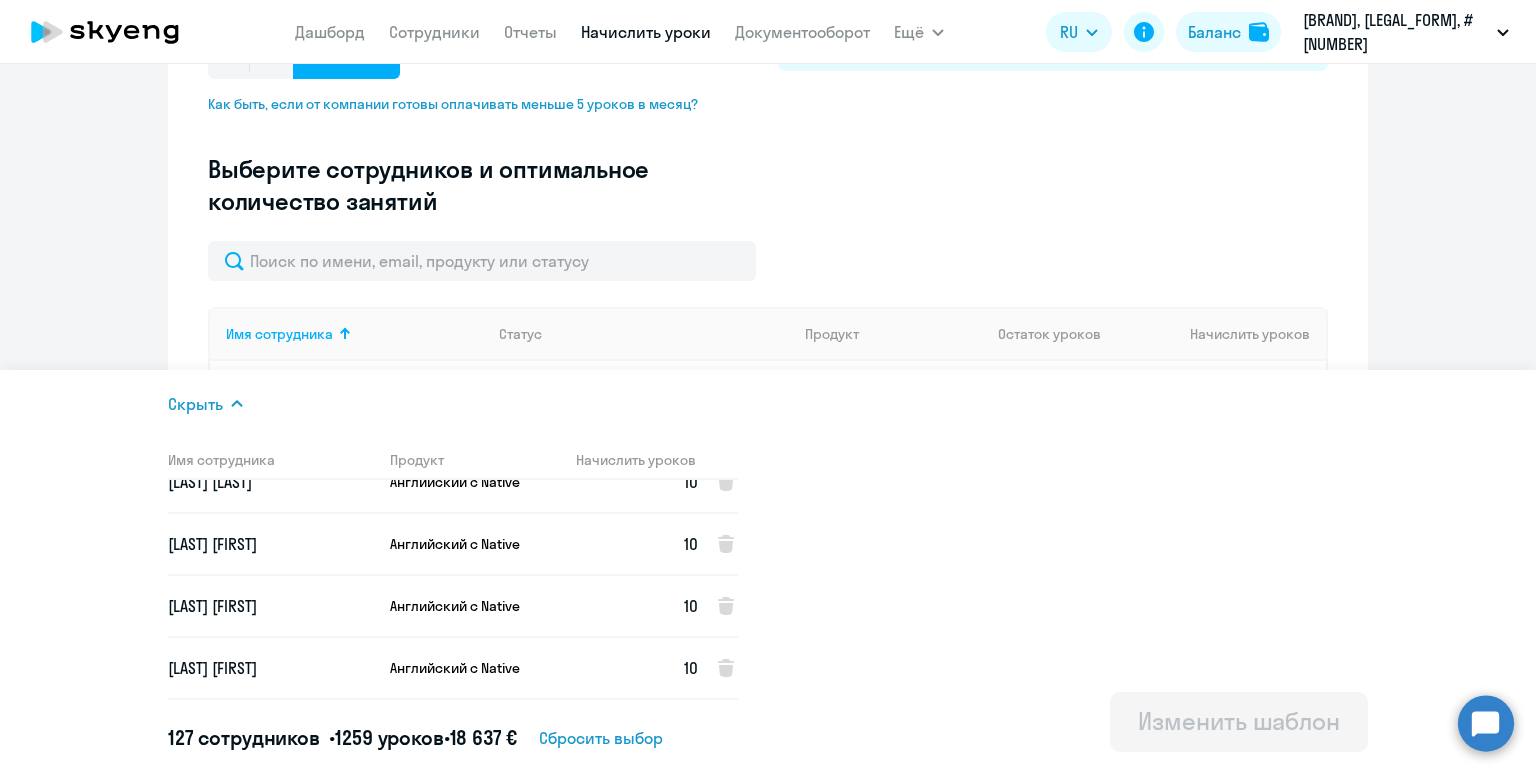 click on "[FIRST] [LAST]" at bounding box center (271, 544) 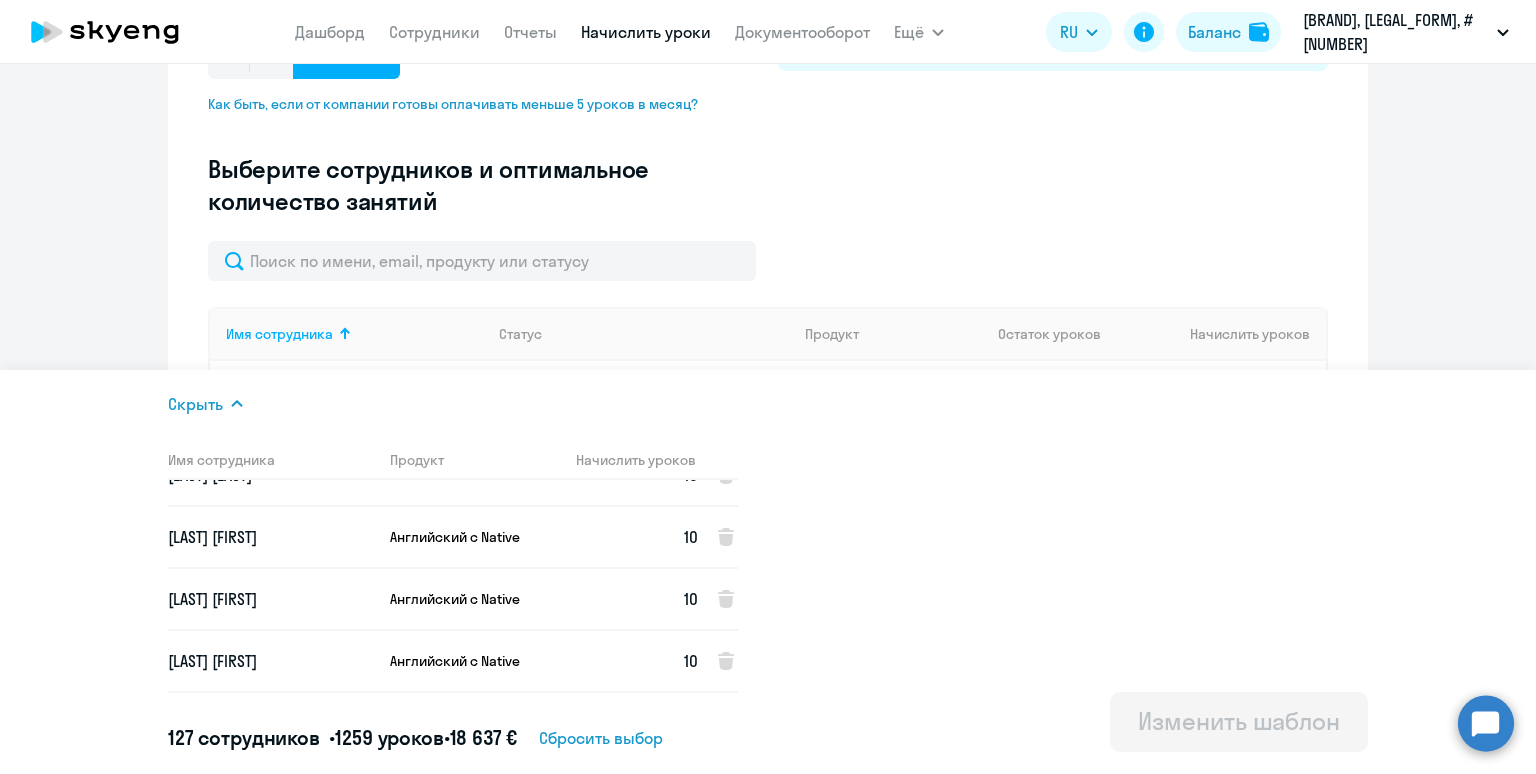 scroll, scrollTop: 2148, scrollLeft: 0, axis: vertical 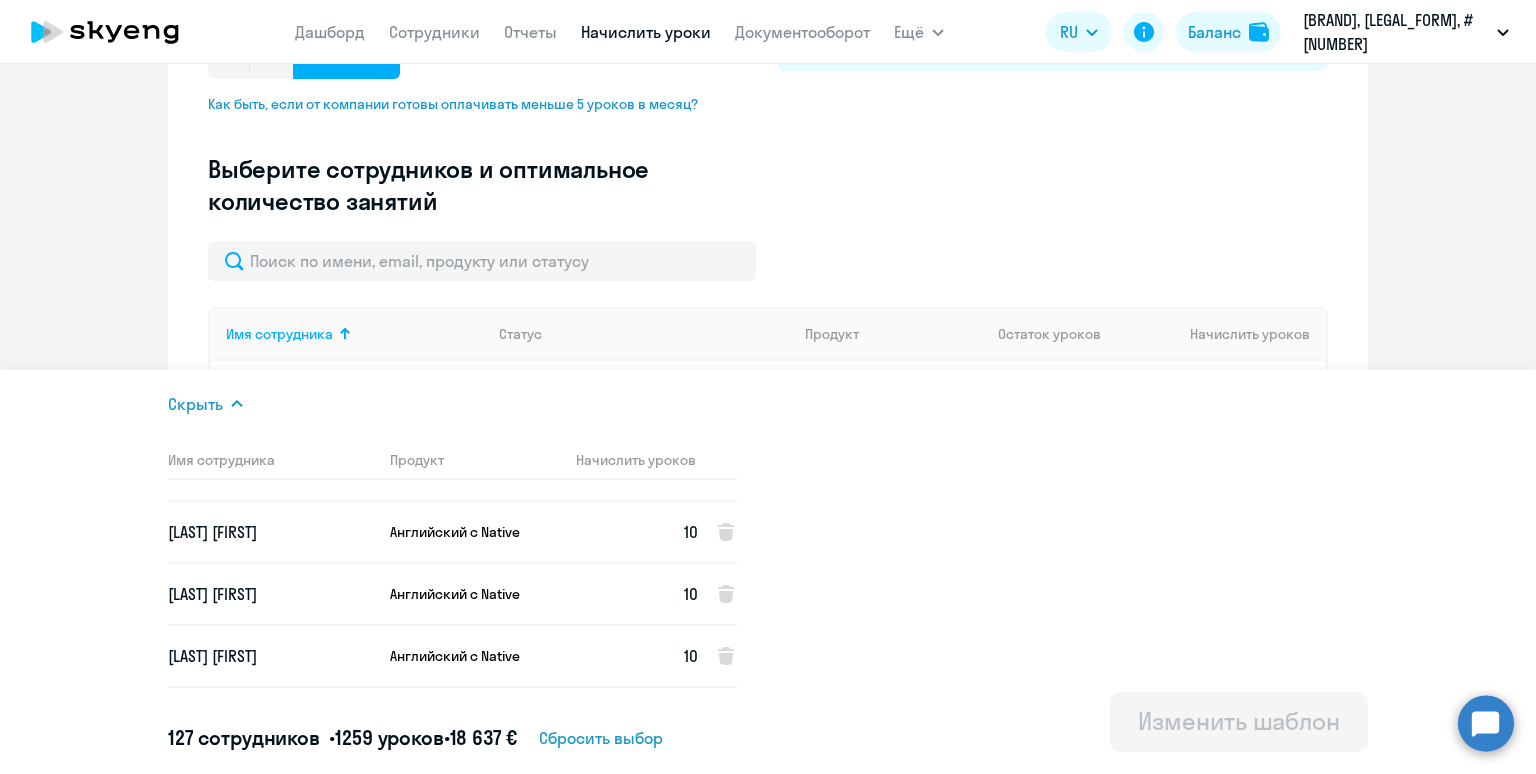 click on "[LAST] [FIRST]" at bounding box center [271, 594] 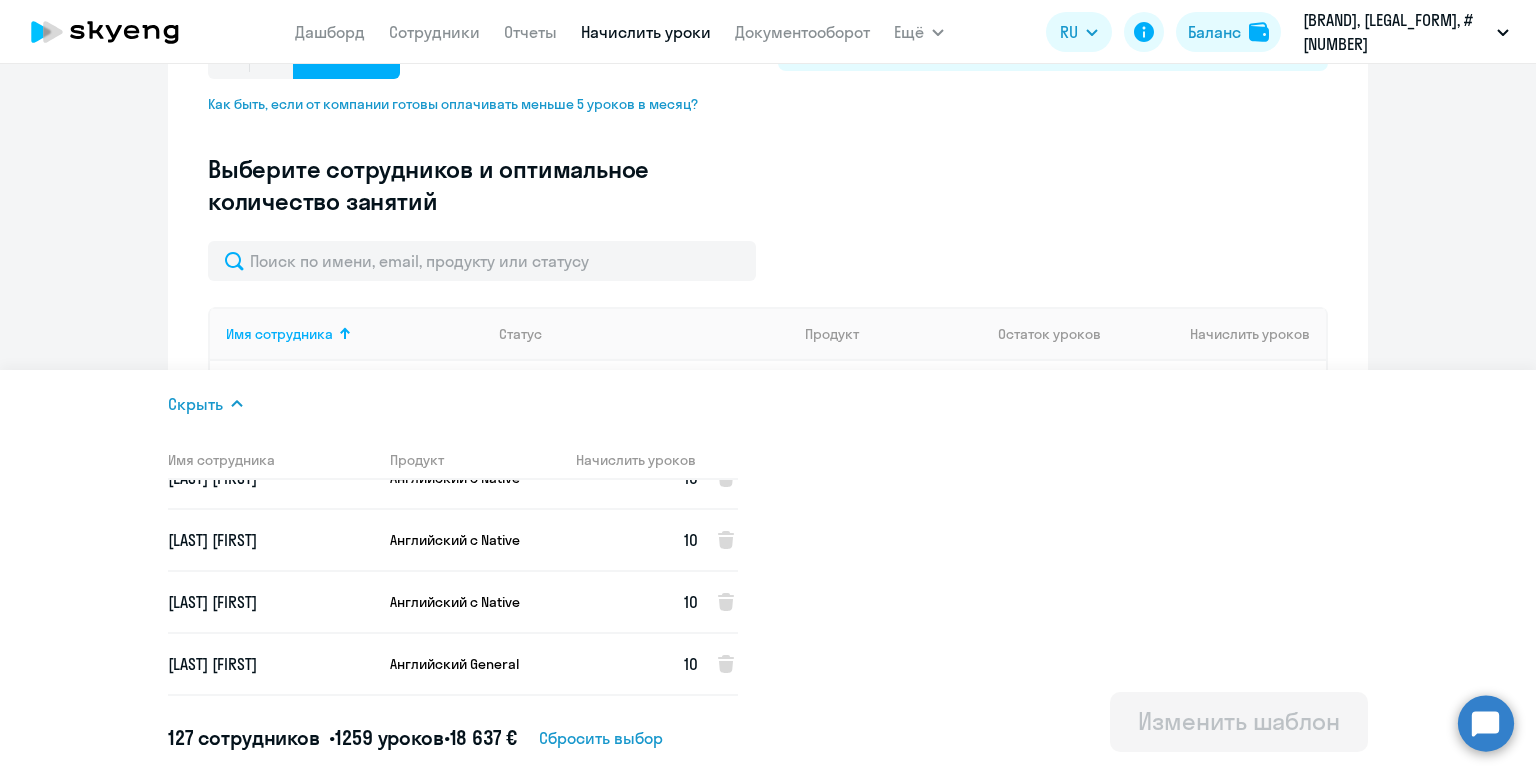 scroll, scrollTop: 2265, scrollLeft: 0, axis: vertical 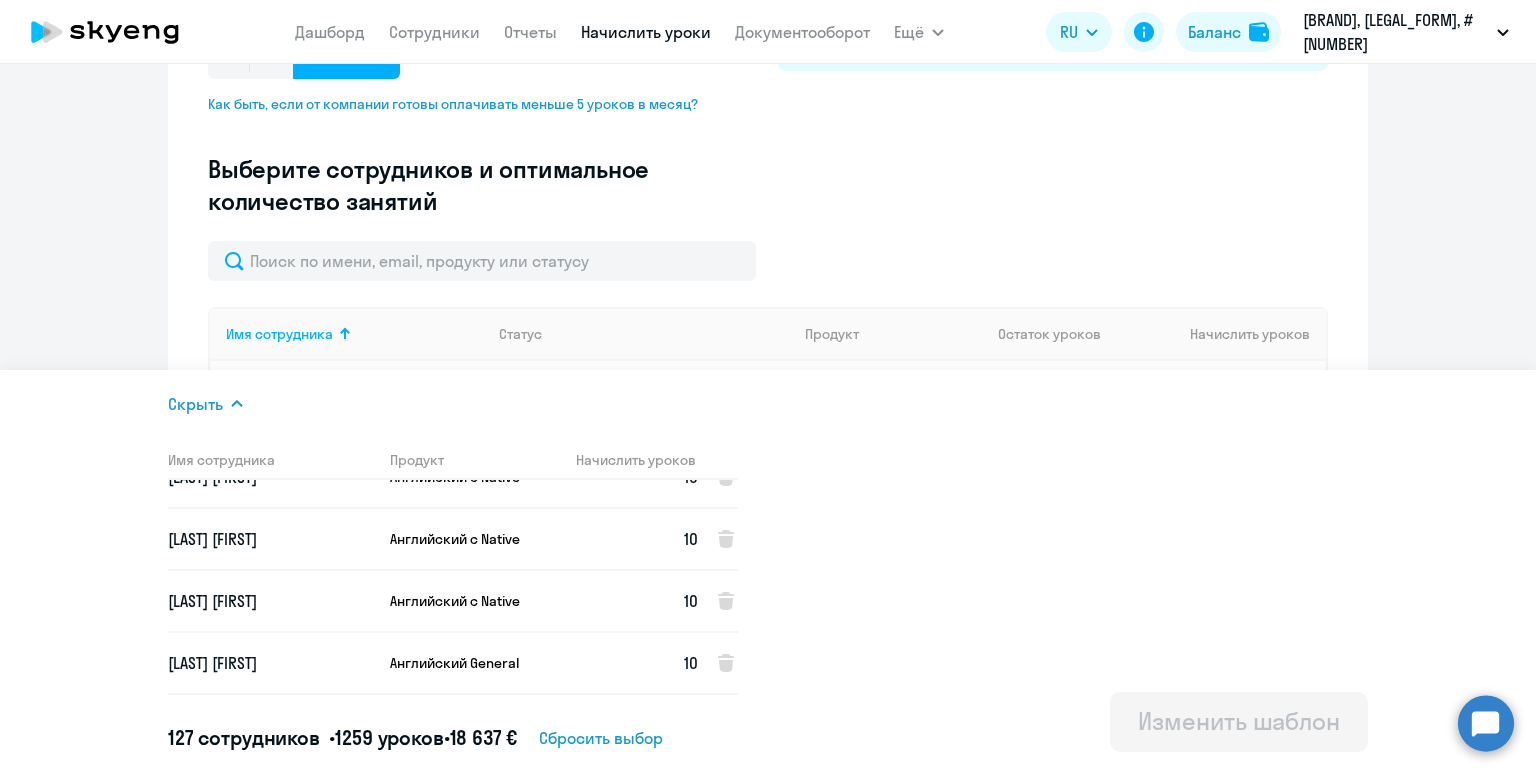 click on "[LAST] [FIRST]" at bounding box center [271, 539] 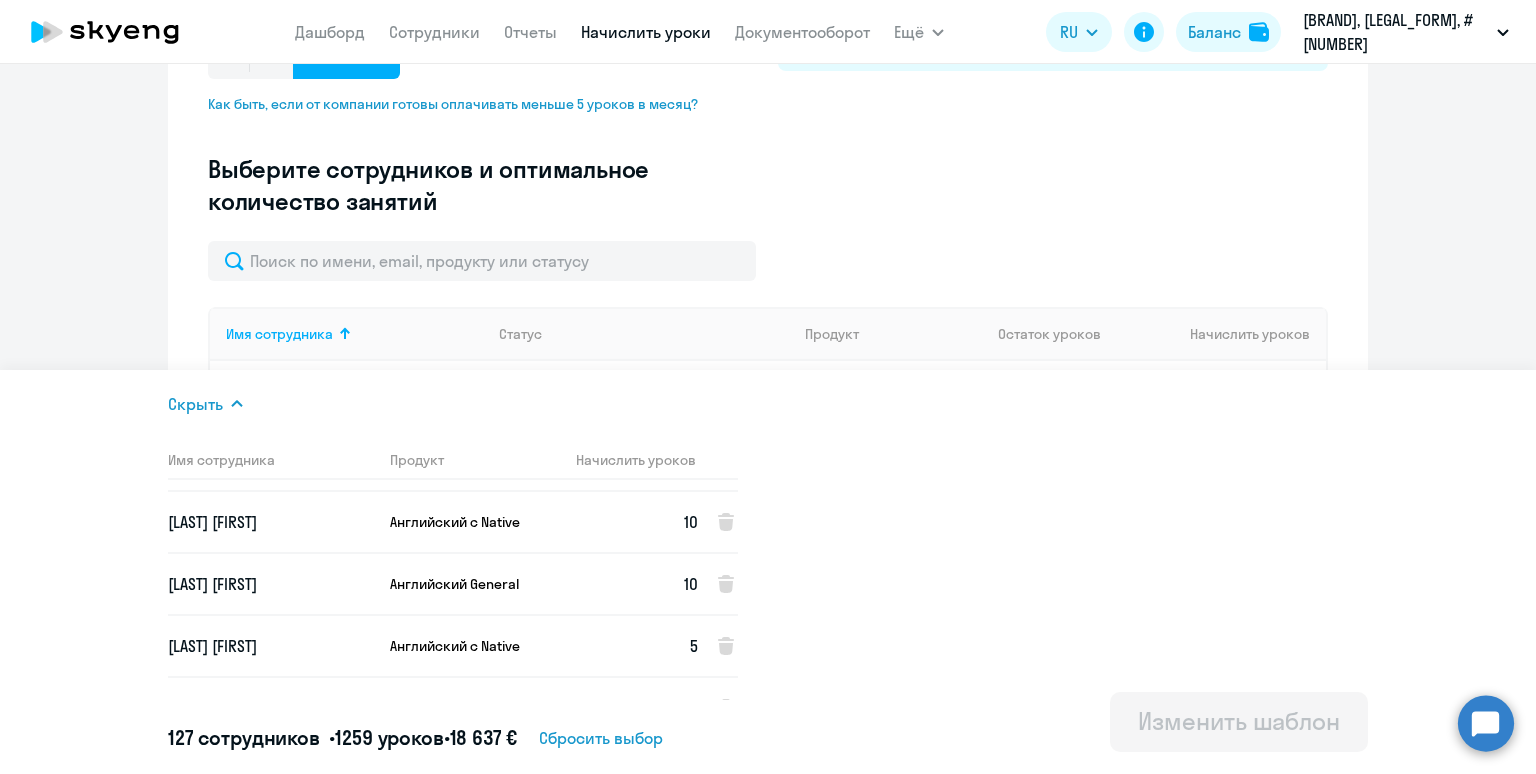 scroll, scrollTop: 2348, scrollLeft: 0, axis: vertical 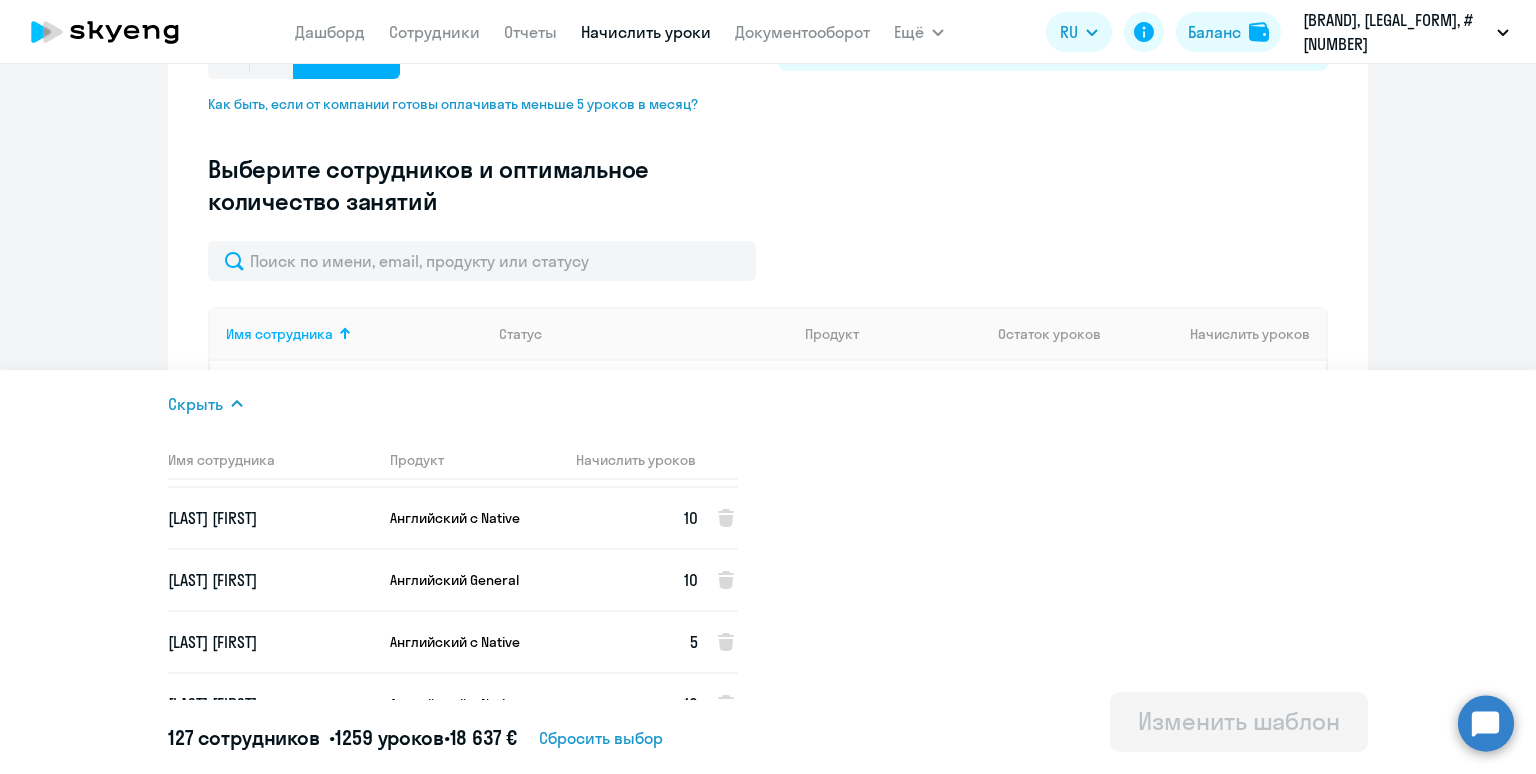click on "[LAST] [FIRST]" at bounding box center [271, 580] 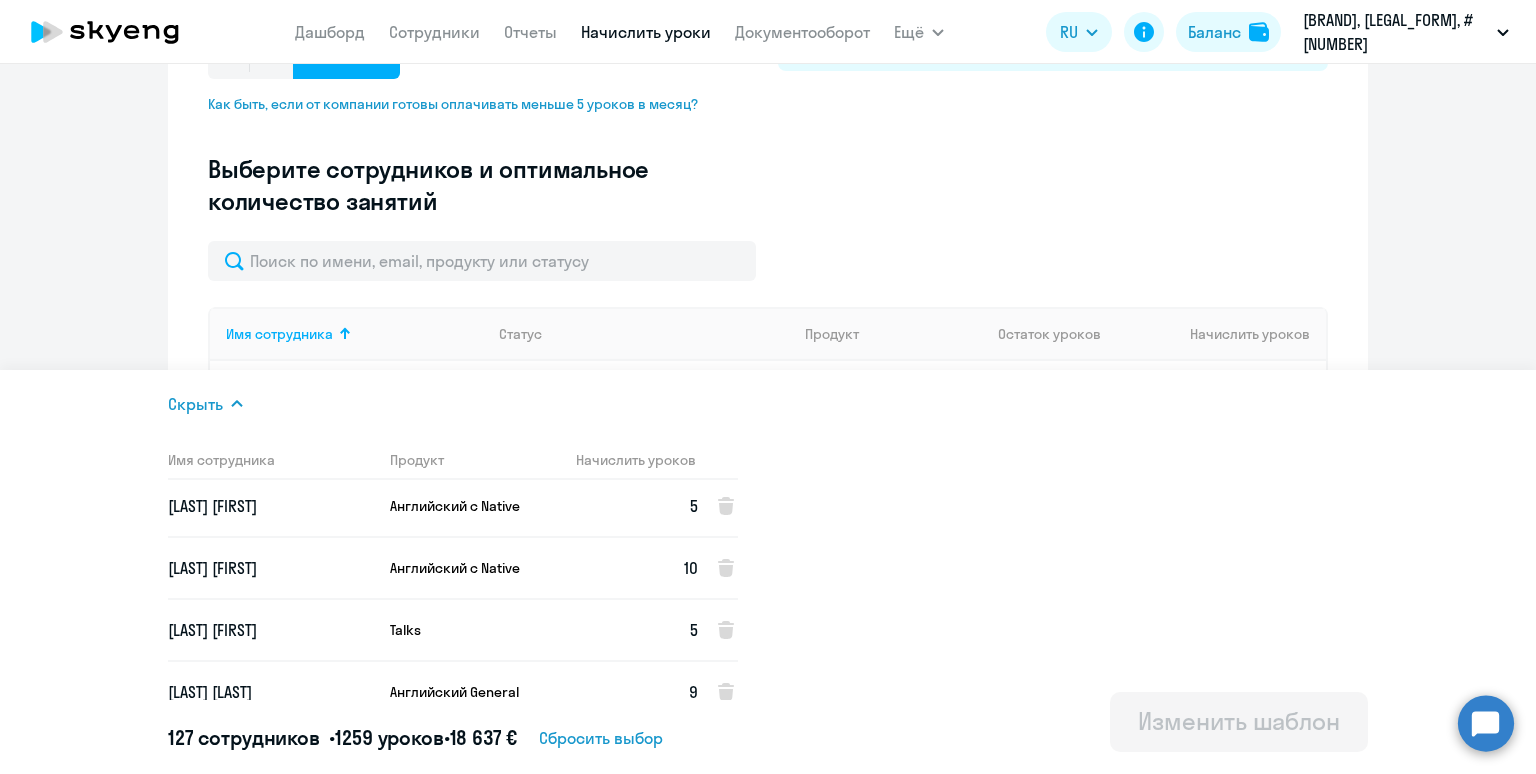 scroll, scrollTop: 2485, scrollLeft: 0, axis: vertical 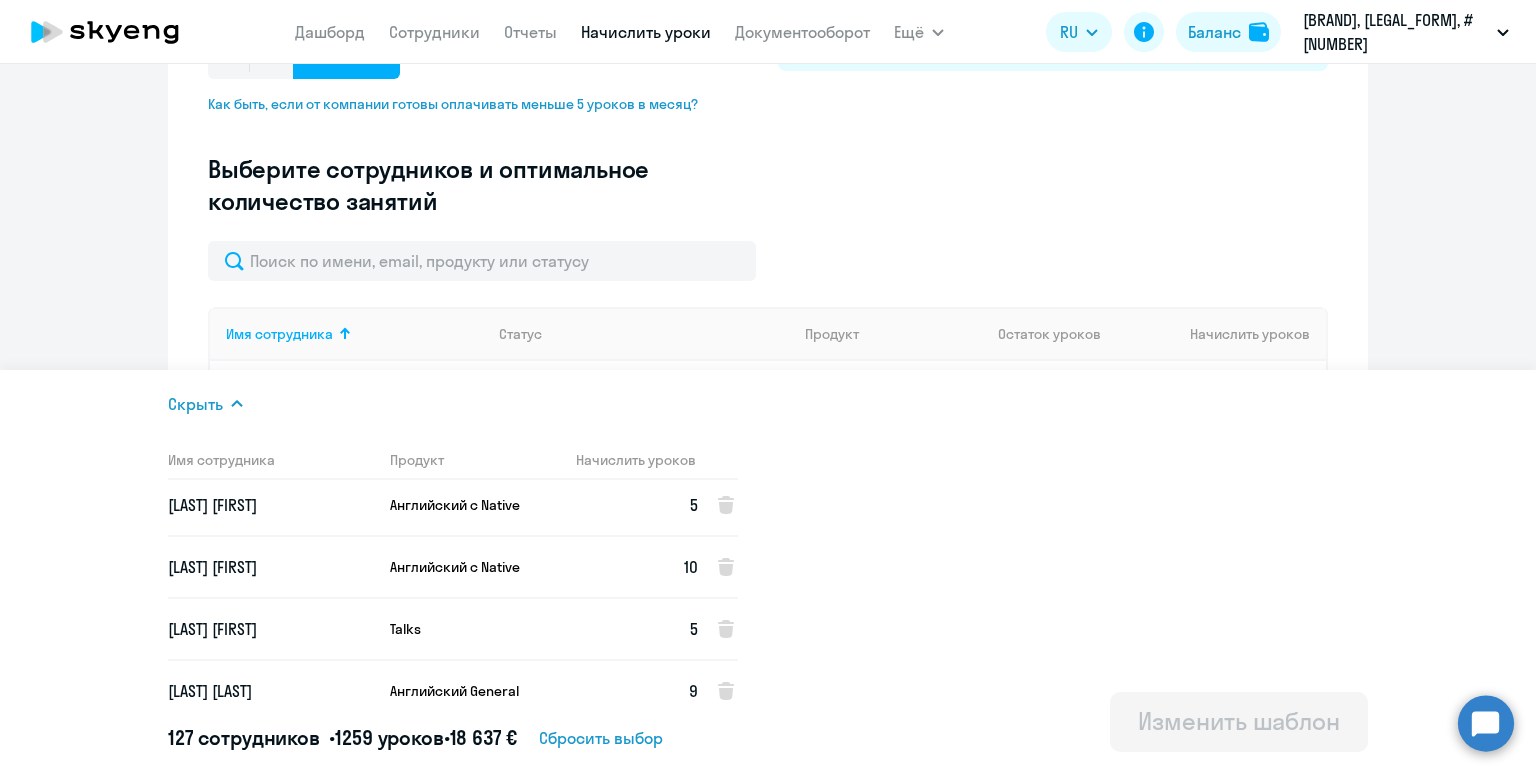 click on "[LAST] [FIRST]" at bounding box center (271, 505) 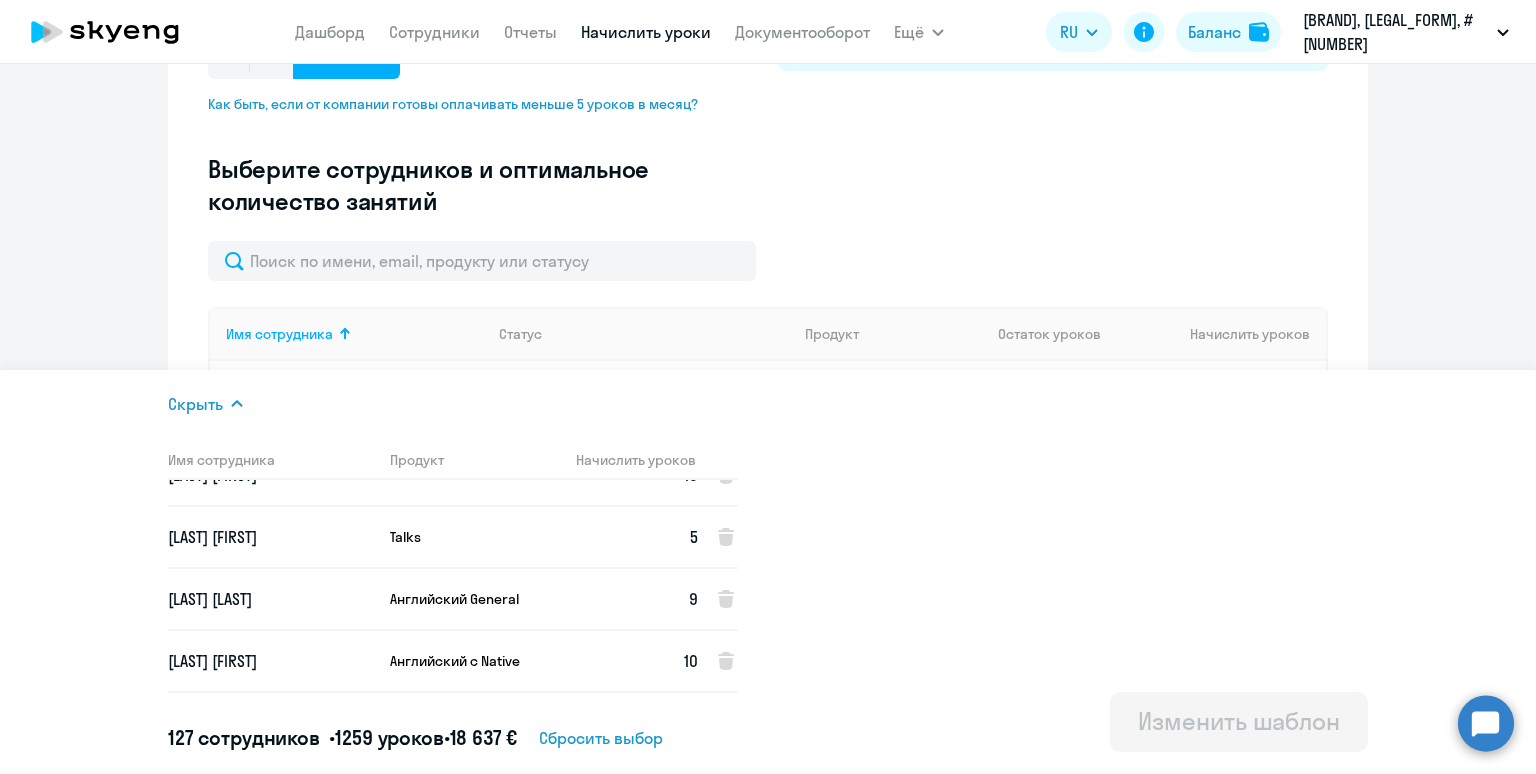 scroll, scrollTop: 2580, scrollLeft: 0, axis: vertical 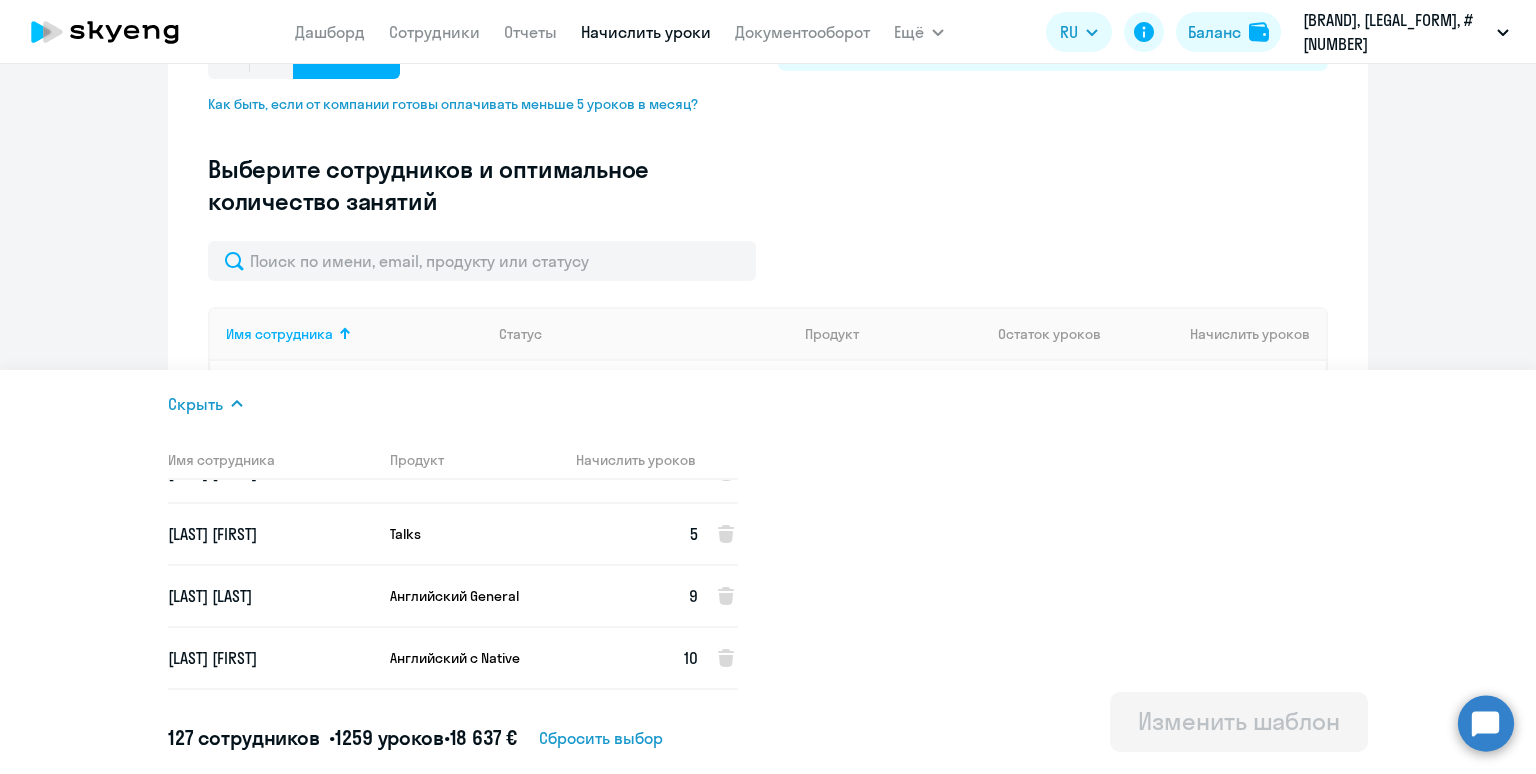 click on "[LAST] [FIRST]" at bounding box center (271, 596) 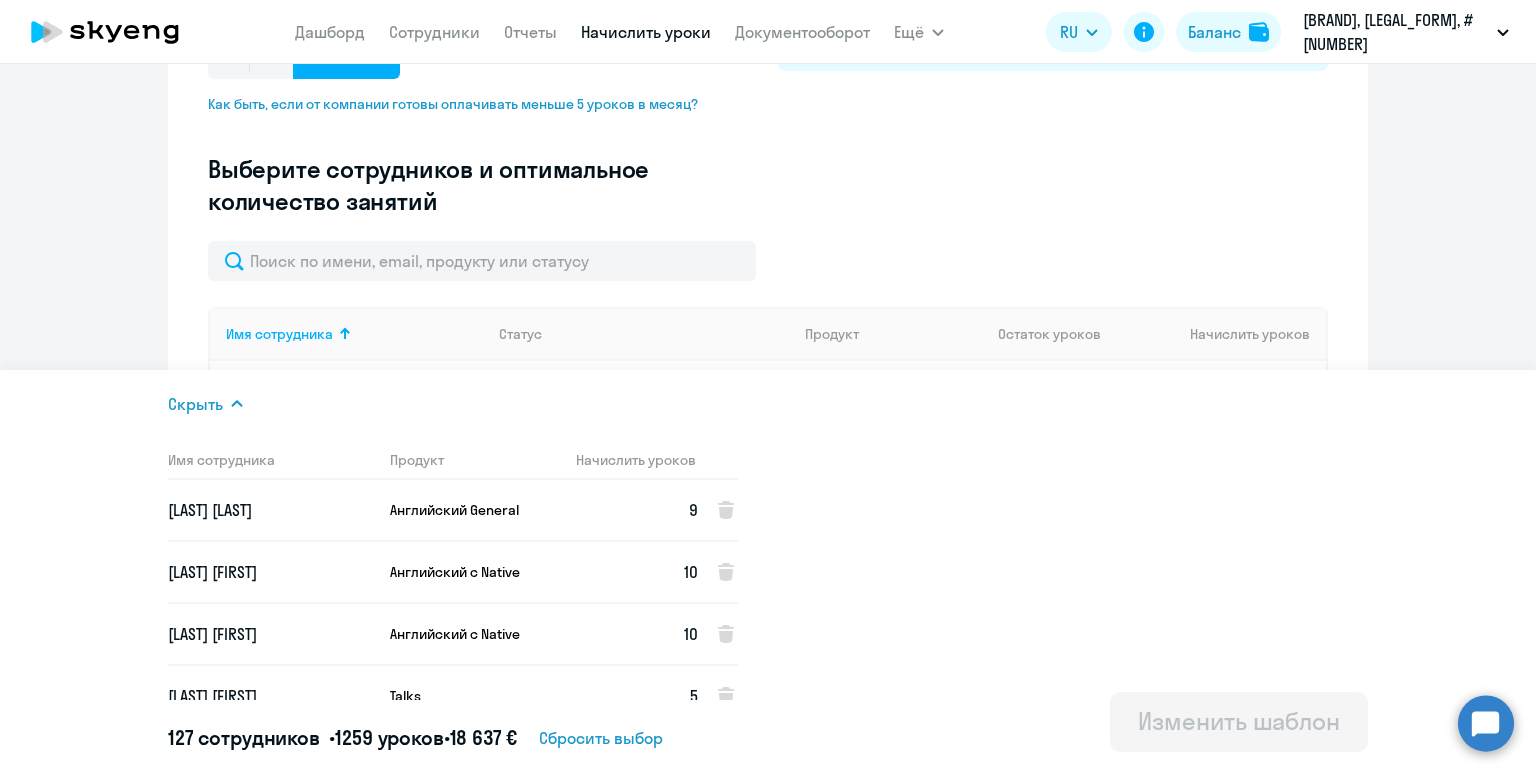 scroll, scrollTop: 2698, scrollLeft: 0, axis: vertical 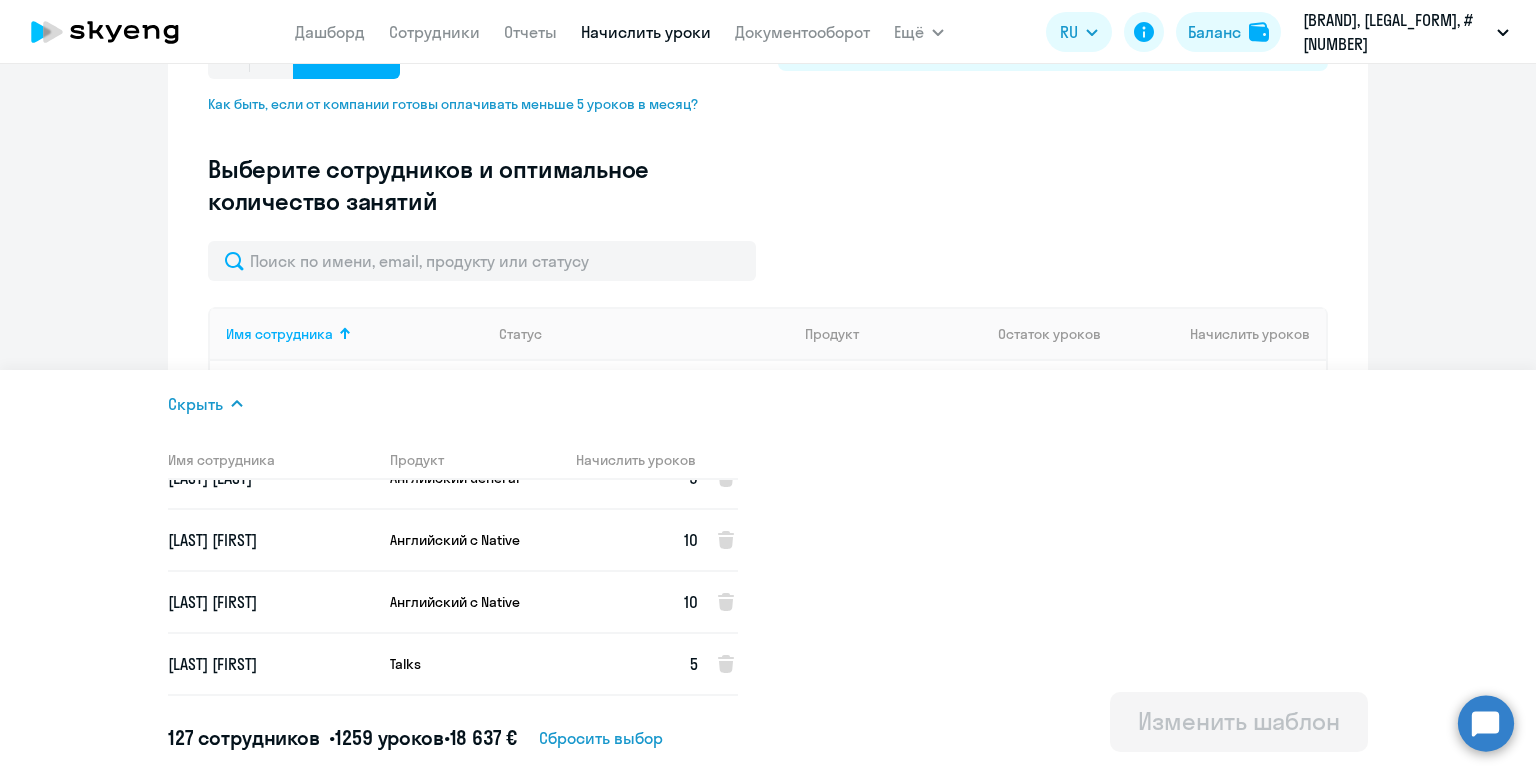click on "[FIRST] [LAST]" at bounding box center (271, 602) 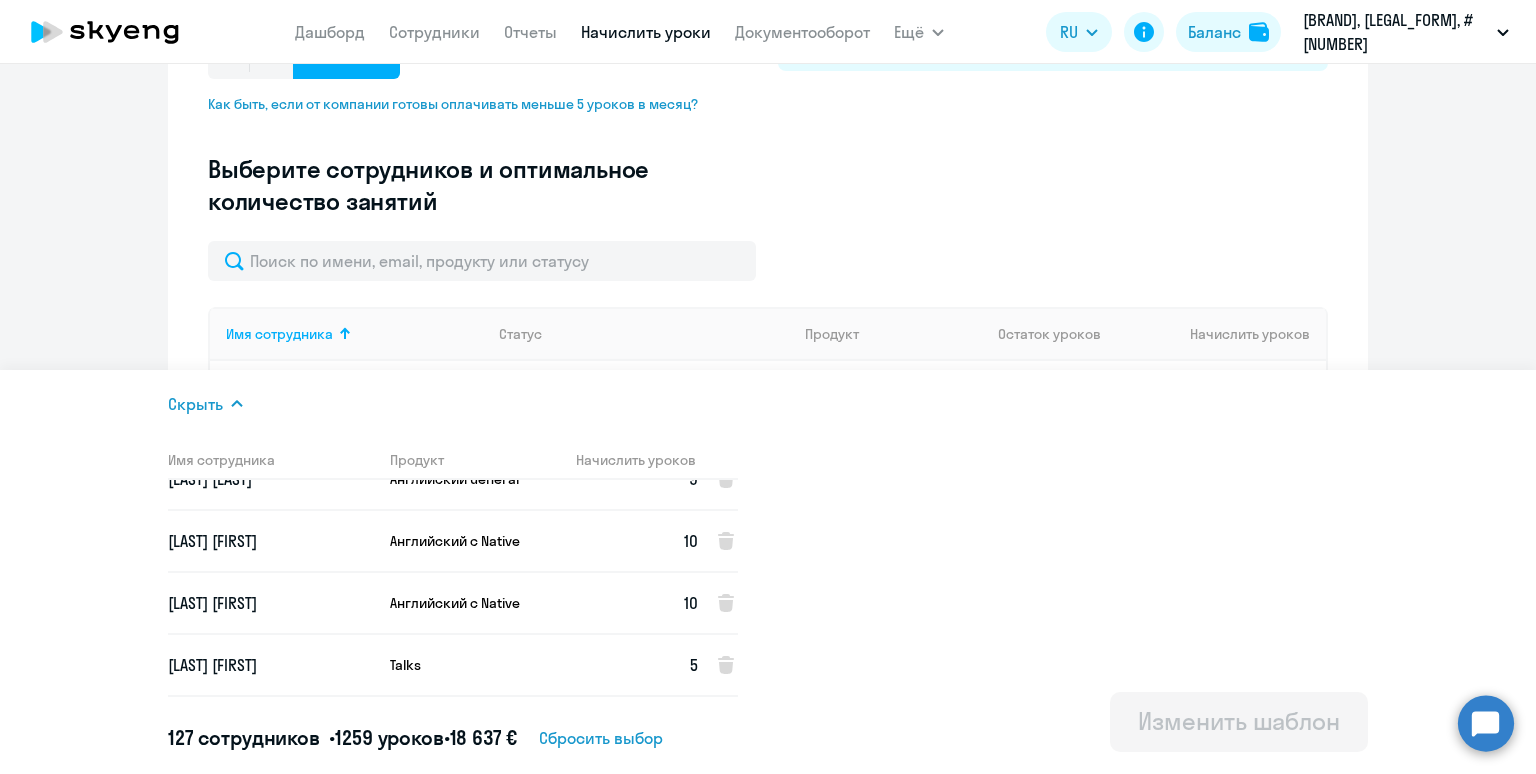 click on "[FIRST] [LAST]" at bounding box center [271, 603] 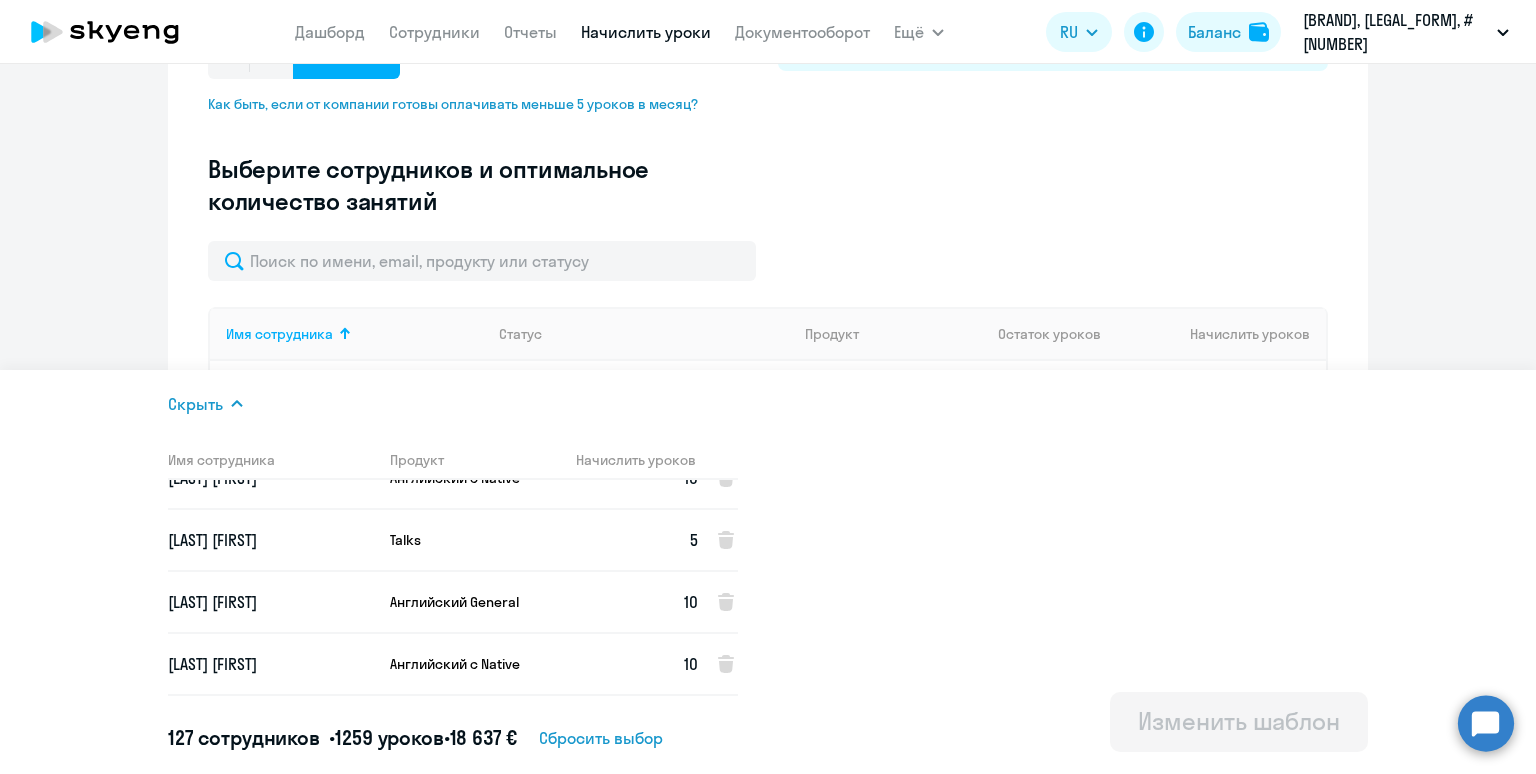 scroll, scrollTop: 2825, scrollLeft: 0, axis: vertical 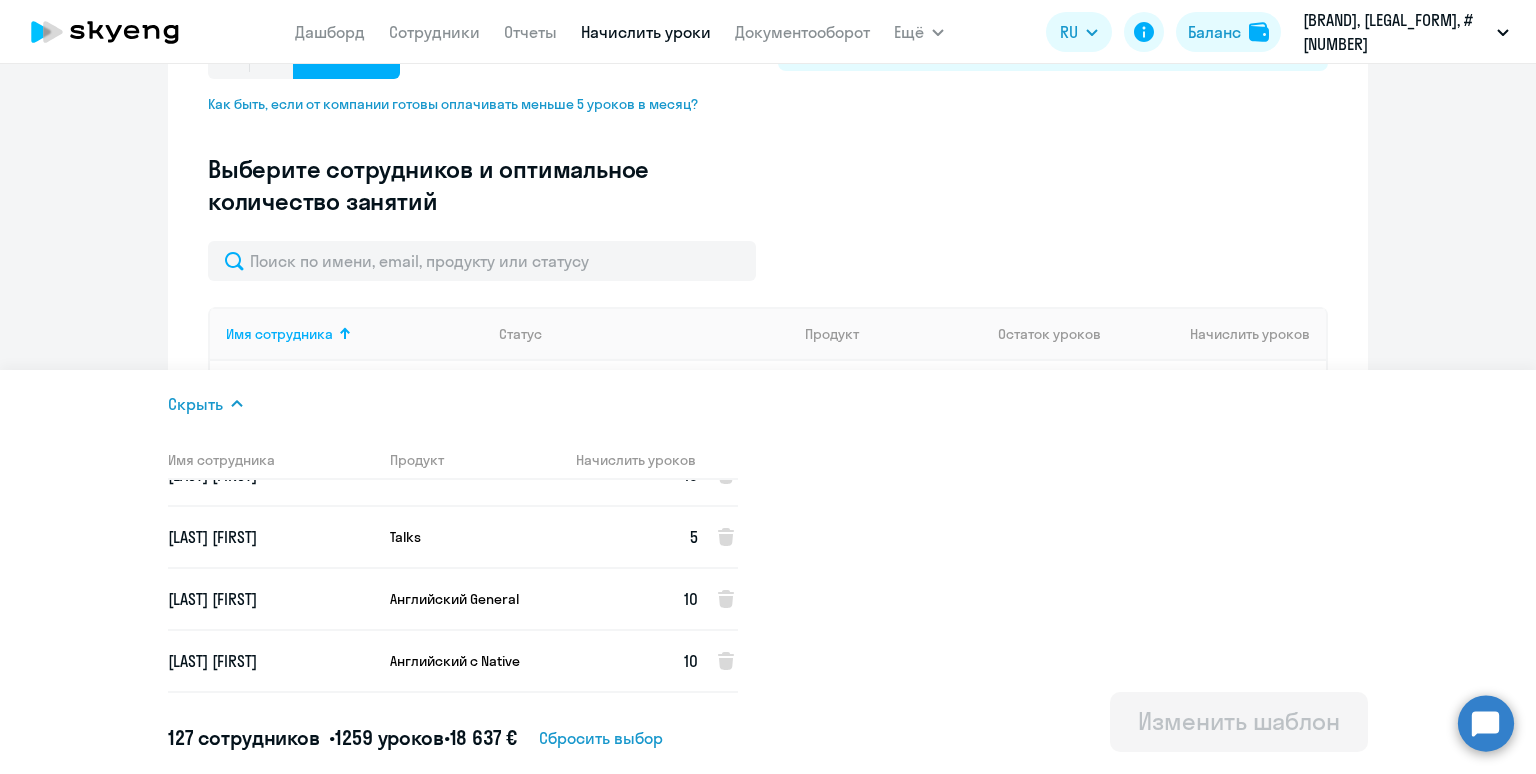click on "[LAST] [FIRST]" at bounding box center [271, 537] 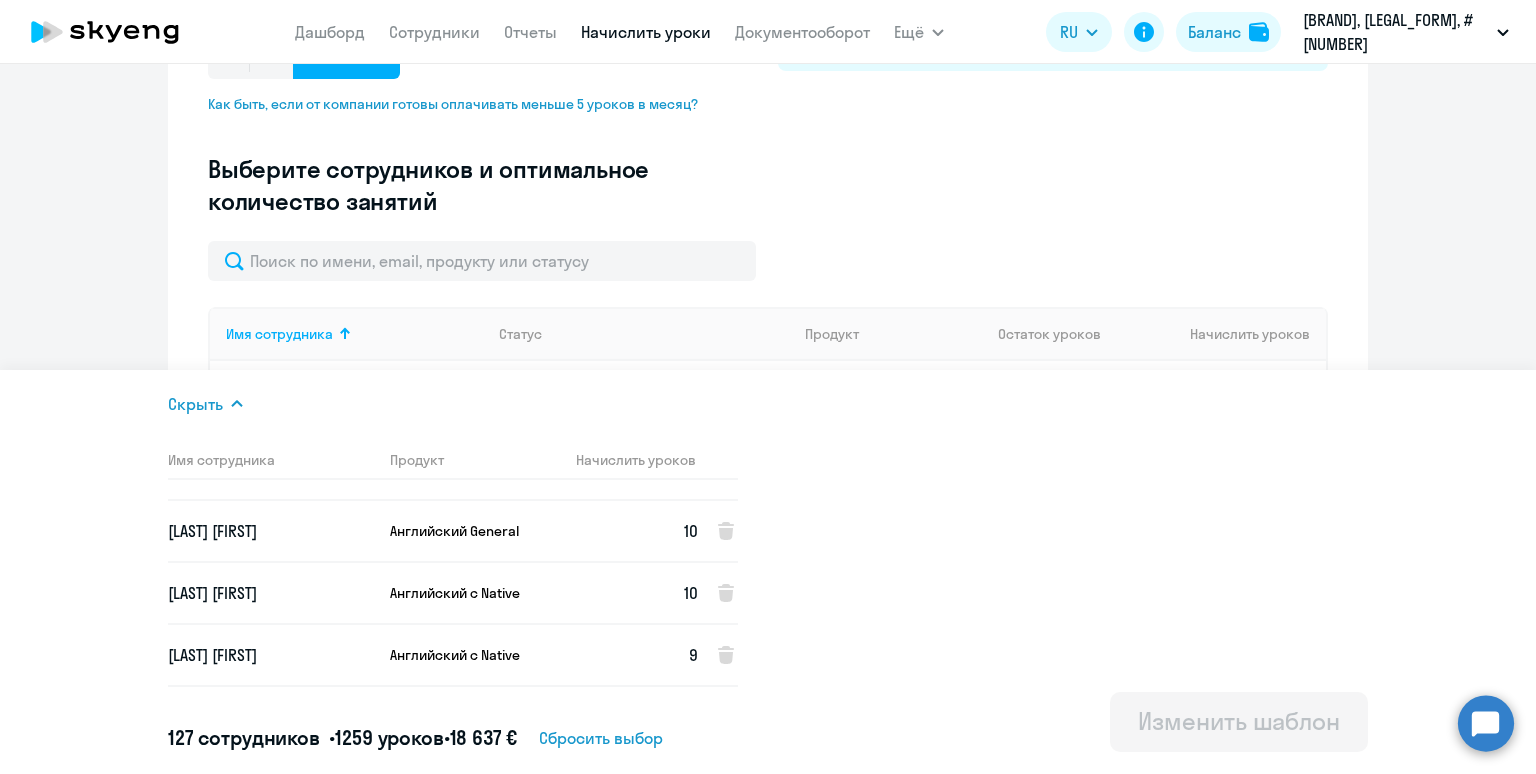 scroll, scrollTop: 2919, scrollLeft: 0, axis: vertical 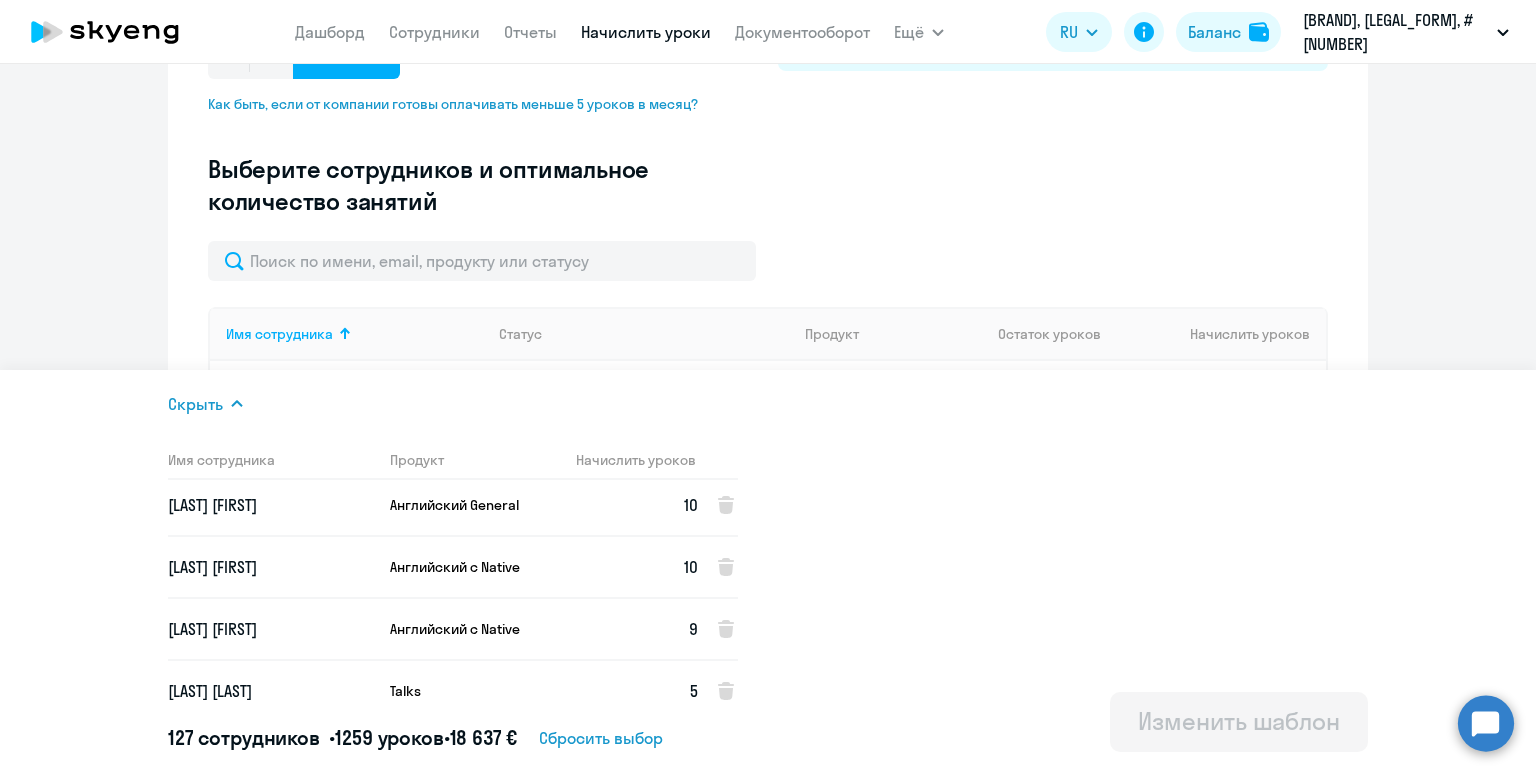 click on "[LAST] [FIRST]" at bounding box center (271, 567) 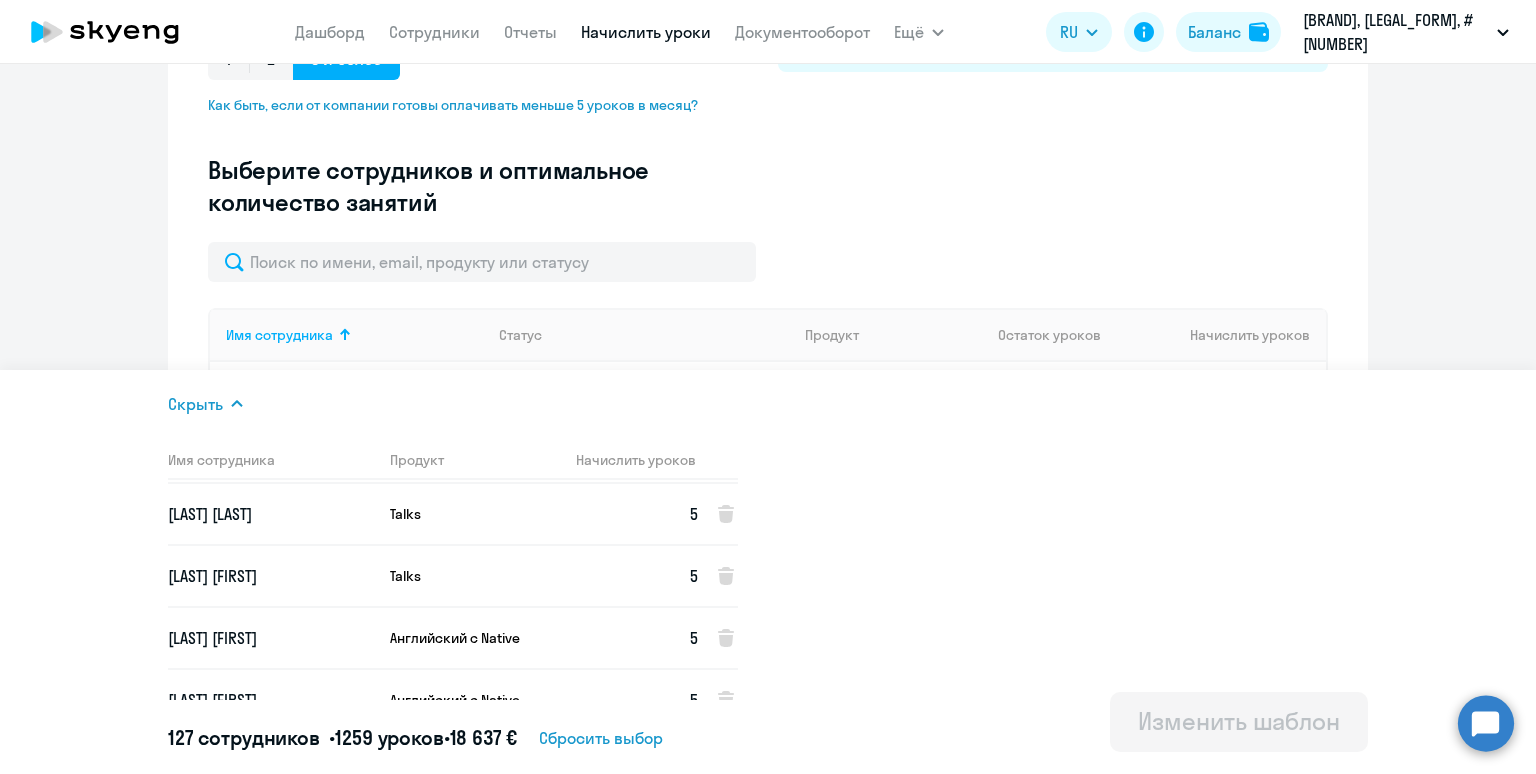 scroll, scrollTop: 3100, scrollLeft: 0, axis: vertical 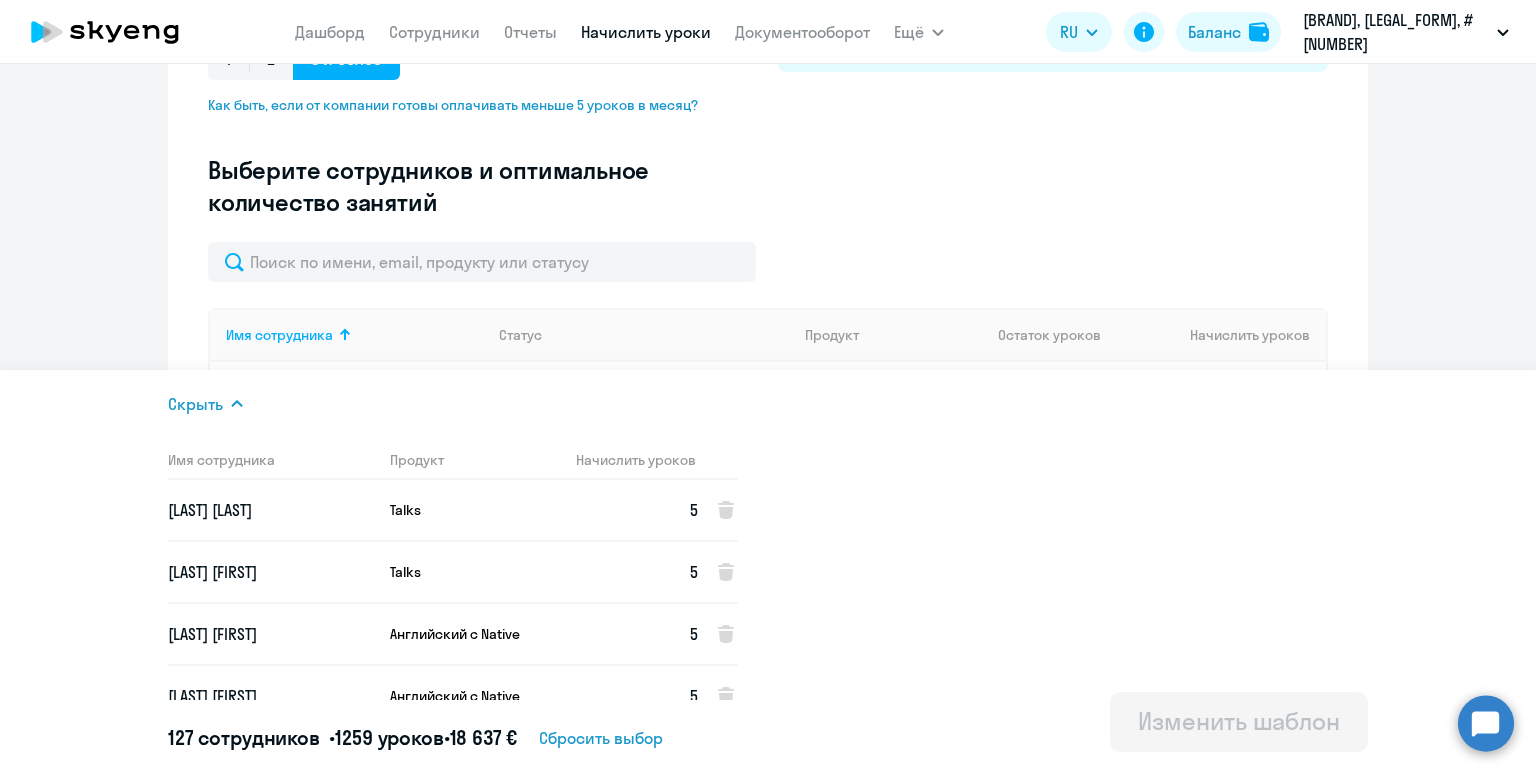 click on "[LAST] [FIRST]" at bounding box center [271, 510] 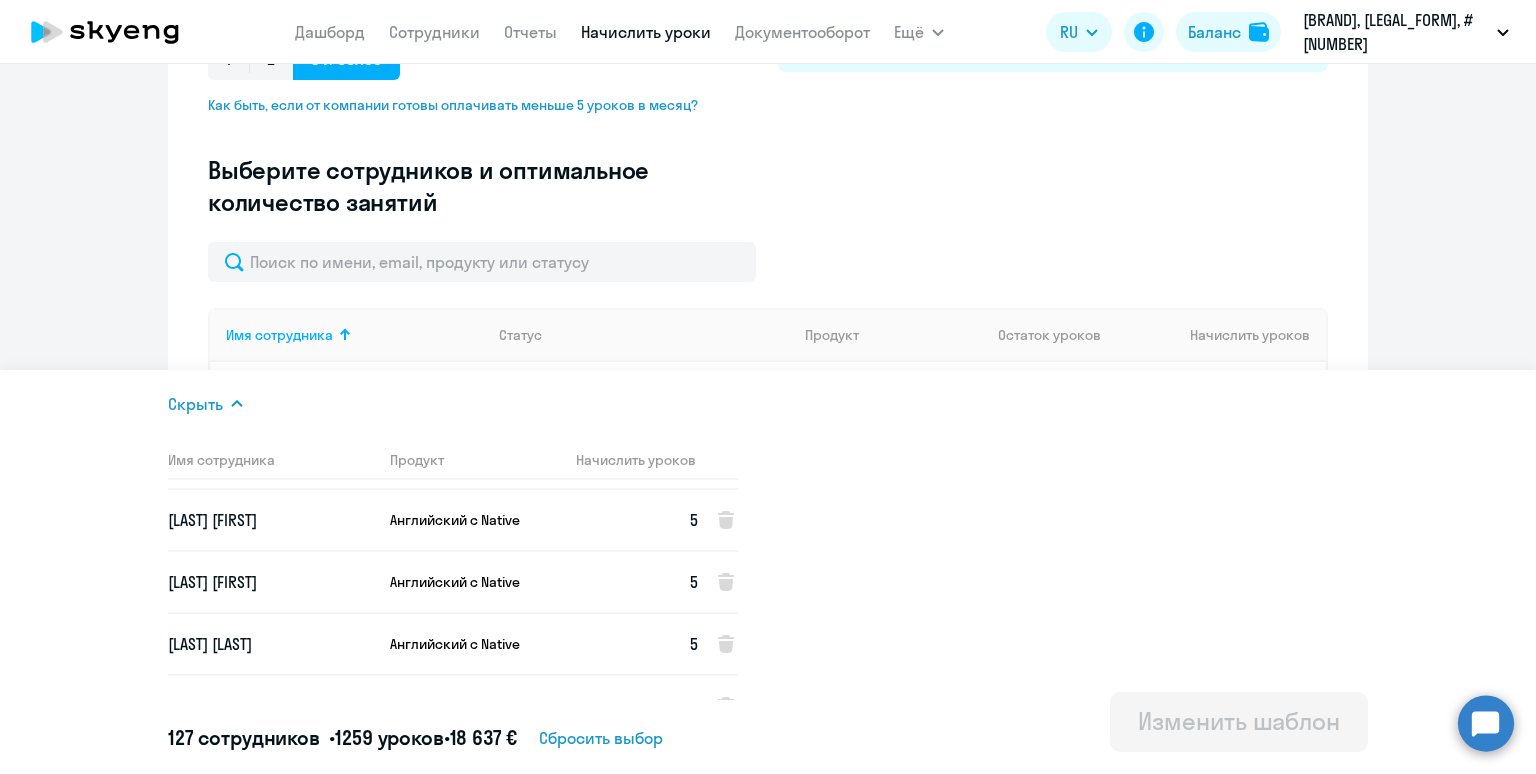 scroll, scrollTop: 3218, scrollLeft: 0, axis: vertical 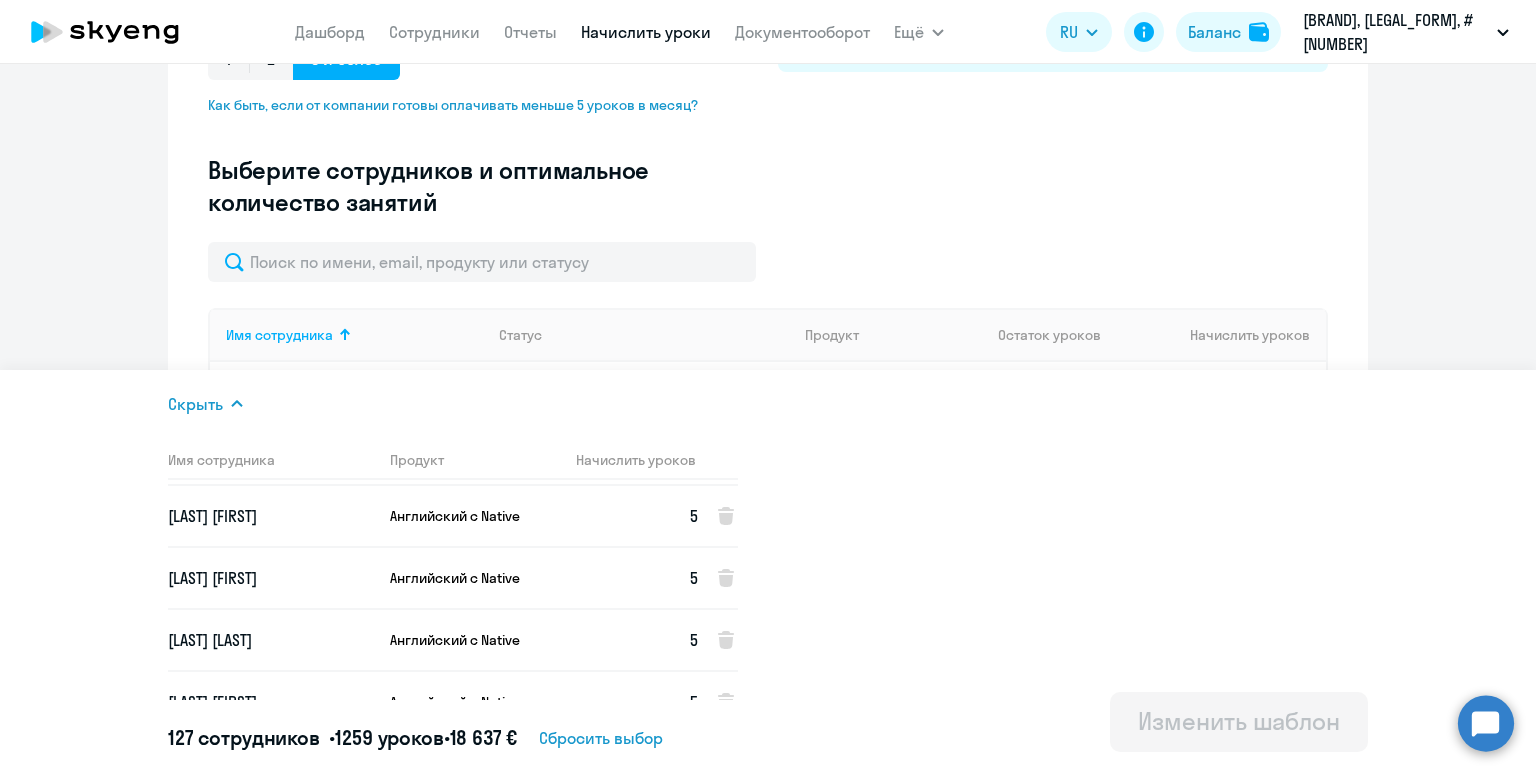 click on "[FIRST] [LAST]" at bounding box center [271, 578] 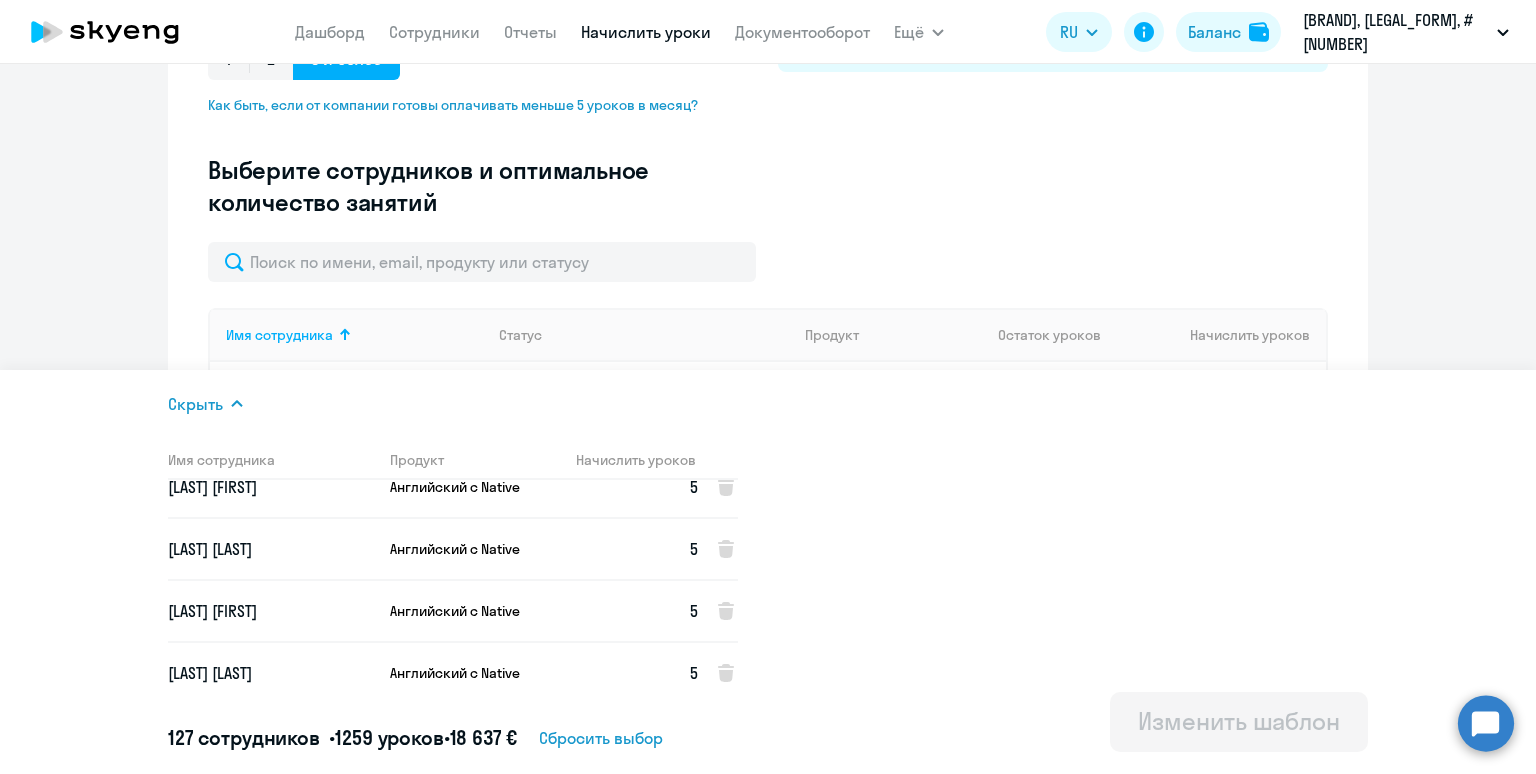 scroll, scrollTop: 3322, scrollLeft: 0, axis: vertical 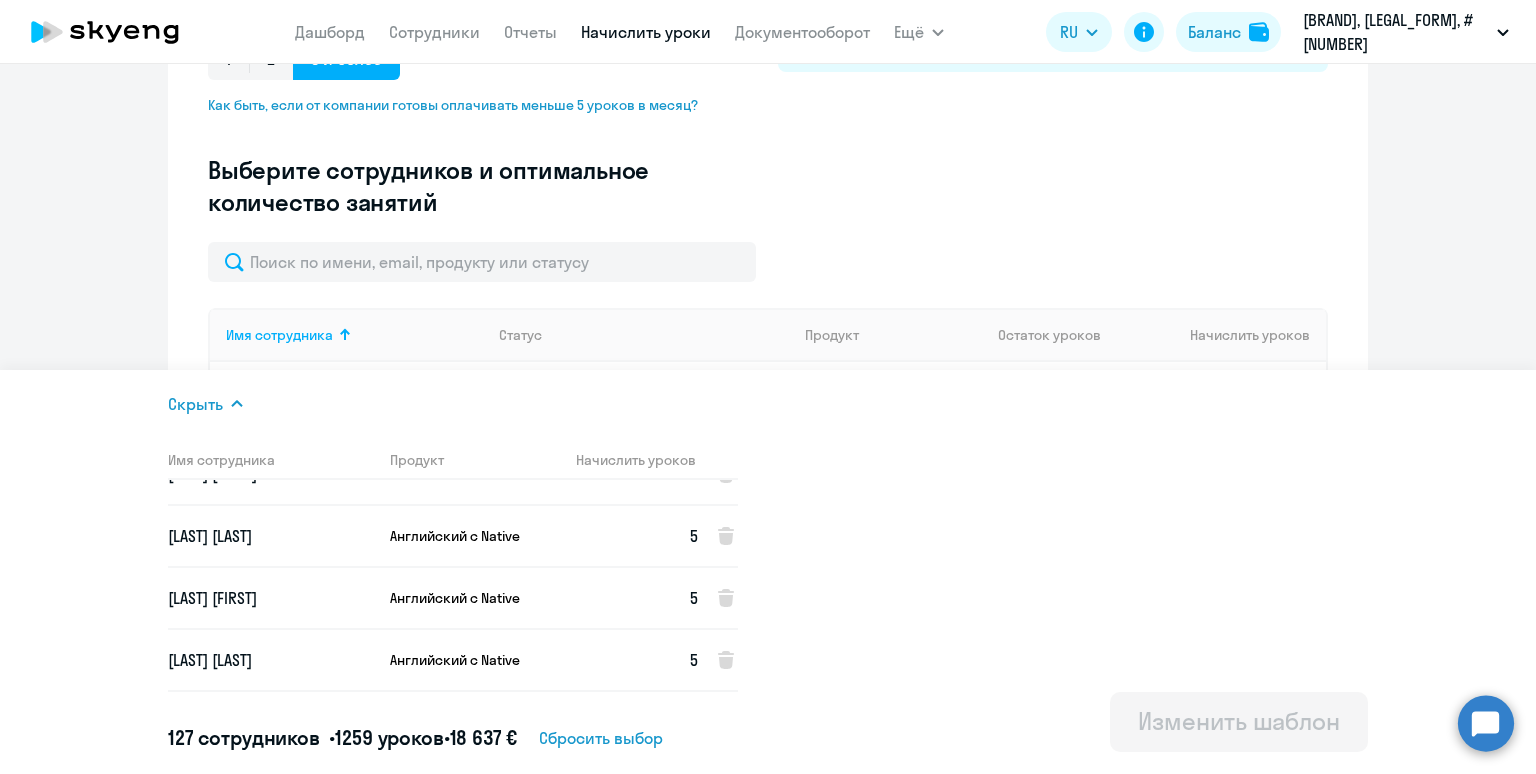 click on "[LAST] [FIRST]" at bounding box center (271, 536) 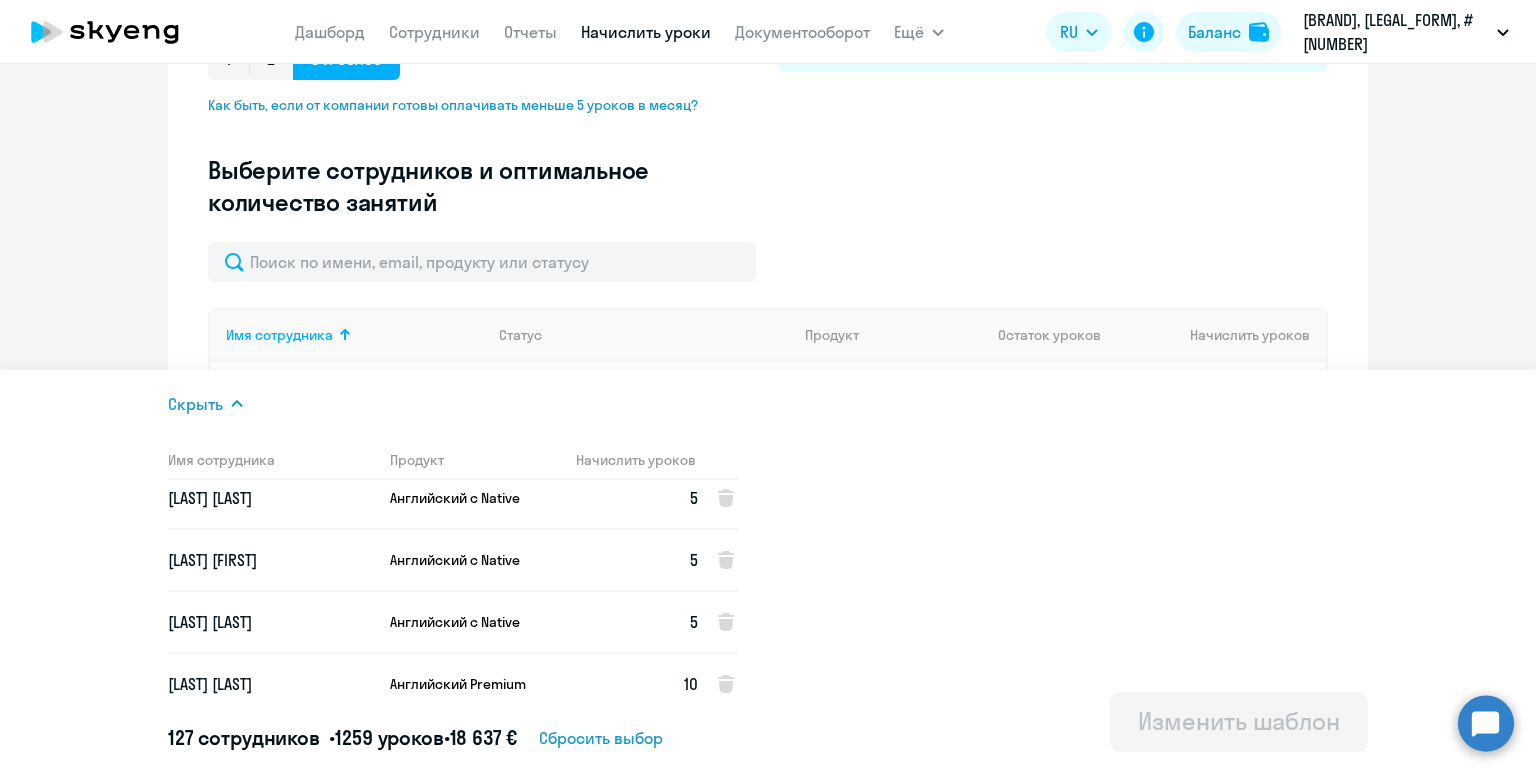 scroll, scrollTop: 3368, scrollLeft: 0, axis: vertical 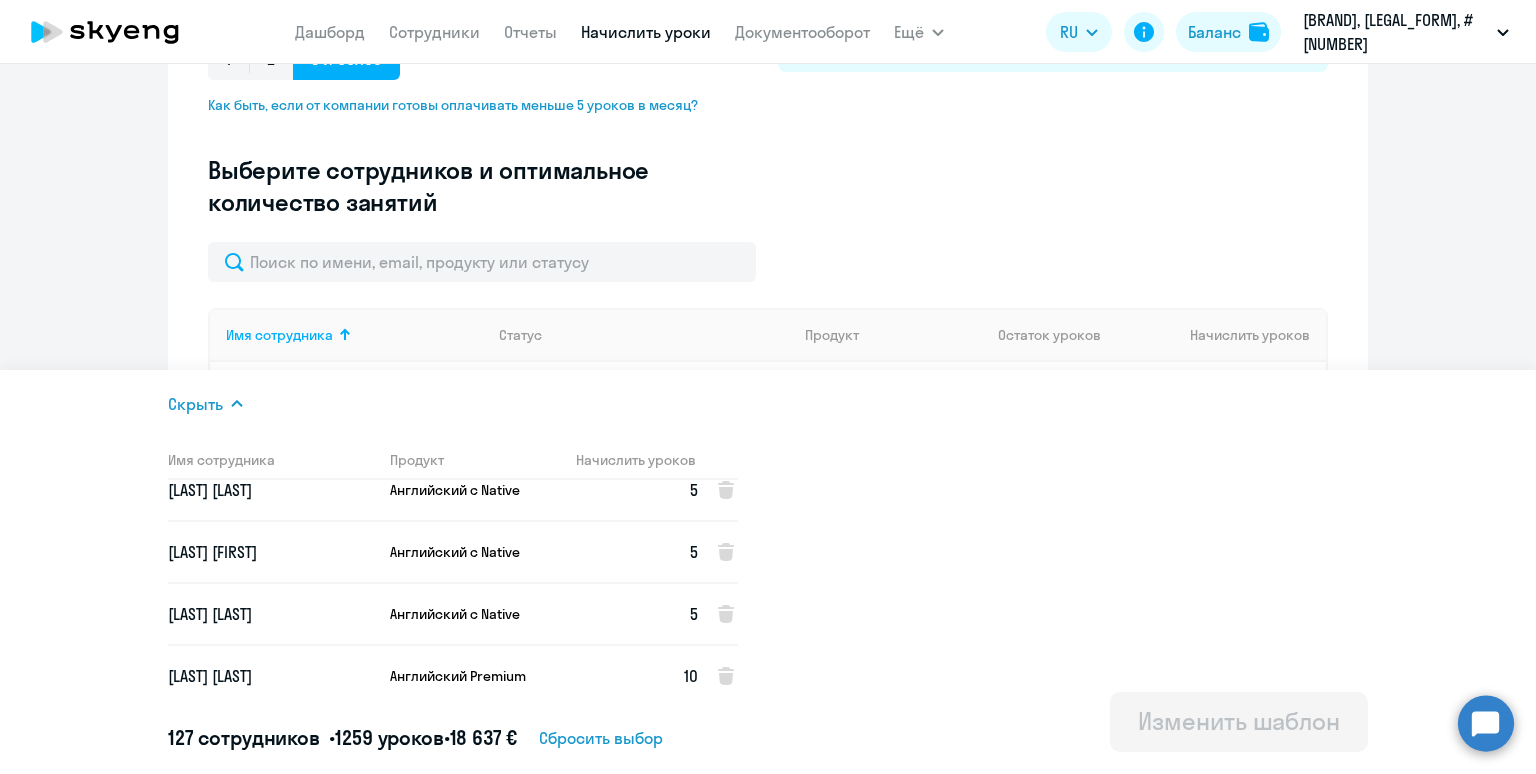 click on "[LAST] [FIRST]" at bounding box center (271, 552) 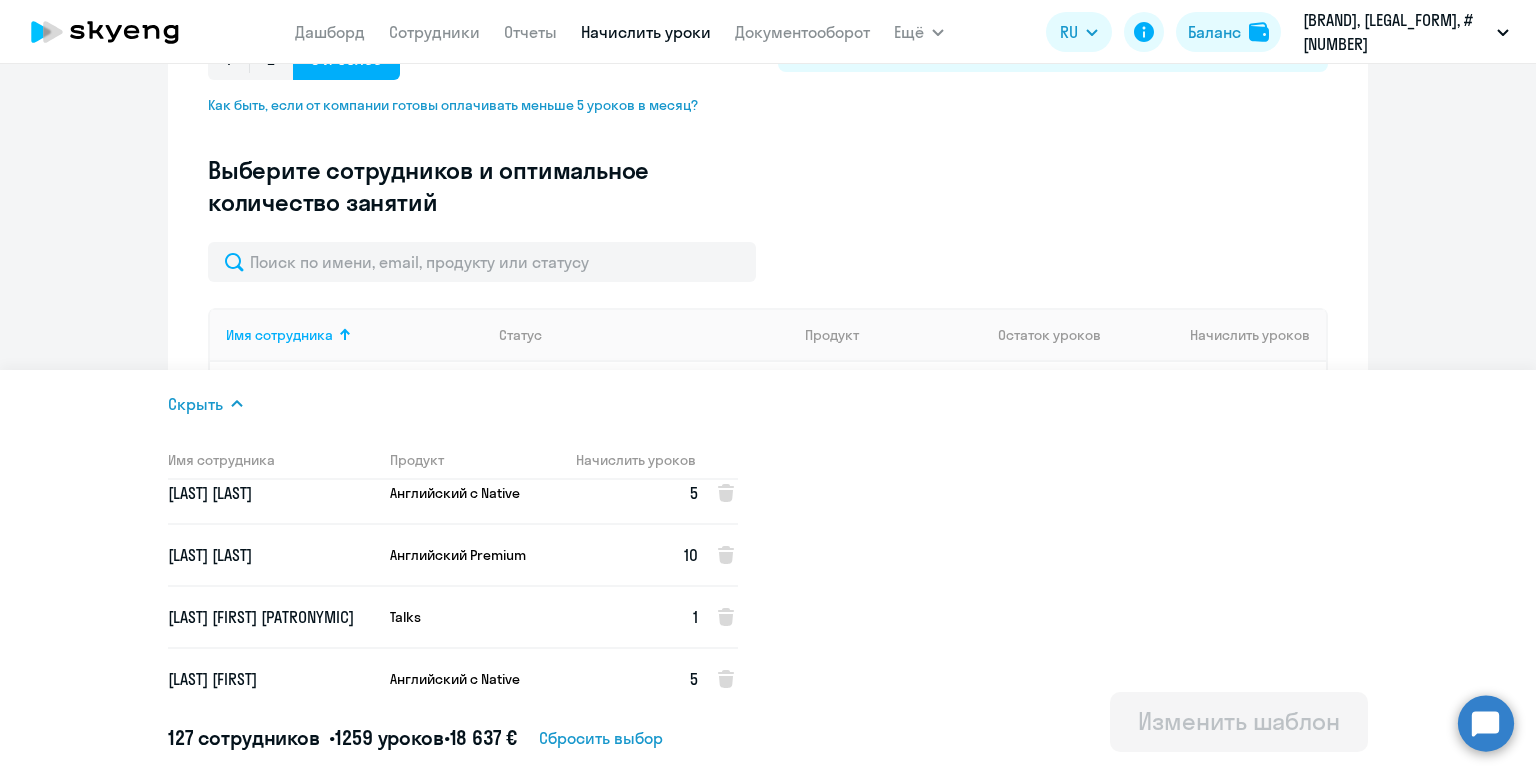 scroll, scrollTop: 3505, scrollLeft: 0, axis: vertical 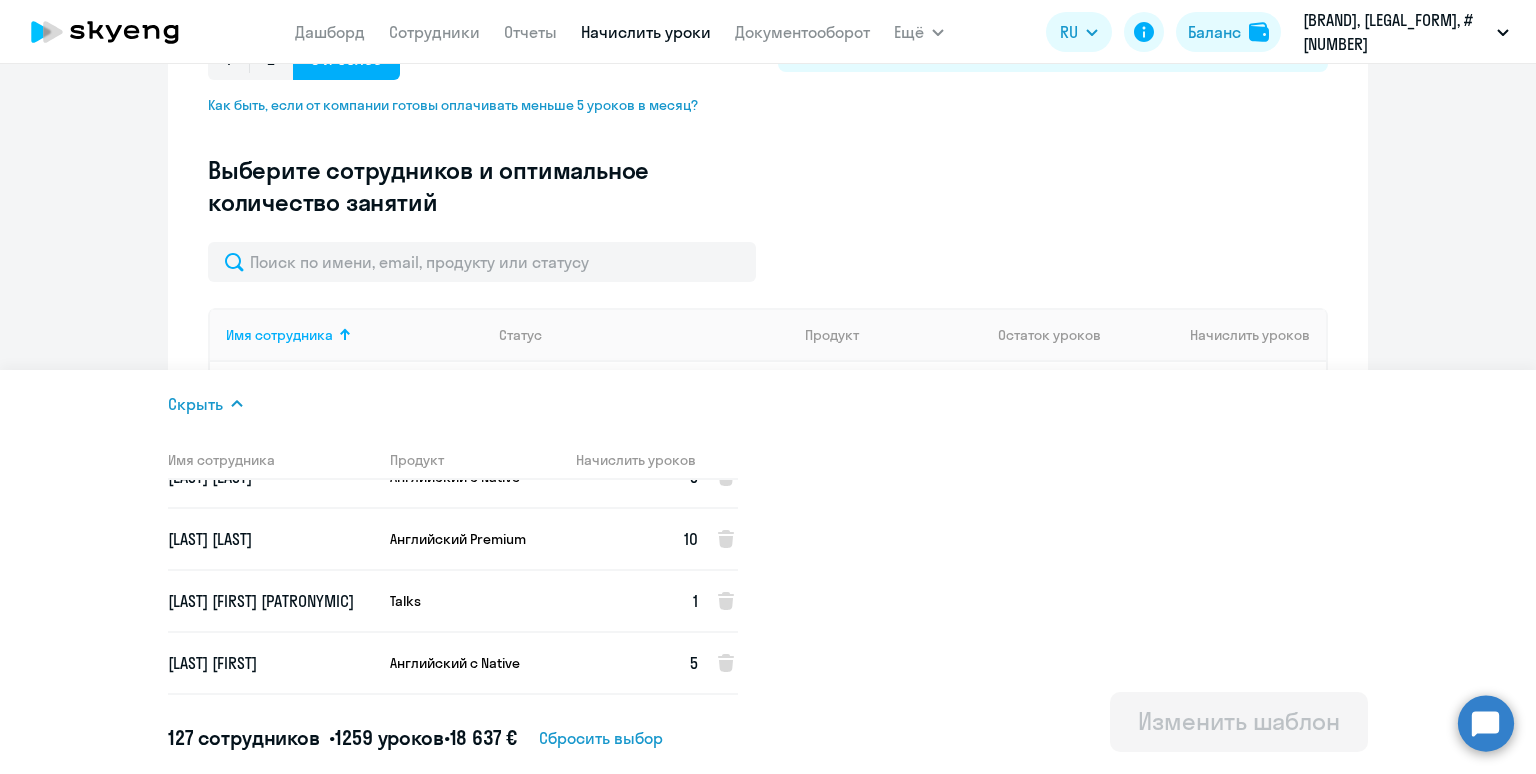 click on "[FIRST] [LAST]" at bounding box center [271, 539] 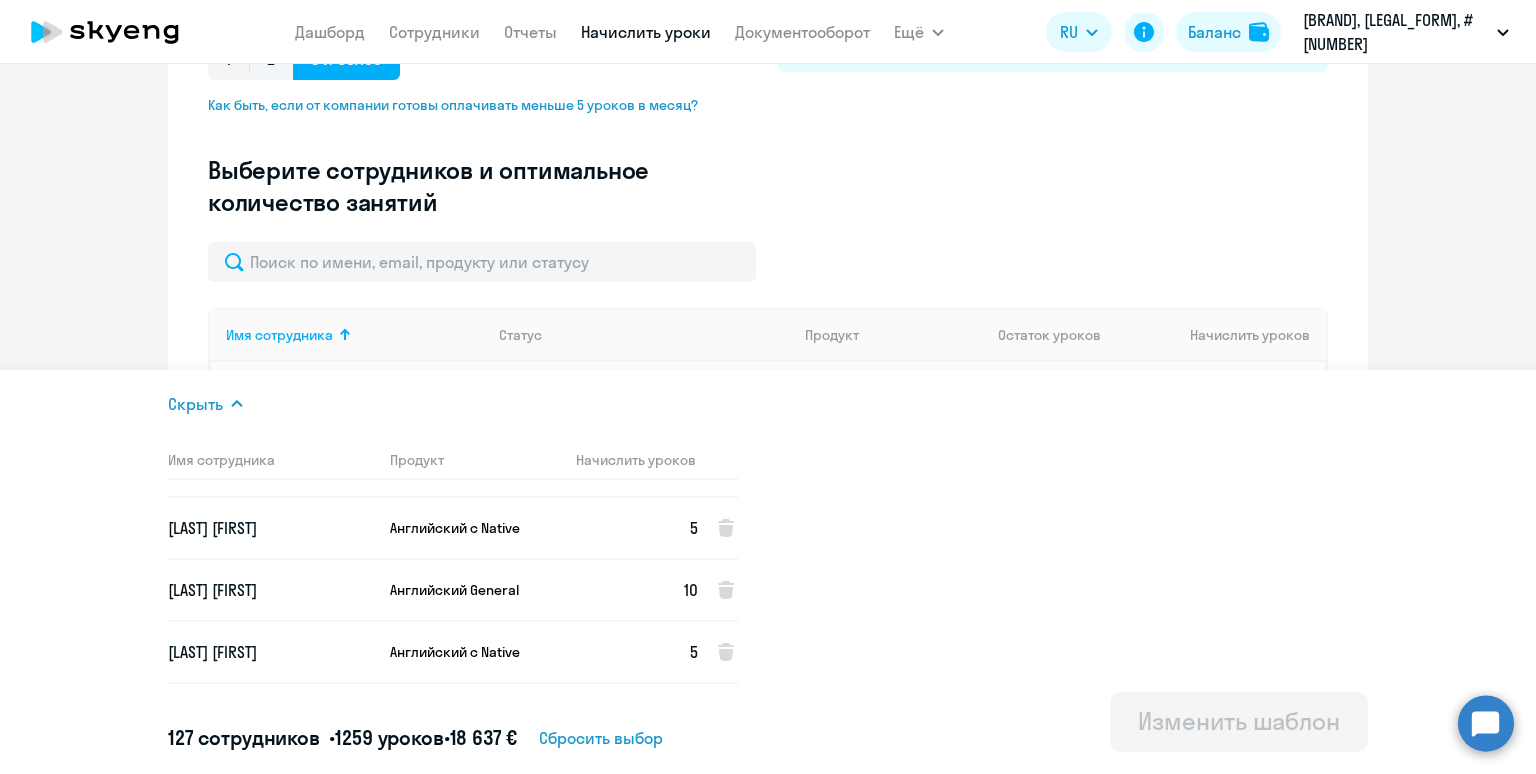 scroll, scrollTop: 3643, scrollLeft: 0, axis: vertical 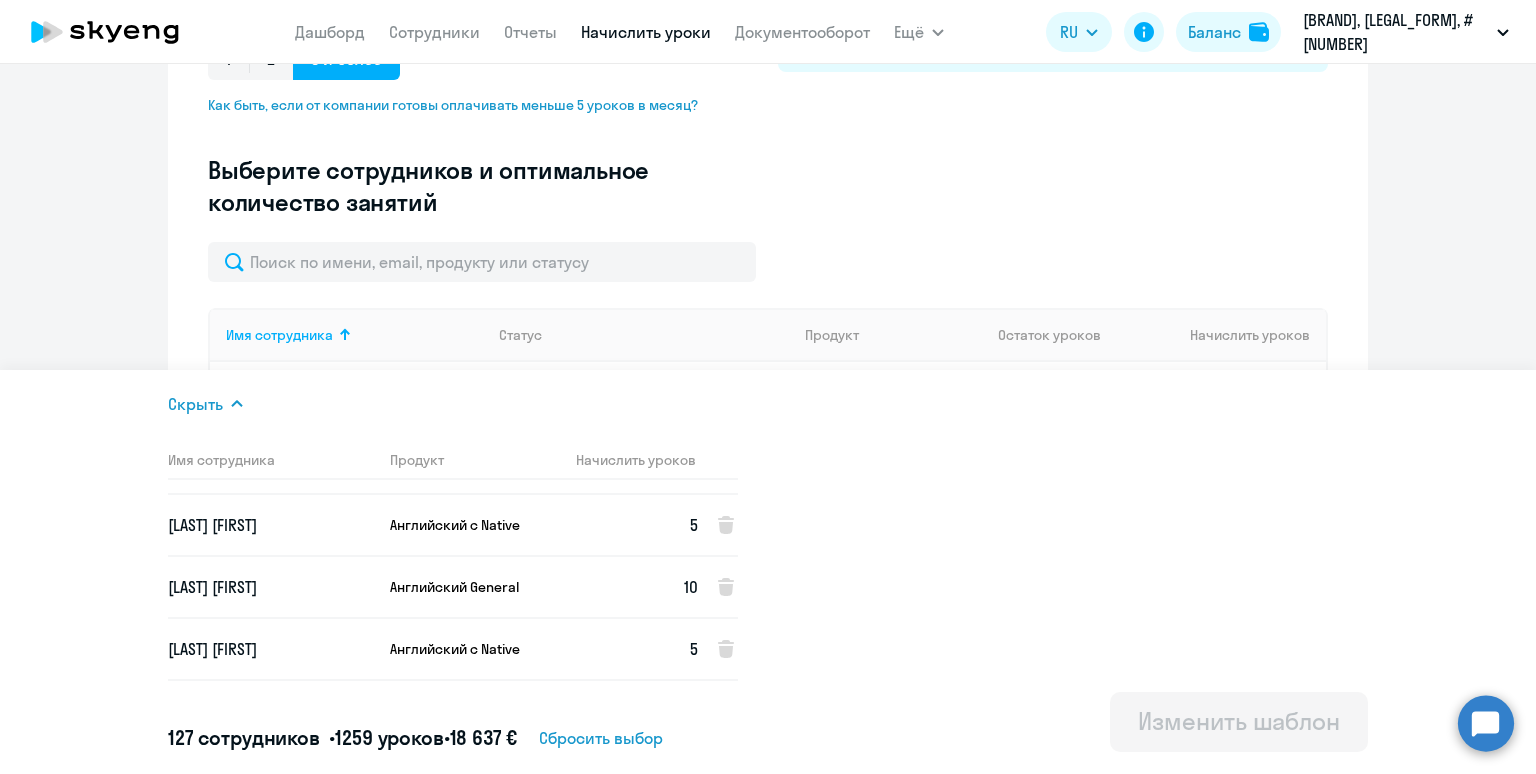 click on "[LAST] [FIRST]" at bounding box center [271, 587] 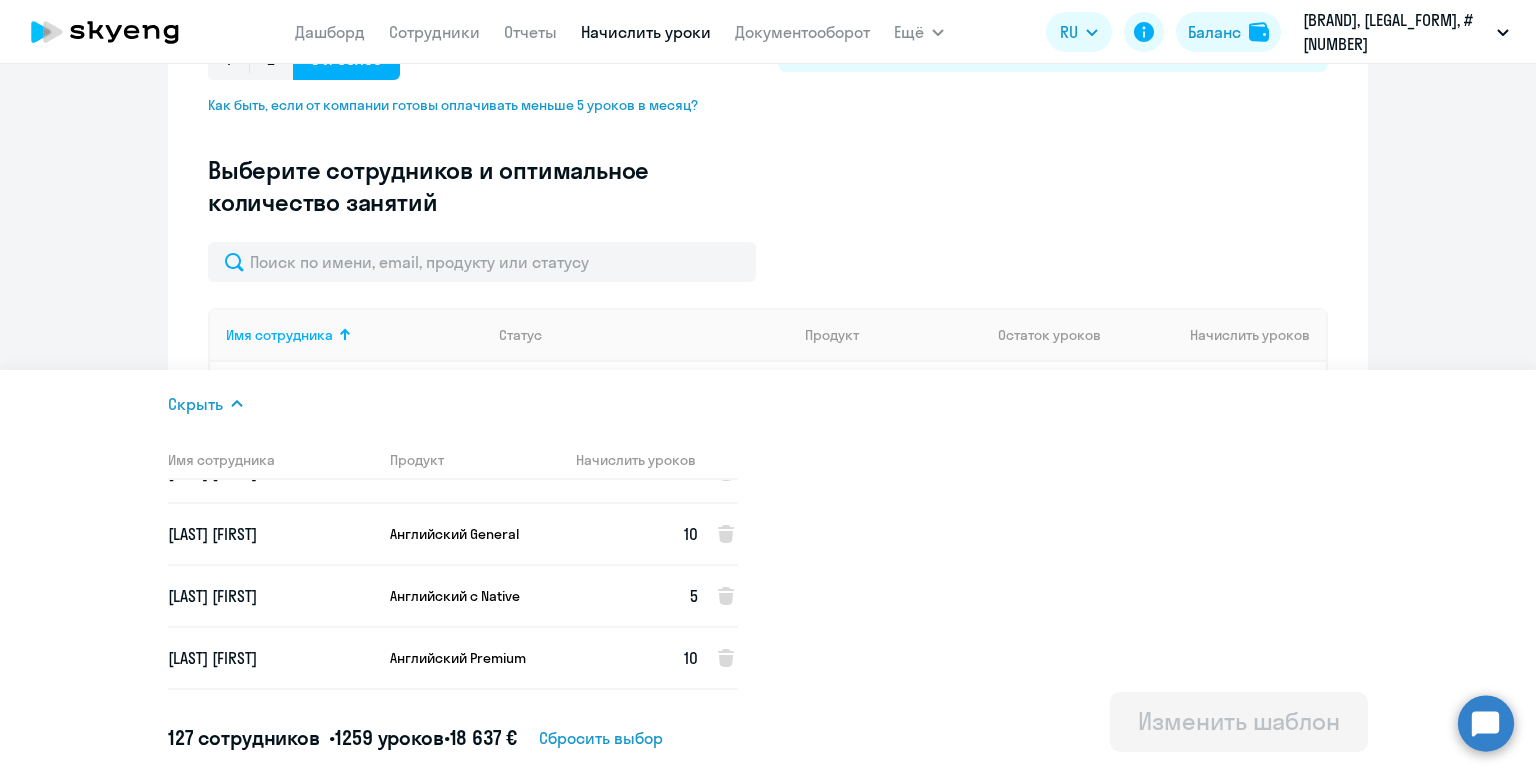 scroll, scrollTop: 3702, scrollLeft: 0, axis: vertical 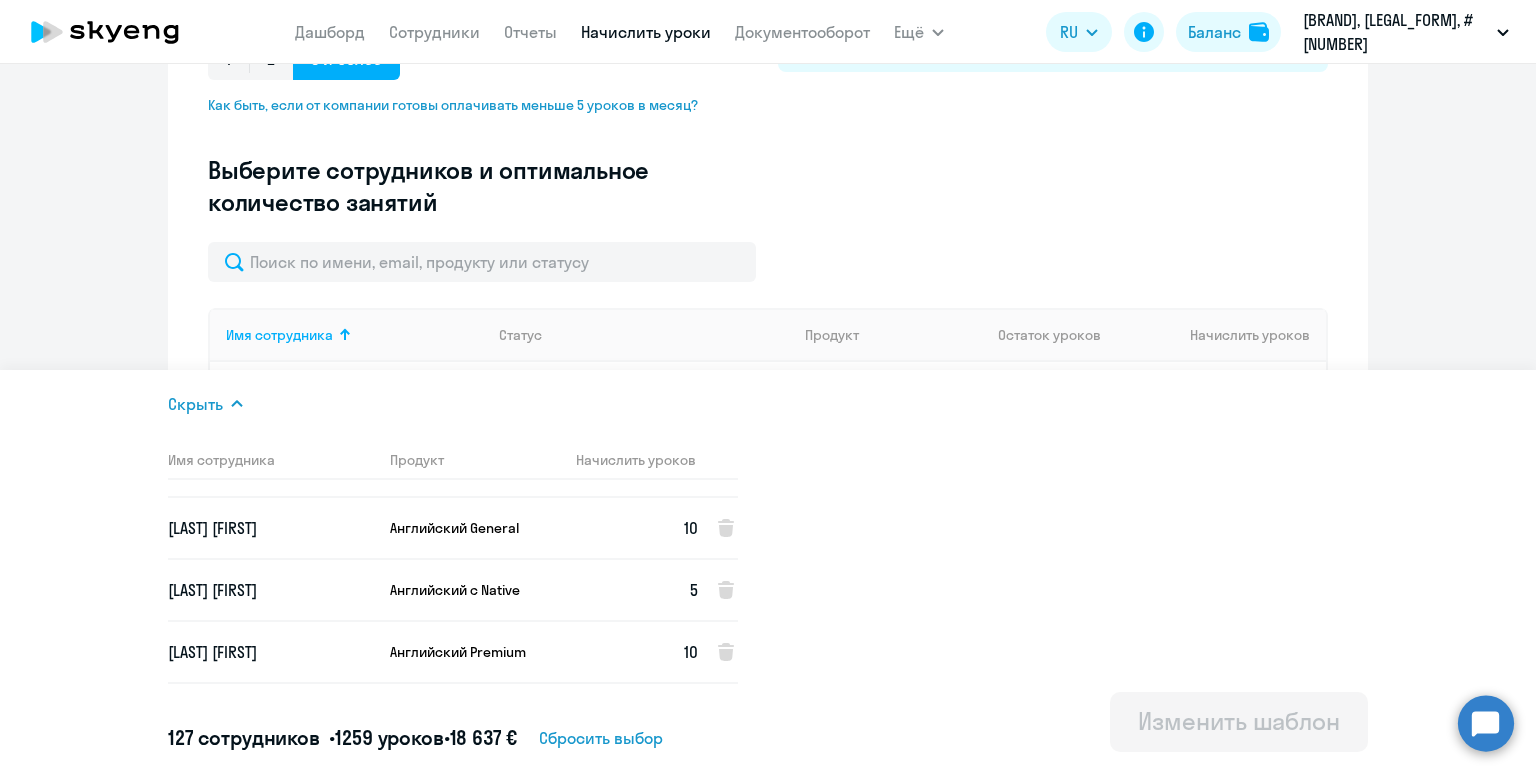 click on "[LAST] [FIRST]" at bounding box center (271, 590) 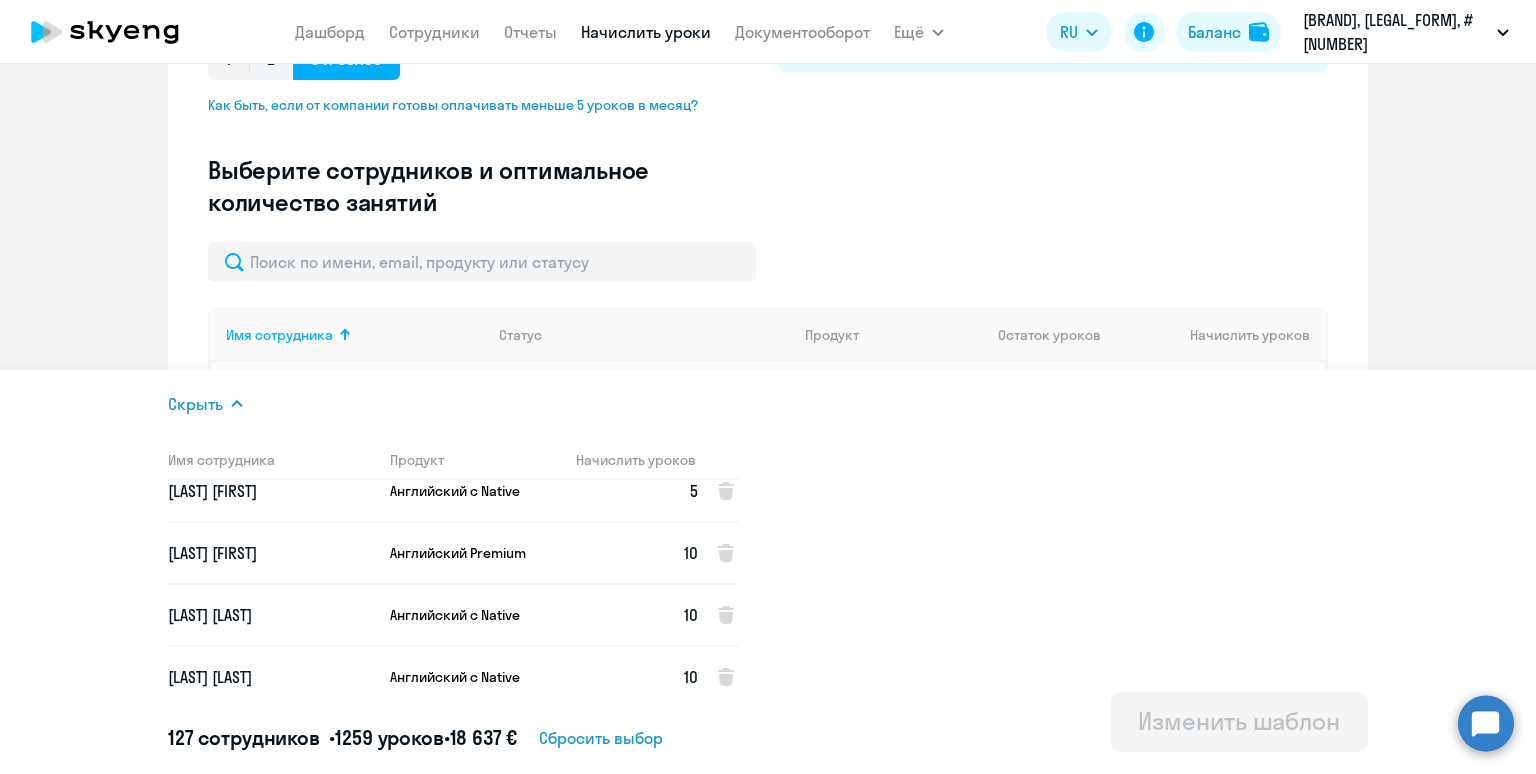 click on "[LAST] [FIRST]" at bounding box center (271, 553) 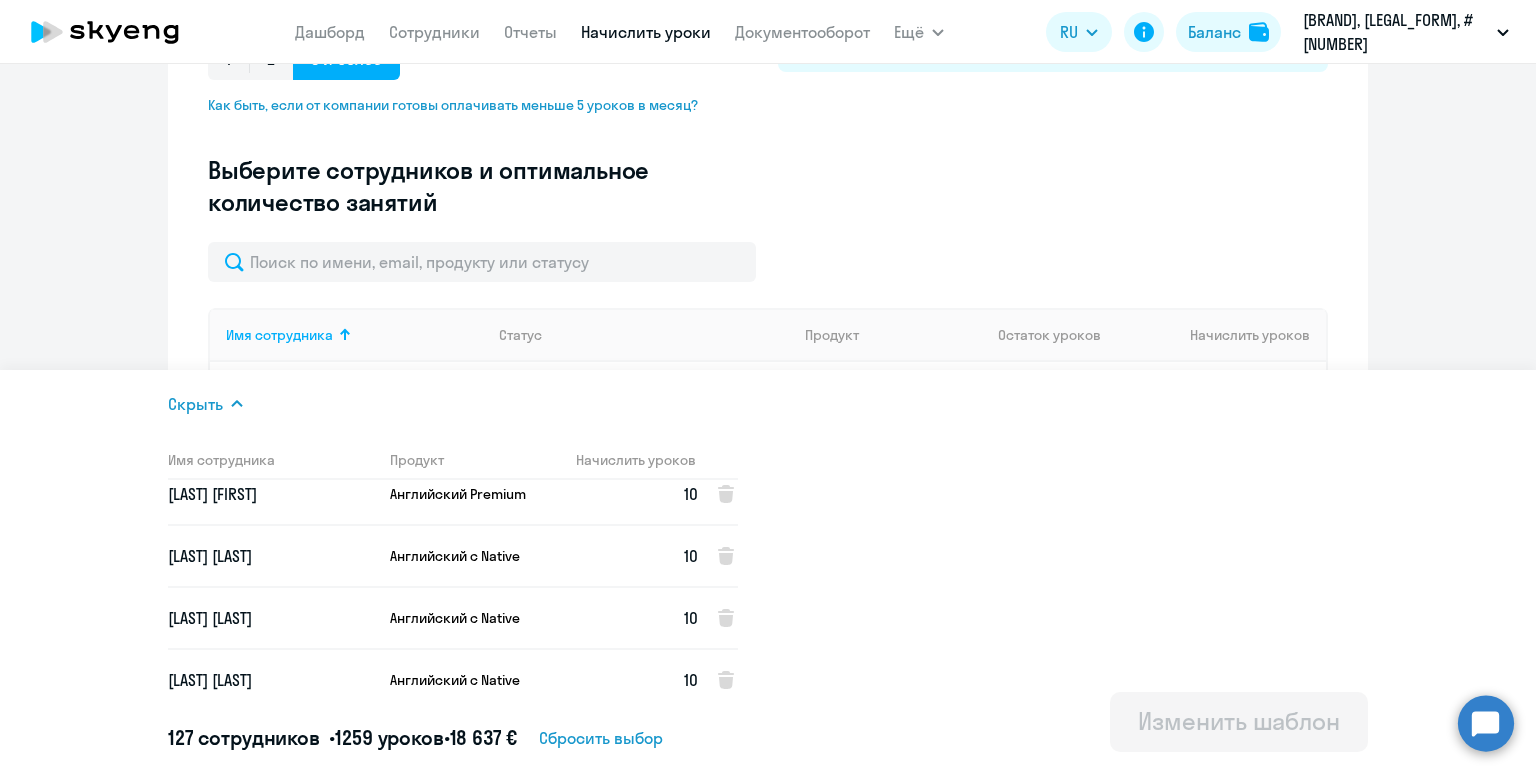 scroll, scrollTop: 3876, scrollLeft: 0, axis: vertical 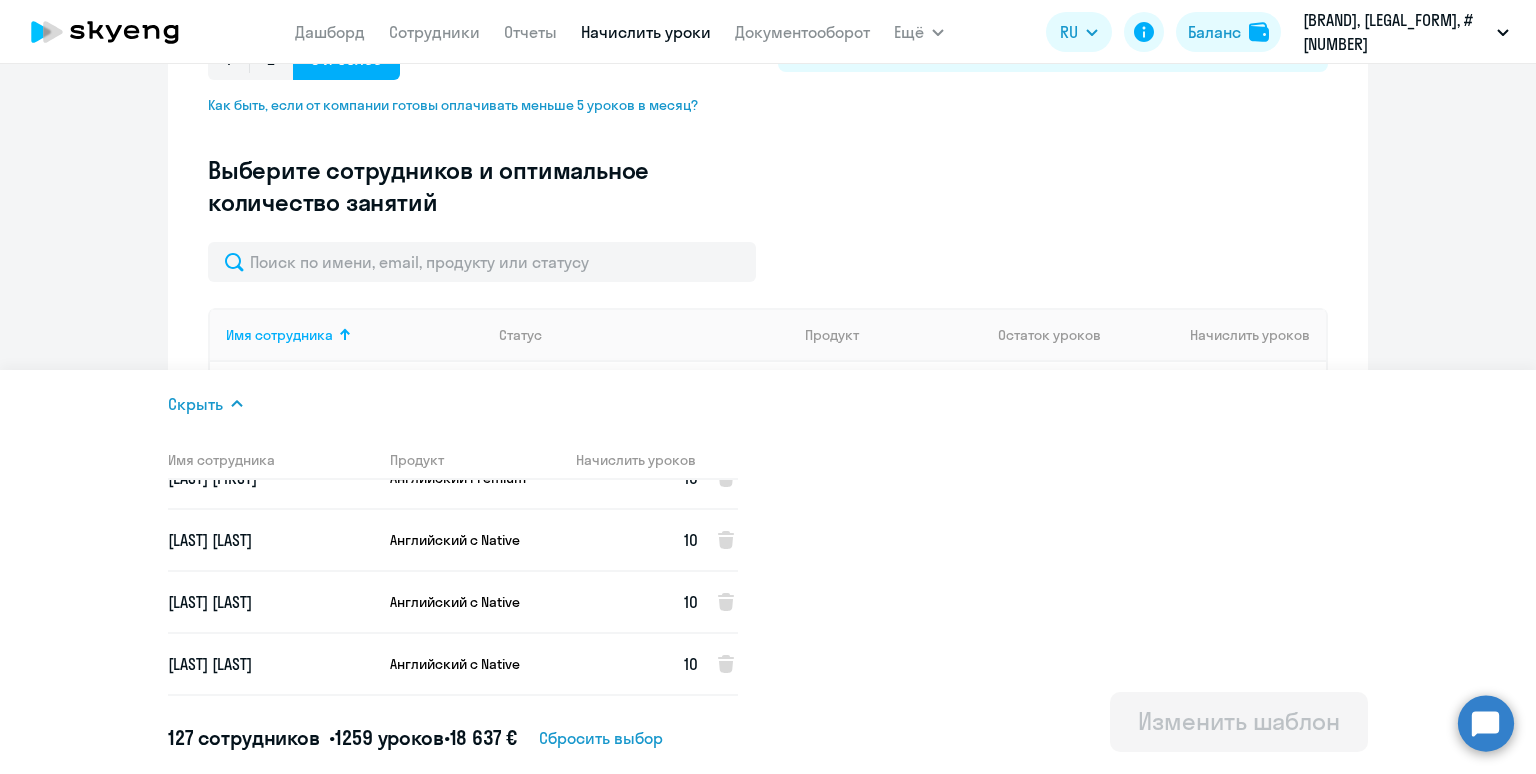 click on "[LAST] [FIRST]" at bounding box center [271, 540] 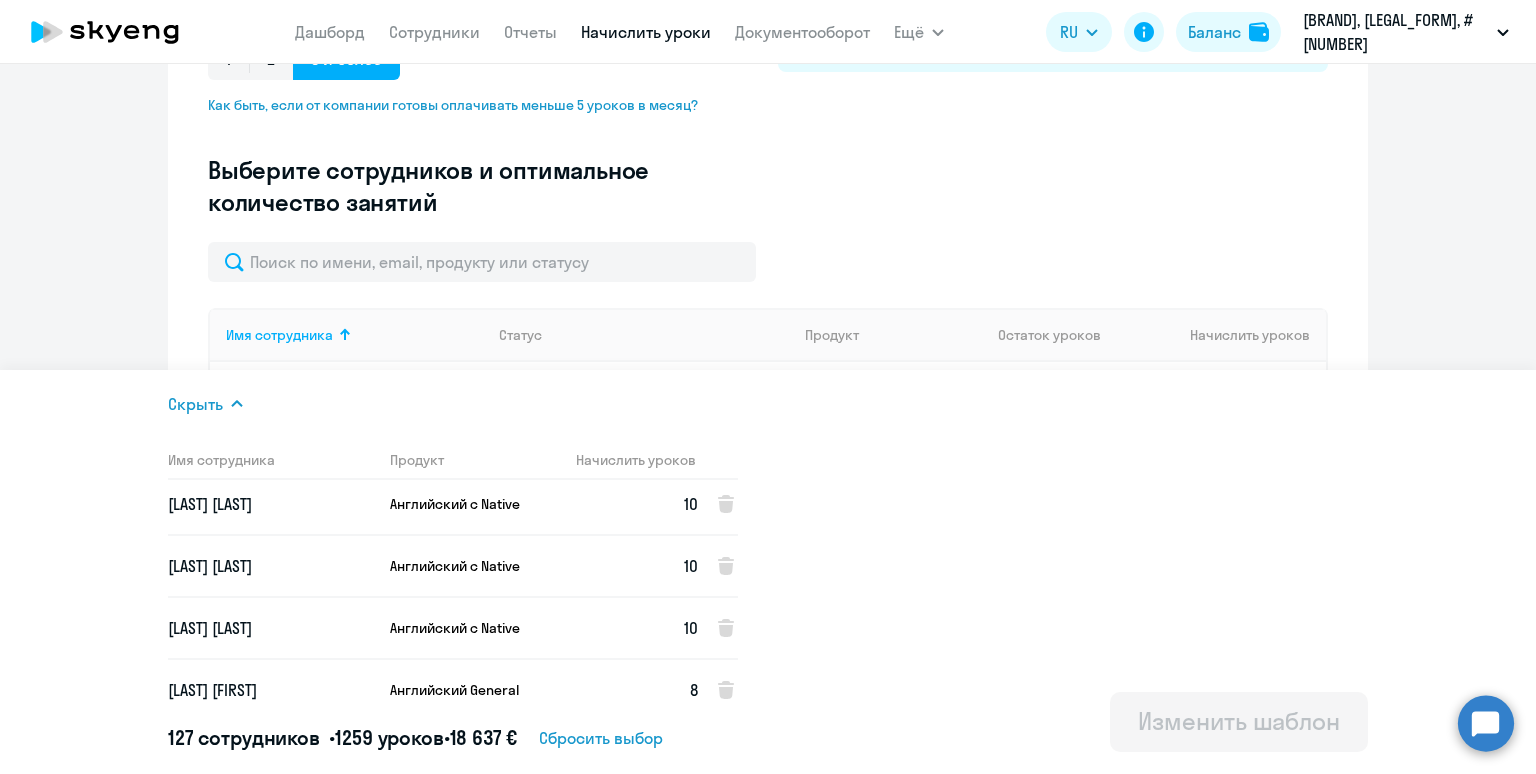 scroll, scrollTop: 3918, scrollLeft: 0, axis: vertical 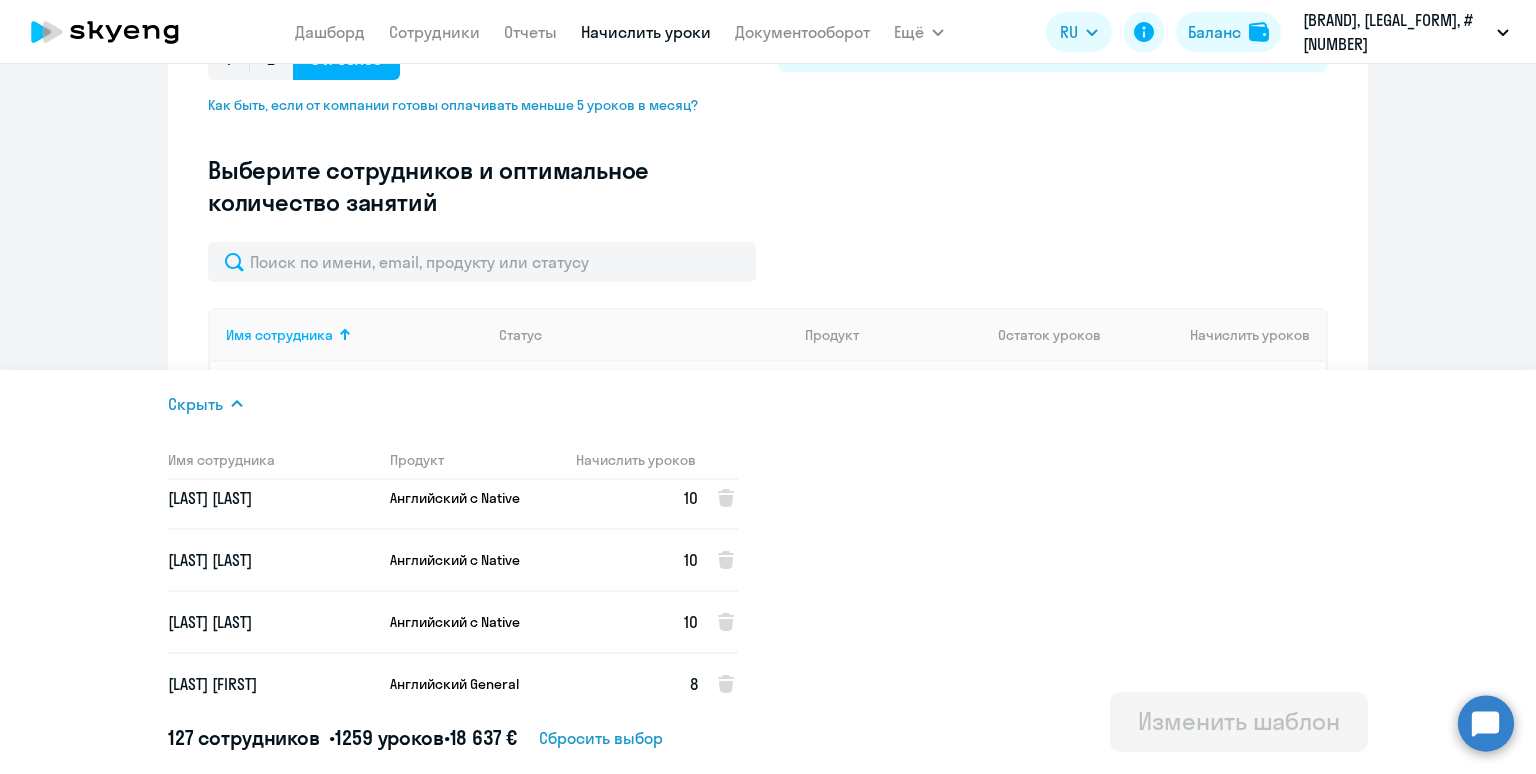 click on "[LAST] [FIRST]" at bounding box center [271, 560] 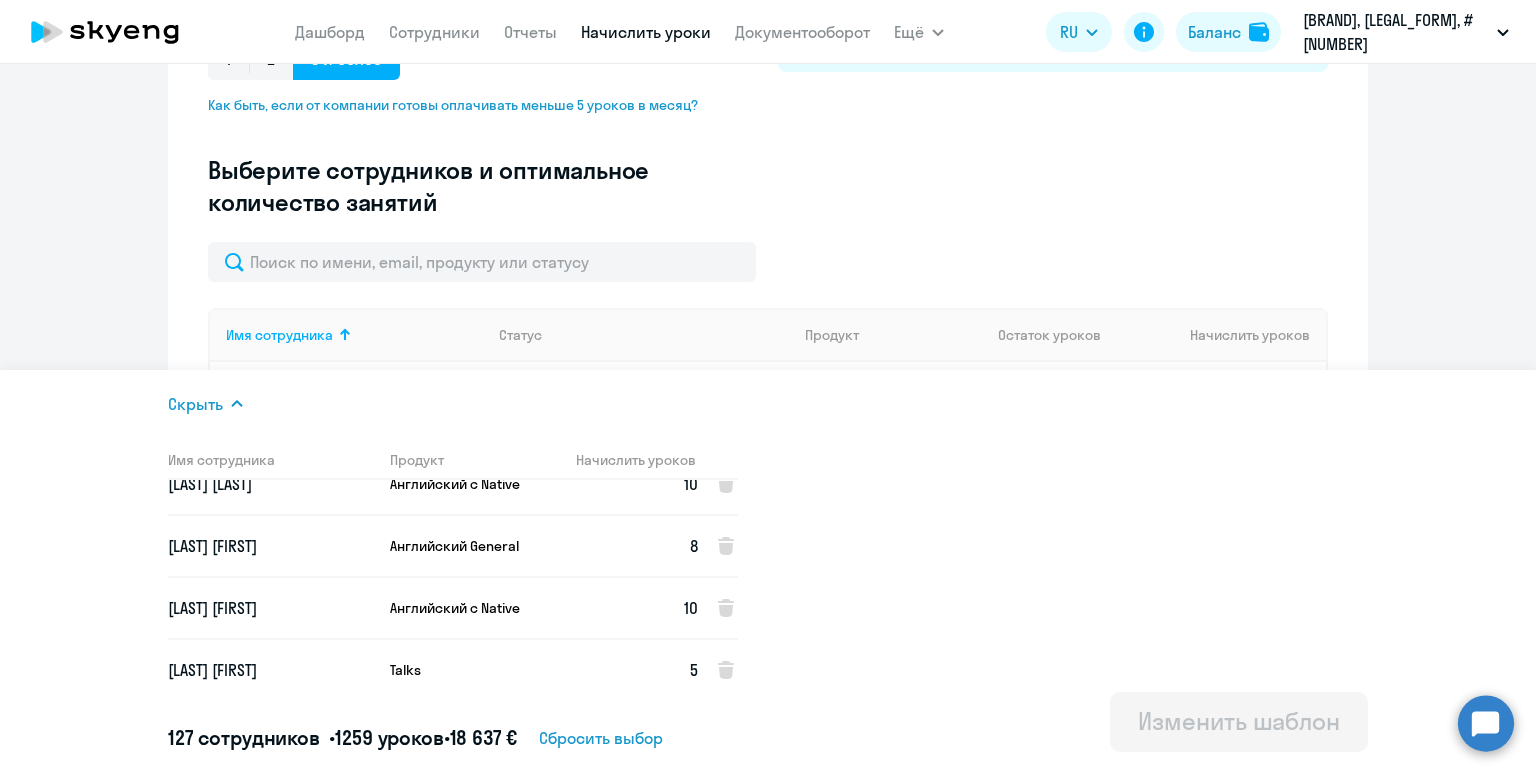 scroll, scrollTop: 4070, scrollLeft: 0, axis: vertical 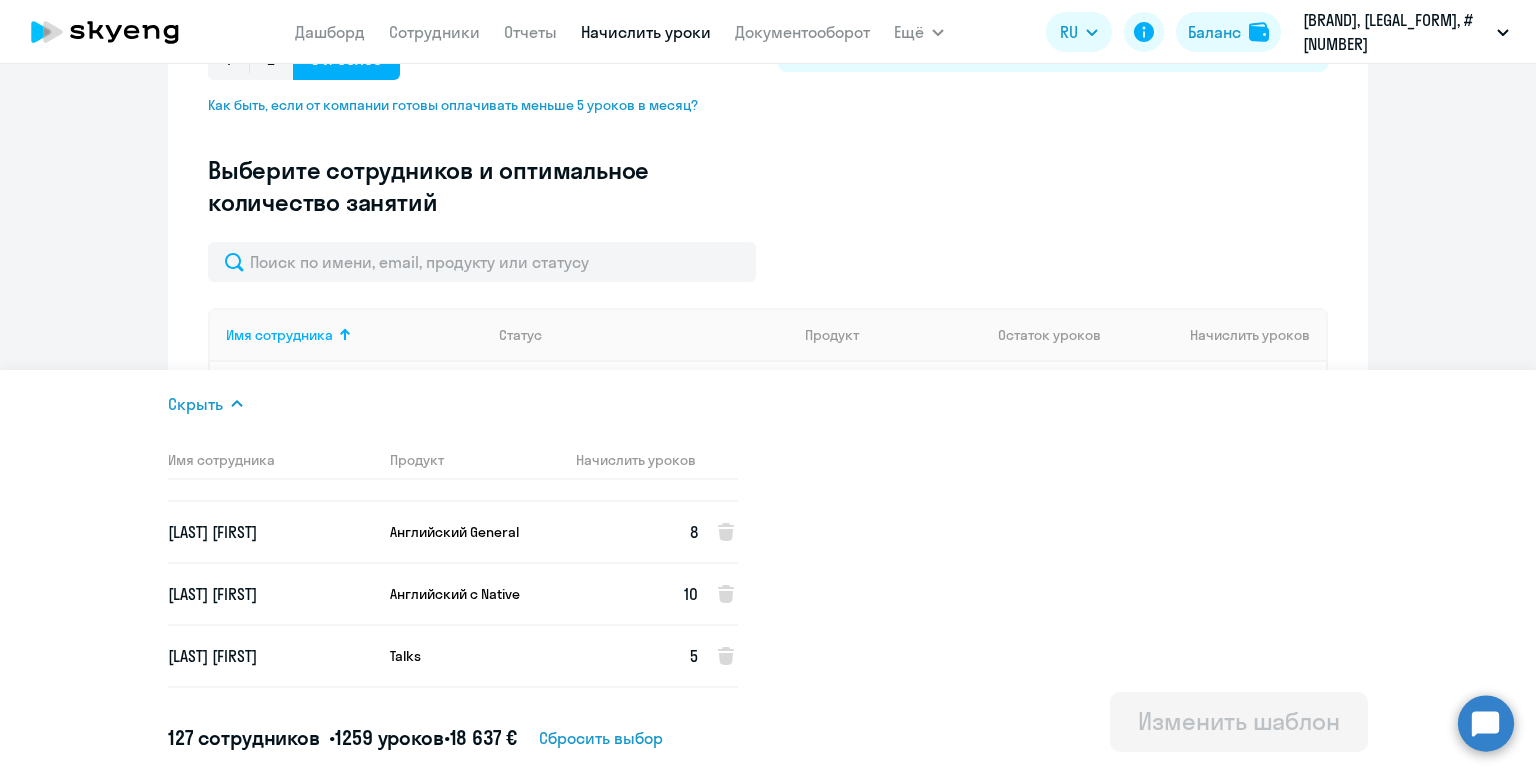 click on "[LAST] [FIRST]" at bounding box center [271, 532] 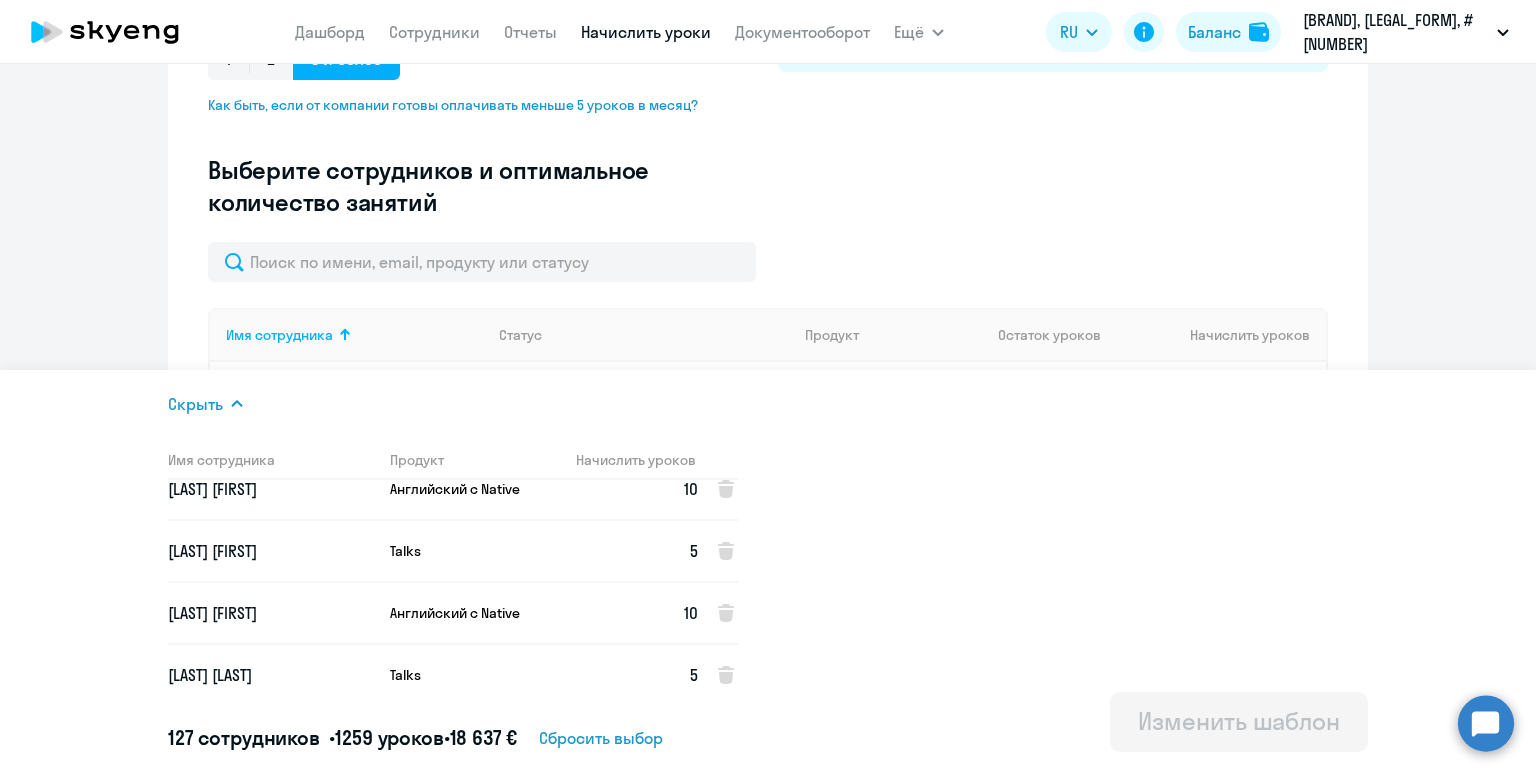 scroll, scrollTop: 4176, scrollLeft: 0, axis: vertical 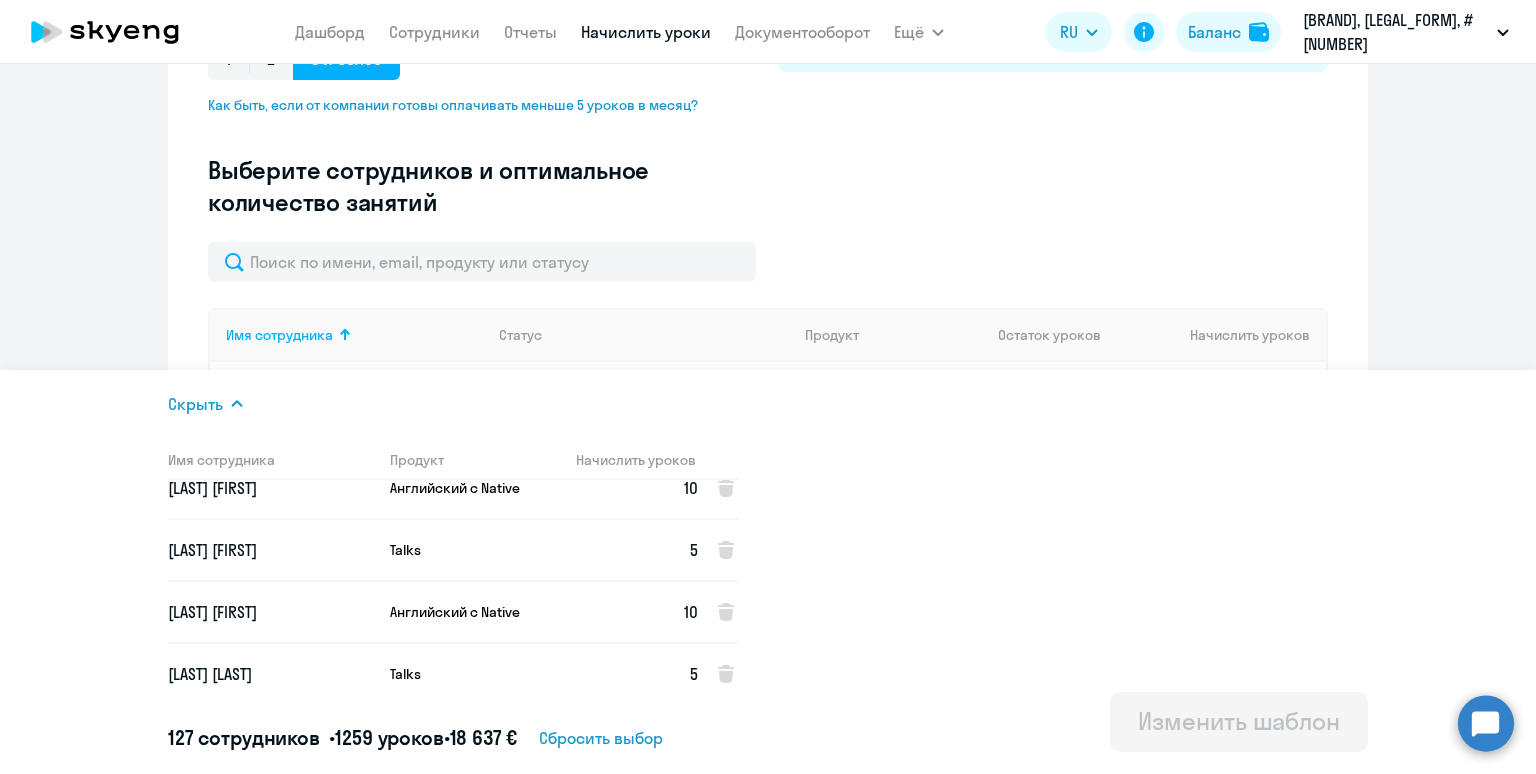 click on "[LAST] [FIRST]" at bounding box center [271, 550] 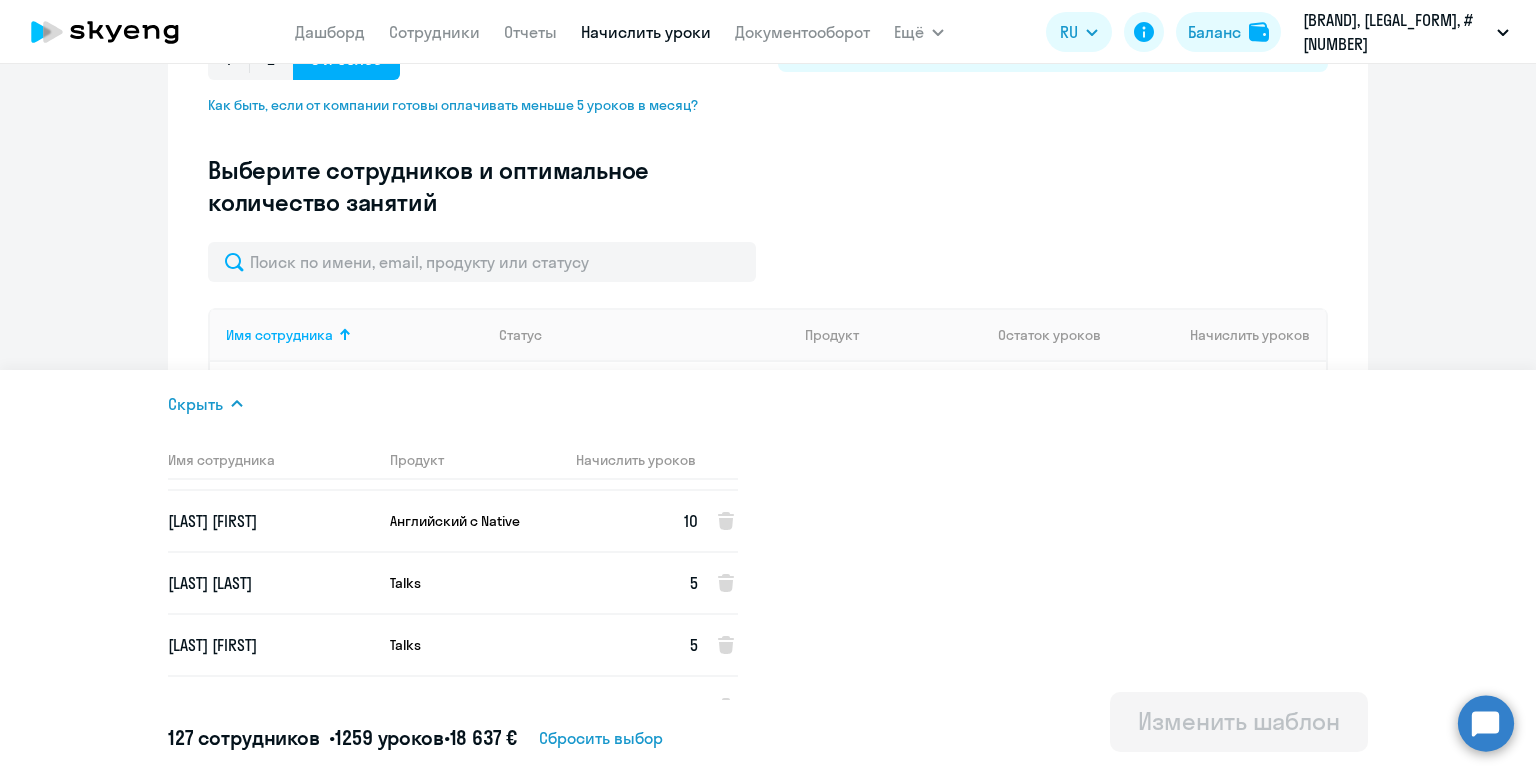 scroll, scrollTop: 4268, scrollLeft: 0, axis: vertical 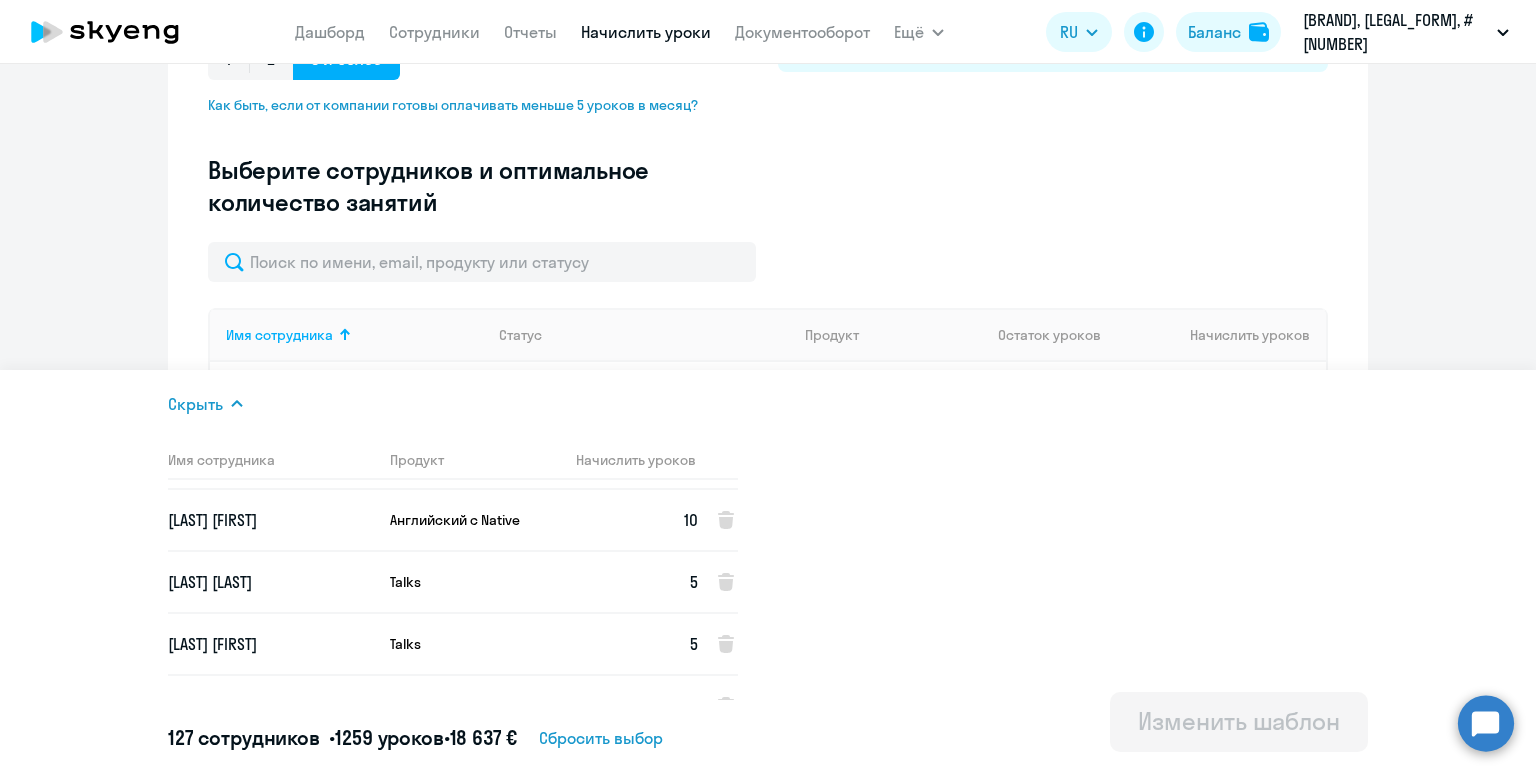click on "[LAST] [FIRST]" at bounding box center [271, 582] 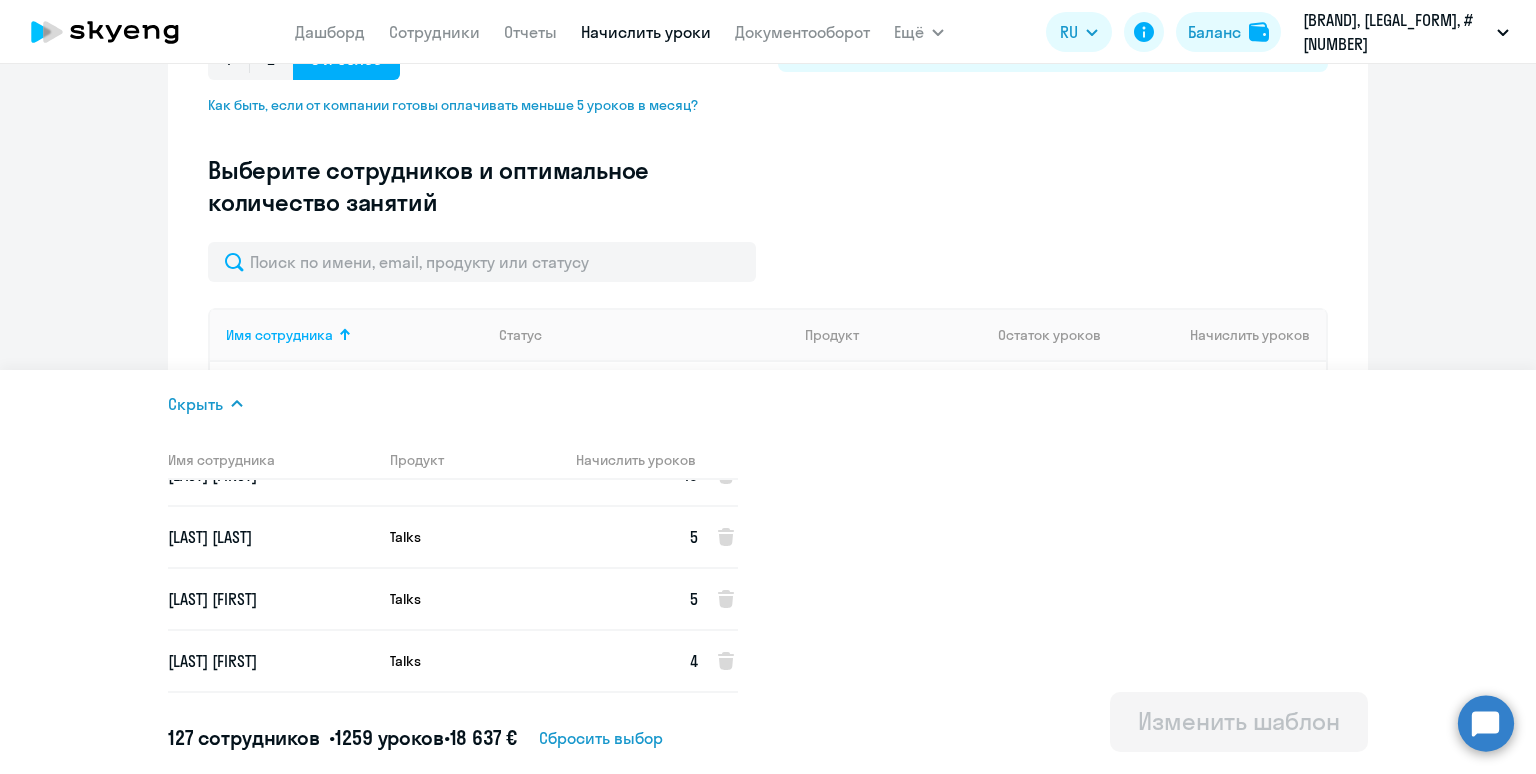 scroll, scrollTop: 4314, scrollLeft: 0, axis: vertical 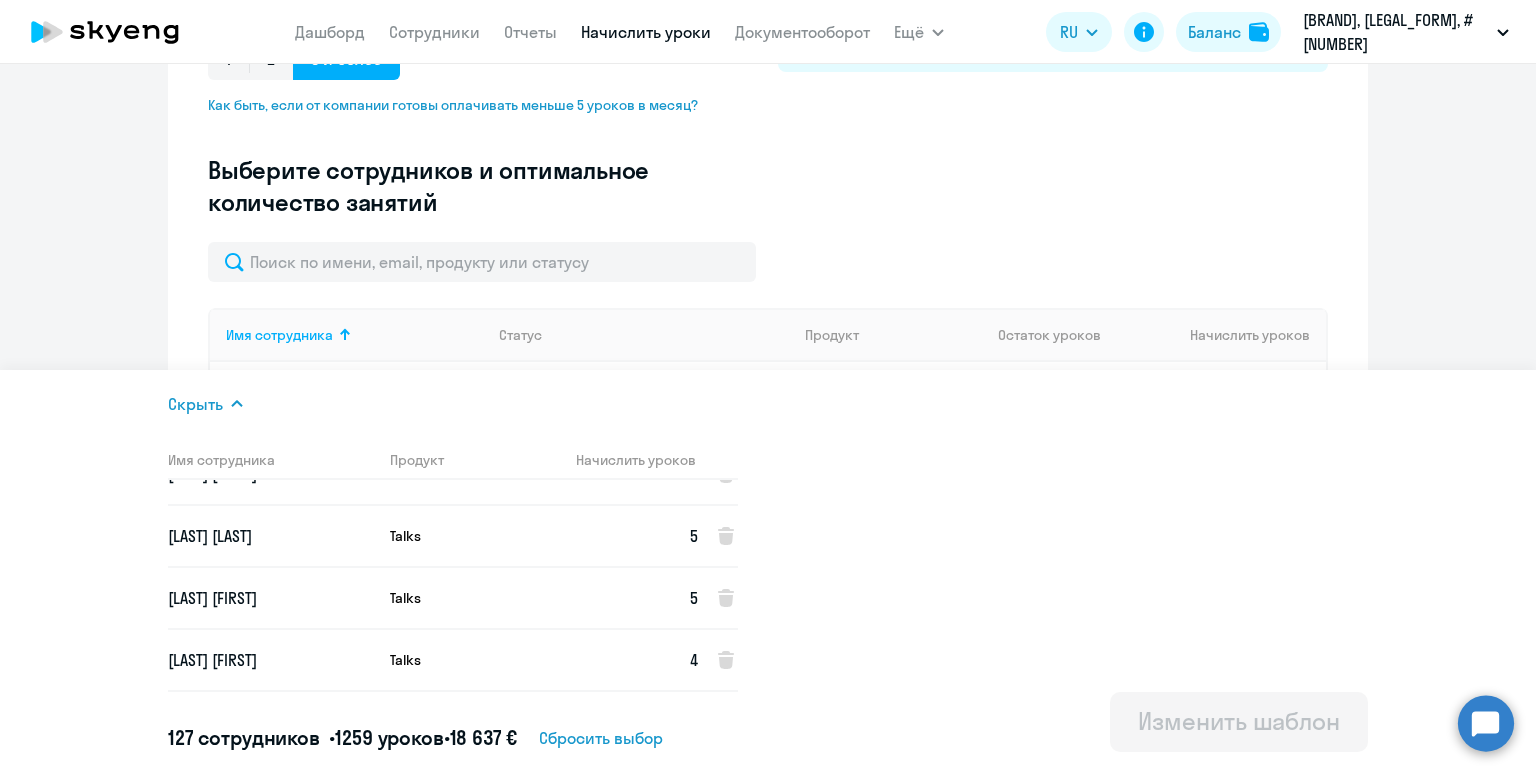 click on "[LAST] [FIRST]" at bounding box center (271, 598) 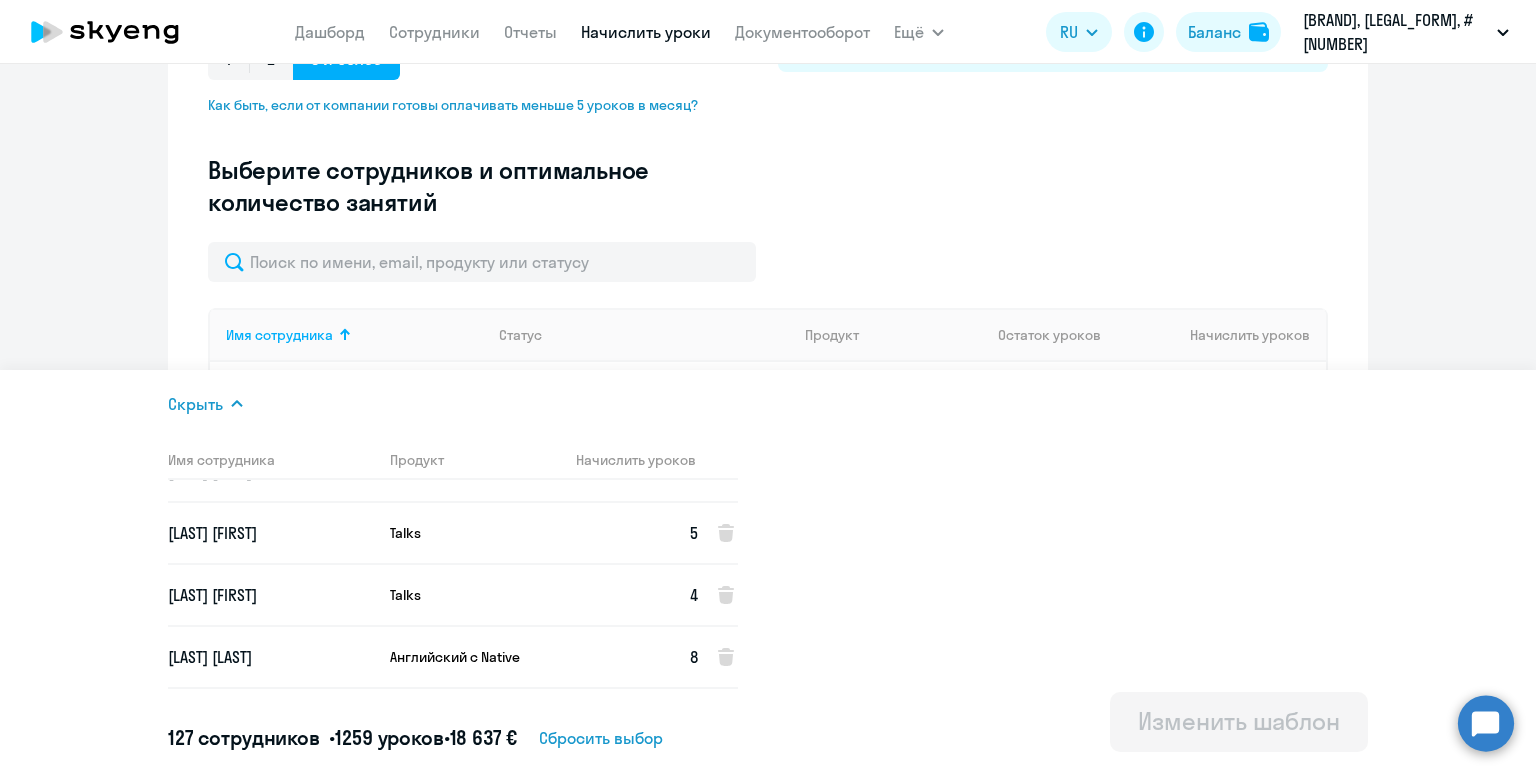 scroll, scrollTop: 4388, scrollLeft: 0, axis: vertical 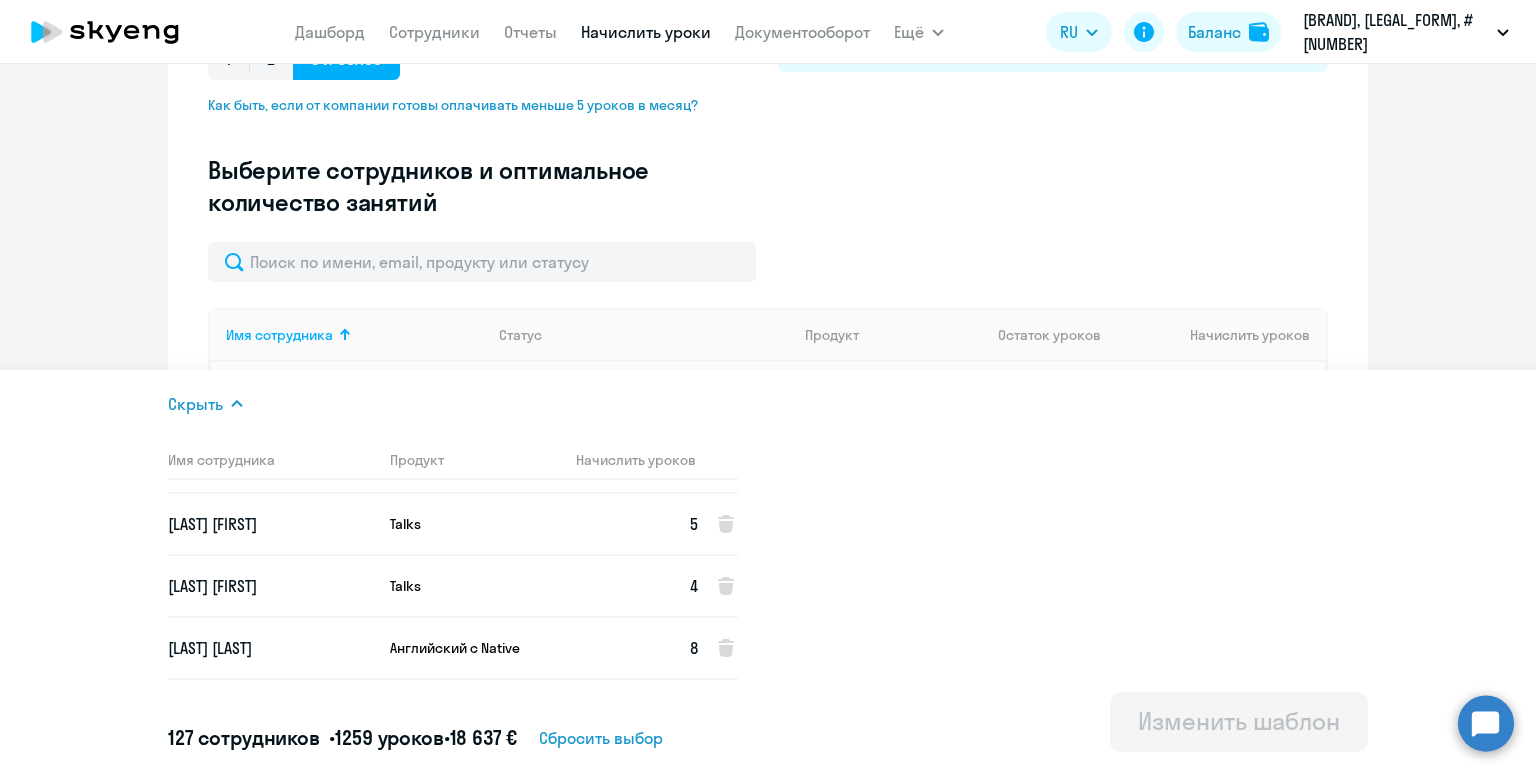 click on "[LAST] [FIRST]" at bounding box center [271, 586] 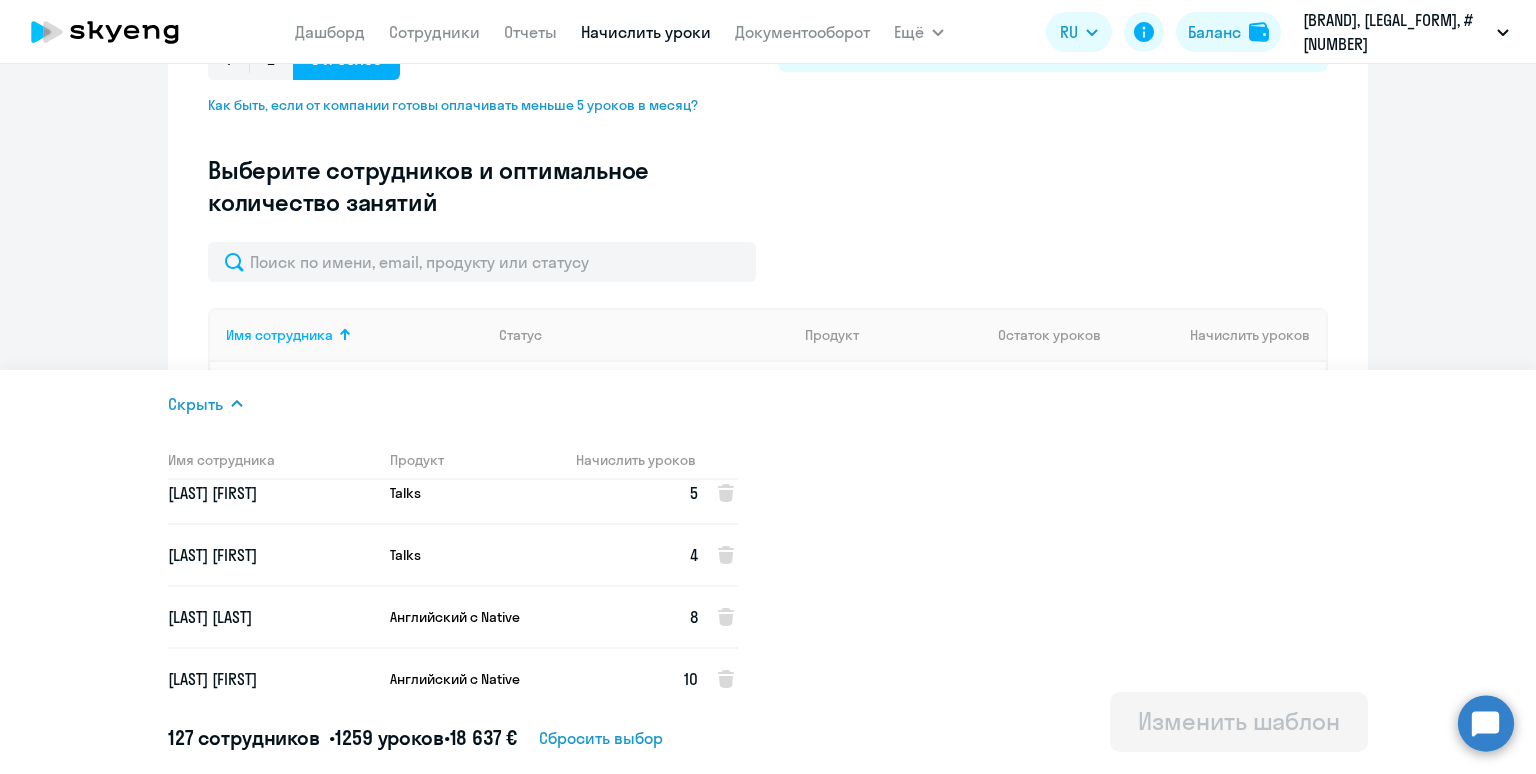 scroll, scrollTop: 4420, scrollLeft: 0, axis: vertical 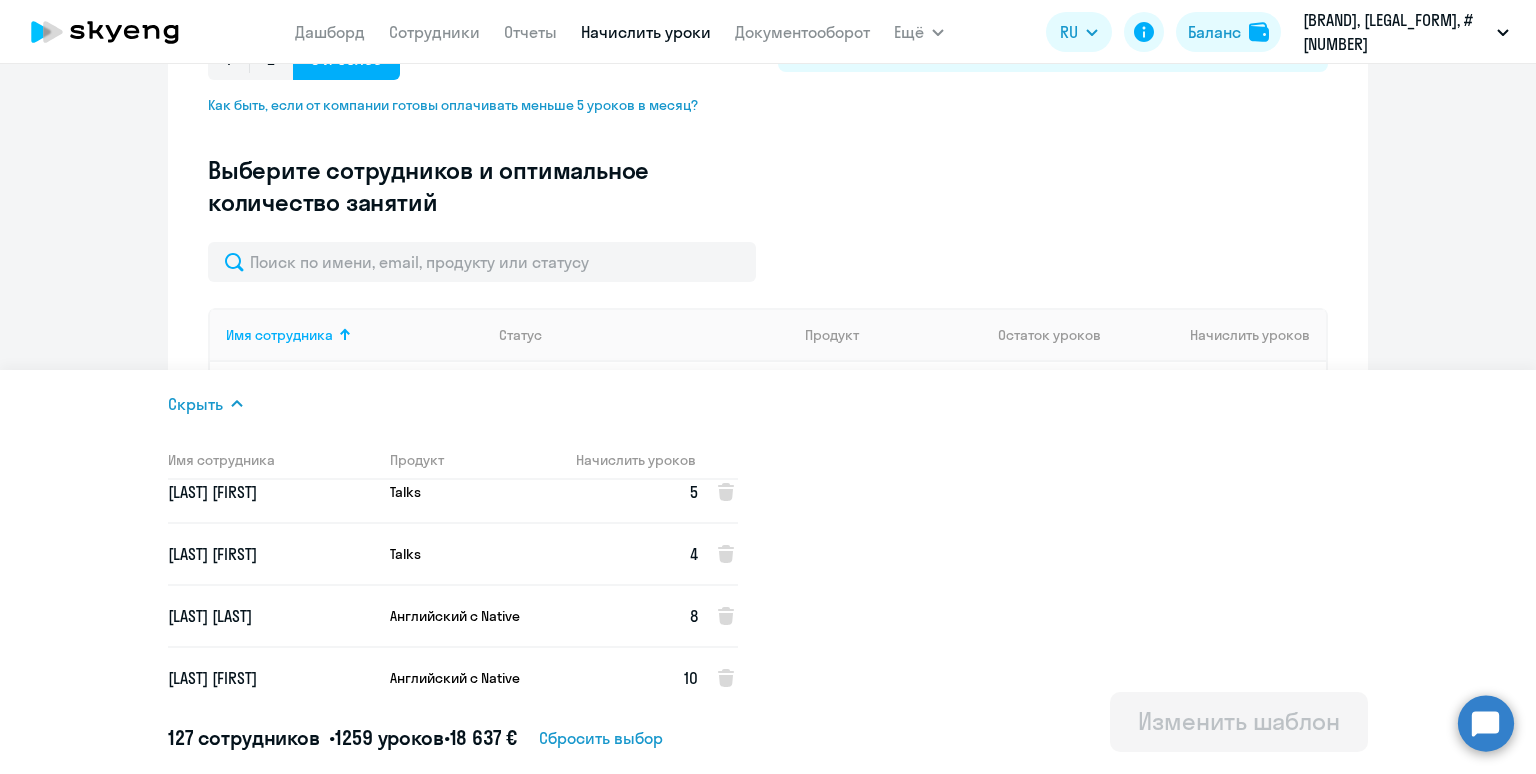 click on "[LAST] [FIRST]" at bounding box center [271, 616] 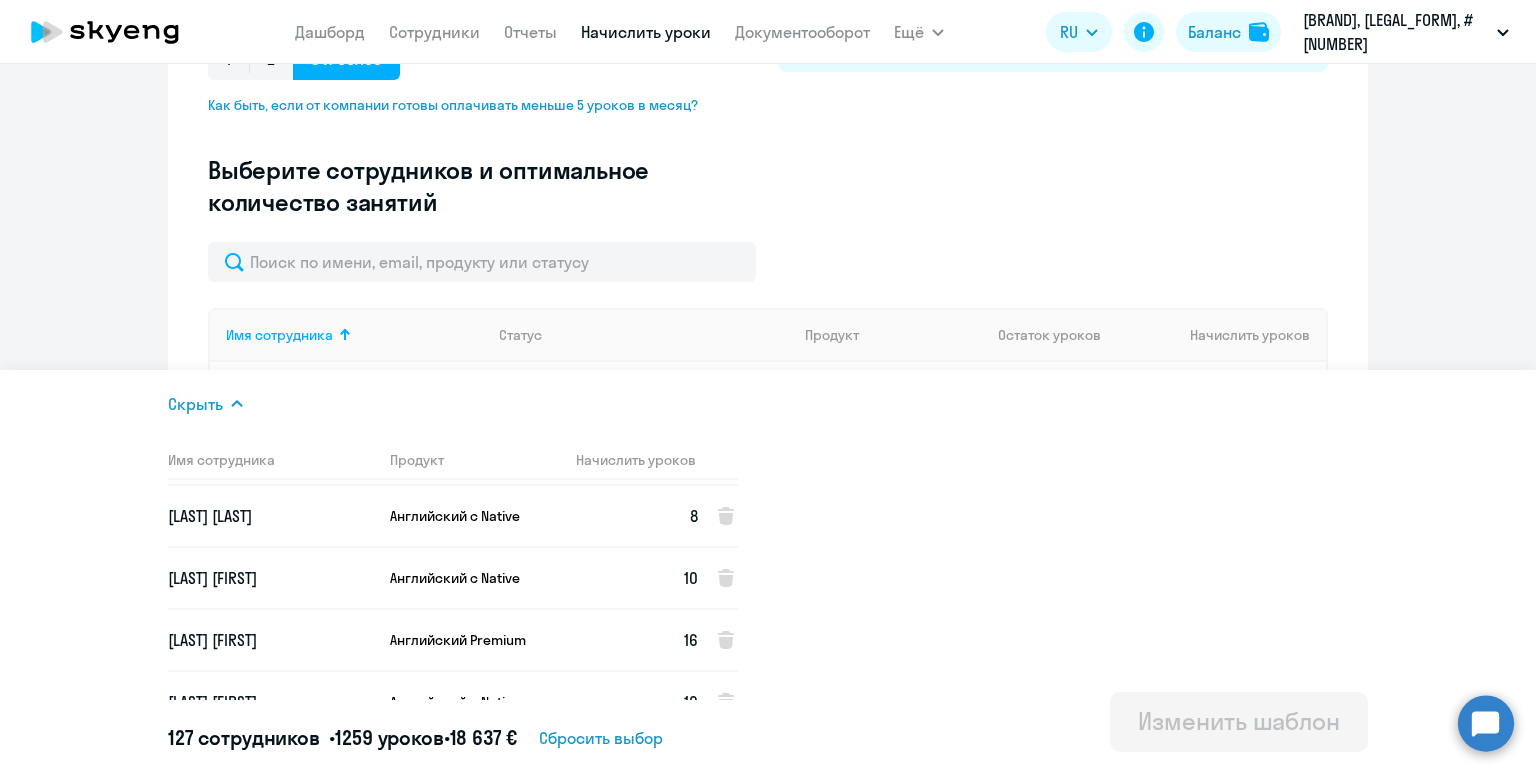 scroll, scrollTop: 4525, scrollLeft: 0, axis: vertical 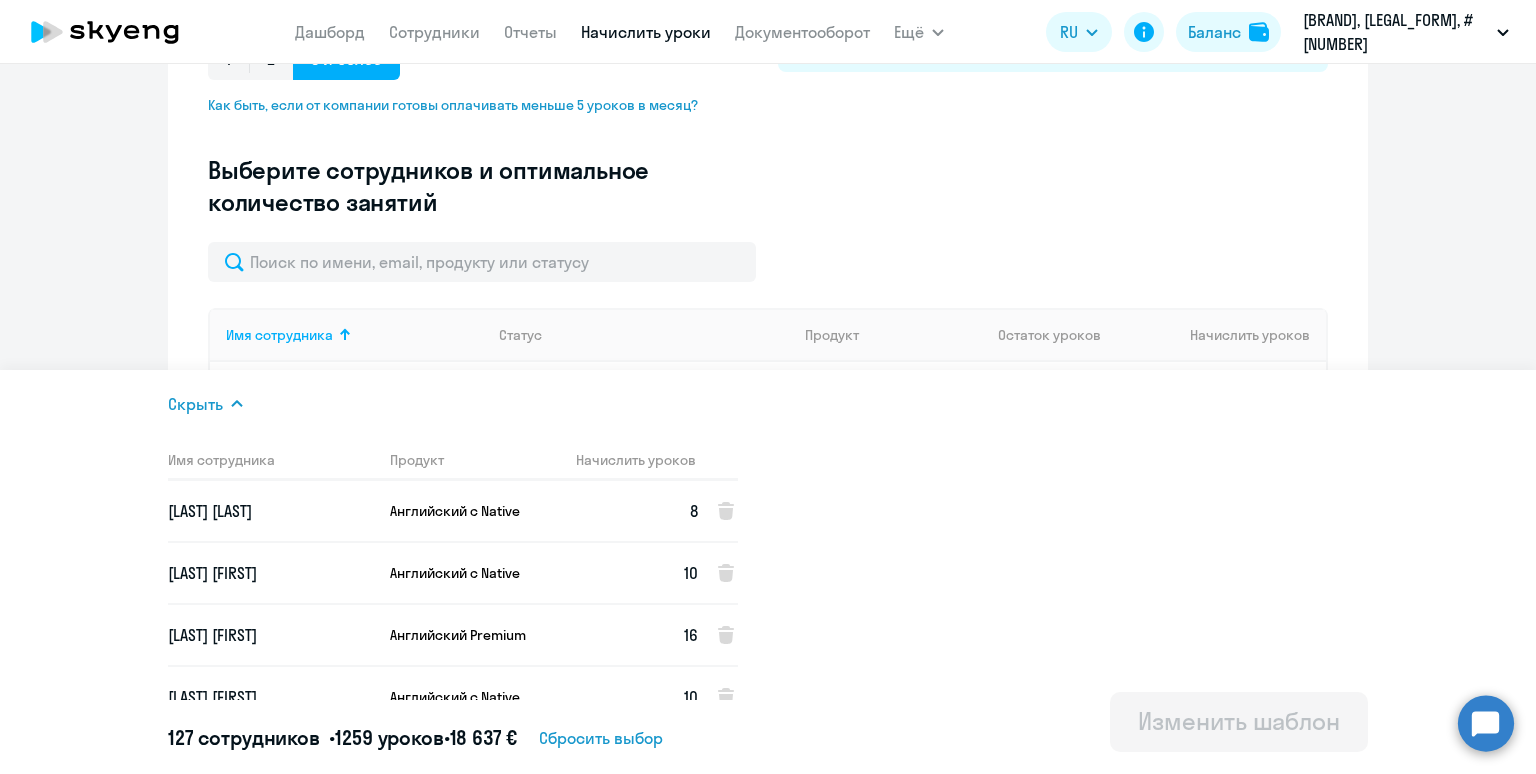 click on "[FIRST] [LAST]" at bounding box center (271, 573) 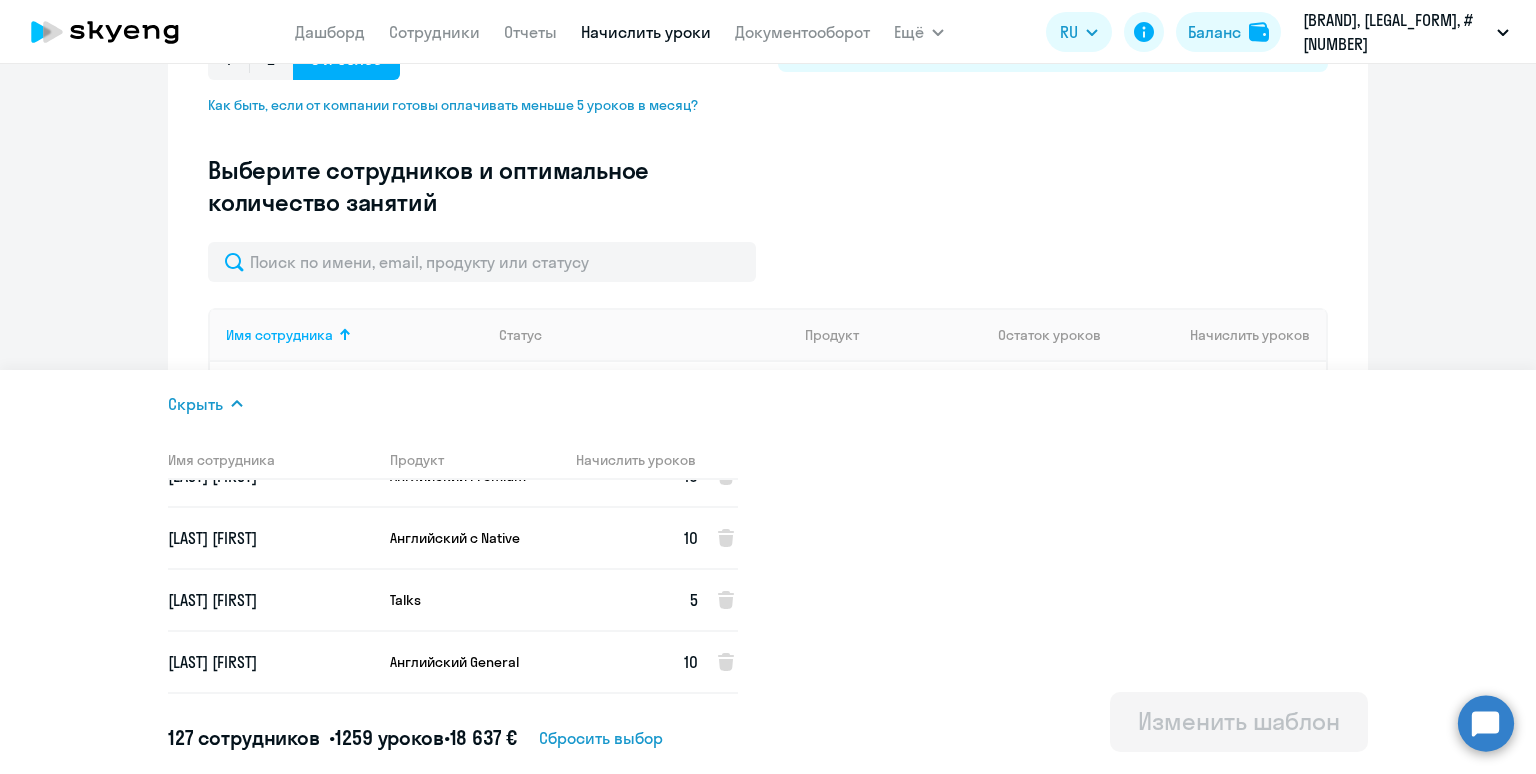 scroll, scrollTop: 4690, scrollLeft: 0, axis: vertical 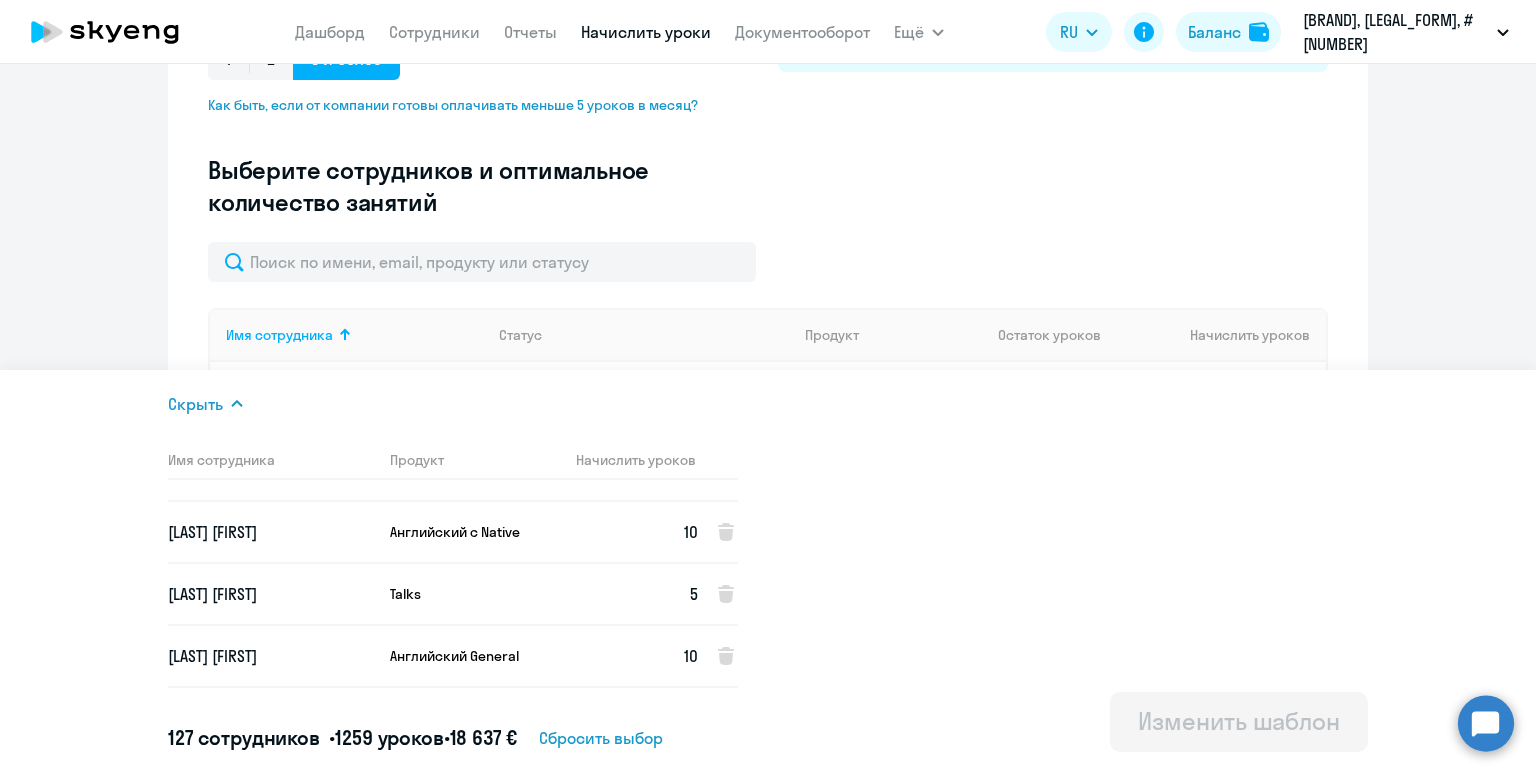 click on "[LAST] [FIRST]" at bounding box center [271, 532] 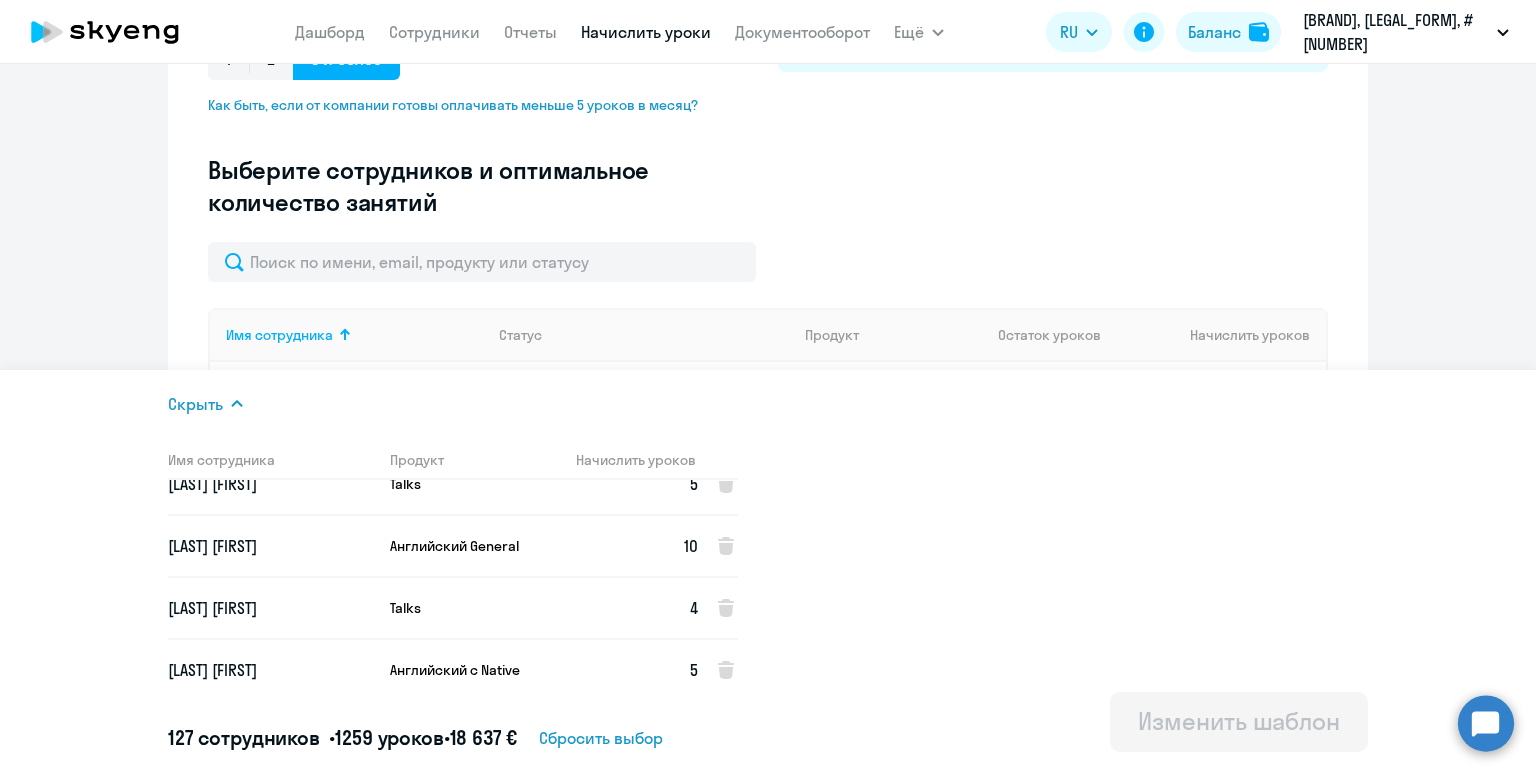 scroll, scrollTop: 4804, scrollLeft: 0, axis: vertical 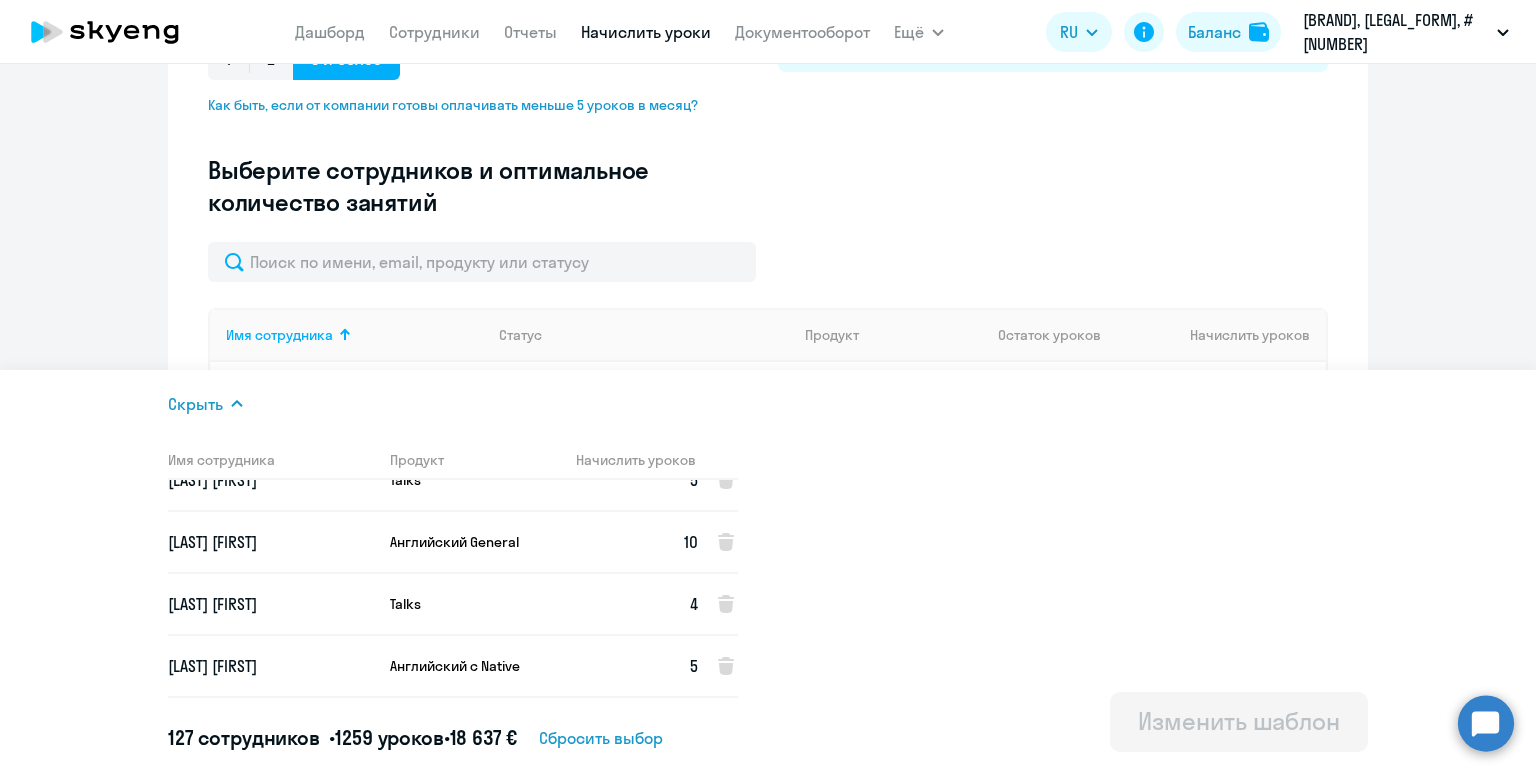 click on "[LAST] [FIRST]" at bounding box center (271, 542) 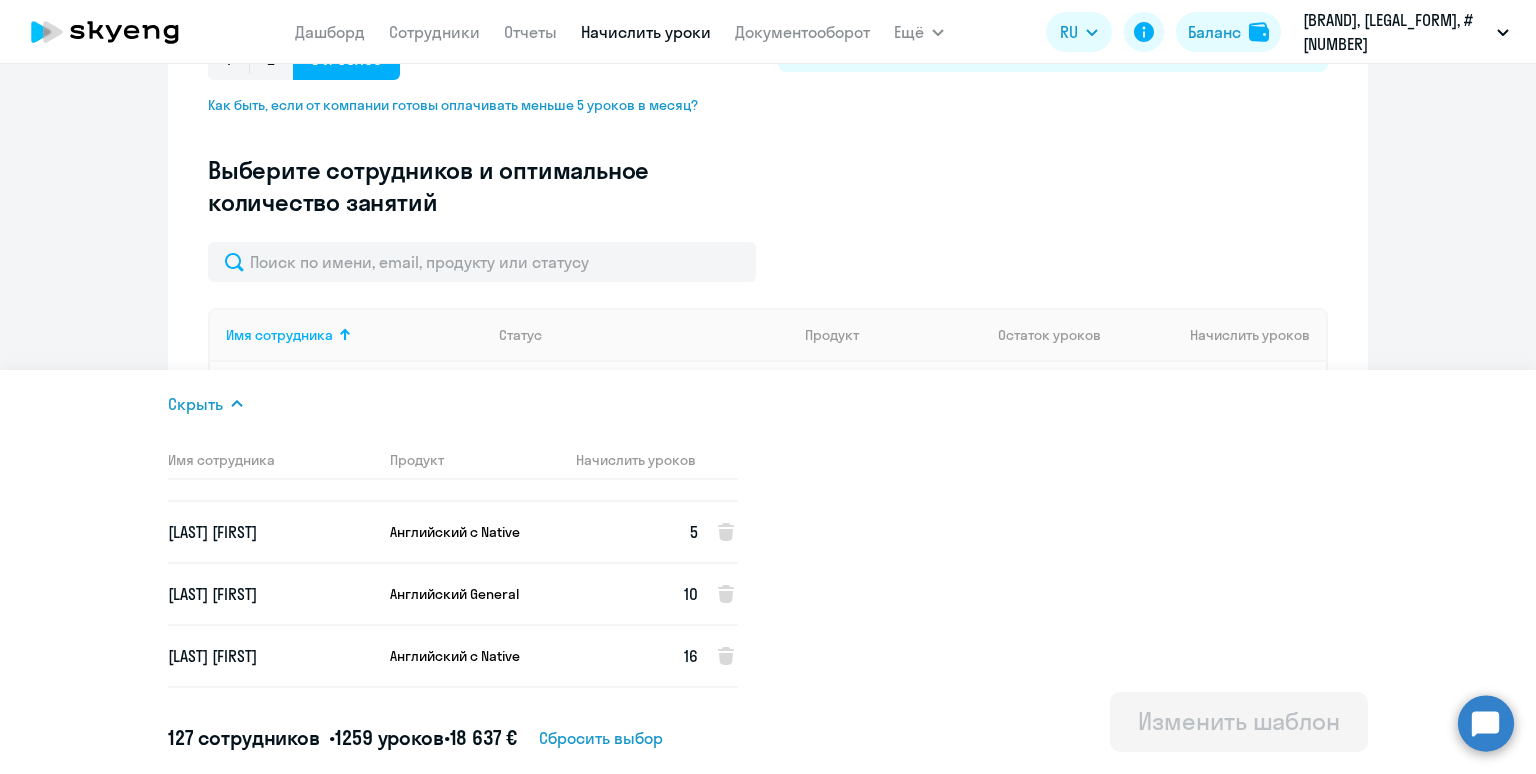 scroll, scrollTop: 4939, scrollLeft: 0, axis: vertical 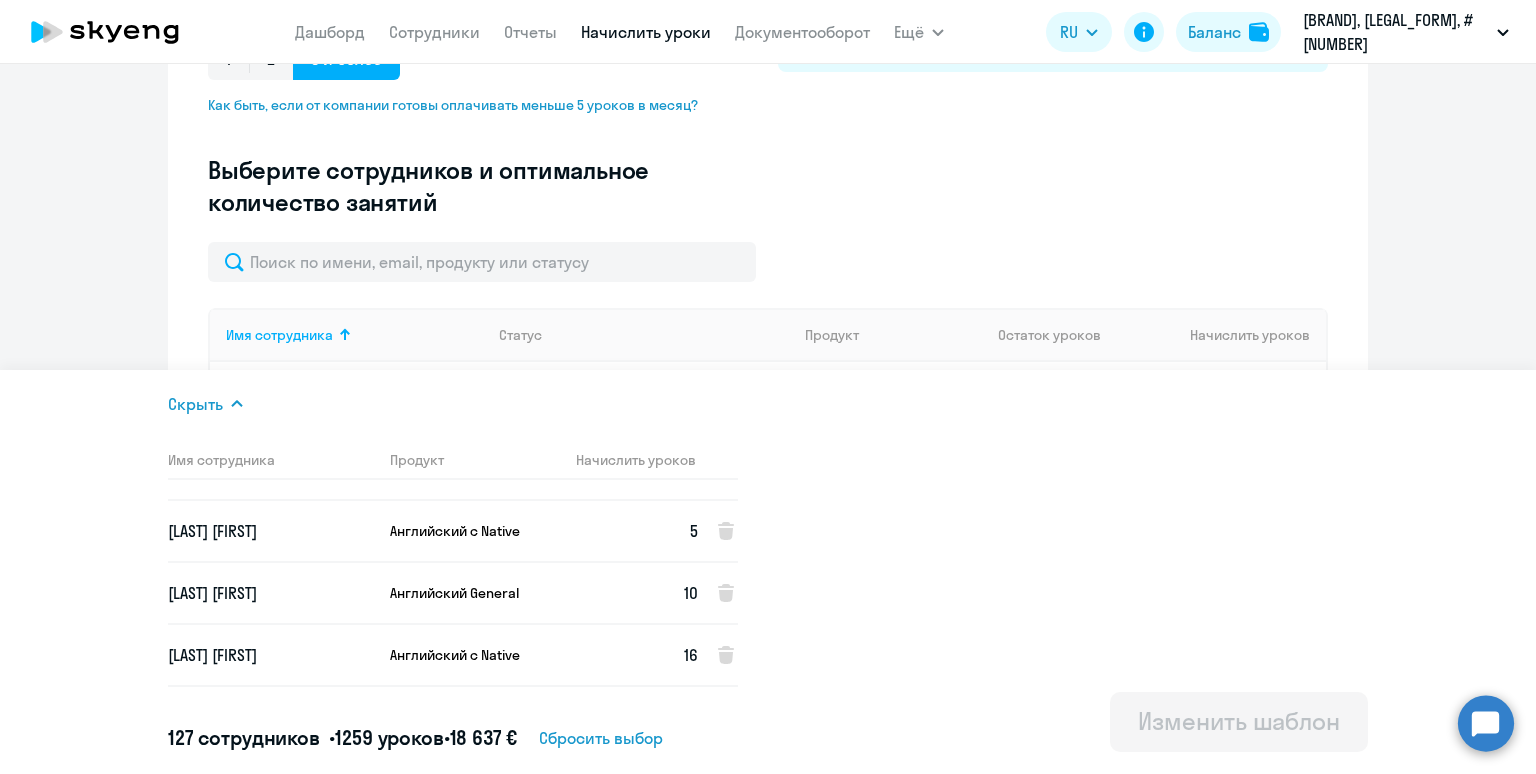 click on "[LAST] [LAST]" at bounding box center (271, 531) 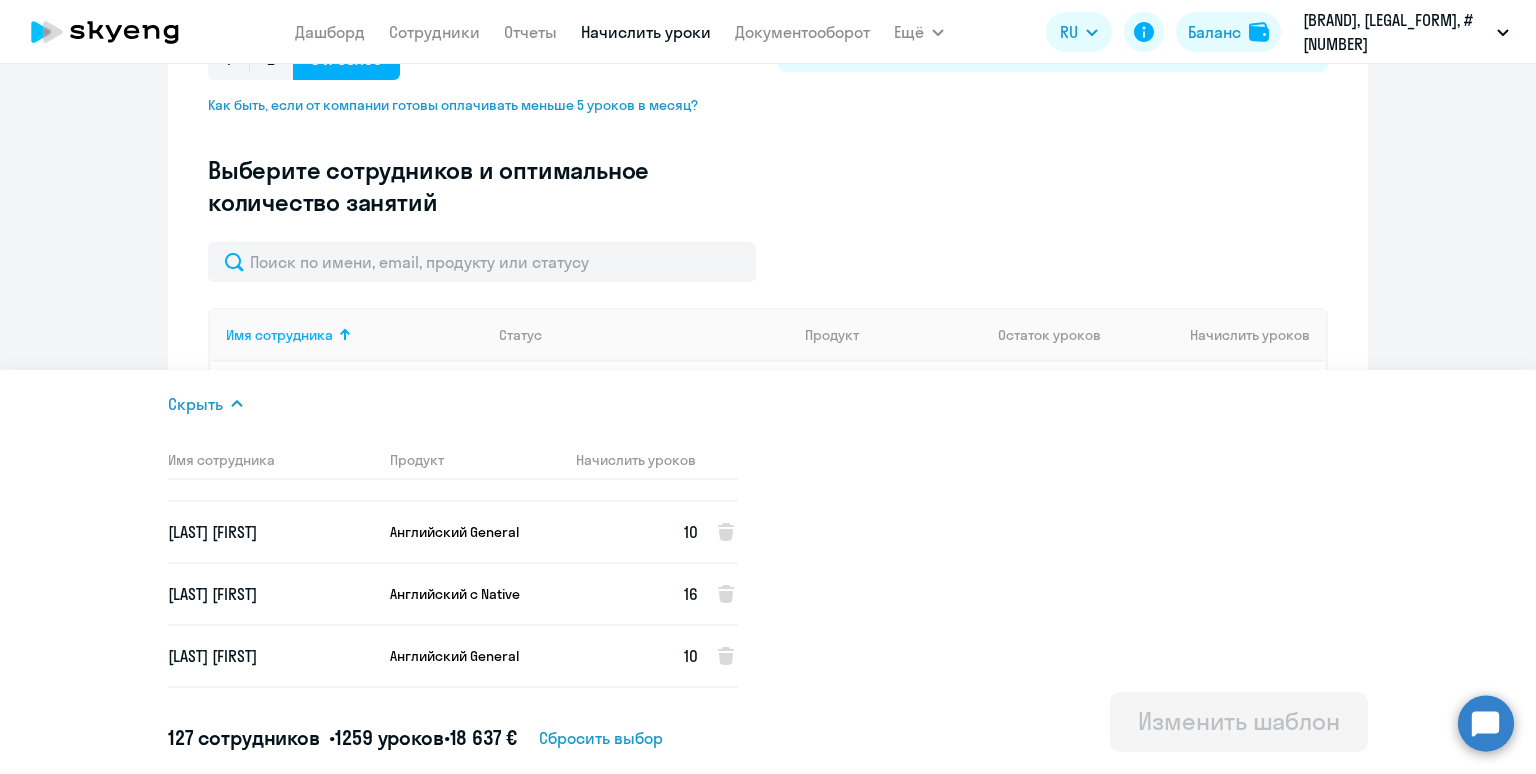scroll, scrollTop: 5032, scrollLeft: 0, axis: vertical 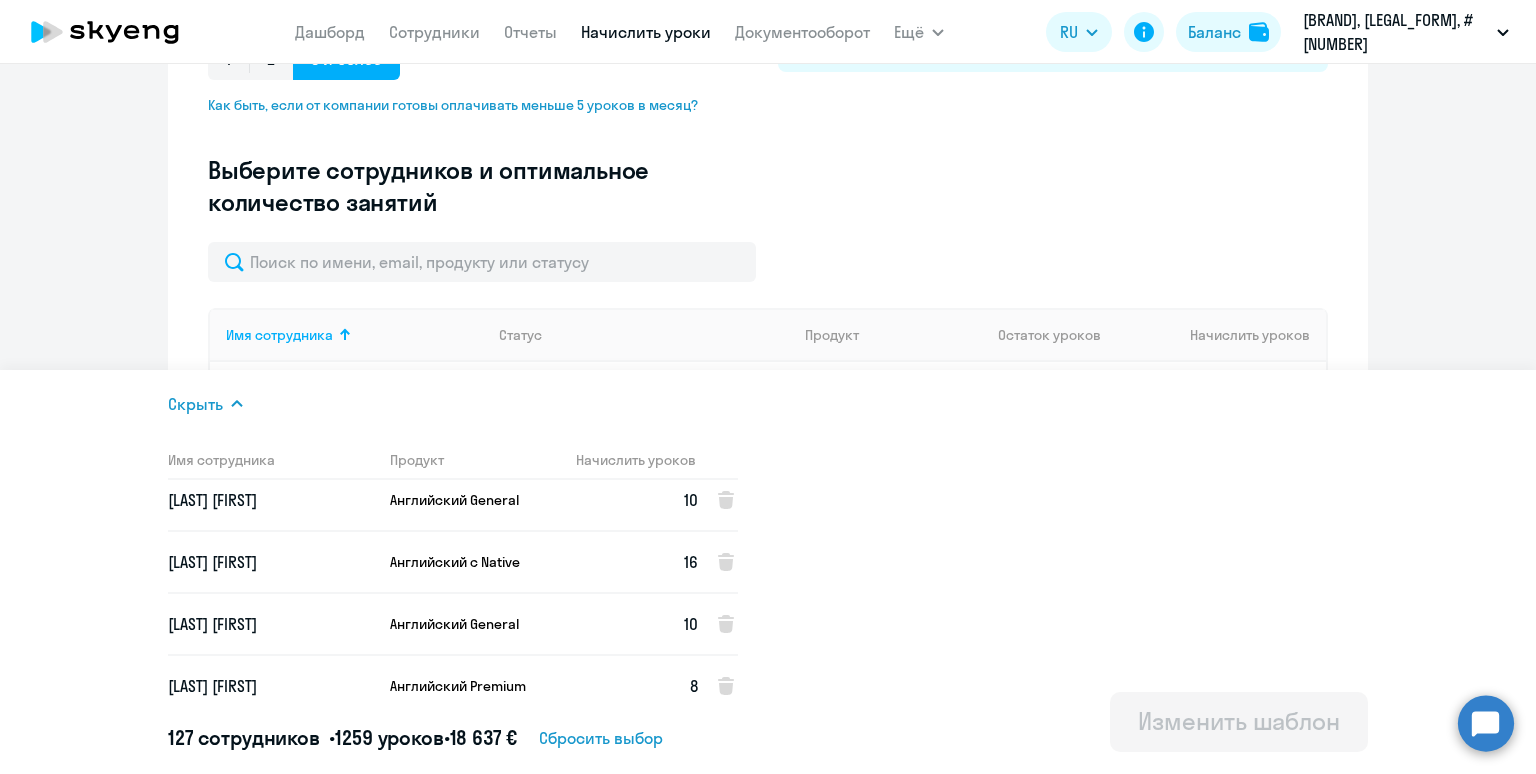 click on "[FIRST] [LAST]" at bounding box center (271, 562) 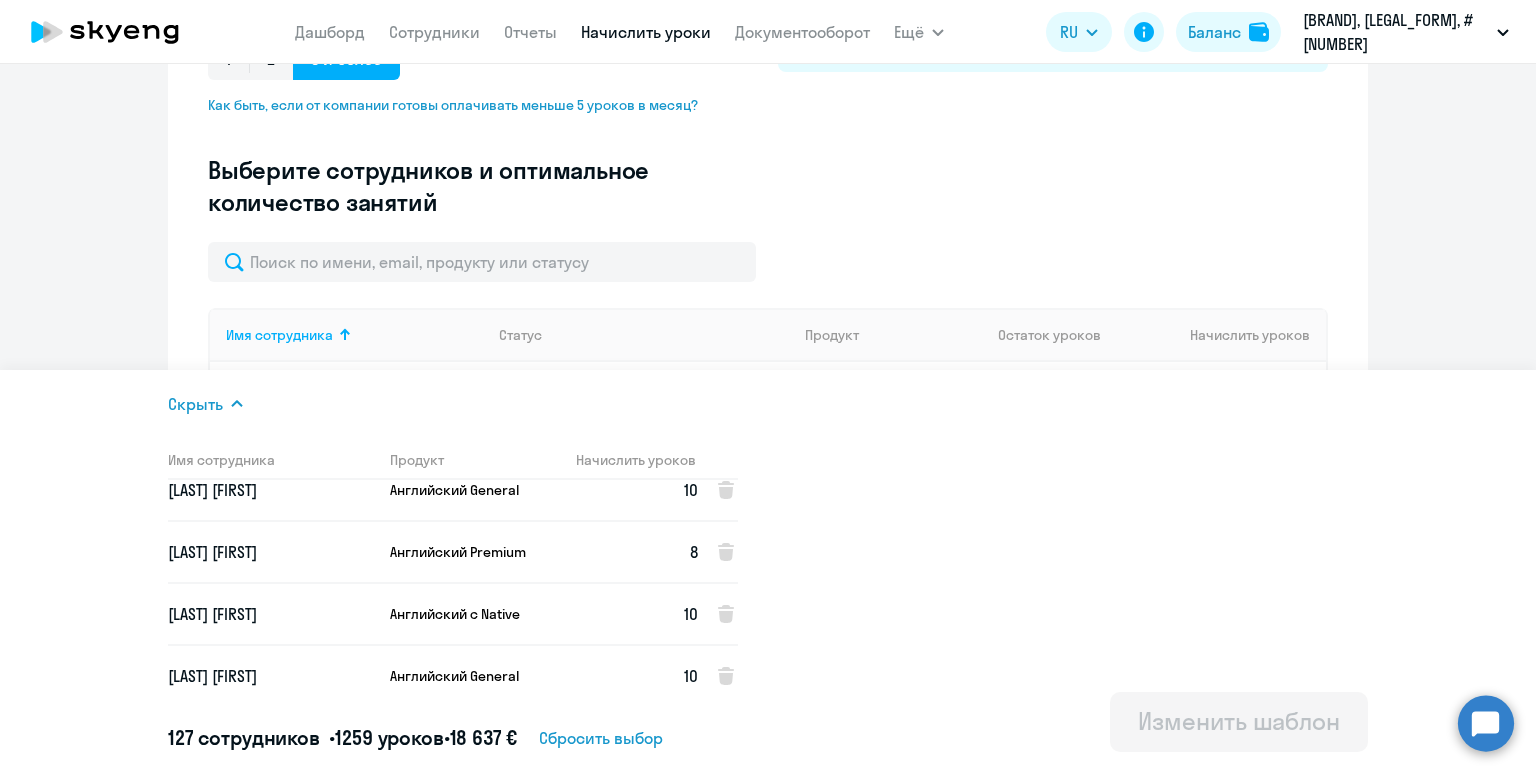scroll, scrollTop: 5167, scrollLeft: 0, axis: vertical 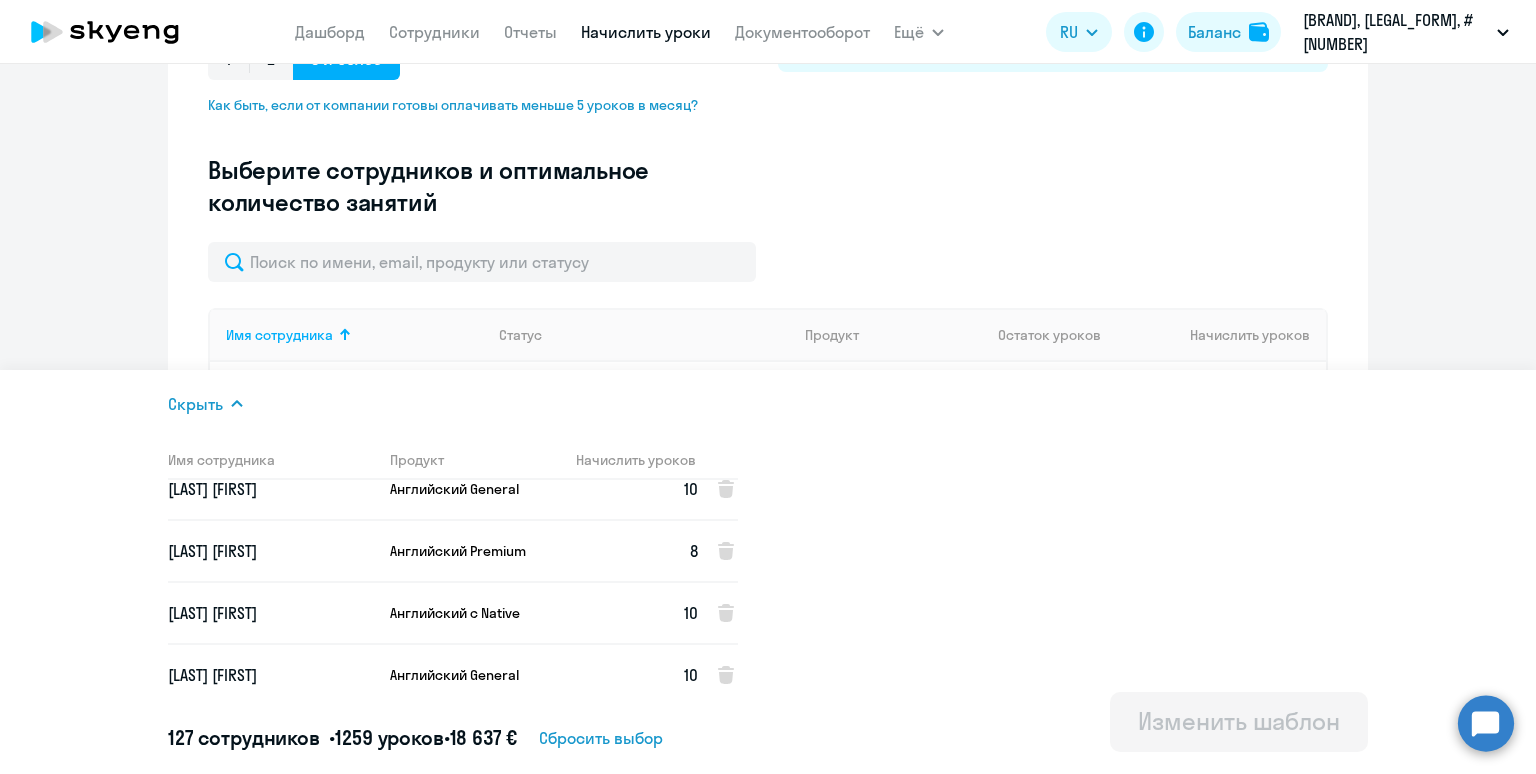 click on "[LAST] [FIRST]" at bounding box center (271, 551) 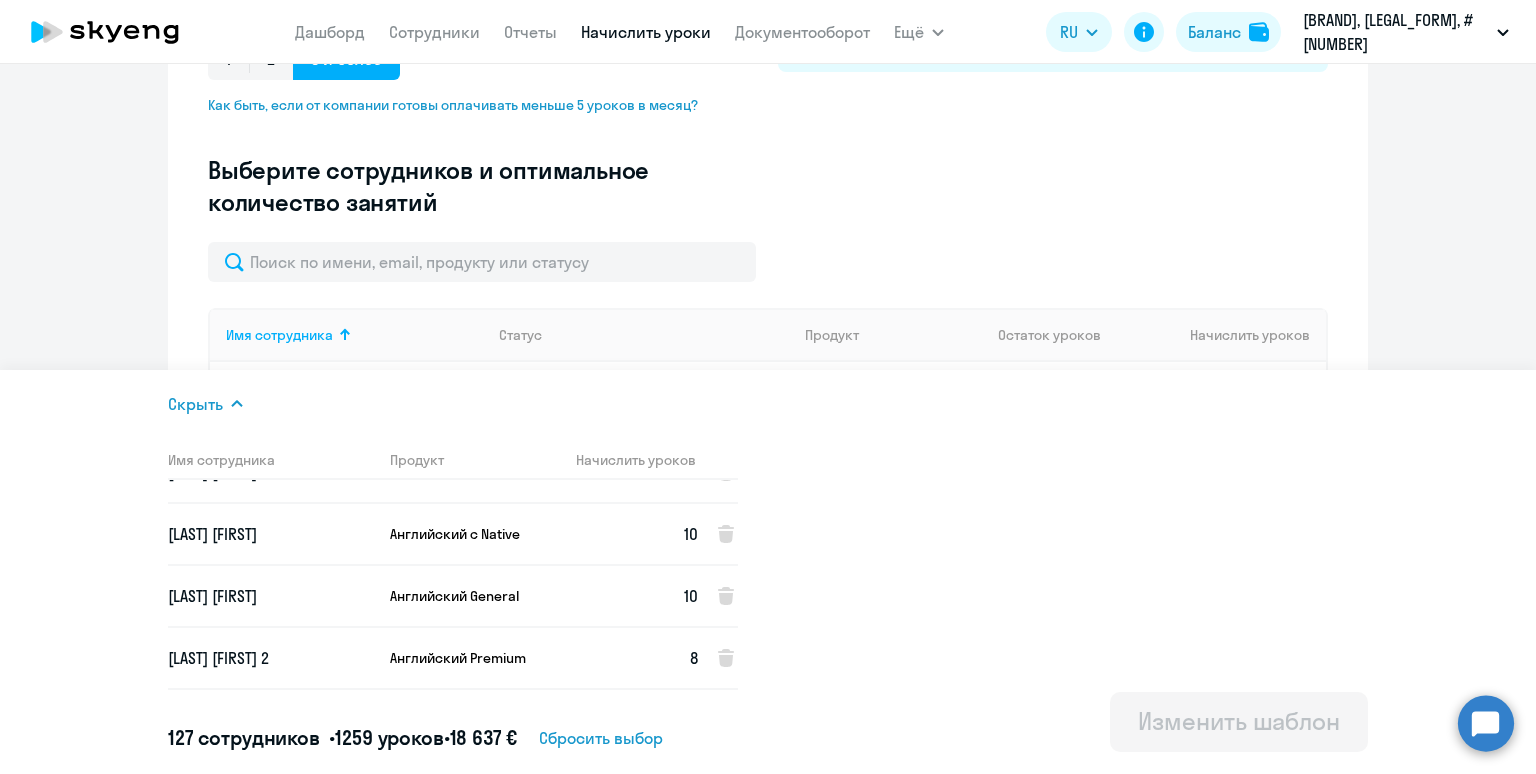 scroll, scrollTop: 5253, scrollLeft: 0, axis: vertical 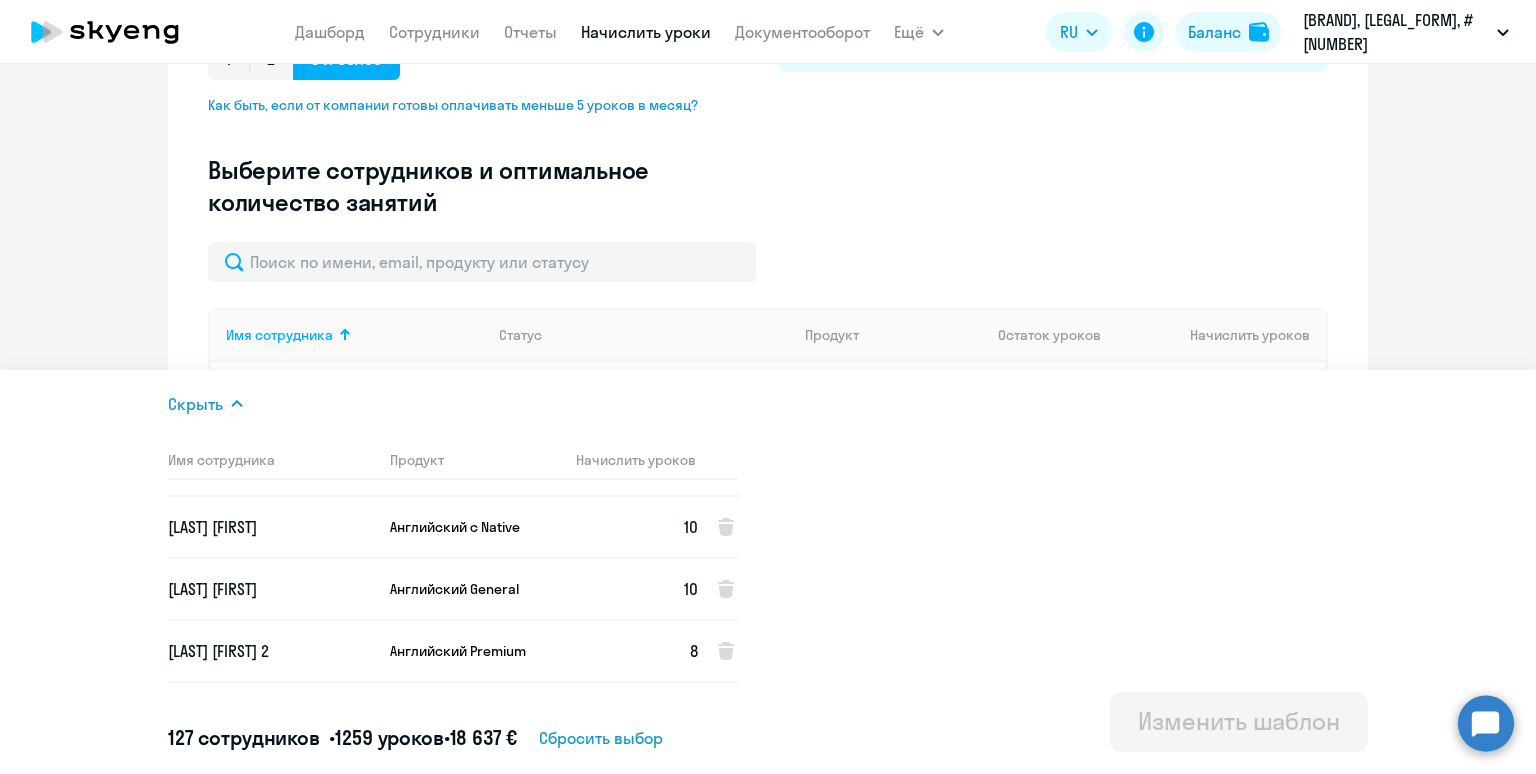 click on "[FIRST] [LAST]" at bounding box center [271, 589] 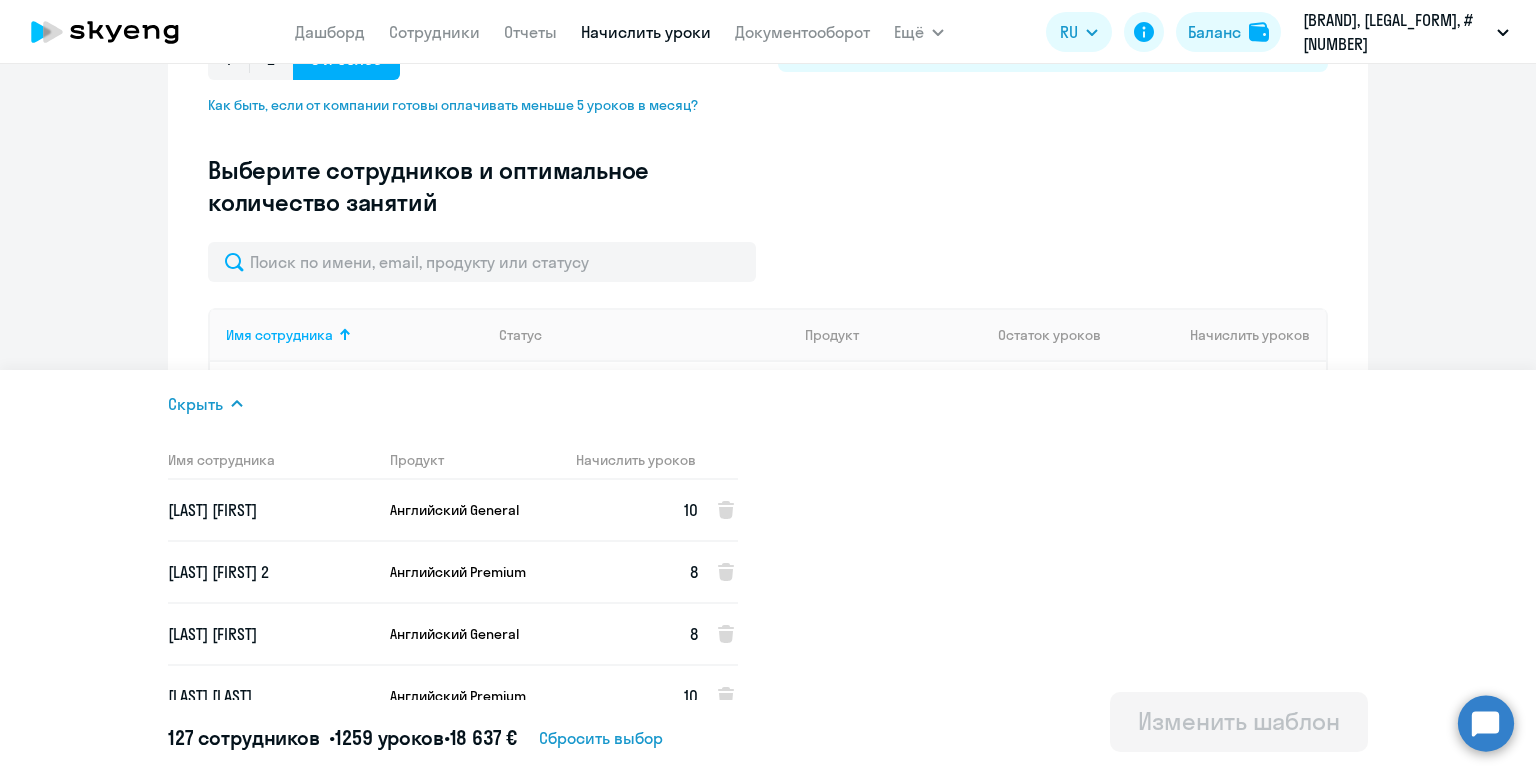 scroll, scrollTop: 5336, scrollLeft: 0, axis: vertical 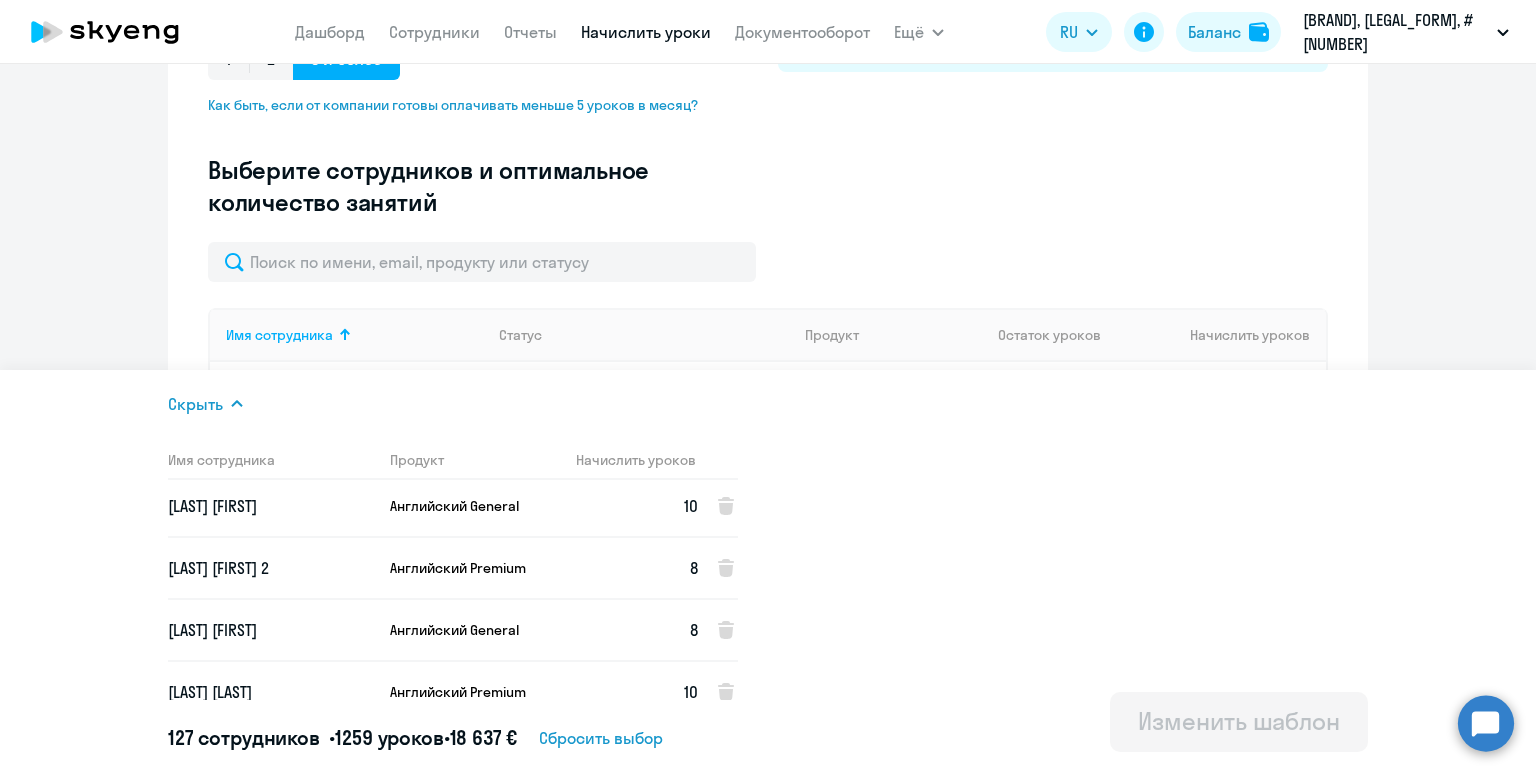 click on "[LAST] [FIRST] 2" at bounding box center (271, 568) 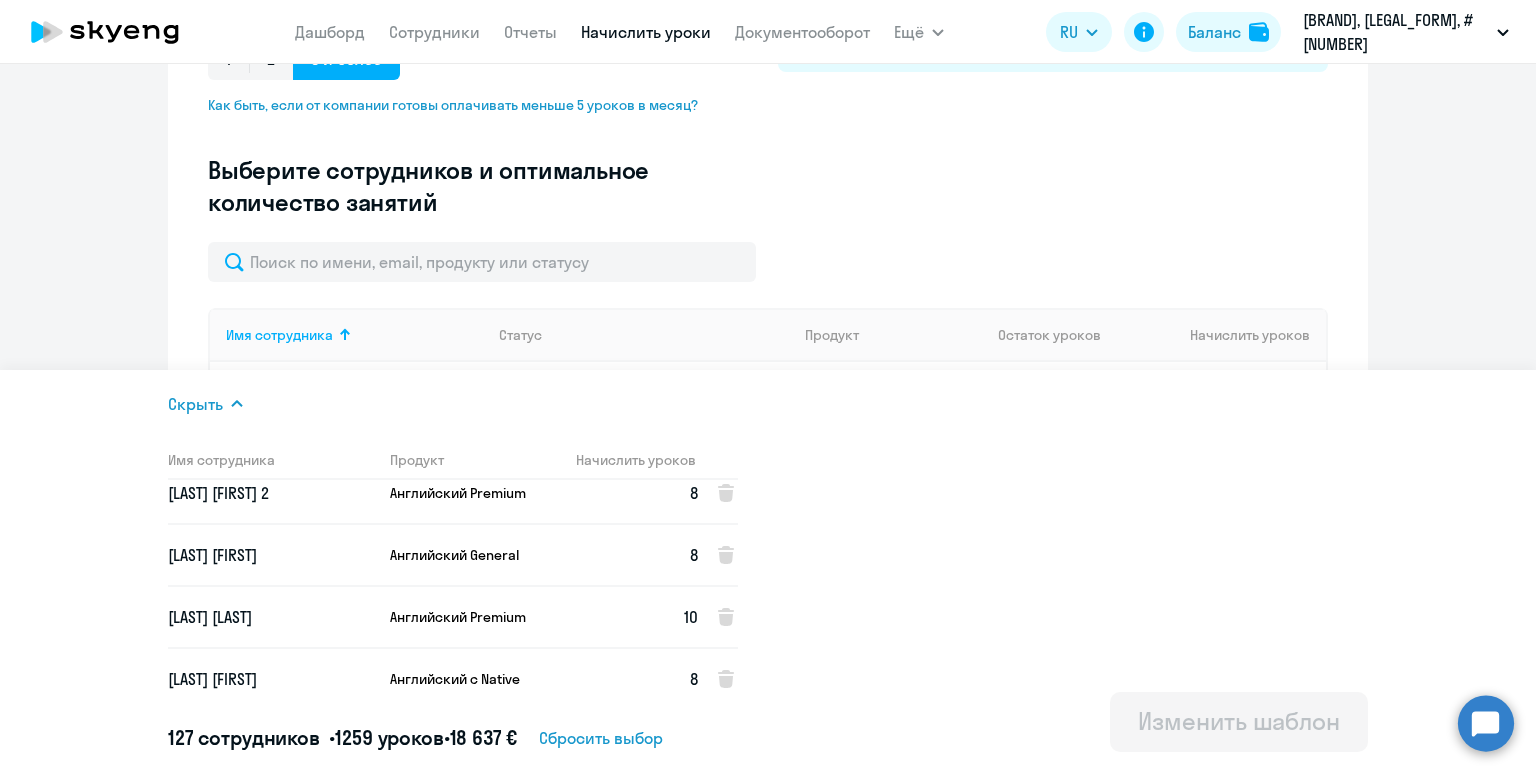 scroll, scrollTop: 5443, scrollLeft: 0, axis: vertical 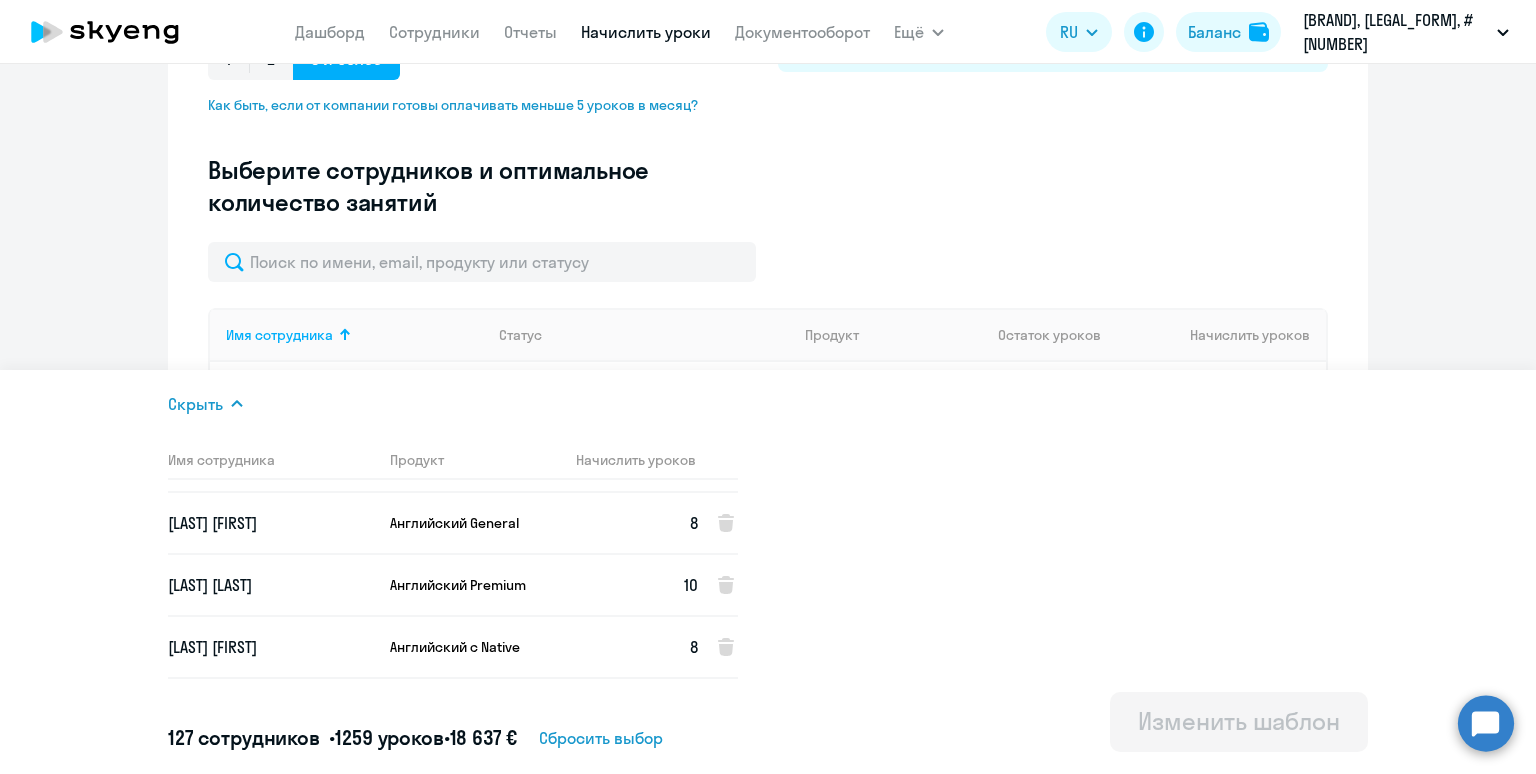 click on "[LAST] [FIRST]" at bounding box center [271, 585] 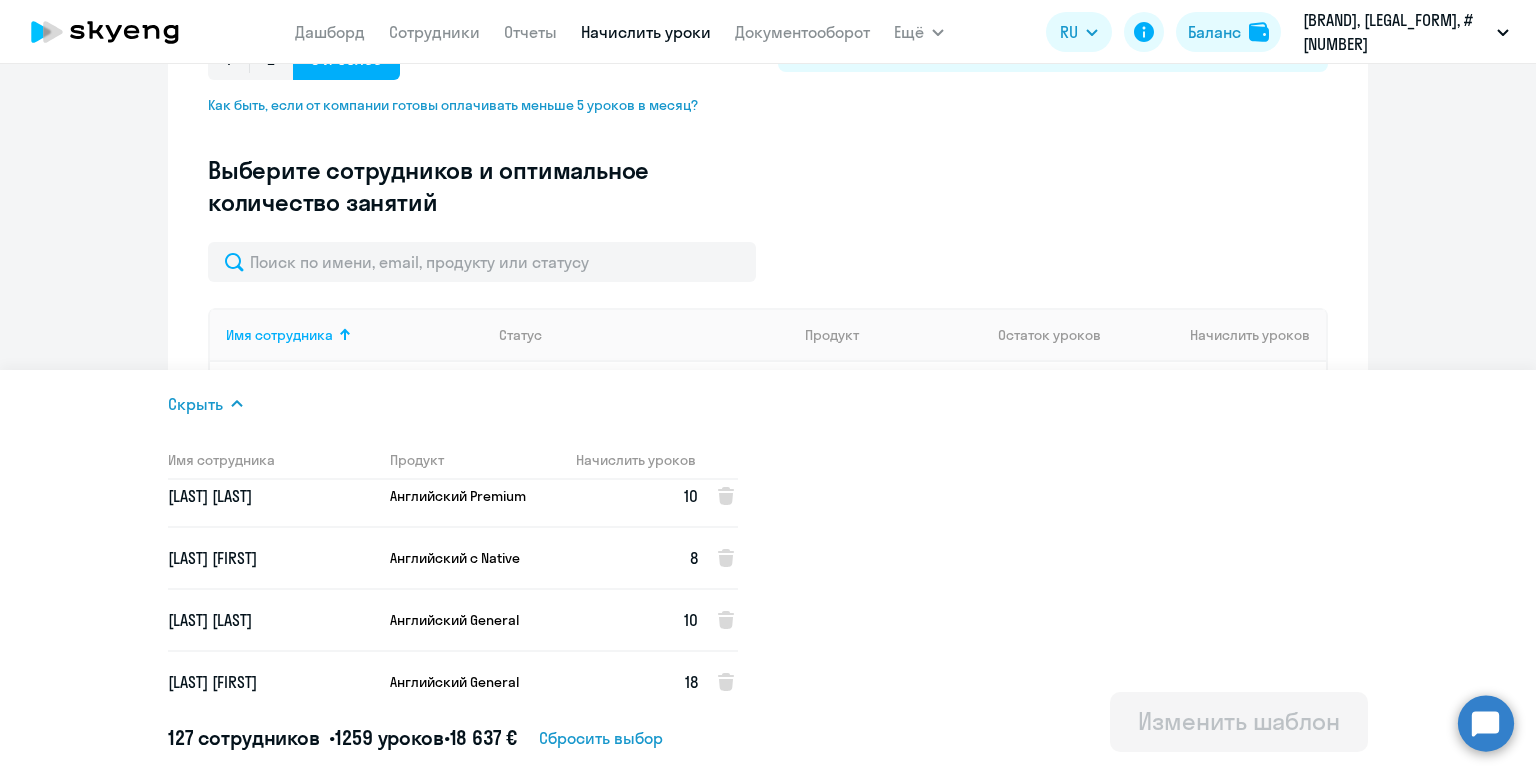 scroll, scrollTop: 5540, scrollLeft: 0, axis: vertical 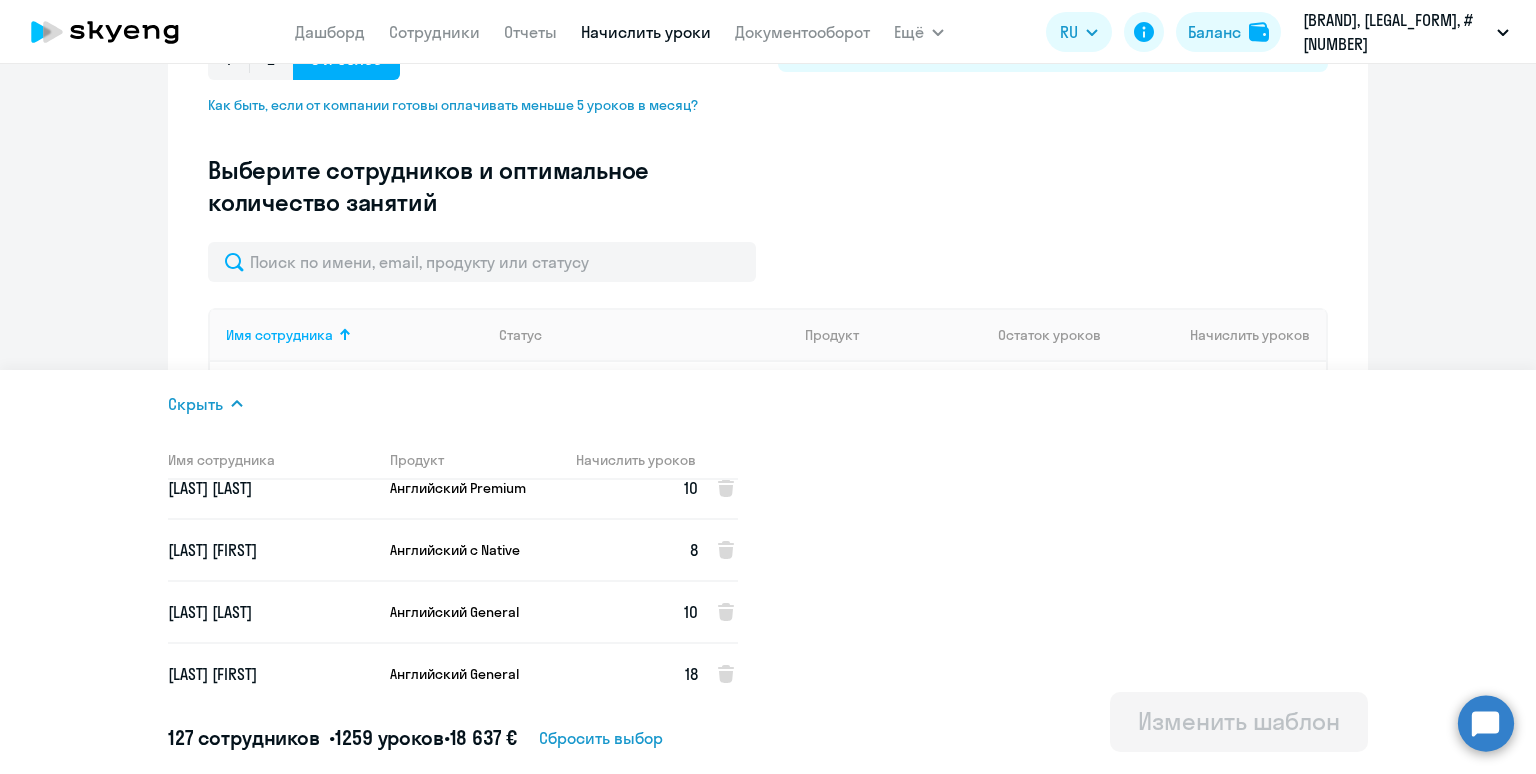 click on "[LAST] [FIRST]" at bounding box center [271, 550] 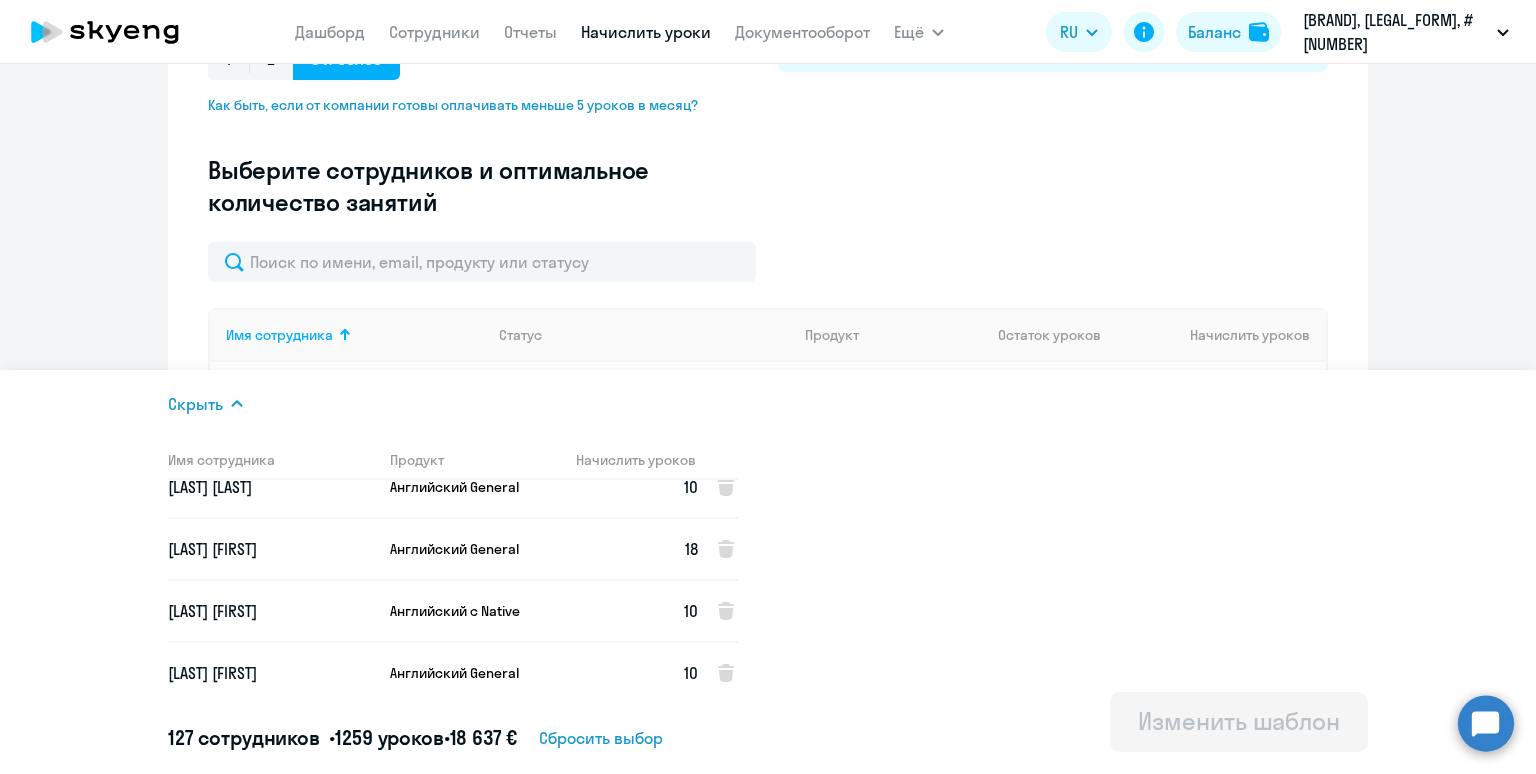 scroll, scrollTop: 5666, scrollLeft: 0, axis: vertical 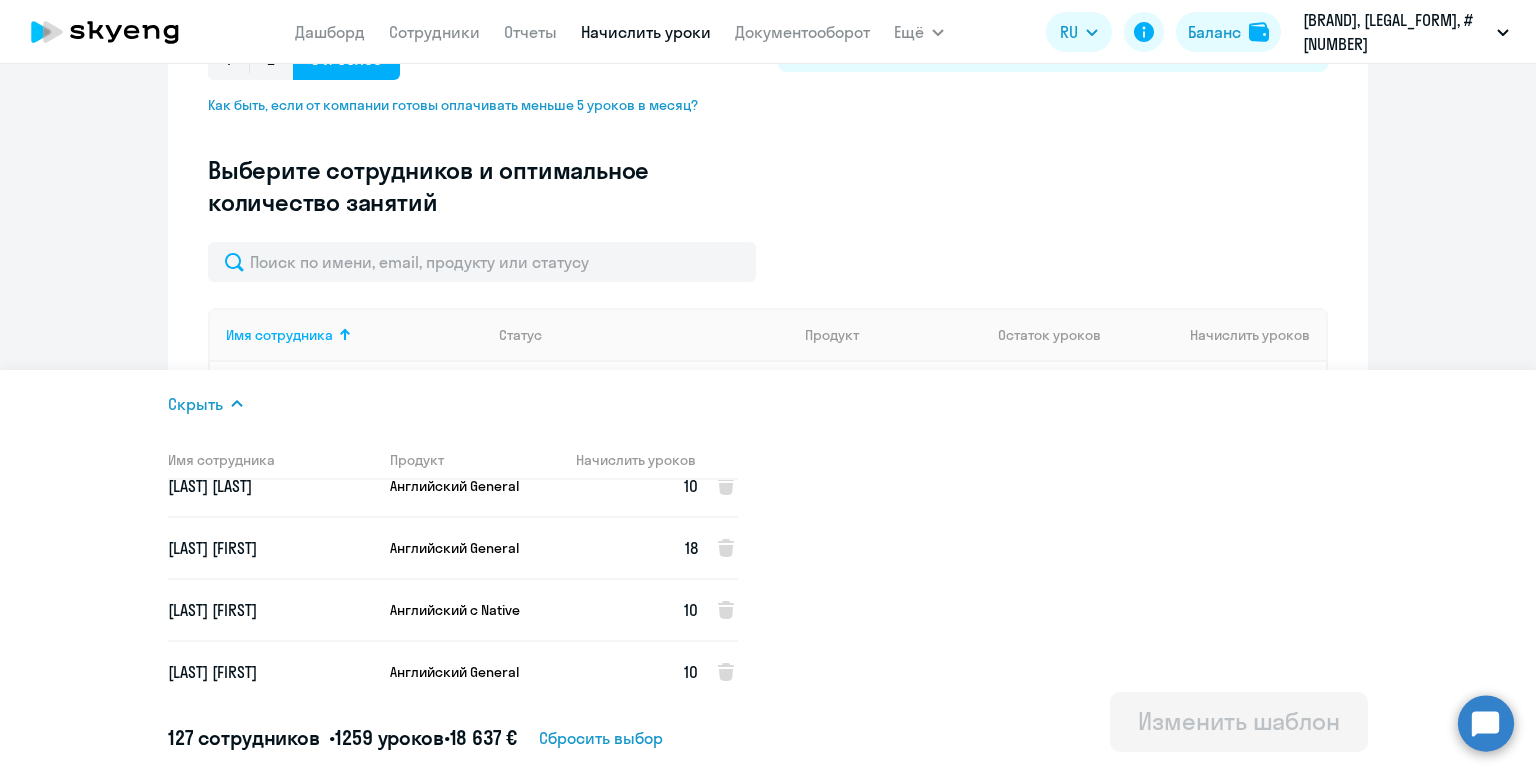click on "[FIRST] [LAST]" at bounding box center (271, 548) 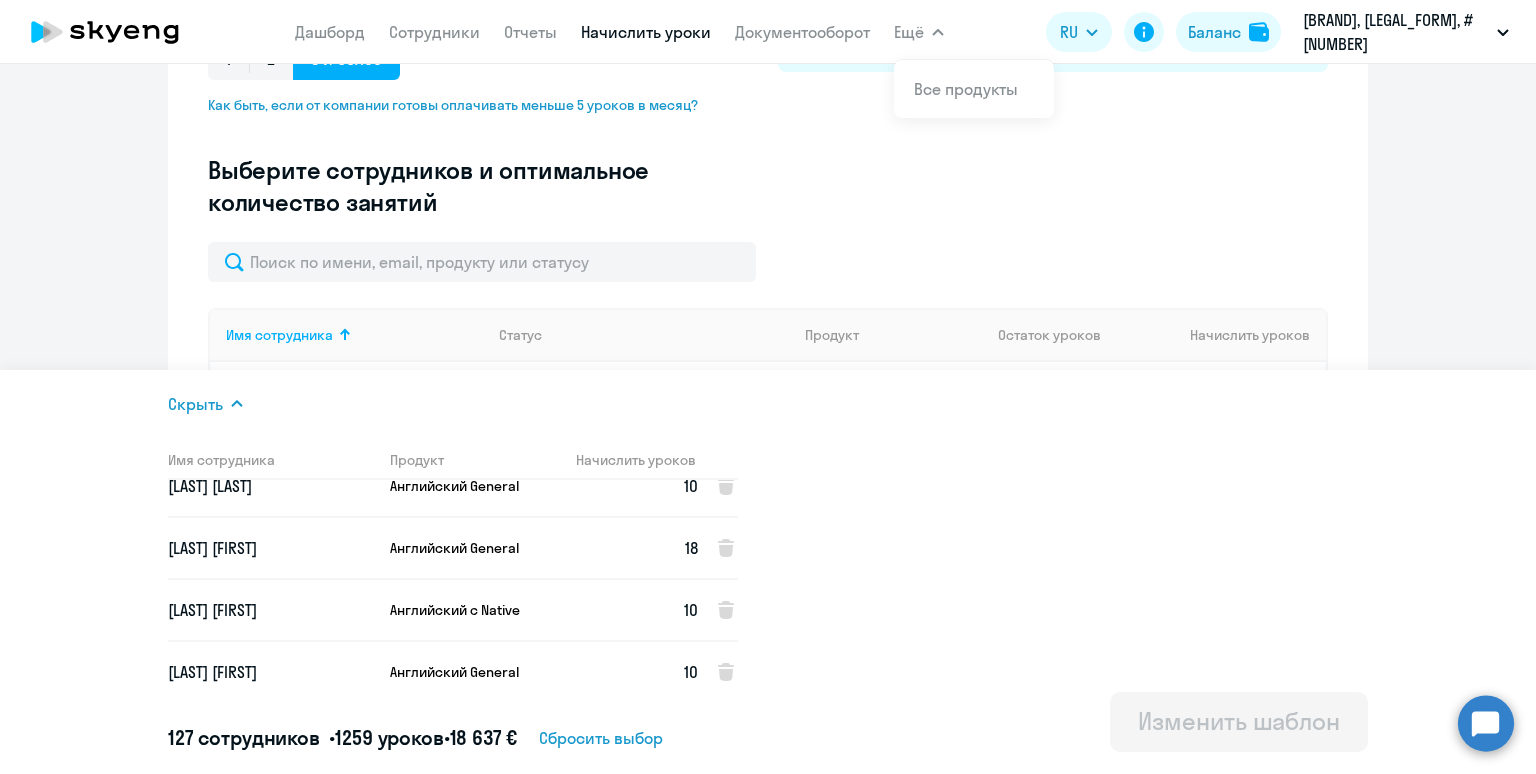 click on "[LAST] [FIRST]" at bounding box center [271, 610] 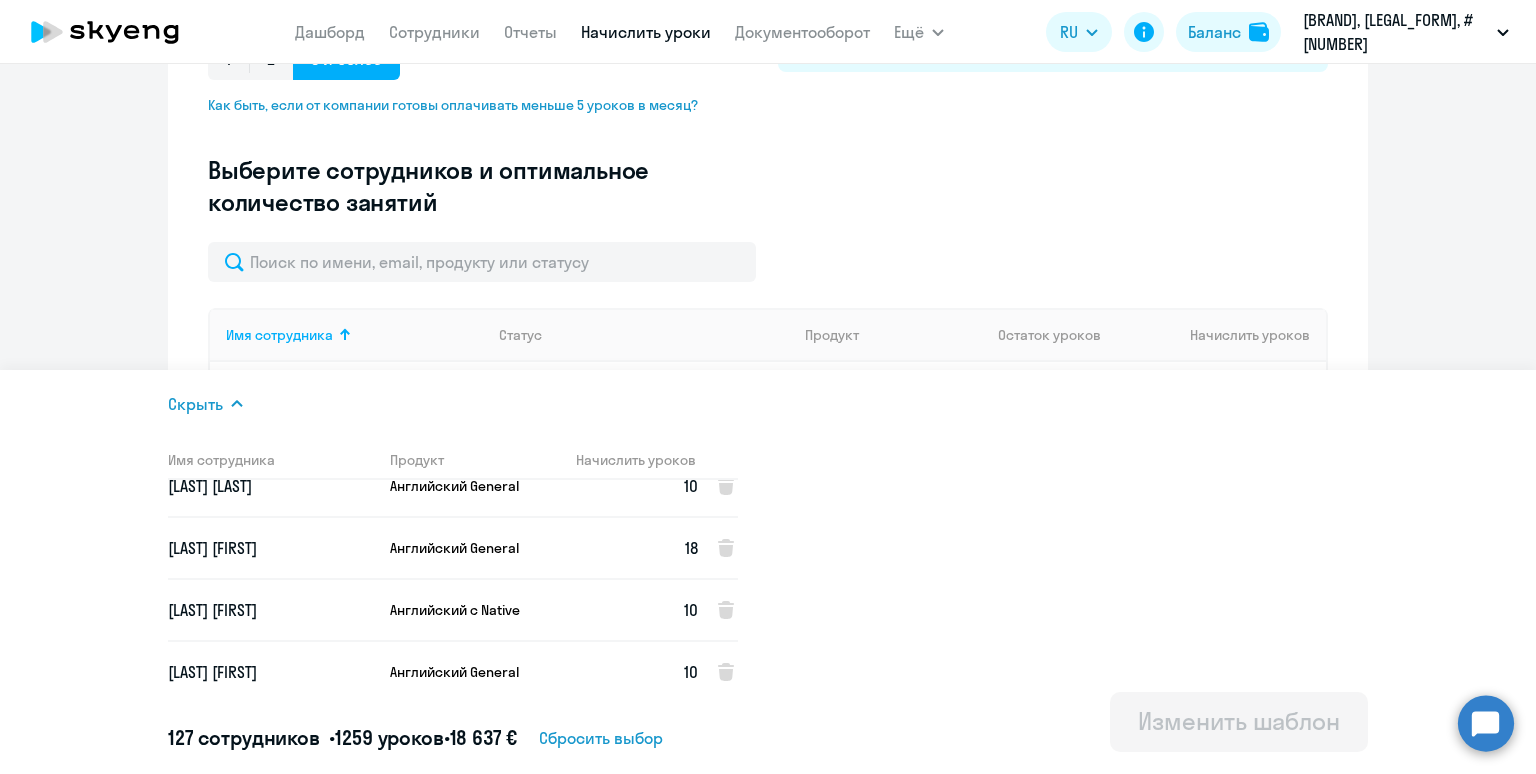 click on "[LAST] [FIRST]" at bounding box center (271, 610) 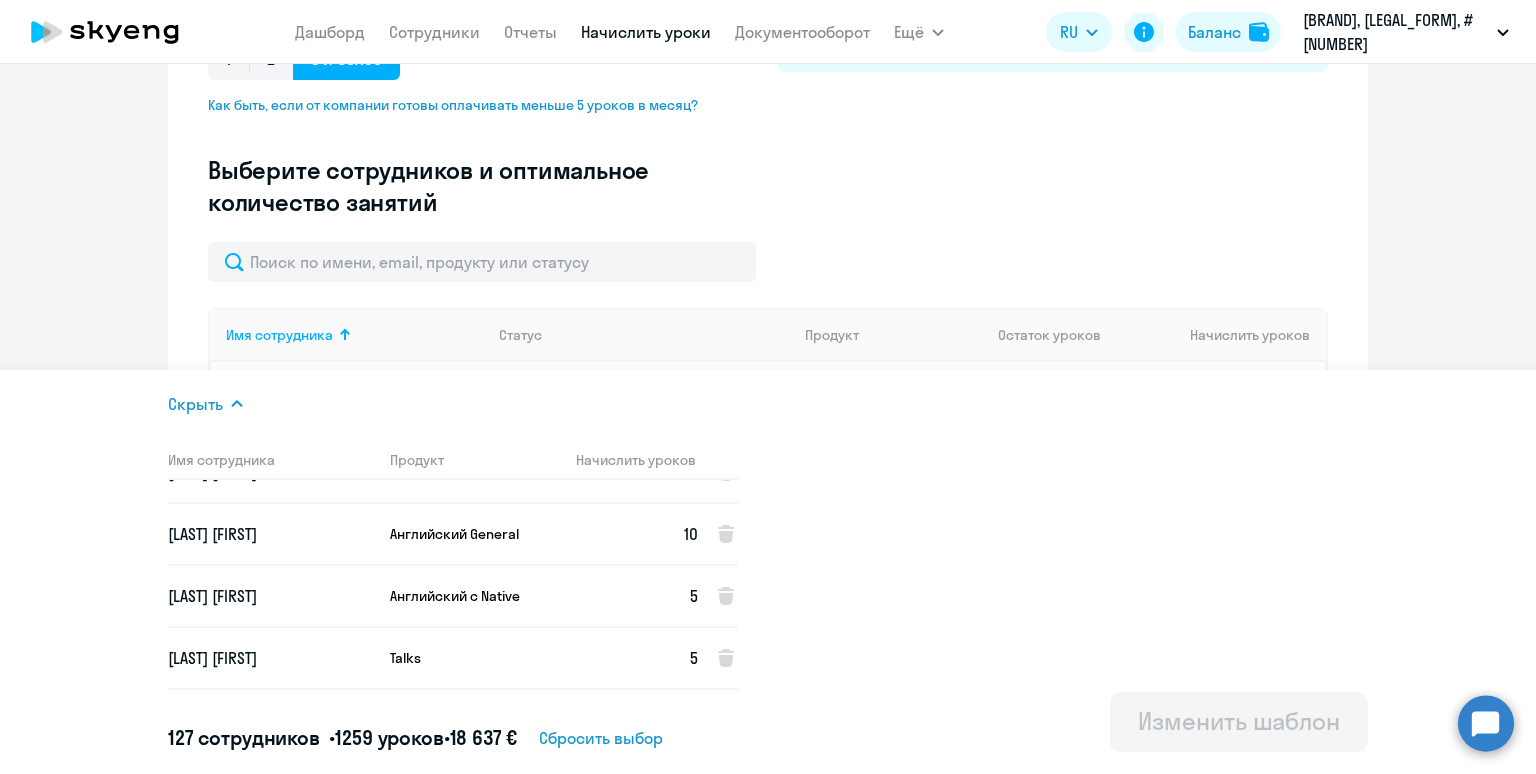 scroll, scrollTop: 5828, scrollLeft: 0, axis: vertical 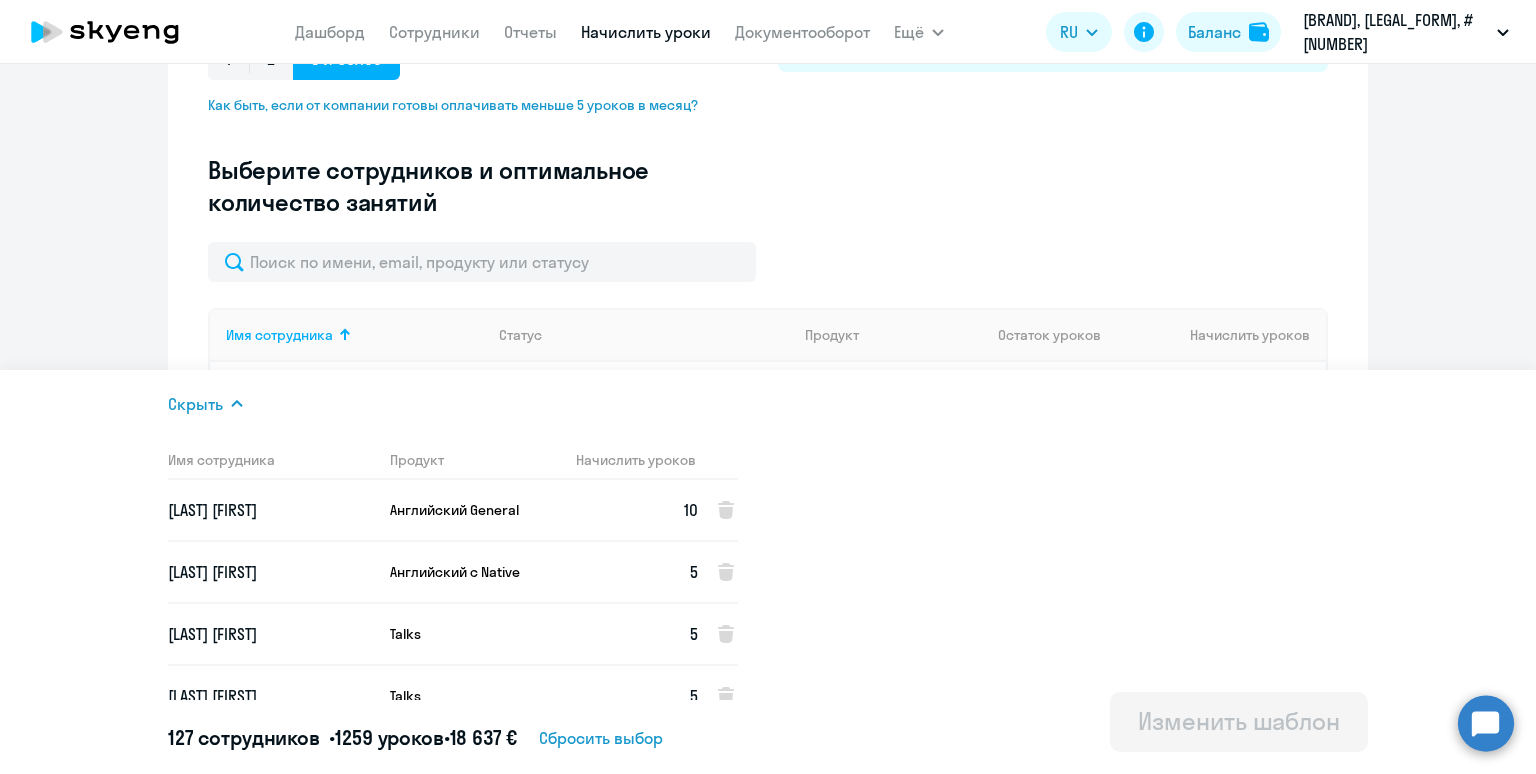 click on "[LAST] [FIRST]" at bounding box center [271, 572] 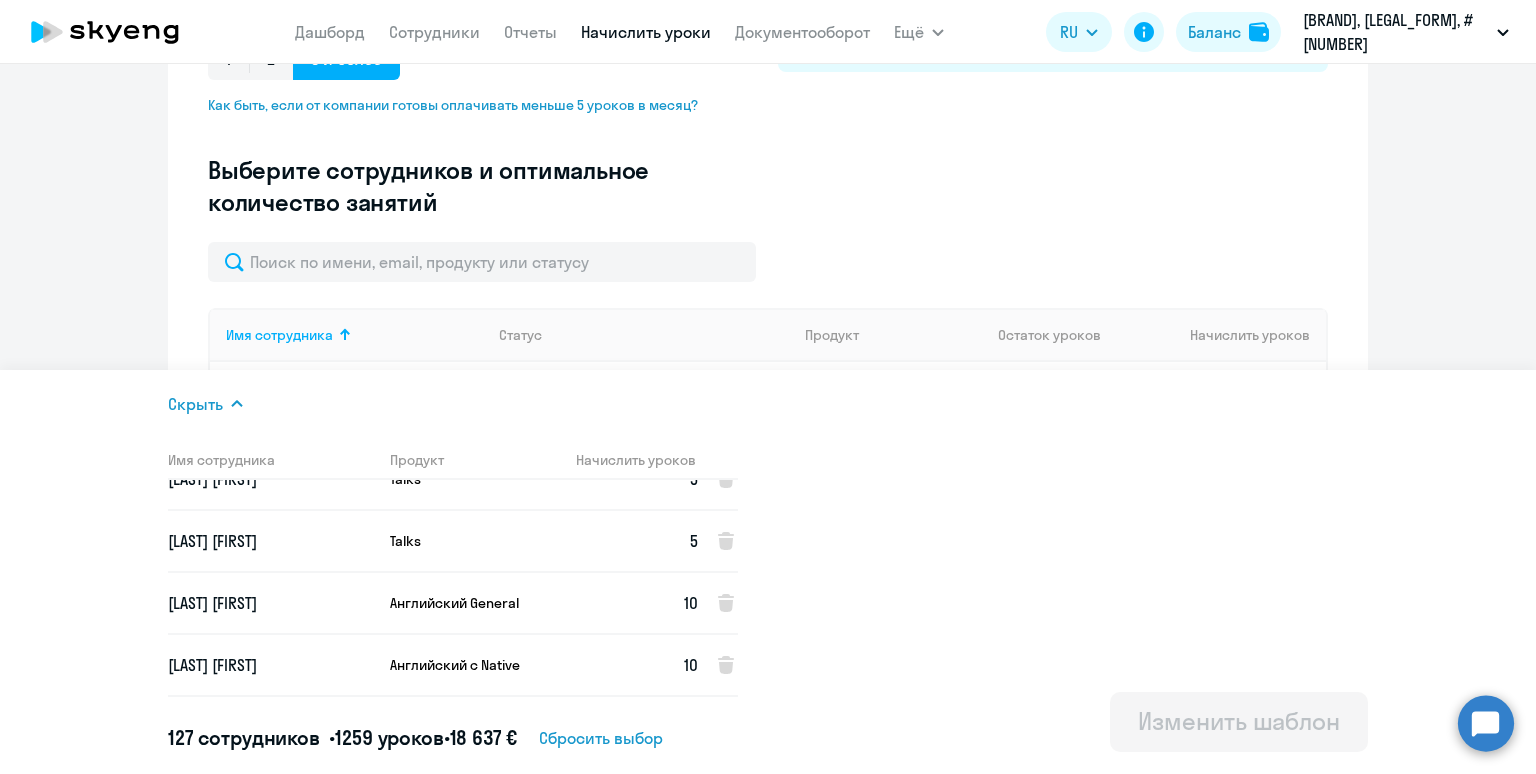 scroll, scrollTop: 6009, scrollLeft: 0, axis: vertical 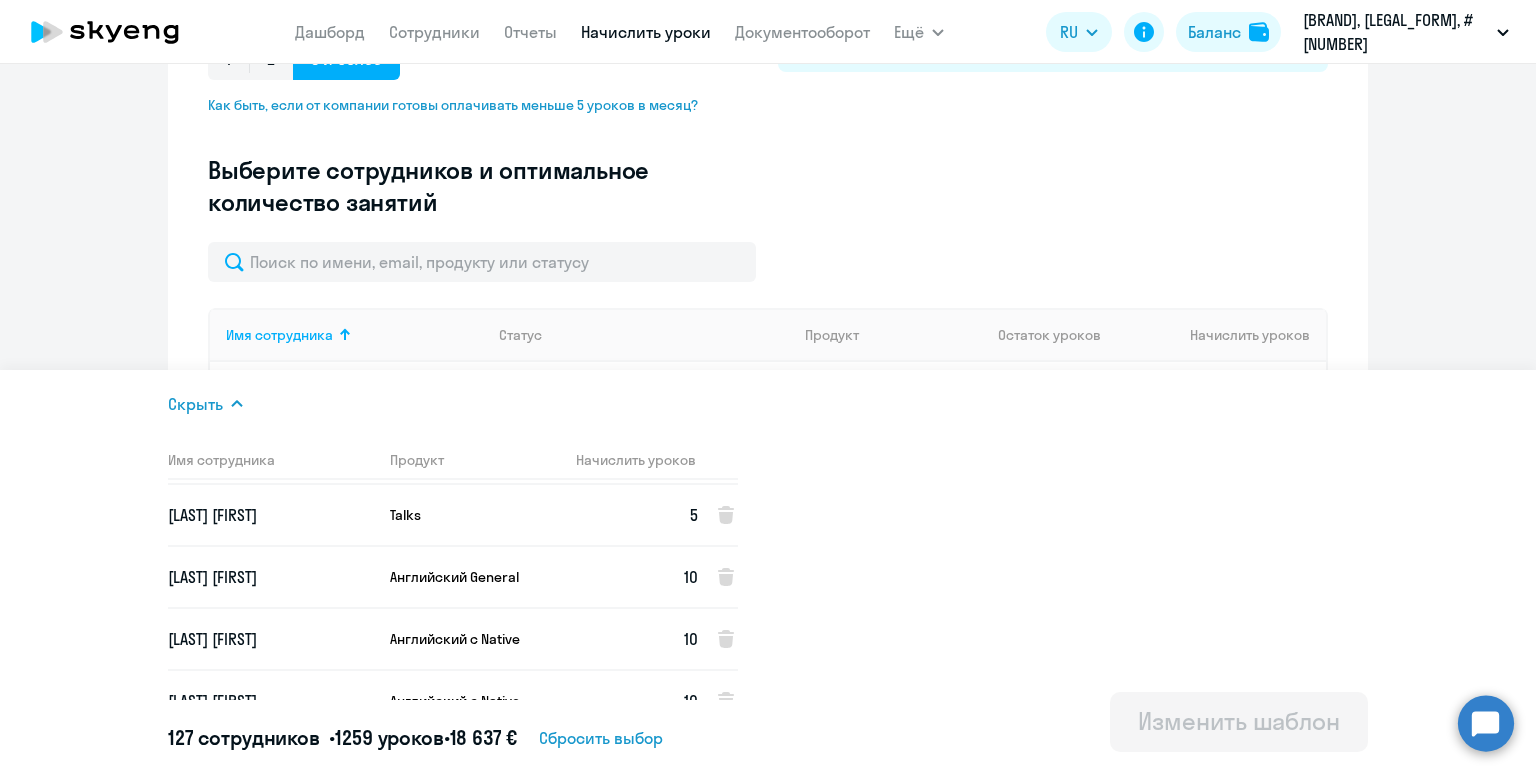 click on "[LAST] [FIRST]" at bounding box center (271, 515) 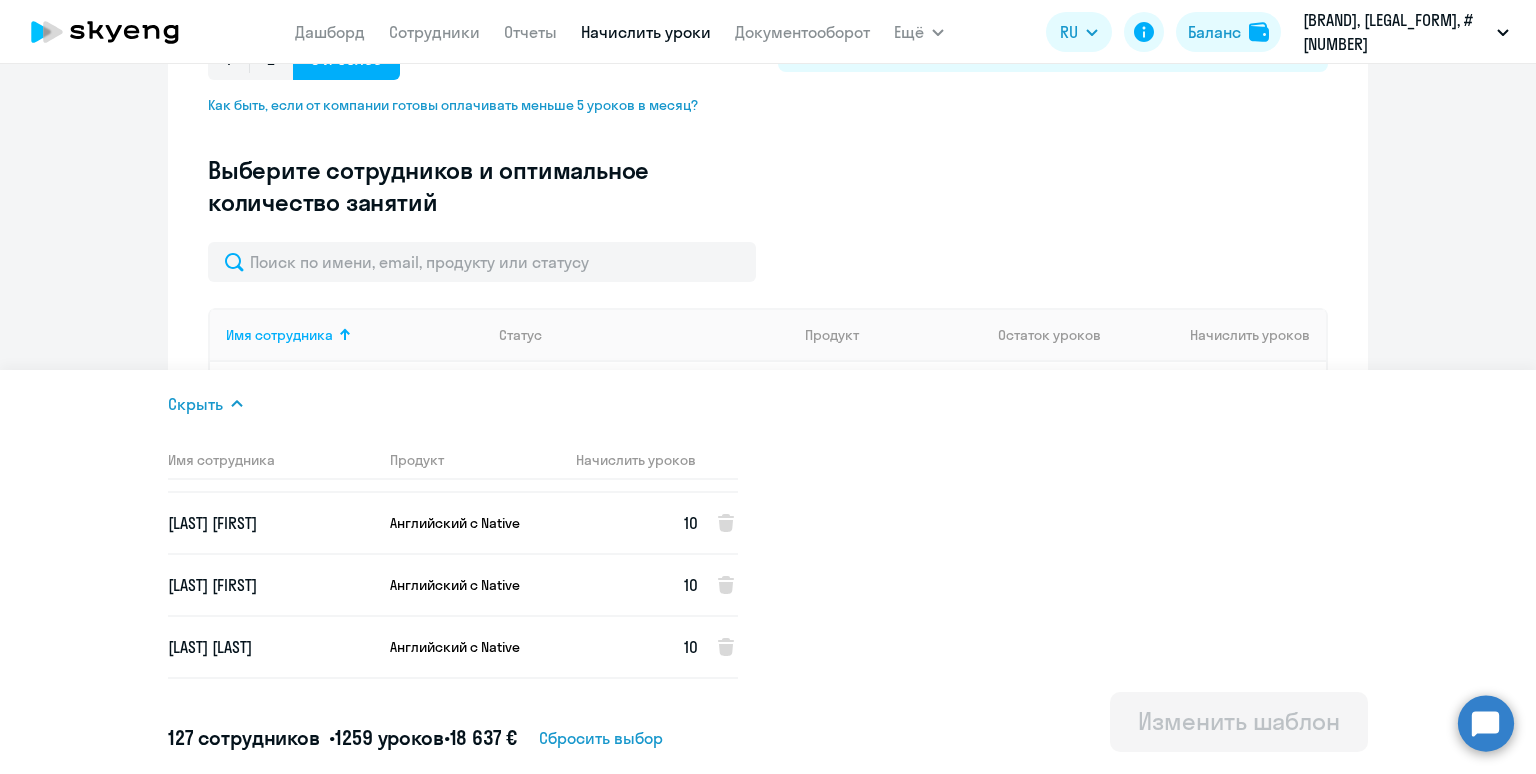 scroll, scrollTop: 6130, scrollLeft: 0, axis: vertical 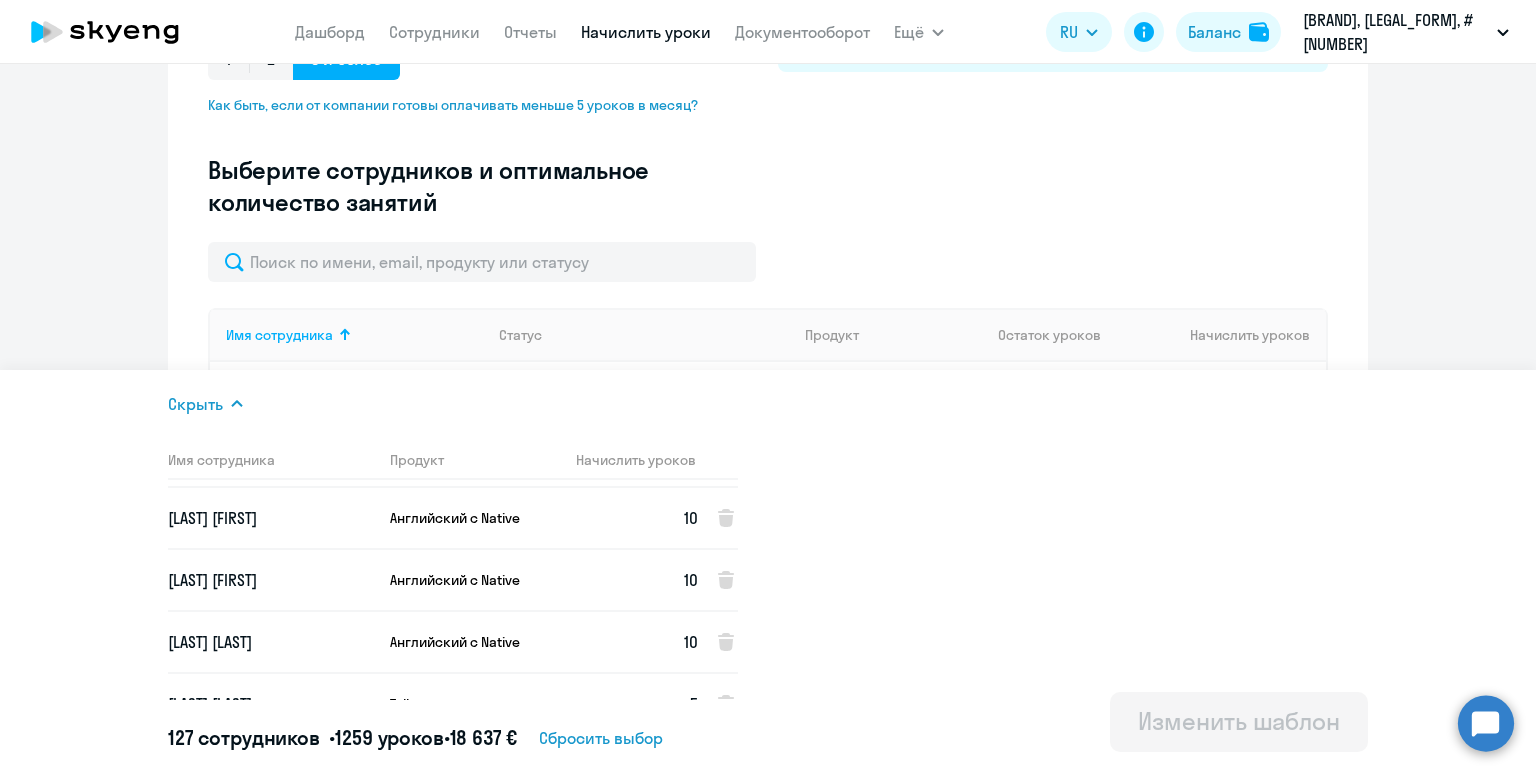 click on "[LAST] [FIRST]" at bounding box center (271, 580) 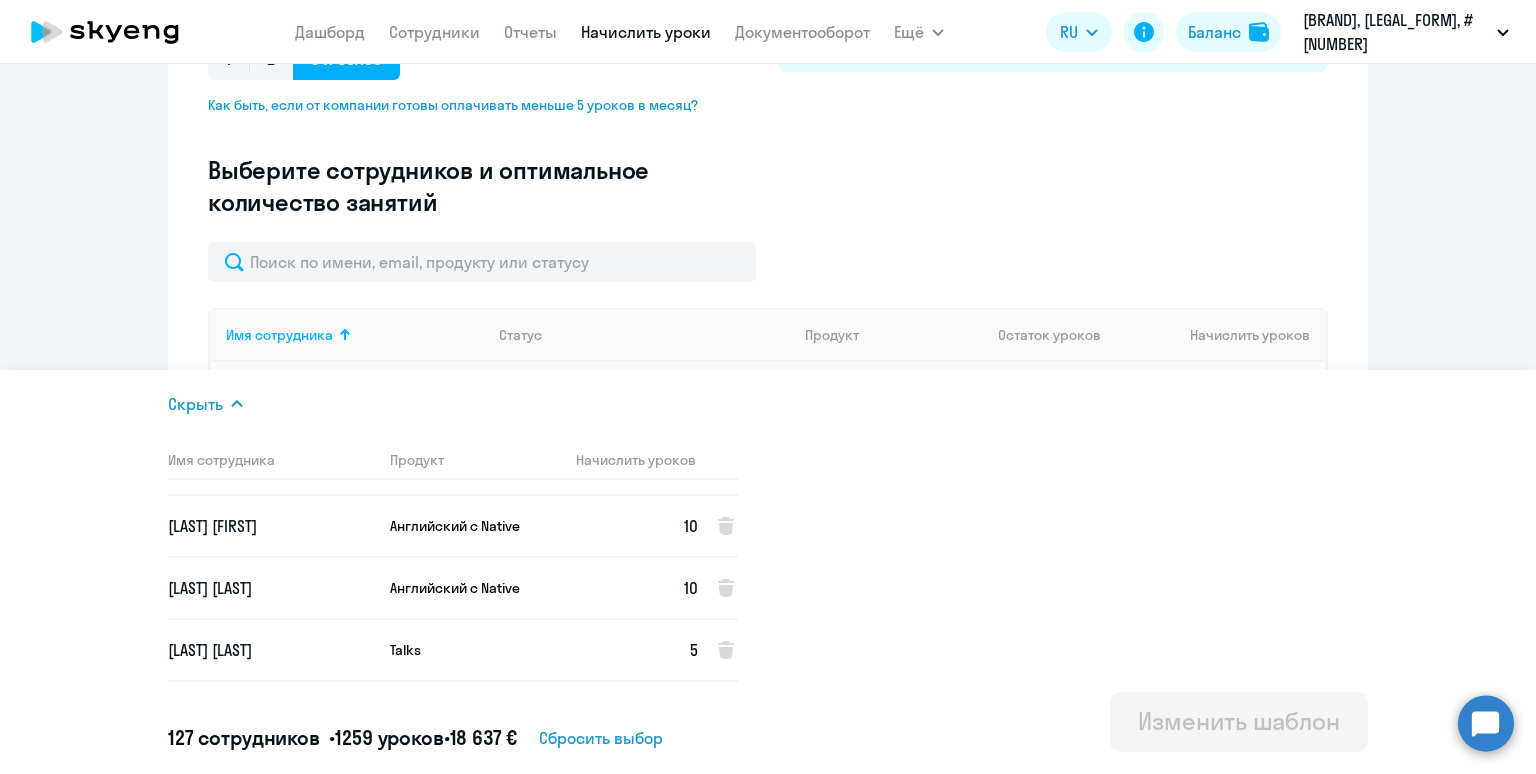 scroll, scrollTop: 6204, scrollLeft: 0, axis: vertical 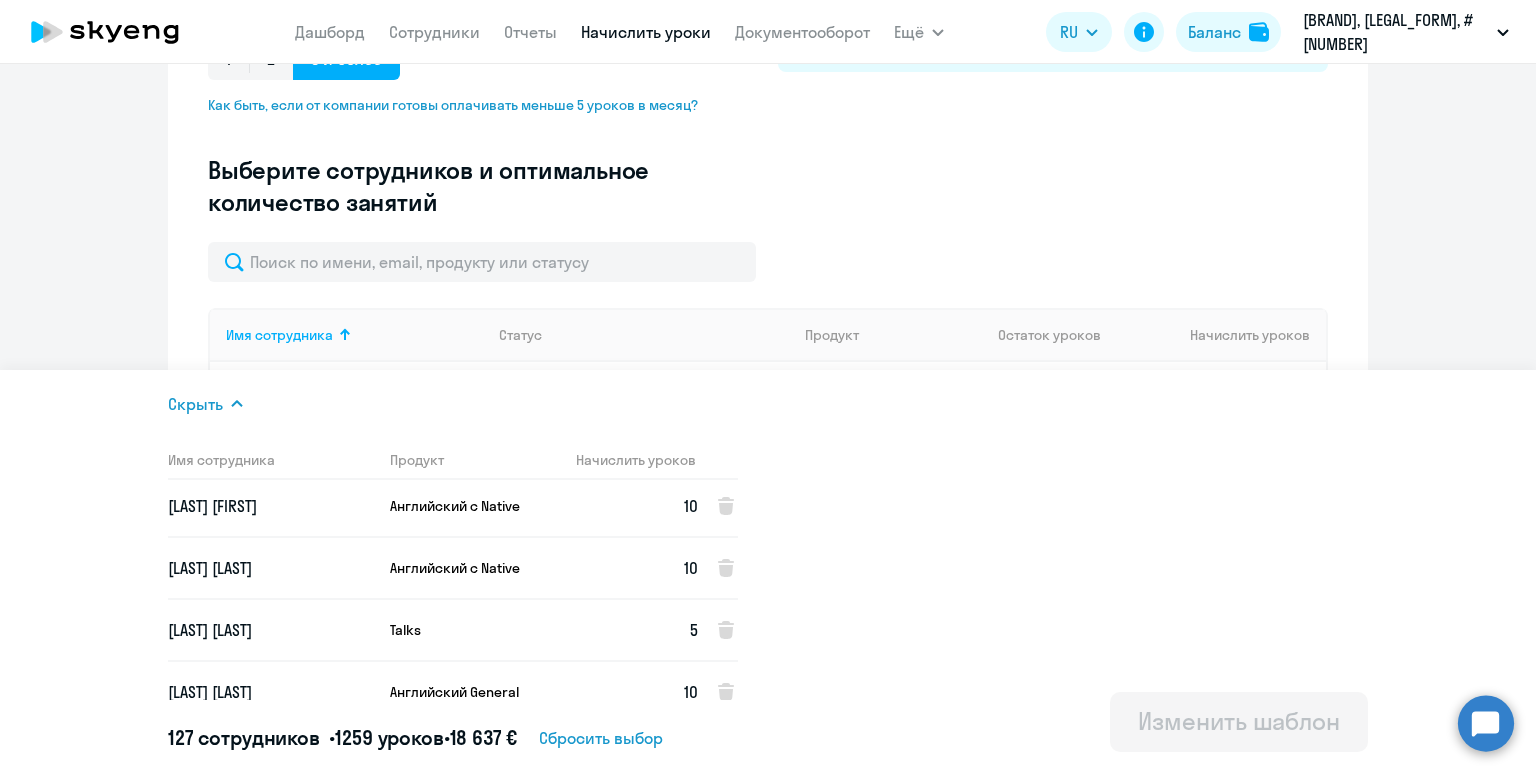 click on "[FIRST] [LAST]" at bounding box center (271, 568) 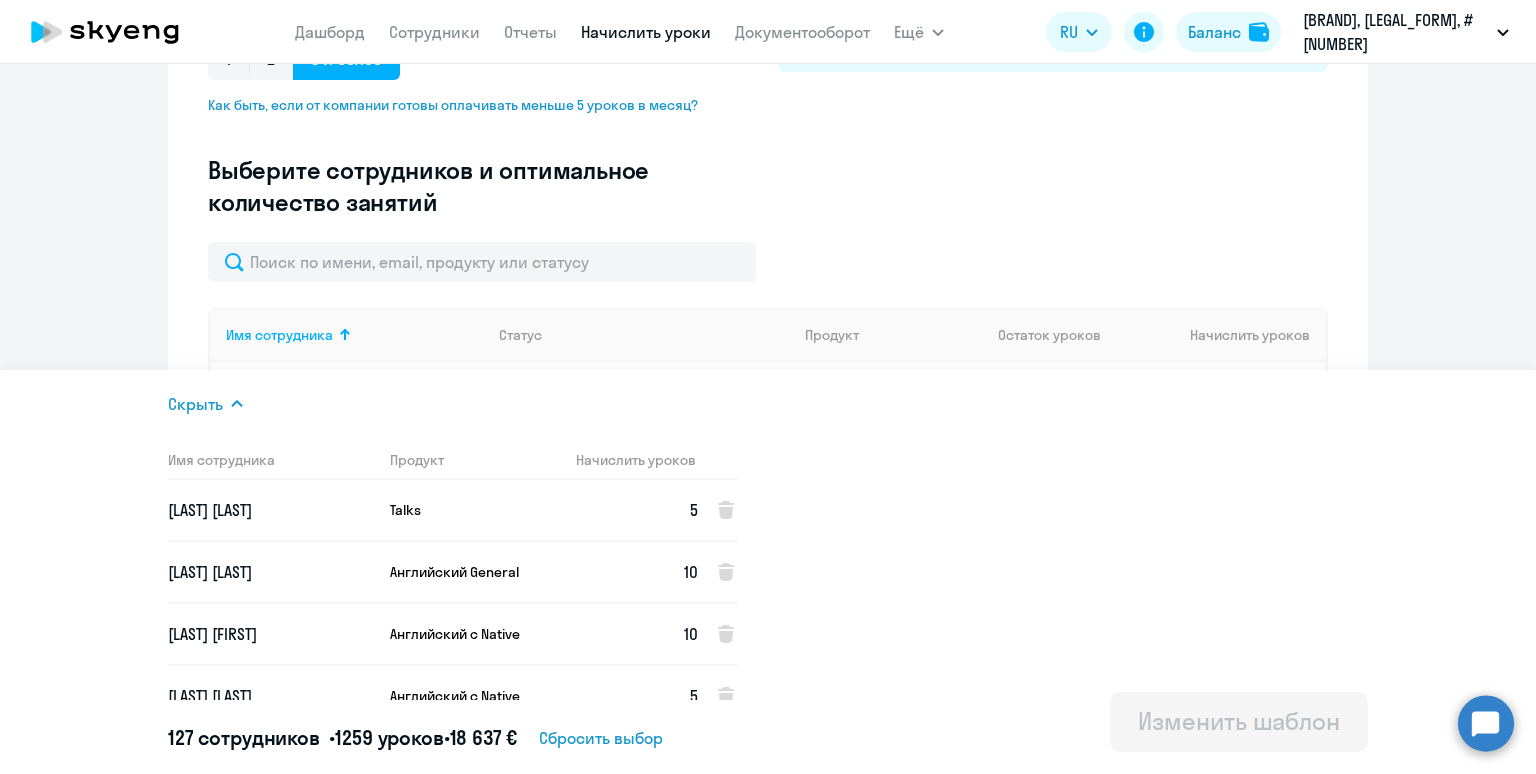 scroll, scrollTop: 6327, scrollLeft: 0, axis: vertical 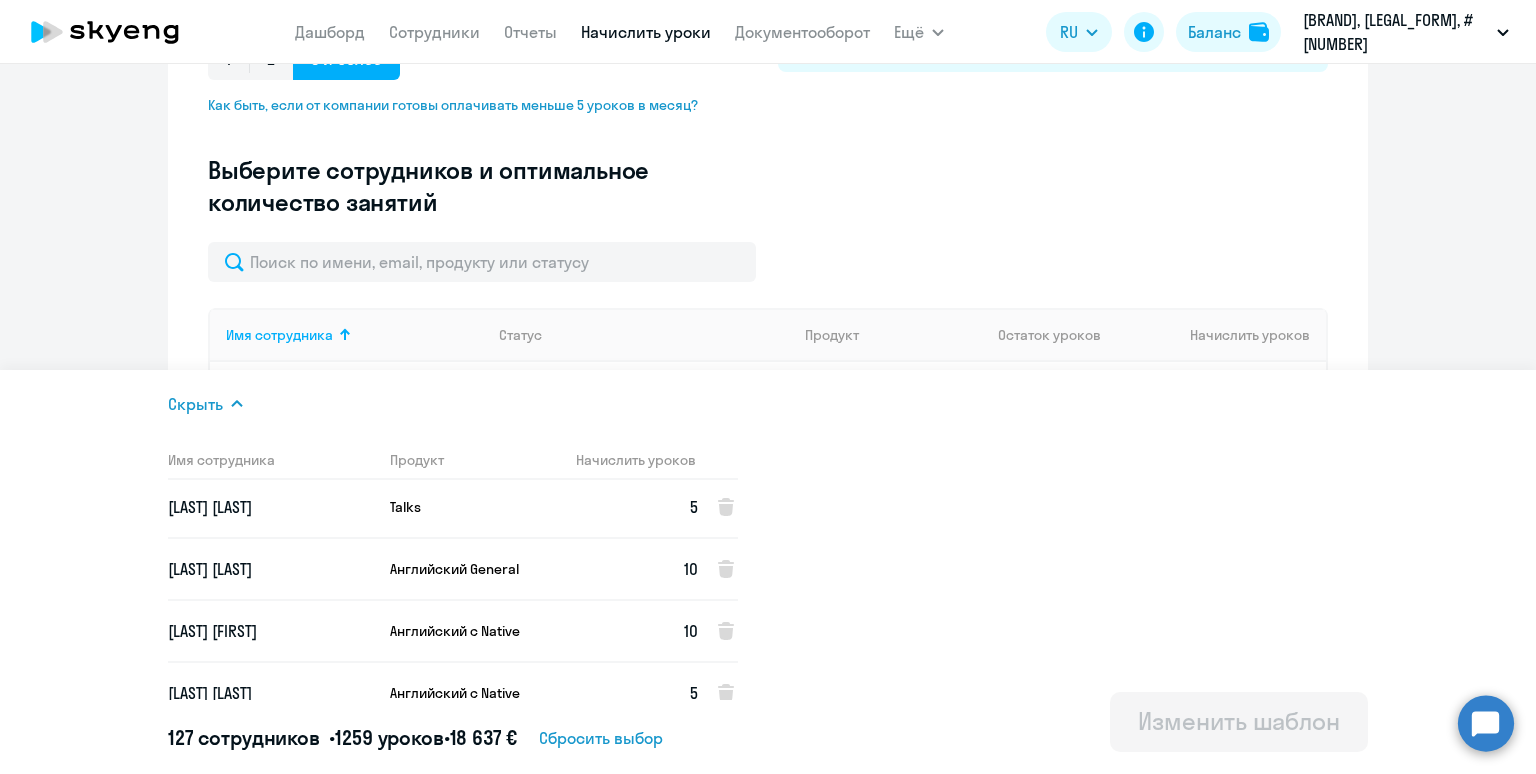 click on "[LAST] [FIRST]" at bounding box center (271, 569) 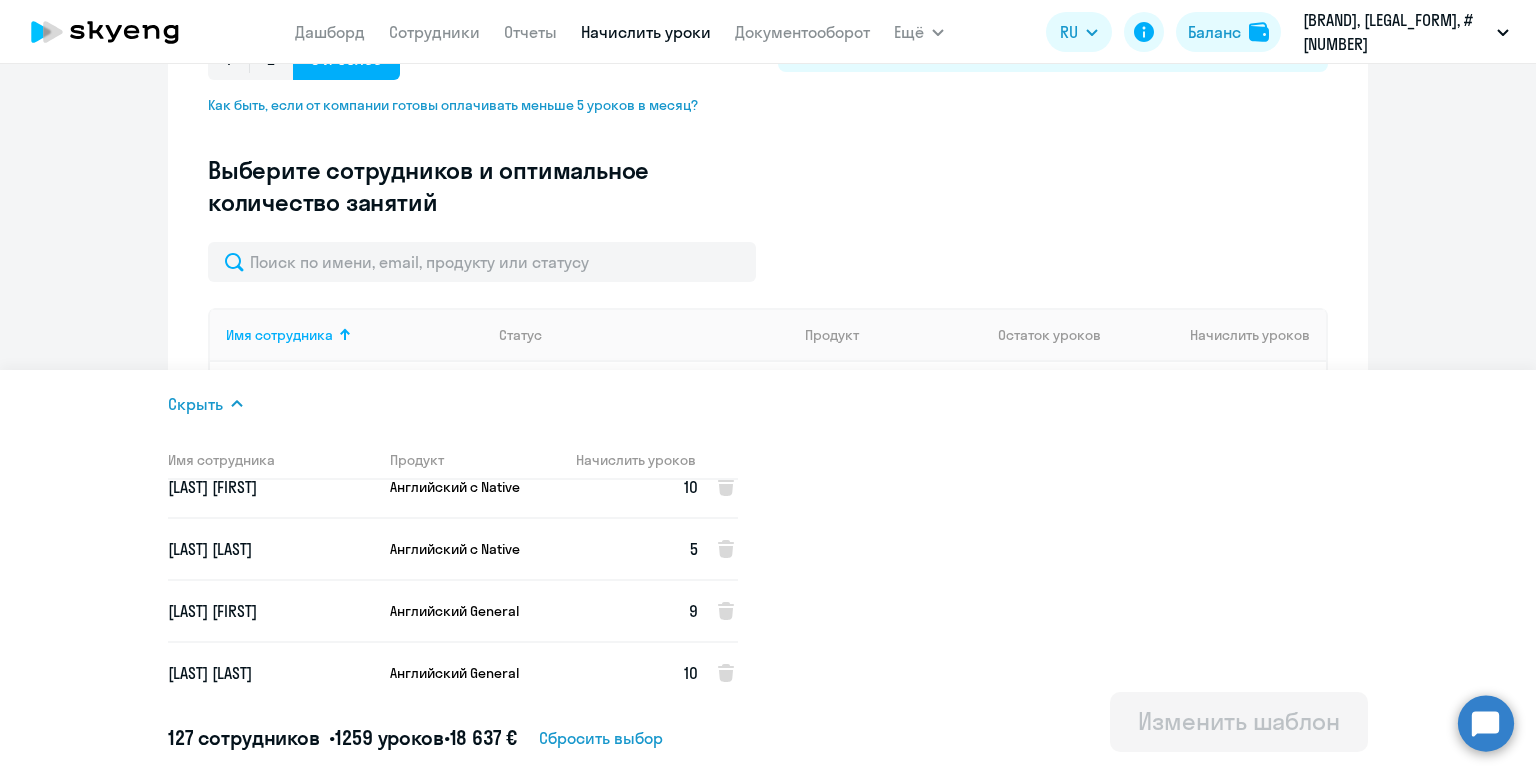 scroll, scrollTop: 6484, scrollLeft: 0, axis: vertical 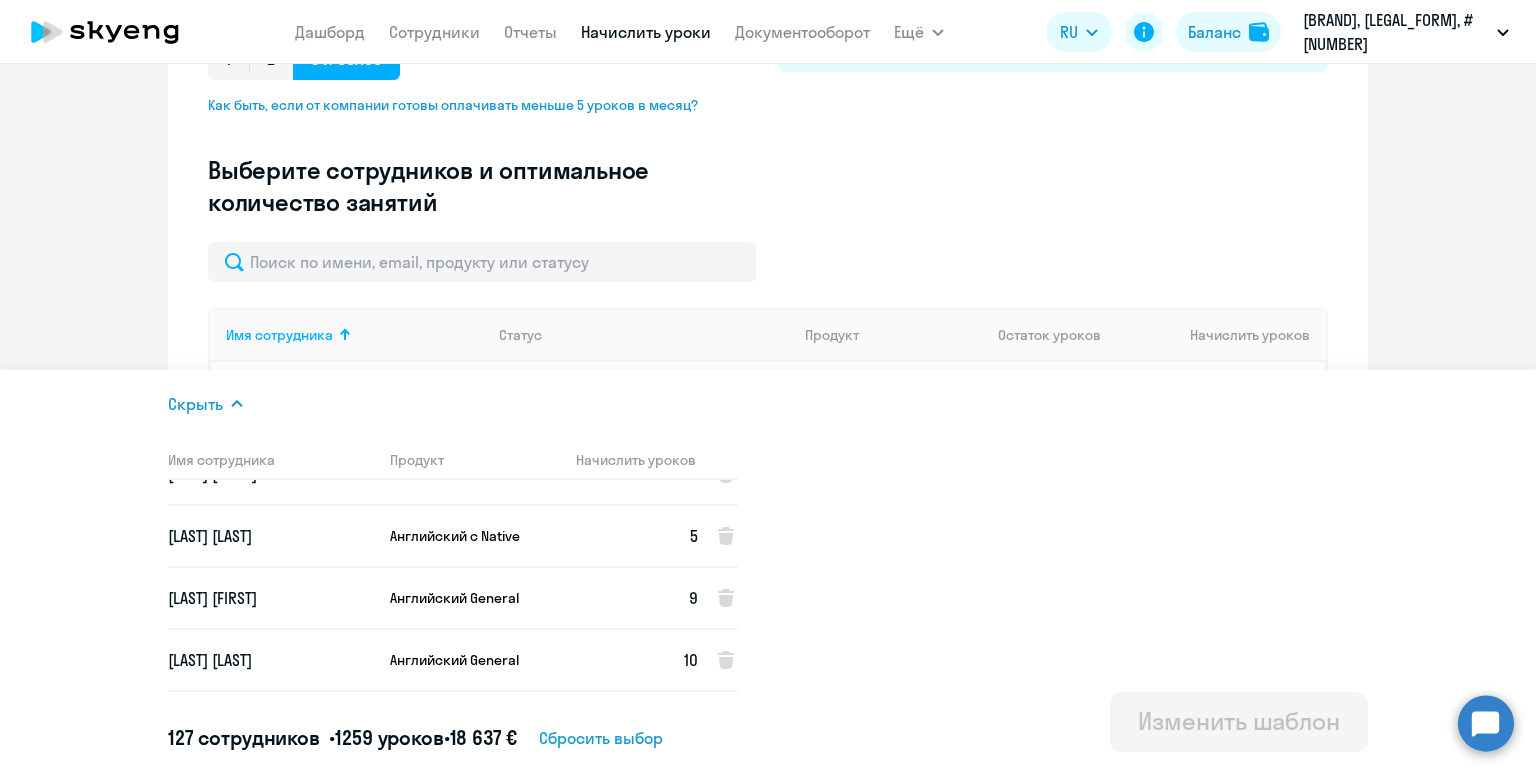 click on "[LAST] [FIRST]" at bounding box center [271, 536] 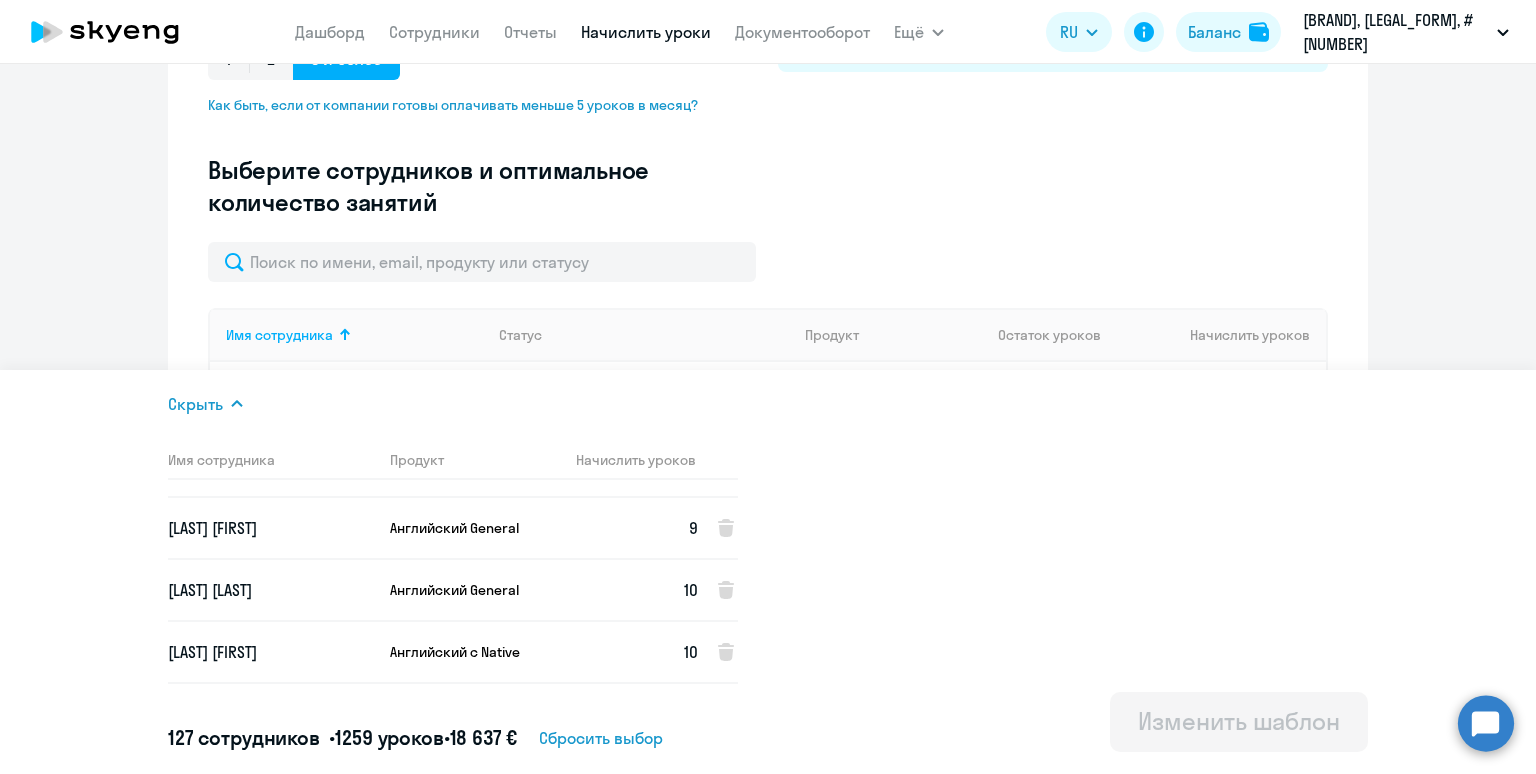 click on "[LAST] [FIRST]" at bounding box center [271, 590] 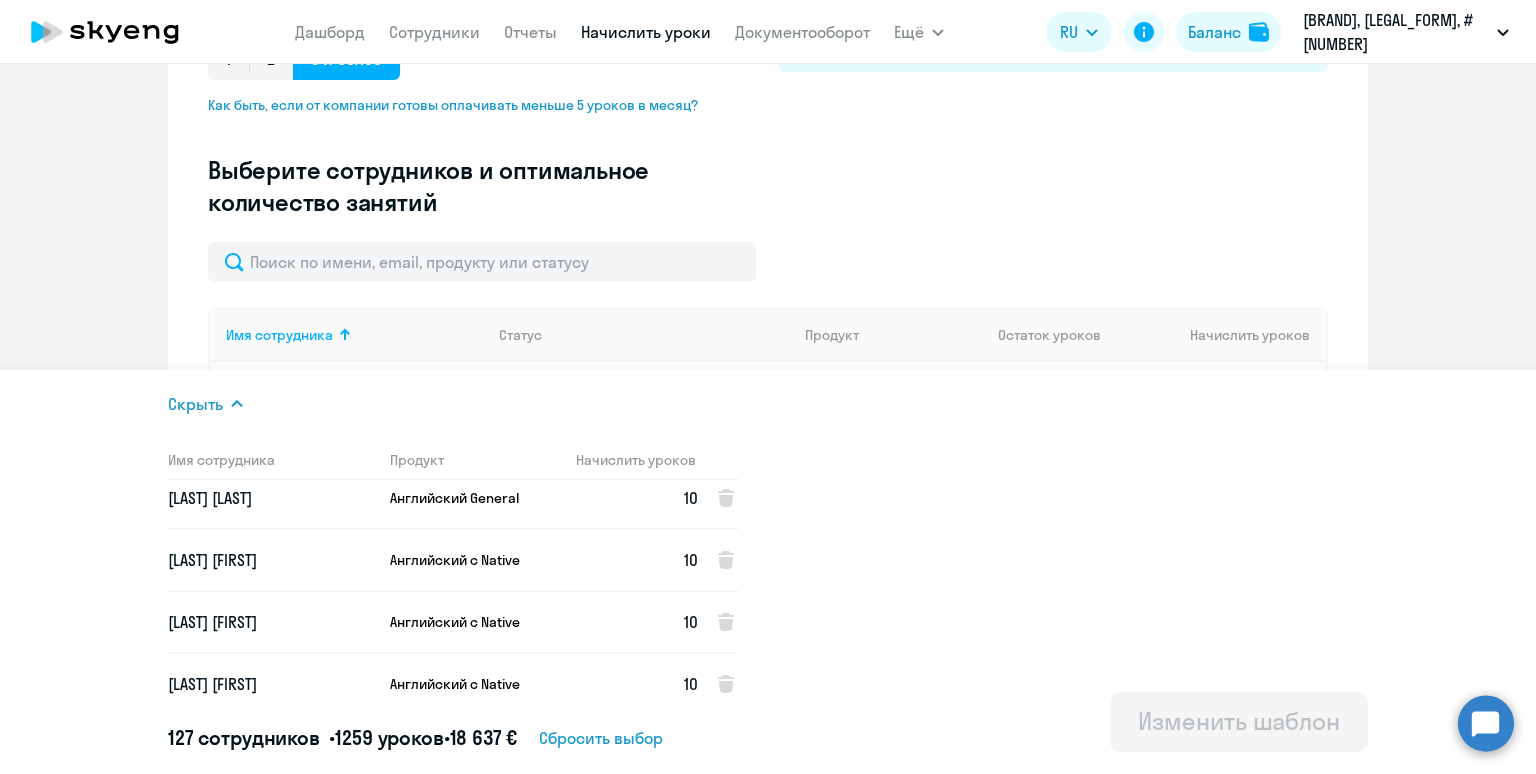 scroll, scrollTop: 6648, scrollLeft: 0, axis: vertical 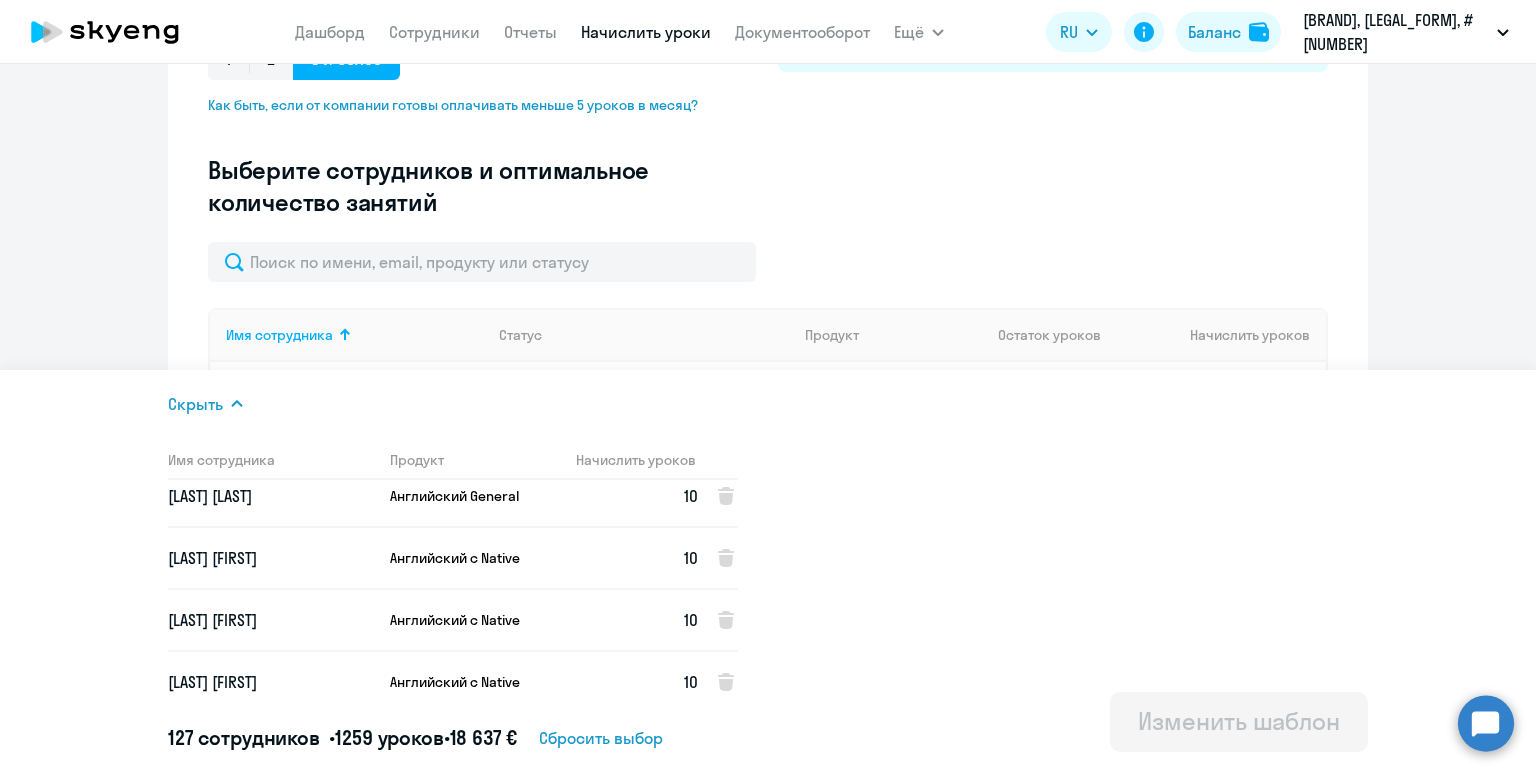 click on "[LAST] [FIRST]" at bounding box center [271, 558] 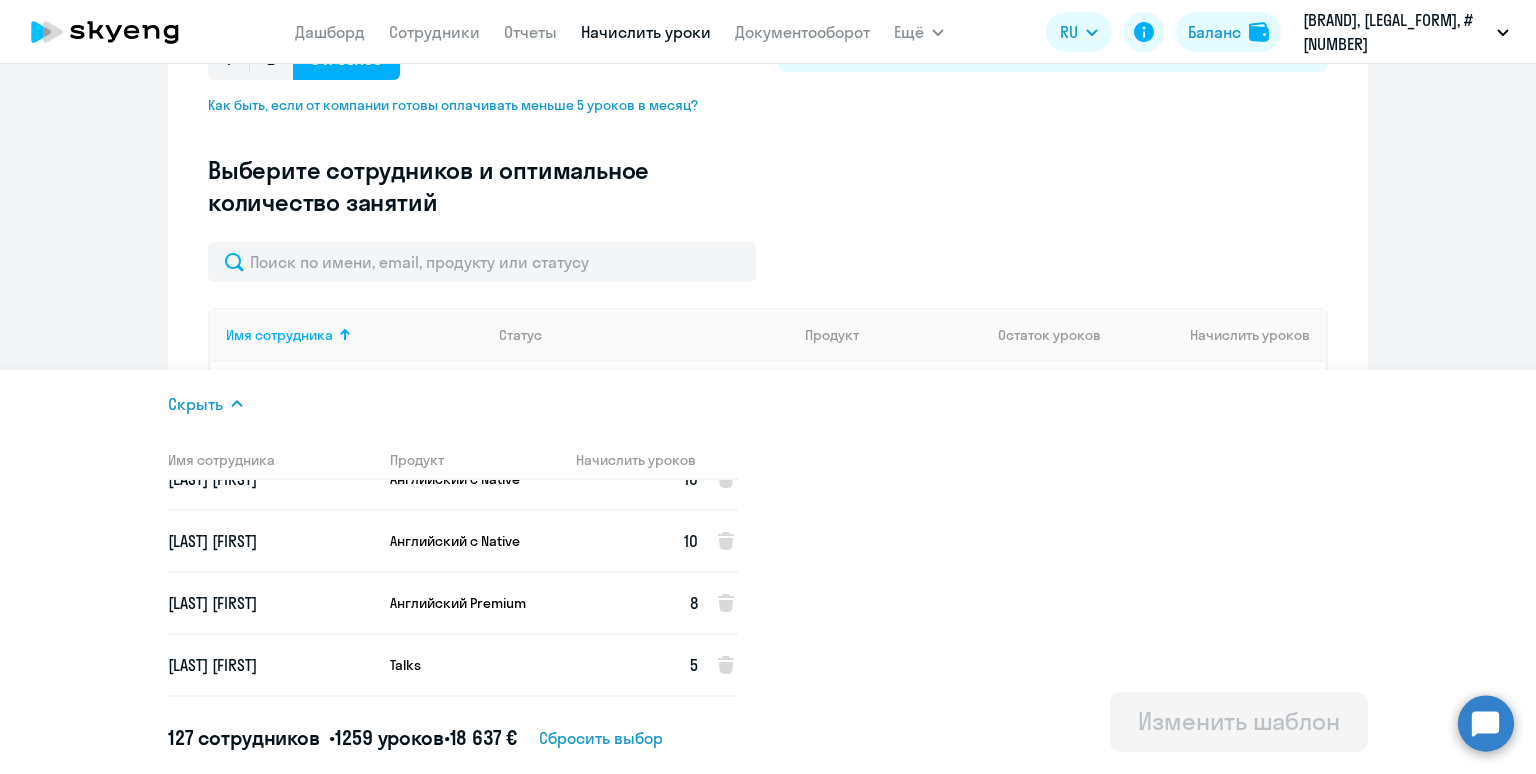scroll, scrollTop: 6801, scrollLeft: 0, axis: vertical 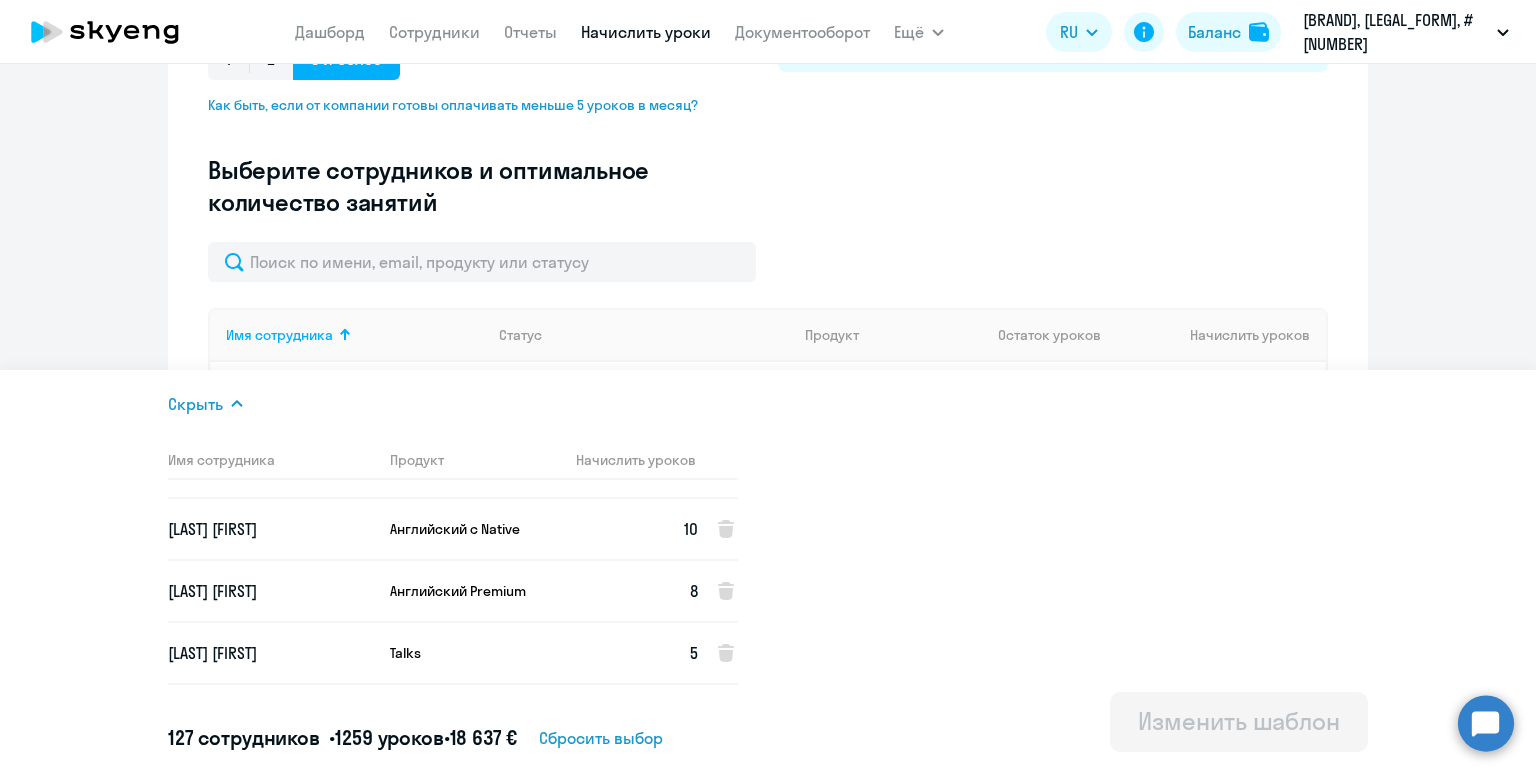 click on "[LAST] [FIRST]" at bounding box center [271, 529] 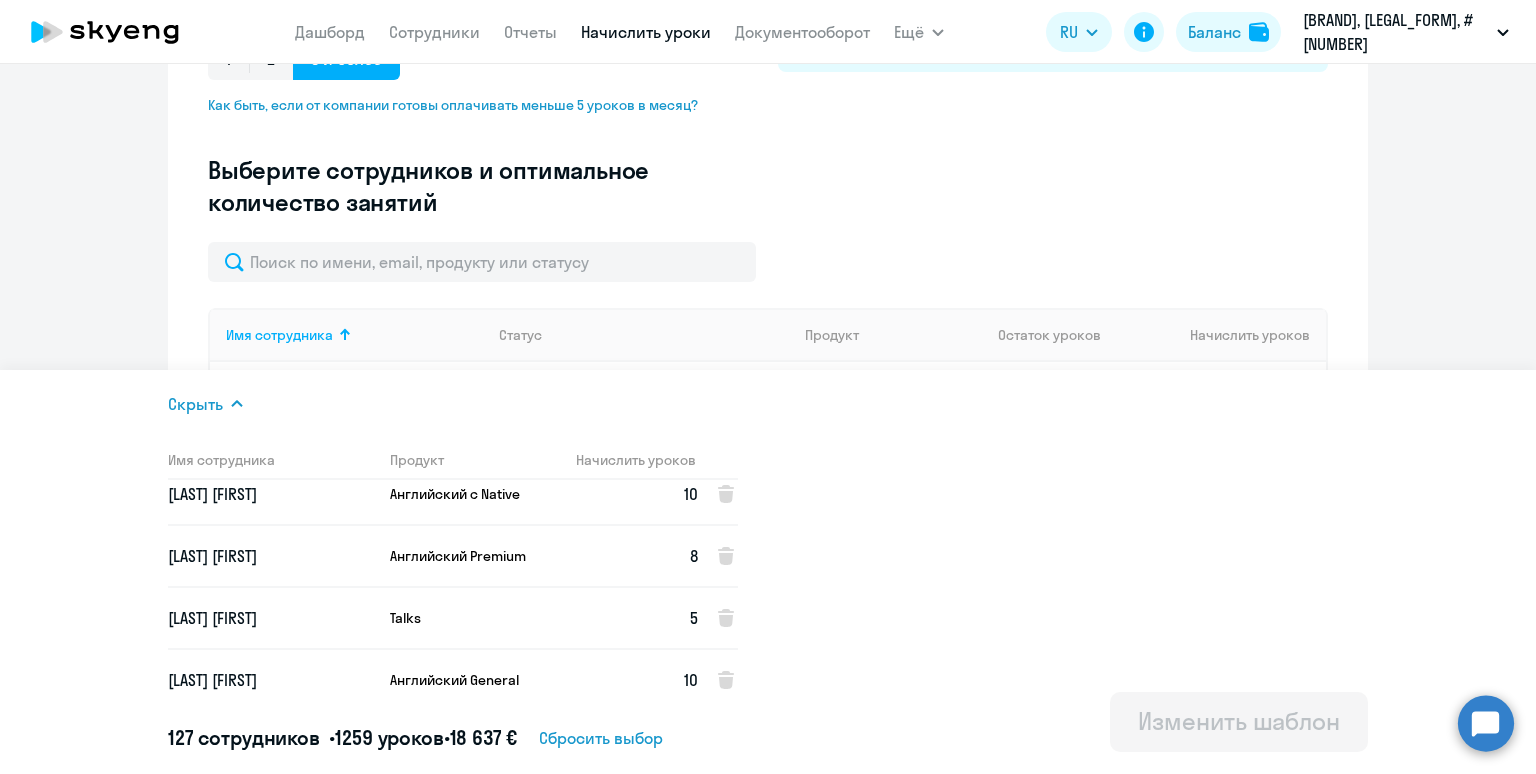 scroll, scrollTop: 6836, scrollLeft: 0, axis: vertical 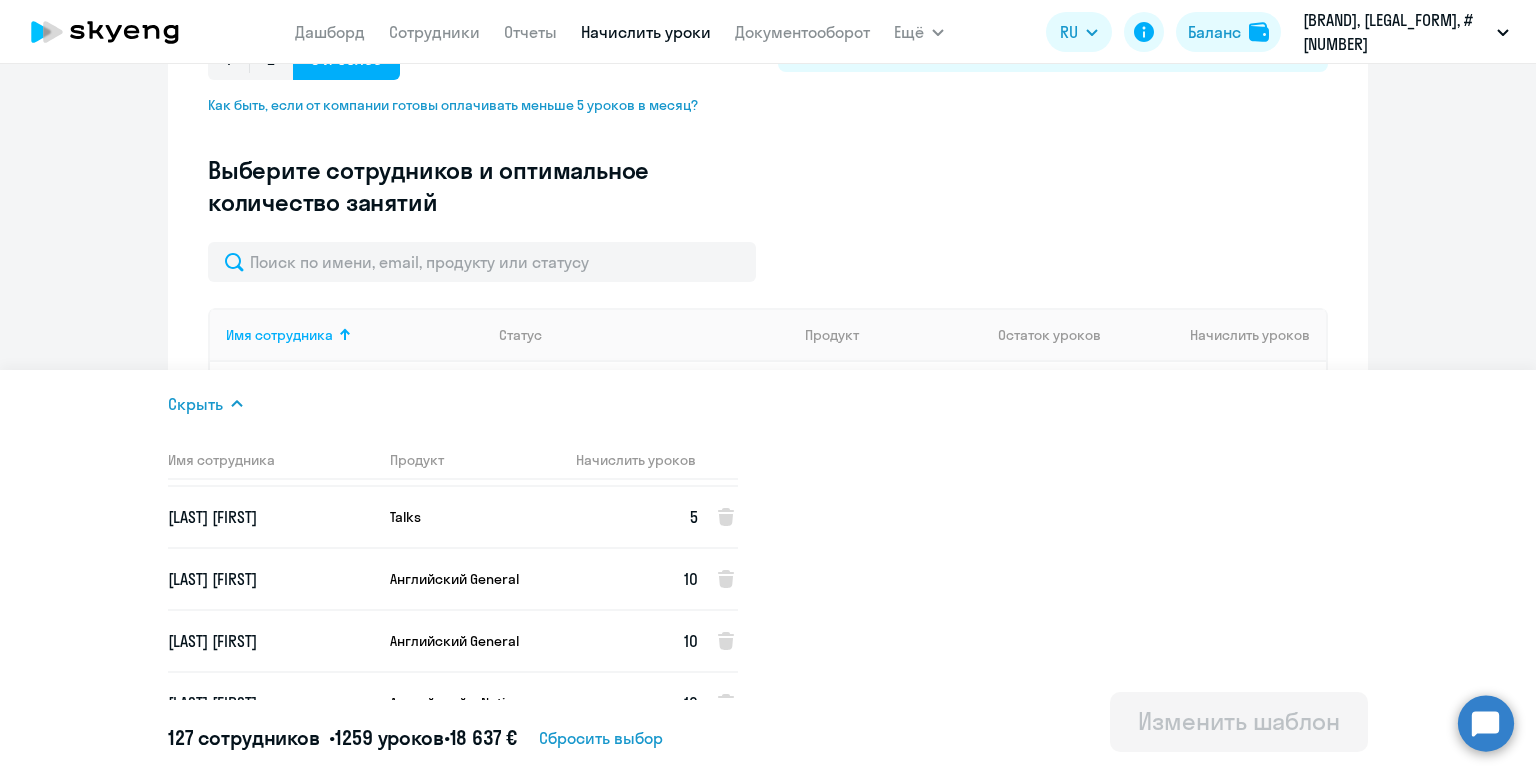 click on "[LAST] [FIRST]" at bounding box center (271, 579) 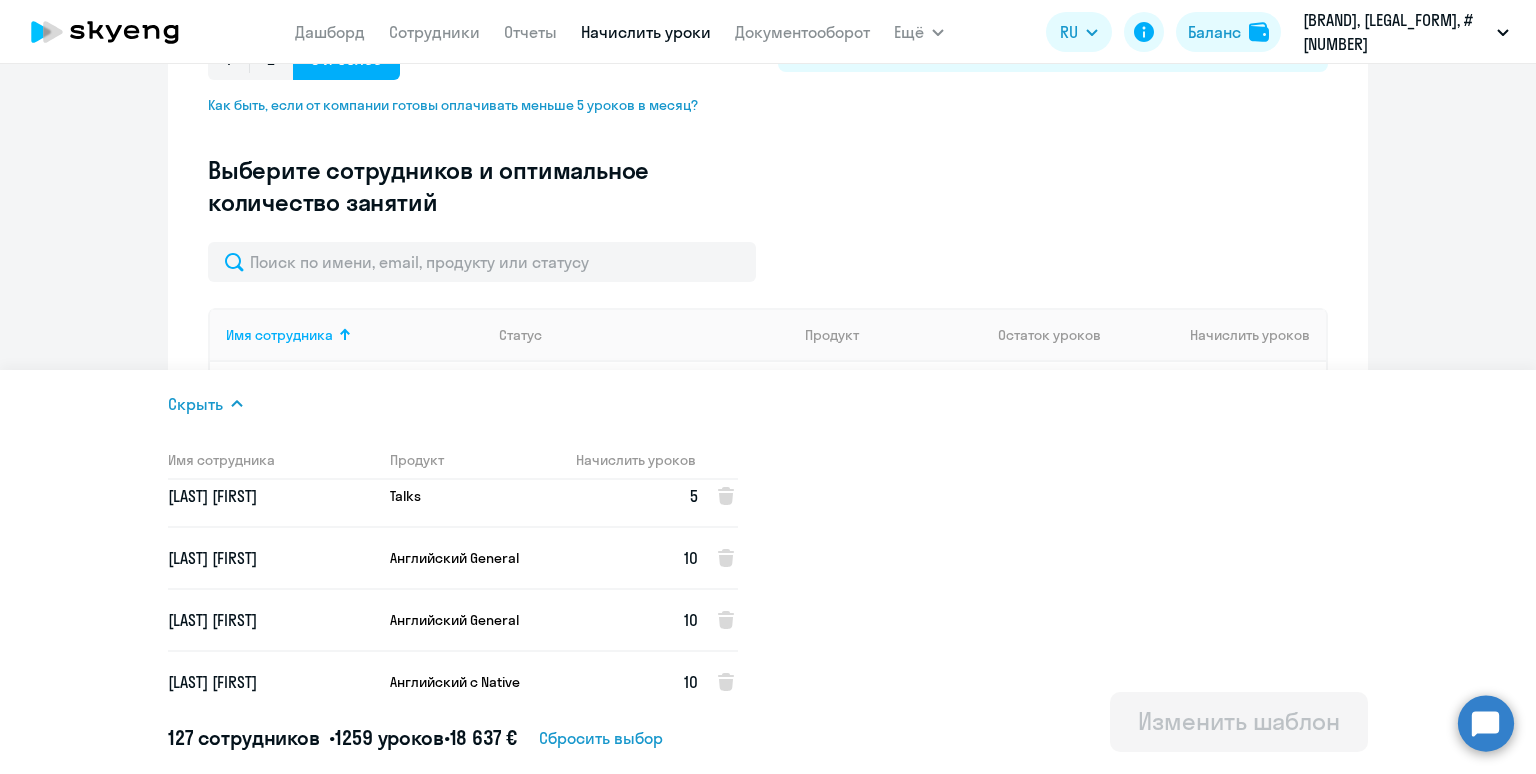 scroll, scrollTop: 6961, scrollLeft: 0, axis: vertical 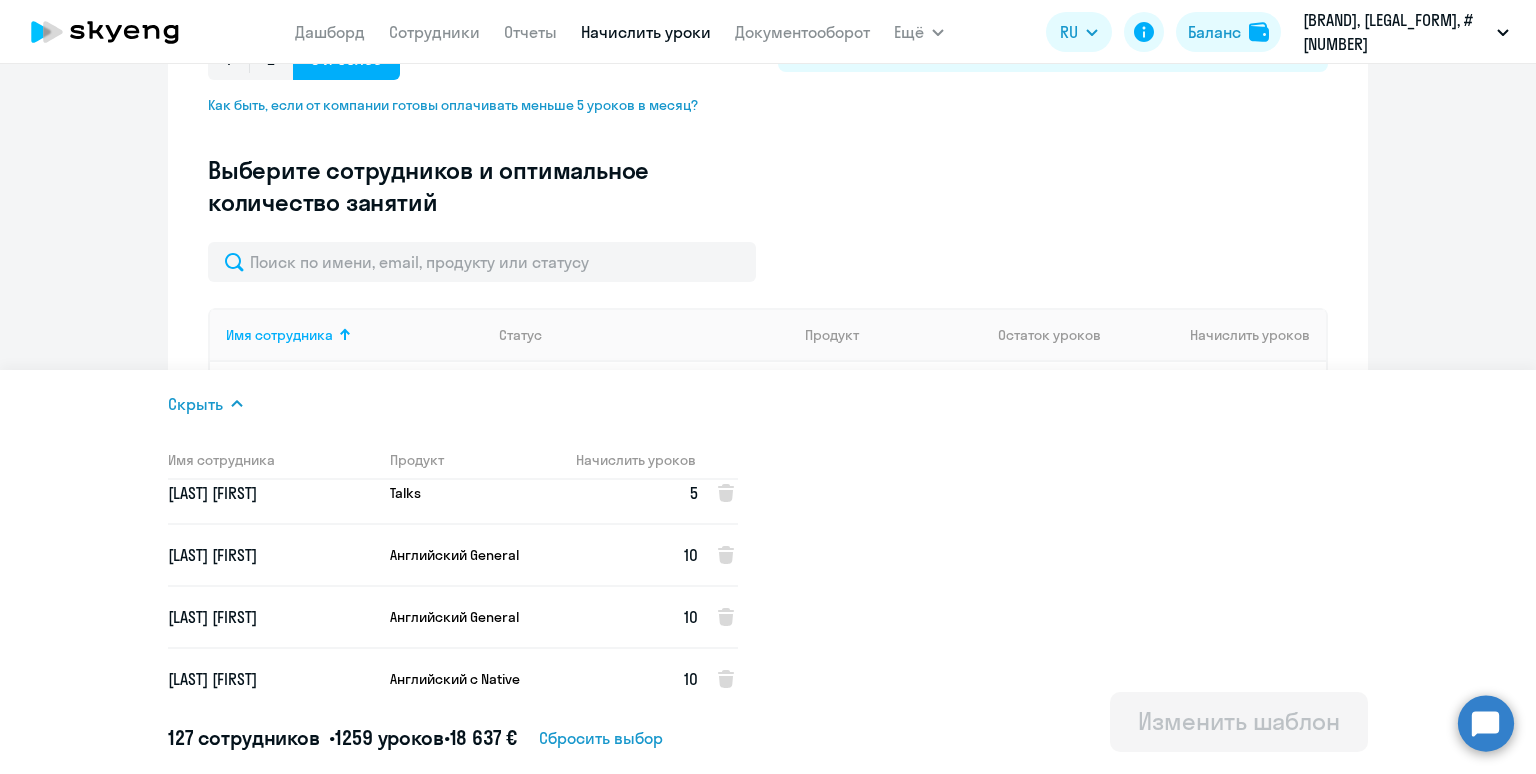 click on "[LAST] [FIRST]" at bounding box center [271, 617] 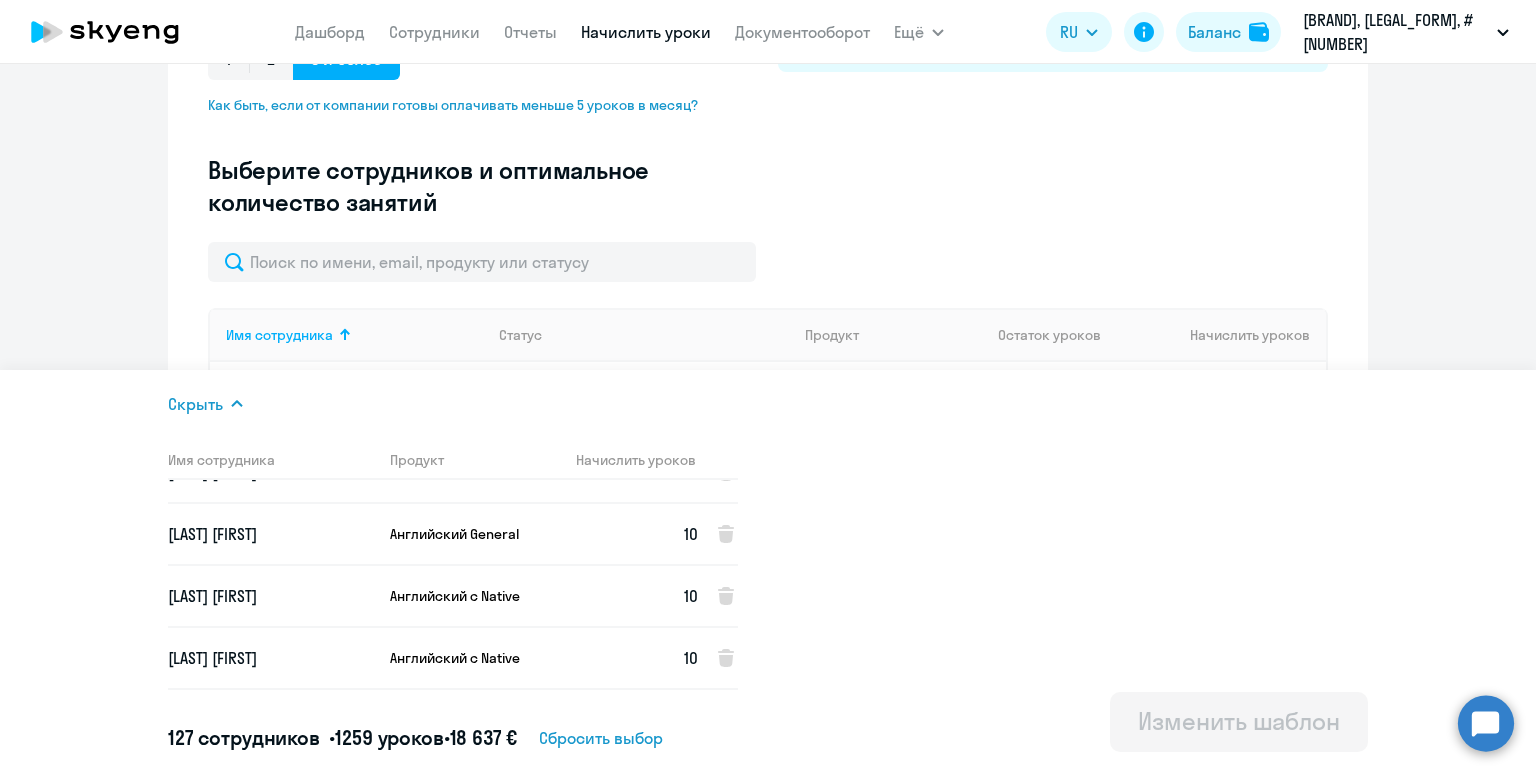 scroll, scrollTop: 7046, scrollLeft: 0, axis: vertical 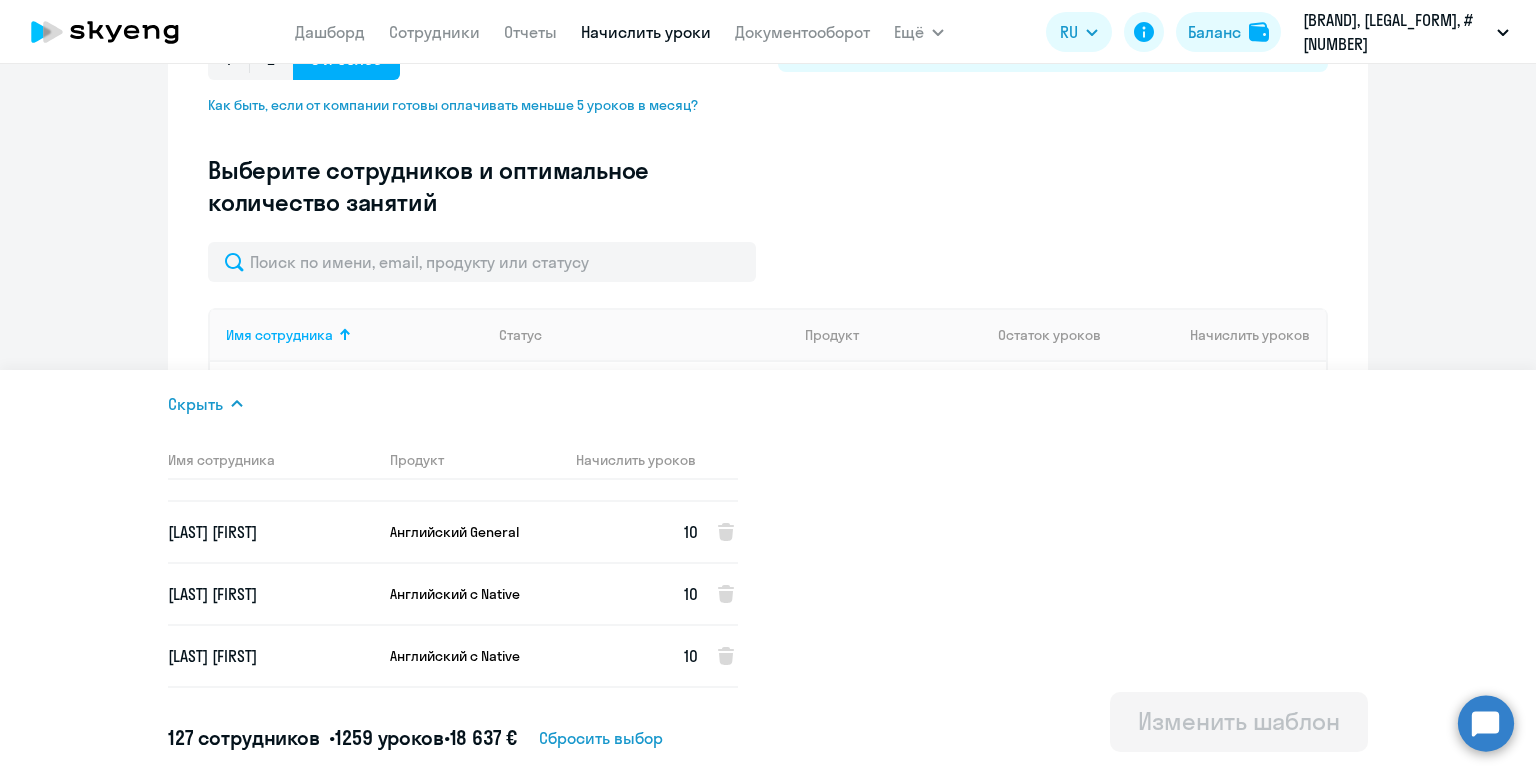 click on "[LAST] [FIRST]" at bounding box center (271, 594) 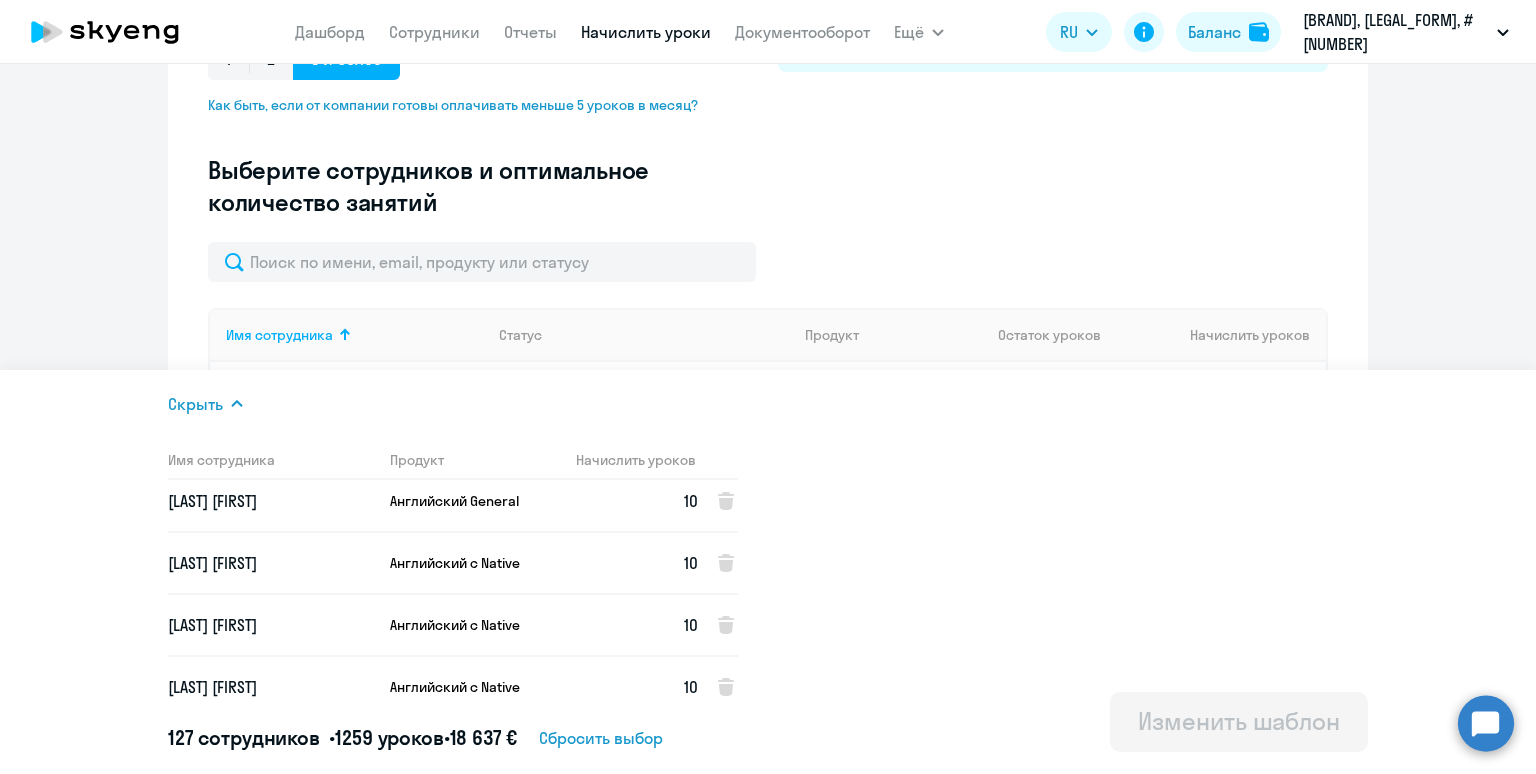 scroll, scrollTop: 7080, scrollLeft: 0, axis: vertical 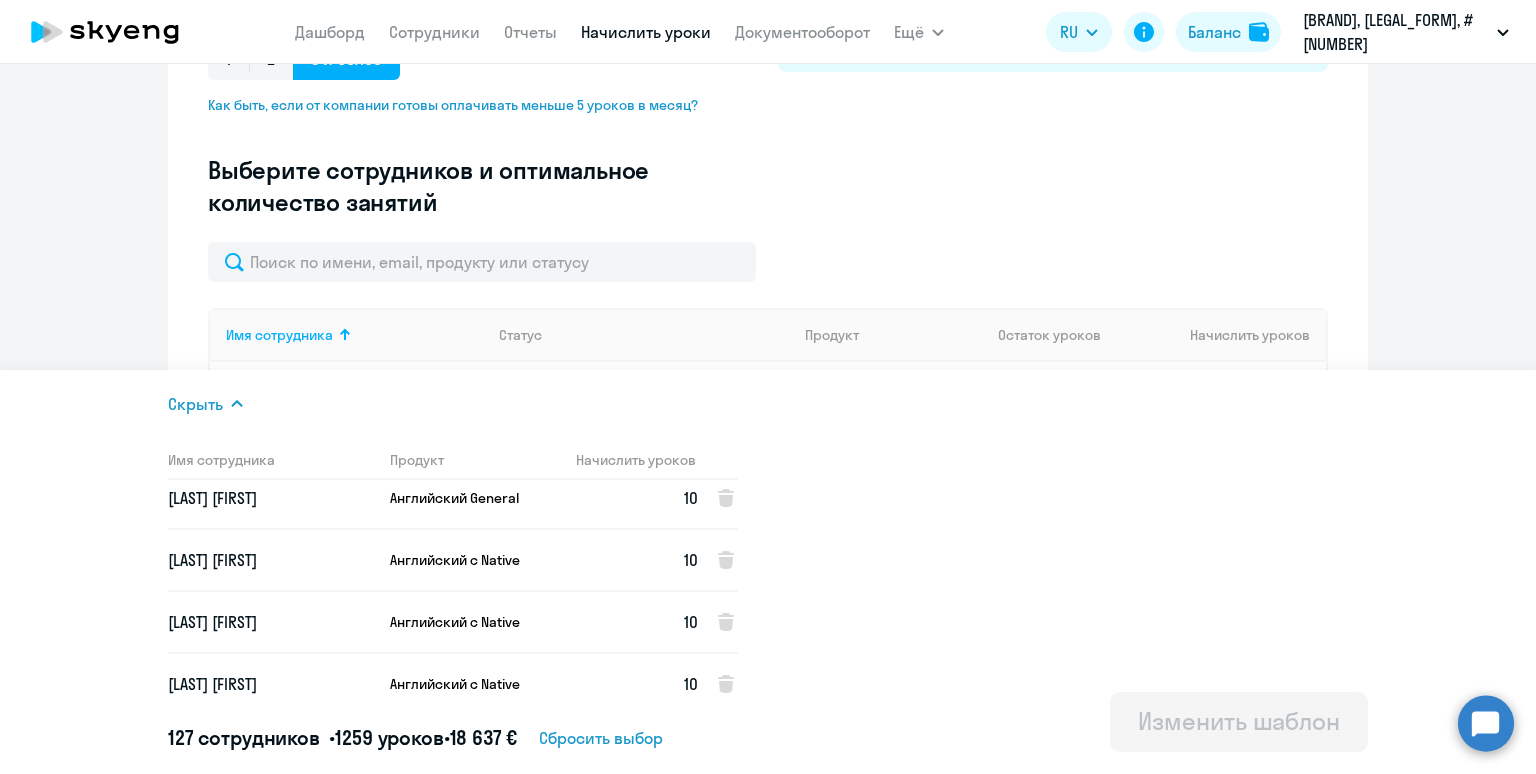 click on "[LAST] [FIRST]" at bounding box center (271, 622) 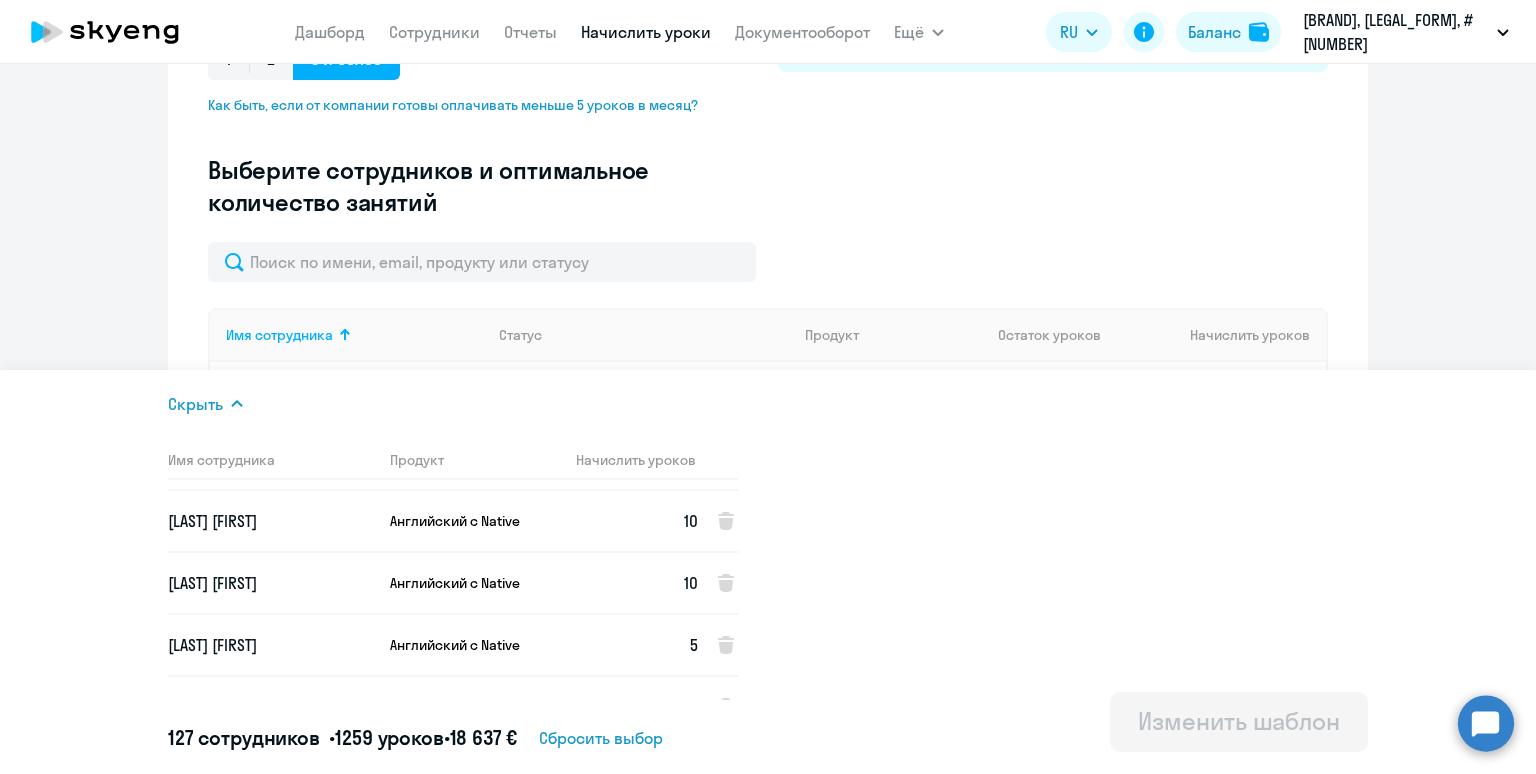 scroll, scrollTop: 7211, scrollLeft: 0, axis: vertical 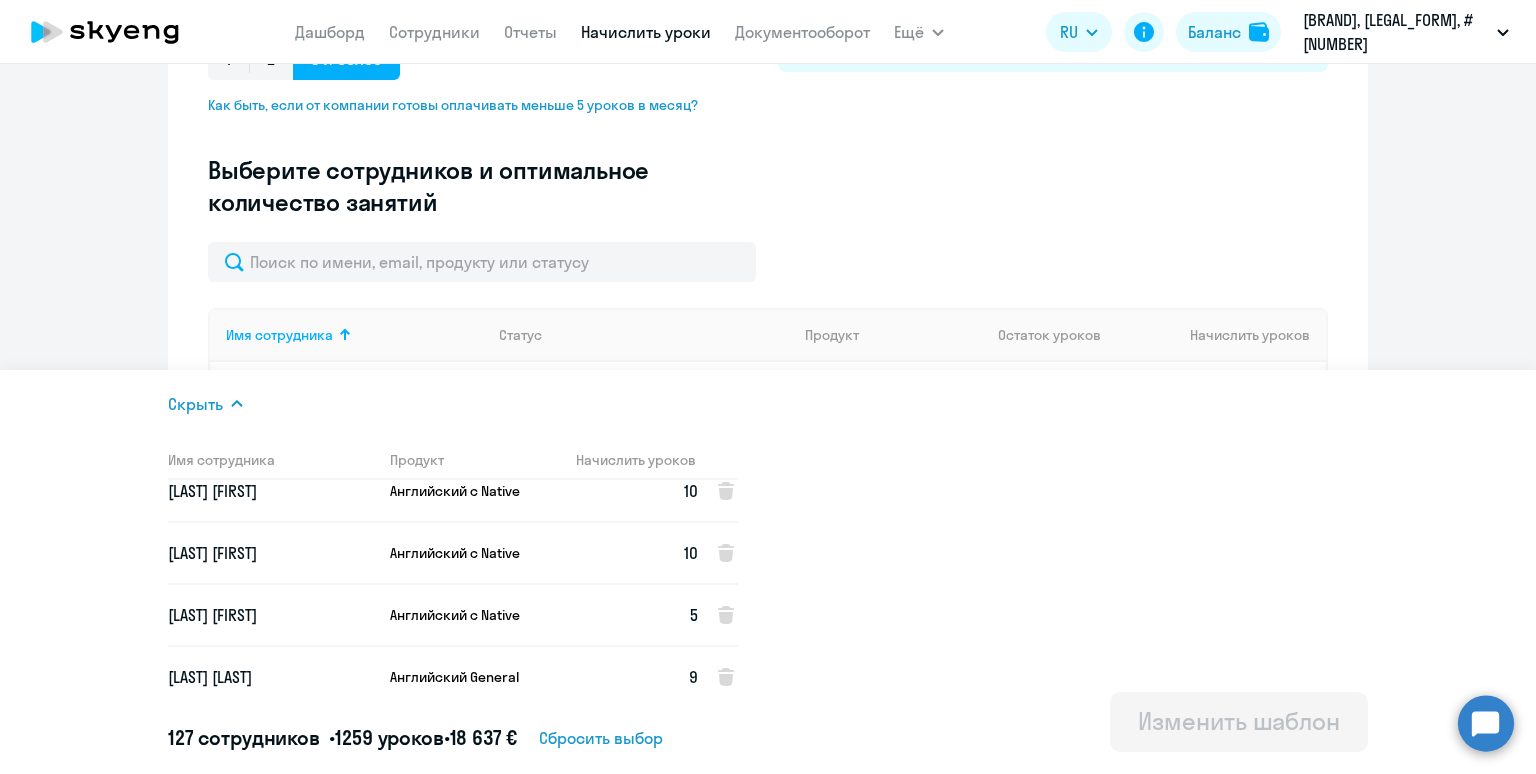 click on "[LAST] [FIRST]" at bounding box center [271, 553] 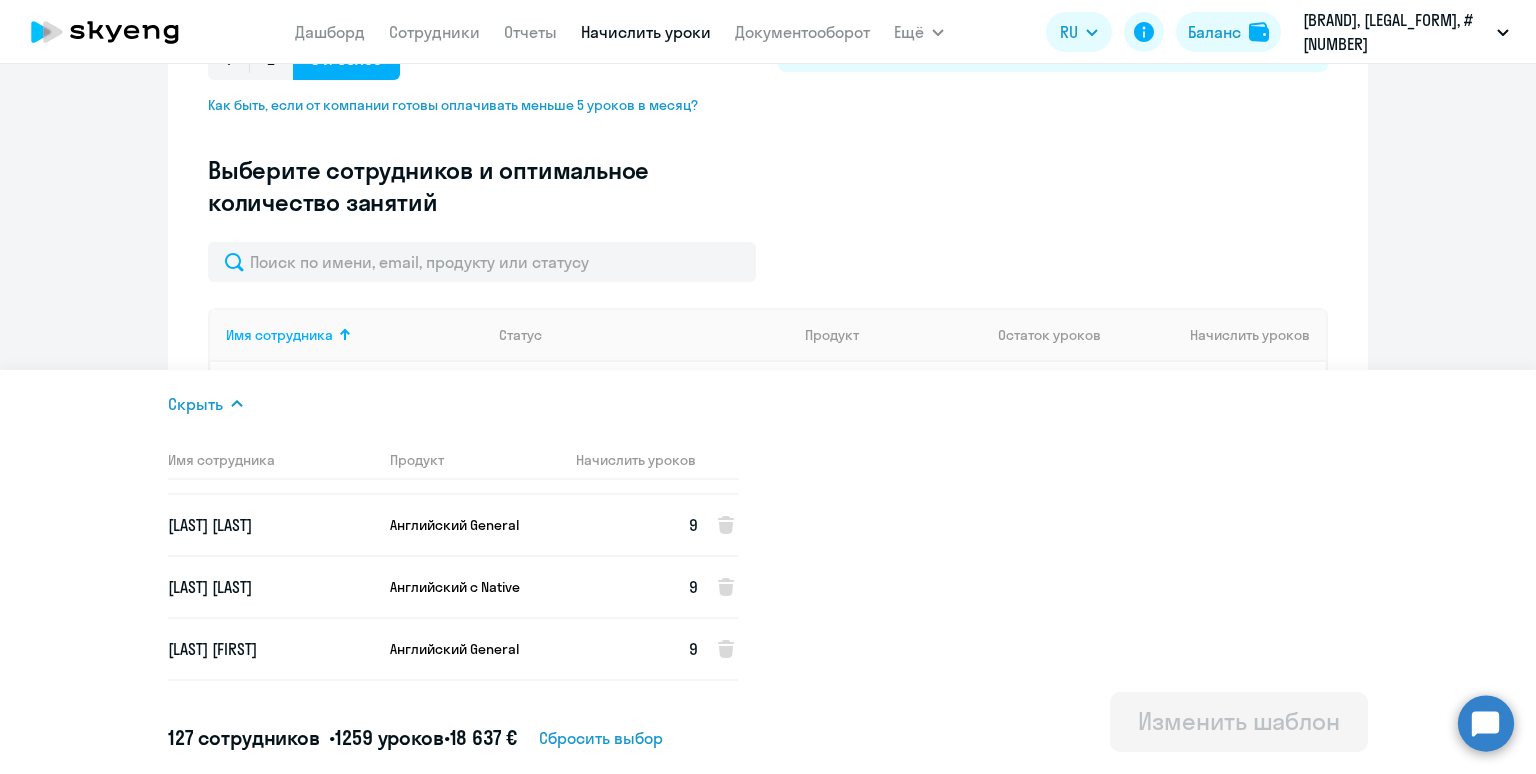 scroll, scrollTop: 7376, scrollLeft: 0, axis: vertical 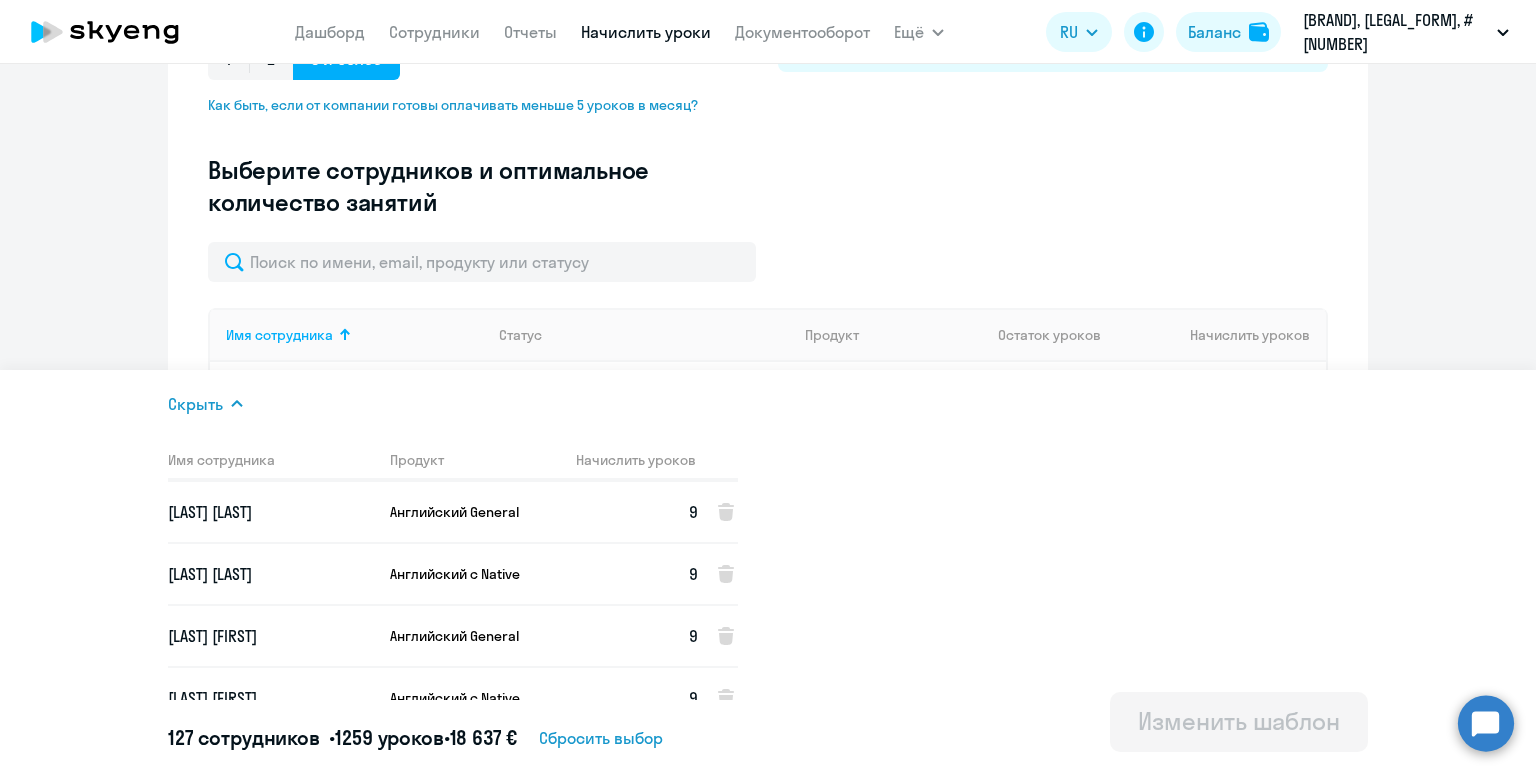 click on "[FIRST] [LAST]" at bounding box center (271, 574) 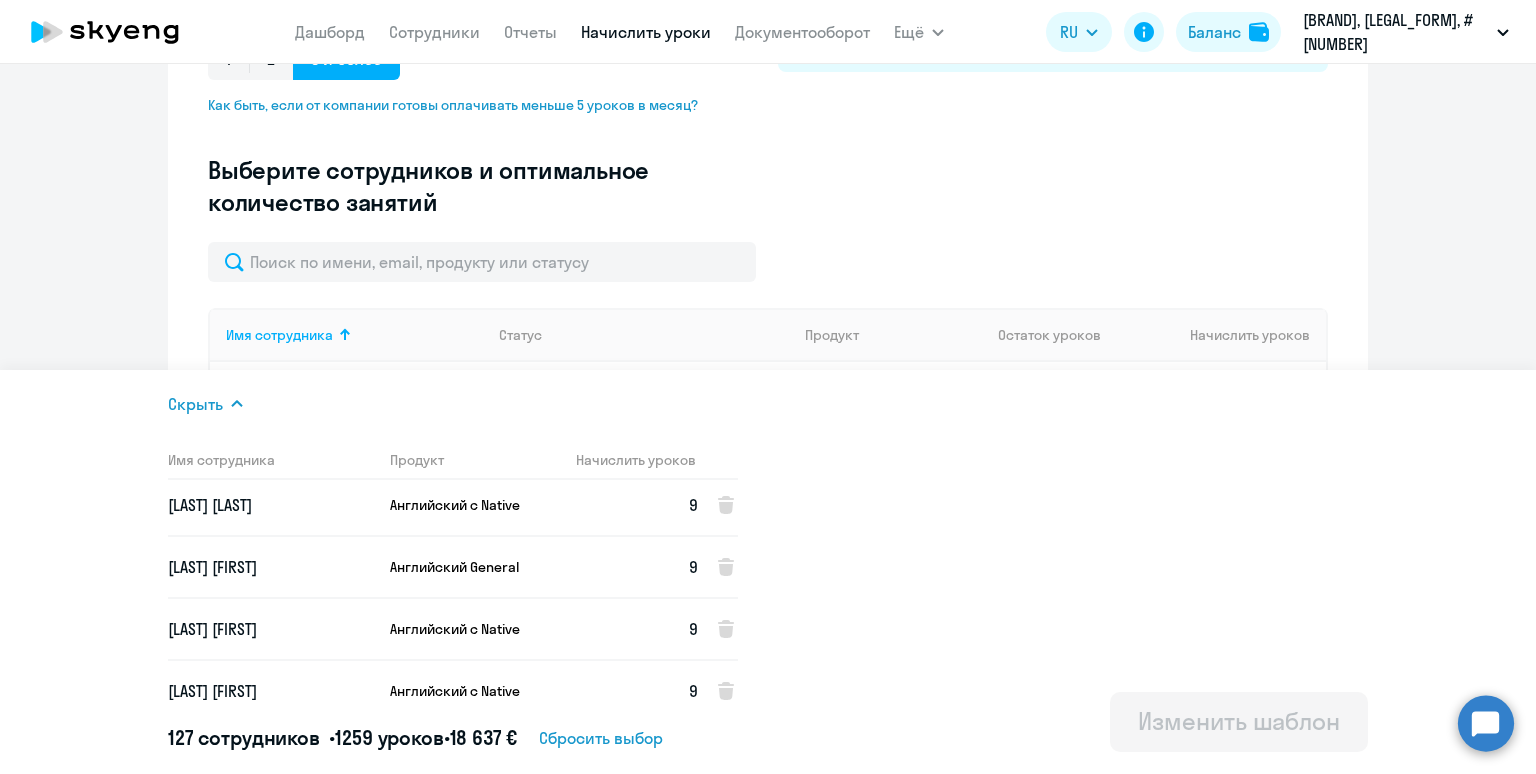 scroll, scrollTop: 7447, scrollLeft: 0, axis: vertical 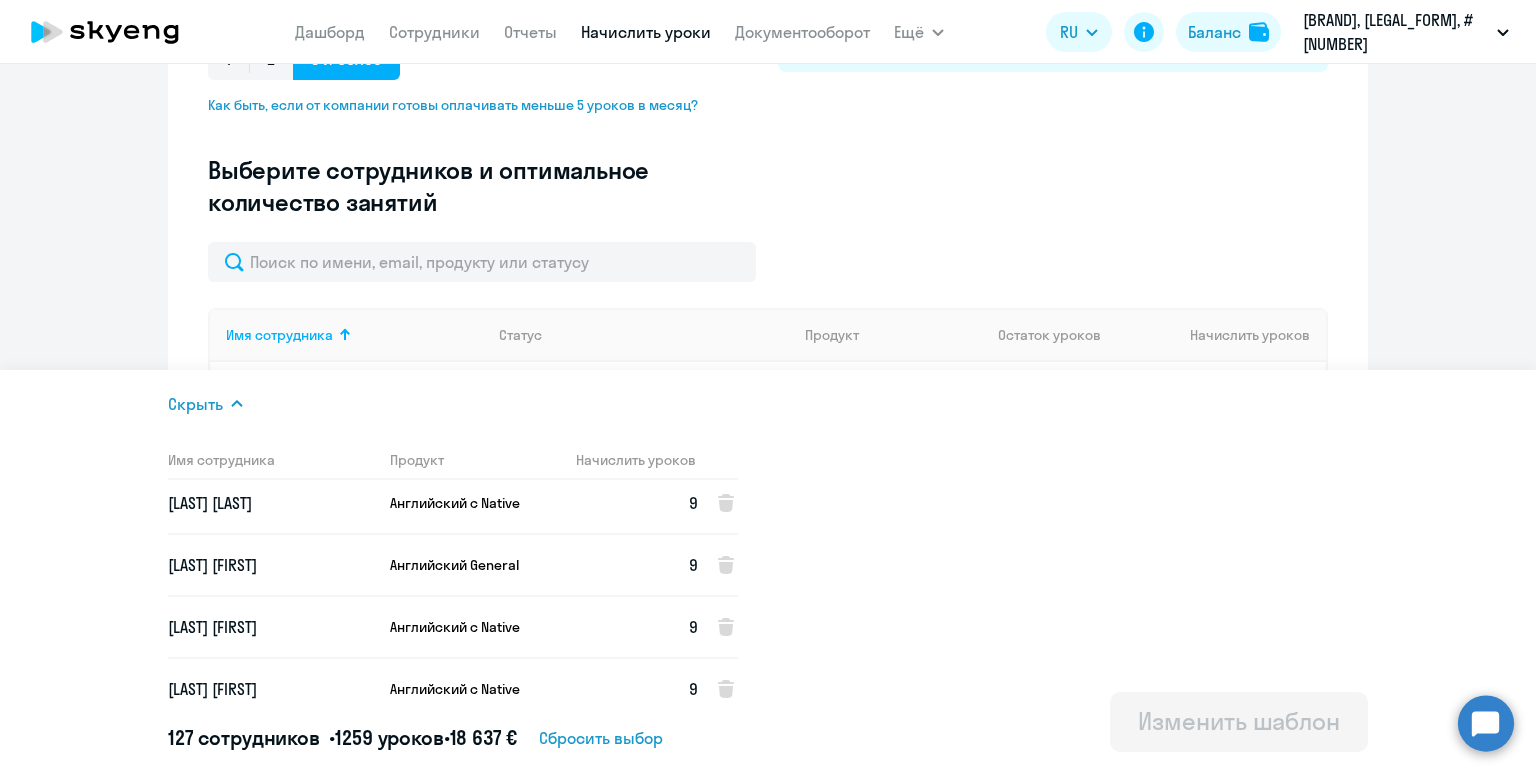 click on "[LAST] [FIRST]" at bounding box center (271, 565) 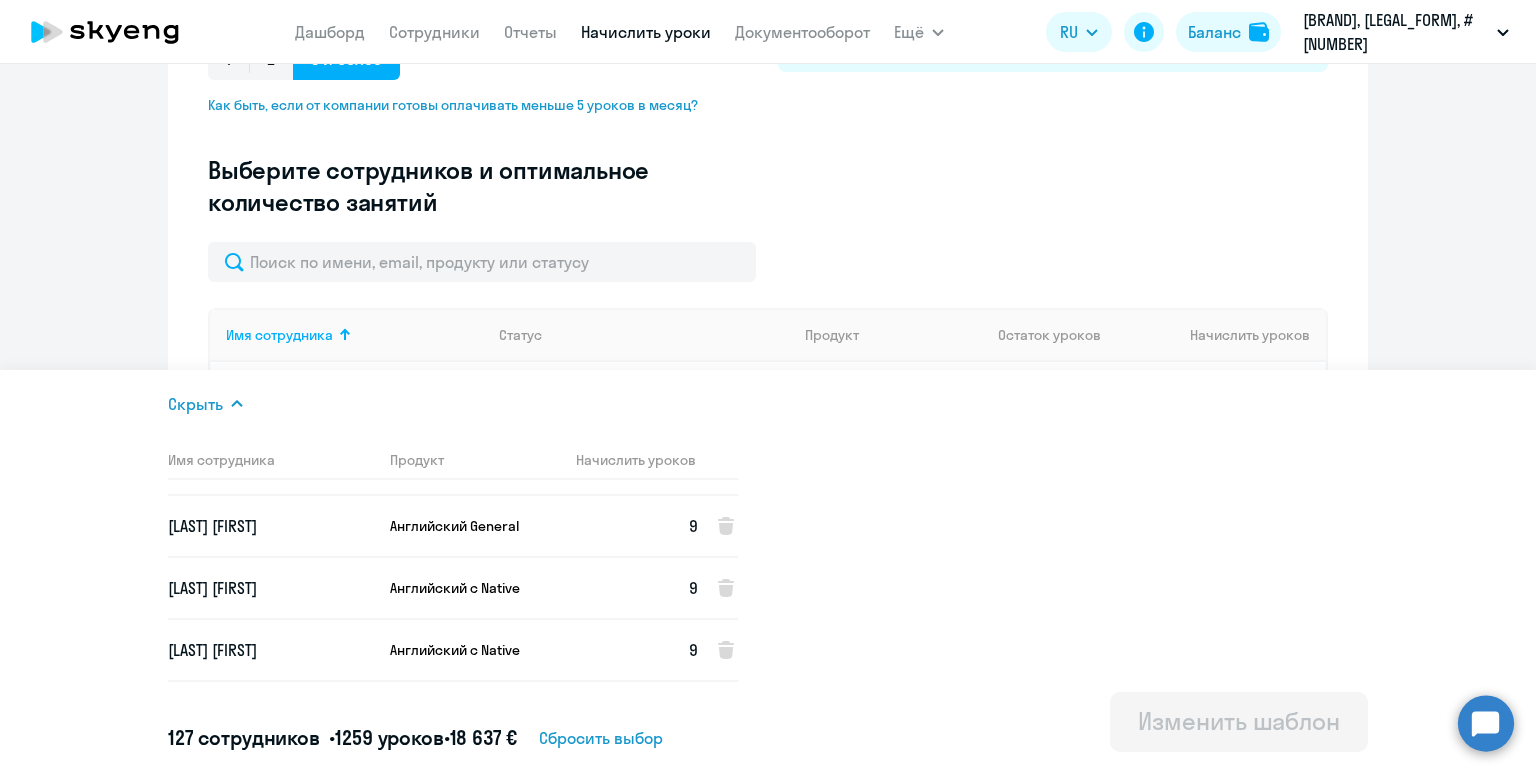 scroll, scrollTop: 7501, scrollLeft: 0, axis: vertical 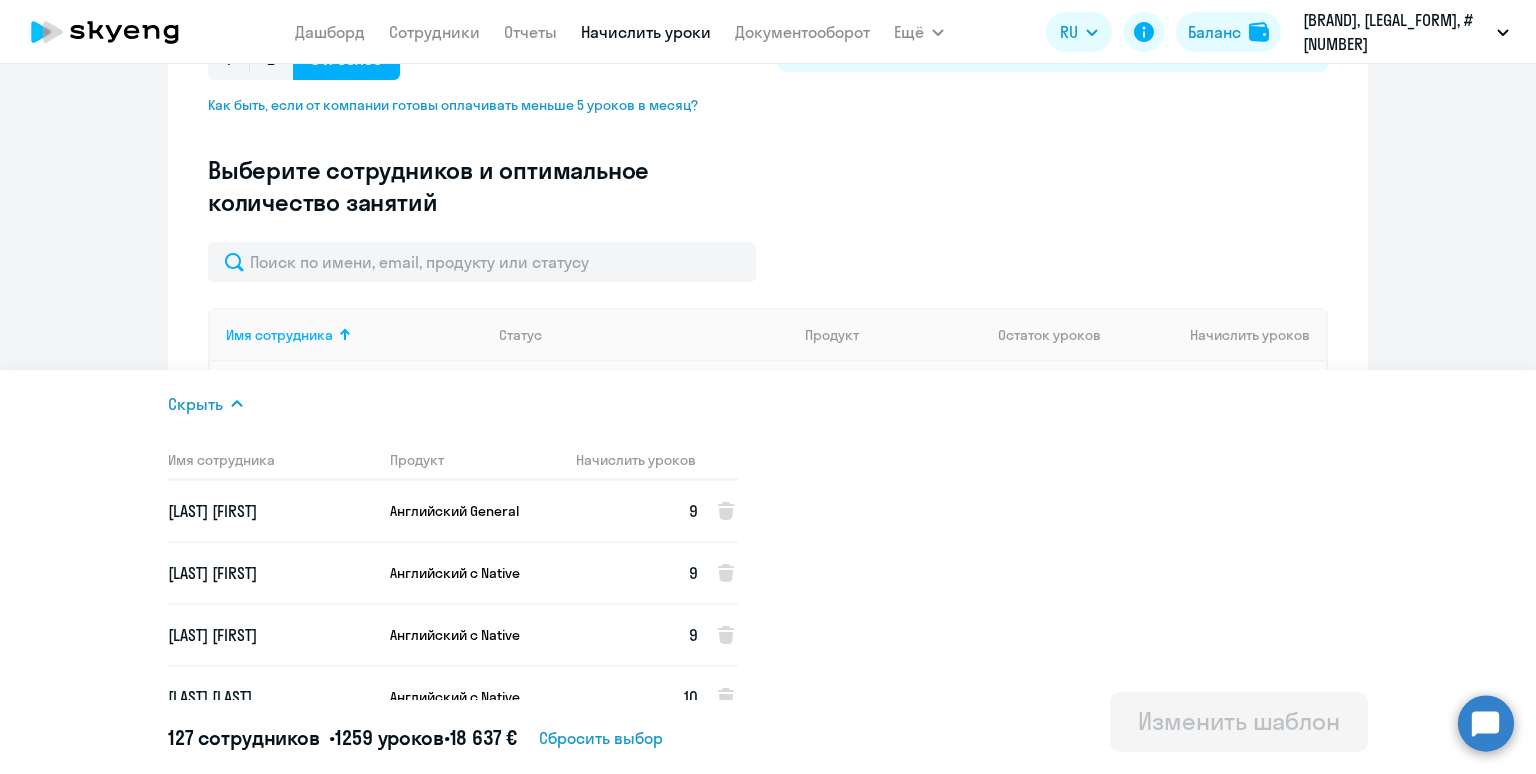 click on "Ukhanov Sergey" at bounding box center [271, 573] 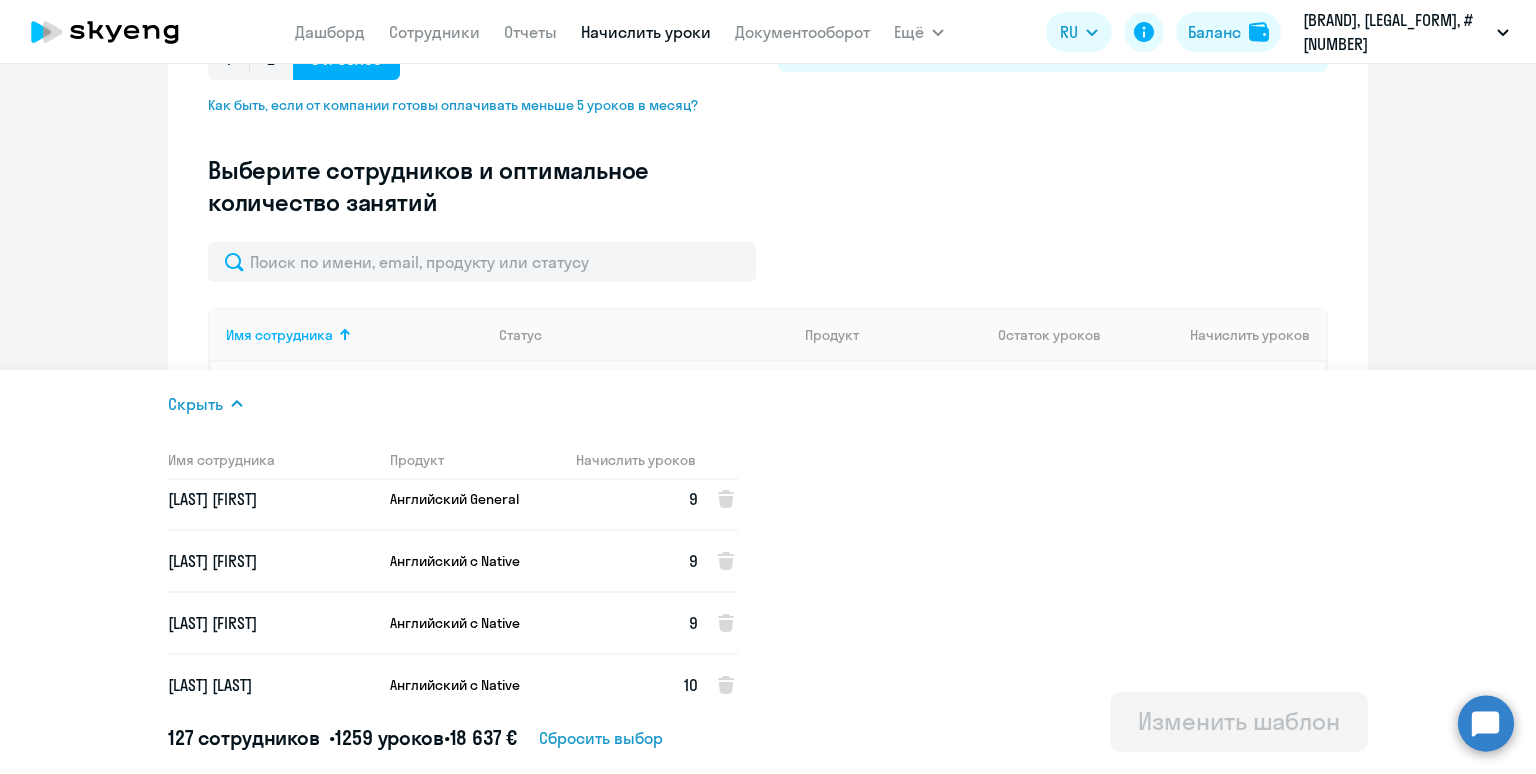 scroll, scrollTop: 7517, scrollLeft: 0, axis: vertical 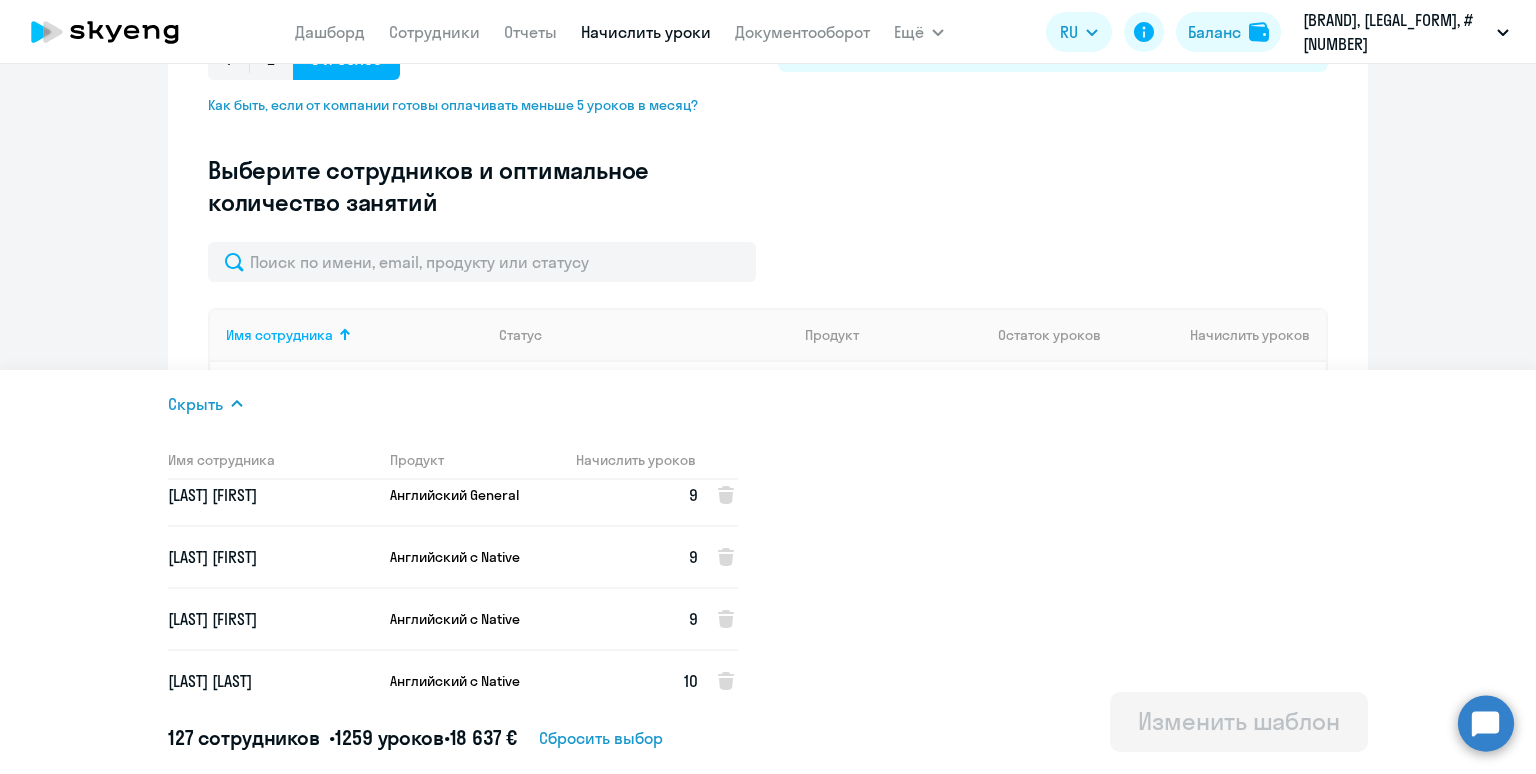 click on "[LAST] [FIRST]" at bounding box center (271, 619) 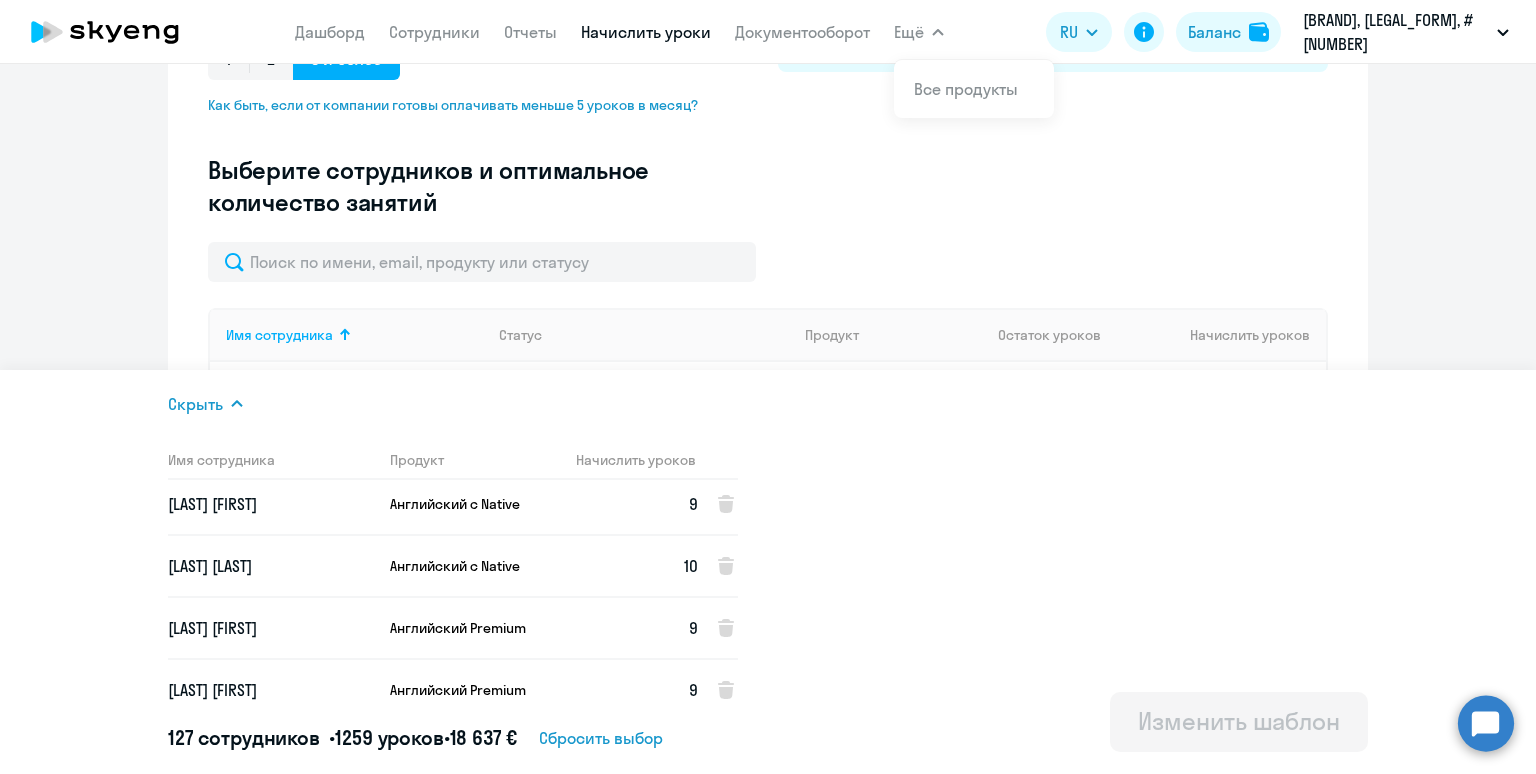 scroll, scrollTop: 7633, scrollLeft: 0, axis: vertical 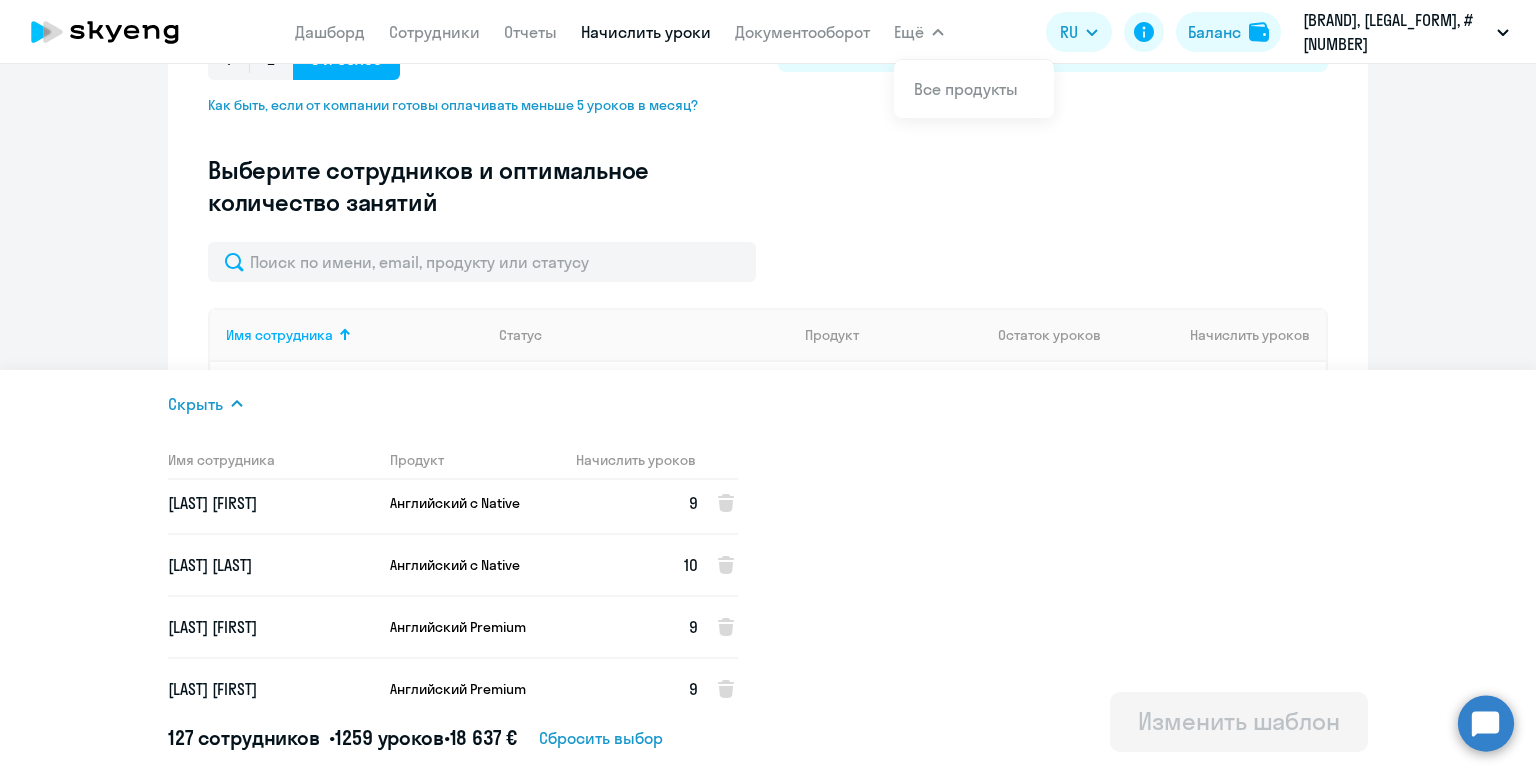 click on "[FIRST] [LAST]" at bounding box center [271, 565] 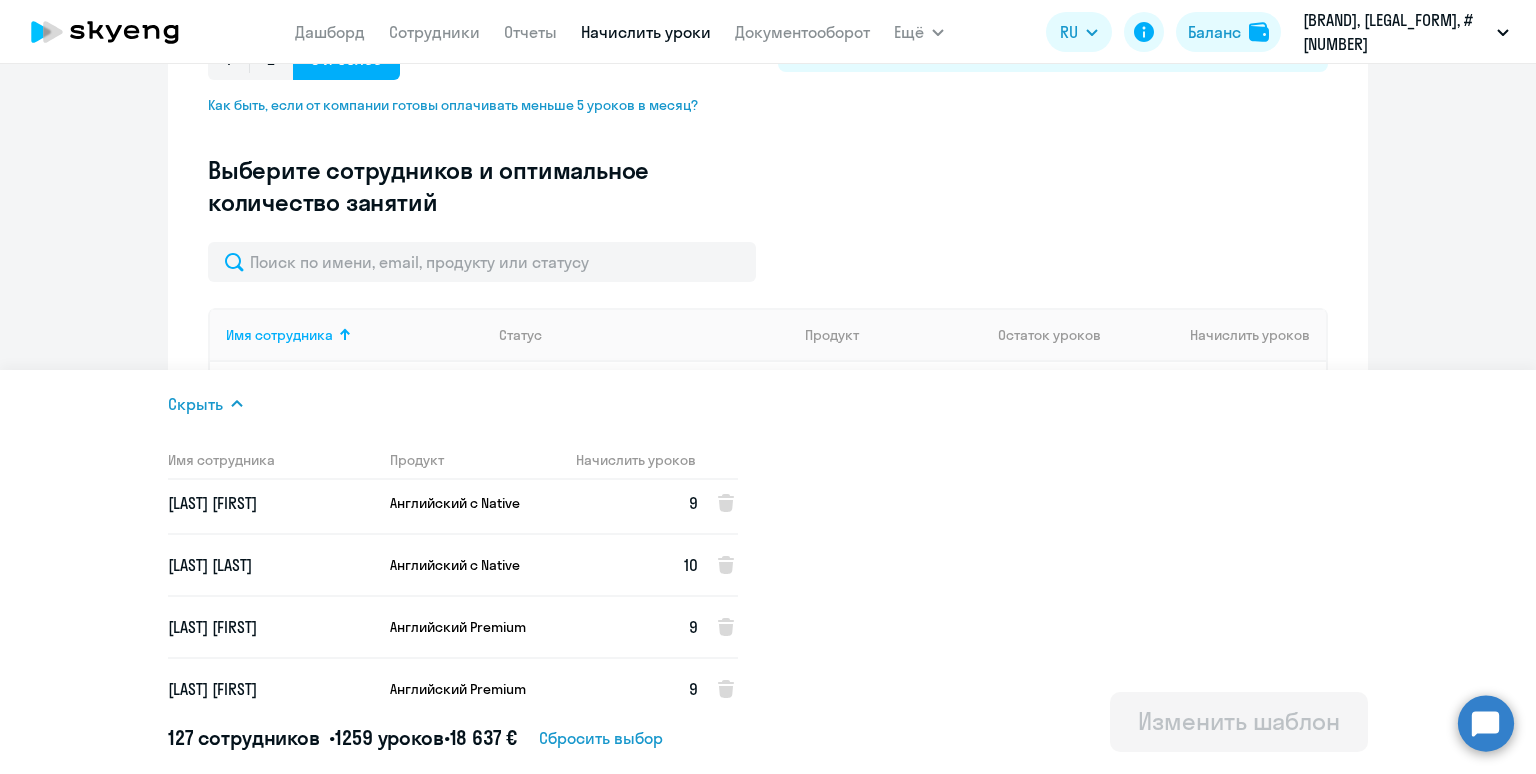 click on "[FIRST] [LAST]" at bounding box center [271, 565] 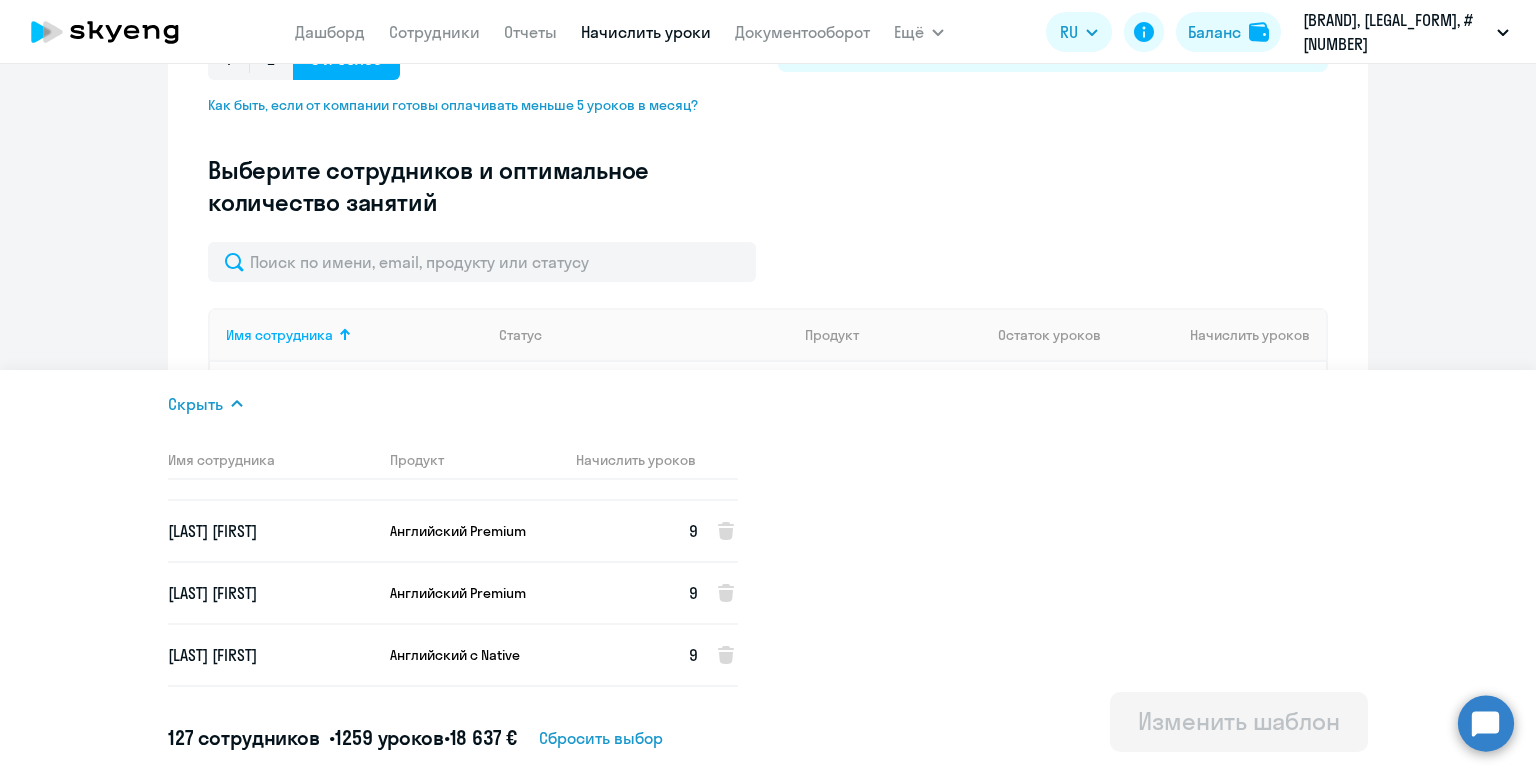 scroll, scrollTop: 7749, scrollLeft: 0, axis: vertical 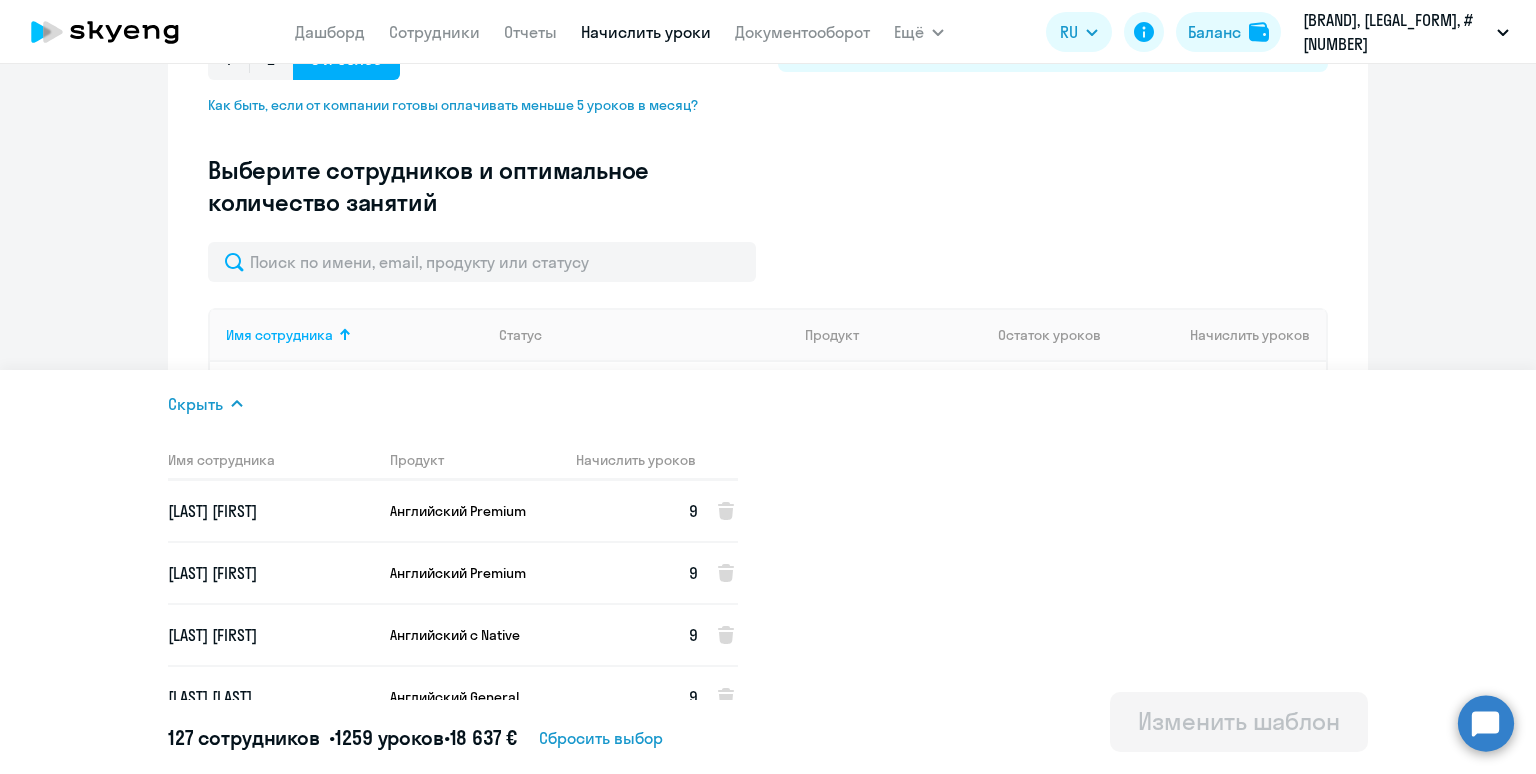 click on "Skirda Pavel" at bounding box center [271, 573] 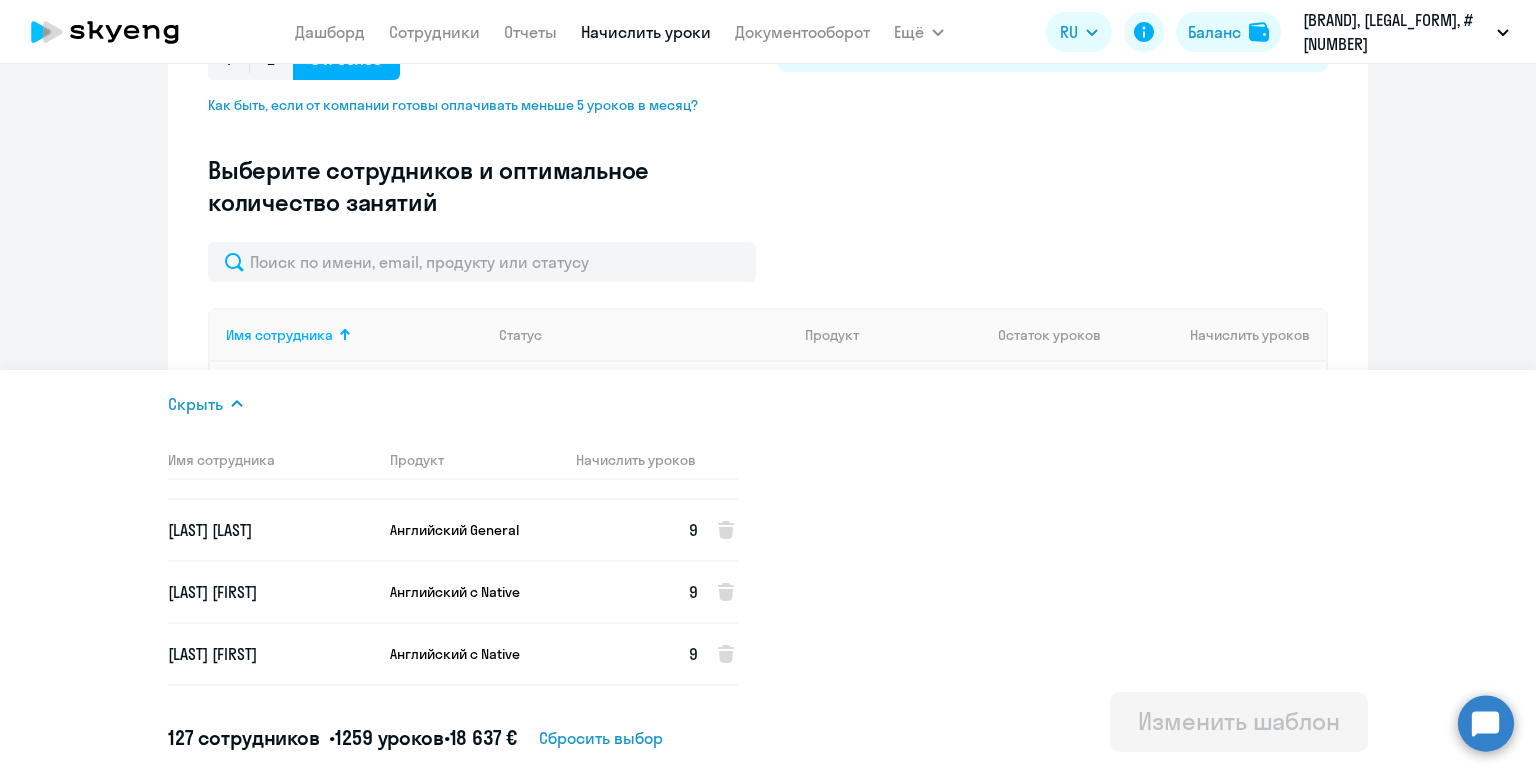 scroll, scrollTop: 7917, scrollLeft: 0, axis: vertical 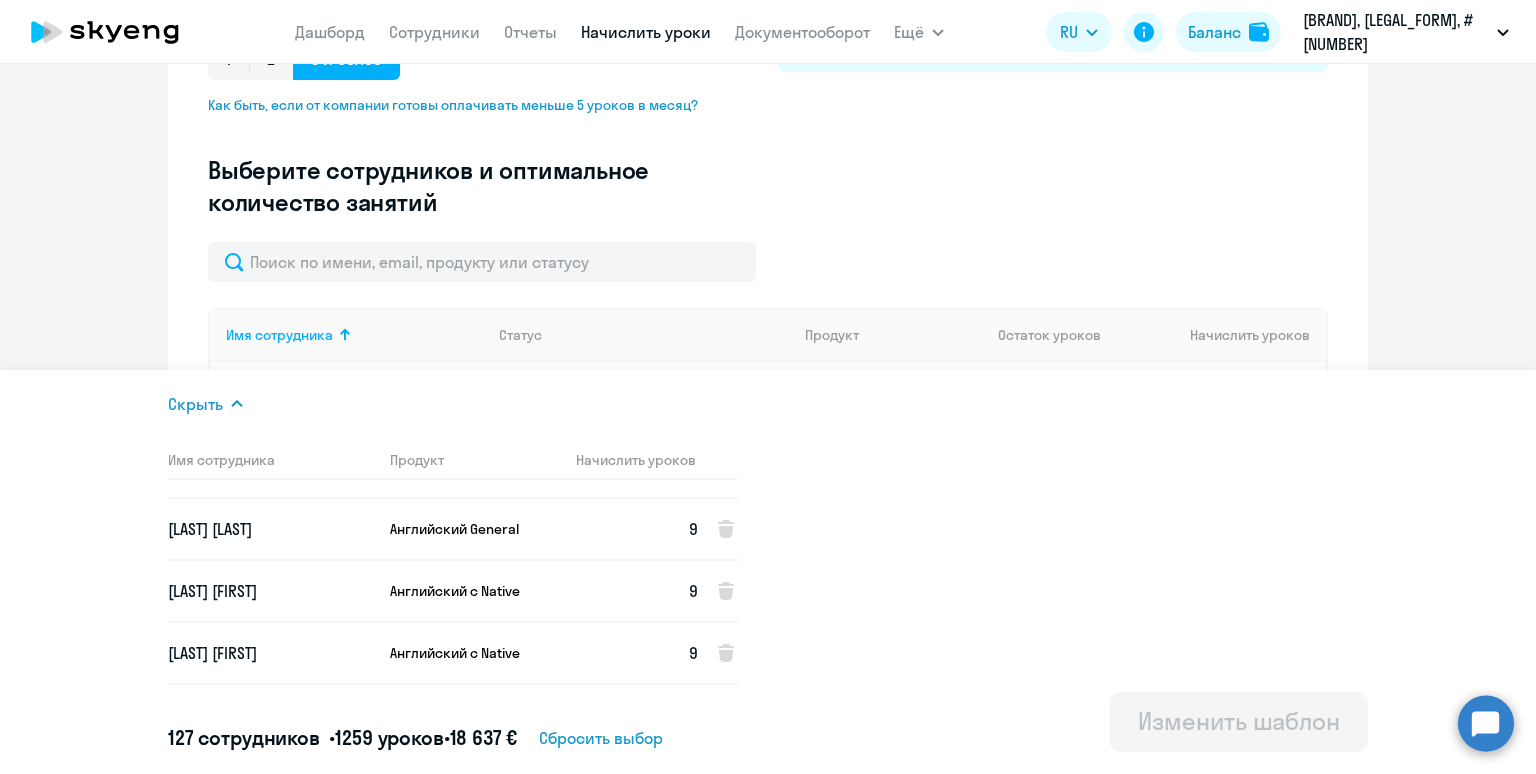 click on "Gaiazov Ramil" at bounding box center (271, 529) 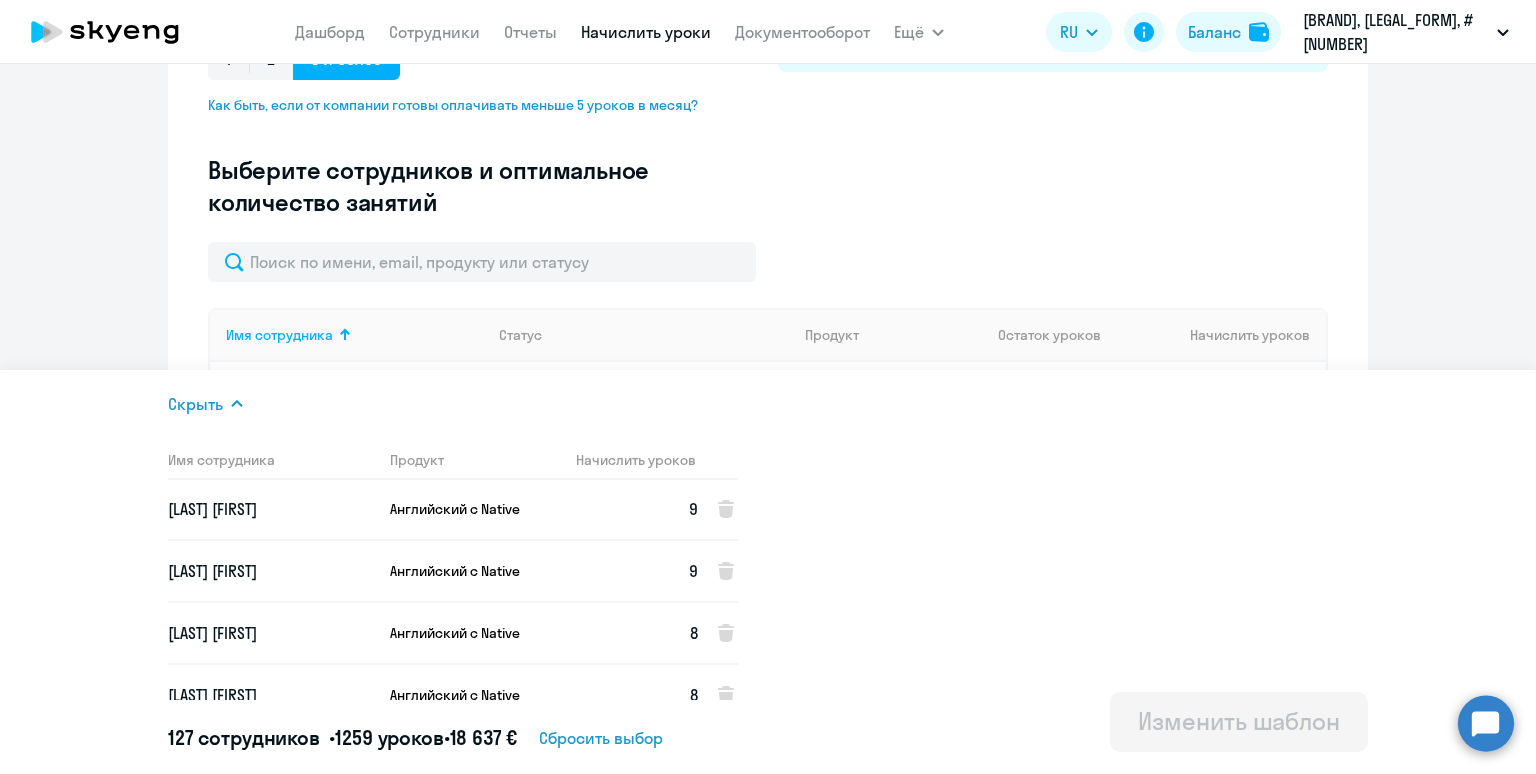 click on "[LAST] [FIRST]" at bounding box center (271, 571) 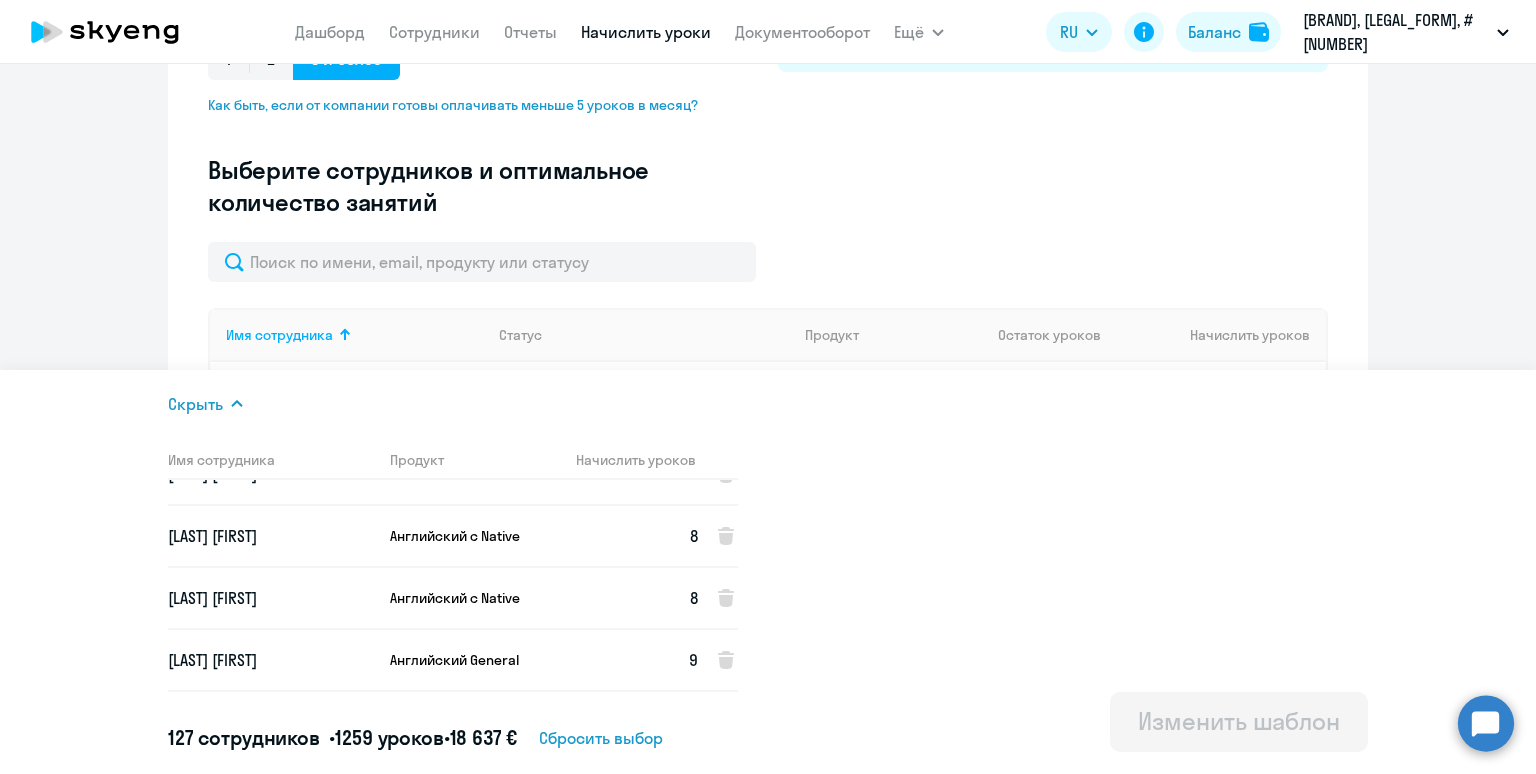 scroll, scrollTop: 8102, scrollLeft: 0, axis: vertical 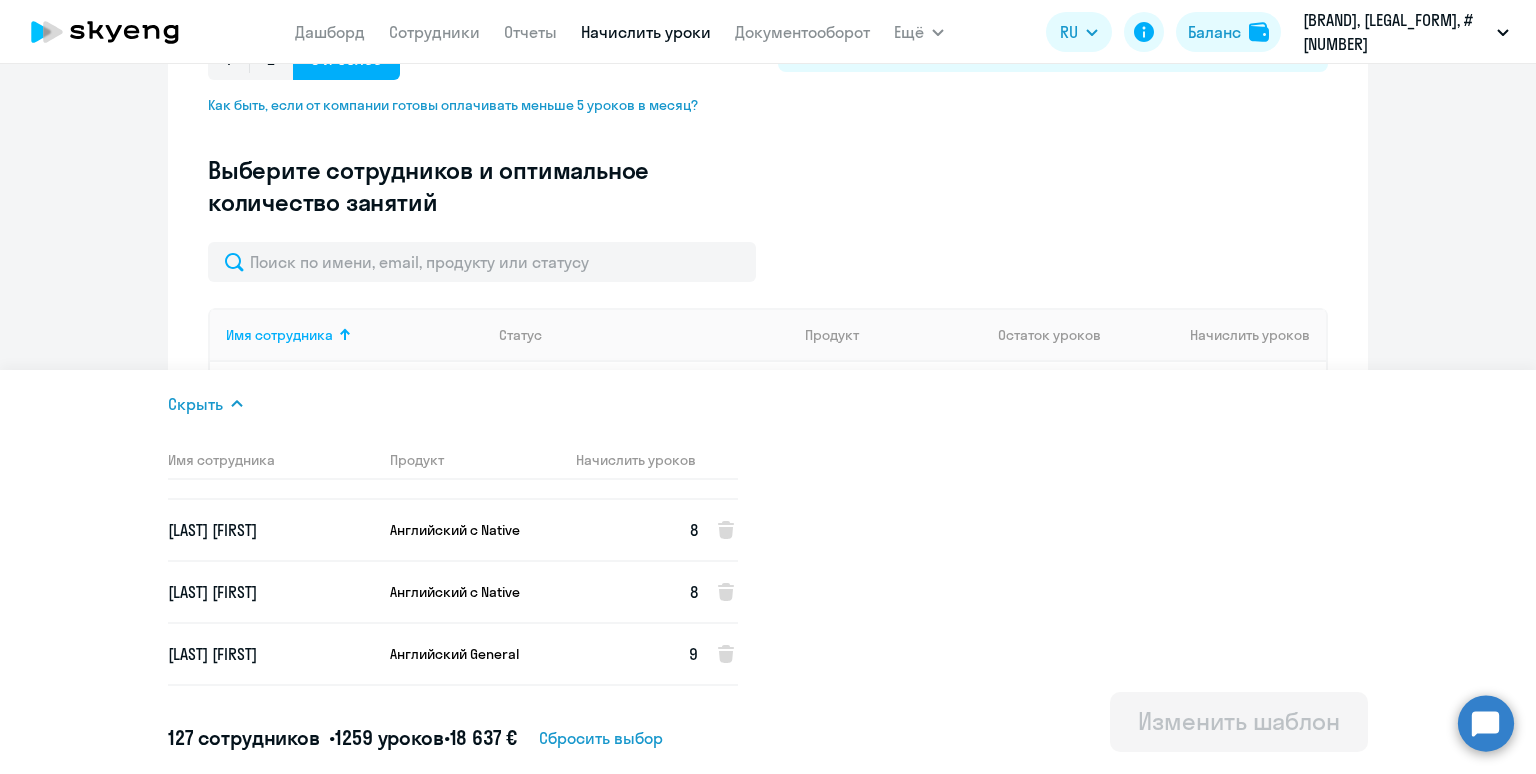 click on "[LAST] [FIRST]" at bounding box center (271, 592) 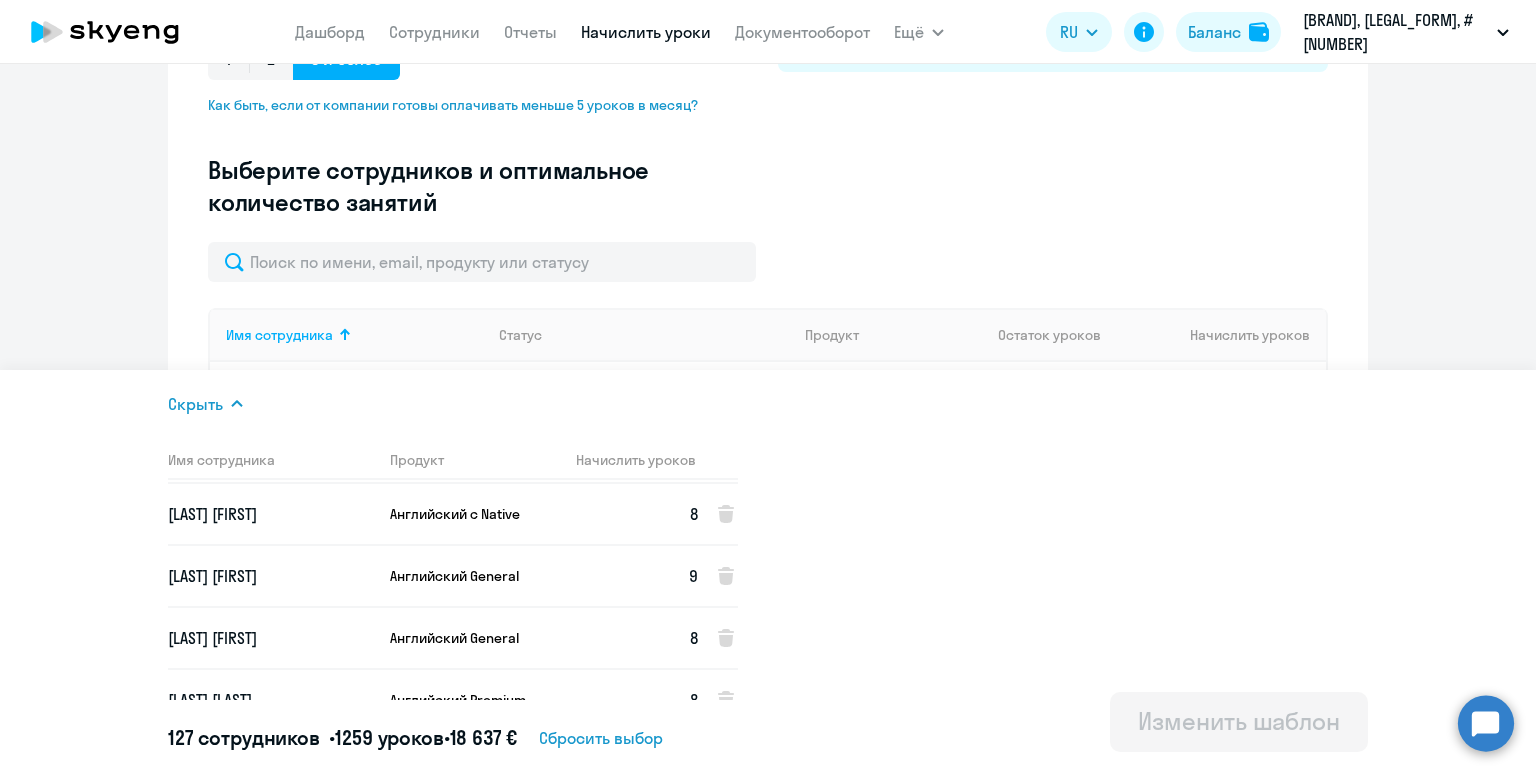 scroll, scrollTop: 8180, scrollLeft: 0, axis: vertical 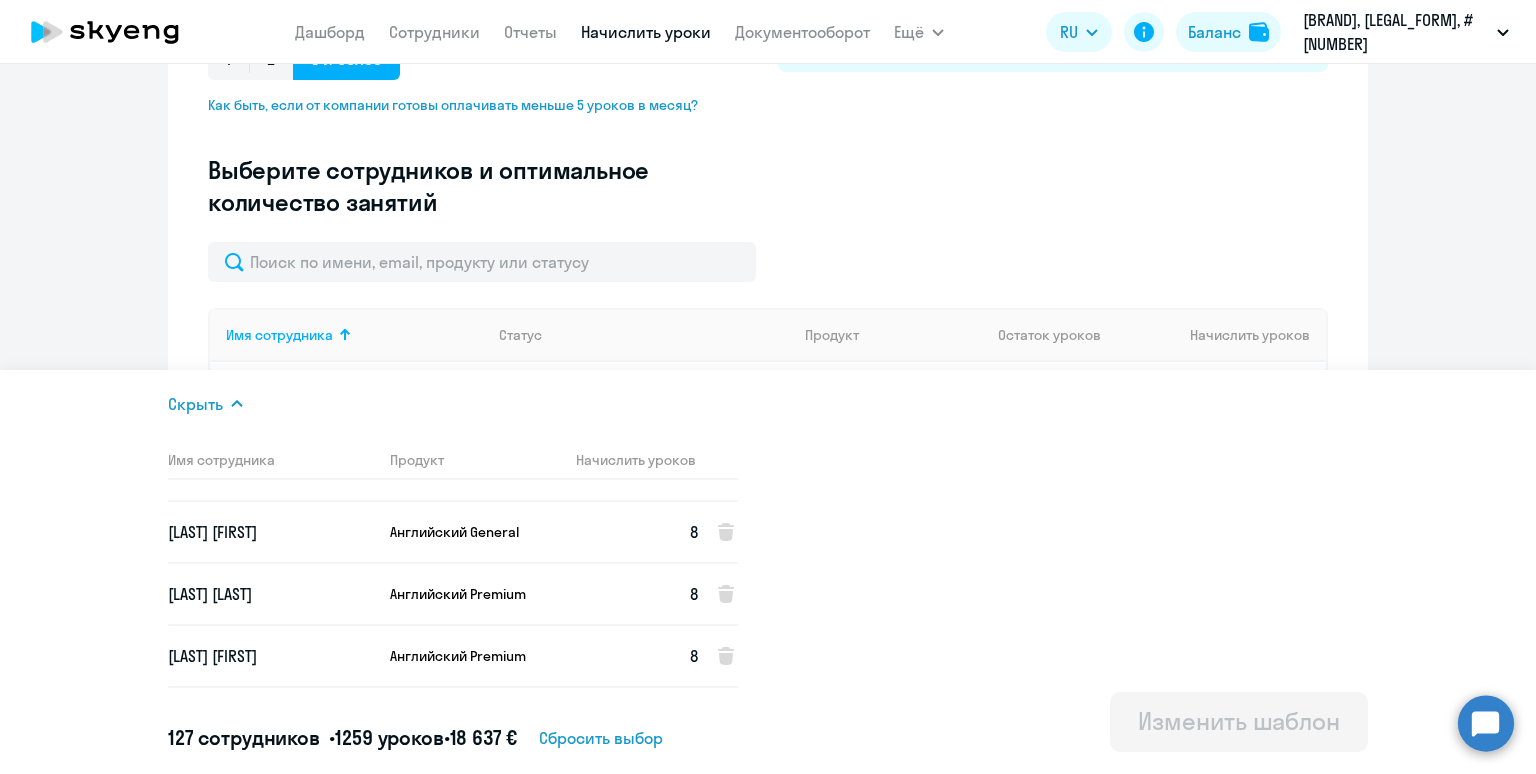 click on "[LAST] [FIRST]" at bounding box center (271, 594) 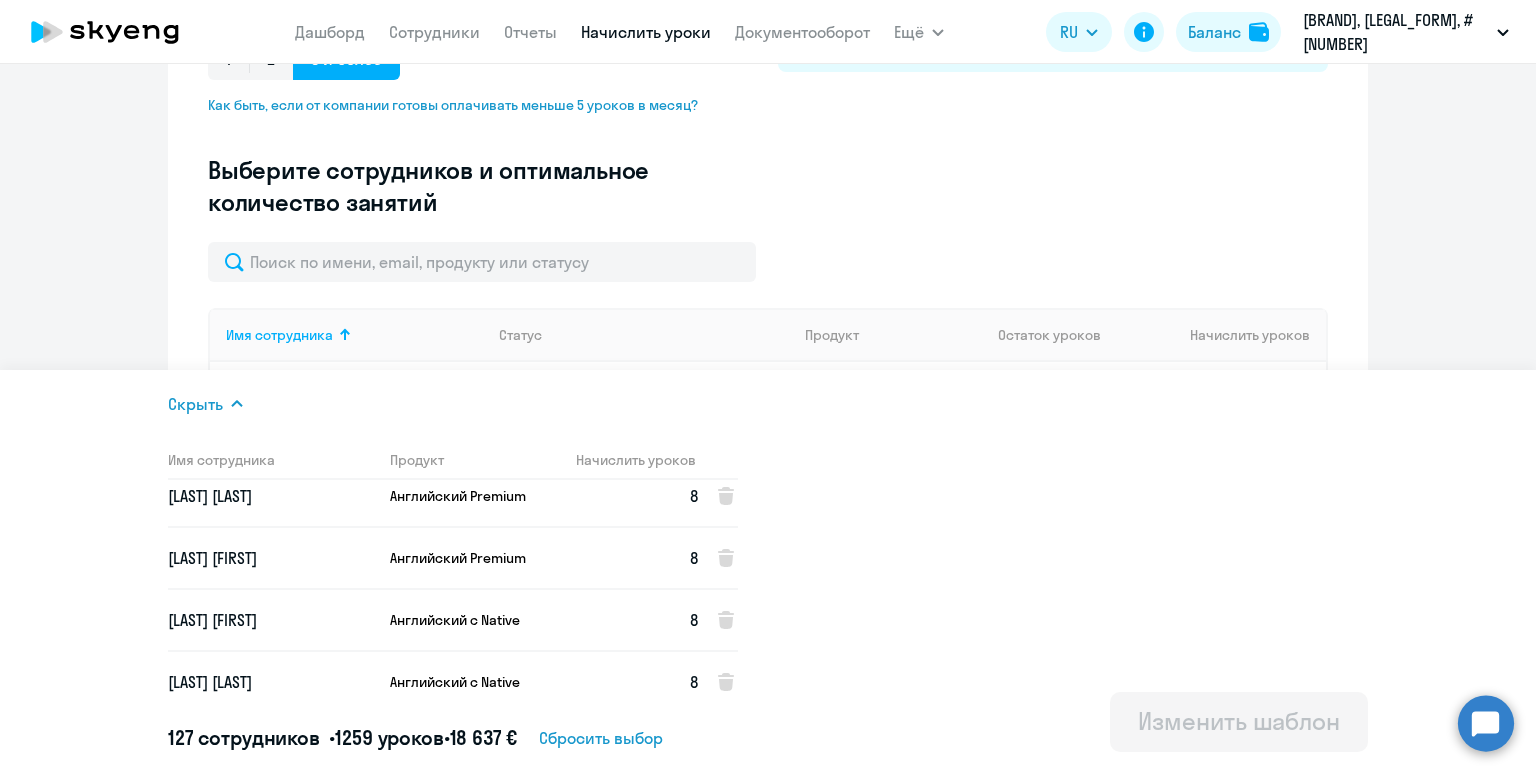 scroll, scrollTop: 8396, scrollLeft: 0, axis: vertical 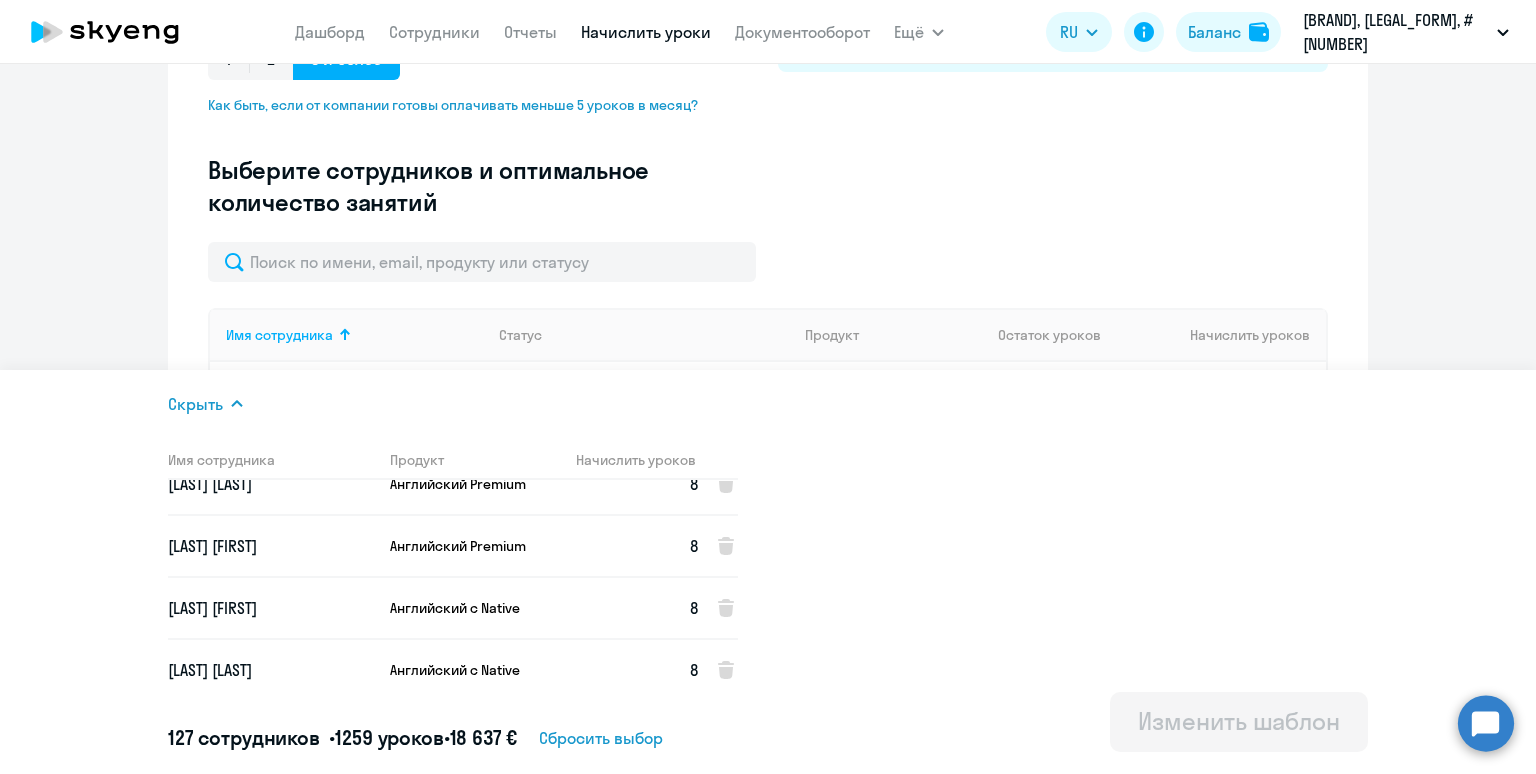 click on "[LAST] [FIRST]" at bounding box center [271, 608] 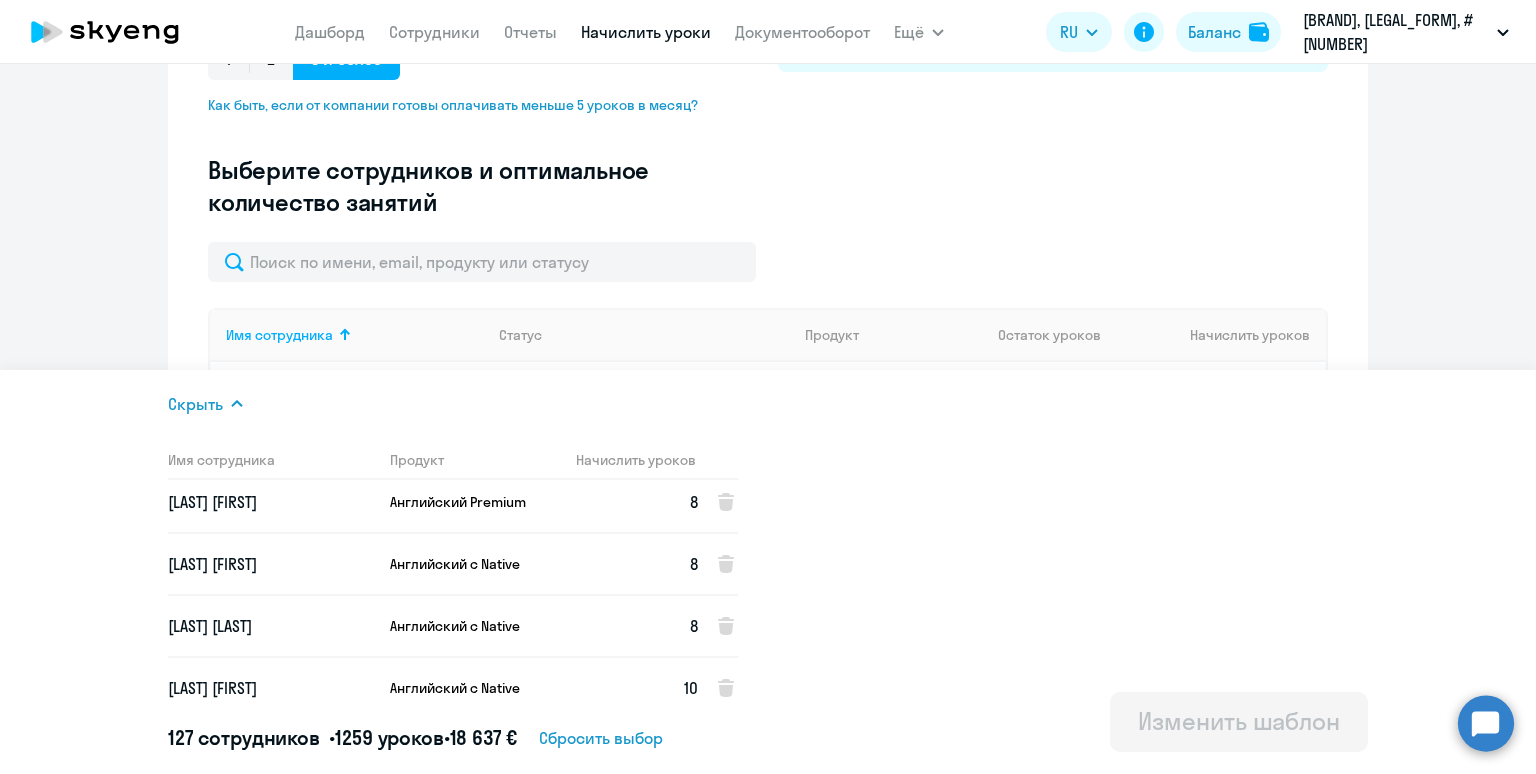 scroll, scrollTop: 8449, scrollLeft: 0, axis: vertical 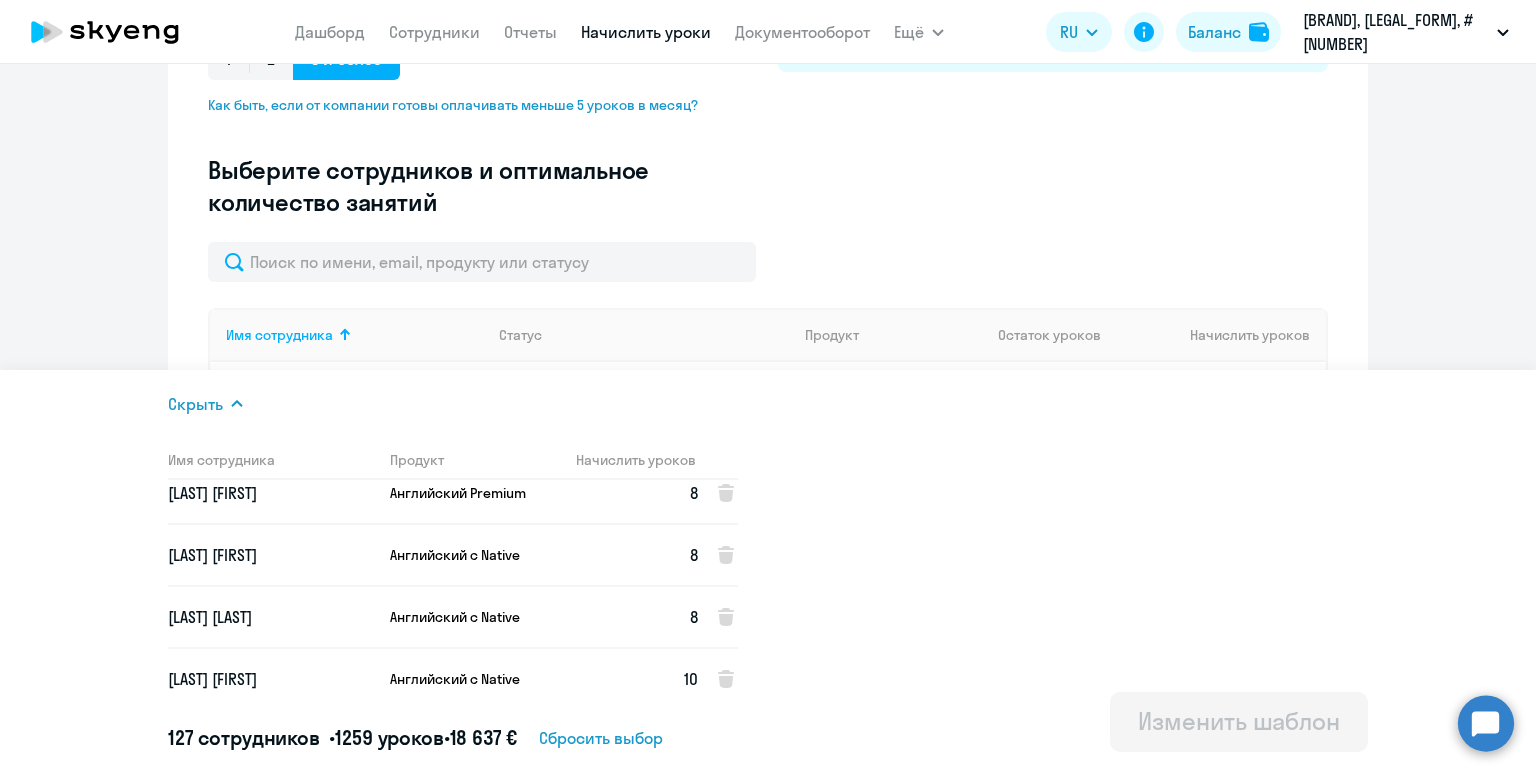 click on "[LAST] [FIRST]" at bounding box center [271, 617] 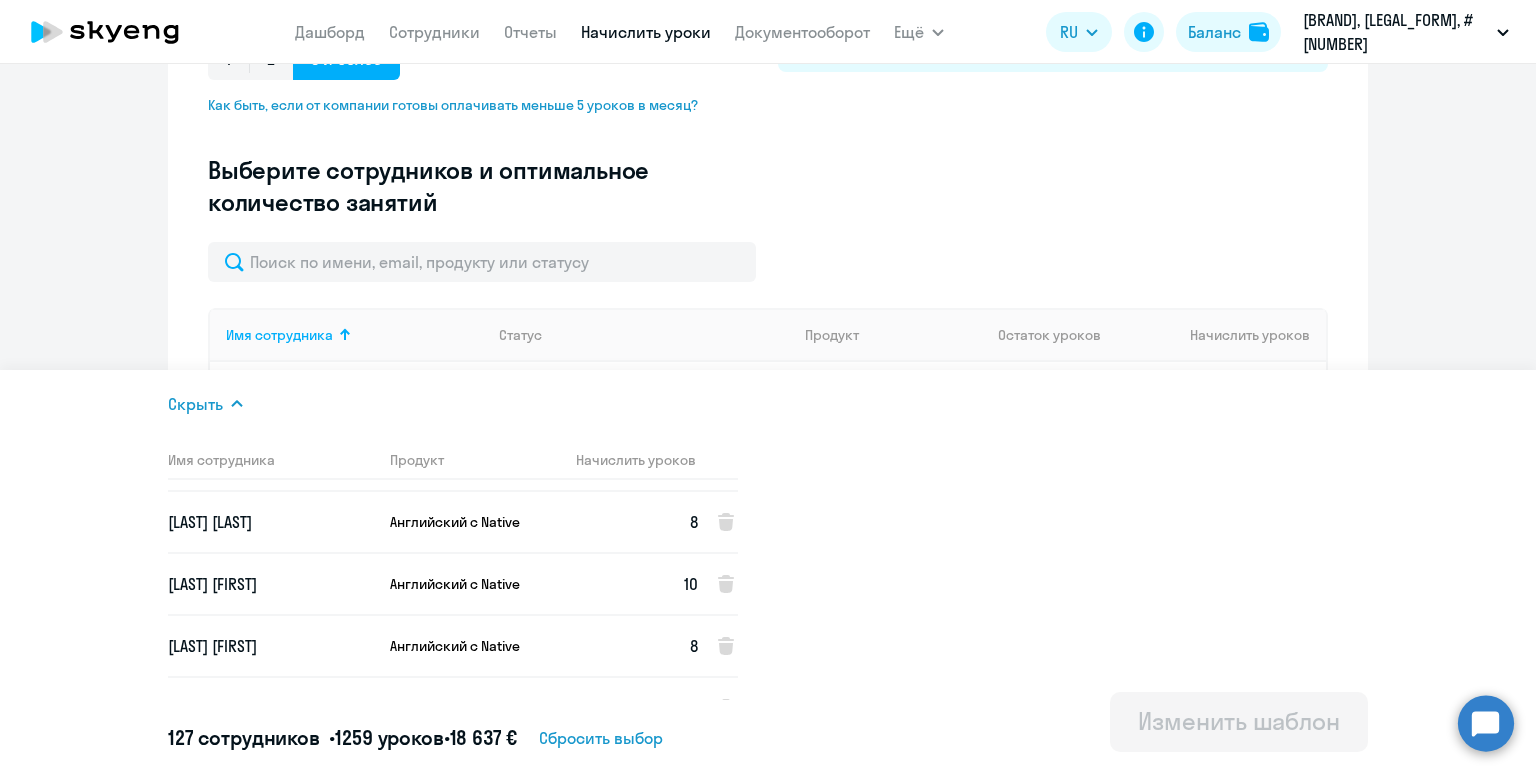 scroll, scrollTop: 8552, scrollLeft: 0, axis: vertical 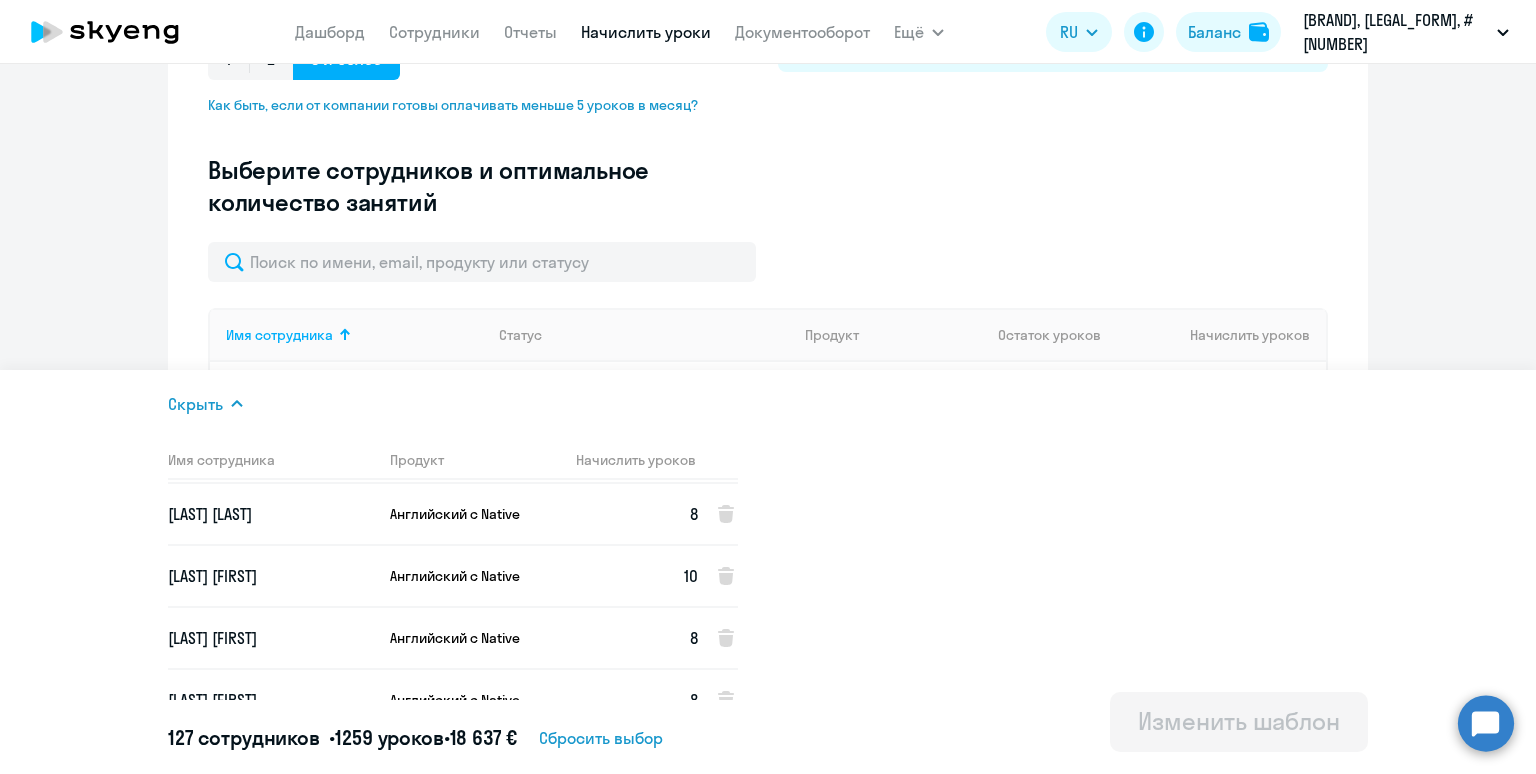 click on "Satrudinova Natalia" at bounding box center [271, 576] 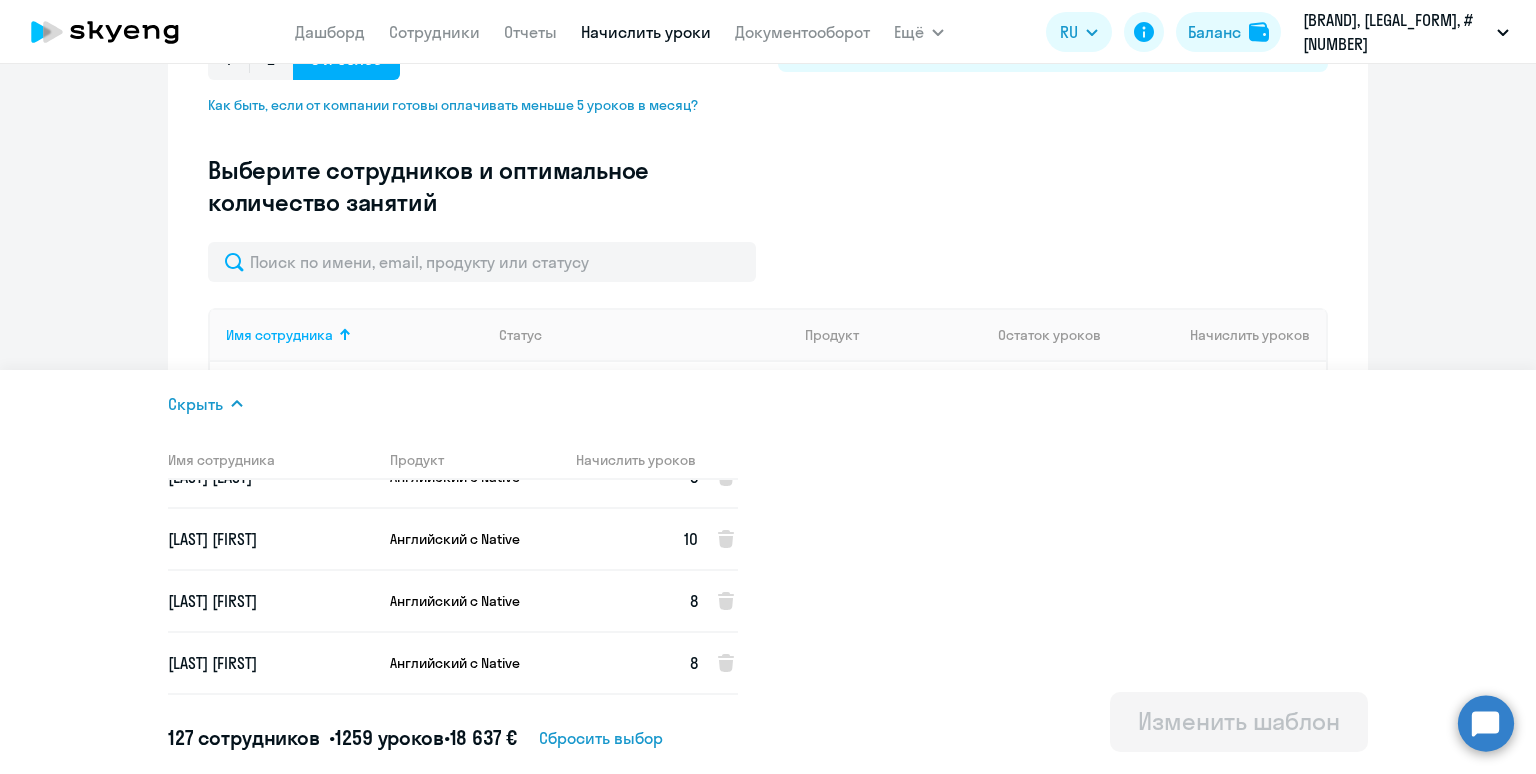 scroll, scrollTop: 8590, scrollLeft: 0, axis: vertical 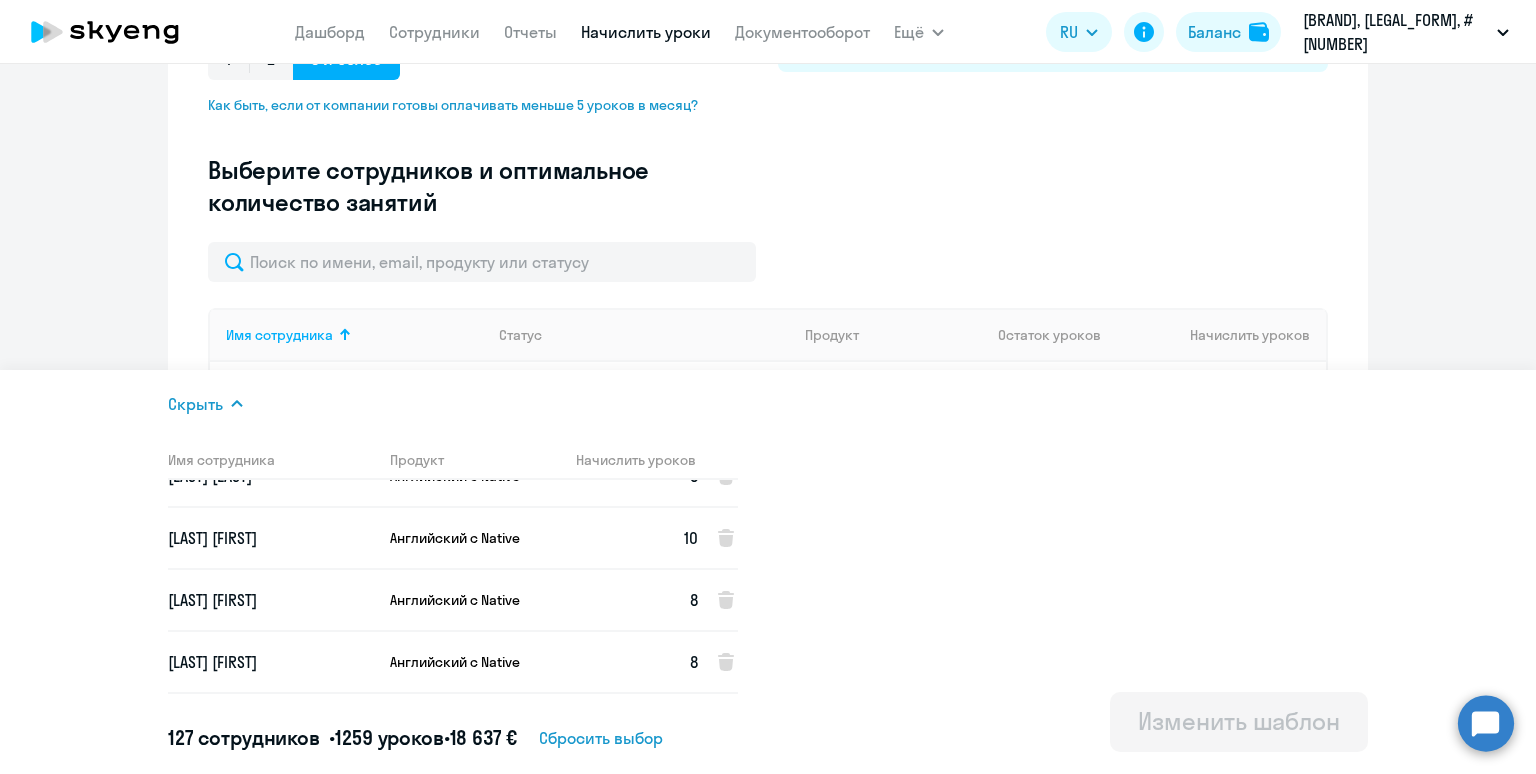 click on "Sadykova Zarina" at bounding box center [271, 600] 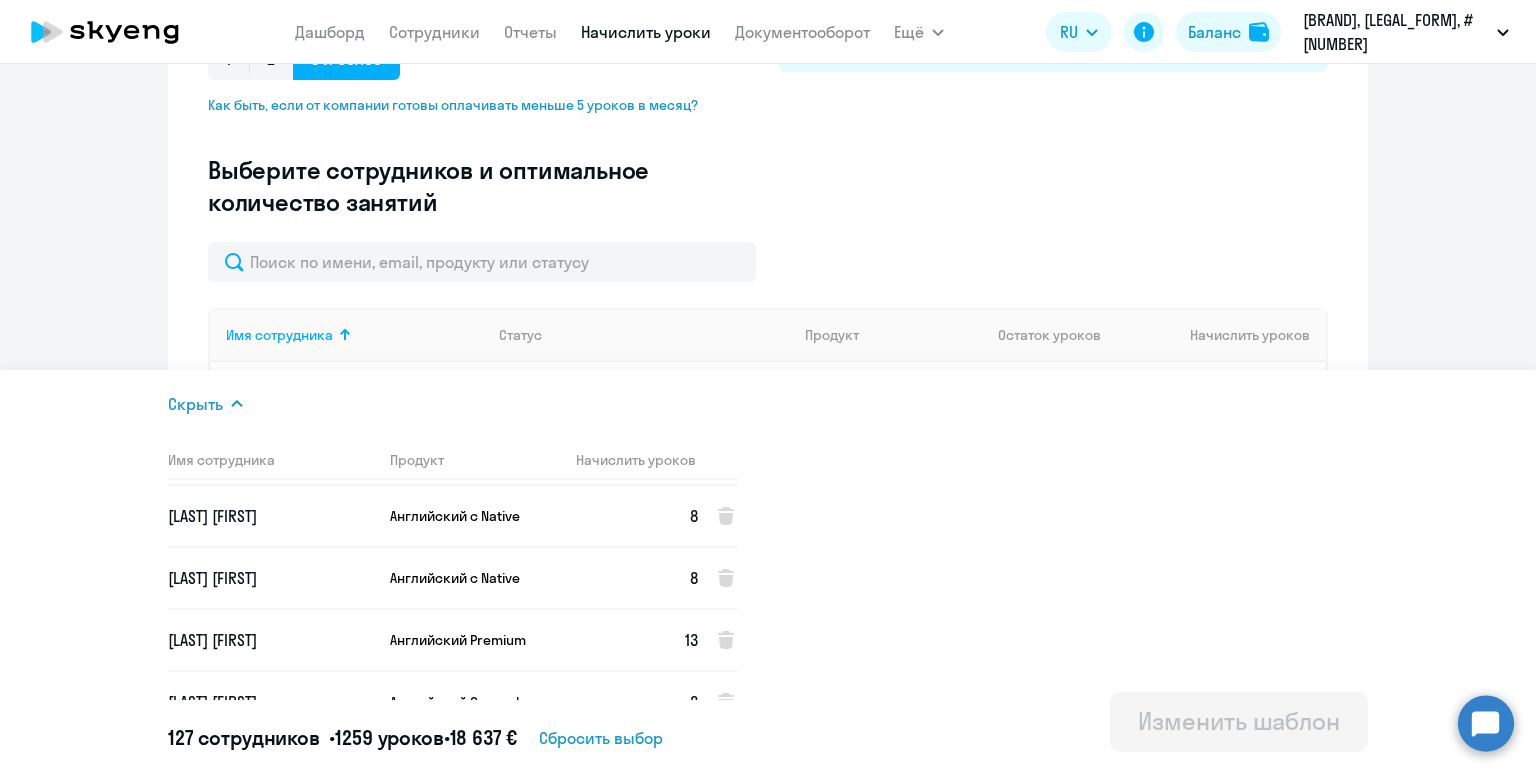 scroll, scrollTop: 8703, scrollLeft: 0, axis: vertical 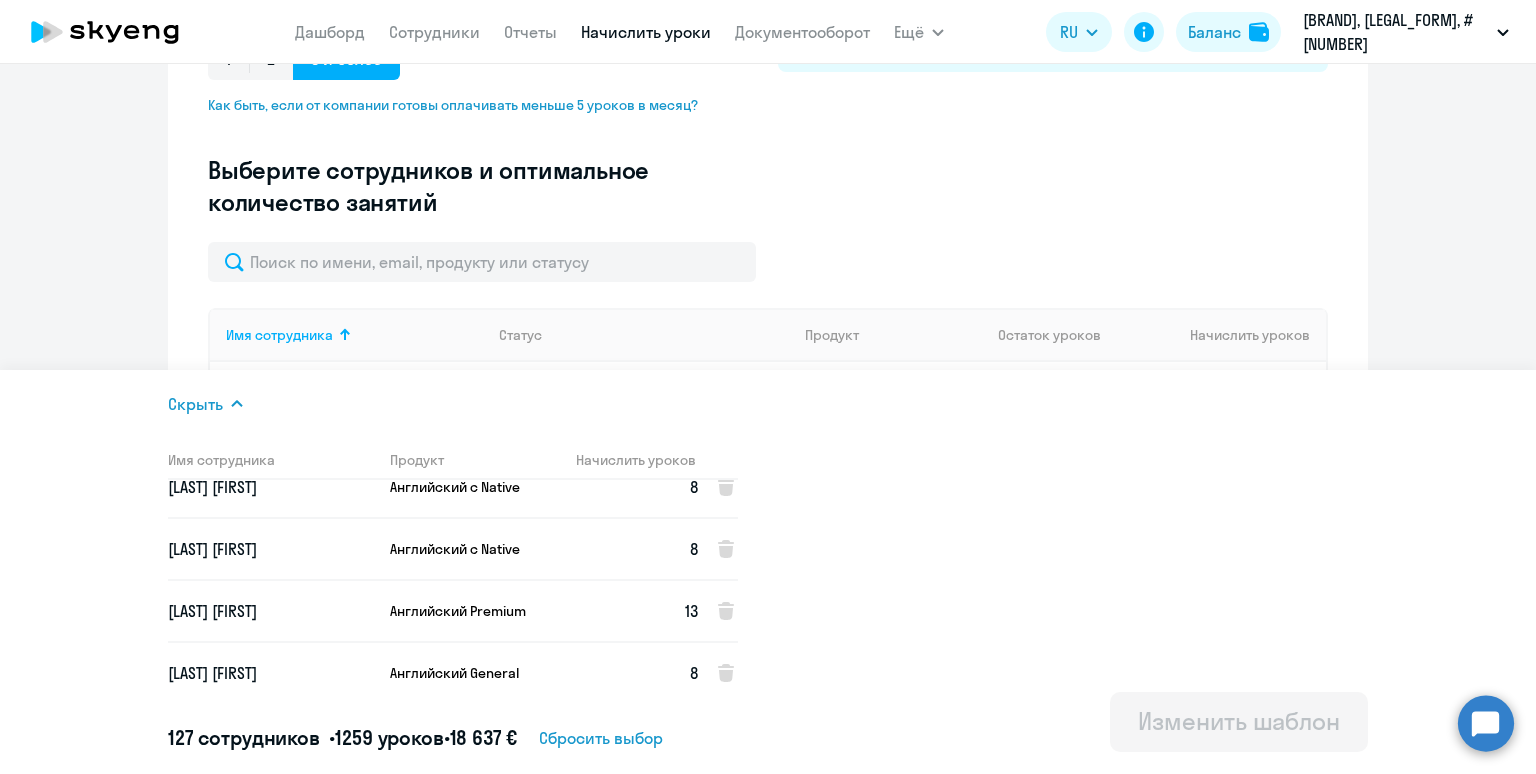click on "[FIRST] [LAST]" at bounding box center [271, 549] 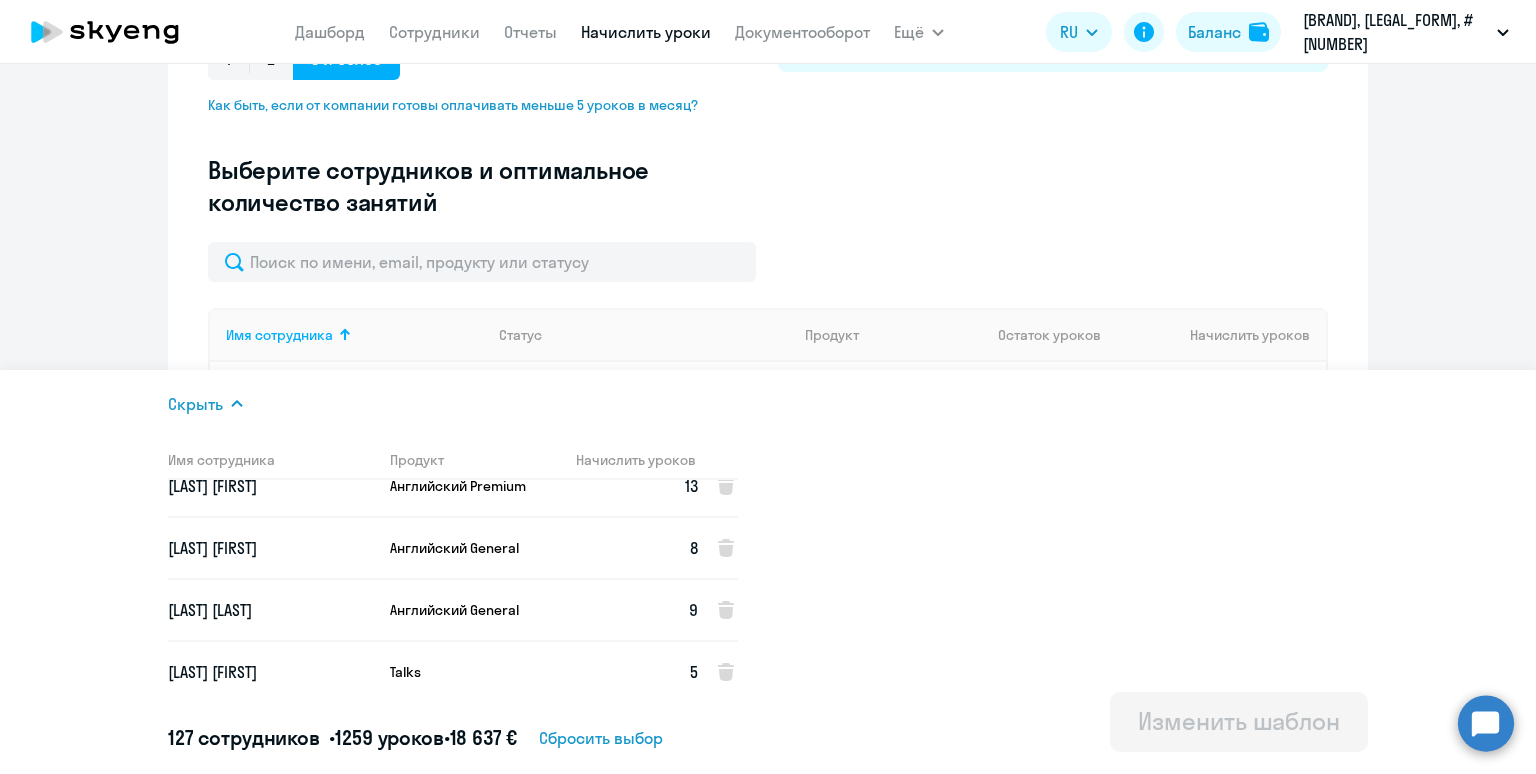 scroll, scrollTop: 8828, scrollLeft: 0, axis: vertical 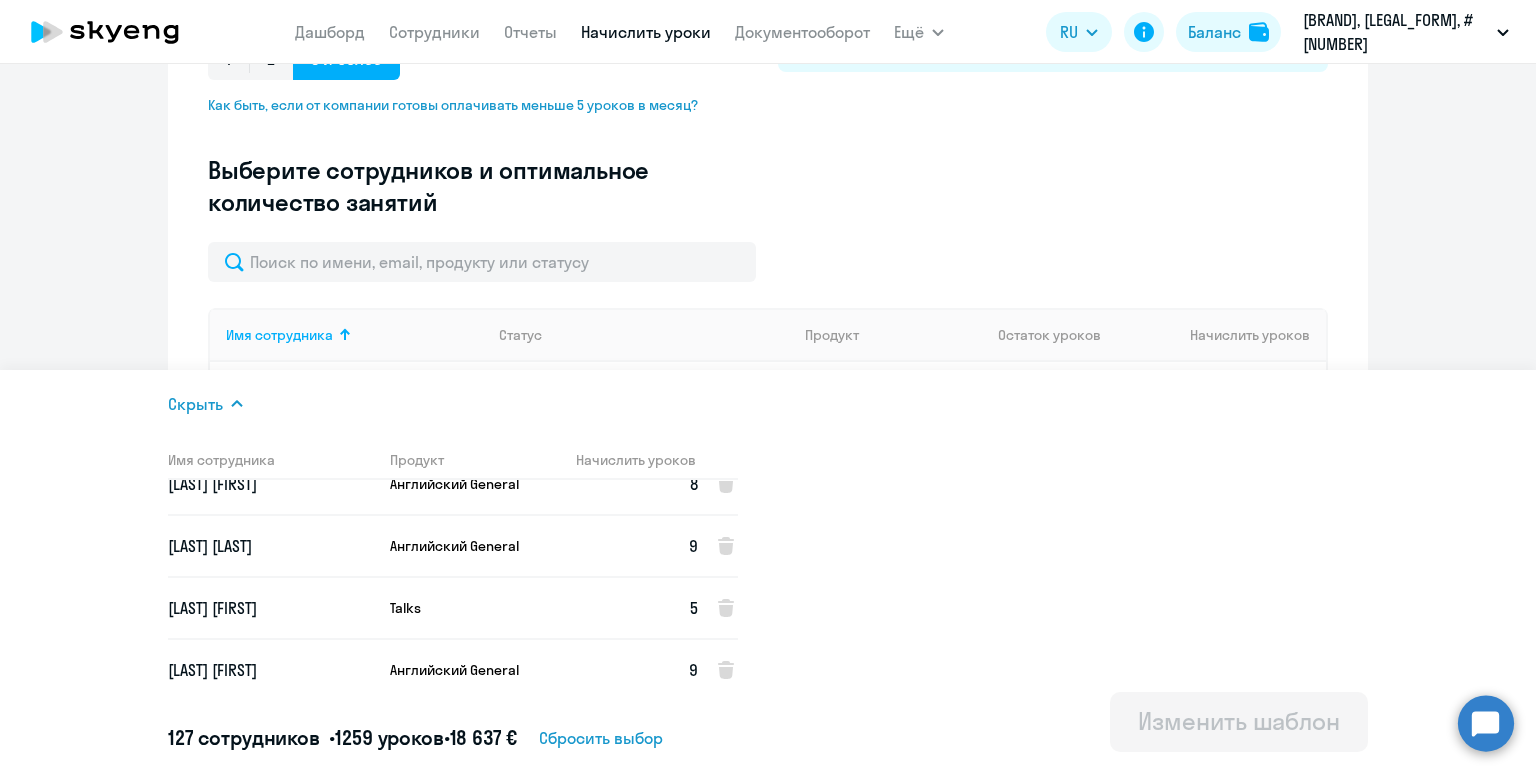 click on "[LAST] [FIRST]" at bounding box center (271, 608) 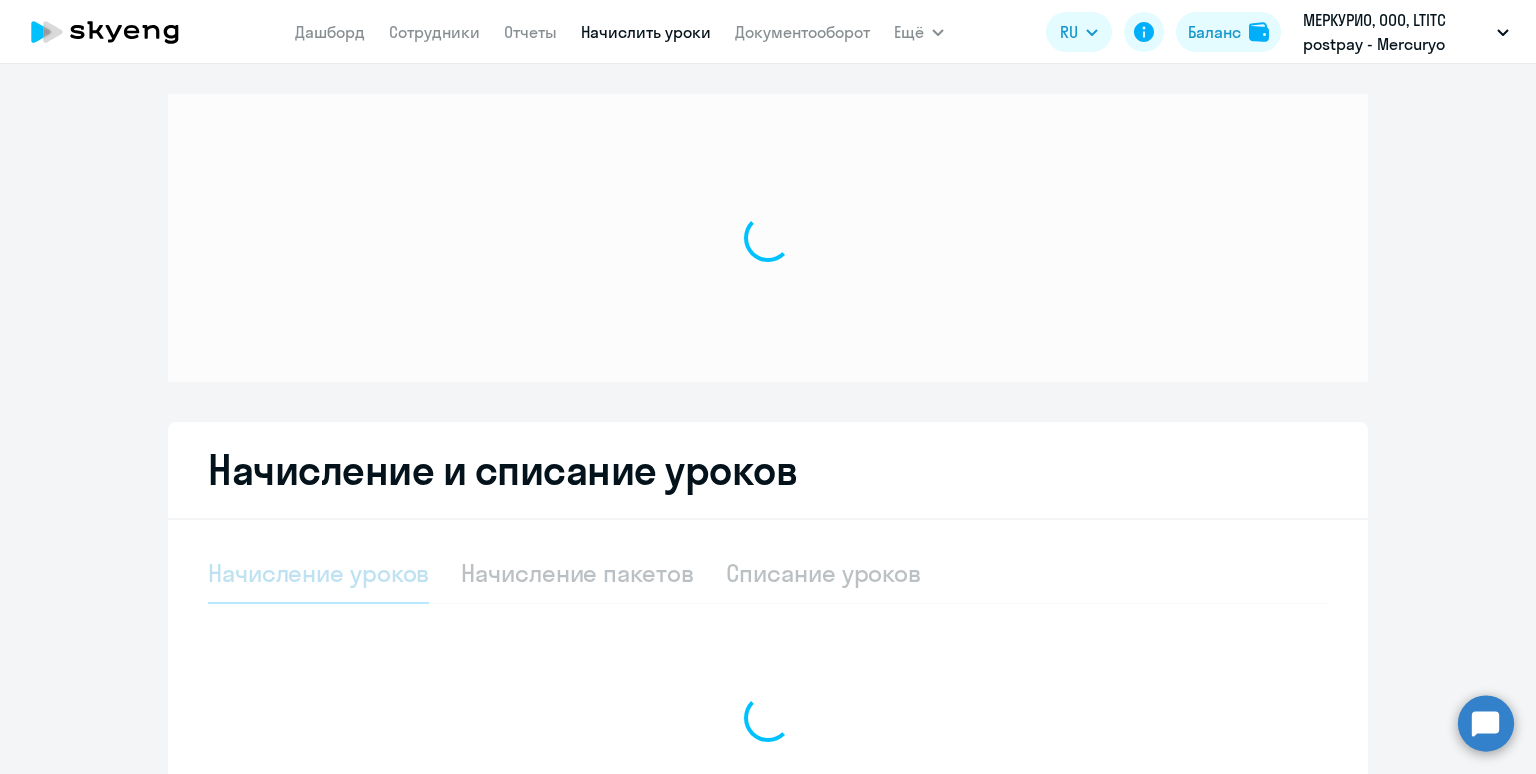 scroll, scrollTop: 0, scrollLeft: 0, axis: both 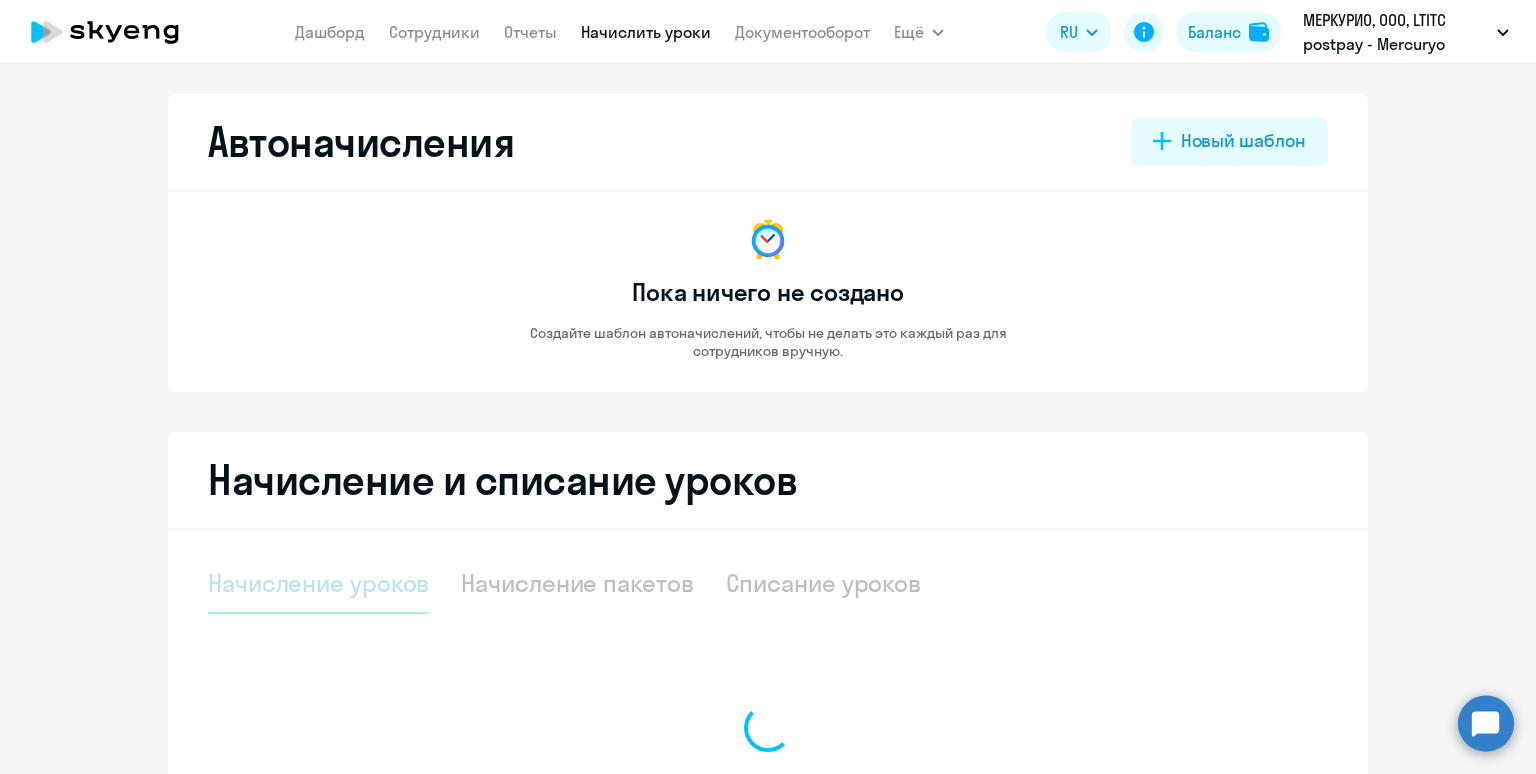select on "10" 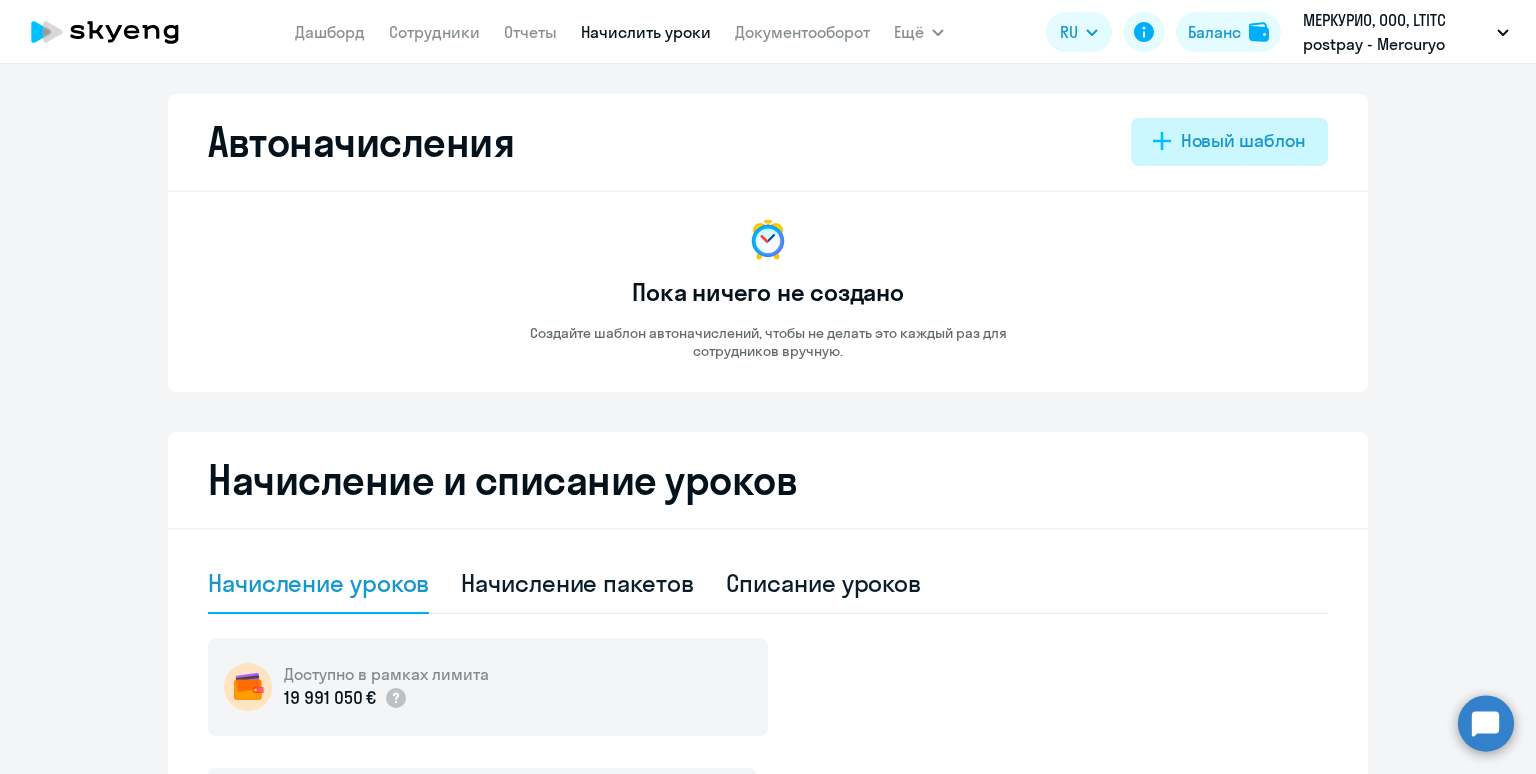 click on "Новый шаблон" 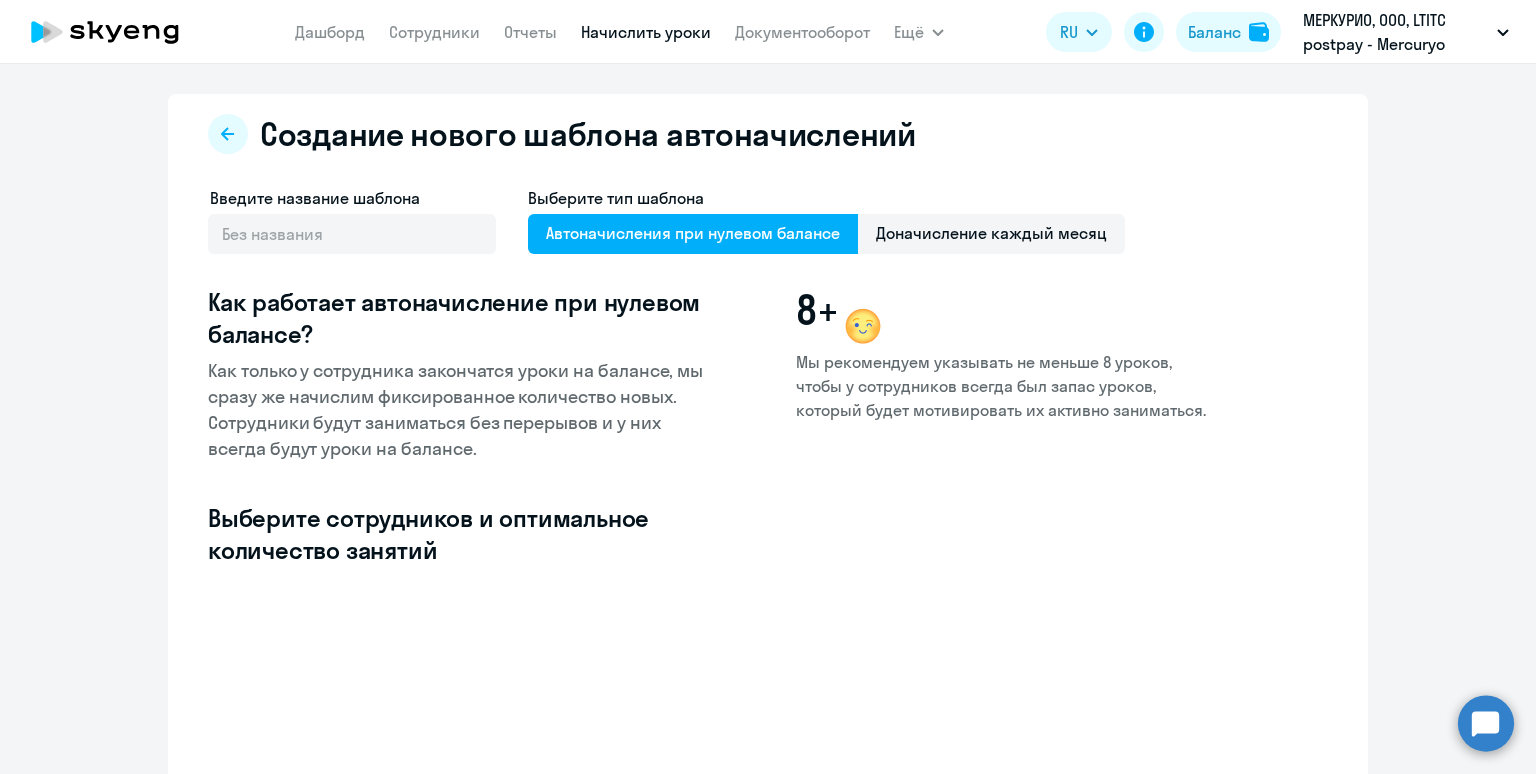 select on "10" 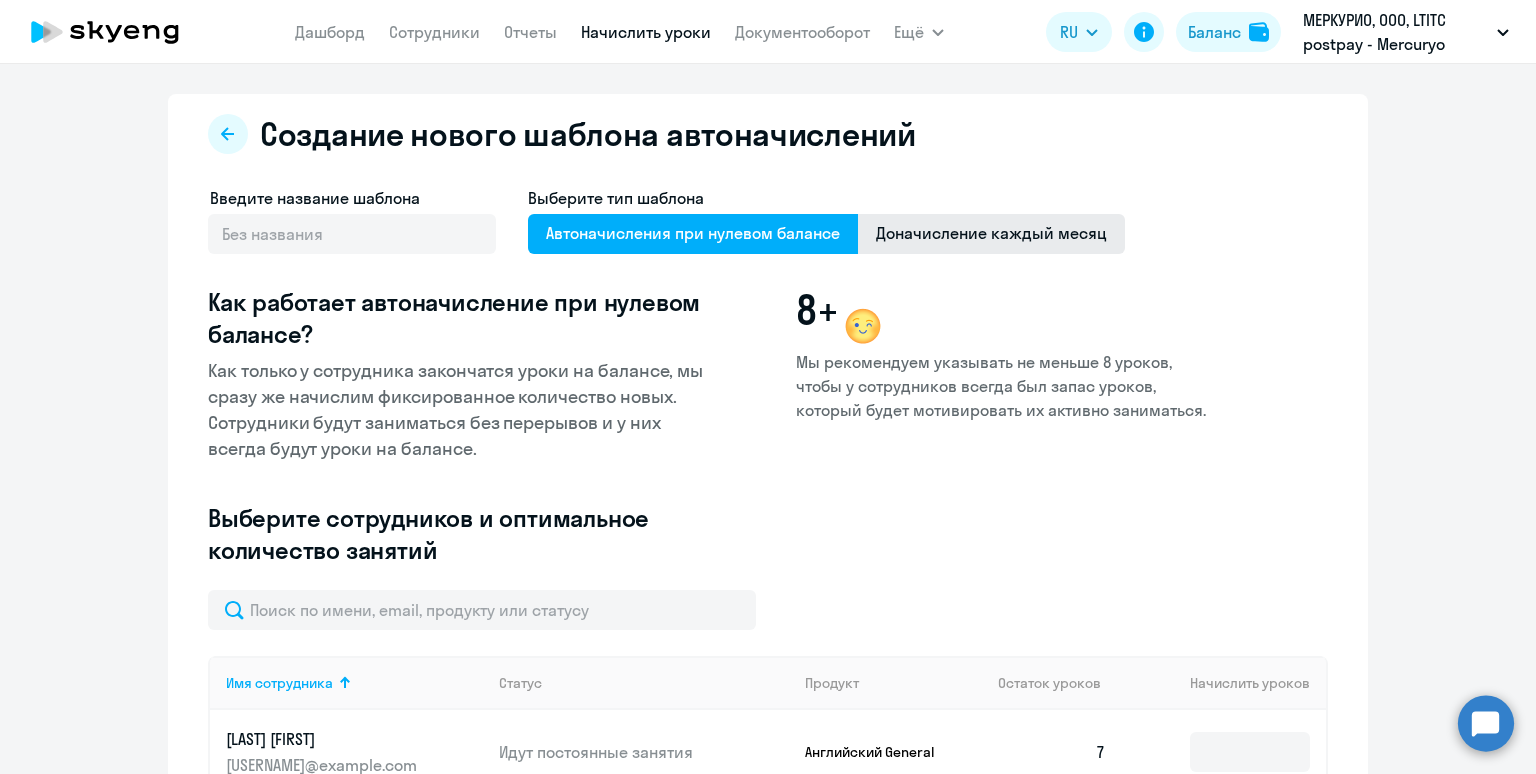 click on "Доначисление каждый месяц" 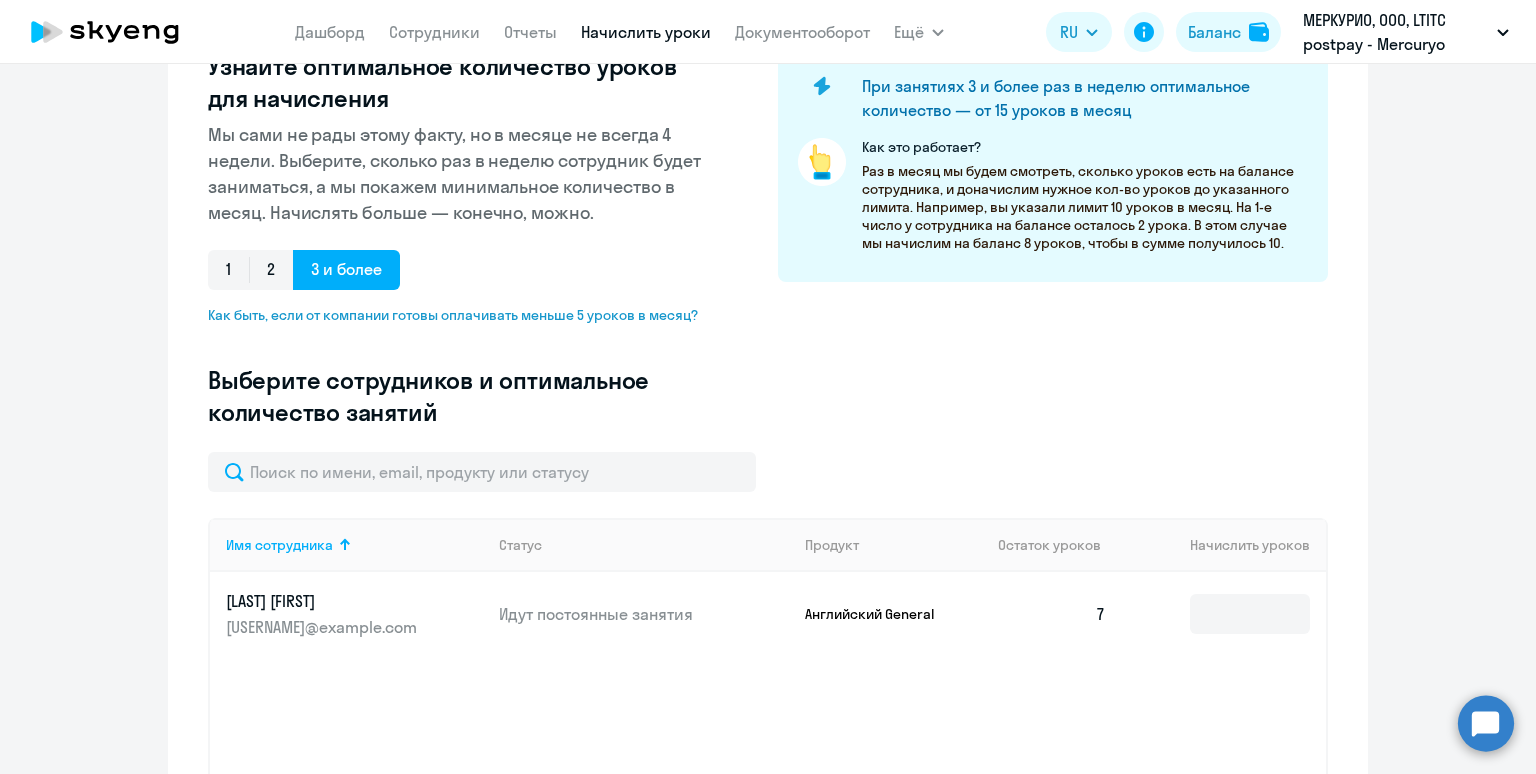 scroll, scrollTop: 447, scrollLeft: 0, axis: vertical 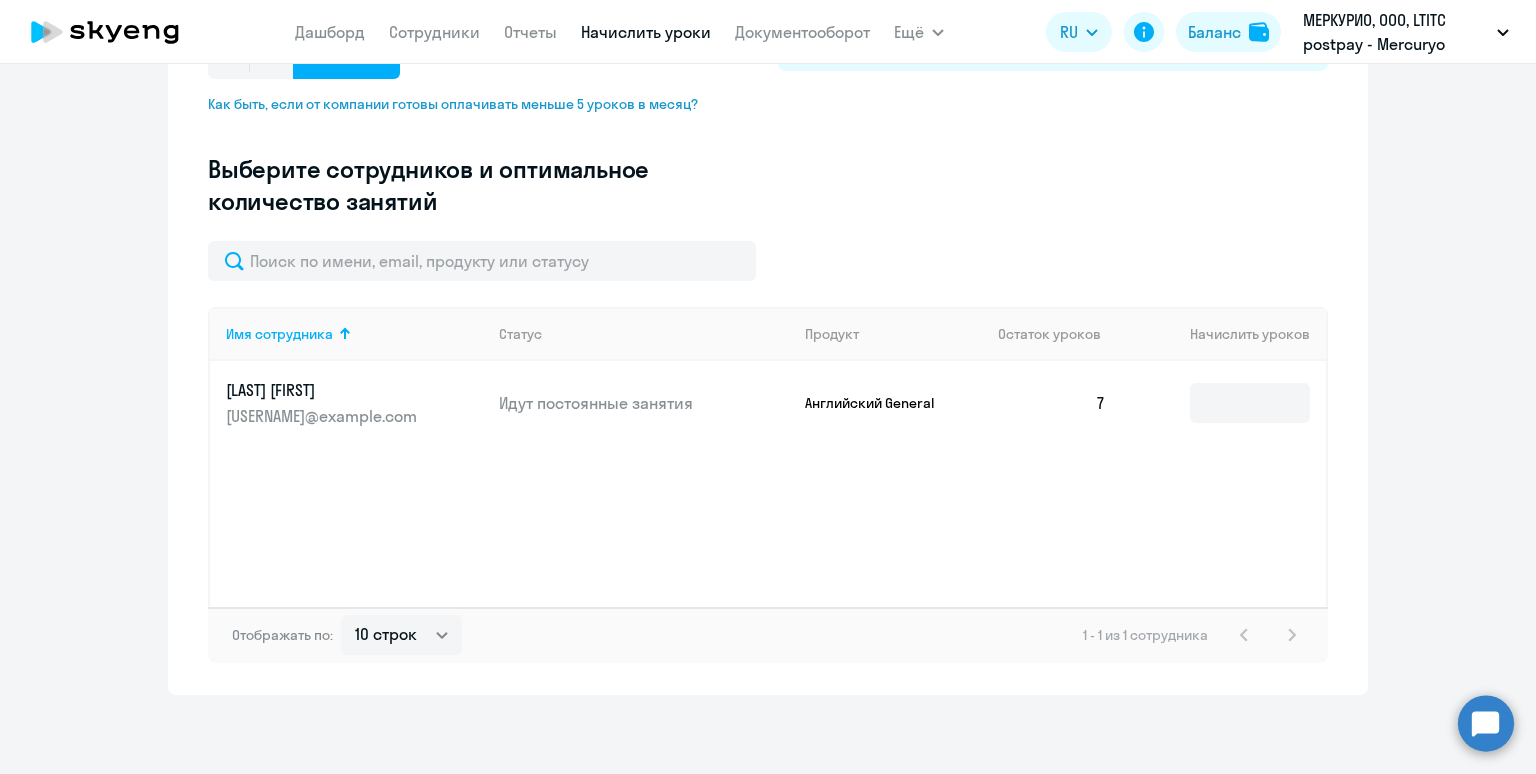 click 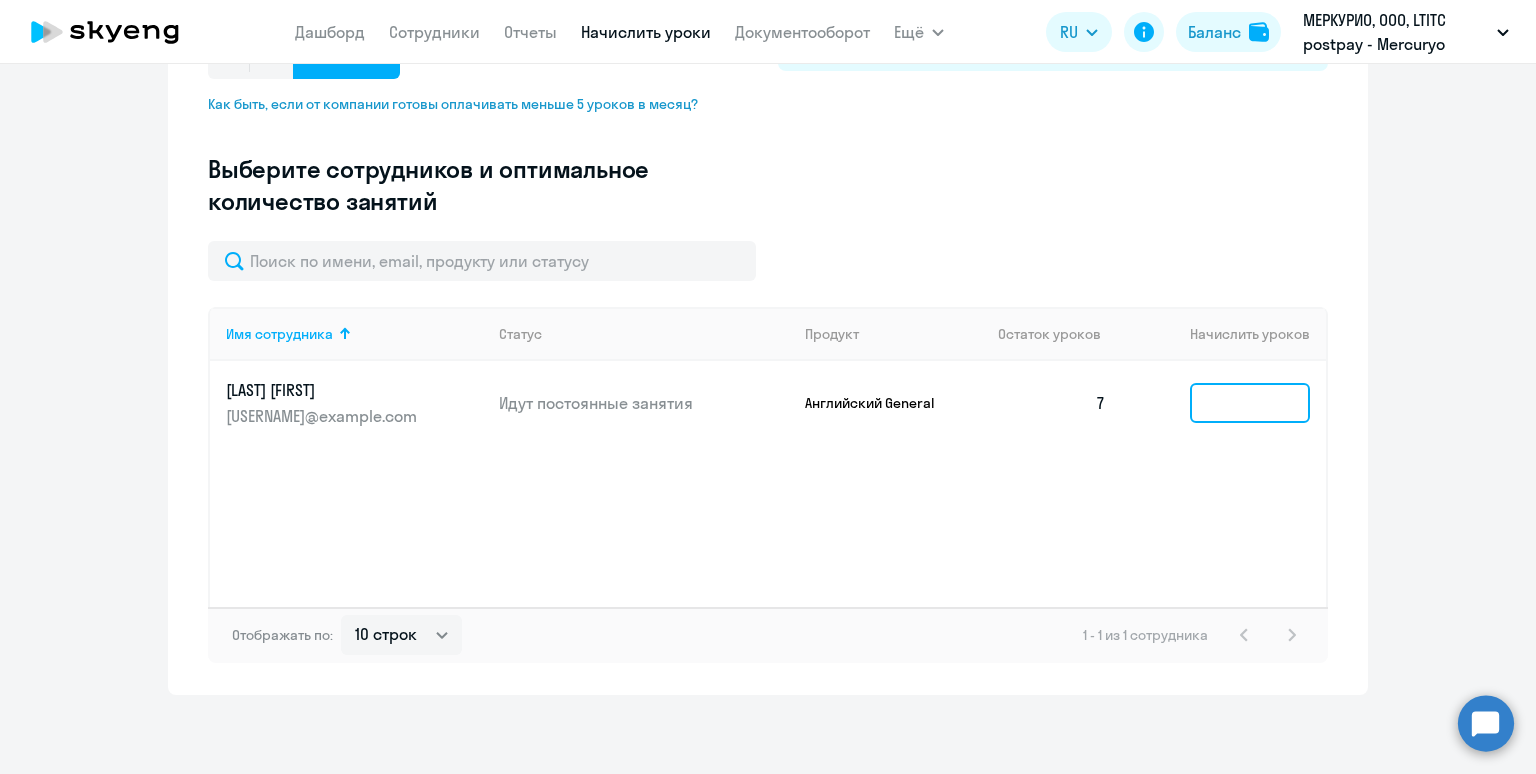 click 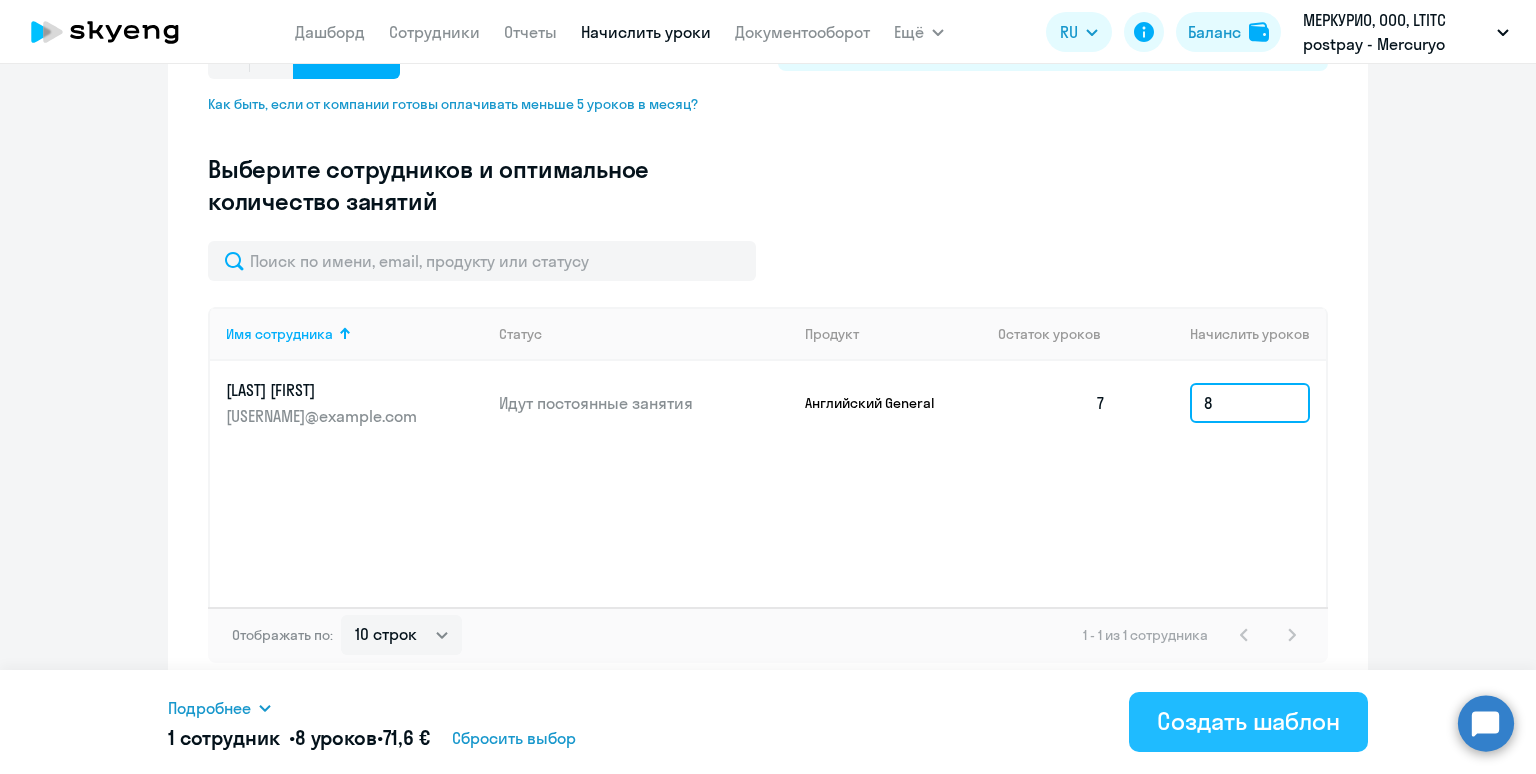 type on "8" 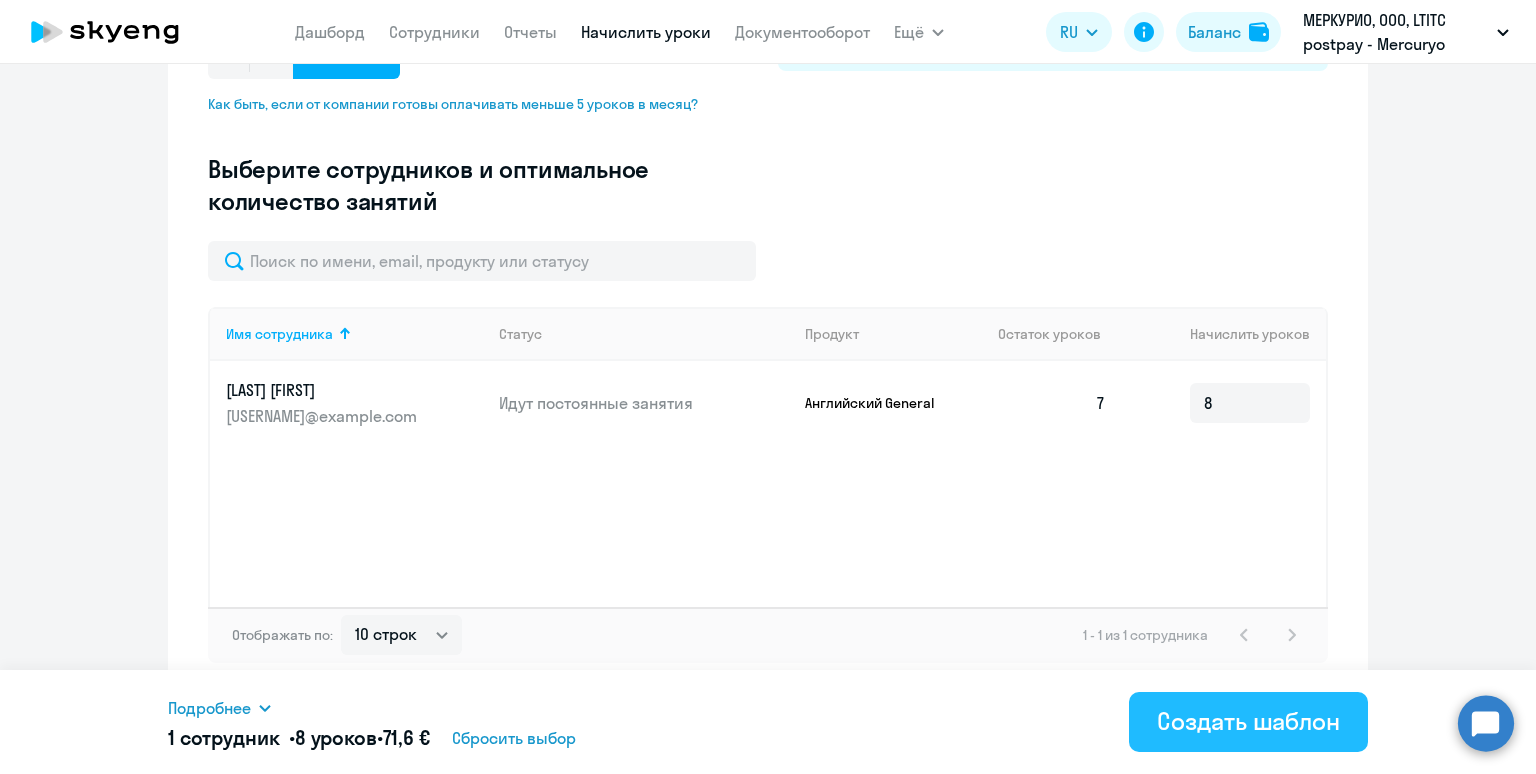 click on "Создать шаблон" at bounding box center (1248, 721) 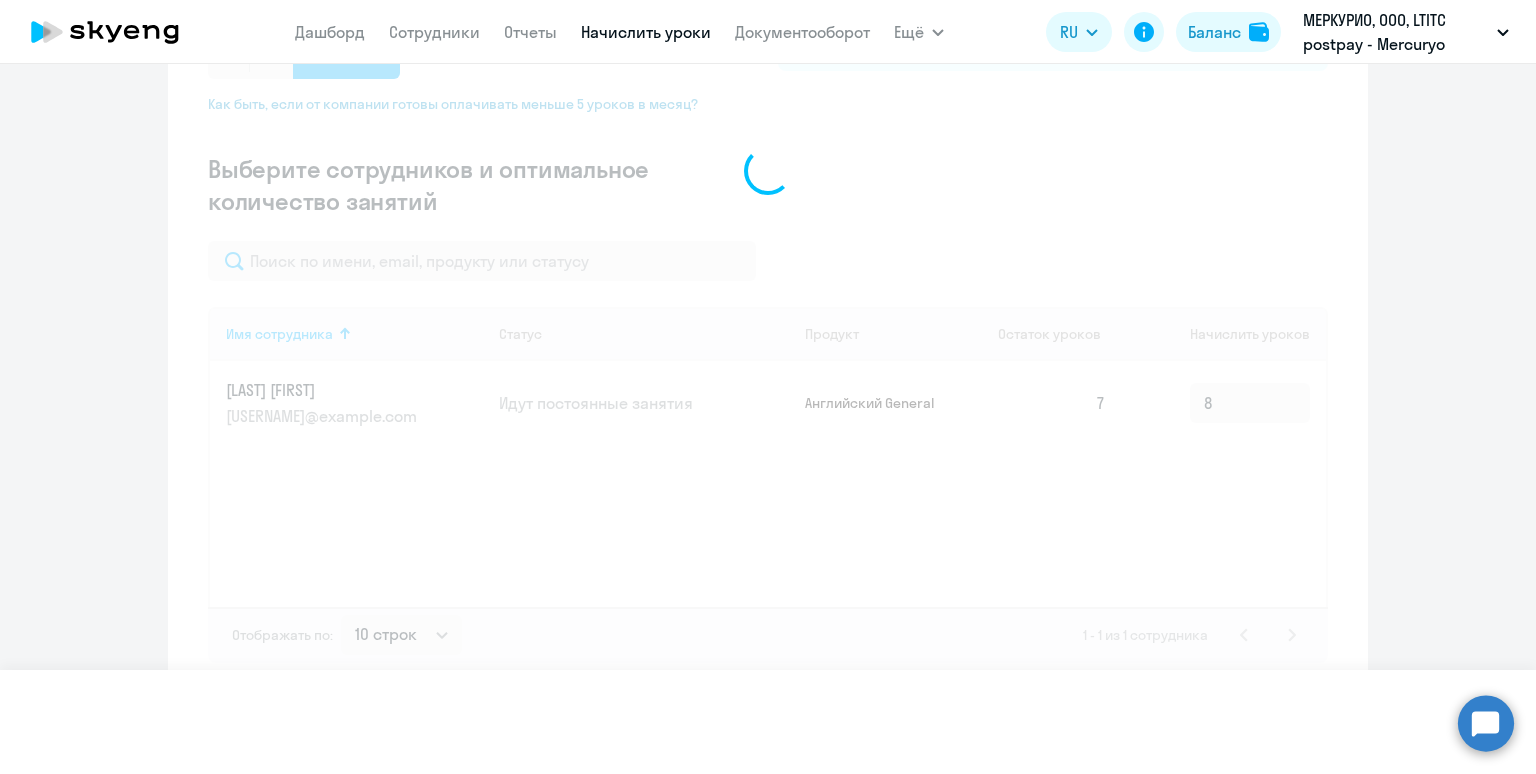 scroll, scrollTop: 0, scrollLeft: 0, axis: both 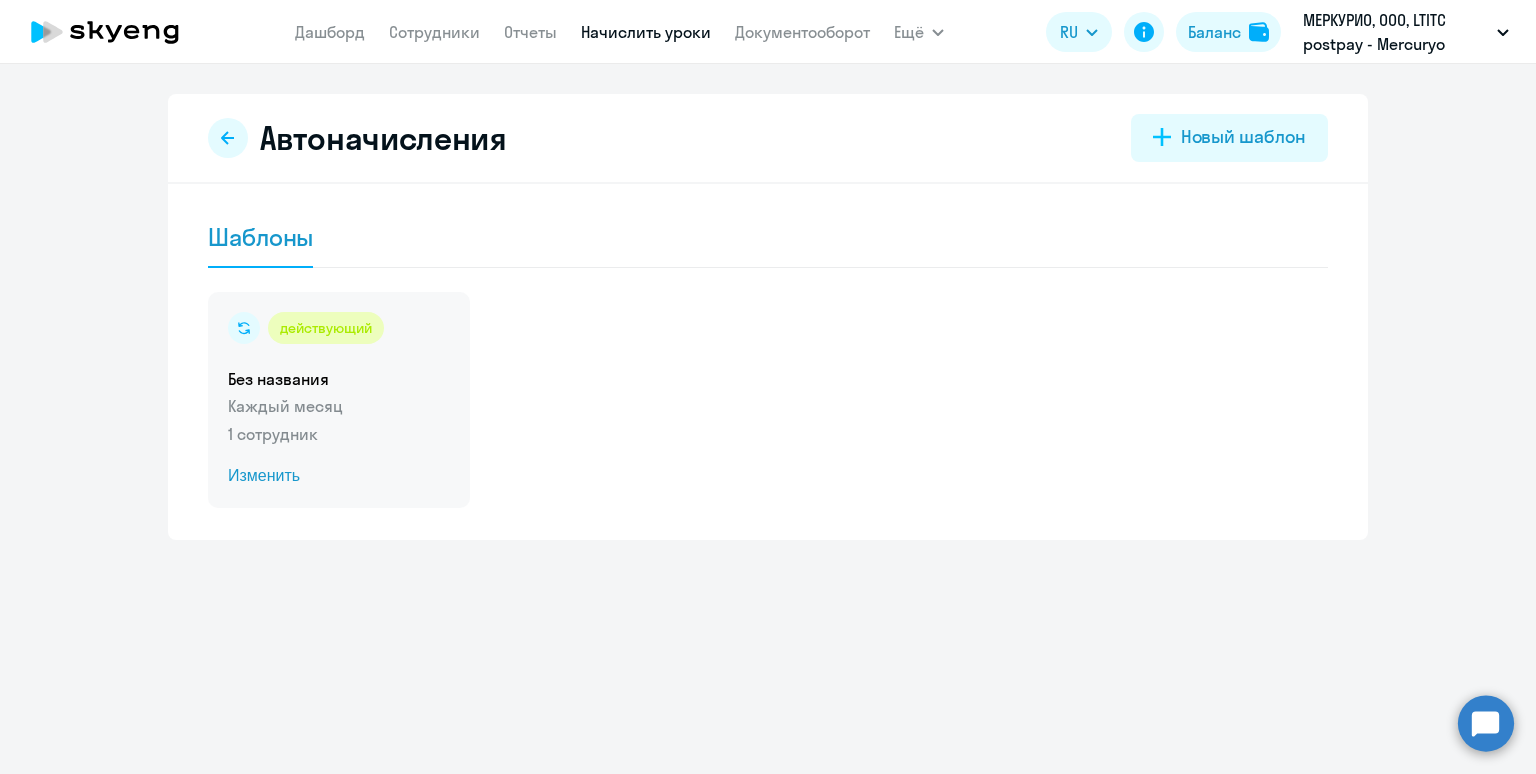 click on "действующий  Без названия  Каждый месяц   1 сотрудник  Изменить" 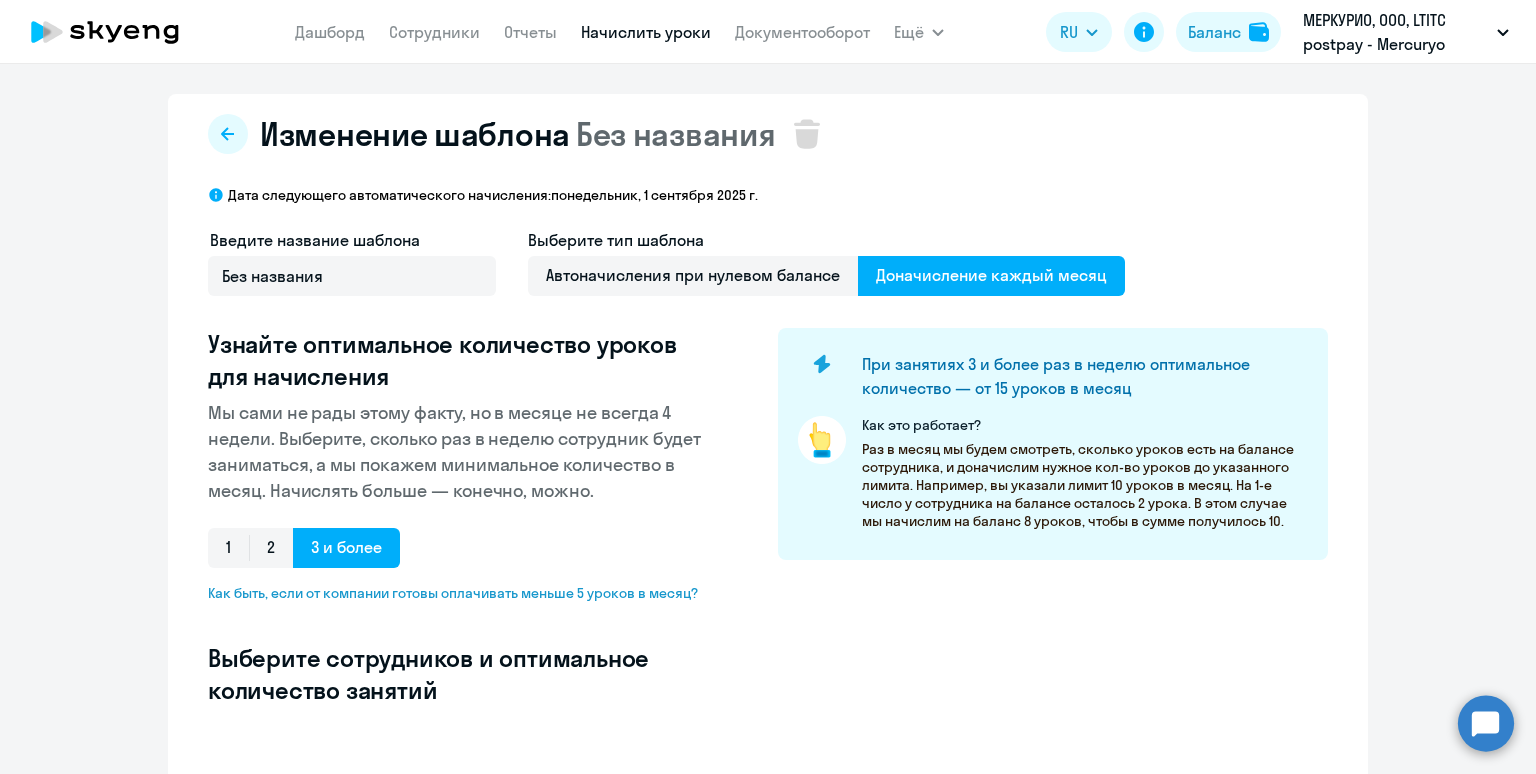 select on "10" 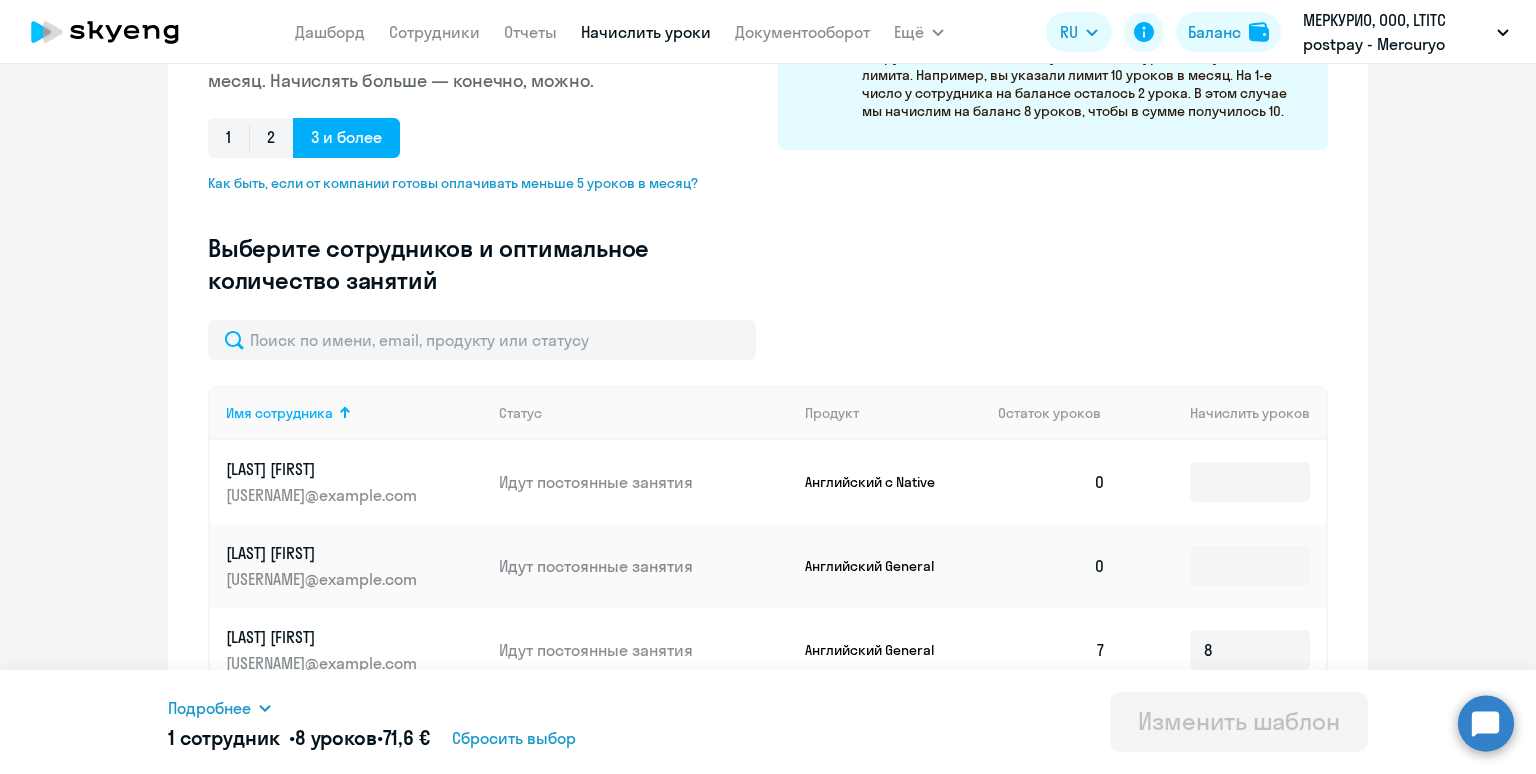 scroll, scrollTop: 480, scrollLeft: 0, axis: vertical 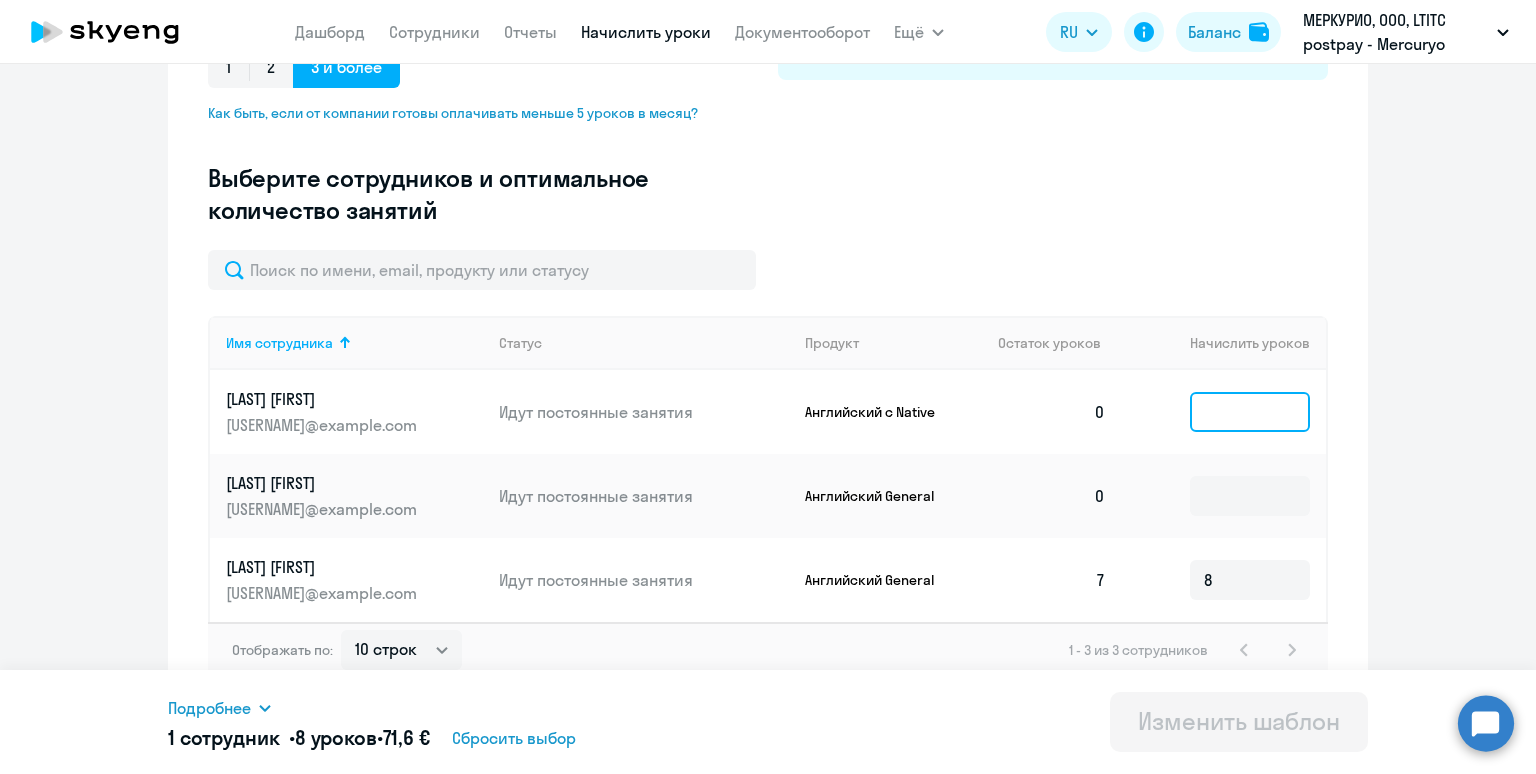 click 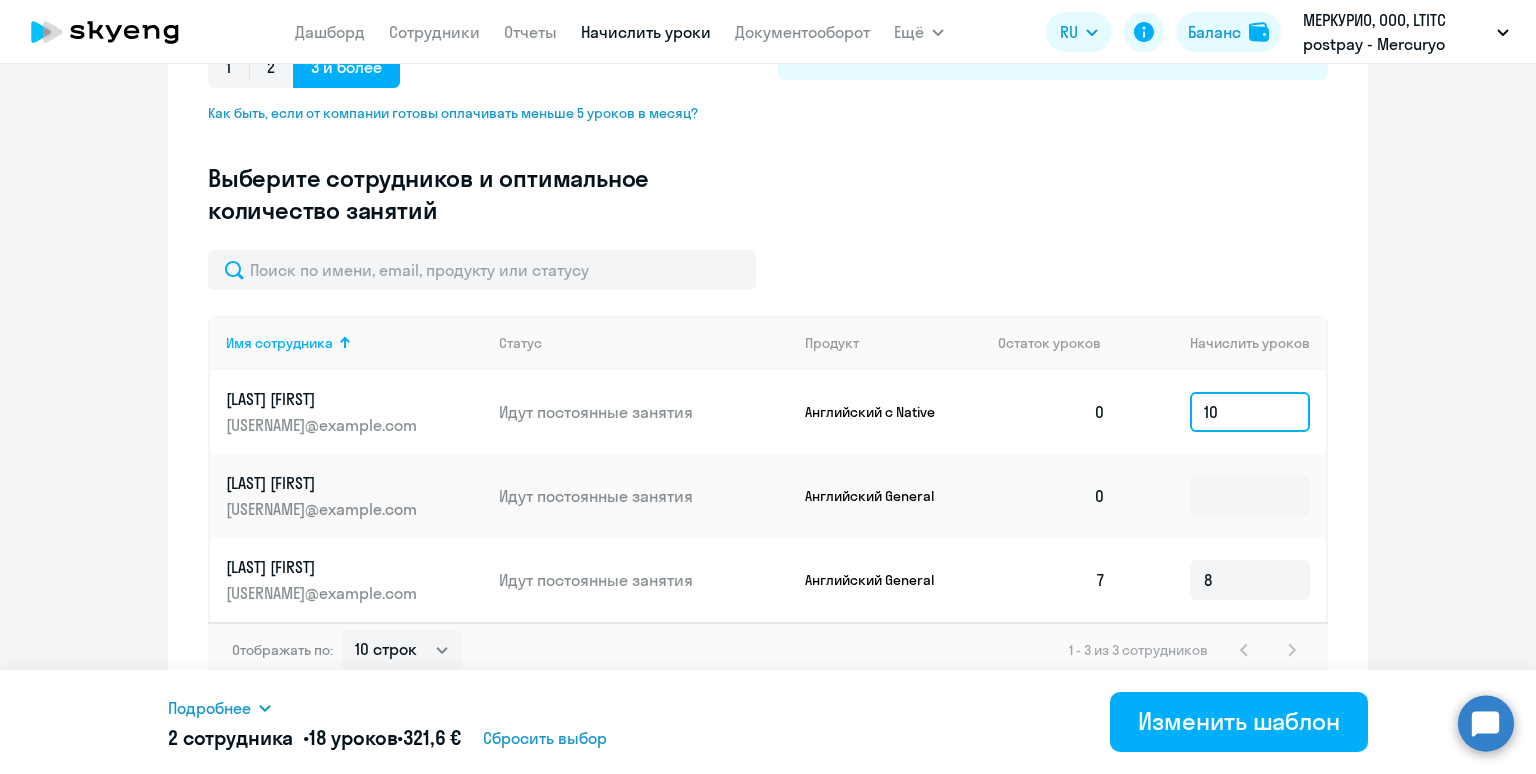 scroll, scrollTop: 495, scrollLeft: 0, axis: vertical 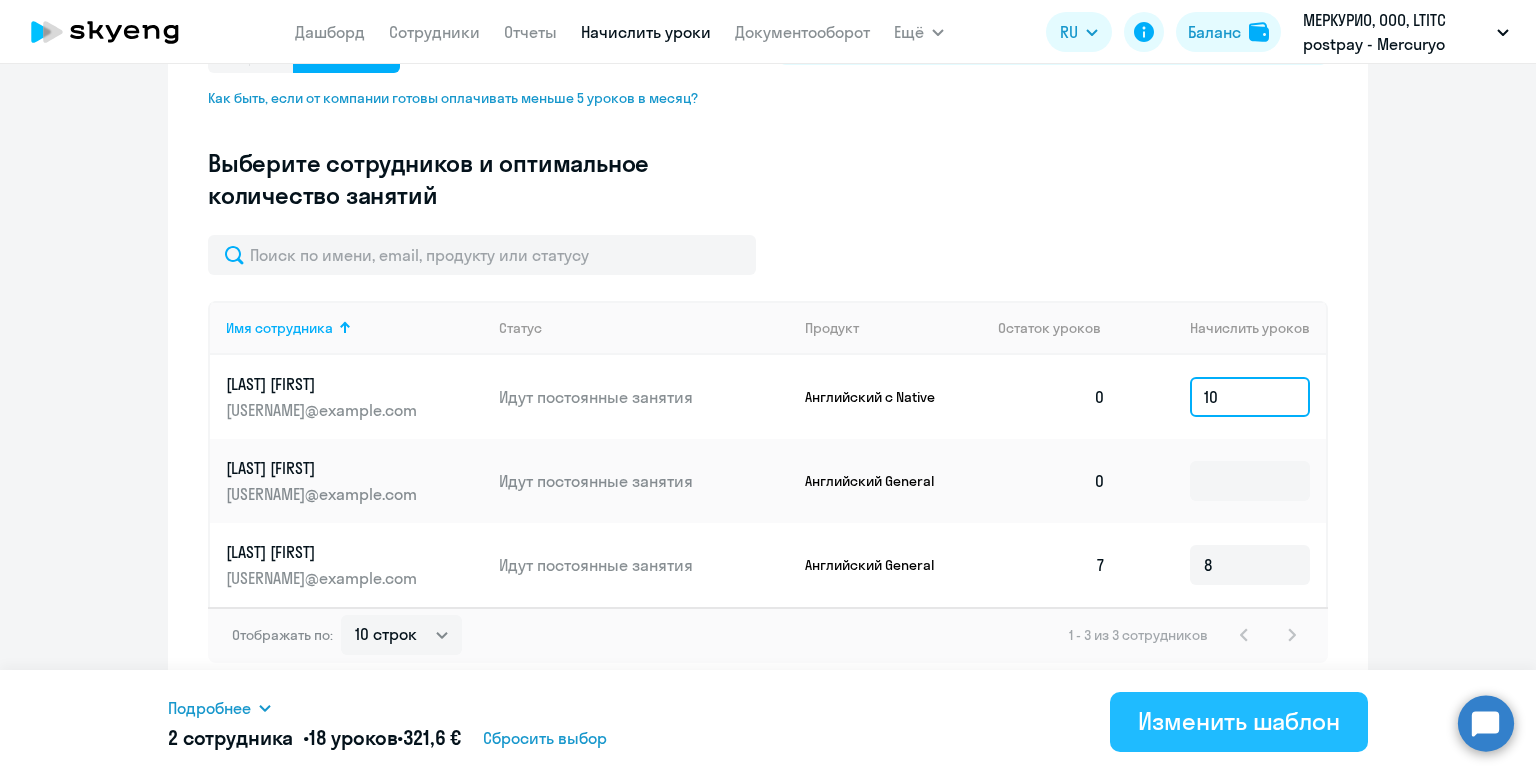 type on "10" 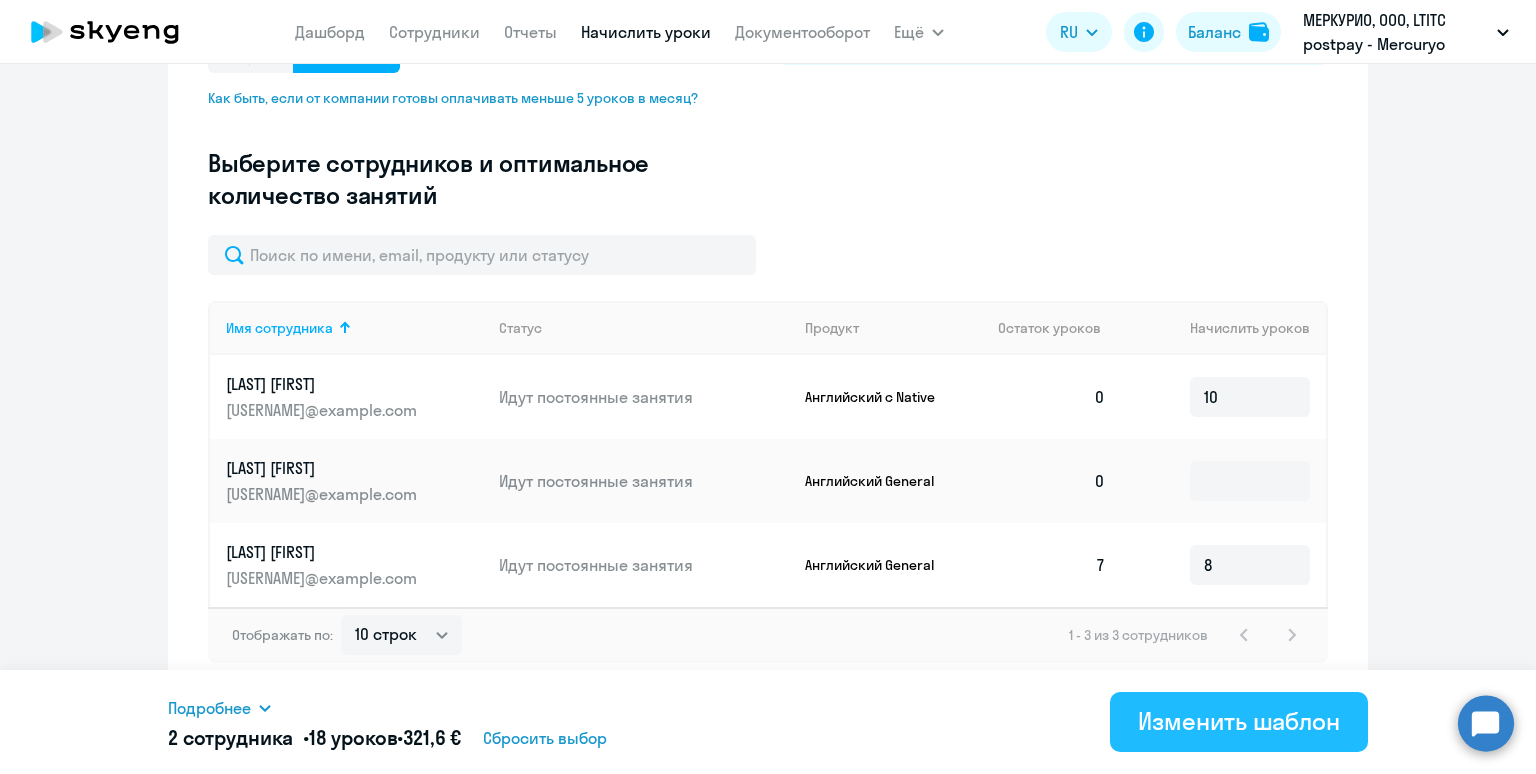 click on "Изменить шаблон" at bounding box center (1239, 722) 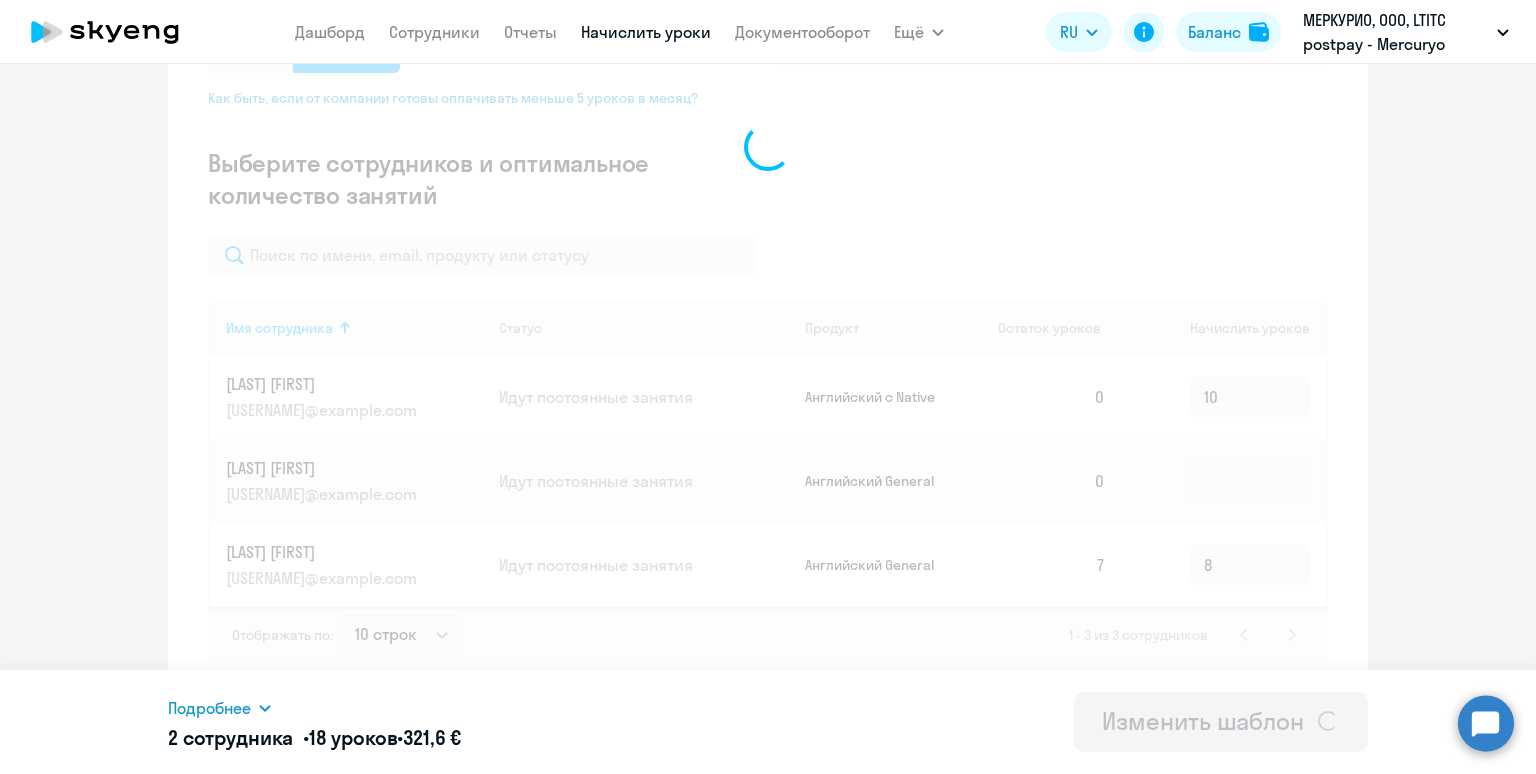 scroll, scrollTop: 0, scrollLeft: 0, axis: both 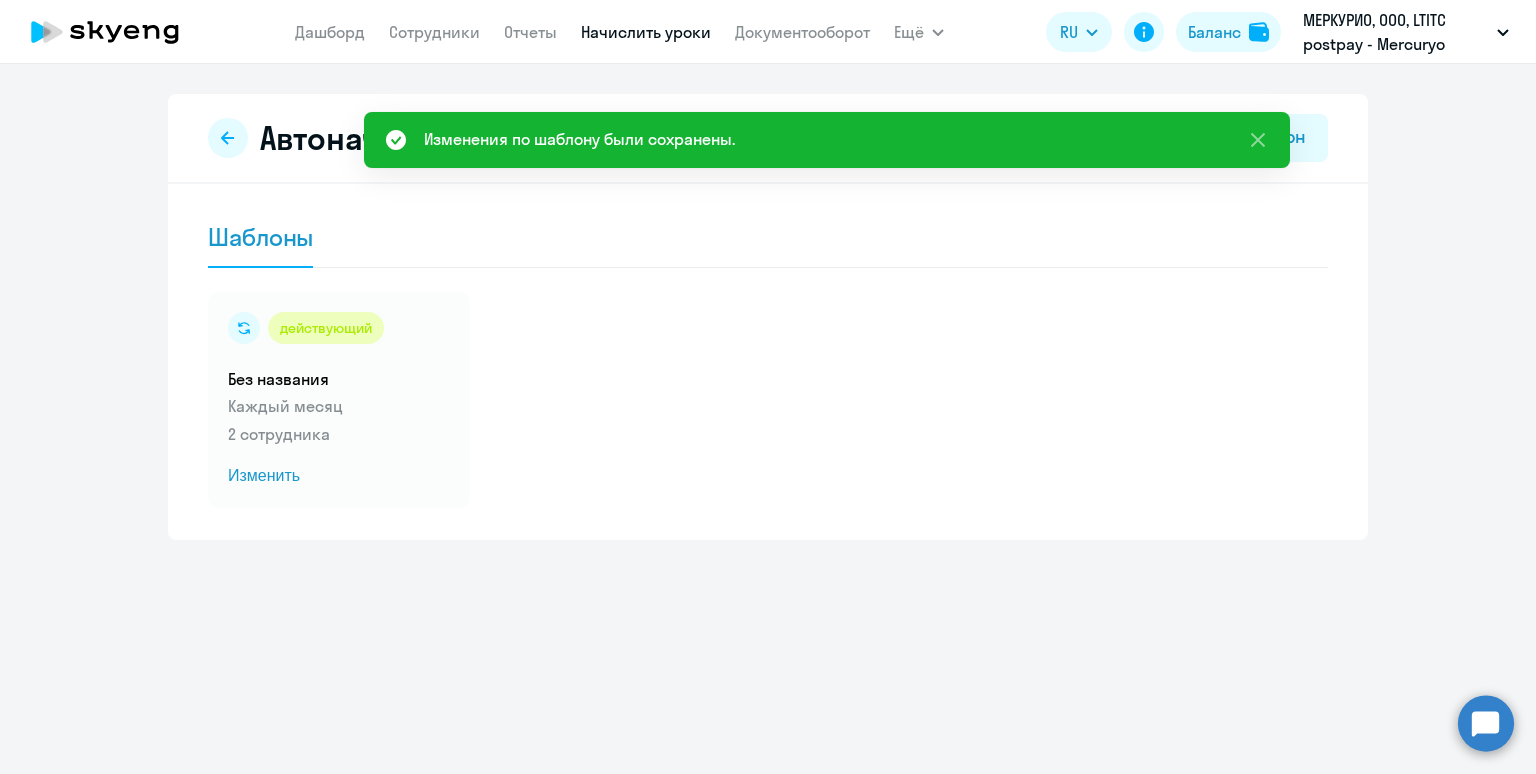 click on "Начислить уроки" at bounding box center [646, 32] 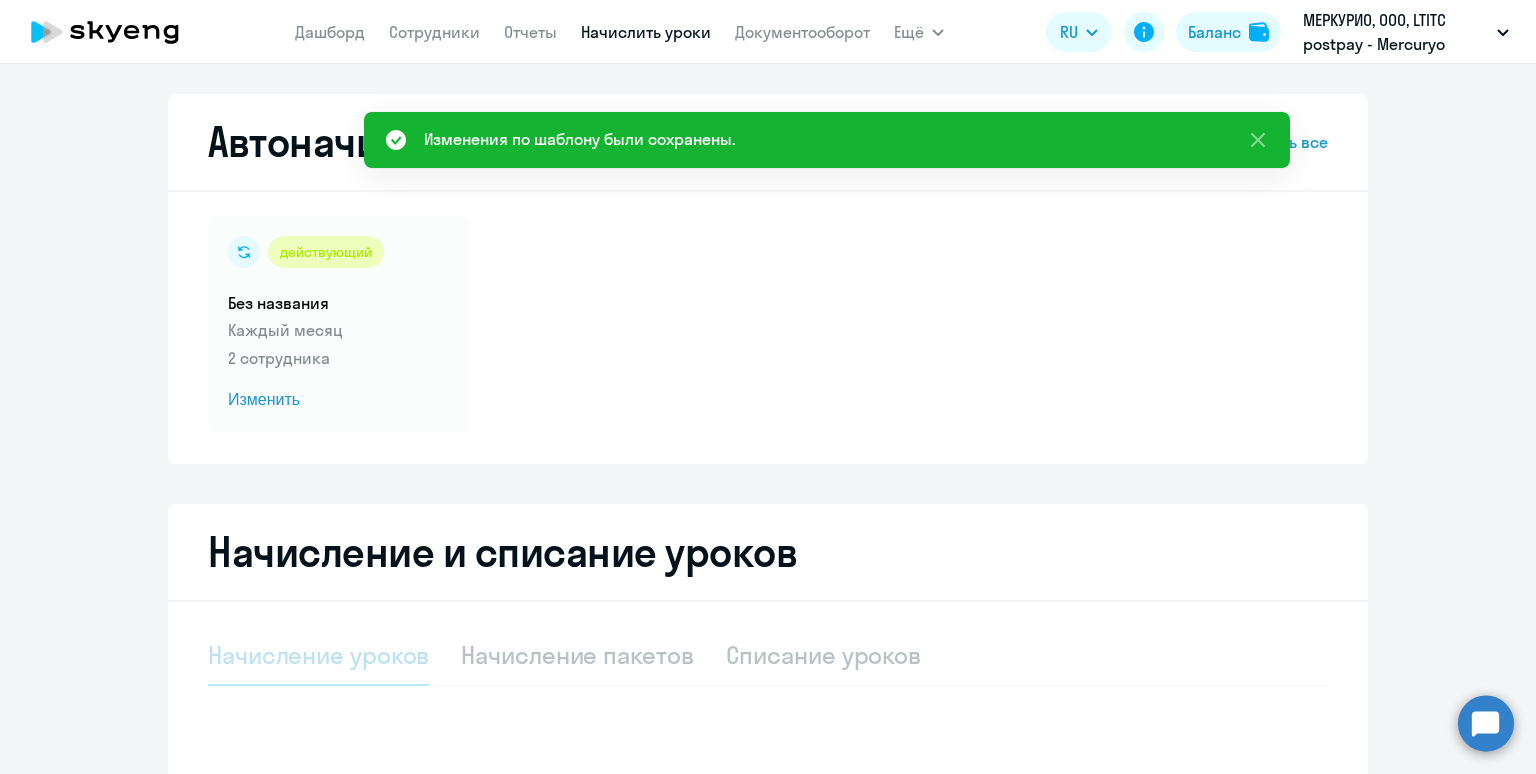 select on "10" 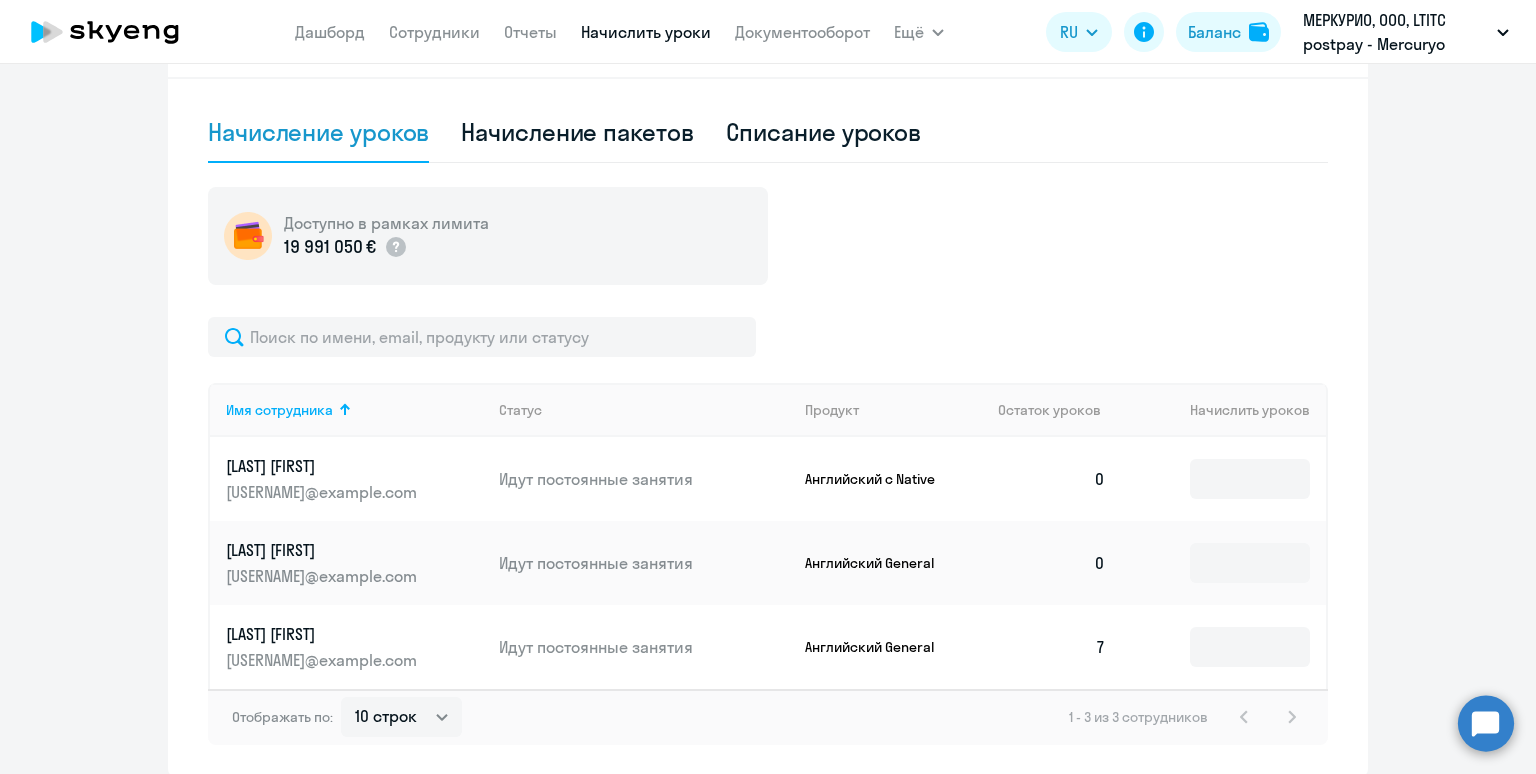 scroll, scrollTop: 520, scrollLeft: 0, axis: vertical 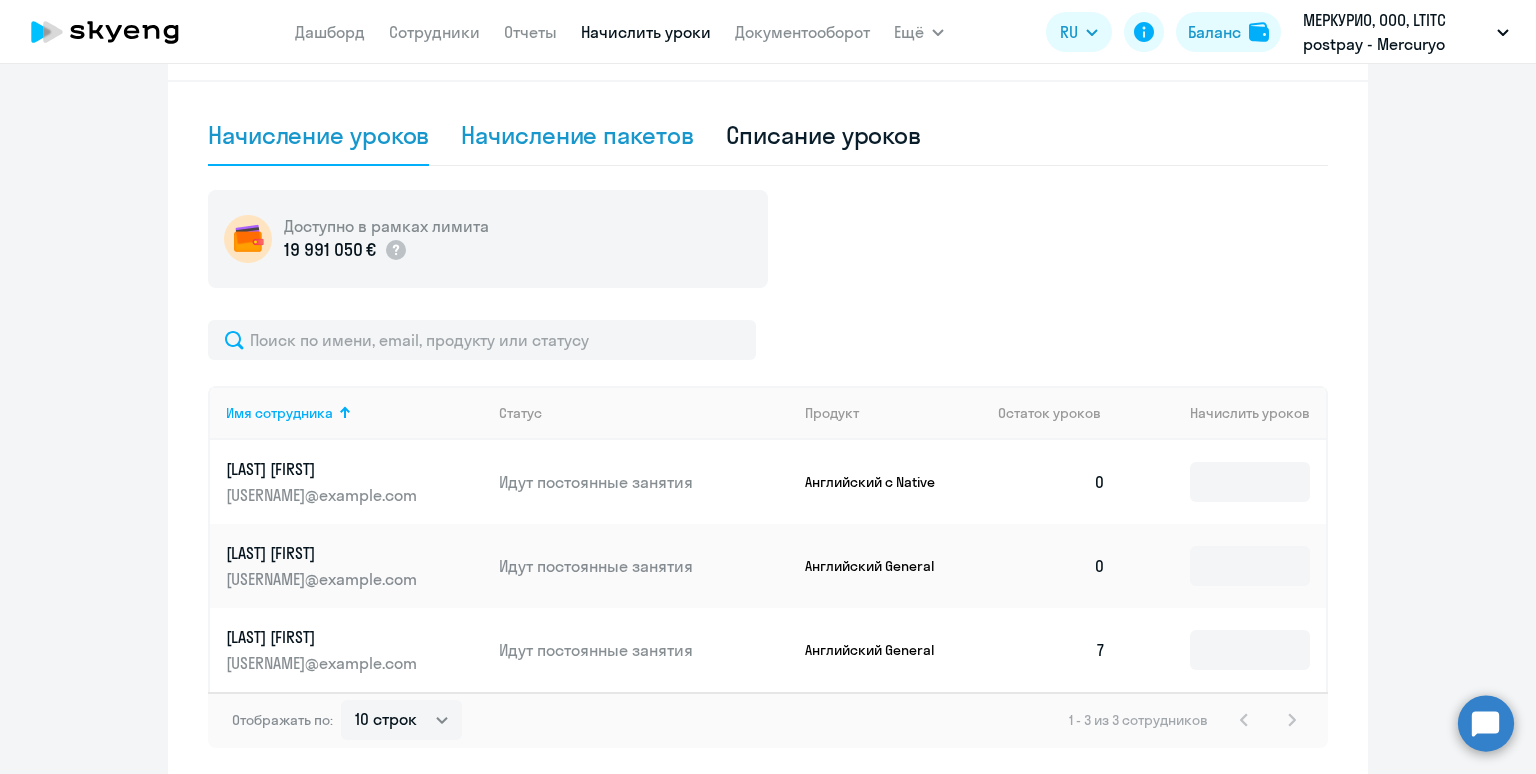 click on "Начисление пакетов" 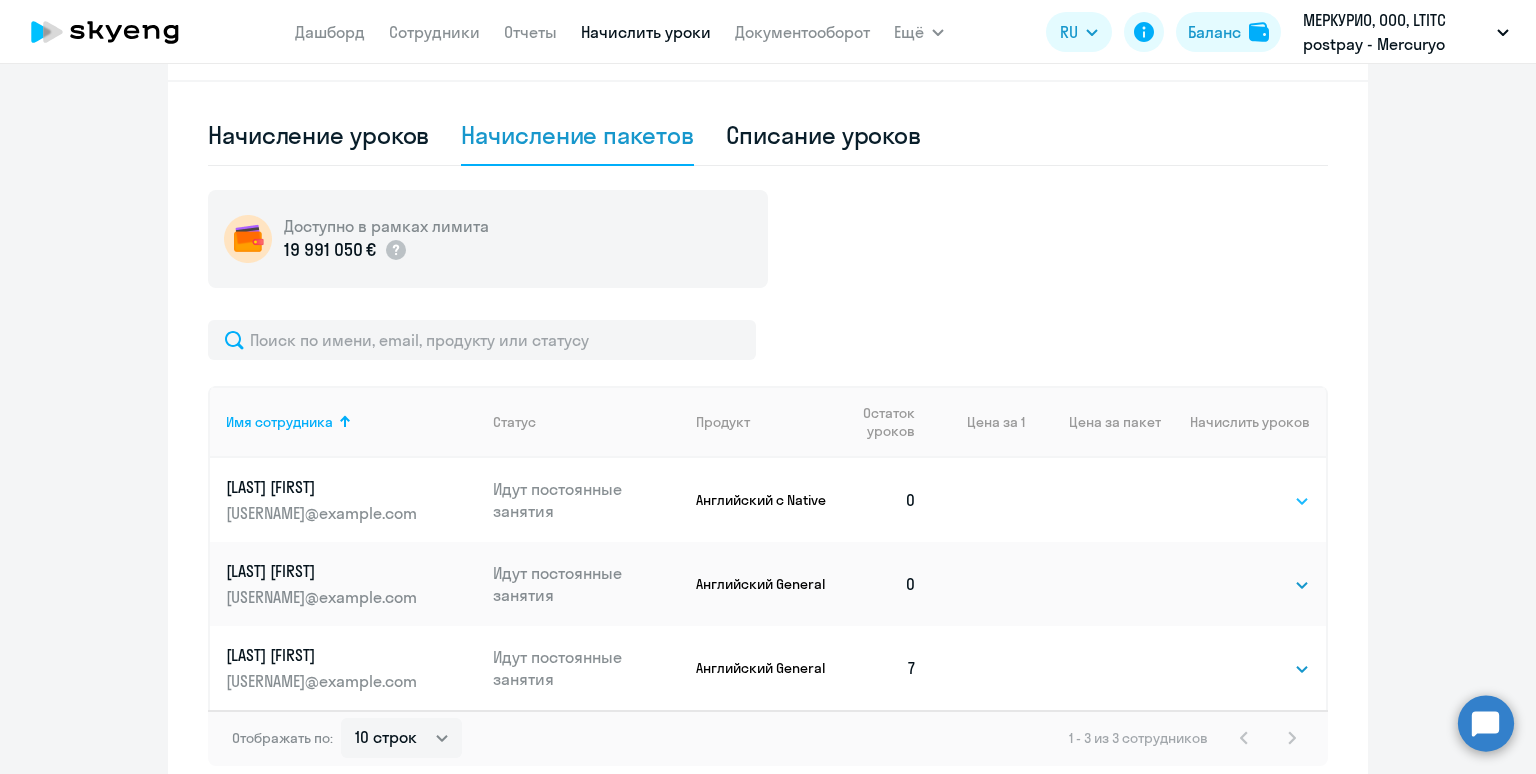 click on "Выбрать   4   8   16   32   64" 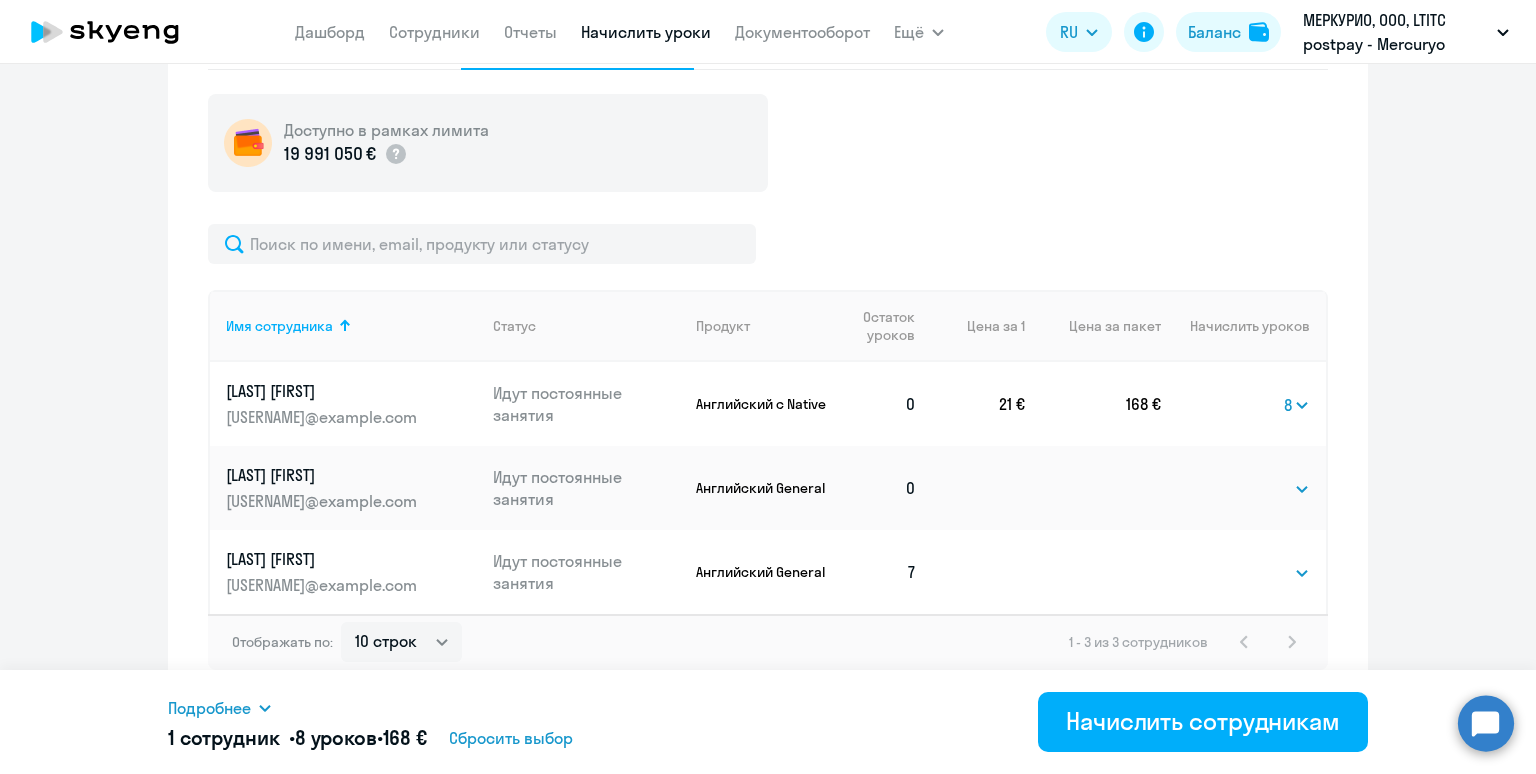 scroll, scrollTop: 623, scrollLeft: 0, axis: vertical 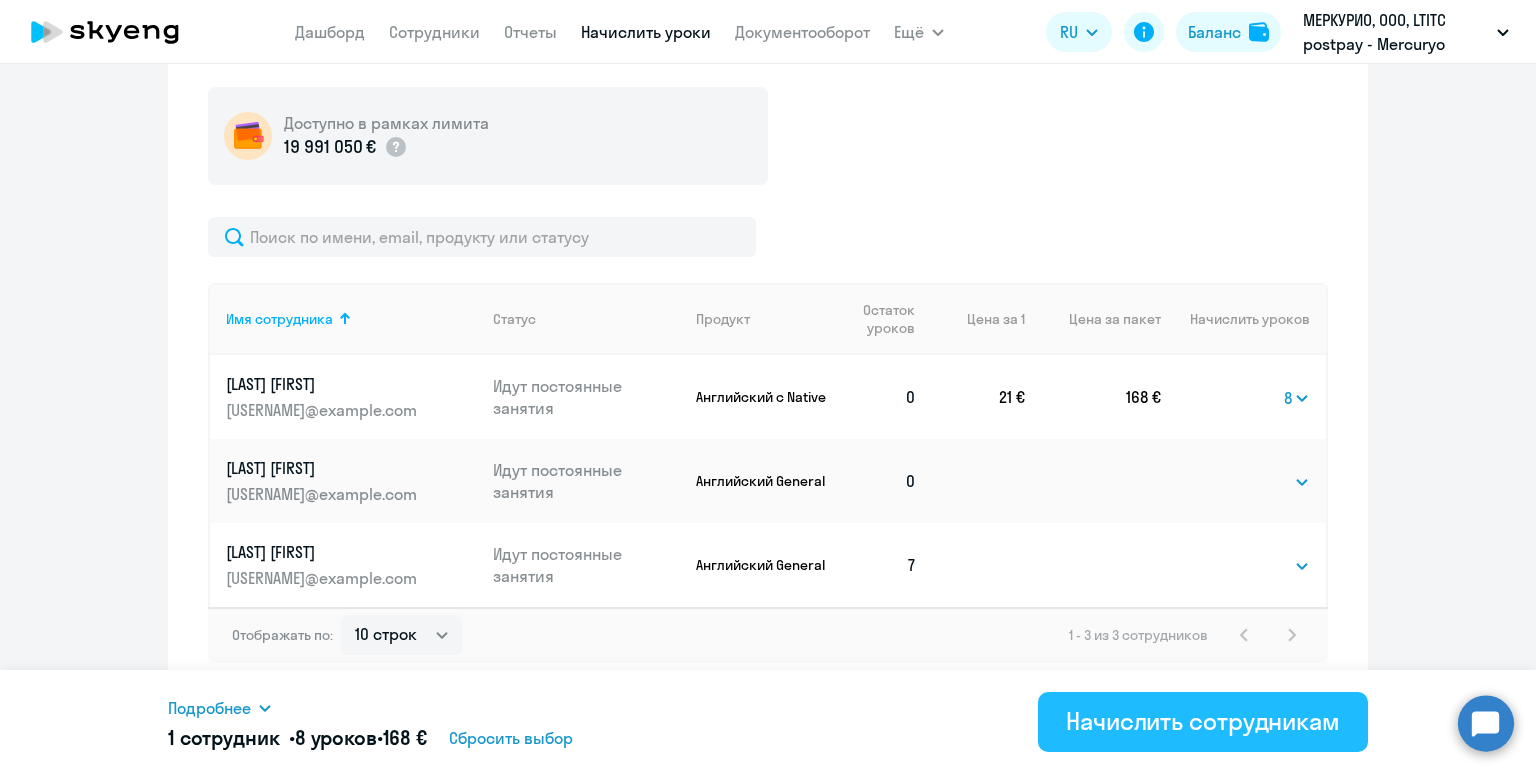 click on "Начислить сотрудникам" at bounding box center (1203, 721) 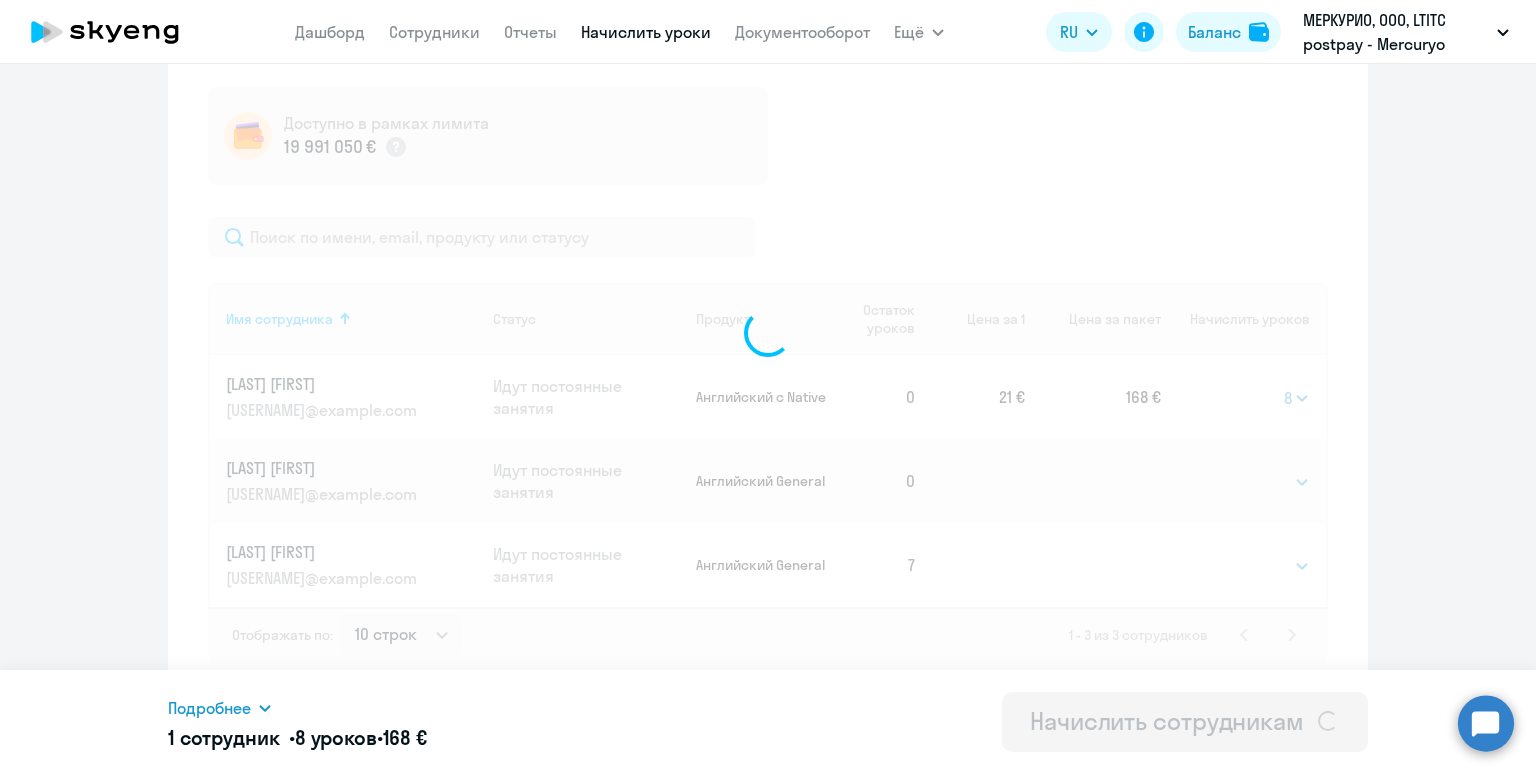 select 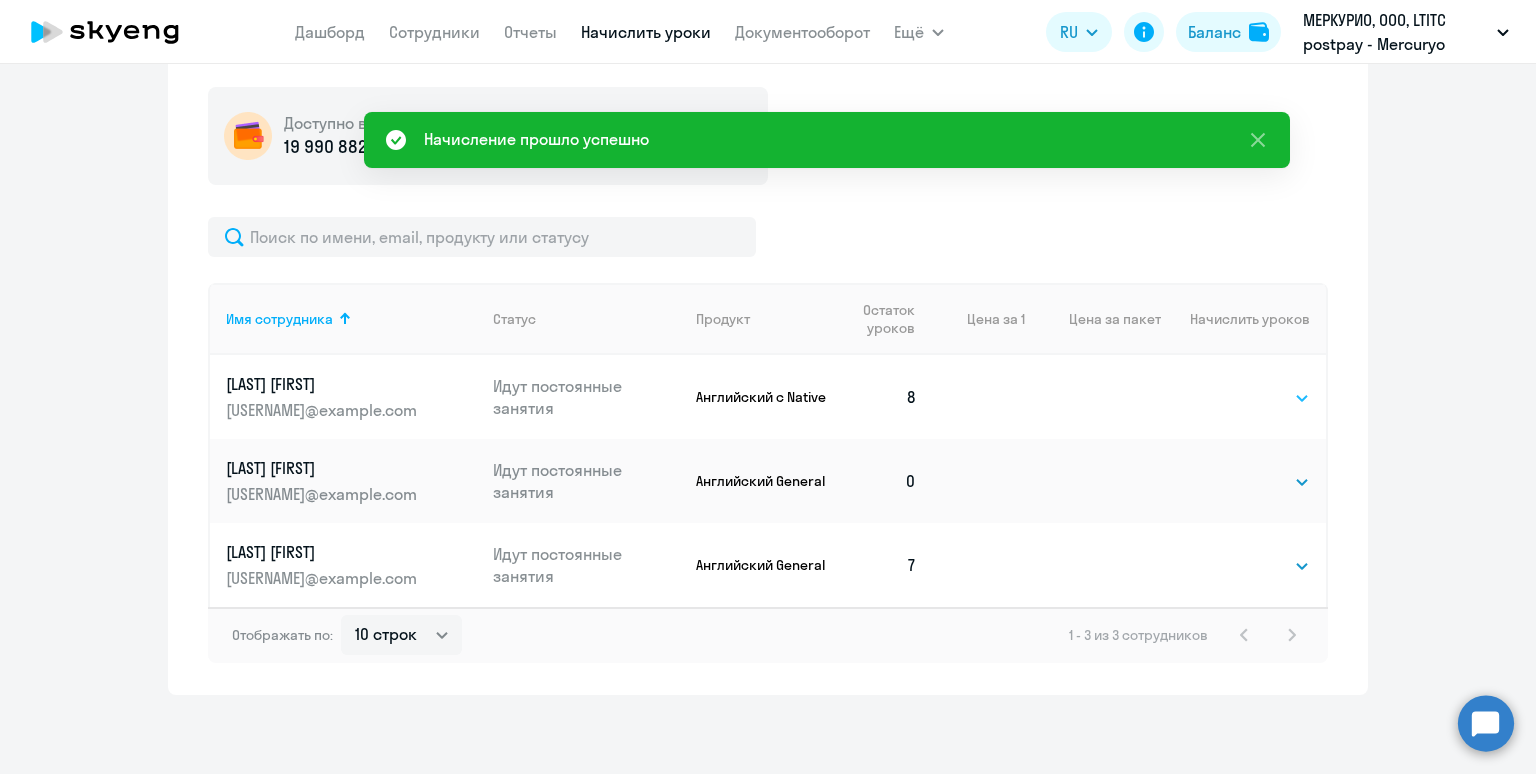 click on "Выбрать   4   8   16   32   64" 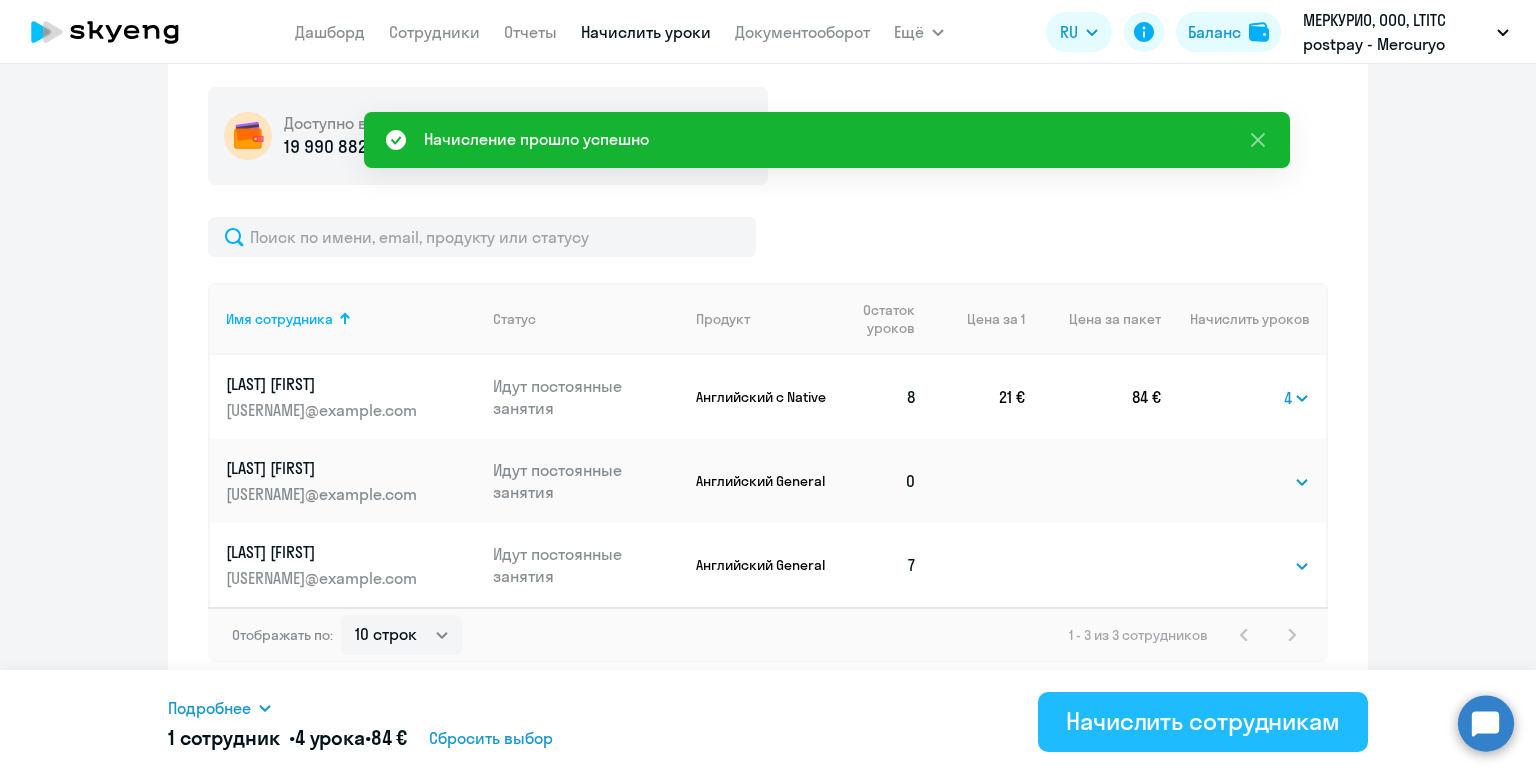 click on "Начислить сотрудникам" at bounding box center (1203, 721) 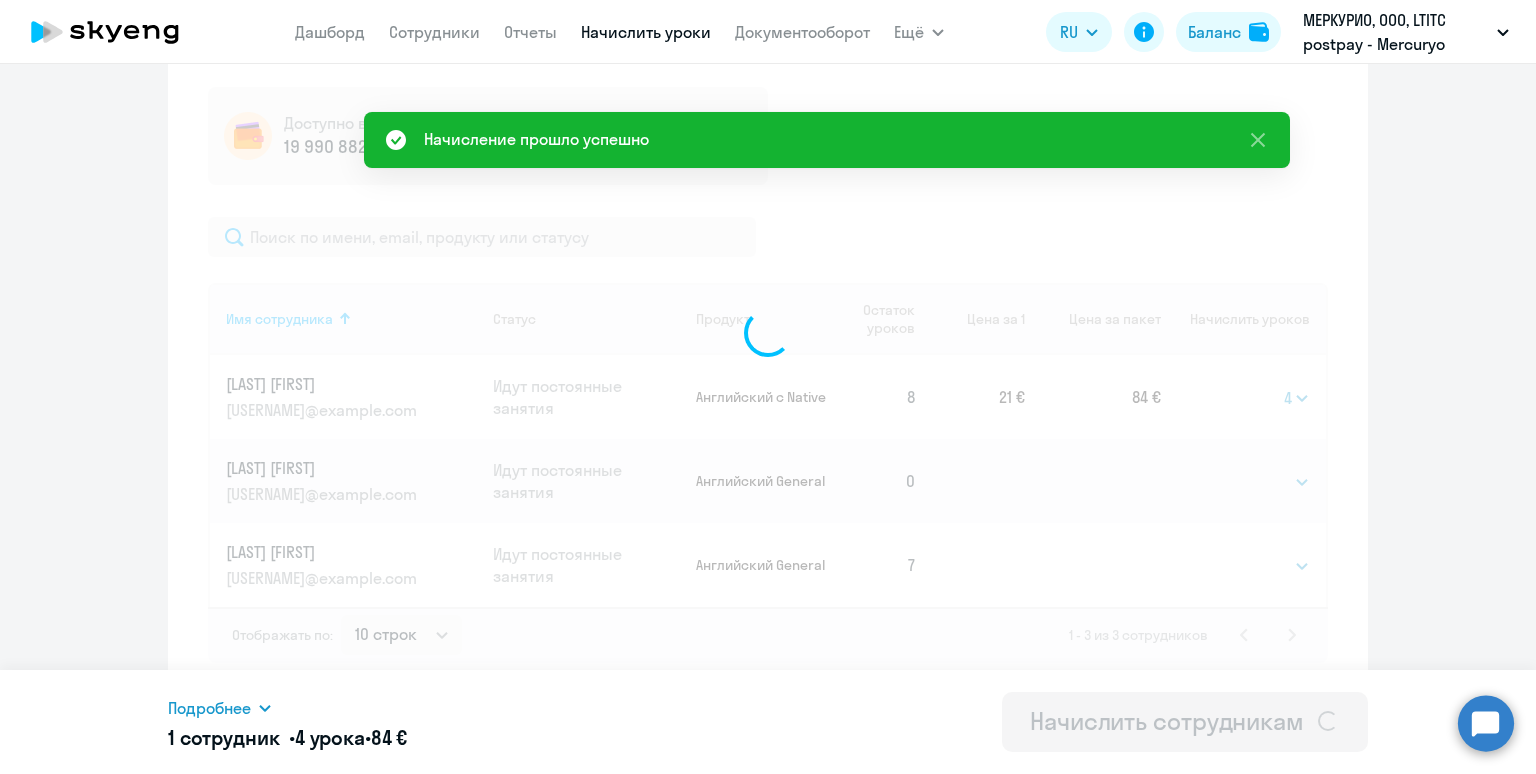 select 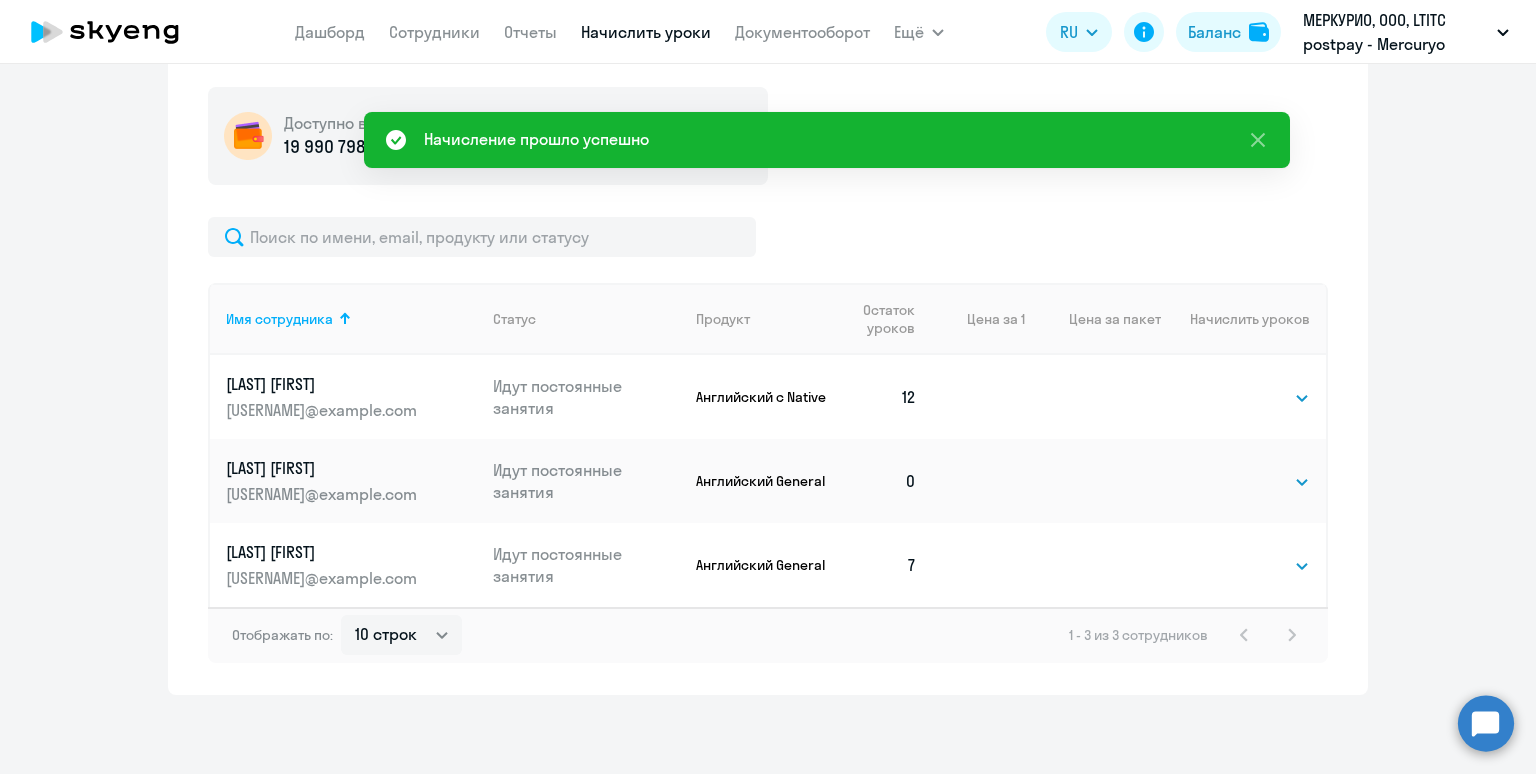 click on "Начислить уроки" at bounding box center [646, 32] 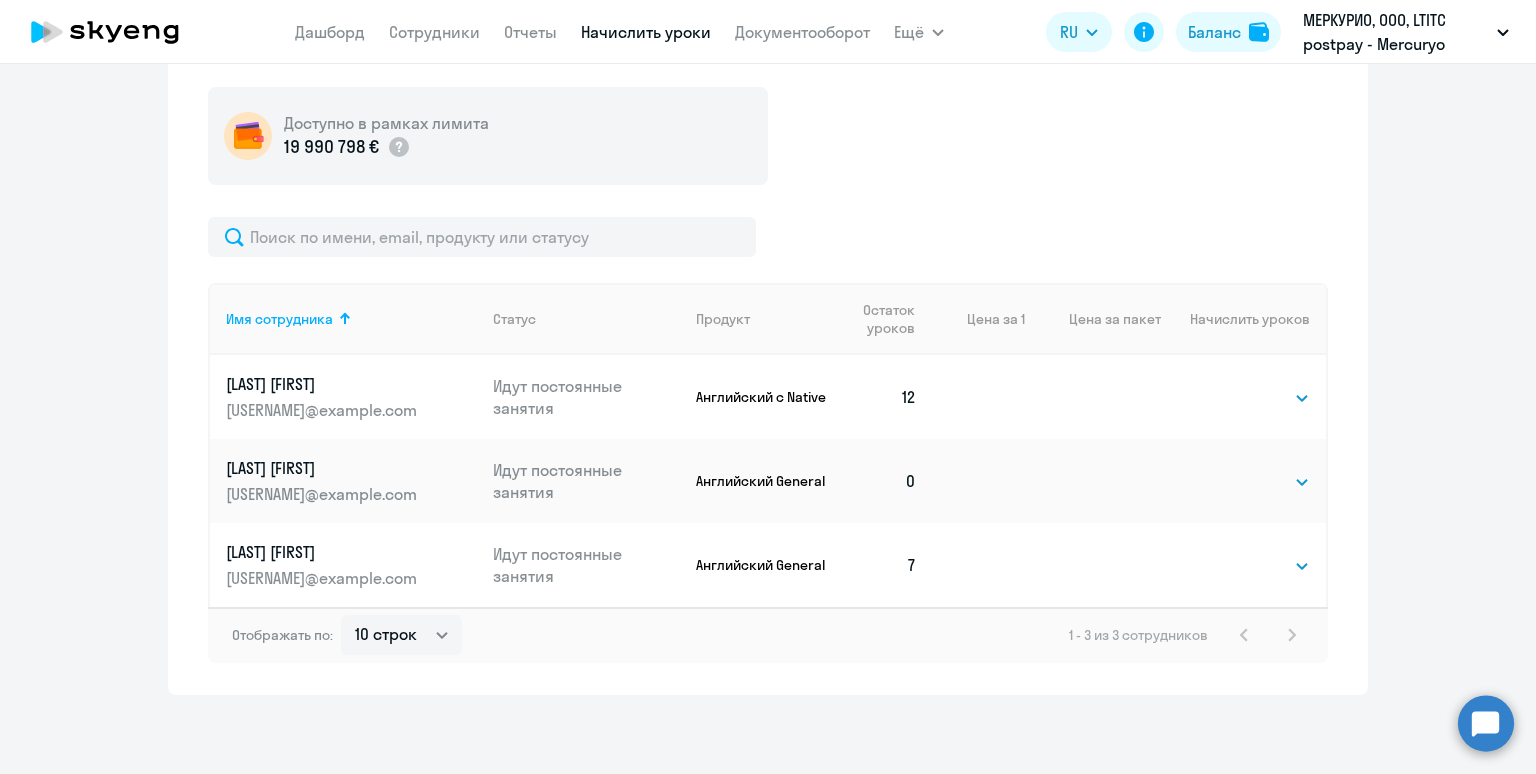 click on "Начислить уроки" at bounding box center [646, 32] 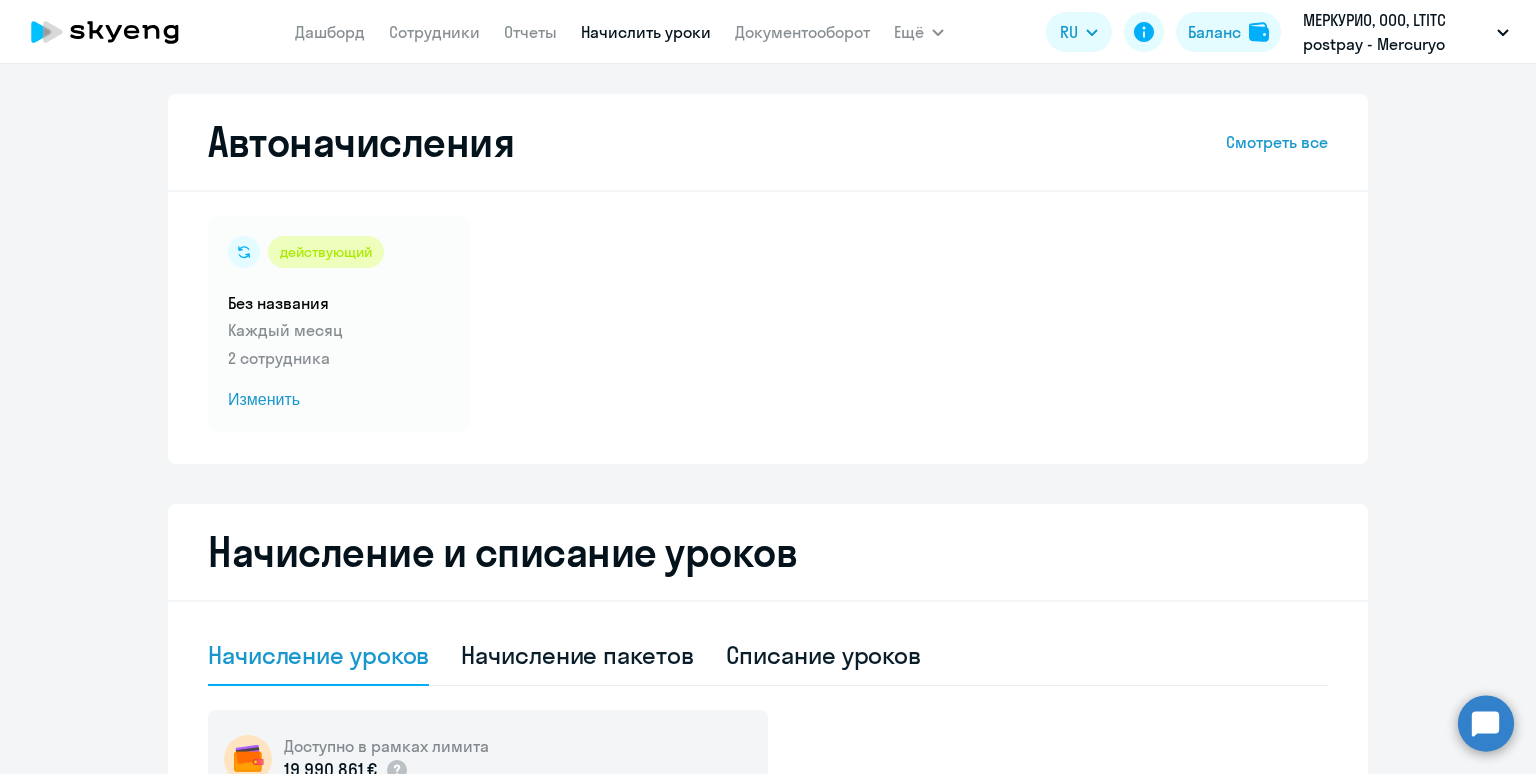 select on "10" 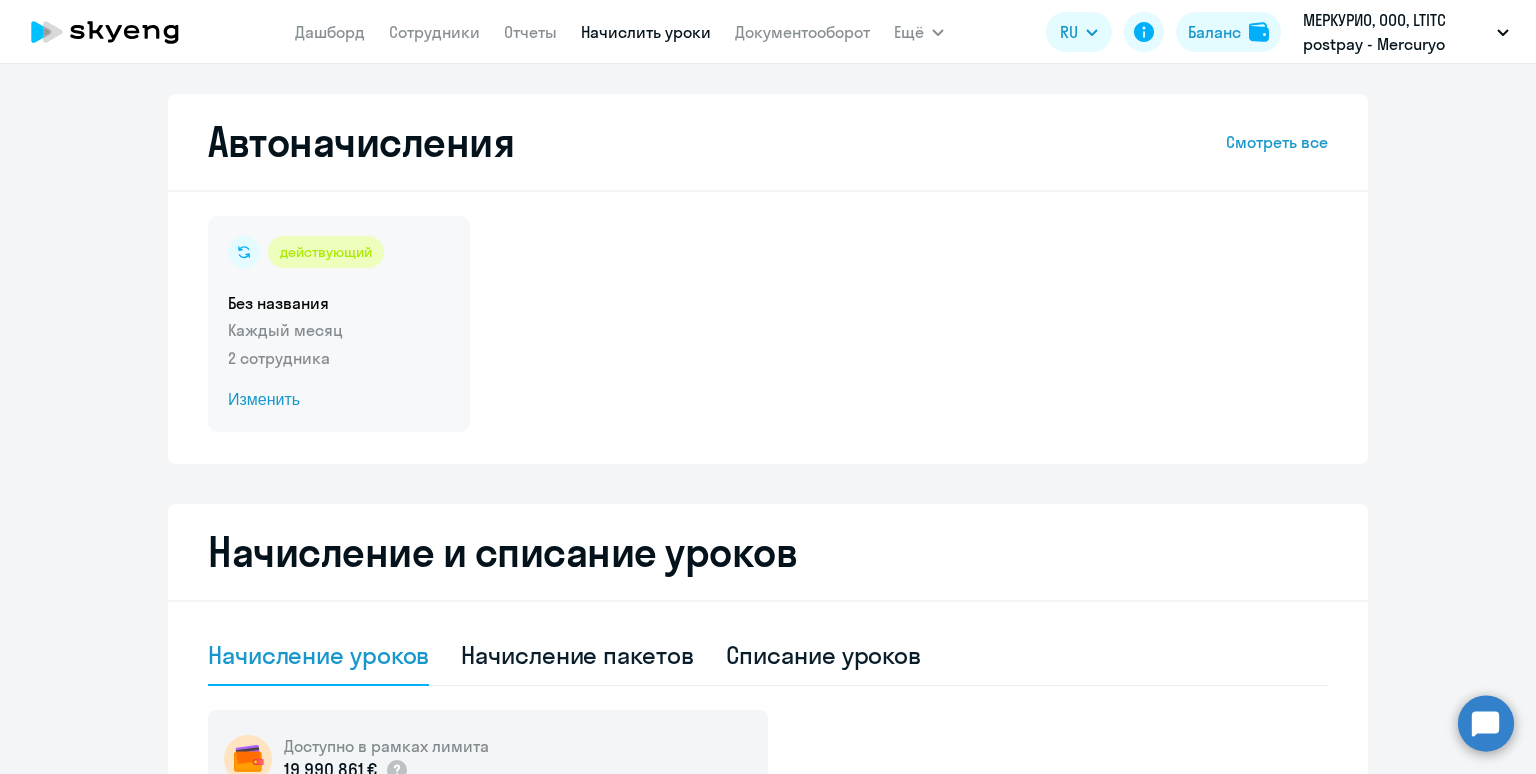 click on "действующий  Без названия  Каждый месяц   2 сотрудника  Изменить" 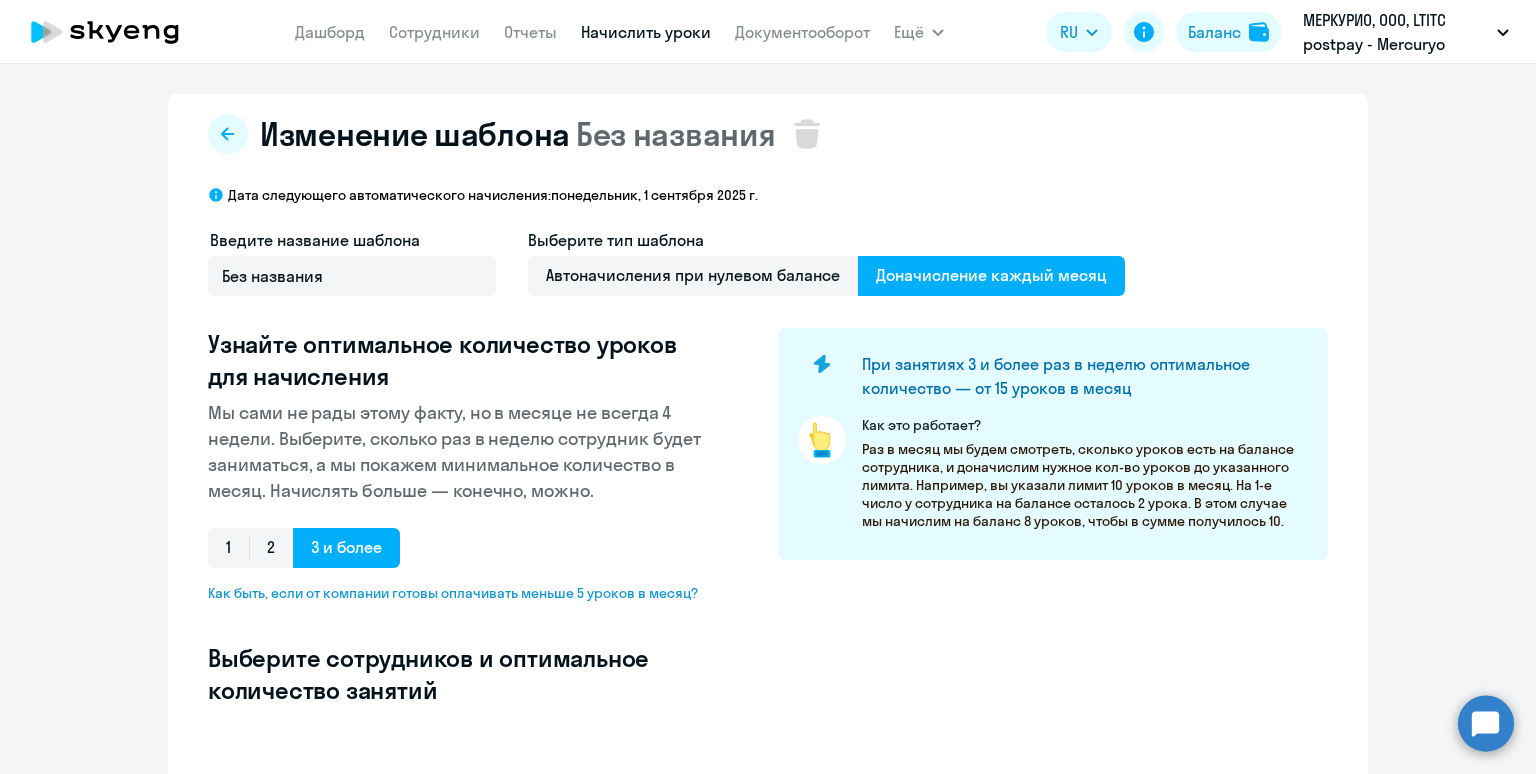 select on "10" 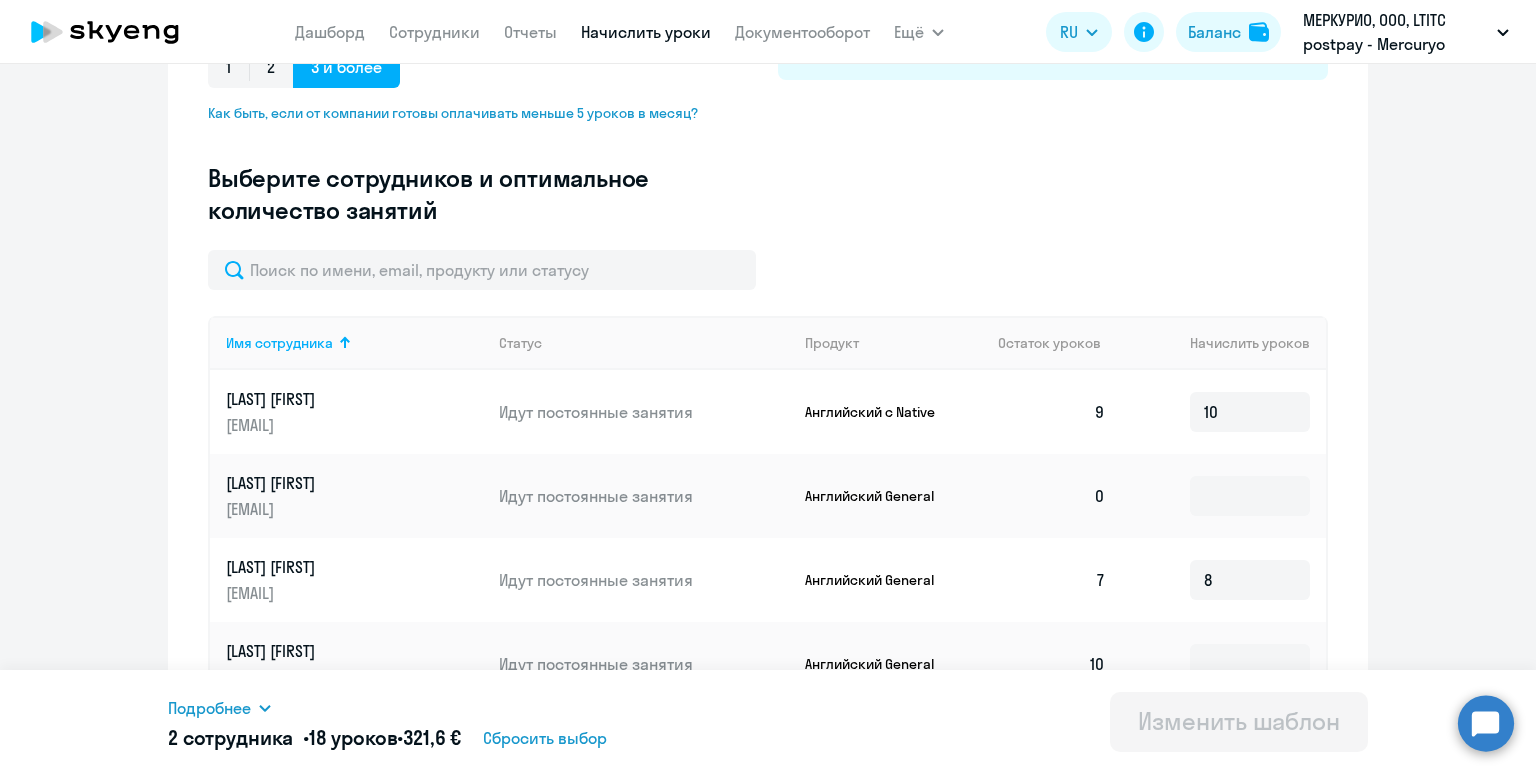 scroll, scrollTop: 579, scrollLeft: 0, axis: vertical 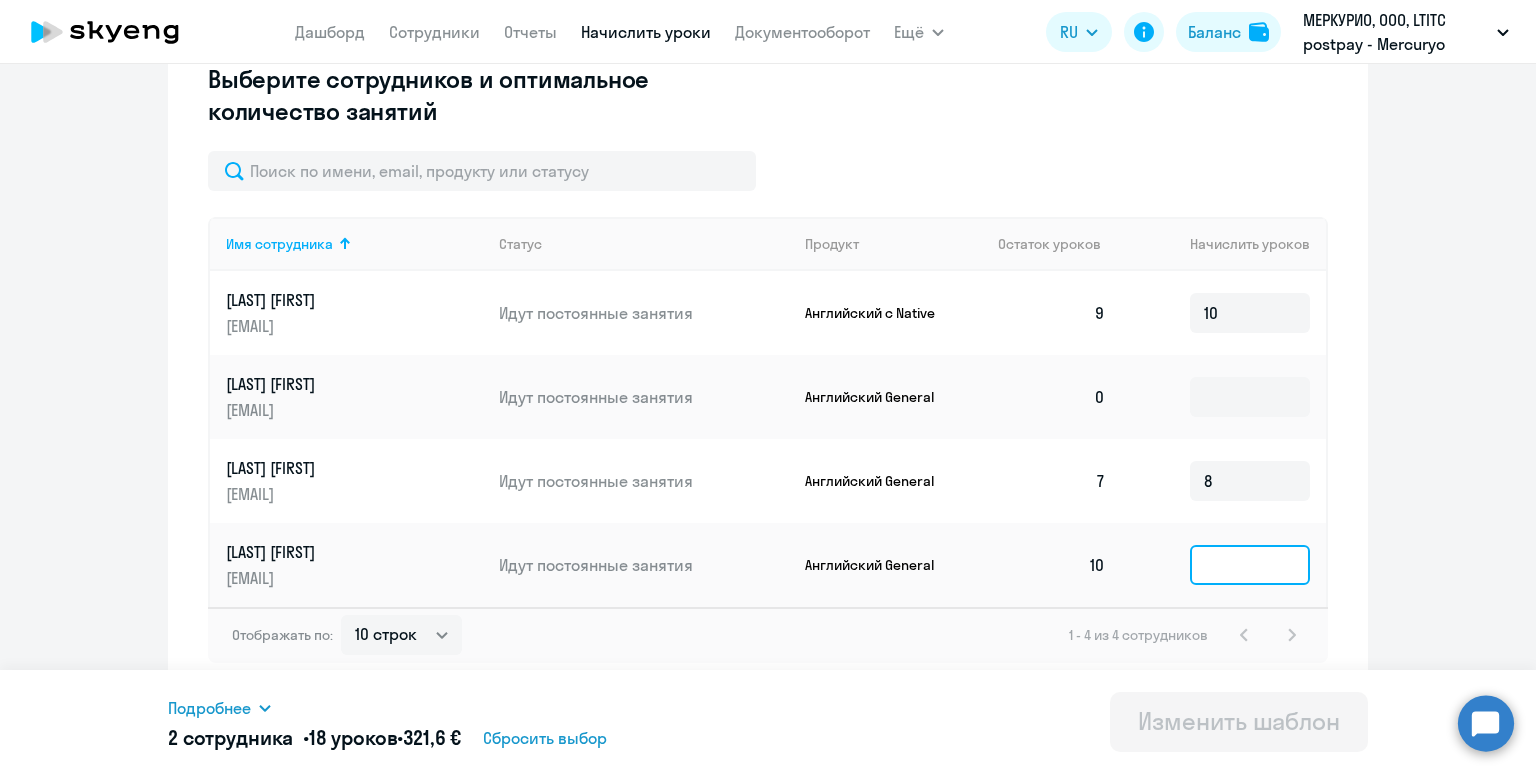 click 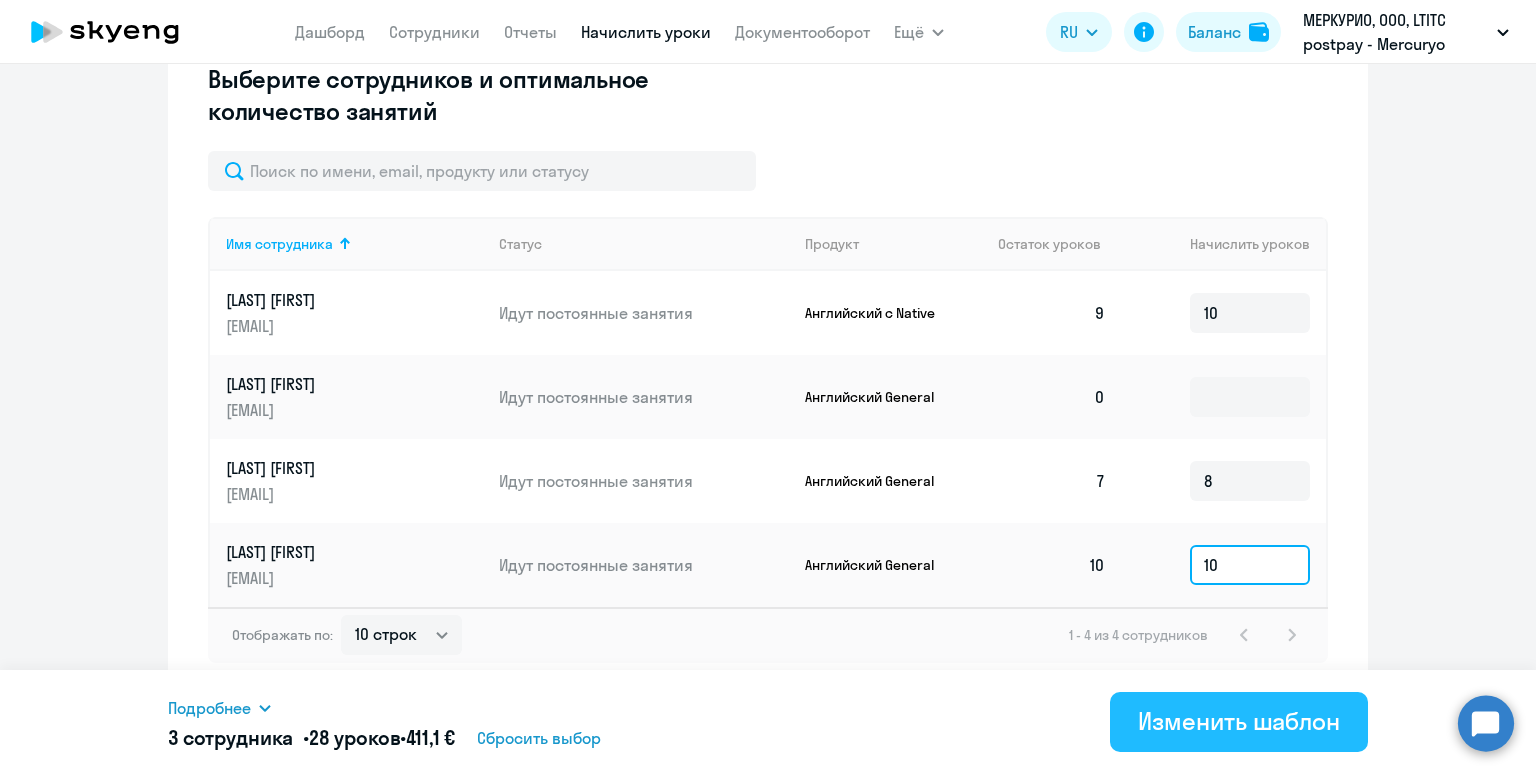 type on "10" 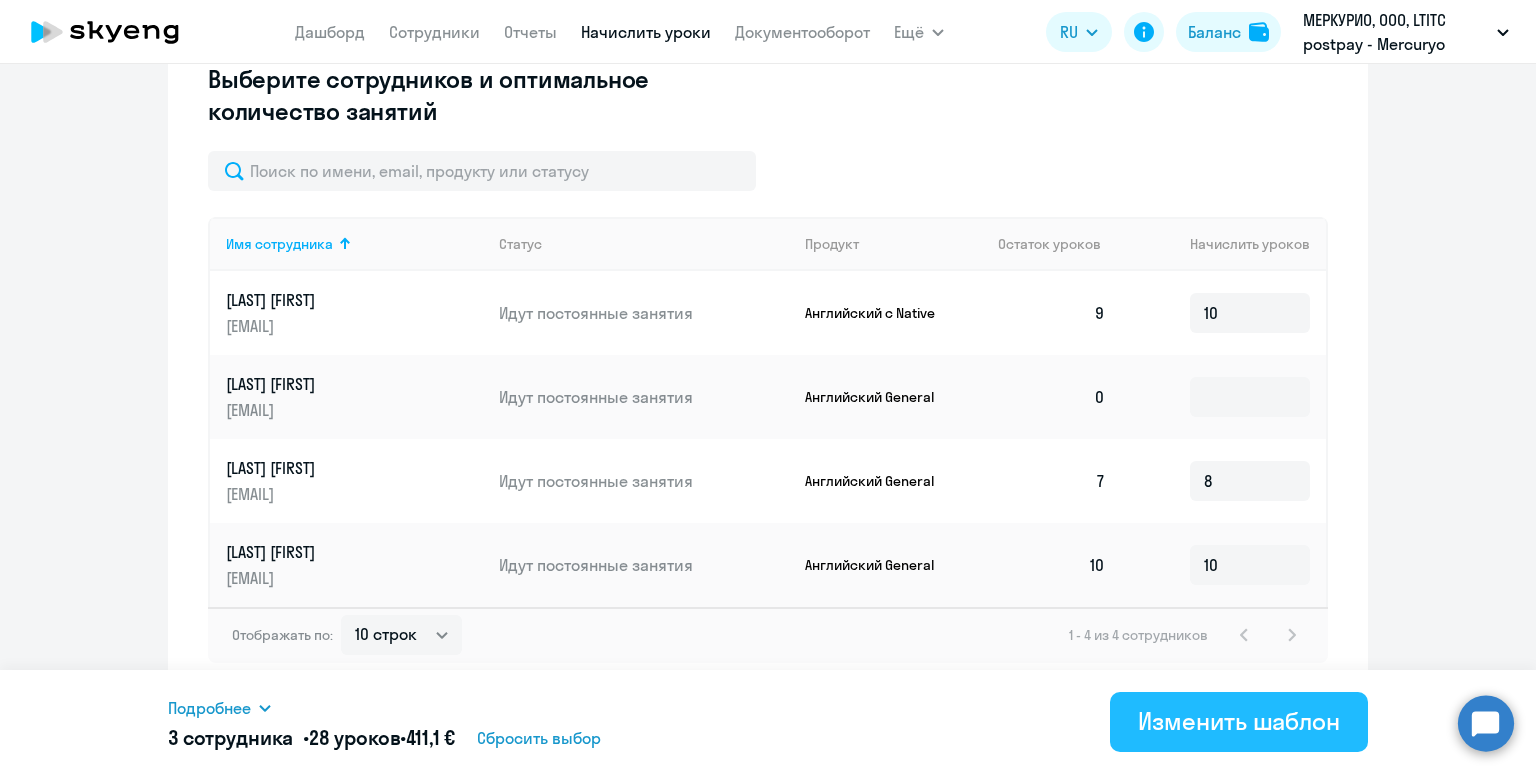 click on "Изменить шаблон" at bounding box center (1239, 722) 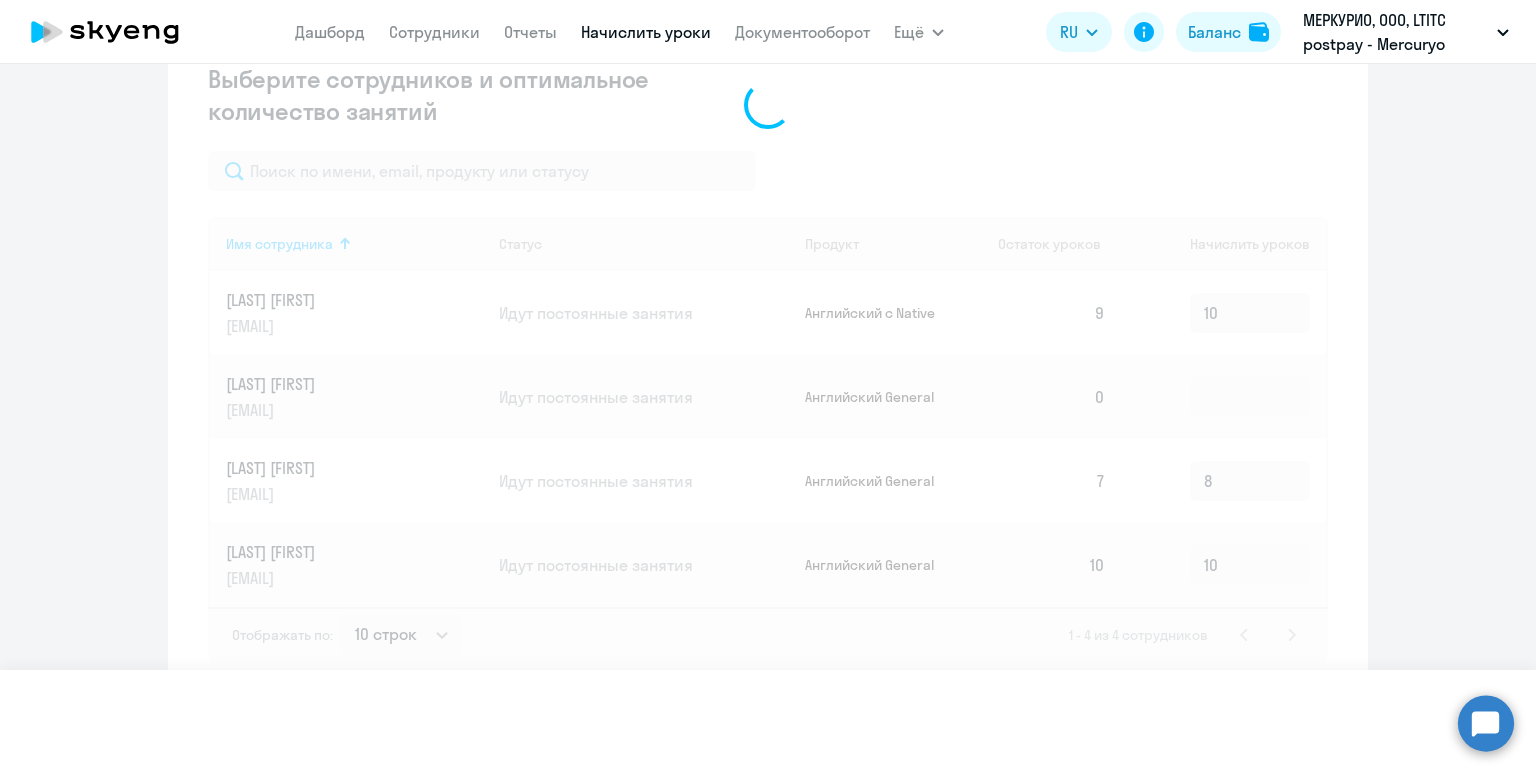 scroll, scrollTop: 0, scrollLeft: 0, axis: both 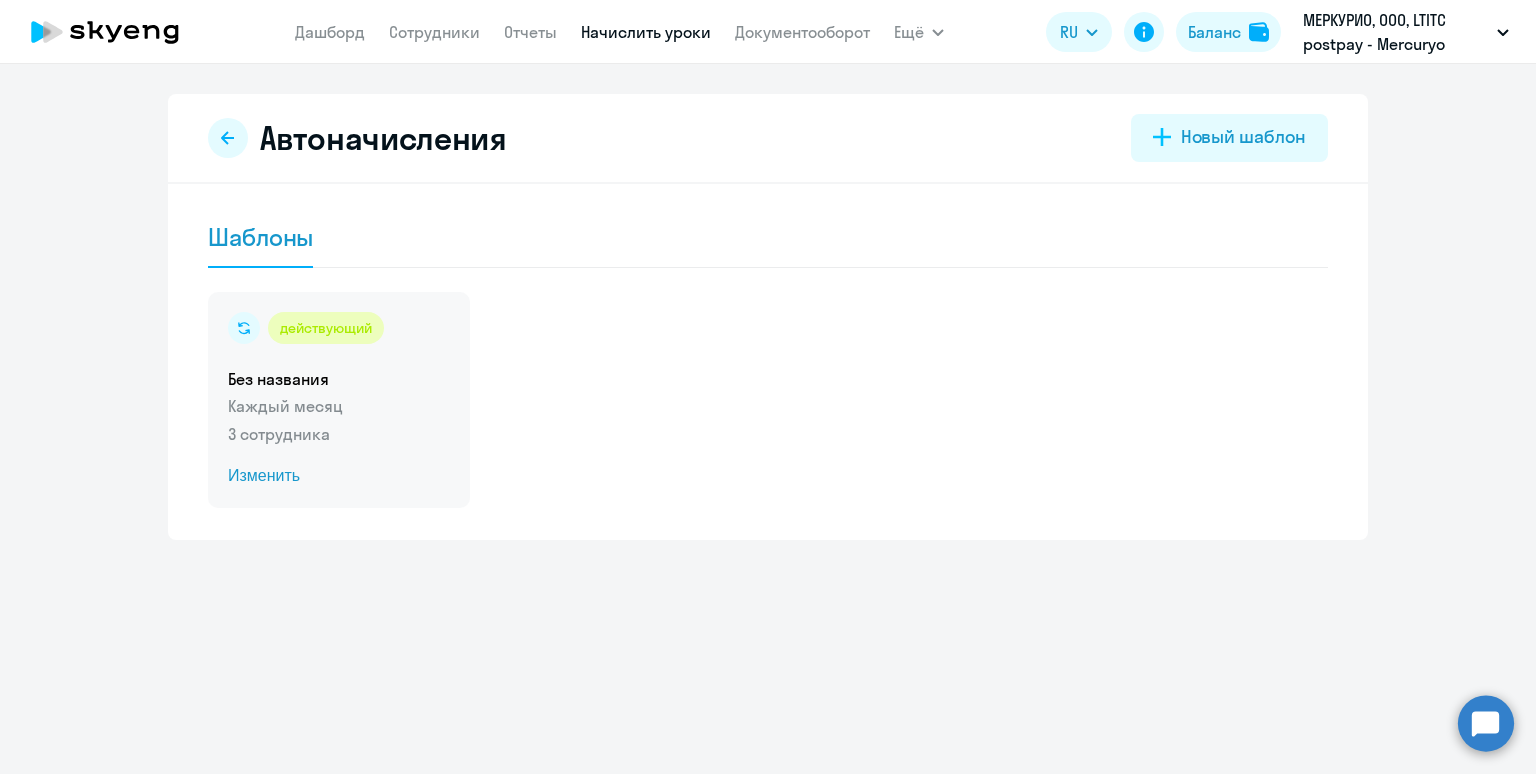 click on "Каждый месяц" 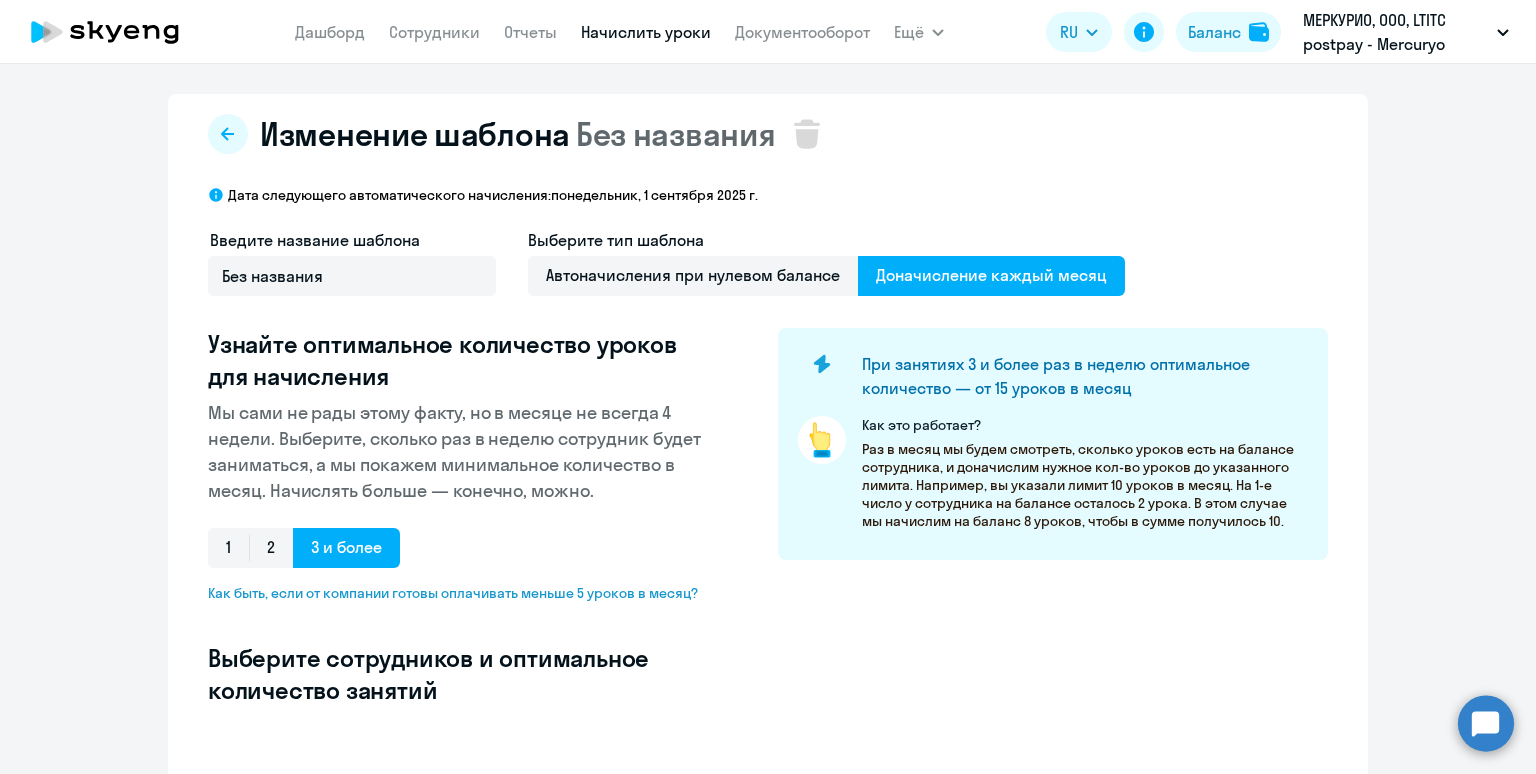 select on "10" 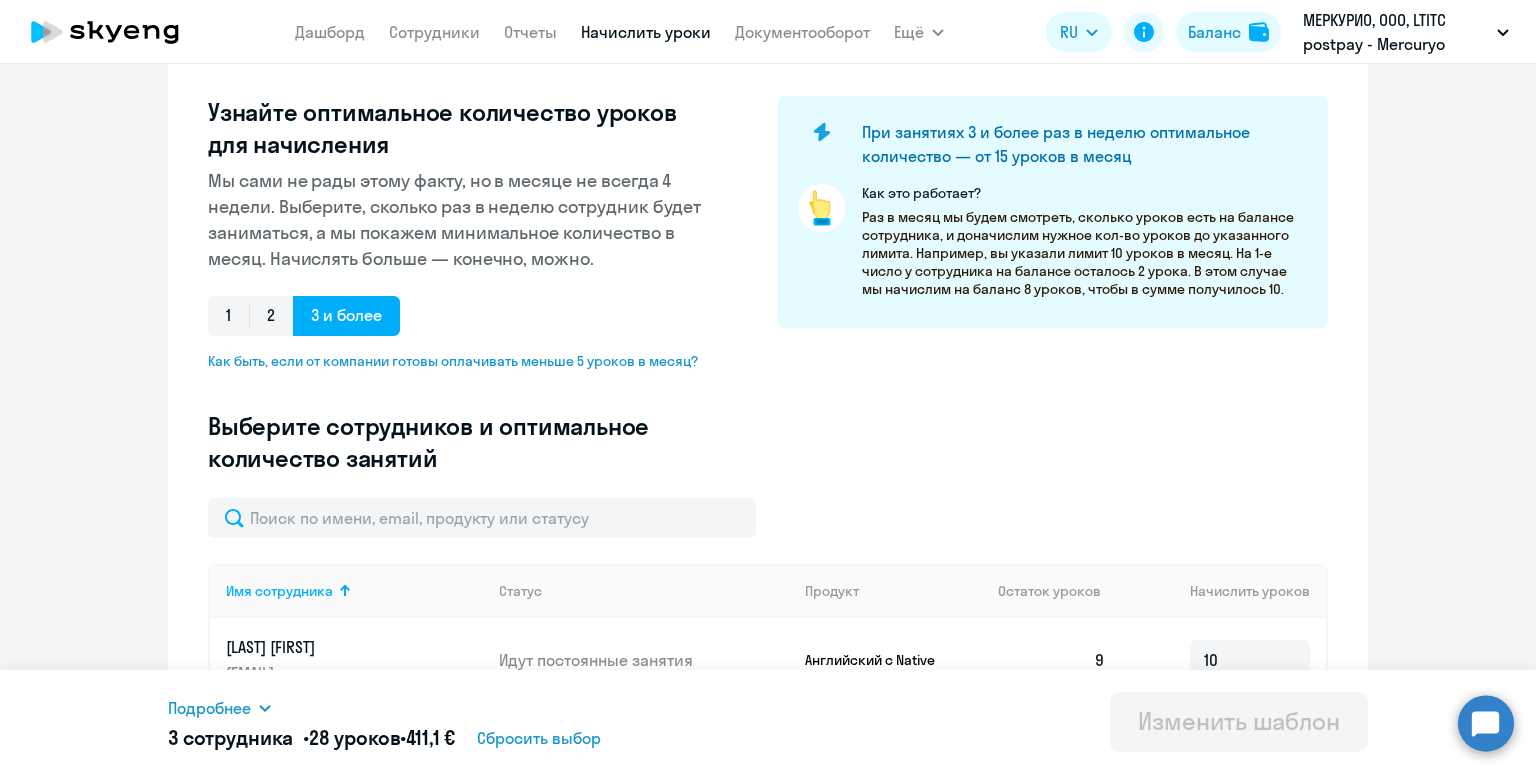 scroll, scrollTop: 464, scrollLeft: 0, axis: vertical 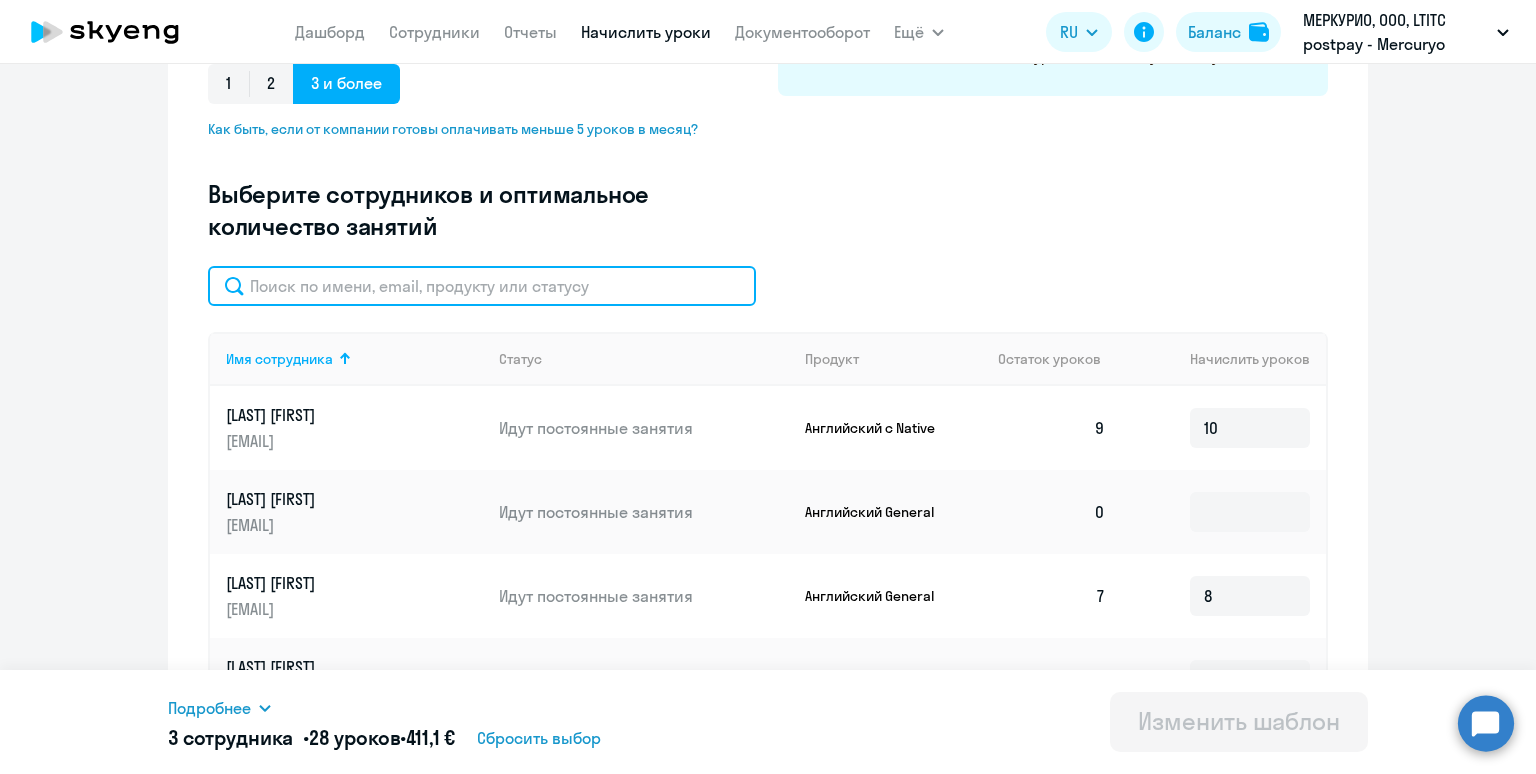 click 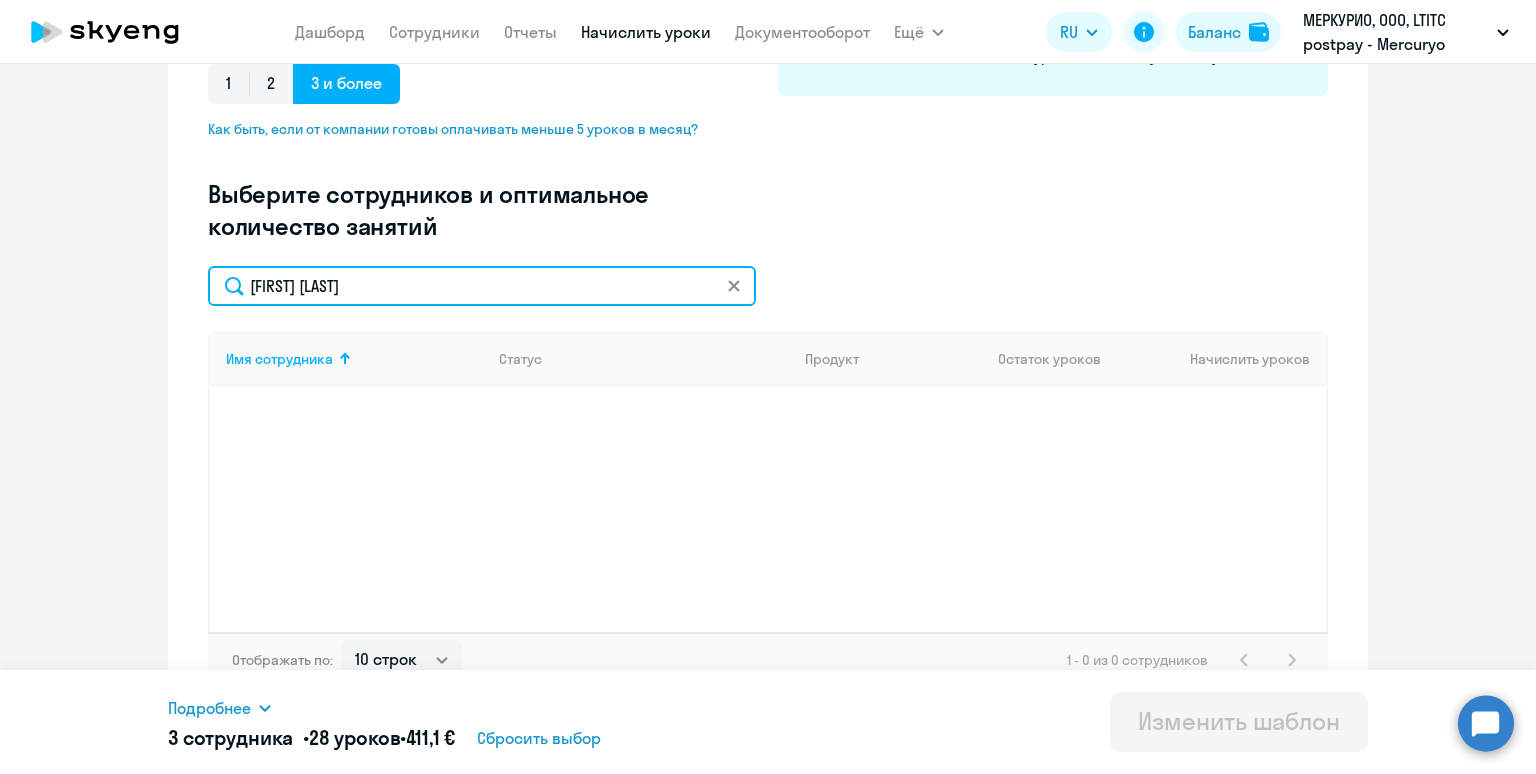 click on "[LAST] [LAST]" 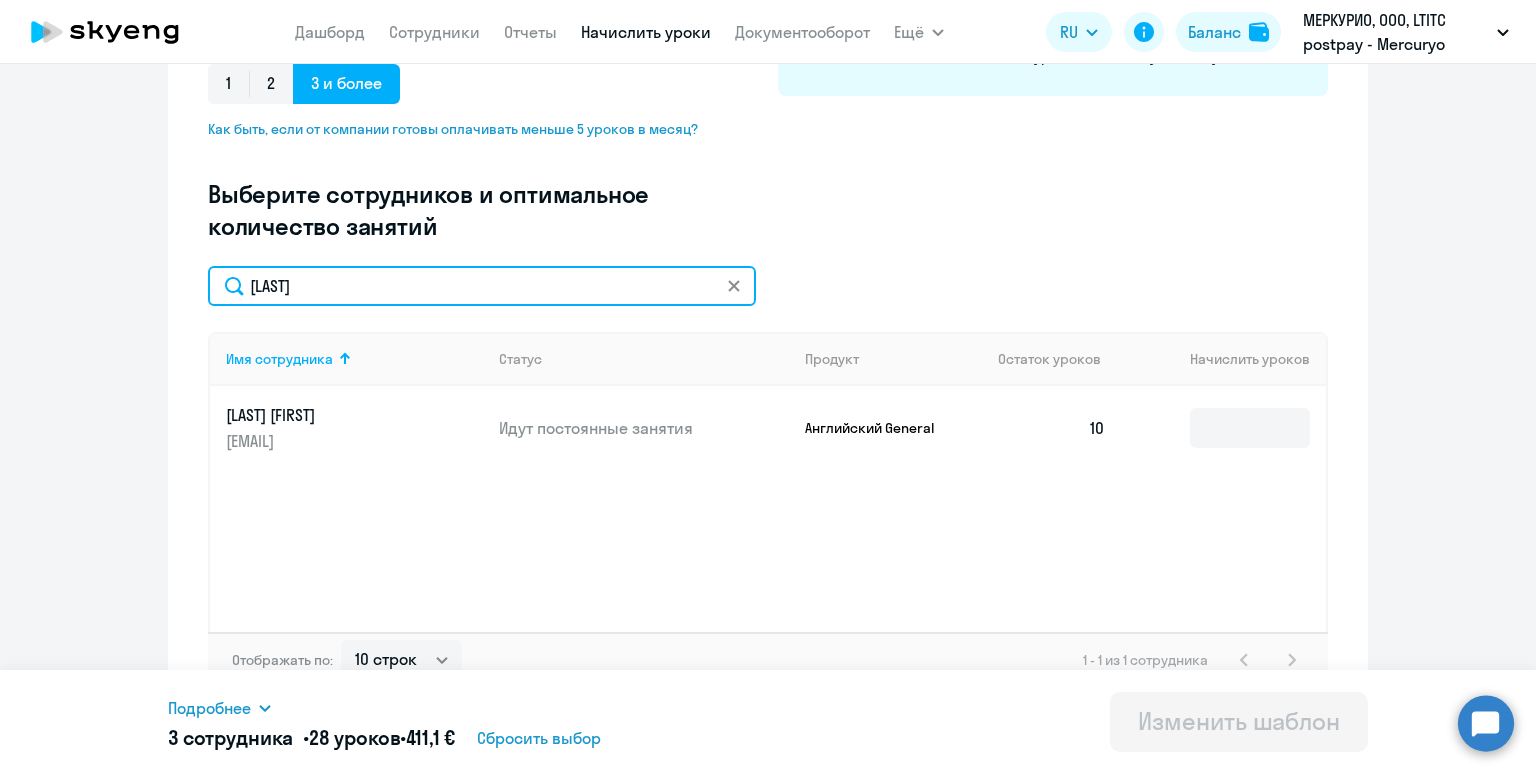 scroll, scrollTop: 465, scrollLeft: 0, axis: vertical 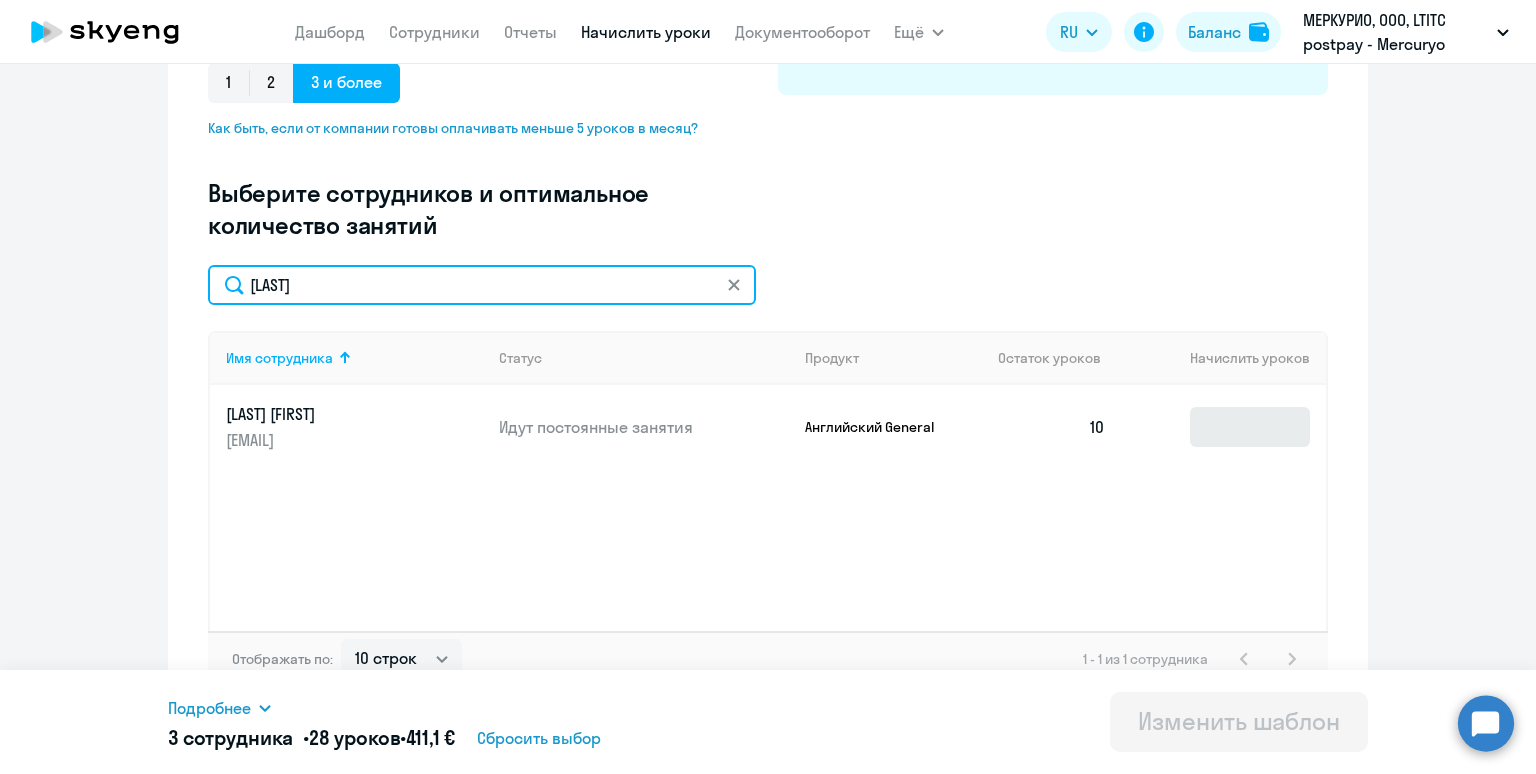 type on "[LAST]" 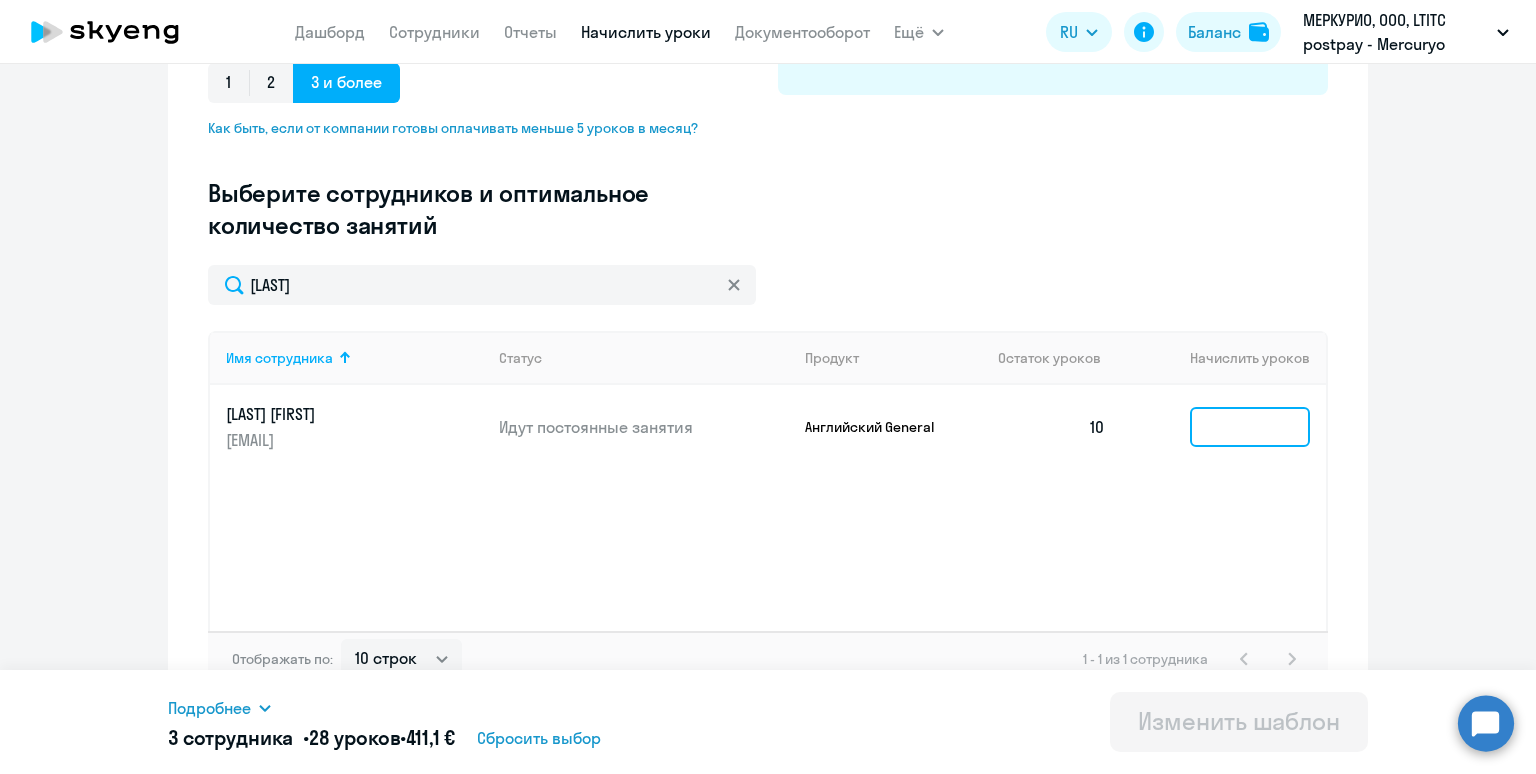click 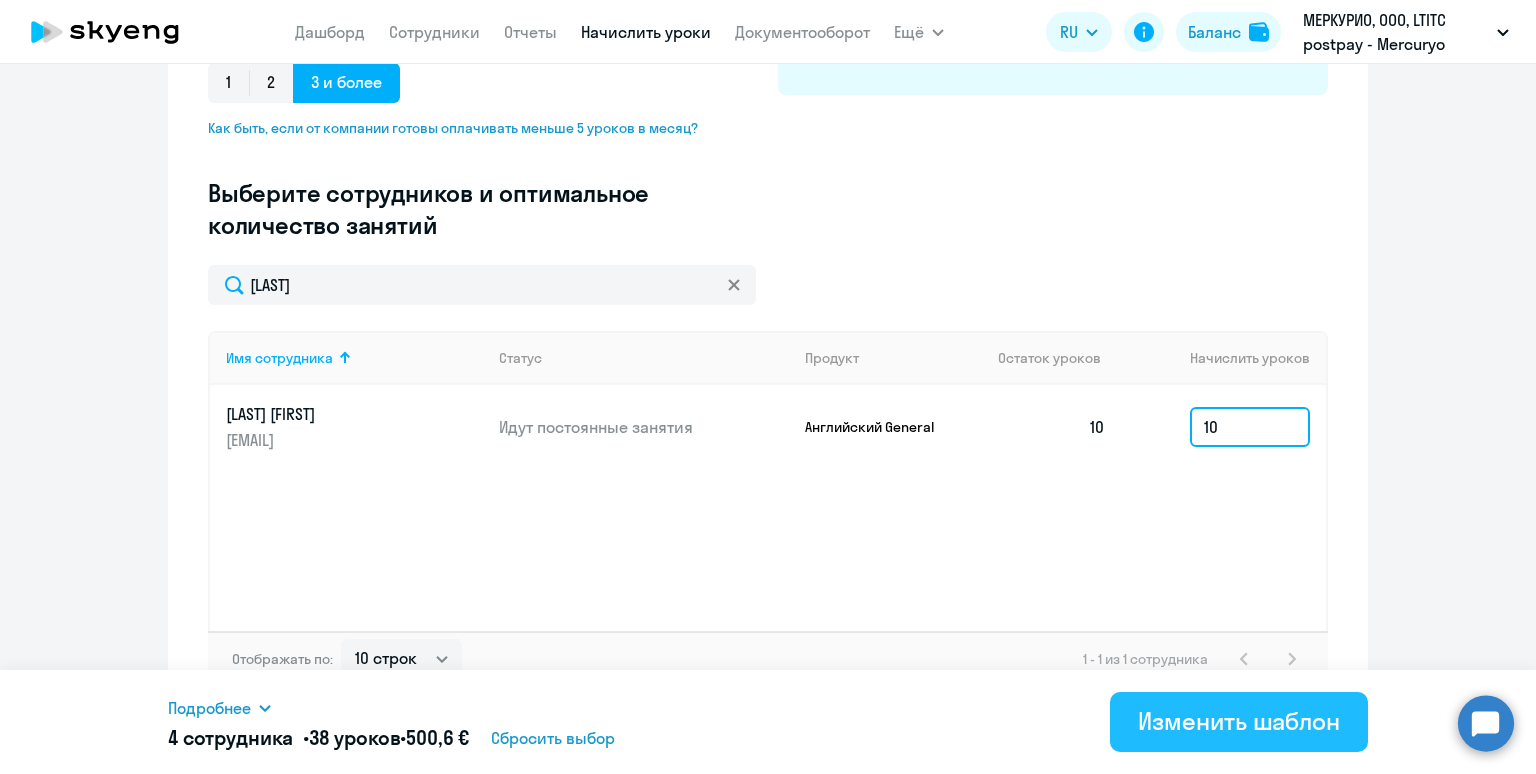 type on "10" 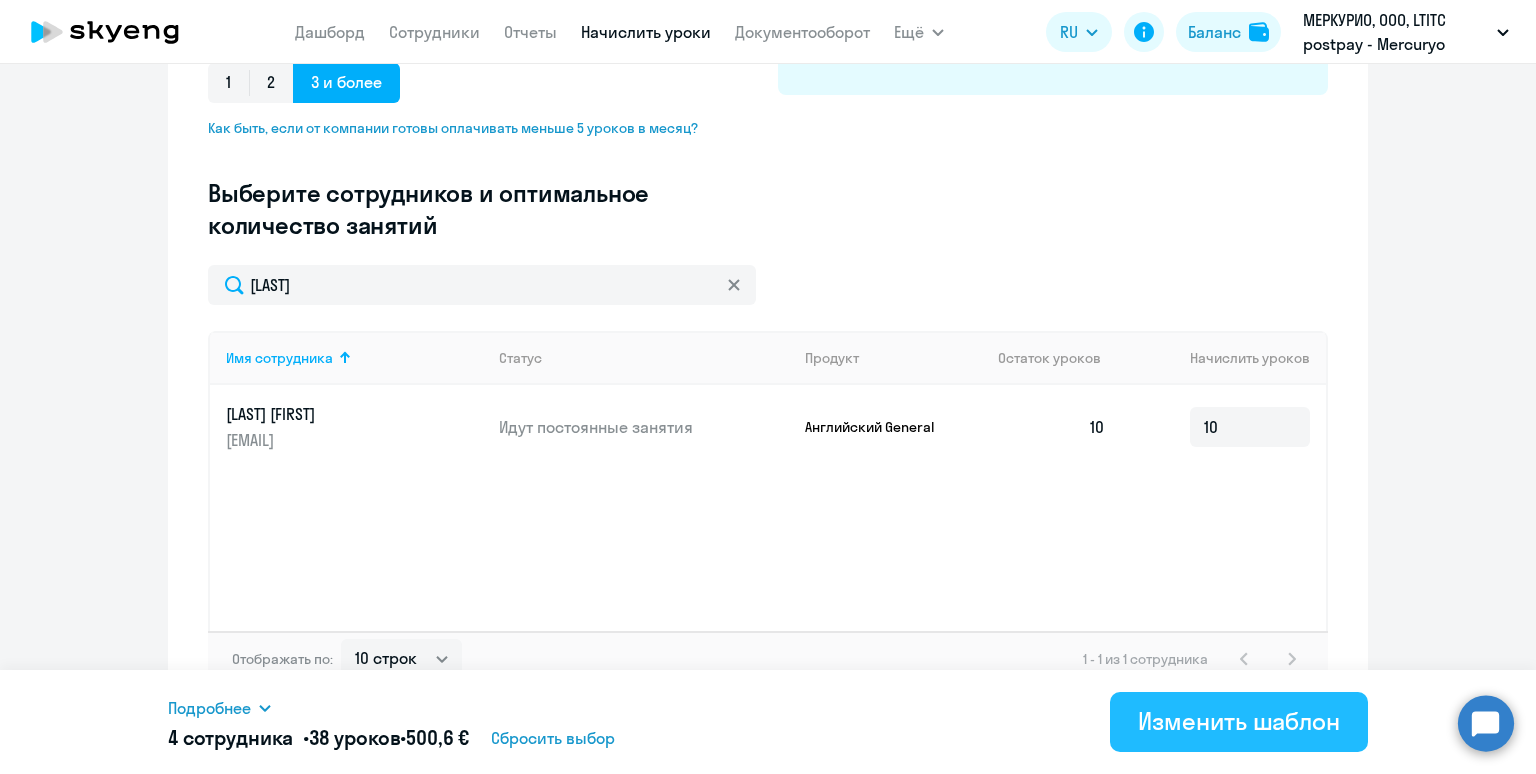 click on "Изменить шаблон" at bounding box center (1239, 721) 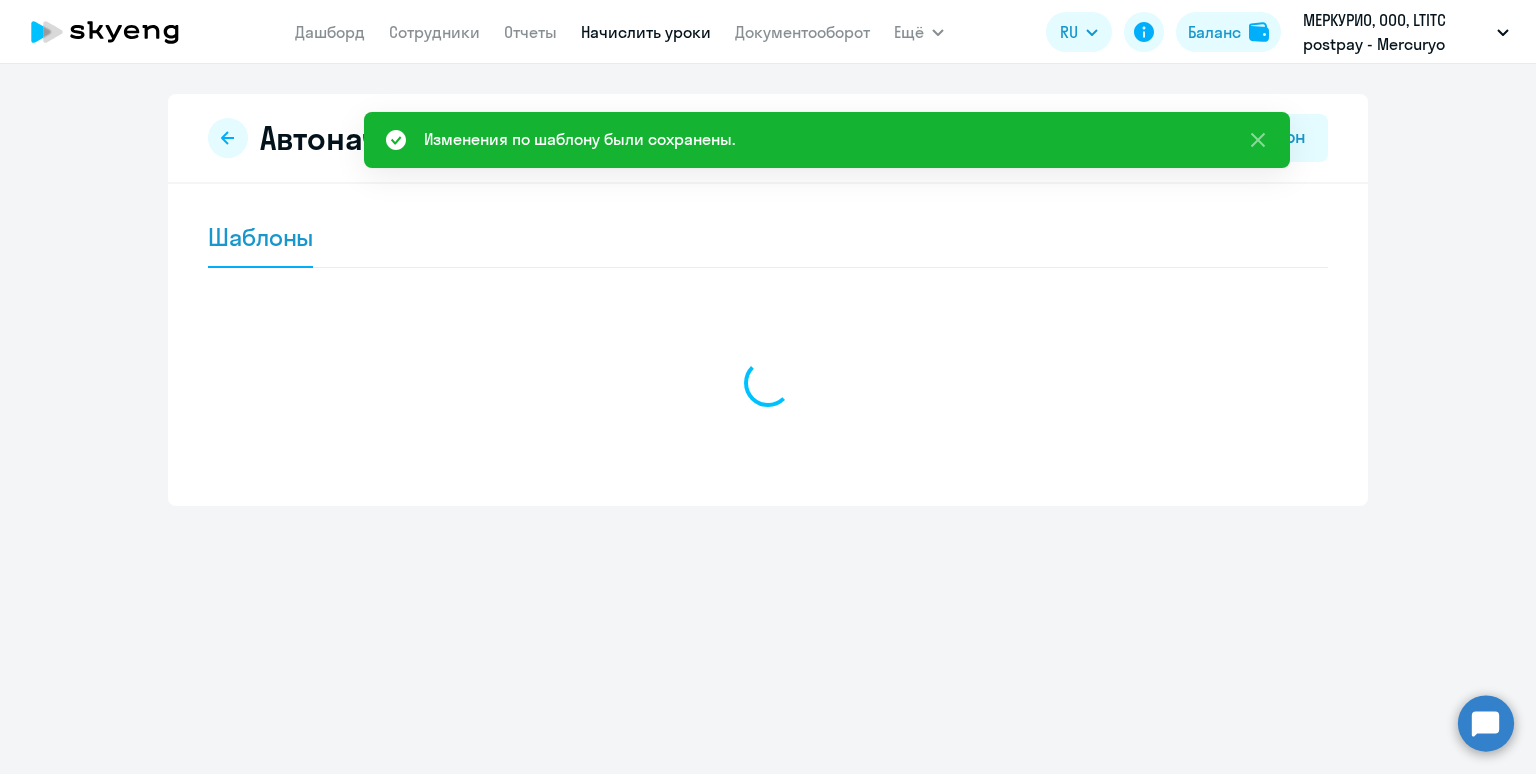 scroll, scrollTop: 0, scrollLeft: 0, axis: both 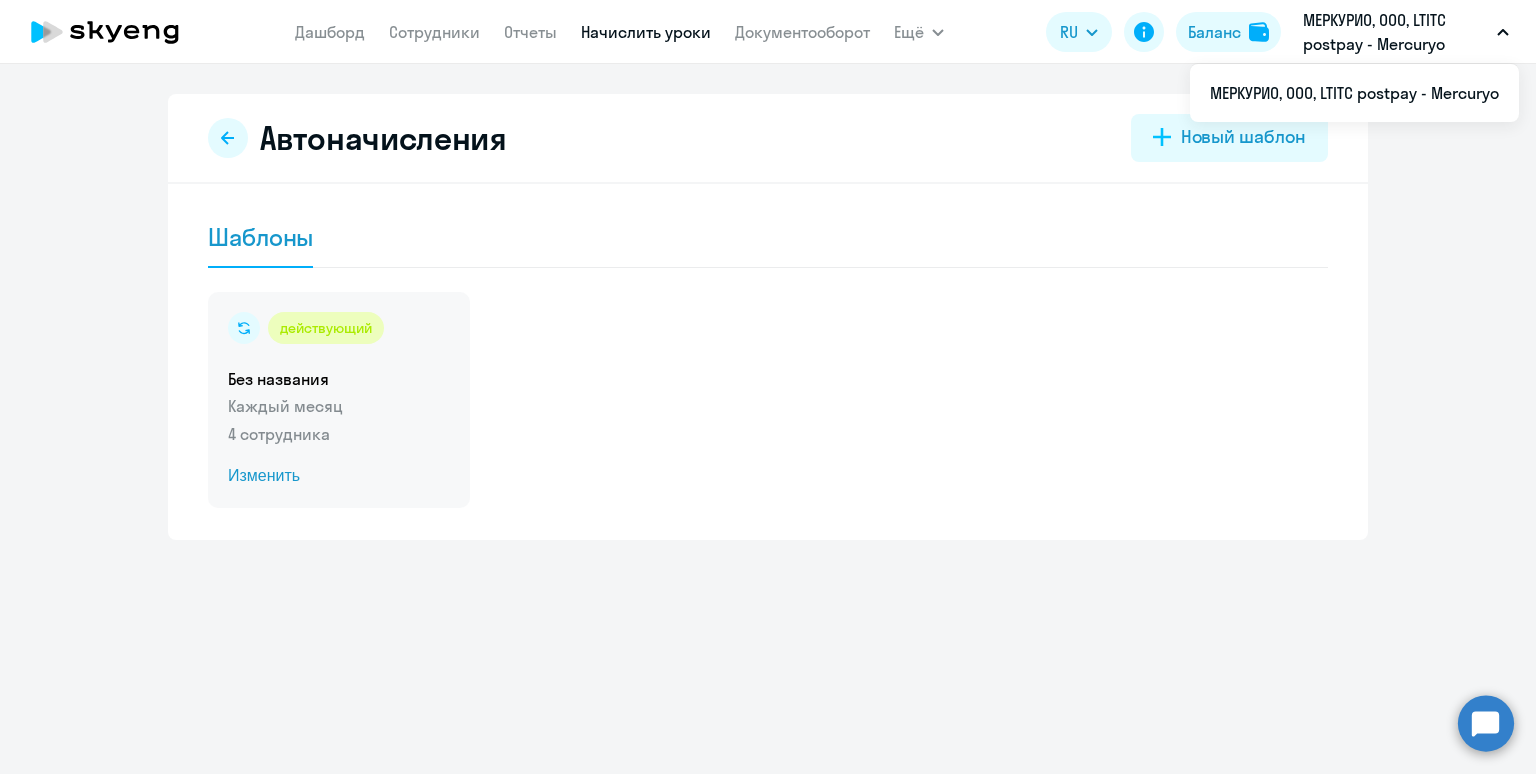 click on "действующий  Без названия  Каждый месяц   4 сотрудника  Изменить" 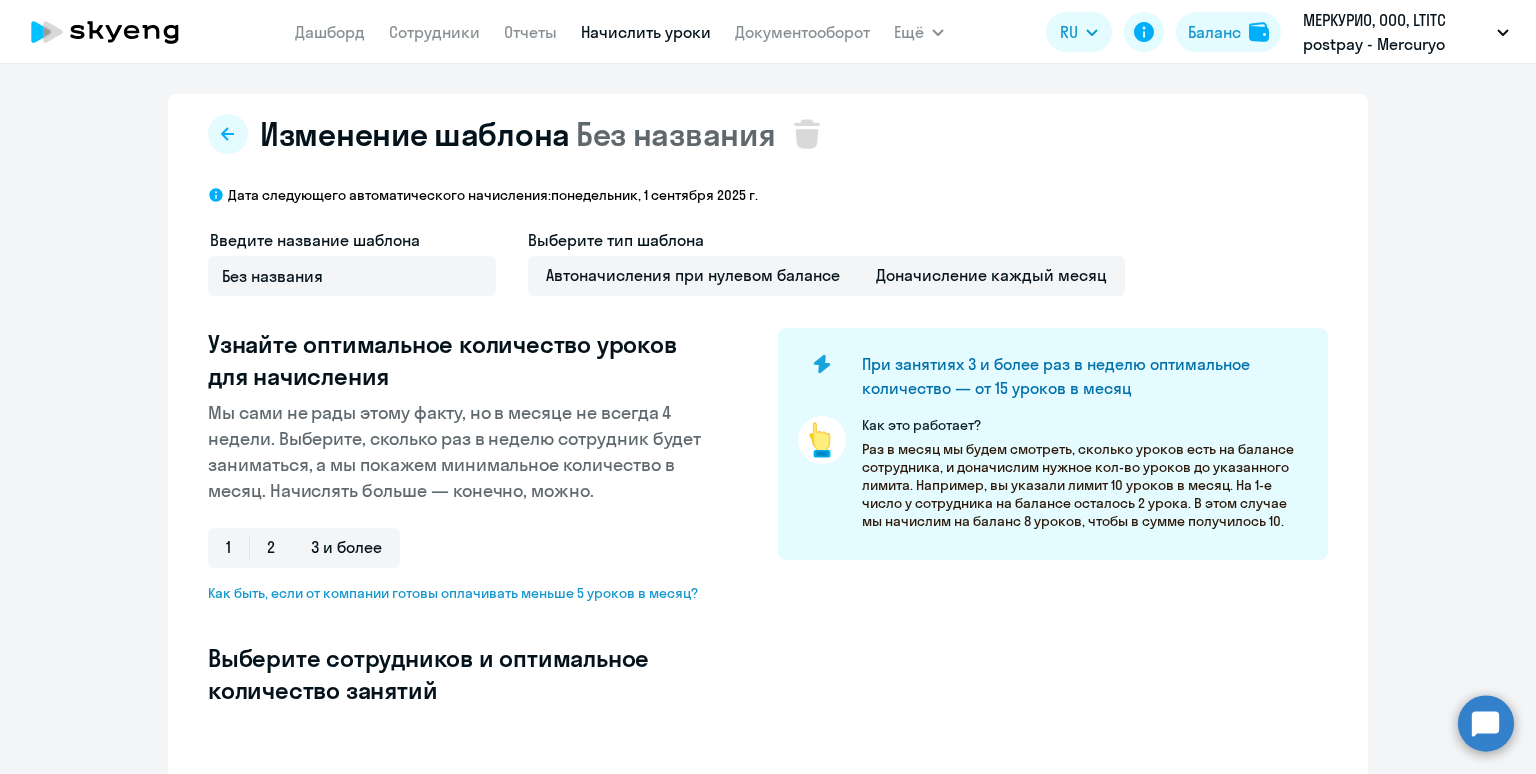 select on "10" 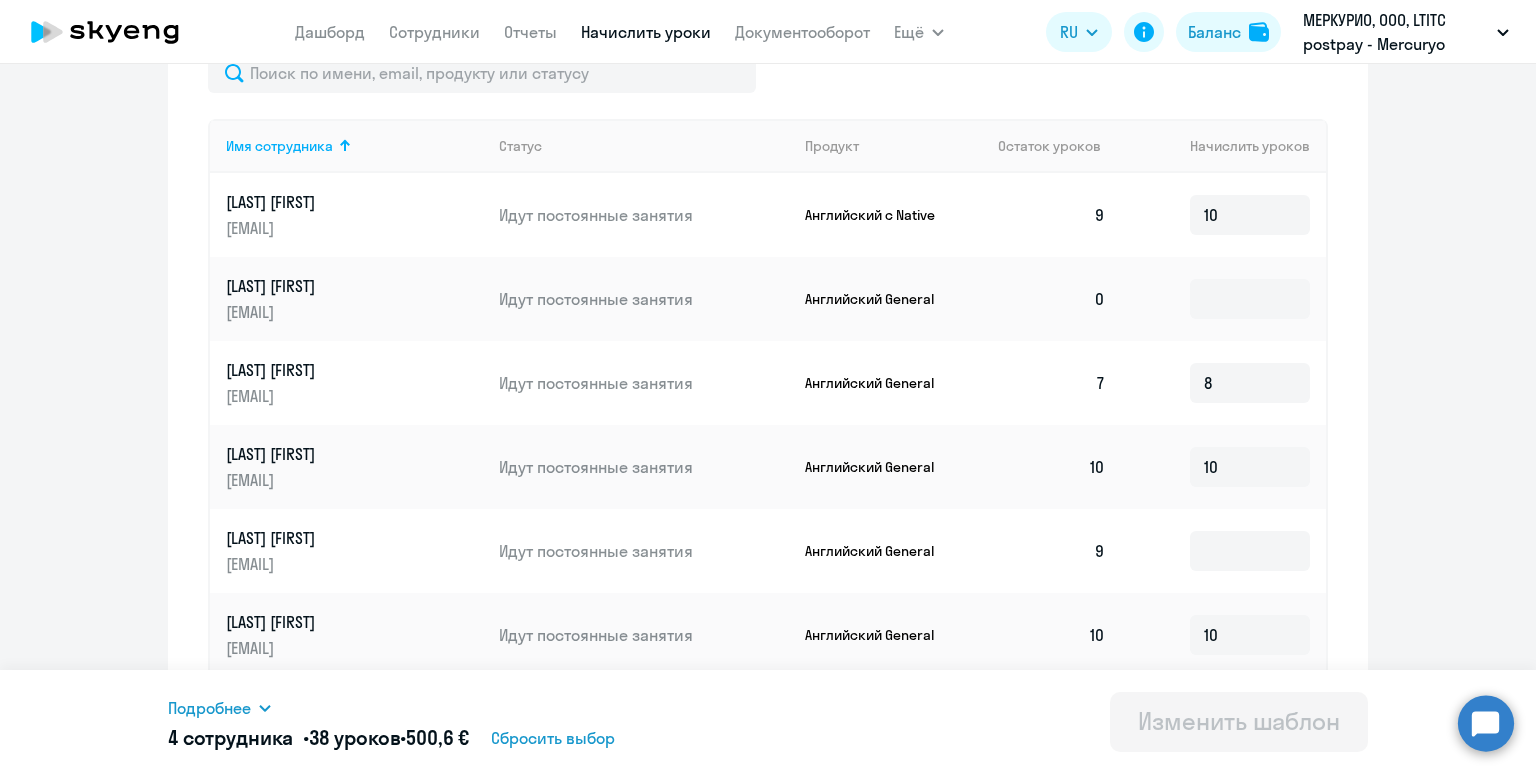 scroll, scrollTop: 670, scrollLeft: 0, axis: vertical 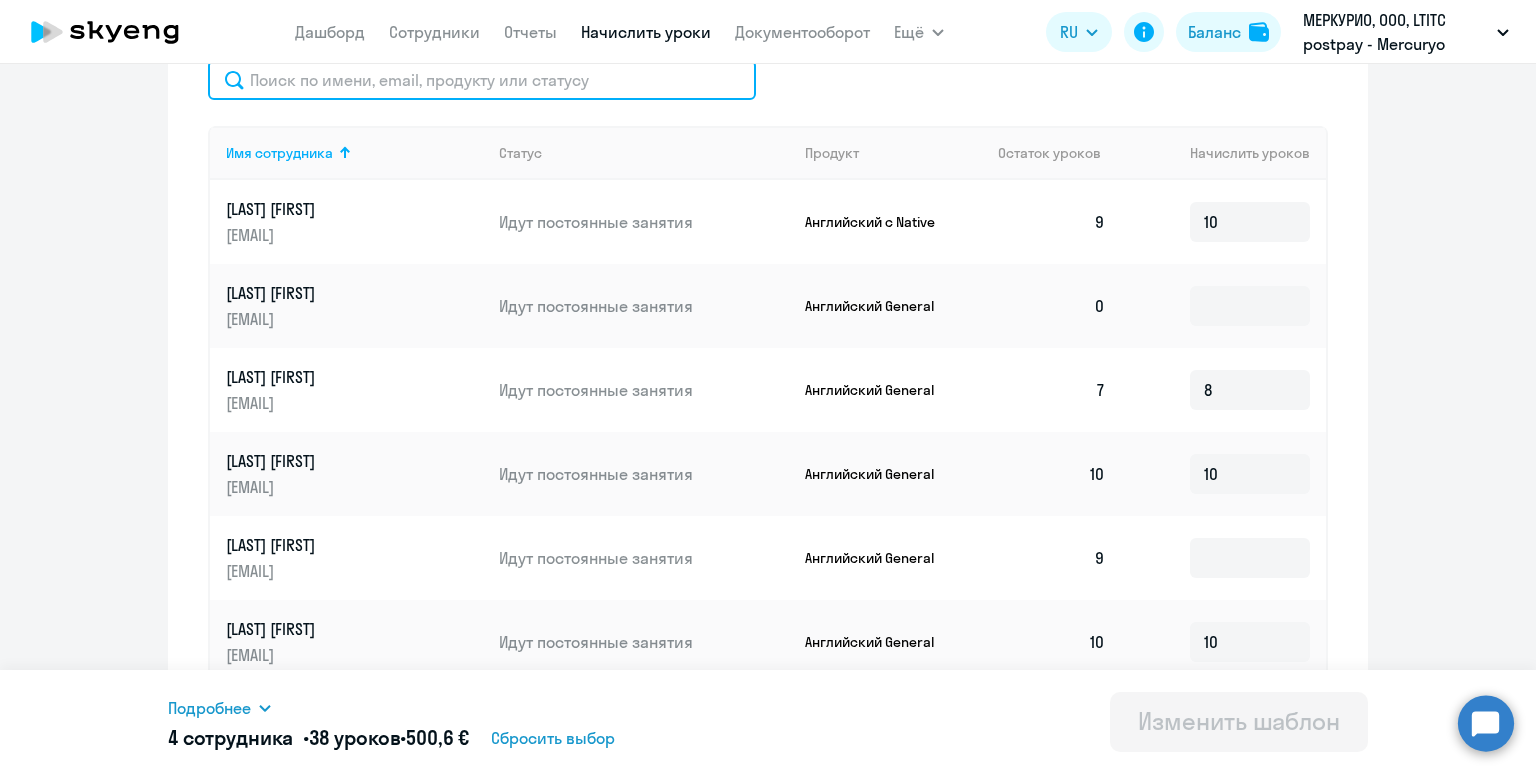 click 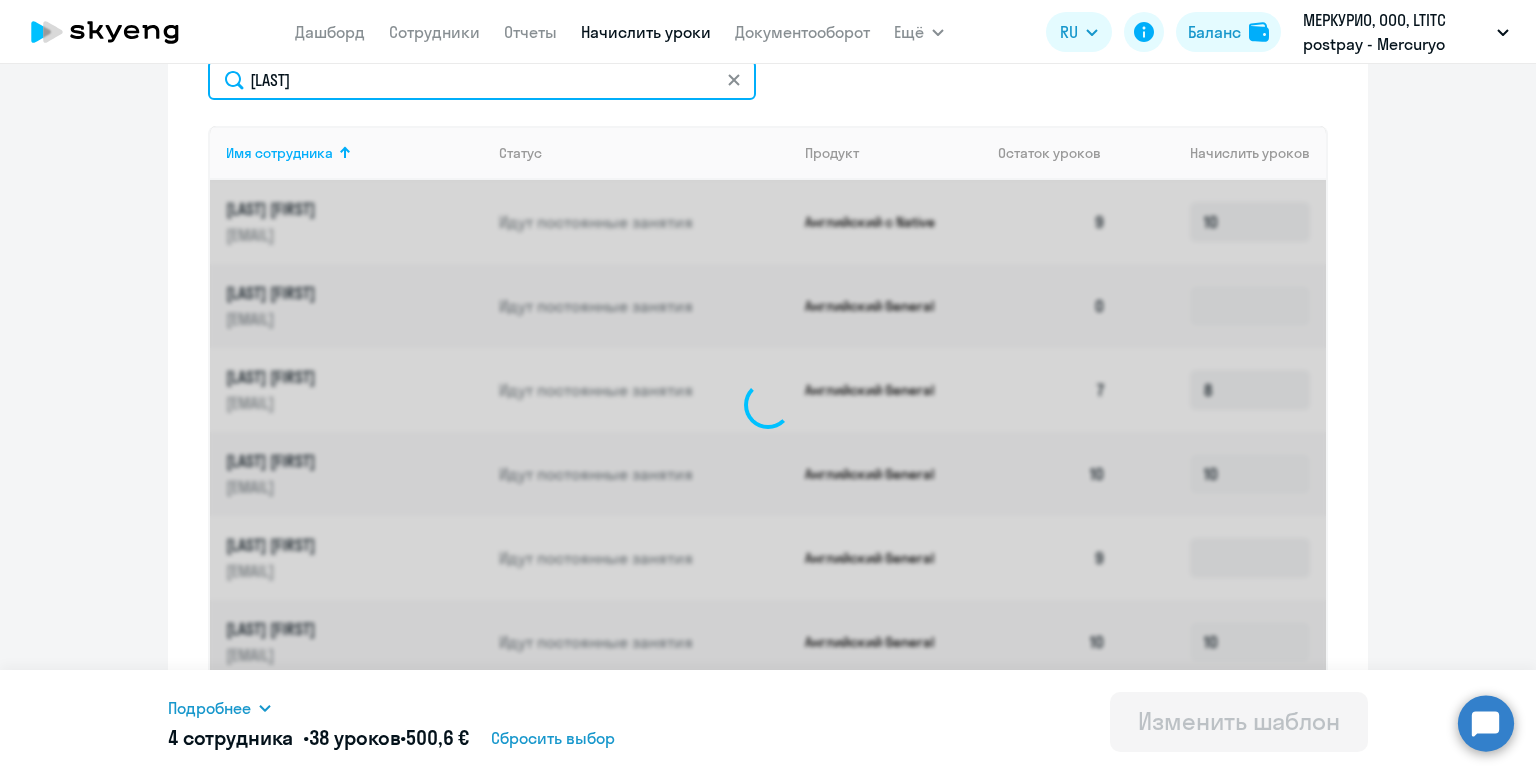 scroll, scrollTop: 489, scrollLeft: 0, axis: vertical 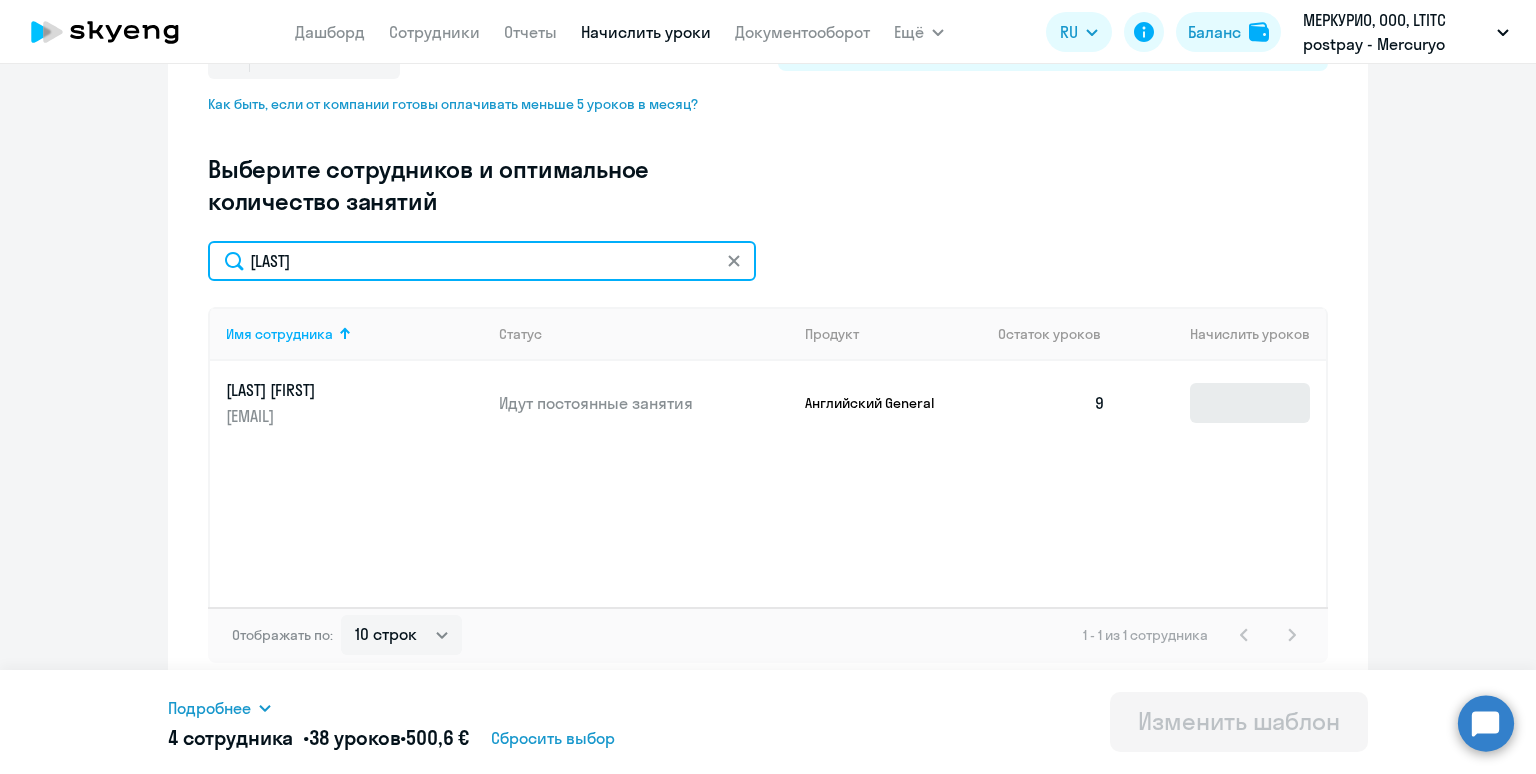 type on "Saevskii" 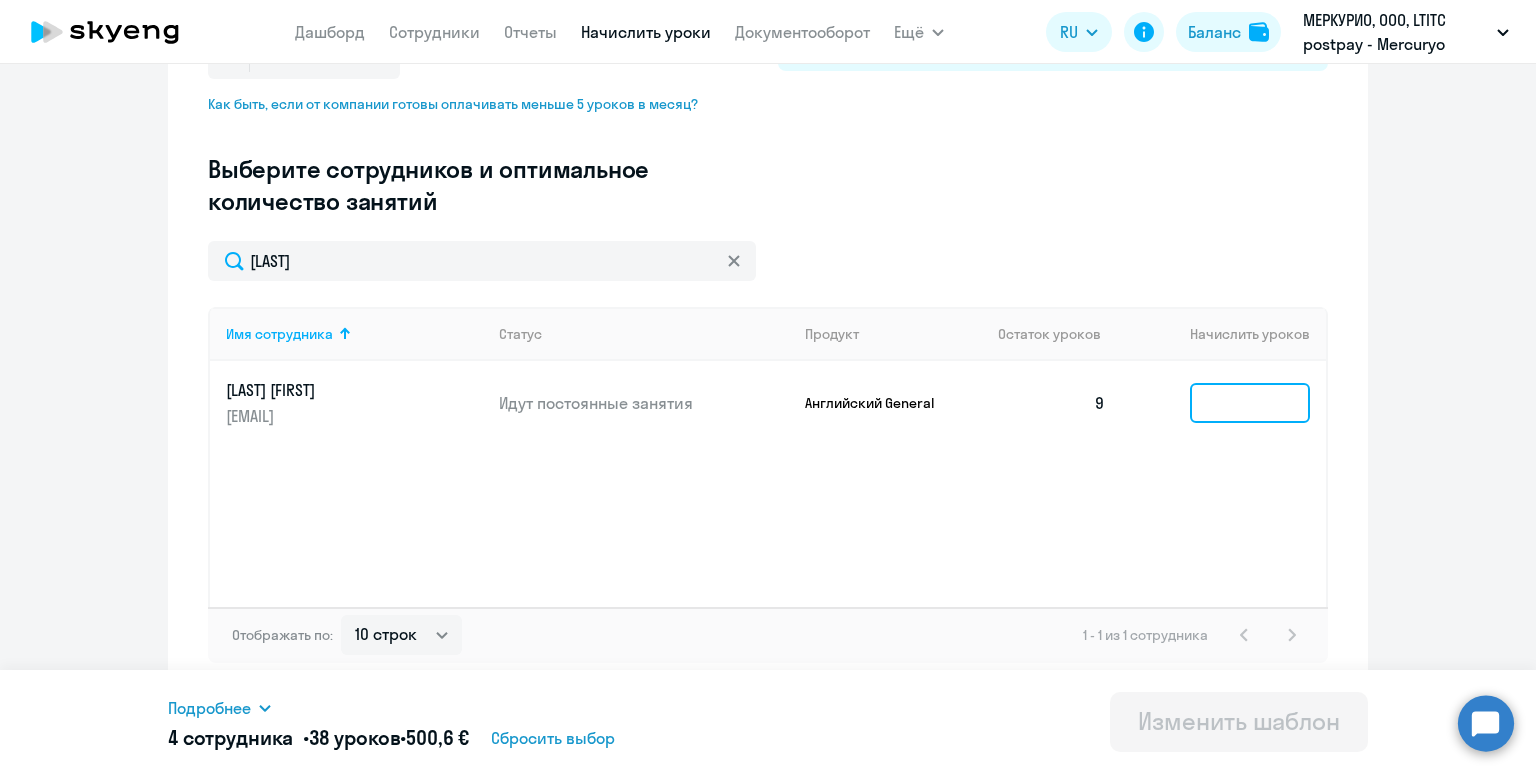 click 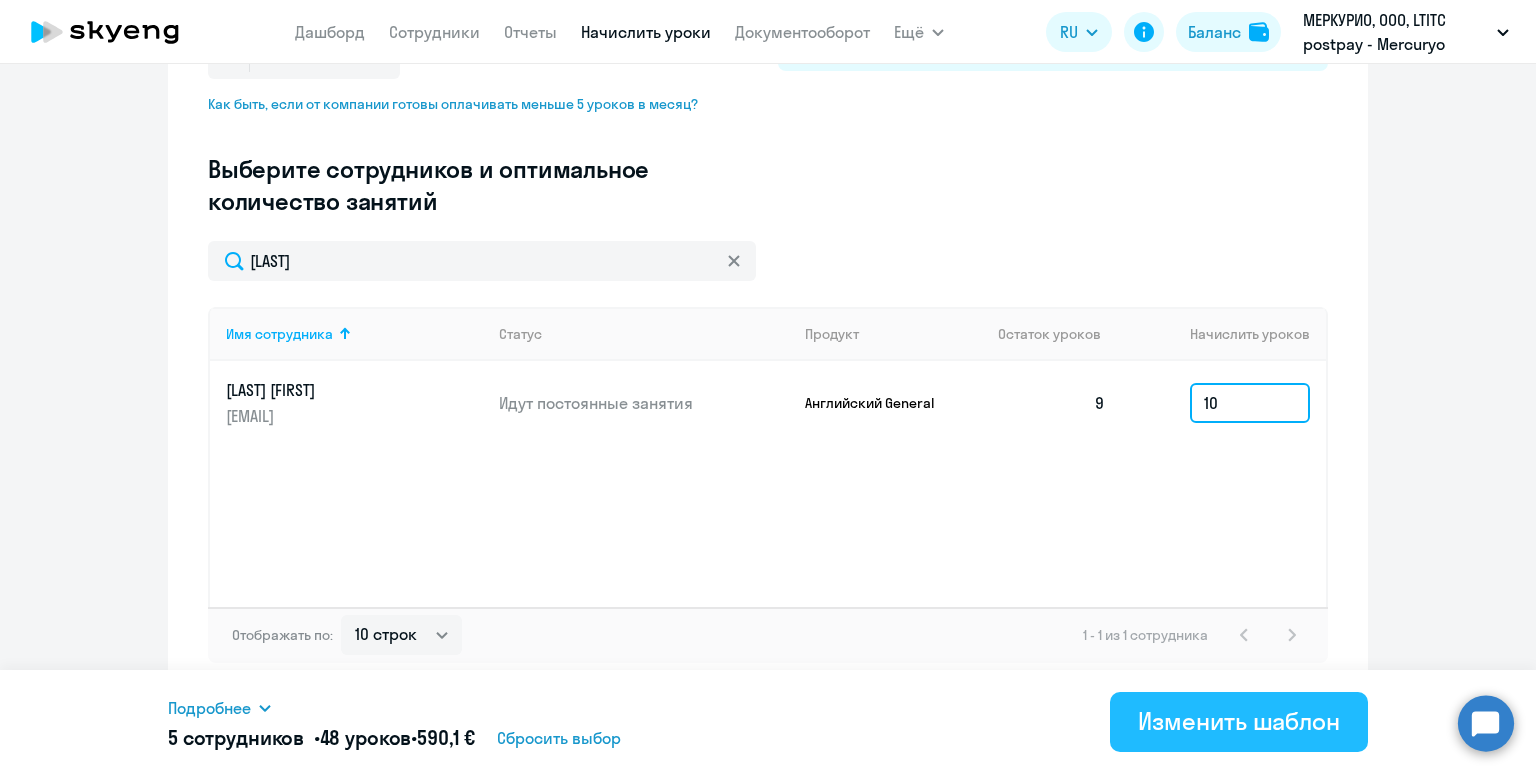 type on "10" 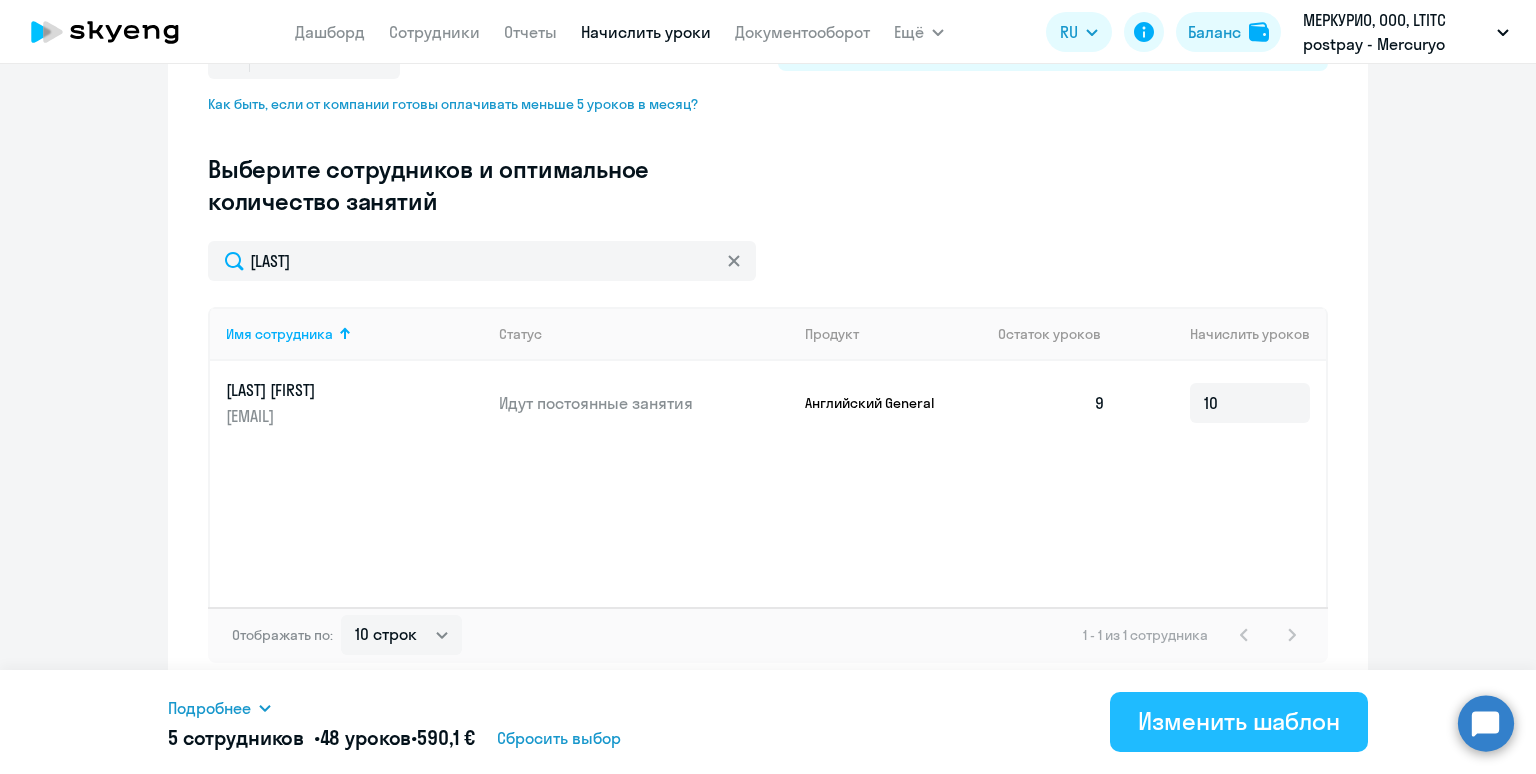 click on "Изменить шаблон" at bounding box center [1239, 721] 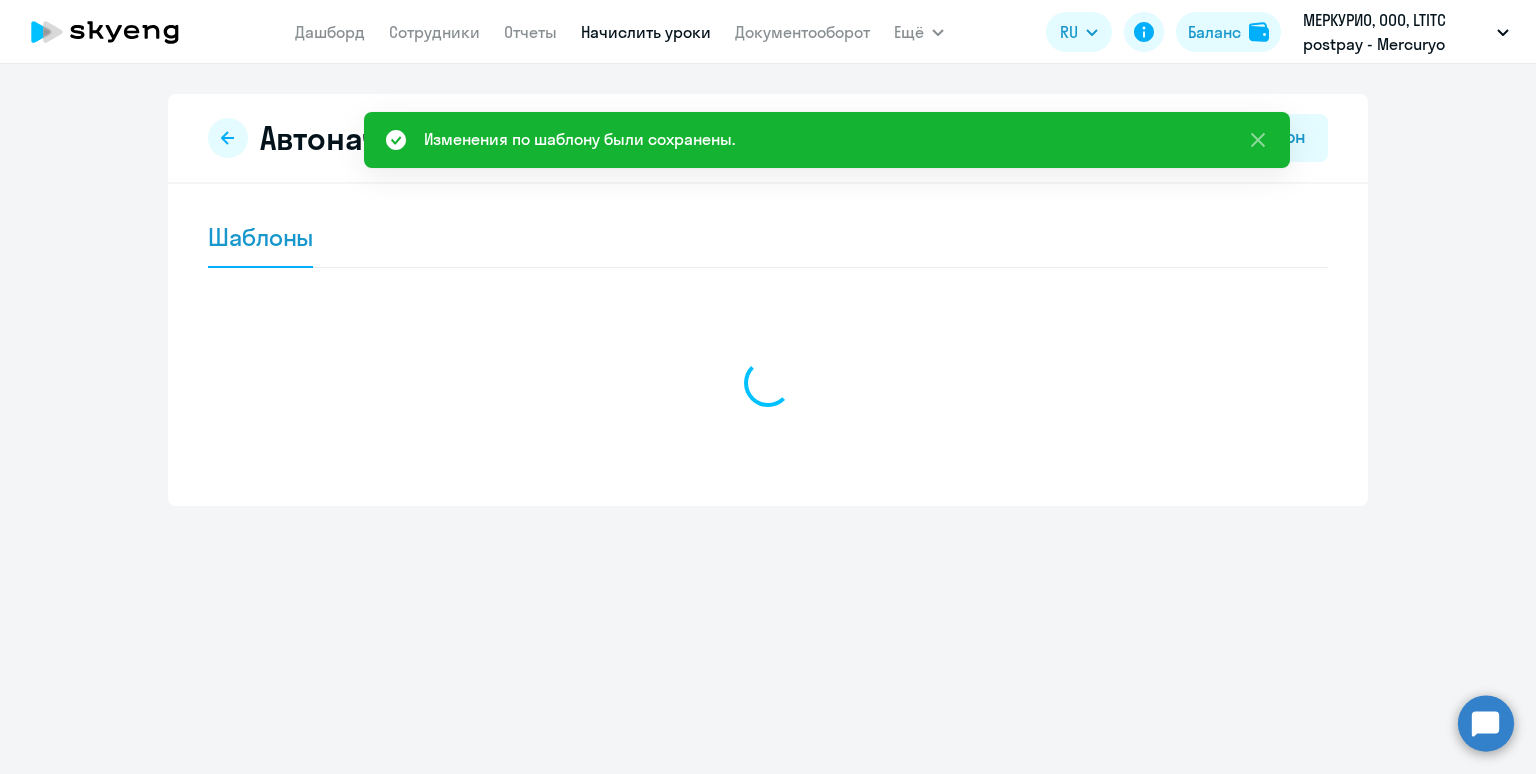 scroll, scrollTop: 0, scrollLeft: 0, axis: both 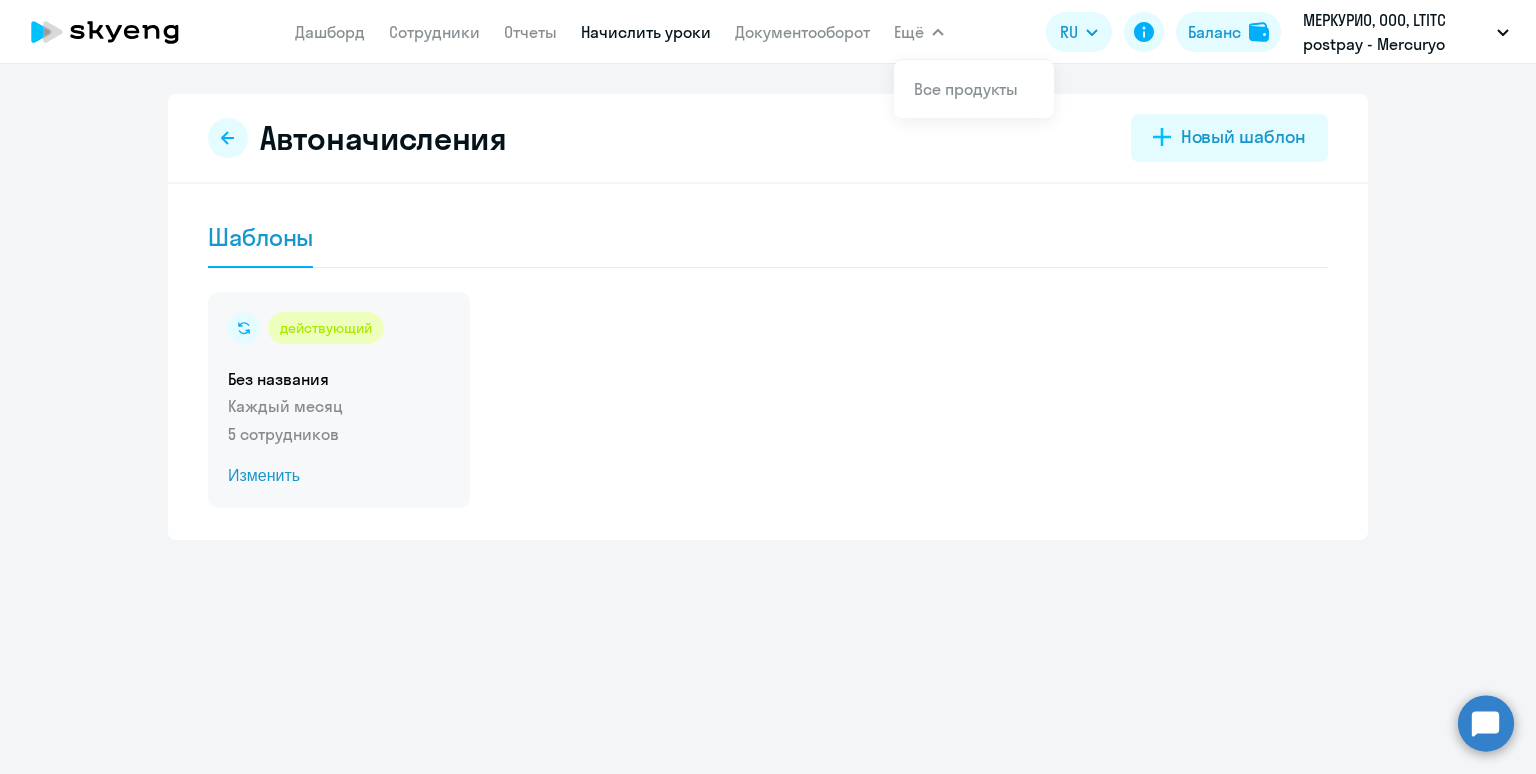 click on "Каждый месяц" 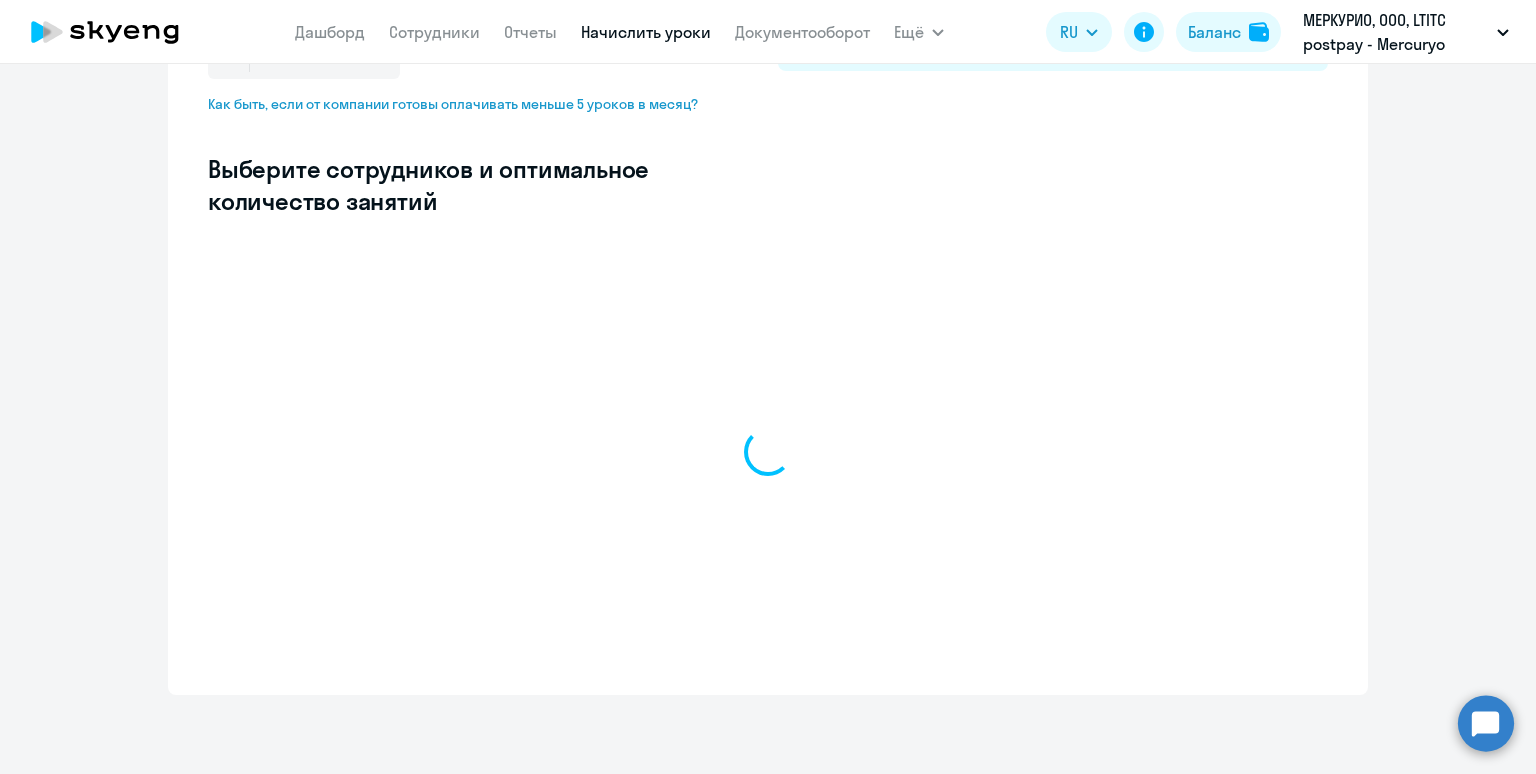 scroll, scrollTop: 488, scrollLeft: 0, axis: vertical 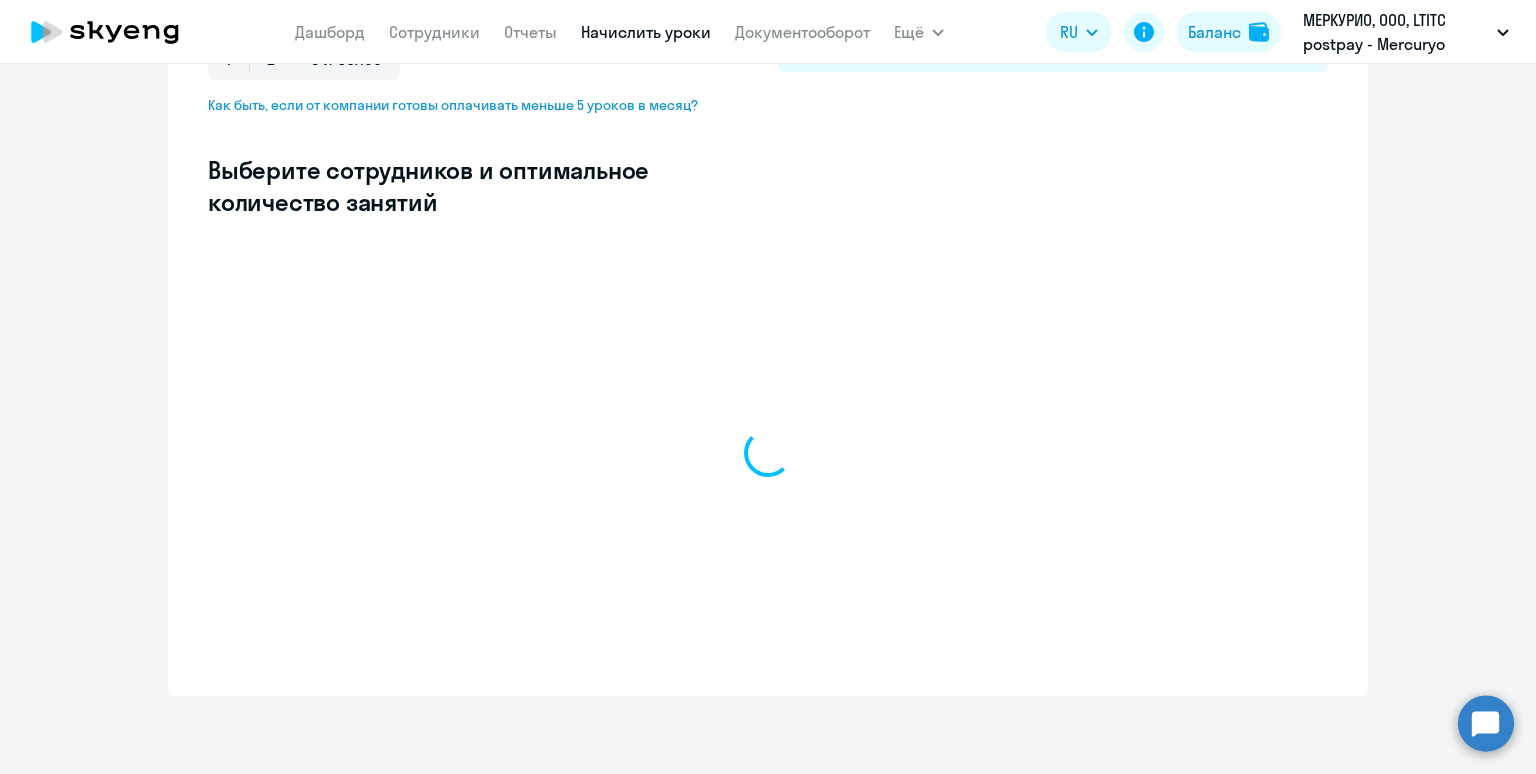 select on "10" 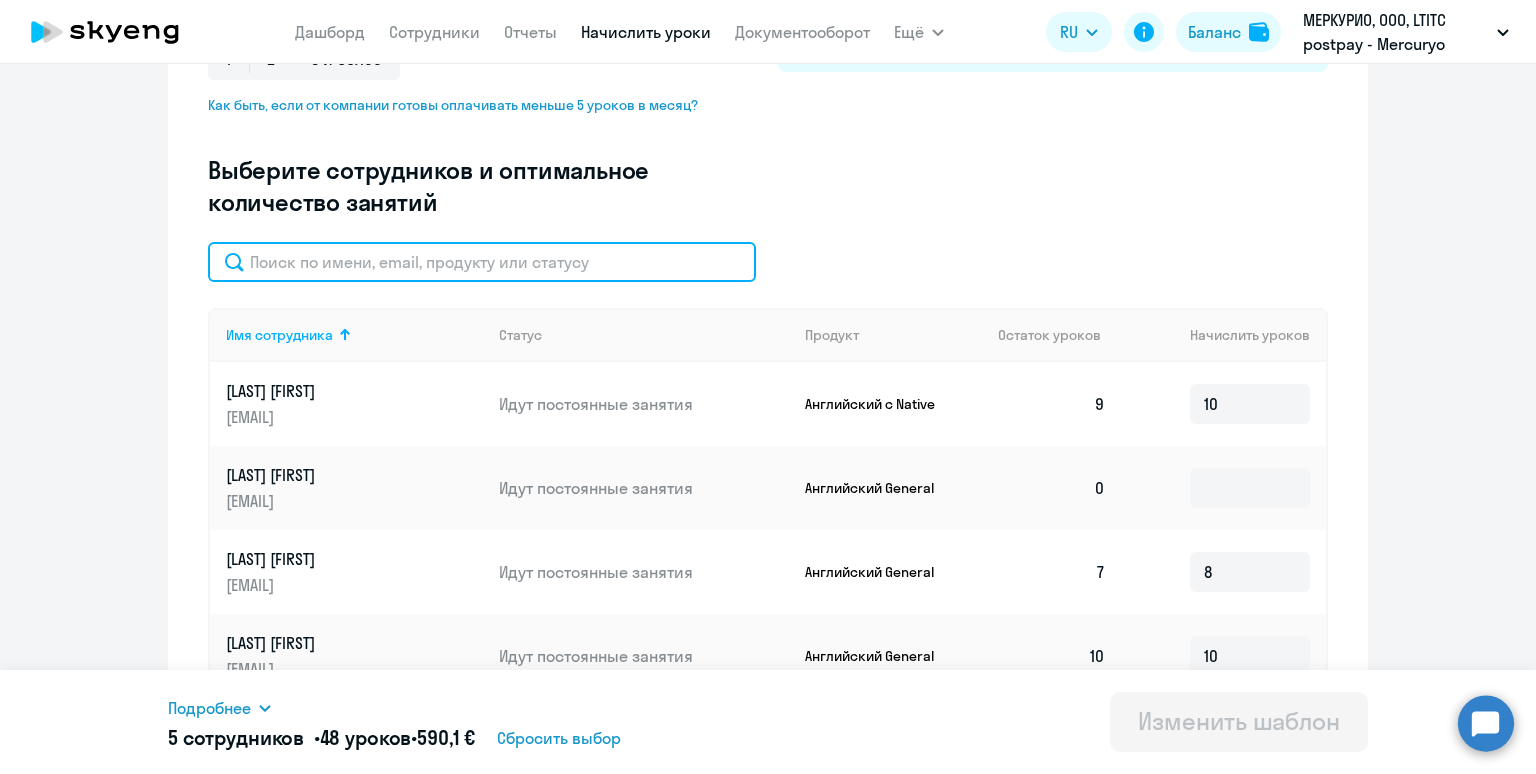 click 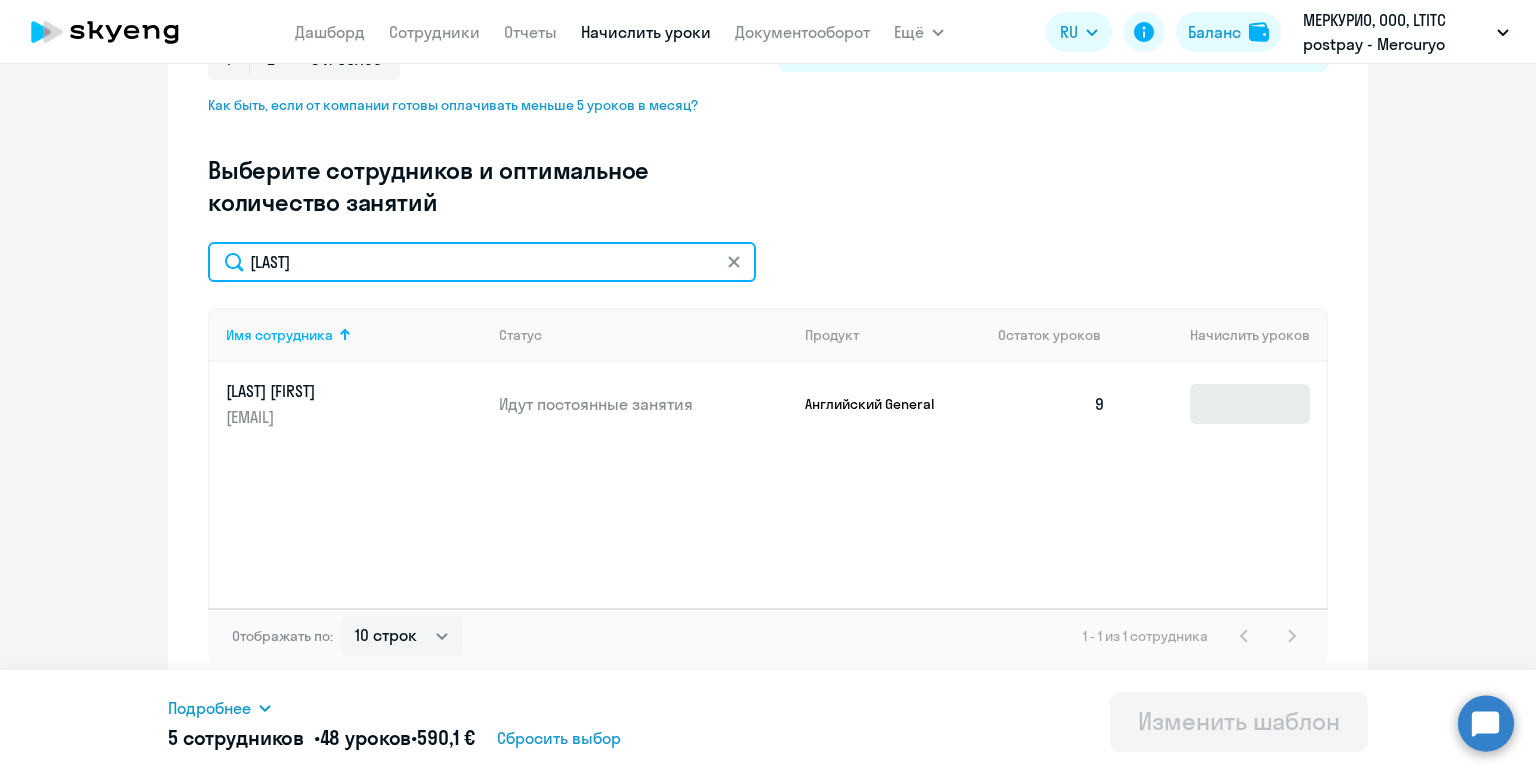 type on "Nedved" 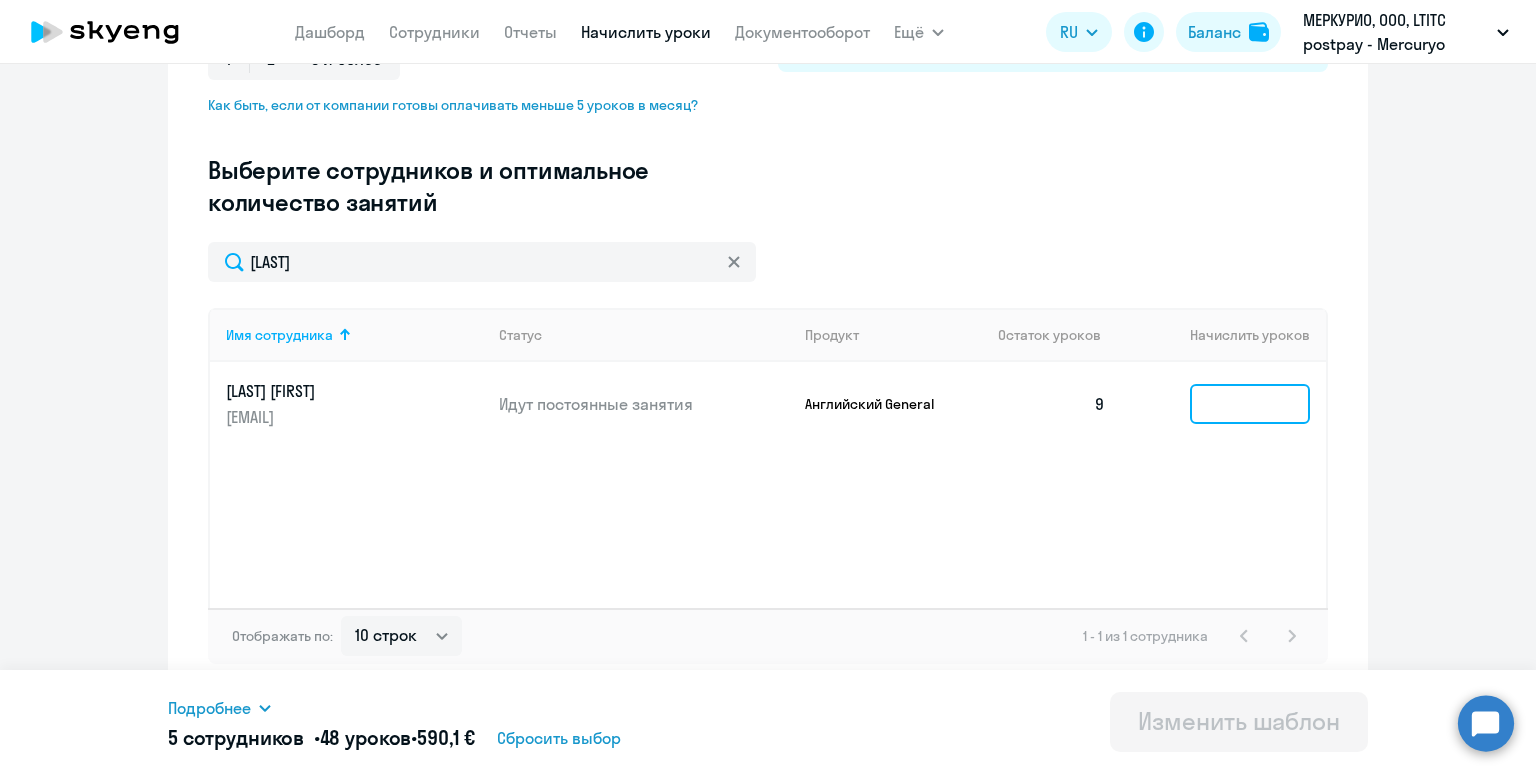 click 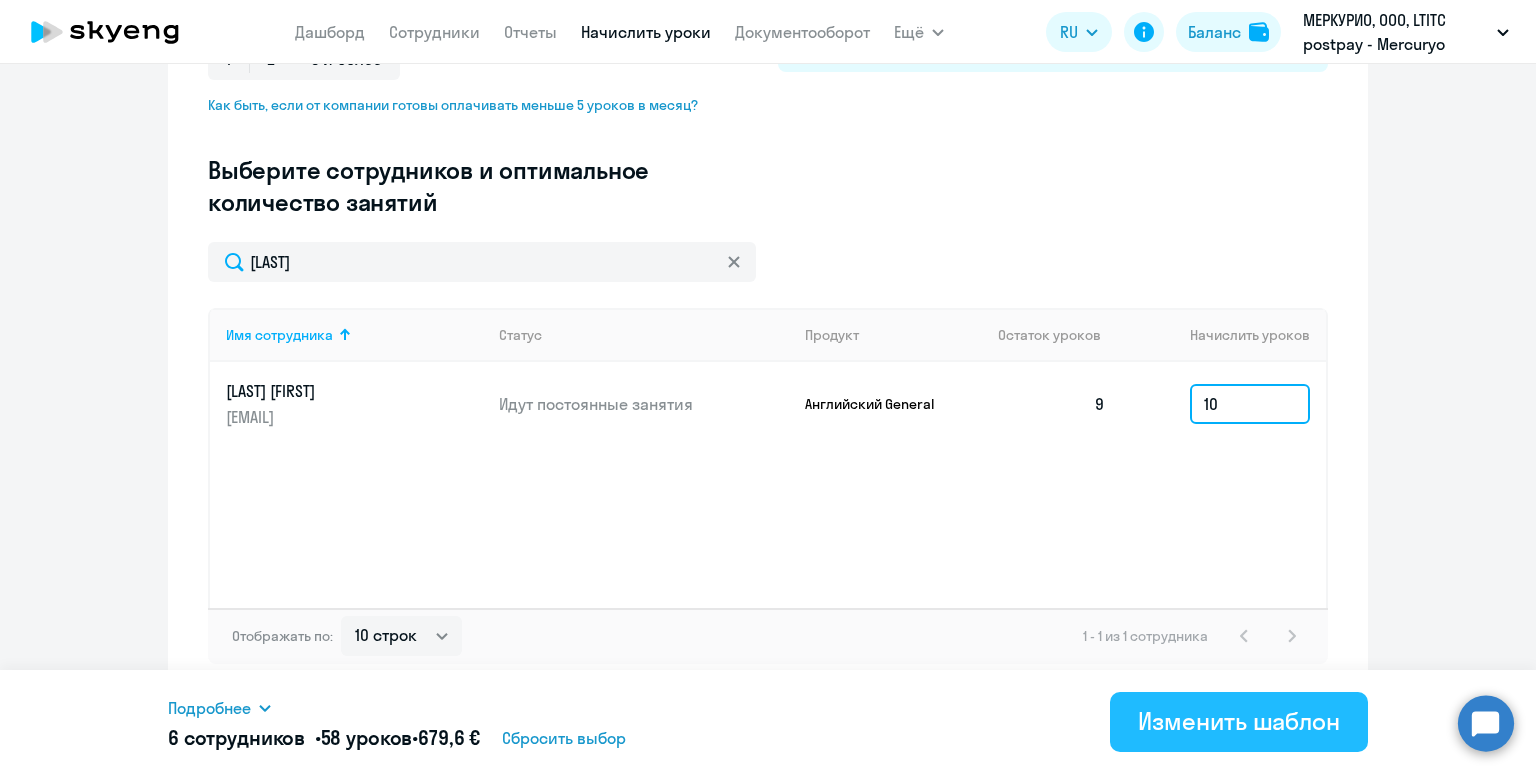 type on "10" 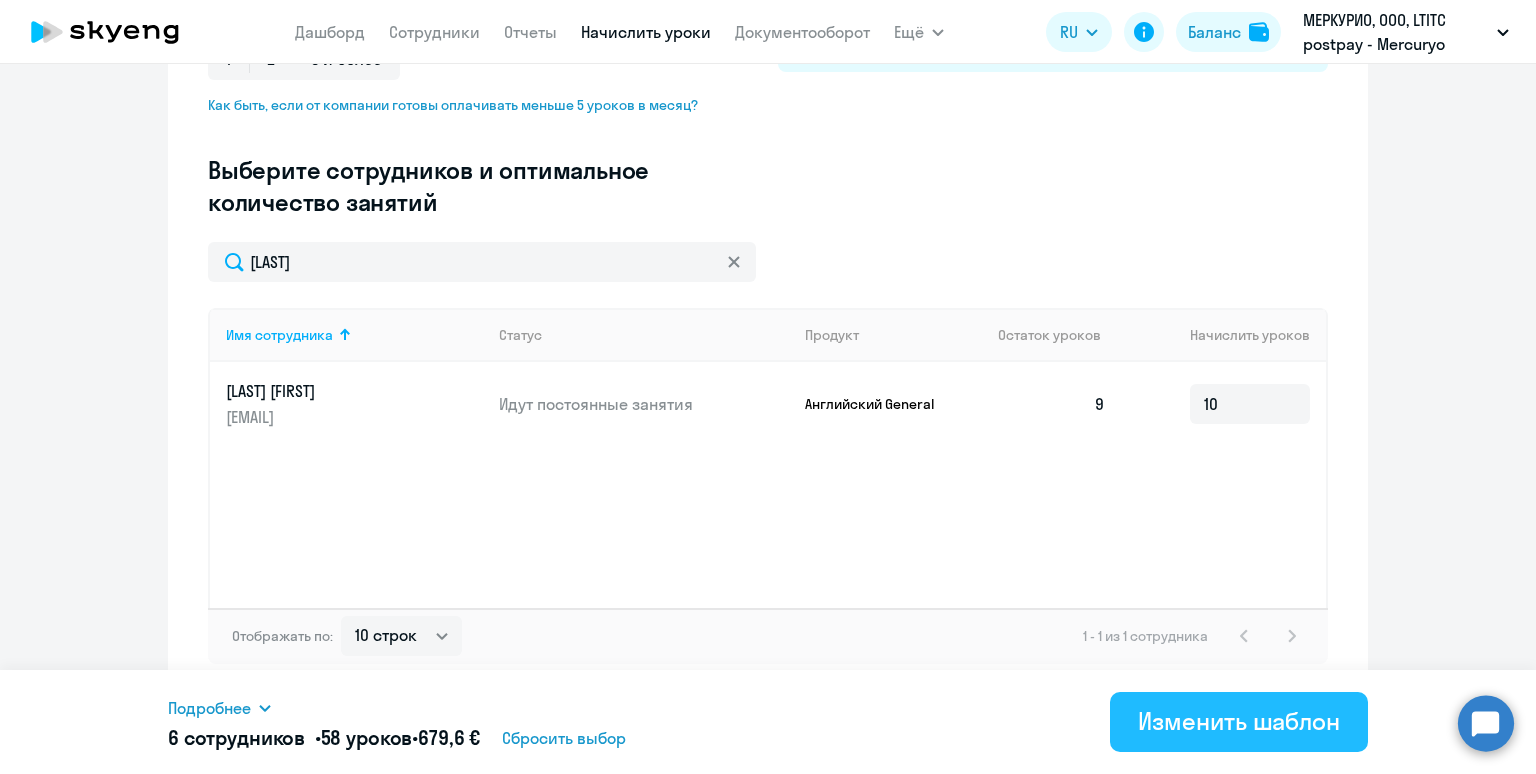 click on "Изменить шаблон" at bounding box center (1239, 721) 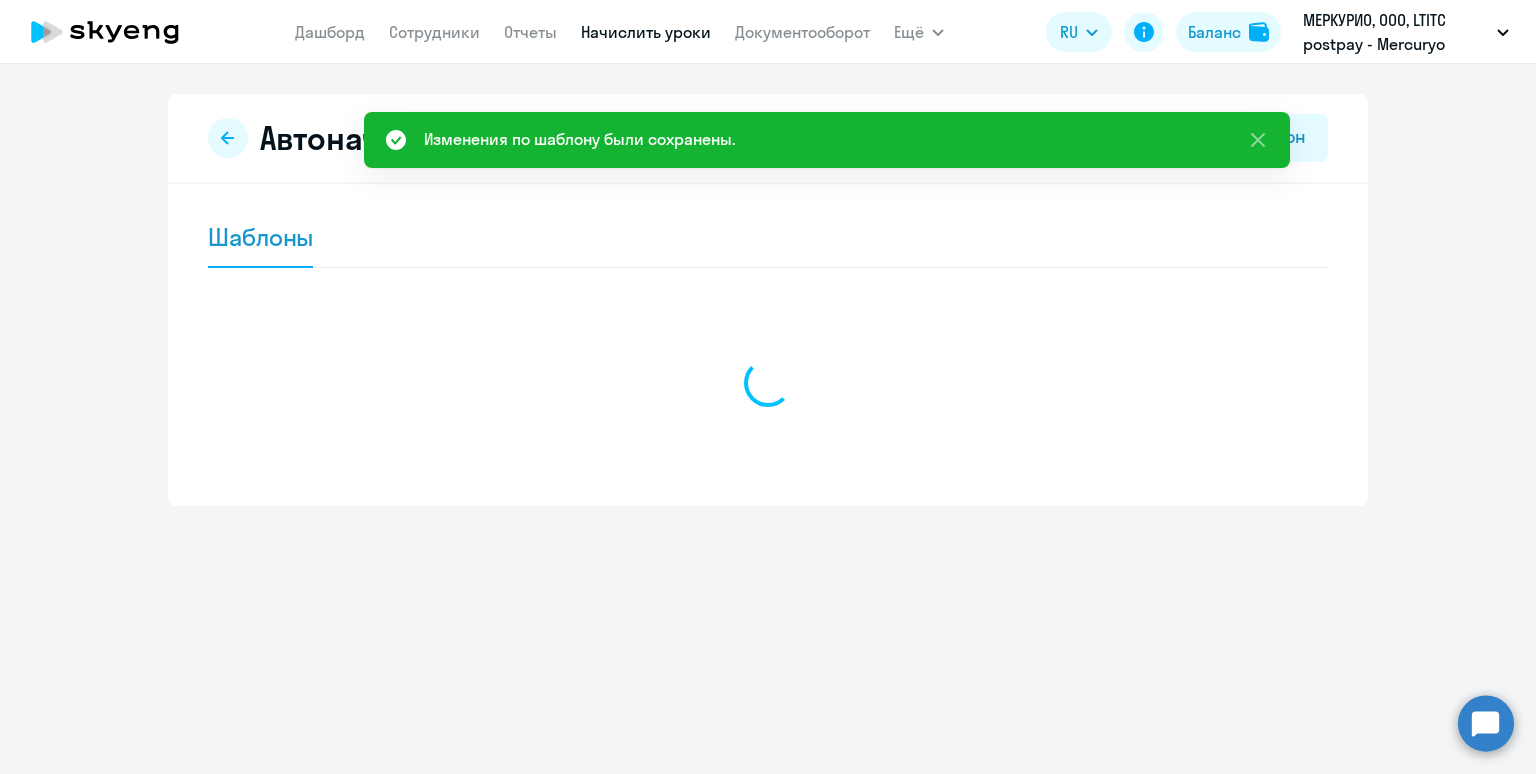 scroll, scrollTop: 0, scrollLeft: 0, axis: both 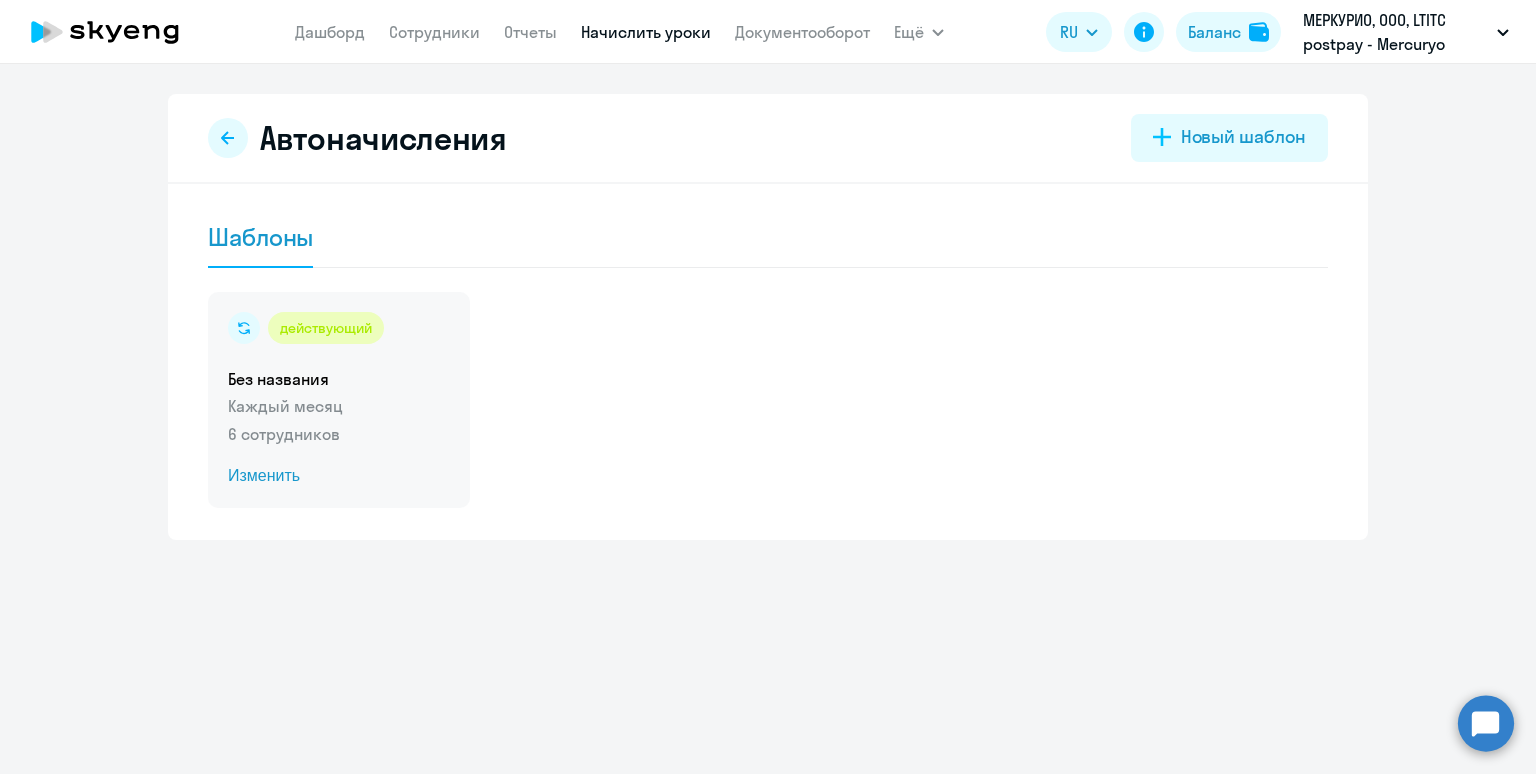 click on "Без названия" 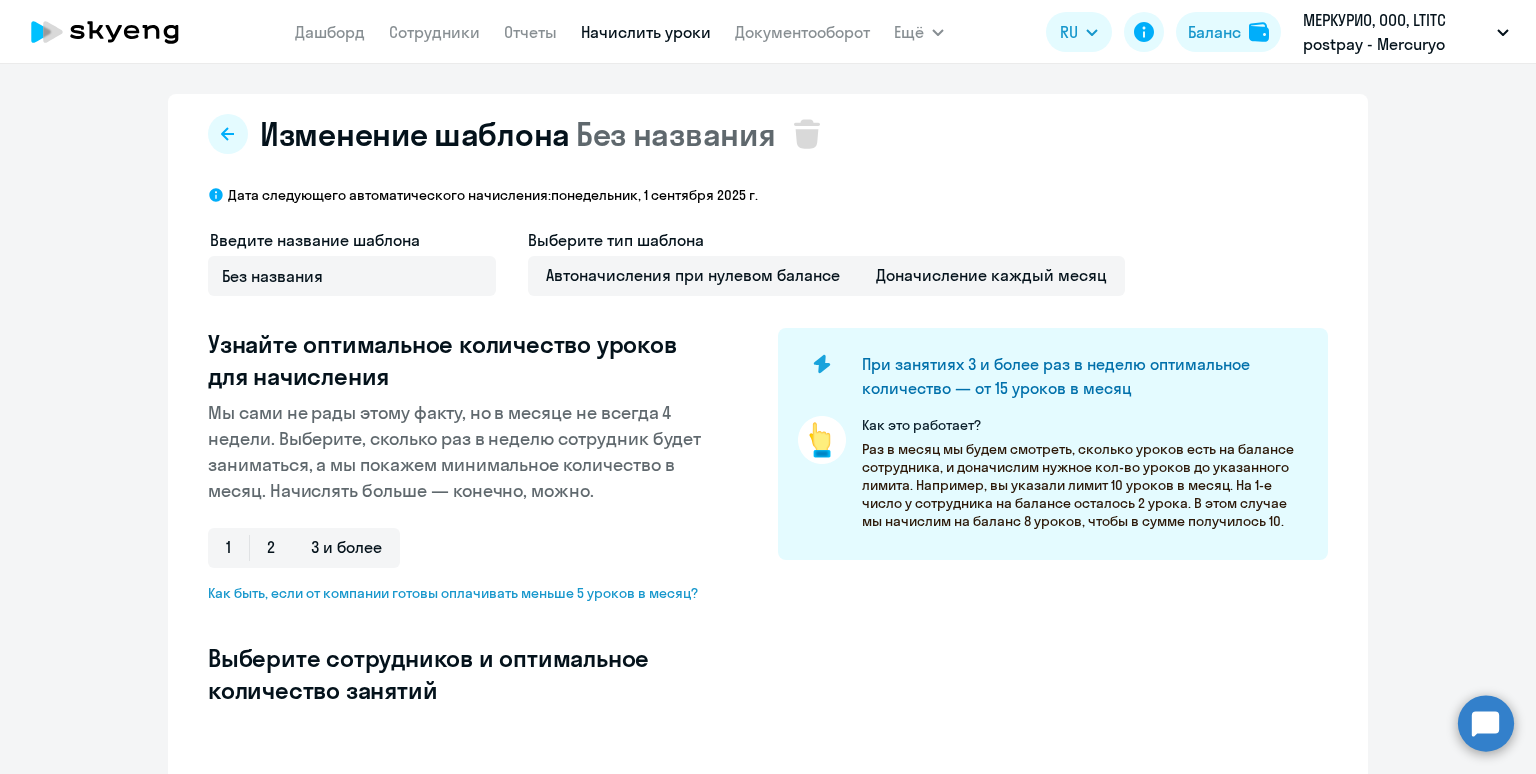 select on "10" 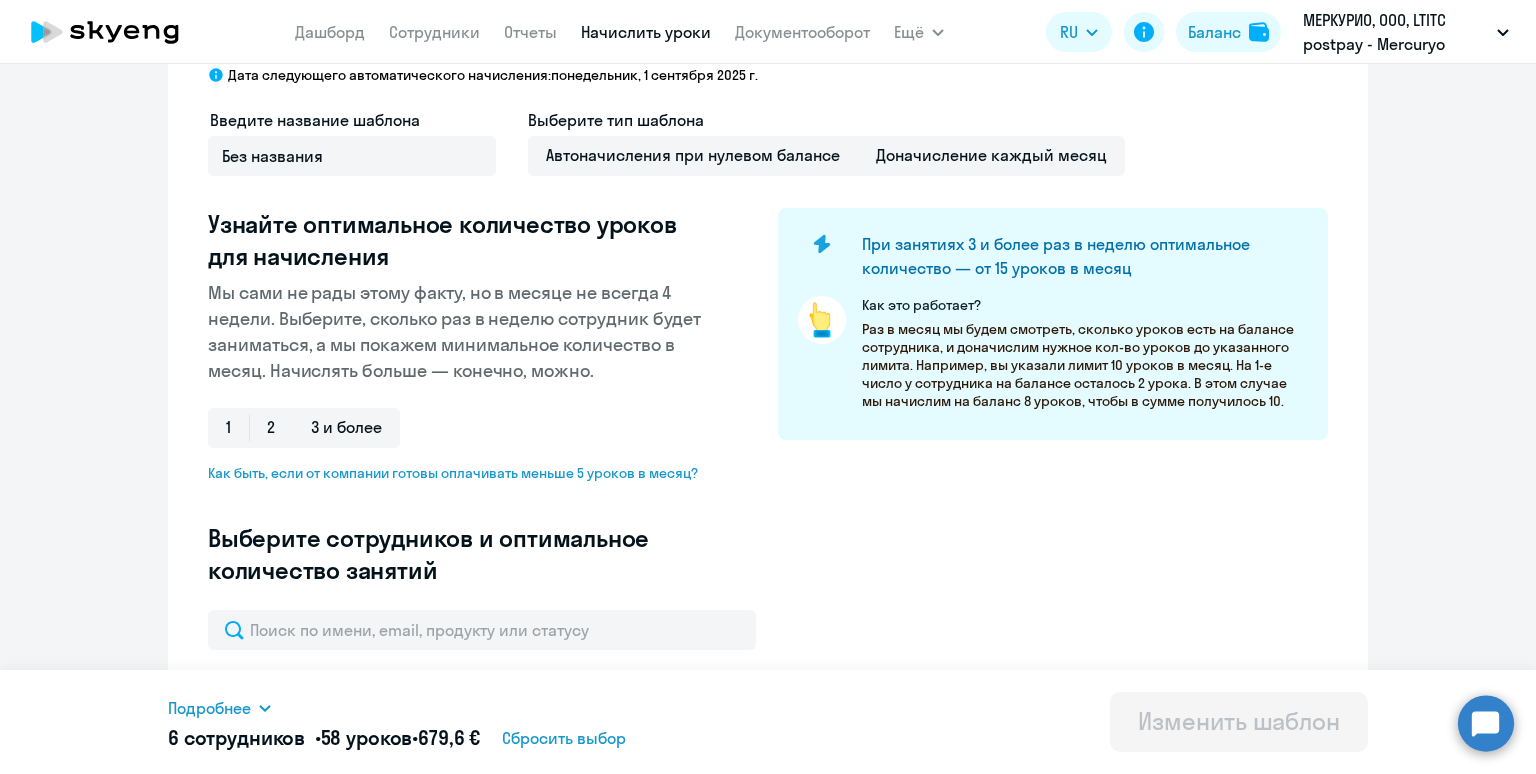 scroll, scrollTop: 0, scrollLeft: 0, axis: both 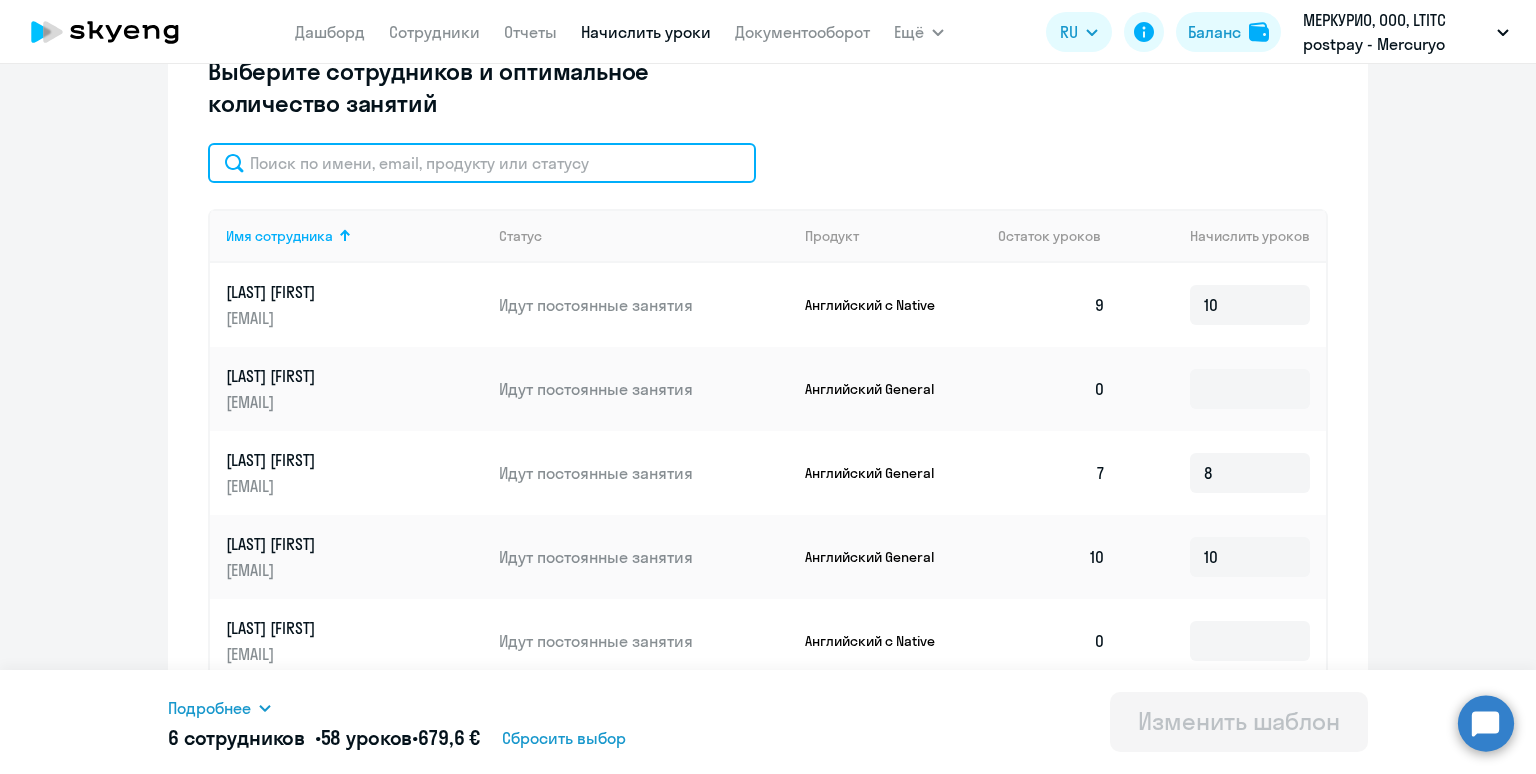 click 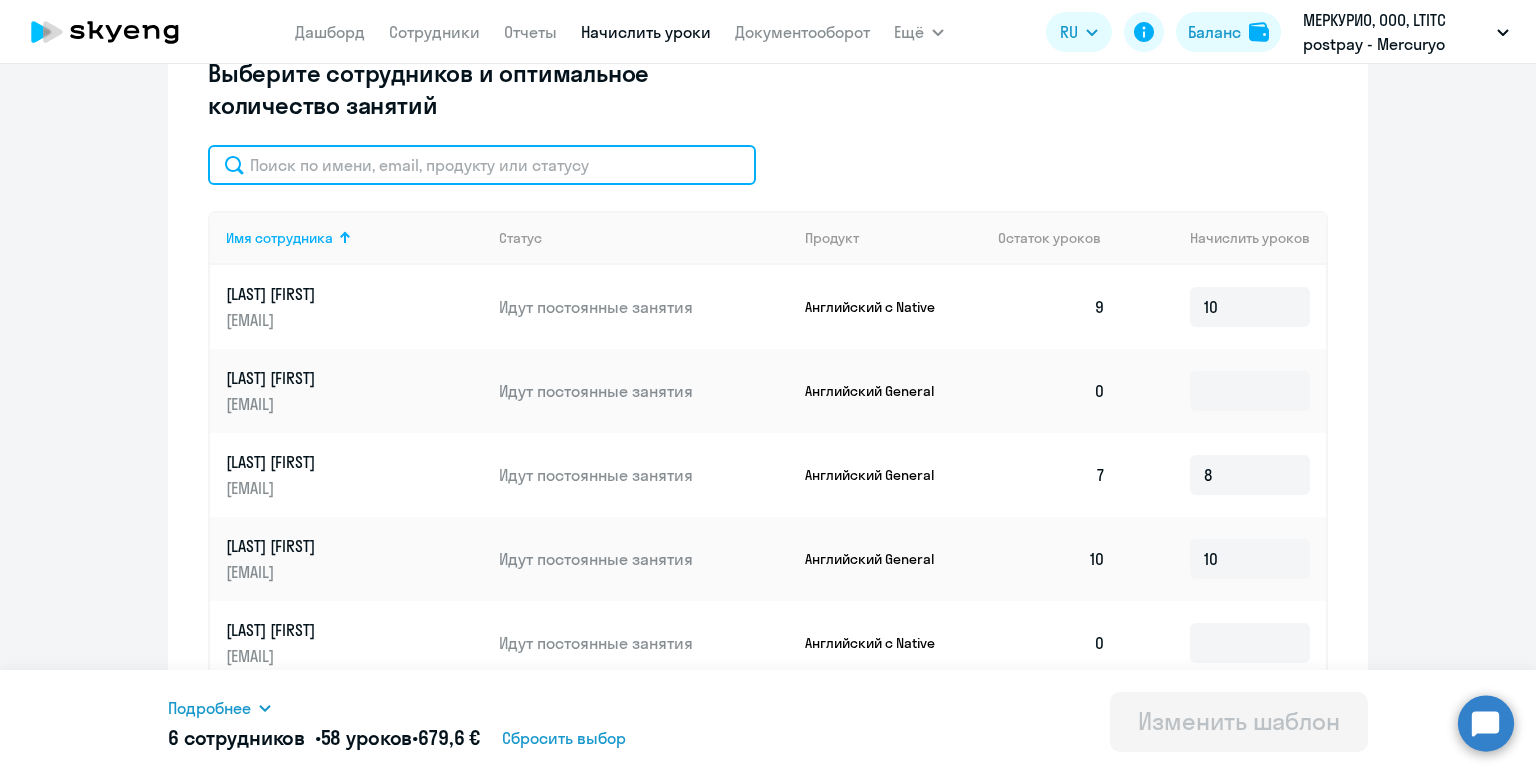 paste on "Shakirov" 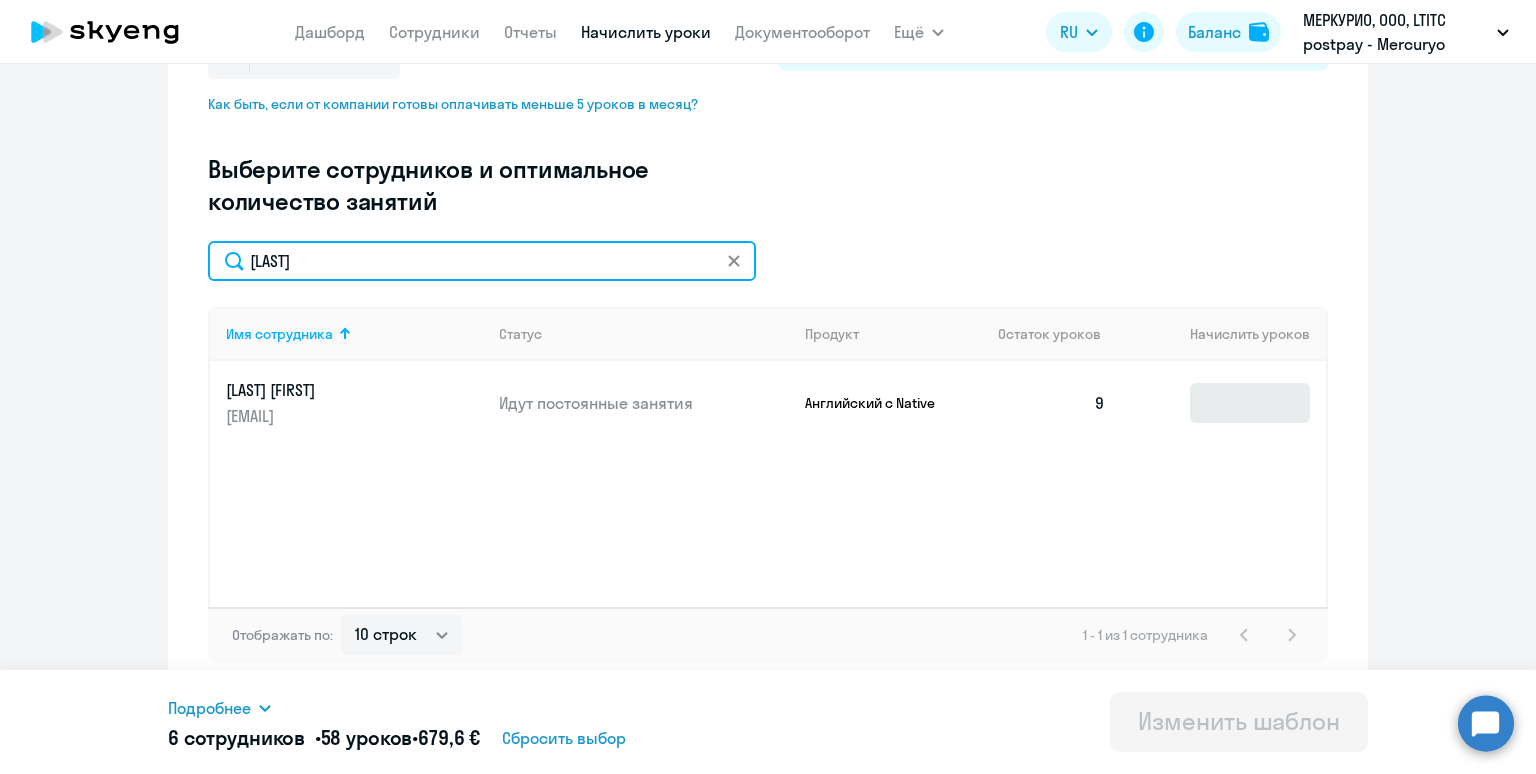 type on "Shakirov" 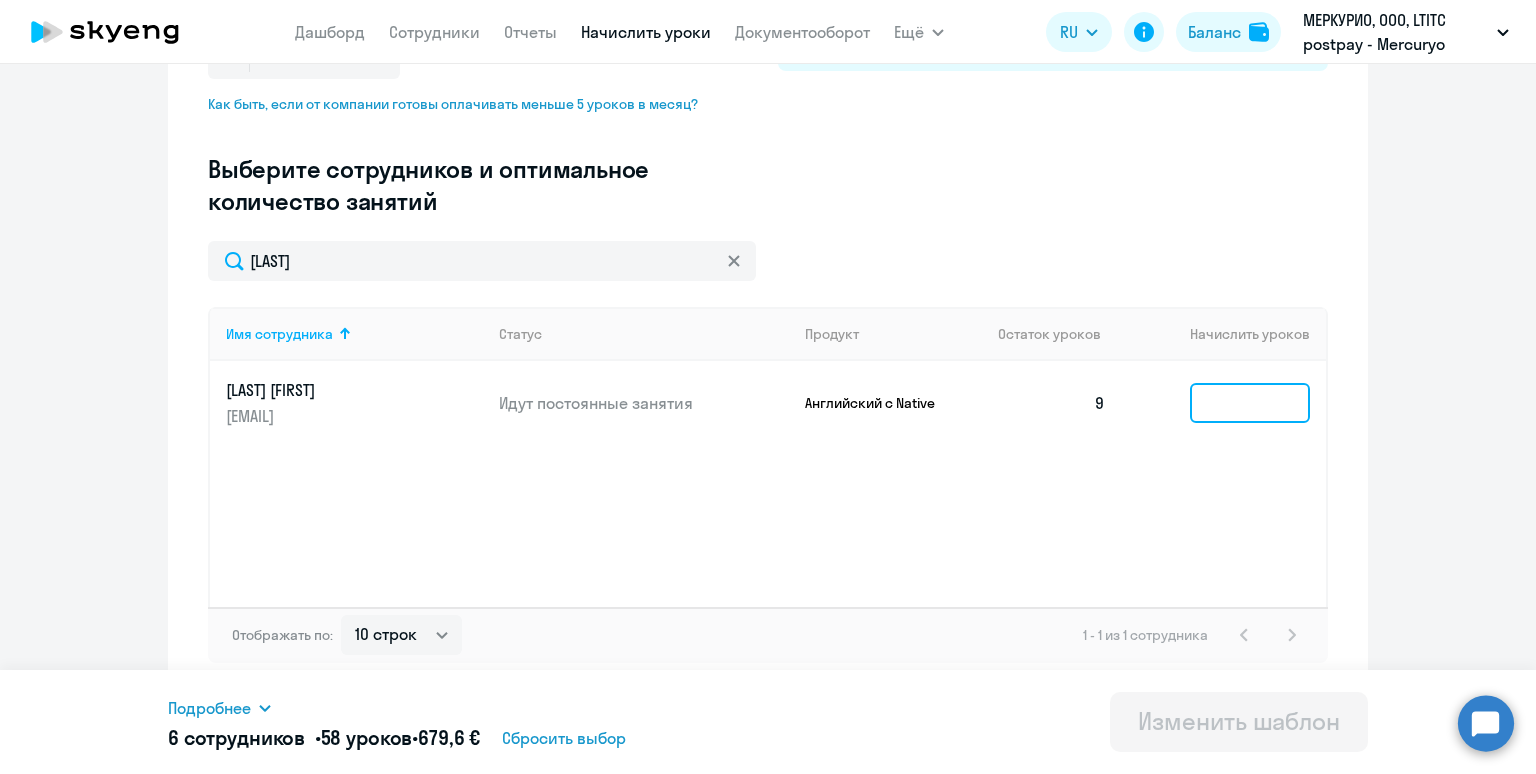 click 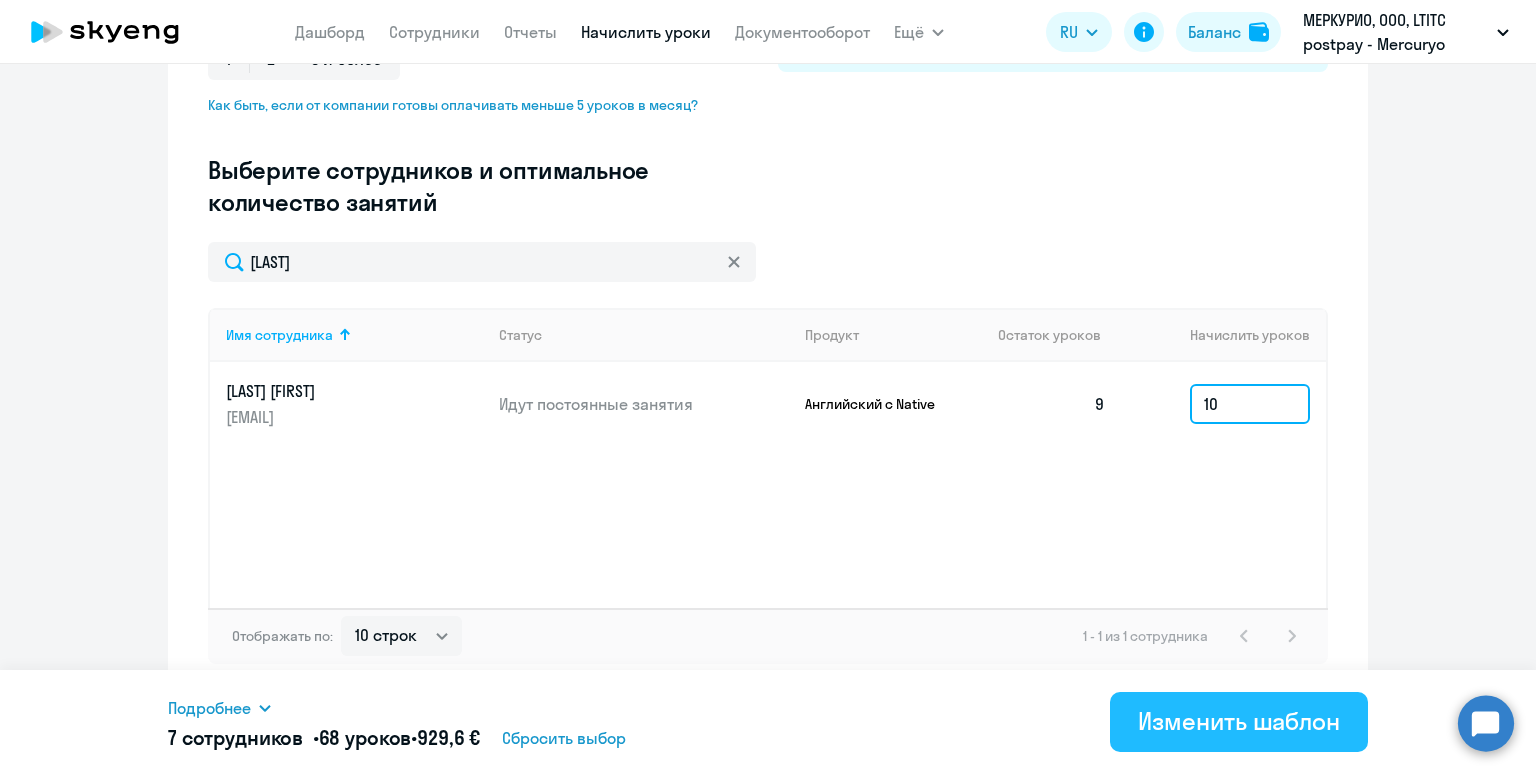 type on "10" 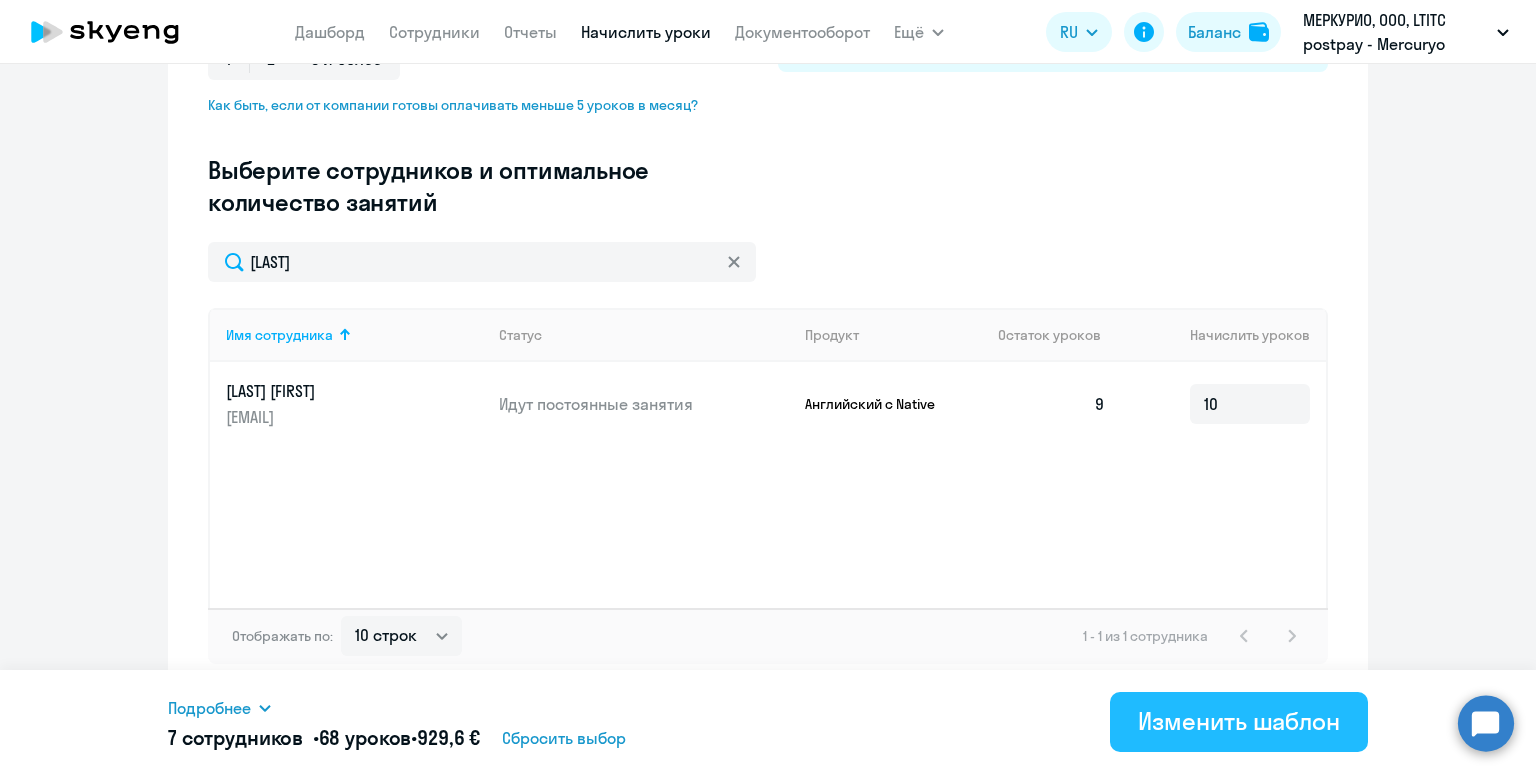 click on "Изменить шаблон" at bounding box center (1239, 721) 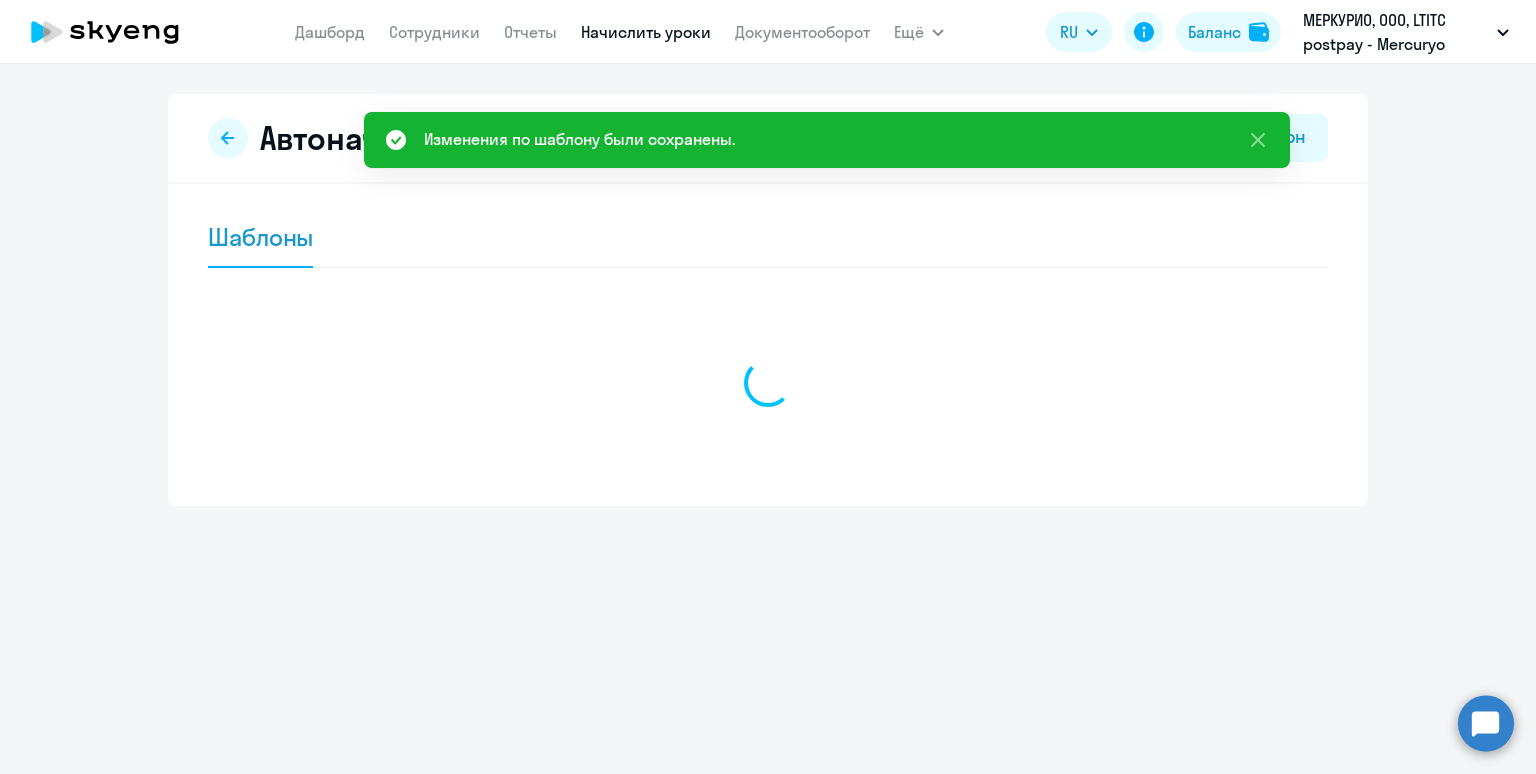 scroll, scrollTop: 0, scrollLeft: 0, axis: both 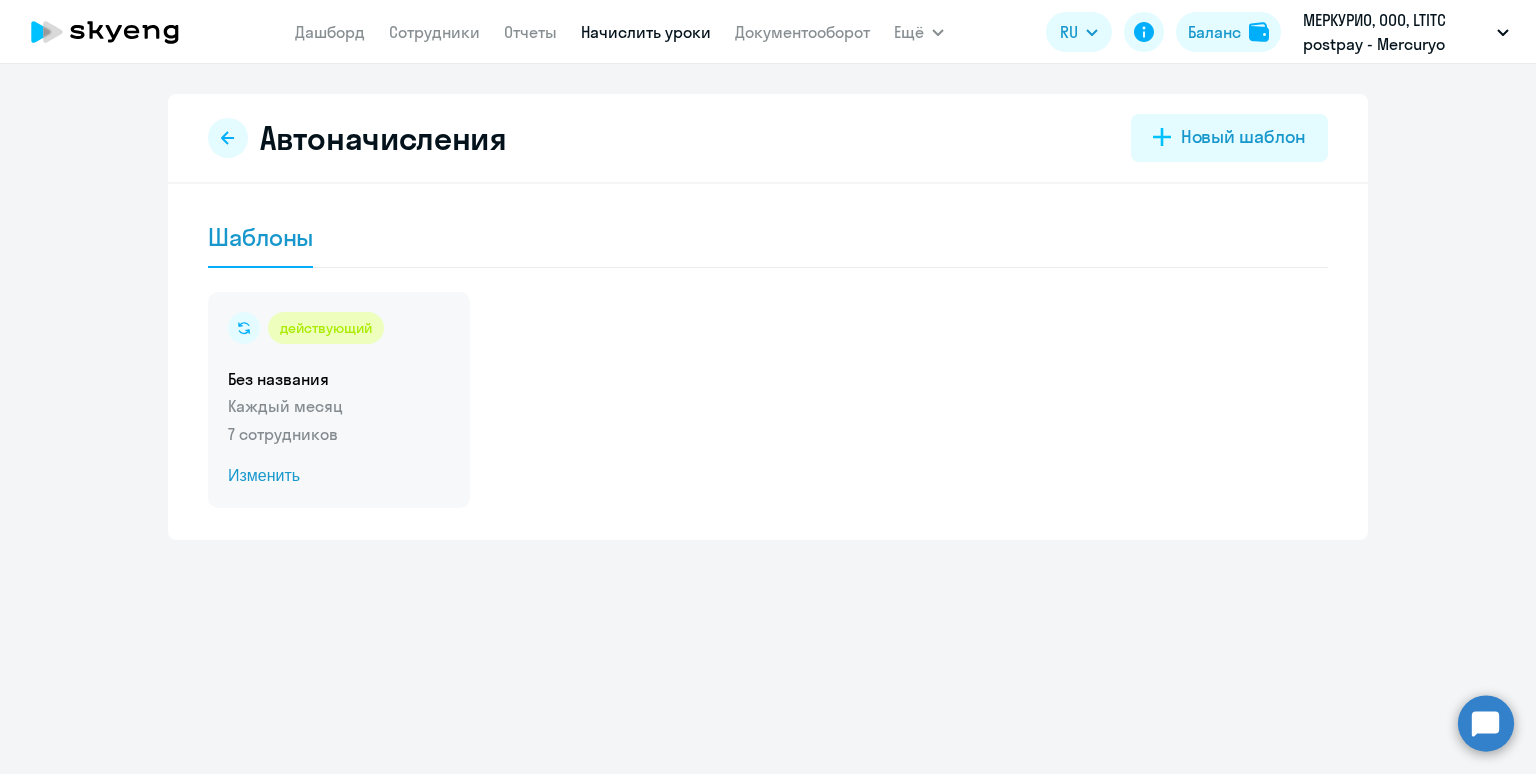click on "Без названия" 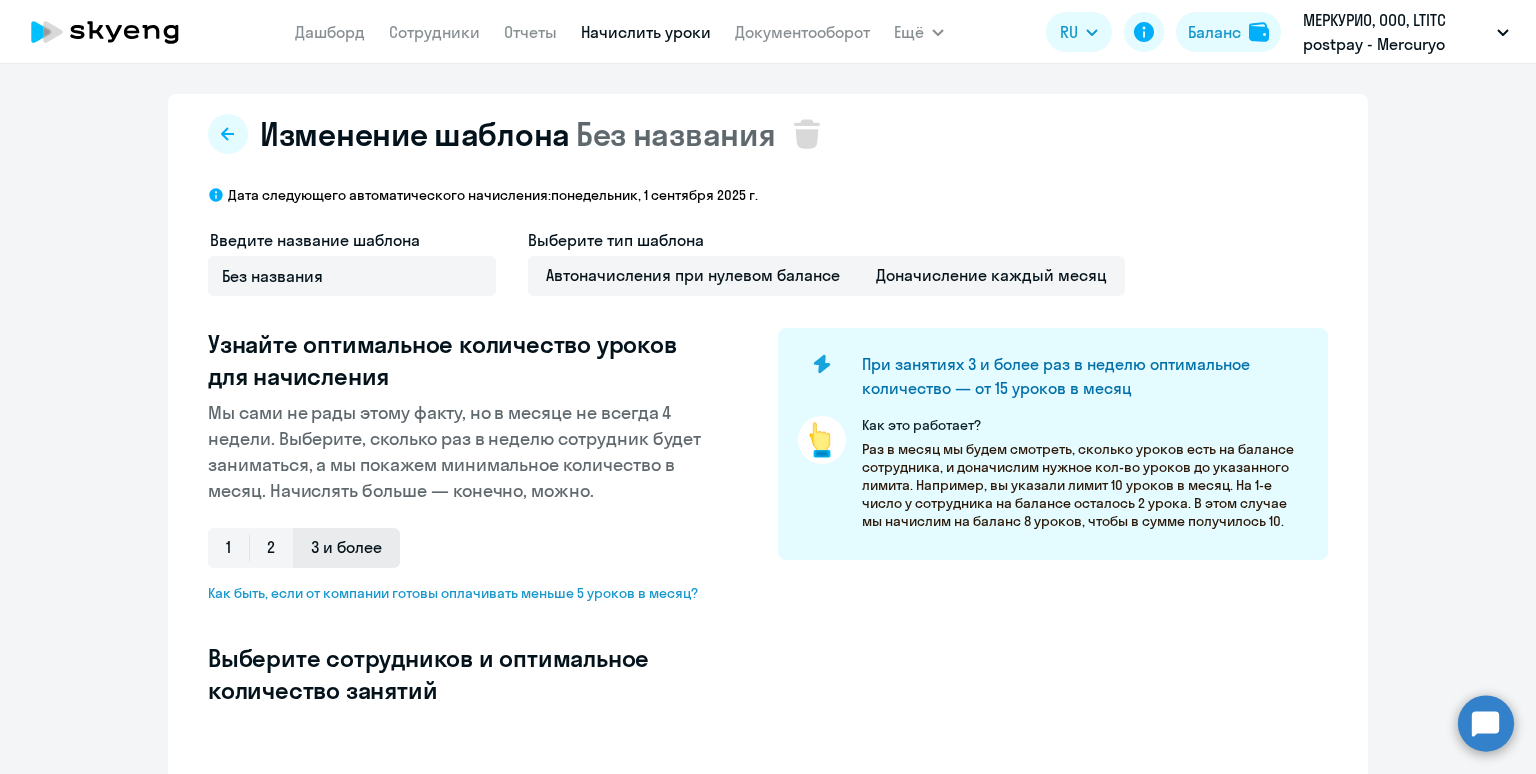 select on "10" 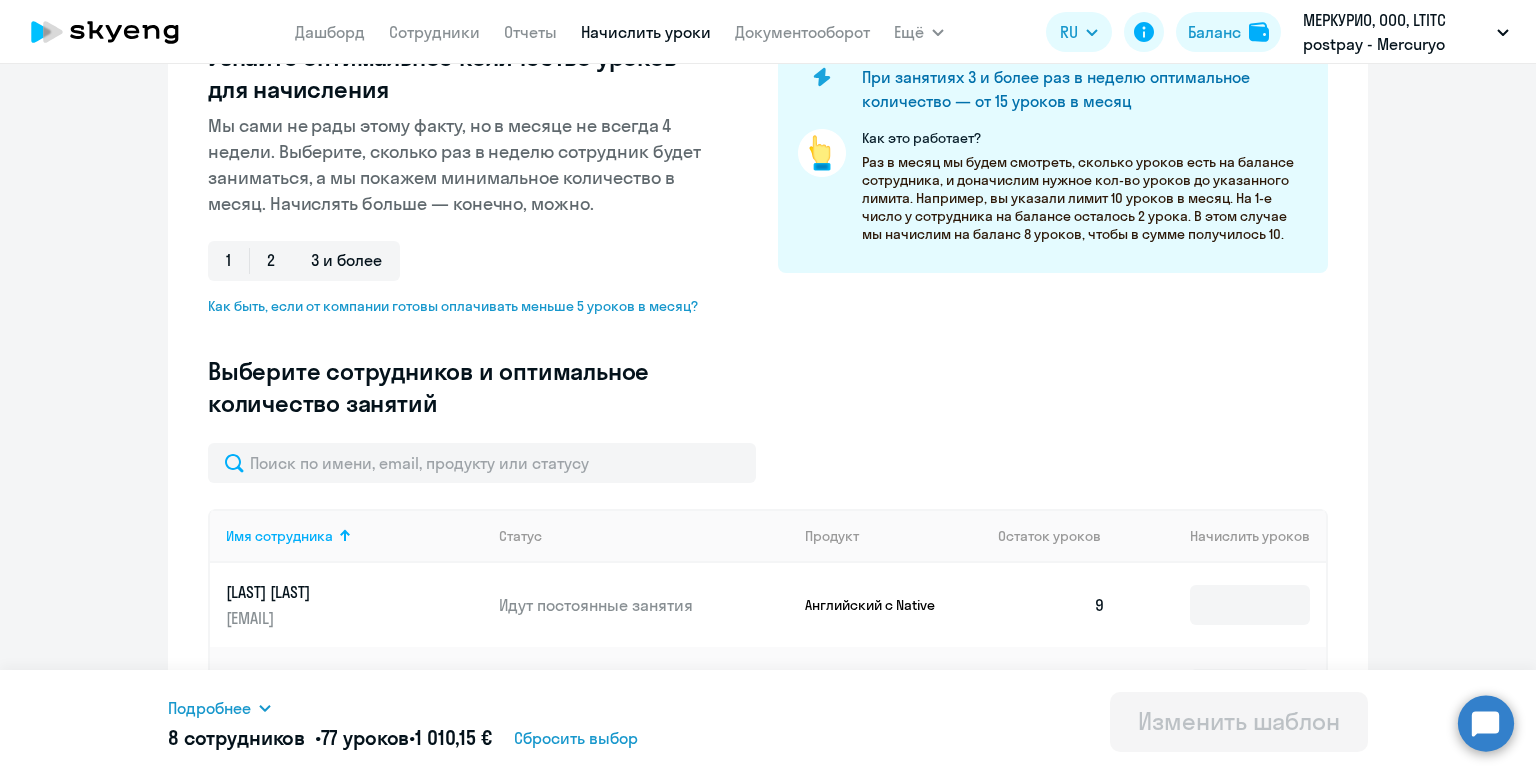 scroll, scrollTop: 364, scrollLeft: 0, axis: vertical 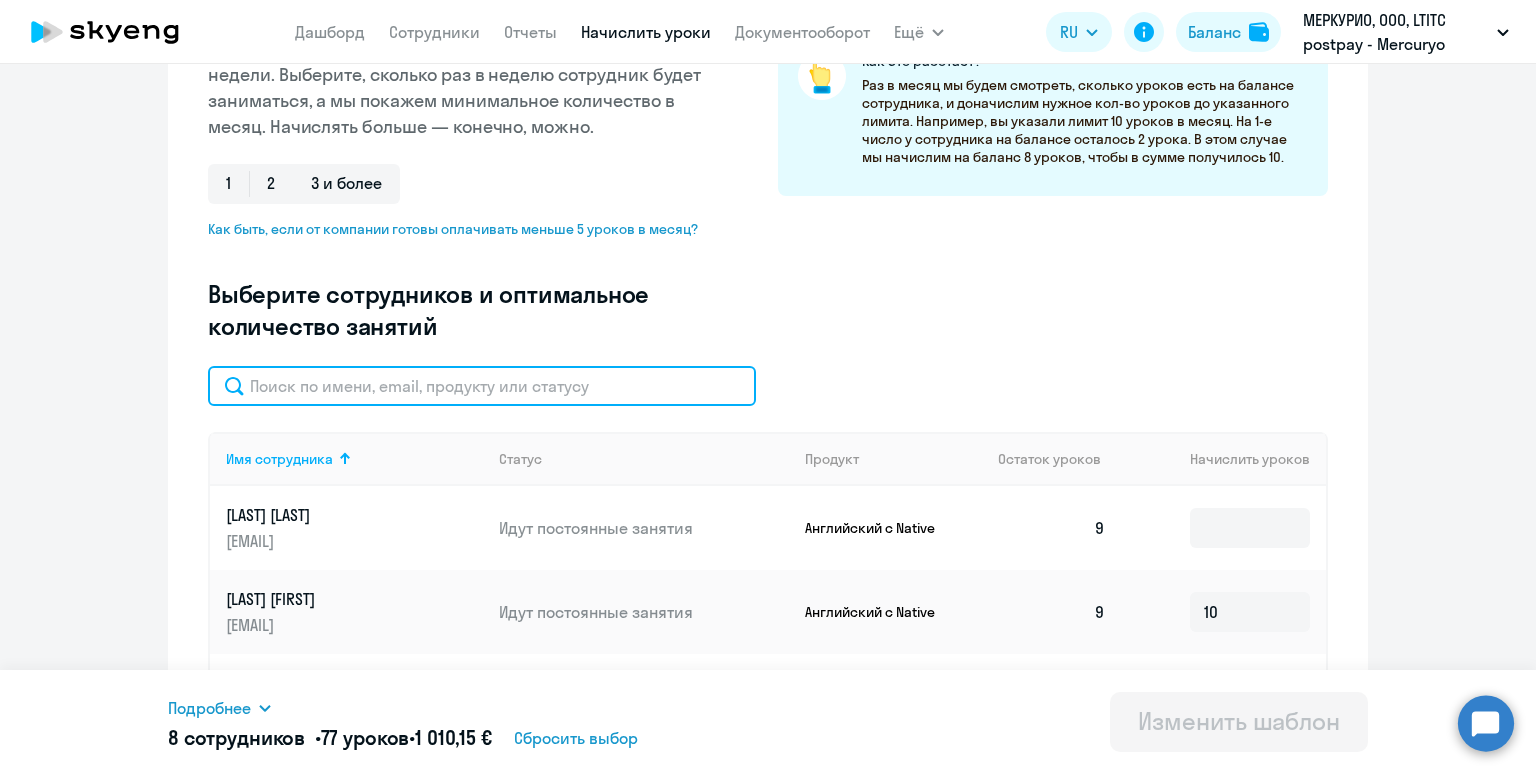 click 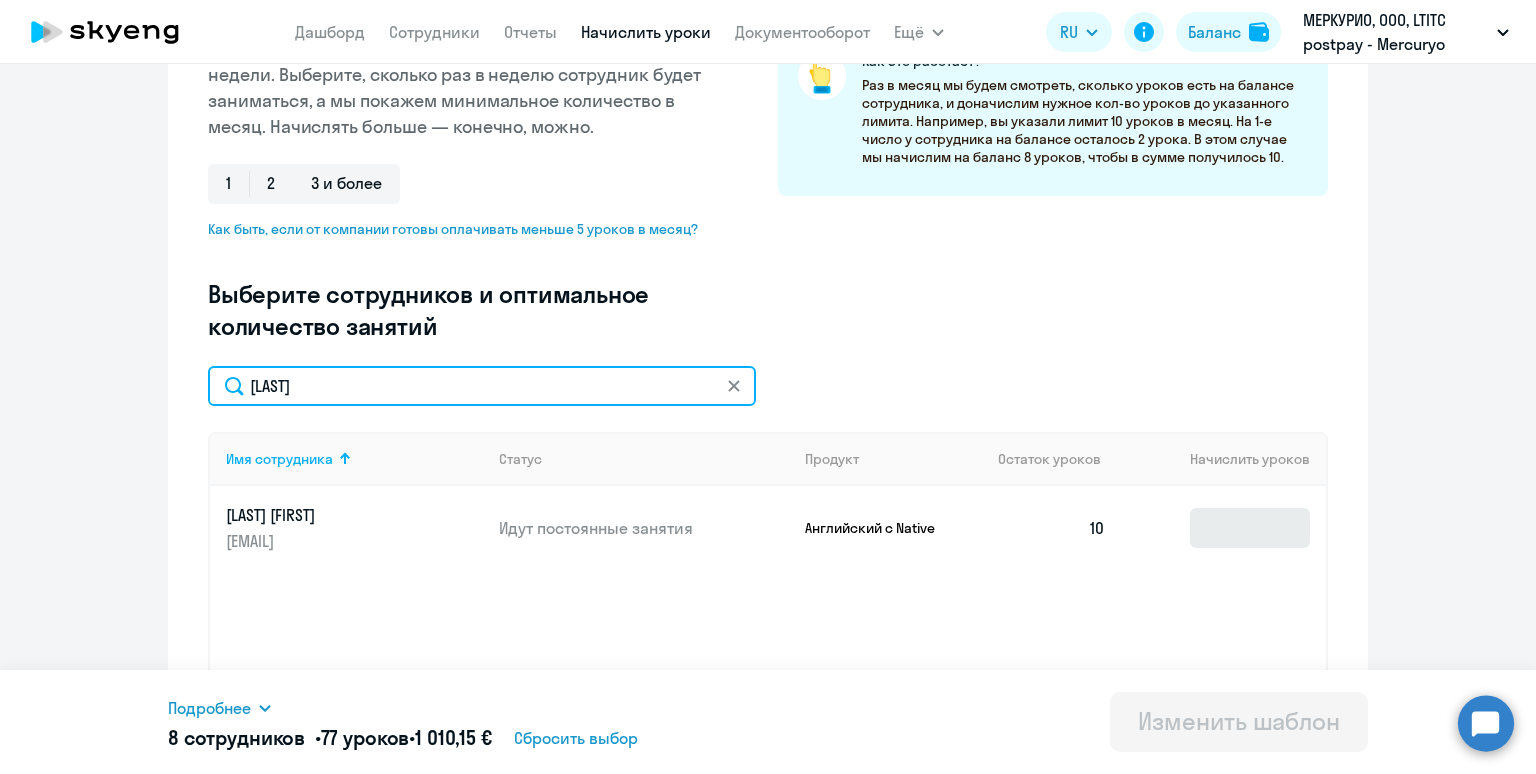type on "Shchennikova" 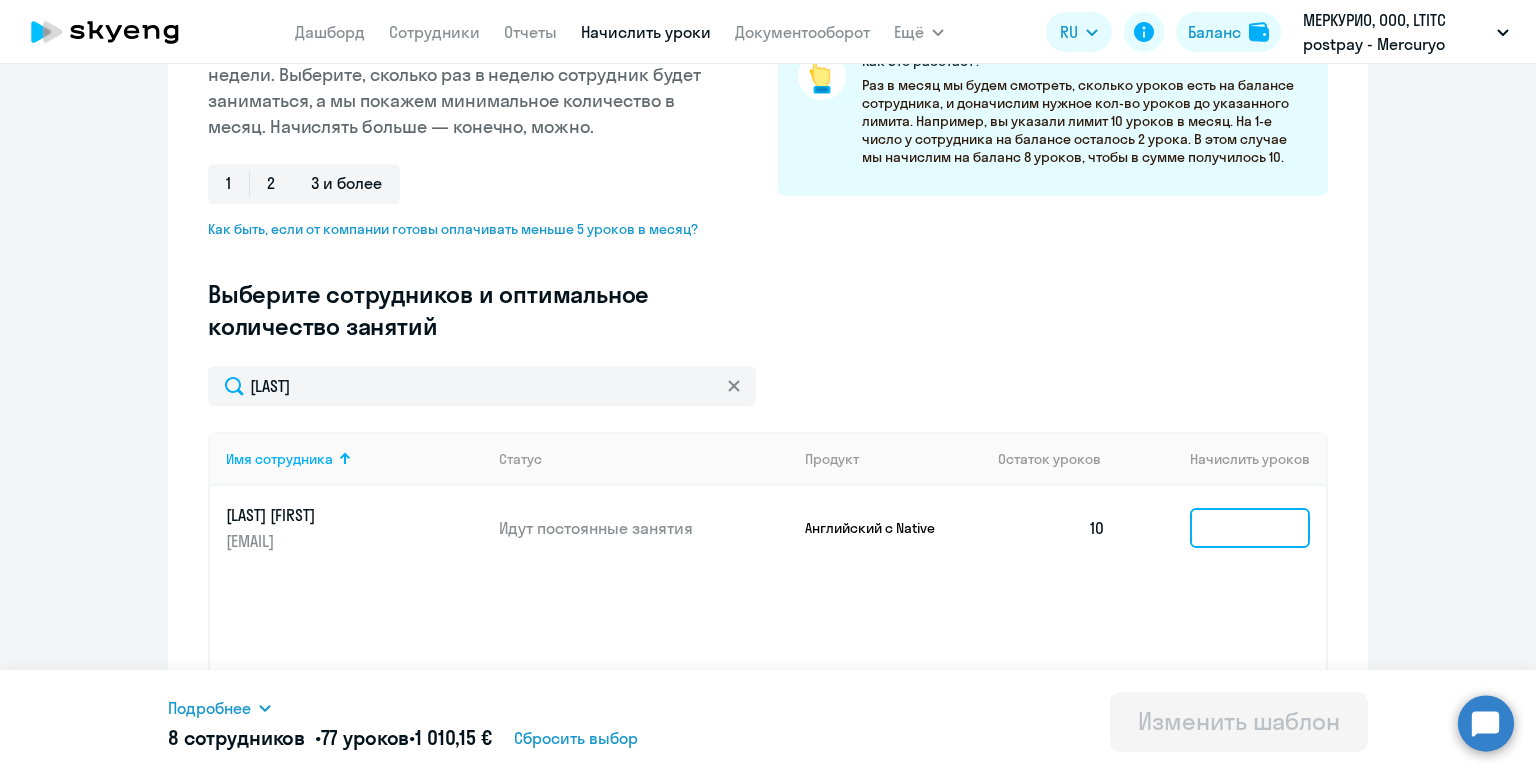 click 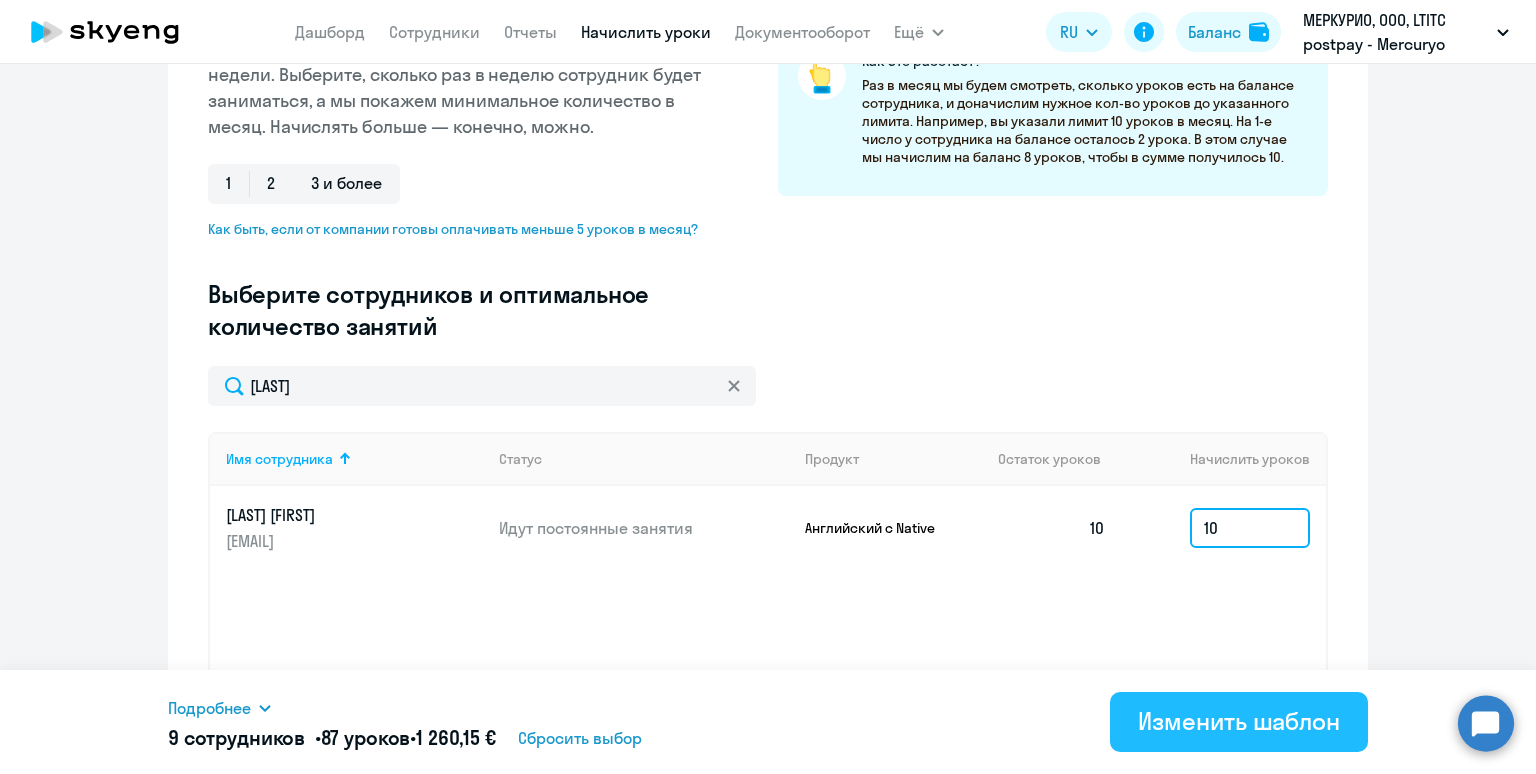 type on "10" 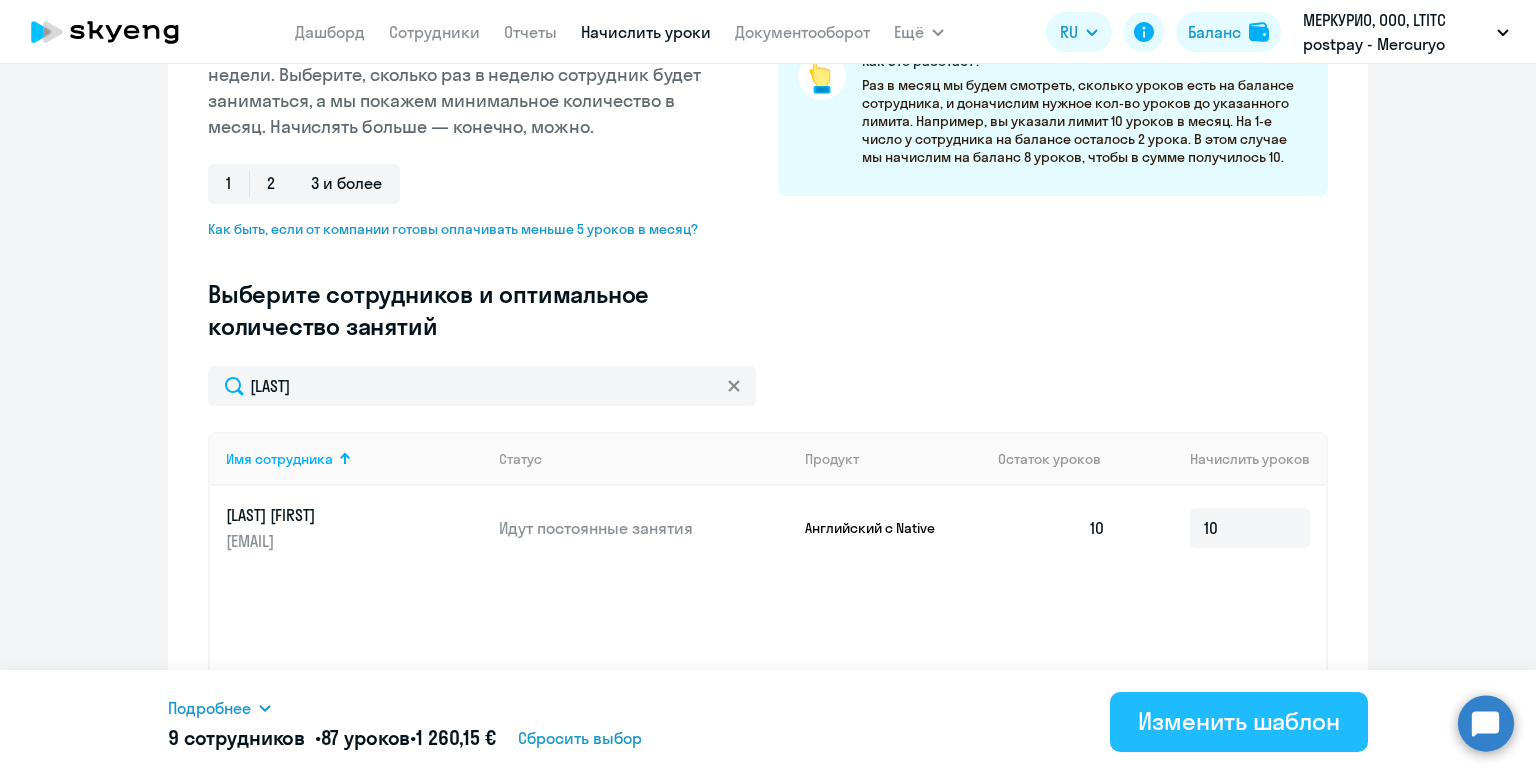 click on "Изменить шаблон" at bounding box center [1239, 721] 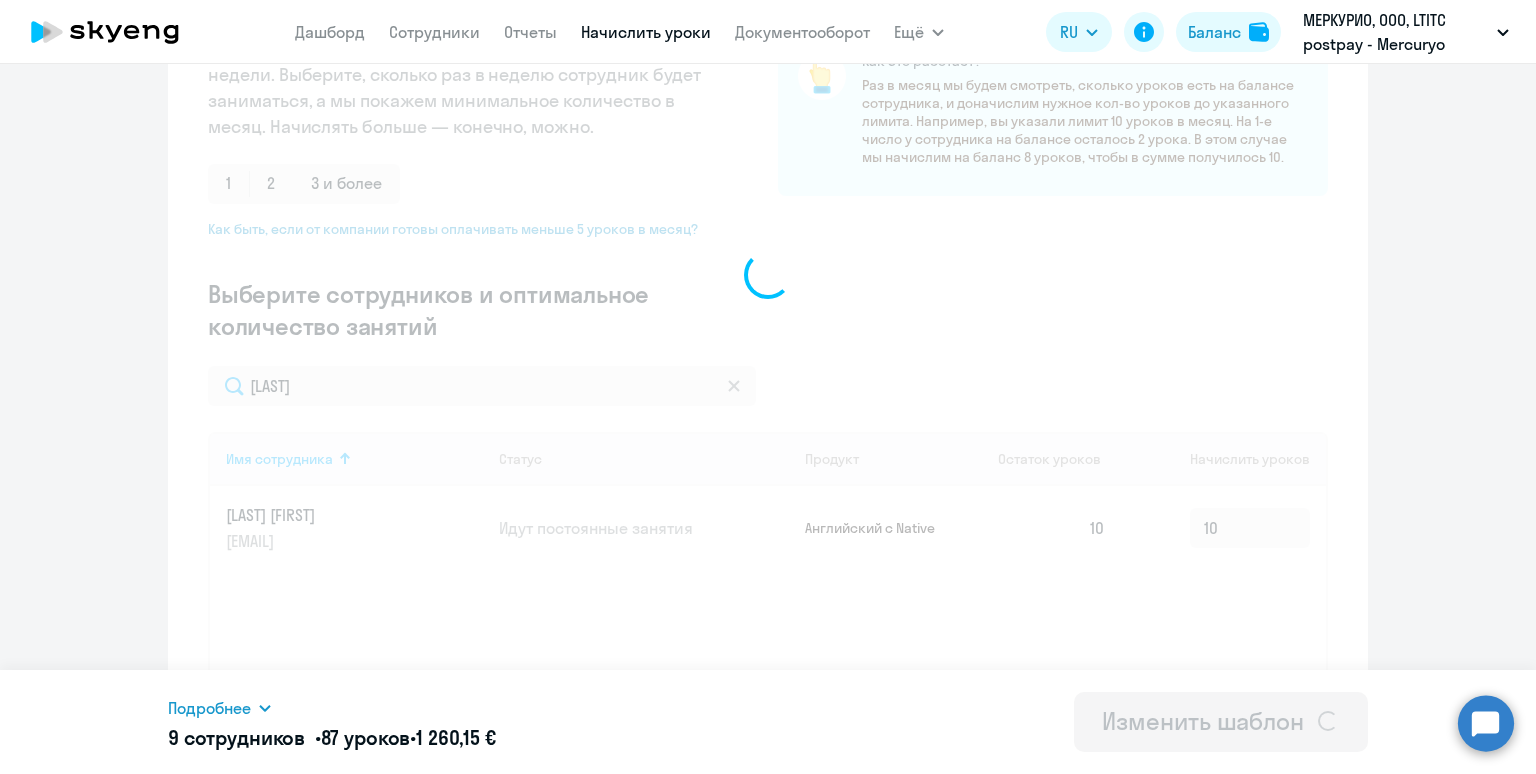 scroll, scrollTop: 0, scrollLeft: 0, axis: both 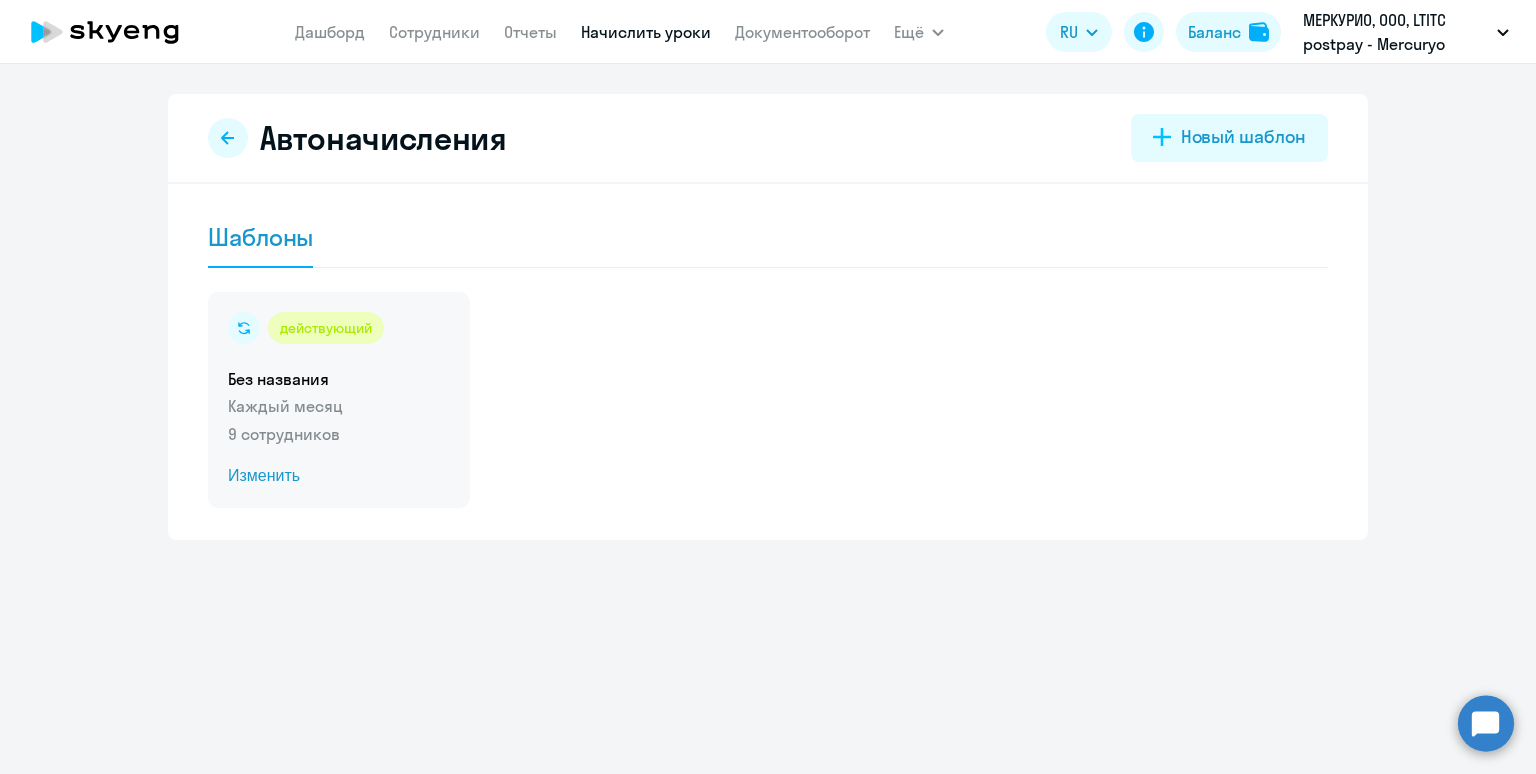click on "Без названия" 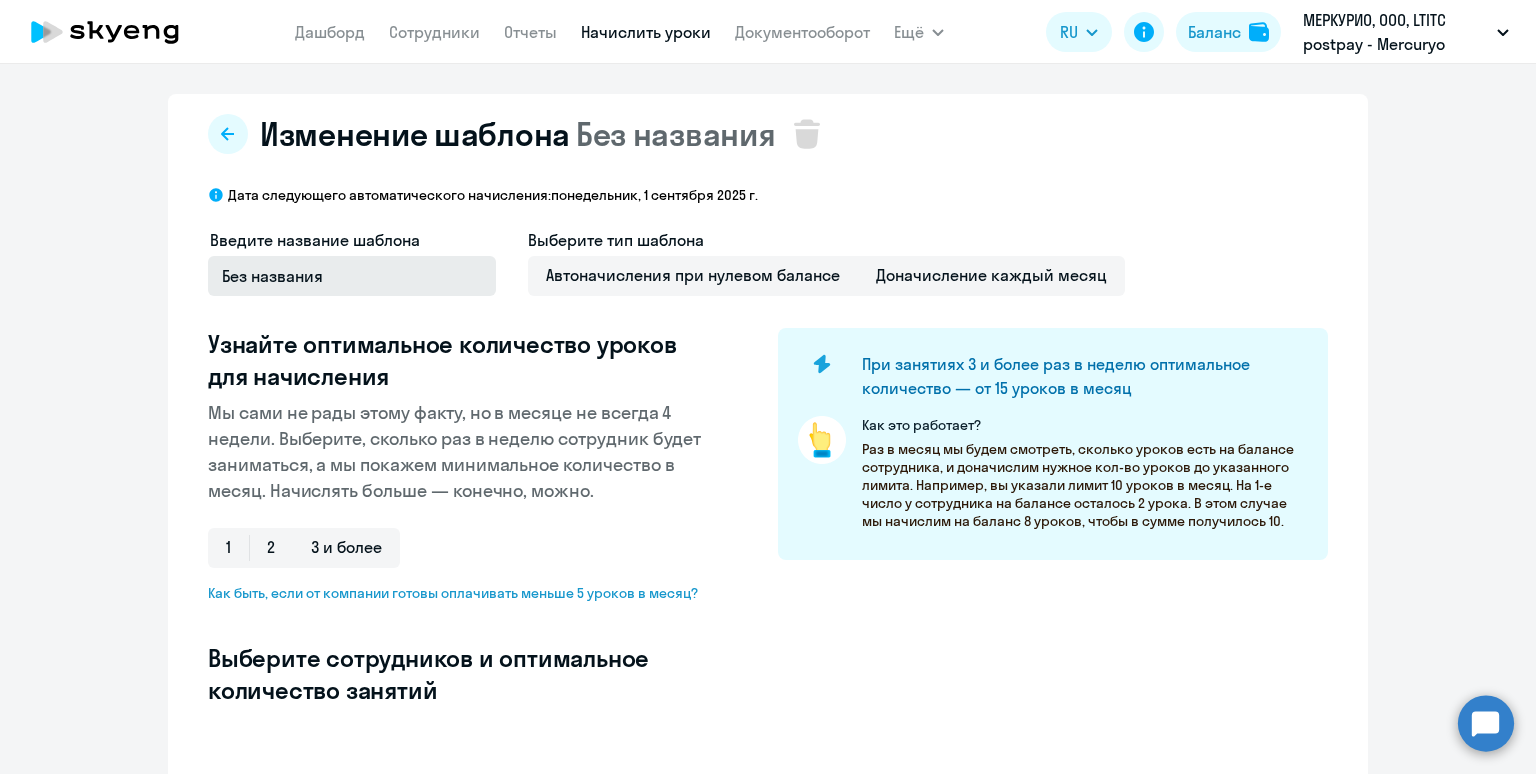 select on "10" 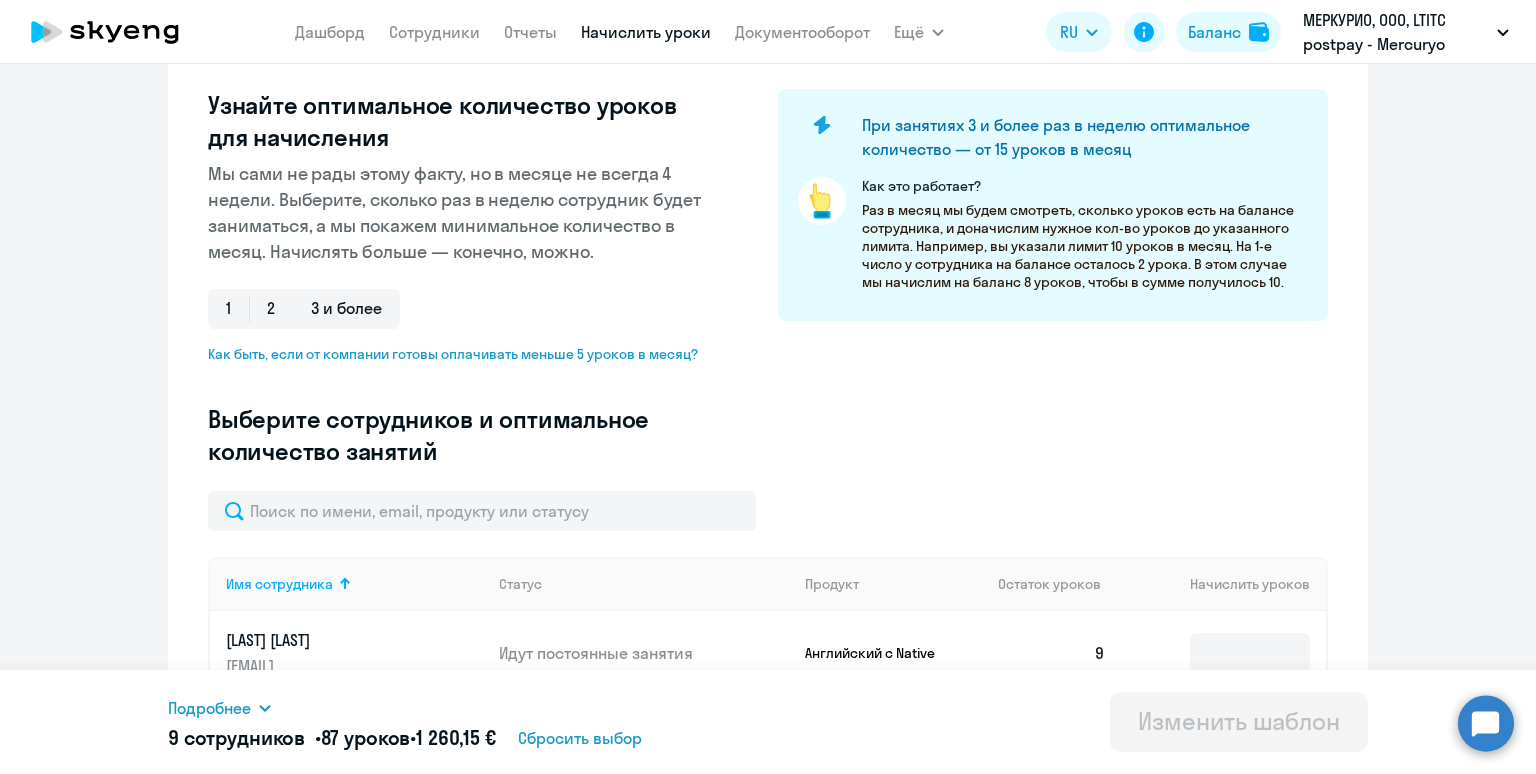 scroll, scrollTop: 280, scrollLeft: 0, axis: vertical 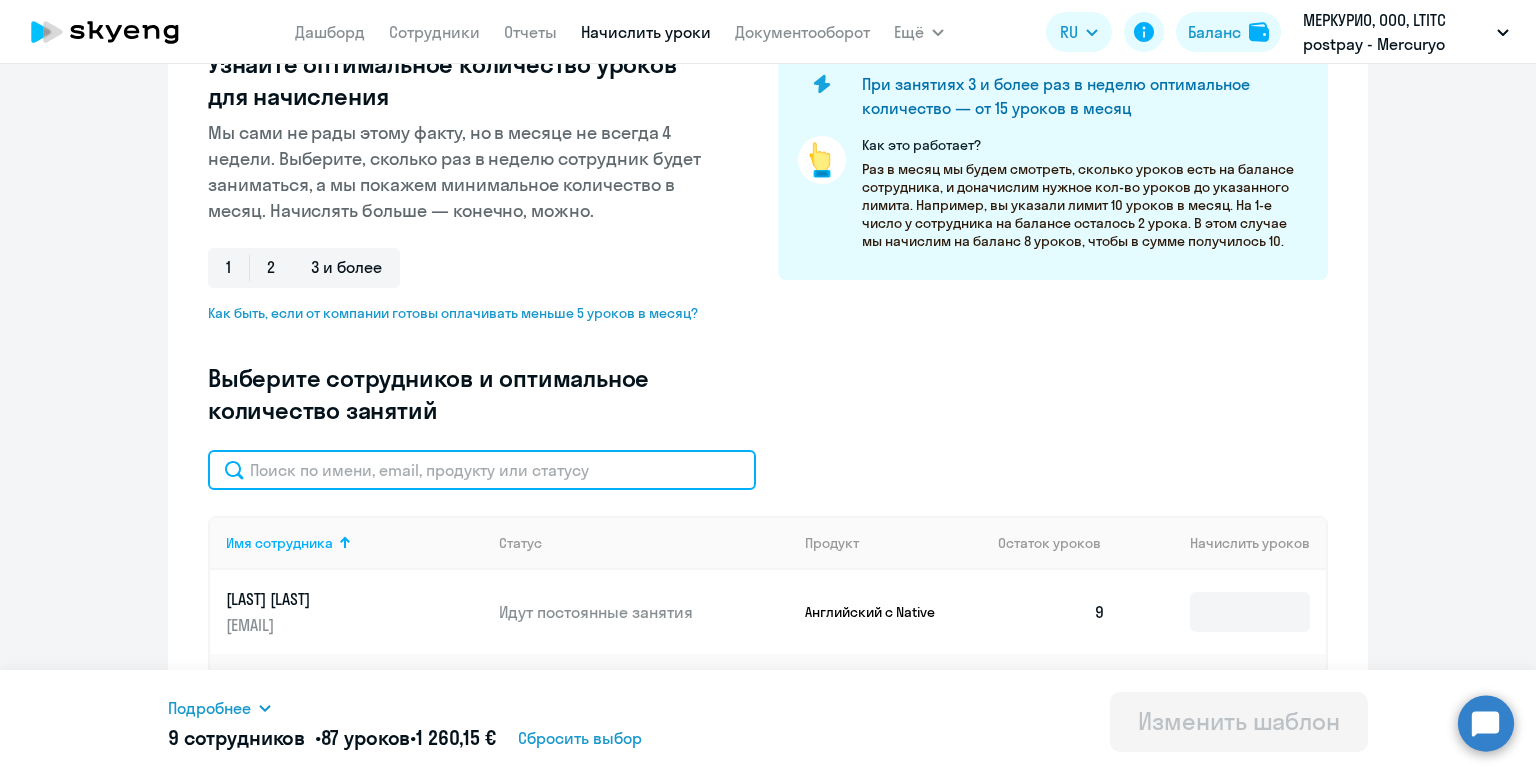 click 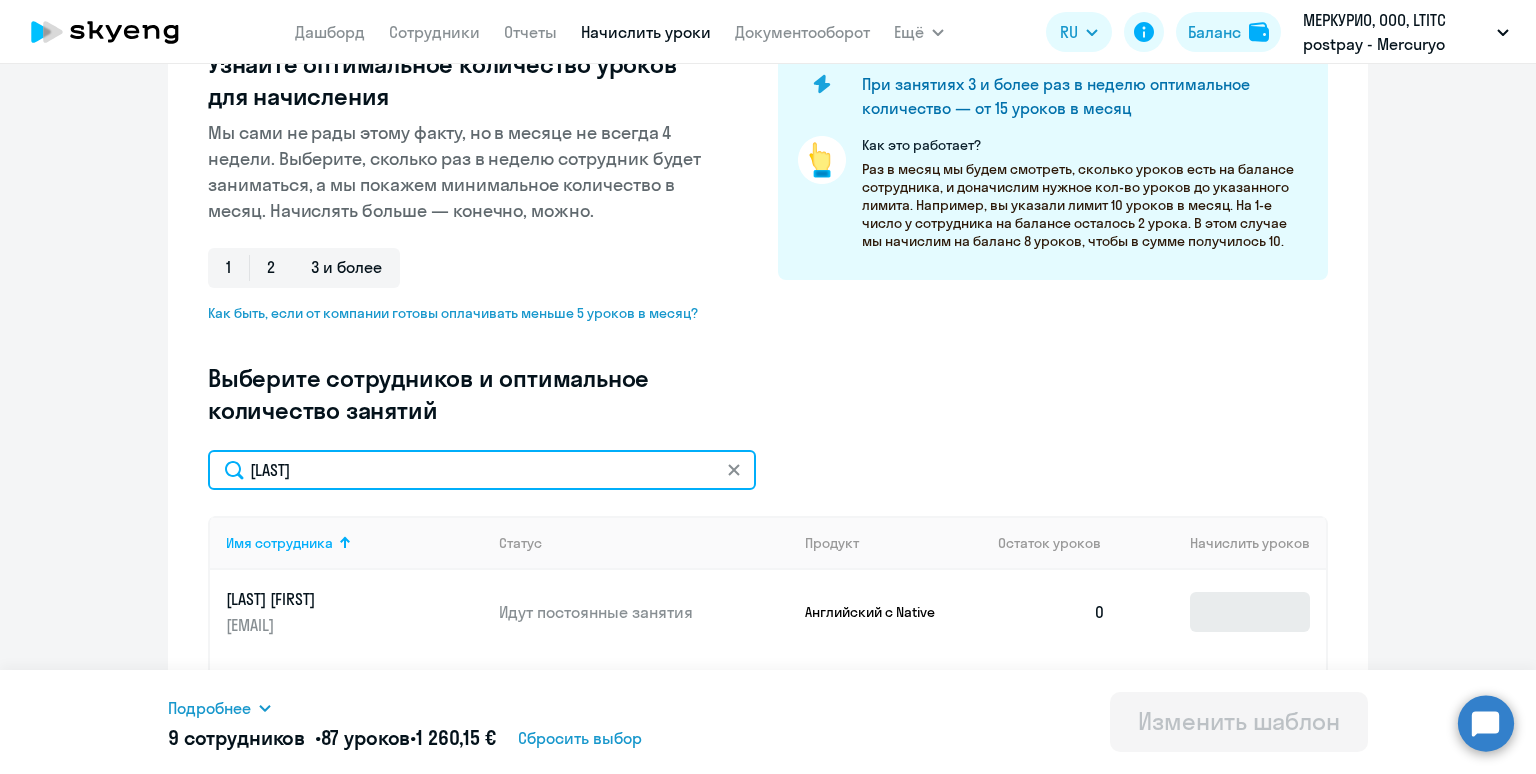 type on "Shamanaev" 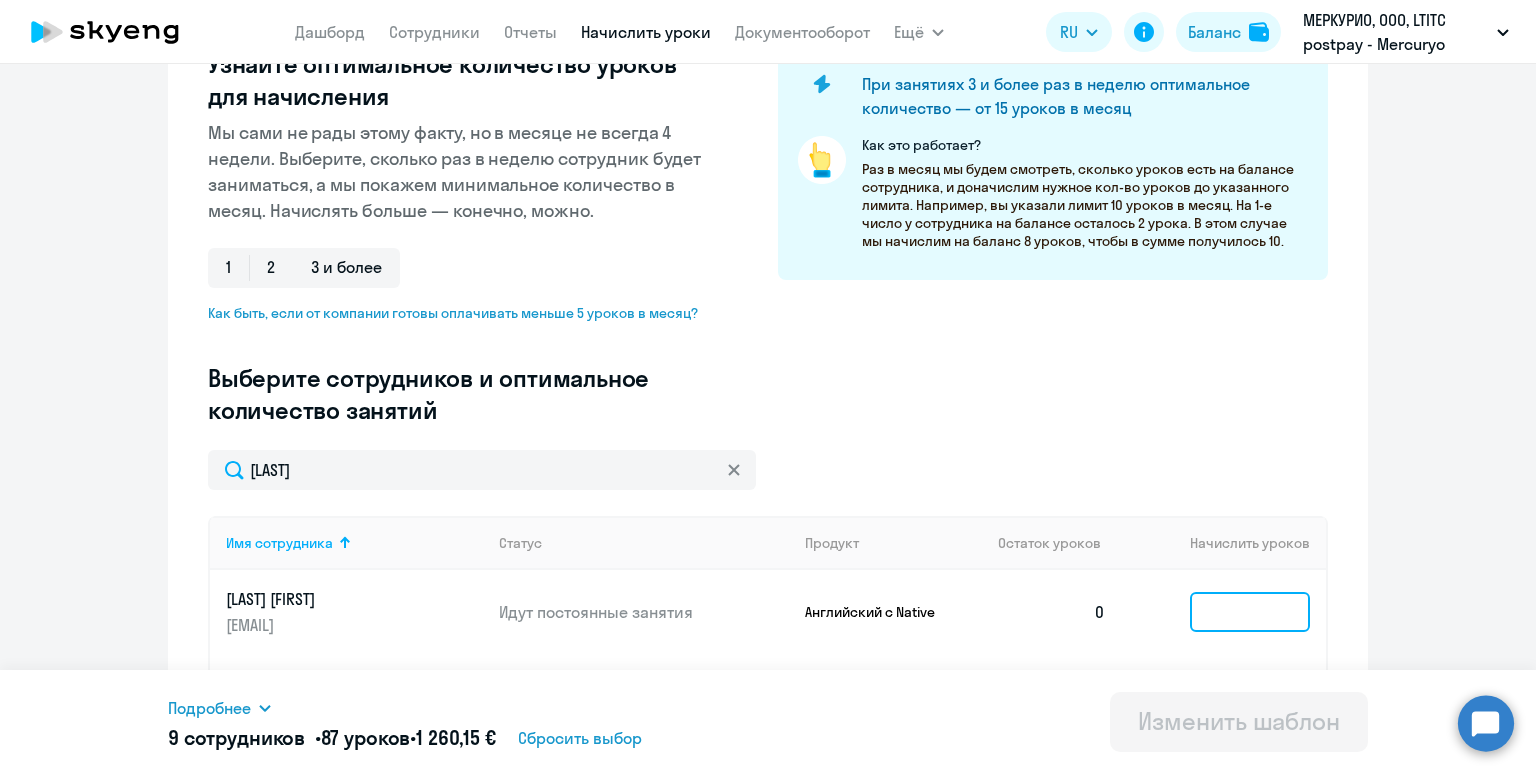 click 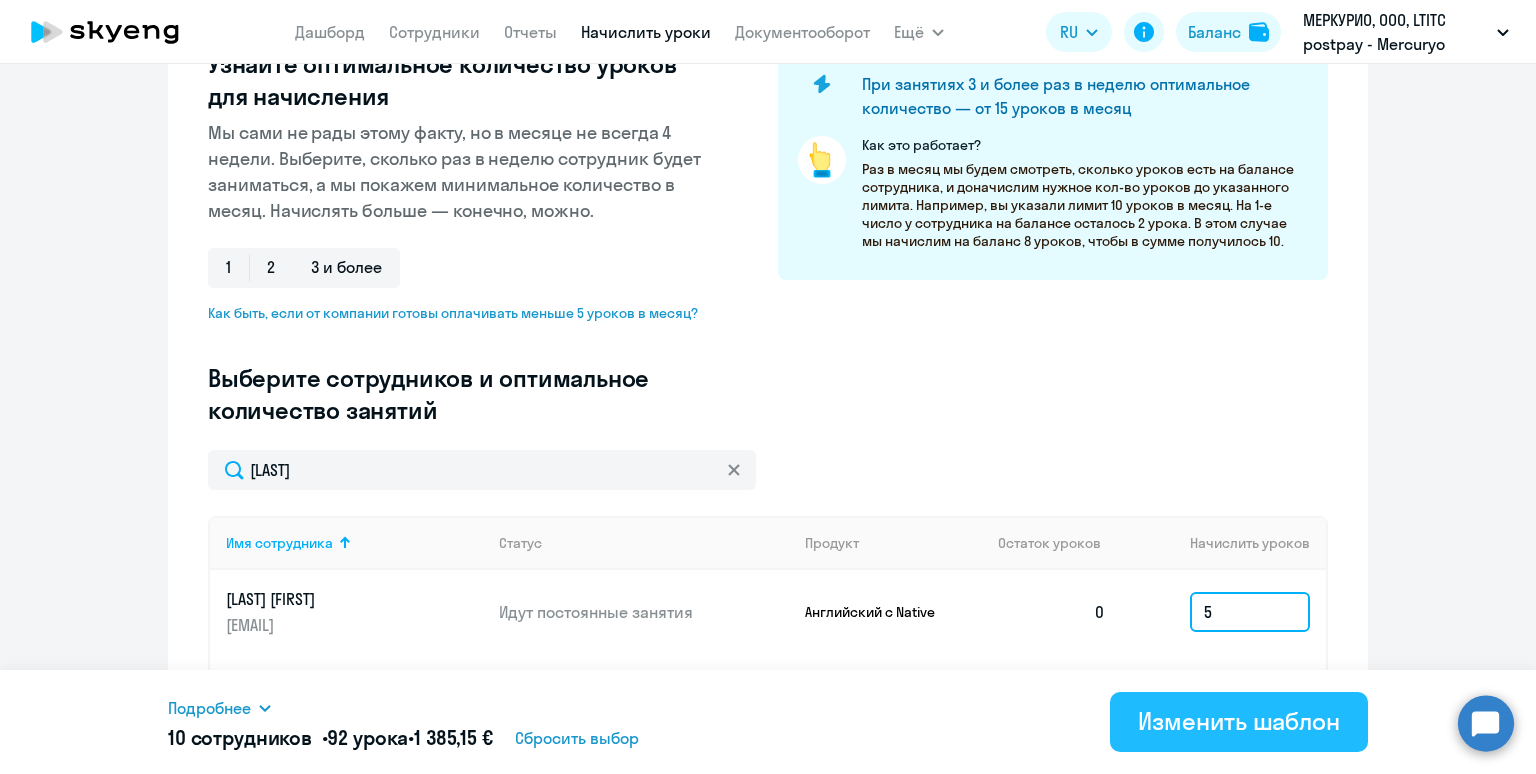 type on "5" 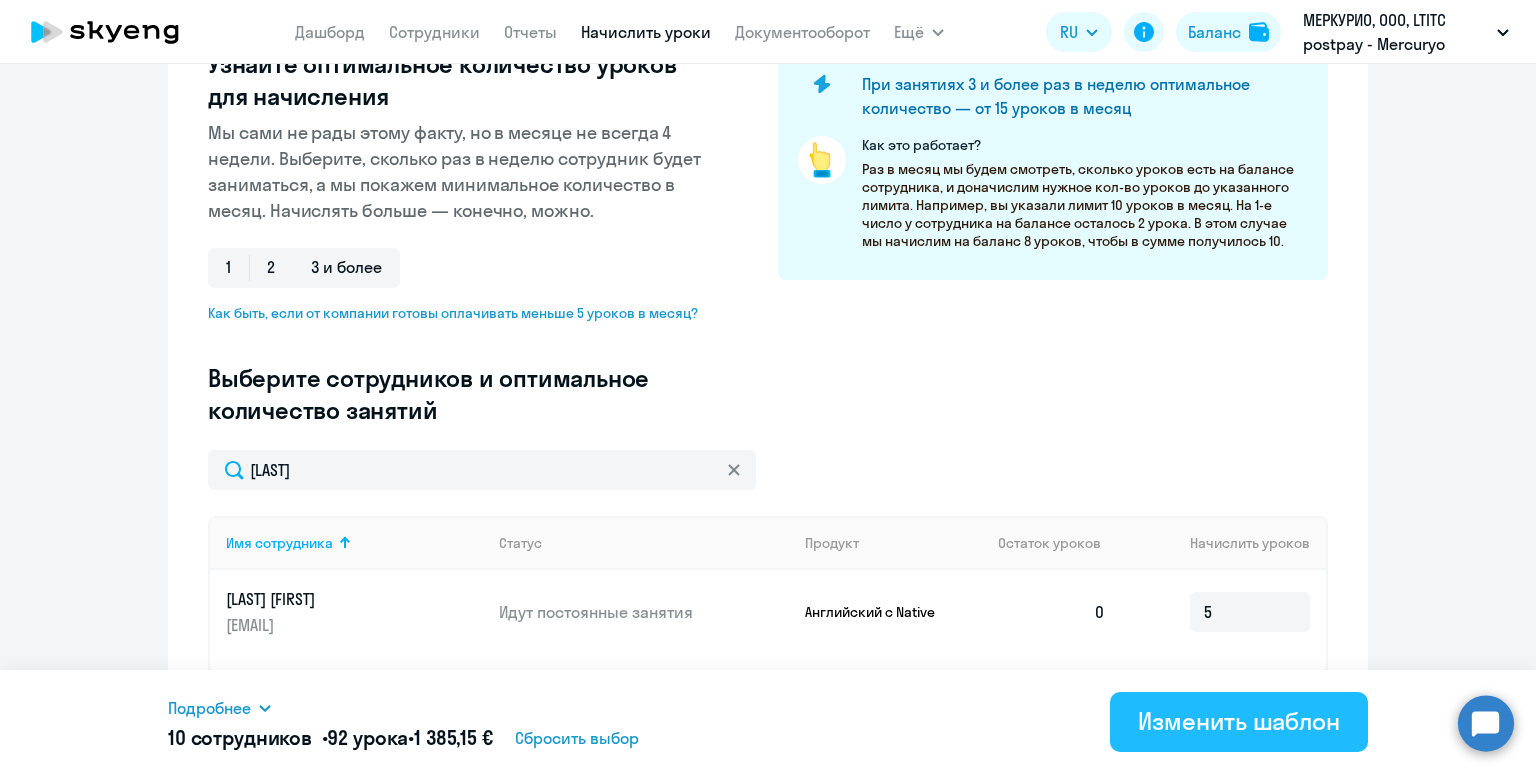 click on "Изменить шаблон" at bounding box center [1239, 721] 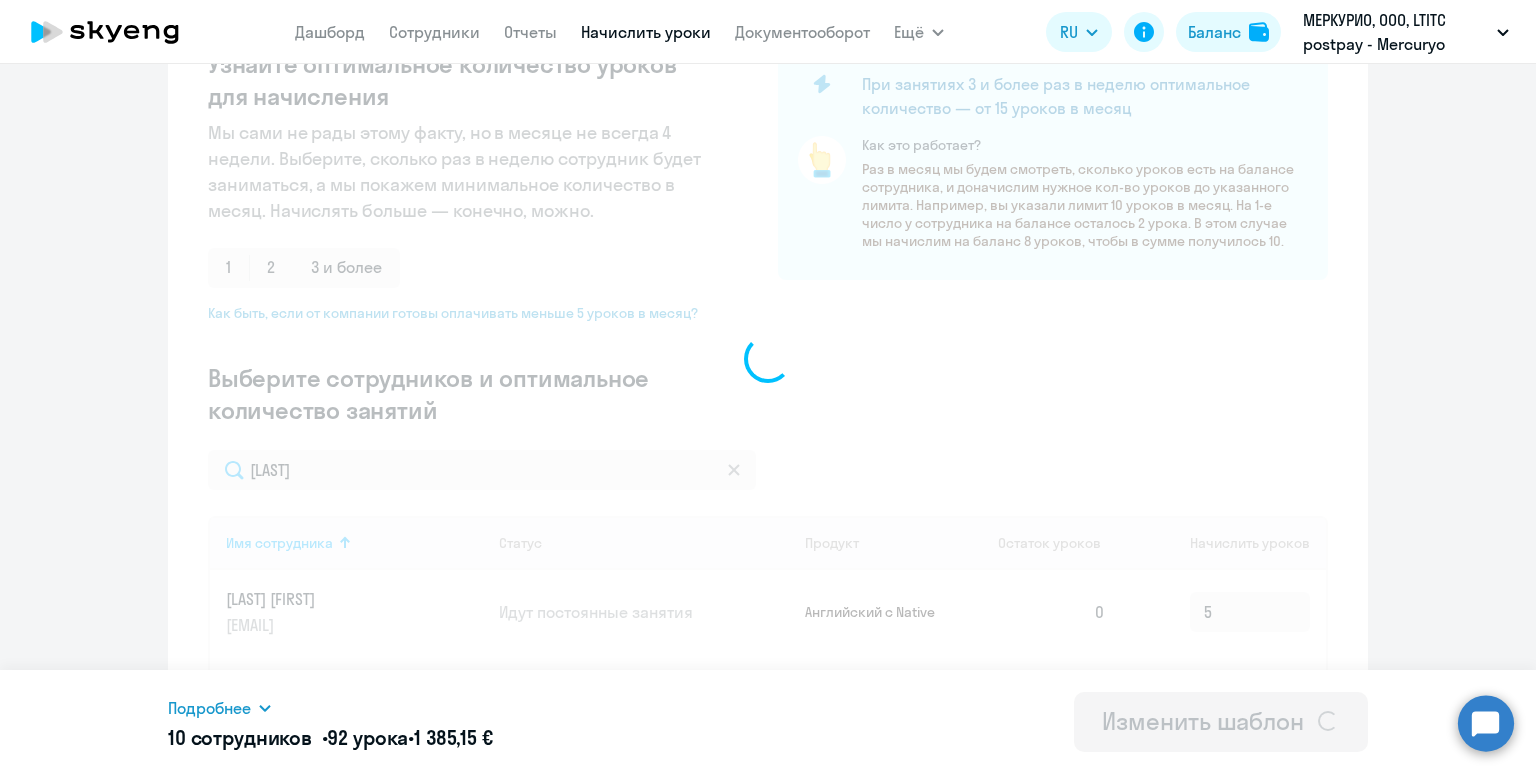 scroll, scrollTop: 0, scrollLeft: 0, axis: both 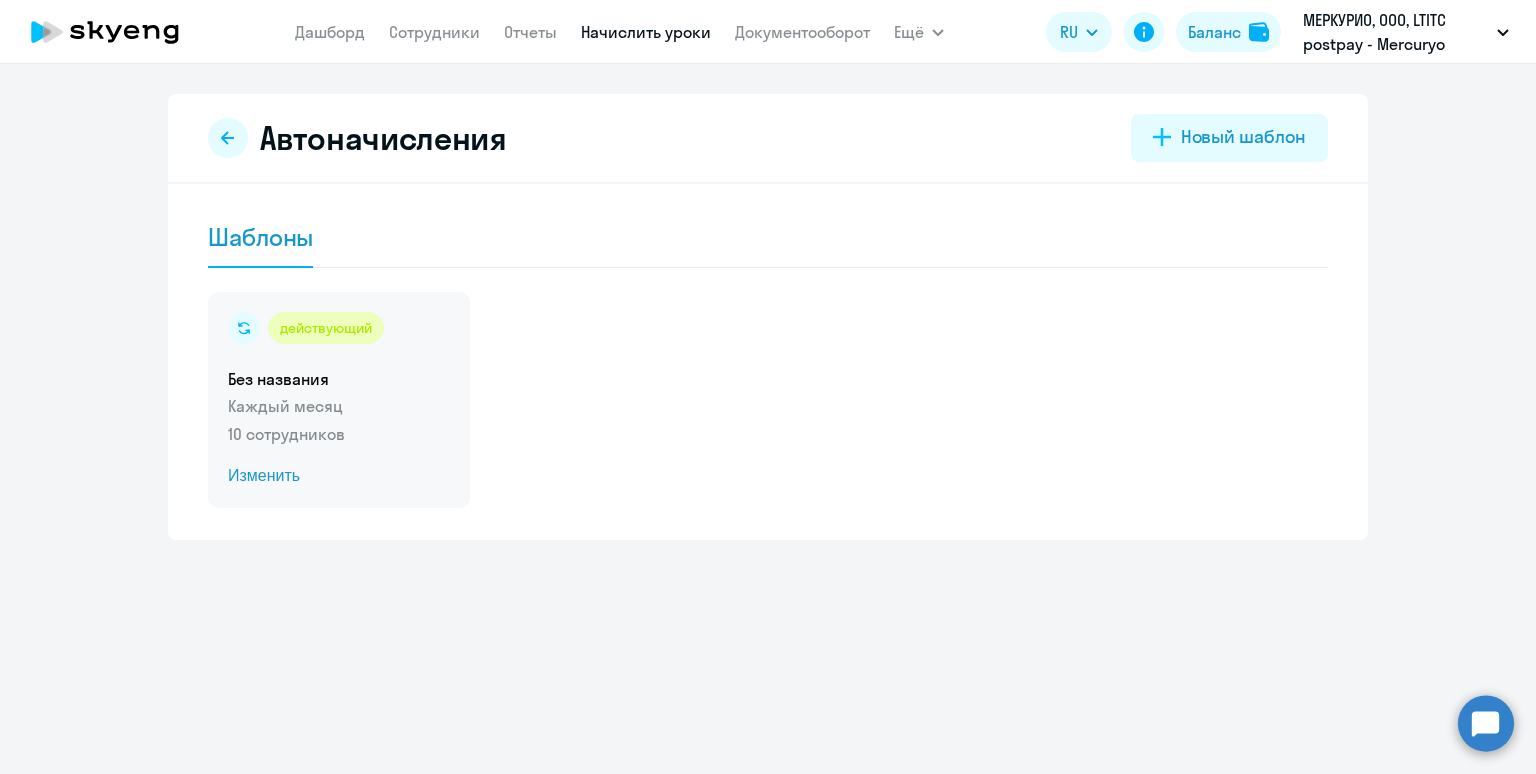 click on "Без названия" 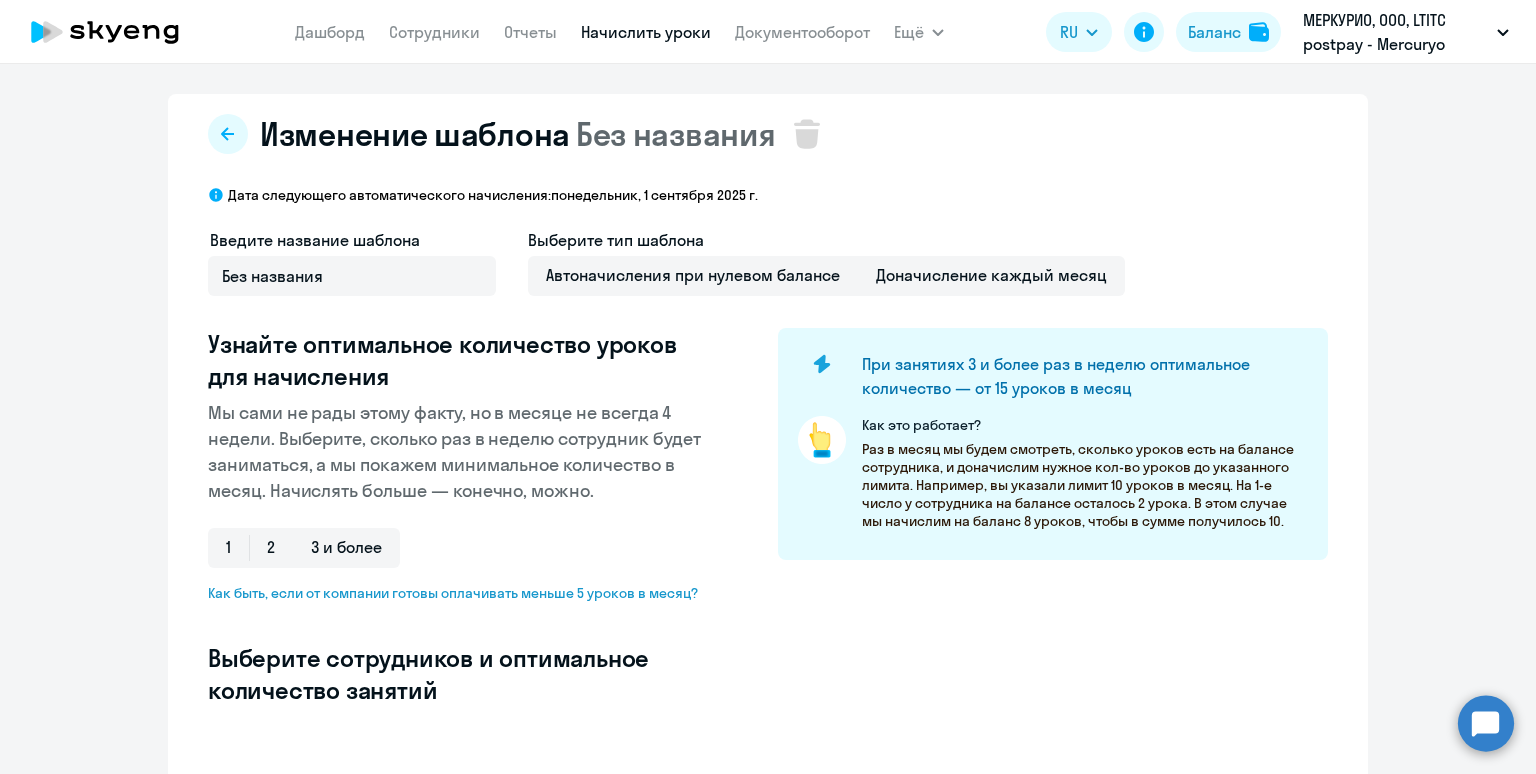 select on "10" 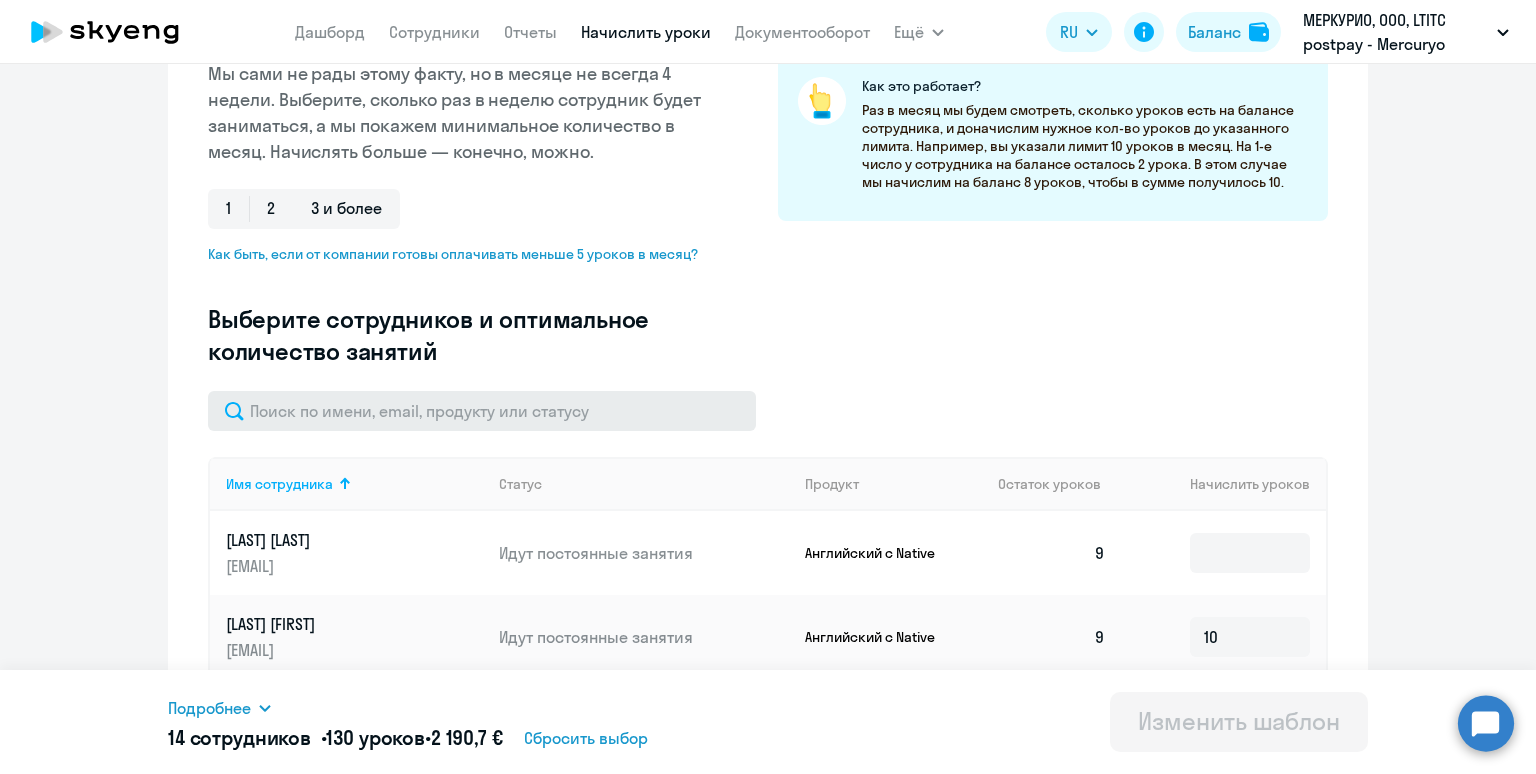 scroll, scrollTop: 485, scrollLeft: 0, axis: vertical 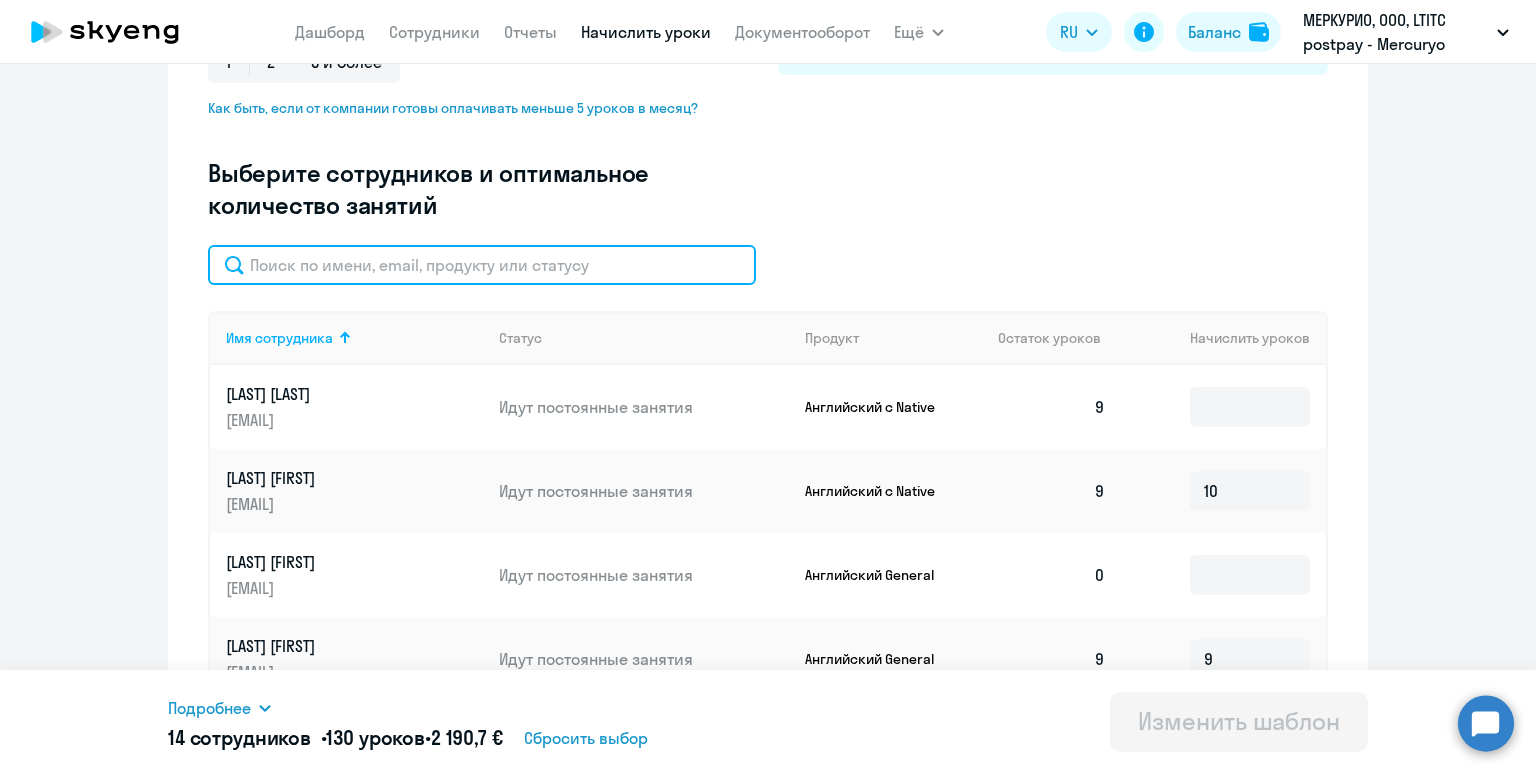 click 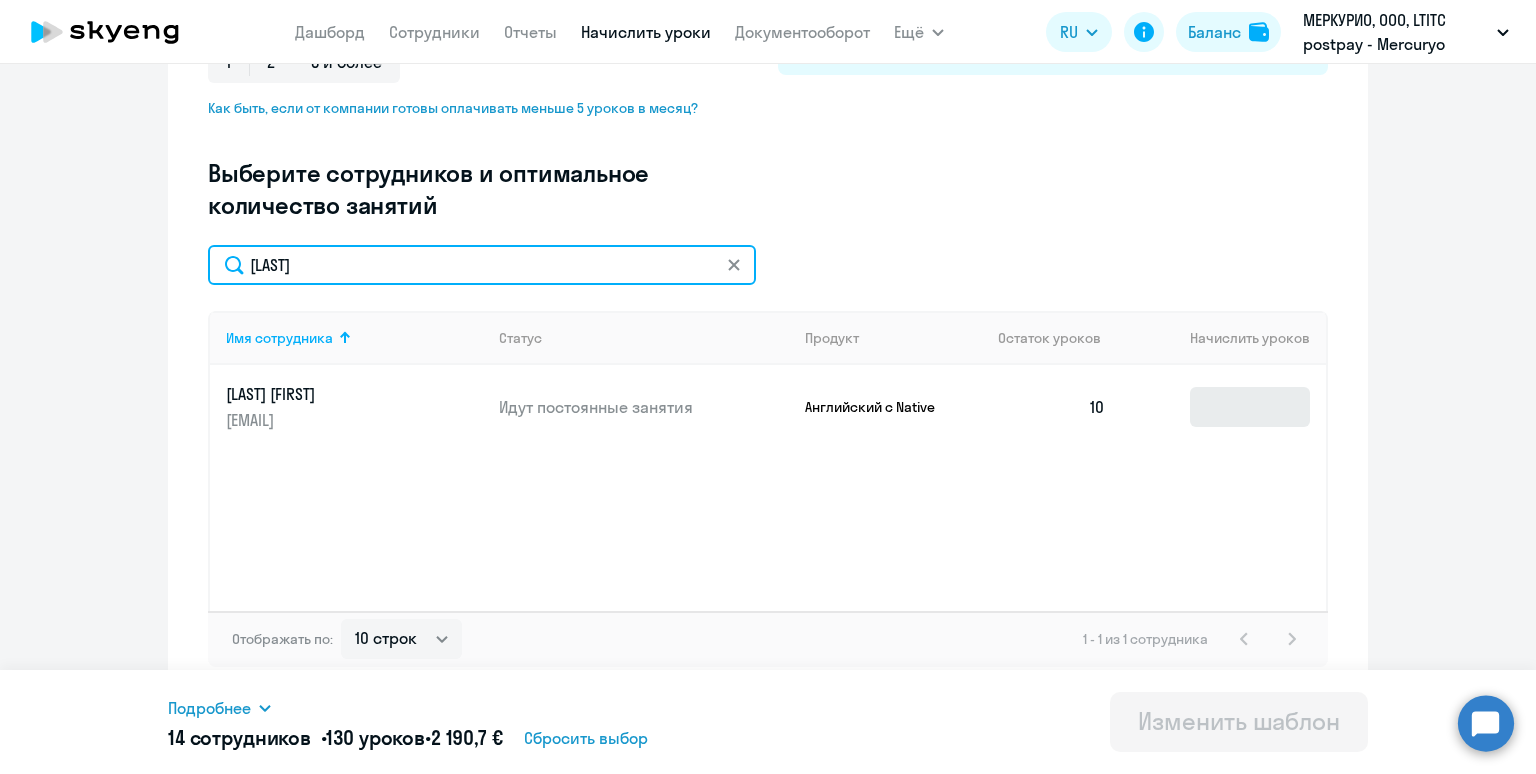 type on "simonenko" 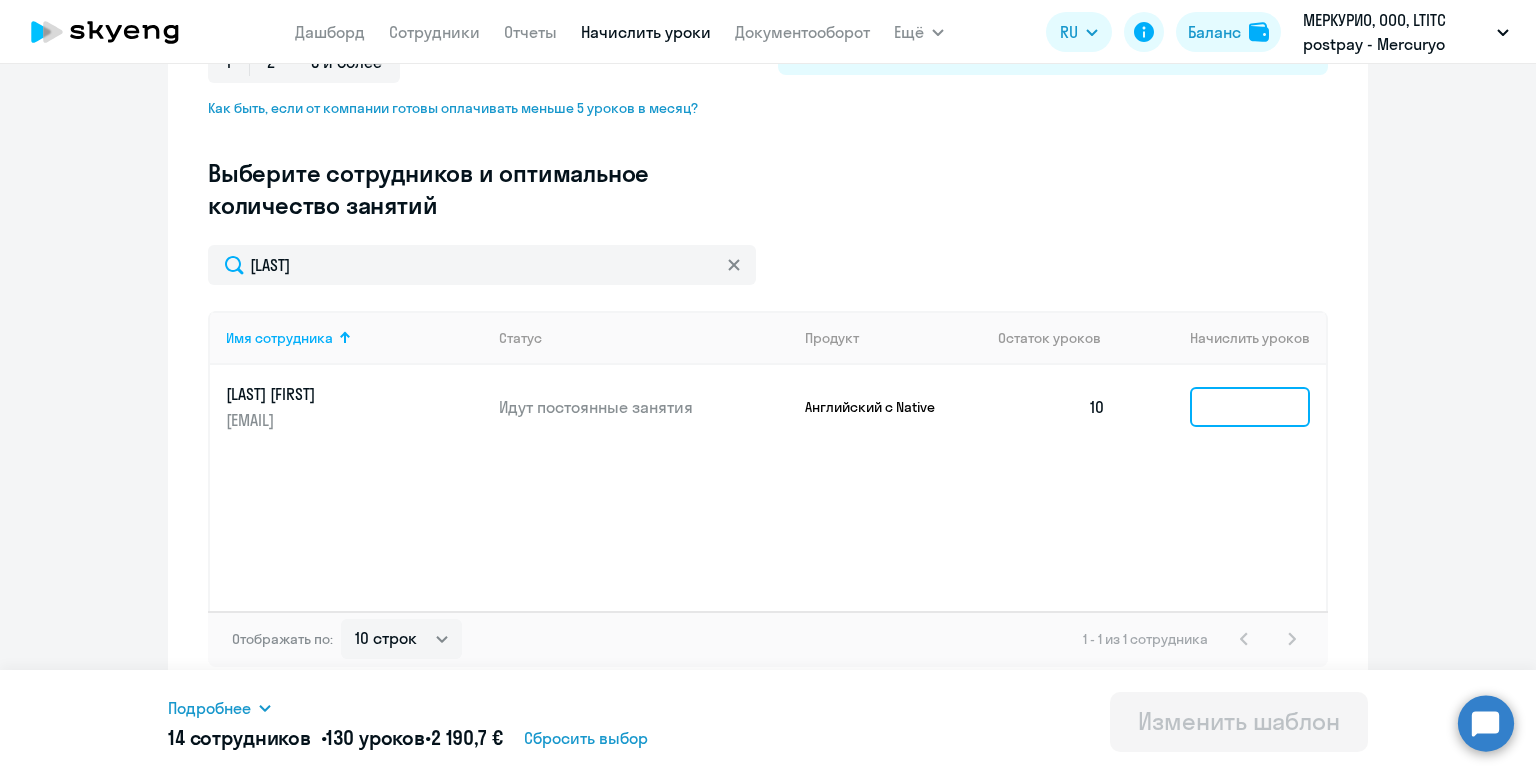 click 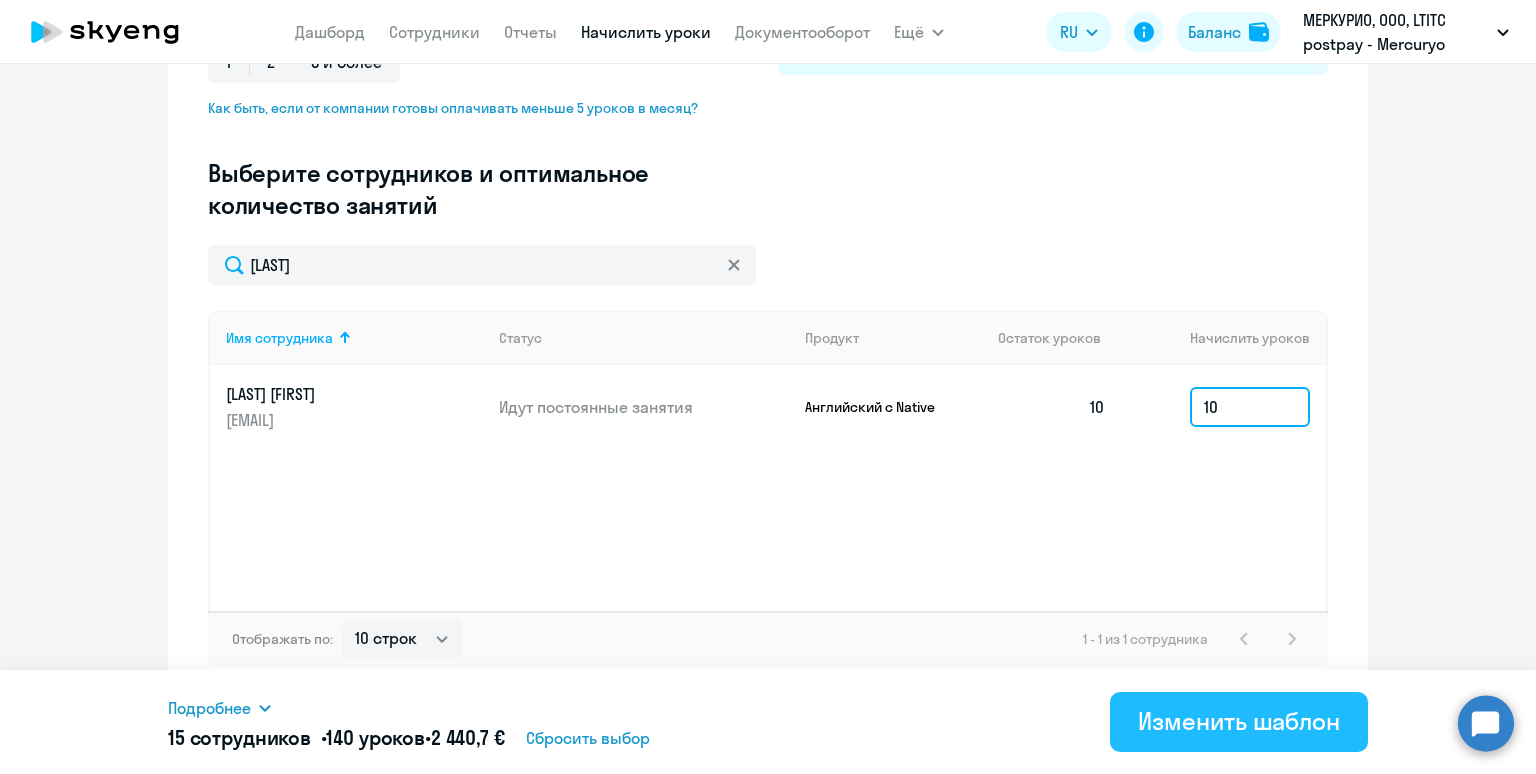 type on "10" 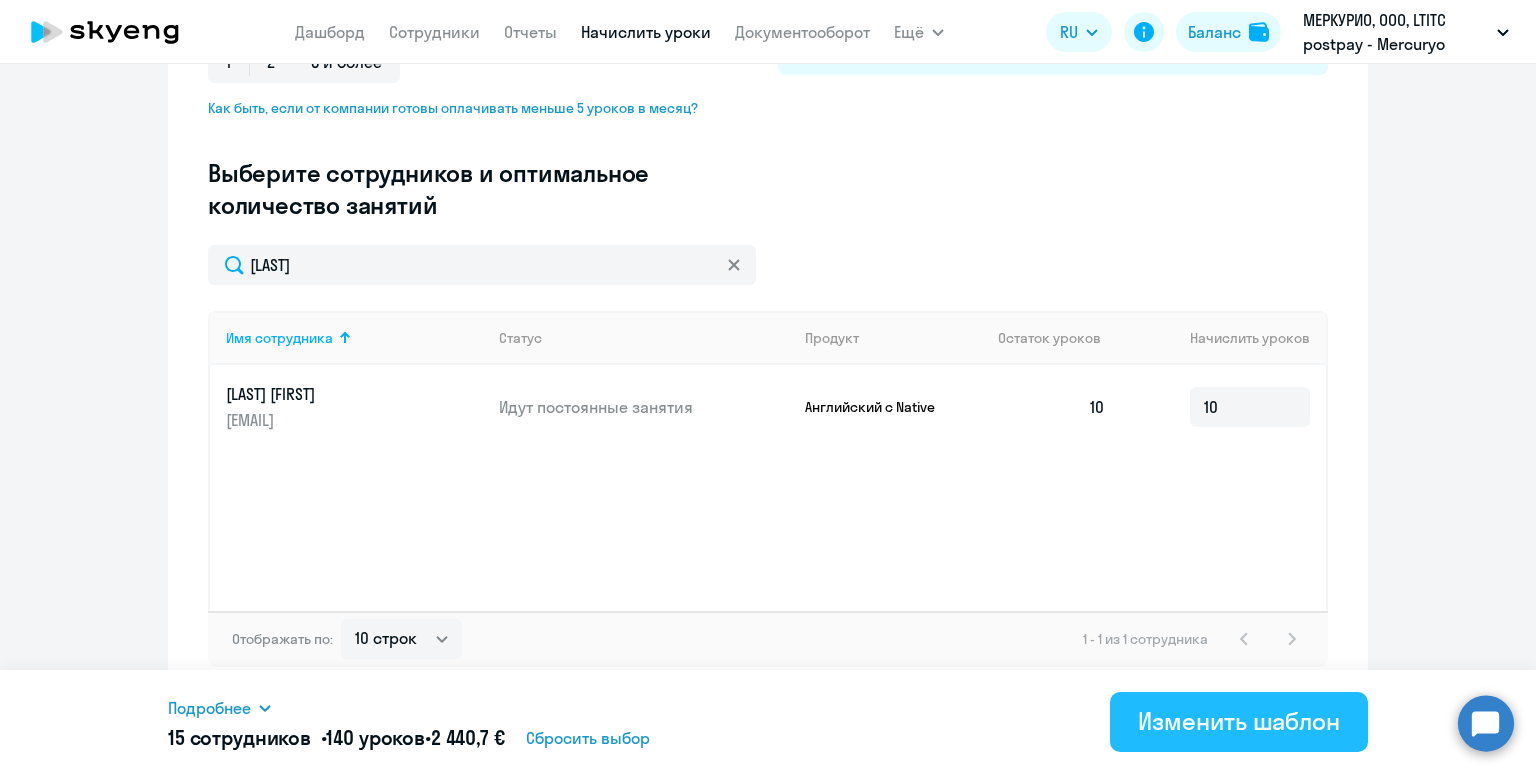 click on "Изменить шаблон" at bounding box center [1239, 721] 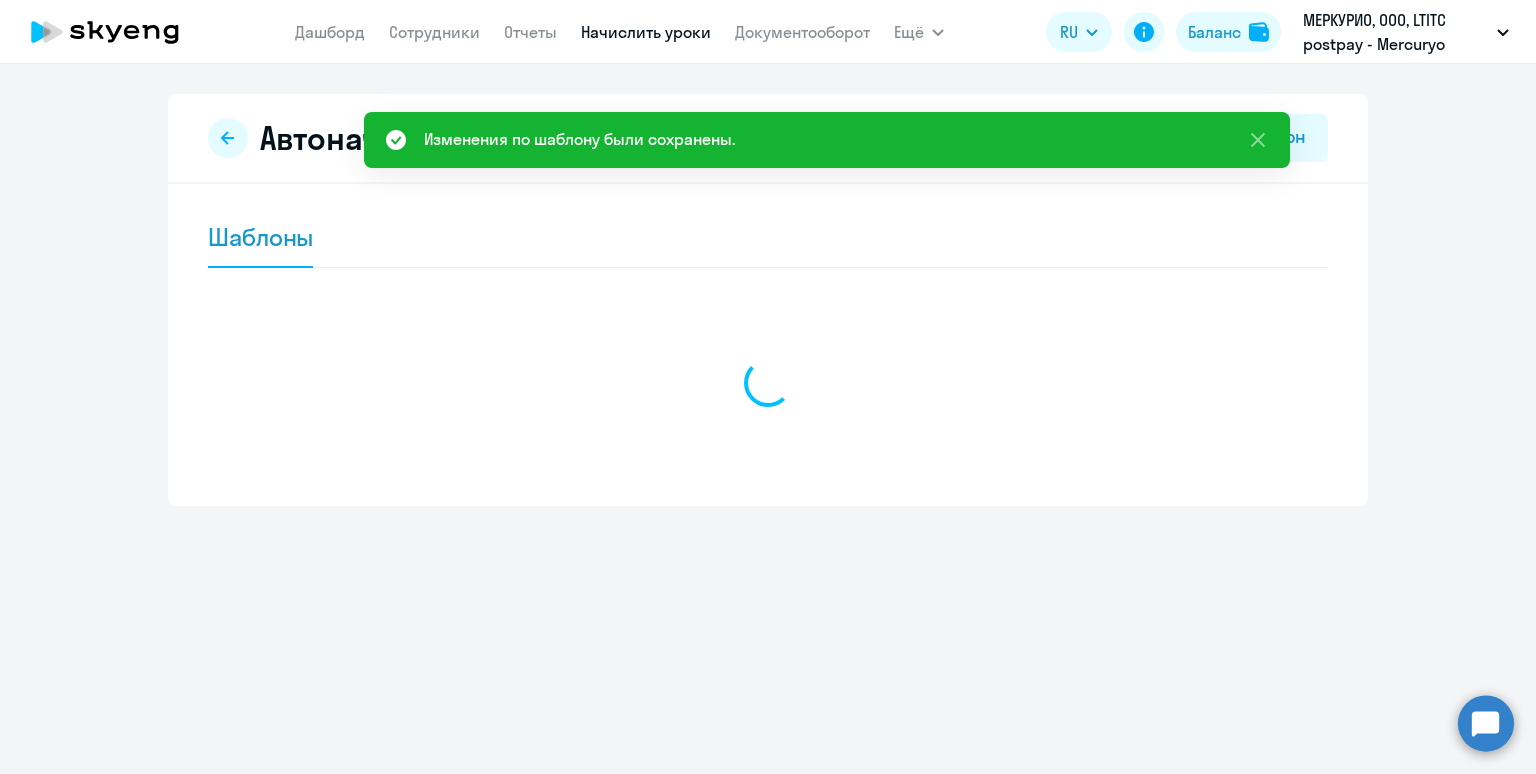 scroll, scrollTop: 0, scrollLeft: 0, axis: both 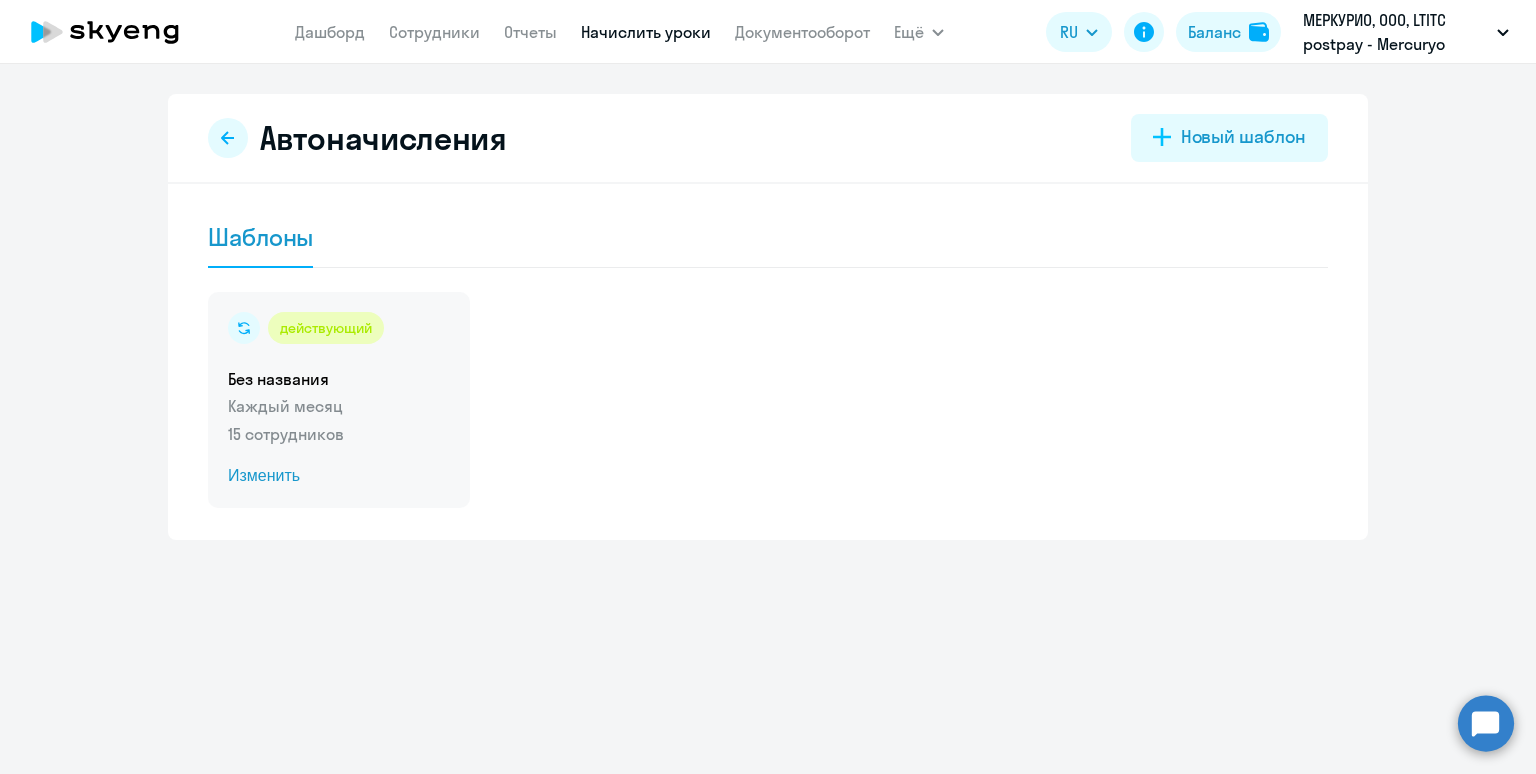 click on "Без названия" 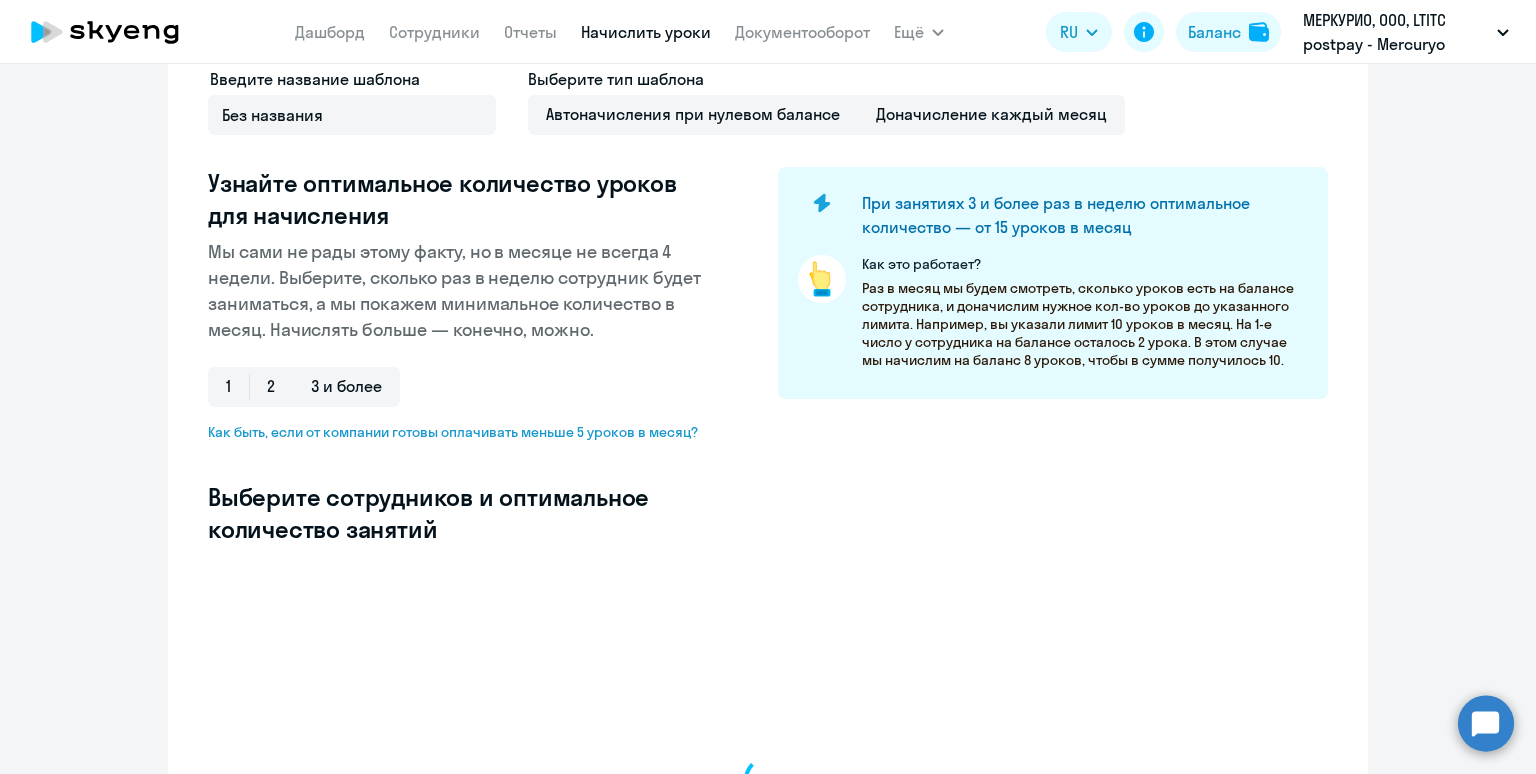 scroll, scrollTop: 487, scrollLeft: 0, axis: vertical 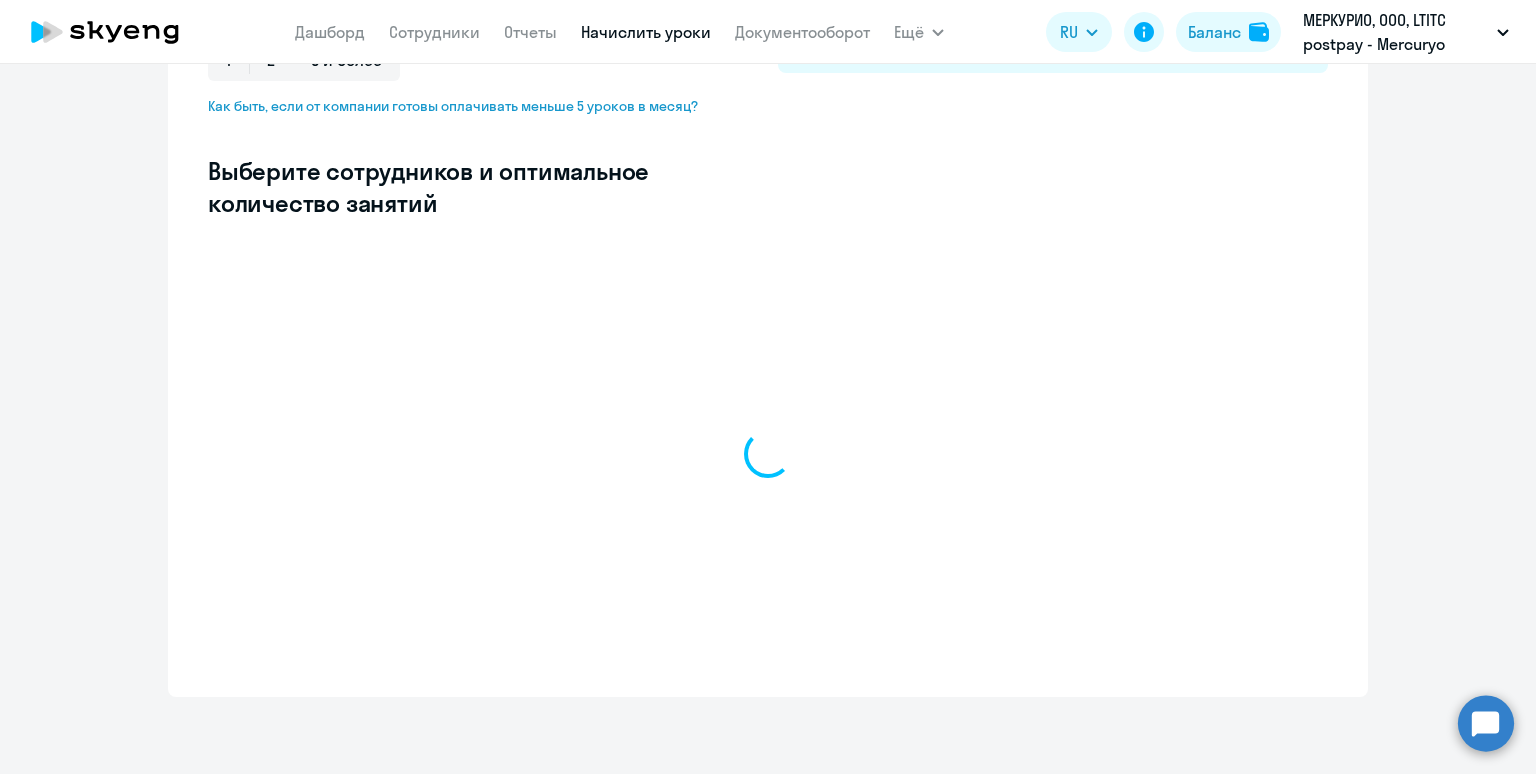 select on "10" 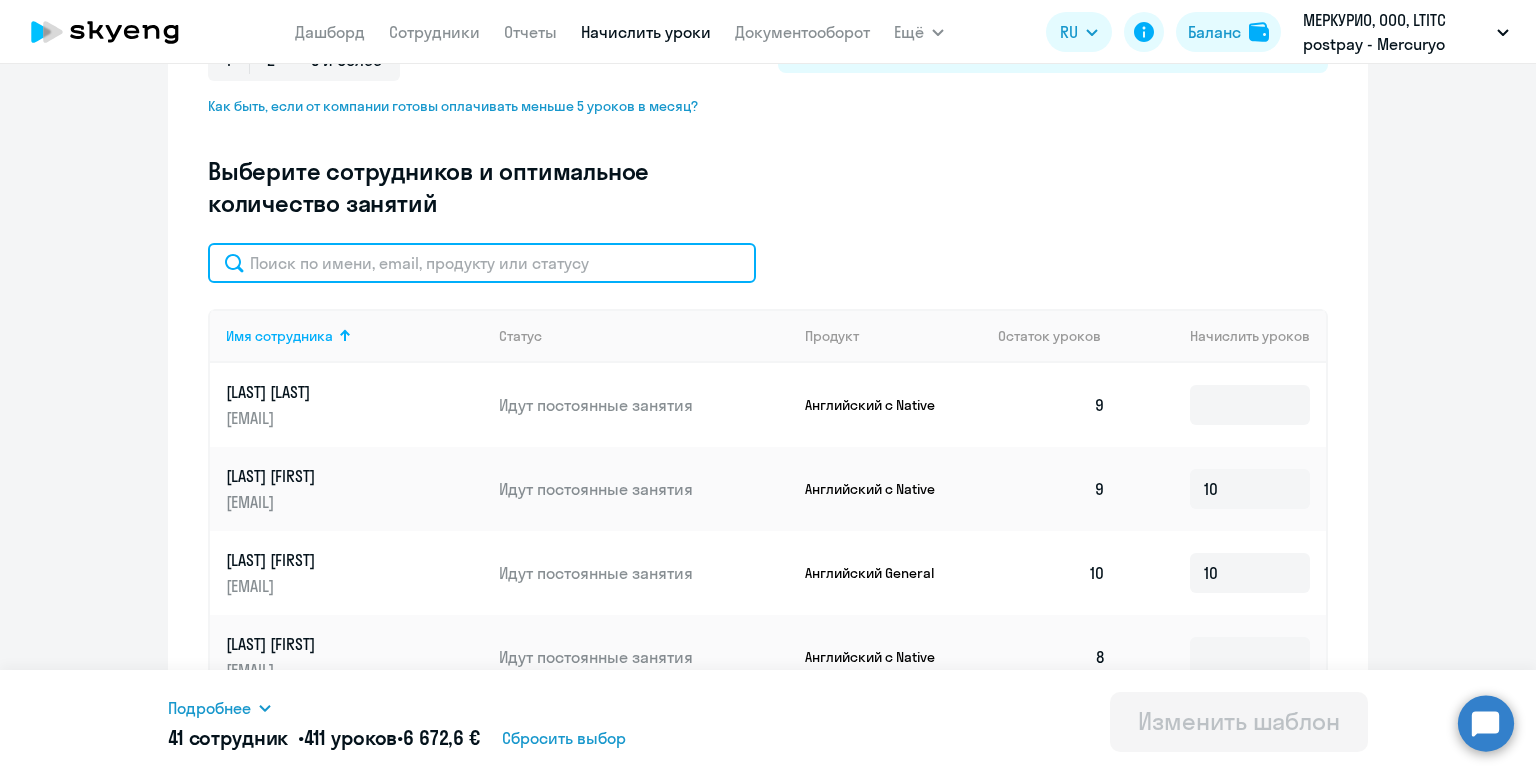 click 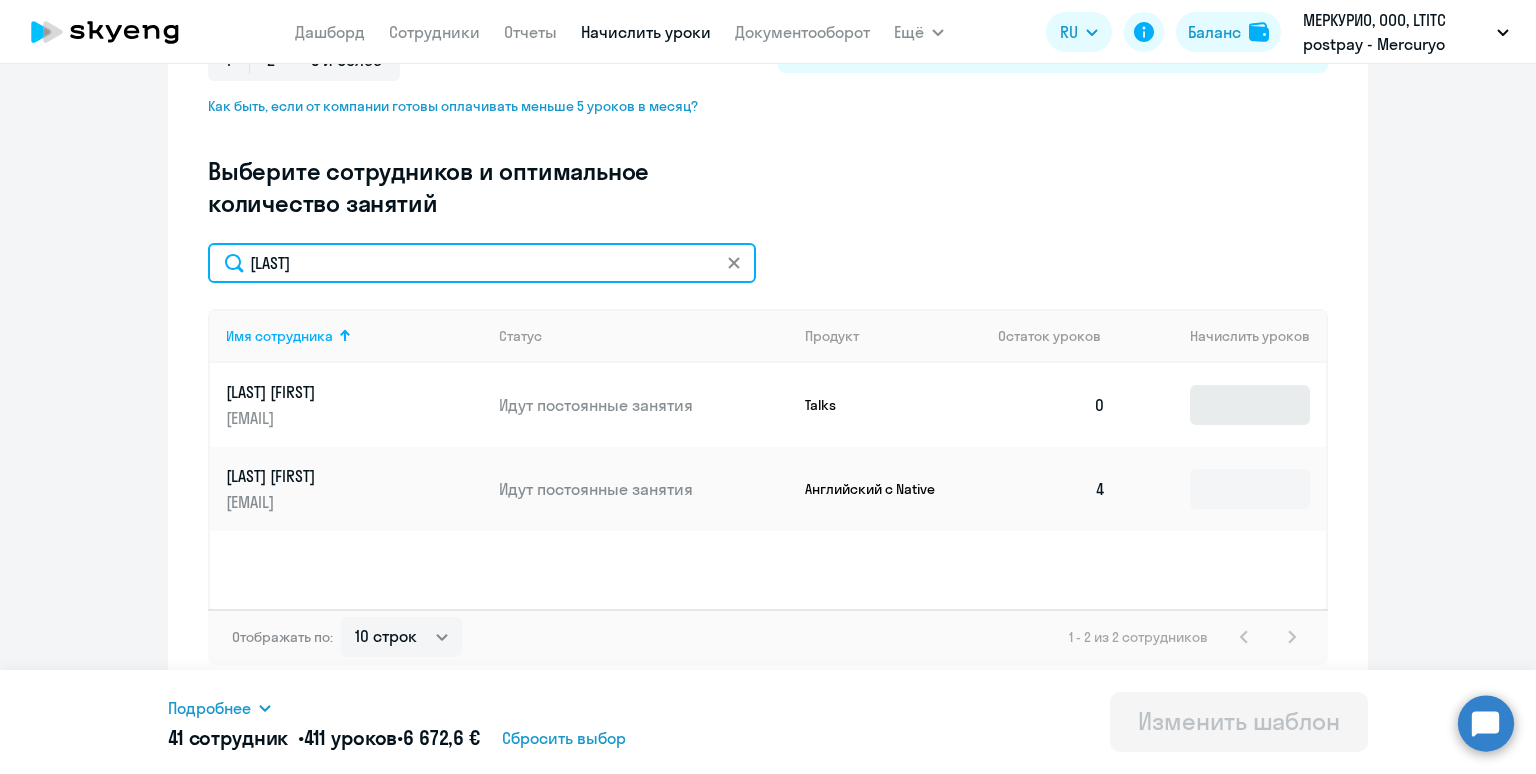 type on "[LAST]" 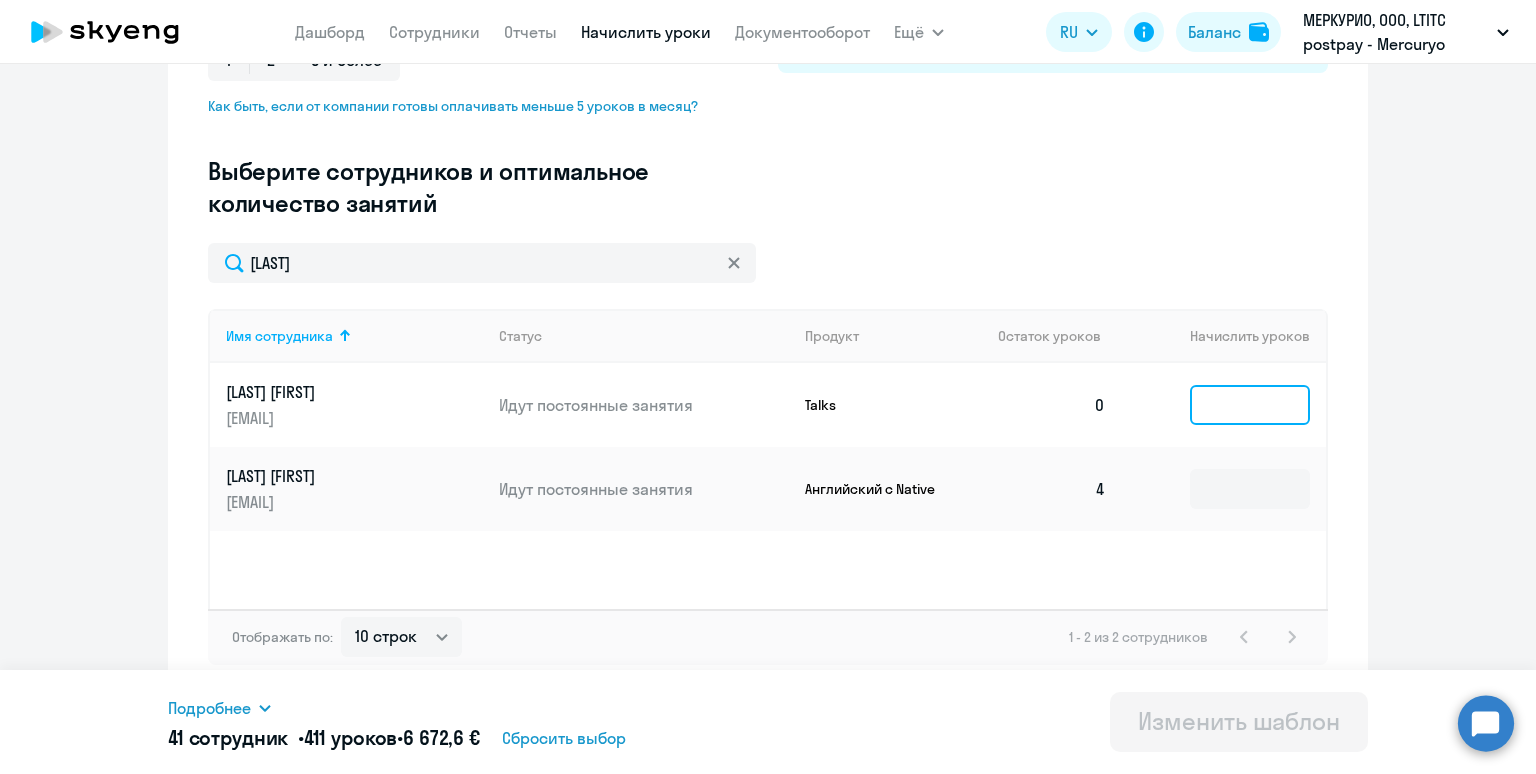 click 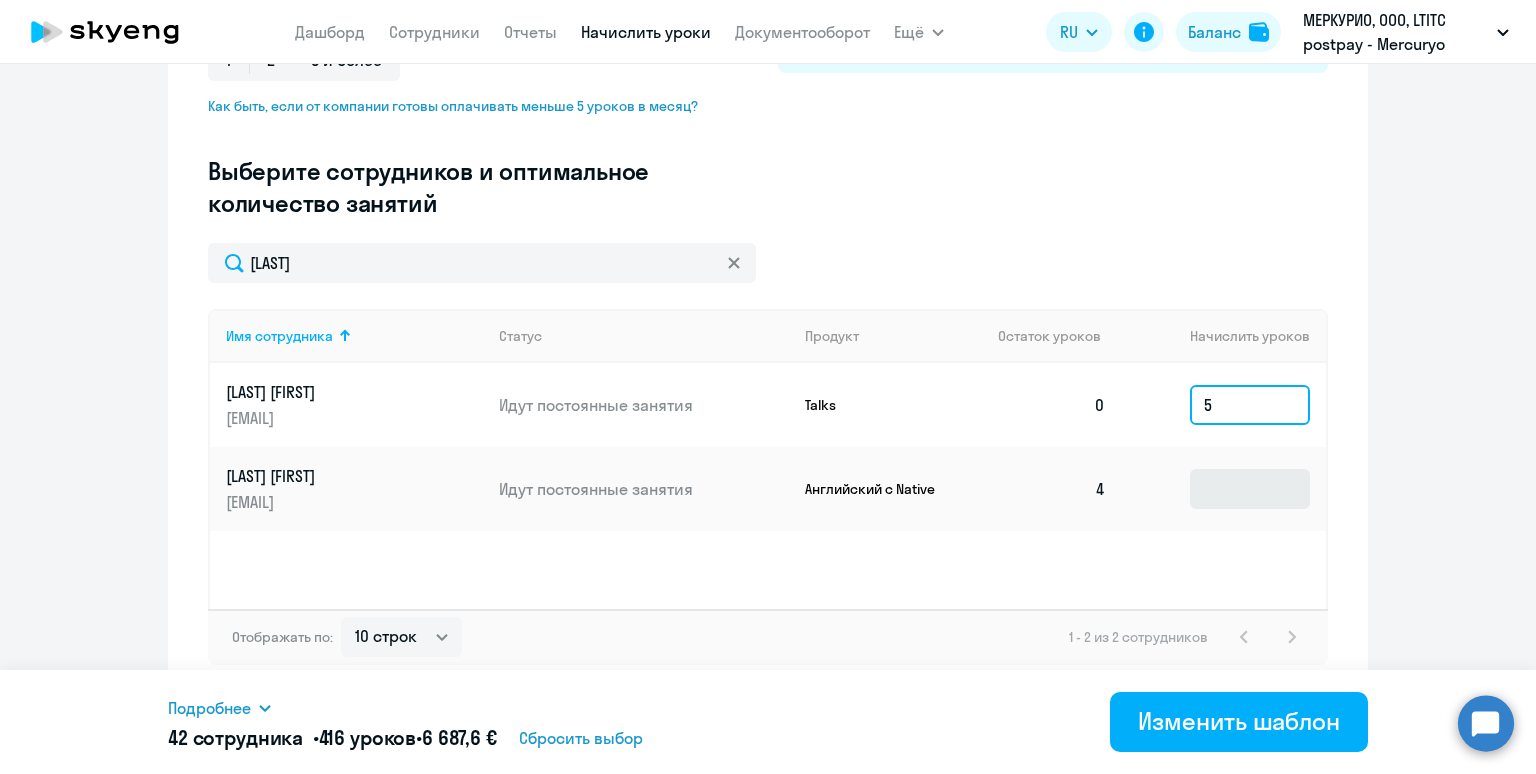 type on "5" 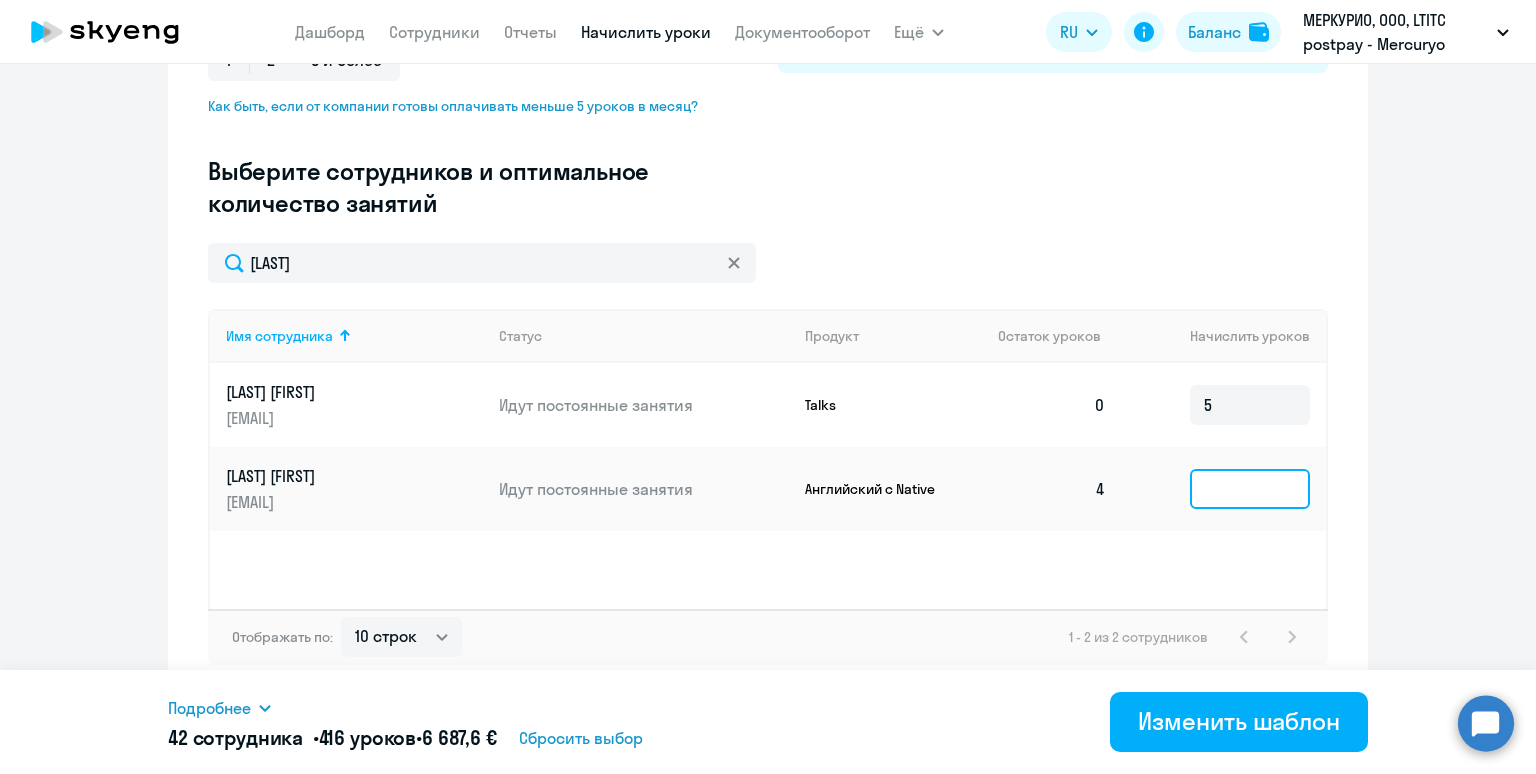 click 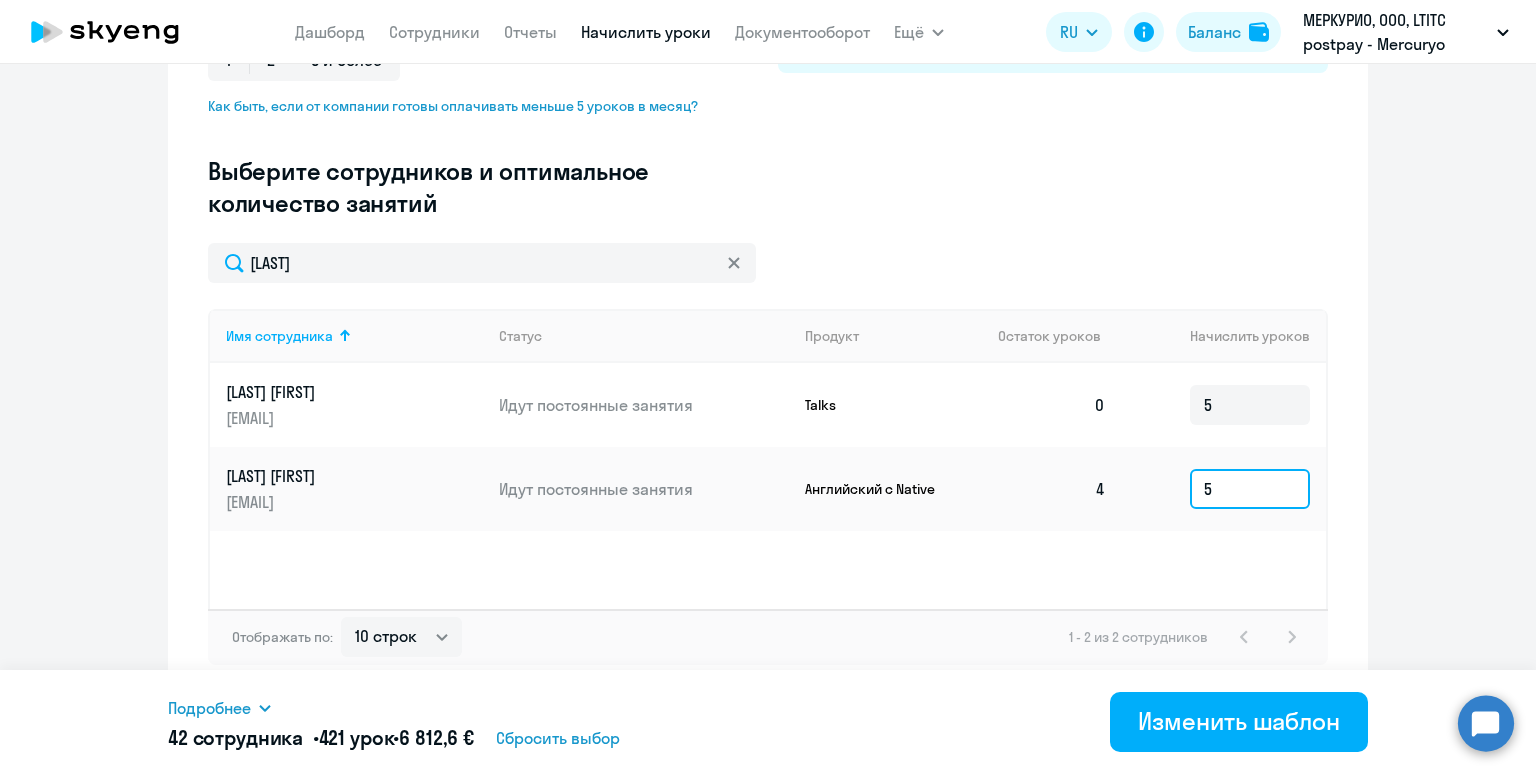 type on "5" 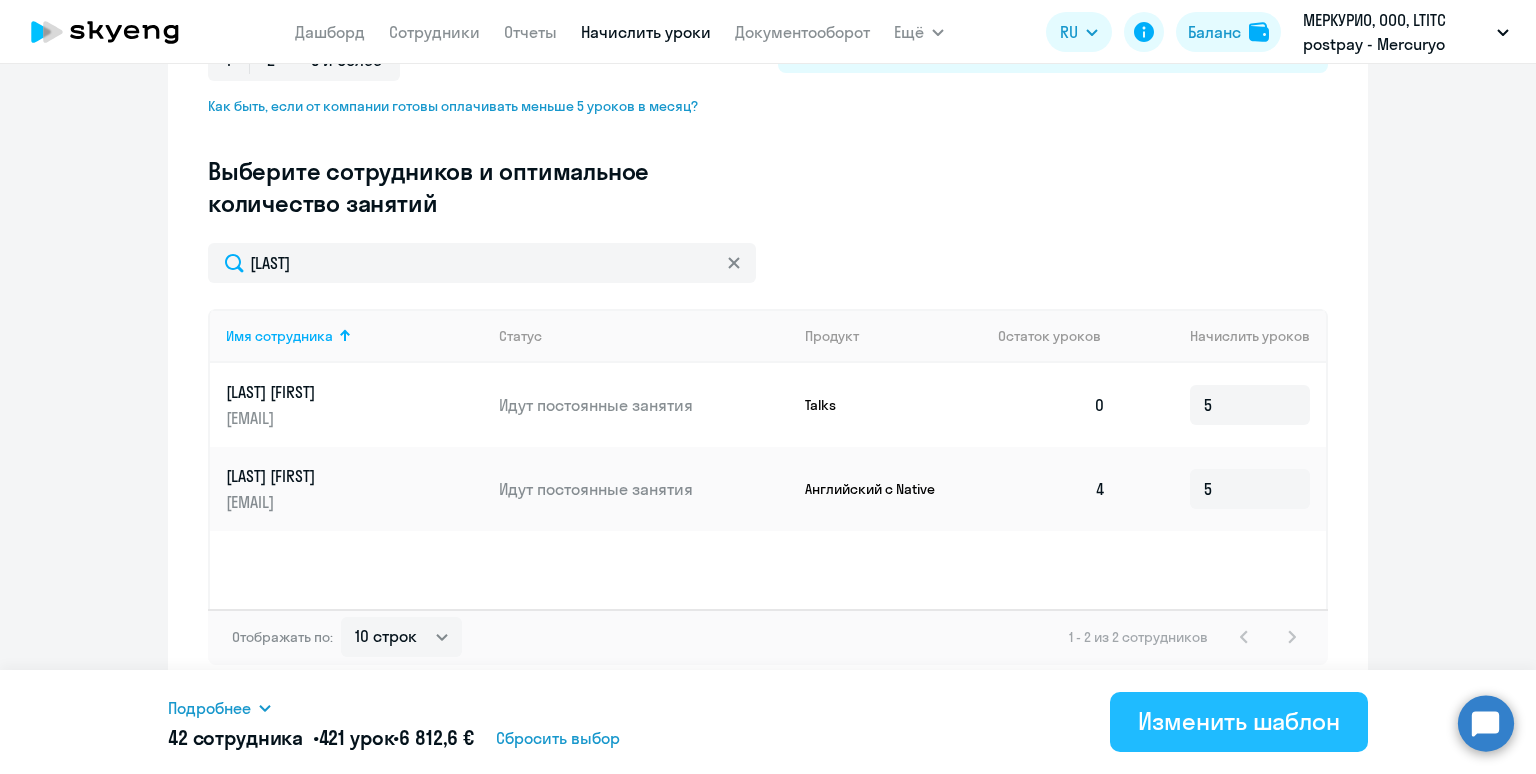 click on "Изменить шаблон" at bounding box center (1239, 721) 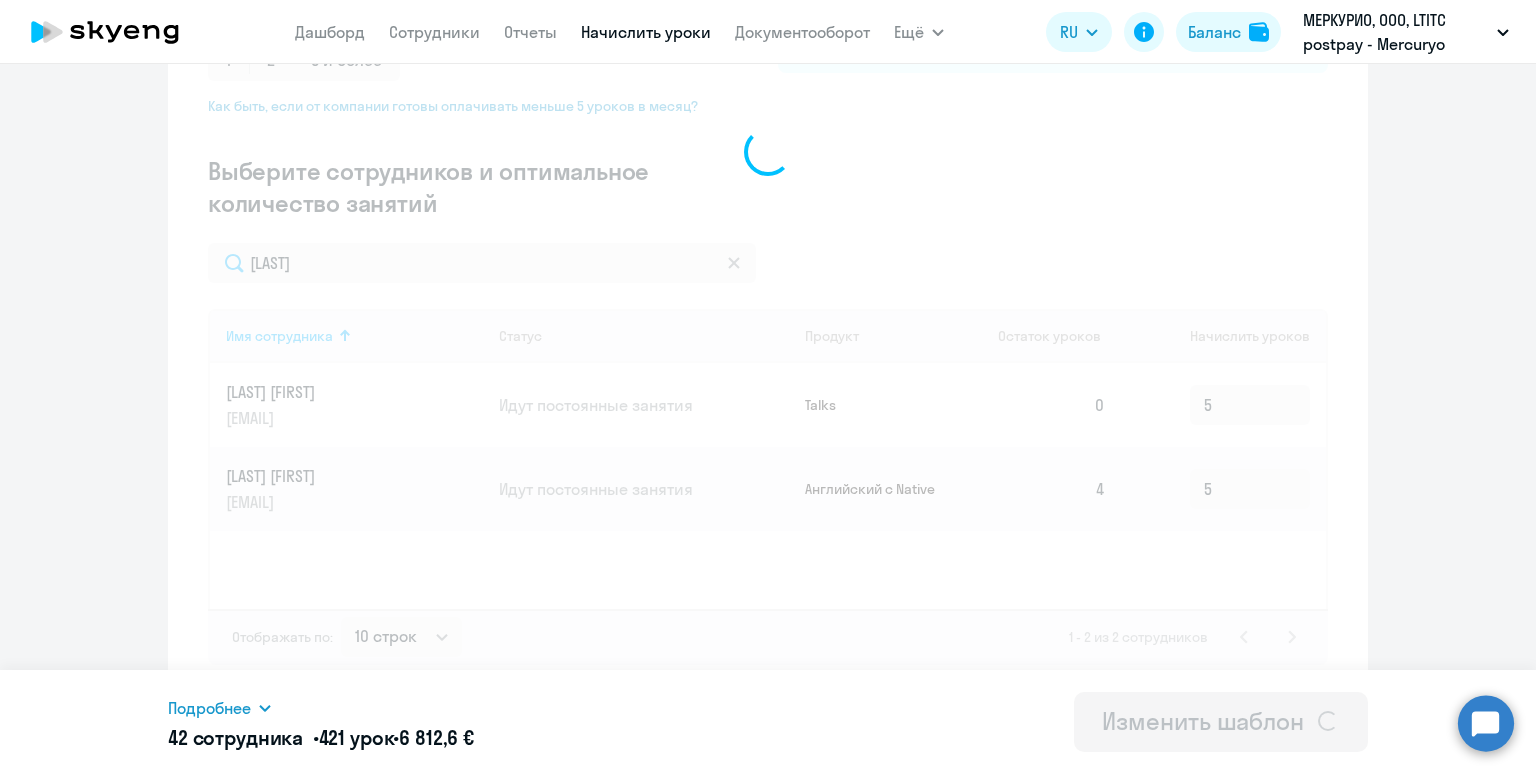 scroll, scrollTop: 0, scrollLeft: 0, axis: both 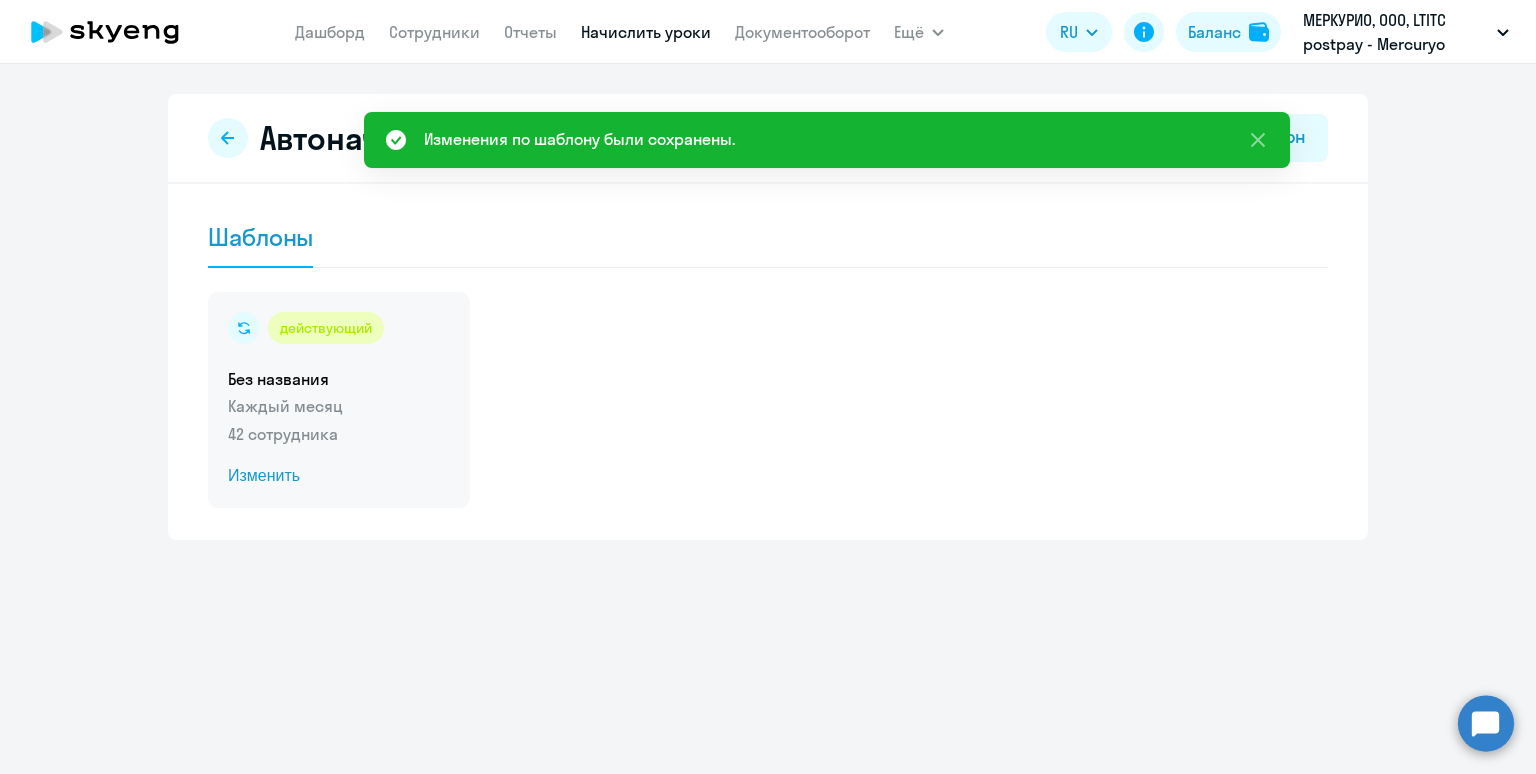 click on "Каждый месяц" 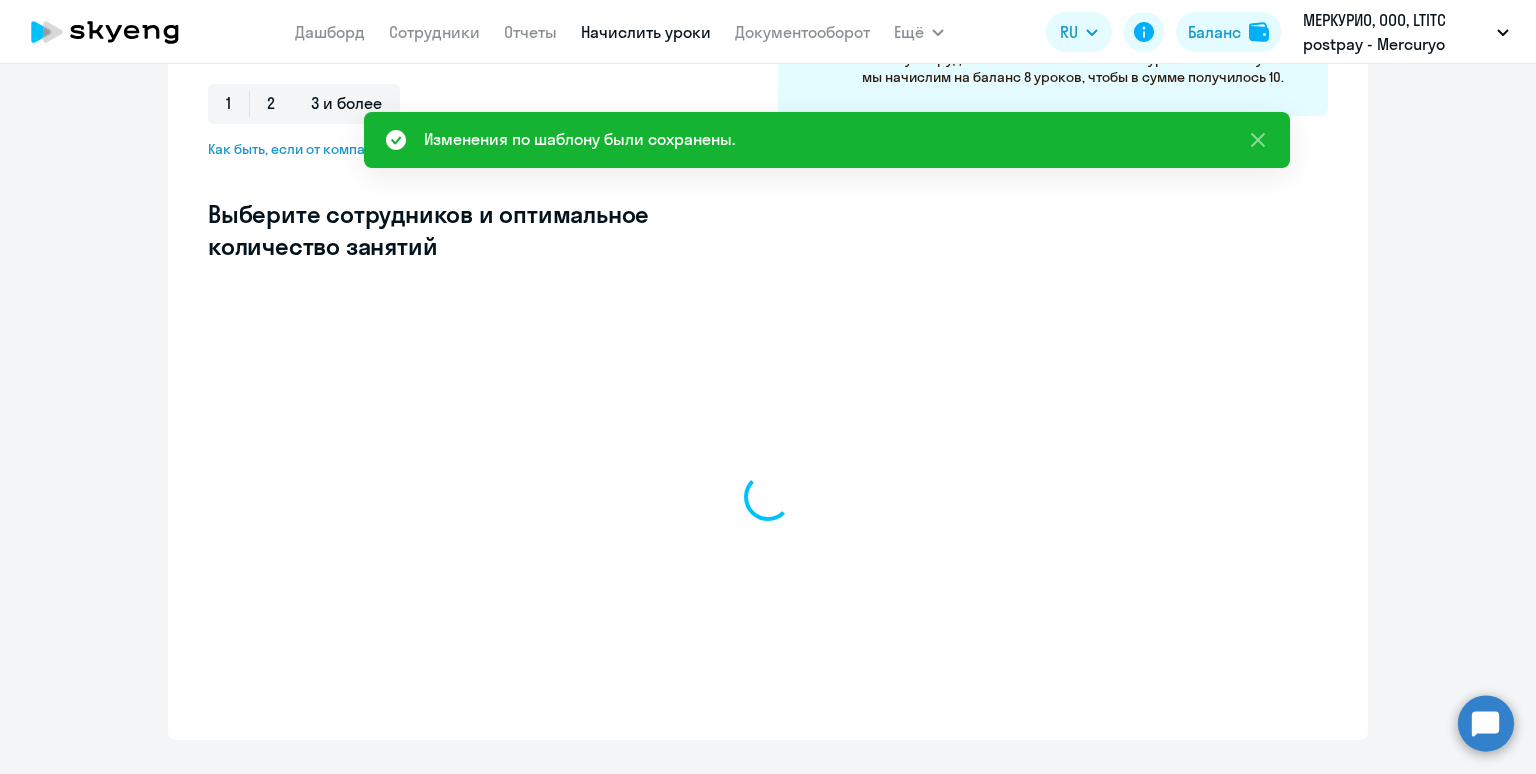 select on "10" 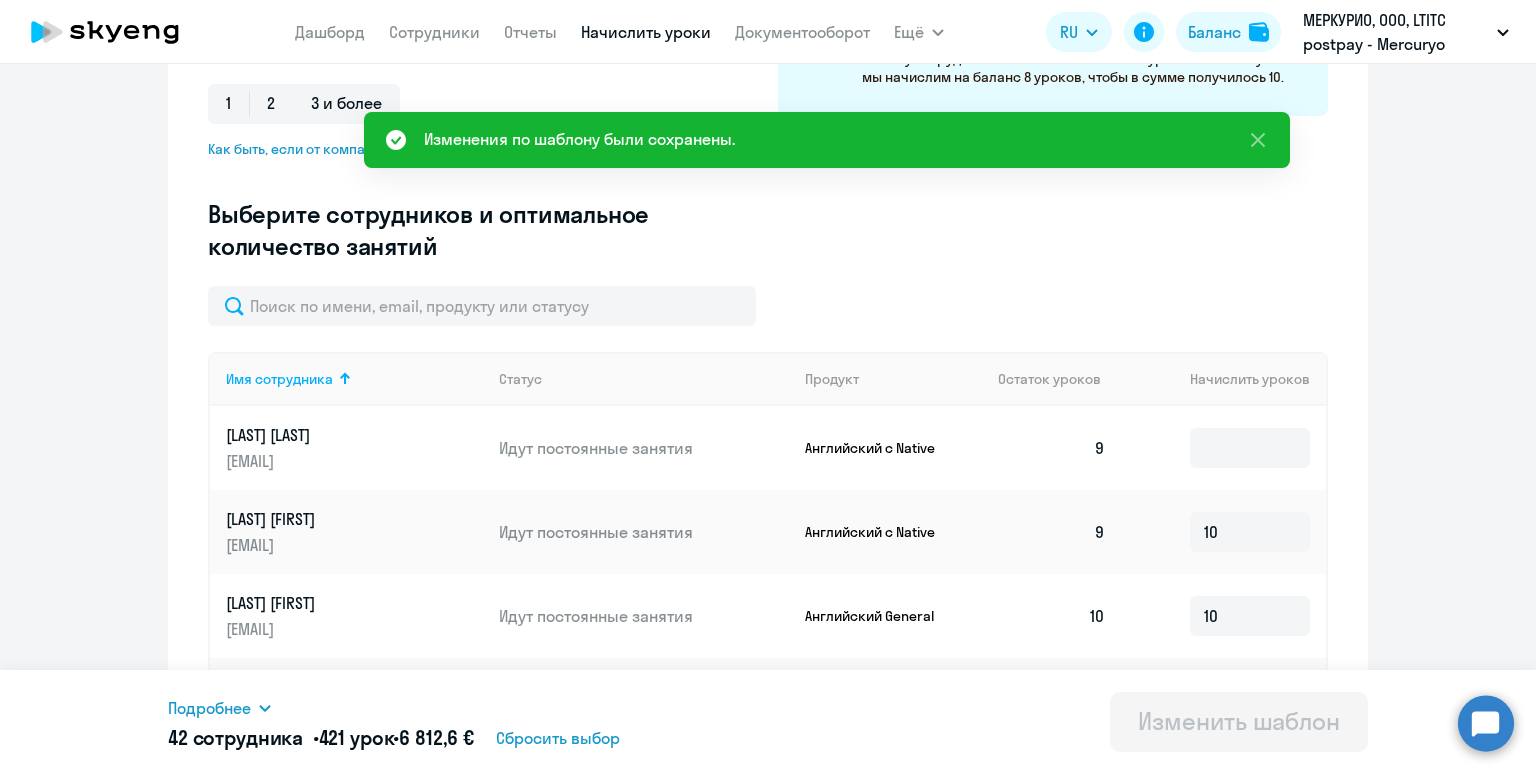 scroll, scrollTop: 509, scrollLeft: 0, axis: vertical 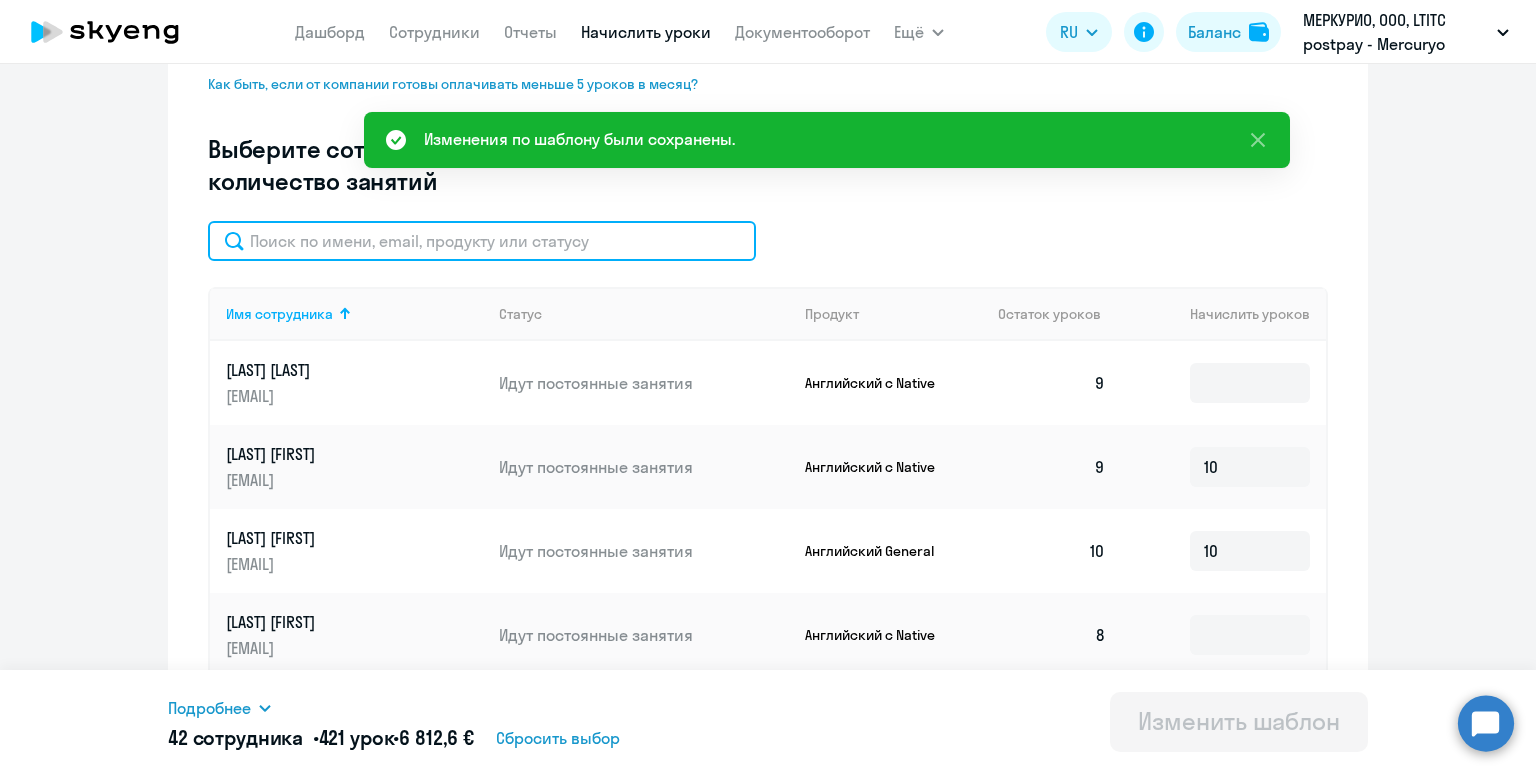 click 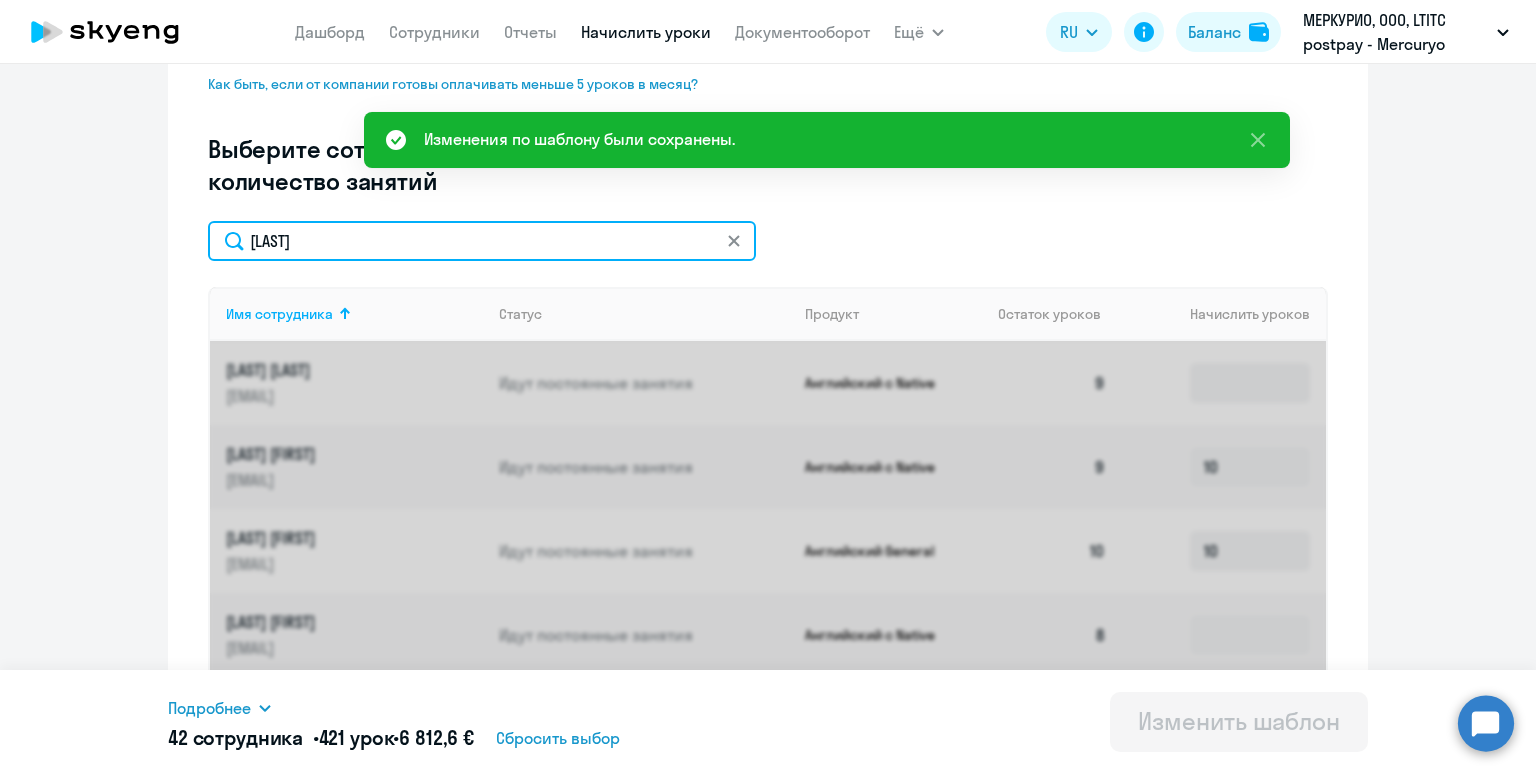 scroll, scrollTop: 489, scrollLeft: 0, axis: vertical 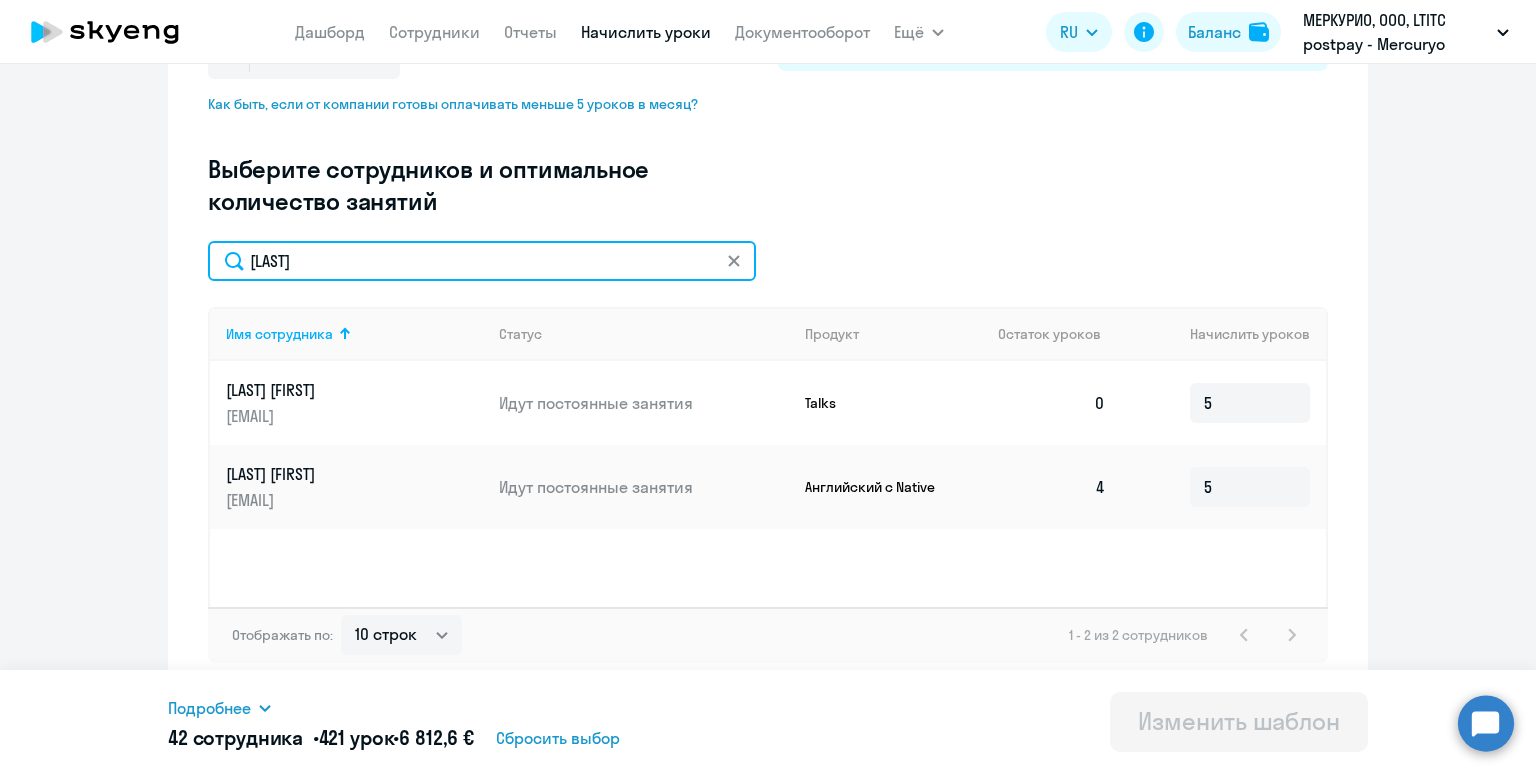 type on "[LAST]" 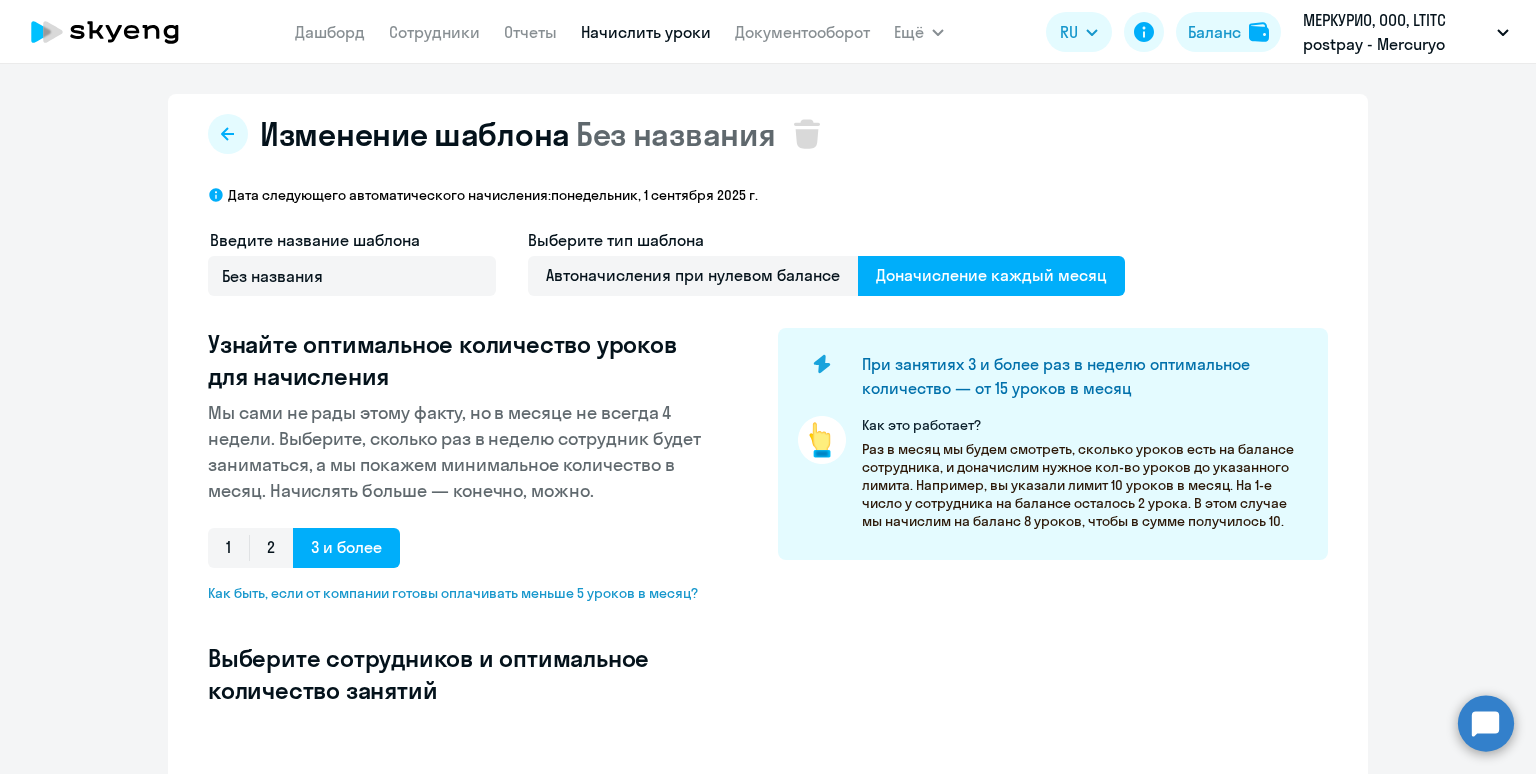 scroll, scrollTop: 0, scrollLeft: 0, axis: both 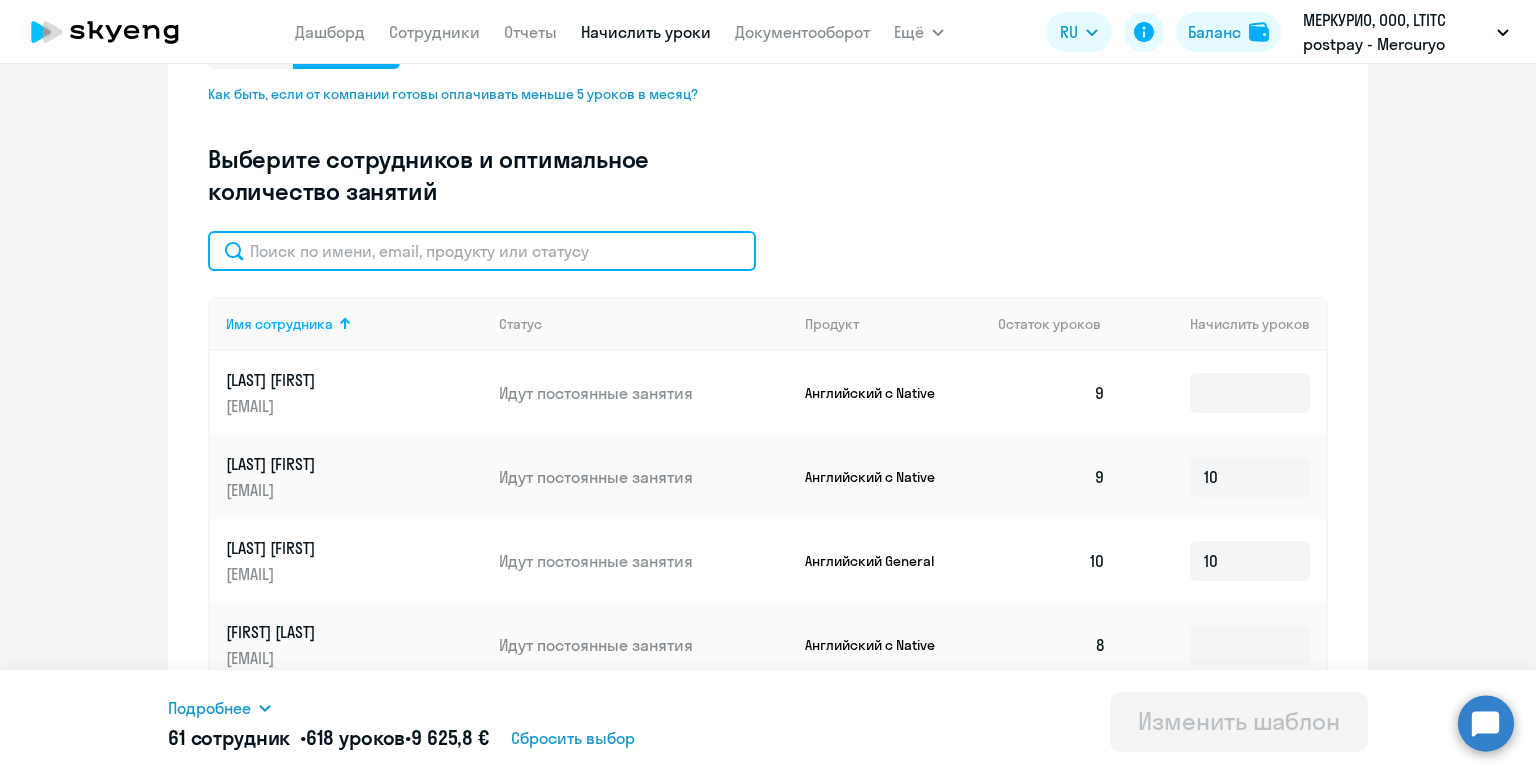 click 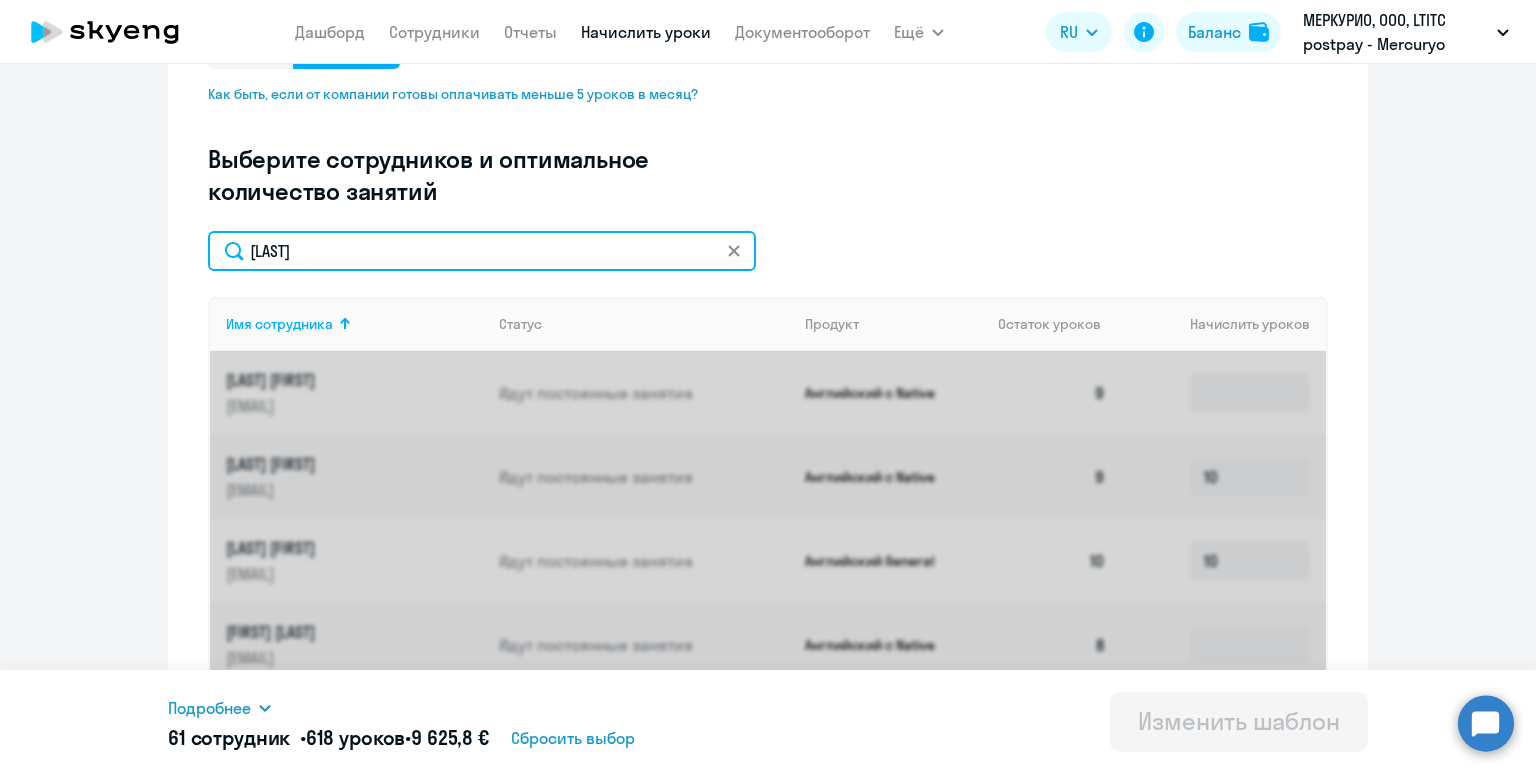 scroll, scrollTop: 489, scrollLeft: 0, axis: vertical 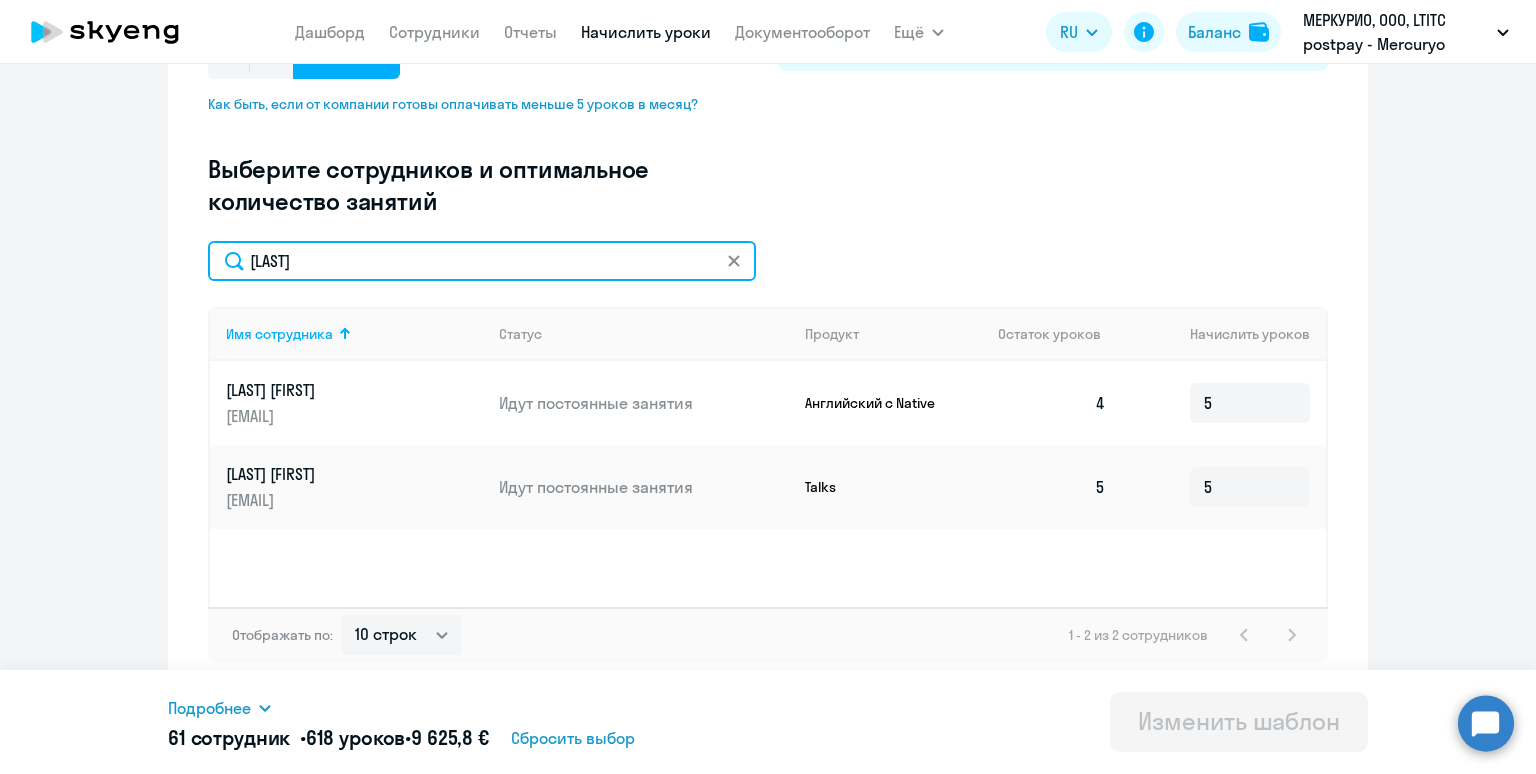 type on "[LAST]" 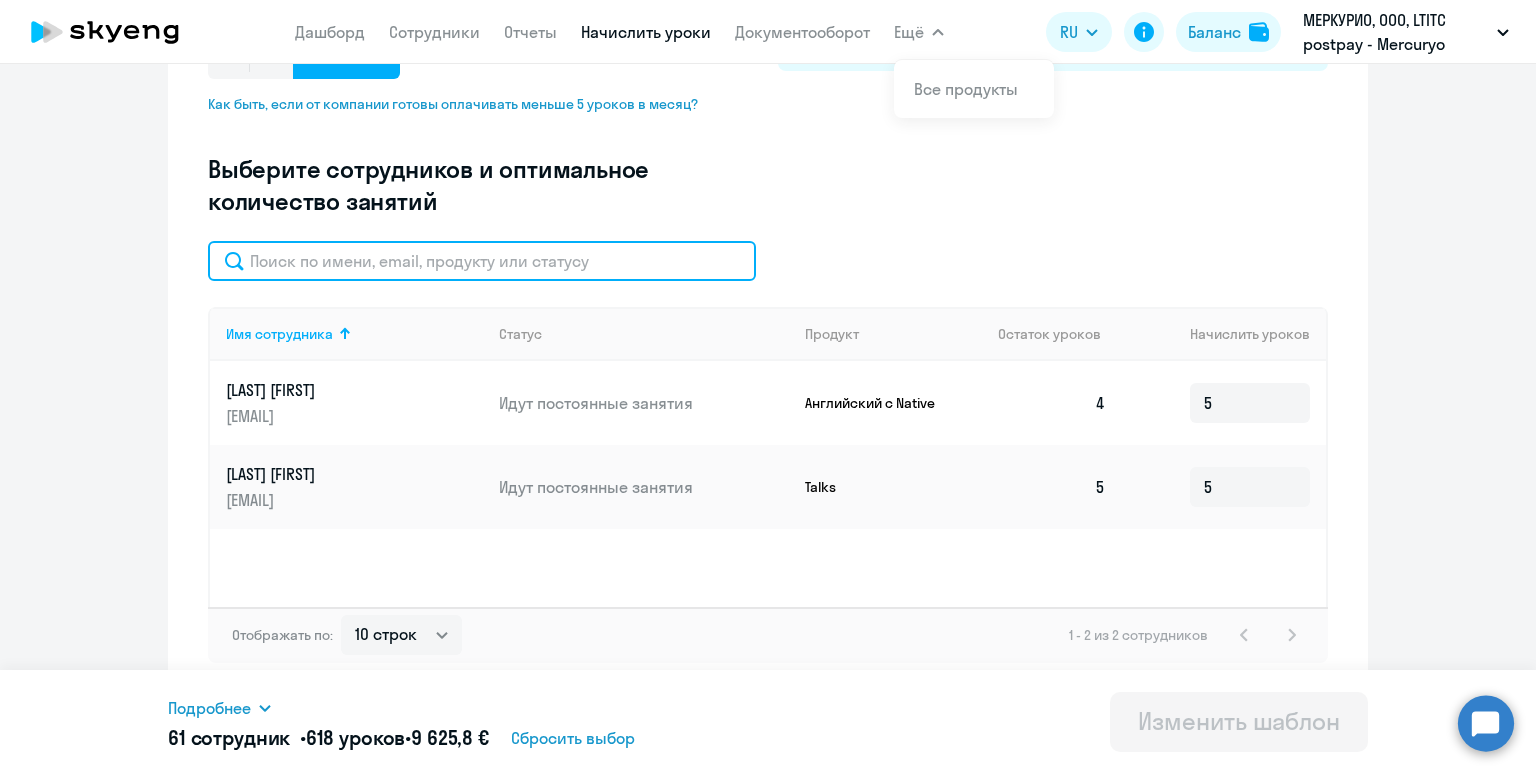 paste on "[LAST]" 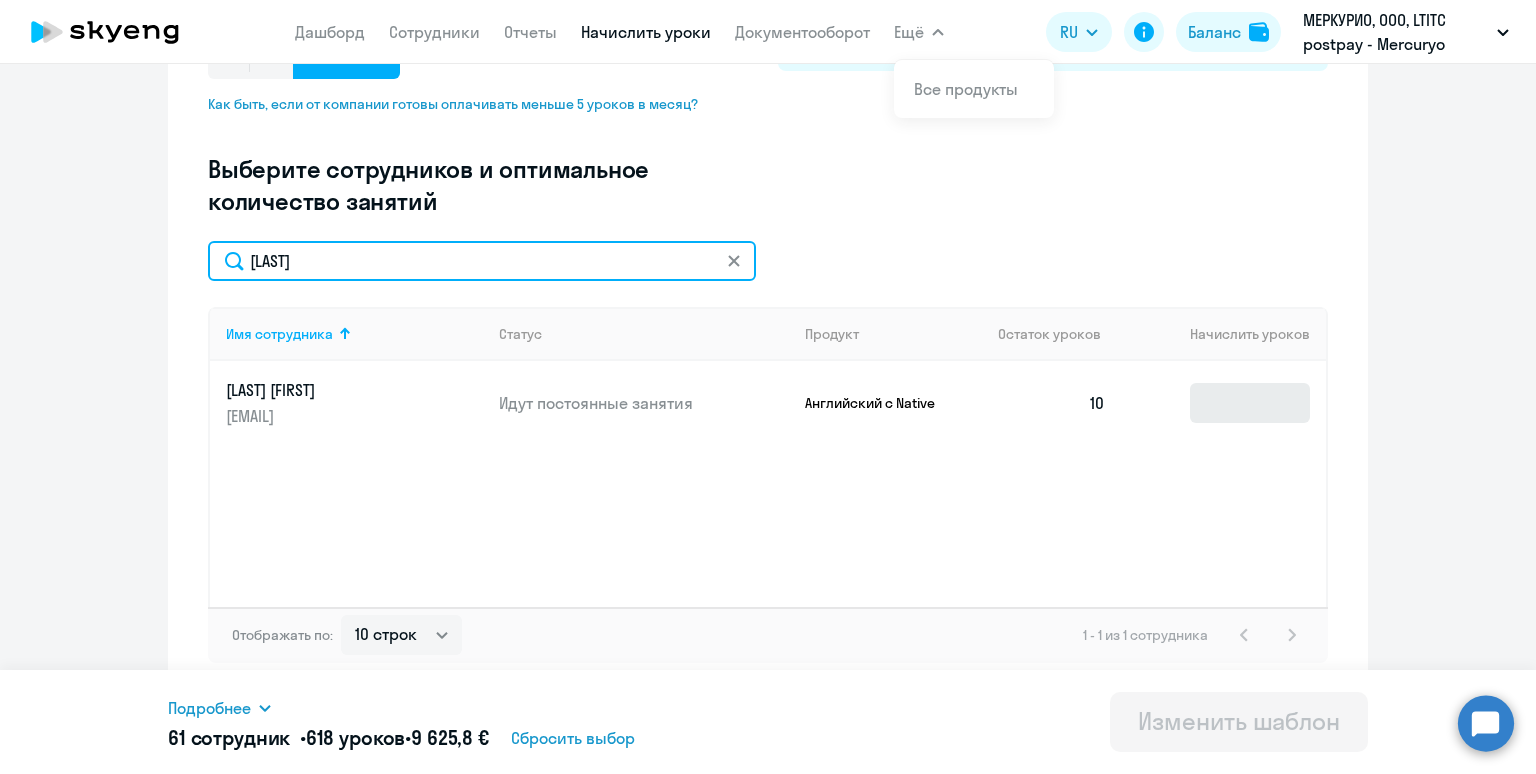 type on "[LAST]" 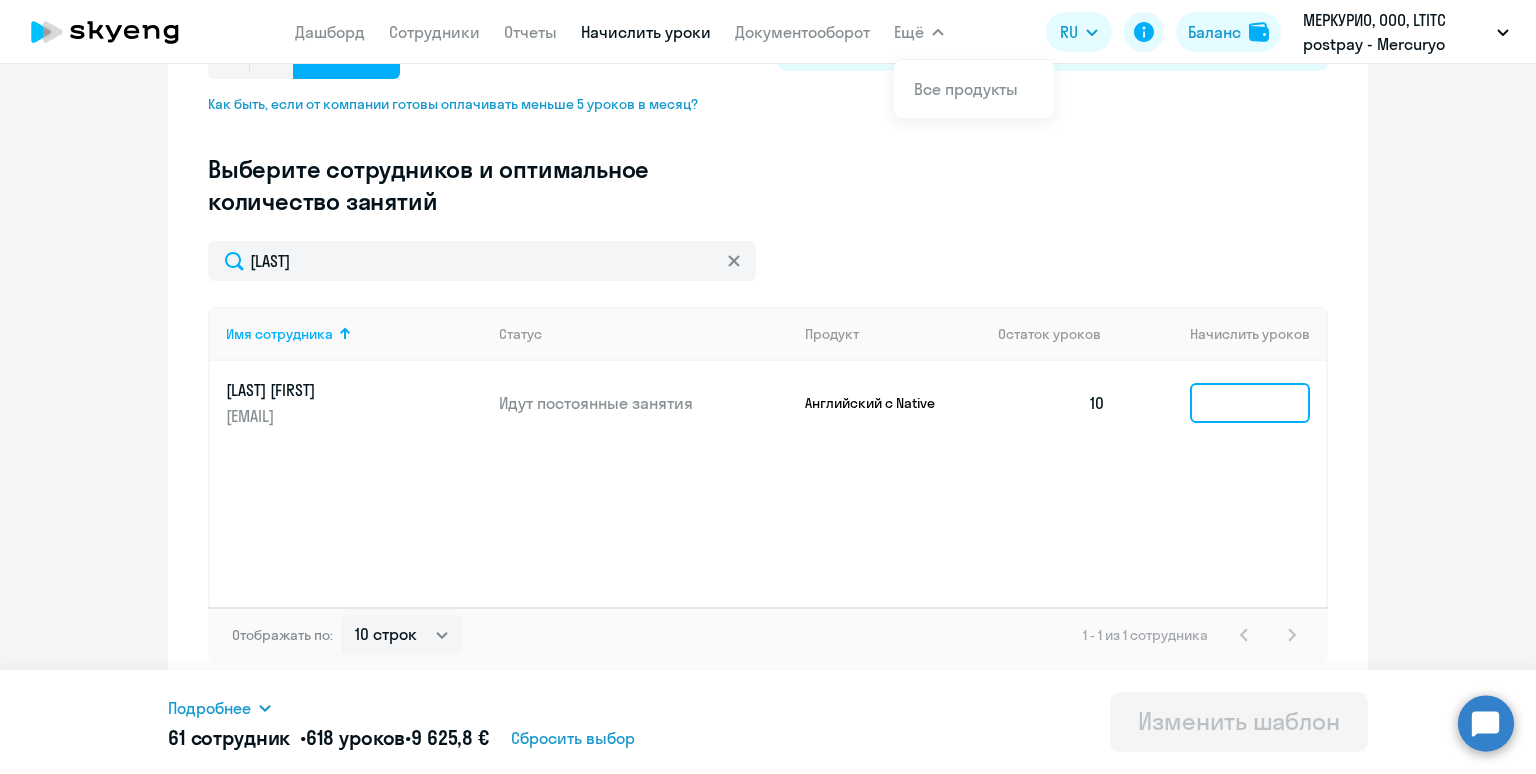 click 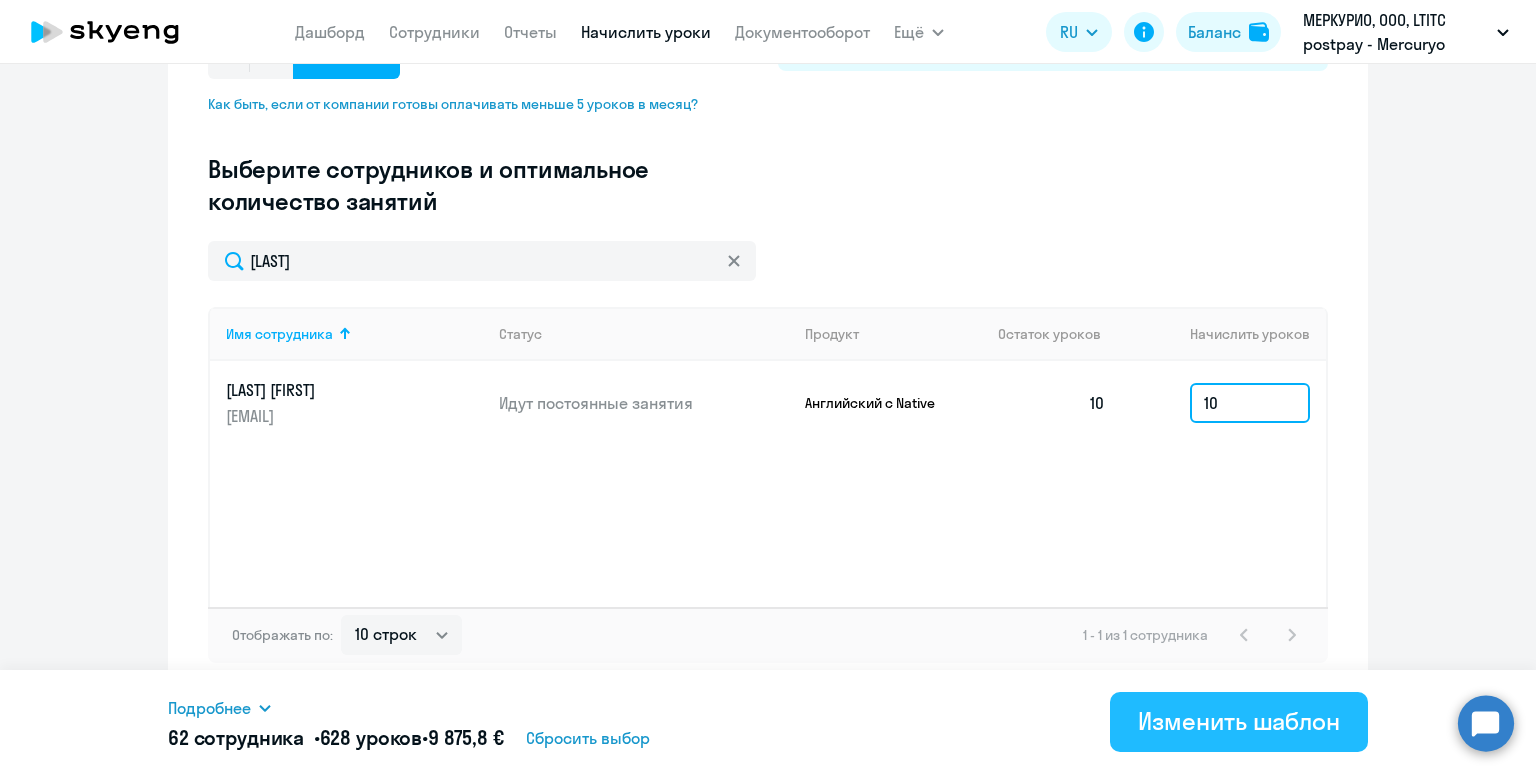 type on "10" 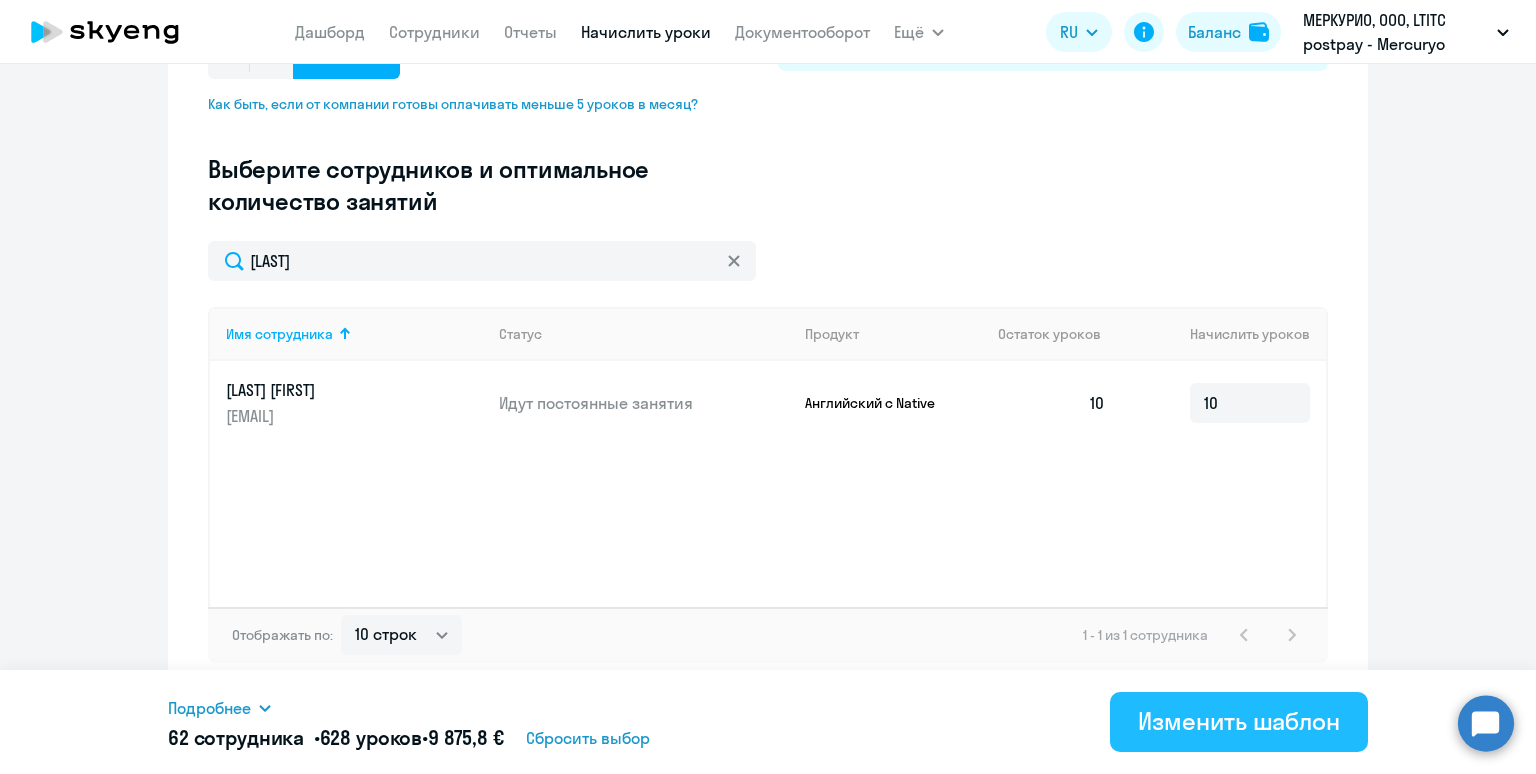 click on "Изменить шаблон" at bounding box center (1239, 722) 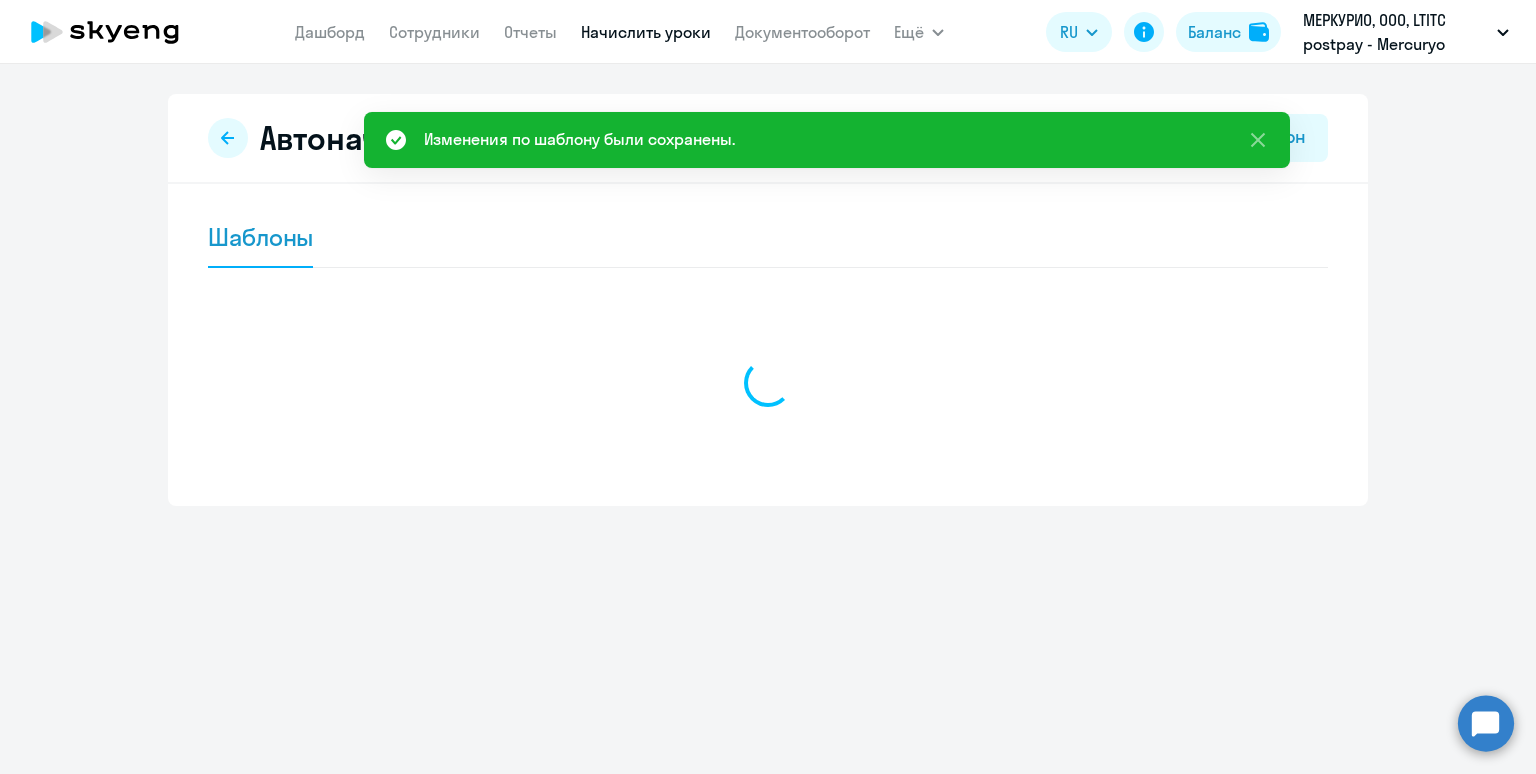 scroll, scrollTop: 0, scrollLeft: 0, axis: both 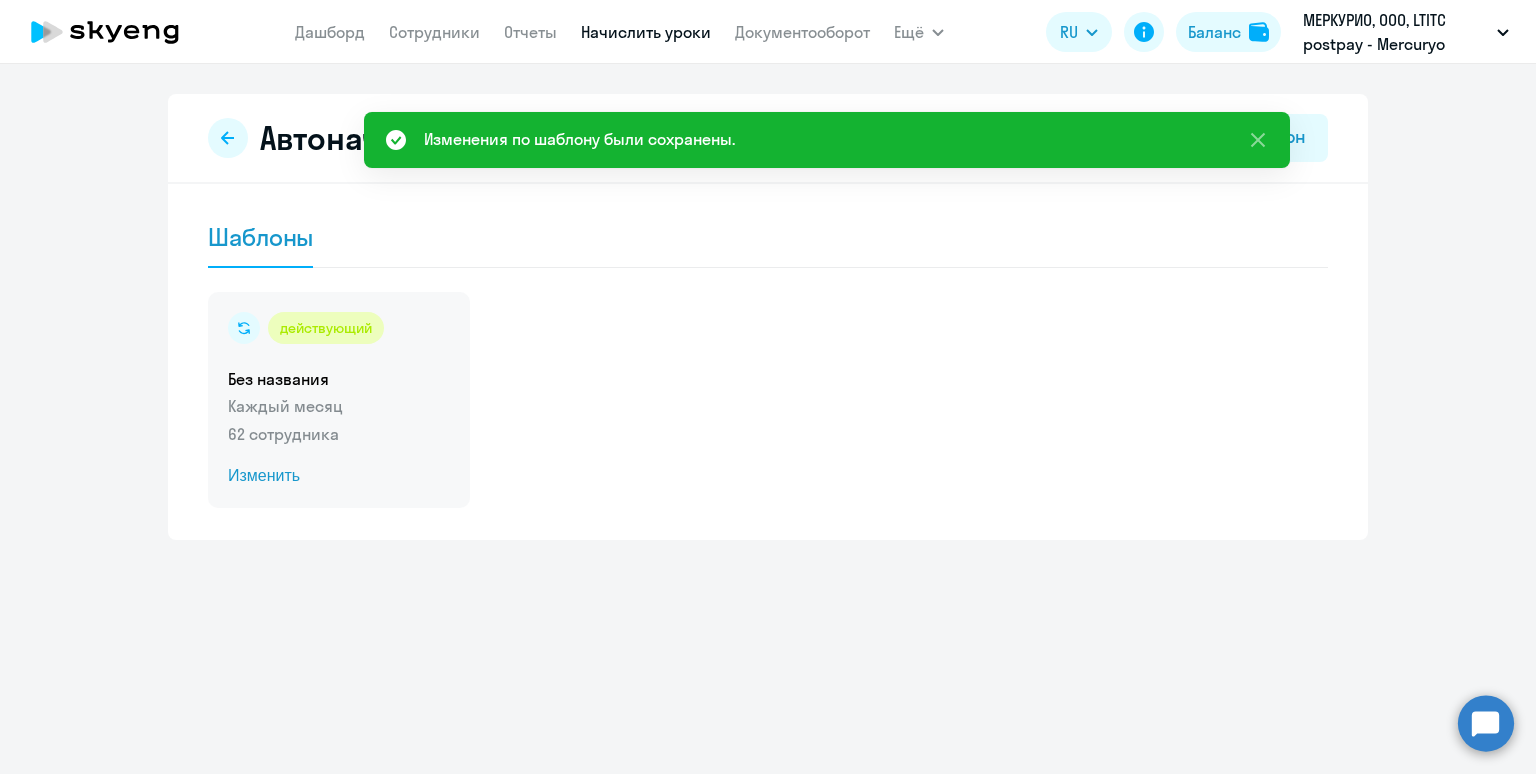 click on "действующий  Без названия  Каждый месяц   62 сотрудника  Изменить" 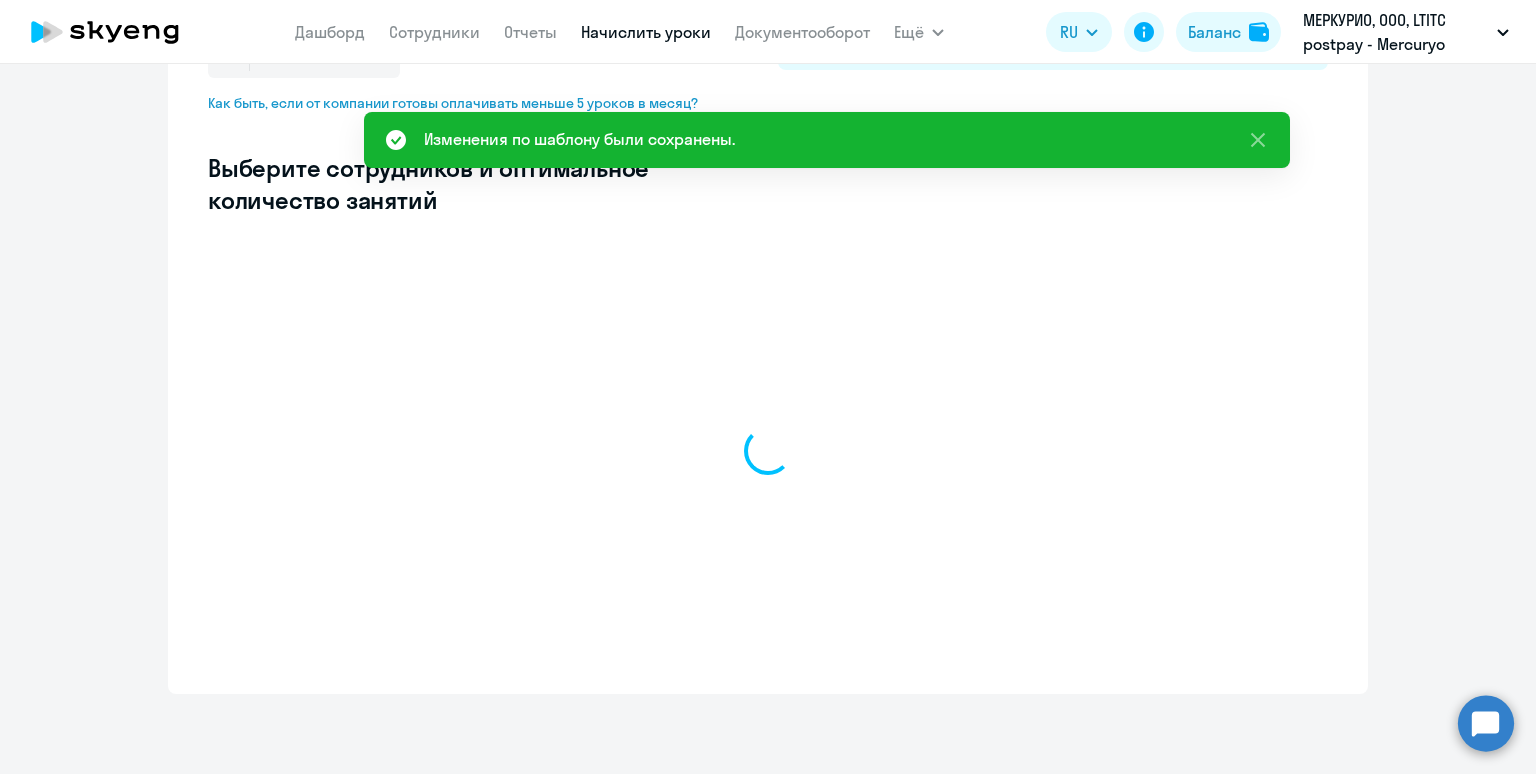 select on "10" 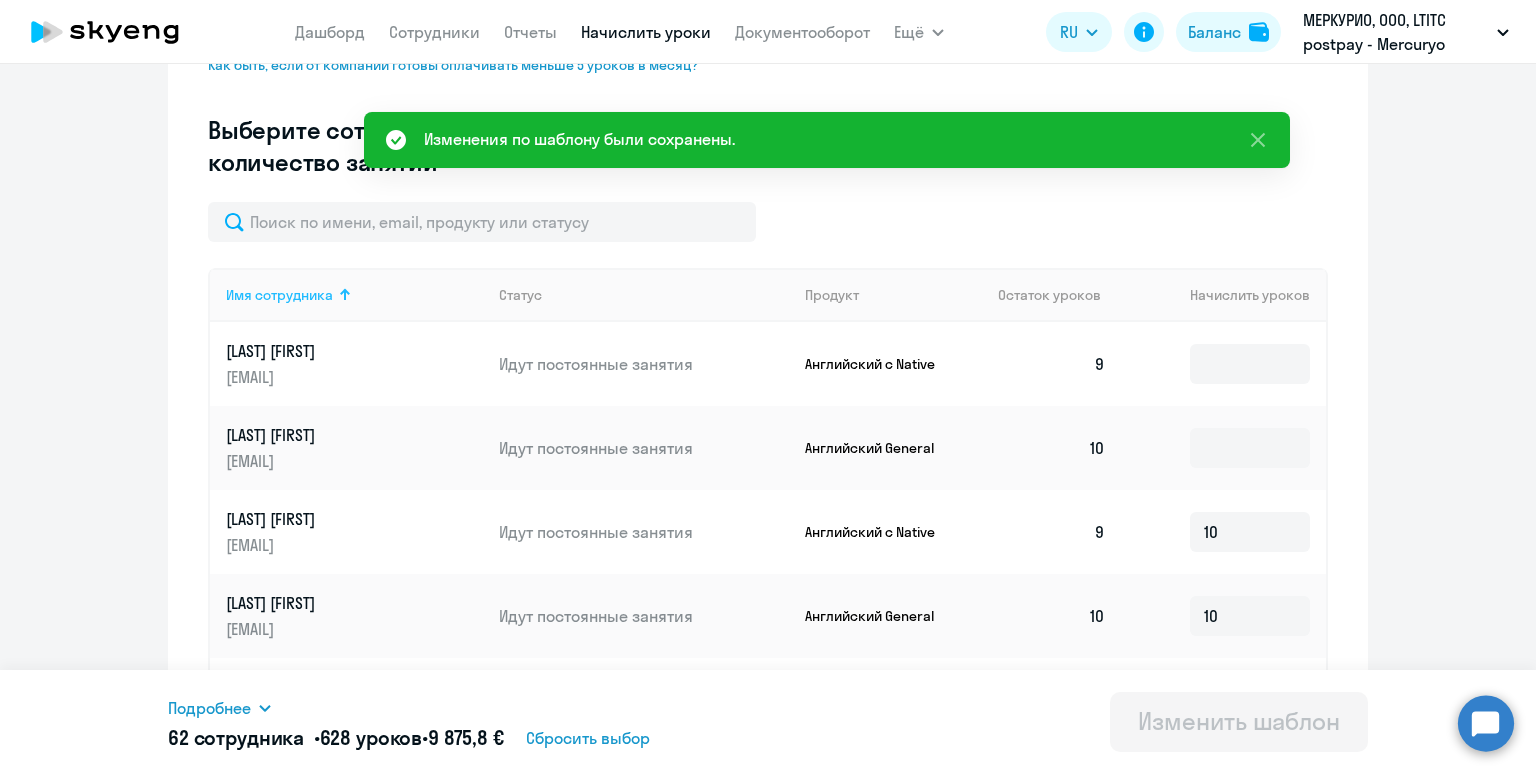 scroll, scrollTop: 540, scrollLeft: 0, axis: vertical 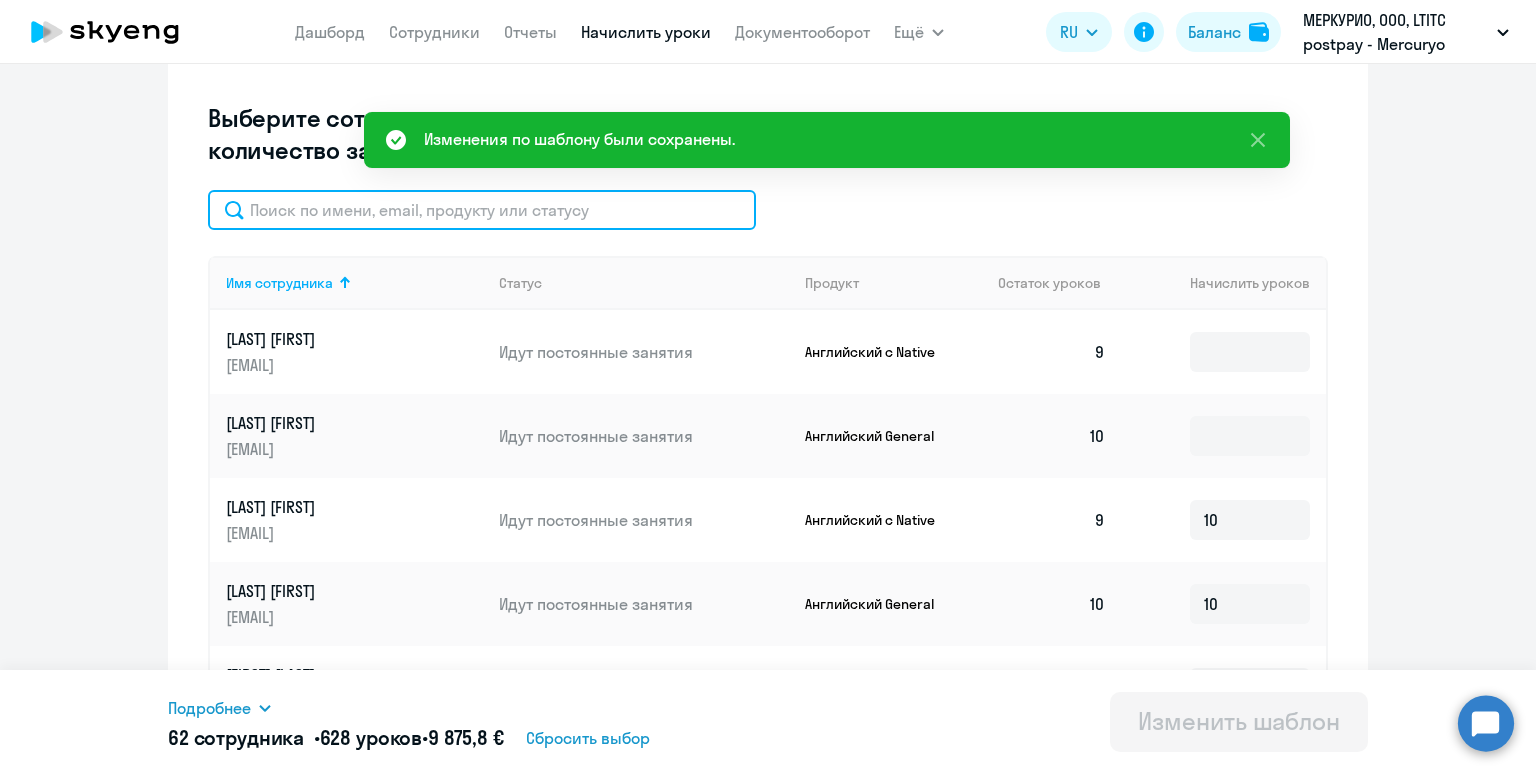 click 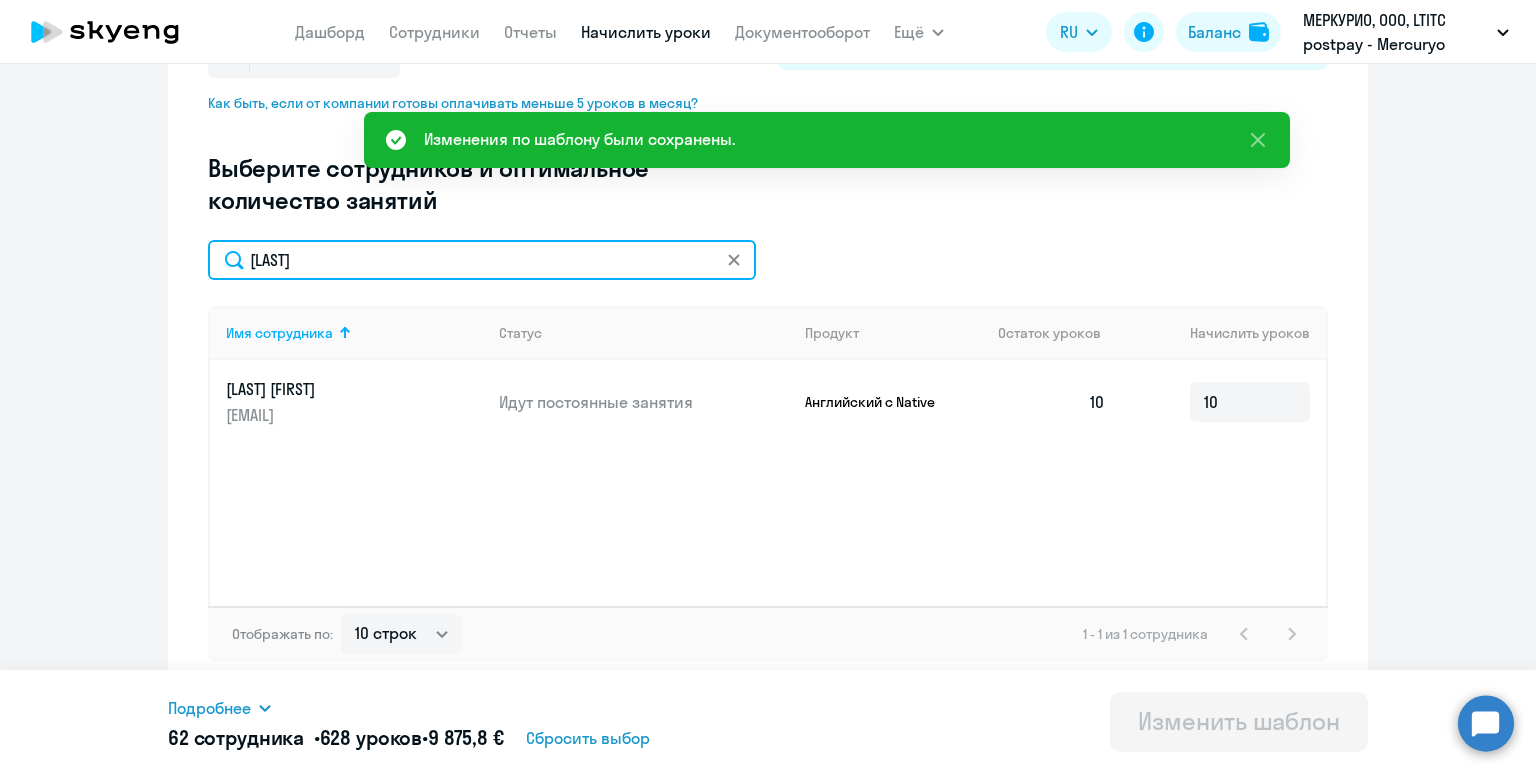 scroll, scrollTop: 489, scrollLeft: 0, axis: vertical 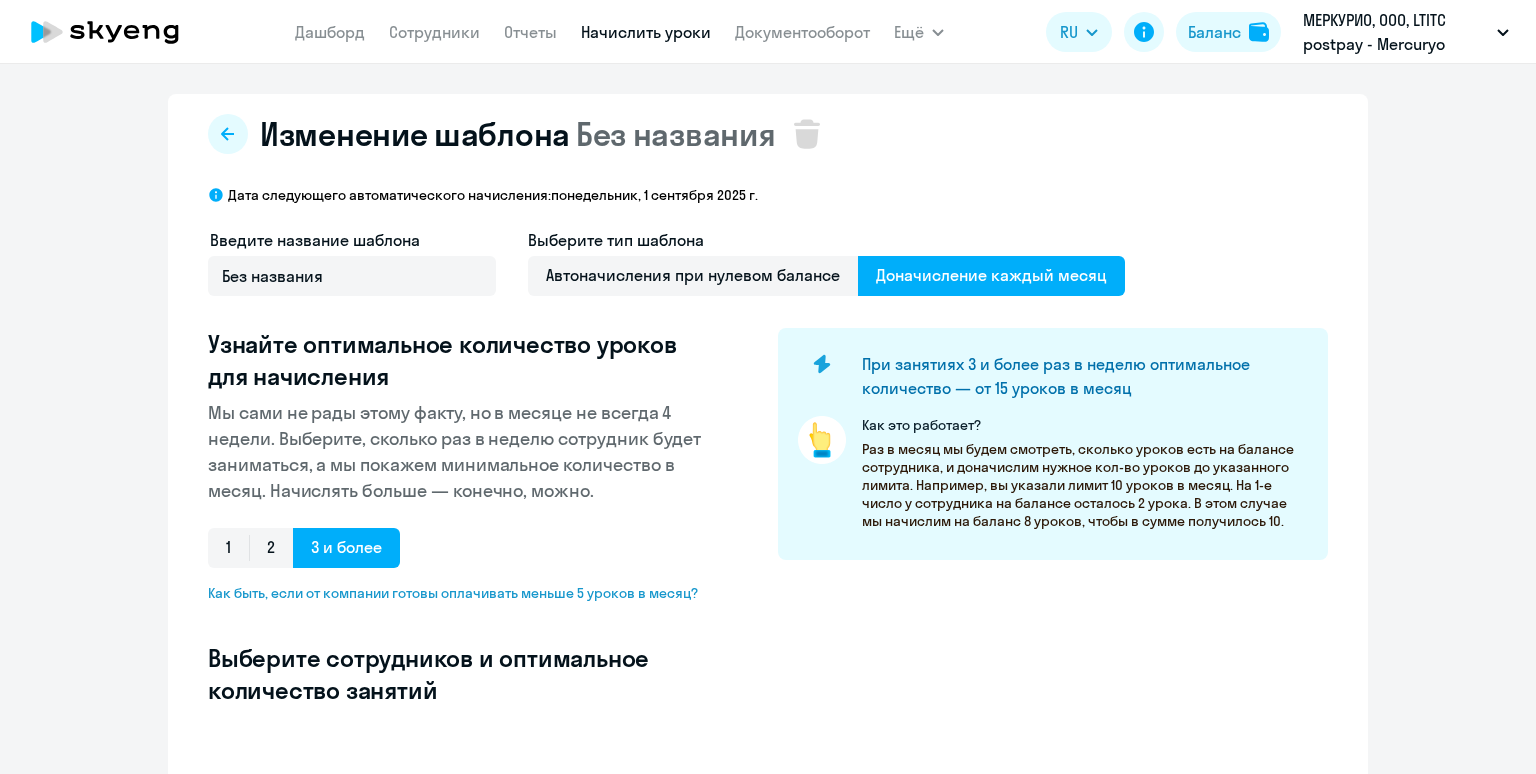 select on "10" 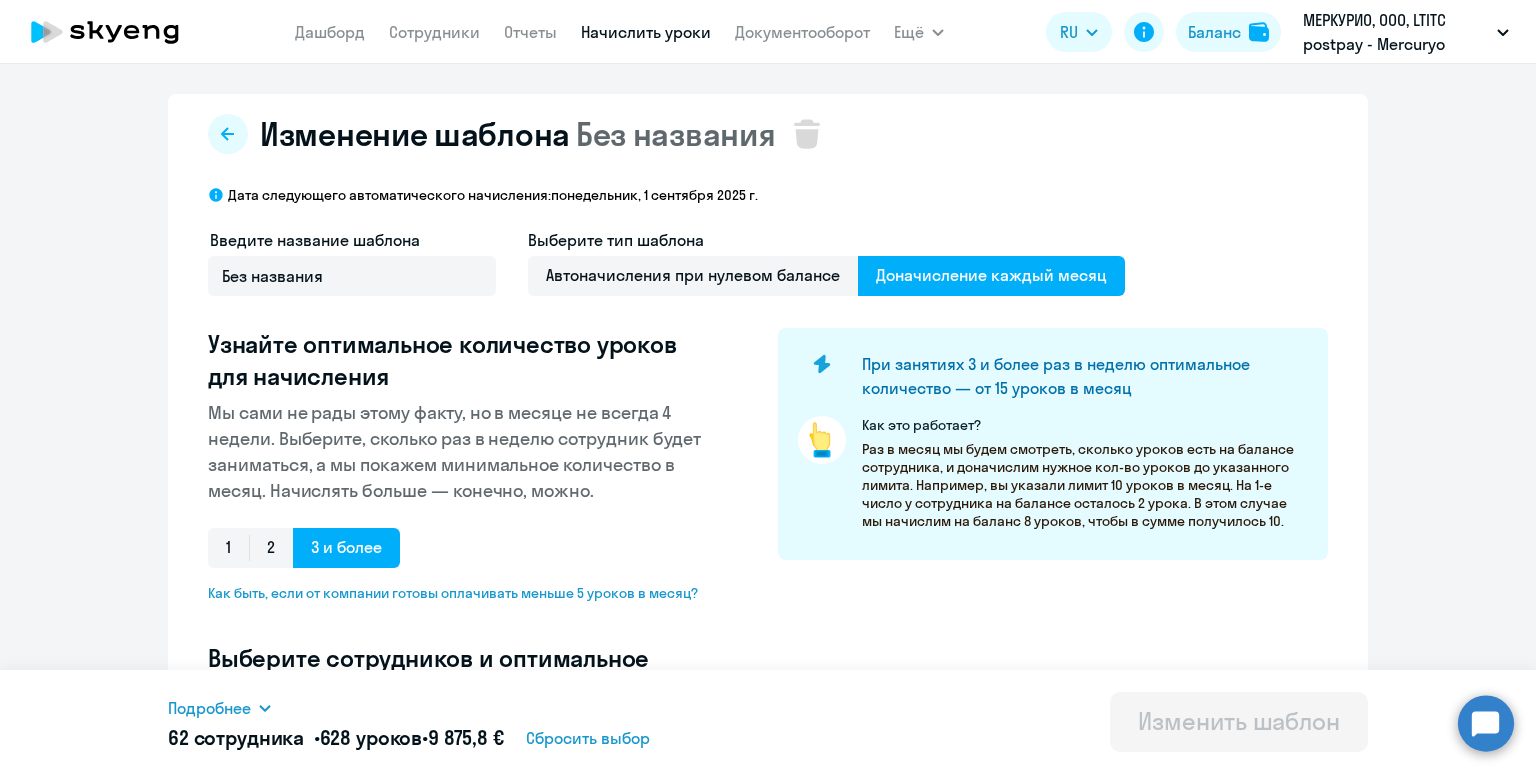 scroll, scrollTop: 0, scrollLeft: 0, axis: both 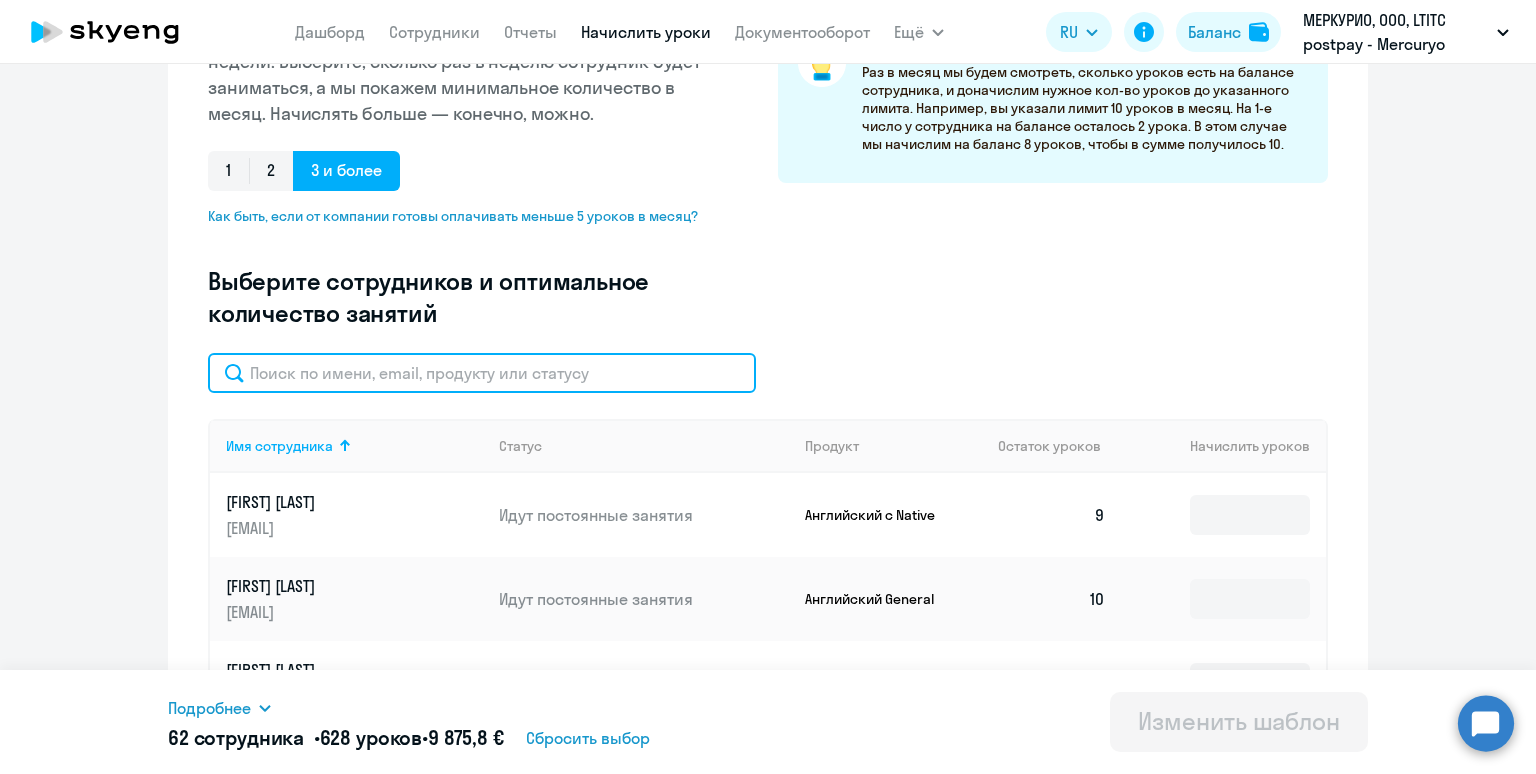 click 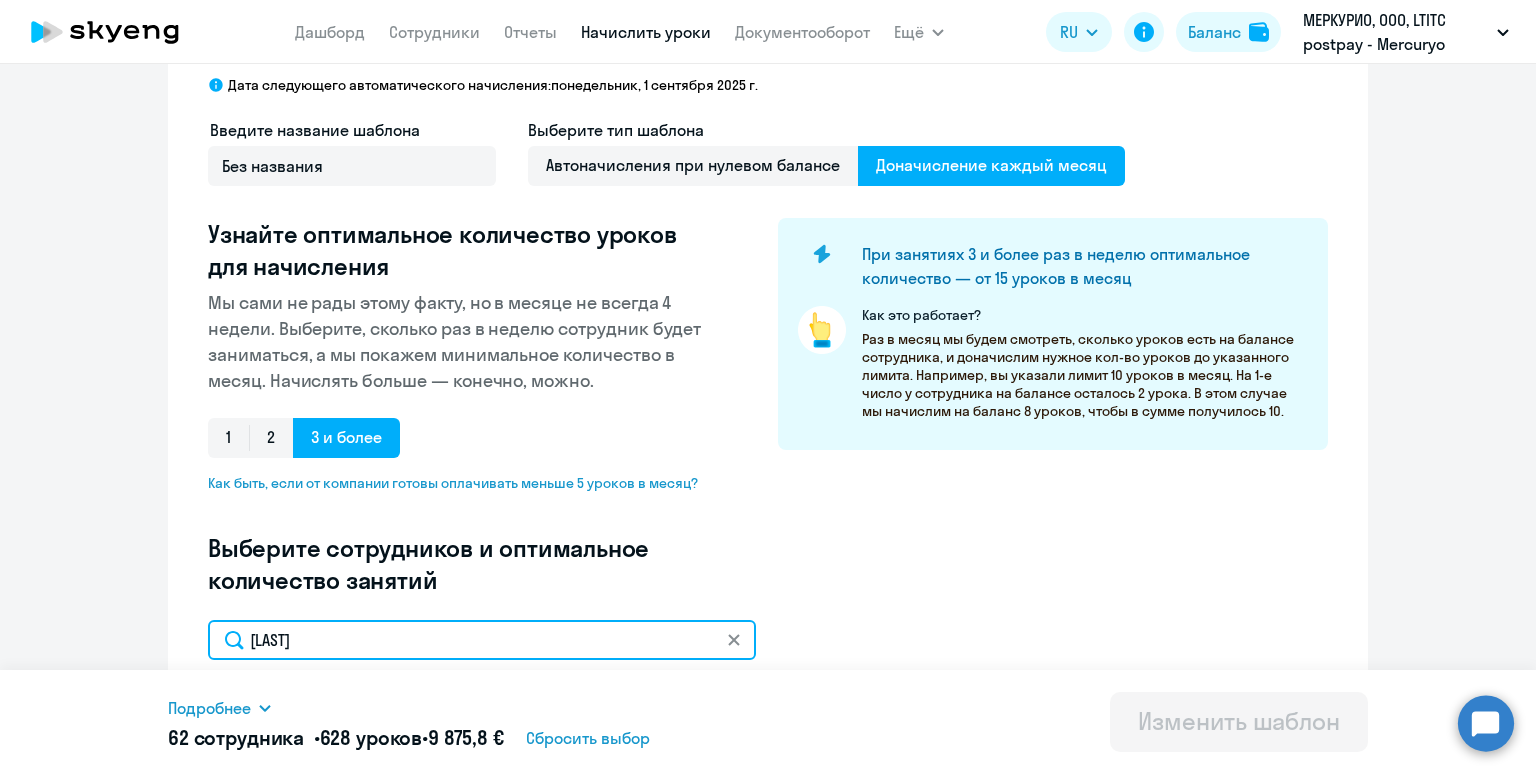 scroll, scrollTop: 0, scrollLeft: 0, axis: both 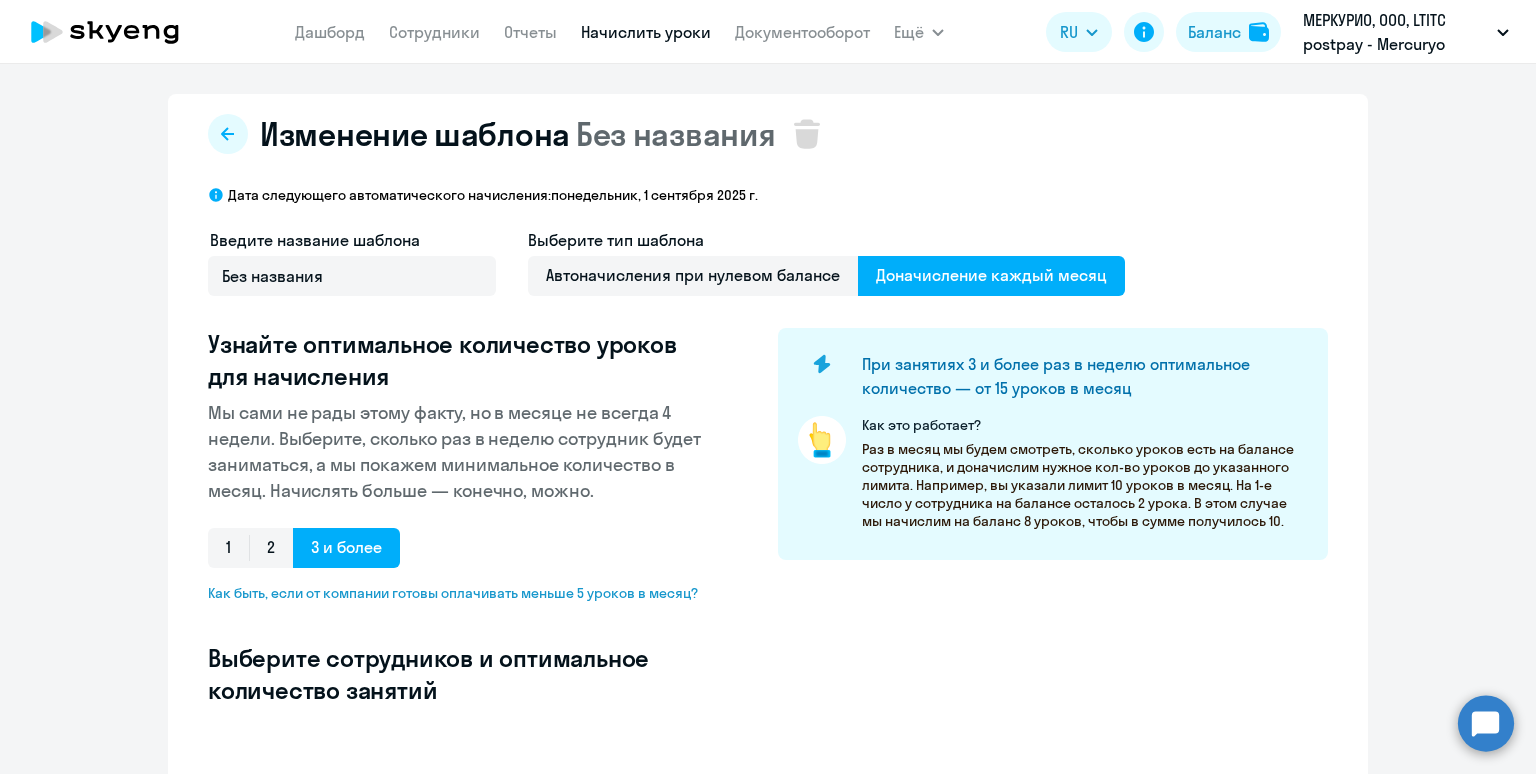 select on "10" 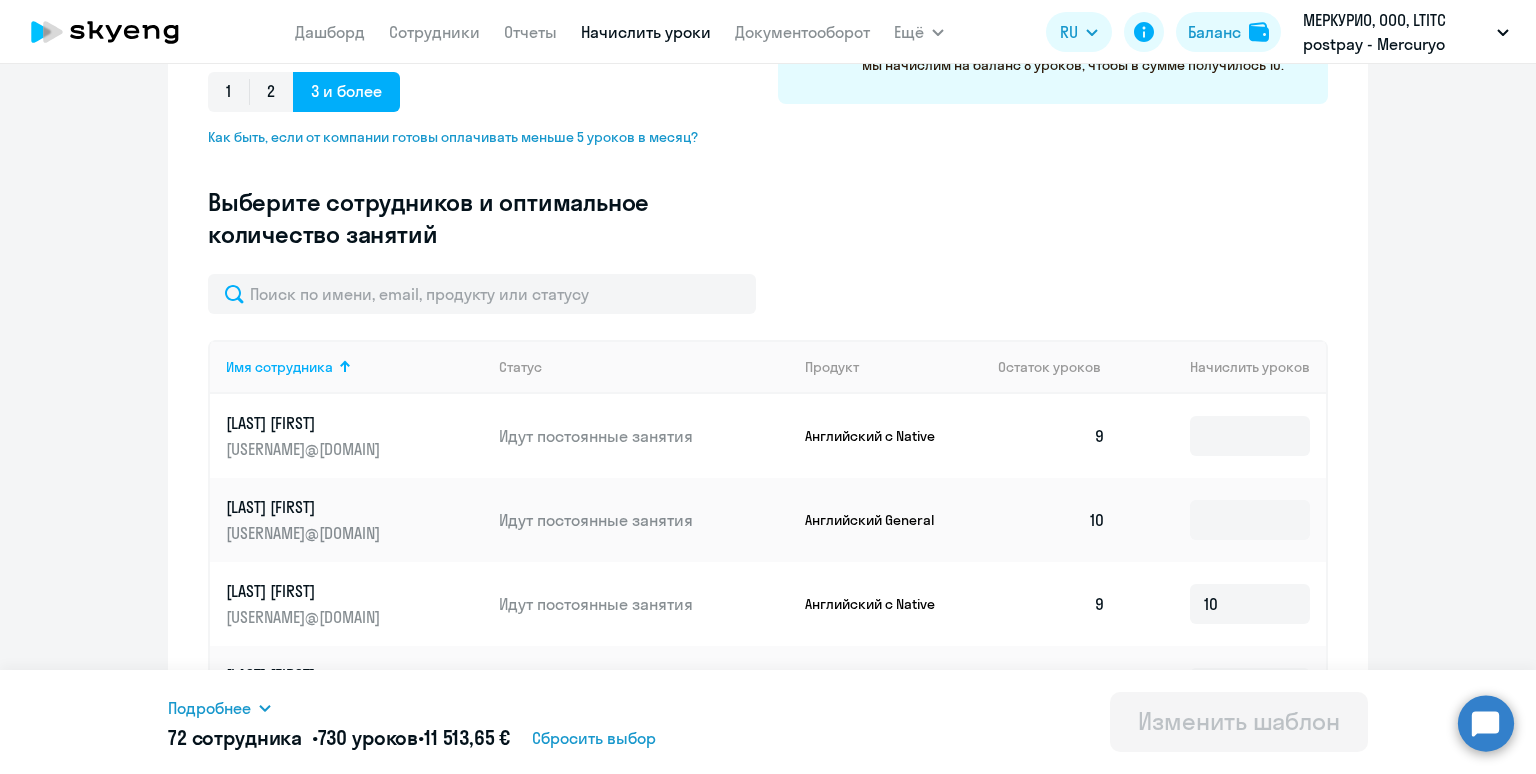 scroll, scrollTop: 459, scrollLeft: 0, axis: vertical 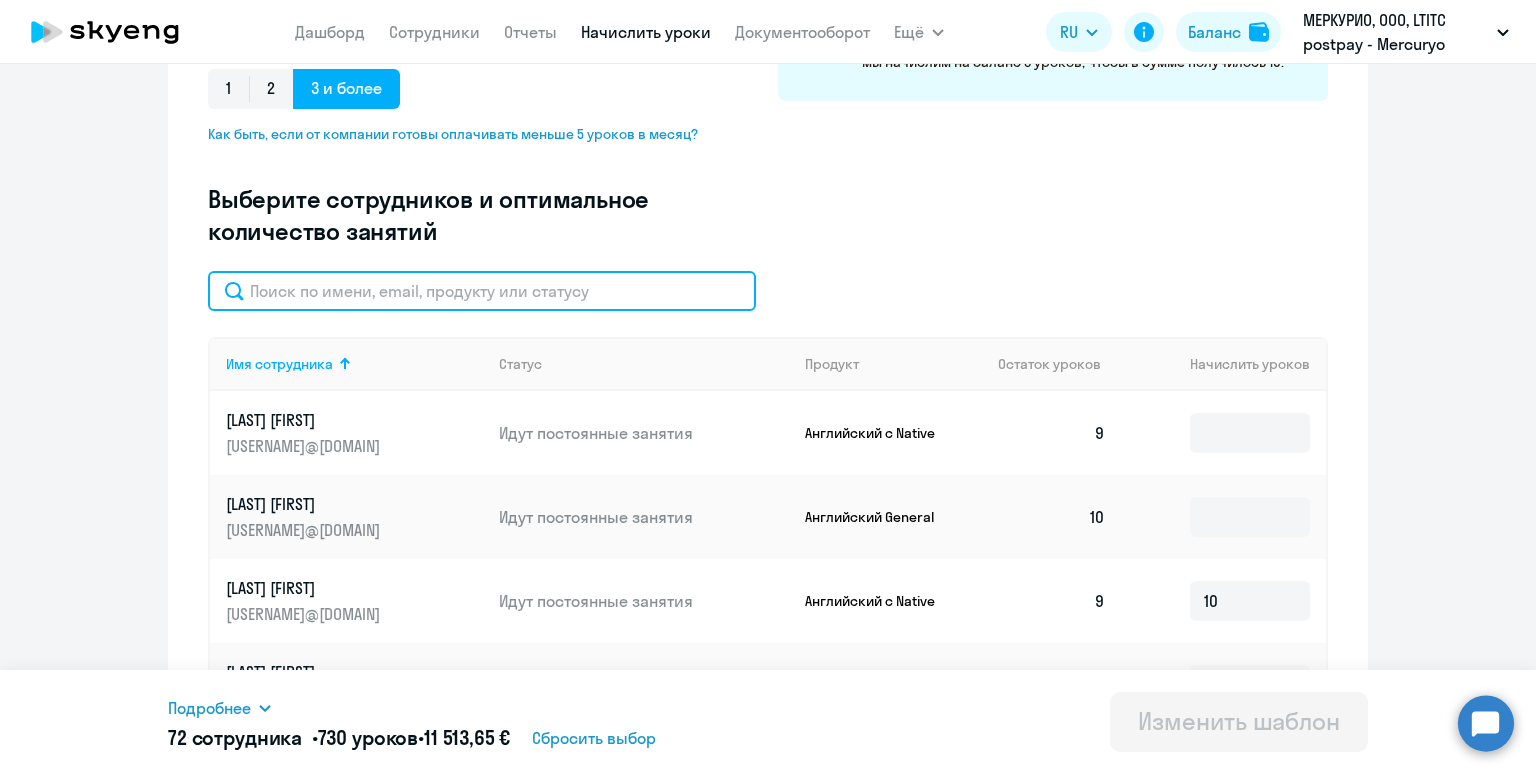 click 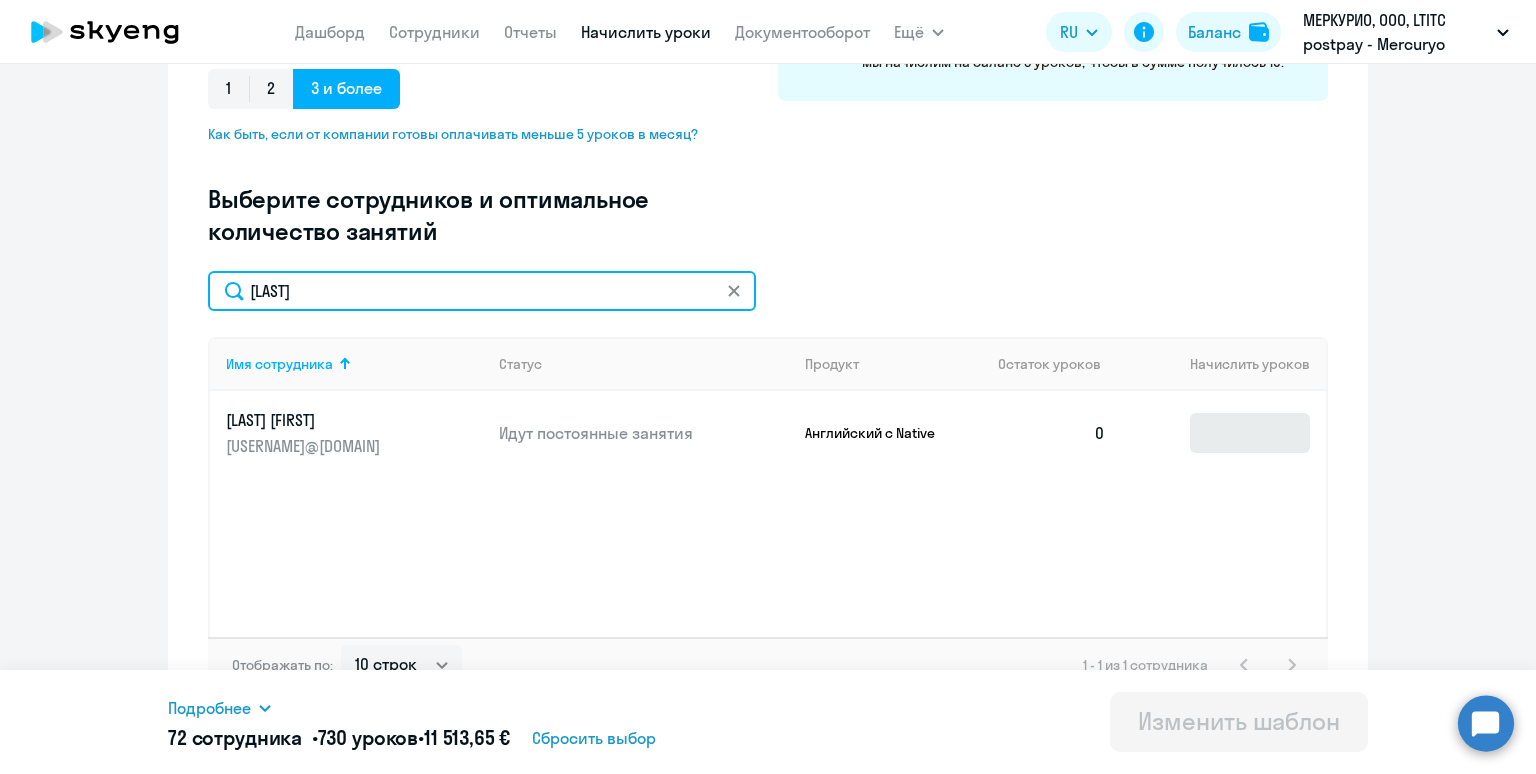 type on "Lipking" 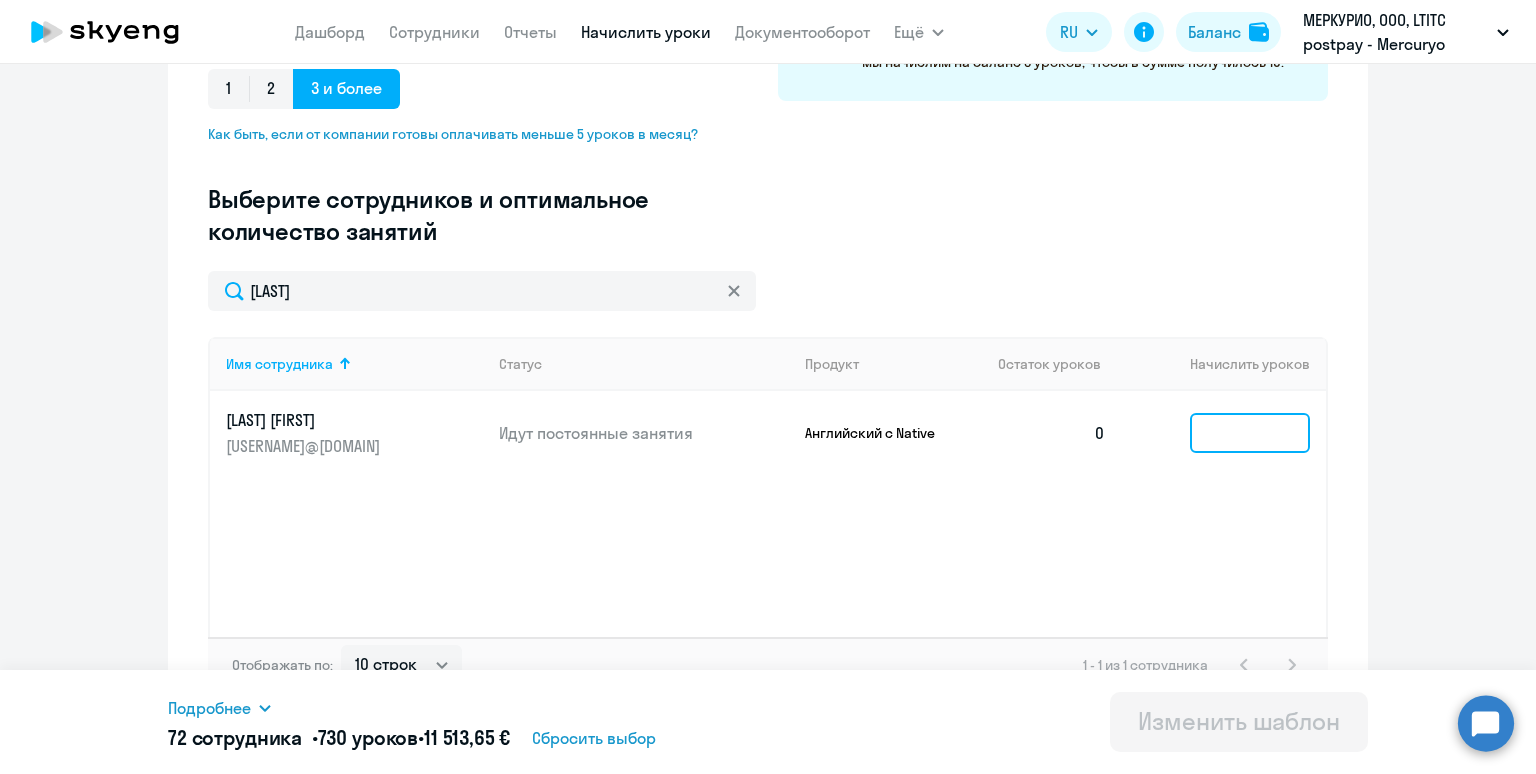 click 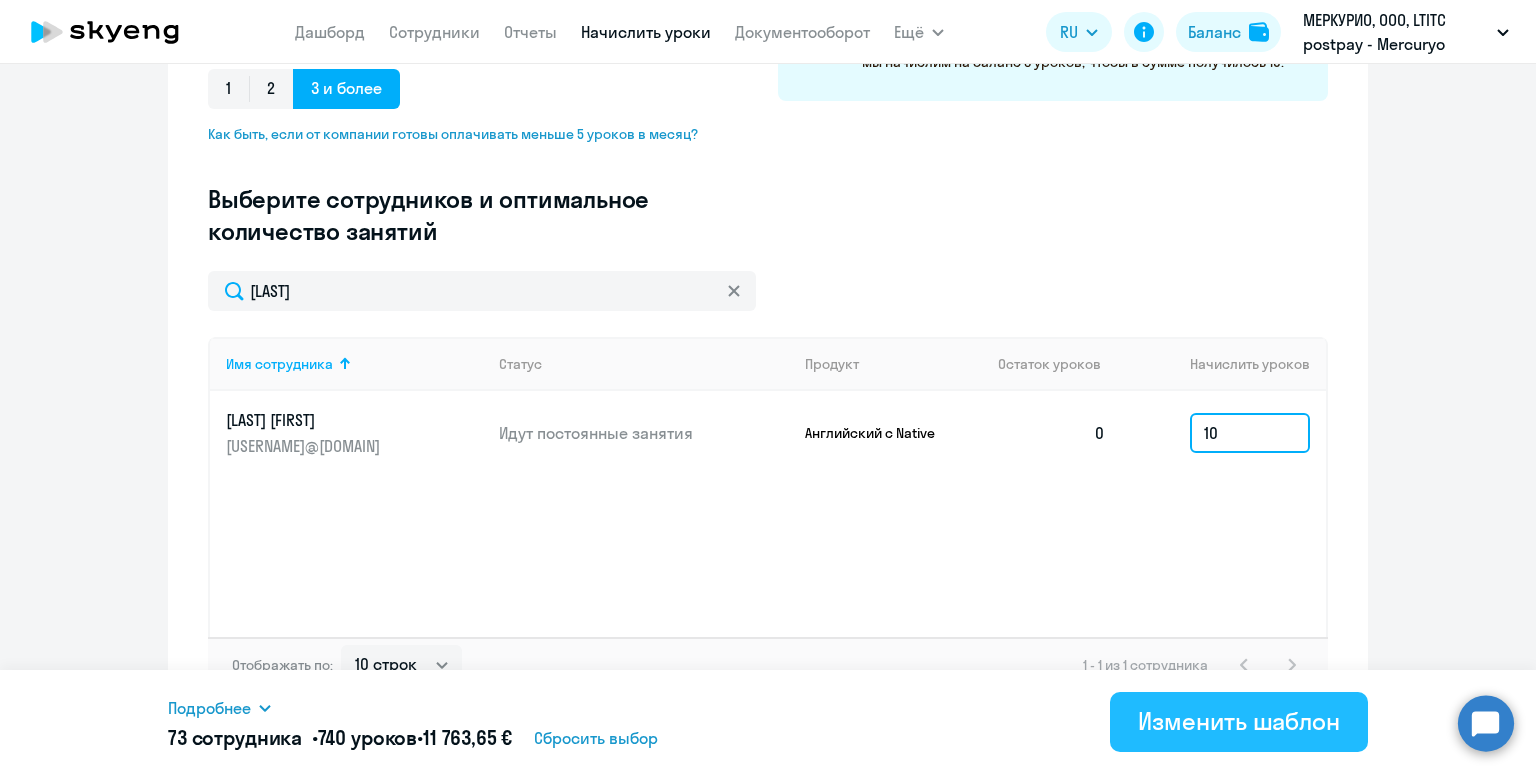 type on "10" 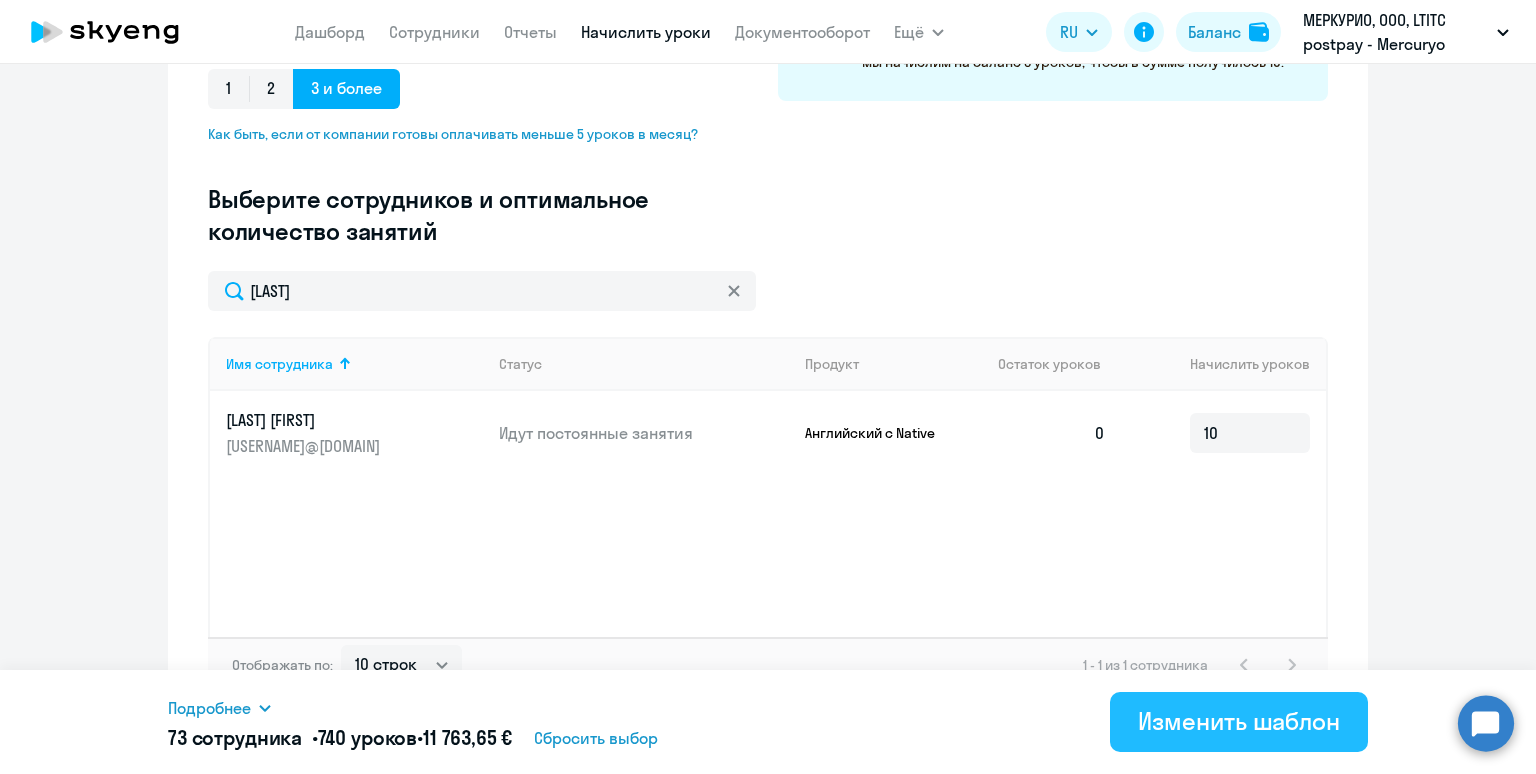click on "Изменить шаблон" at bounding box center [1239, 721] 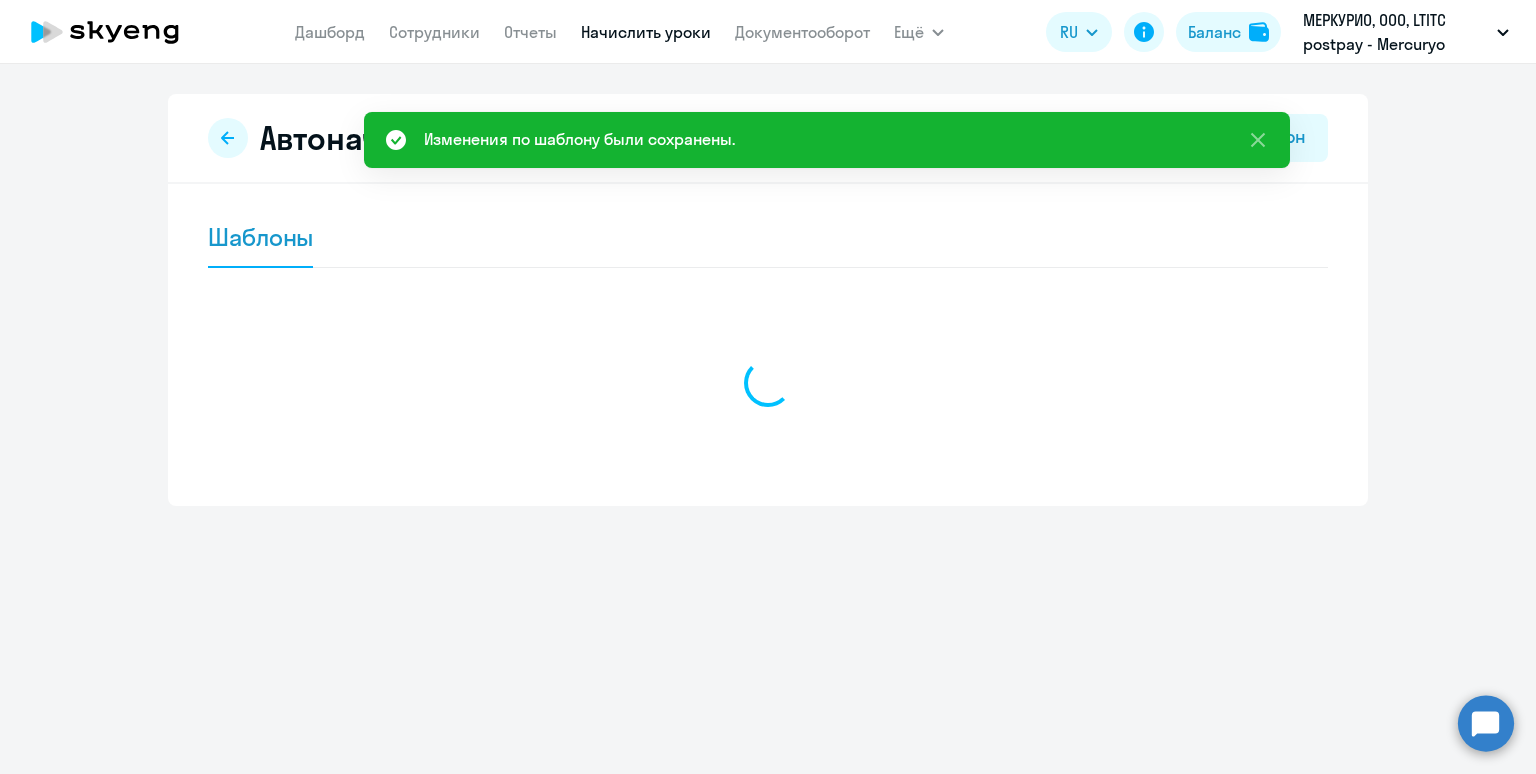 scroll, scrollTop: 0, scrollLeft: 0, axis: both 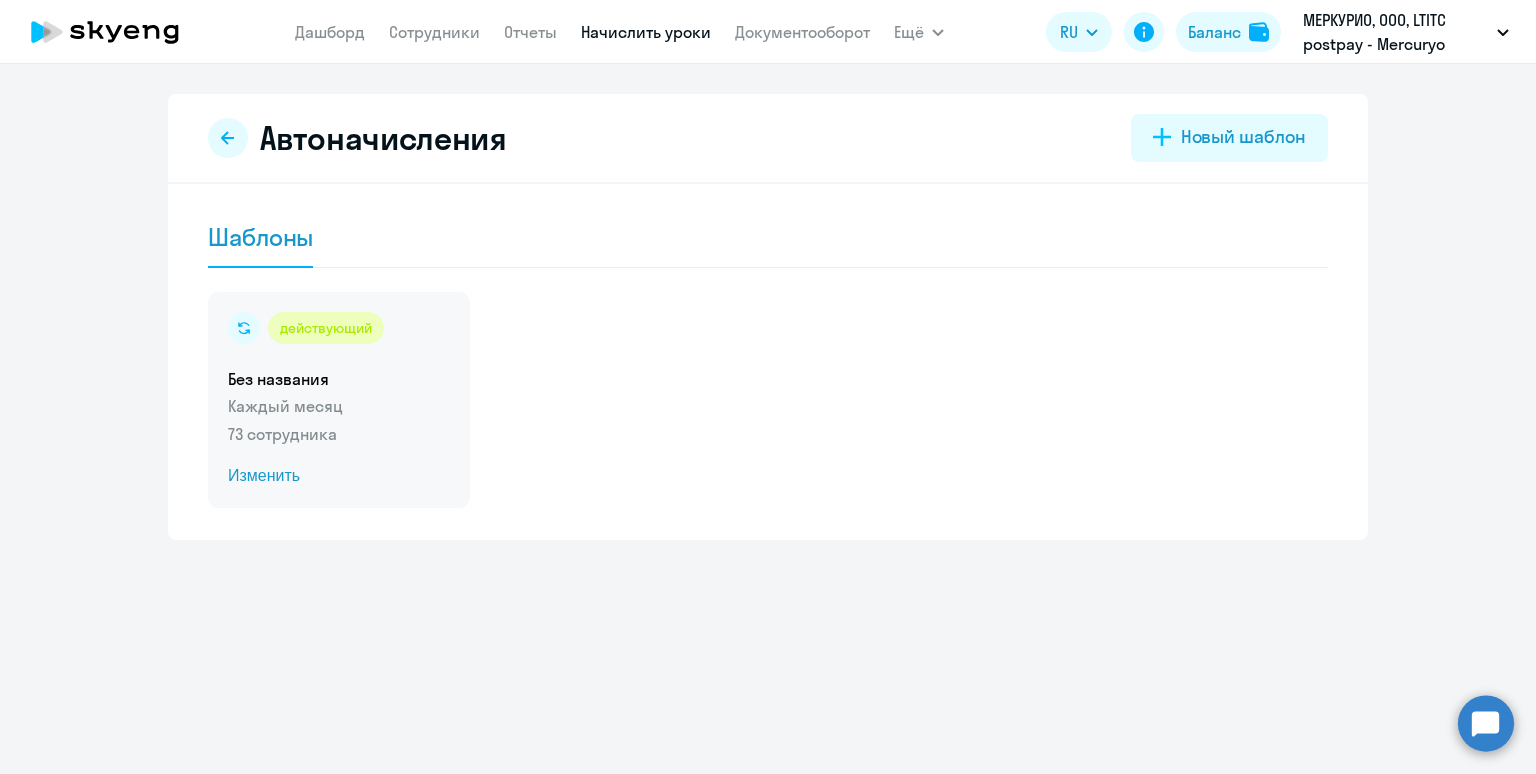 click on "действующий  Без названия  Каждый месяц   73 сотрудника  Изменить" 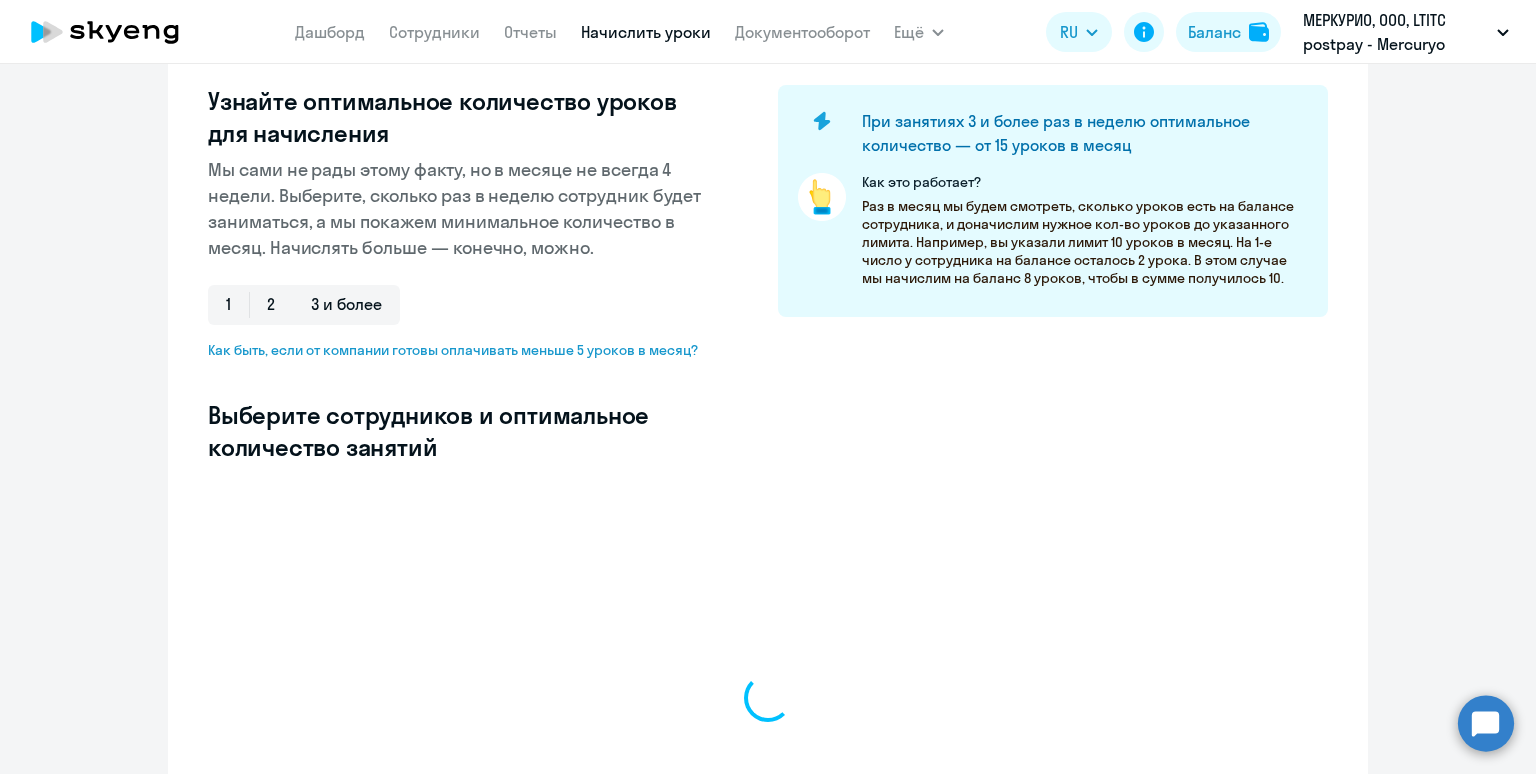 select on "10" 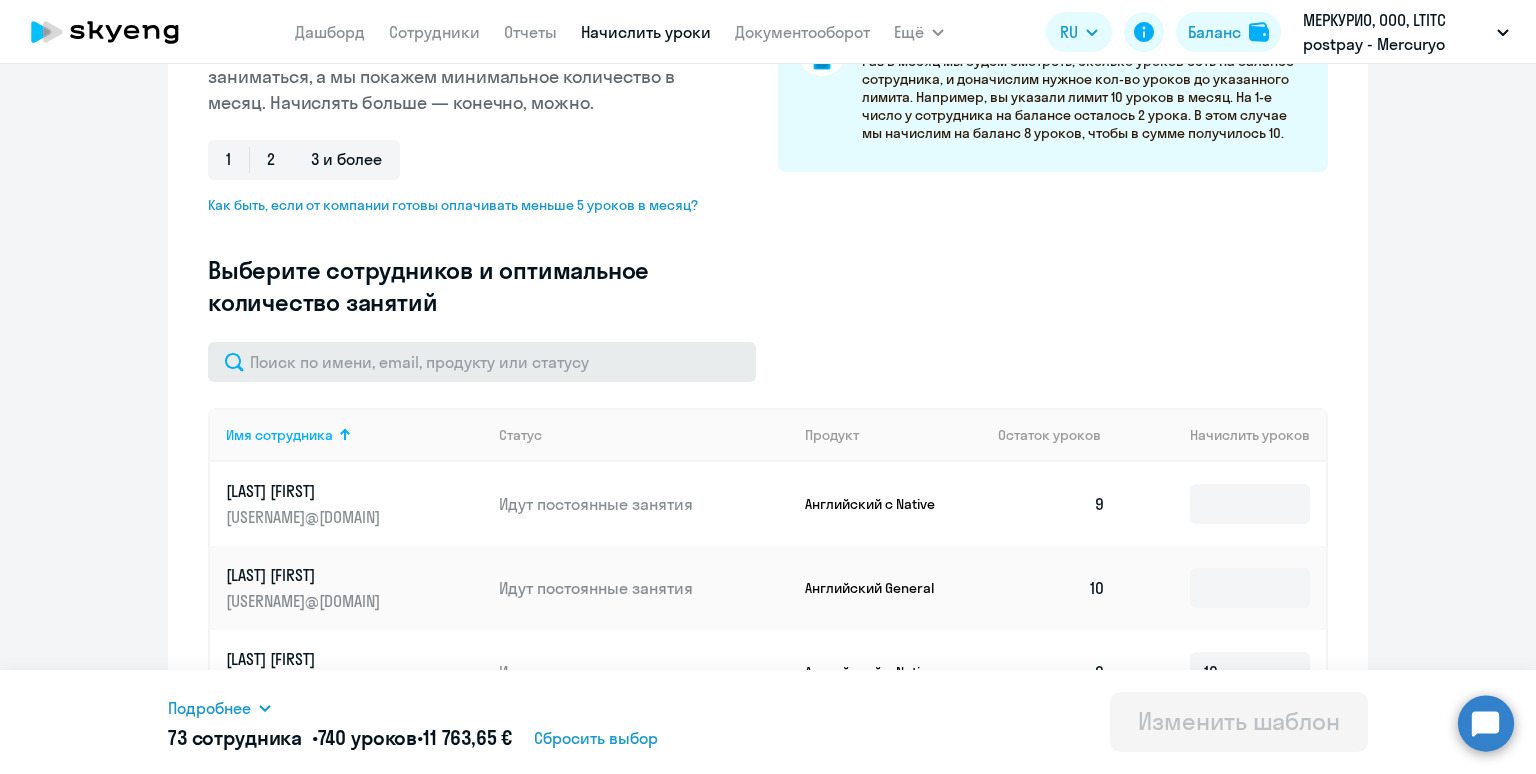 scroll, scrollTop: 551, scrollLeft: 0, axis: vertical 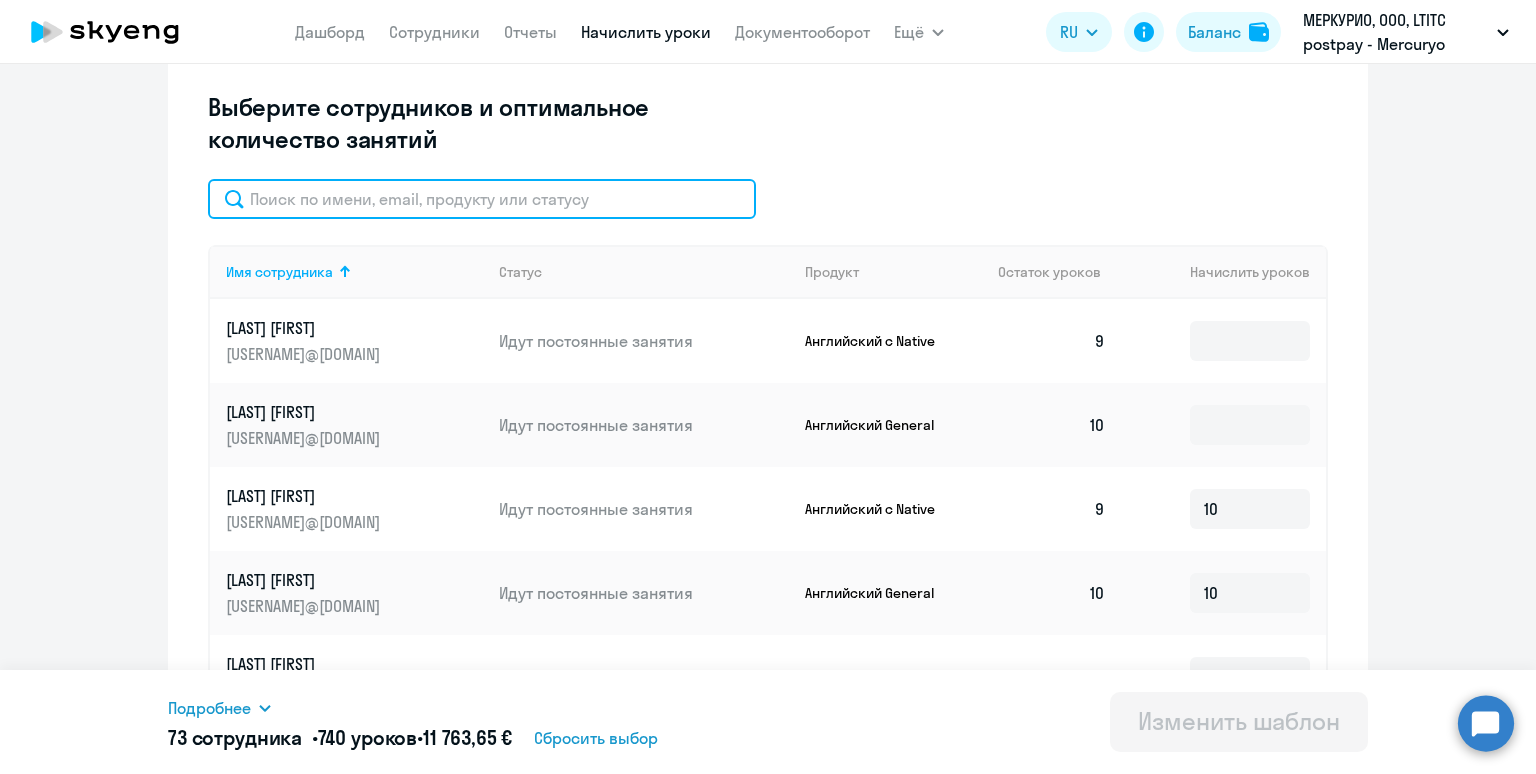 click 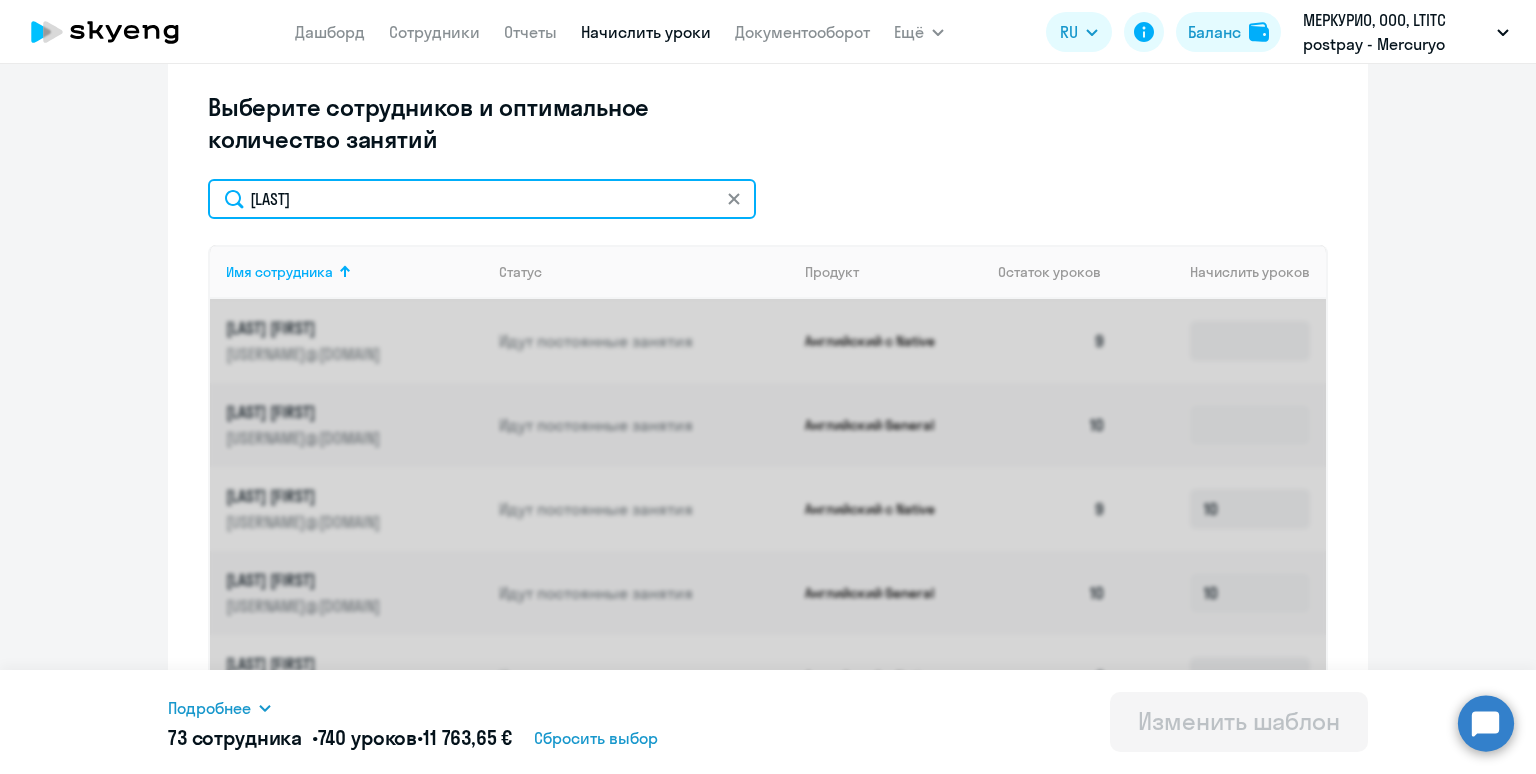 scroll, scrollTop: 489, scrollLeft: 0, axis: vertical 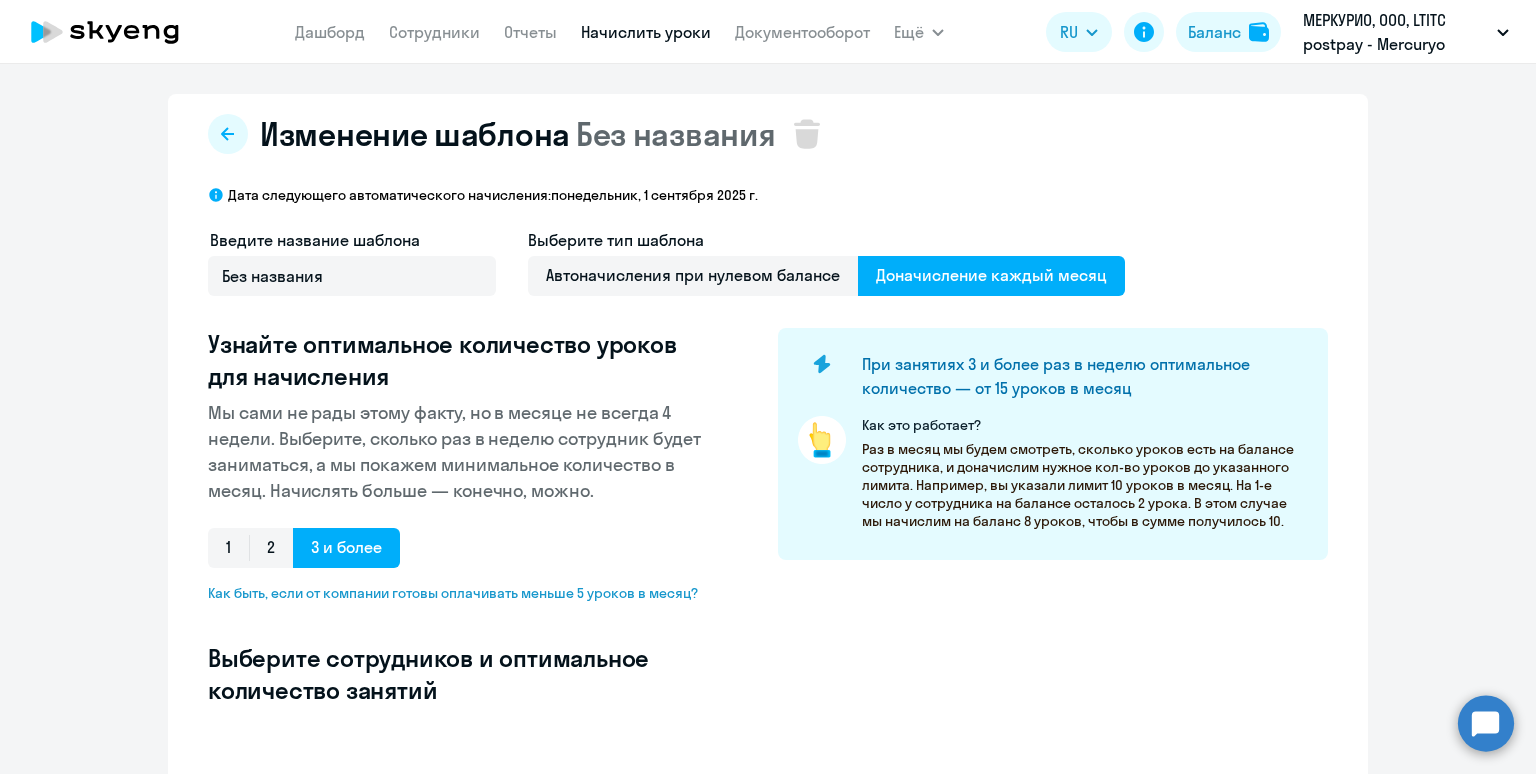 select on "10" 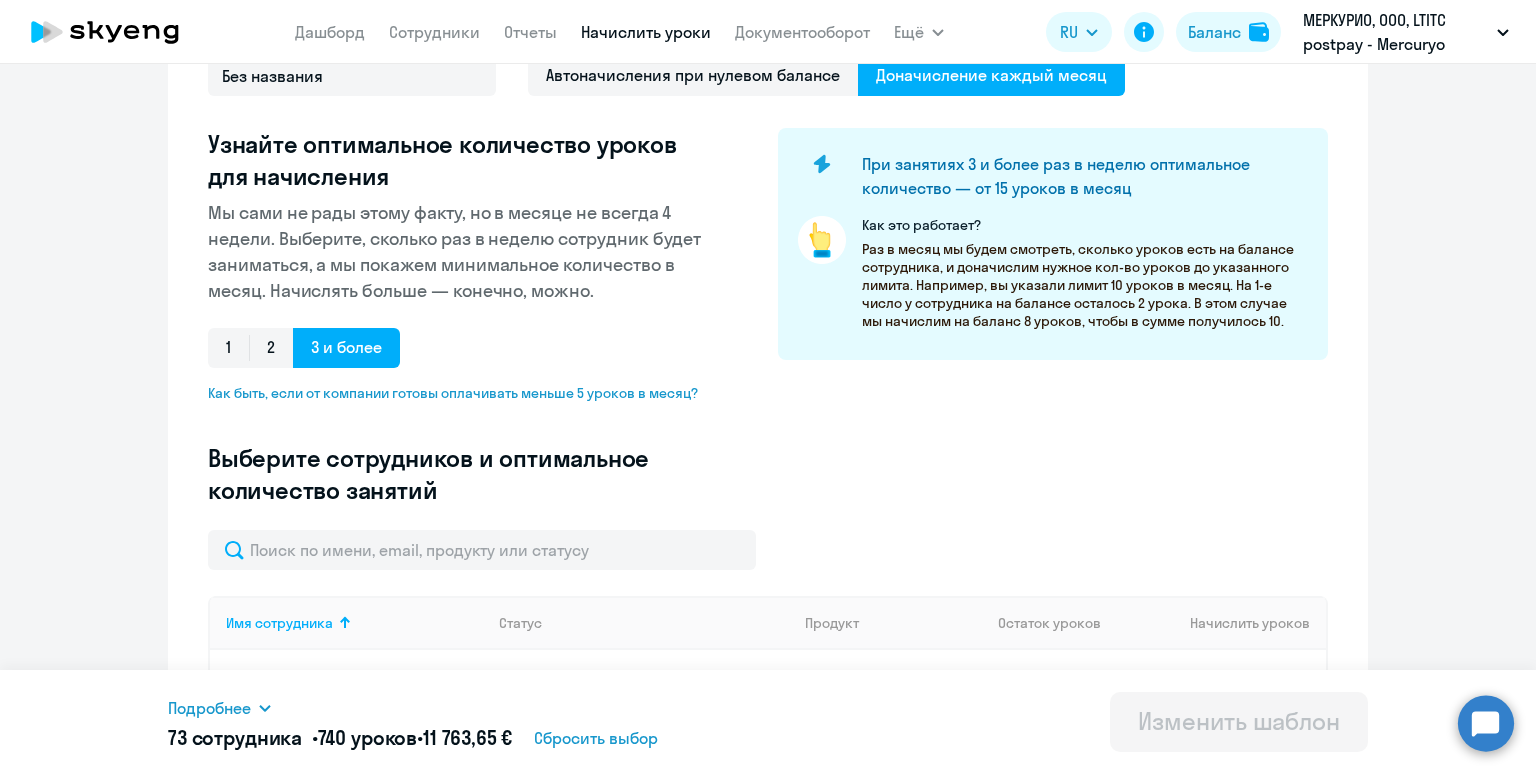 scroll, scrollTop: 294, scrollLeft: 0, axis: vertical 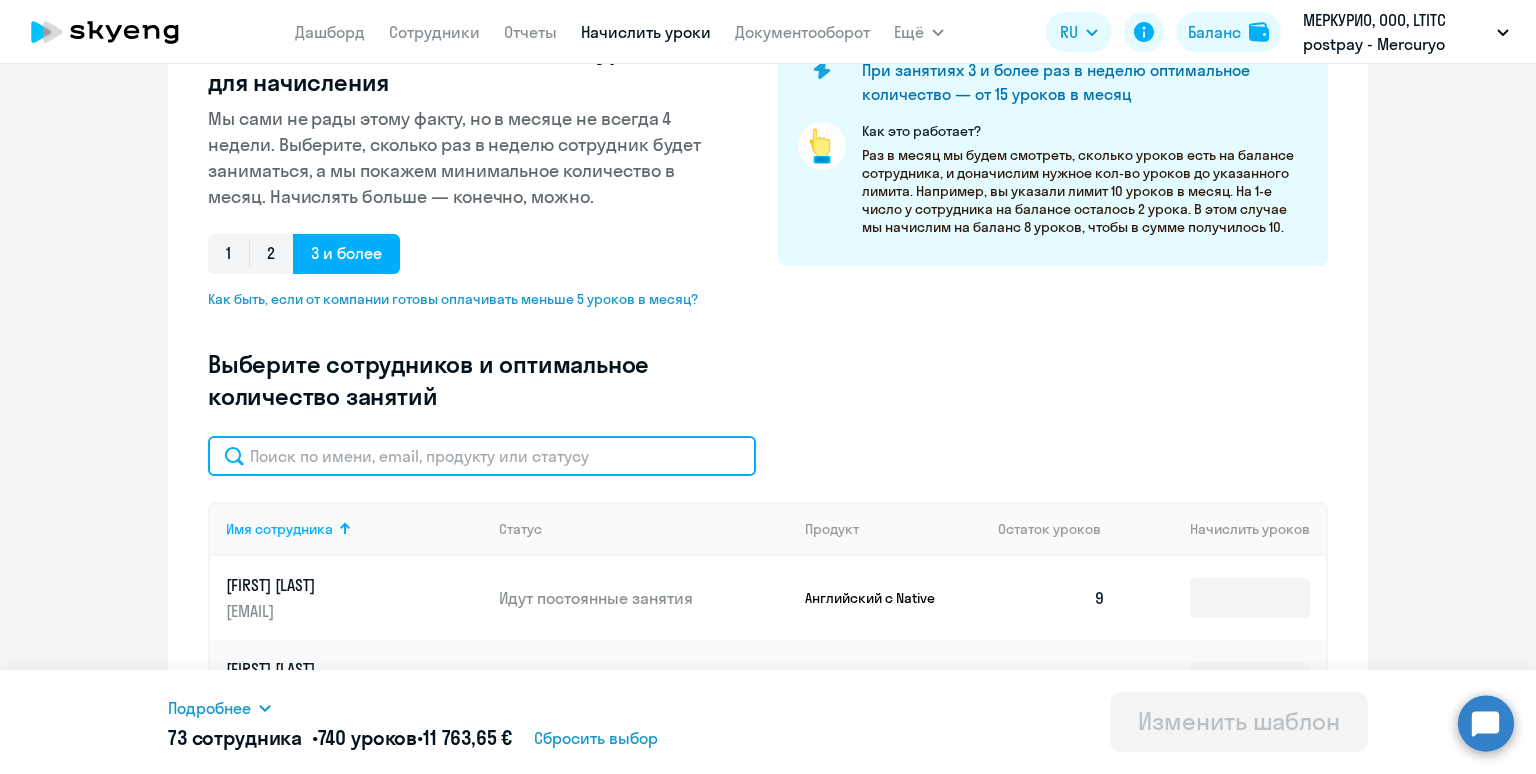 click 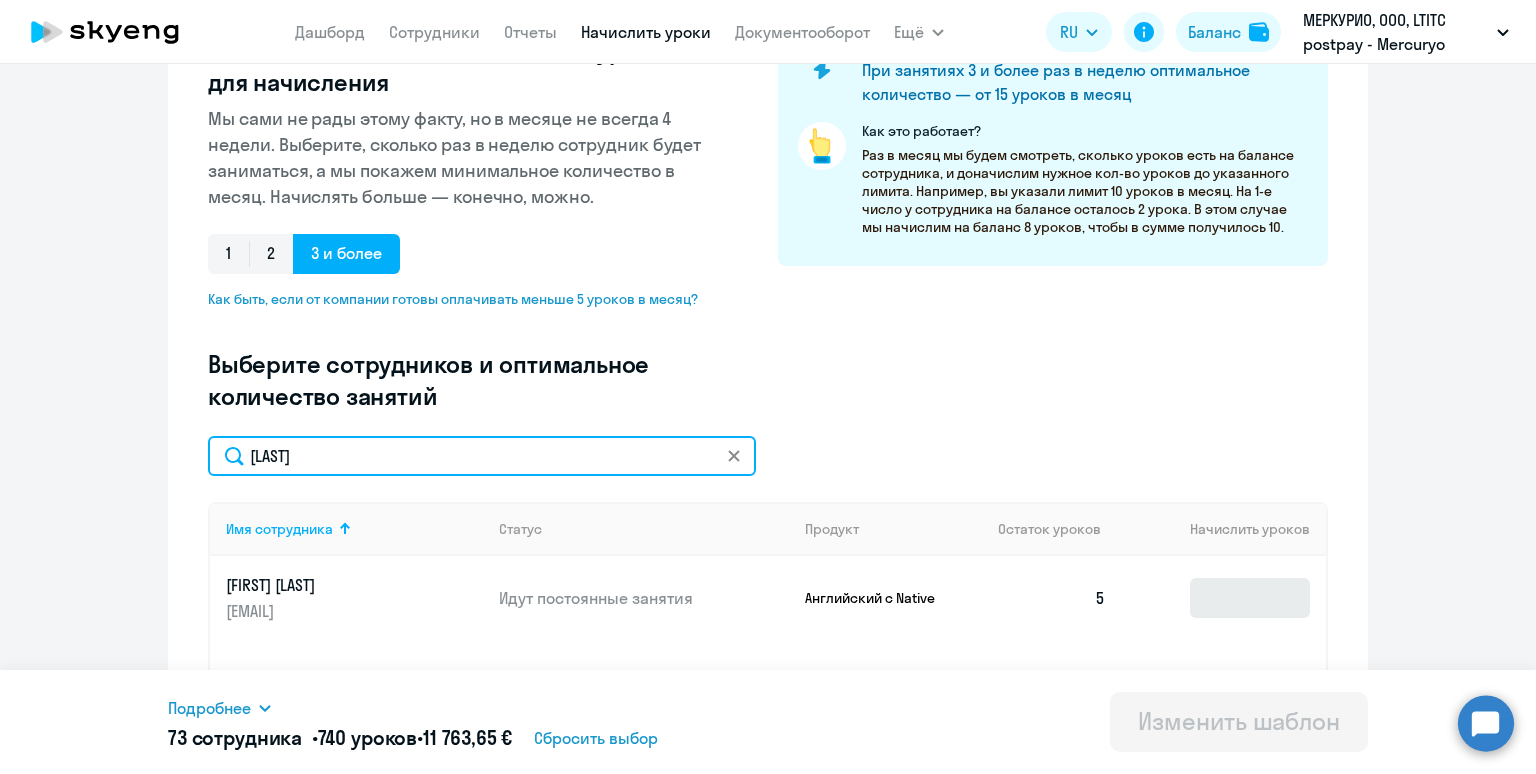 type on "[LAST]" 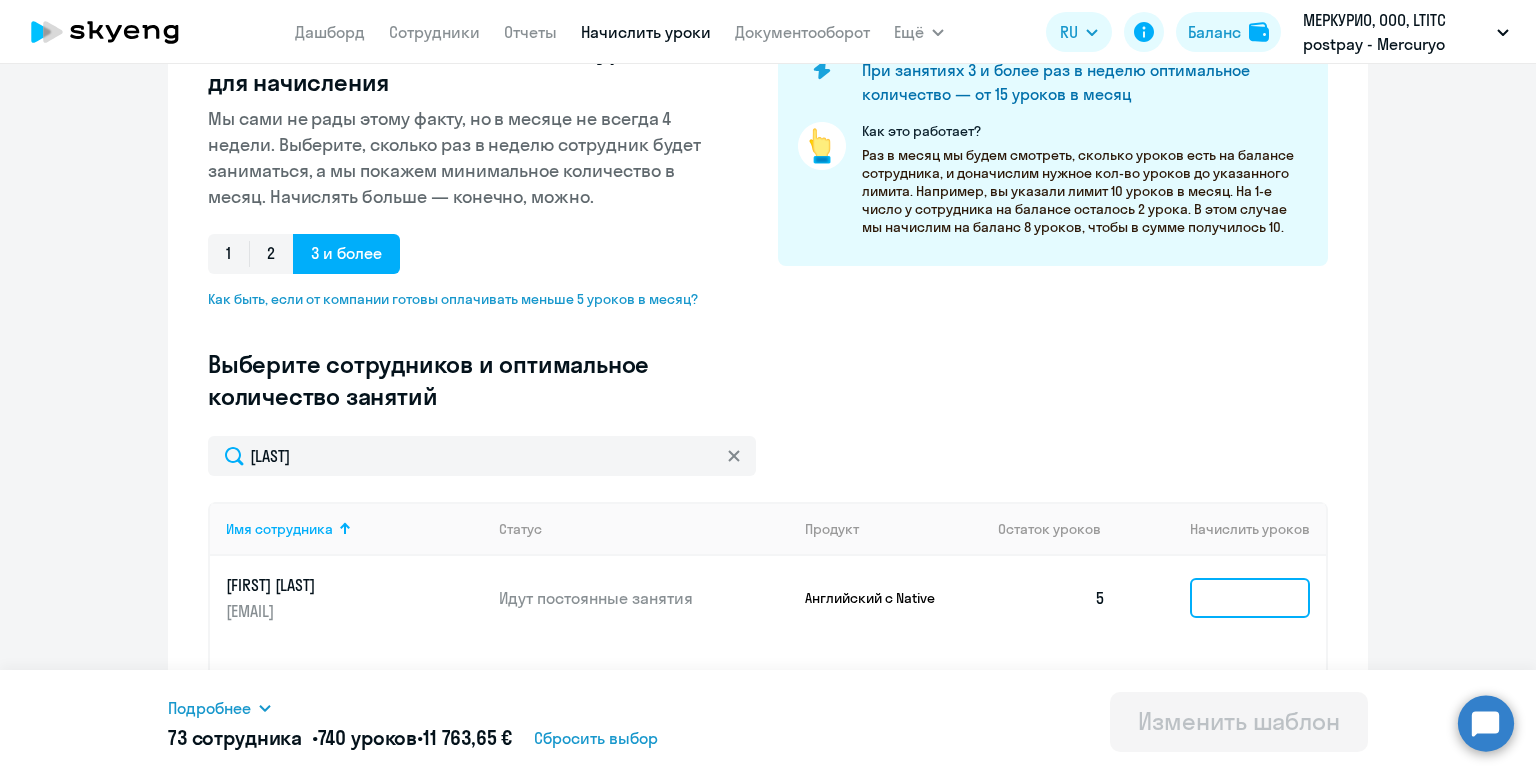click 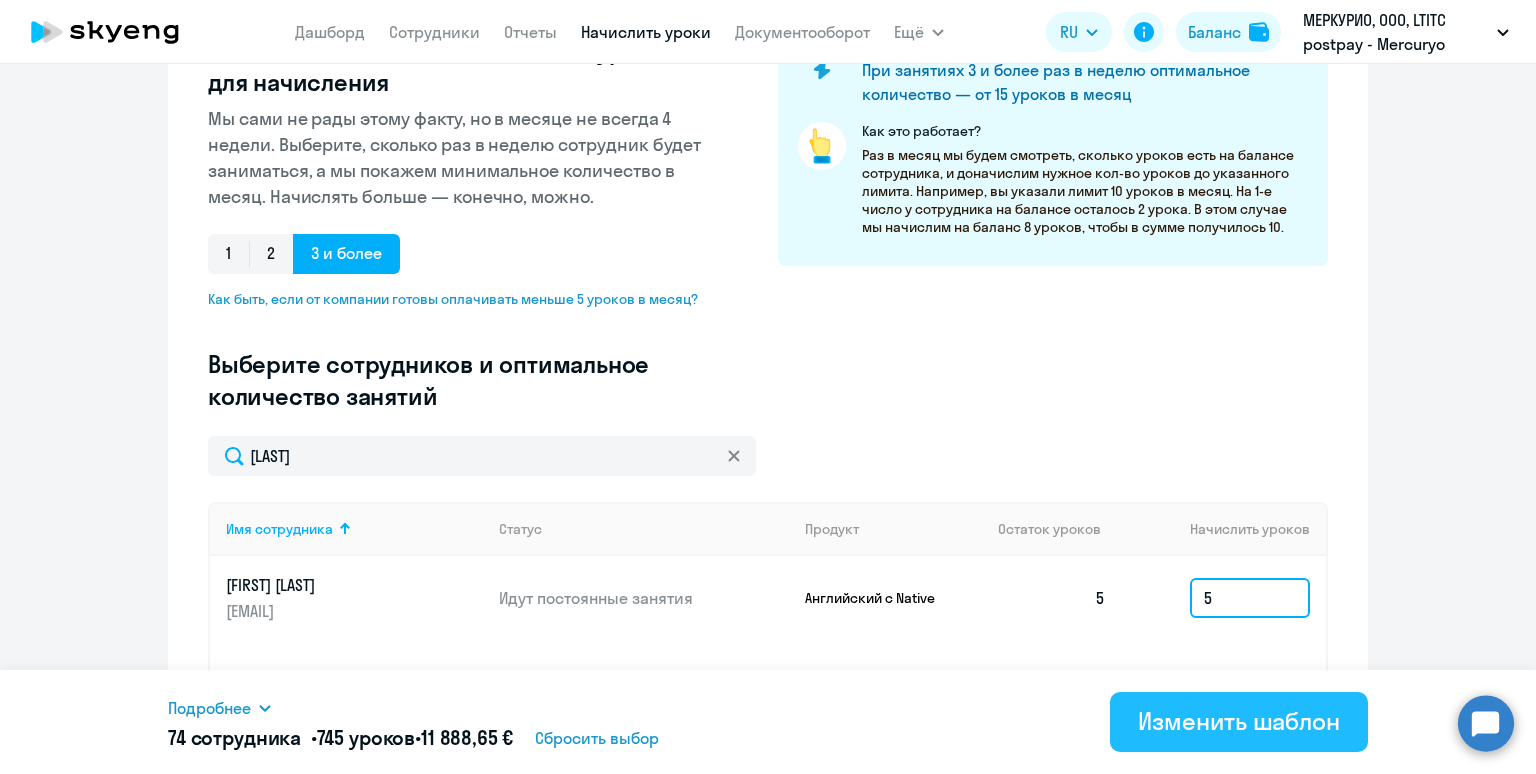 type on "5" 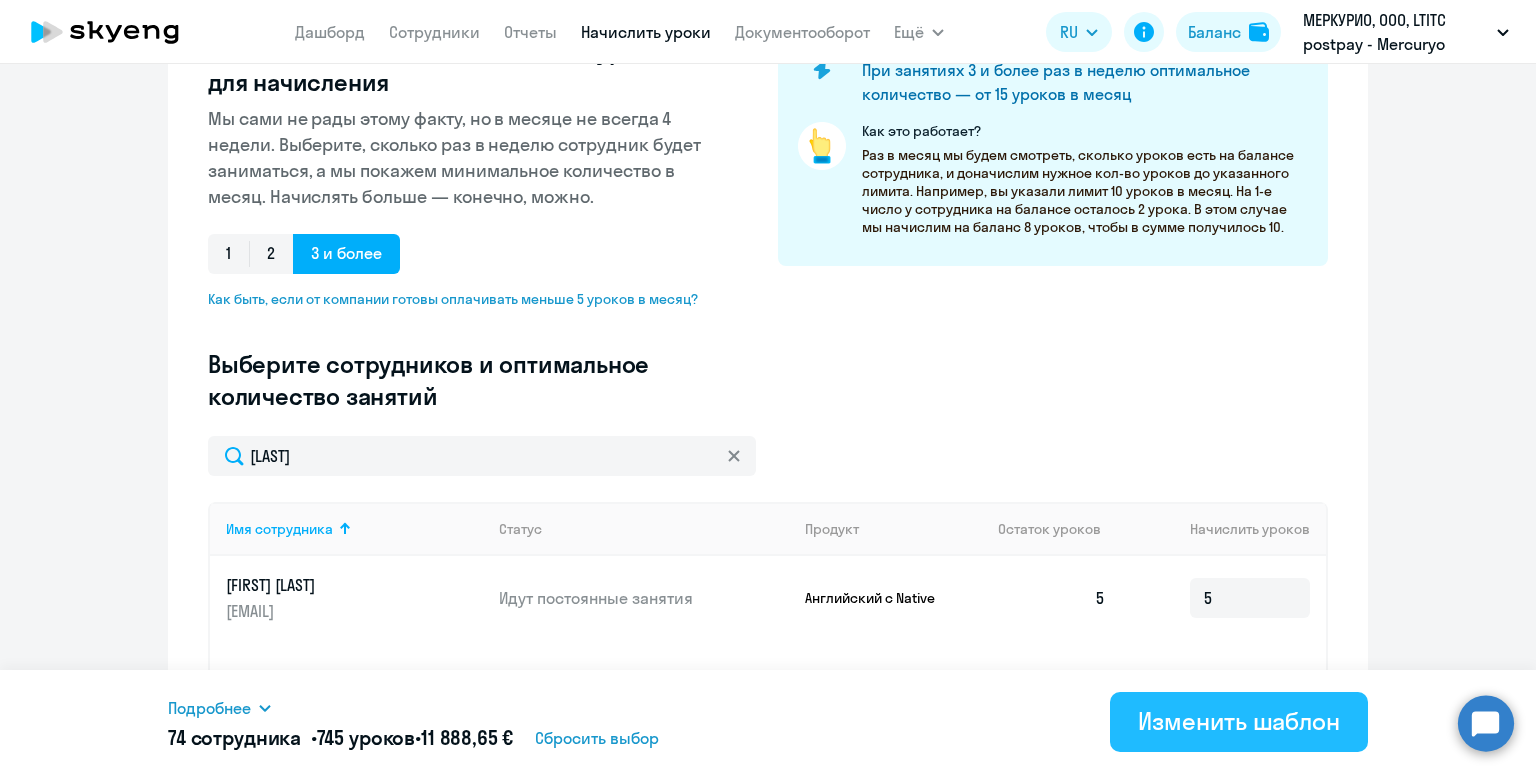 click on "Изменить шаблон" at bounding box center (1239, 721) 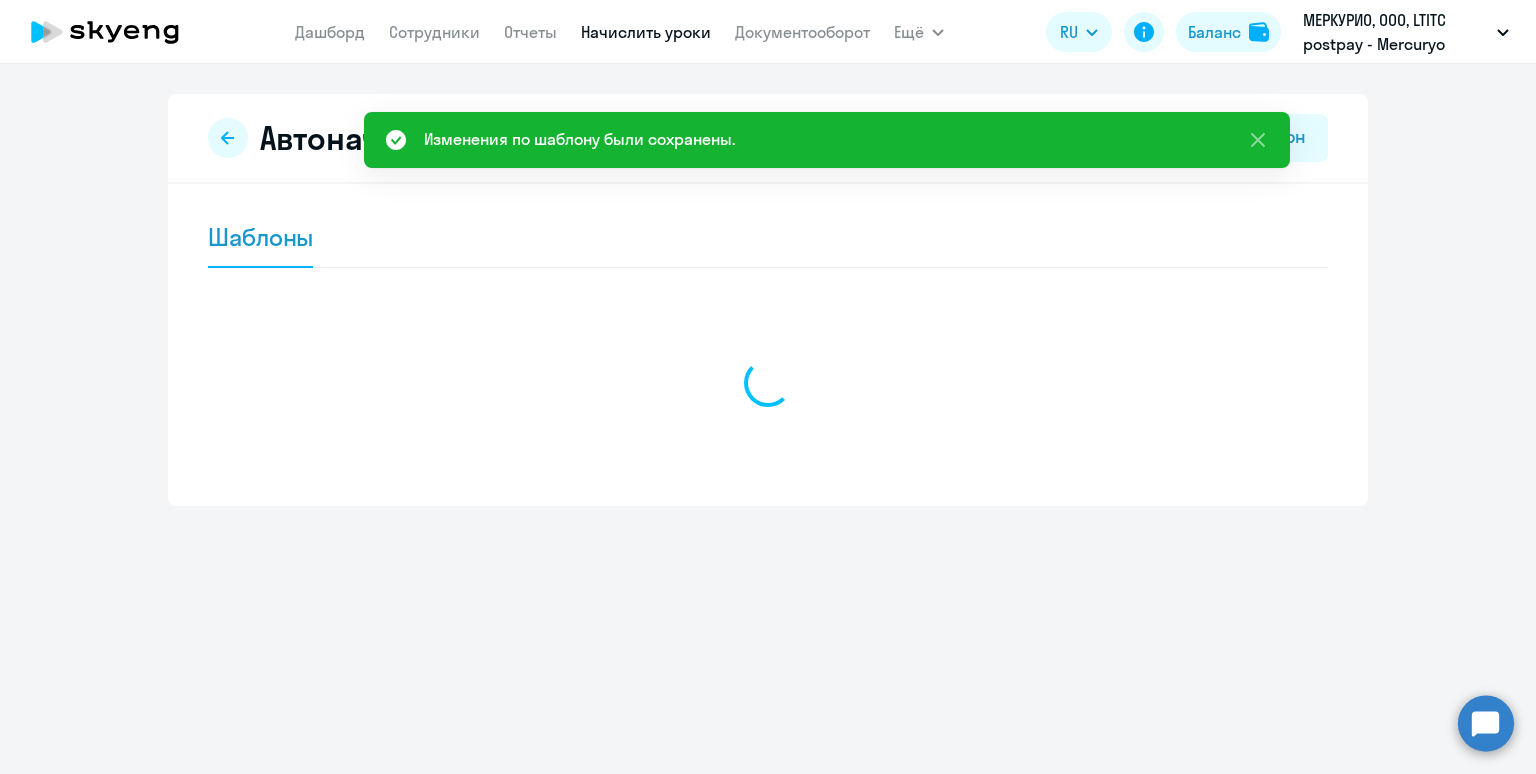 scroll, scrollTop: 0, scrollLeft: 0, axis: both 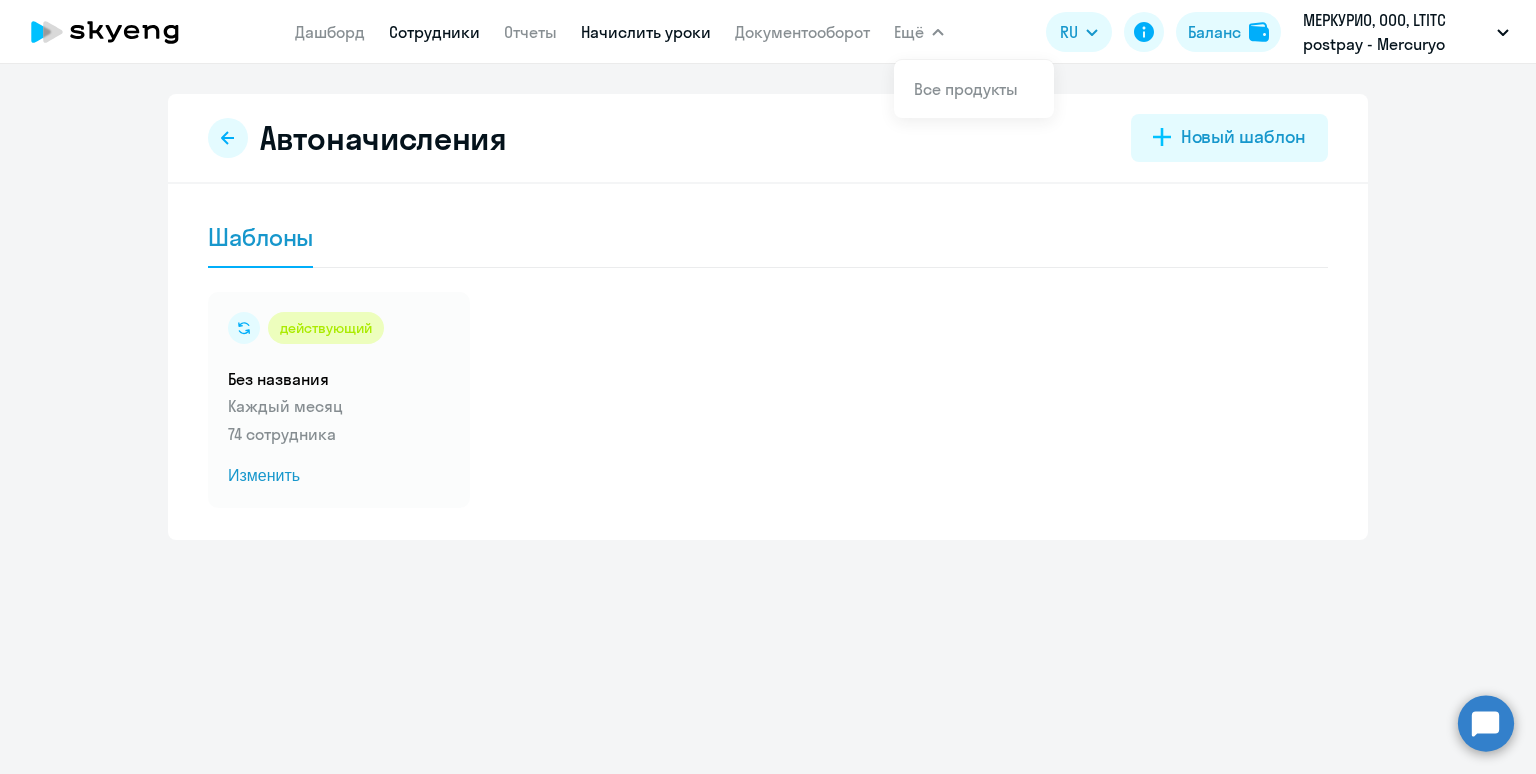 click on "Сотрудники" at bounding box center [434, 32] 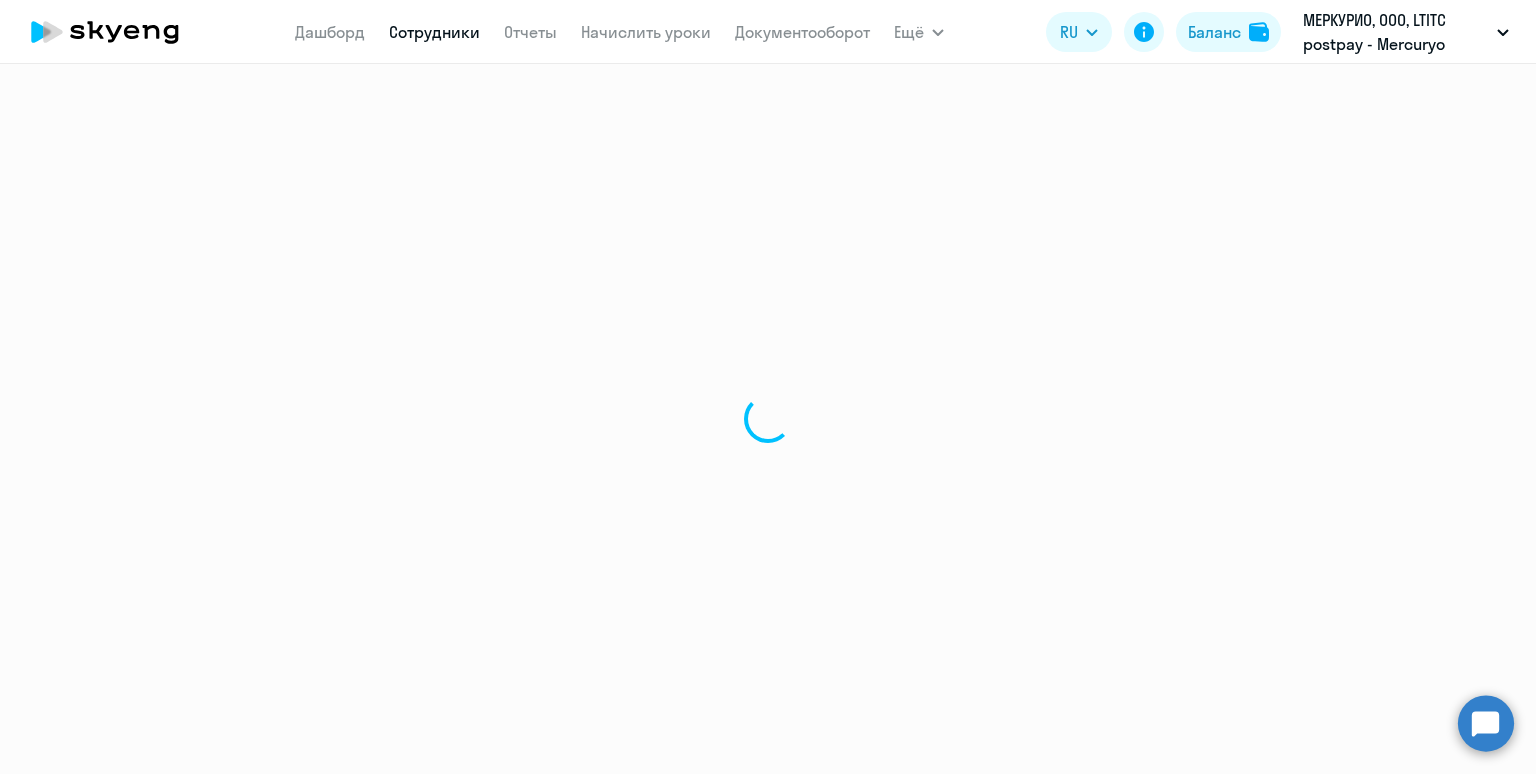 select on "30" 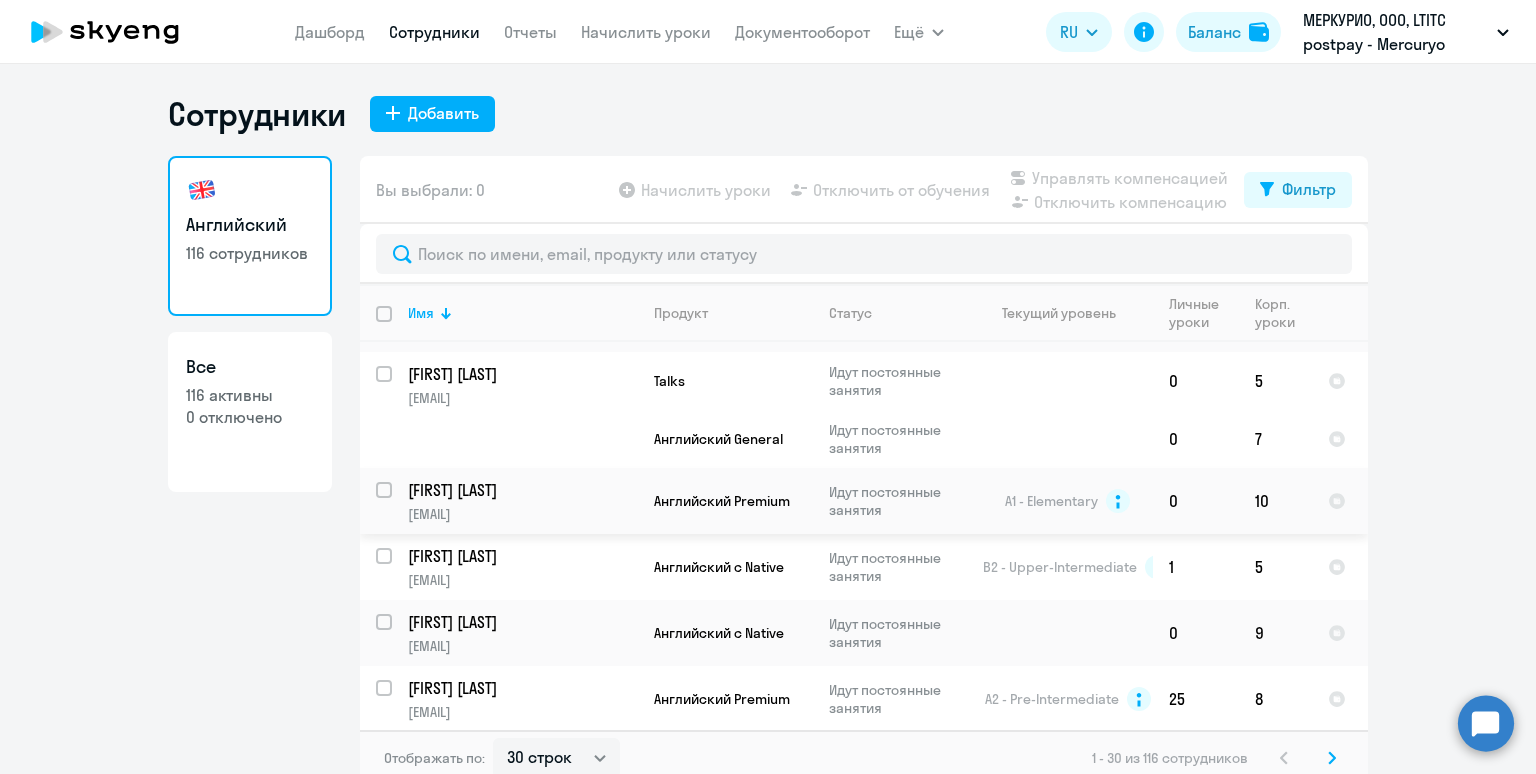scroll, scrollTop: 1872, scrollLeft: 0, axis: vertical 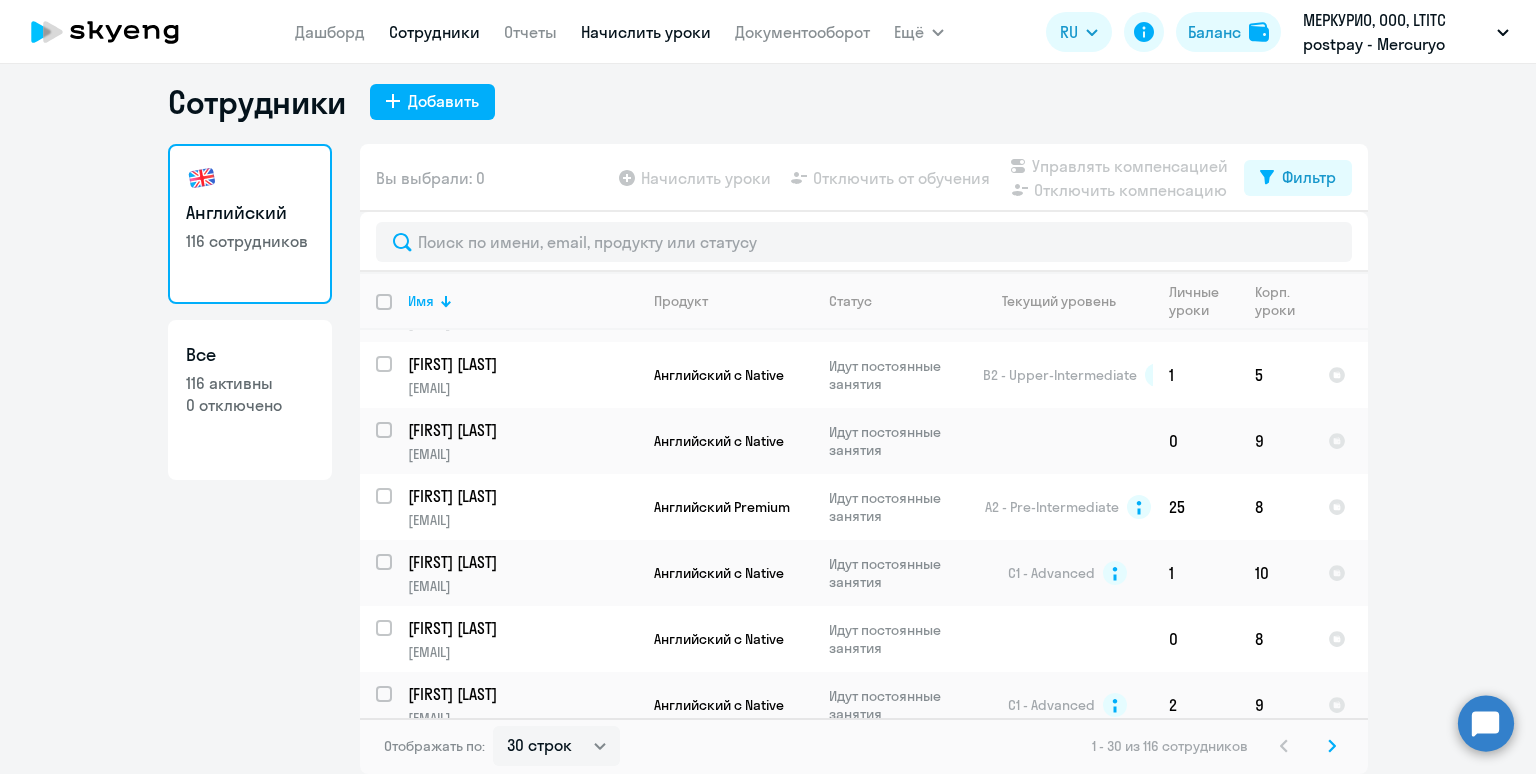 click on "Начислить уроки" at bounding box center (646, 32) 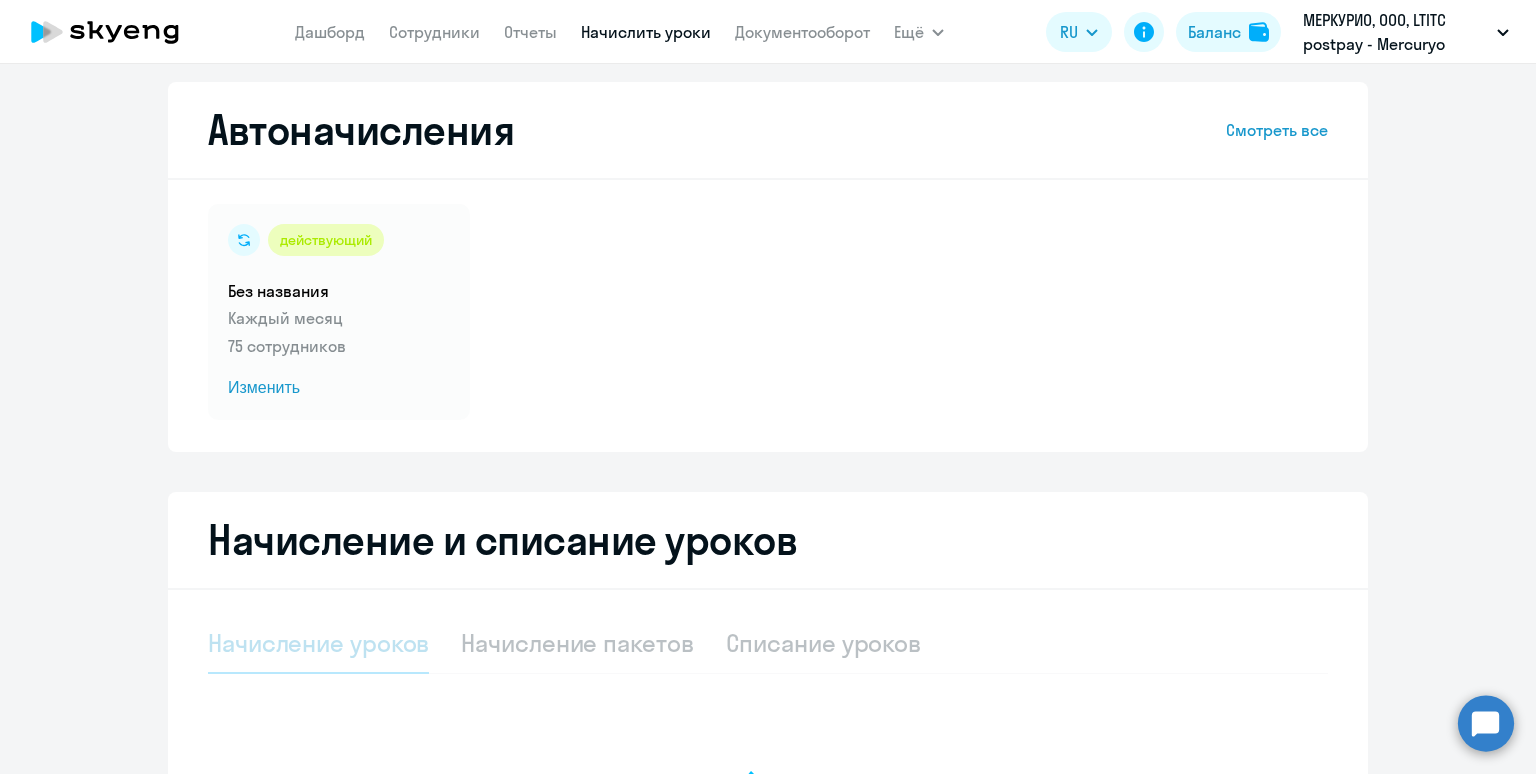 select on "10" 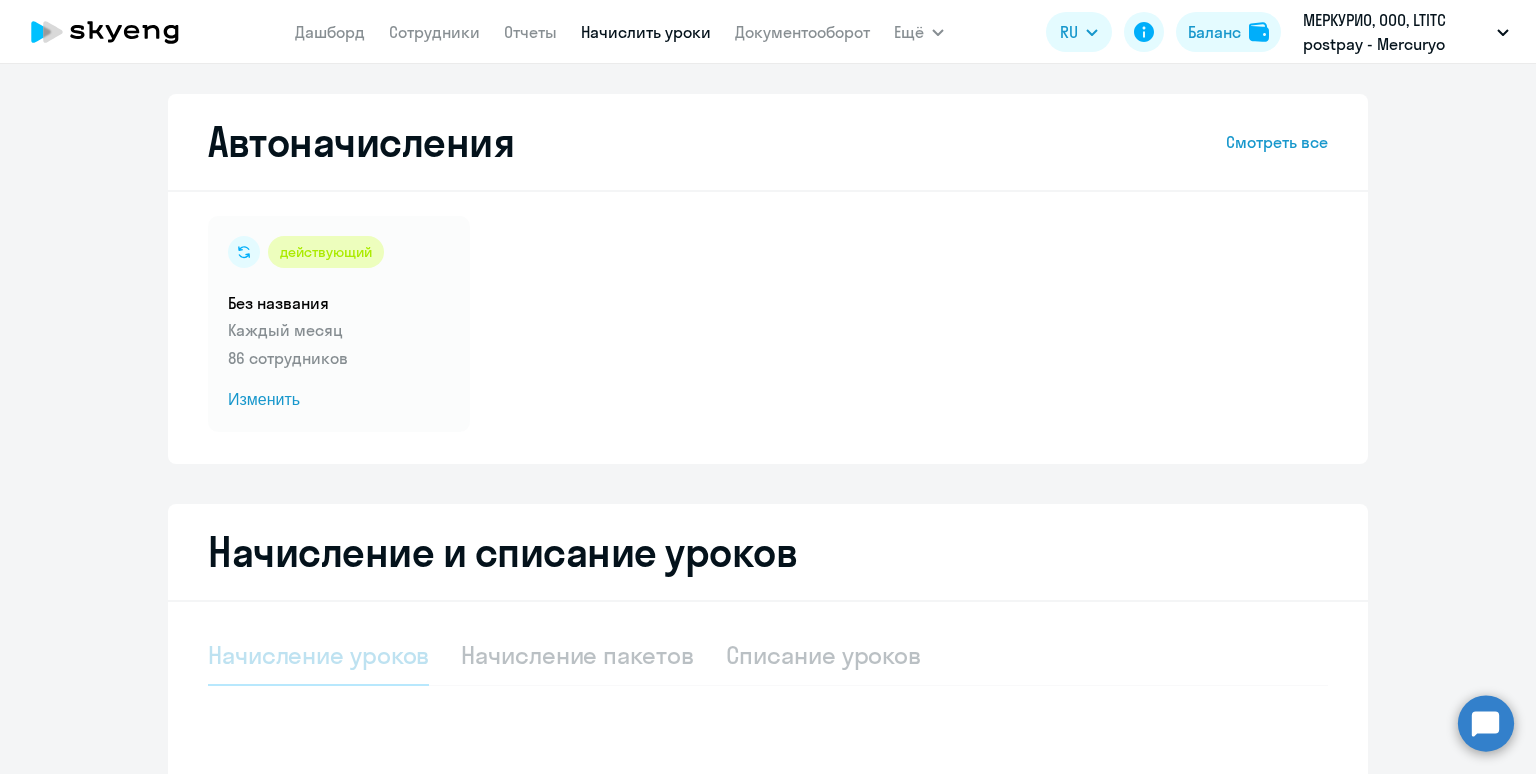 scroll, scrollTop: 0, scrollLeft: 0, axis: both 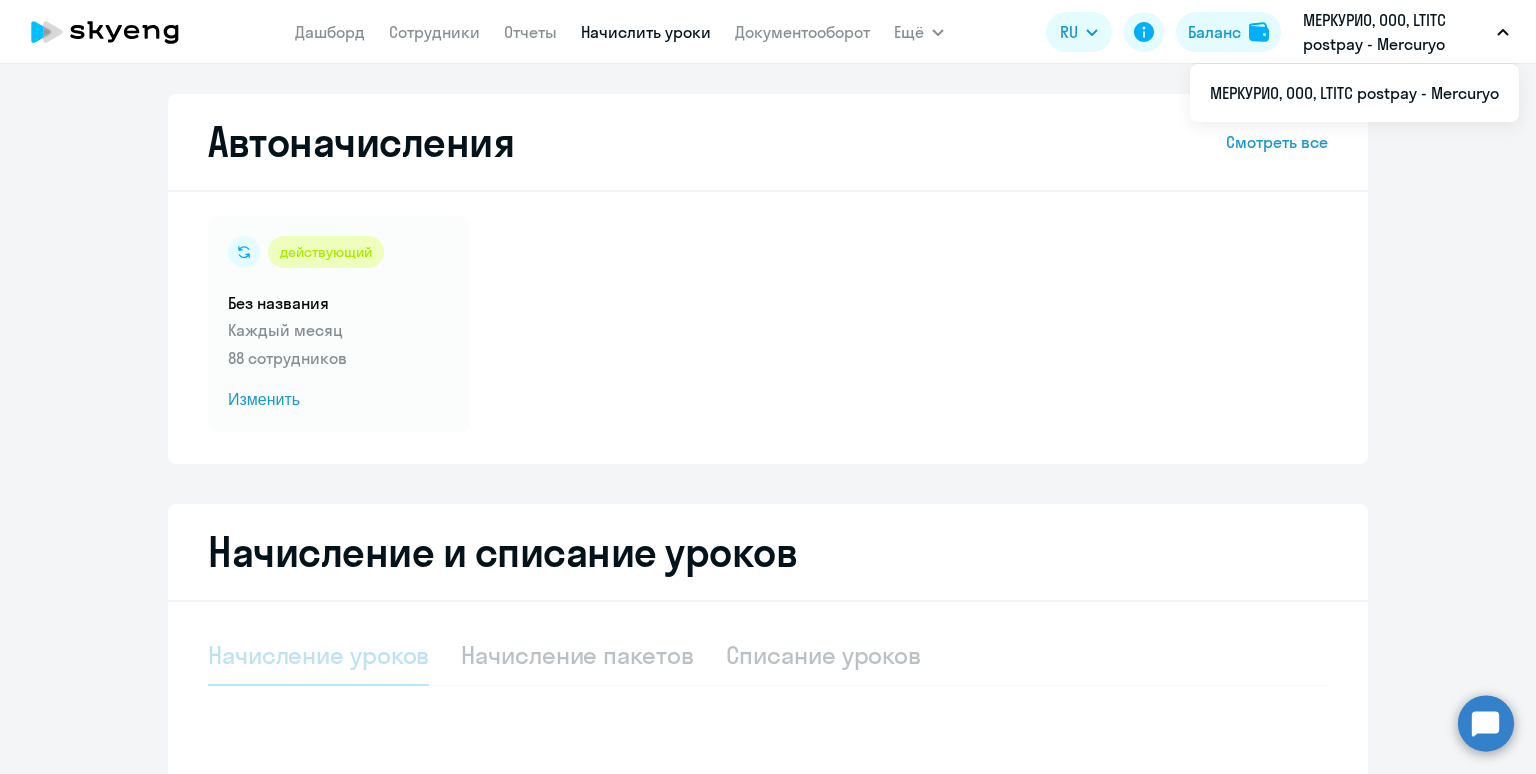 select on "10" 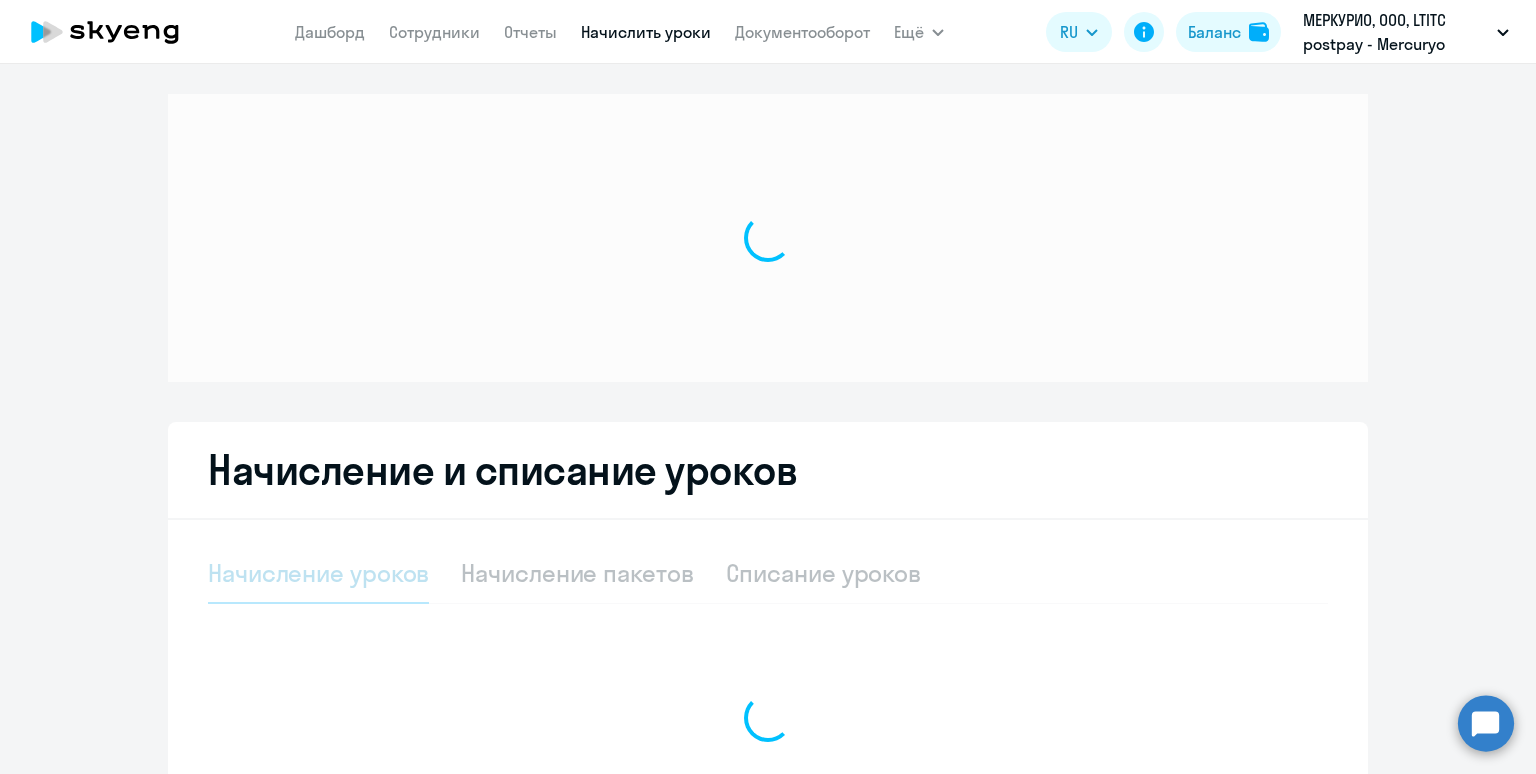 scroll, scrollTop: 0, scrollLeft: 0, axis: both 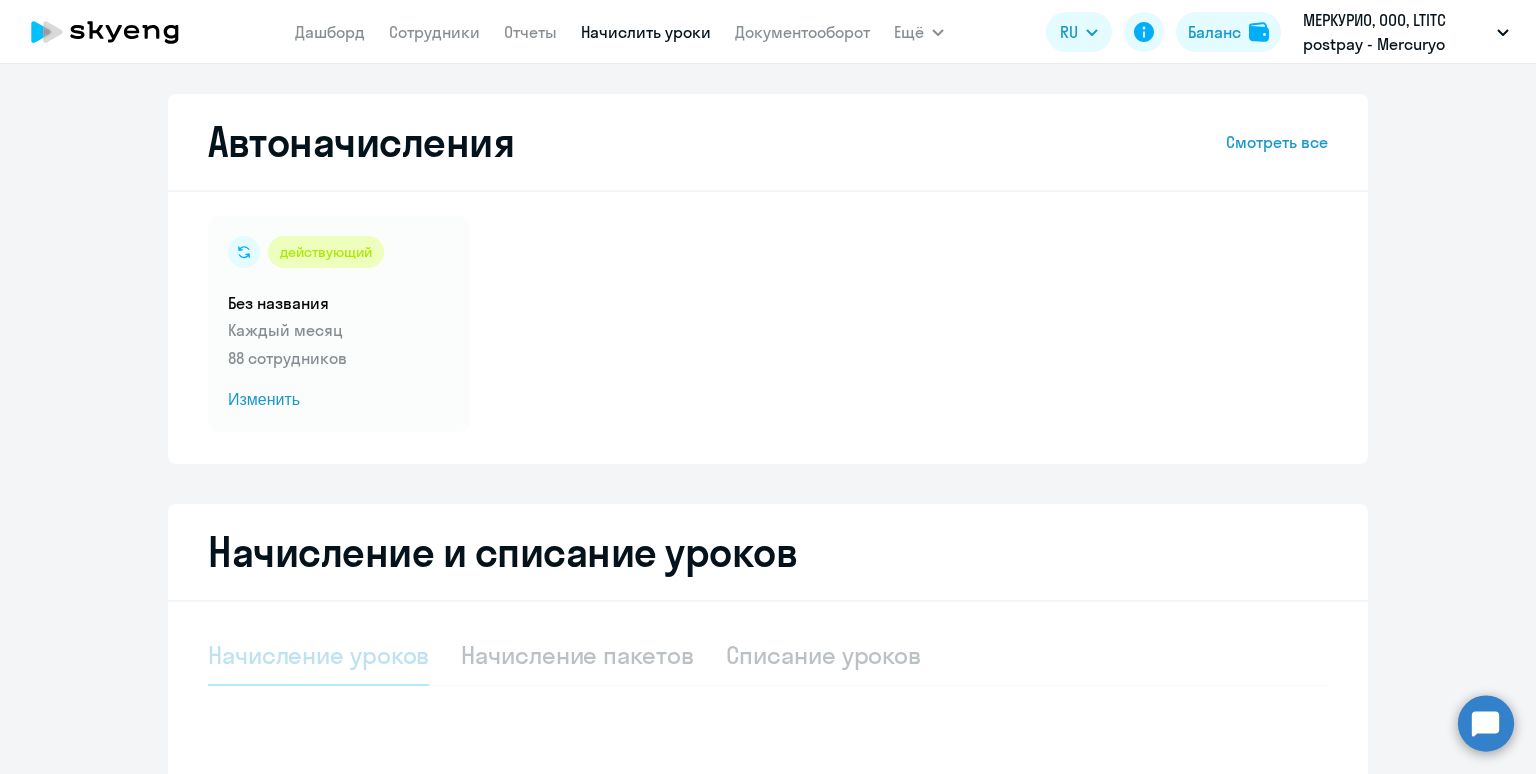 select on "10" 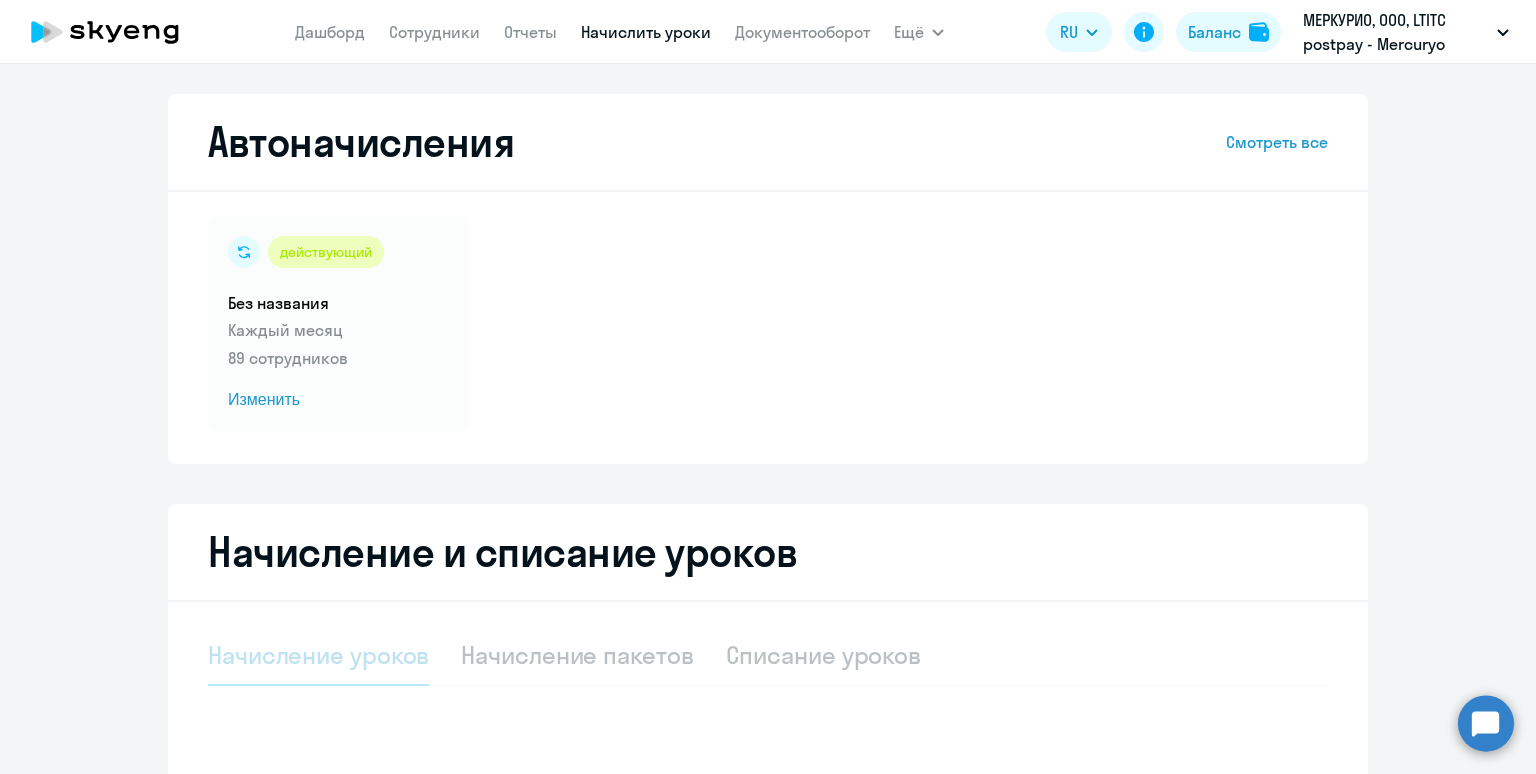 scroll, scrollTop: 0, scrollLeft: 0, axis: both 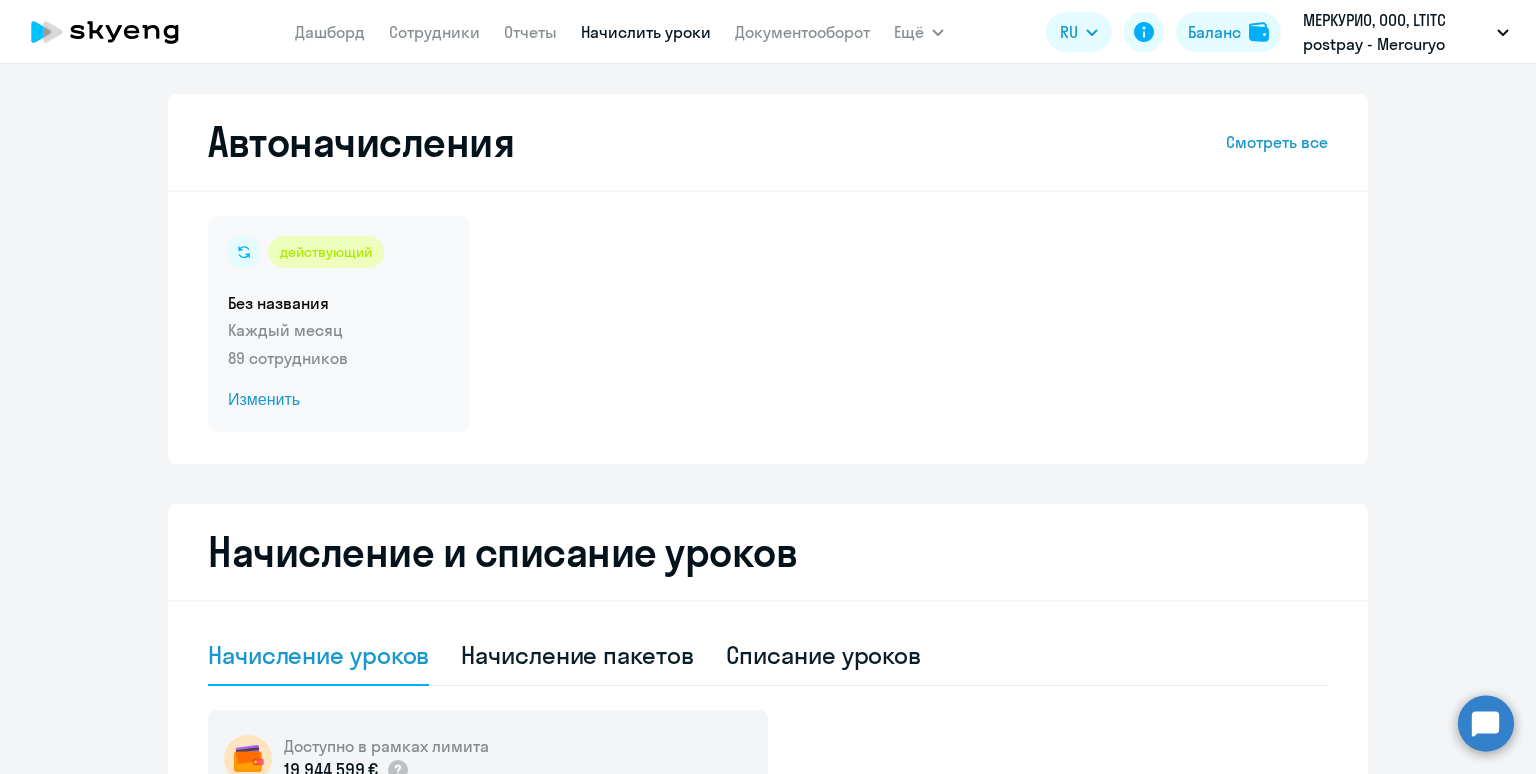 click on "Каждый месяц" 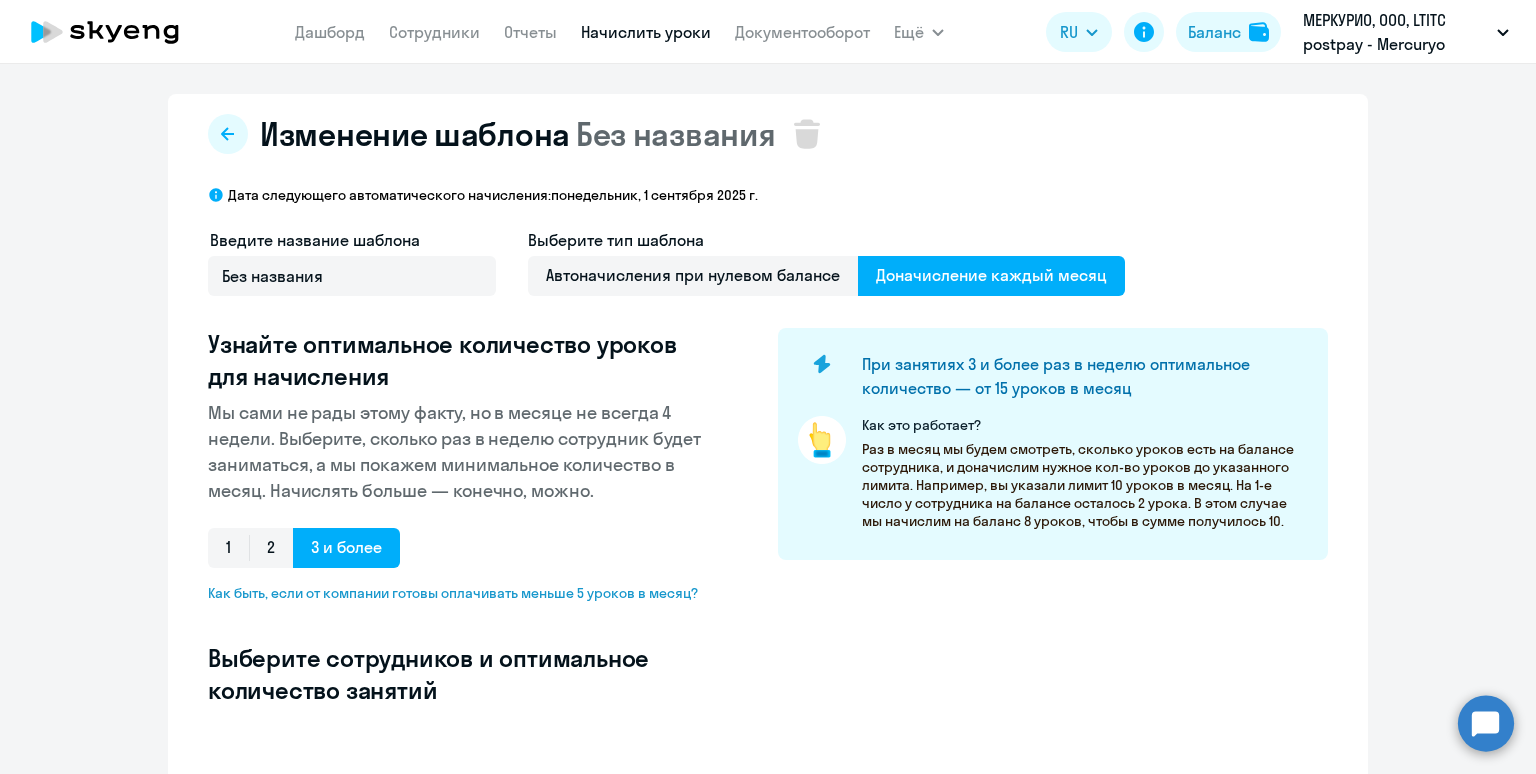 select on "10" 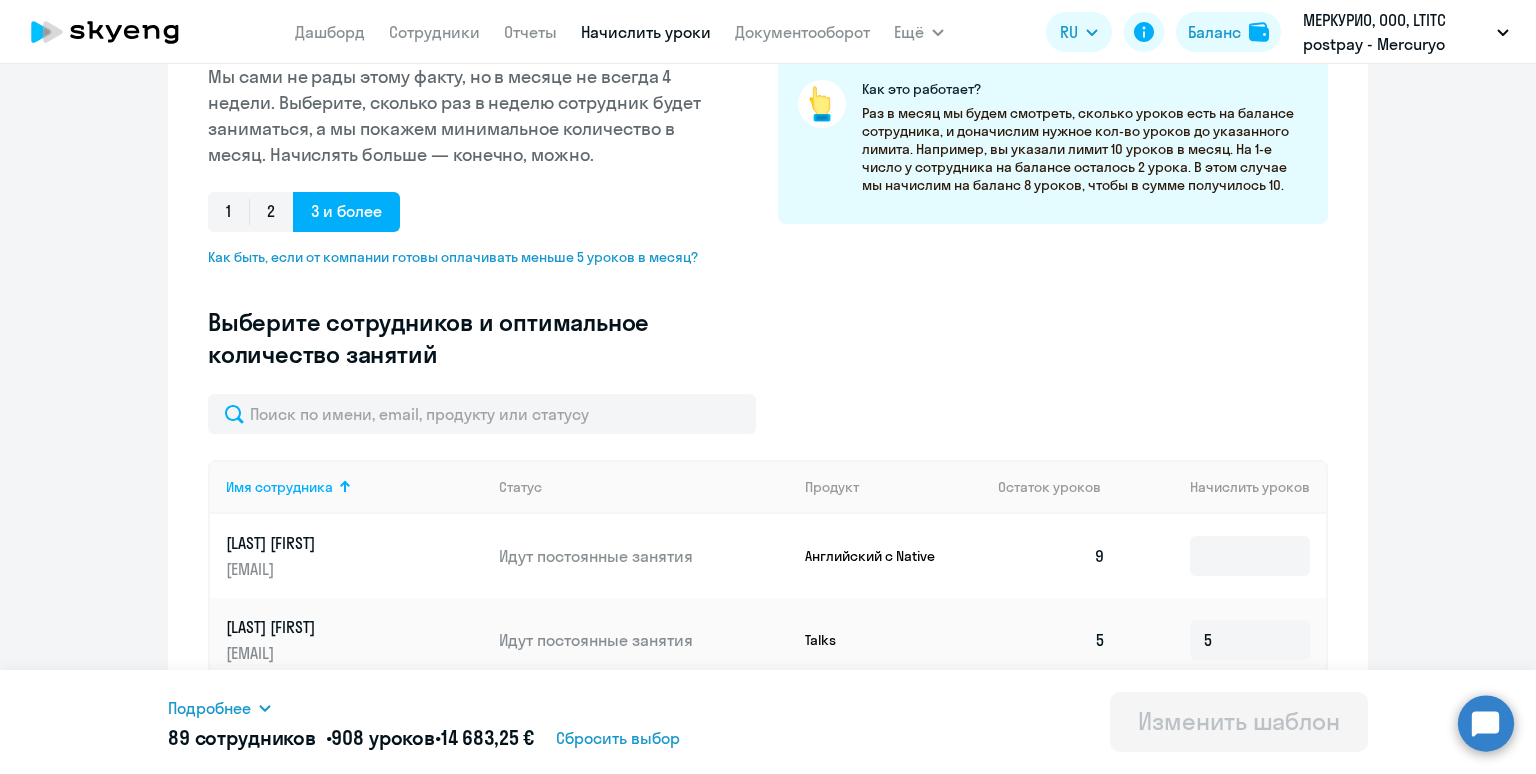 scroll, scrollTop: 364, scrollLeft: 0, axis: vertical 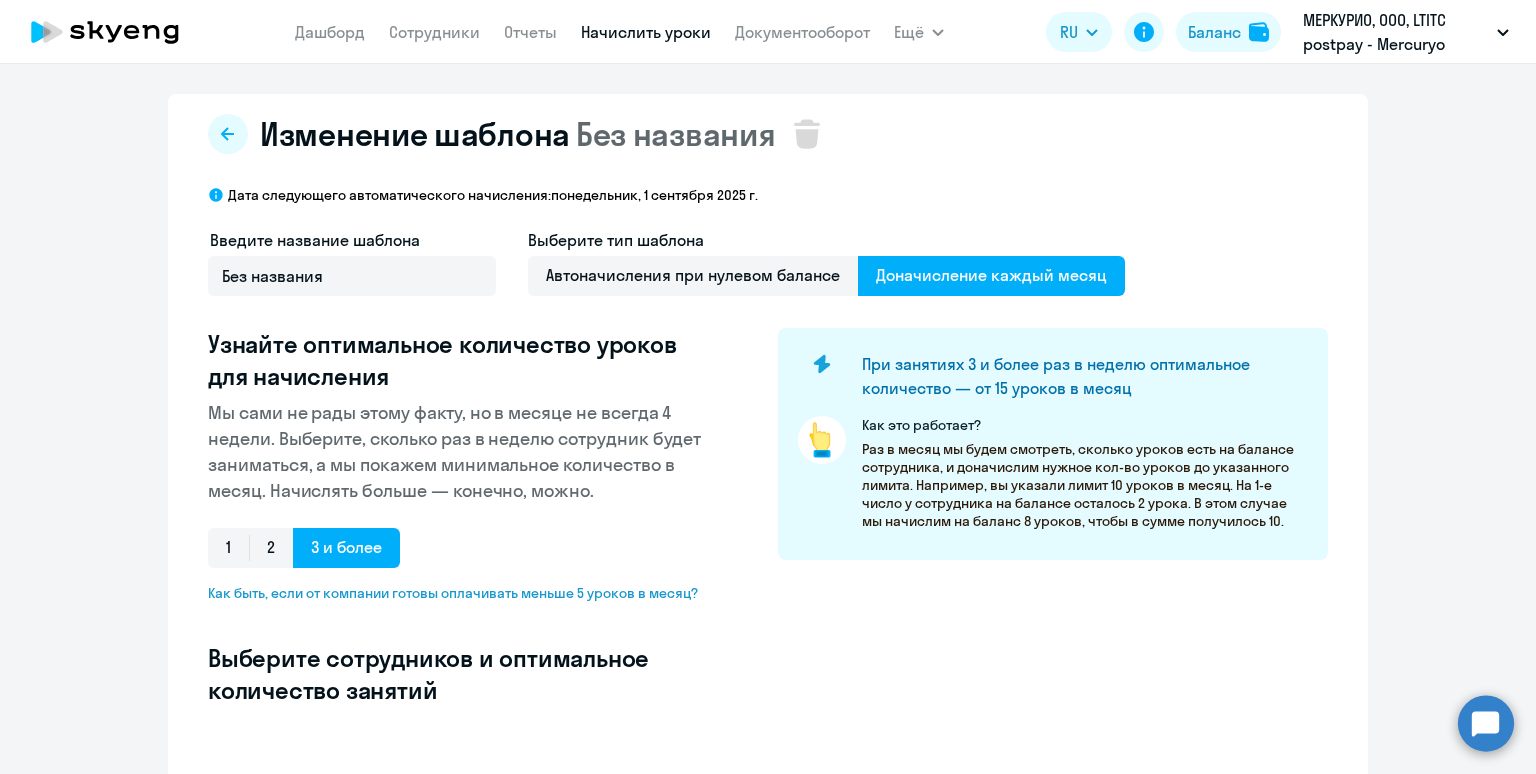select on "10" 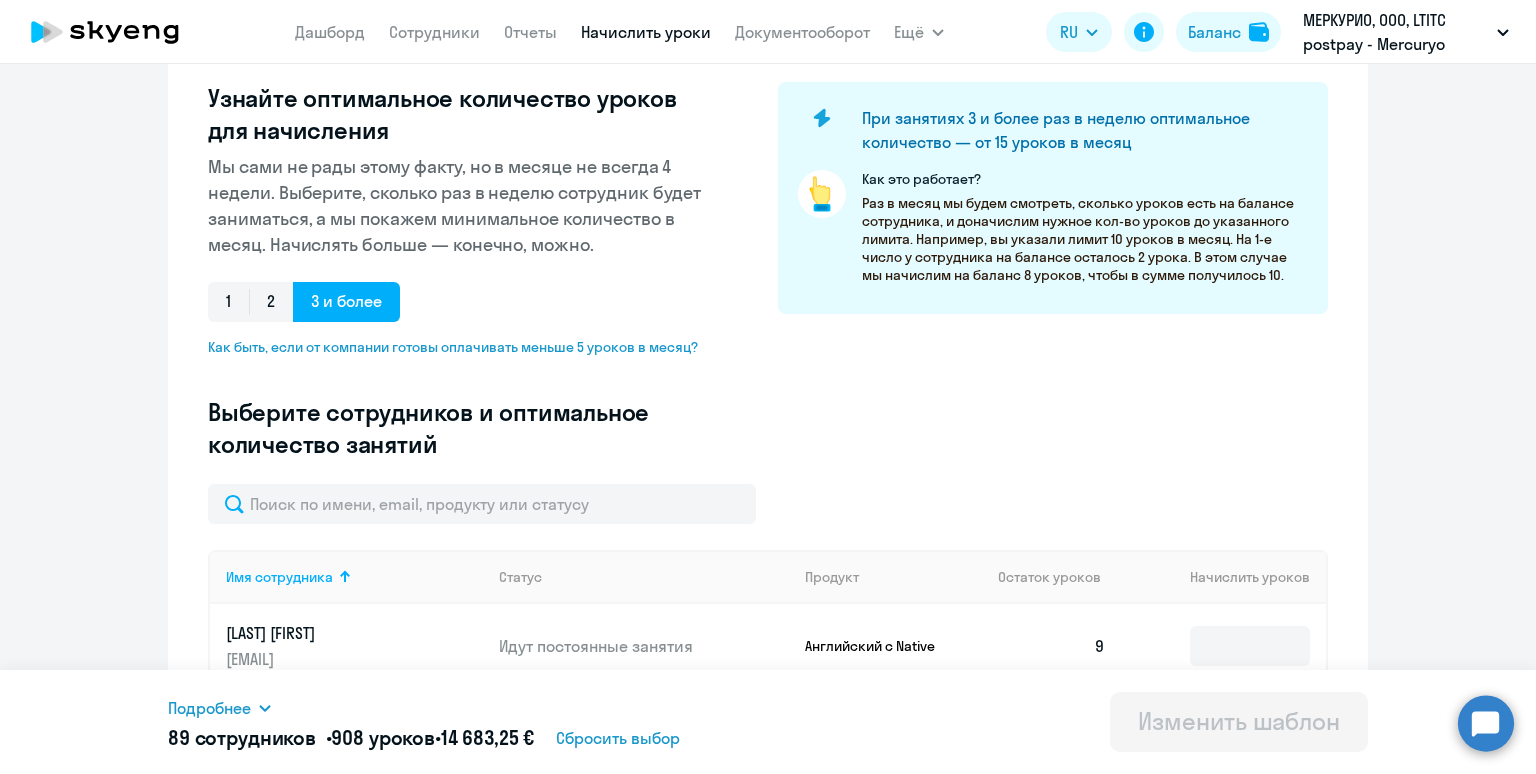 scroll, scrollTop: 264, scrollLeft: 0, axis: vertical 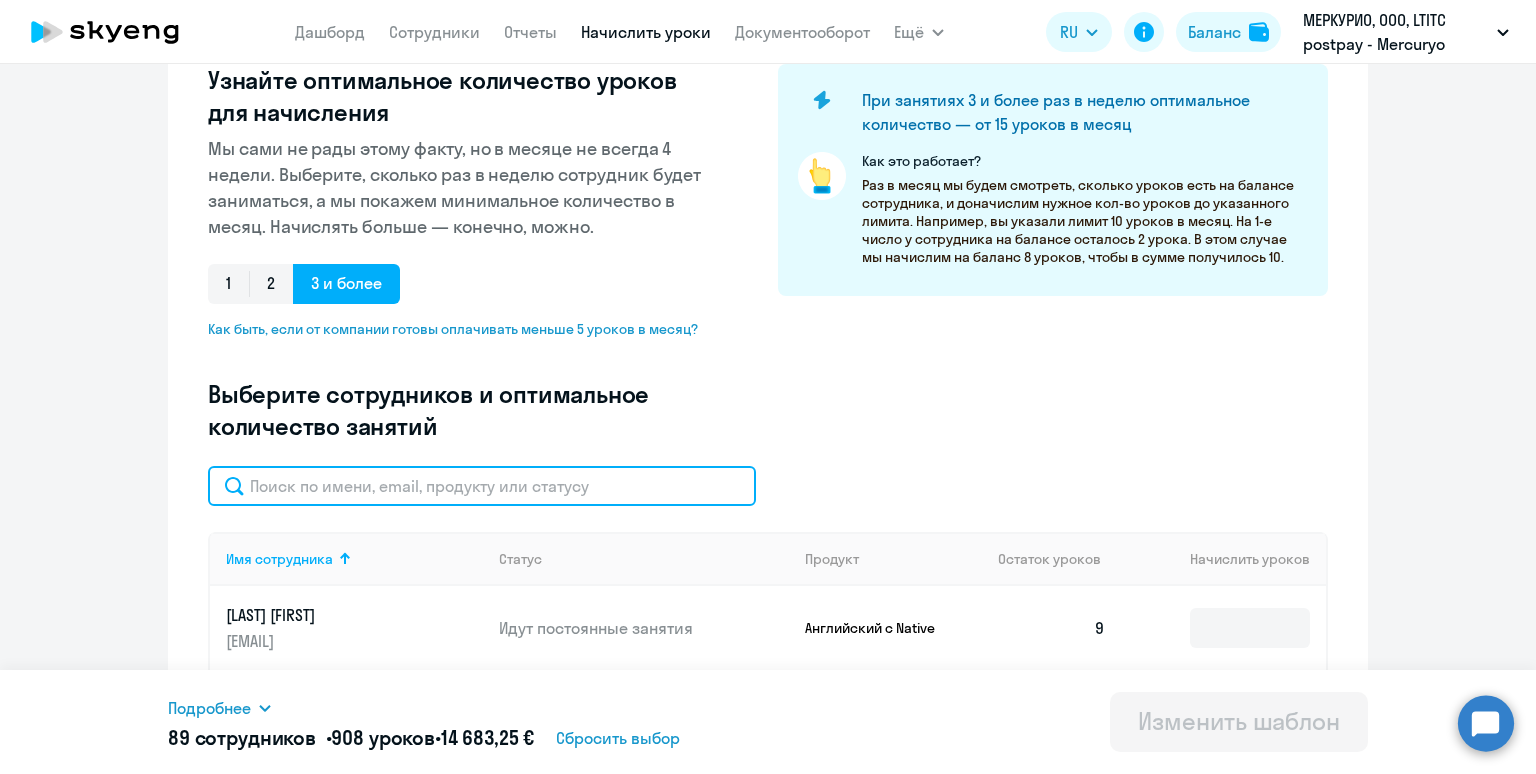 click 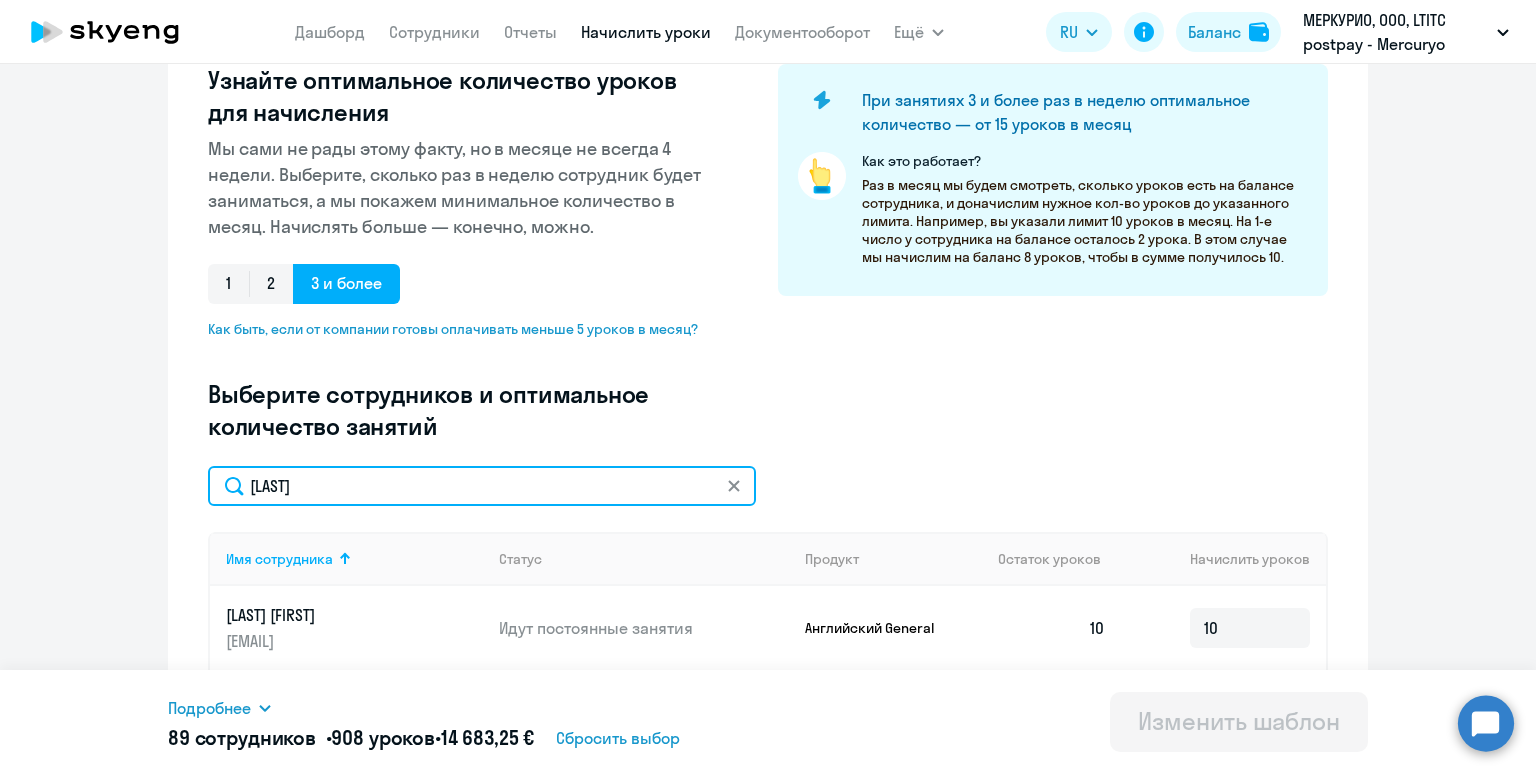 scroll, scrollTop: 442, scrollLeft: 0, axis: vertical 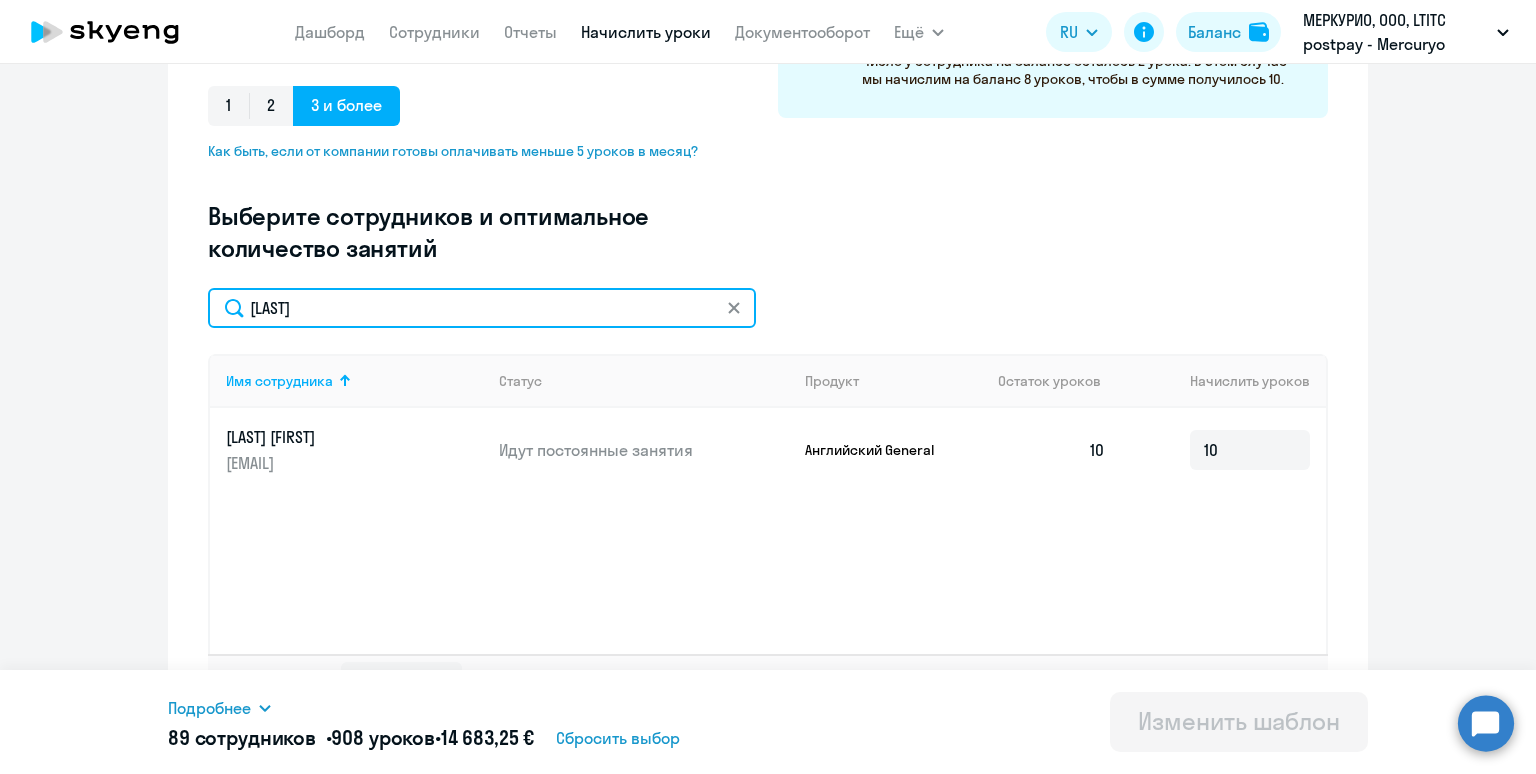 drag, startPoint x: 374, startPoint y: 292, endPoint x: 262, endPoint y: 293, distance: 112.00446 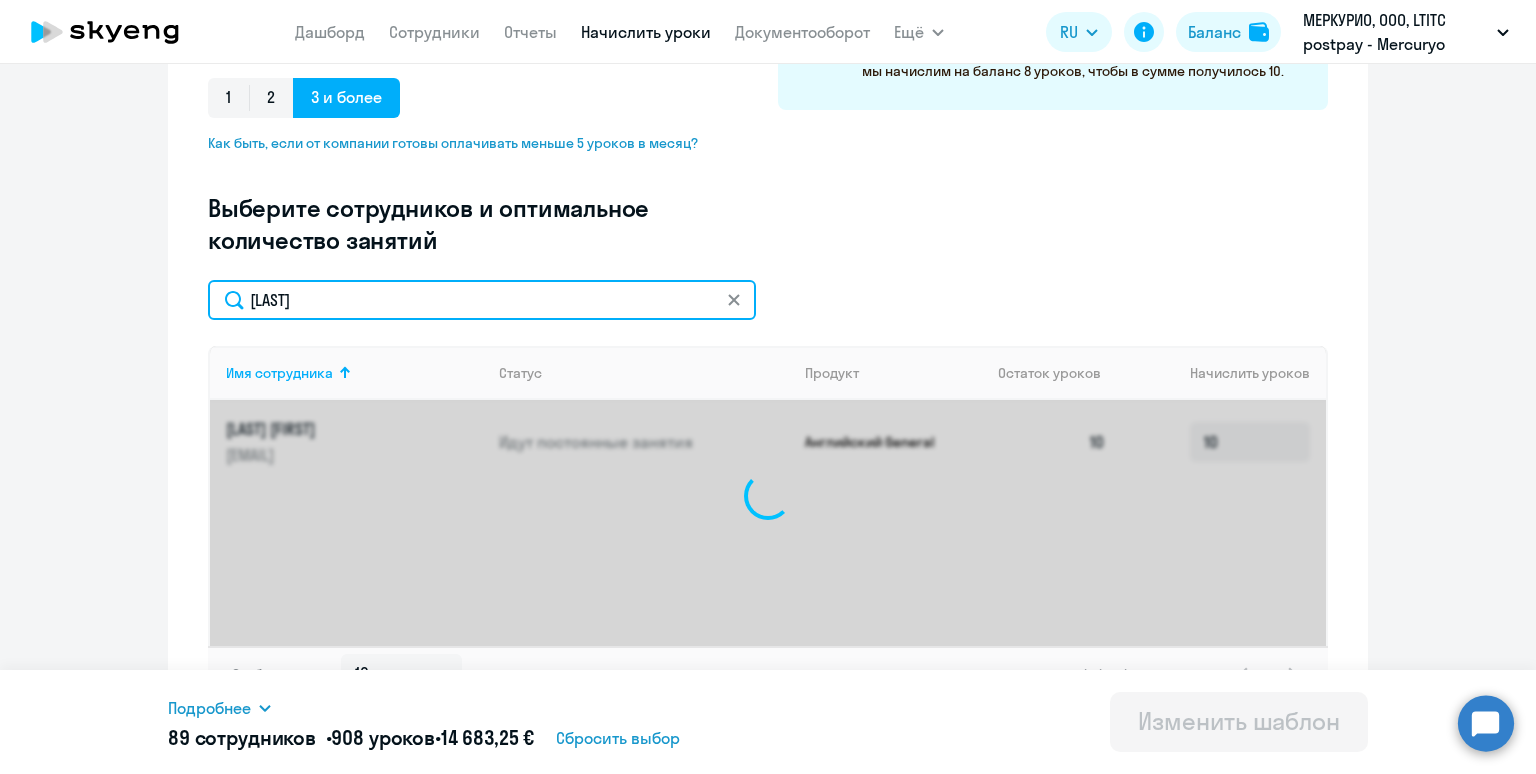scroll, scrollTop: 457, scrollLeft: 0, axis: vertical 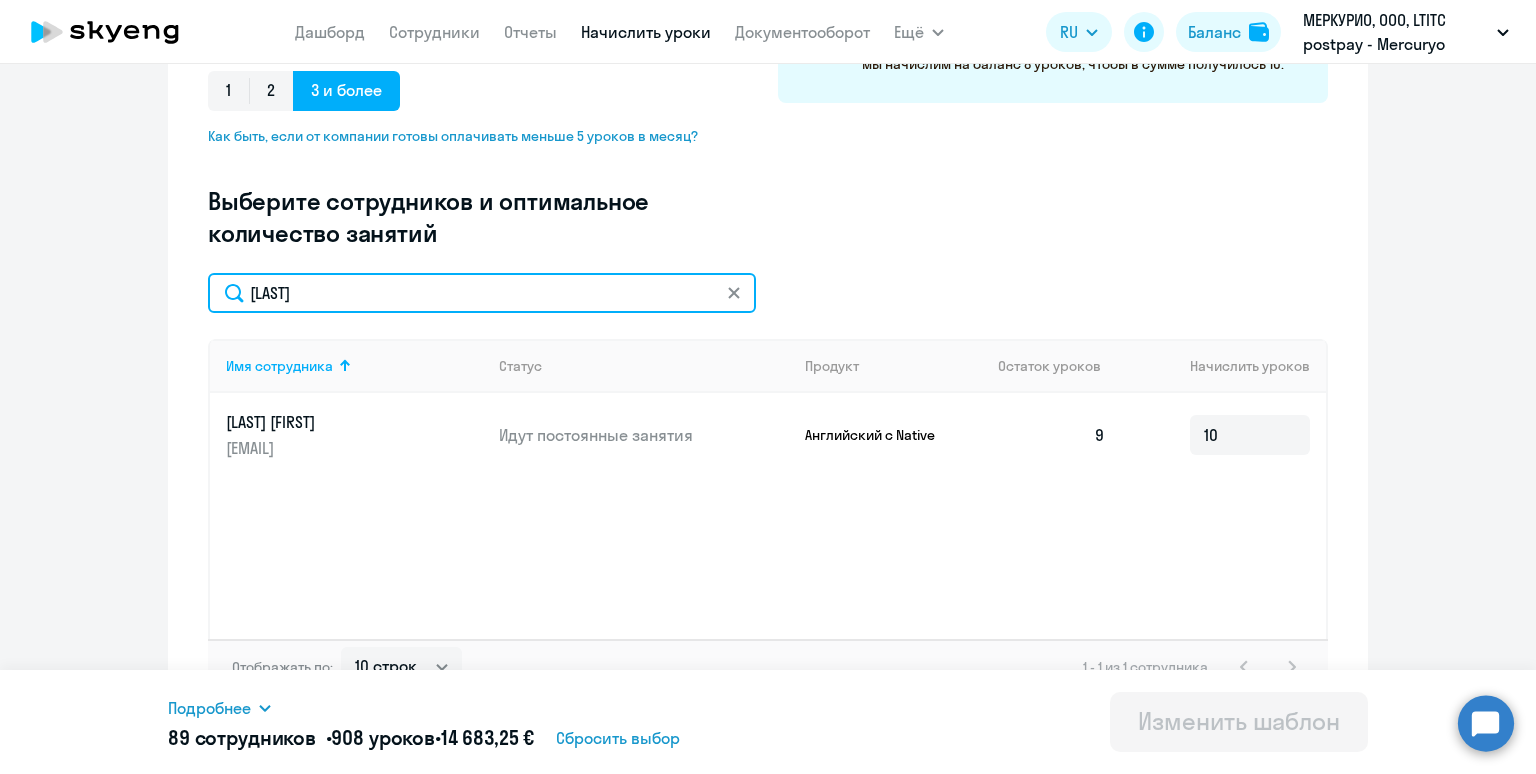 drag, startPoint x: 343, startPoint y: 291, endPoint x: 253, endPoint y: 272, distance: 91.983696 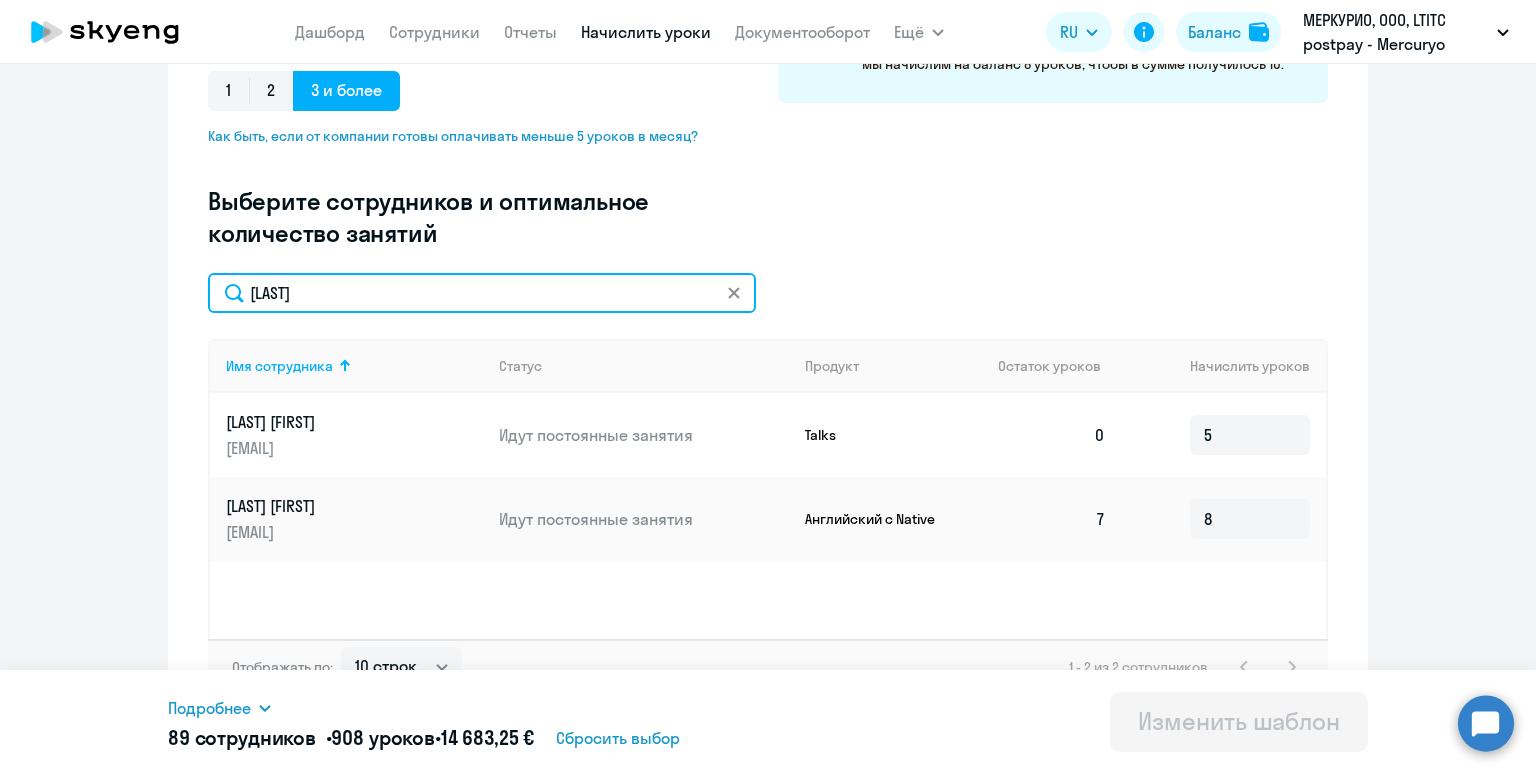 scroll, scrollTop: 458, scrollLeft: 0, axis: vertical 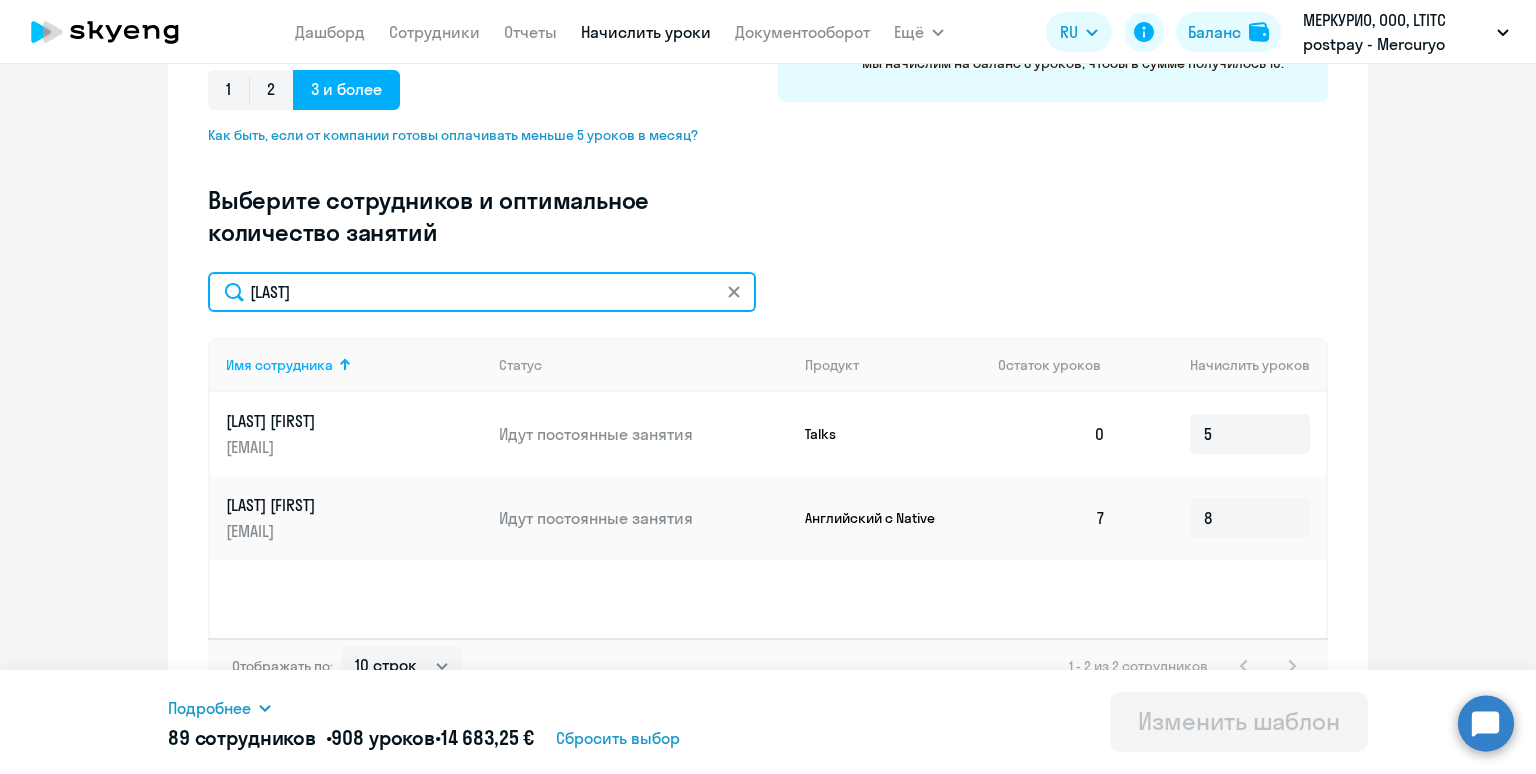 drag, startPoint x: 312, startPoint y: 287, endPoint x: 236, endPoint y: 277, distance: 76.655075 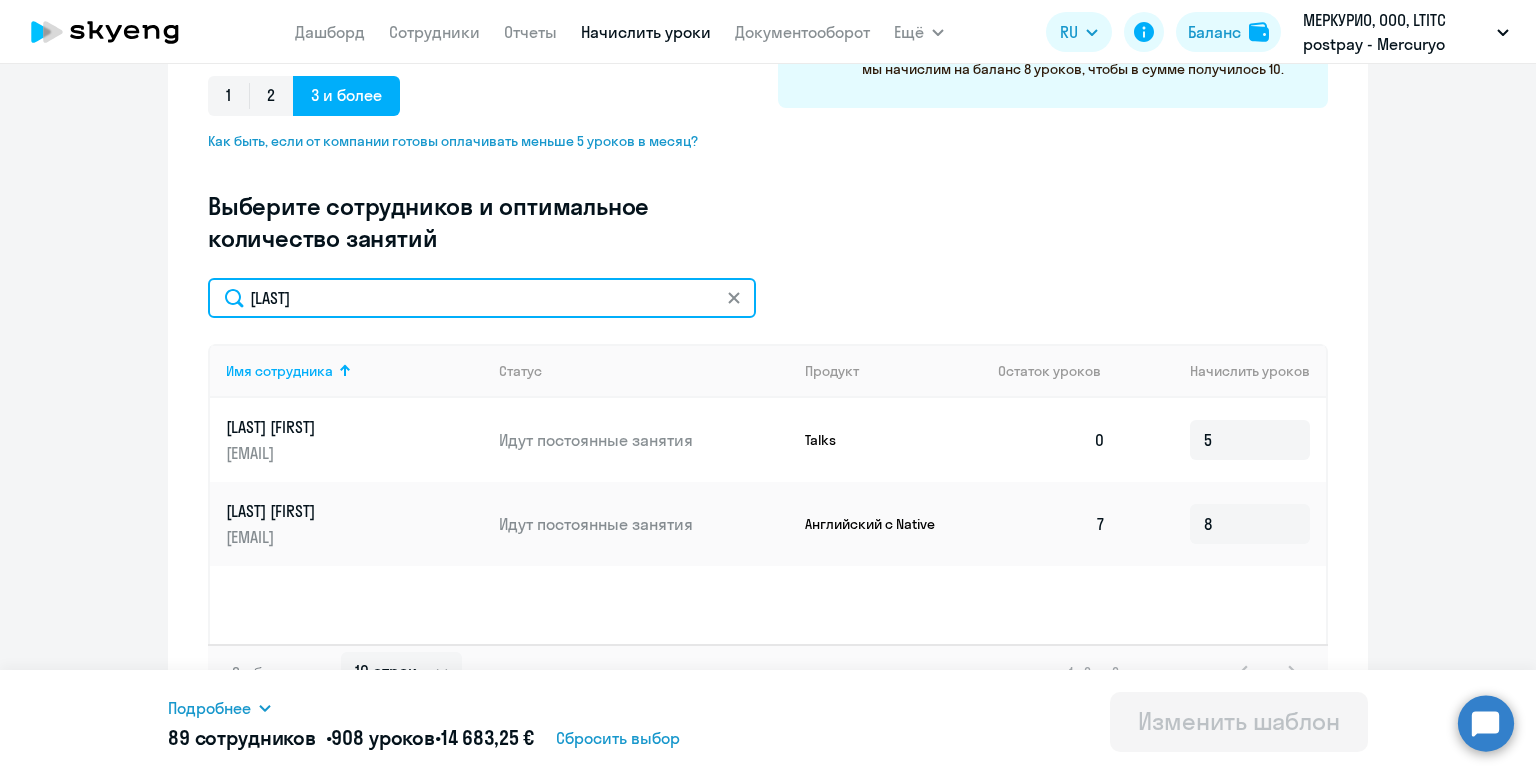 paste on "[LAST]" 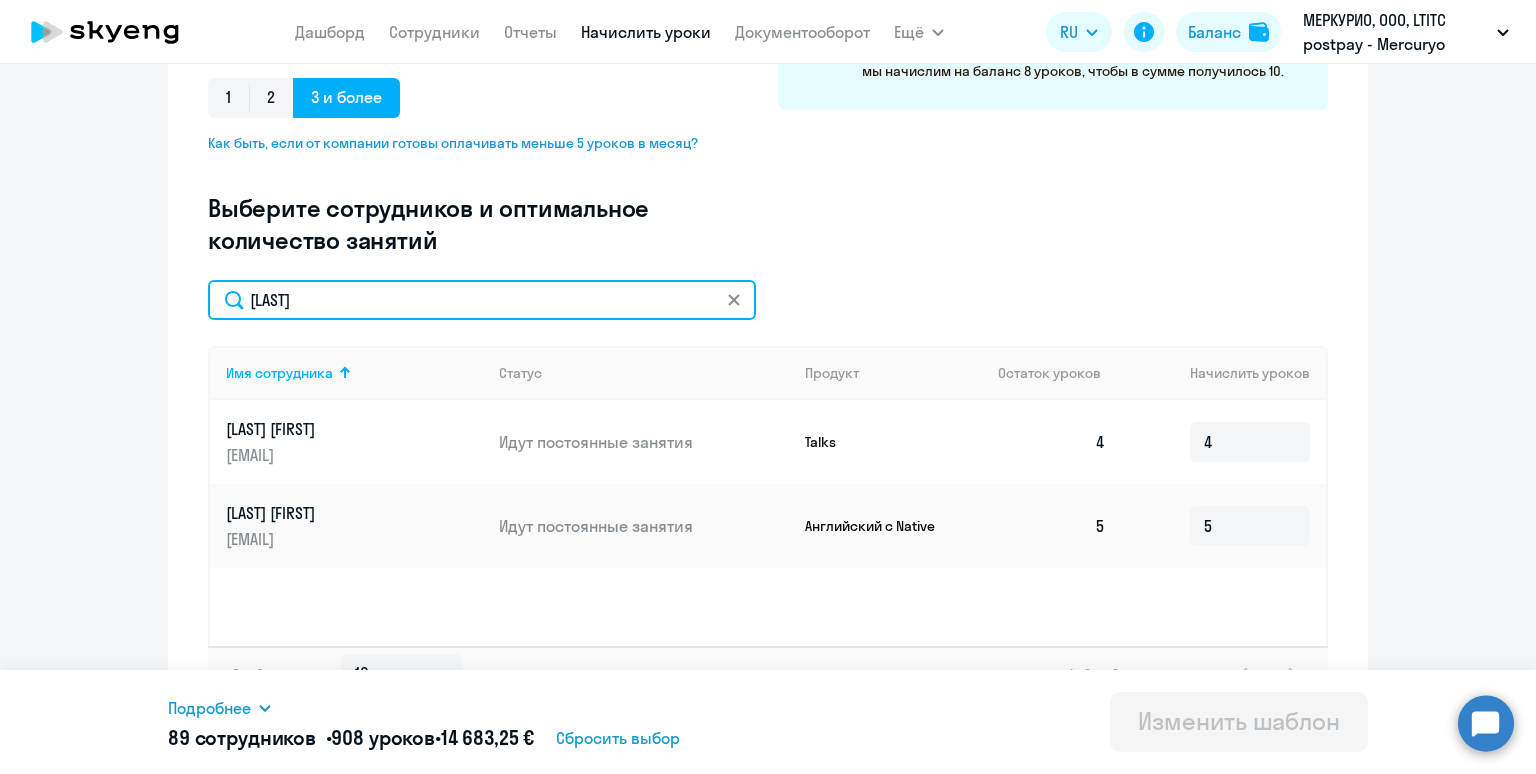 scroll, scrollTop: 451, scrollLeft: 0, axis: vertical 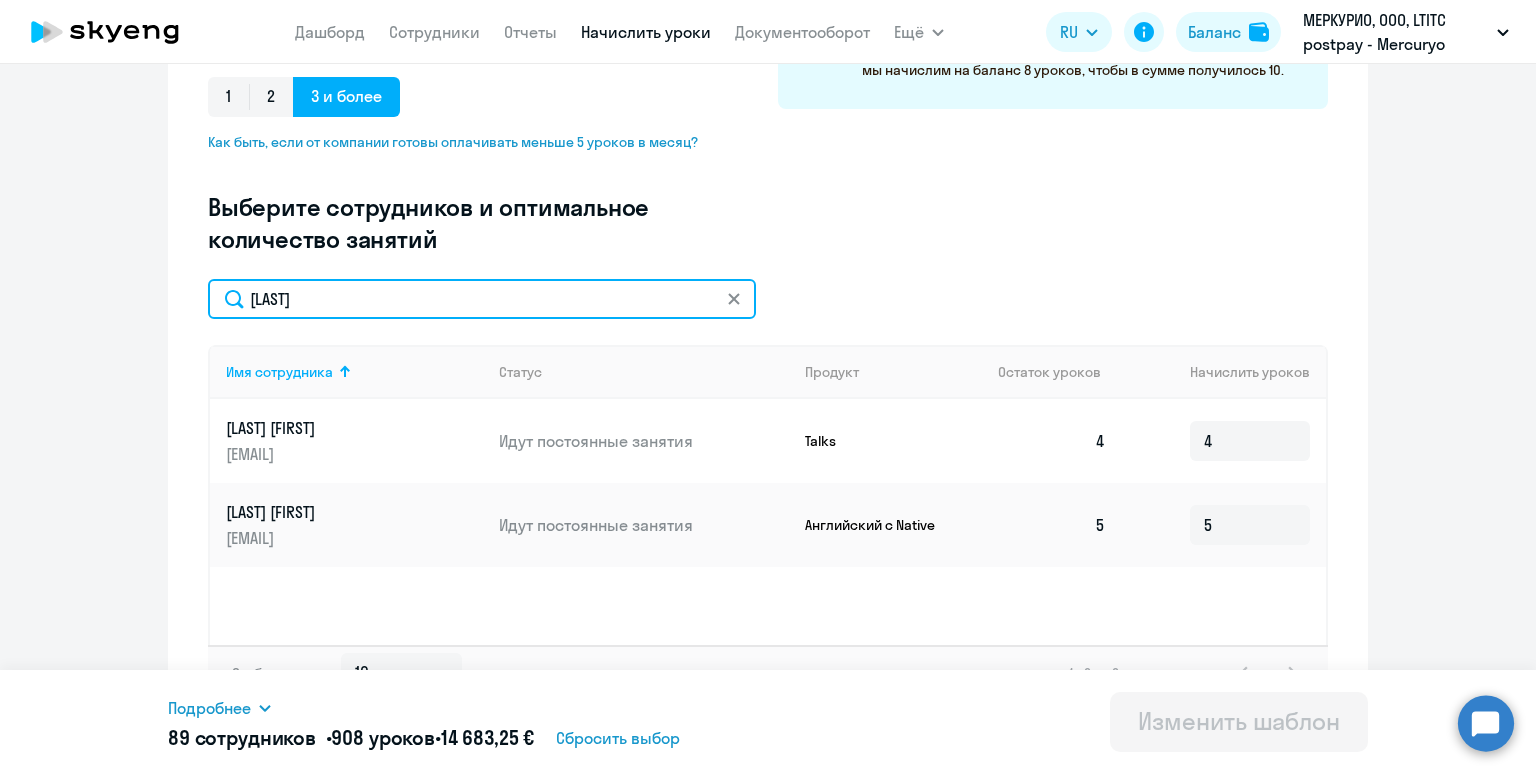 drag, startPoint x: 328, startPoint y: 305, endPoint x: 225, endPoint y: 290, distance: 104.0865 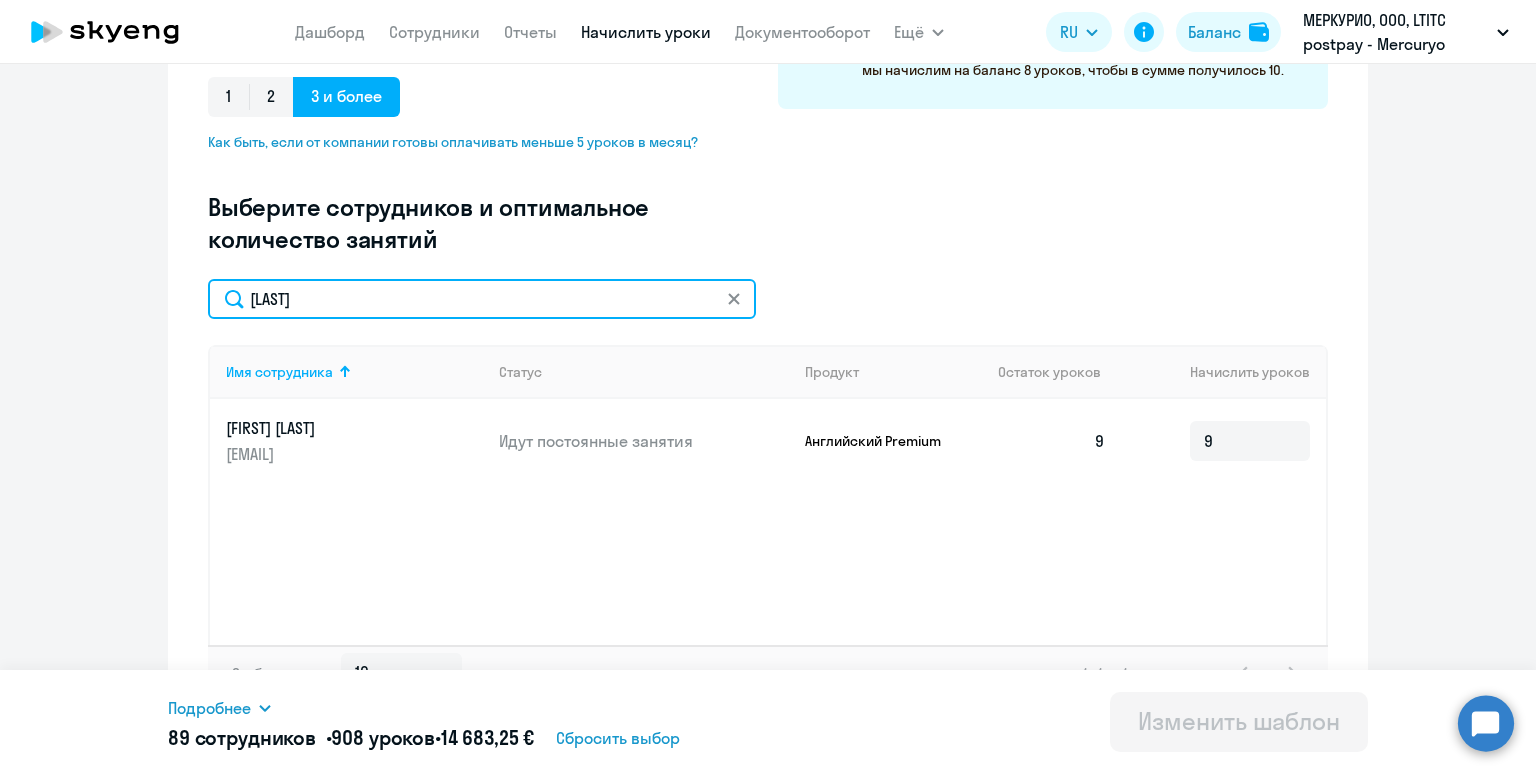 drag, startPoint x: 332, startPoint y: 303, endPoint x: 176, endPoint y: 266, distance: 160.32779 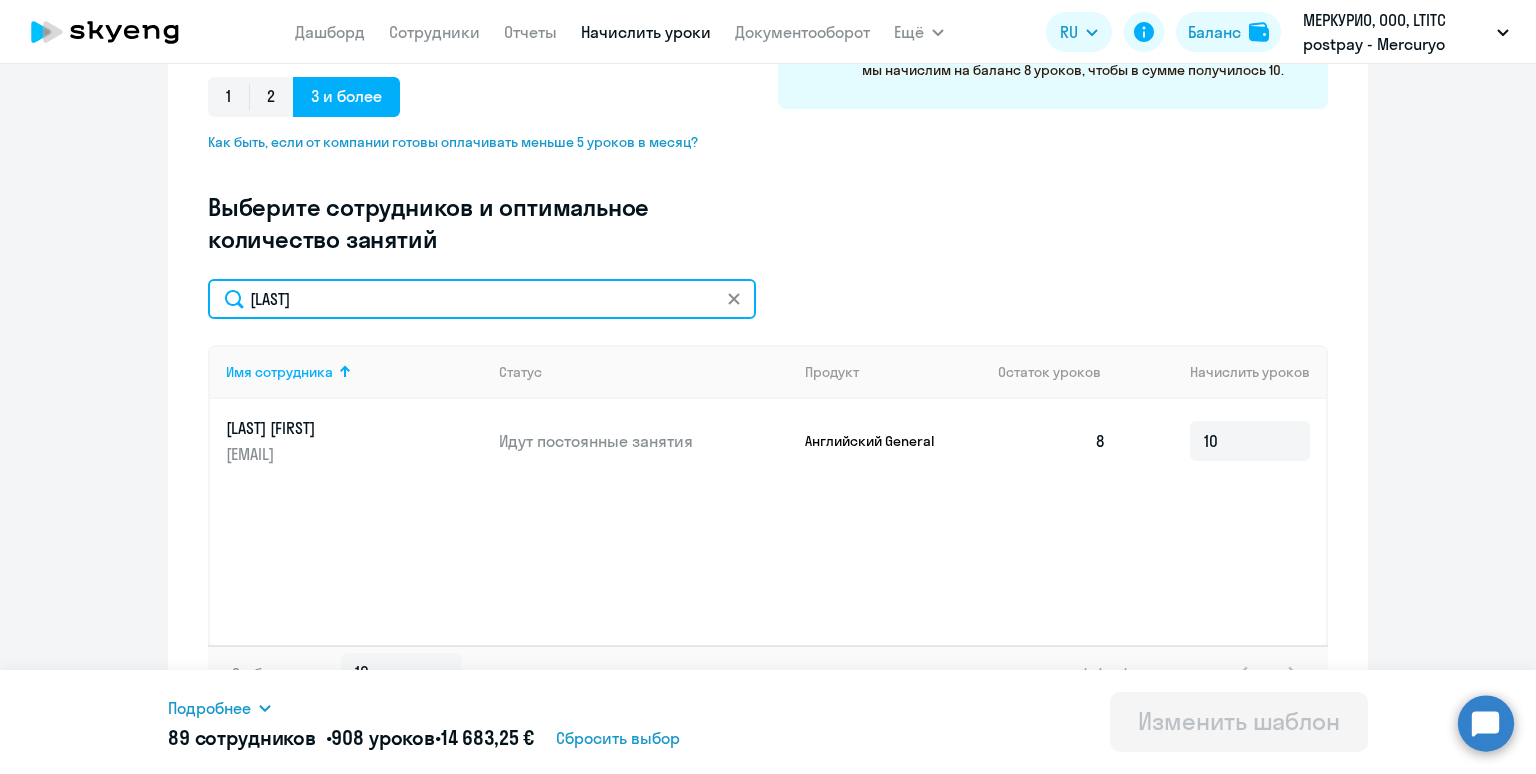 click on "[LAST]" 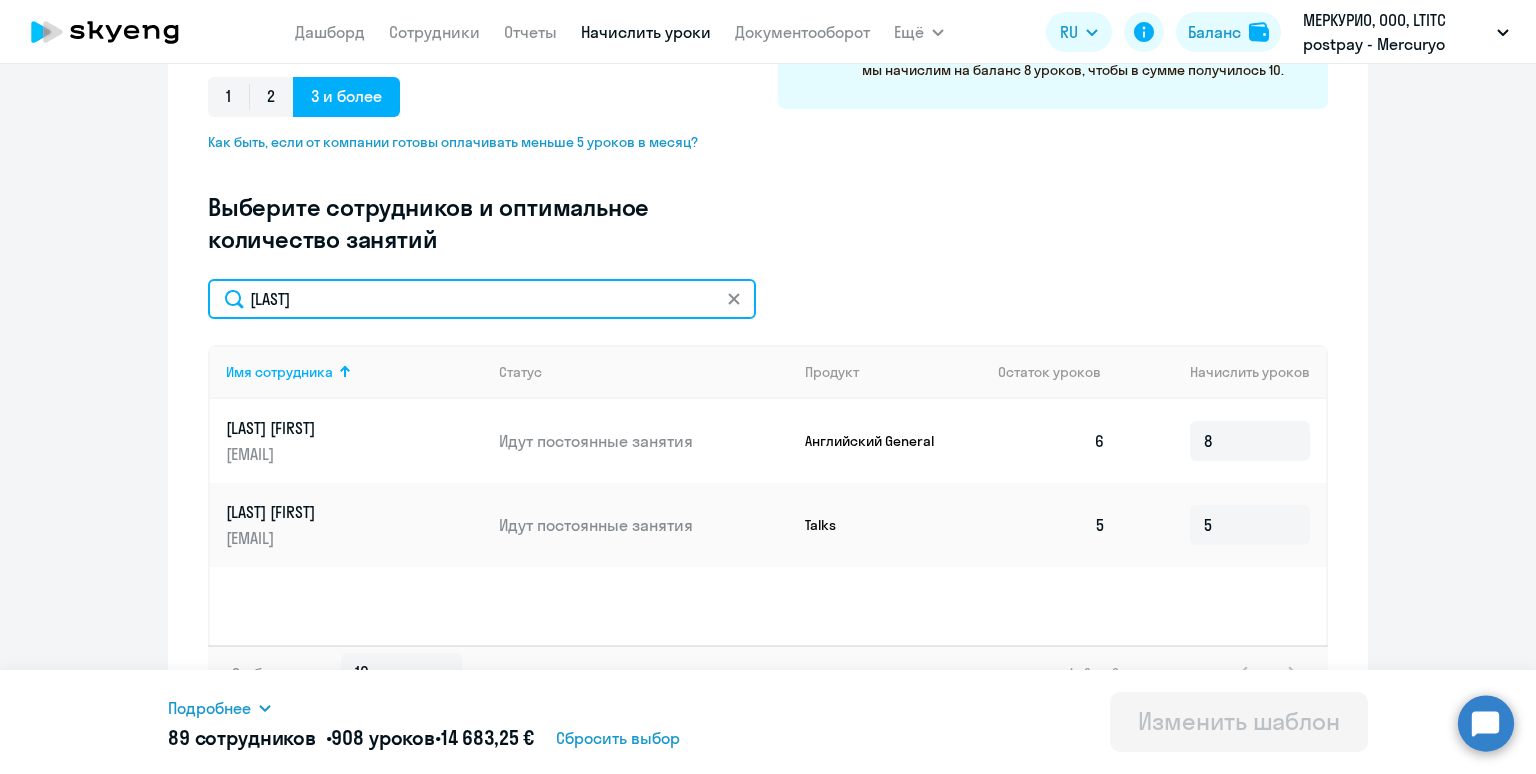 drag, startPoint x: 300, startPoint y: 289, endPoint x: 231, endPoint y: 270, distance: 71.568146 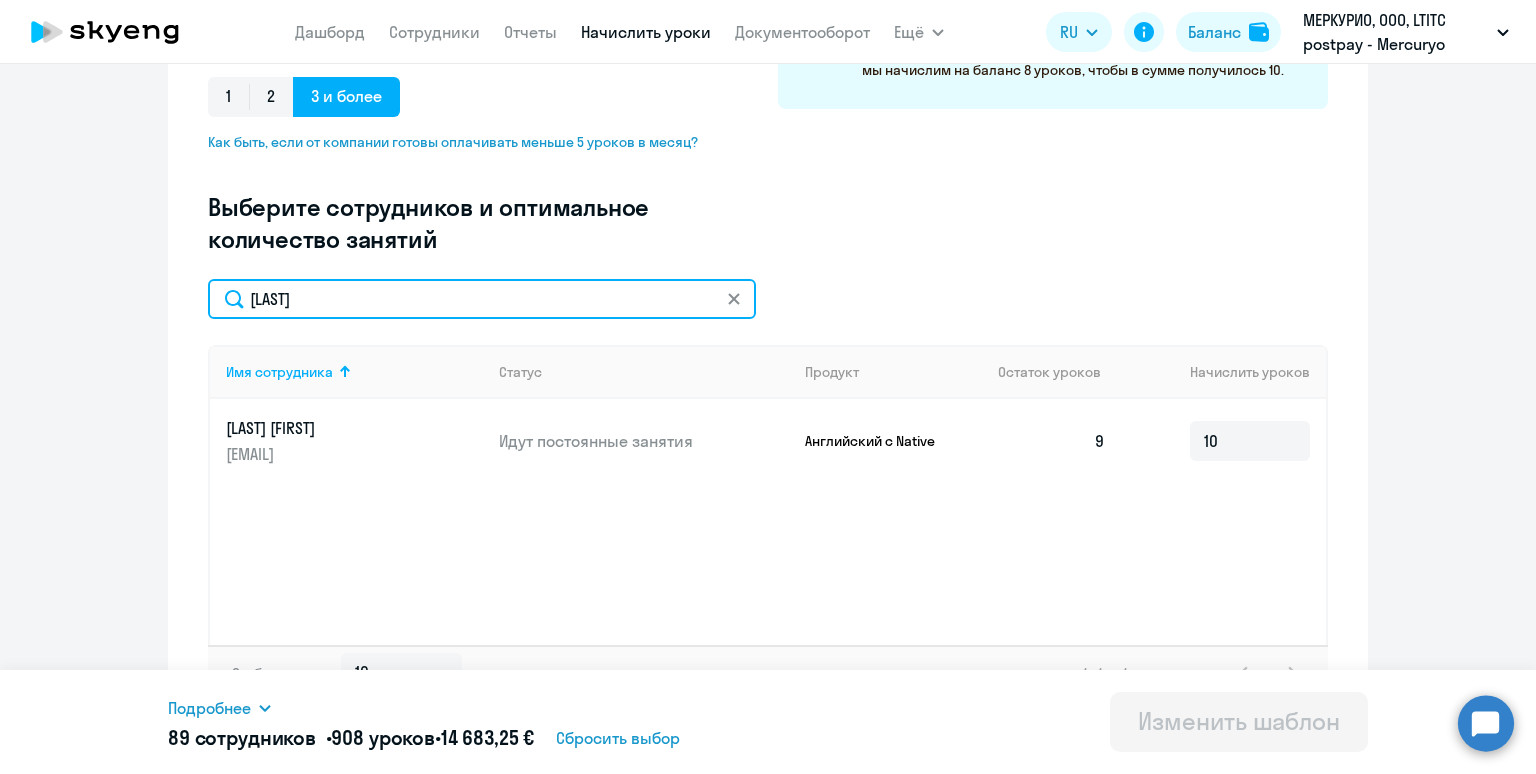 drag, startPoint x: 358, startPoint y: 300, endPoint x: 204, endPoint y: 277, distance: 155.70805 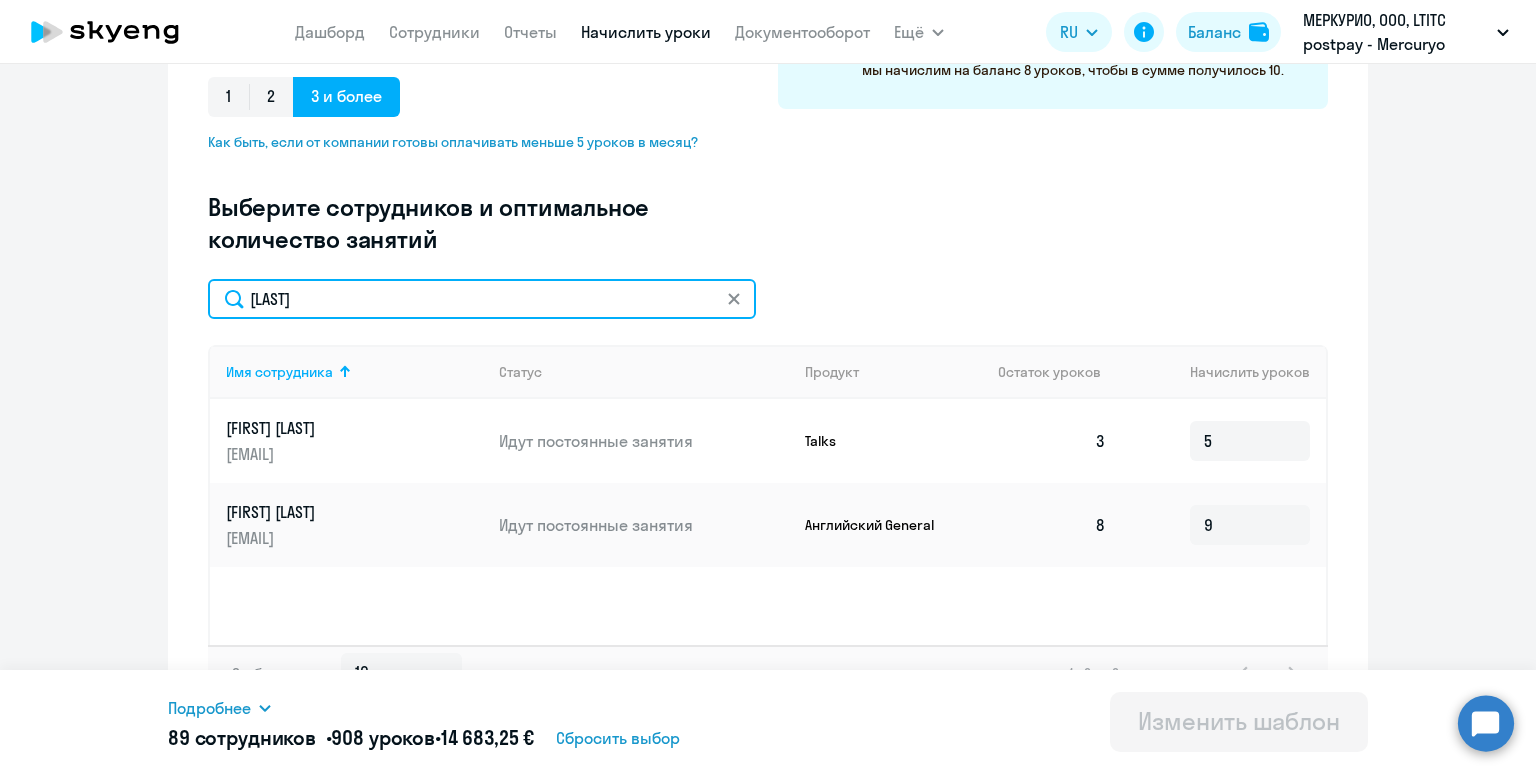 drag, startPoint x: 397, startPoint y: 307, endPoint x: 171, endPoint y: 265, distance: 229.86952 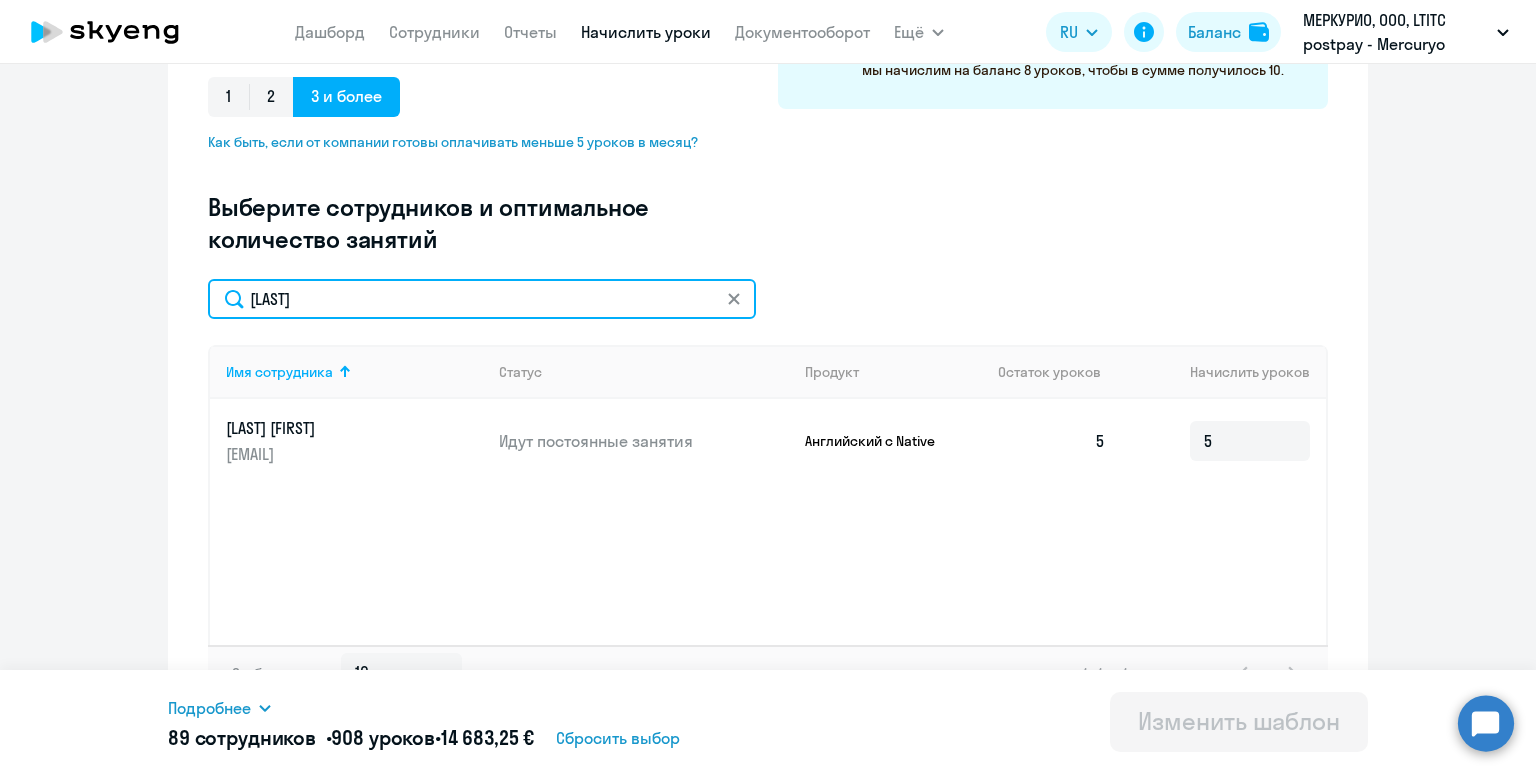 drag, startPoint x: 370, startPoint y: 308, endPoint x: 210, endPoint y: 287, distance: 161.37224 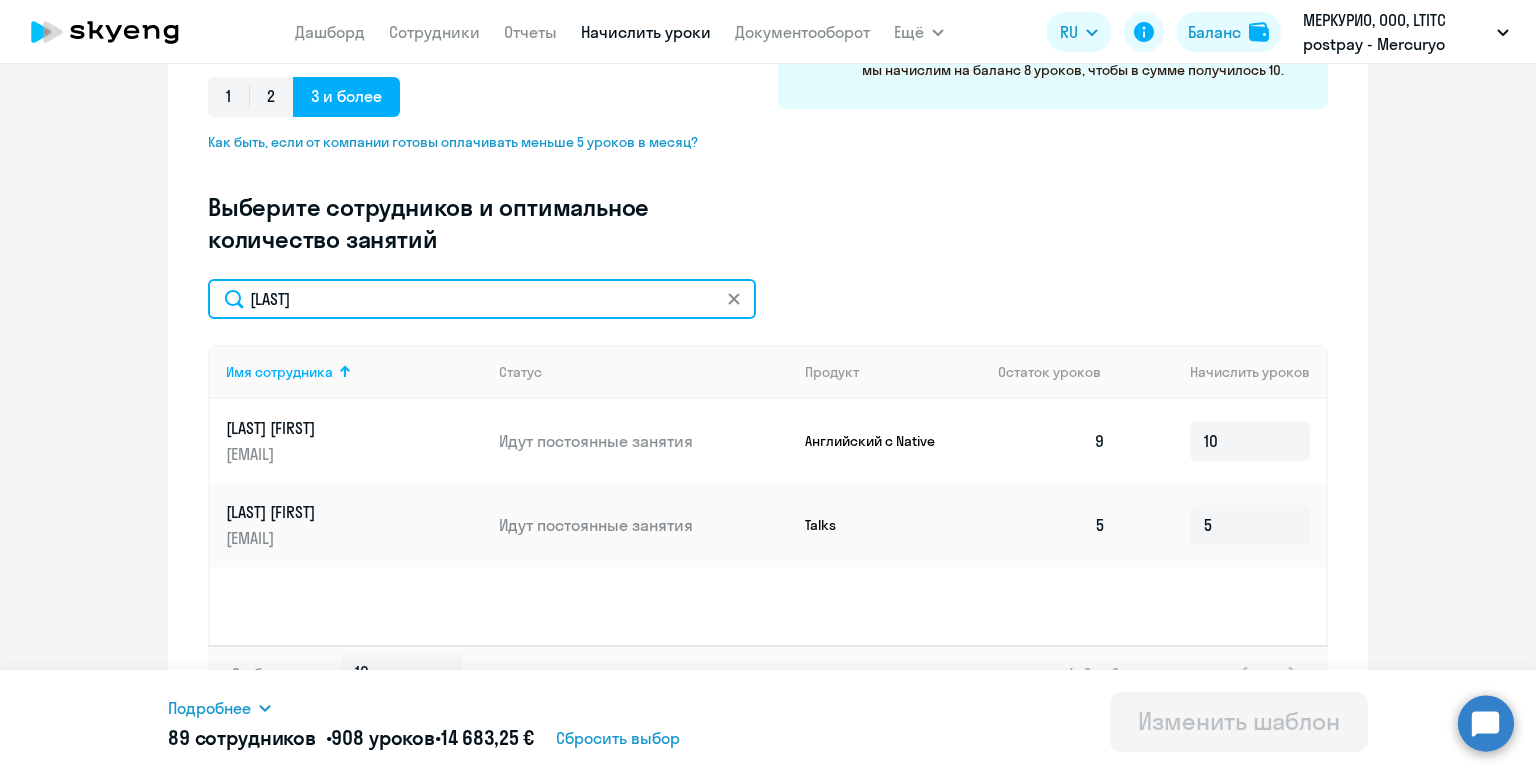drag, startPoint x: 374, startPoint y: 303, endPoint x: 175, endPoint y: 285, distance: 199.81241 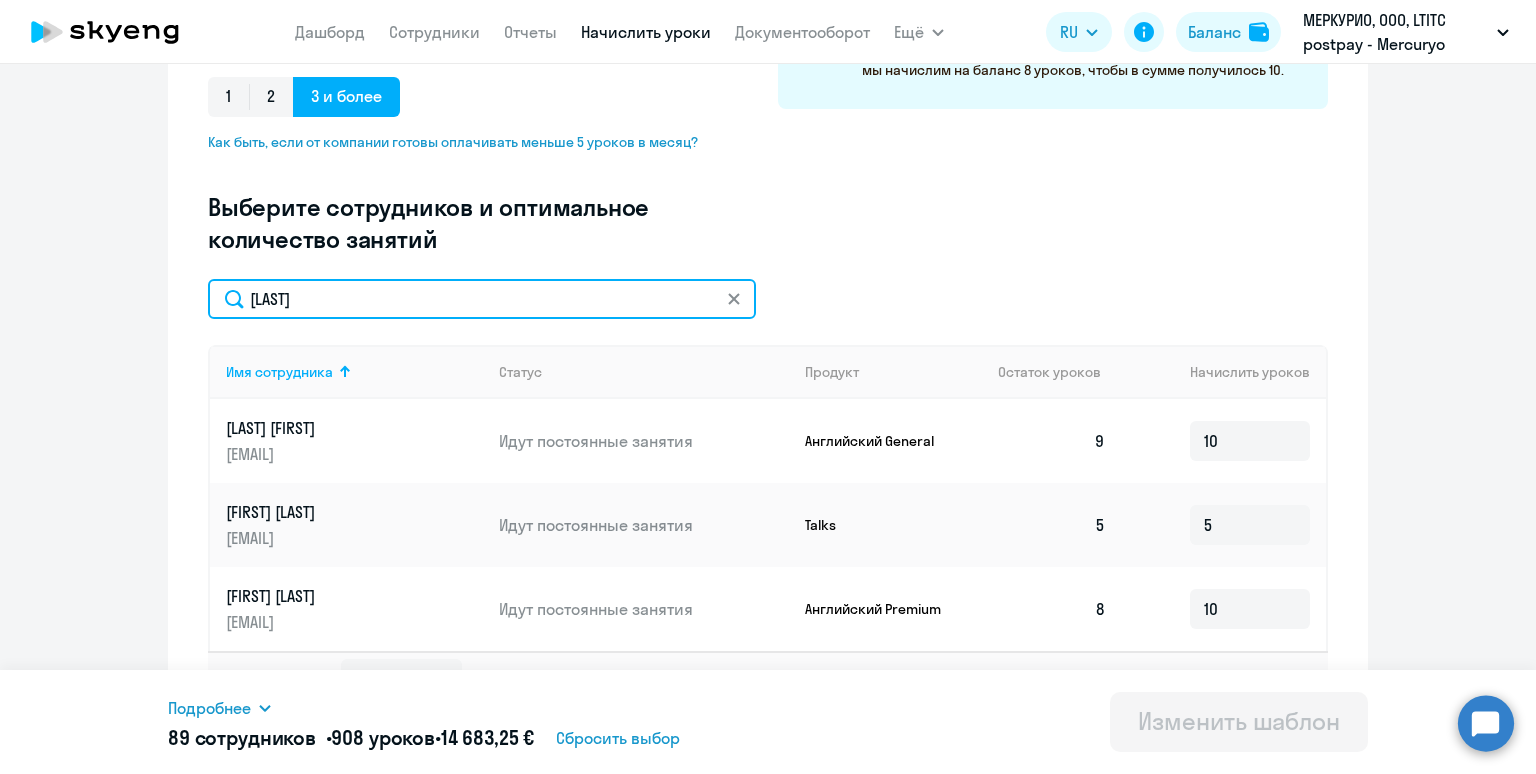scroll, scrollTop: 495, scrollLeft: 0, axis: vertical 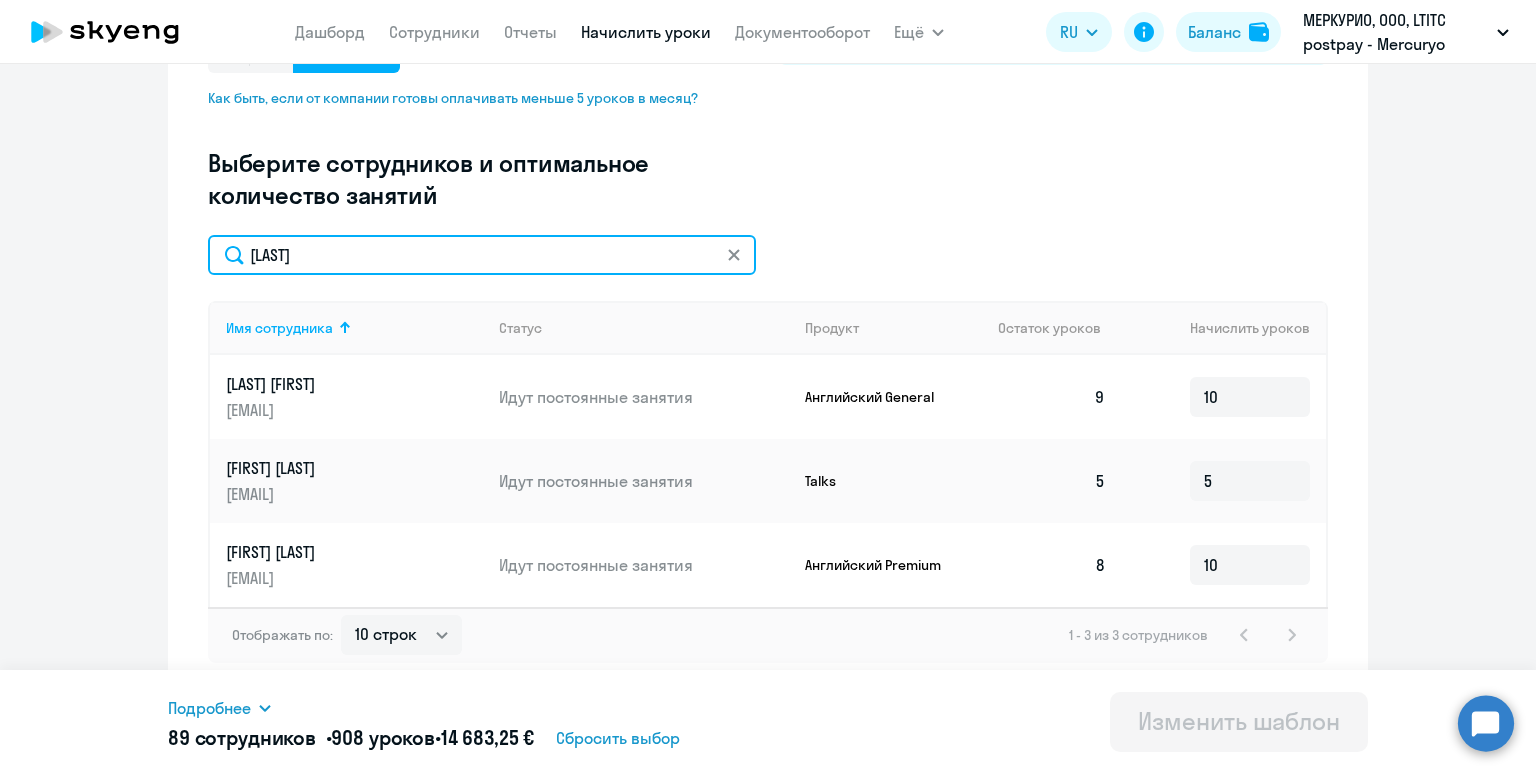 drag, startPoint x: 329, startPoint y: 260, endPoint x: 196, endPoint y: 233, distance: 135.71294 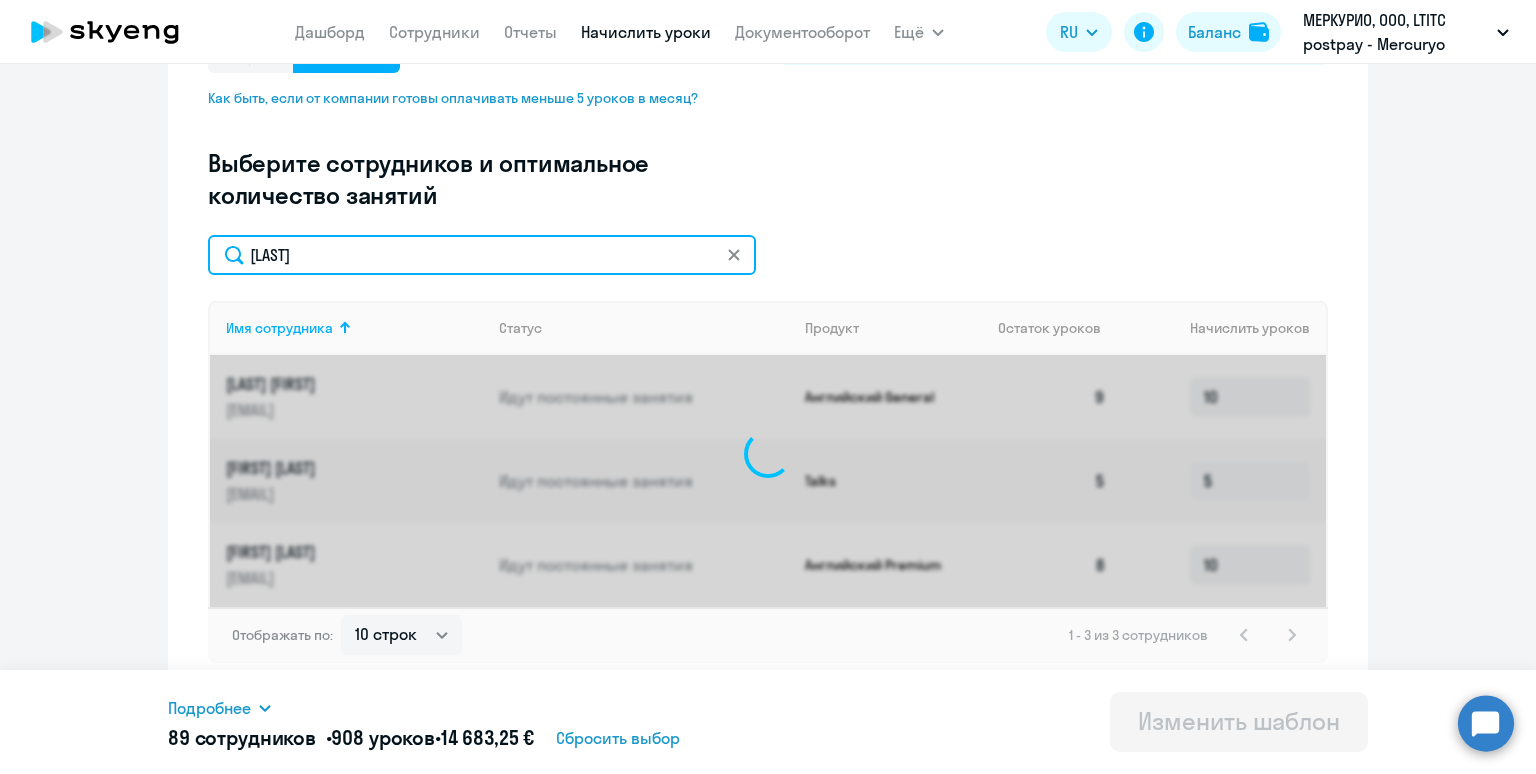 scroll, scrollTop: 489, scrollLeft: 0, axis: vertical 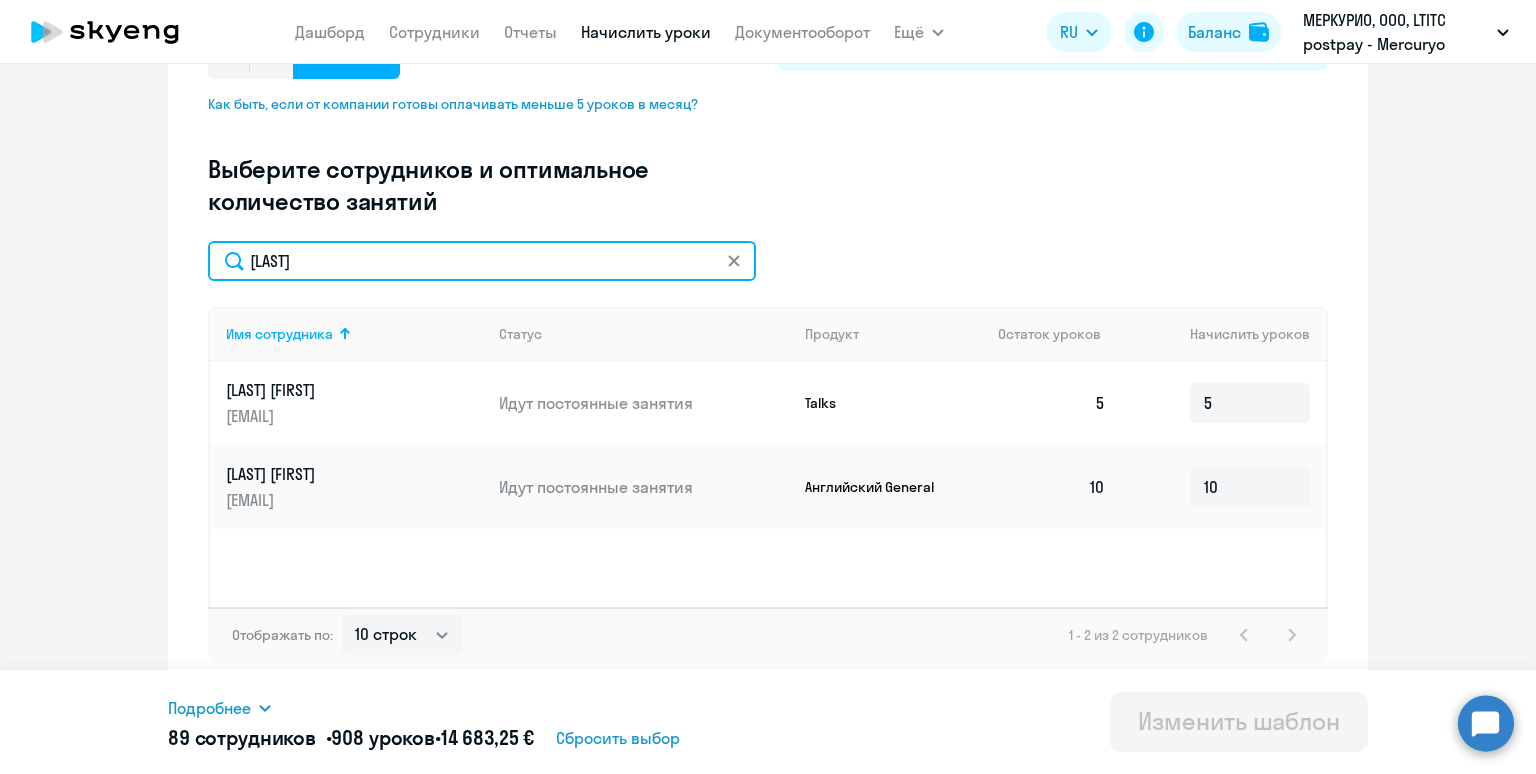 drag, startPoint x: 324, startPoint y: 262, endPoint x: 158, endPoint y: 239, distance: 167.5858 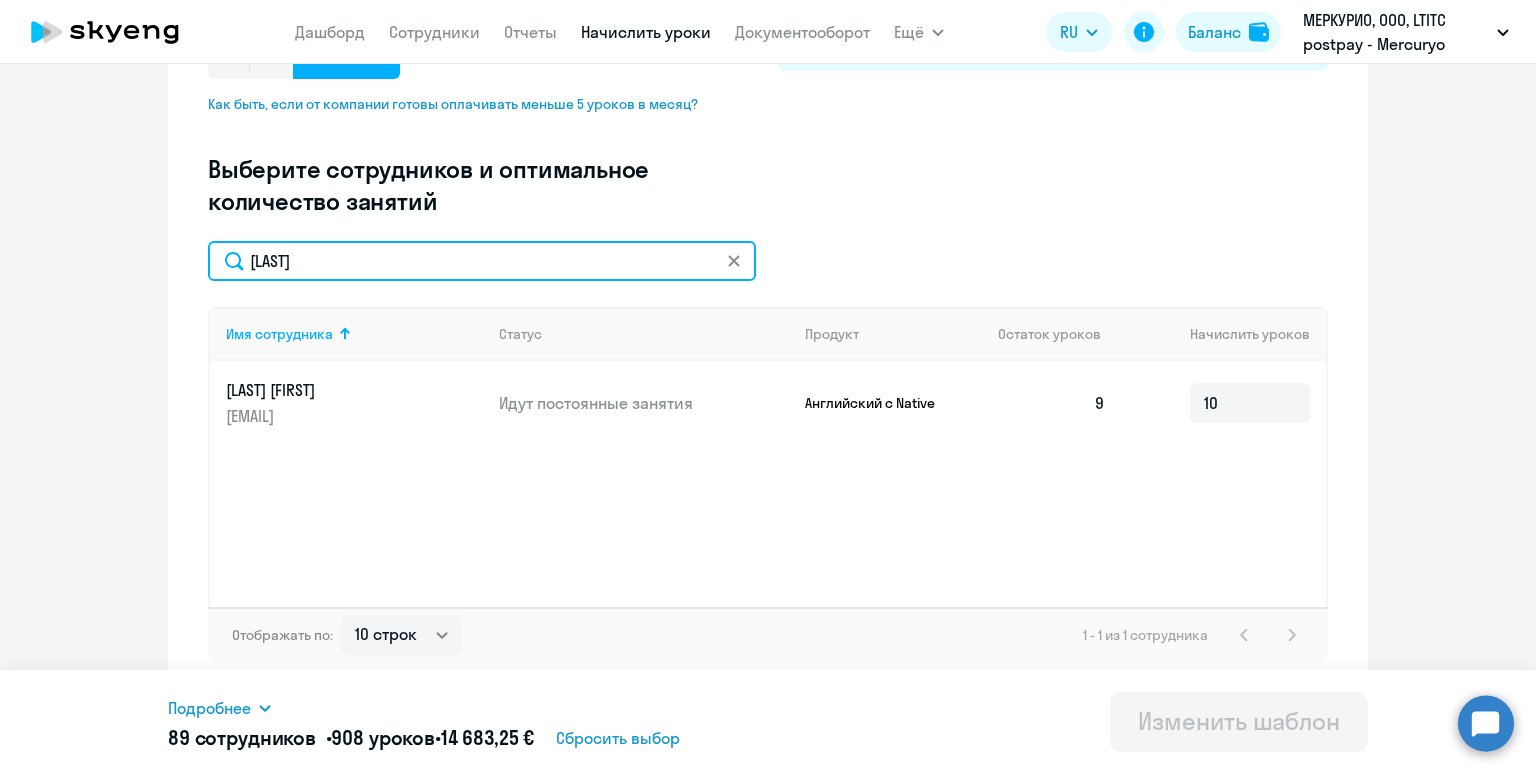 drag, startPoint x: 338, startPoint y: 268, endPoint x: 207, endPoint y: 233, distance: 135.59499 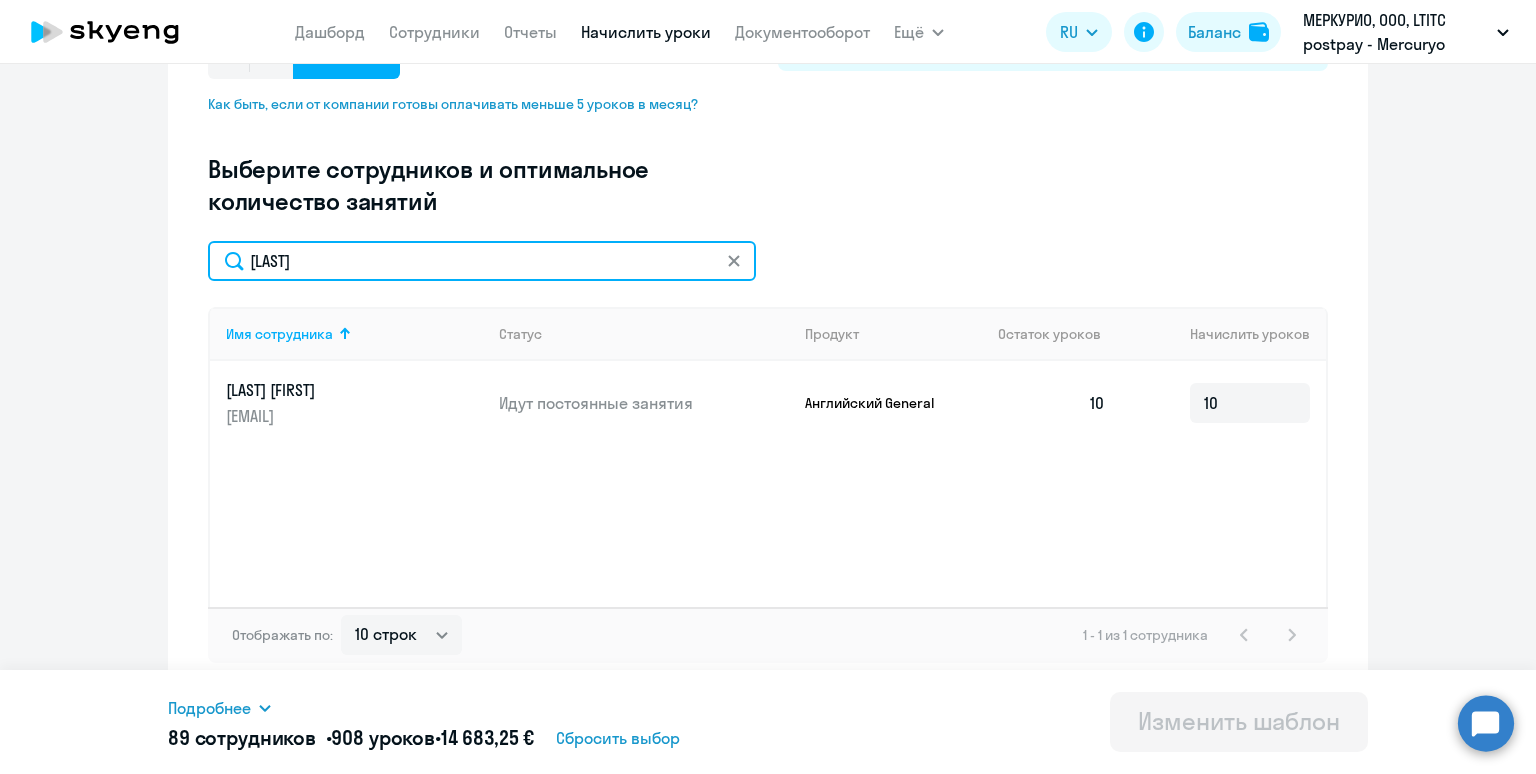 drag, startPoint x: 307, startPoint y: 251, endPoint x: 156, endPoint y: 237, distance: 151.64761 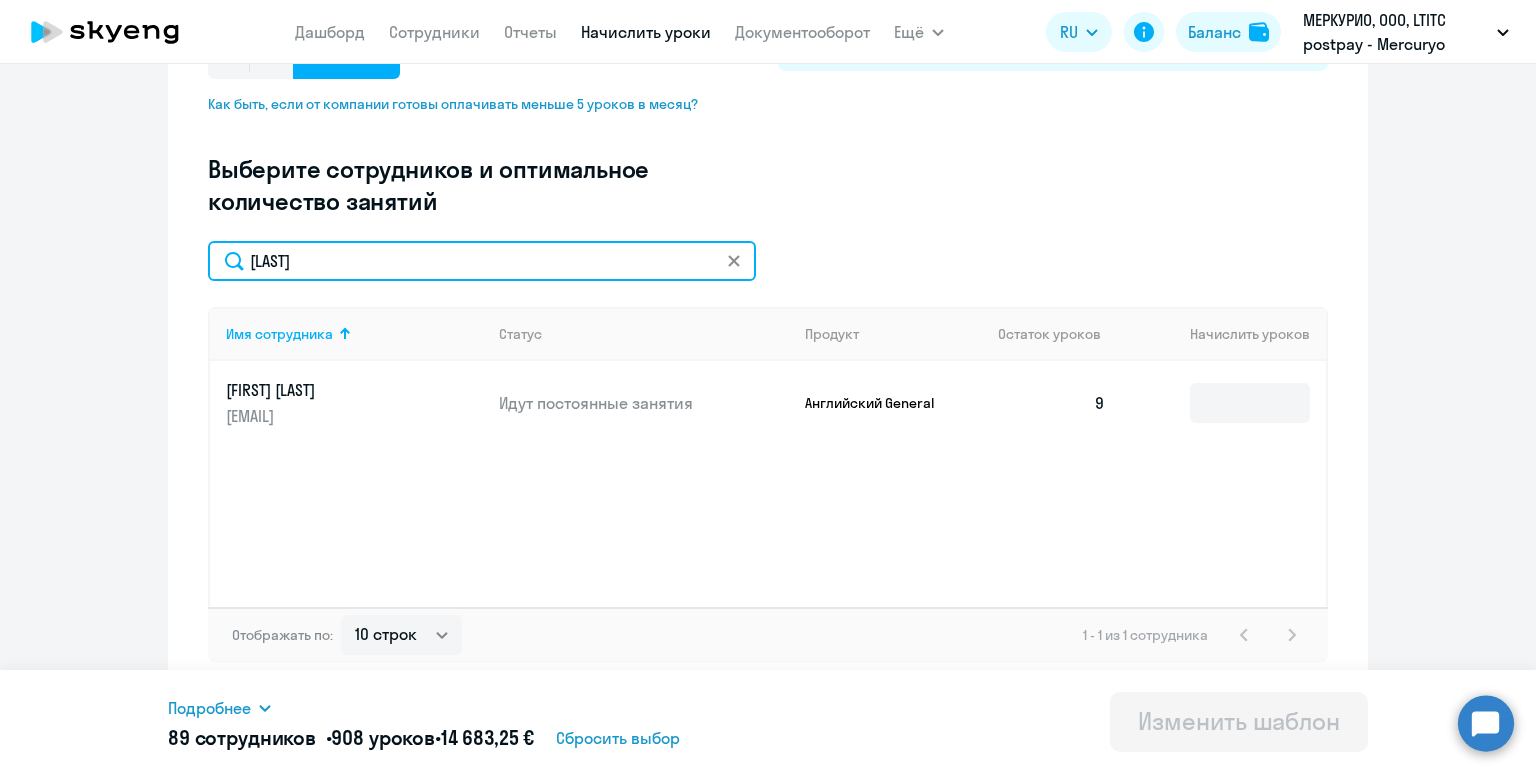 type on "[LAST]" 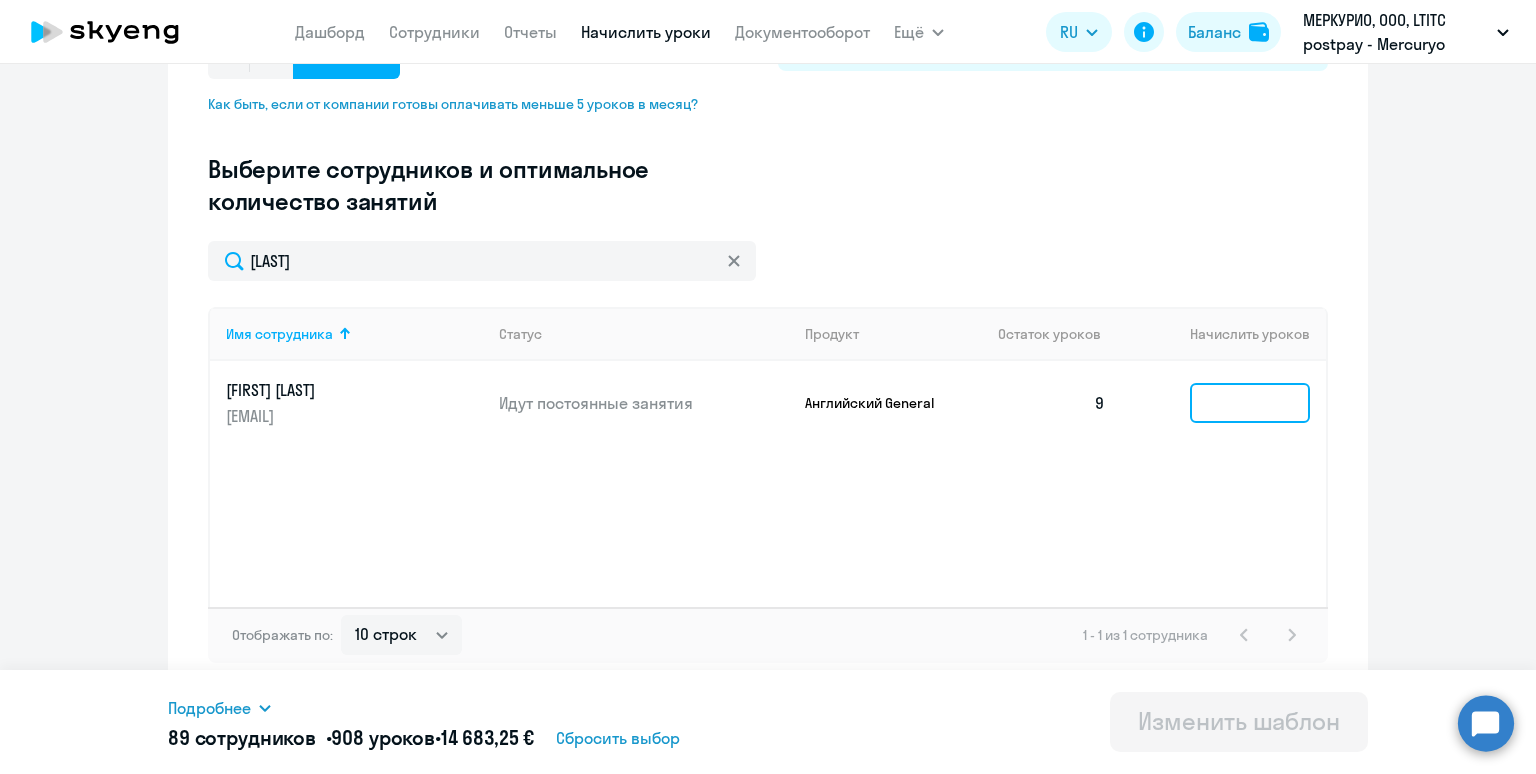 click 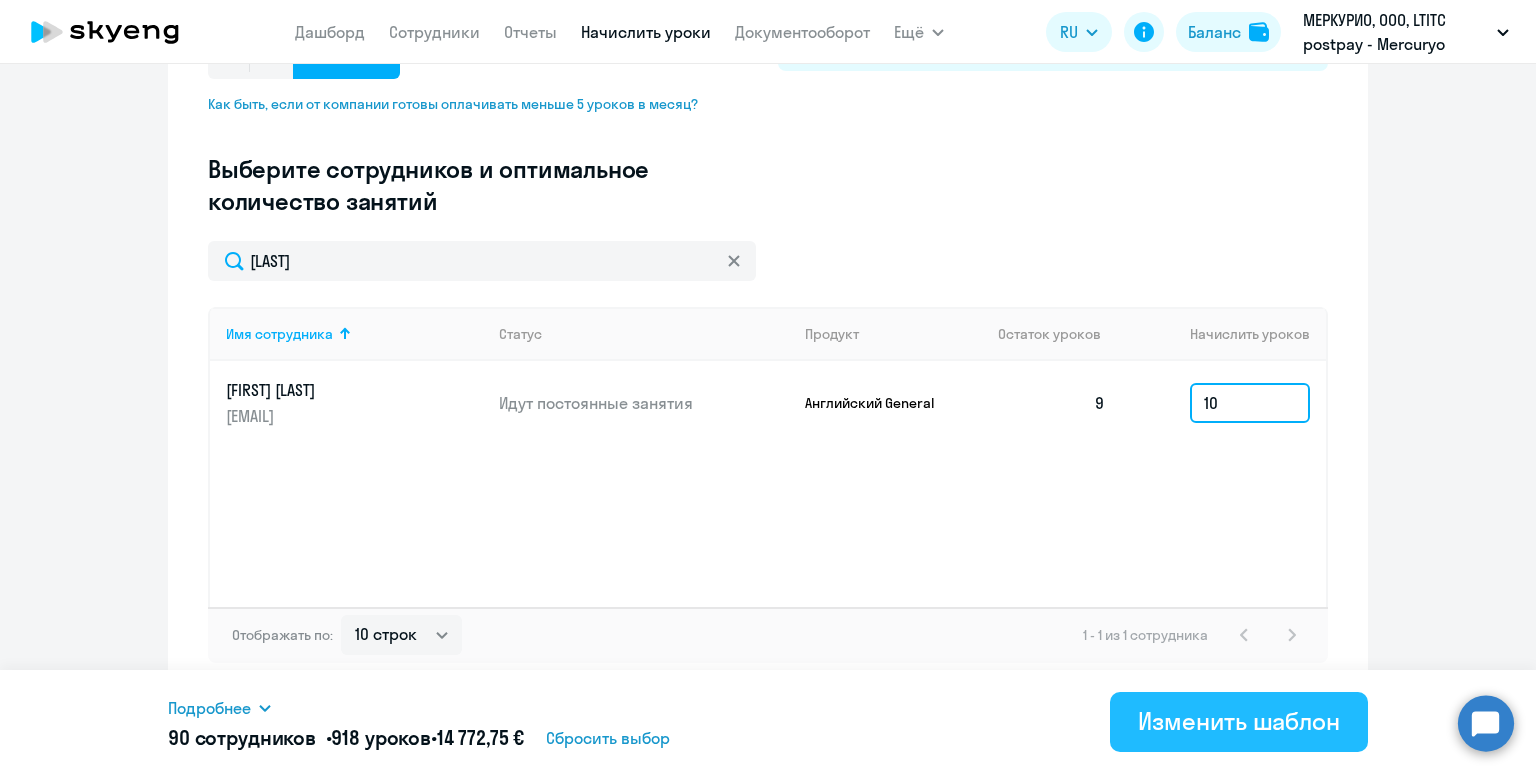 type on "10" 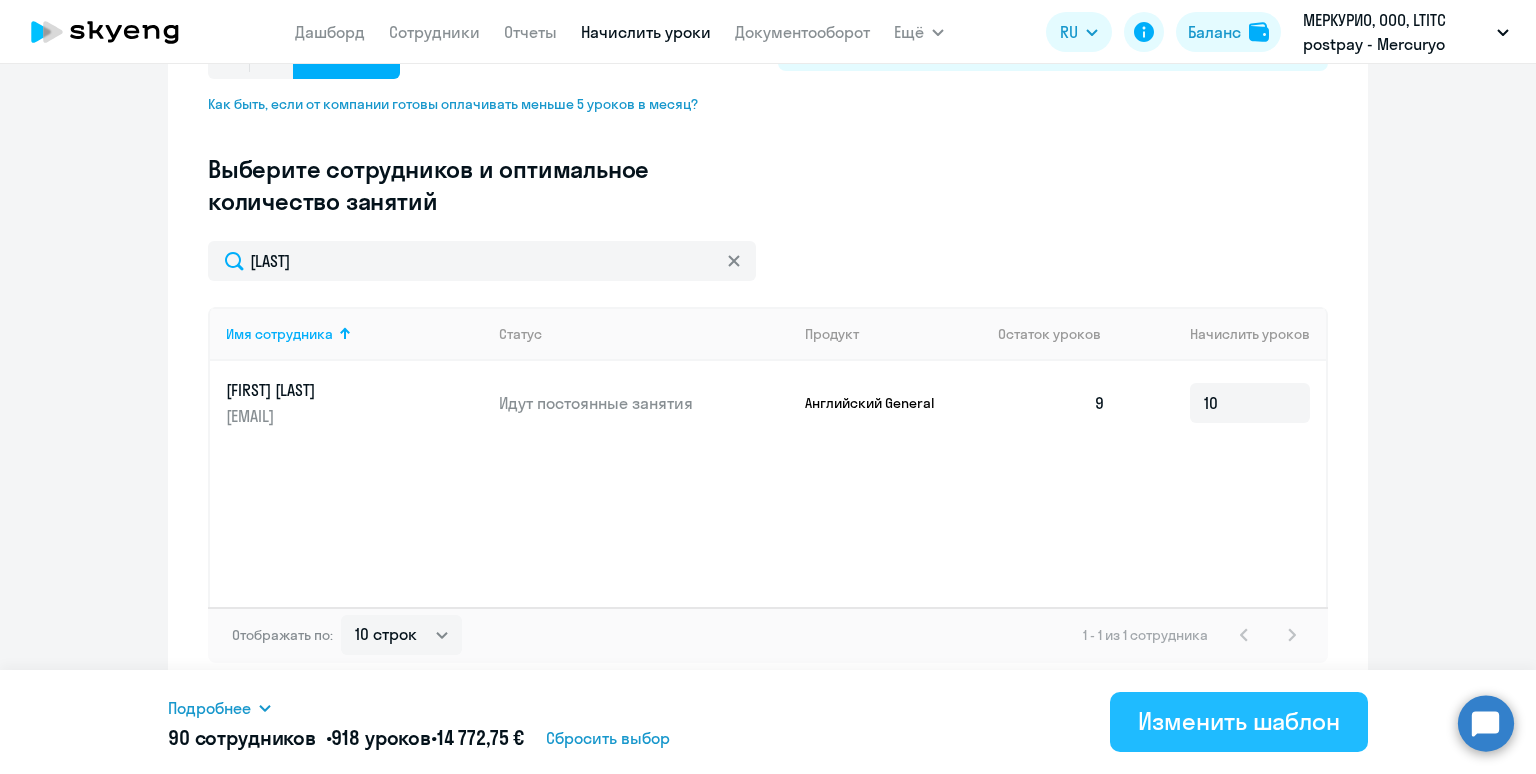 click on "Изменить шаблон" at bounding box center [1239, 721] 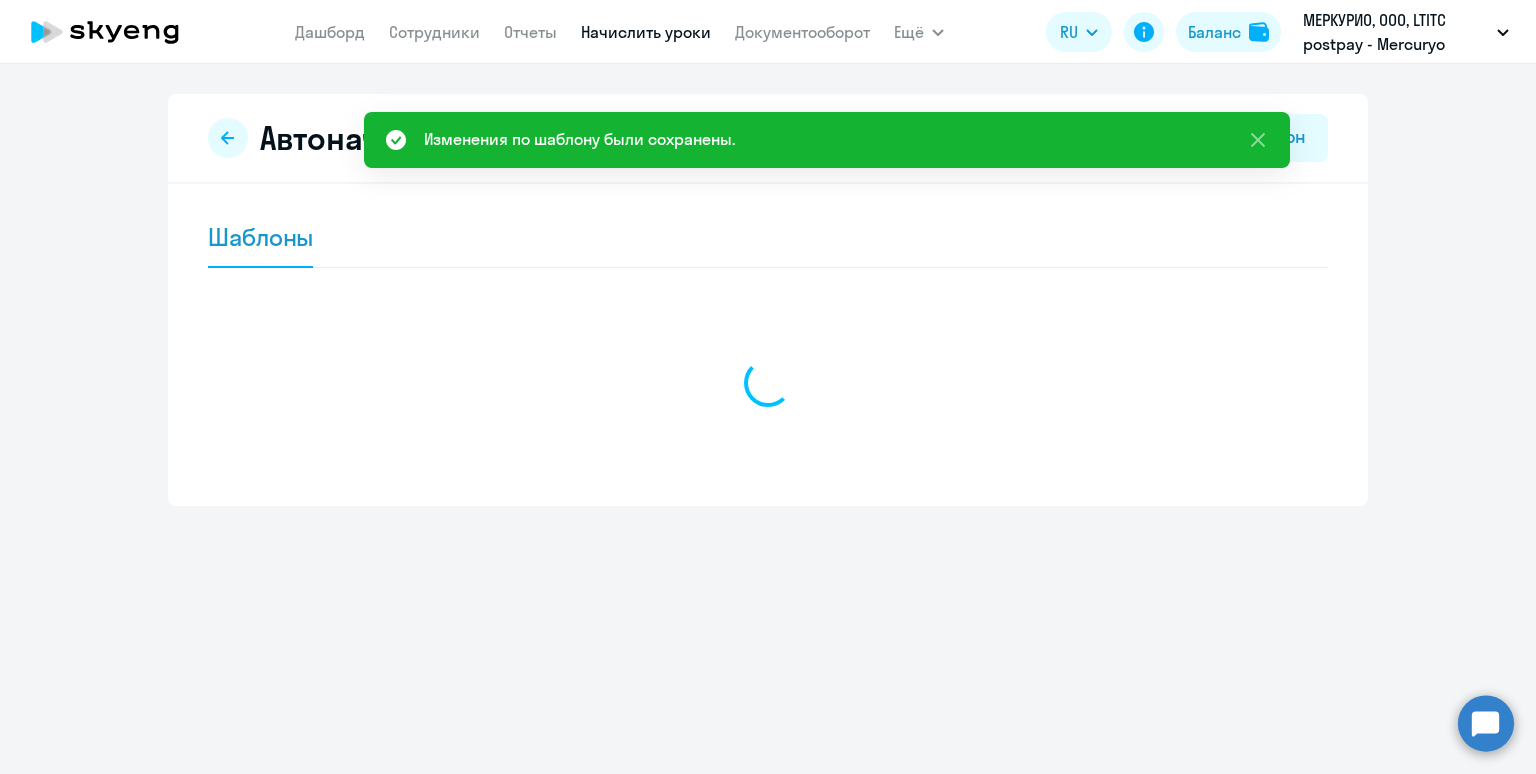 scroll, scrollTop: 0, scrollLeft: 0, axis: both 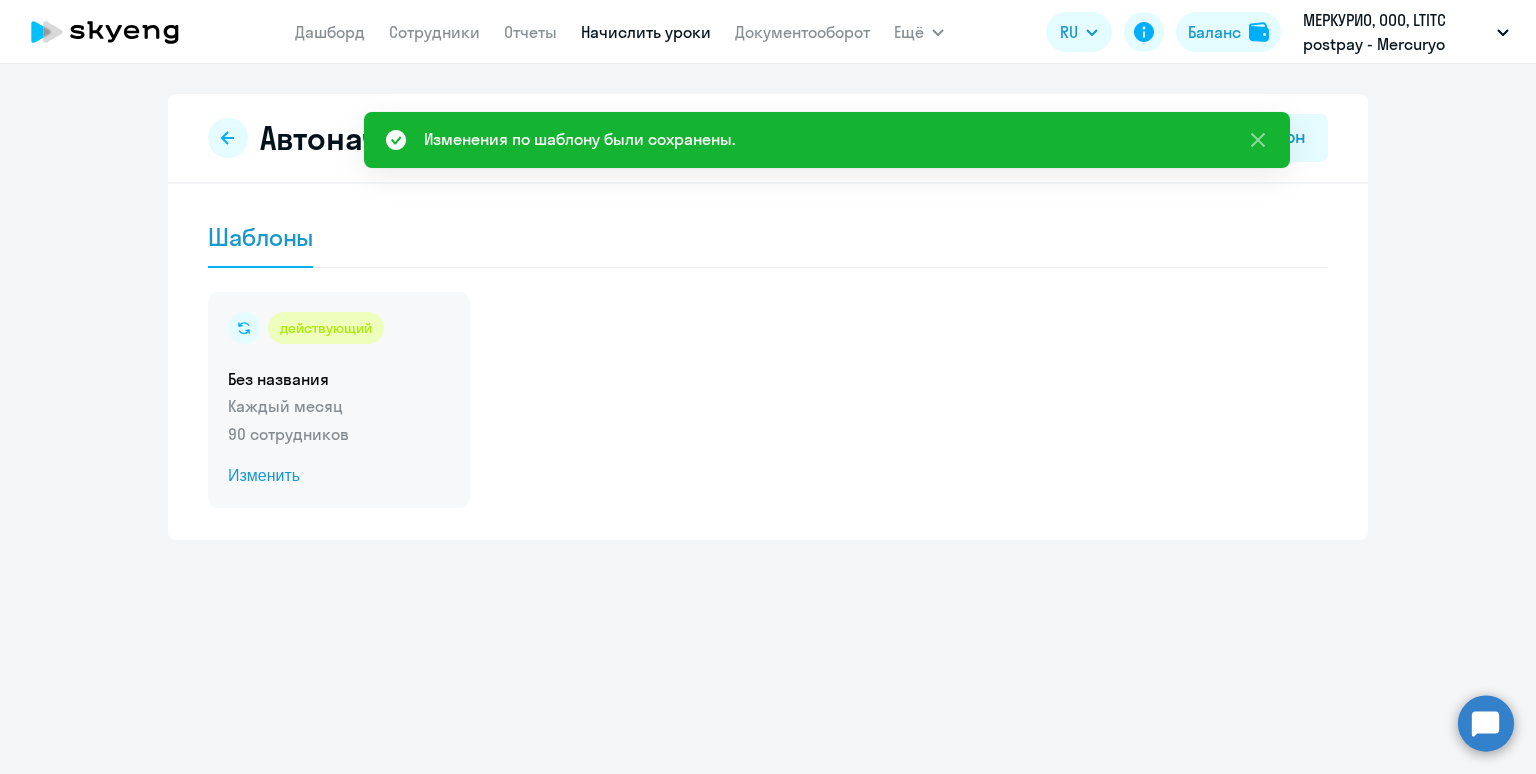 click on "Без названия" 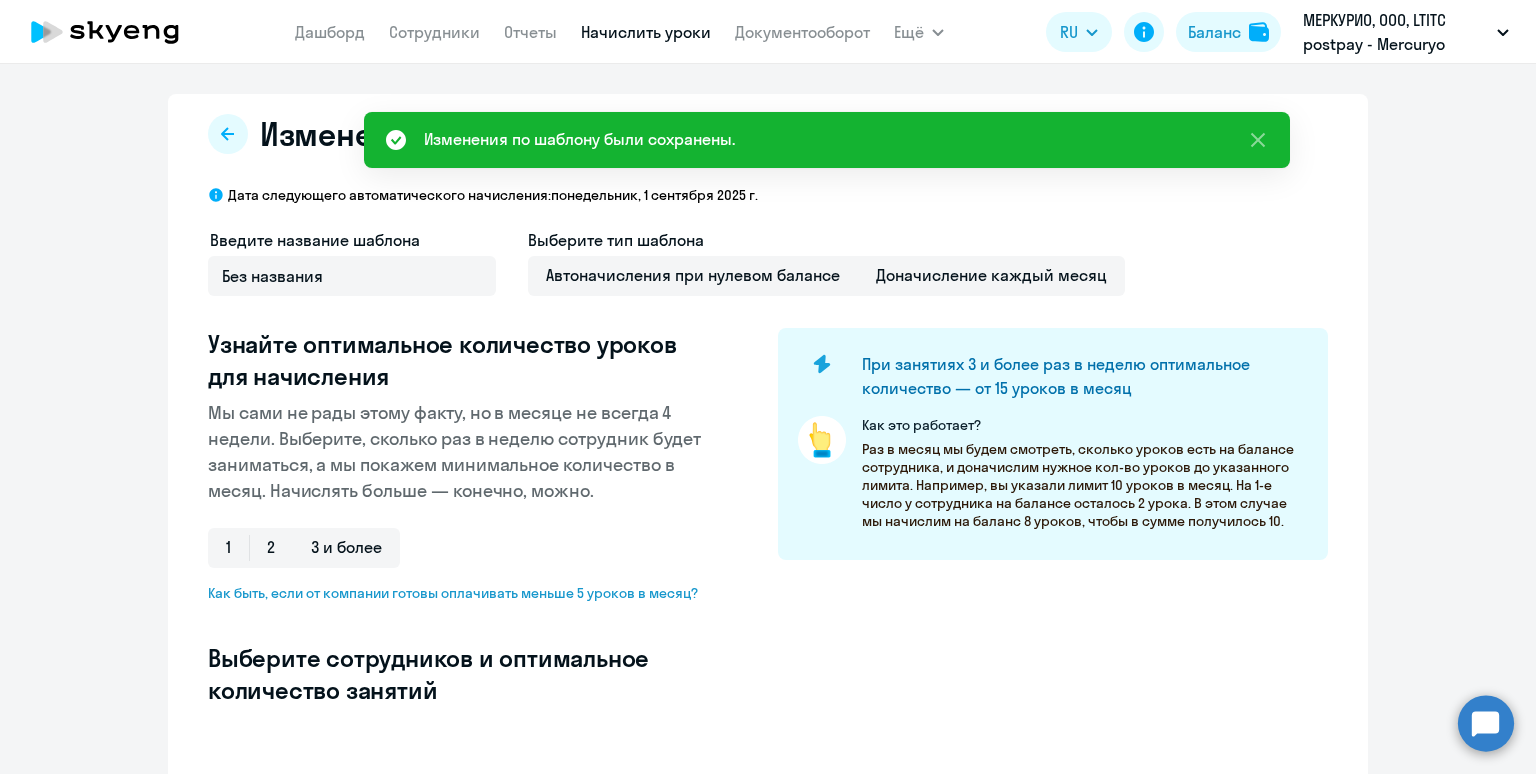 select on "10" 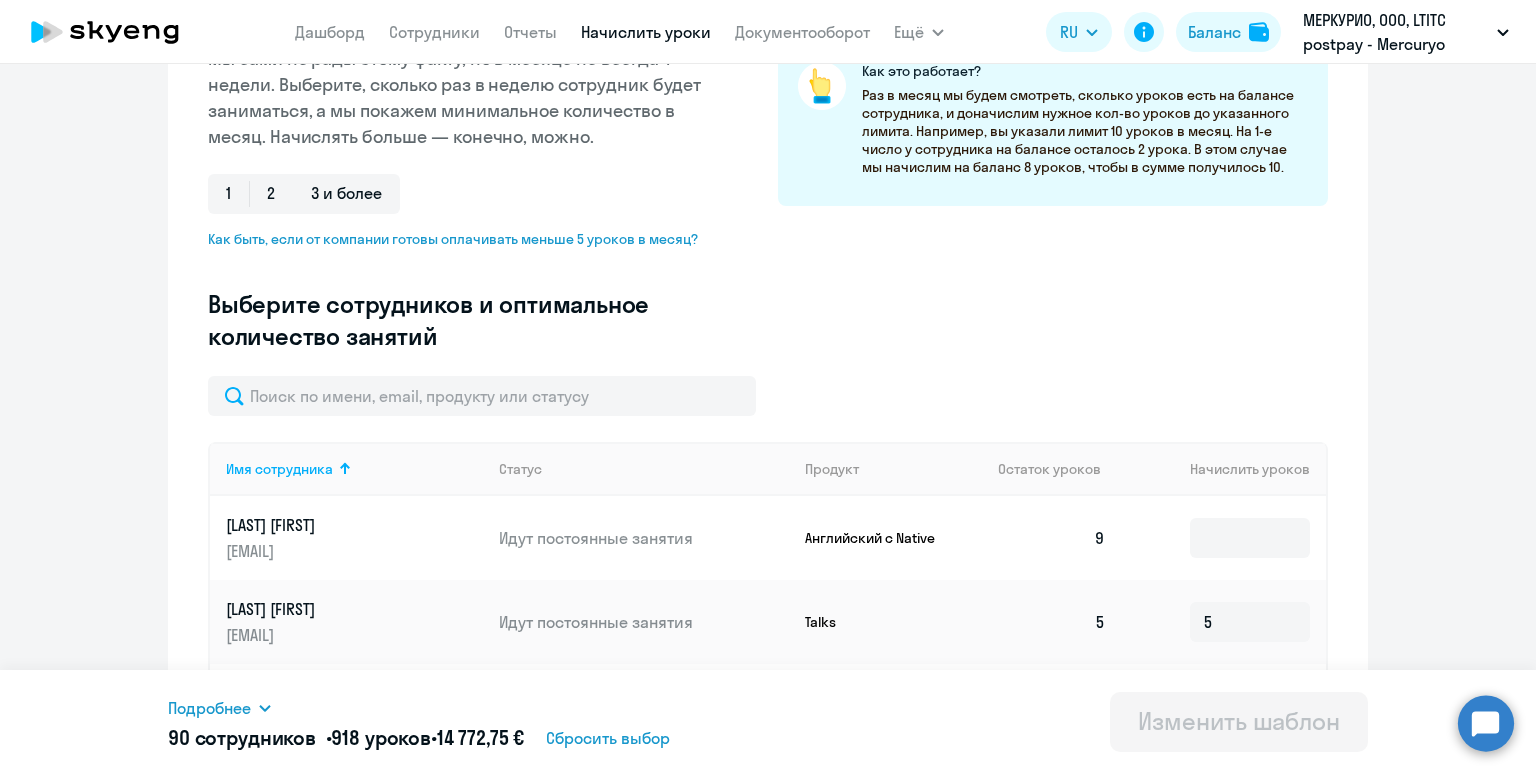 scroll, scrollTop: 356, scrollLeft: 0, axis: vertical 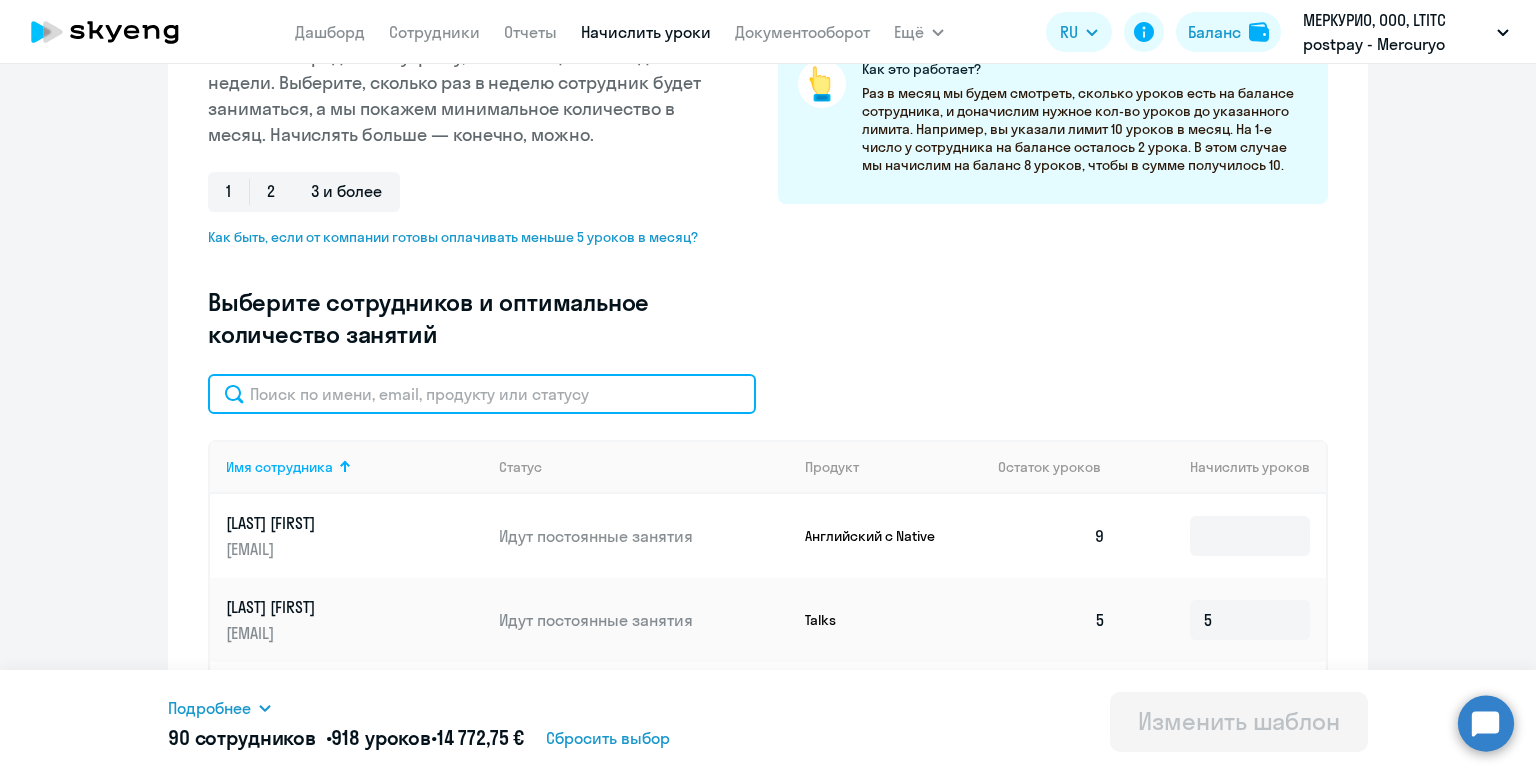 click 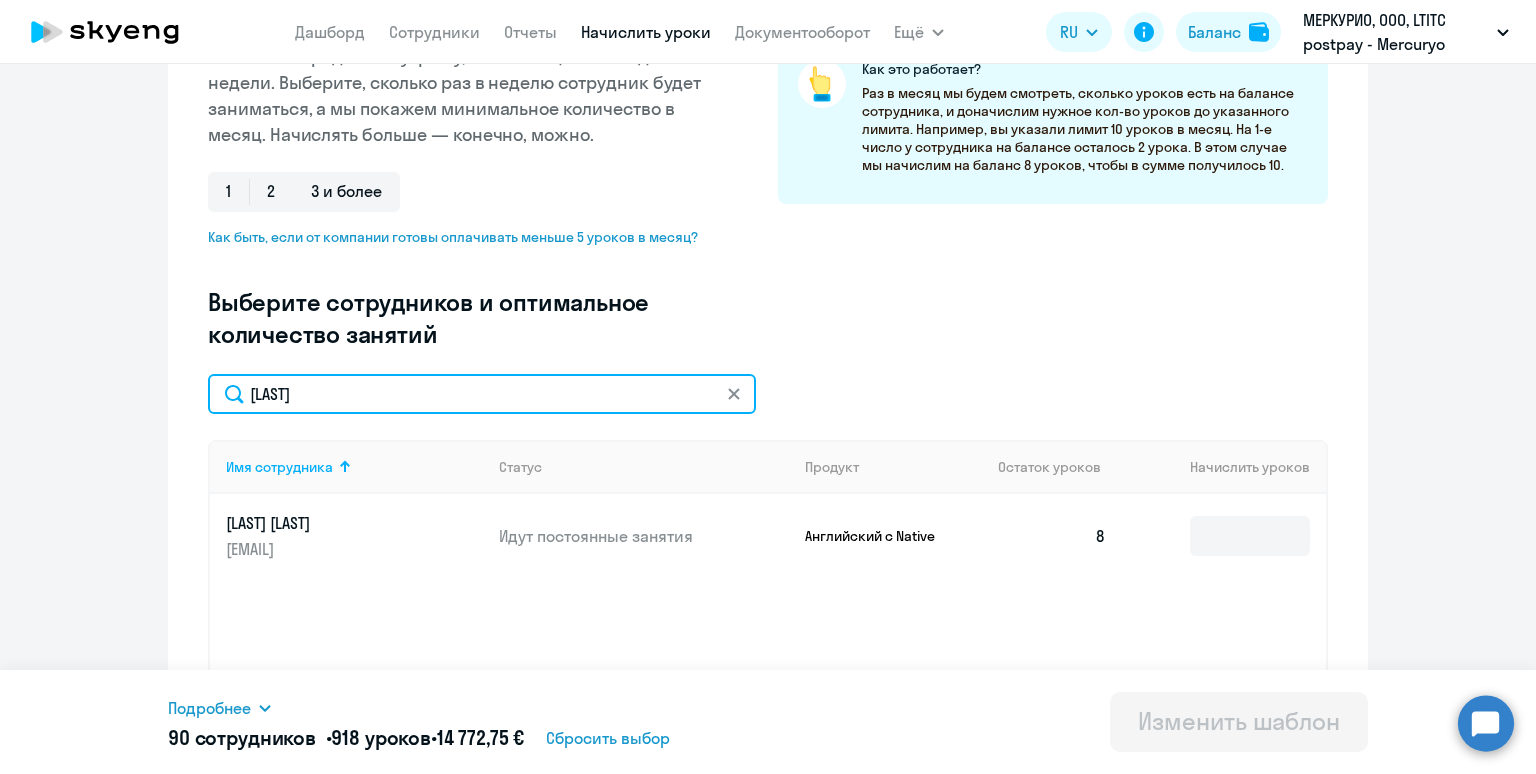 type on "[LAST]" 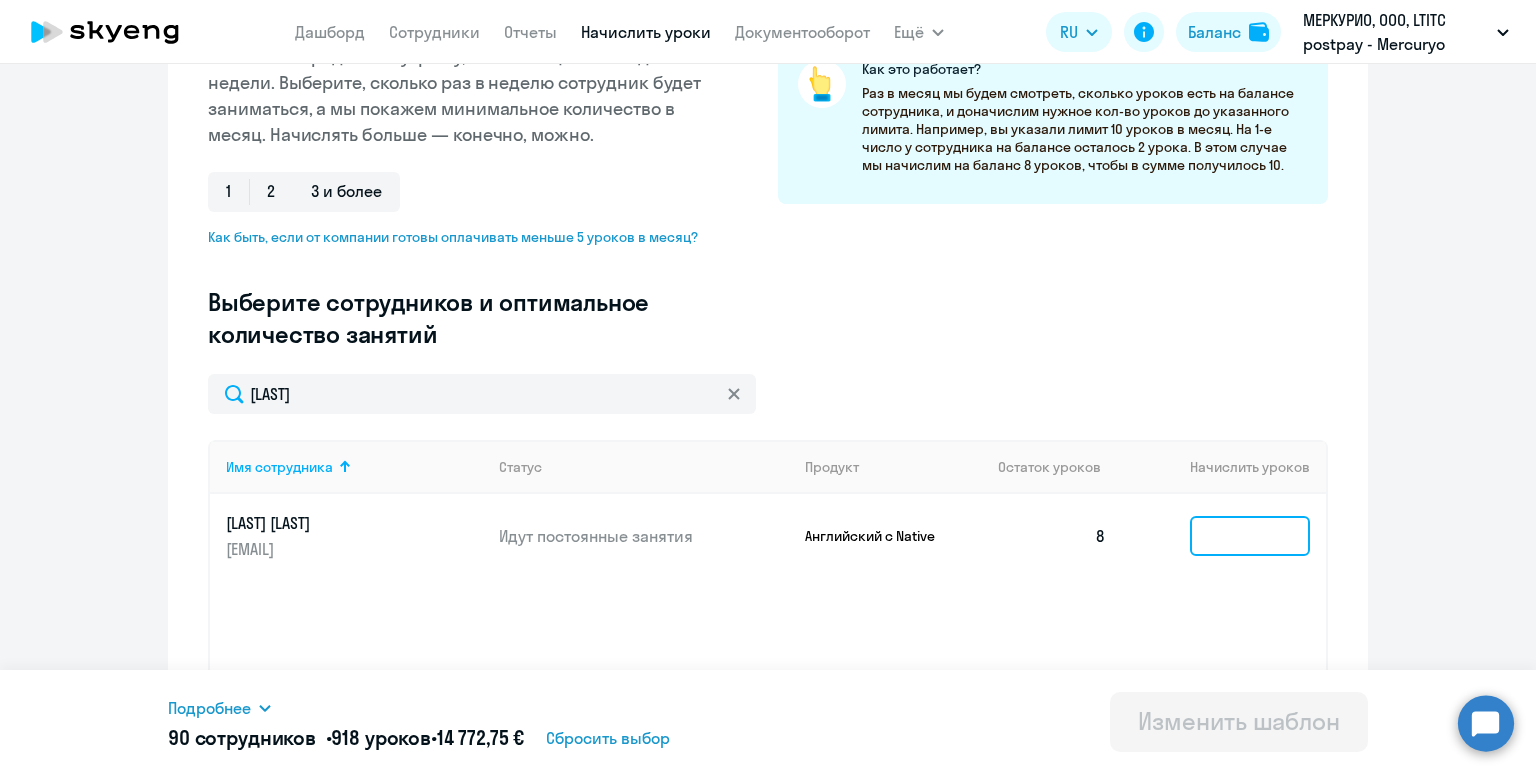 click 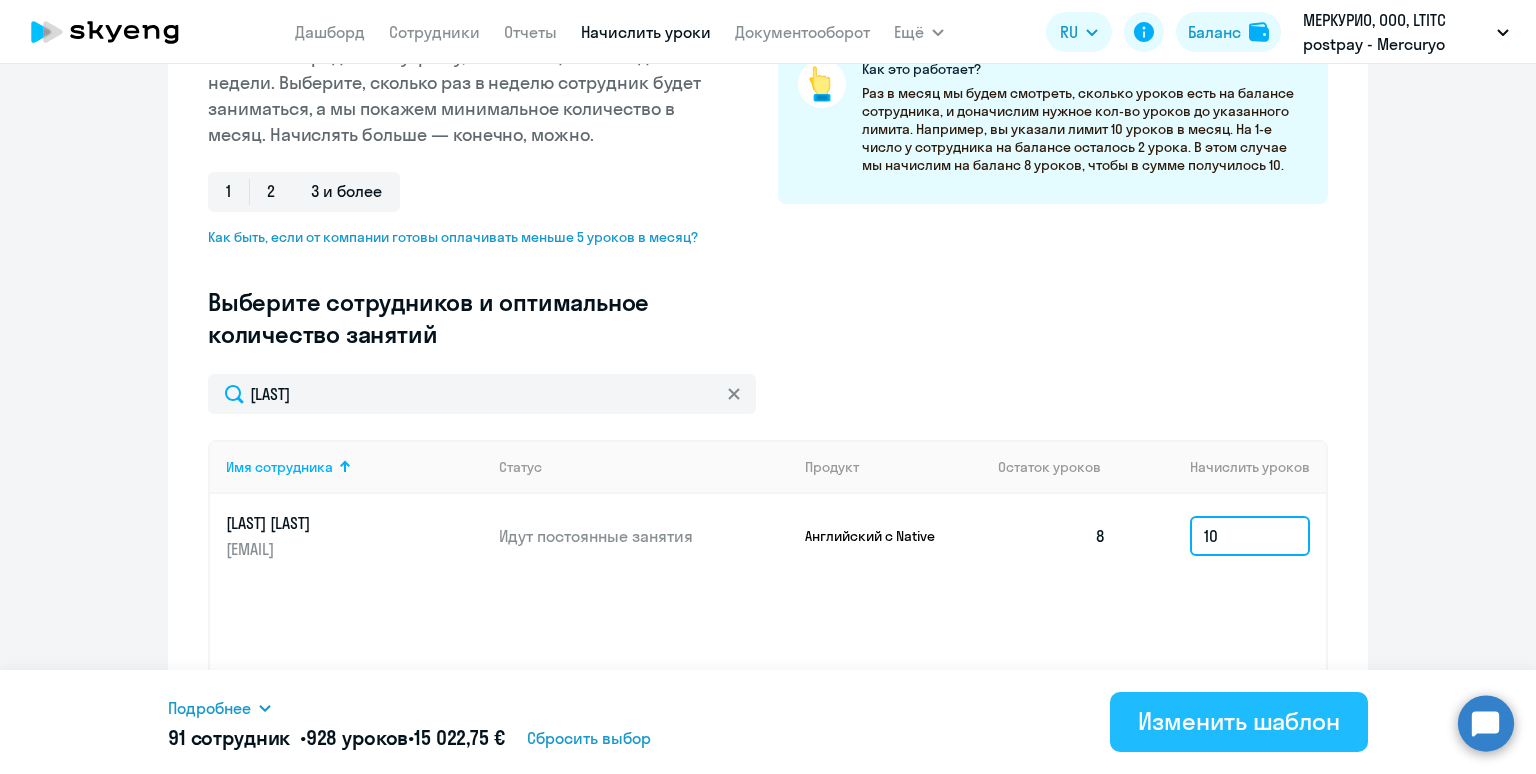 type on "10" 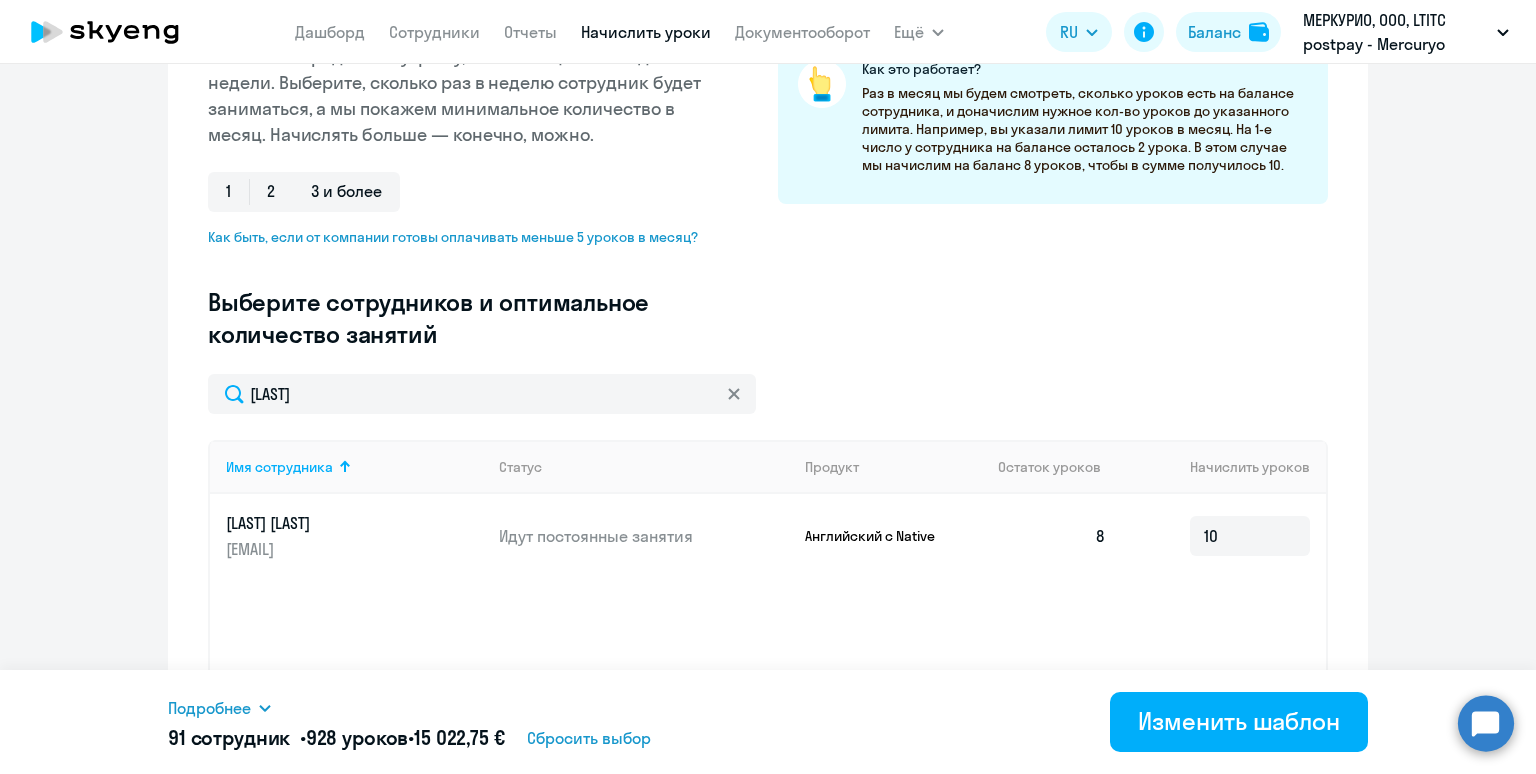 drag, startPoint x: 1137, startPoint y: 723, endPoint x: 1185, endPoint y: 752, distance: 56.0803 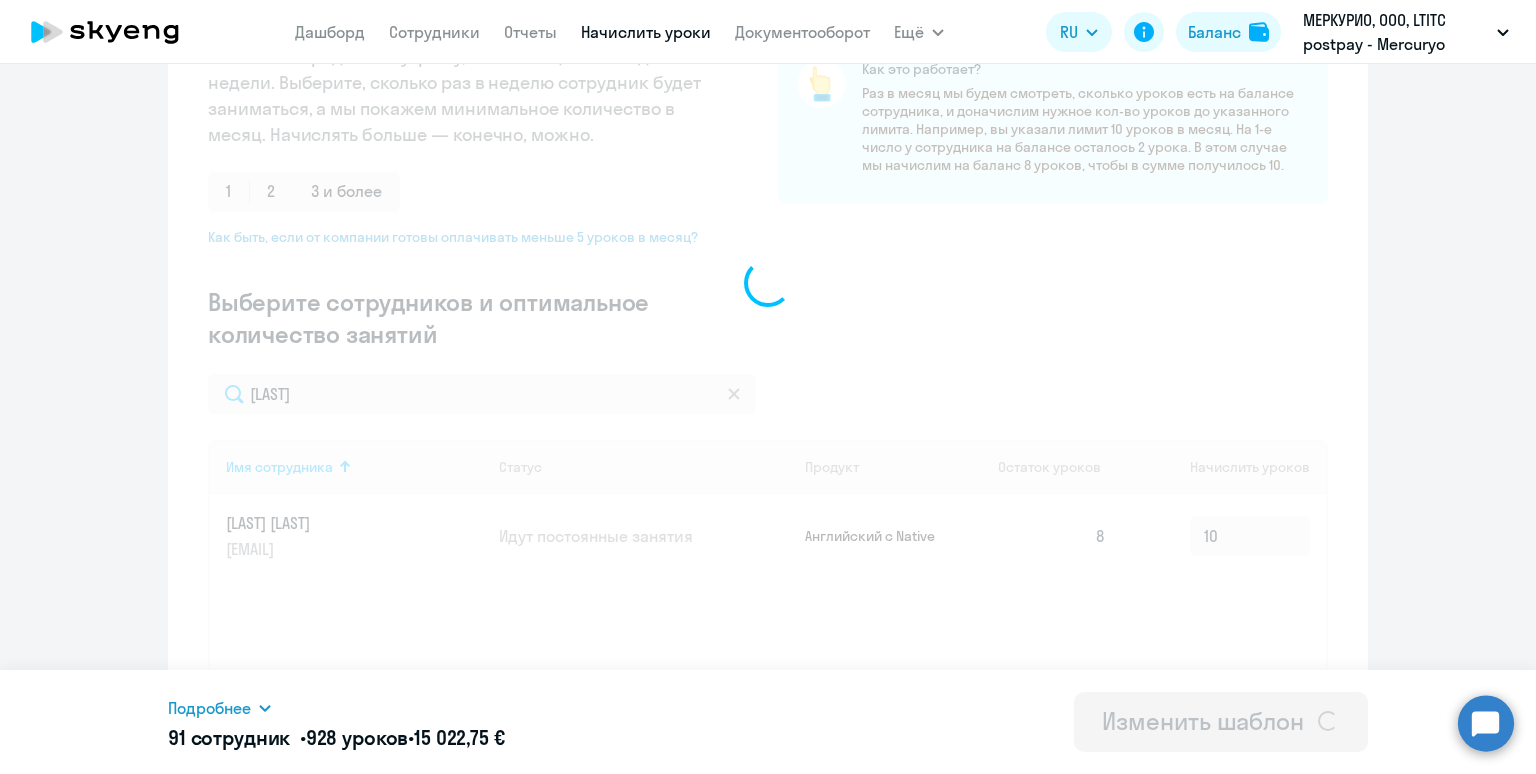 scroll, scrollTop: 0, scrollLeft: 0, axis: both 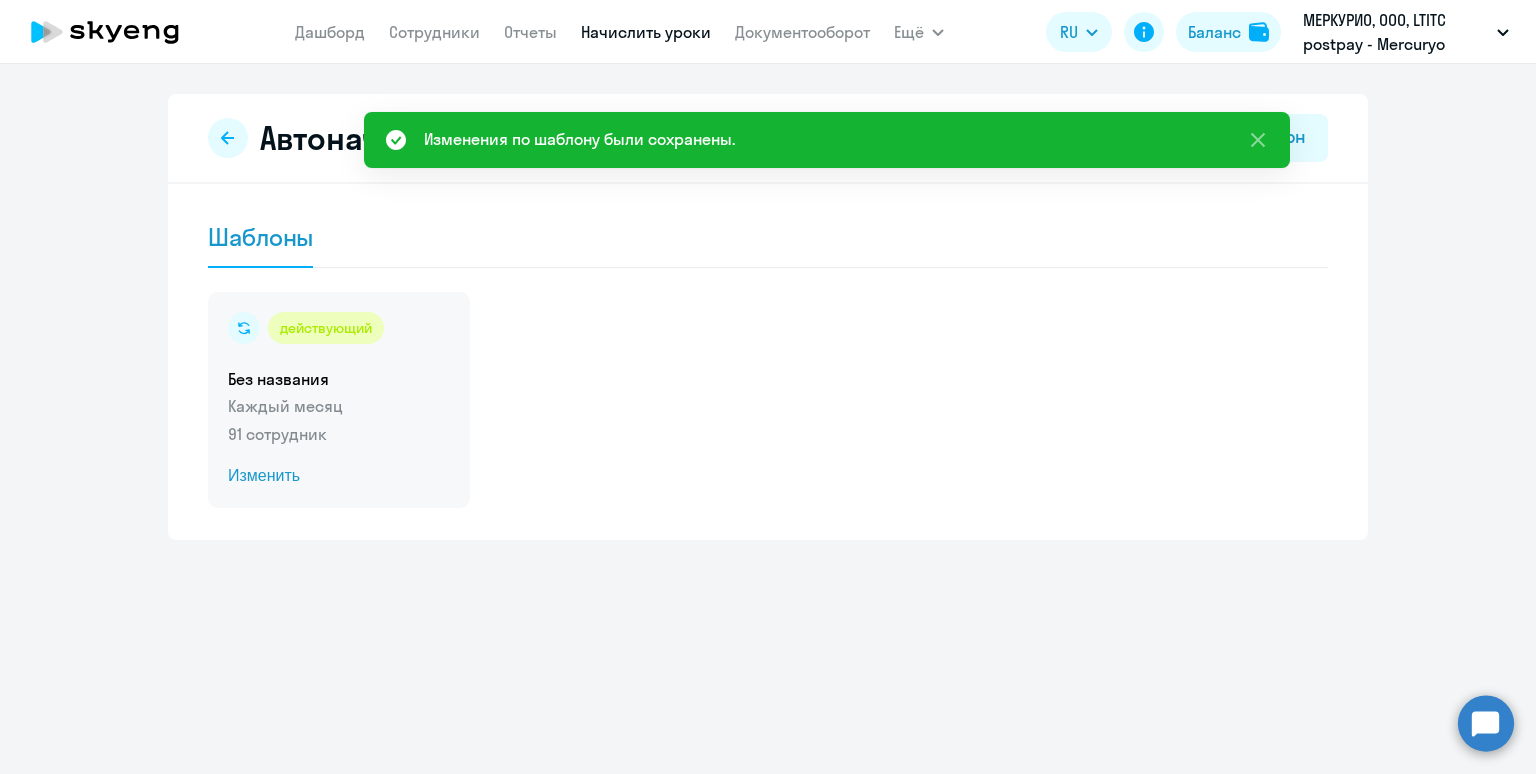 click on "действующий  Без названия  Каждый месяц   91 сотрудник  Изменить" 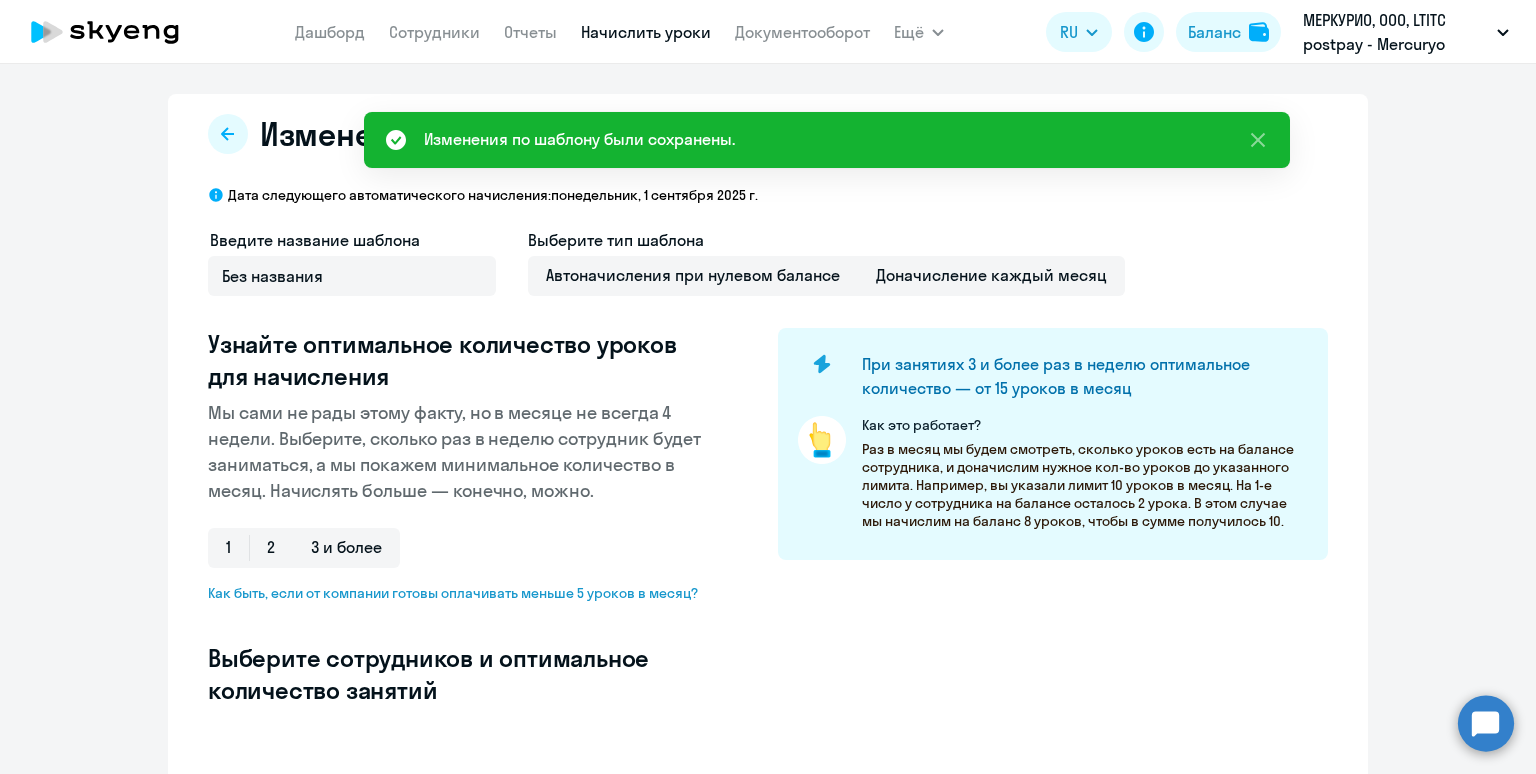 select on "10" 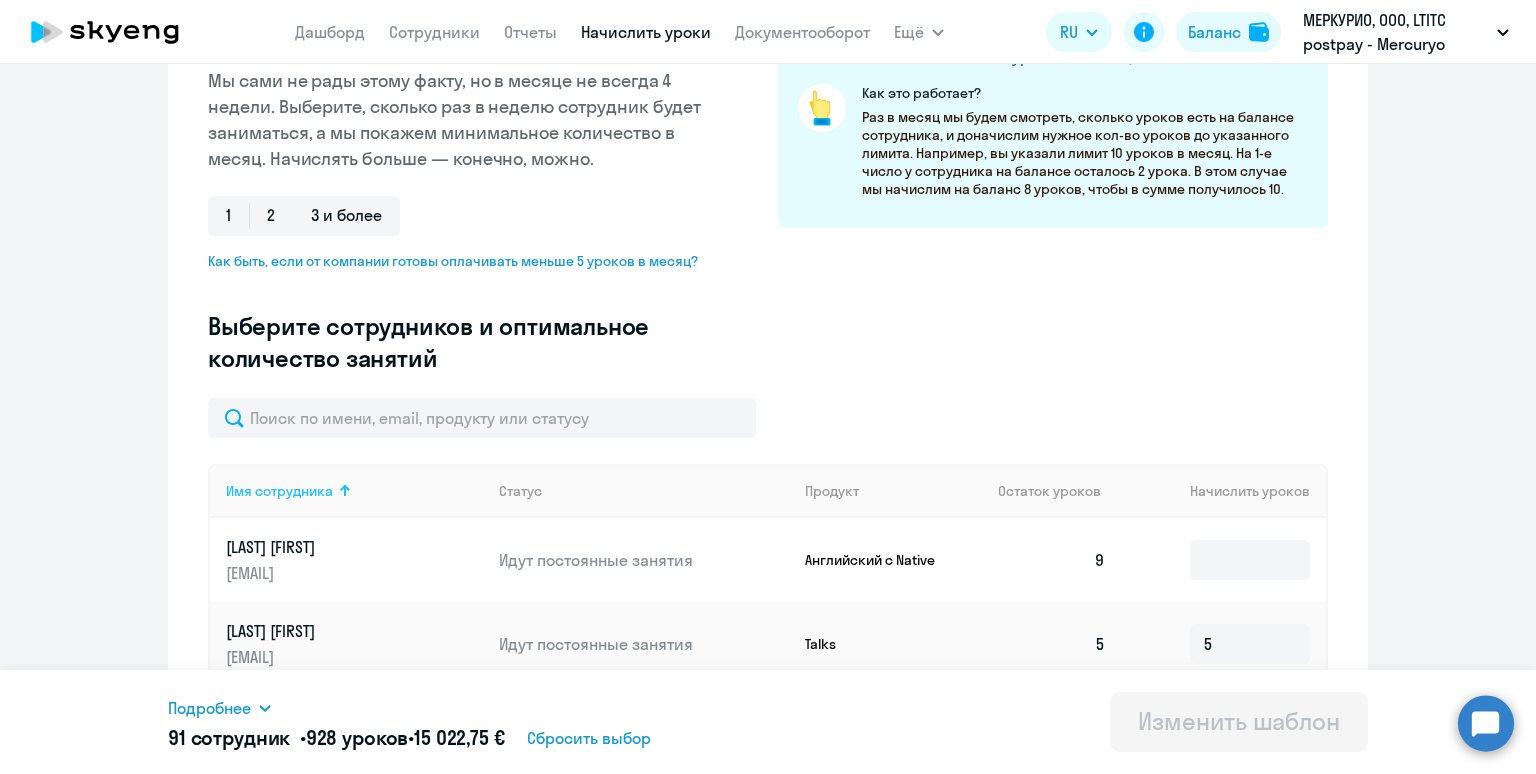 scroll, scrollTop: 336, scrollLeft: 0, axis: vertical 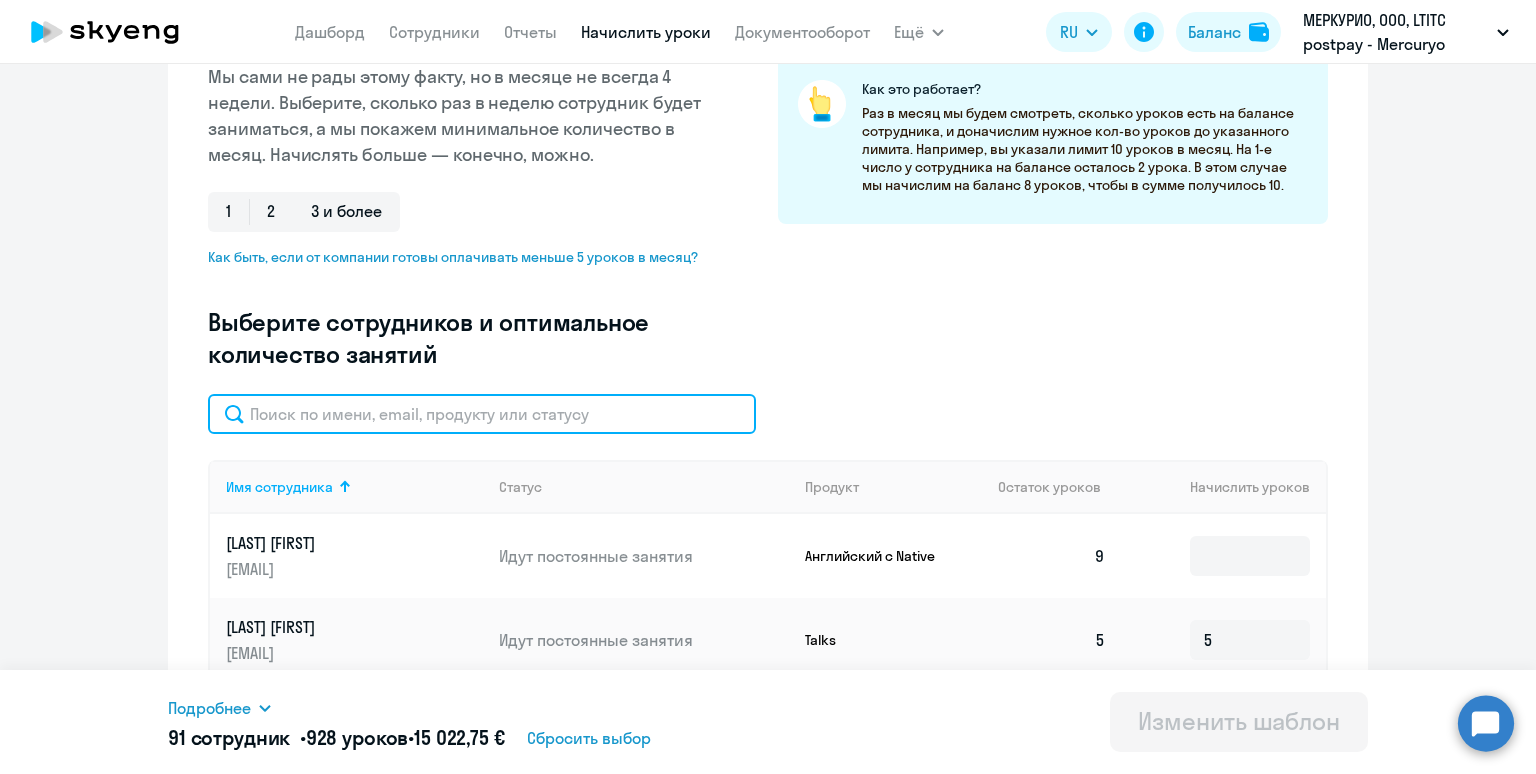 click 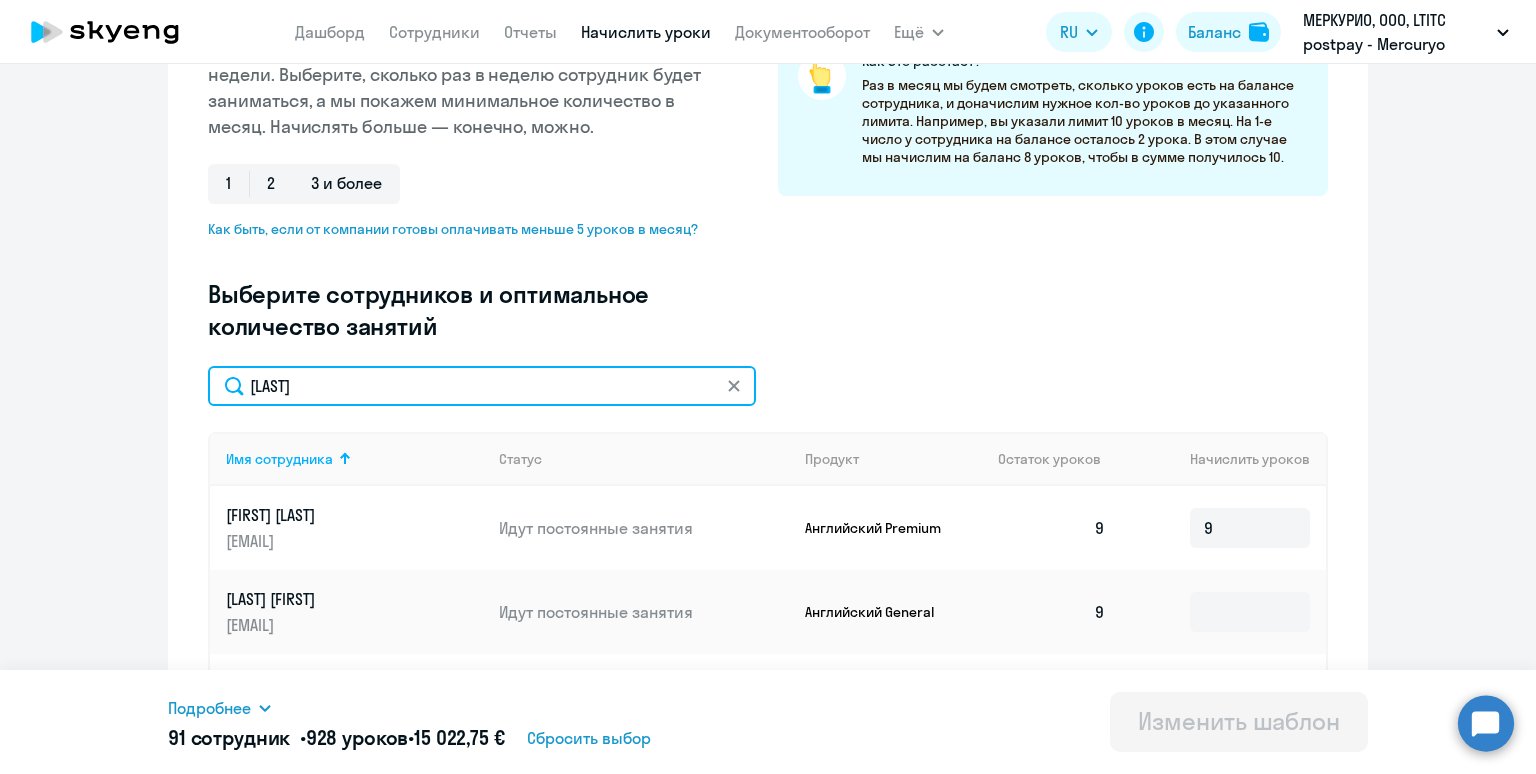 scroll, scrollTop: 372, scrollLeft: 0, axis: vertical 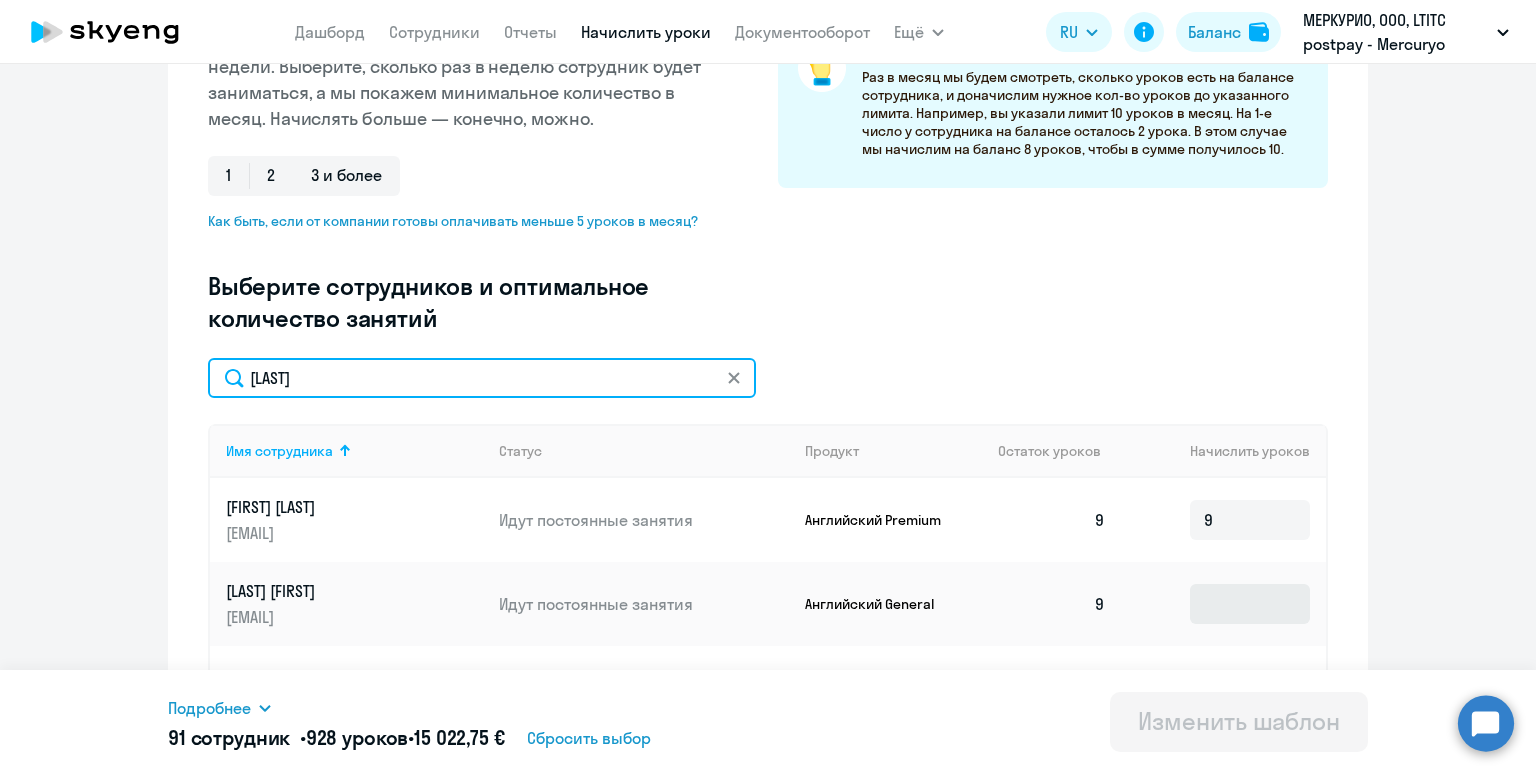 type on "[LAST]" 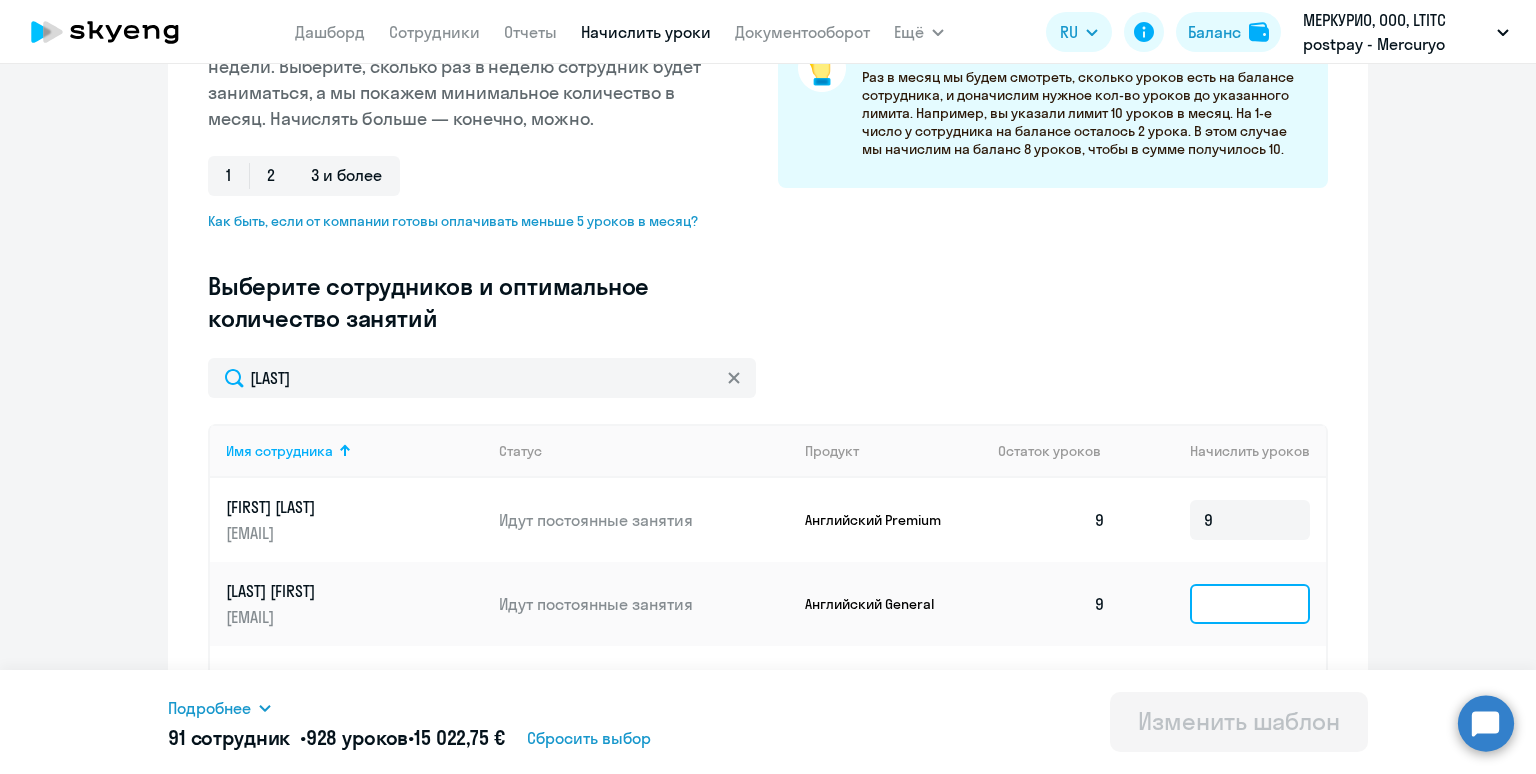 click 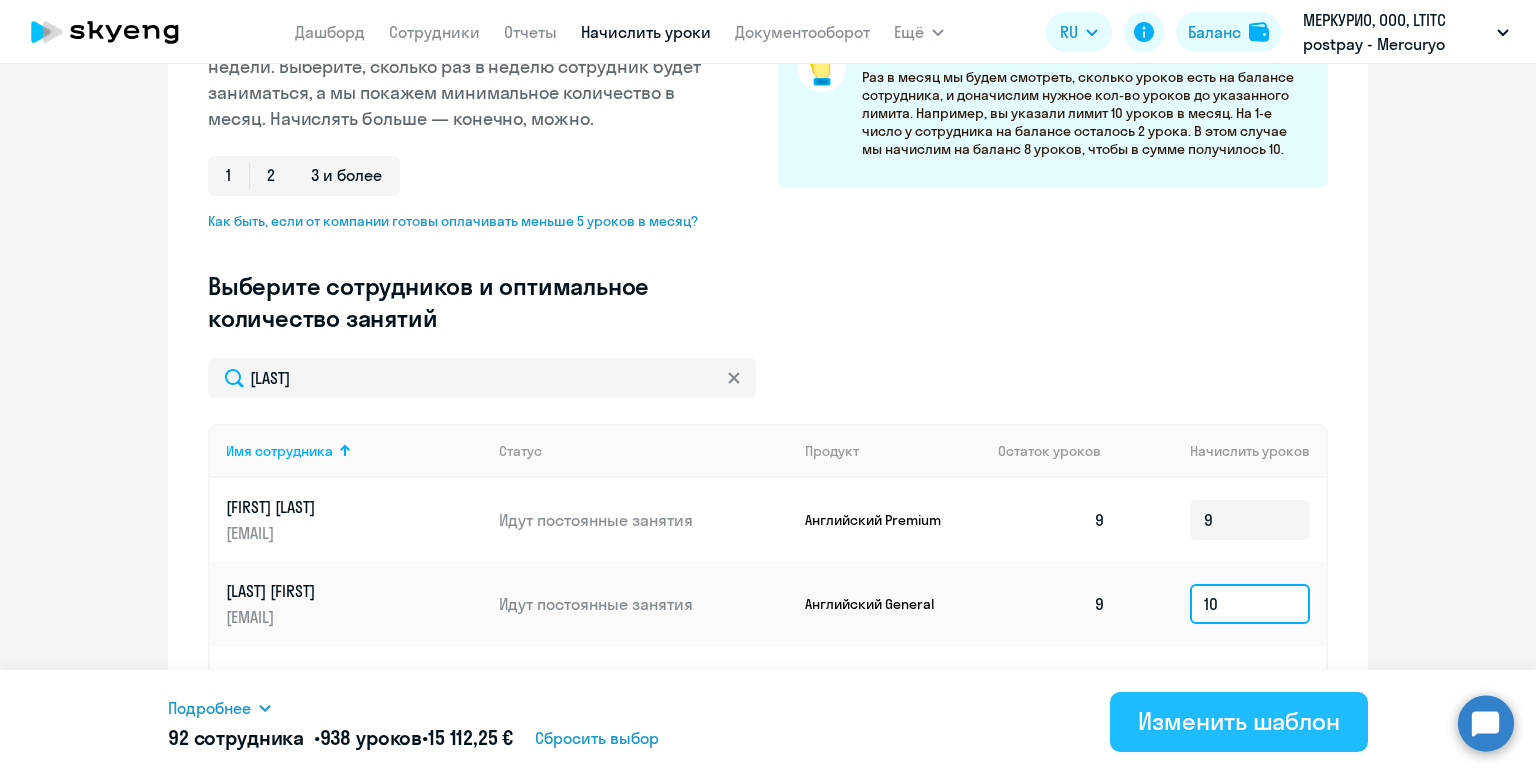 type on "10" 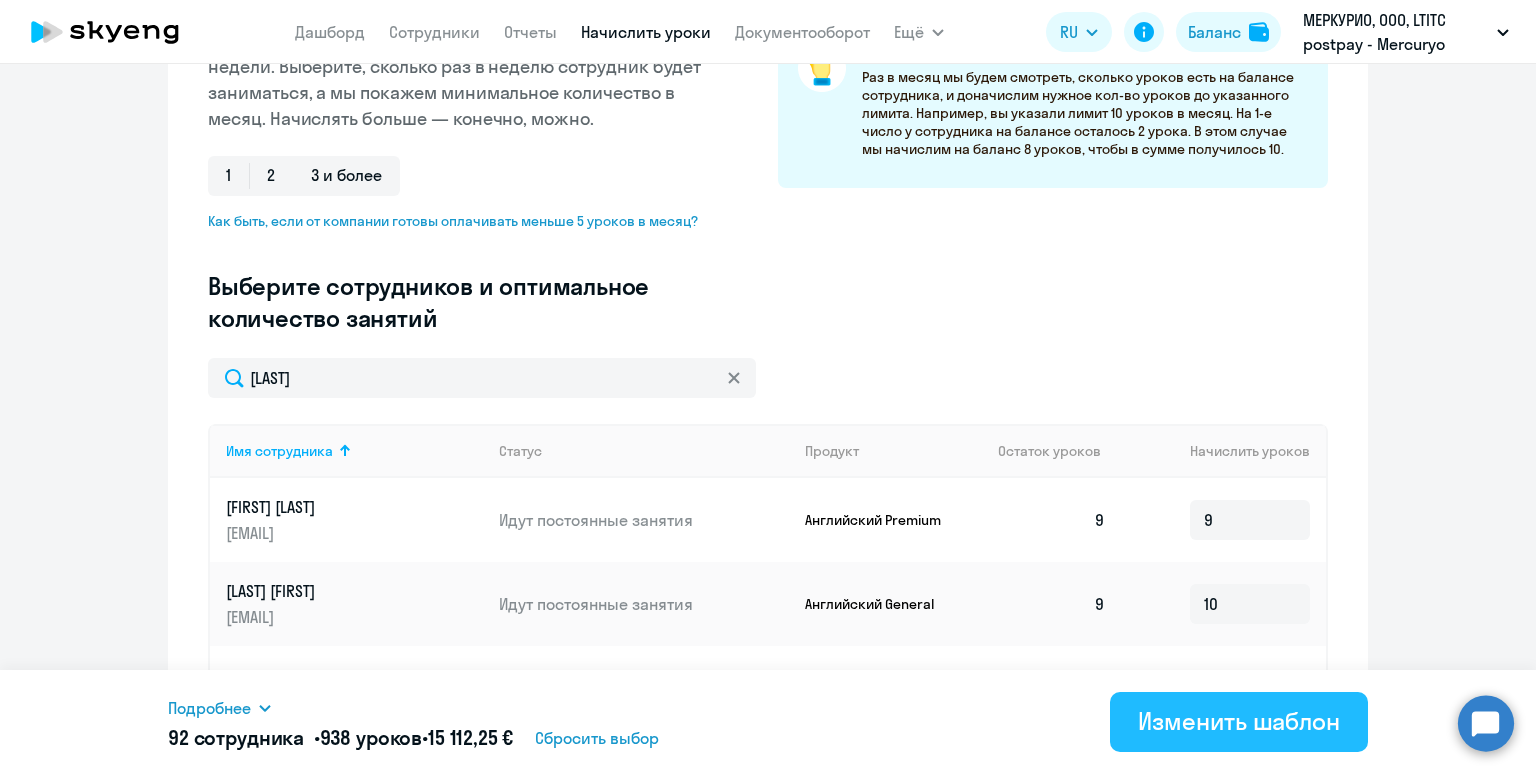click on "Изменить шаблон" at bounding box center [1239, 721] 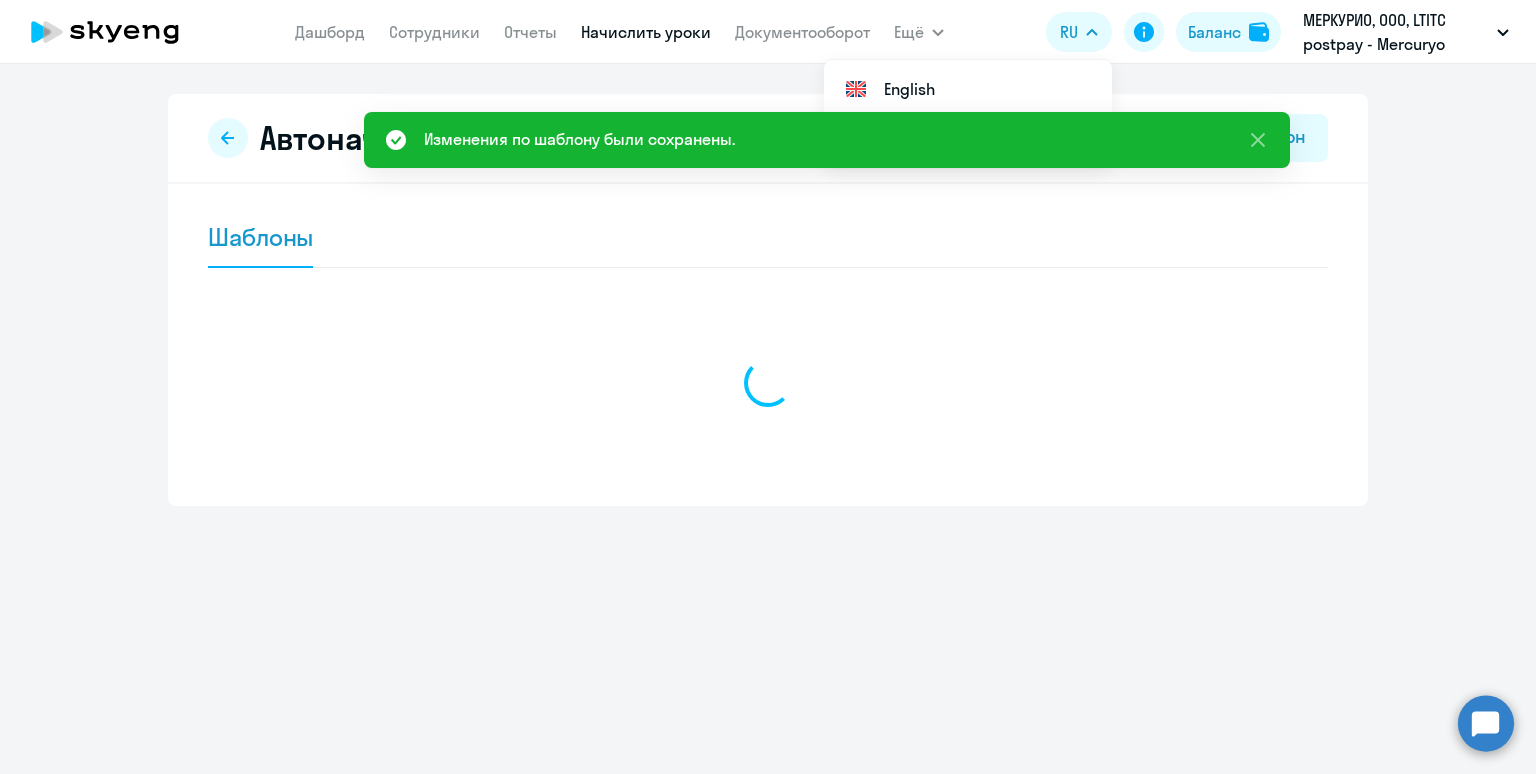 scroll, scrollTop: 0, scrollLeft: 0, axis: both 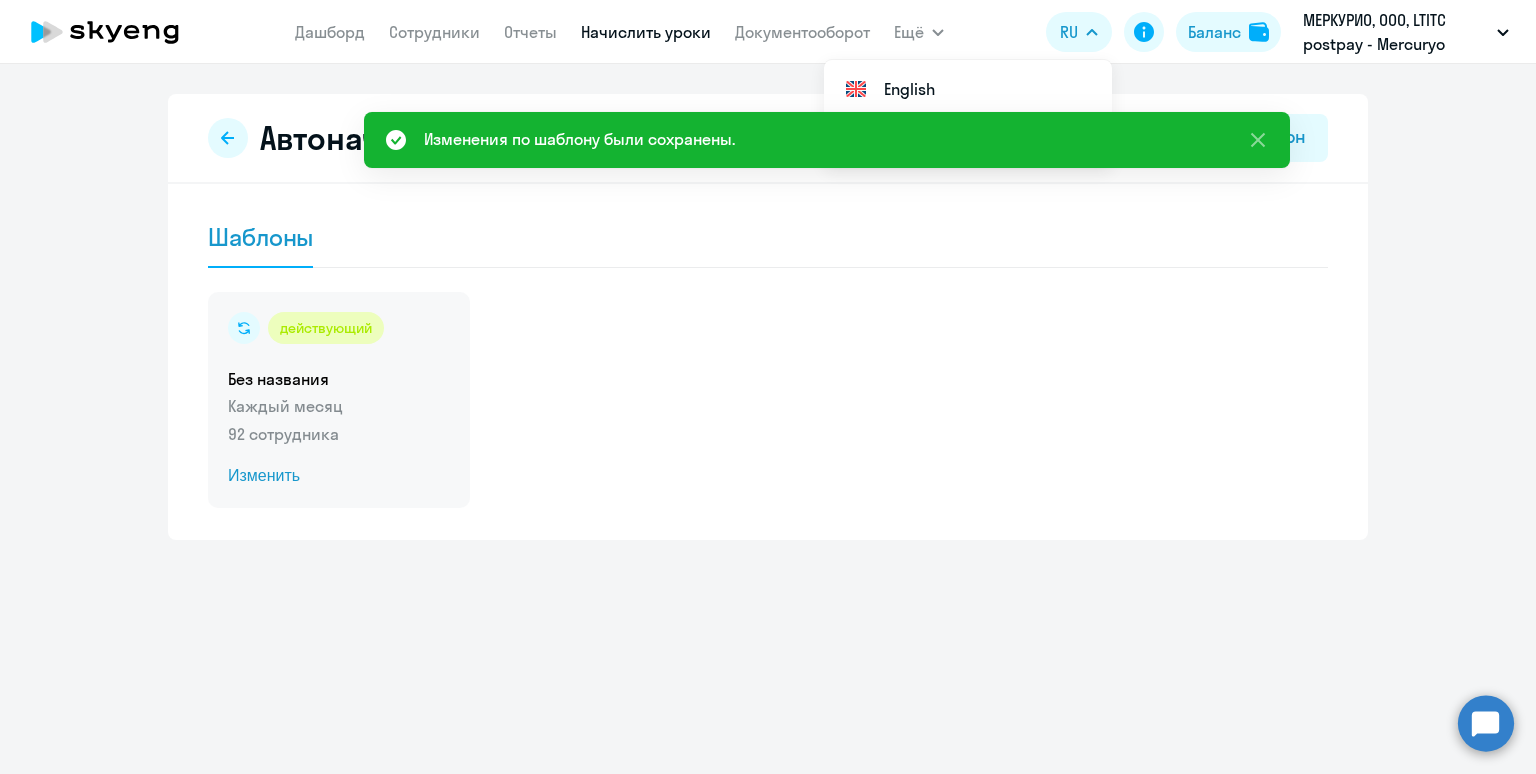 drag, startPoint x: 373, startPoint y: 444, endPoint x: 383, endPoint y: 385, distance: 59.841457 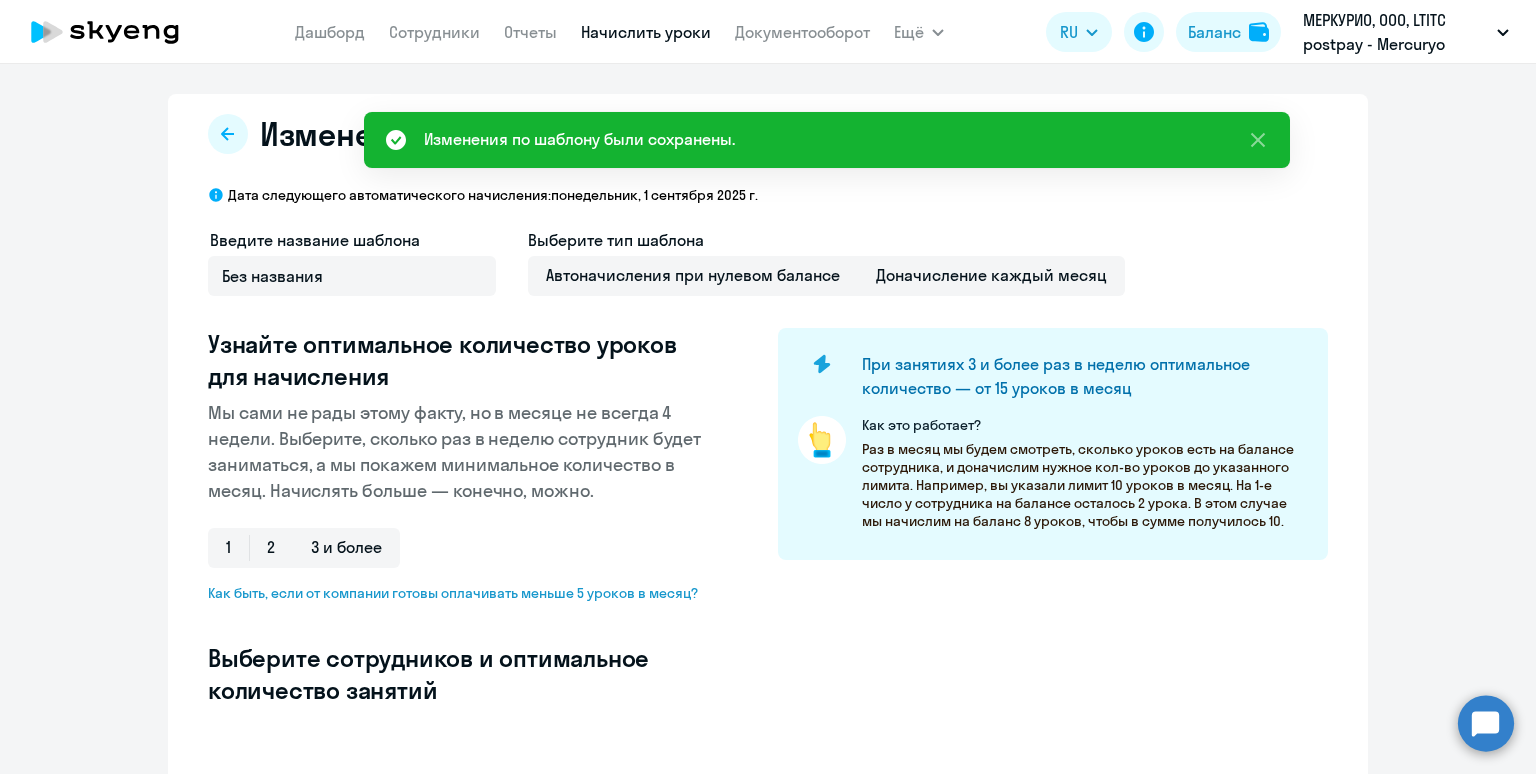 select on "10" 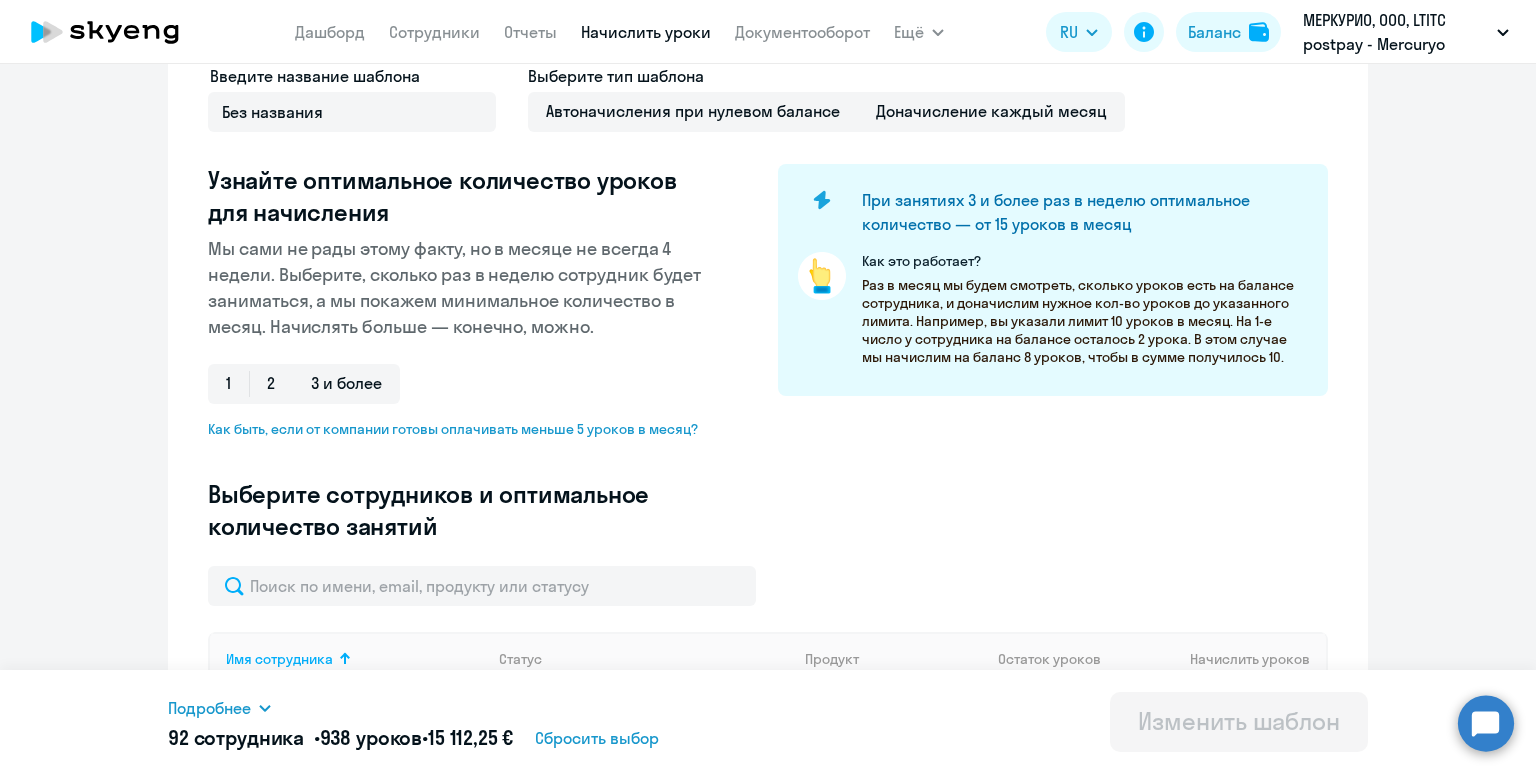 scroll, scrollTop: 164, scrollLeft: 0, axis: vertical 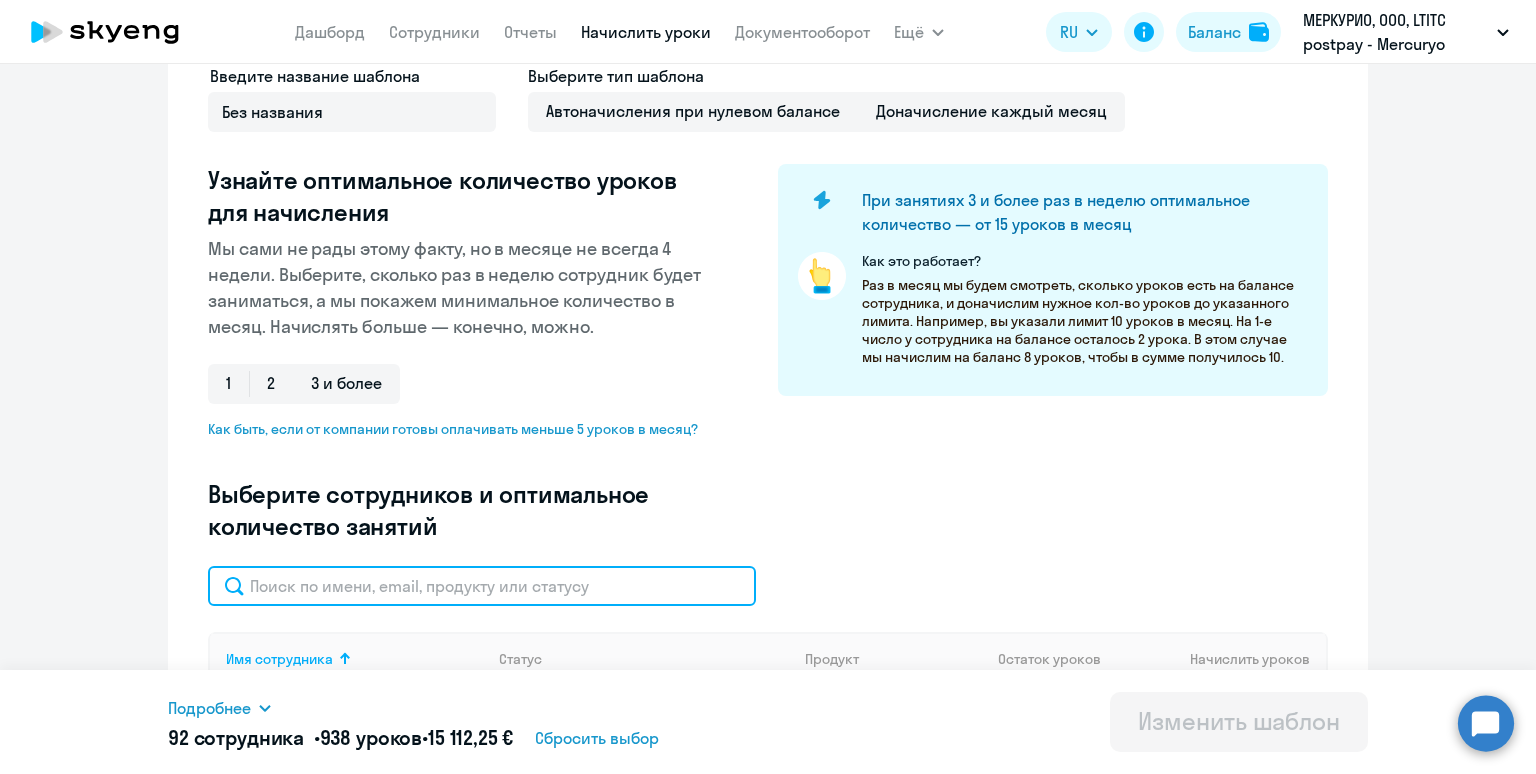 click 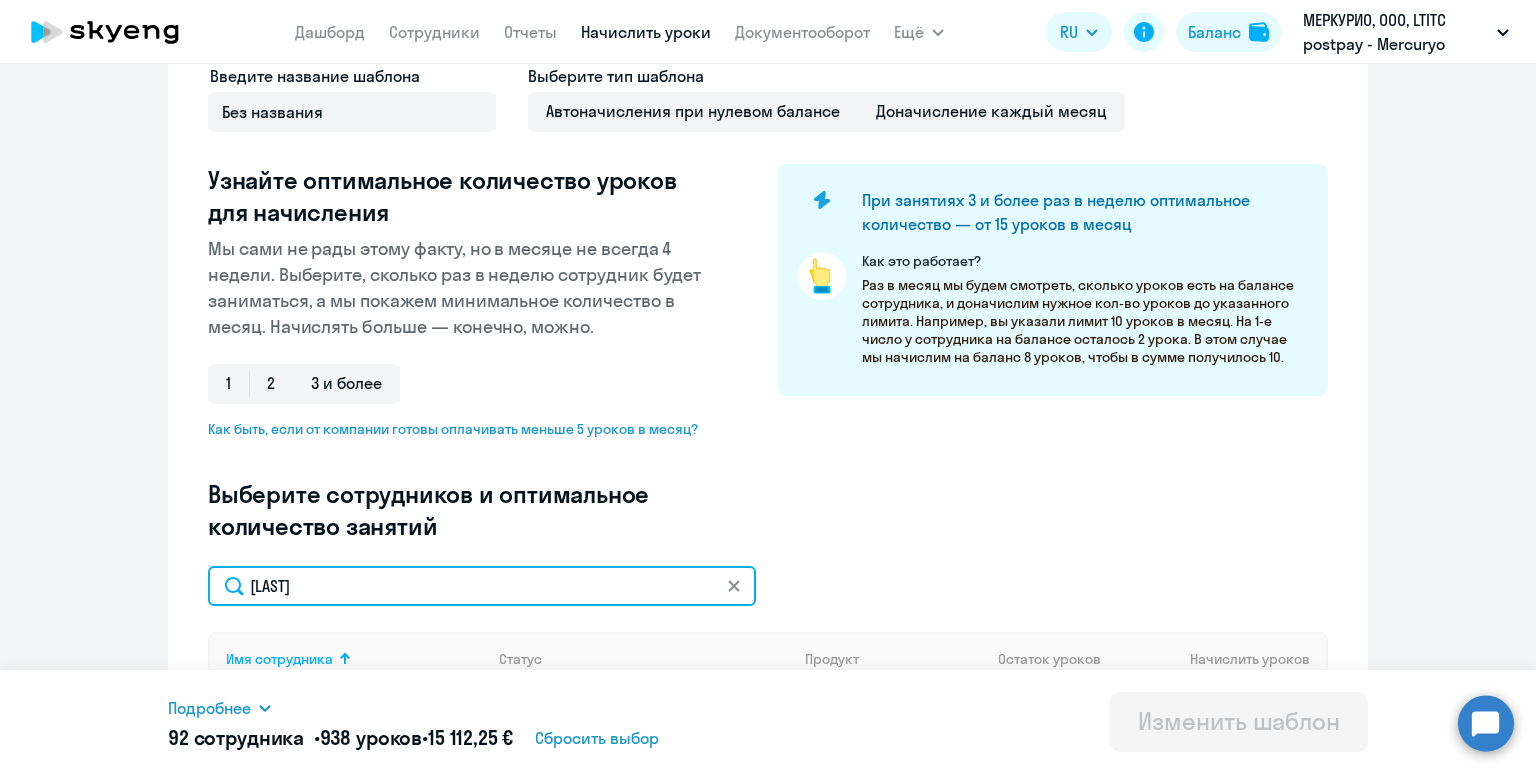 scroll, scrollTop: 489, scrollLeft: 0, axis: vertical 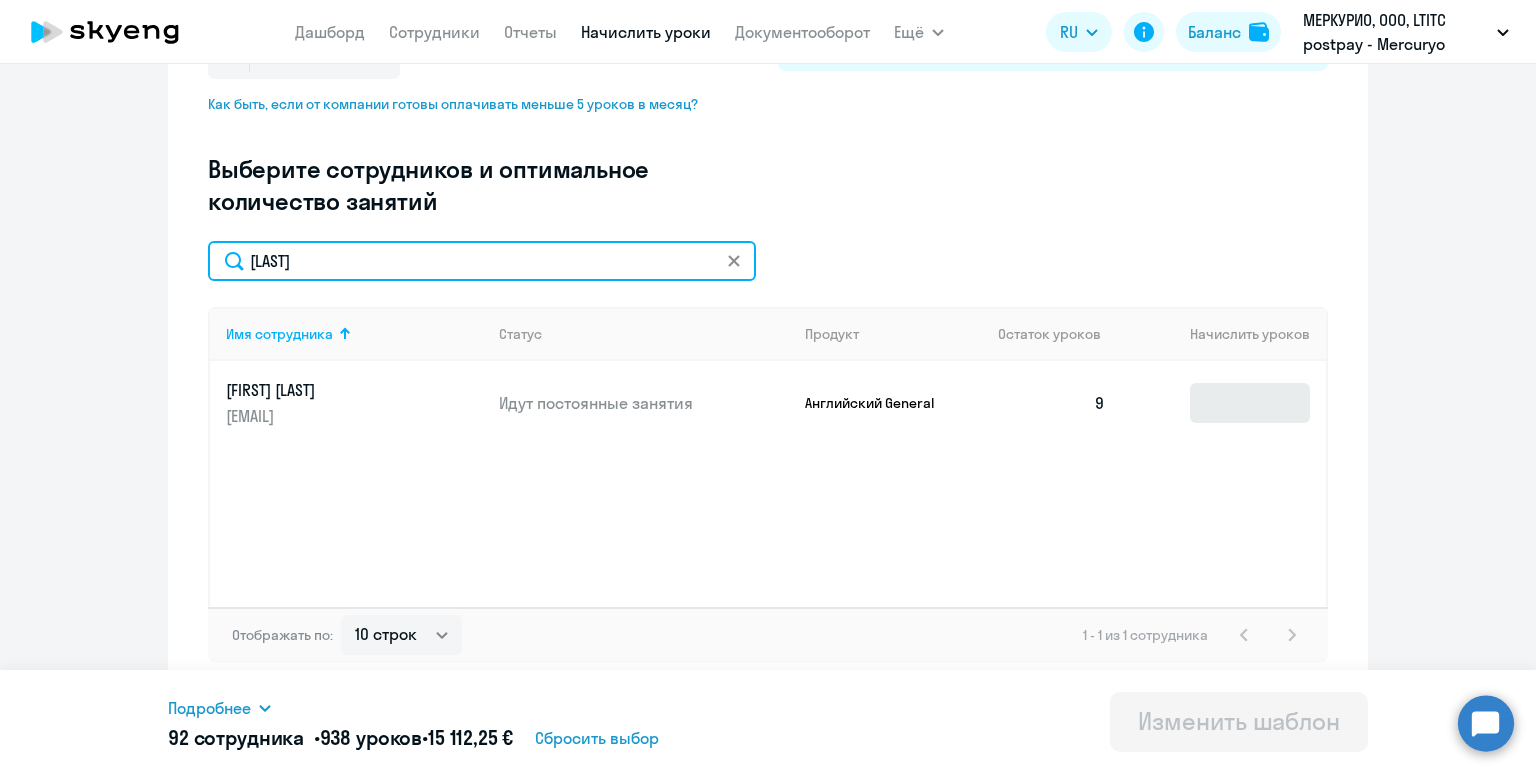 type on "[LAST]" 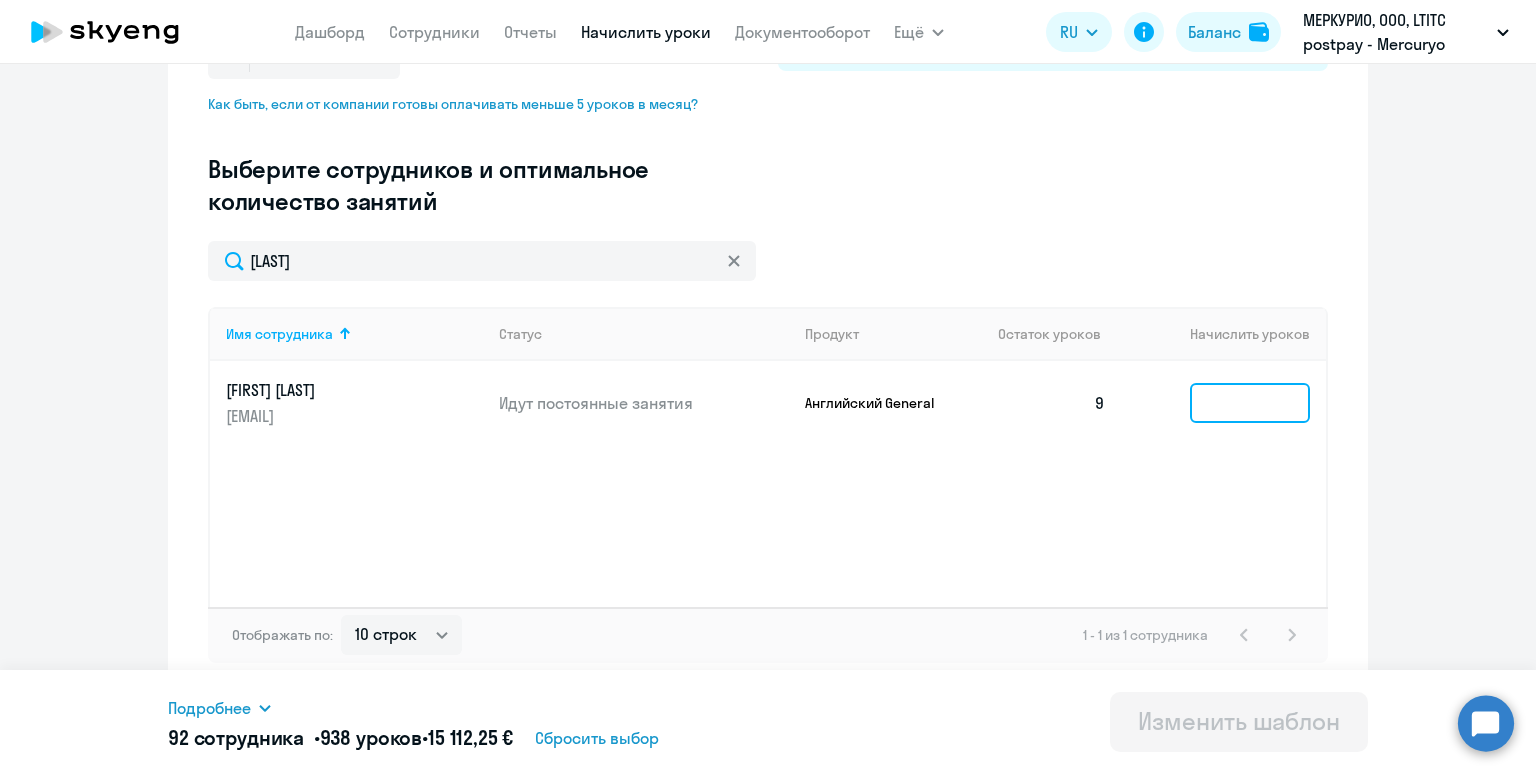 click 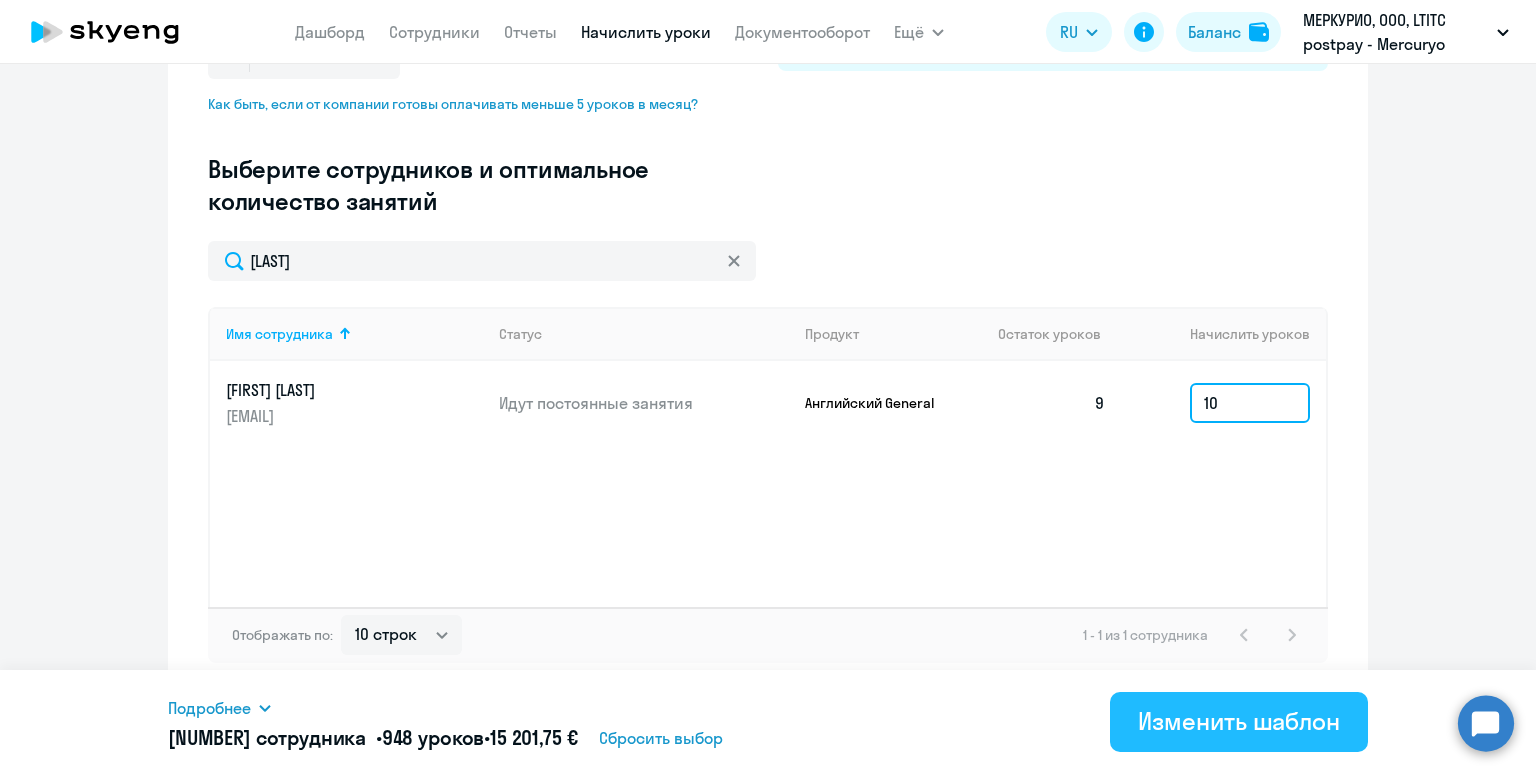 type on "10" 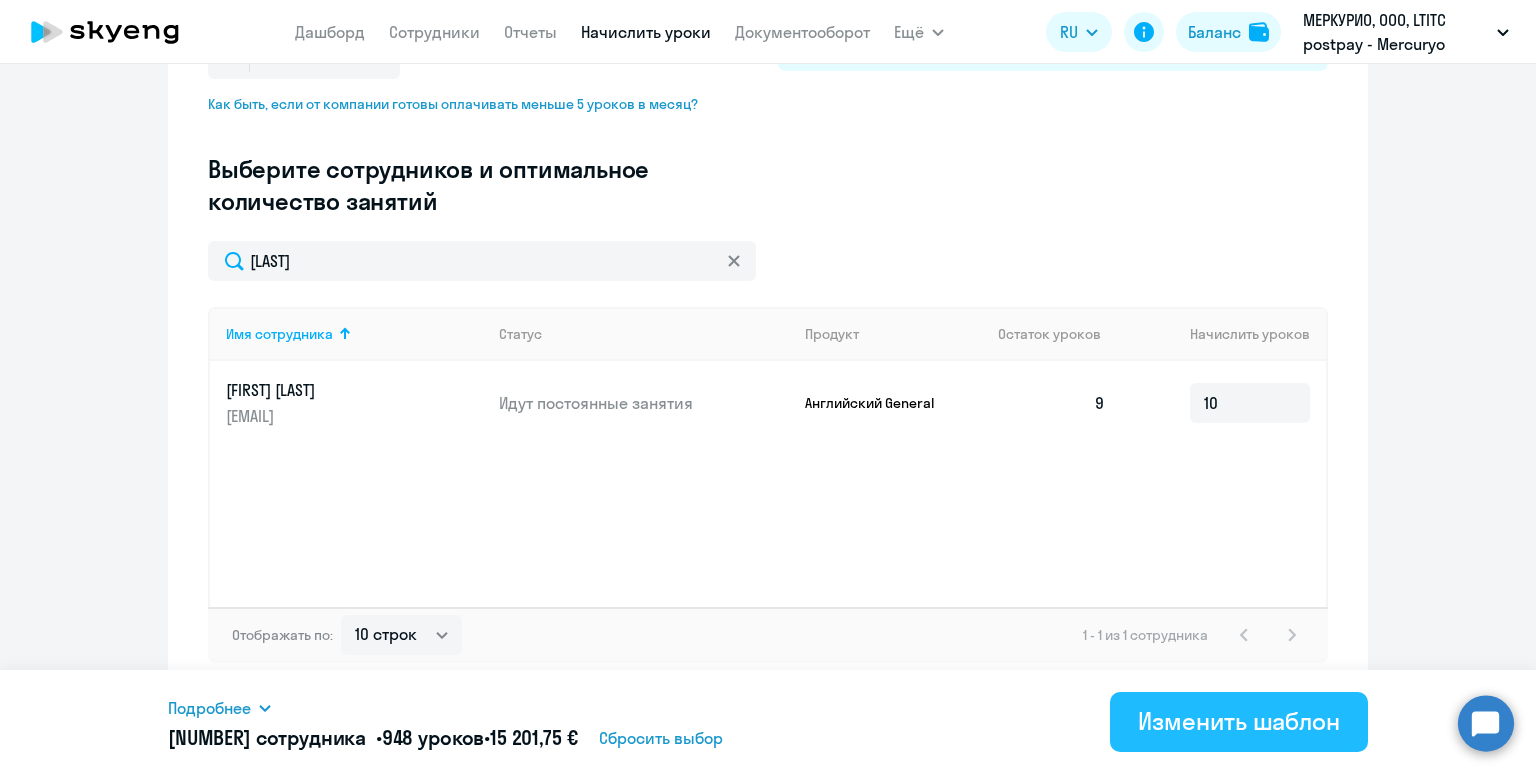 click on "Изменить шаблон" at bounding box center [1239, 721] 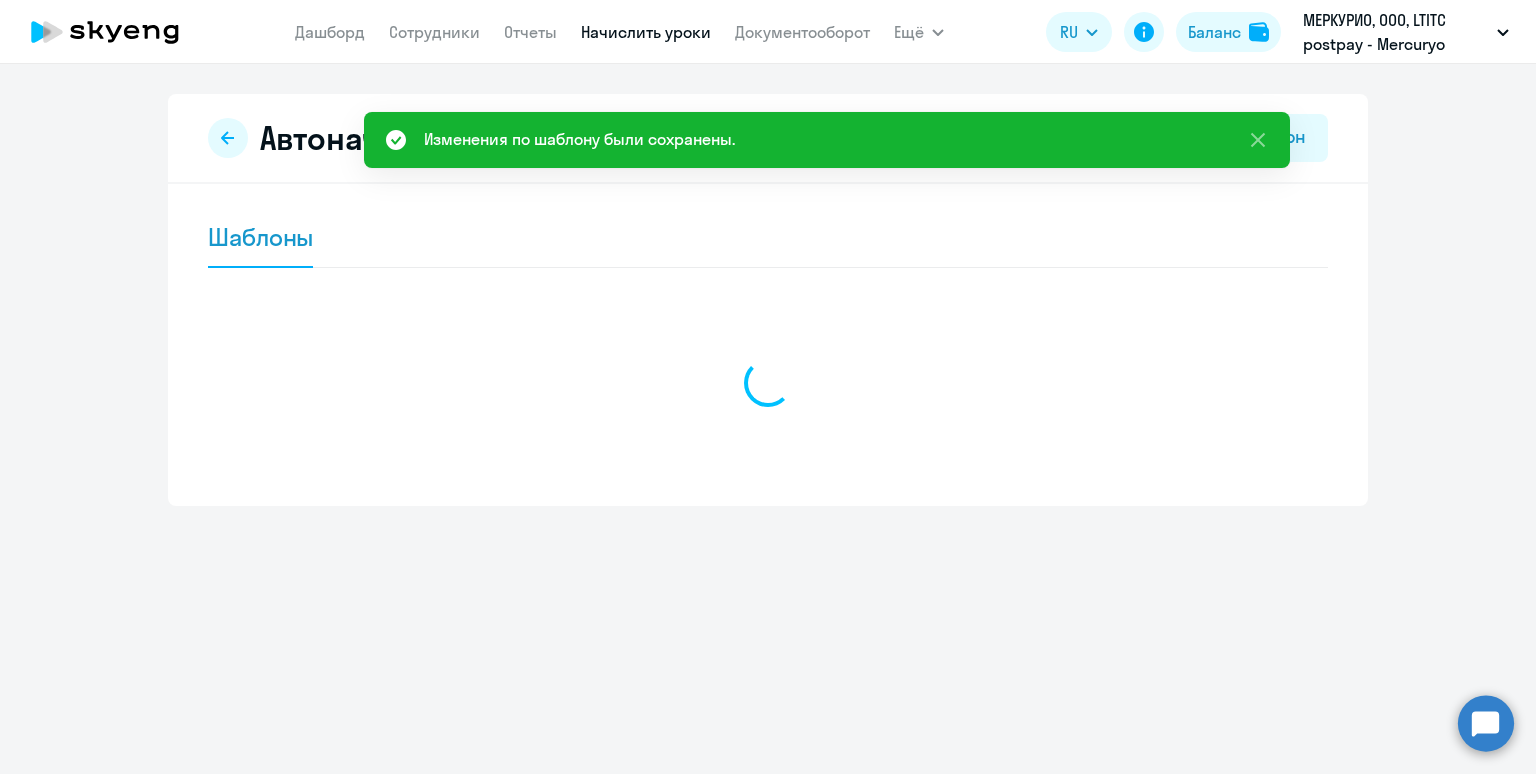 scroll, scrollTop: 0, scrollLeft: 0, axis: both 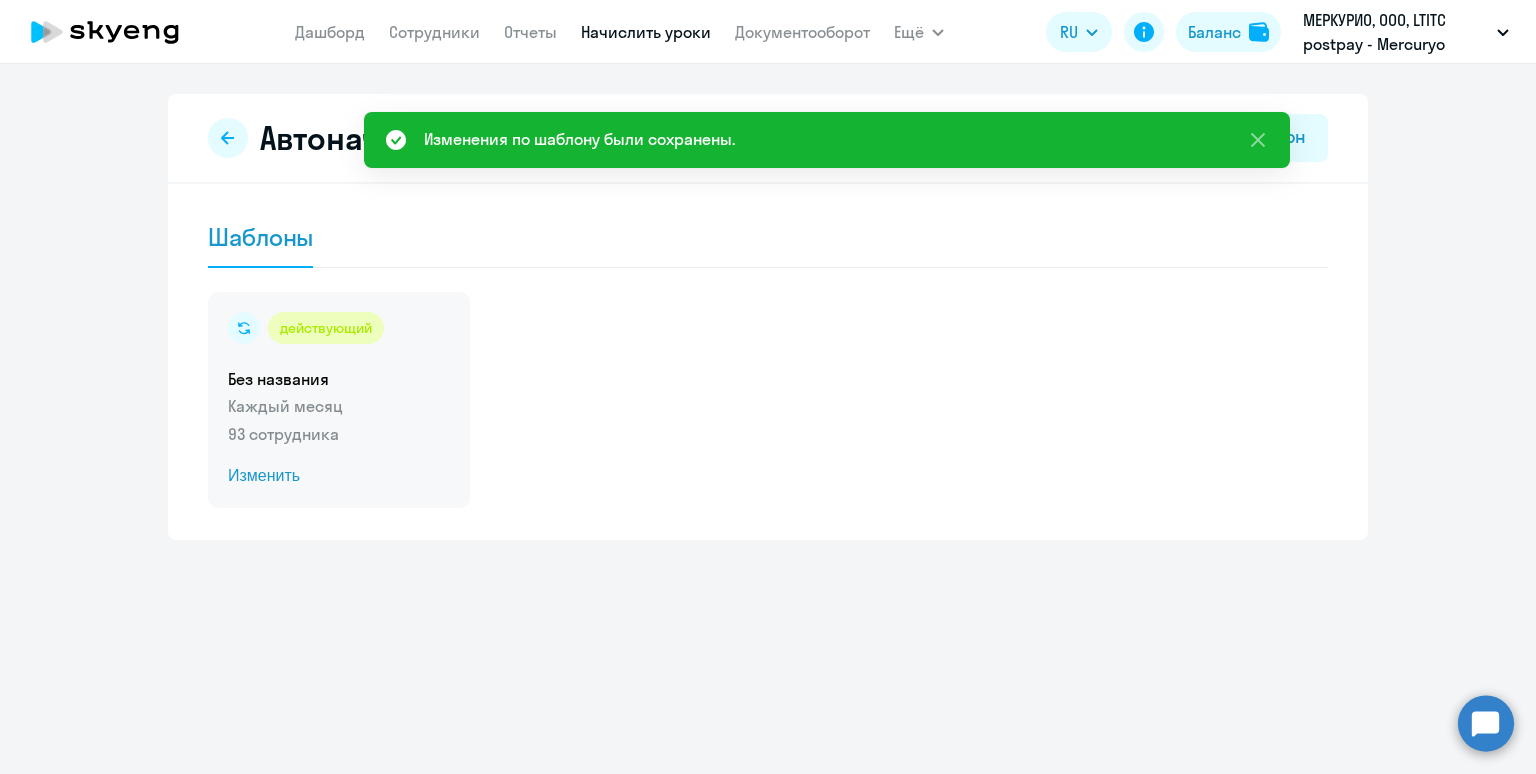 drag, startPoint x: 365, startPoint y: 402, endPoint x: 376, endPoint y: 394, distance: 13.601471 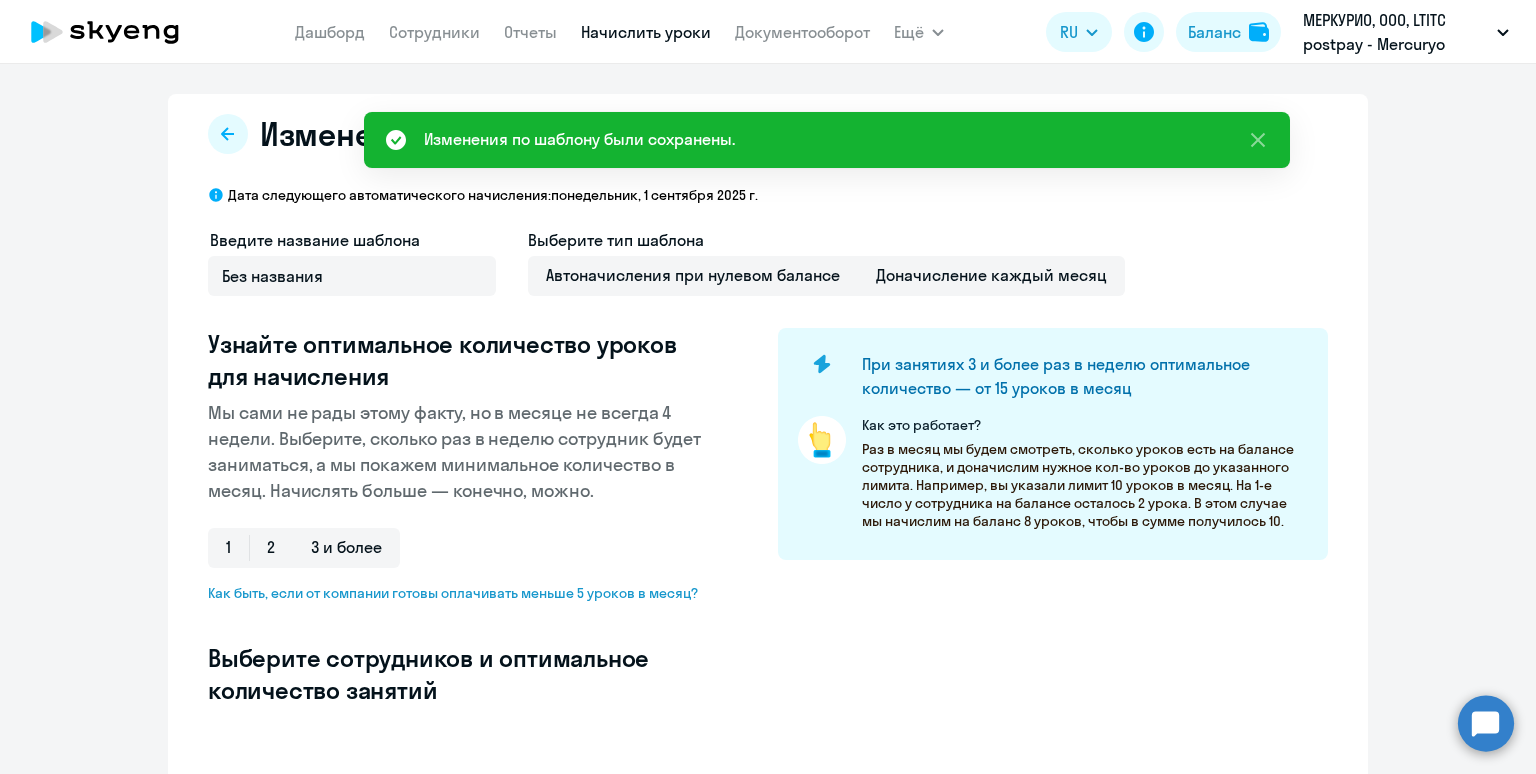select on "10" 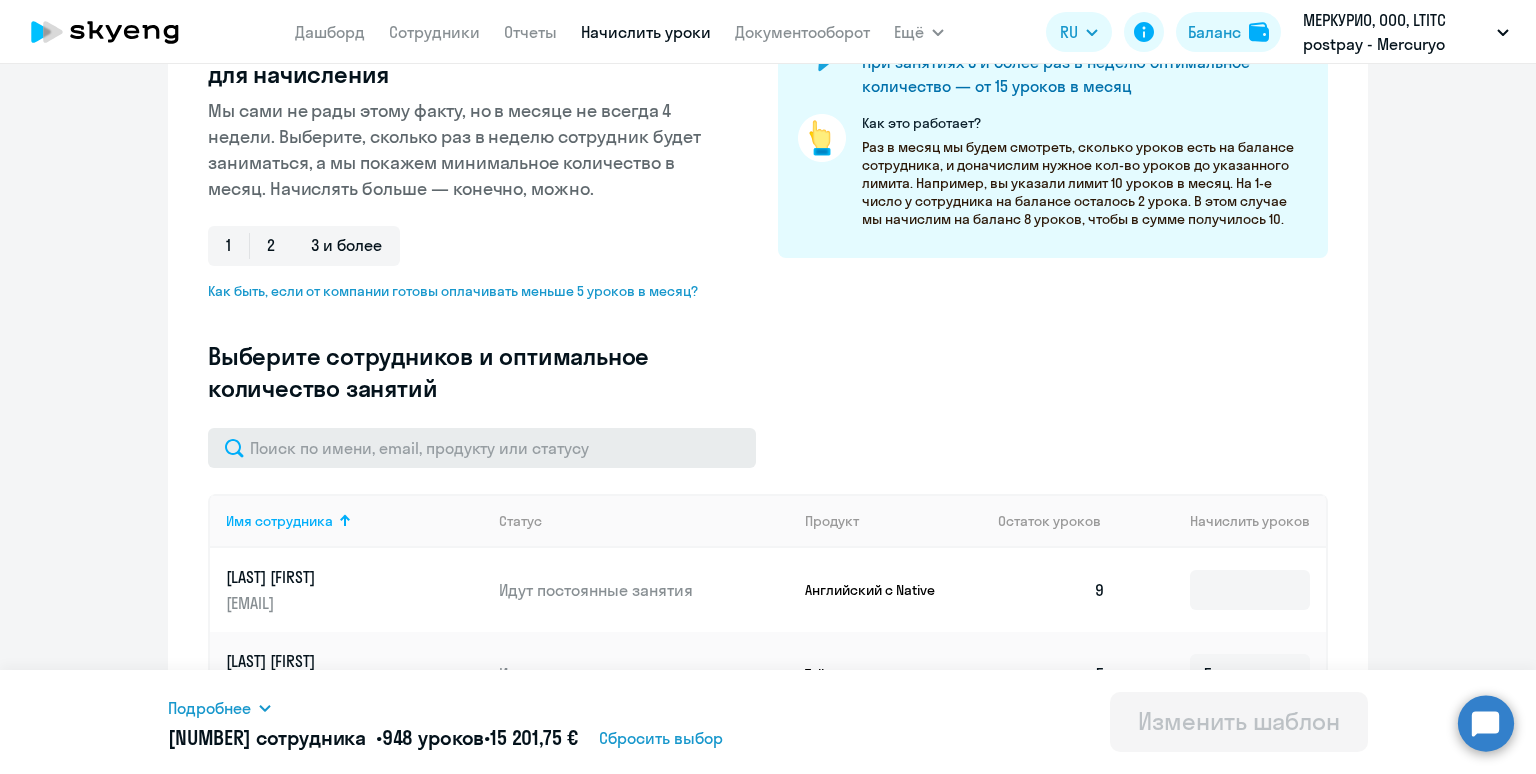 scroll, scrollTop: 339, scrollLeft: 0, axis: vertical 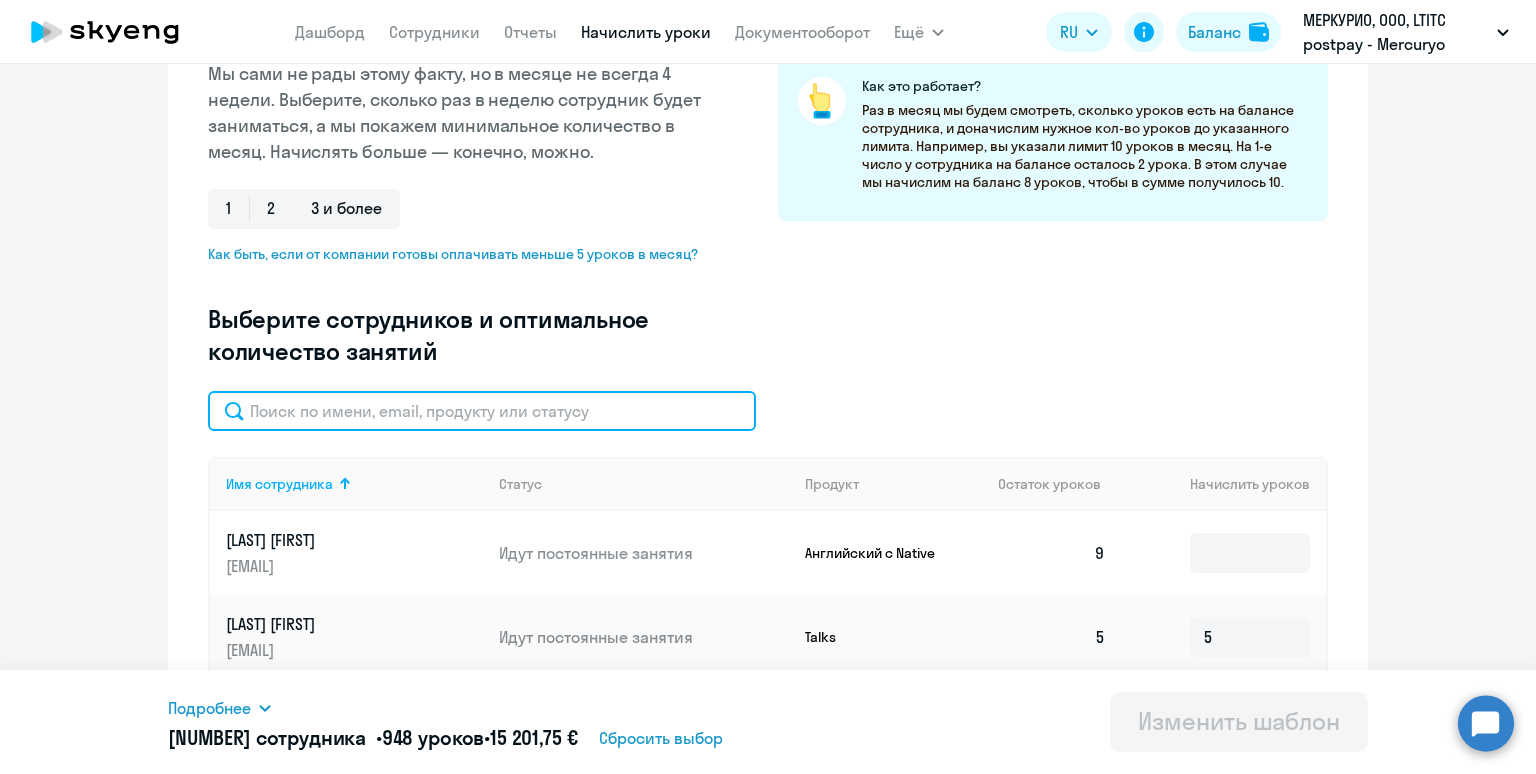 click 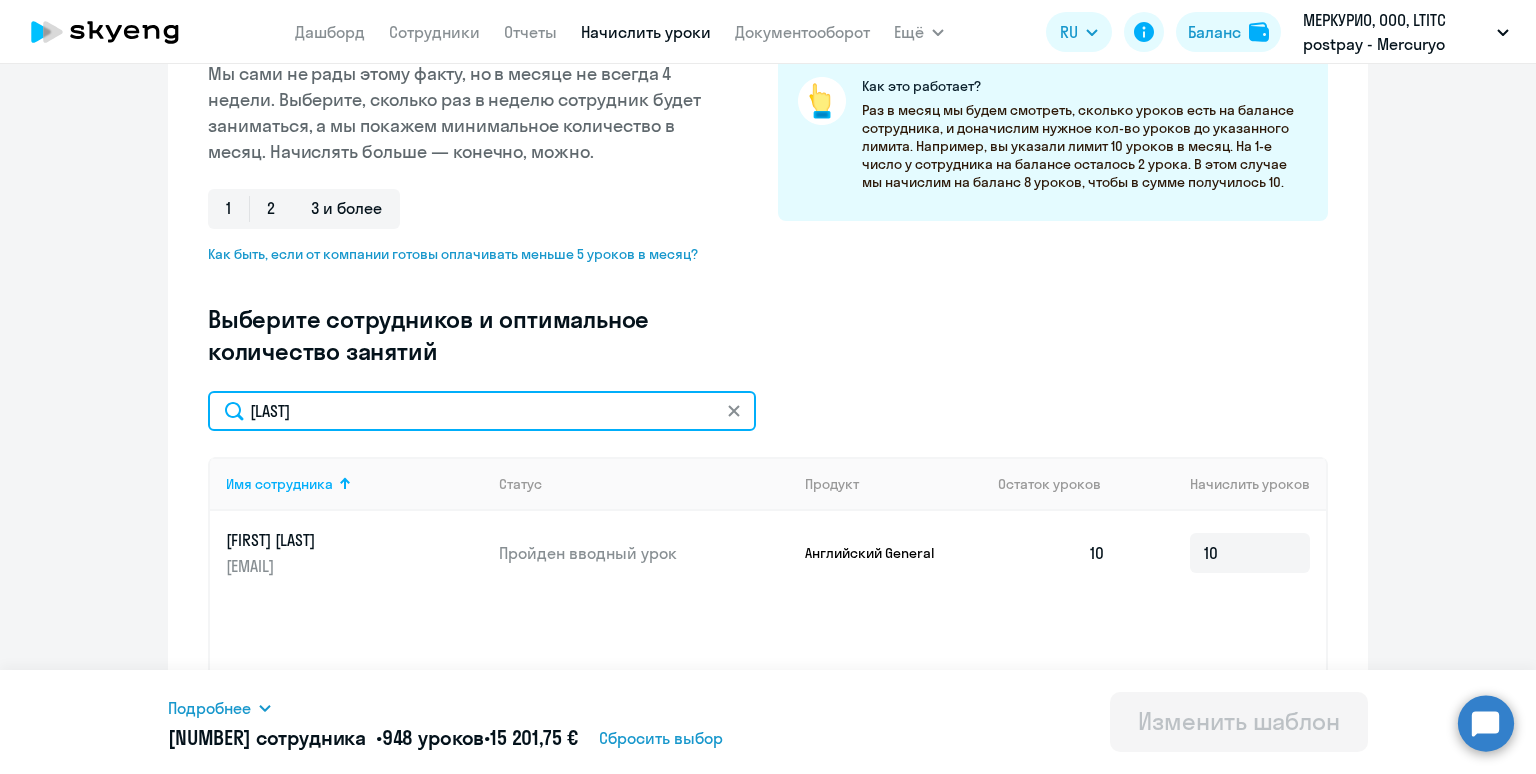 drag, startPoint x: 308, startPoint y: 409, endPoint x: 186, endPoint y: 379, distance: 125.63439 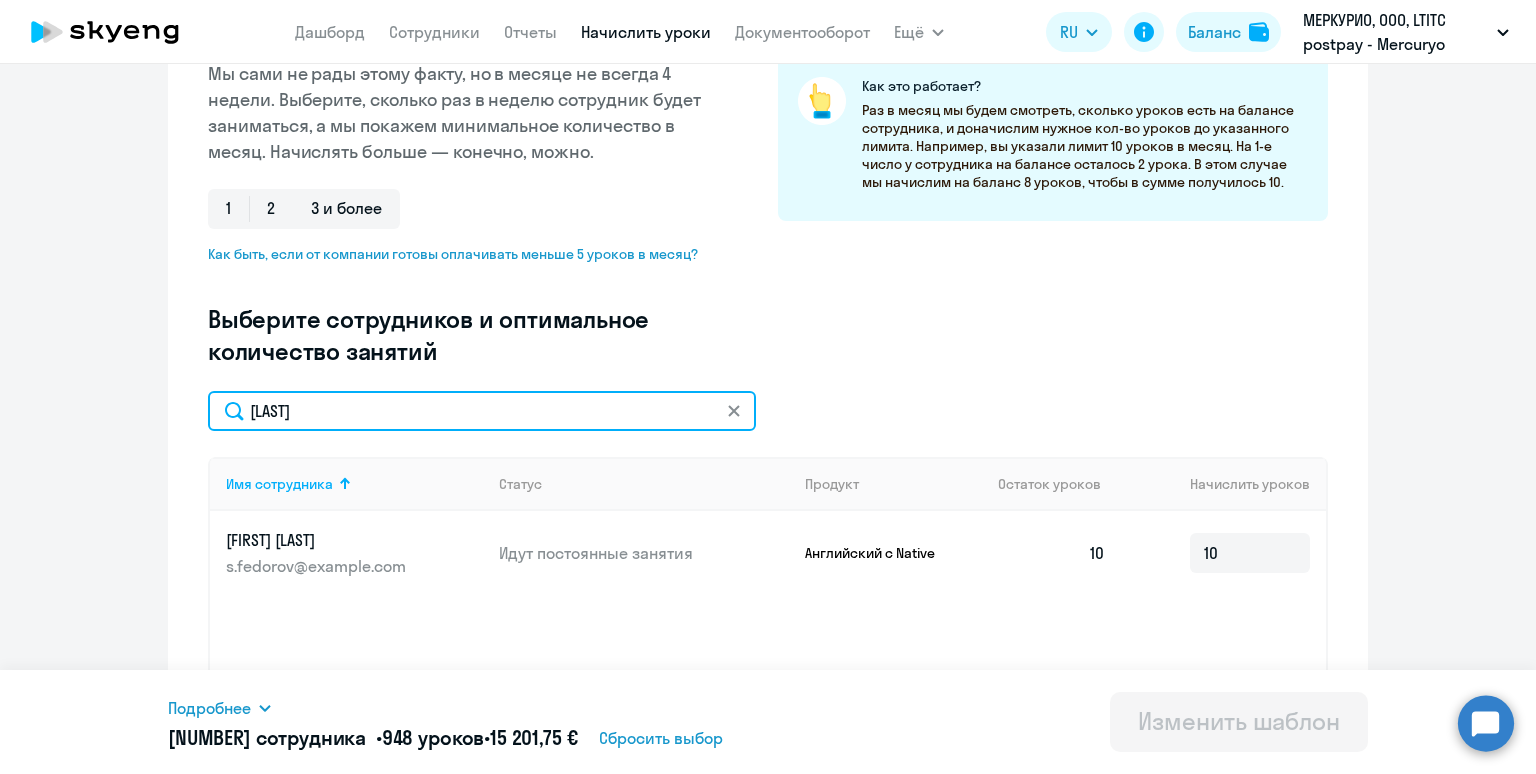 drag, startPoint x: 334, startPoint y: 419, endPoint x: 203, endPoint y: 377, distance: 137.56816 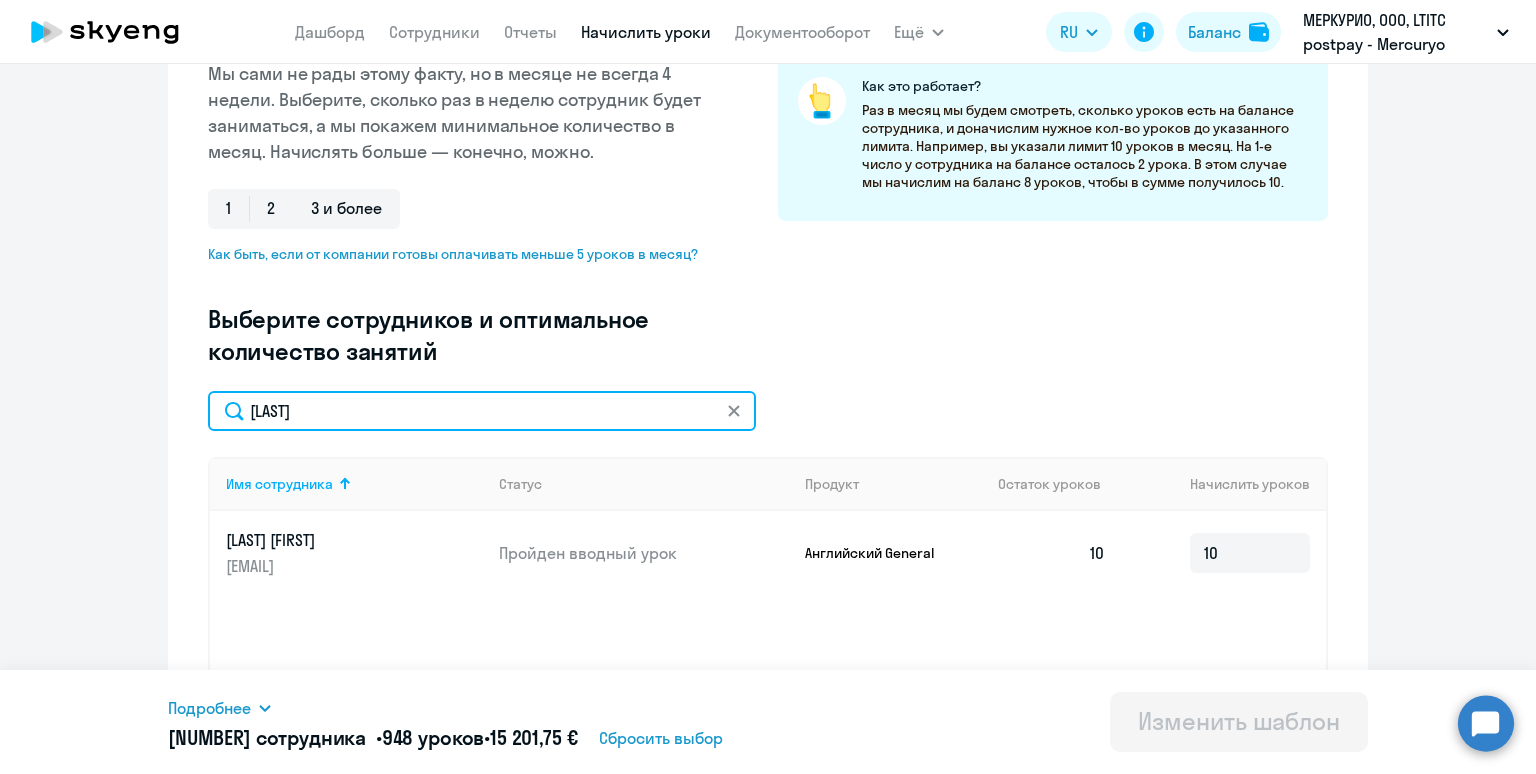 drag, startPoint x: 353, startPoint y: 412, endPoint x: 178, endPoint y: 381, distance: 177.7245 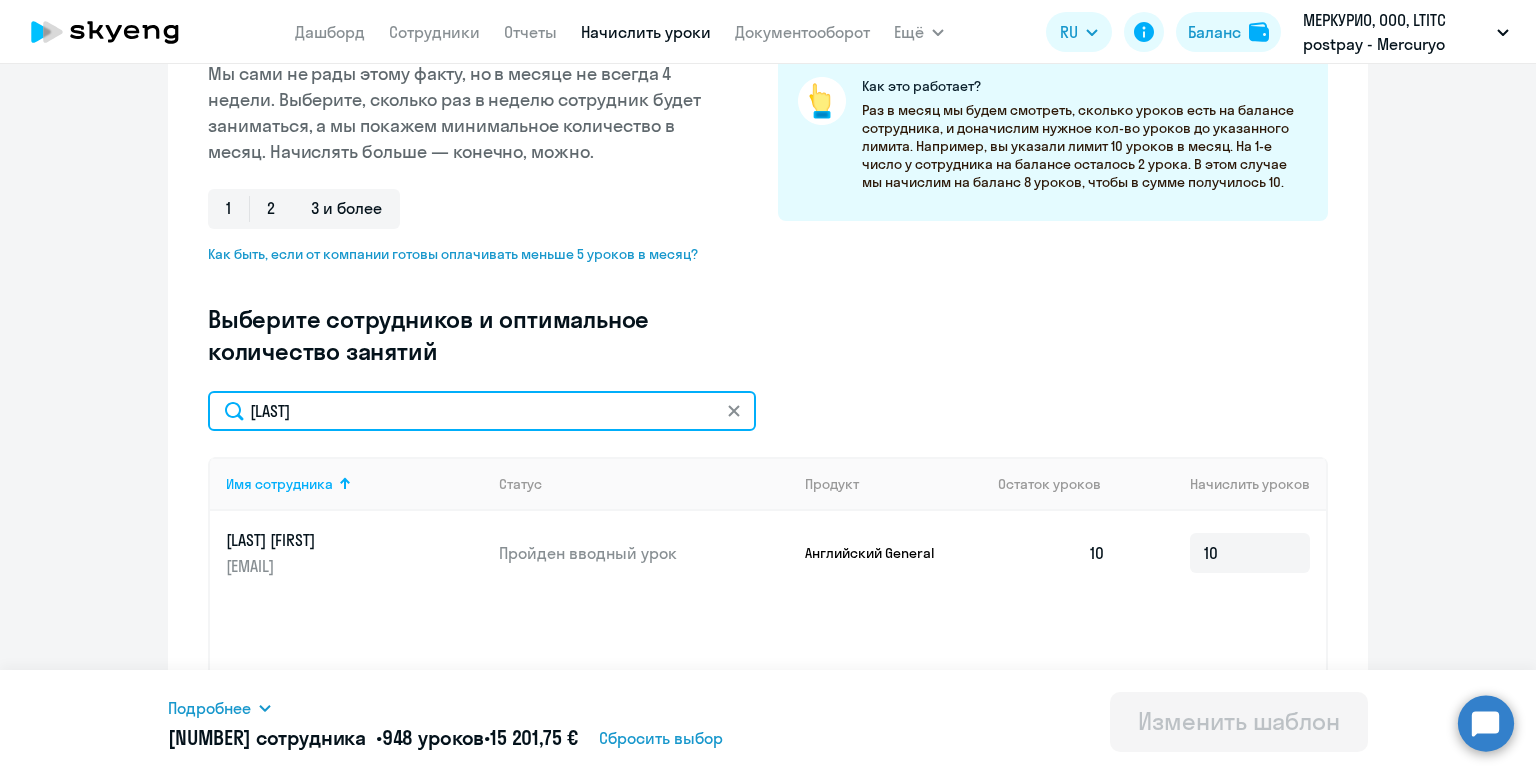 paste on "[LAST]" 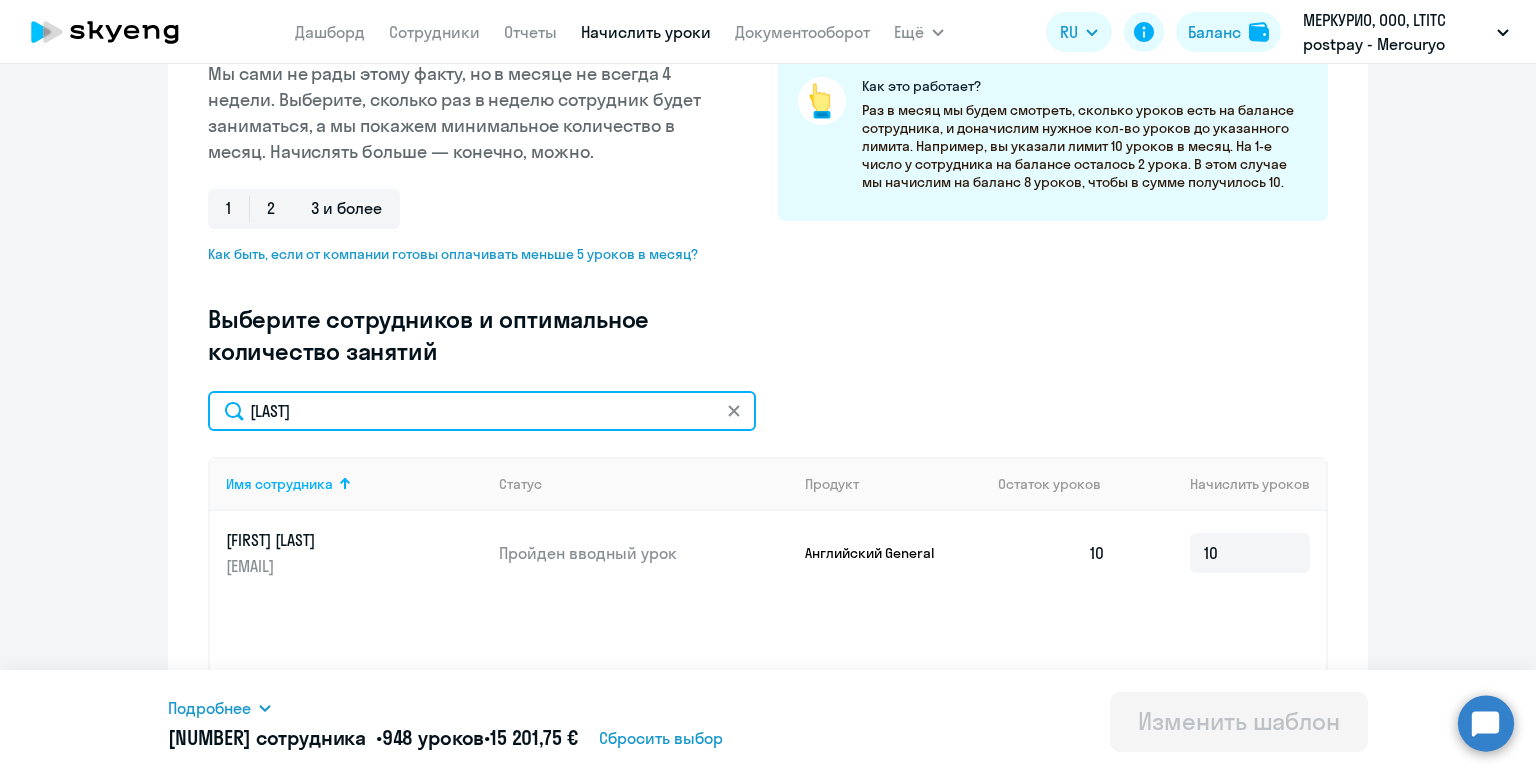 drag, startPoint x: 385, startPoint y: 404, endPoint x: 145, endPoint y: 382, distance: 241.00623 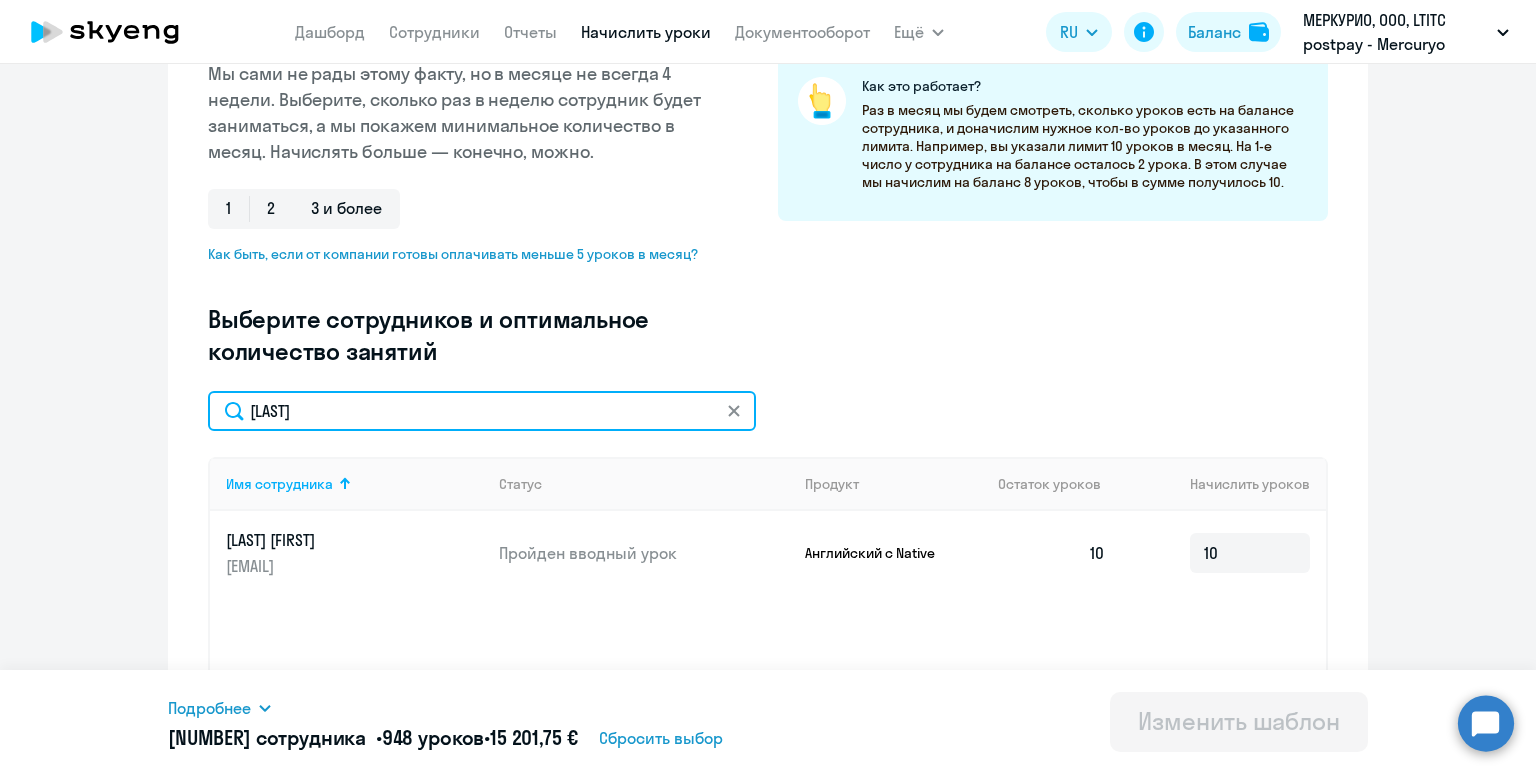 drag, startPoint x: 316, startPoint y: 419, endPoint x: 177, endPoint y: 390, distance: 141.99295 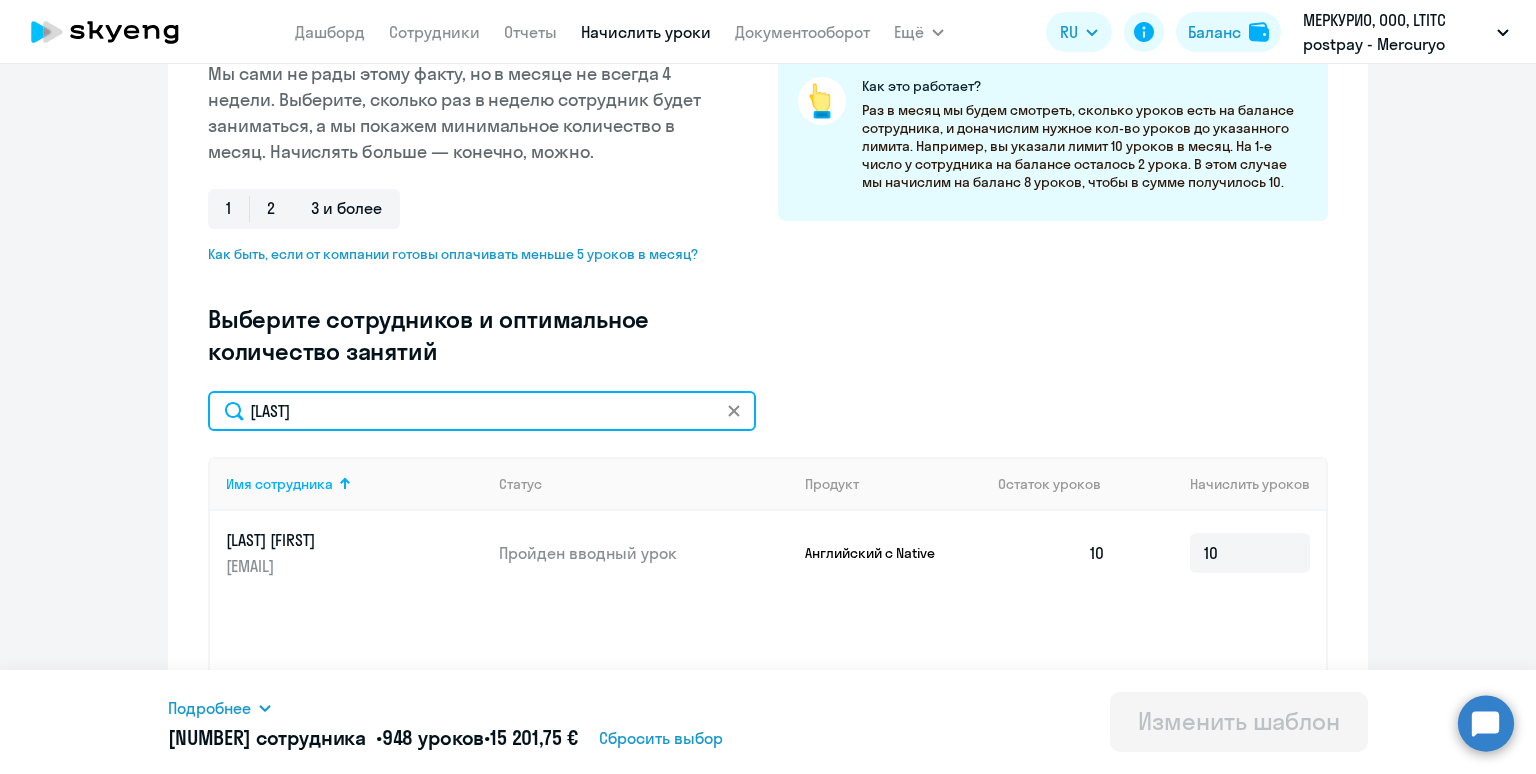 paste on "[LAST]" 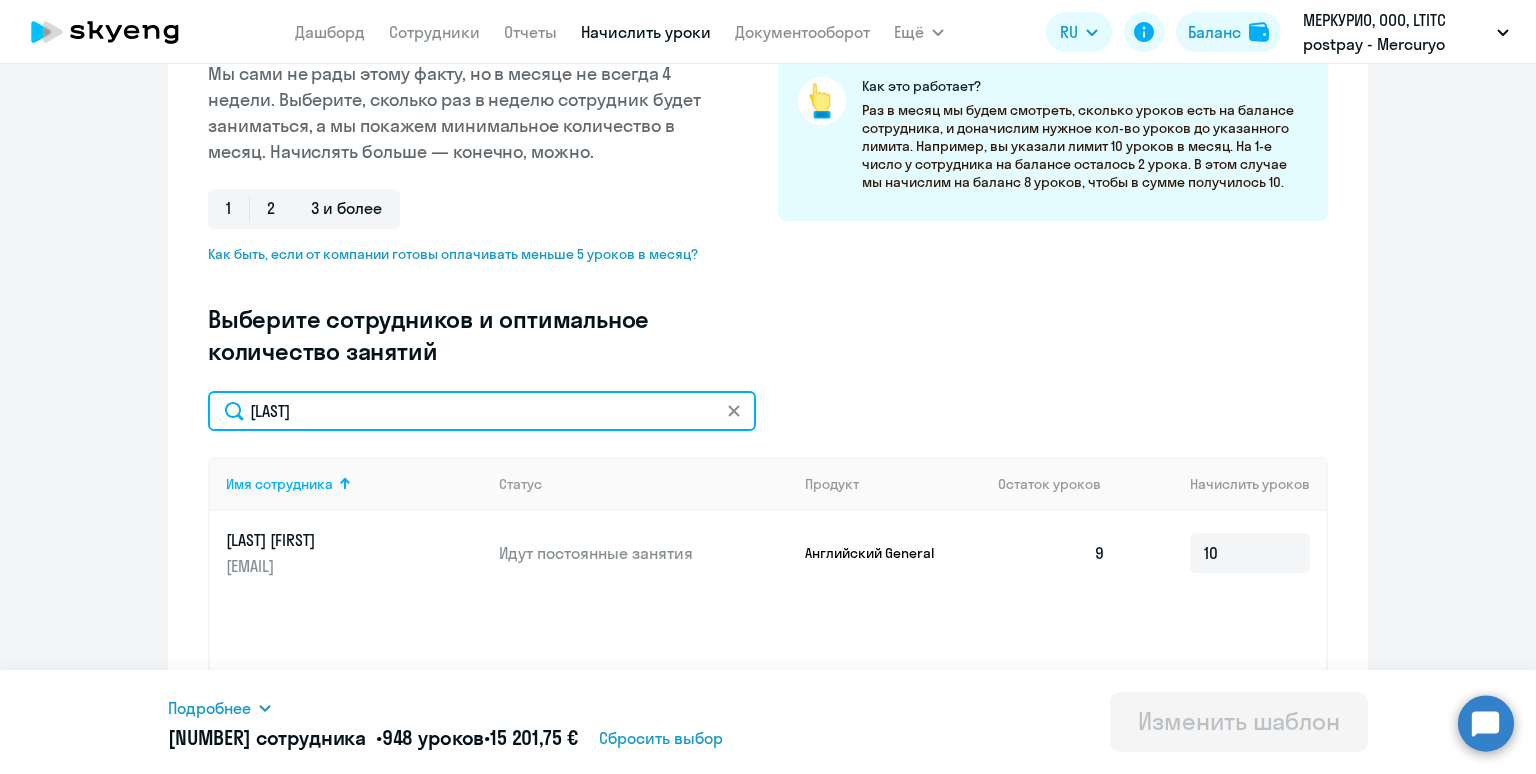 drag, startPoint x: 367, startPoint y: 415, endPoint x: 174, endPoint y: 386, distance: 195.1666 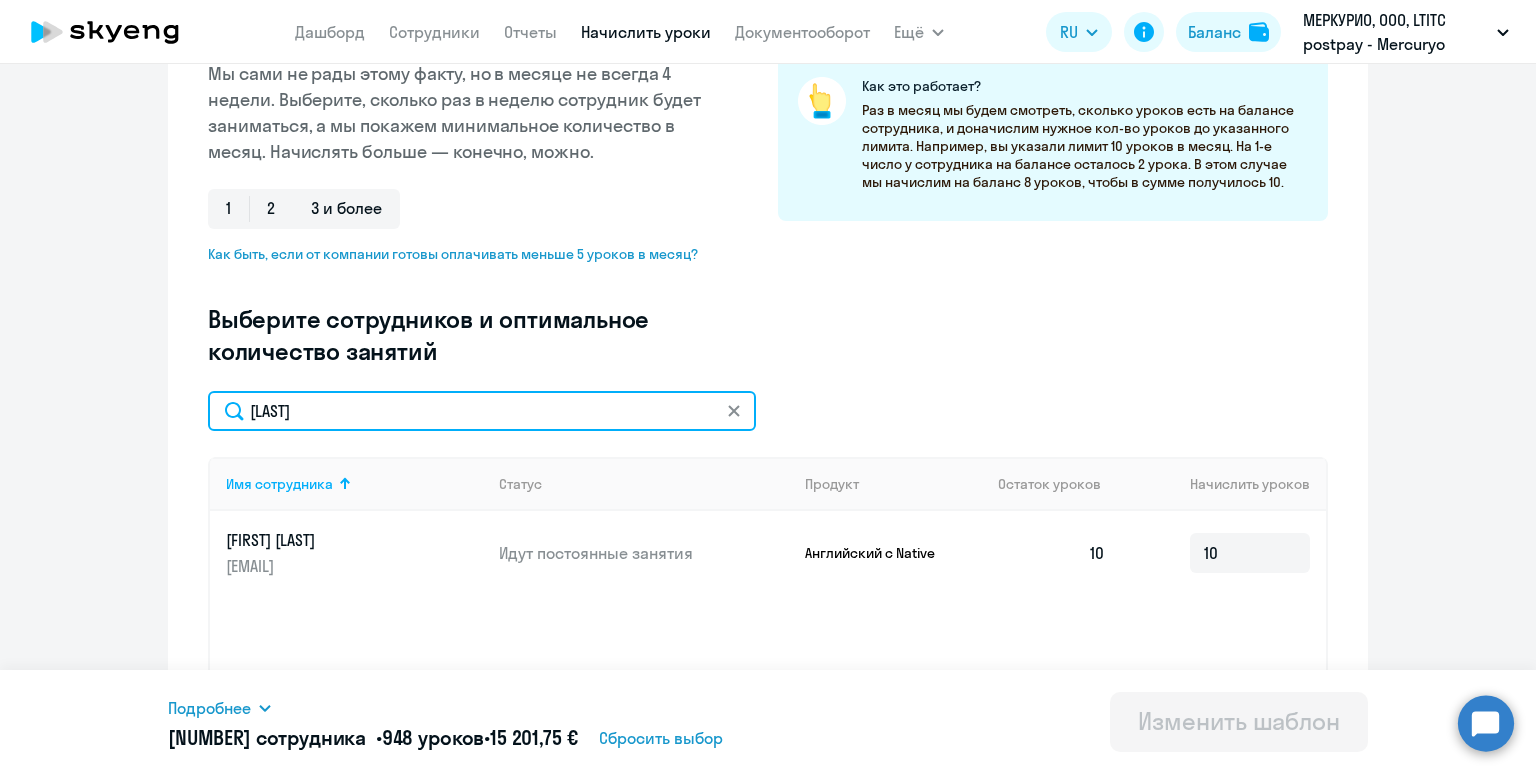 drag, startPoint x: 372, startPoint y: 415, endPoint x: 176, endPoint y: 377, distance: 199.64969 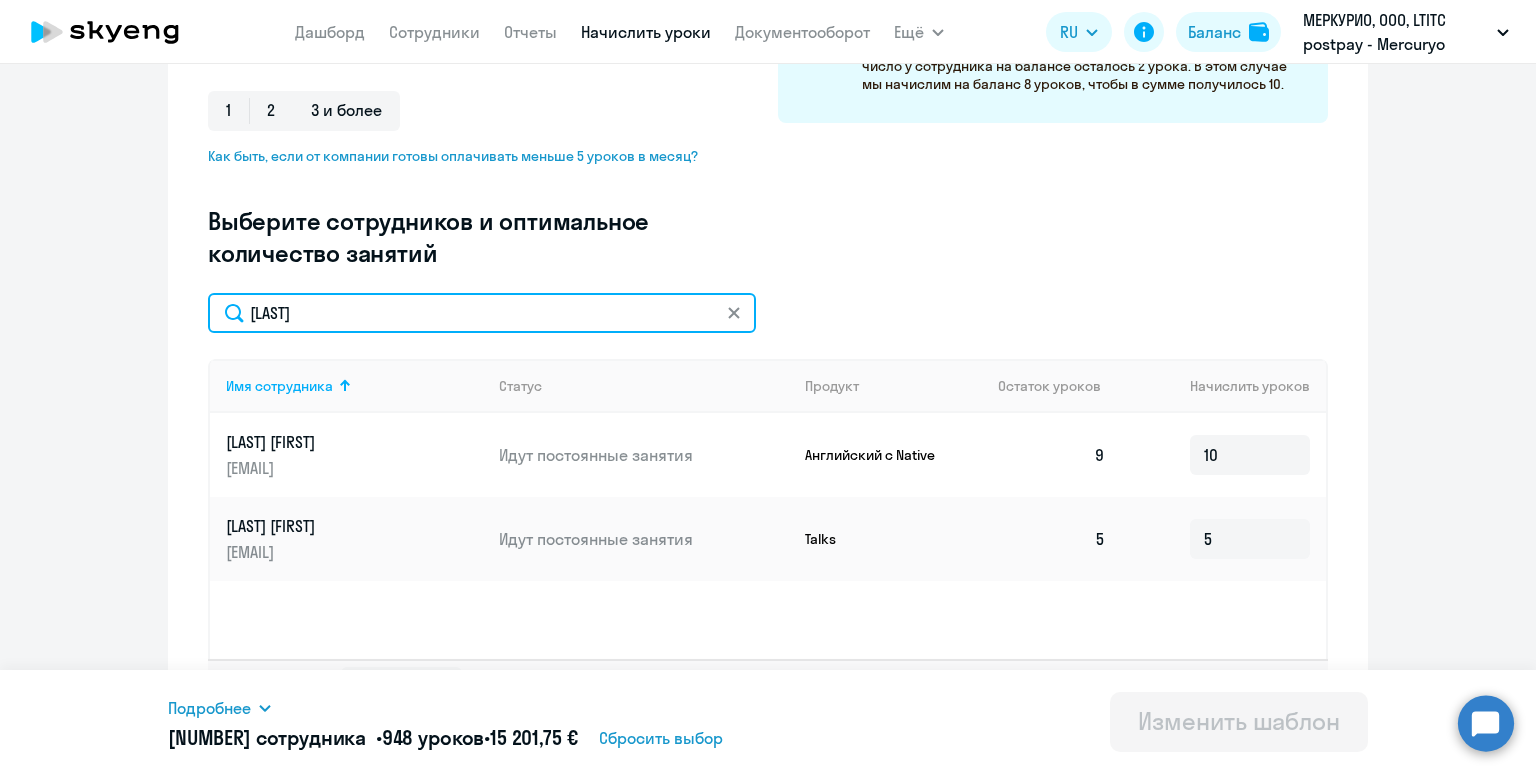 scroll, scrollTop: 443, scrollLeft: 0, axis: vertical 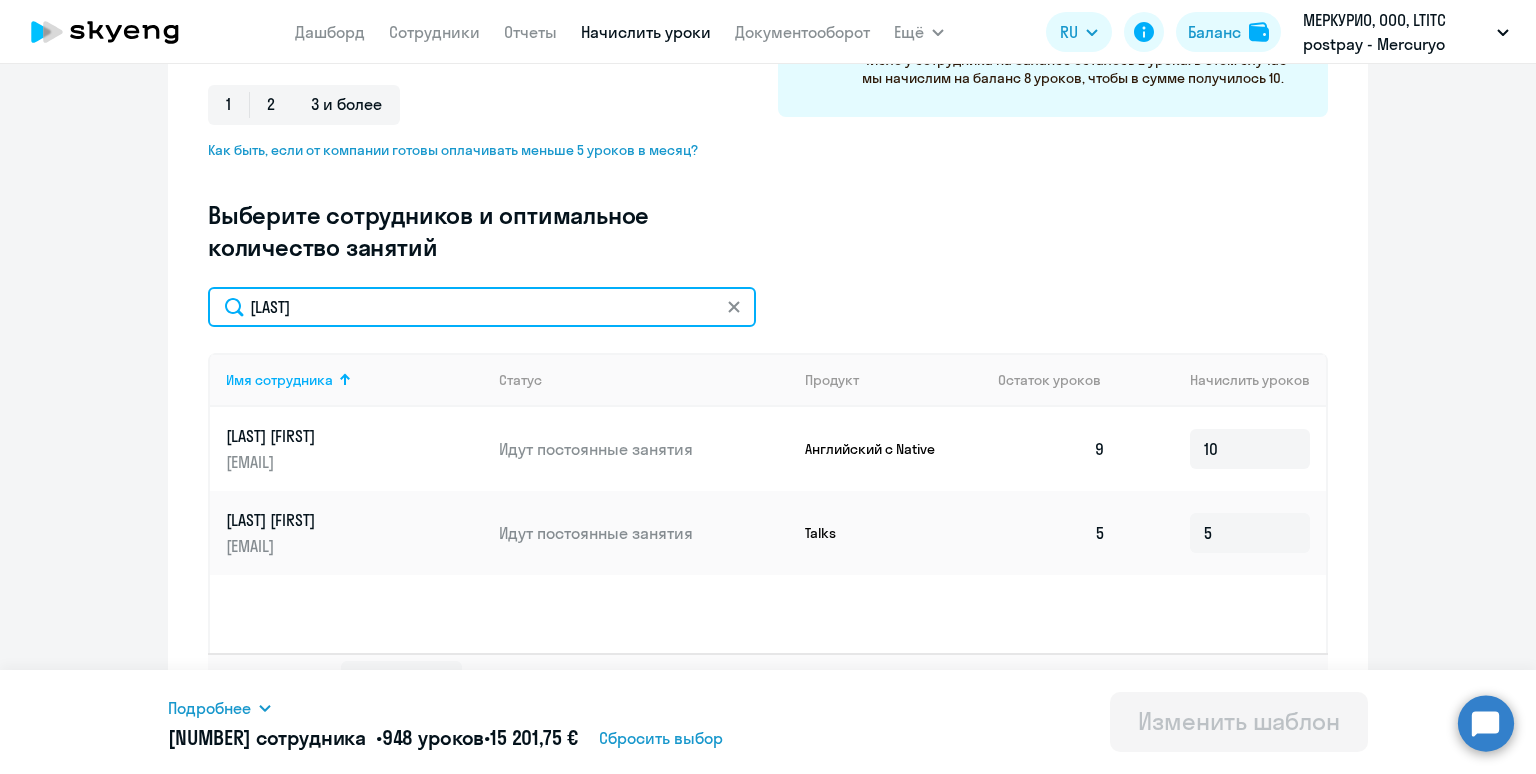 drag, startPoint x: 368, startPoint y: 314, endPoint x: 152, endPoint y: 254, distance: 224.1785 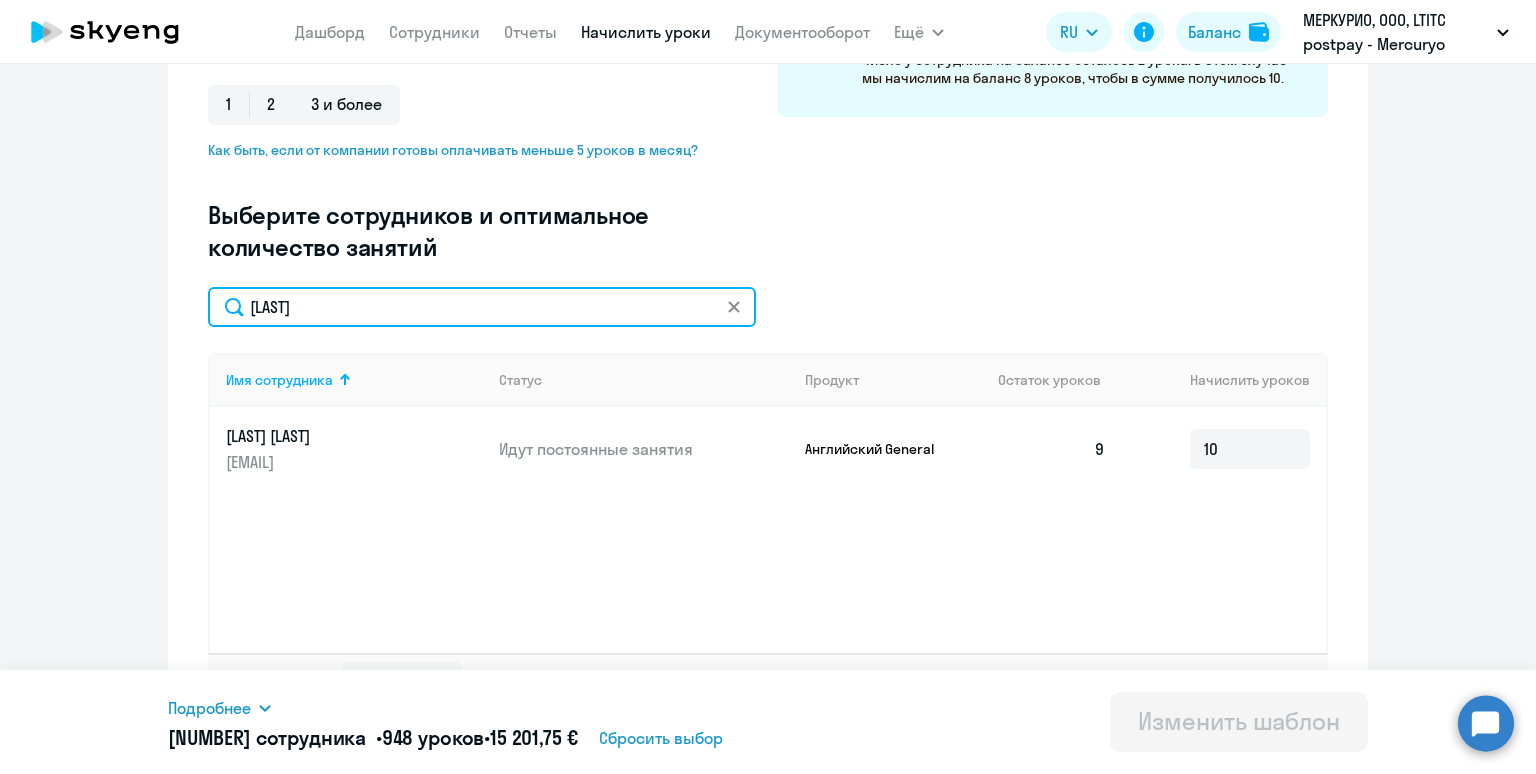 drag, startPoint x: 311, startPoint y: 312, endPoint x: 188, endPoint y: 284, distance: 126.146736 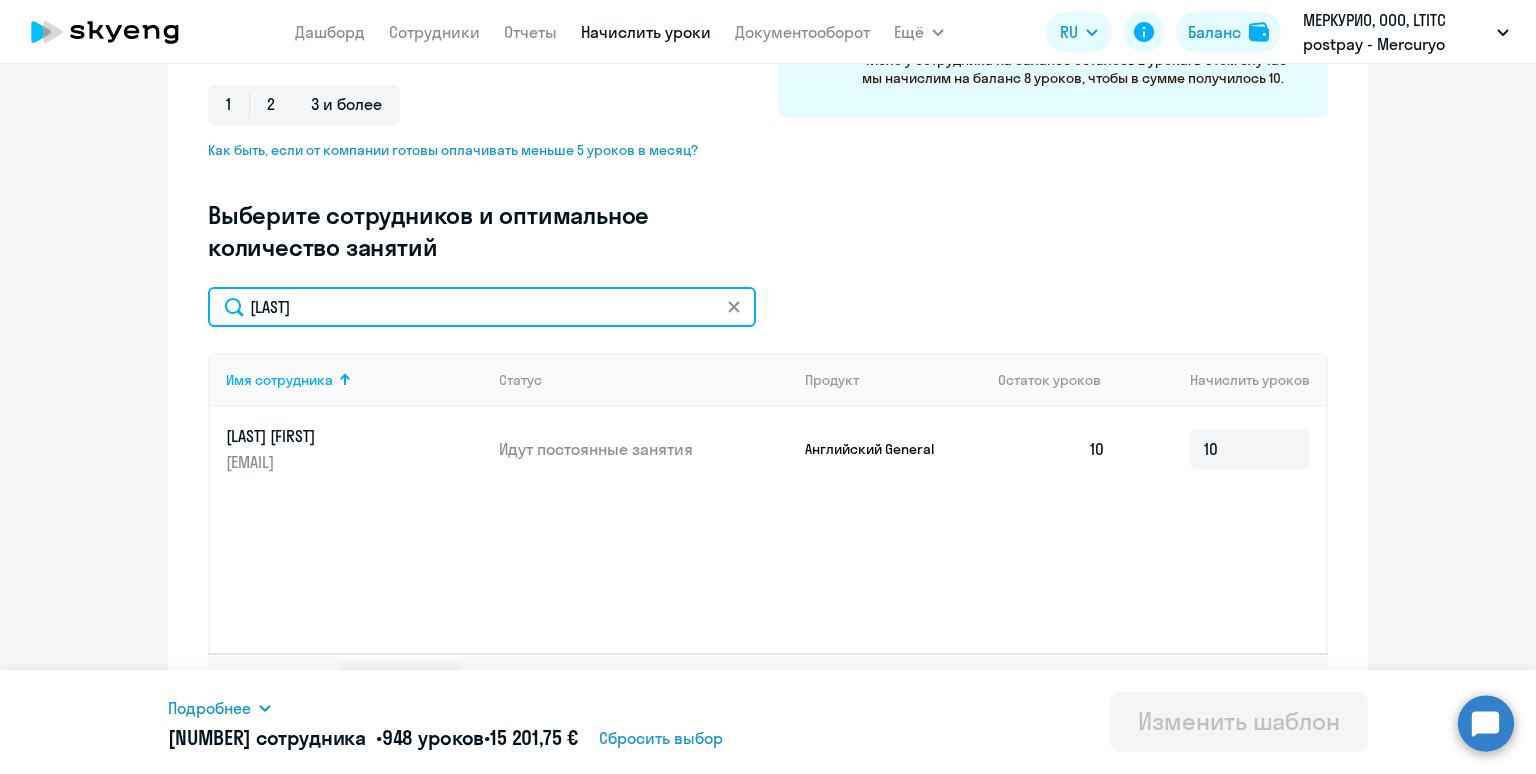 drag, startPoint x: 339, startPoint y: 316, endPoint x: 147, endPoint y: 285, distance: 194.4865 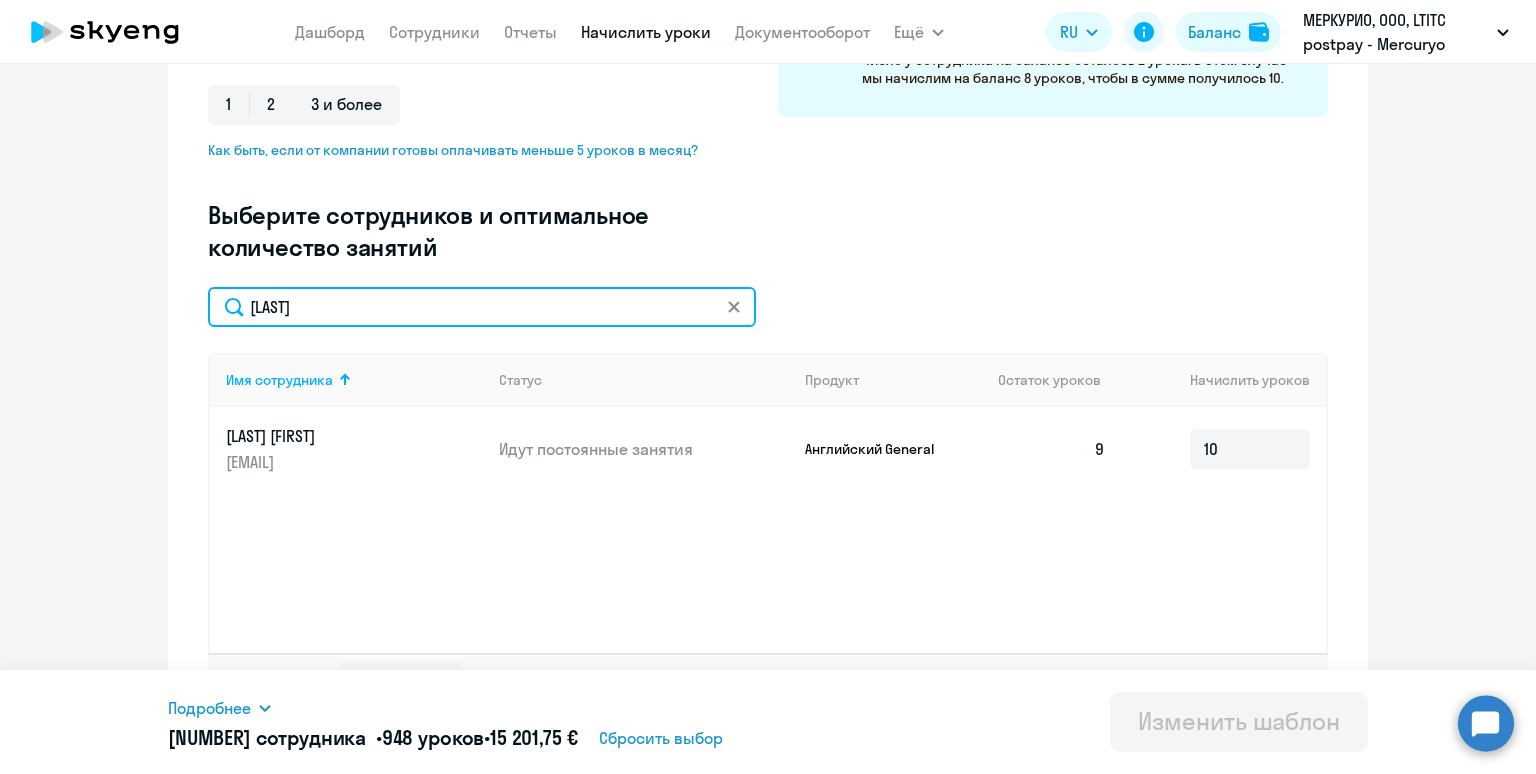 drag, startPoint x: 343, startPoint y: 313, endPoint x: 149, endPoint y: 270, distance: 198.70833 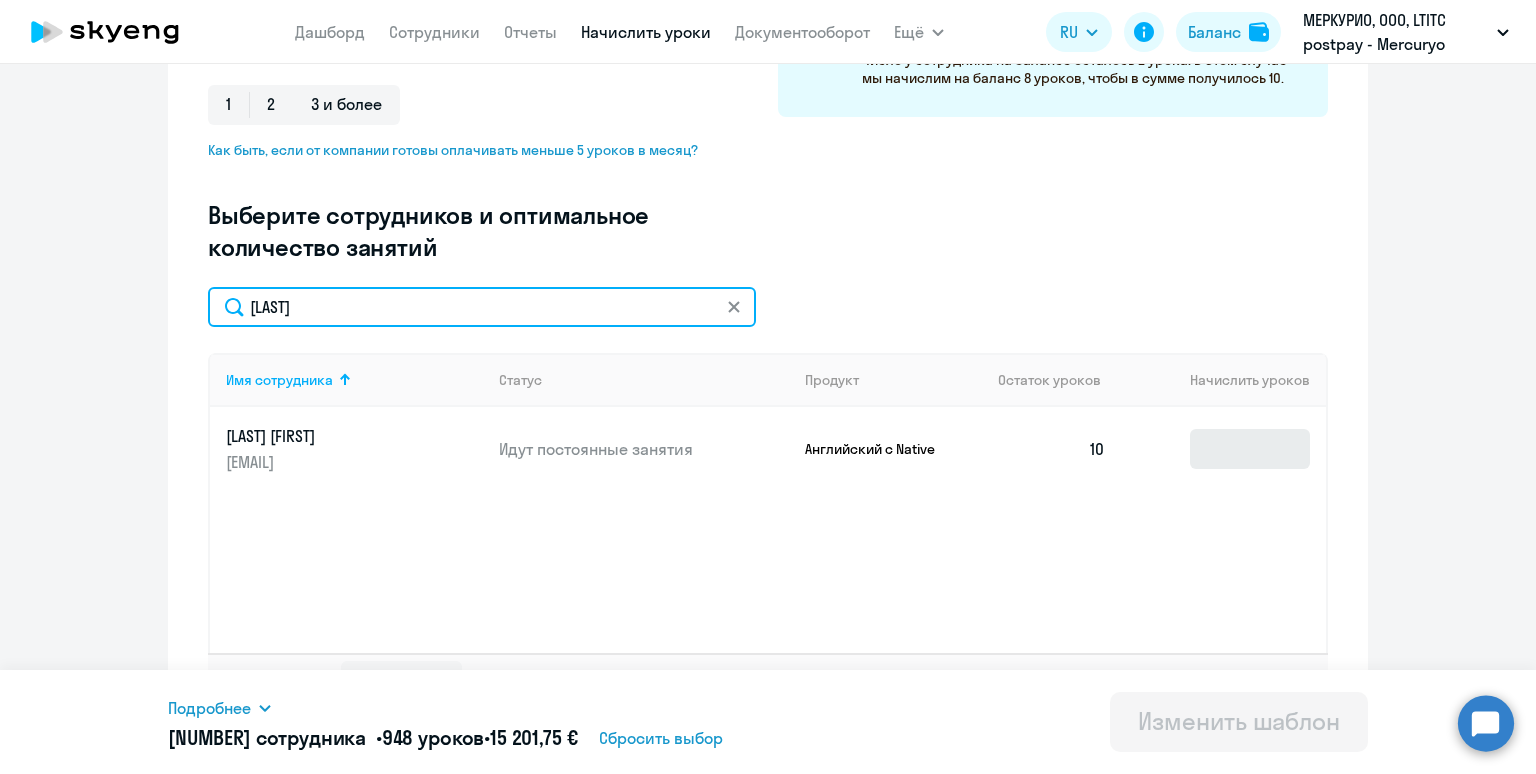 type on "[LAST]" 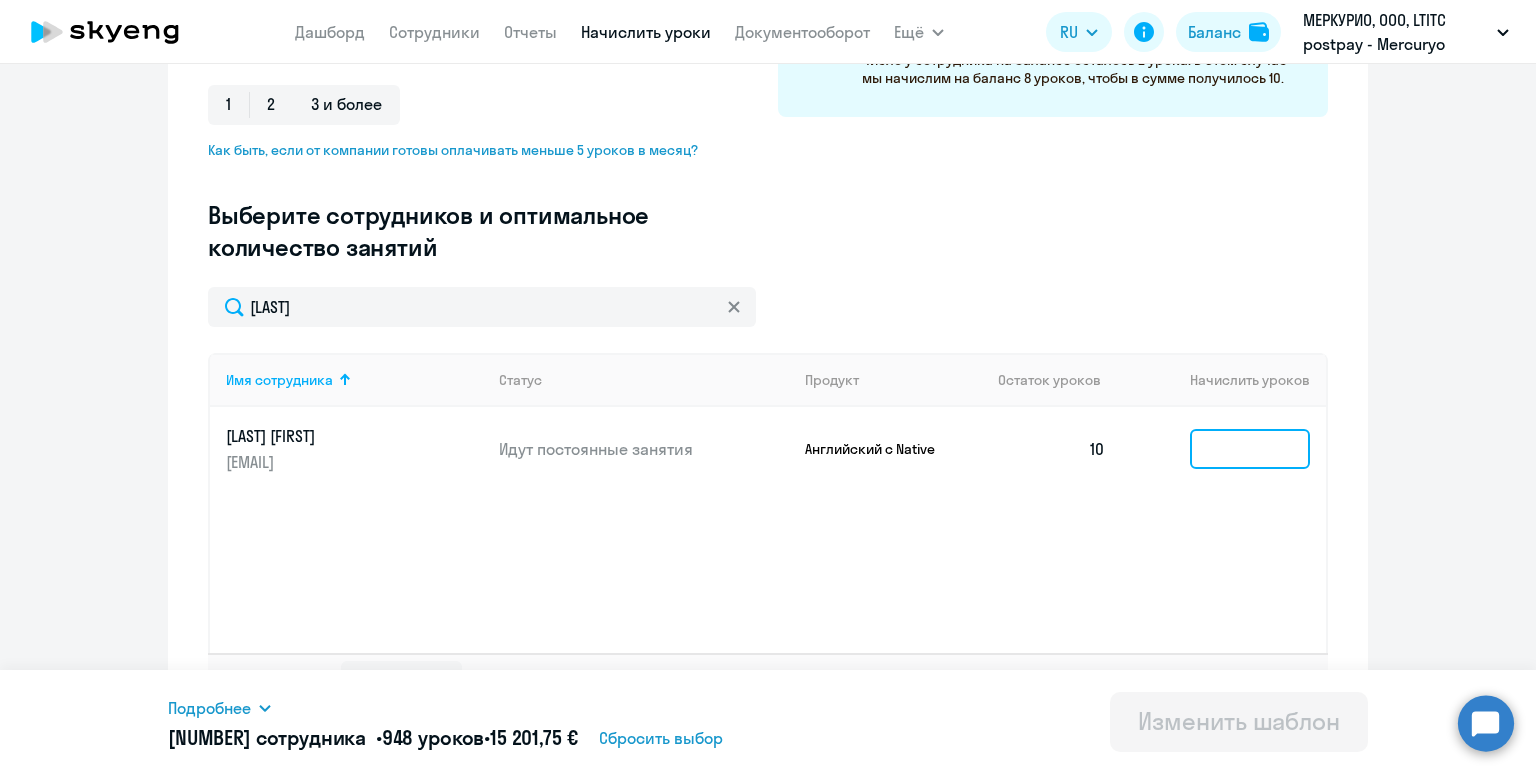 click 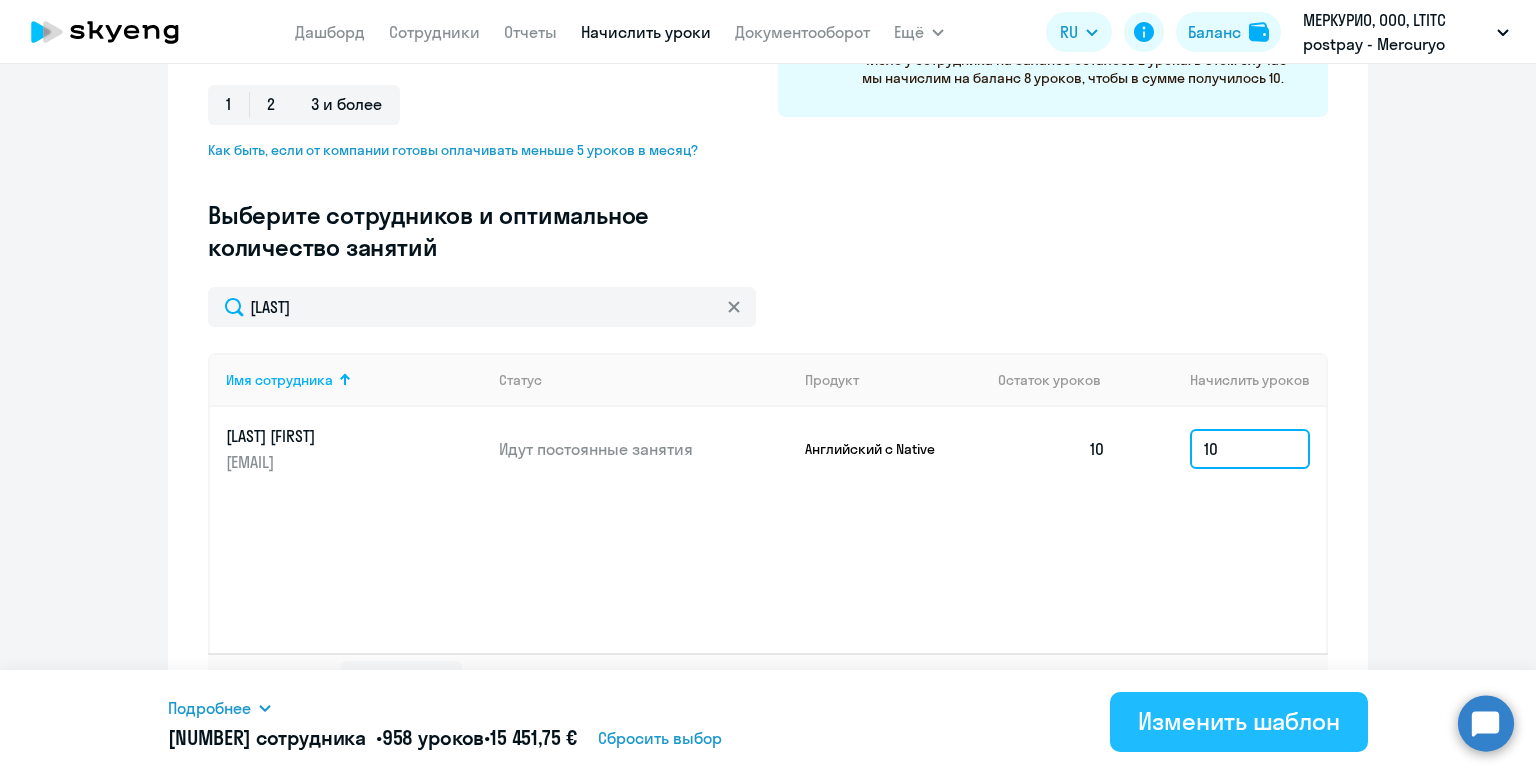 type on "10" 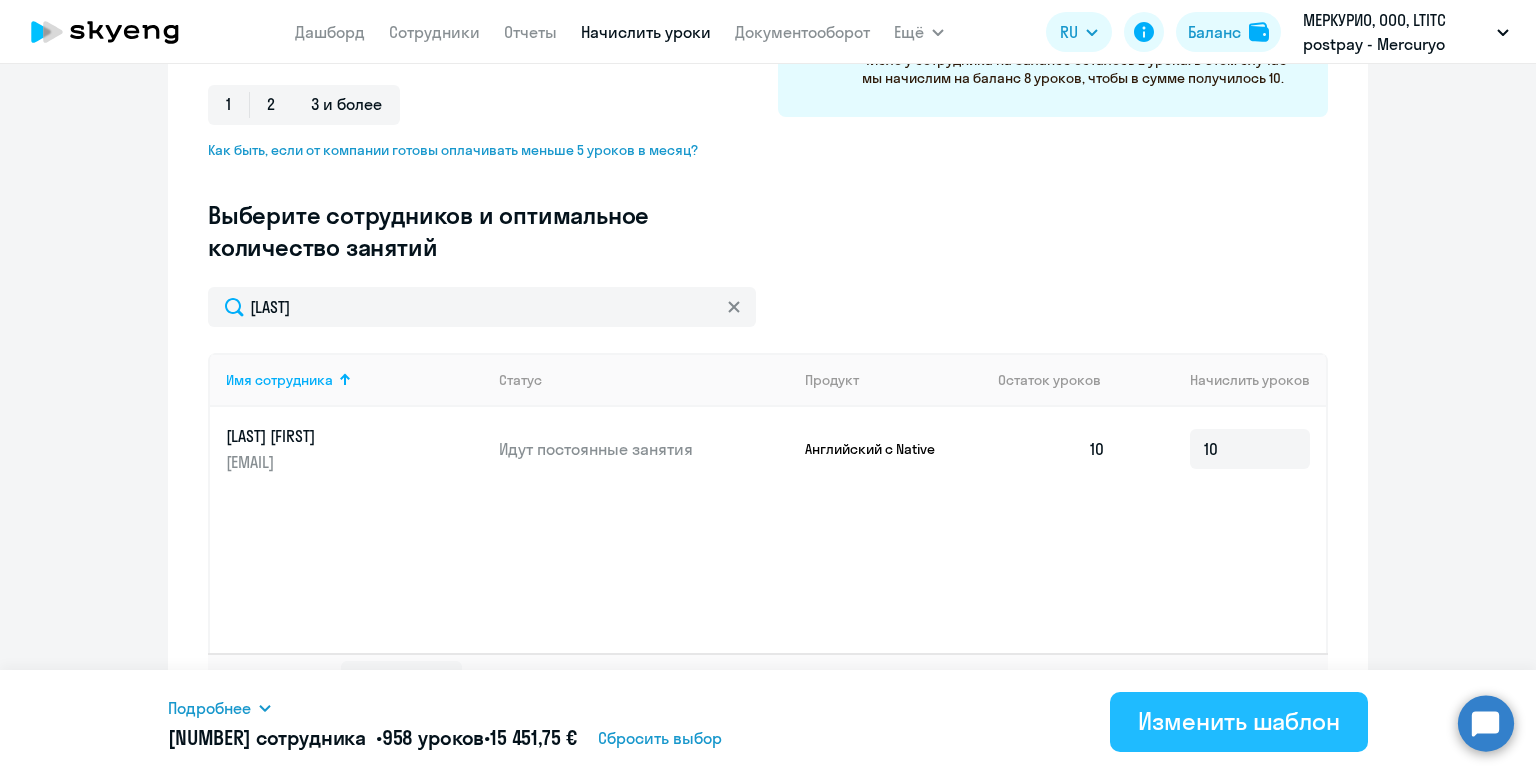 click on "Изменить шаблон" at bounding box center (1239, 721) 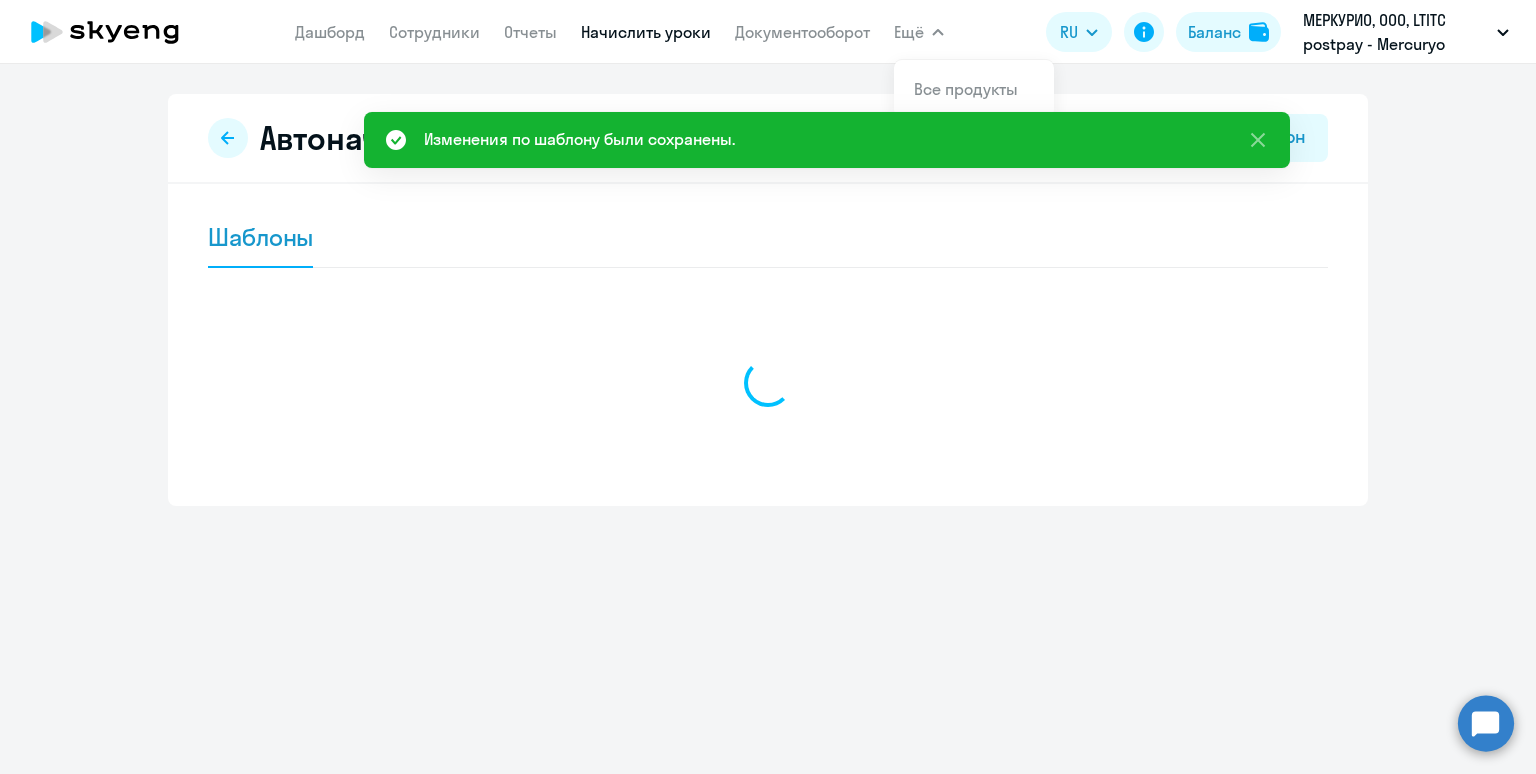 scroll, scrollTop: 0, scrollLeft: 0, axis: both 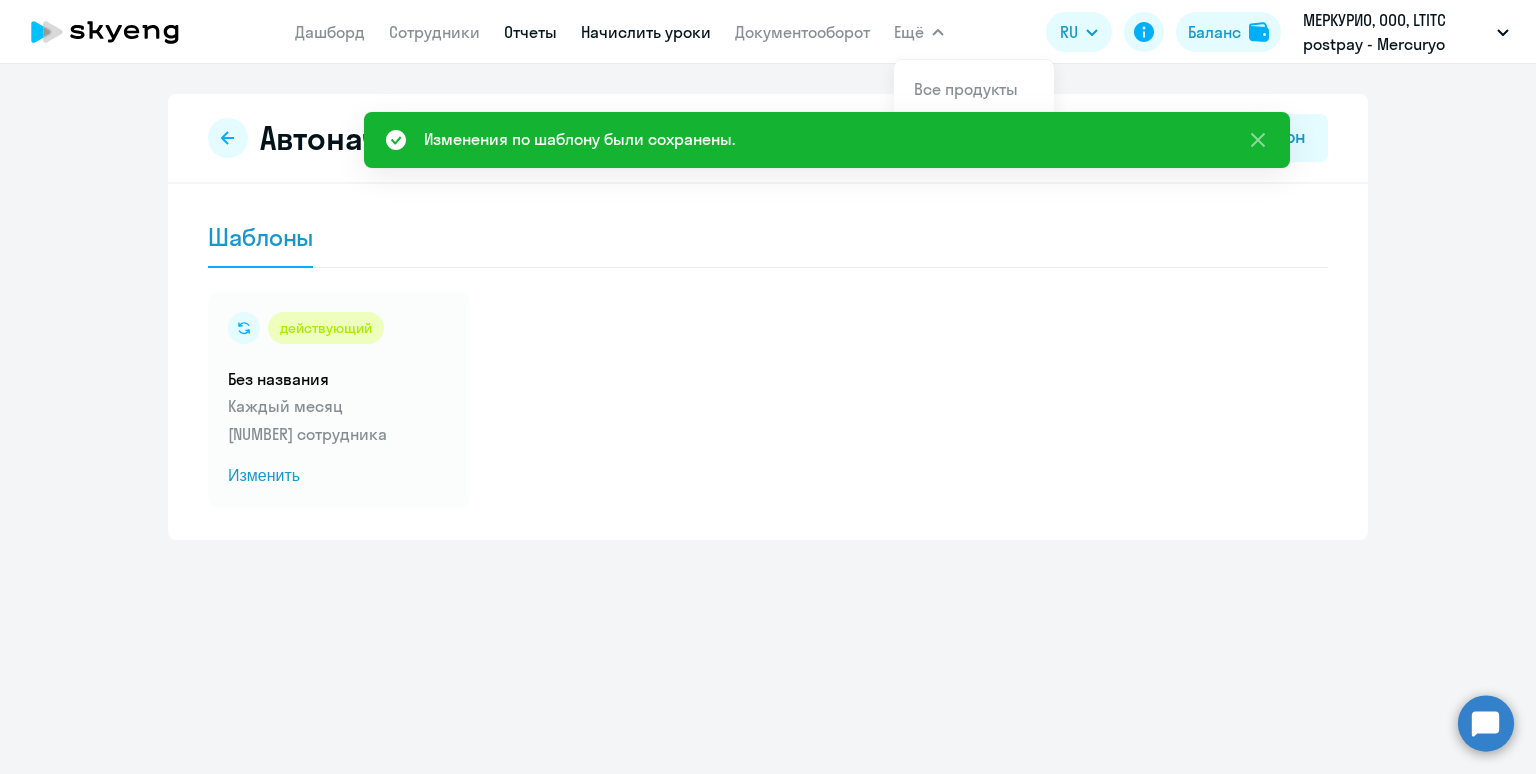 drag, startPoint x: 376, startPoint y: 364, endPoint x: 505, endPoint y: 42, distance: 346.87894 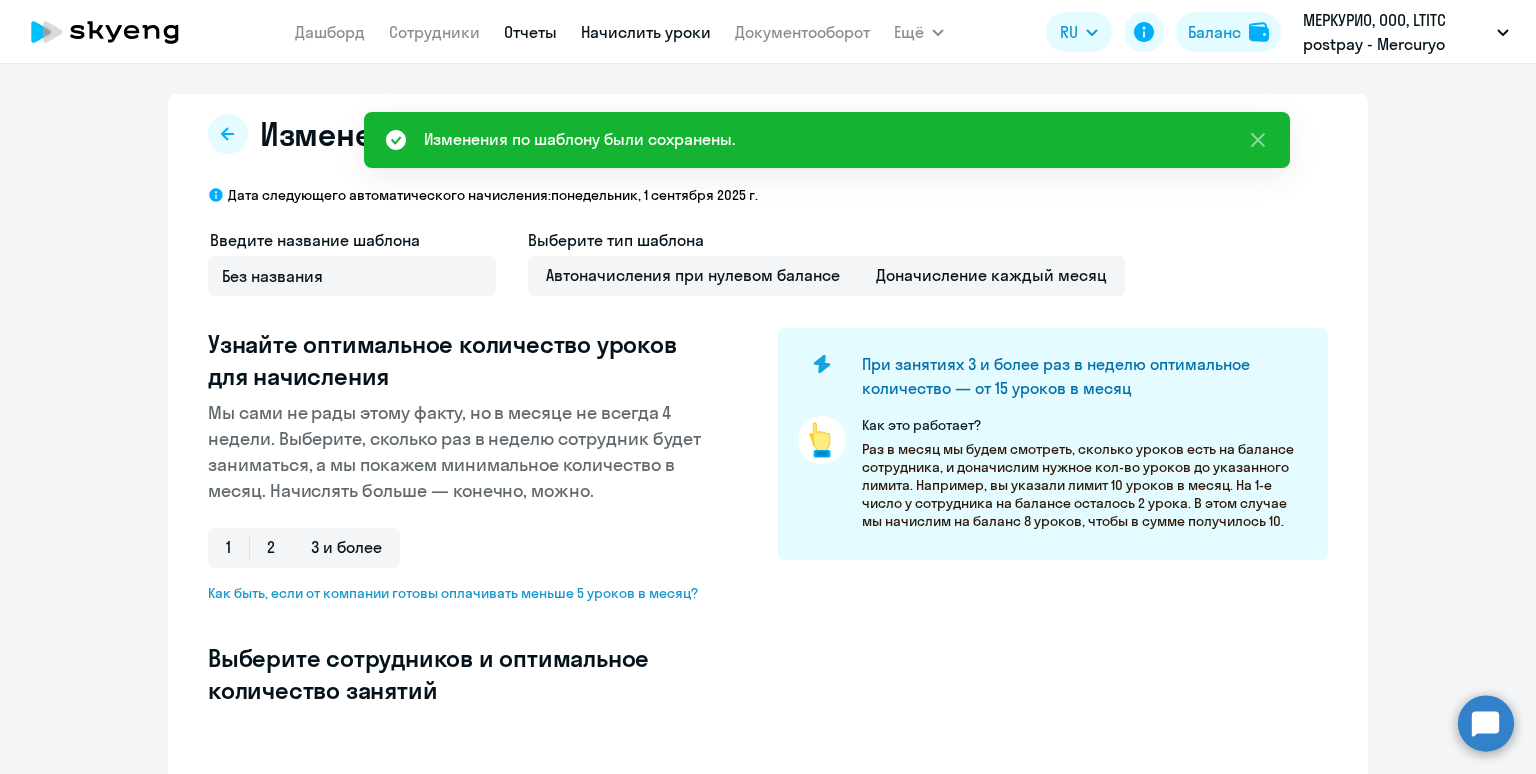 select on "10" 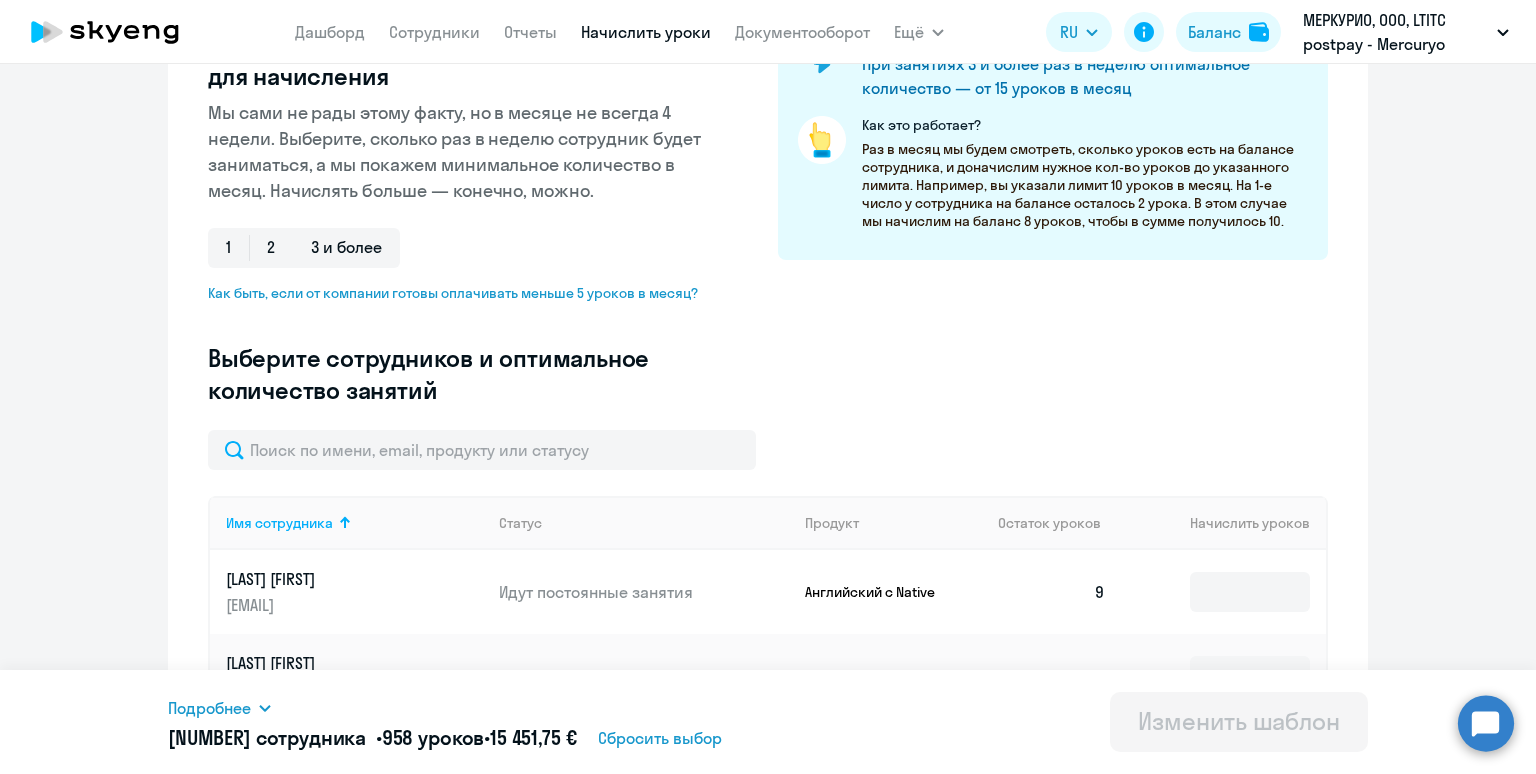 scroll, scrollTop: 338, scrollLeft: 0, axis: vertical 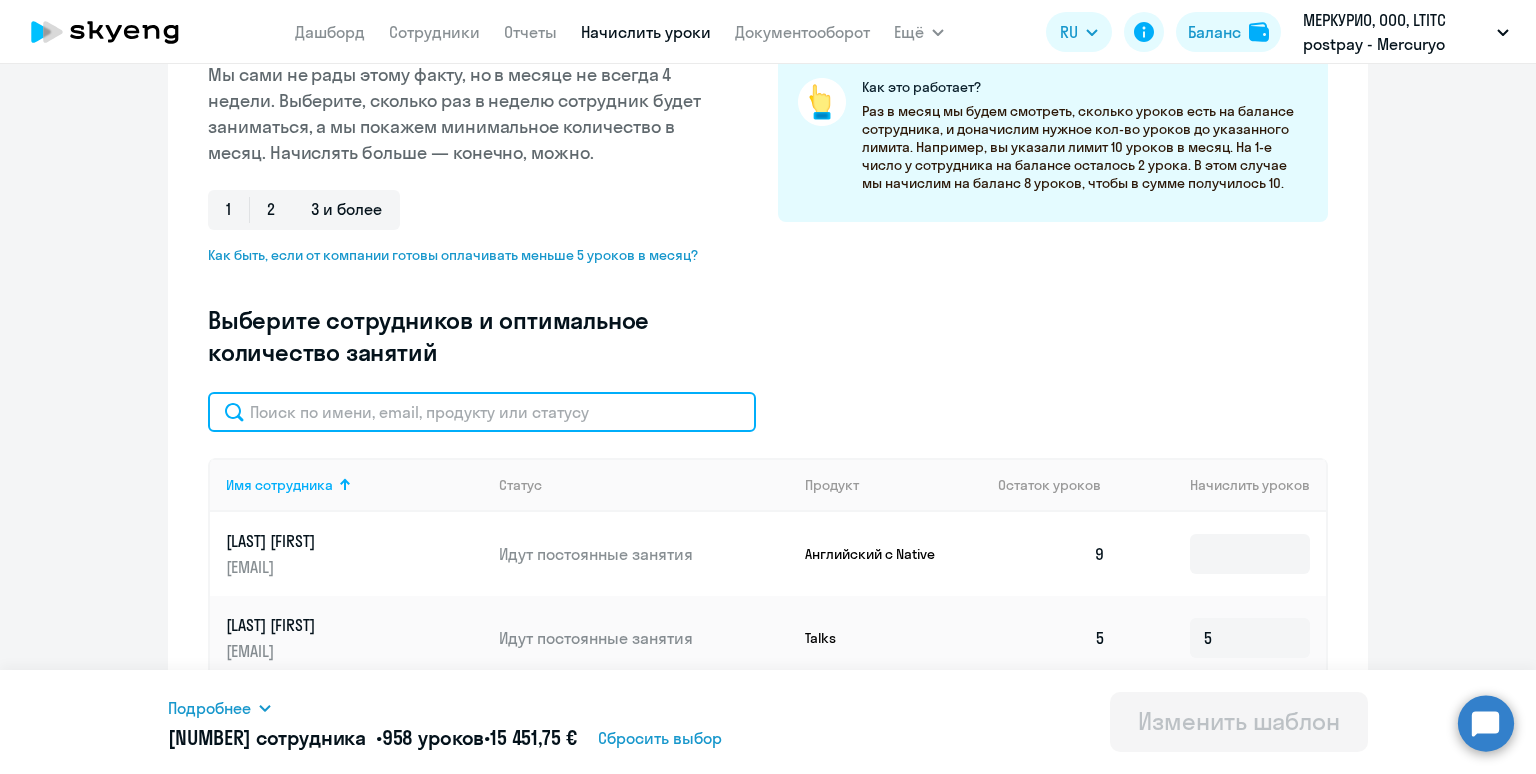 click 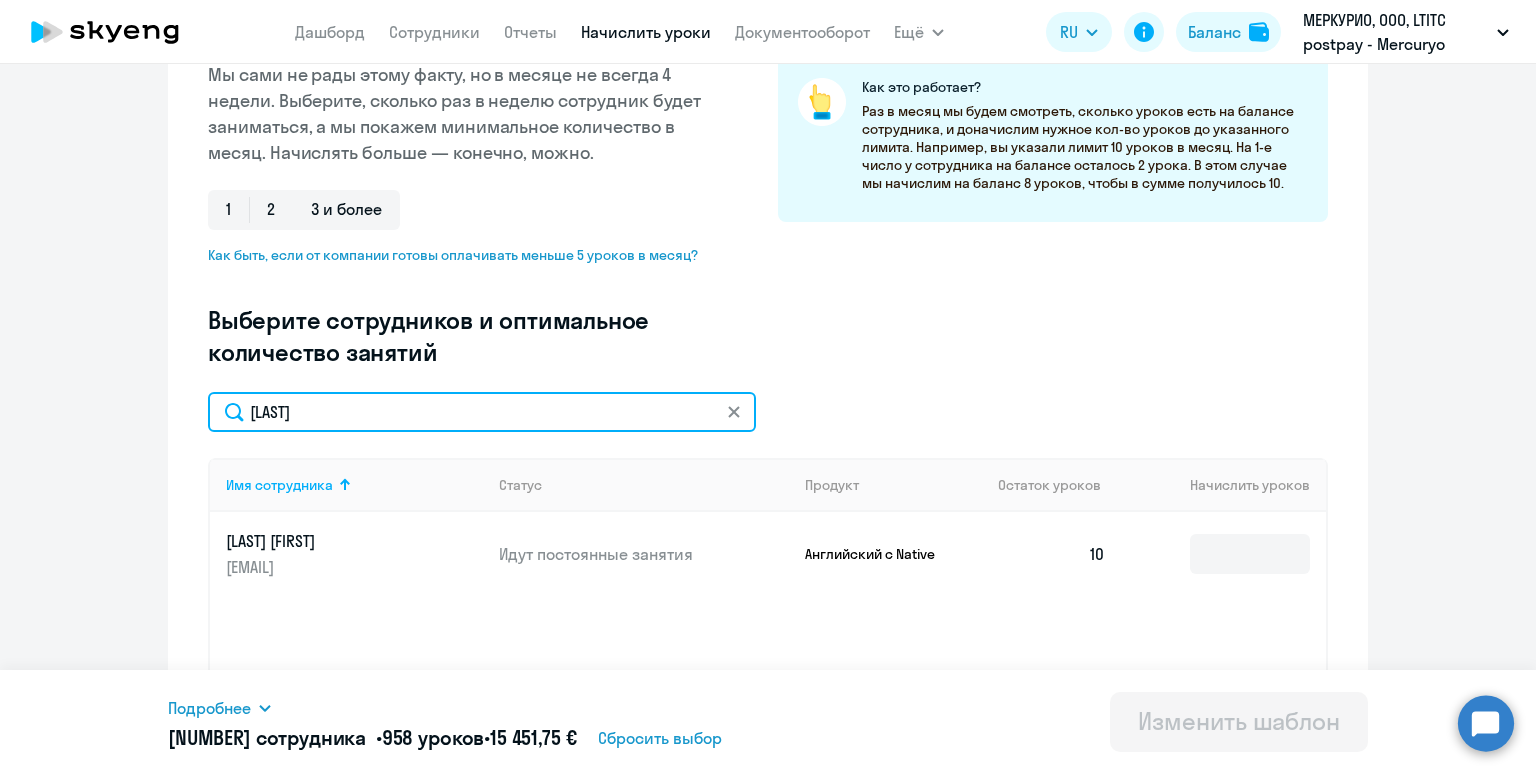 type on "[LAST]" 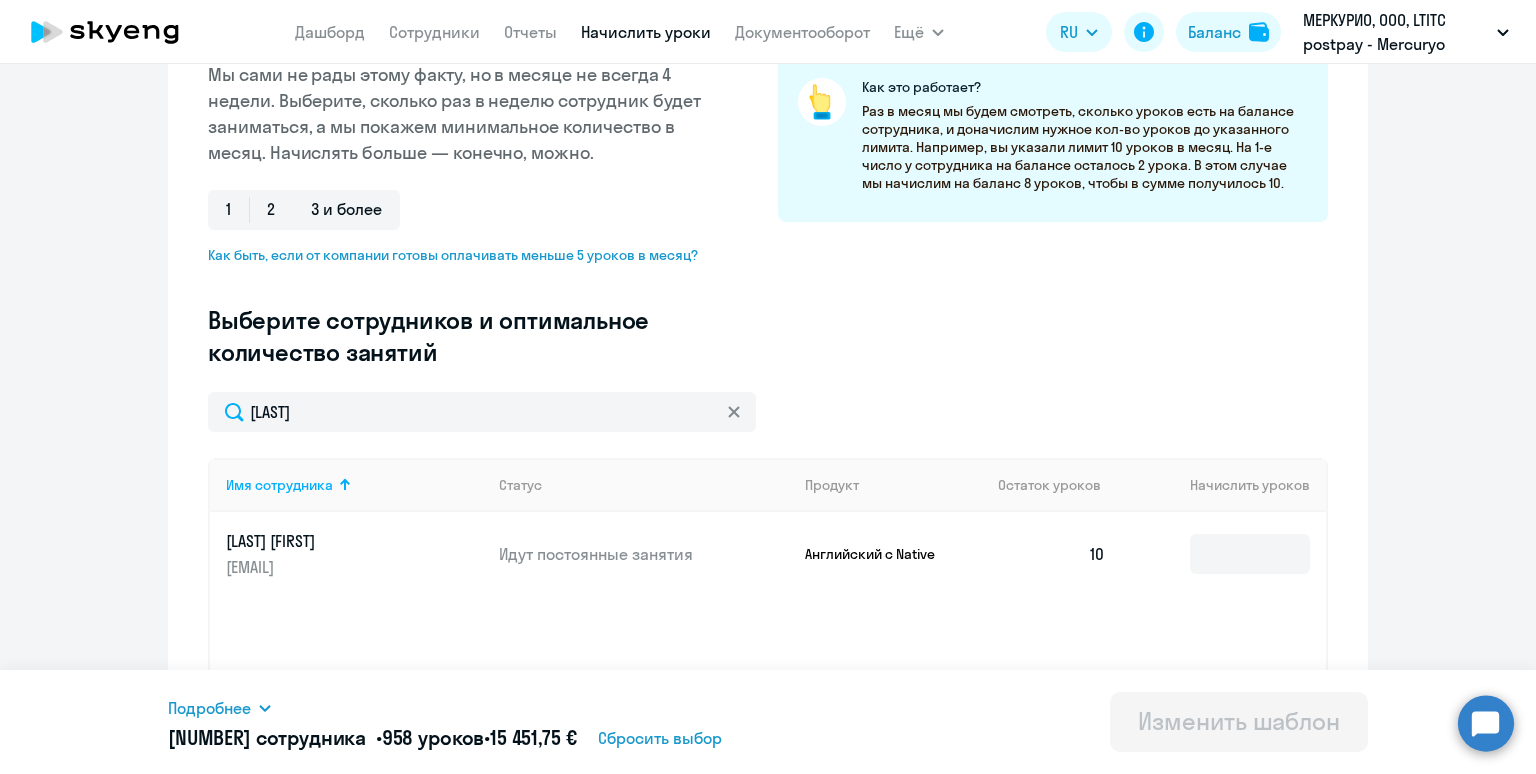 click 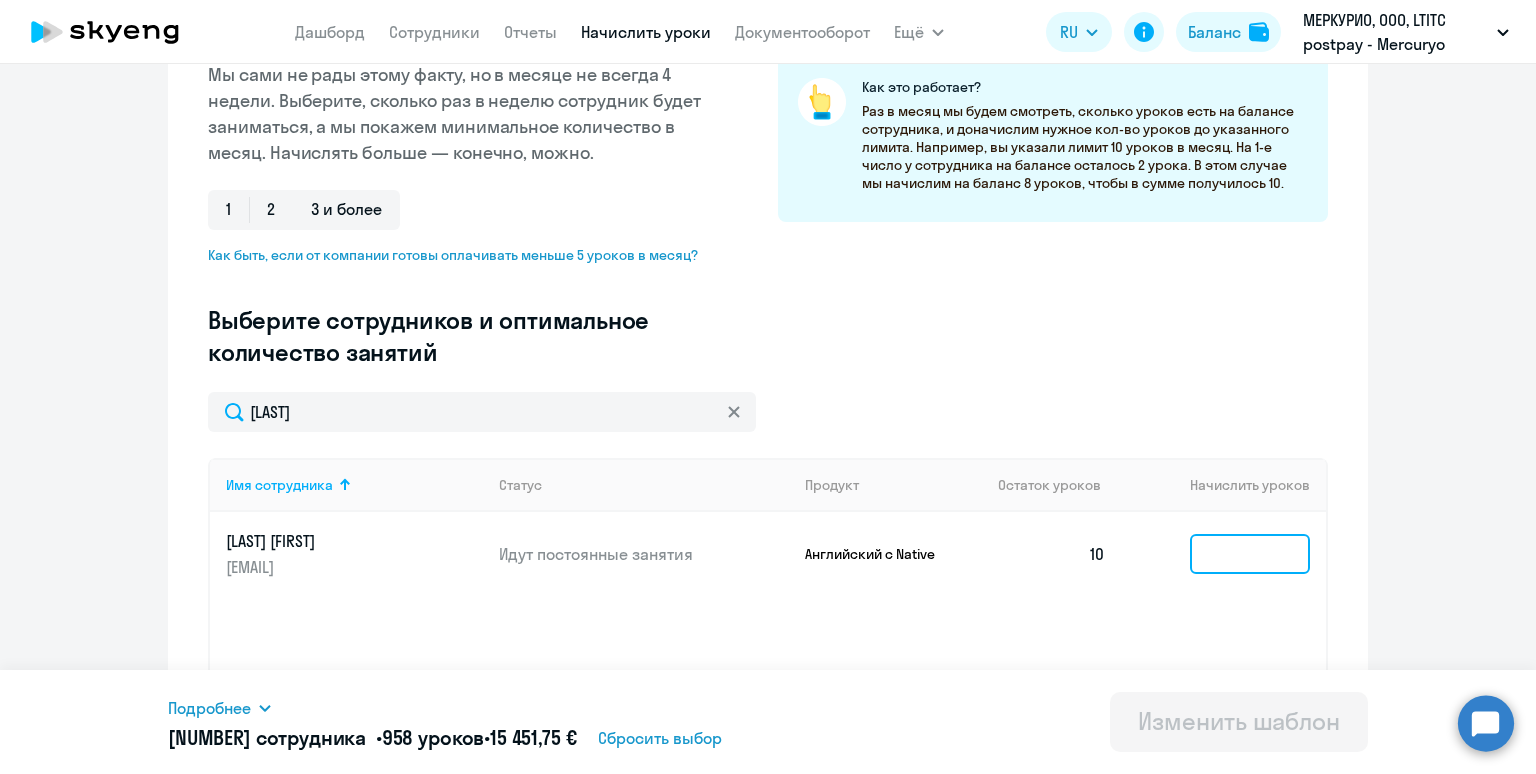 click 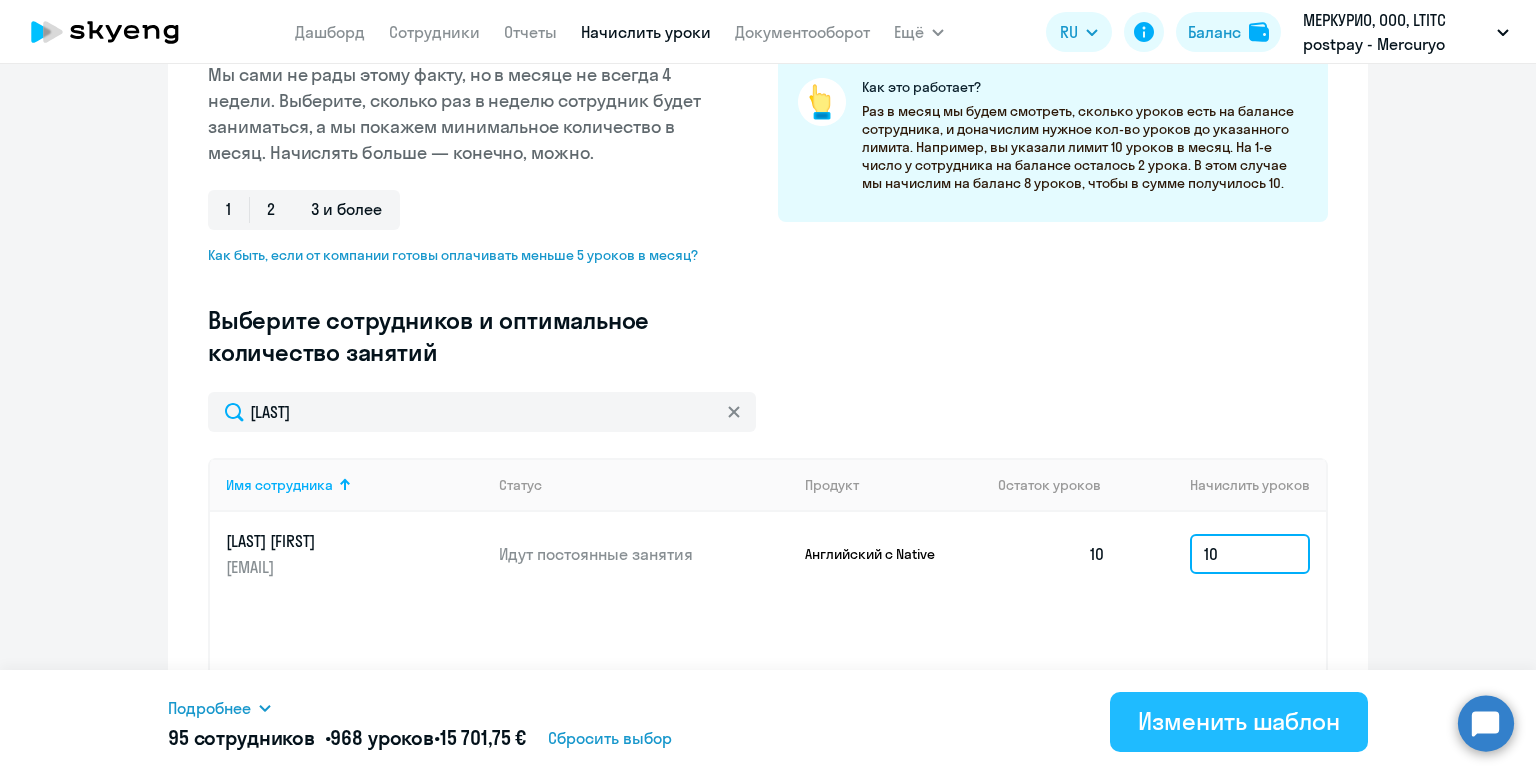 type on "10" 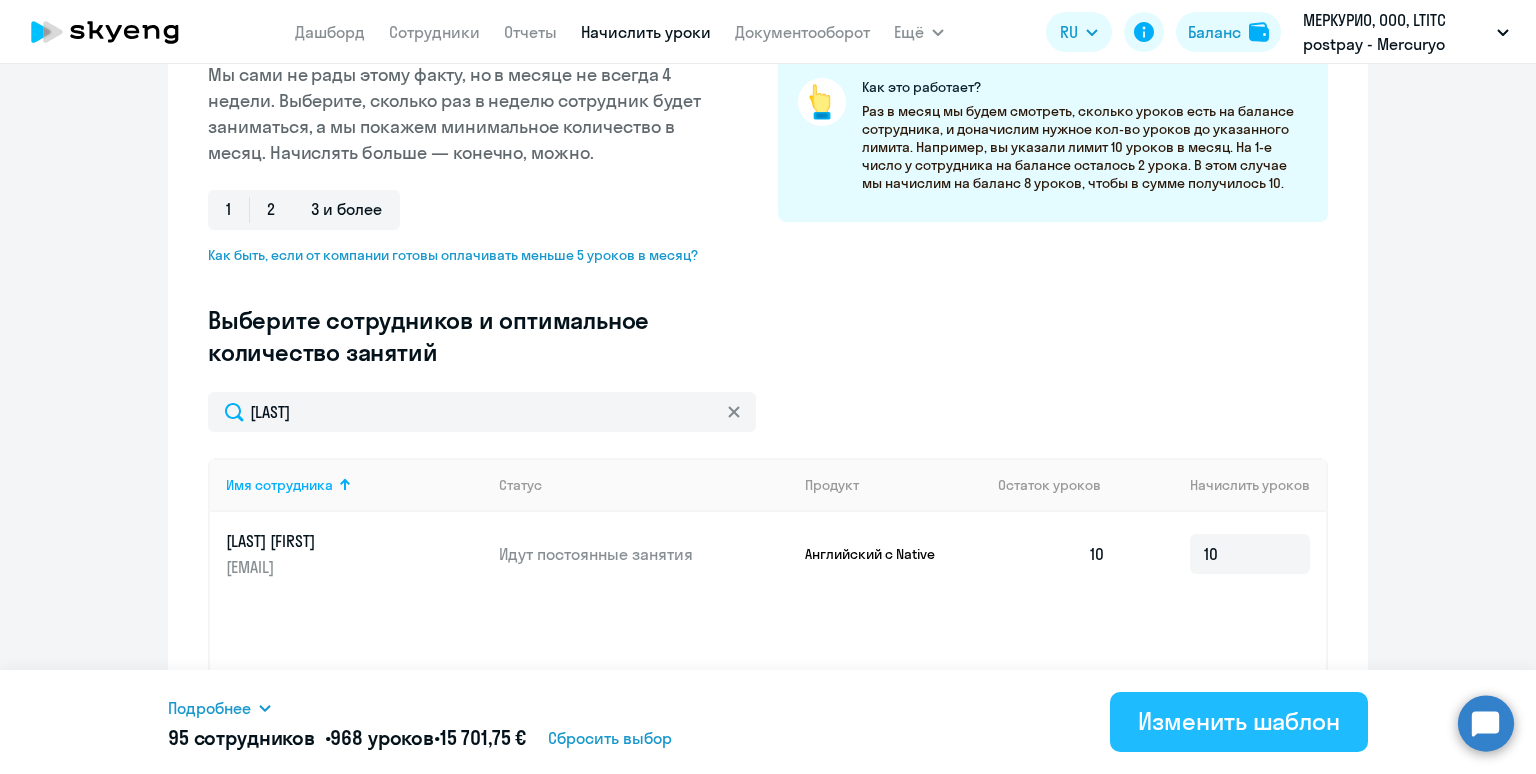 click on "Изменить шаблон" at bounding box center [1239, 722] 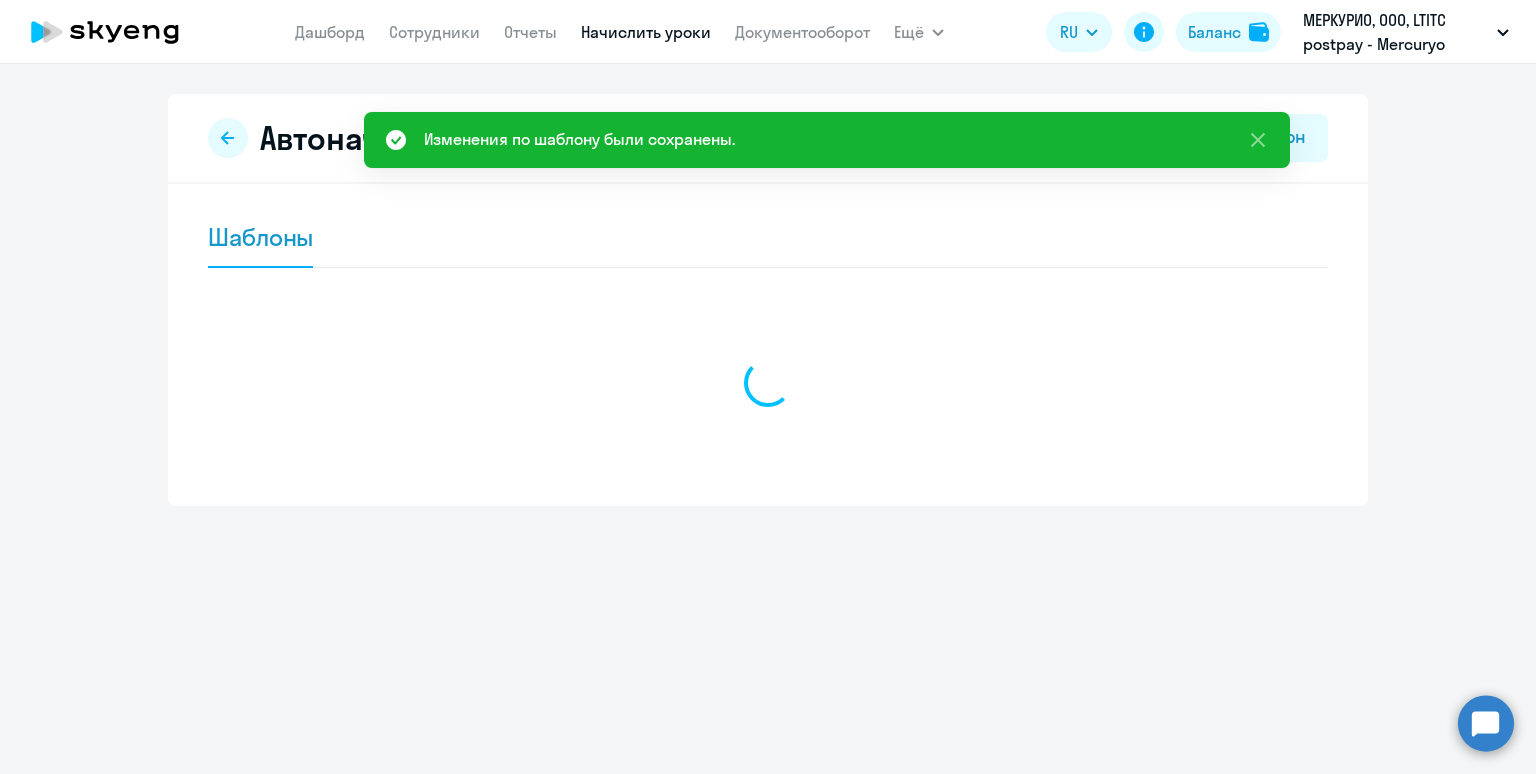 scroll, scrollTop: 0, scrollLeft: 0, axis: both 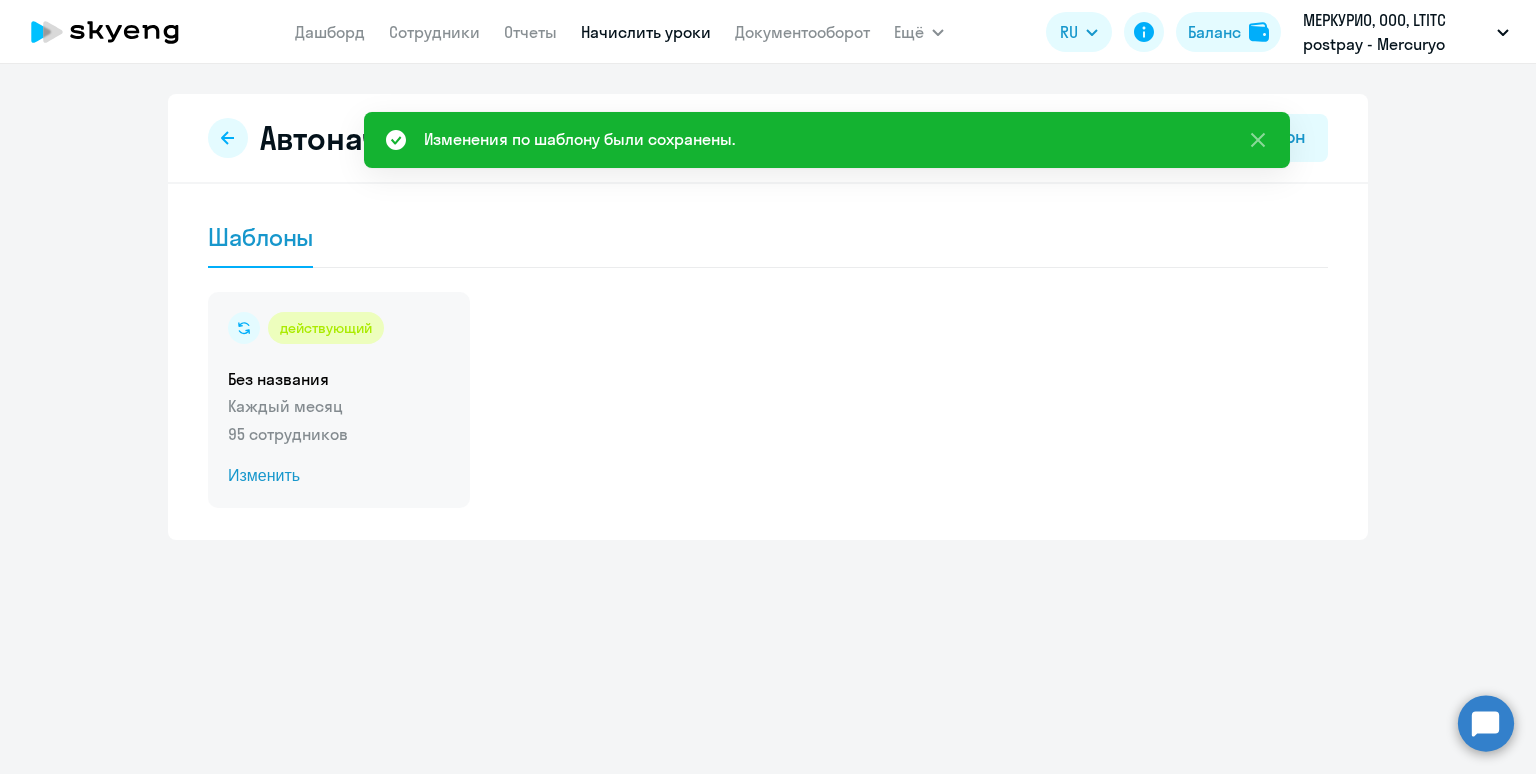 drag, startPoint x: 375, startPoint y: 349, endPoint x: 387, endPoint y: 304, distance: 46.572525 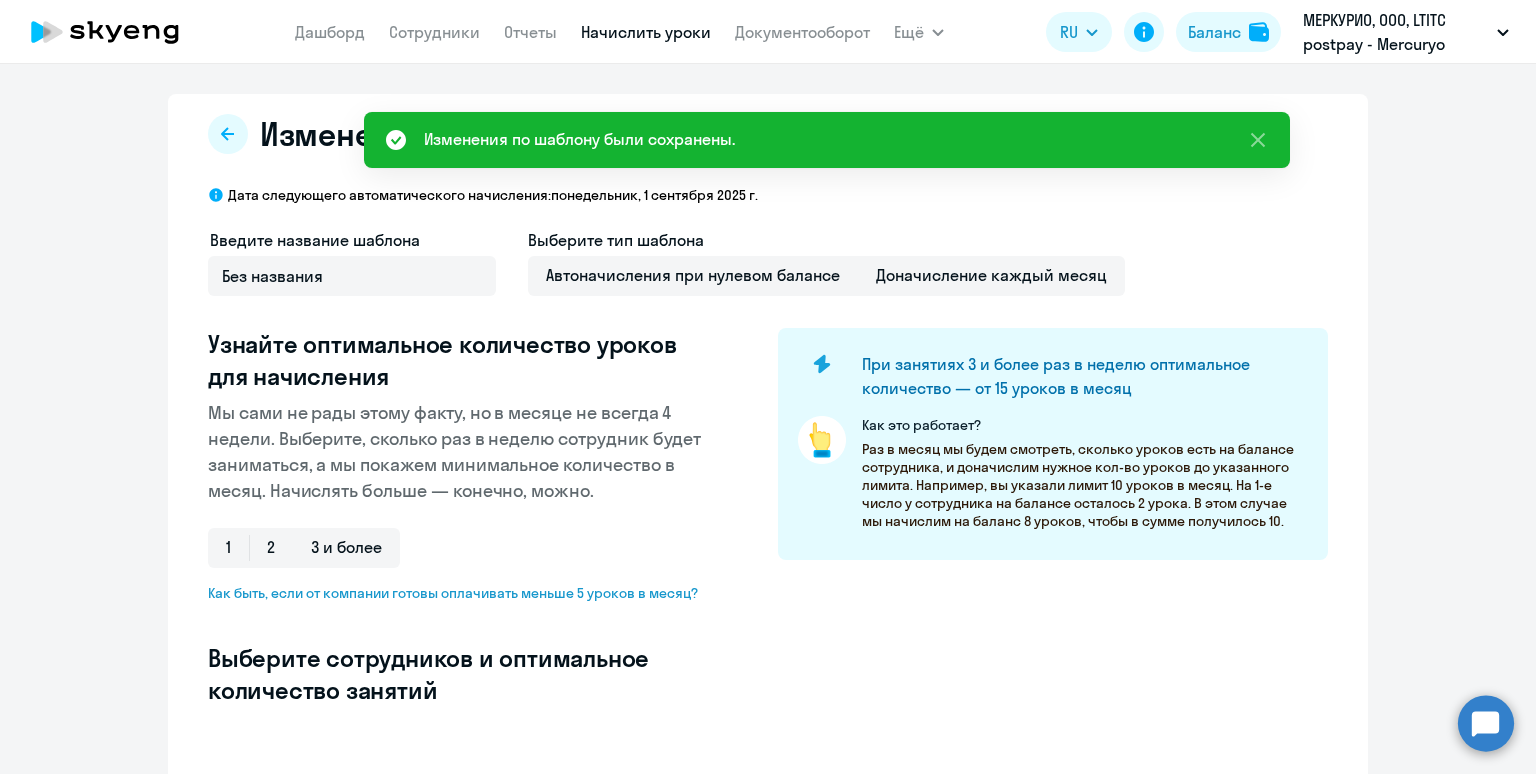 select on "10" 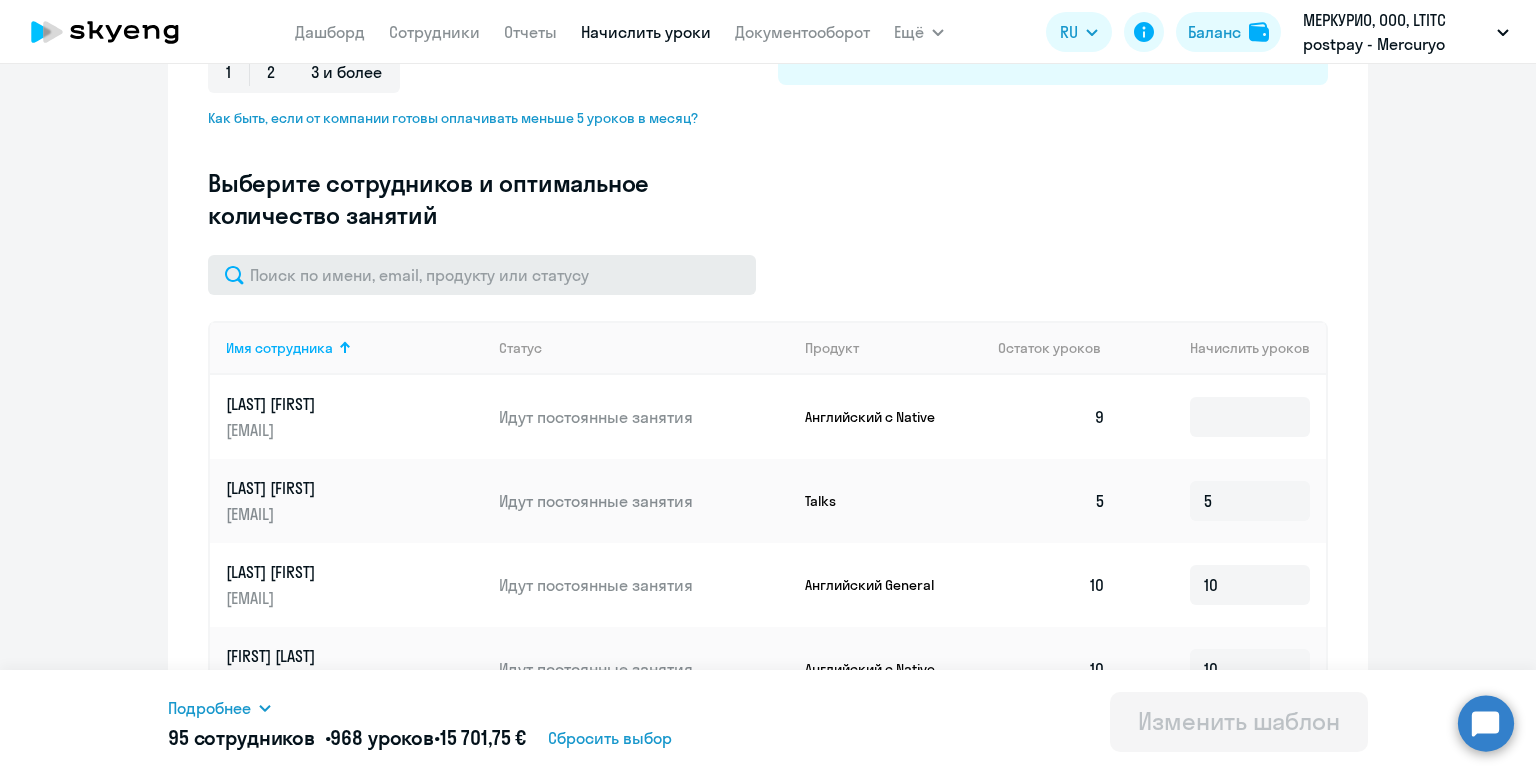 scroll, scrollTop: 488, scrollLeft: 0, axis: vertical 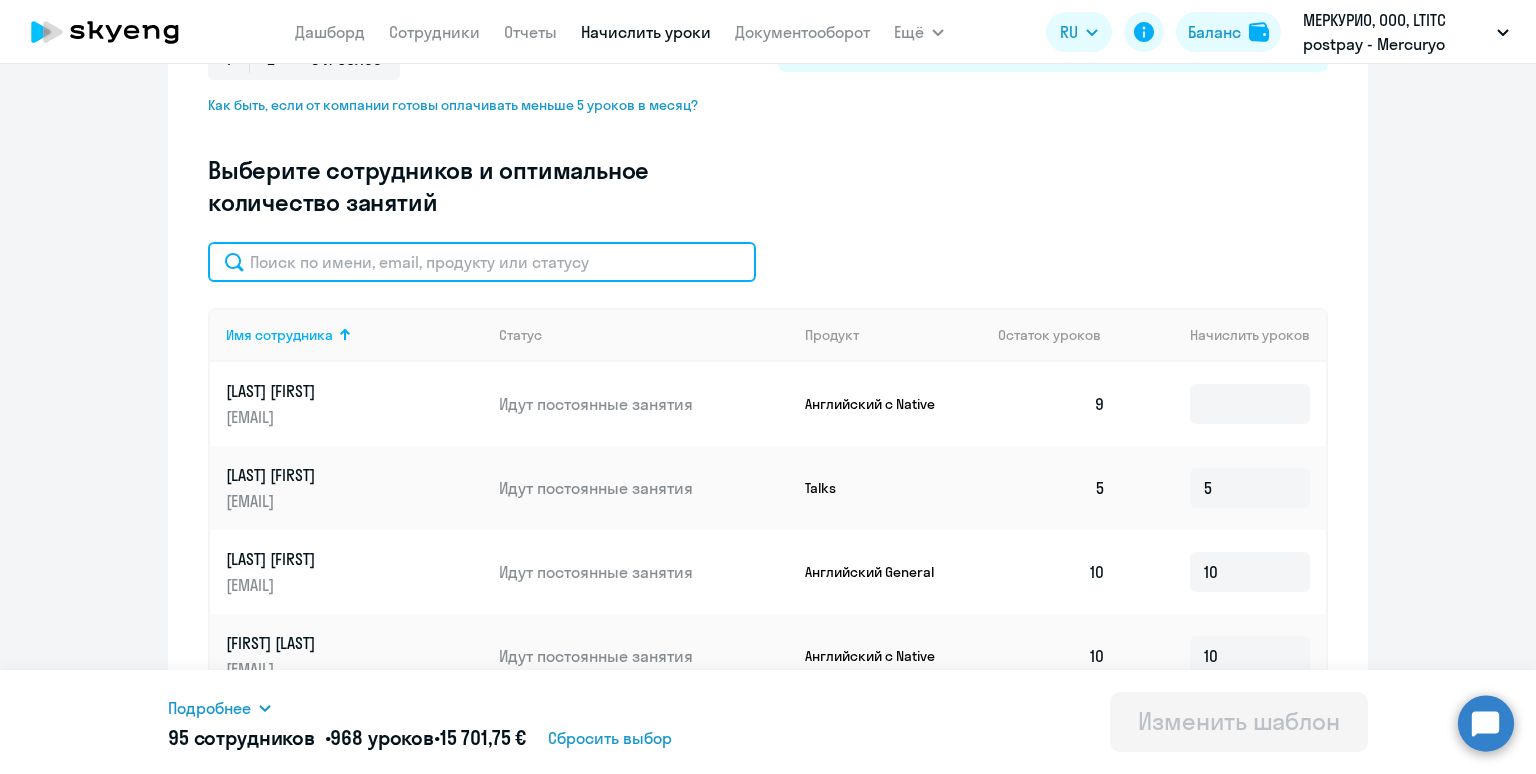 click 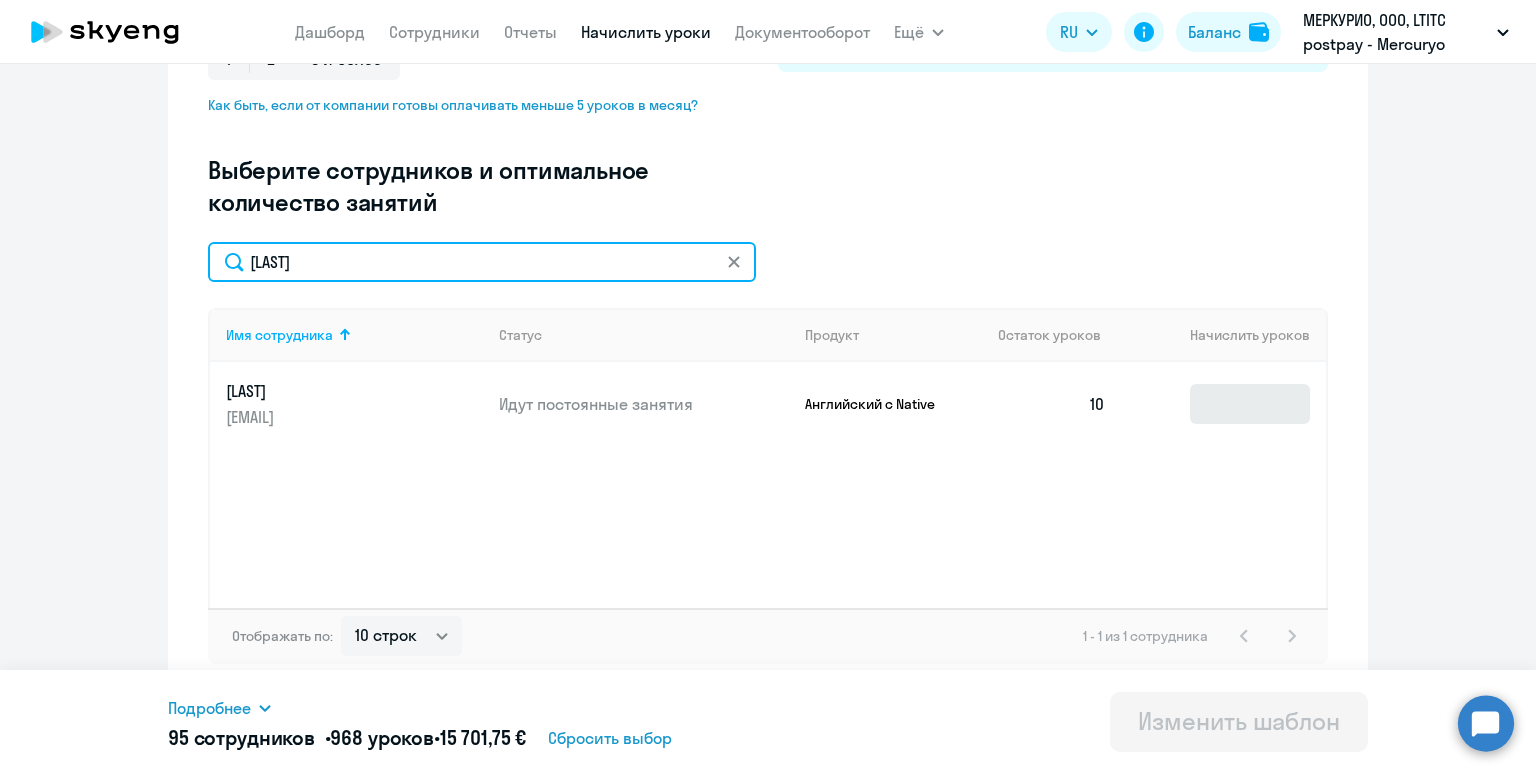 type on "[LAST]" 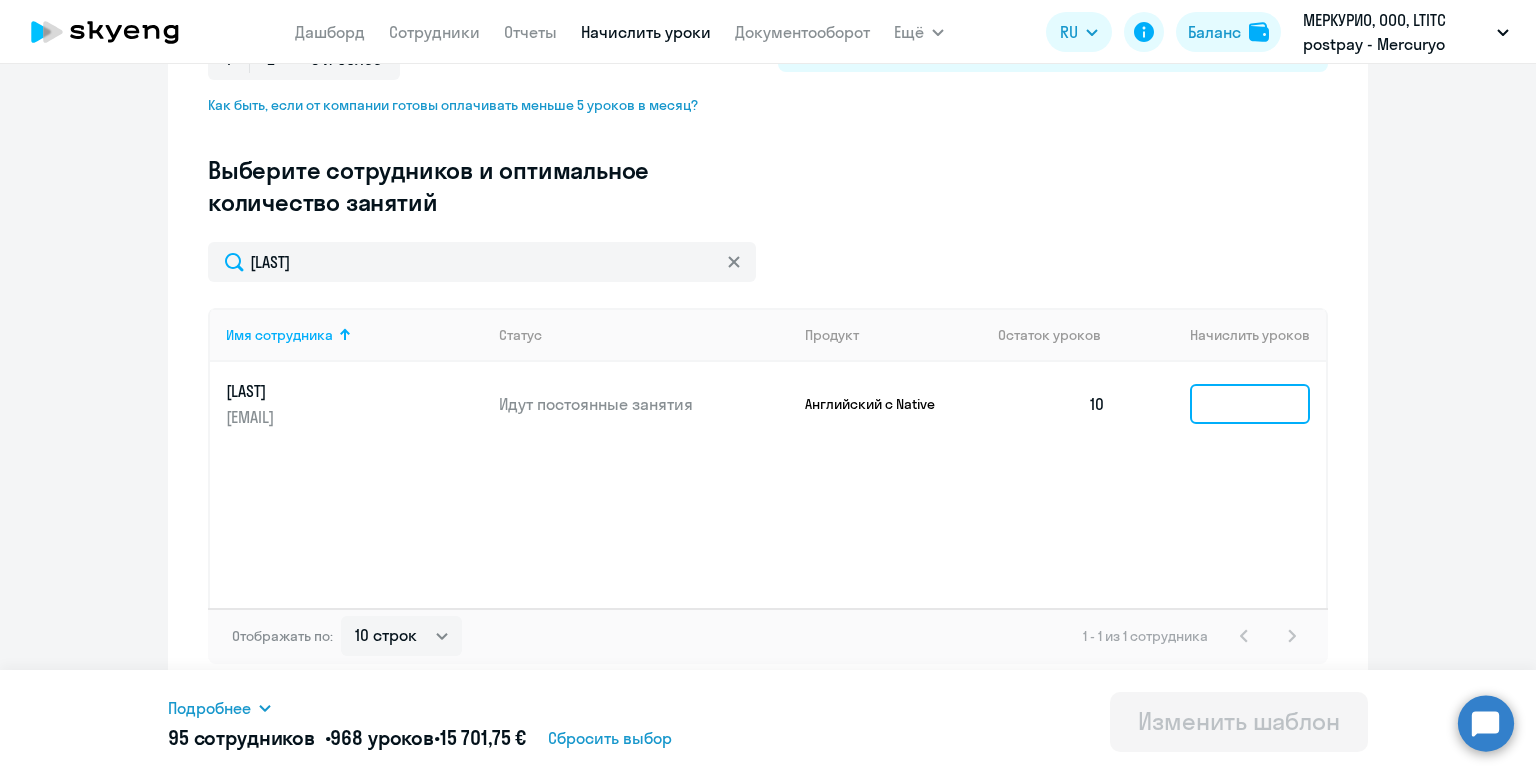 click 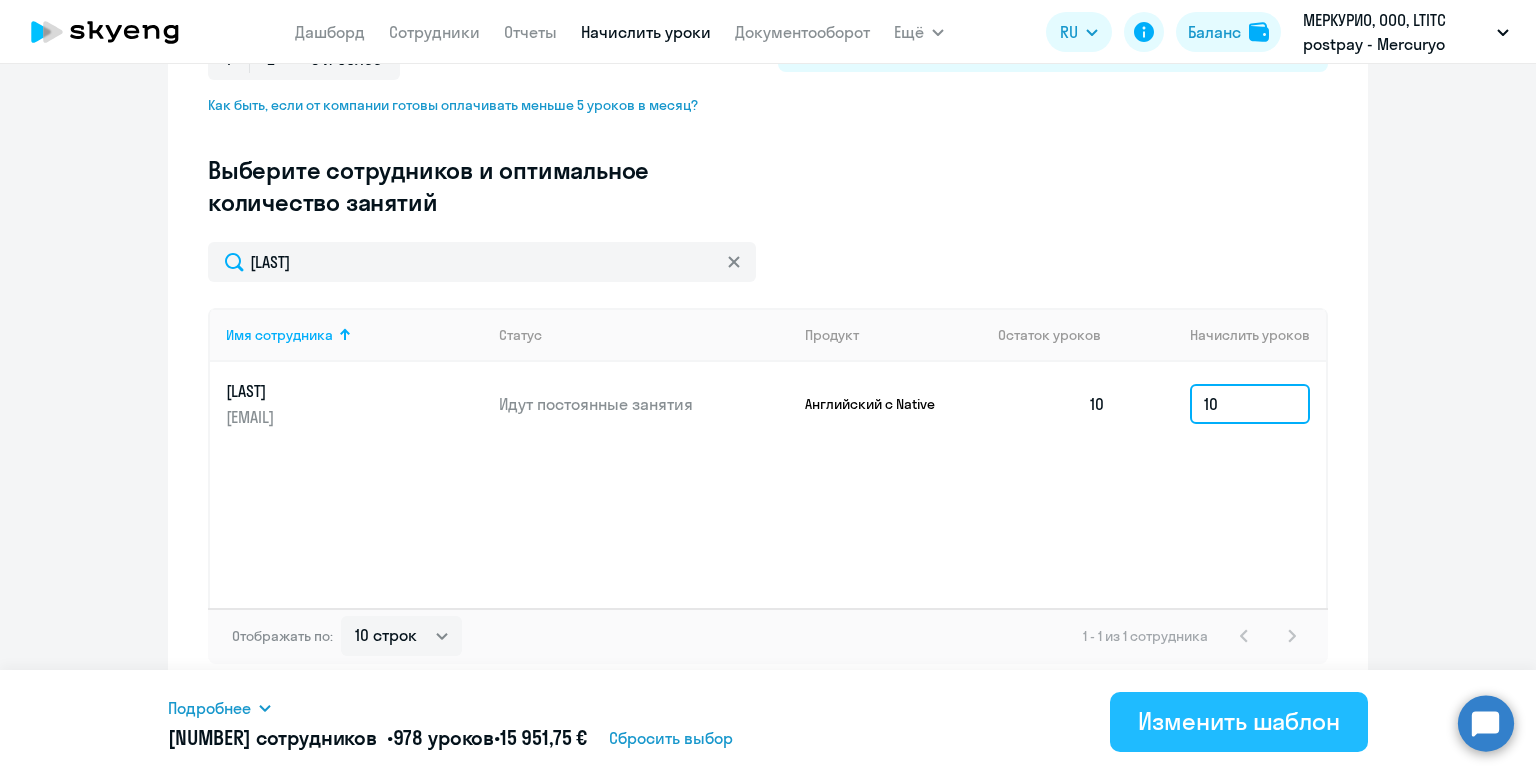 type on "10" 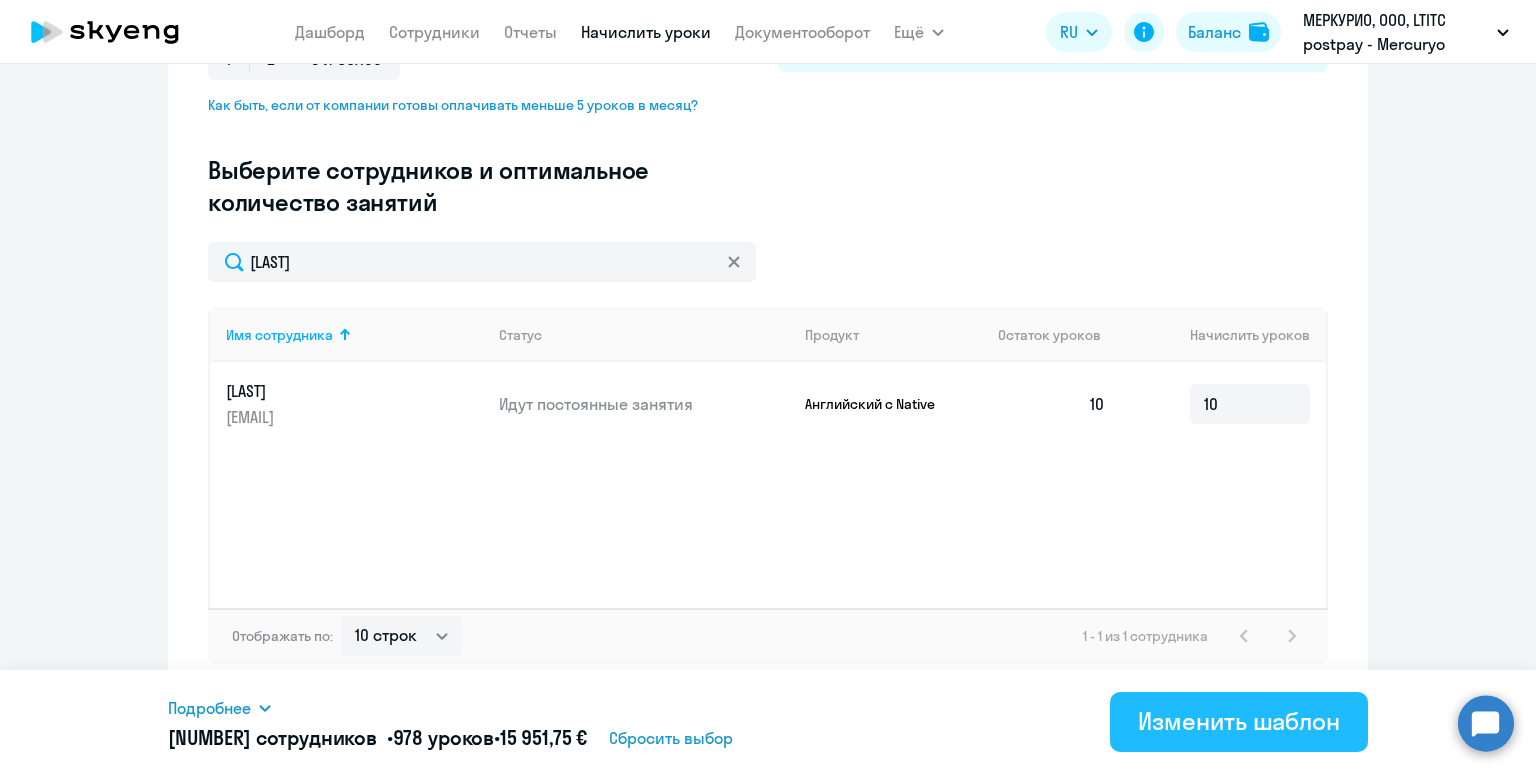 click on "Изменить шаблон" at bounding box center (1239, 721) 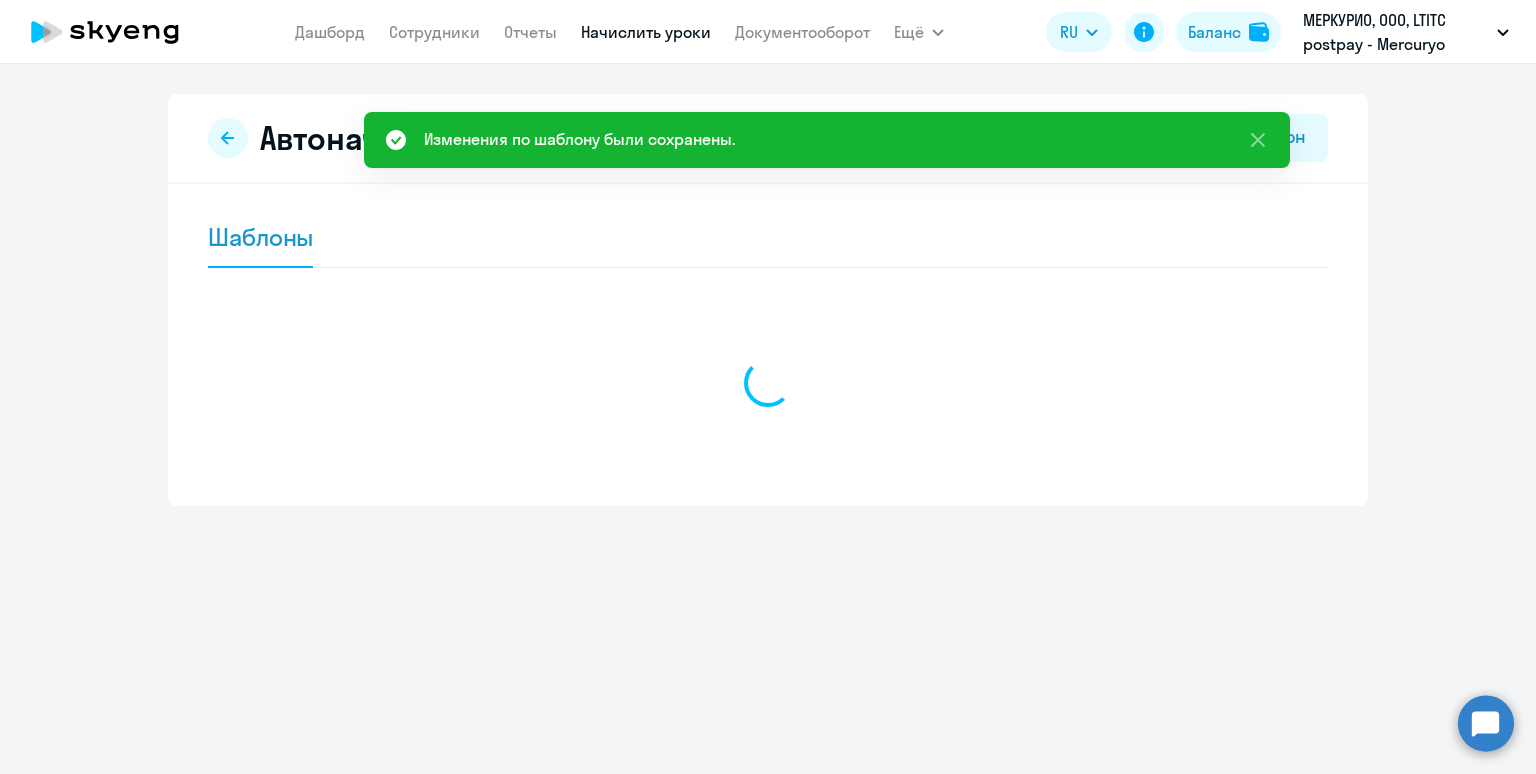 scroll, scrollTop: 0, scrollLeft: 0, axis: both 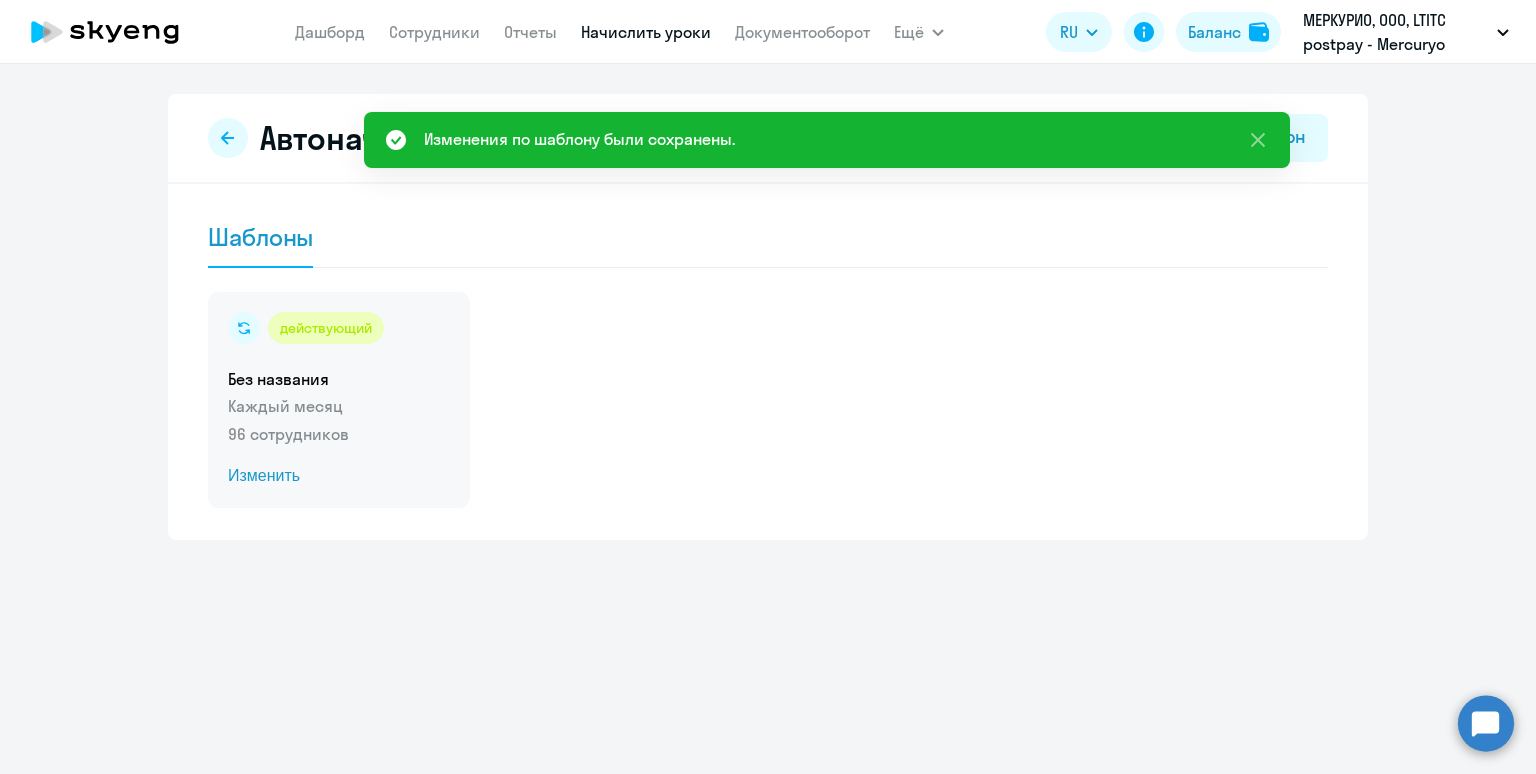 click on "96 сотрудников" 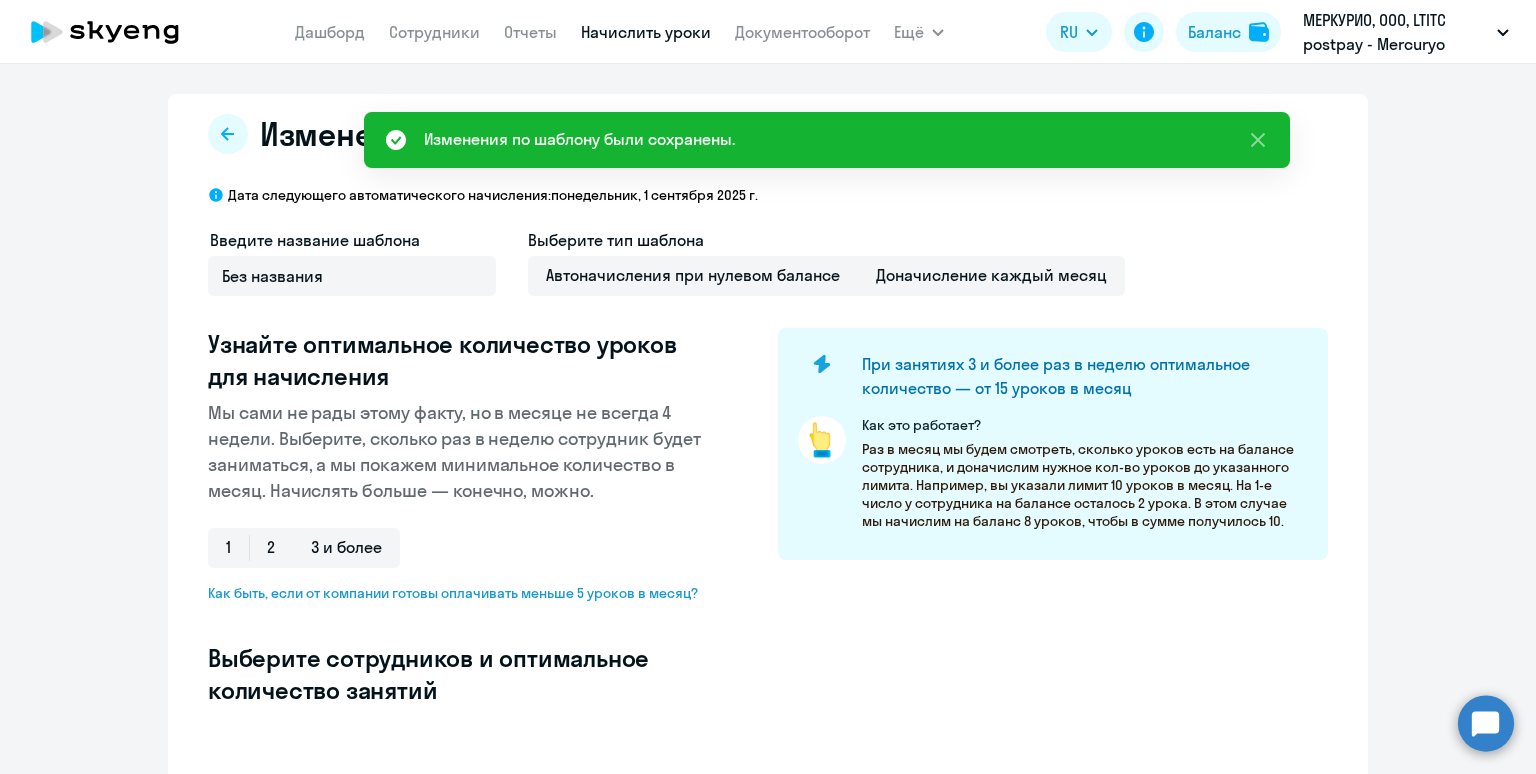 select on "10" 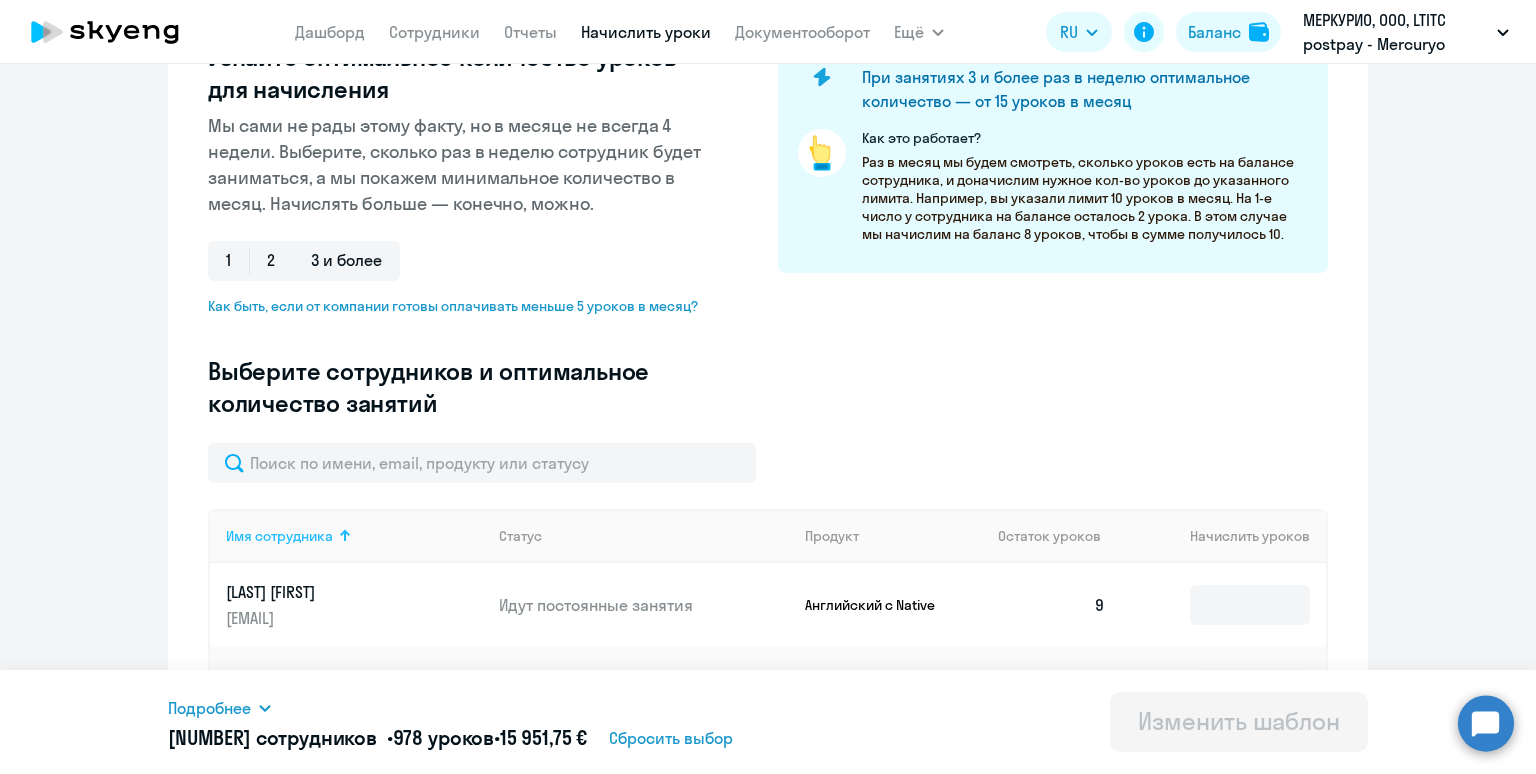 scroll, scrollTop: 371, scrollLeft: 0, axis: vertical 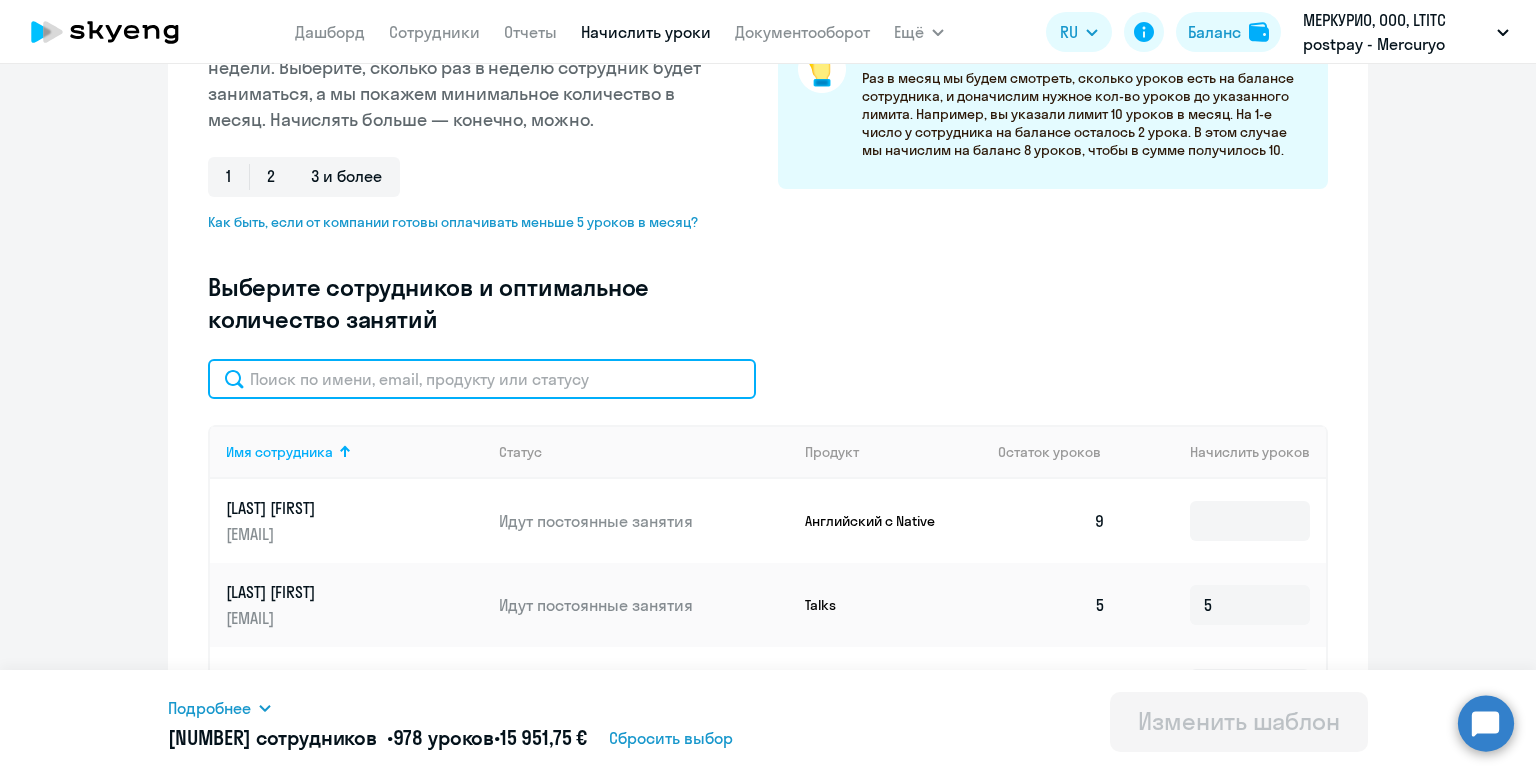 click 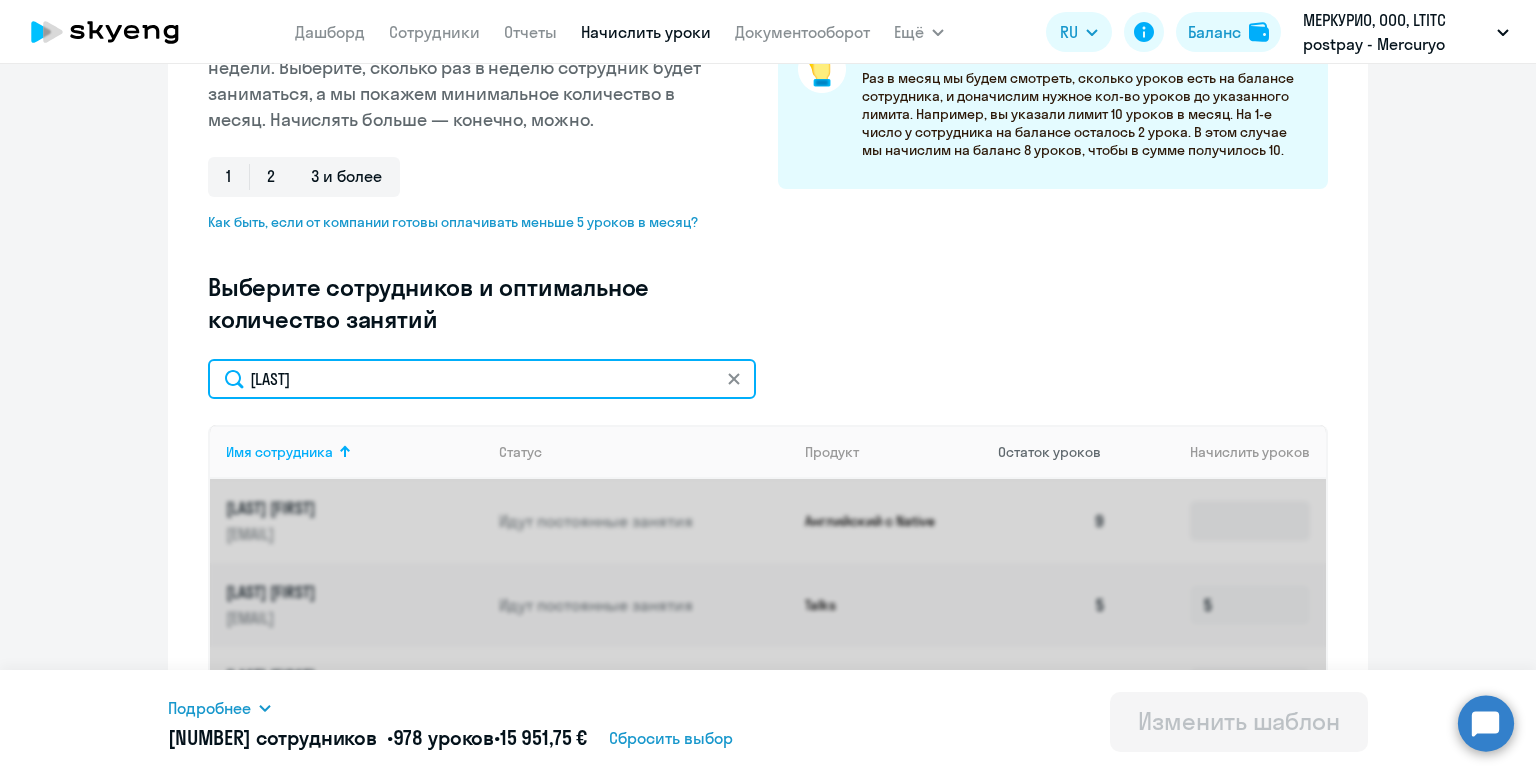 scroll, scrollTop: 370, scrollLeft: 0, axis: vertical 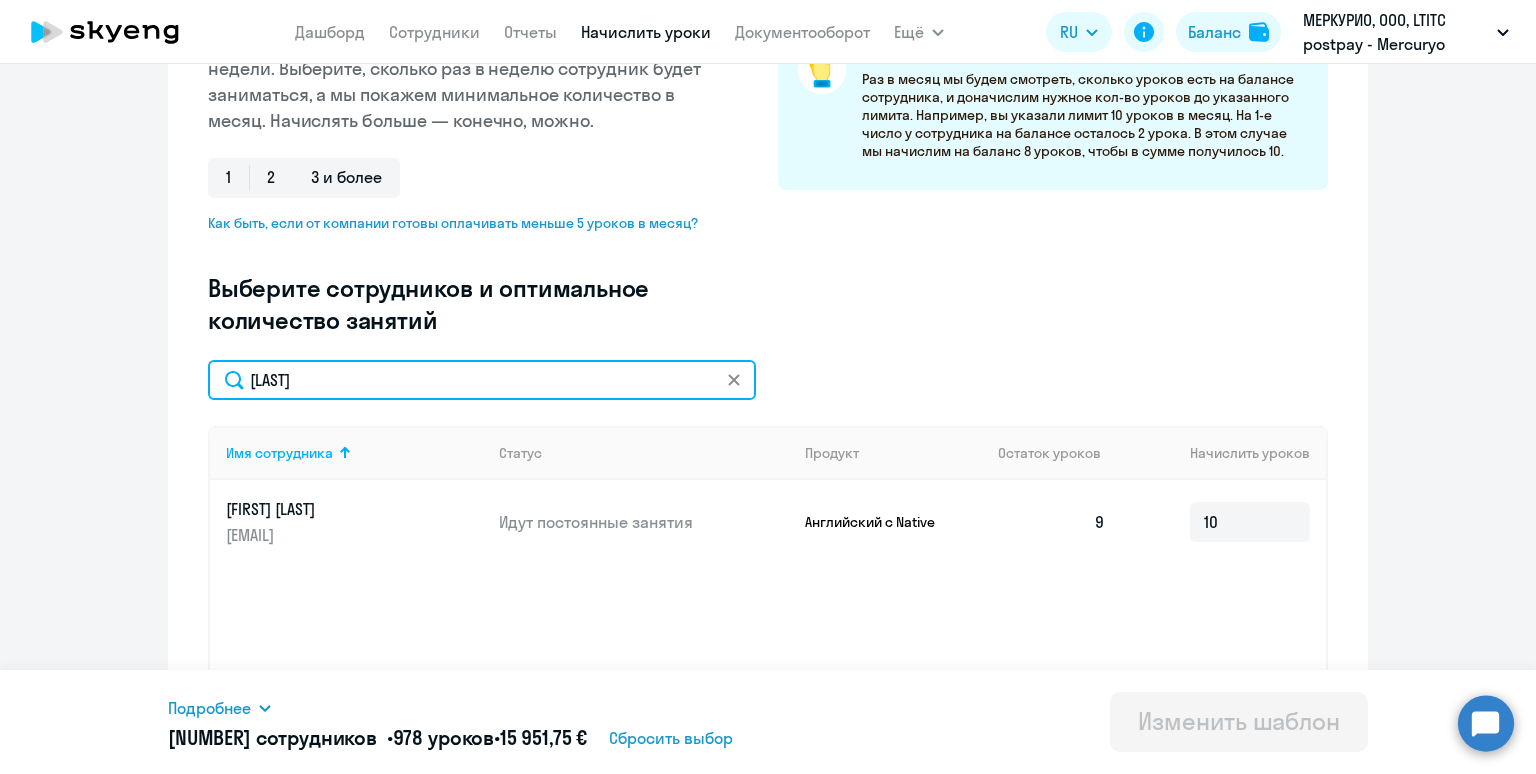 drag, startPoint x: 320, startPoint y: 379, endPoint x: 228, endPoint y: 360, distance: 93.941475 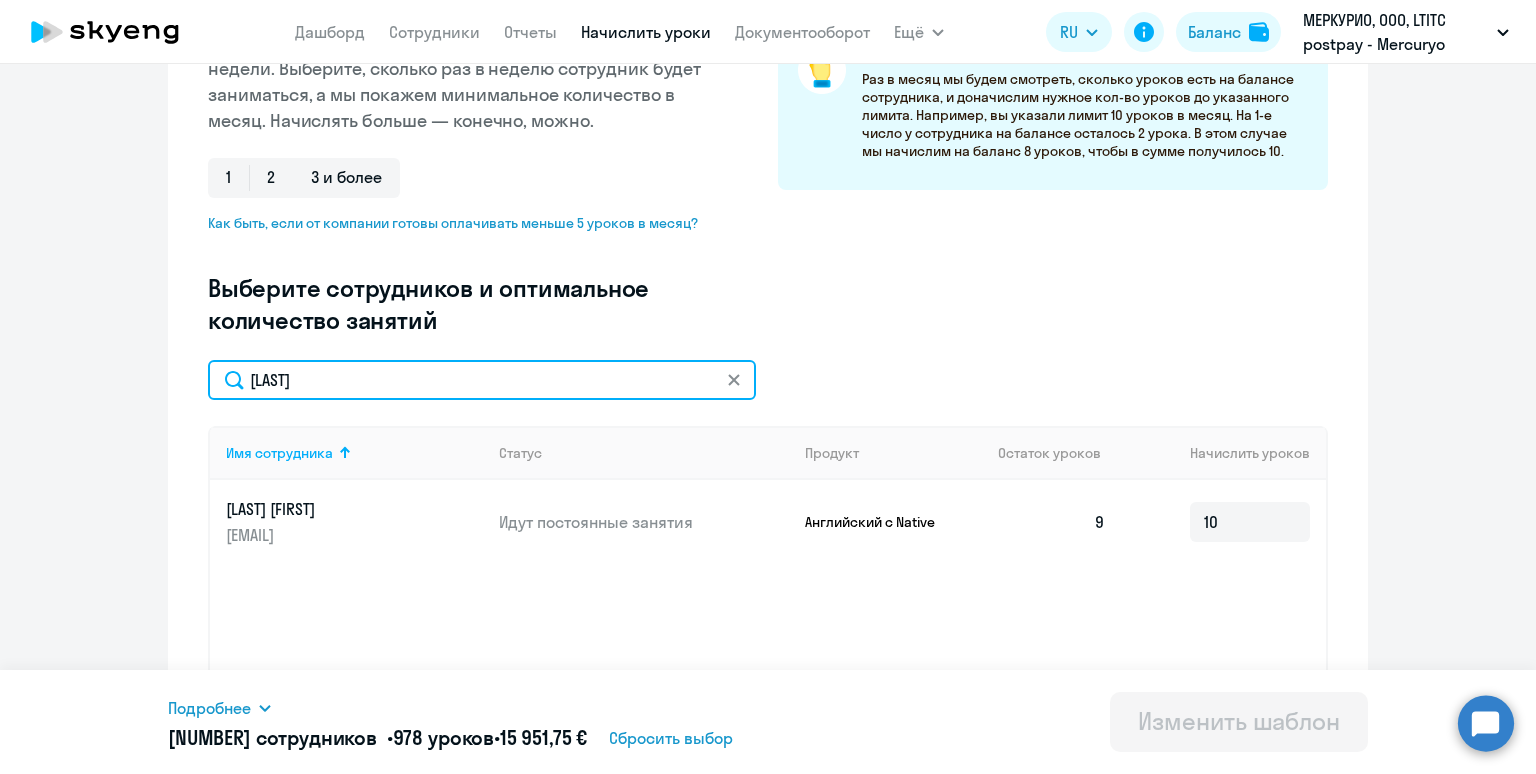 drag, startPoint x: 361, startPoint y: 382, endPoint x: 203, endPoint y: 344, distance: 162.50539 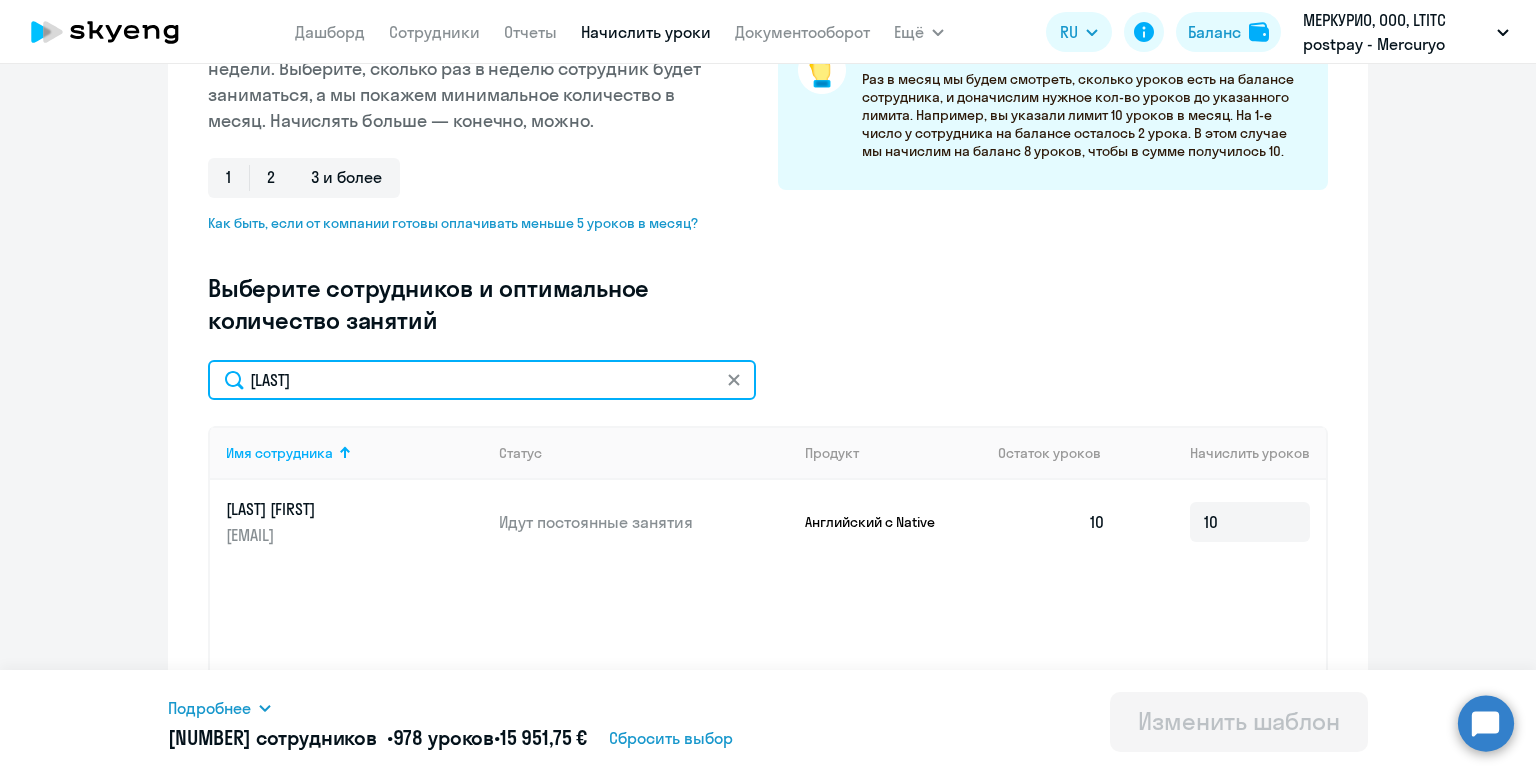 scroll, scrollTop: 372, scrollLeft: 0, axis: vertical 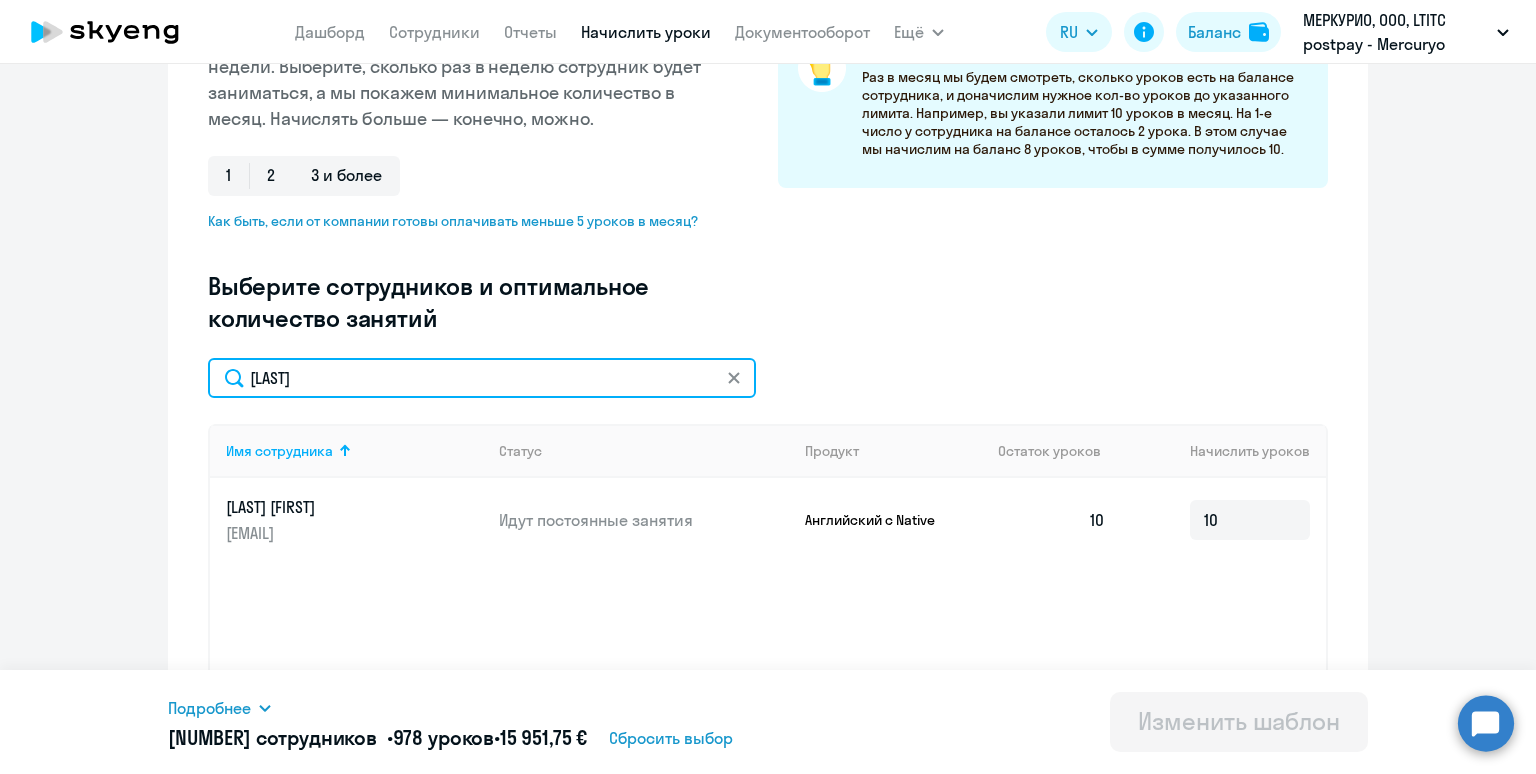 drag, startPoint x: 417, startPoint y: 380, endPoint x: 229, endPoint y: 344, distance: 191.41577 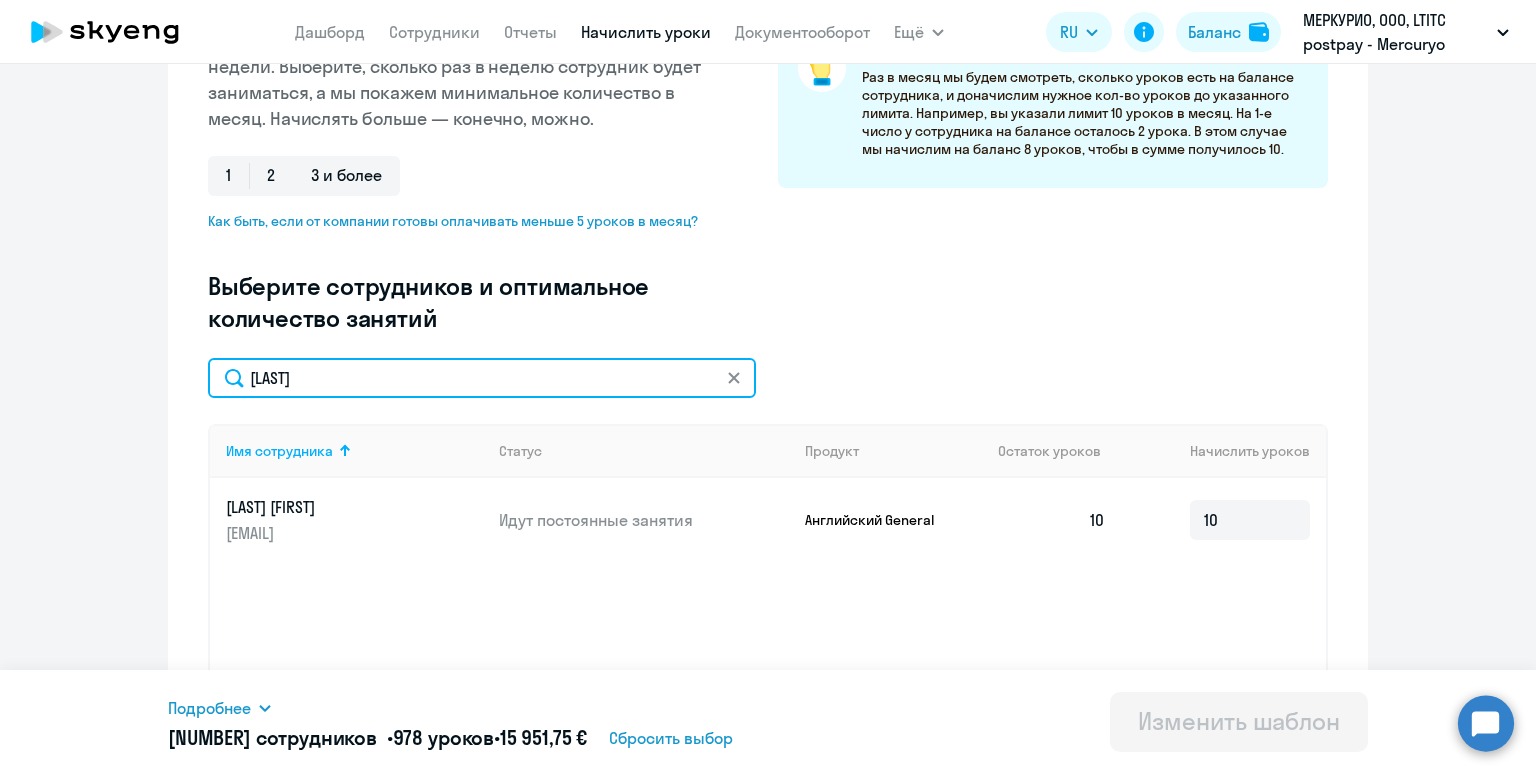 drag, startPoint x: 381, startPoint y: 378, endPoint x: 220, endPoint y: 354, distance: 162.77899 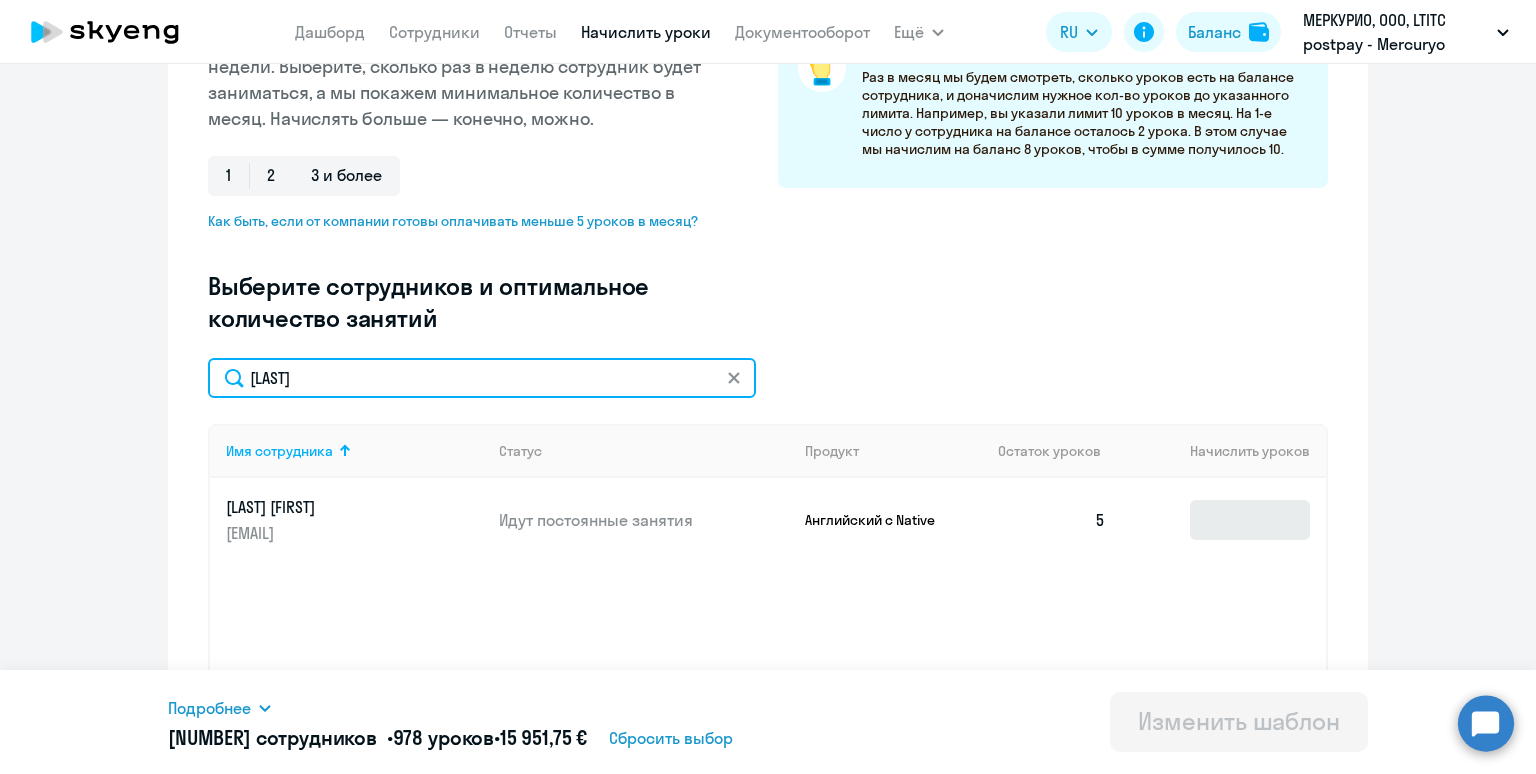type on "[LAST]" 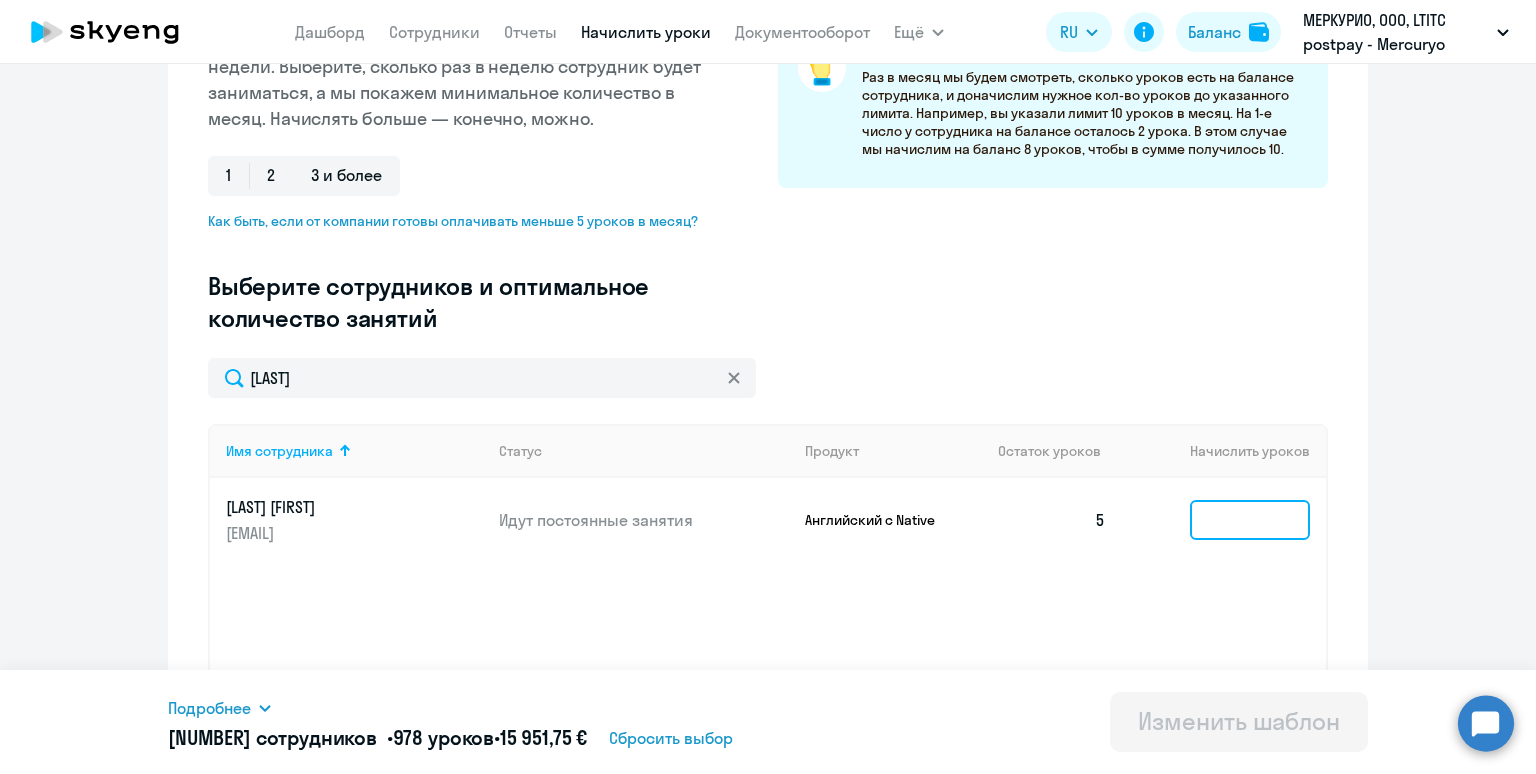 click 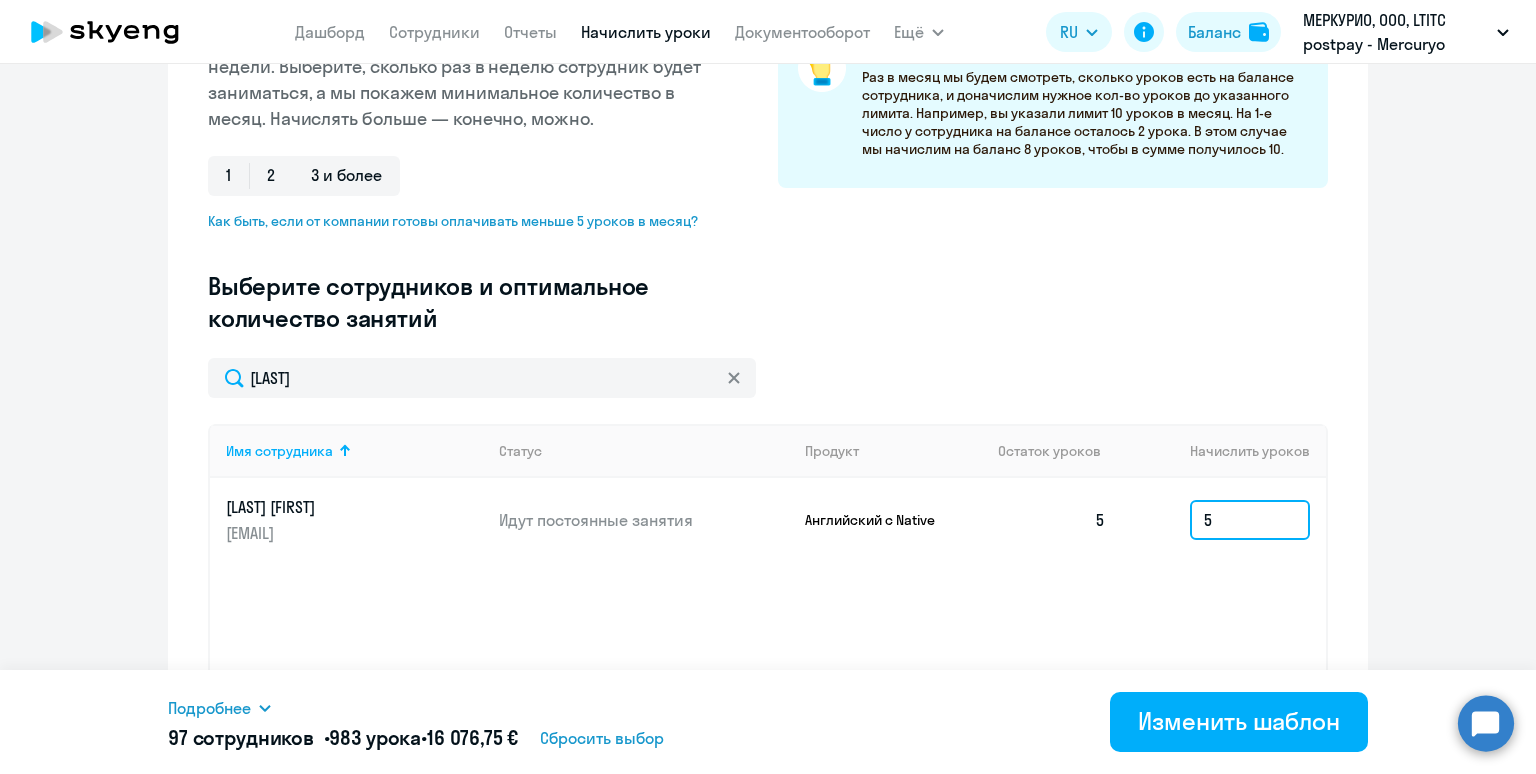 type on "5" 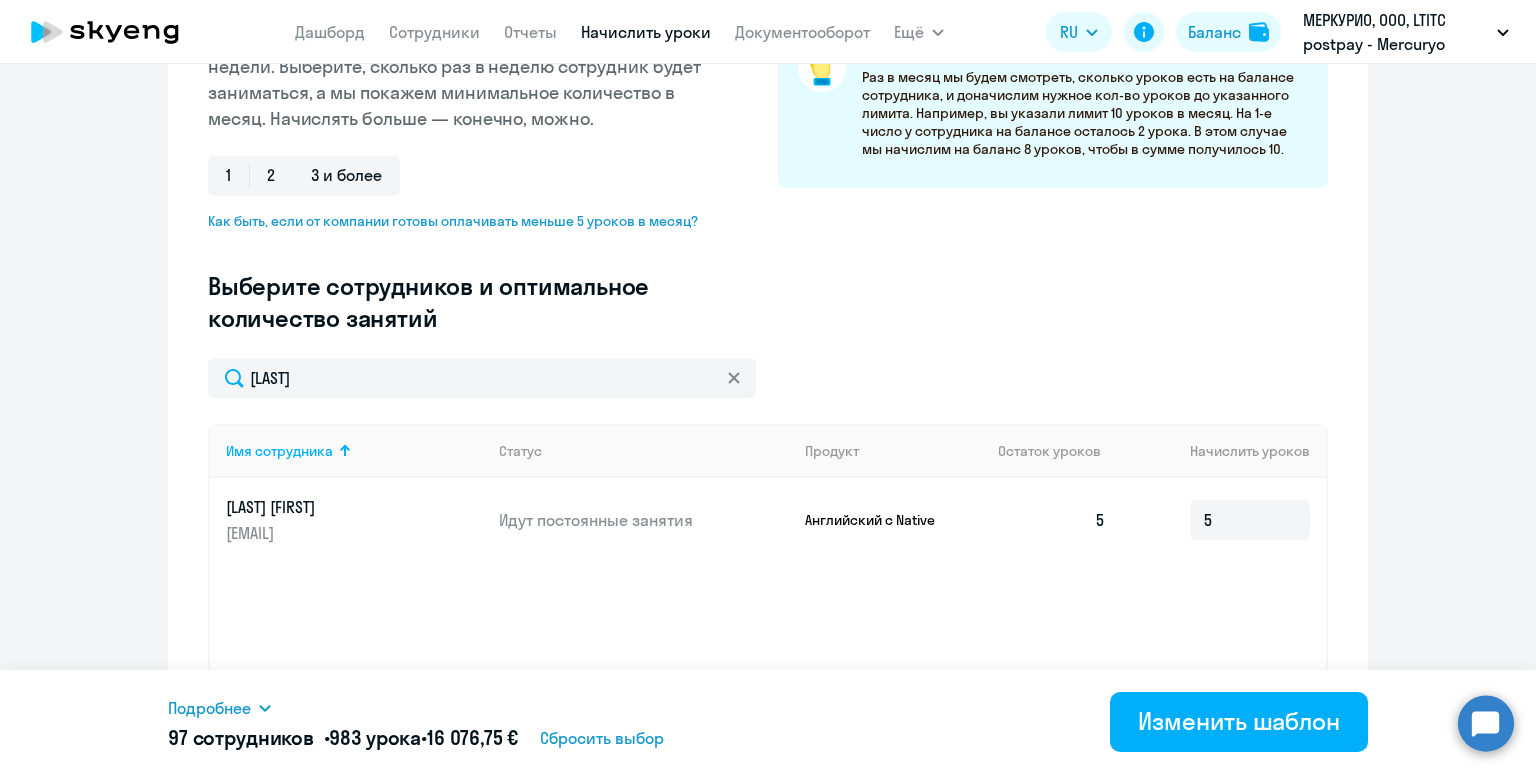 drag, startPoint x: 1152, startPoint y: 734, endPoint x: 979, endPoint y: 774, distance: 177.56407 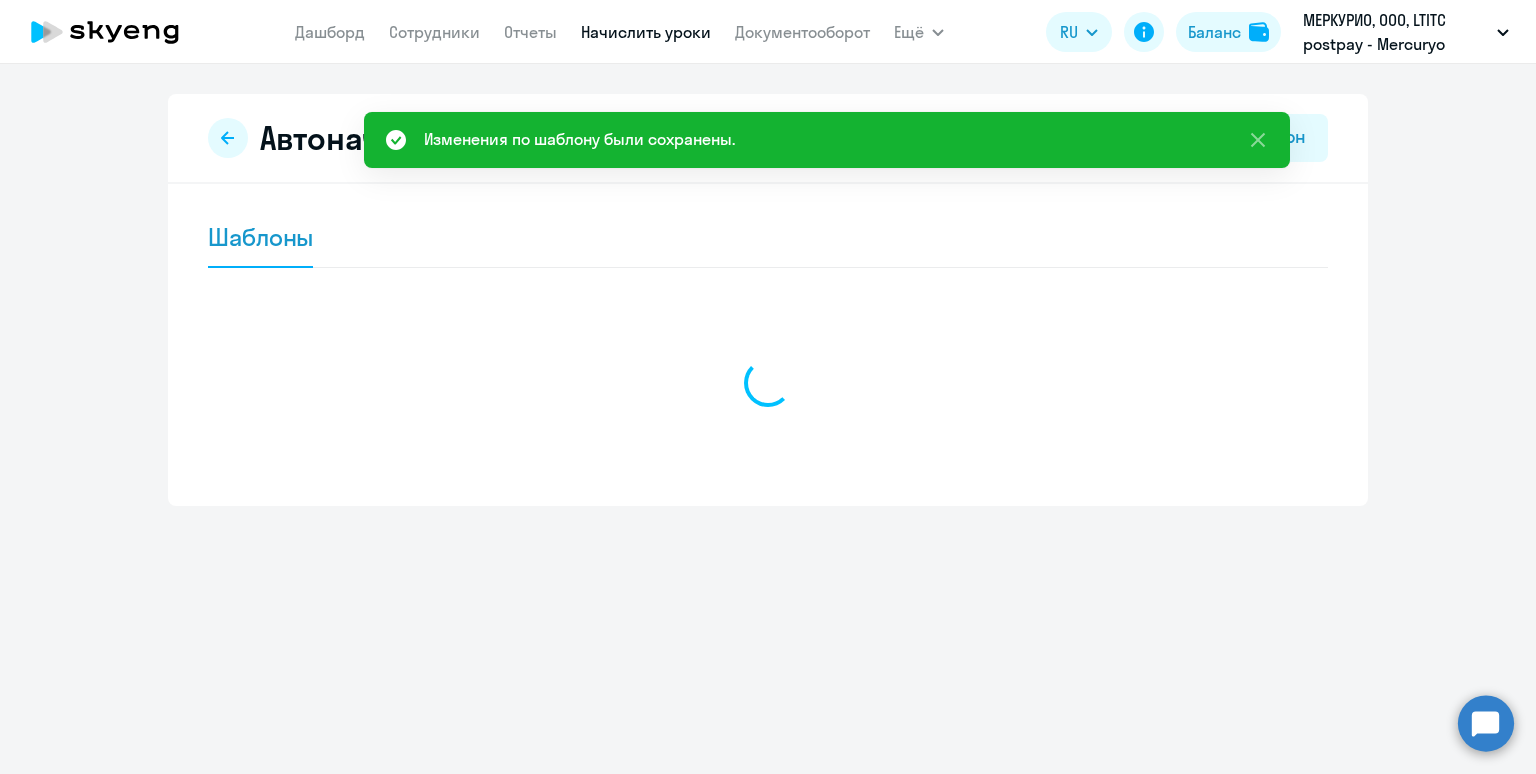 scroll, scrollTop: 0, scrollLeft: 0, axis: both 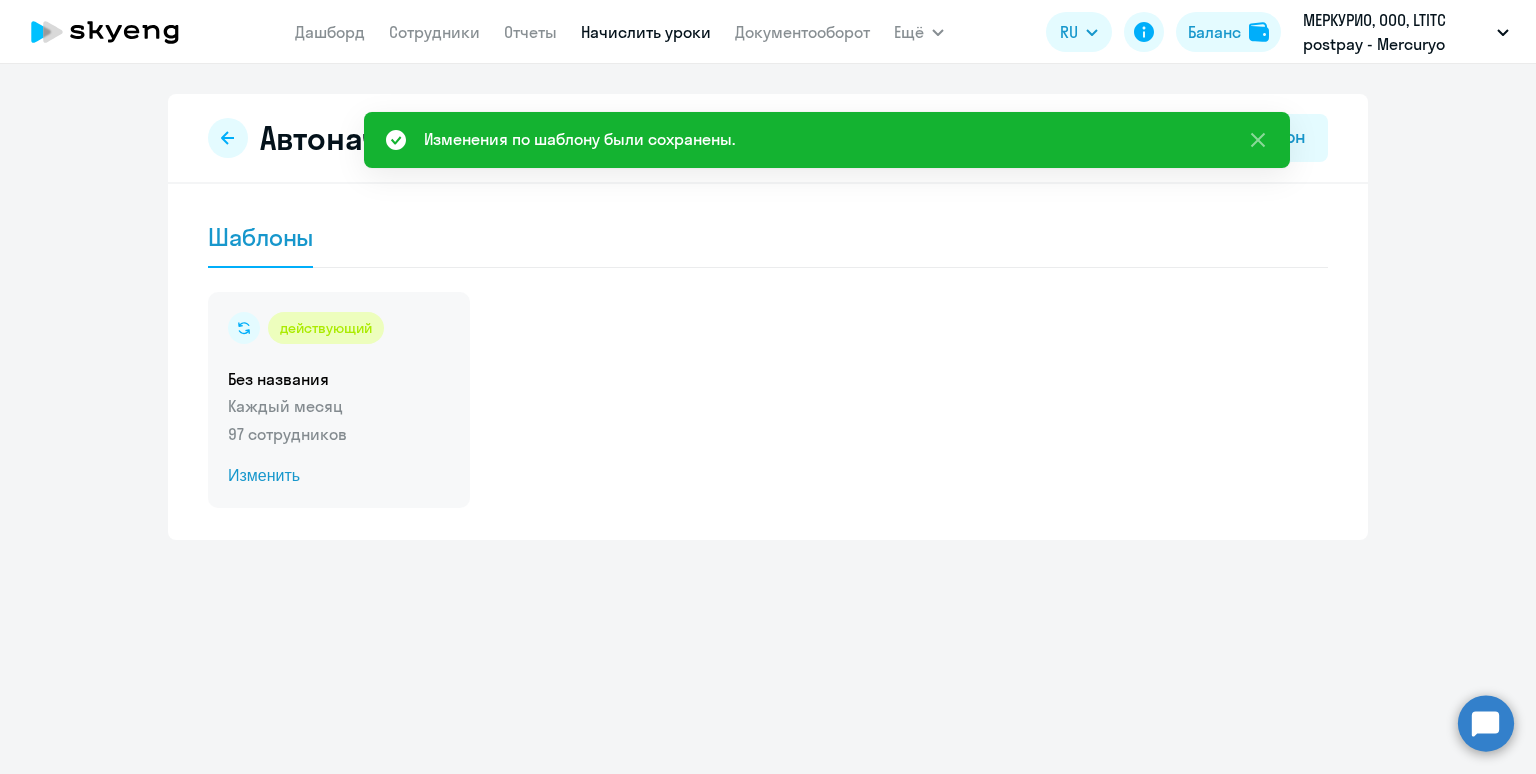 click on "Без названия" 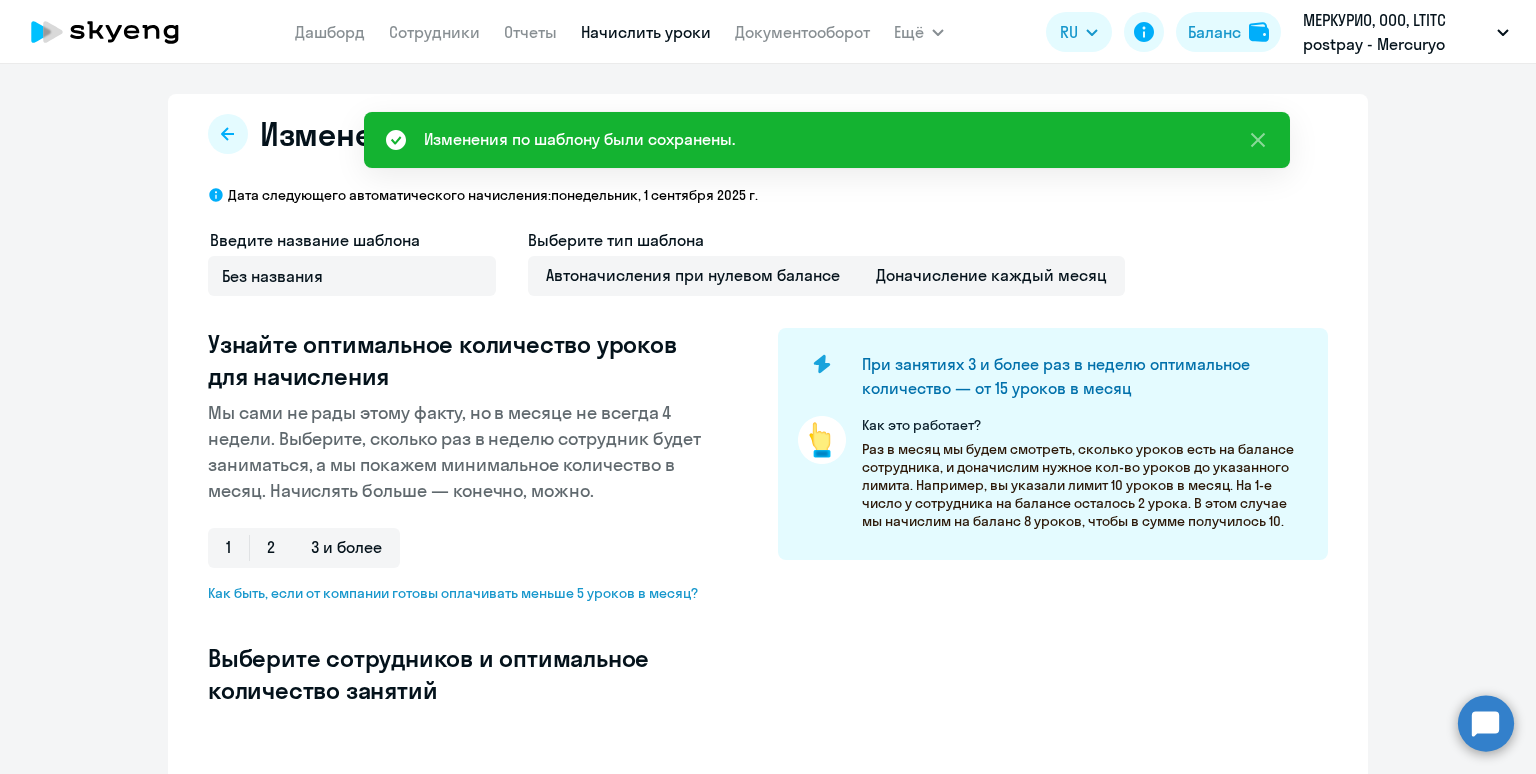 select on "10" 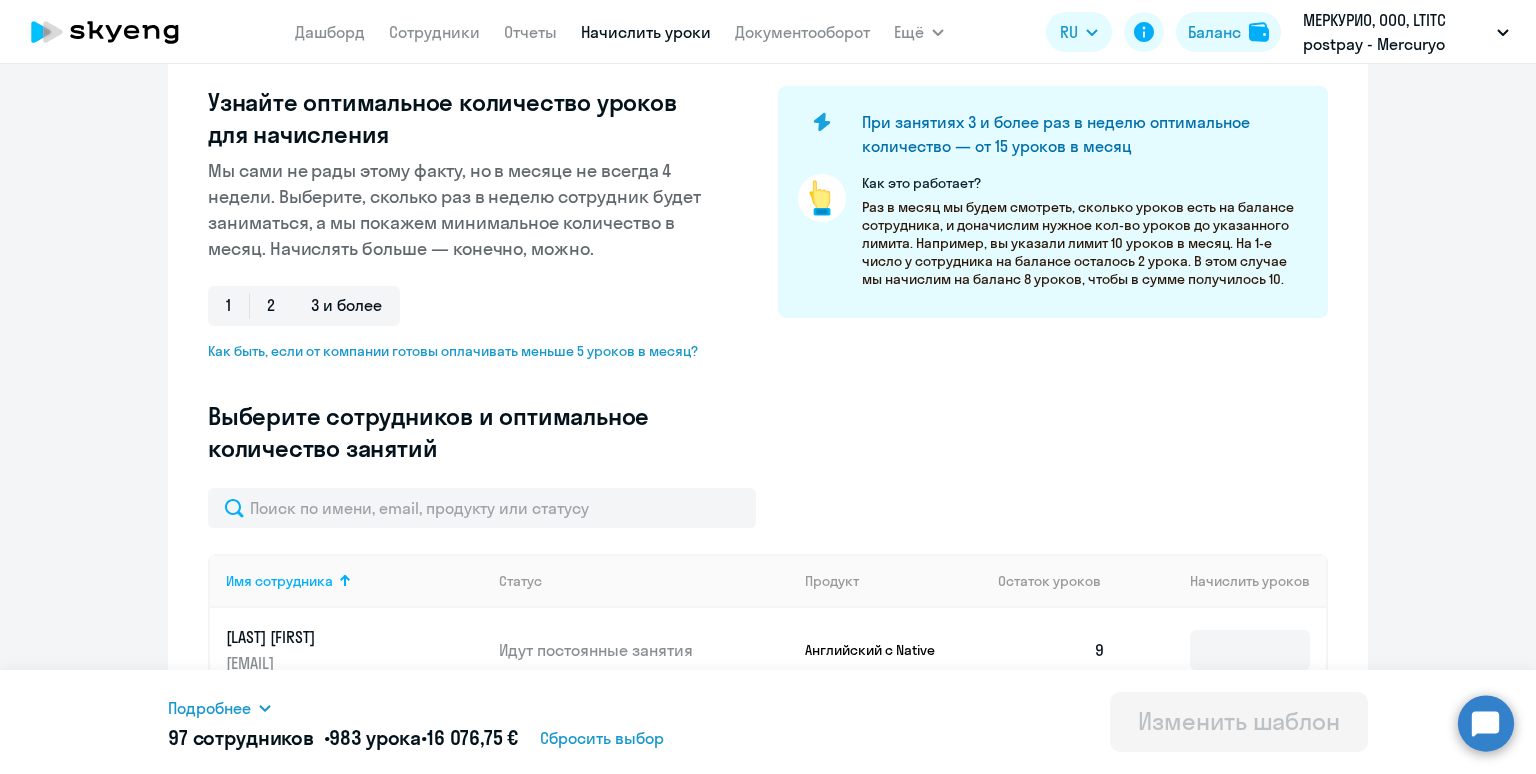 scroll, scrollTop: 368, scrollLeft: 0, axis: vertical 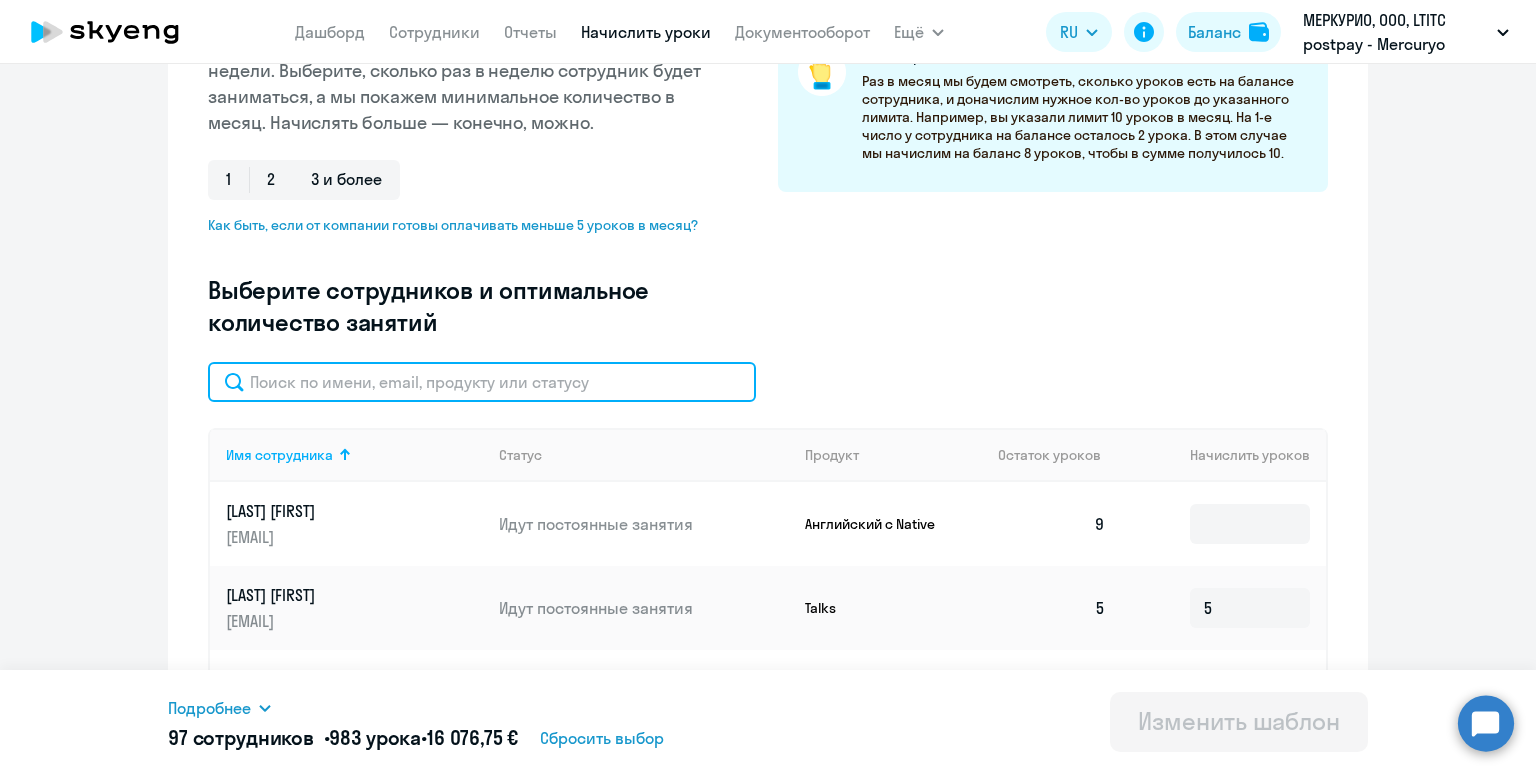 click 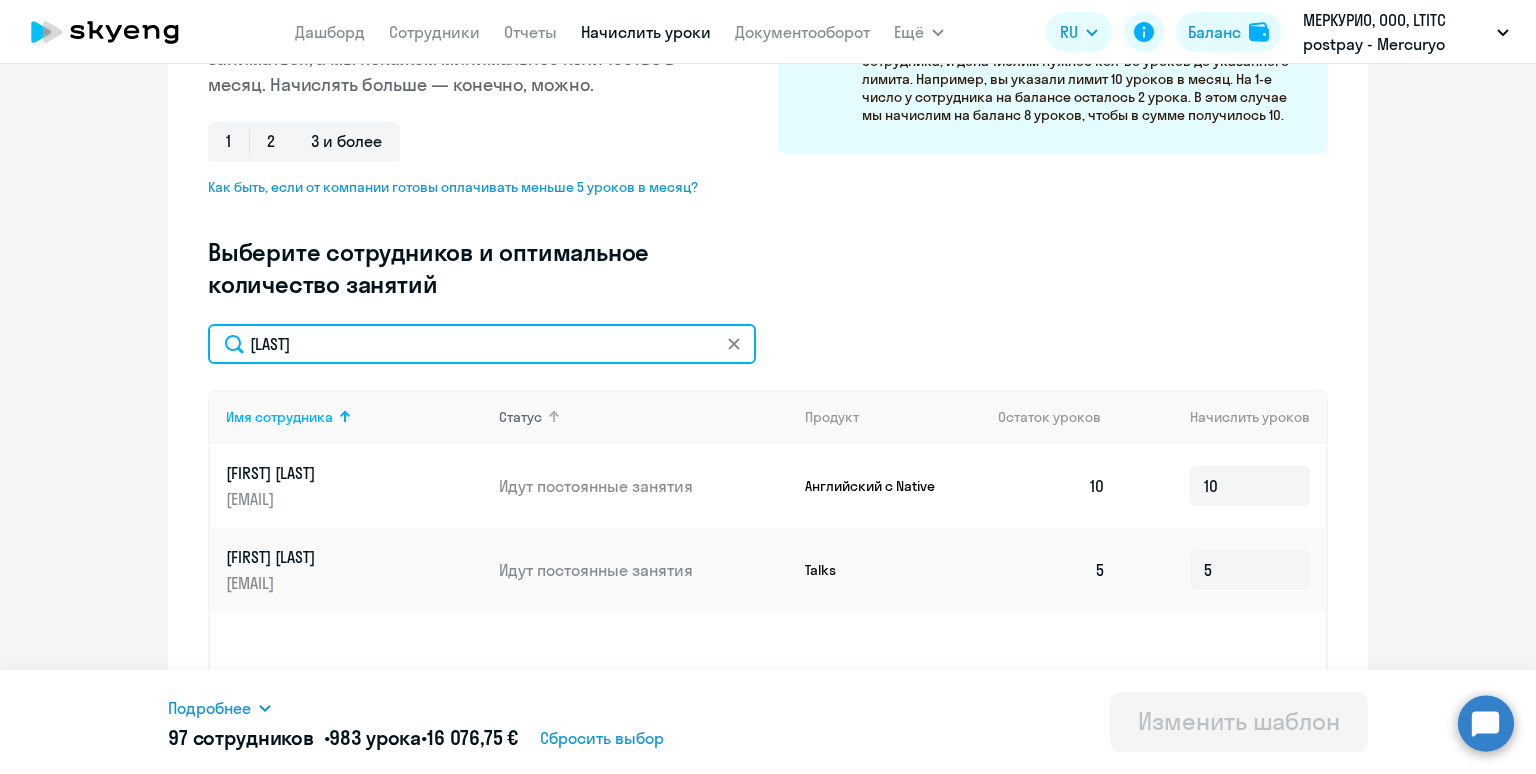 scroll, scrollTop: 407, scrollLeft: 0, axis: vertical 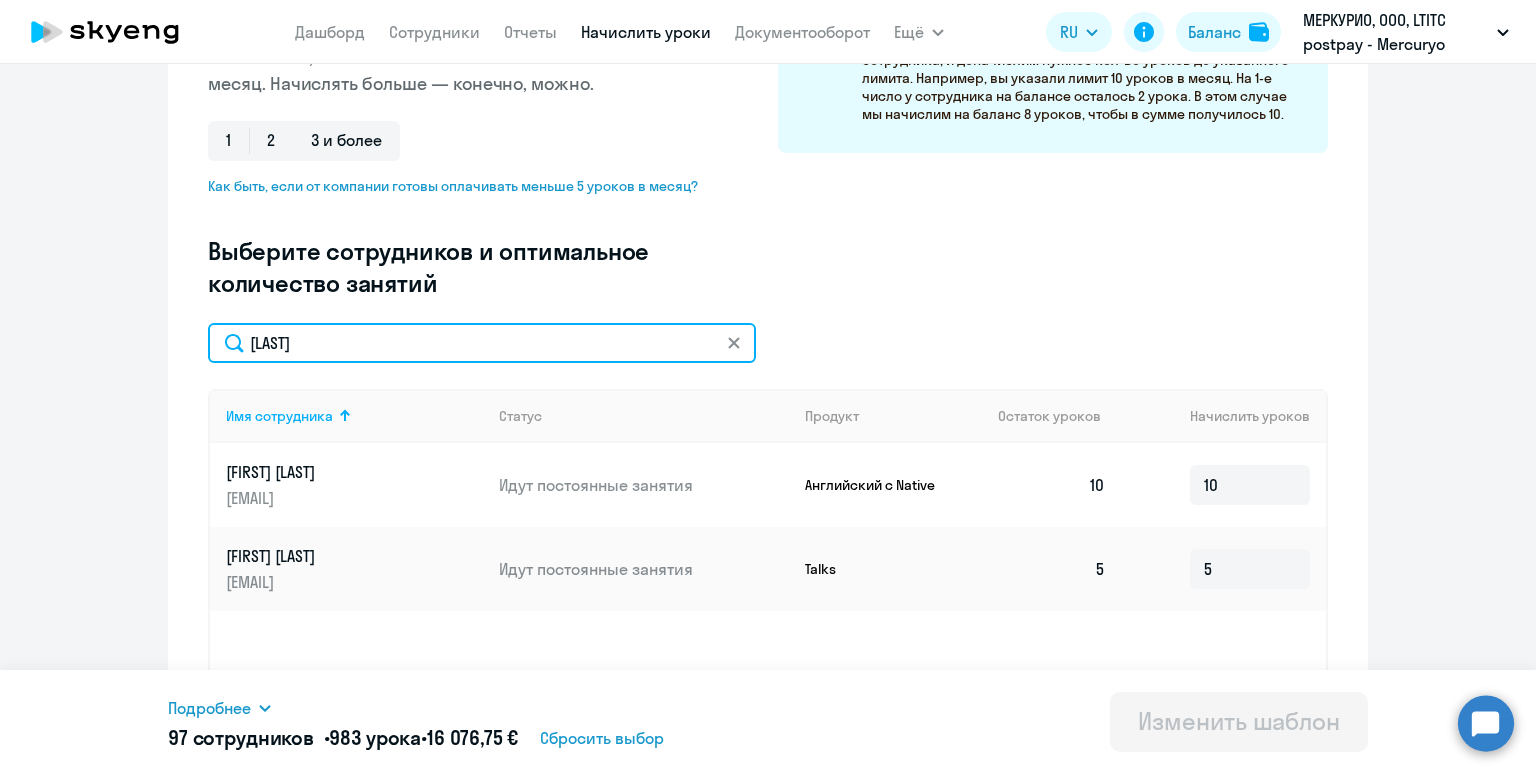 drag, startPoint x: 382, startPoint y: 345, endPoint x: 186, endPoint y: 286, distance: 204.68756 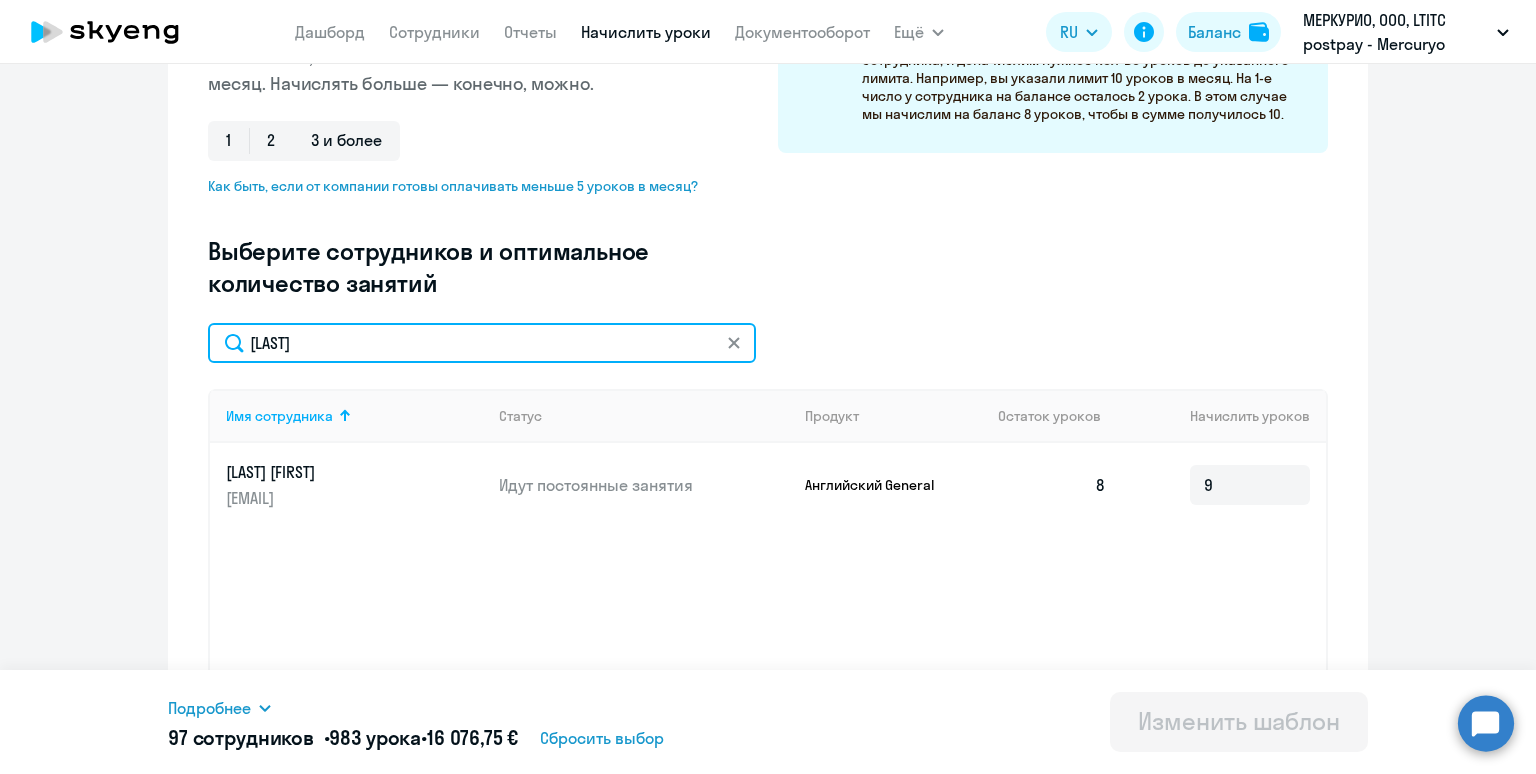 drag, startPoint x: 396, startPoint y: 336, endPoint x: 226, endPoint y: 312, distance: 171.68576 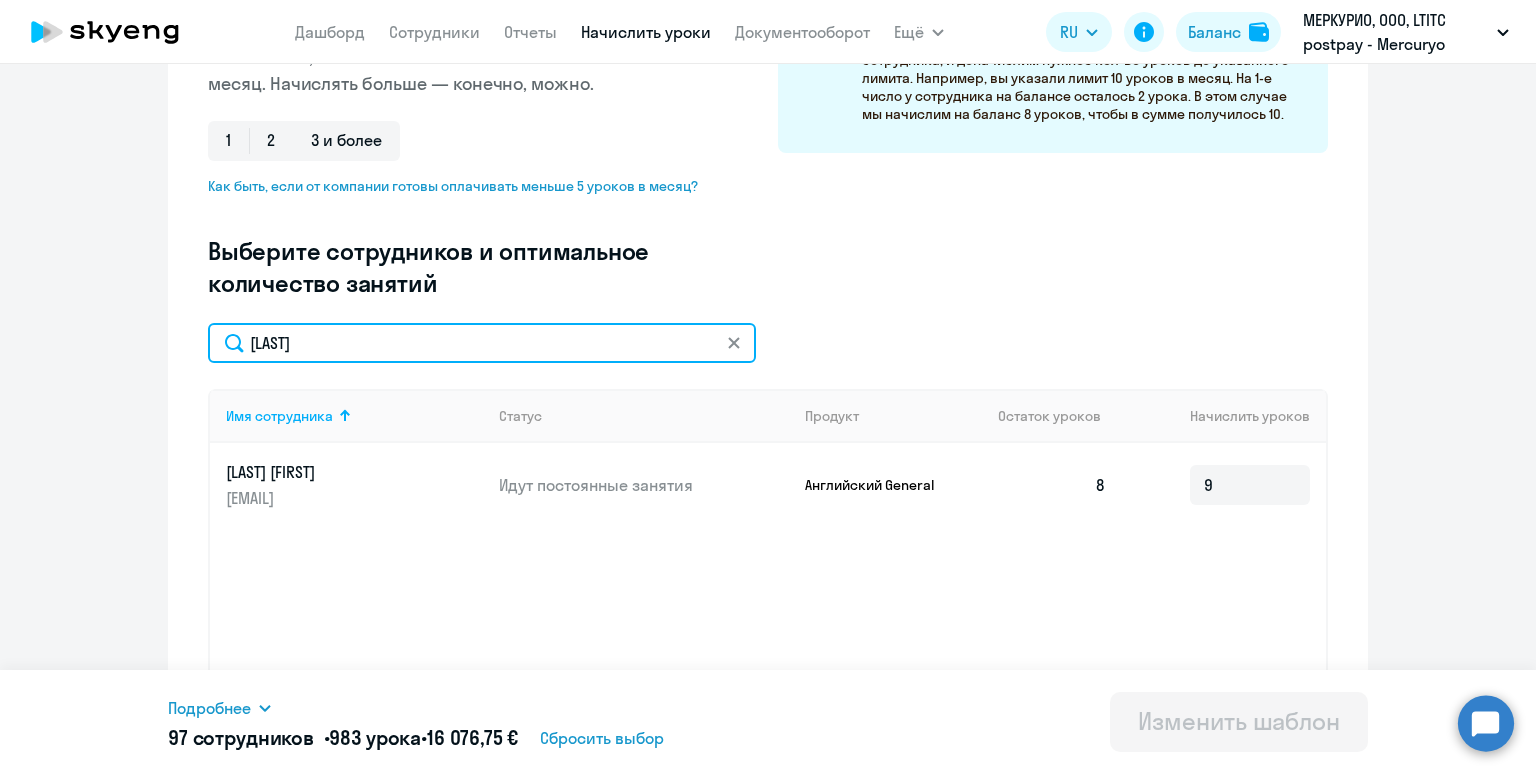 click on "Дата следующего автоматического начисления:   понедельник, 1 сентября 2025 г. Введите название шаблона Без названия Выберите тип шаблона Автоначисления при нулевом балансе Доначисление каждый месяц Узнайте оптимальное количество уроков для начисления Мы сами не рады этому факту, но в месяце не всегда 4 недели. Выберите, сколько раз в неделю сотрудник будет заниматься, а мы покажем минимальное количество в месяц. Начислять больше — конечно, можно. 1 2 3 и более  Как быть, если от компании готовы оплачивать меньше 5 уроков в месяц?
Как это работает?
9" 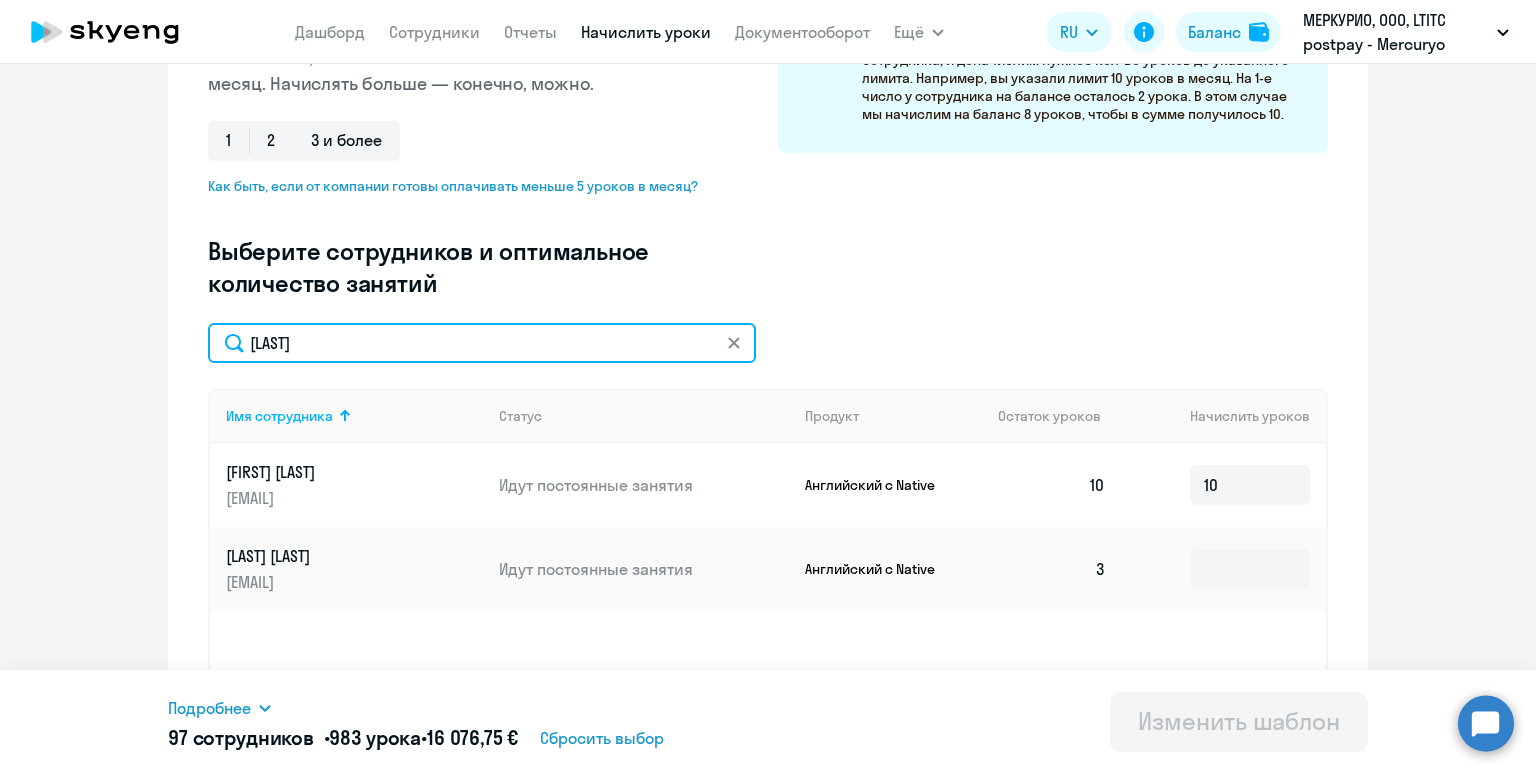 scroll, scrollTop: 410, scrollLeft: 0, axis: vertical 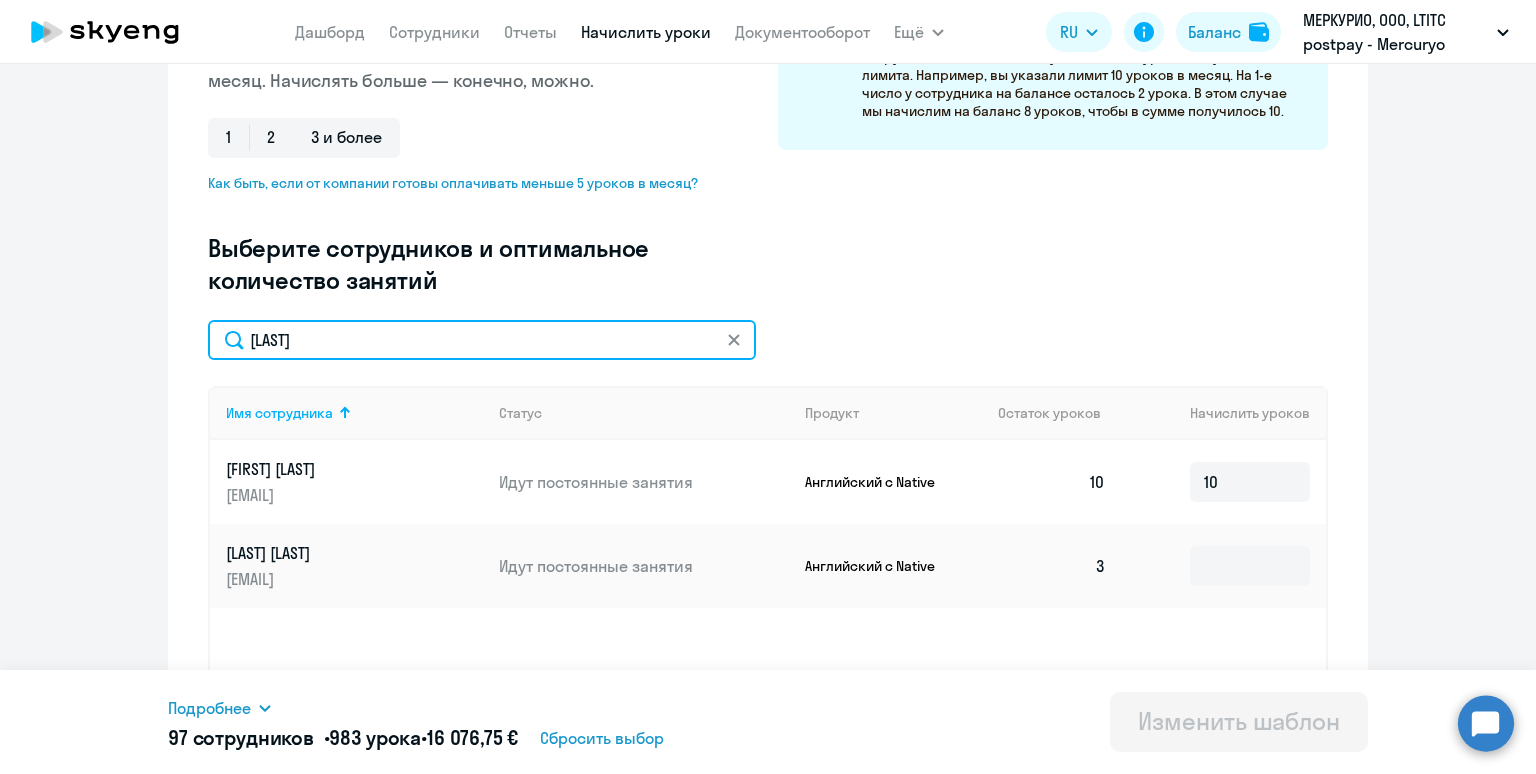 drag, startPoint x: 306, startPoint y: 344, endPoint x: 196, endPoint y: 314, distance: 114.01754 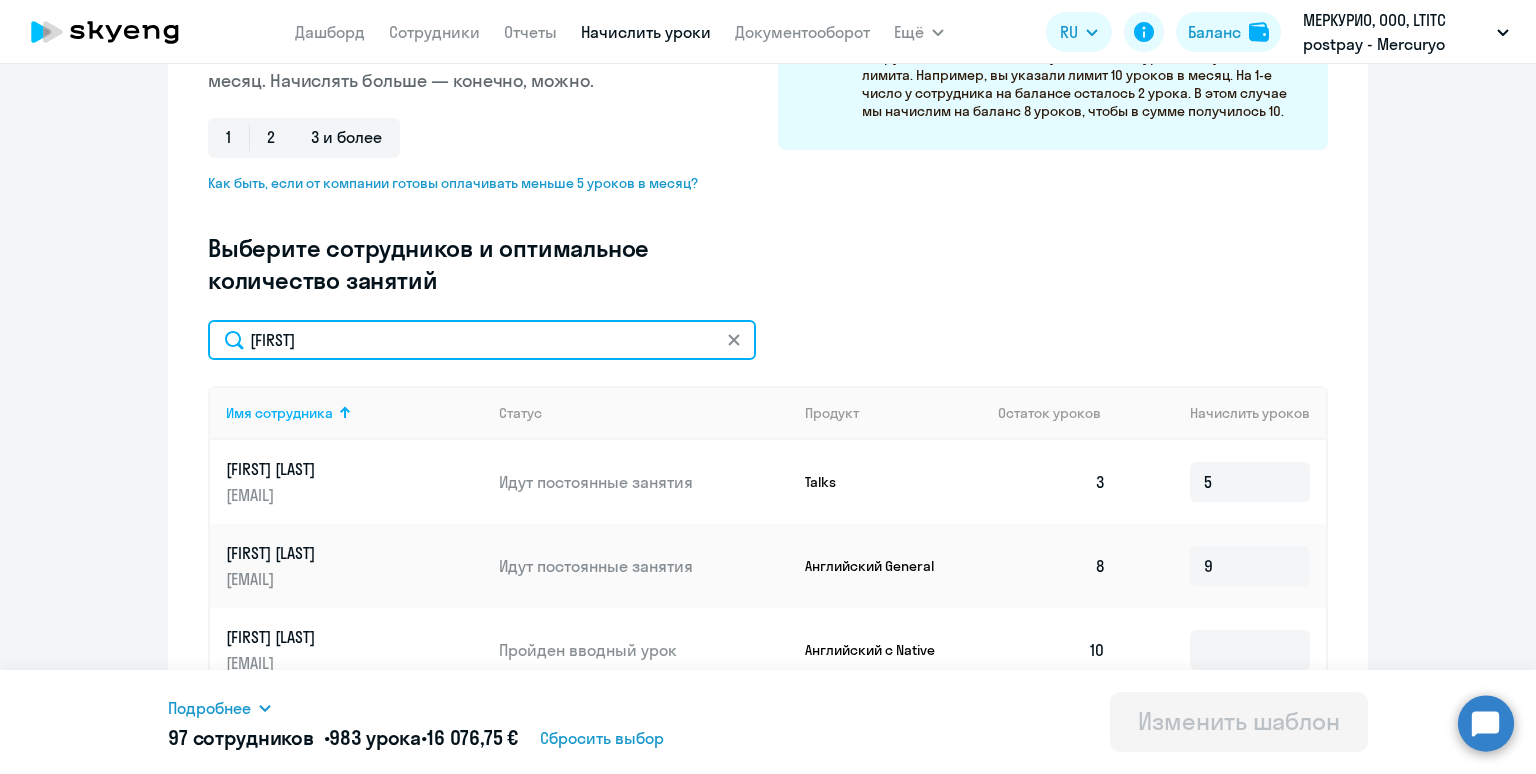 scroll, scrollTop: 495, scrollLeft: 0, axis: vertical 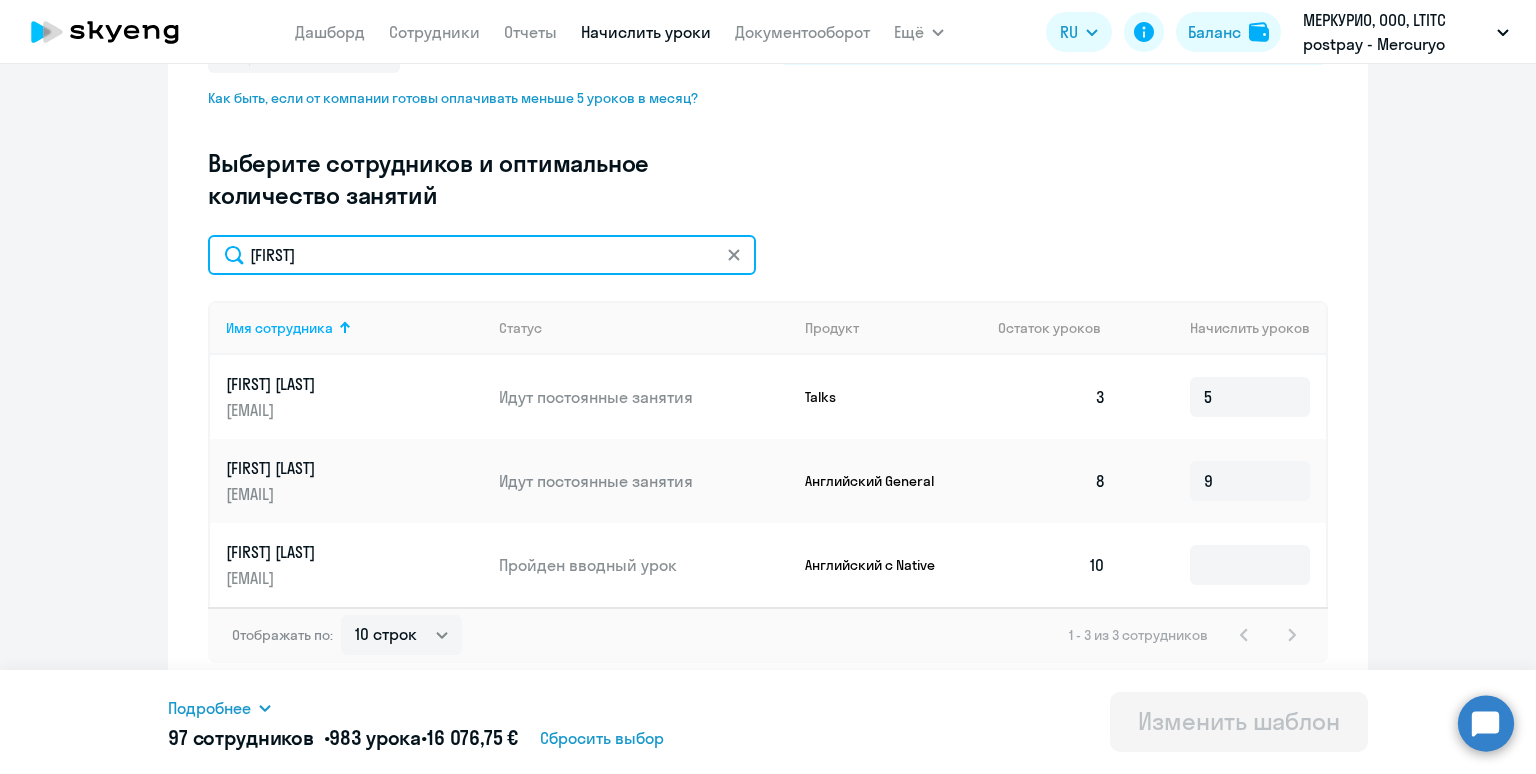 type on "[FIRST]" 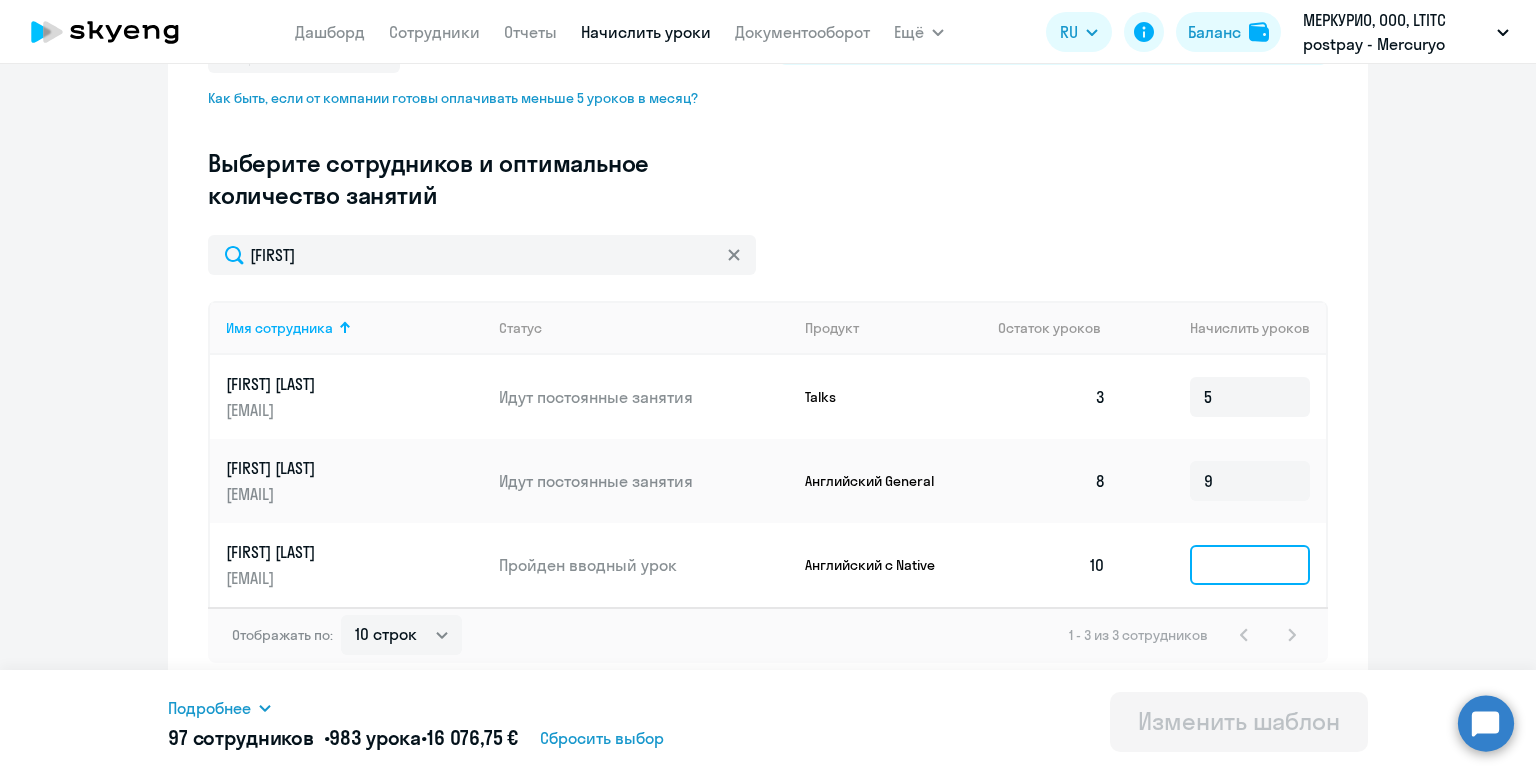 drag, startPoint x: 1217, startPoint y: 572, endPoint x: 1228, endPoint y: 572, distance: 11 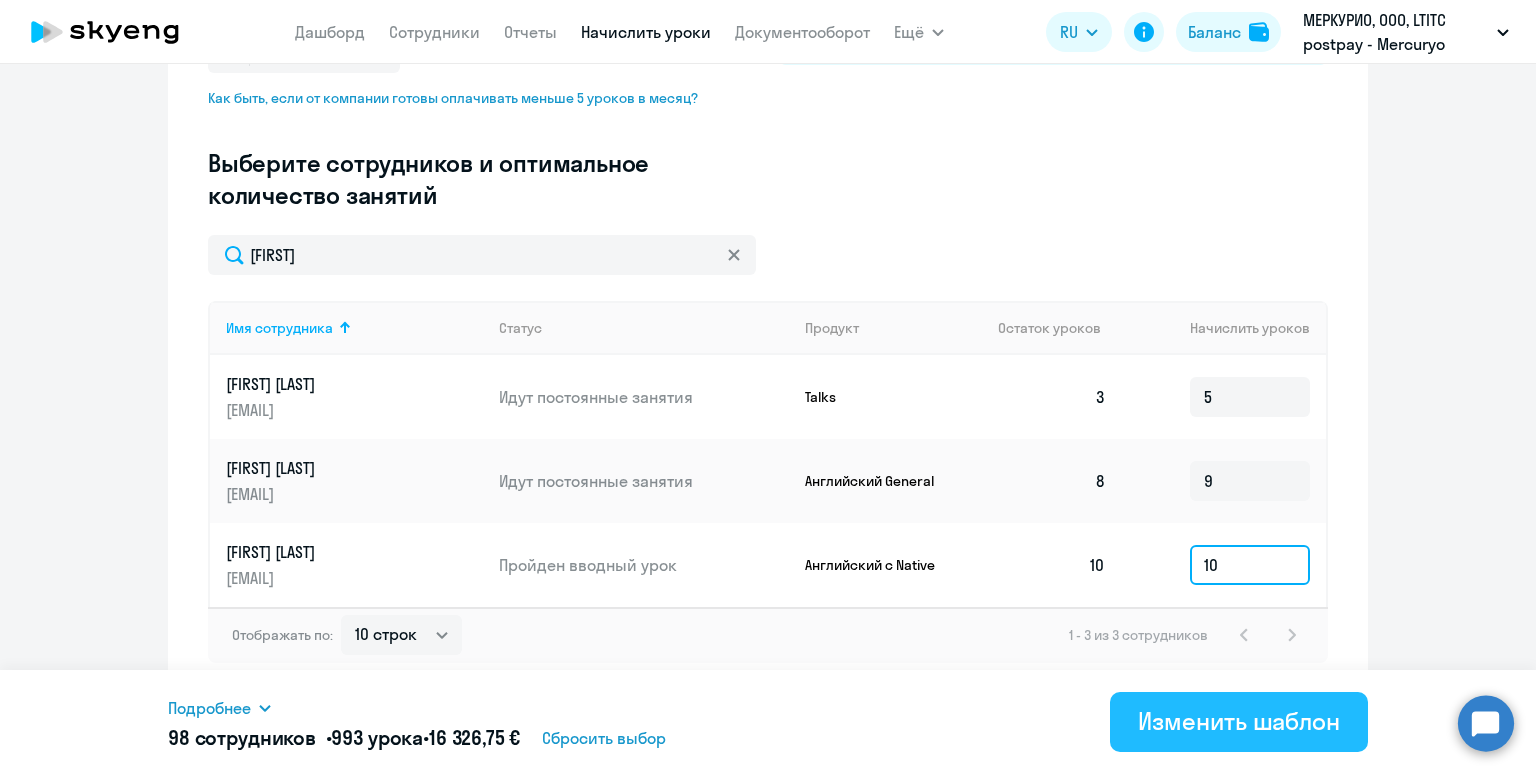 type on "10" 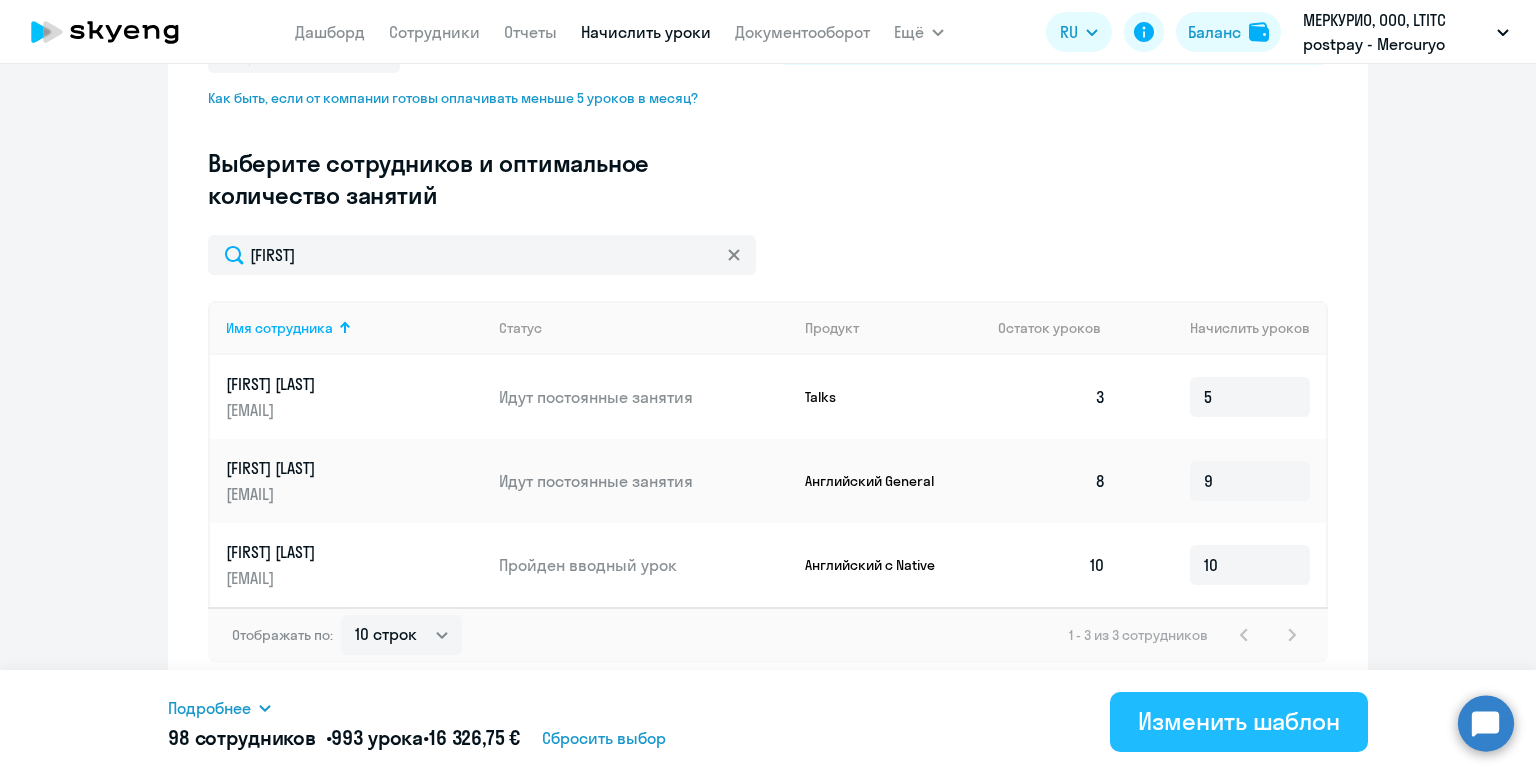 click on "Изменить шаблон" at bounding box center [1239, 721] 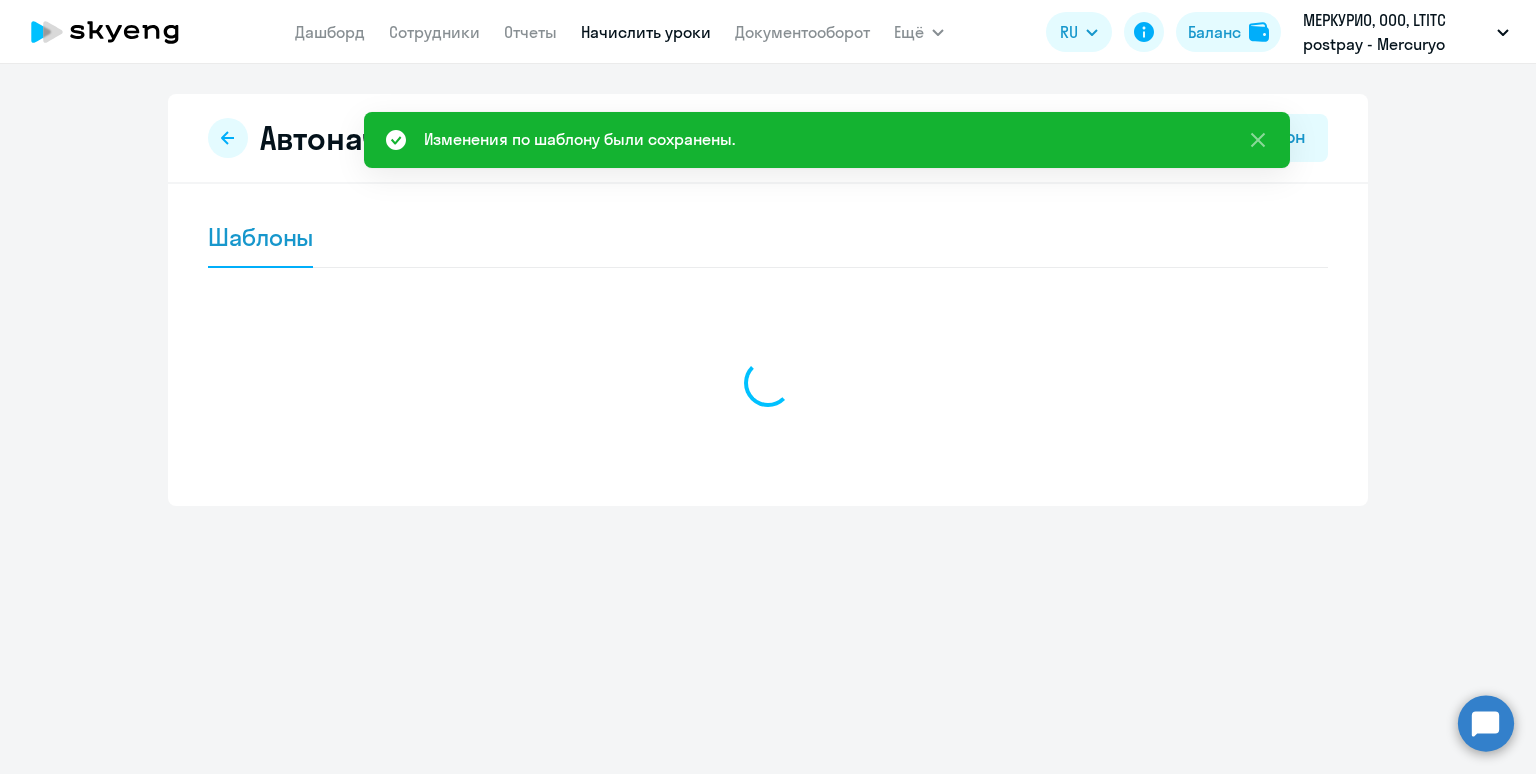 scroll, scrollTop: 0, scrollLeft: 0, axis: both 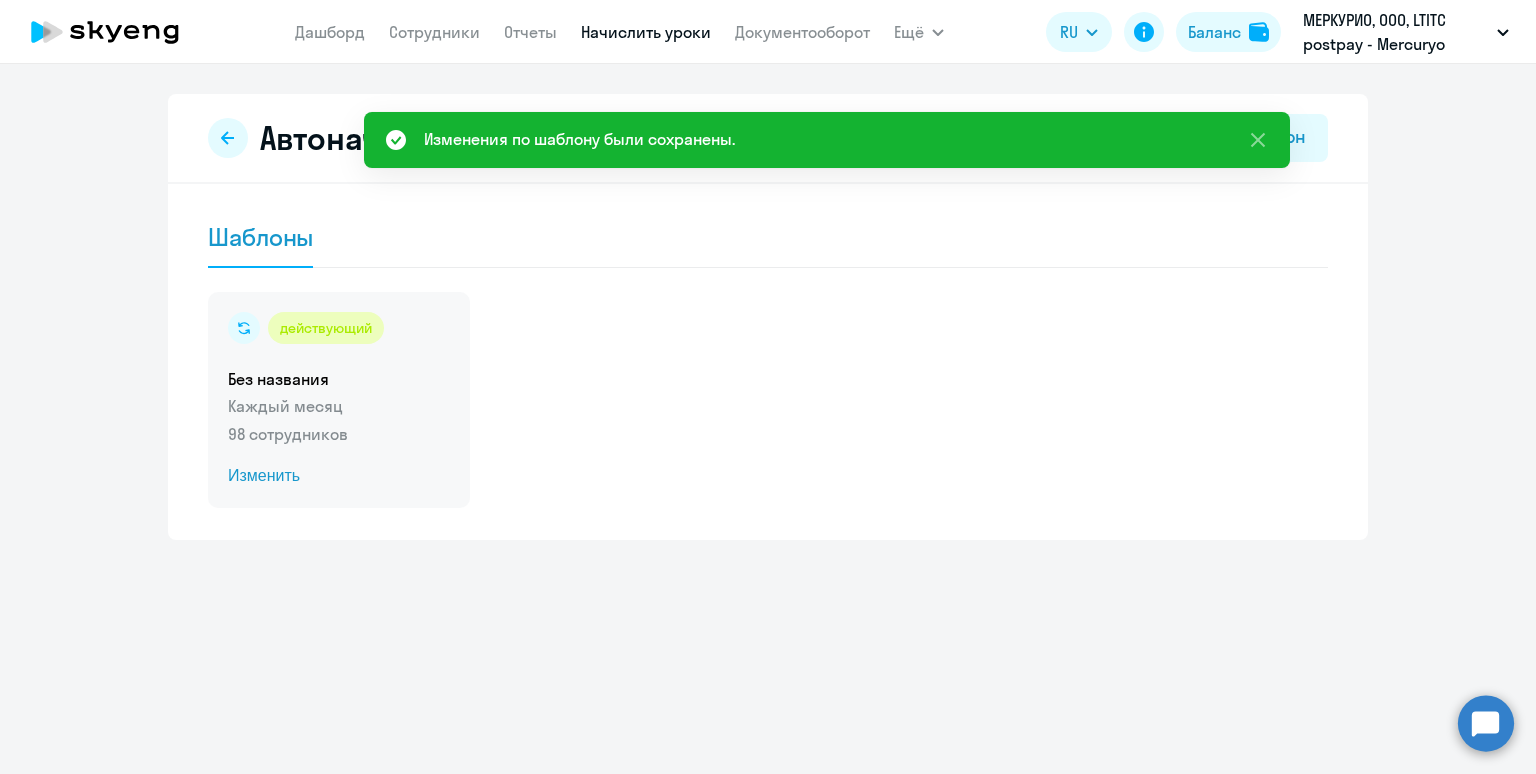 click on "Без названия" 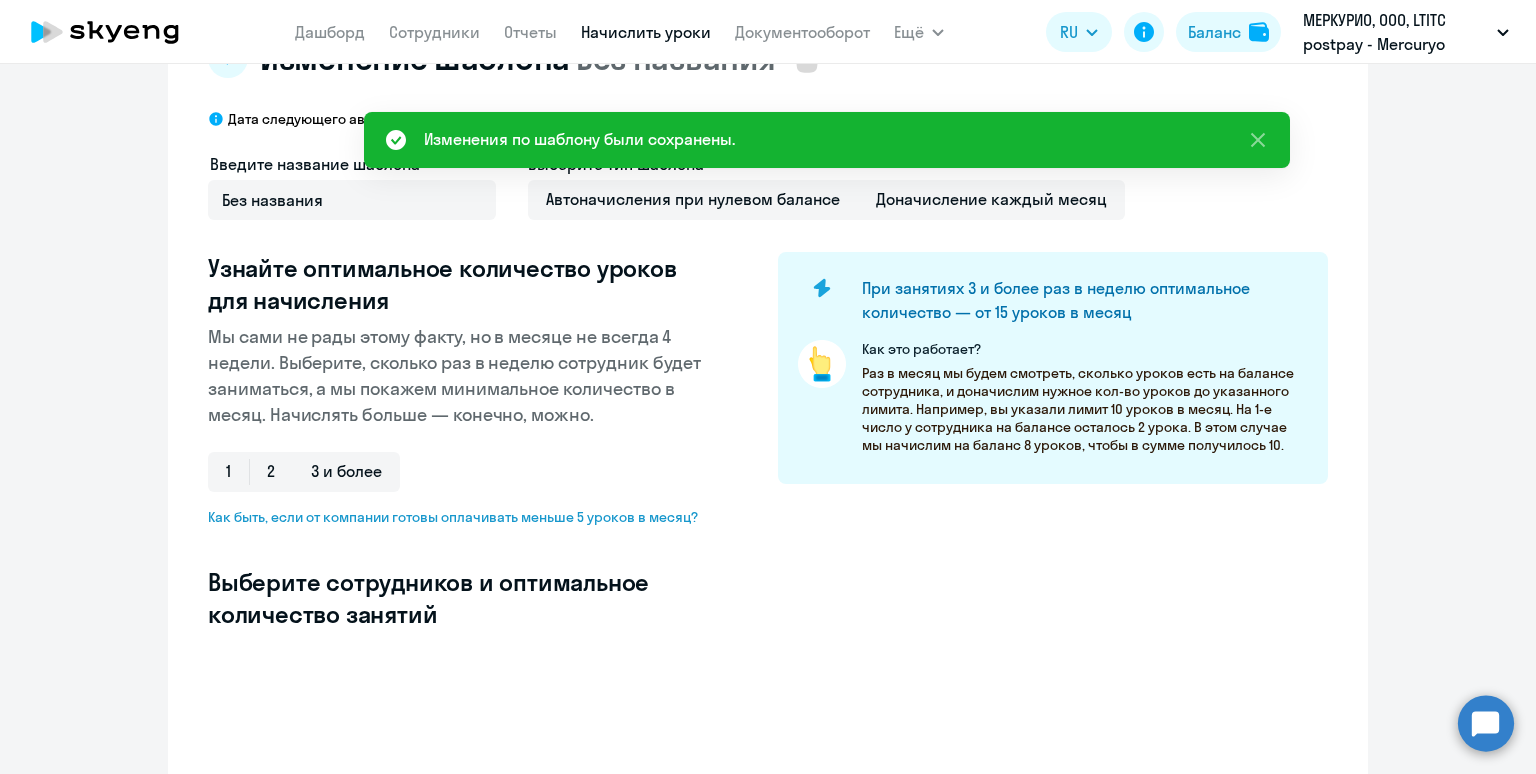 scroll, scrollTop: 329, scrollLeft: 0, axis: vertical 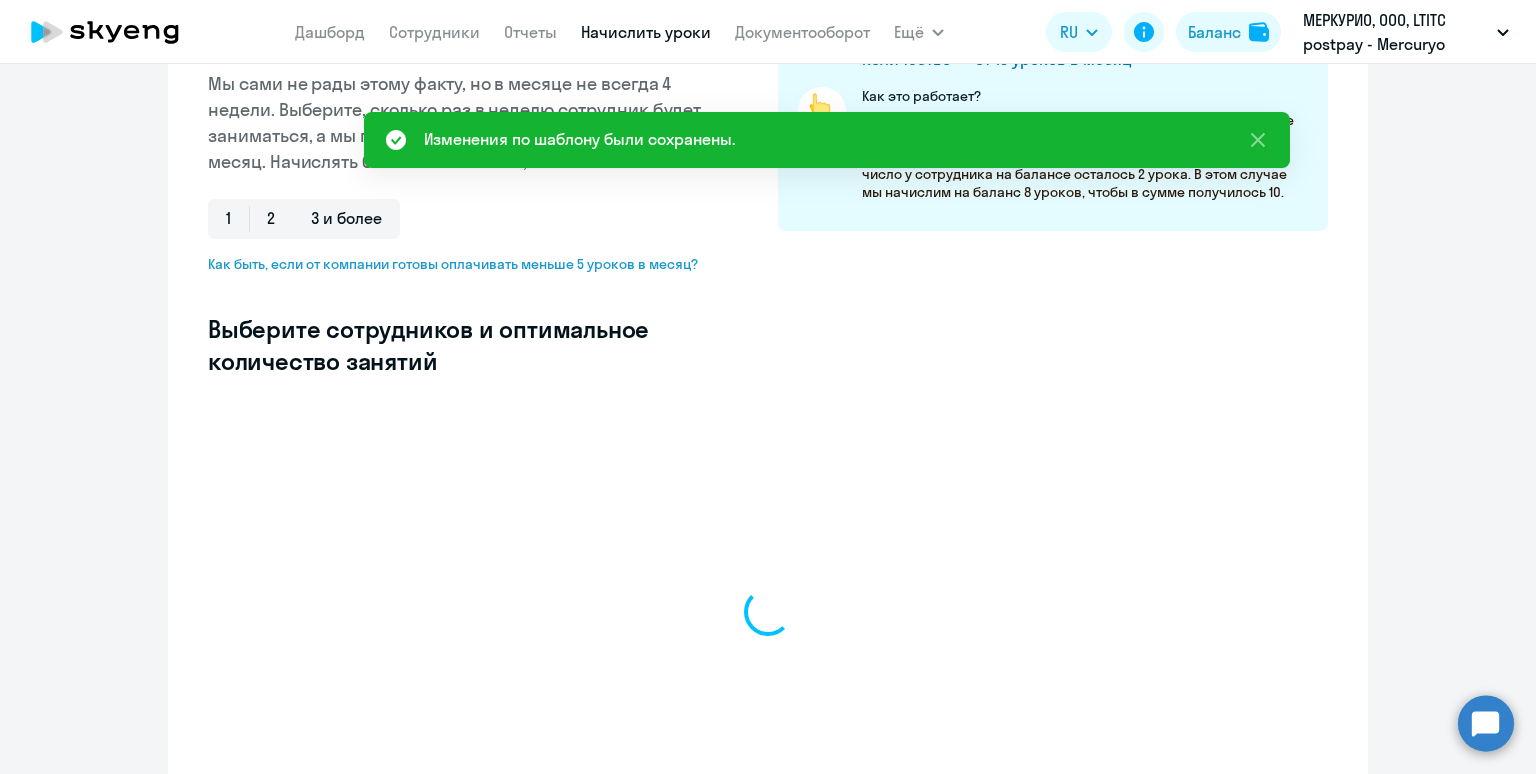 select on "10" 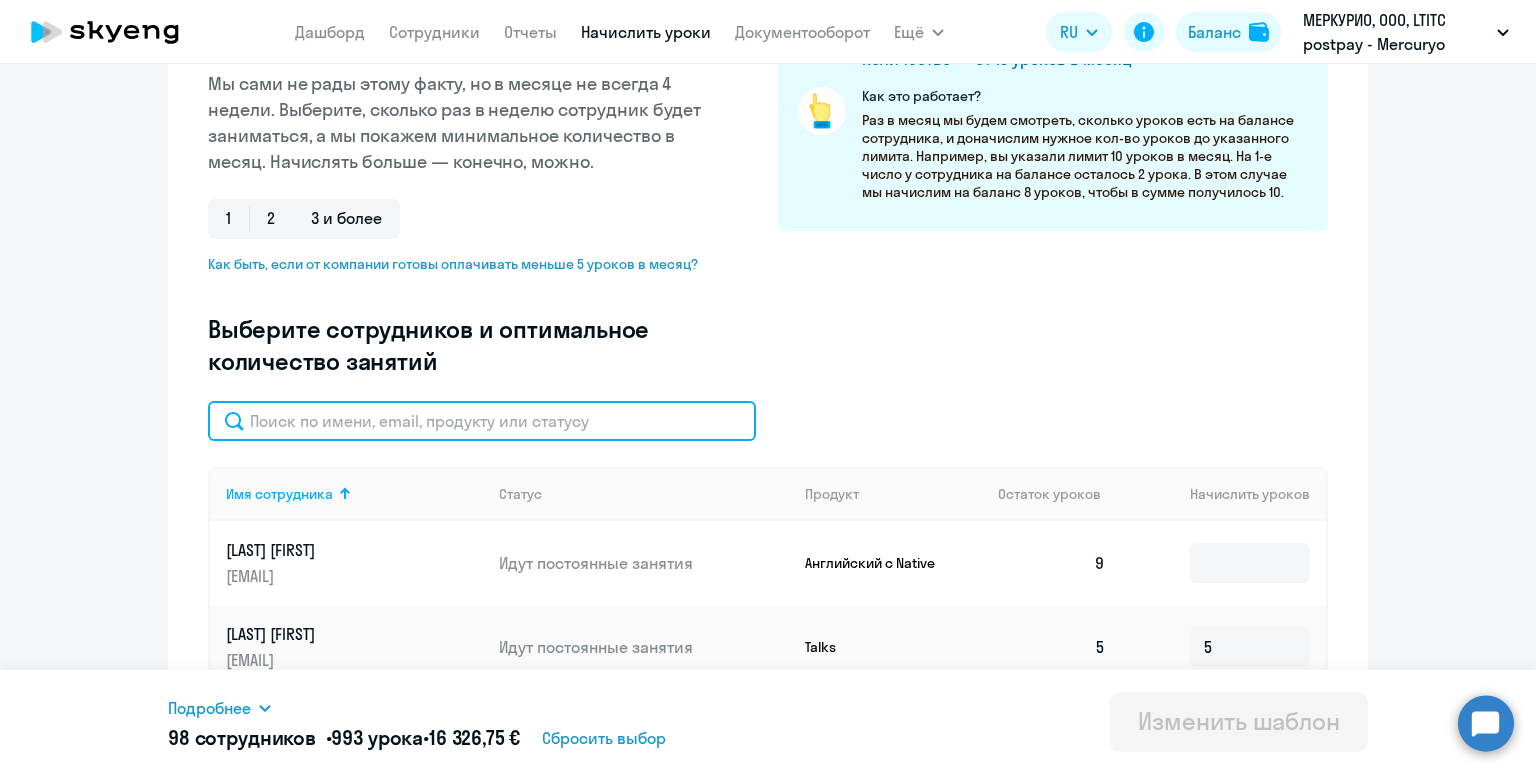 click 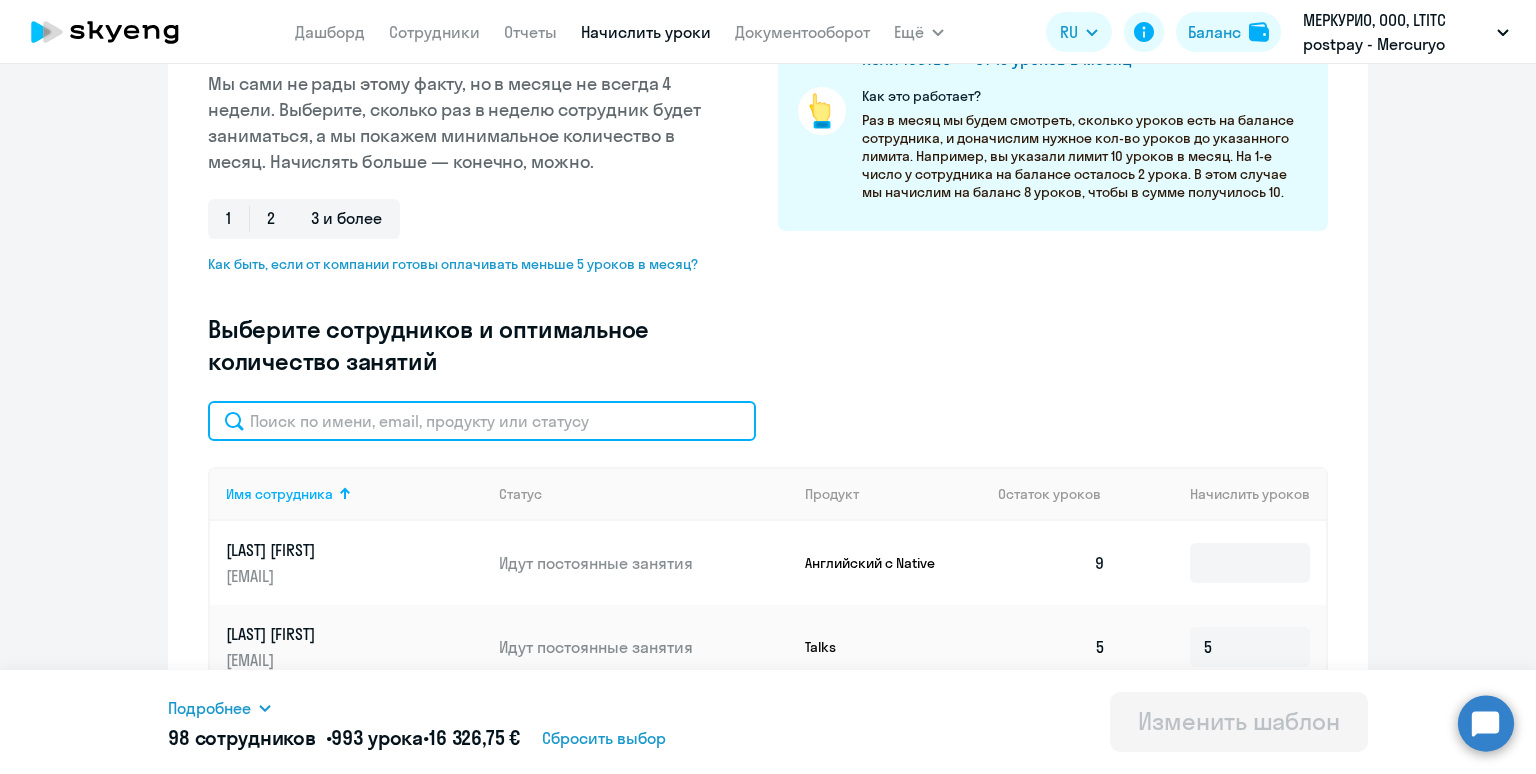paste on "[LAST]" 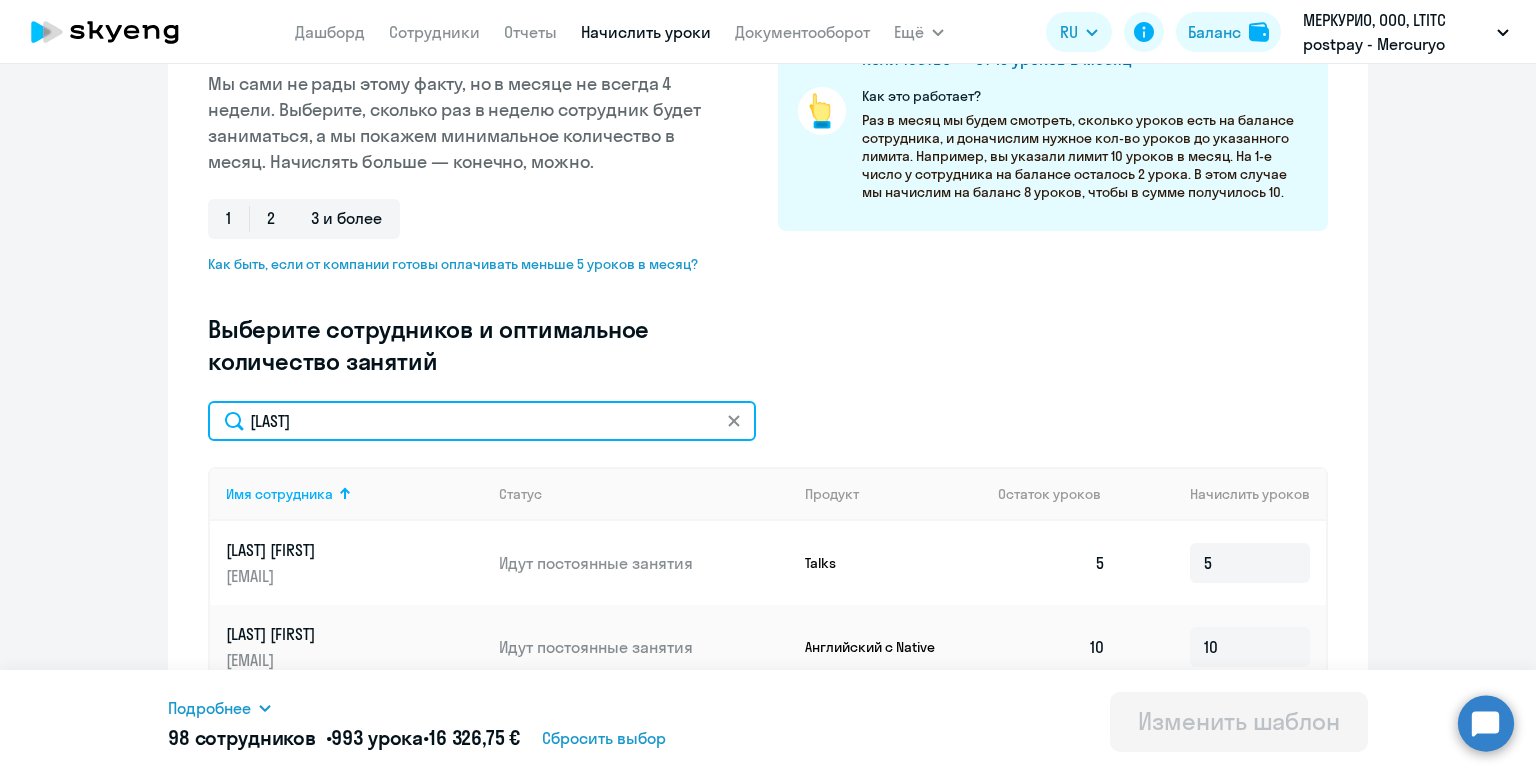 scroll, scrollTop: 489, scrollLeft: 0, axis: vertical 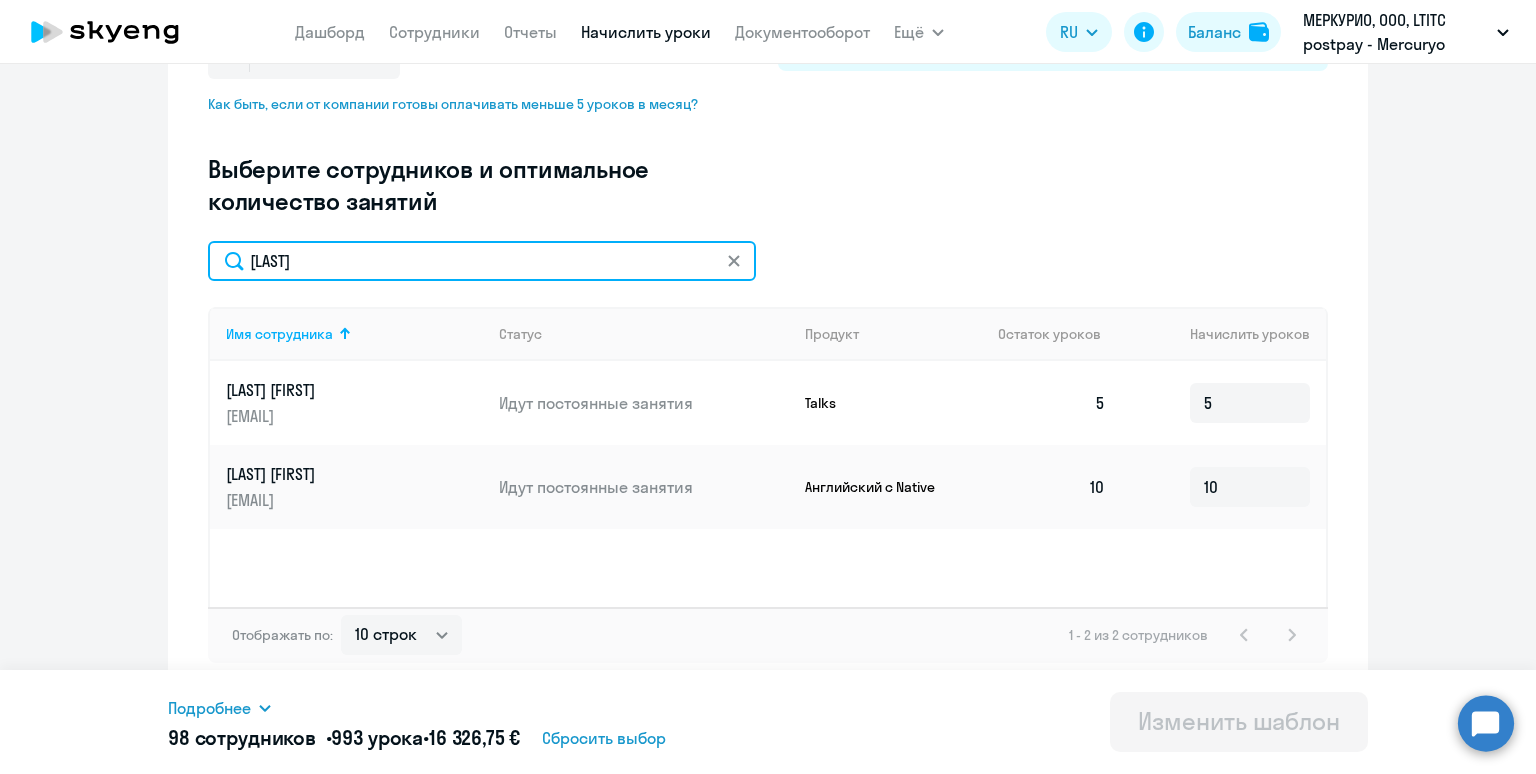 drag, startPoint x: 417, startPoint y: 243, endPoint x: 392, endPoint y: 270, distance: 36.796738 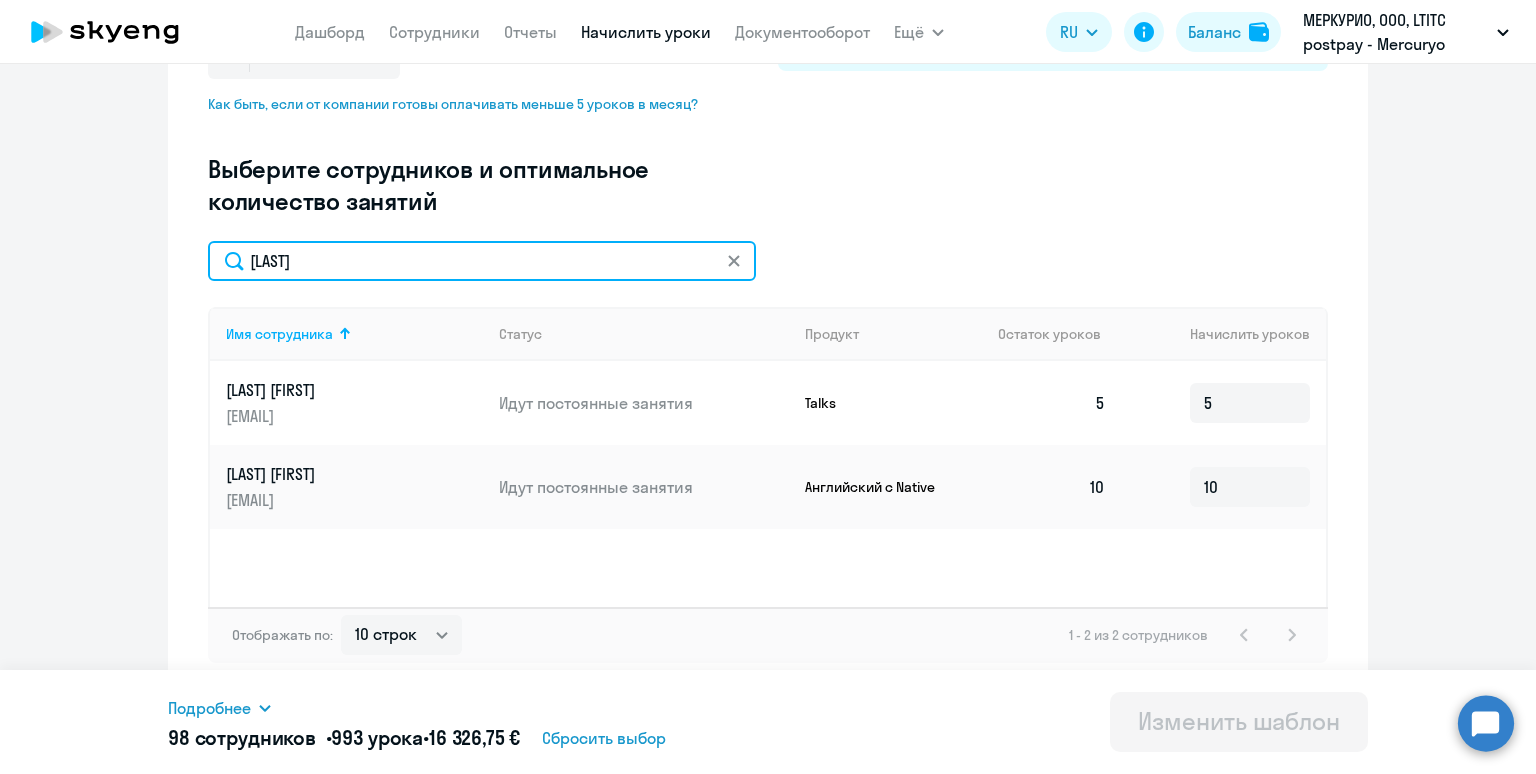 click on "[LAST]" 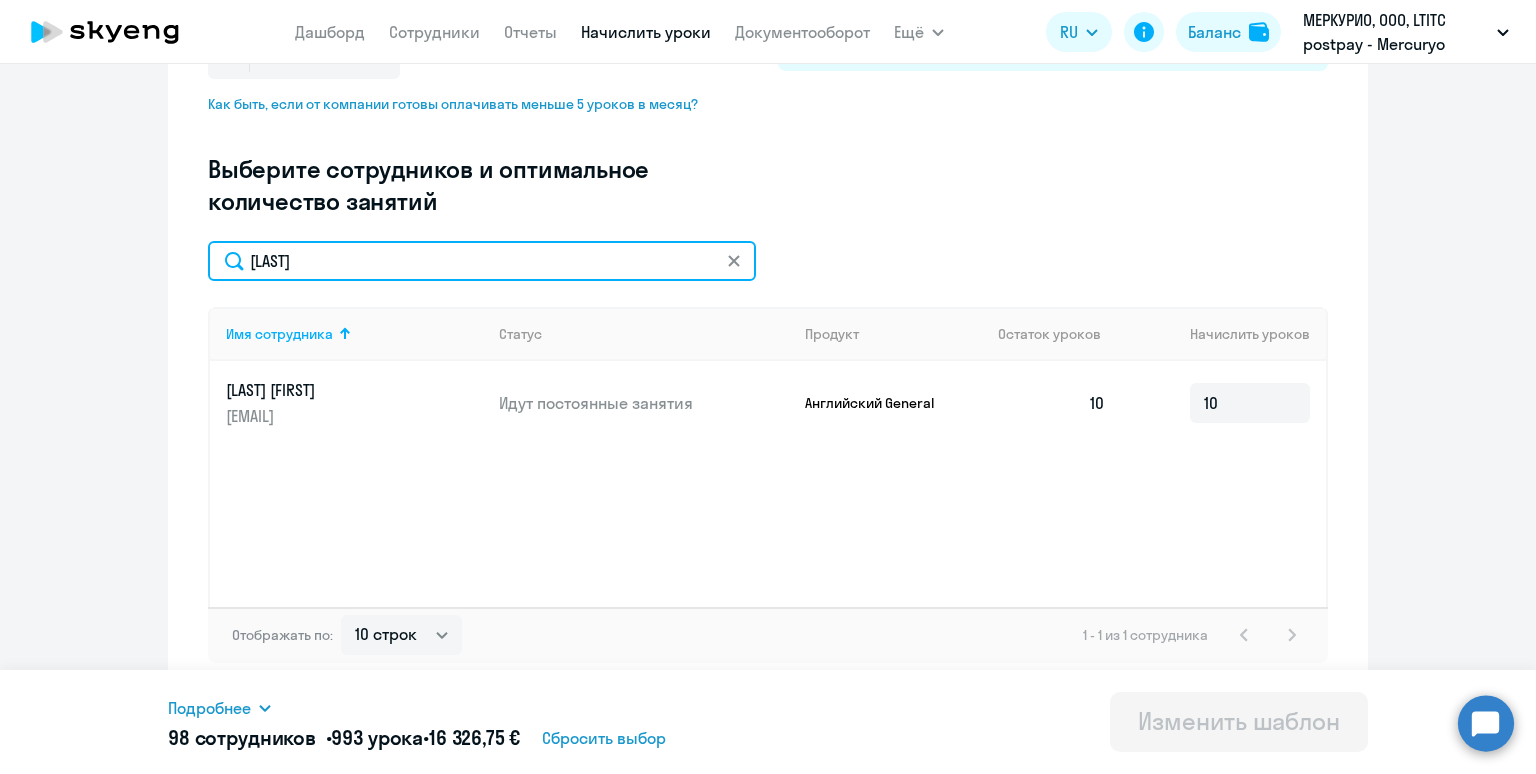 drag, startPoint x: 369, startPoint y: 256, endPoint x: 221, endPoint y: 238, distance: 149.09058 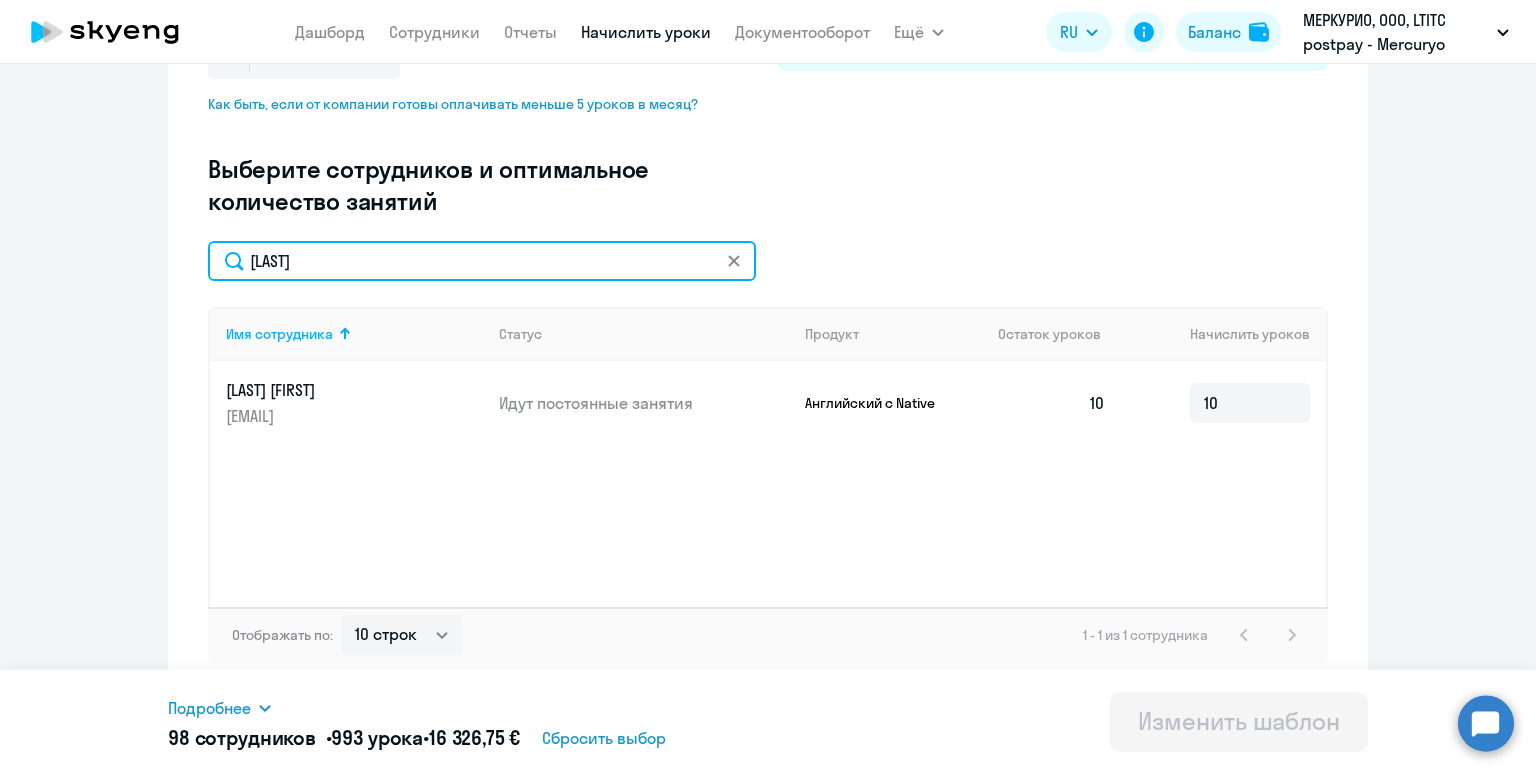 drag, startPoint x: 328, startPoint y: 265, endPoint x: 203, endPoint y: 230, distance: 129.80756 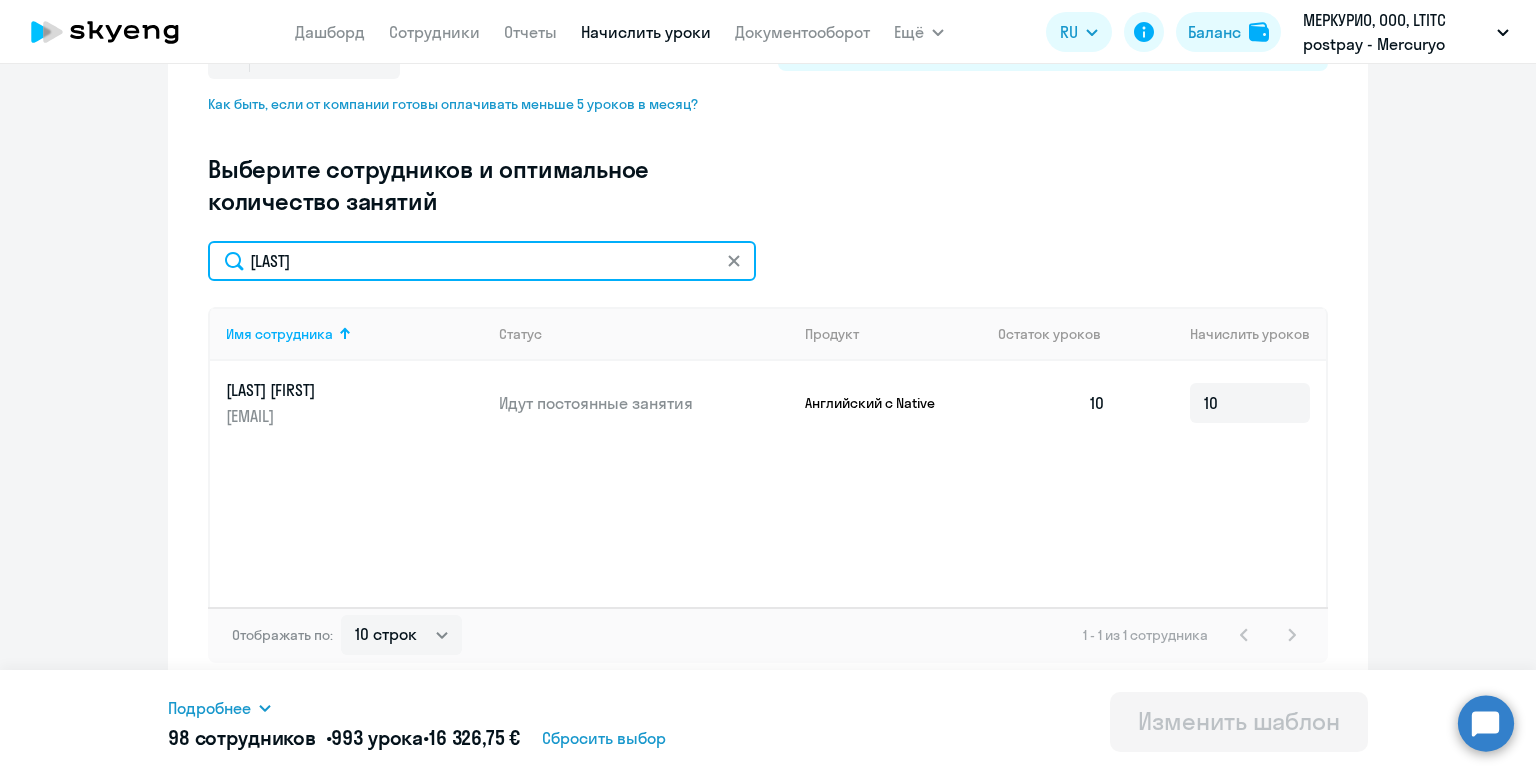 click on "Изменение шаблона Без названия
Дата следующего автоматического начисления:   понедельник, 1 сентября 2025 г. Введите название шаблона Без названия Выберите тип шаблона Автоначисления при нулевом балансе Доначисление каждый месяц Узнайте оптимальное количество уроков для начисления Мы сами не рады этому факту, но в месяце не всегда 4 недели. Выберите, сколько раз в неделю сотрудник будет заниматься, а мы покажем минимальное количество в месяц. Начислять больше — конечно, можно. 1 2 3 и более
Как это работает?
[LAST]
Имя сотрудника   Статус   10  10" 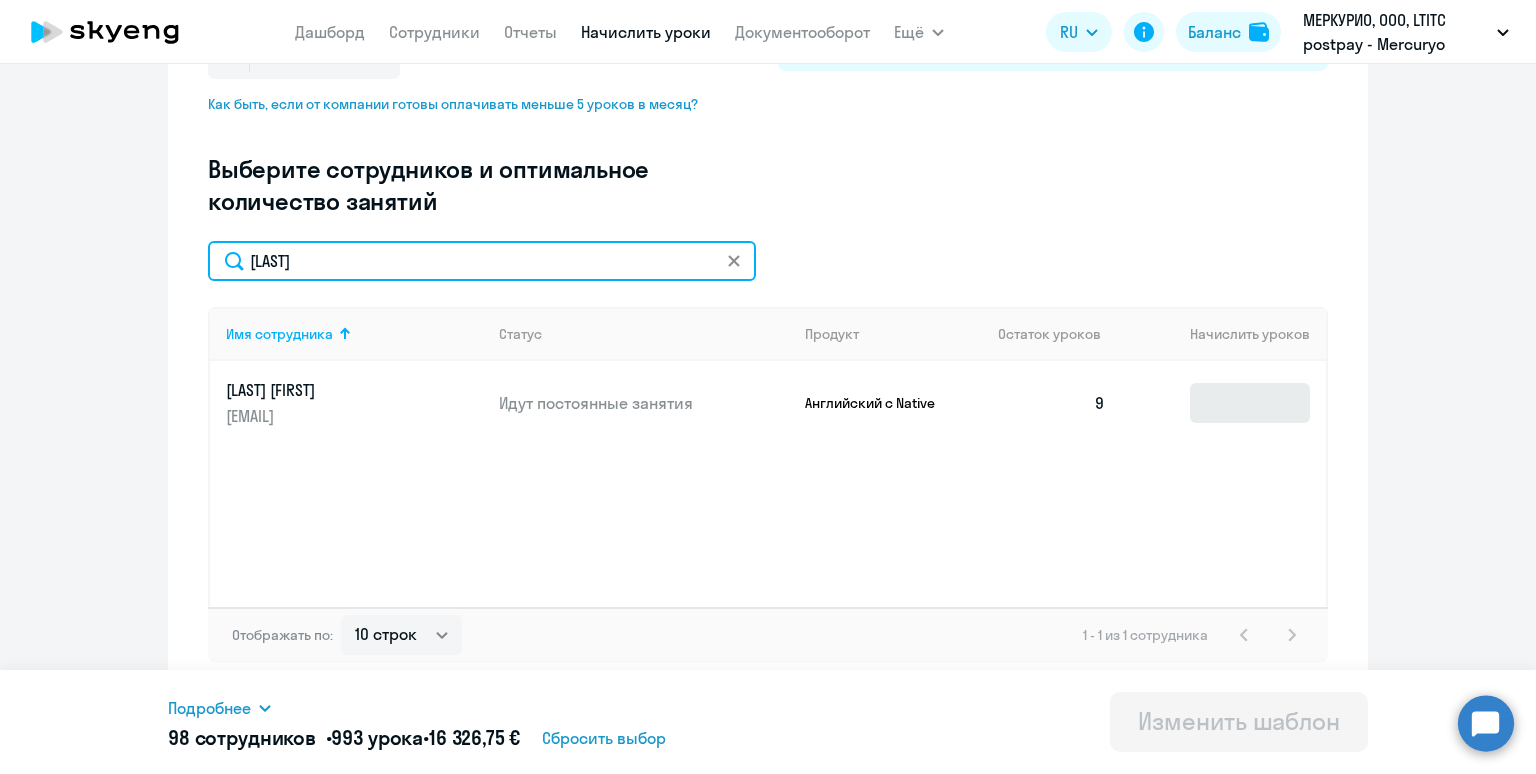 type on "[LAST]" 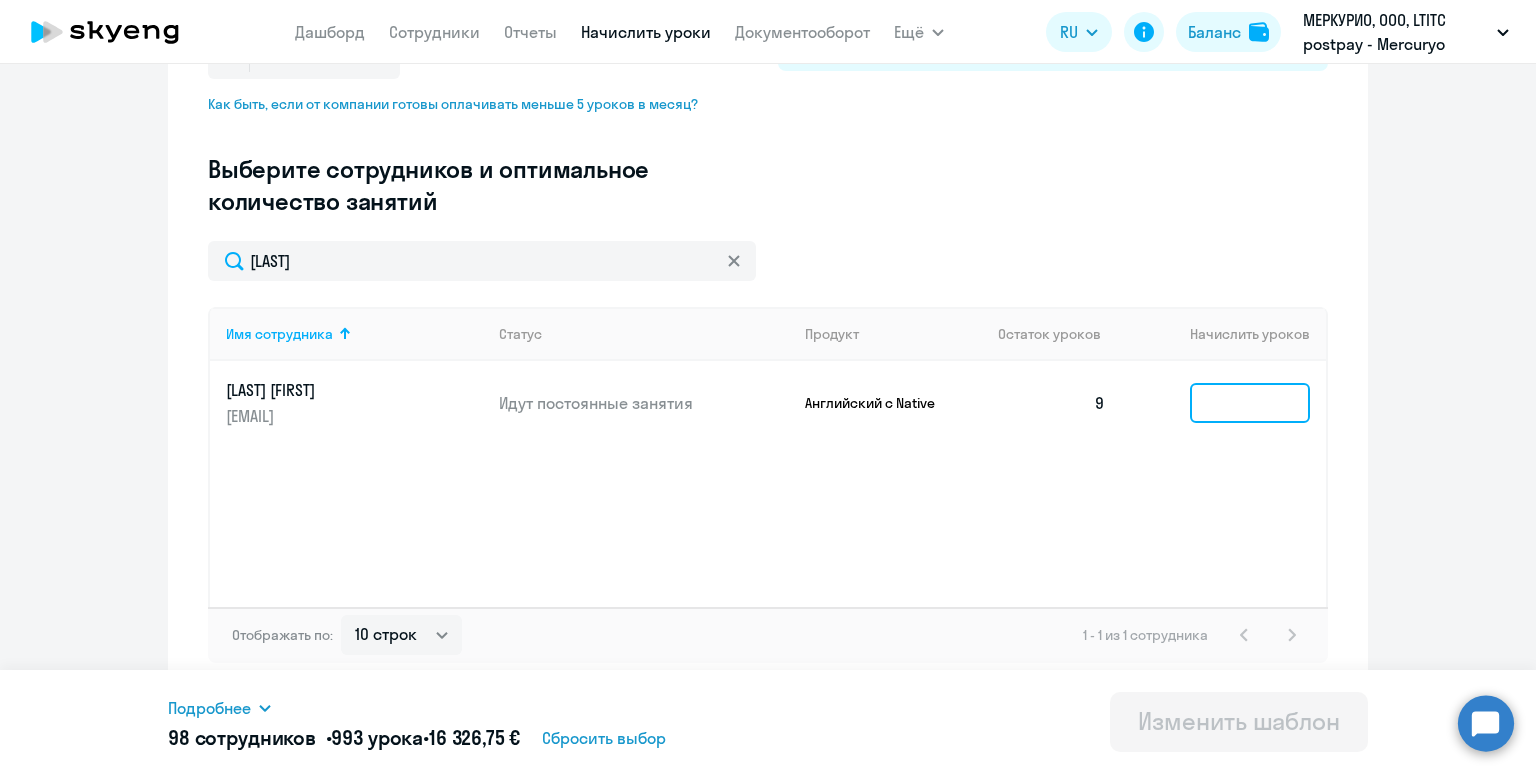 click 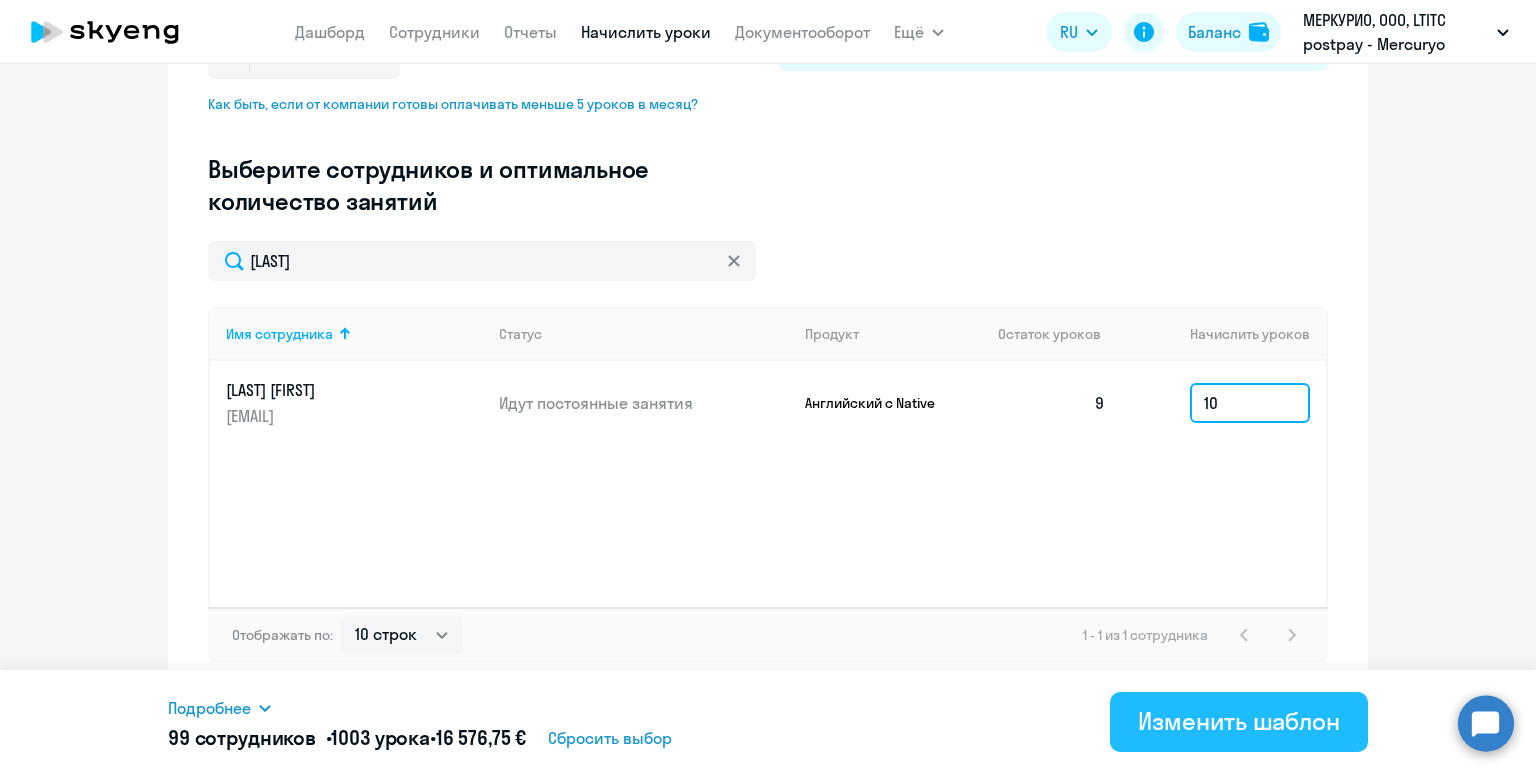 type on "10" 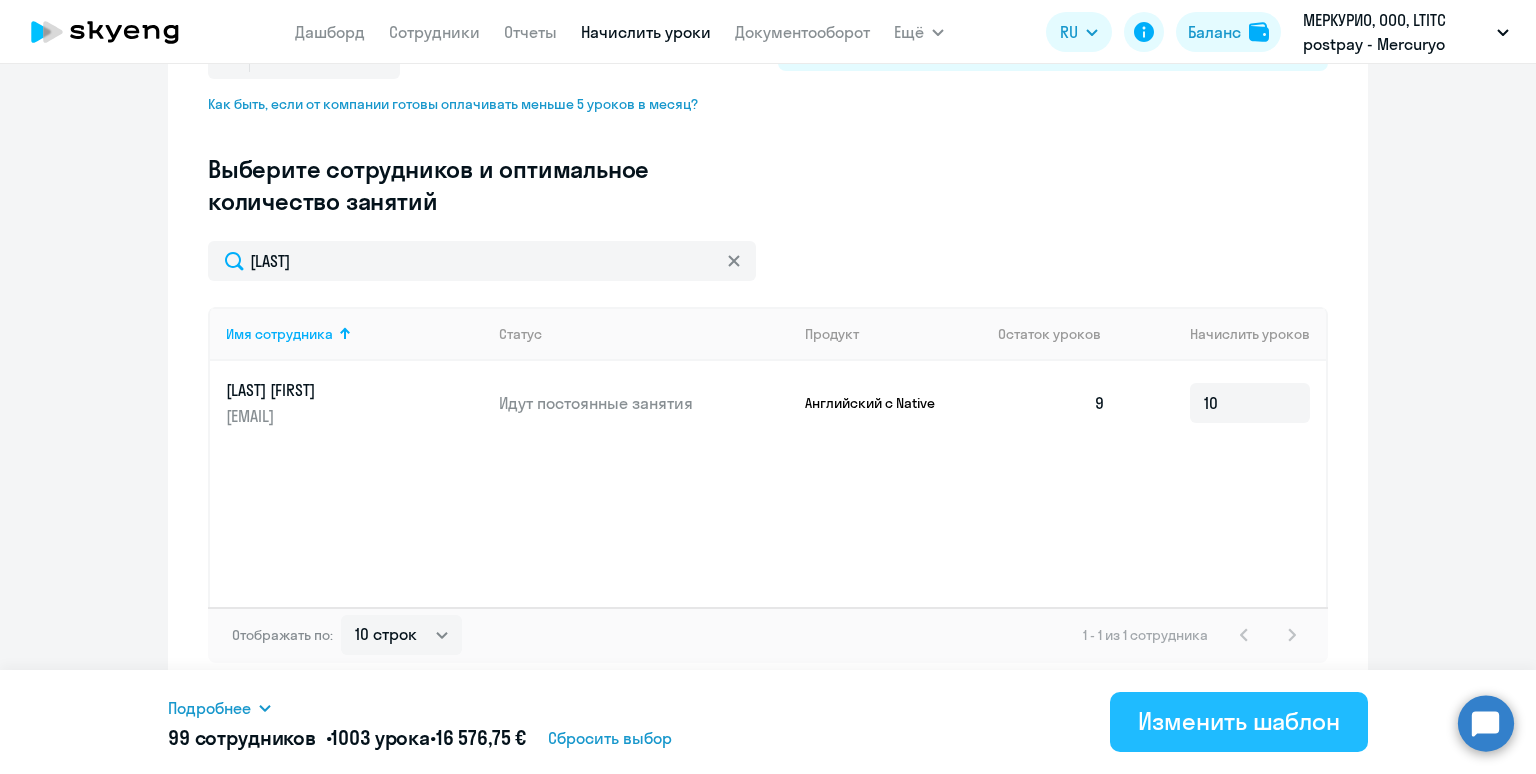 click on "Изменить шаблон" at bounding box center [1239, 721] 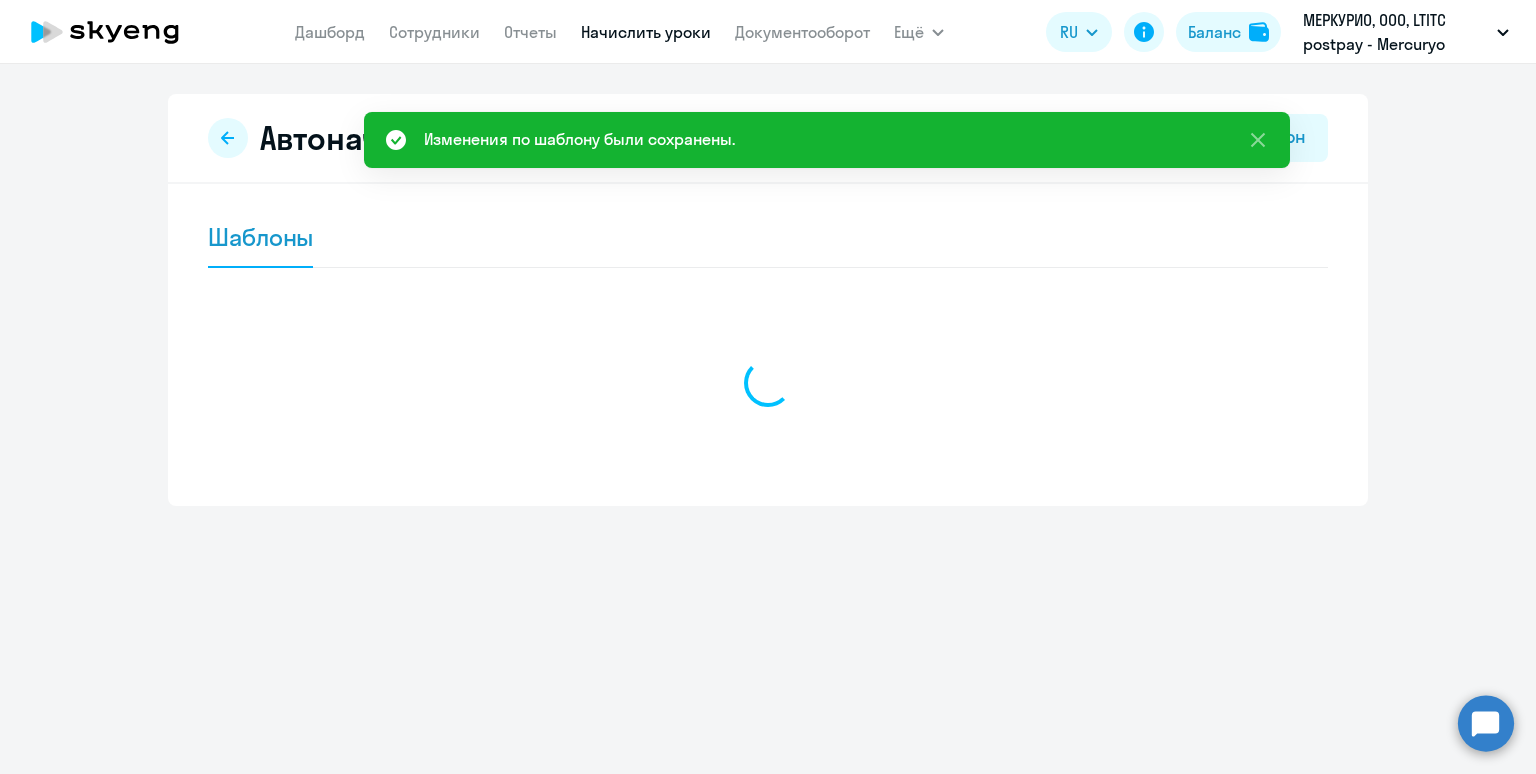 scroll, scrollTop: 0, scrollLeft: 0, axis: both 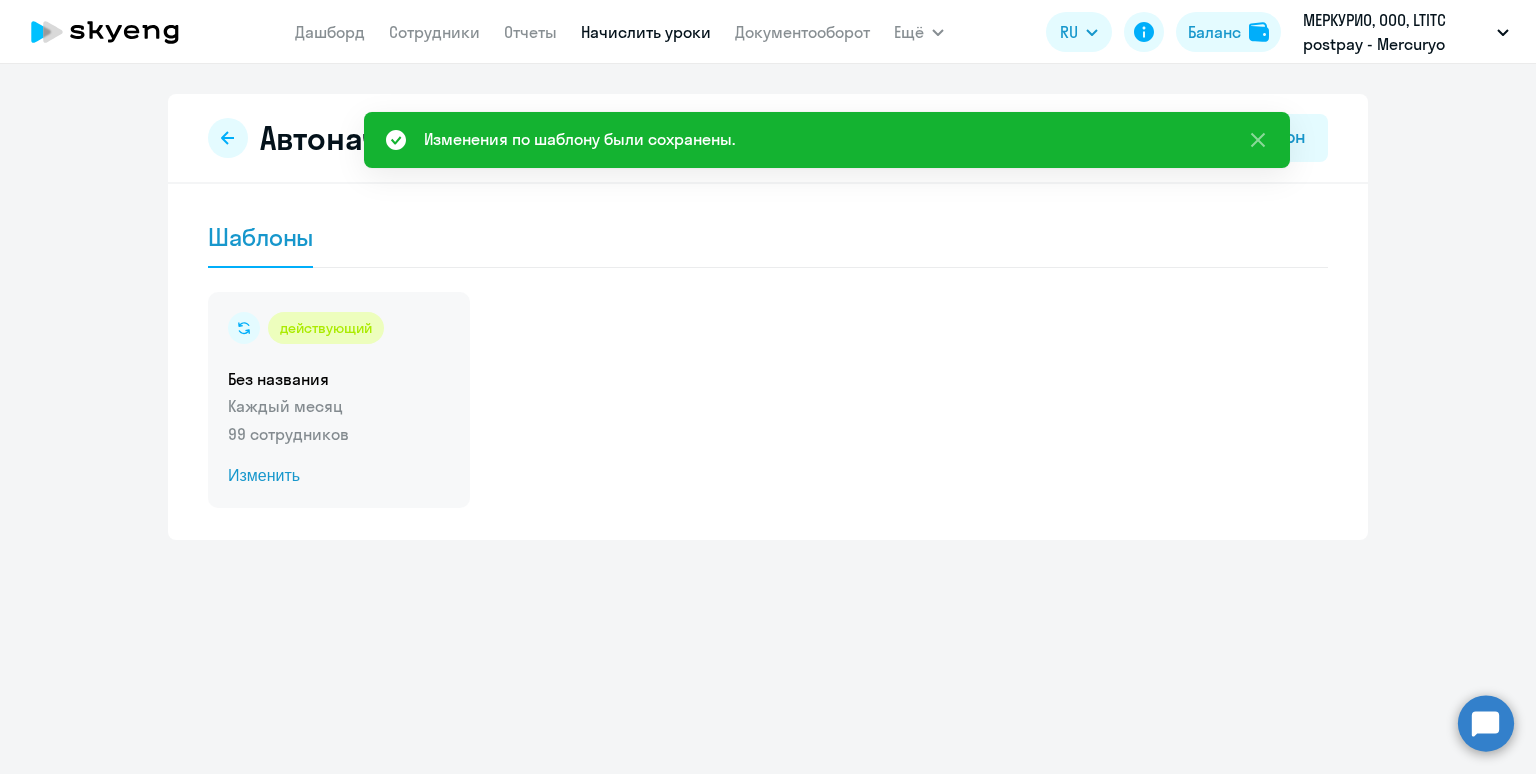 click on "Каждый месяц" 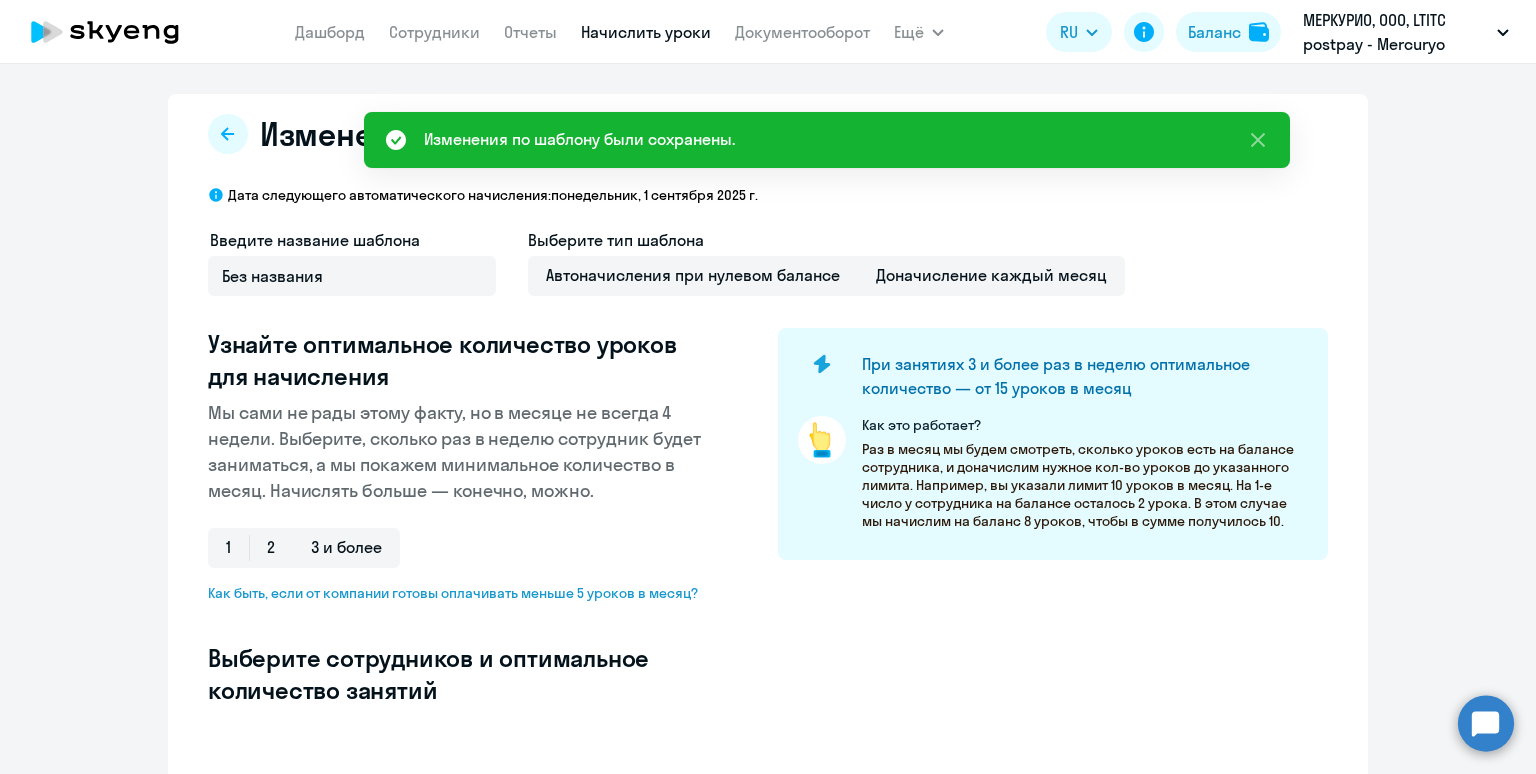 select on "10" 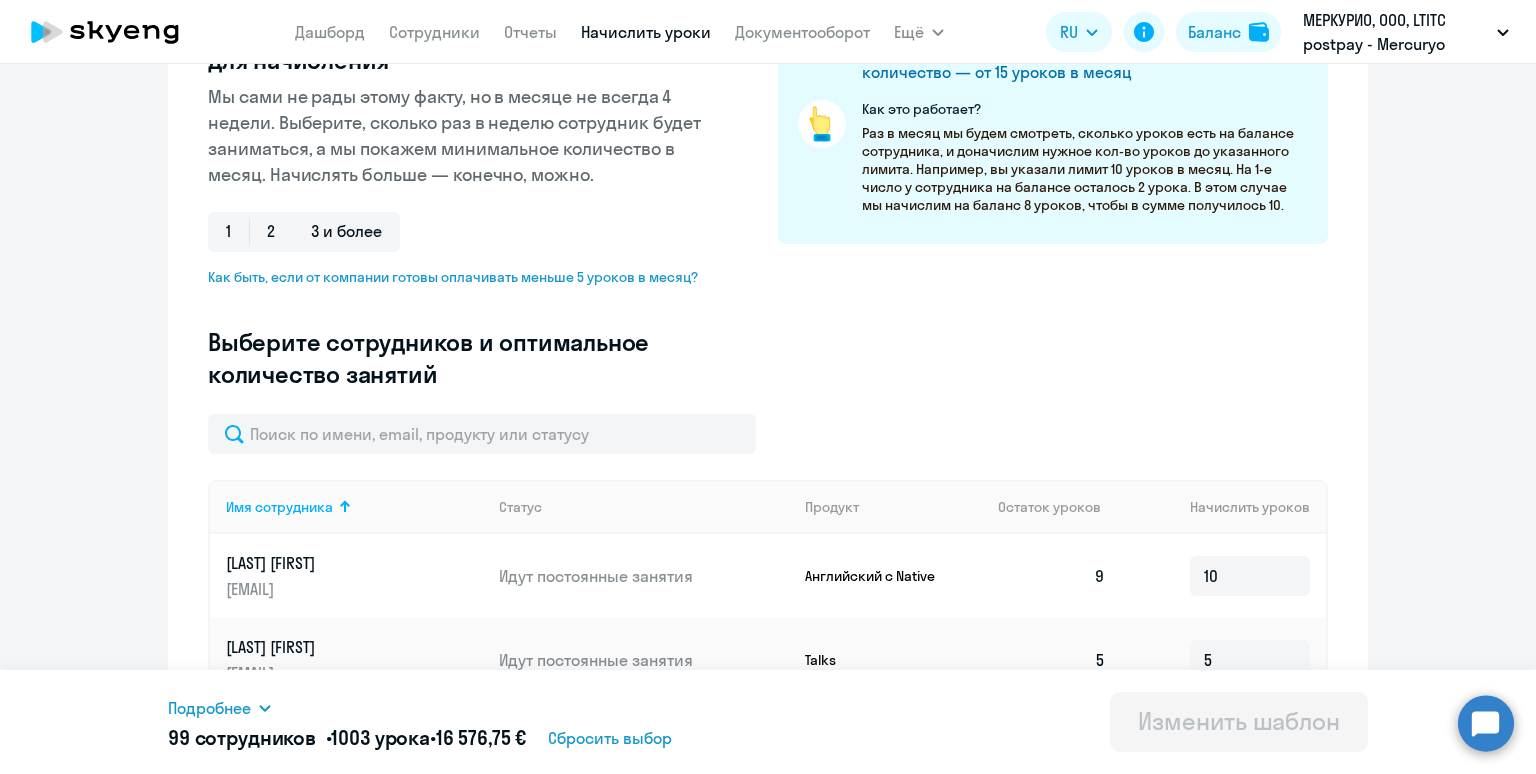 scroll, scrollTop: 338, scrollLeft: 0, axis: vertical 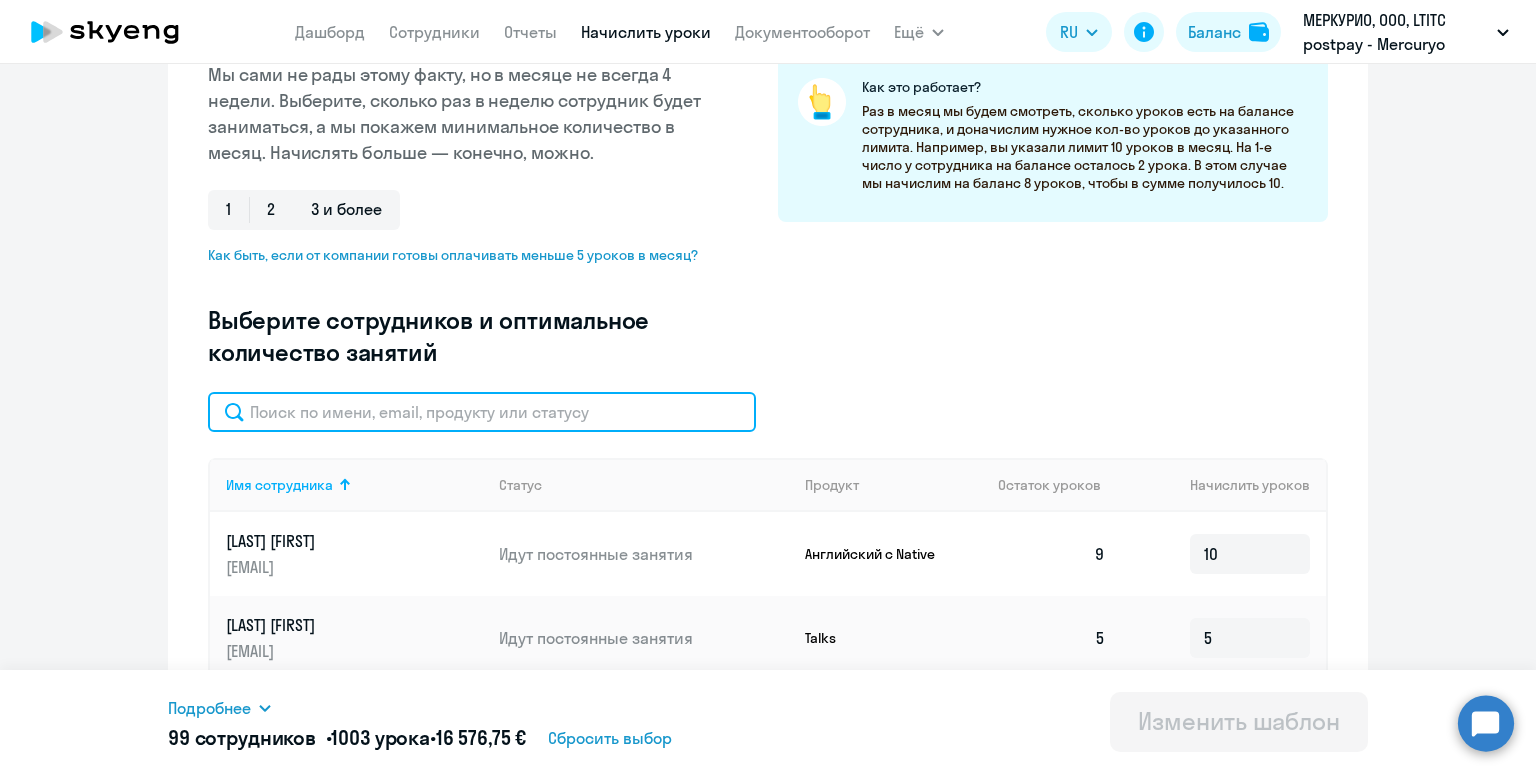 click 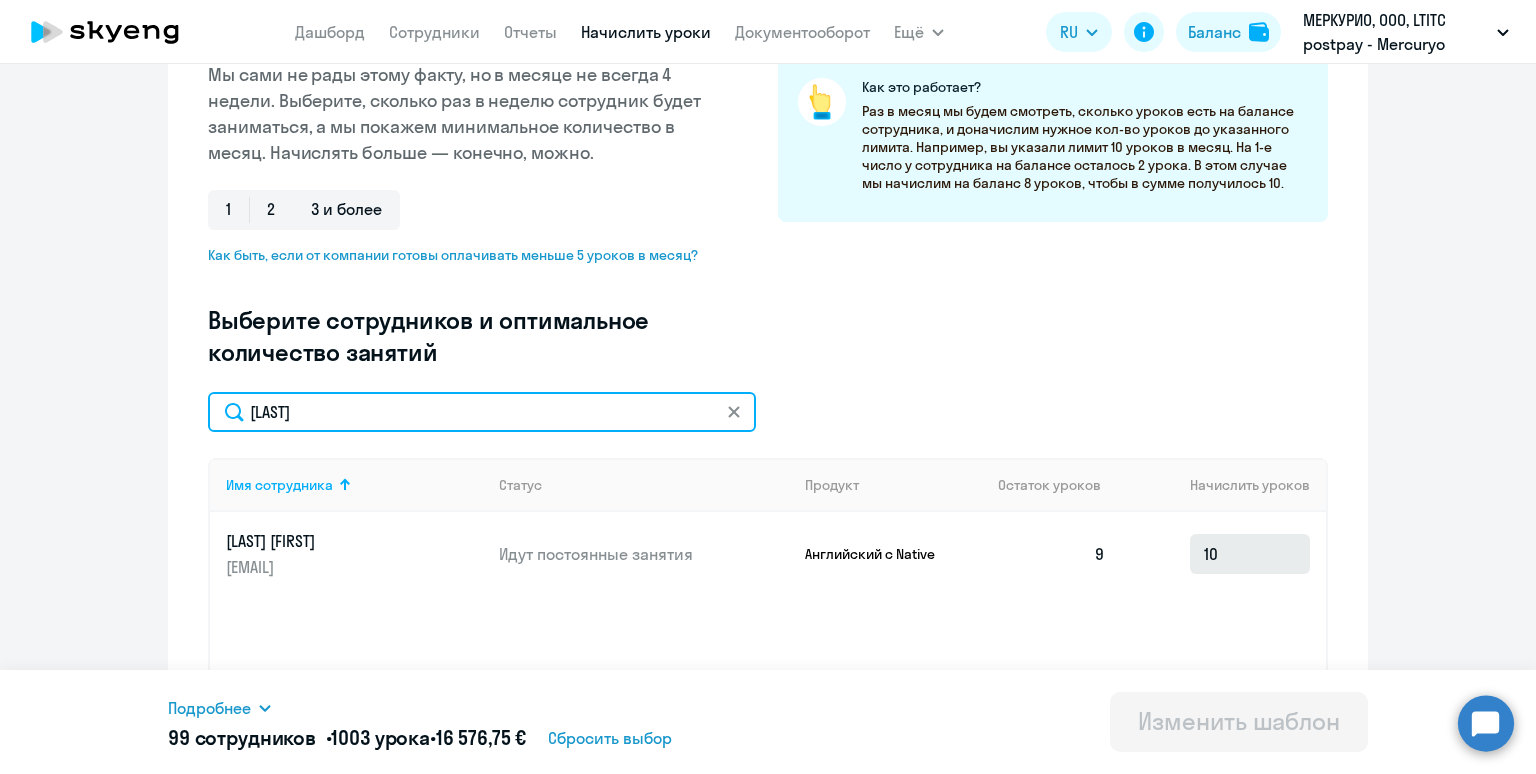 type on "[LAST]" 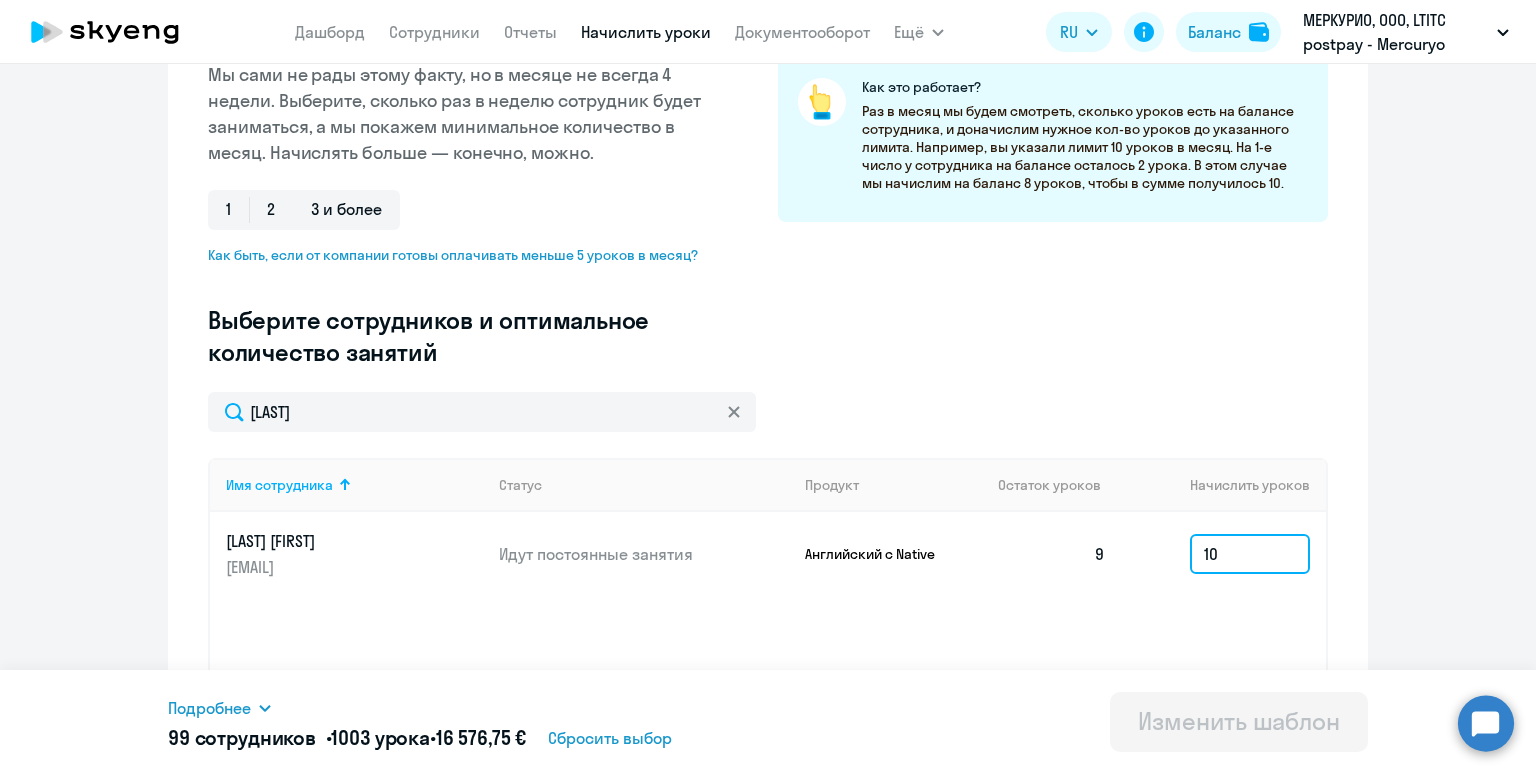 drag, startPoint x: 1223, startPoint y: 552, endPoint x: 1167, endPoint y: 552, distance: 56 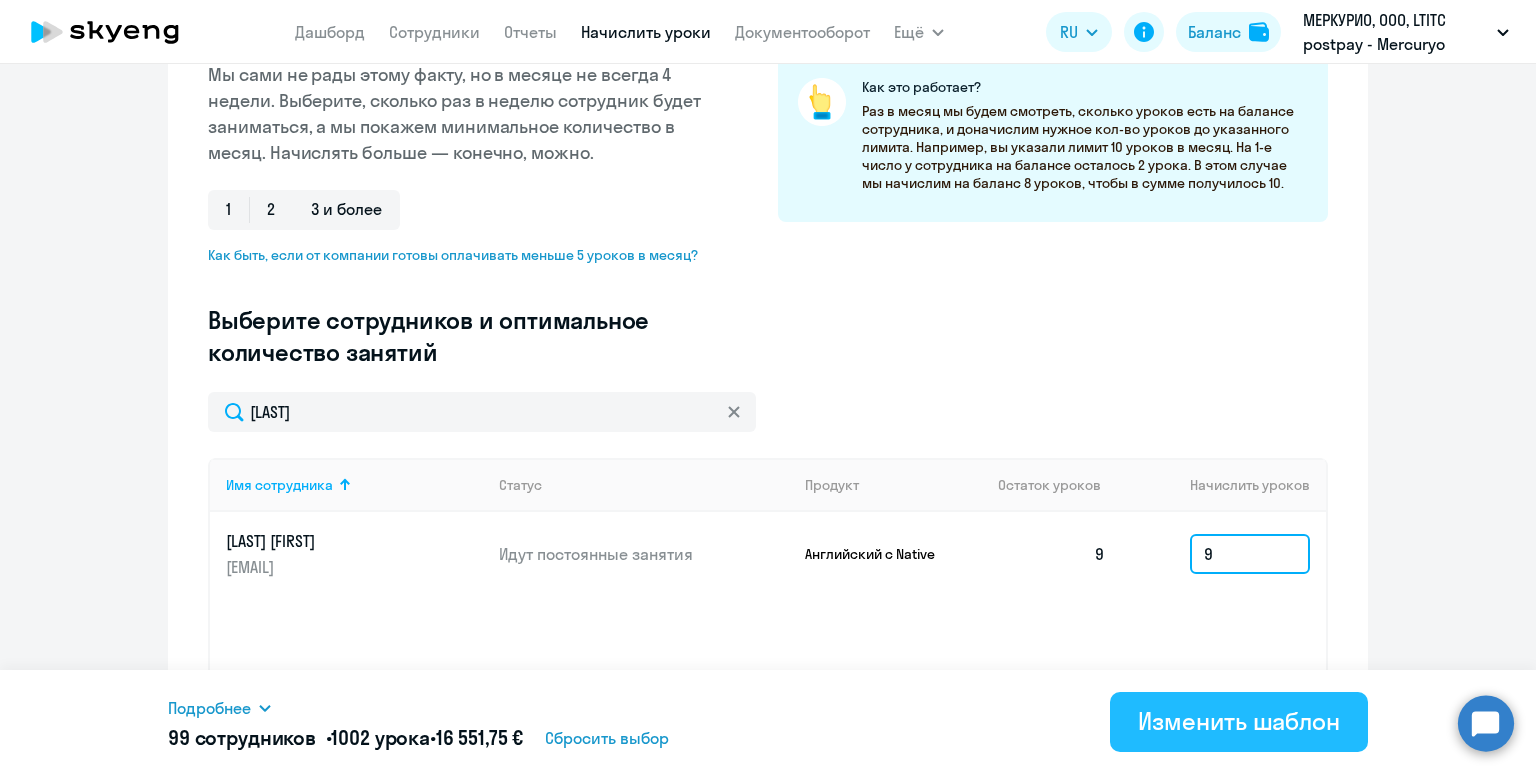type on "9" 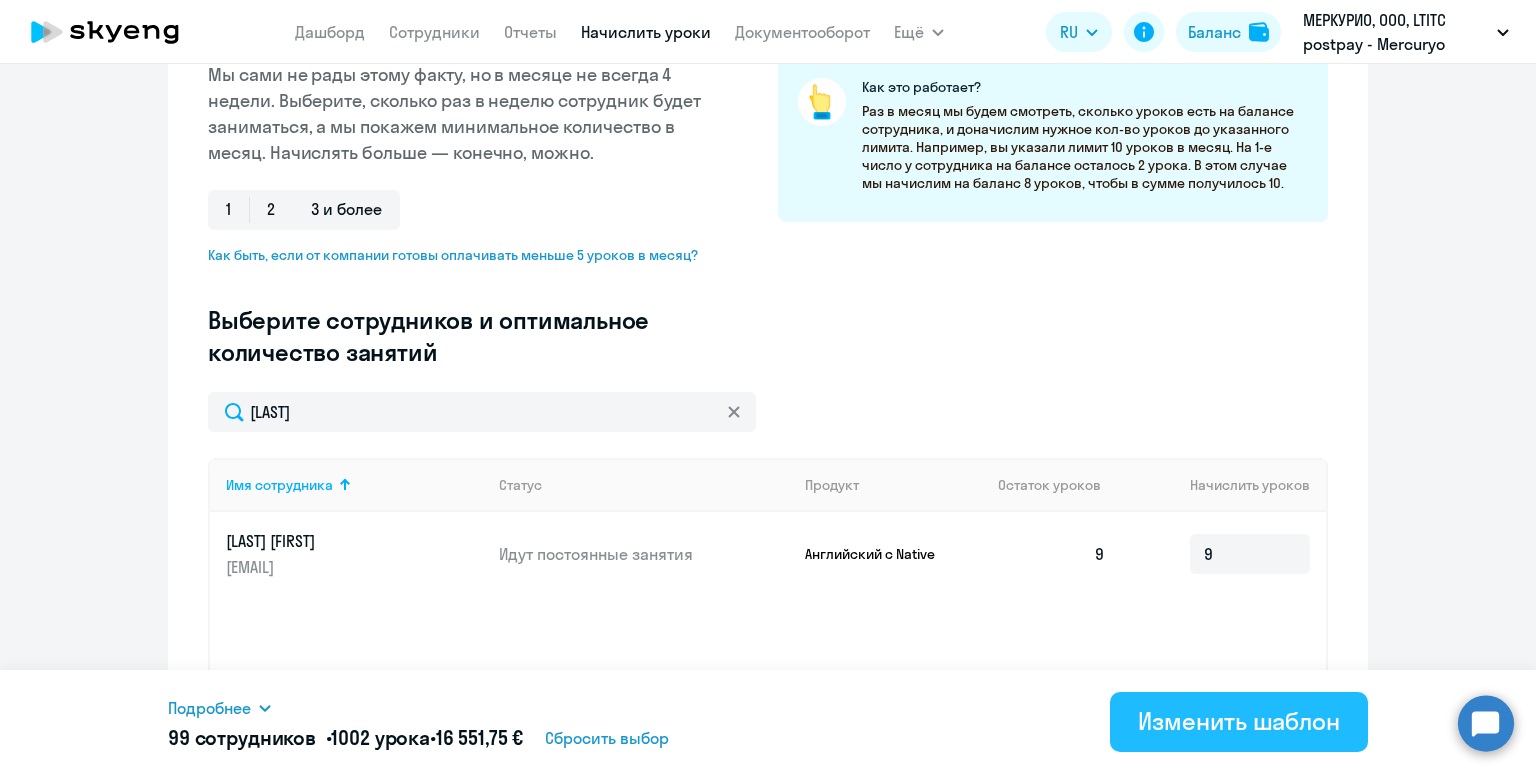 click on "Изменить шаблон" at bounding box center (1239, 721) 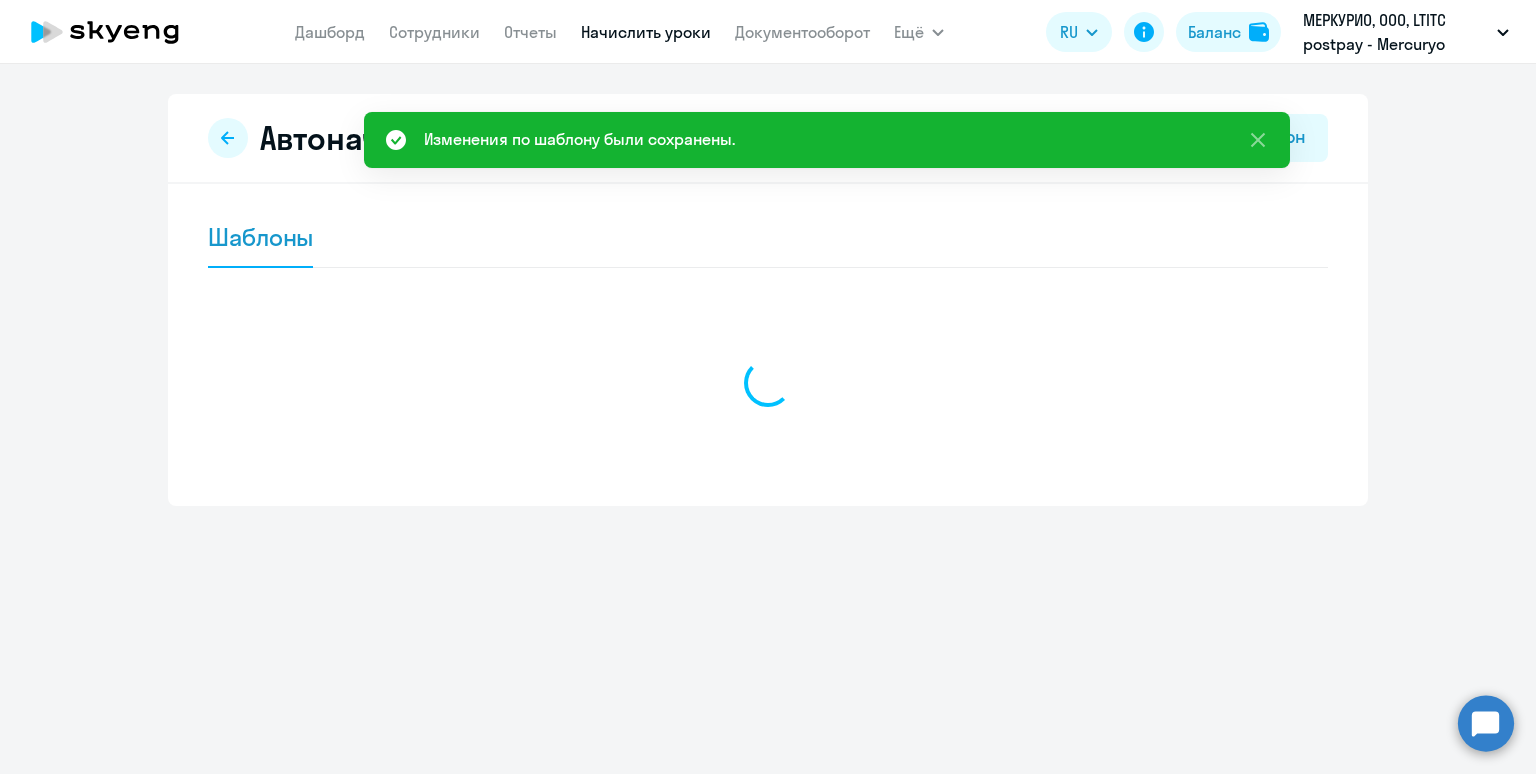 scroll, scrollTop: 0, scrollLeft: 0, axis: both 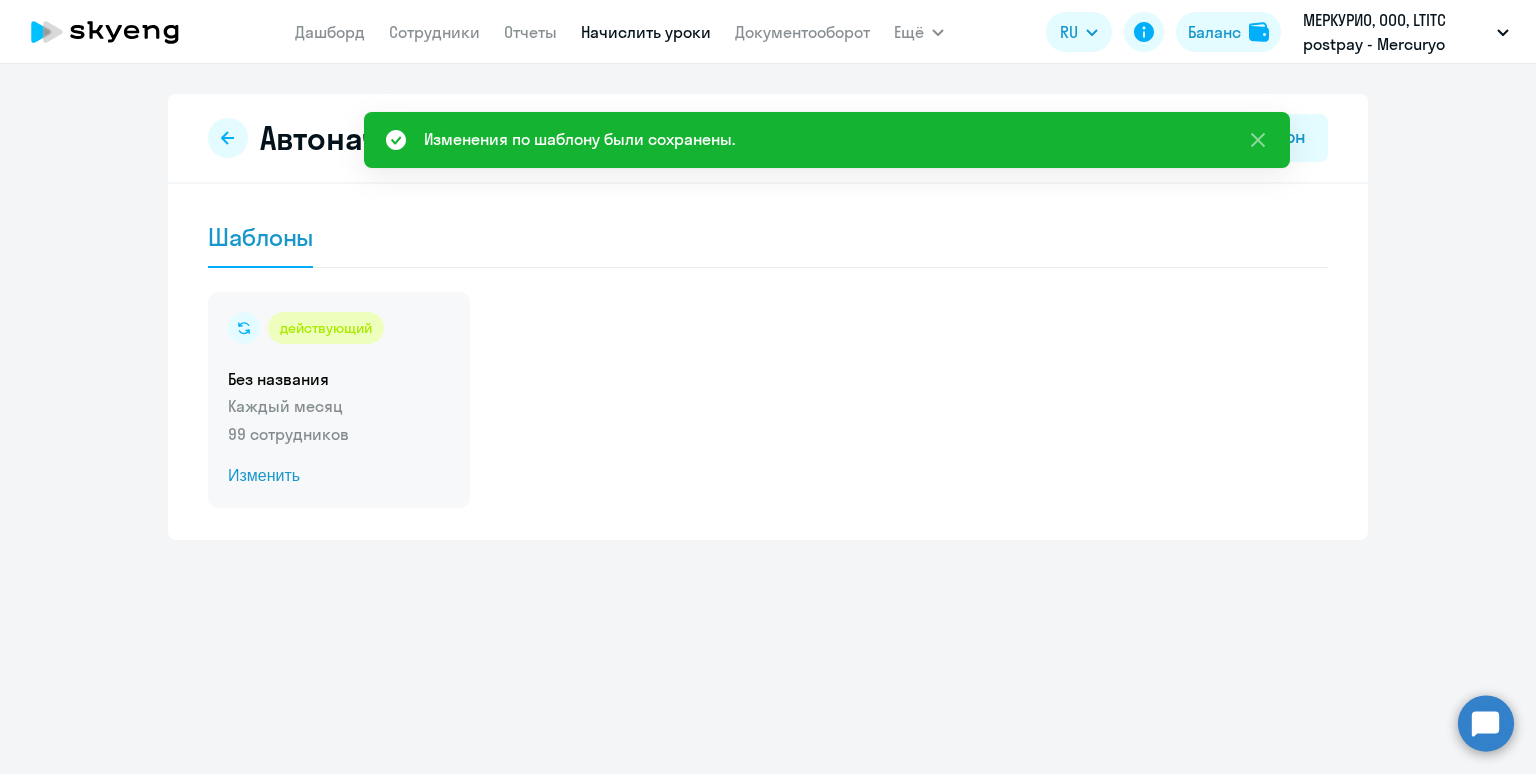 click on "действующий" 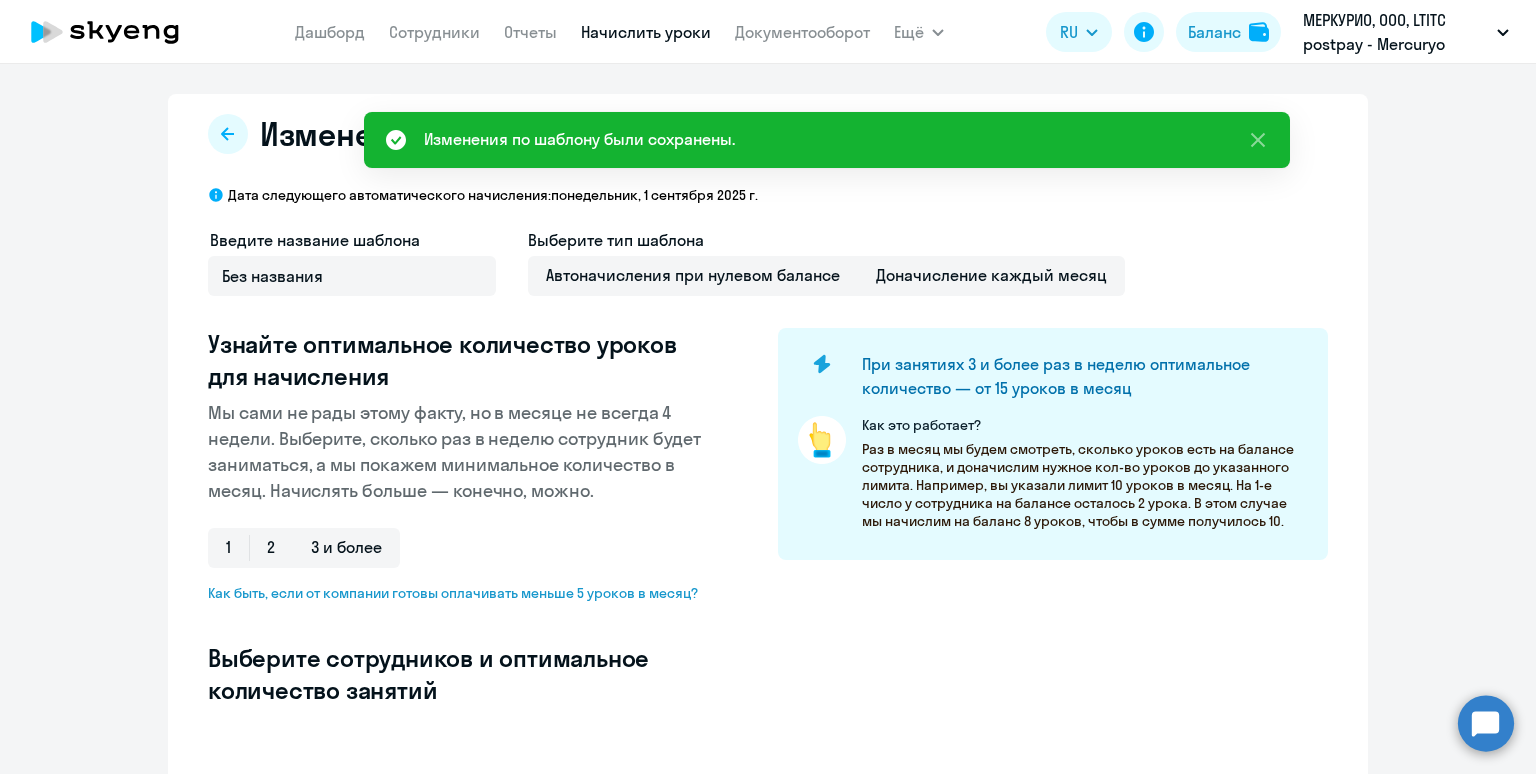 select on "10" 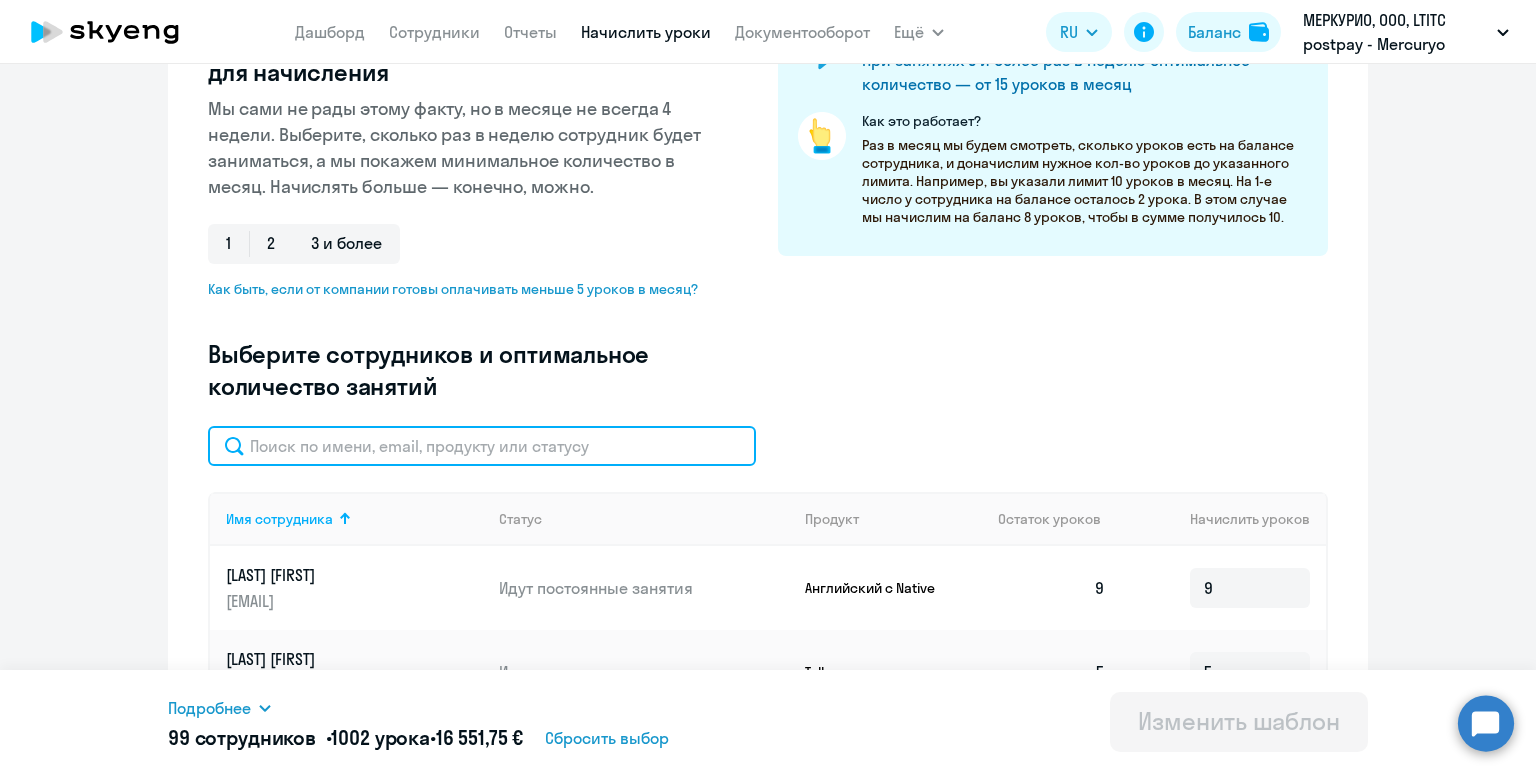 scroll, scrollTop: 309, scrollLeft: 0, axis: vertical 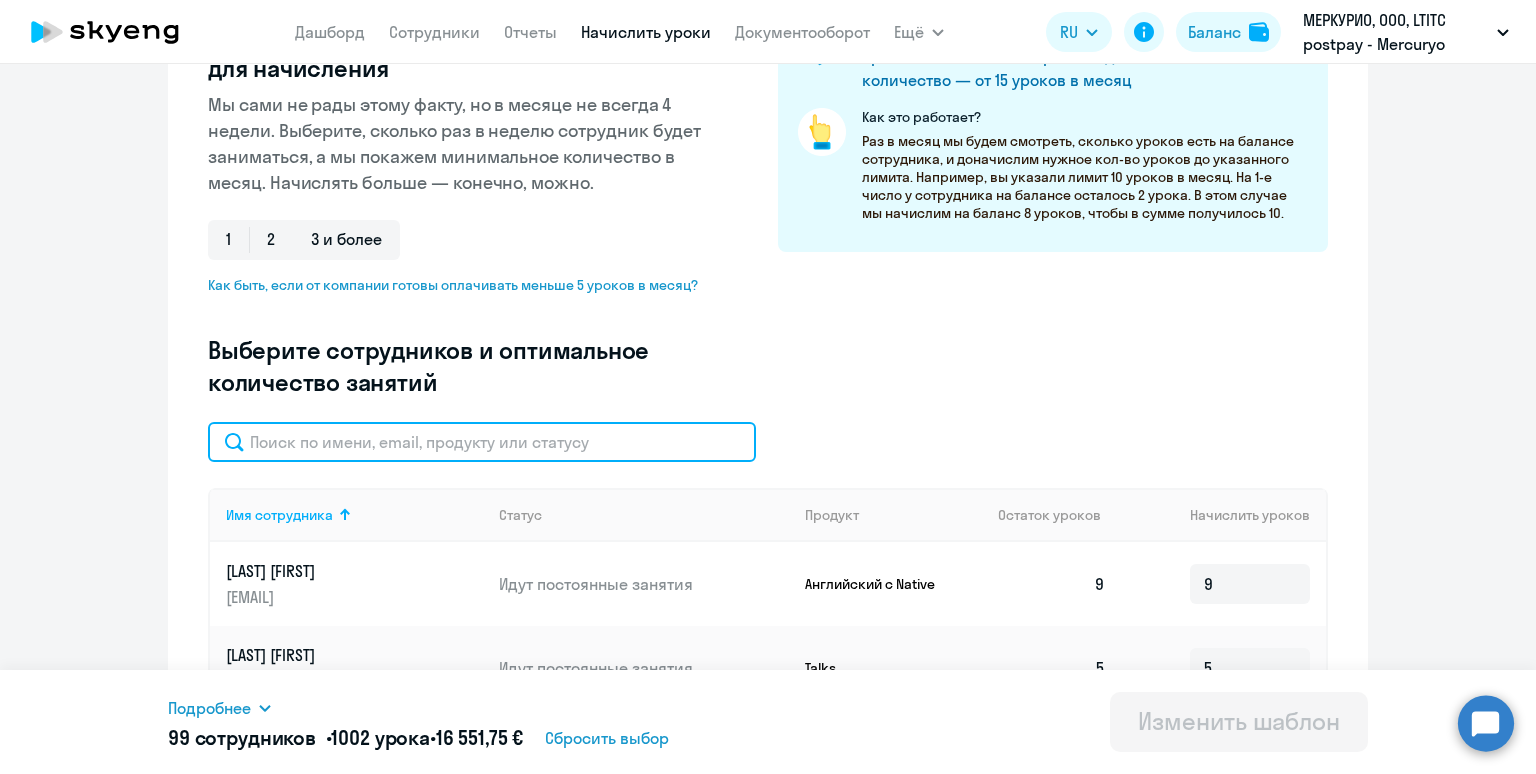 click 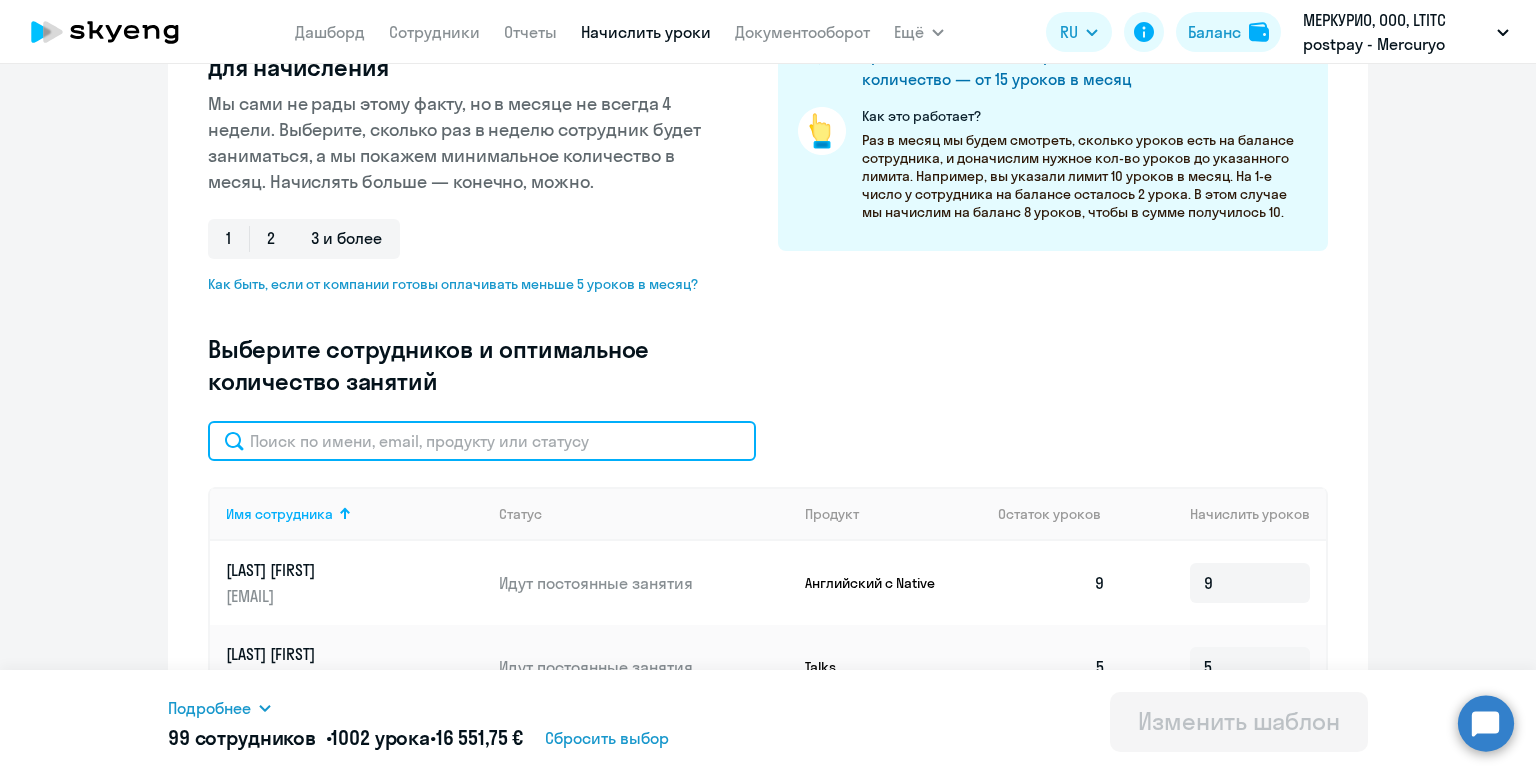 paste on "[LAST]" 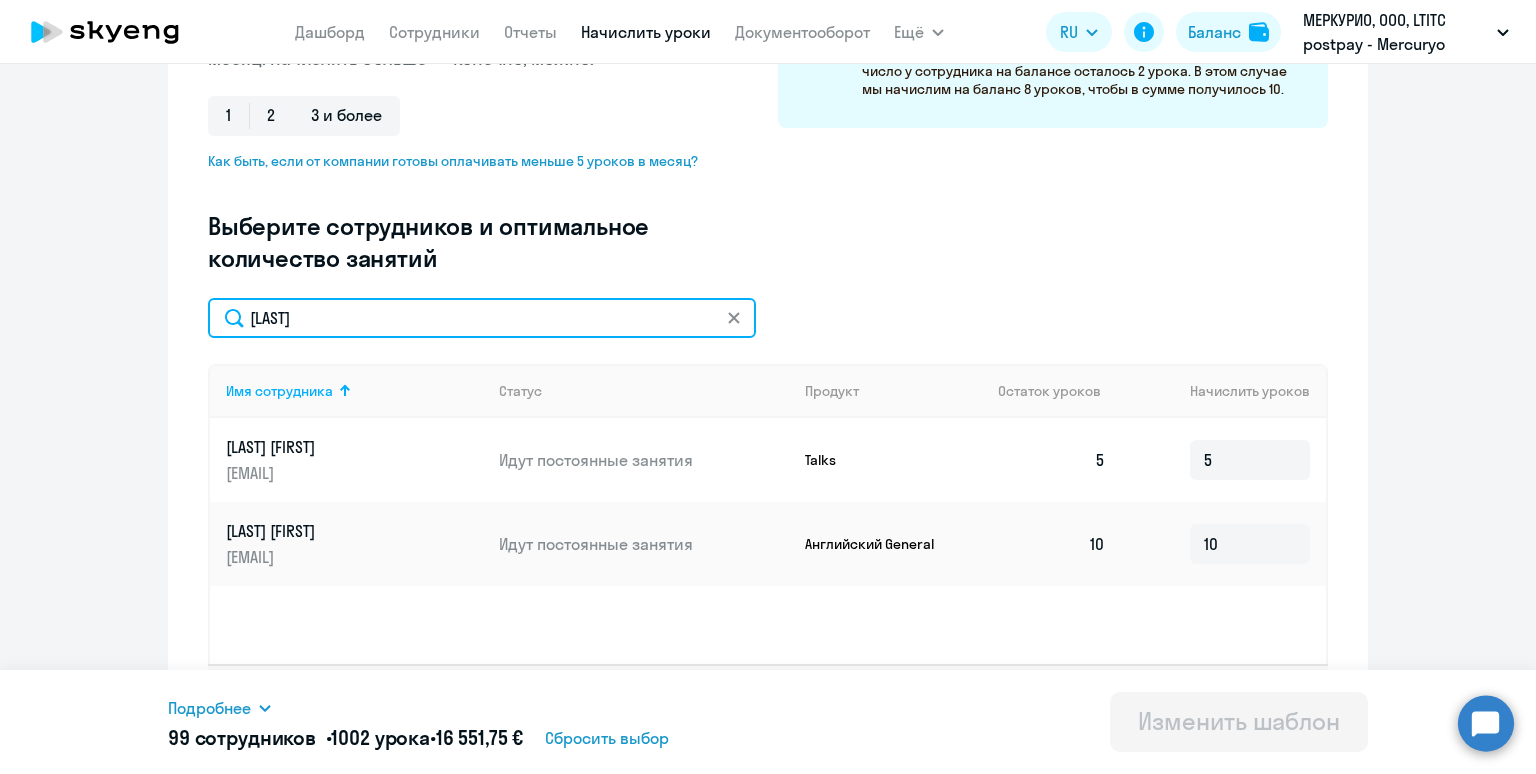 scroll, scrollTop: 489, scrollLeft: 0, axis: vertical 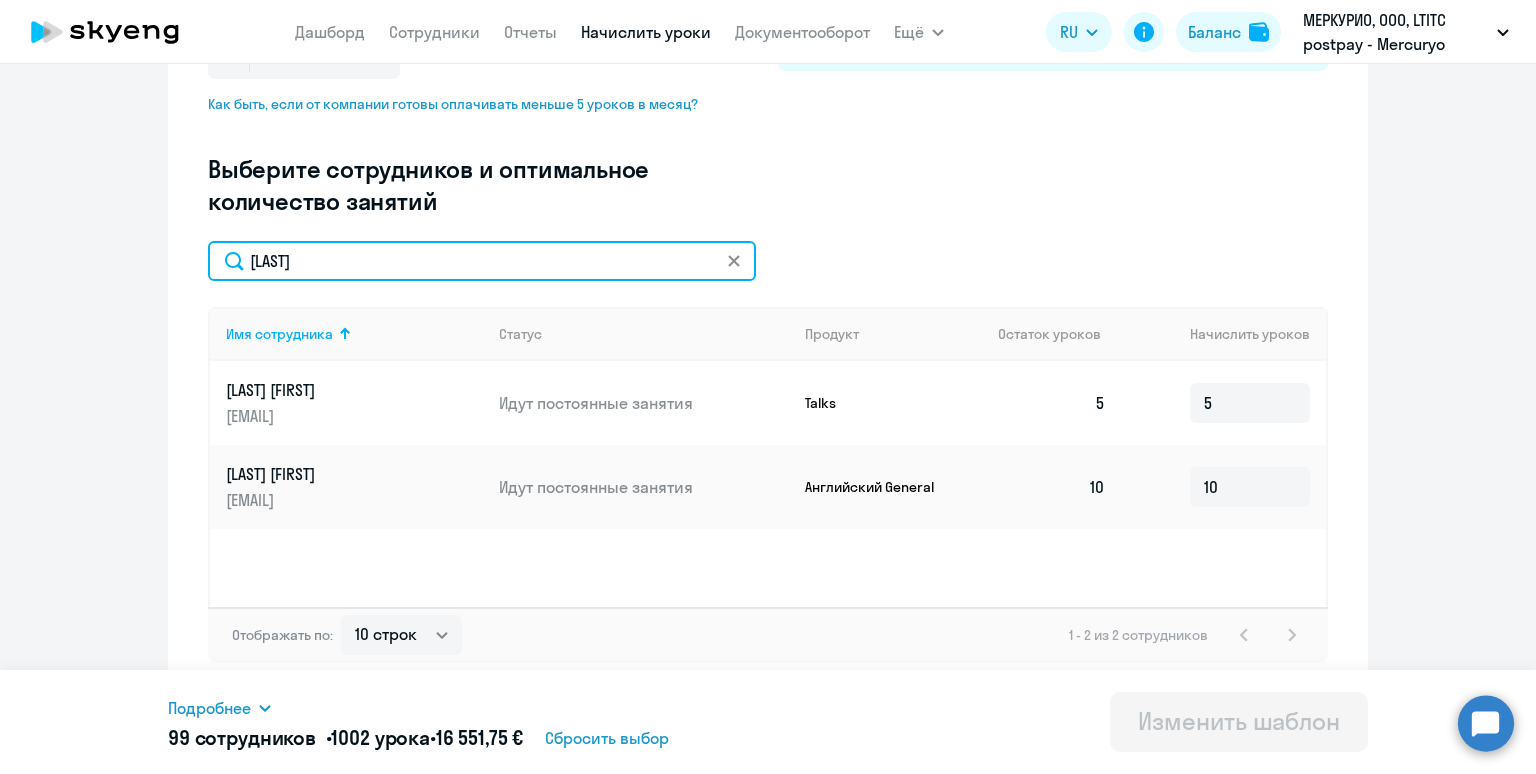 drag, startPoint x: 380, startPoint y: 267, endPoint x: 195, endPoint y: 235, distance: 187.74718 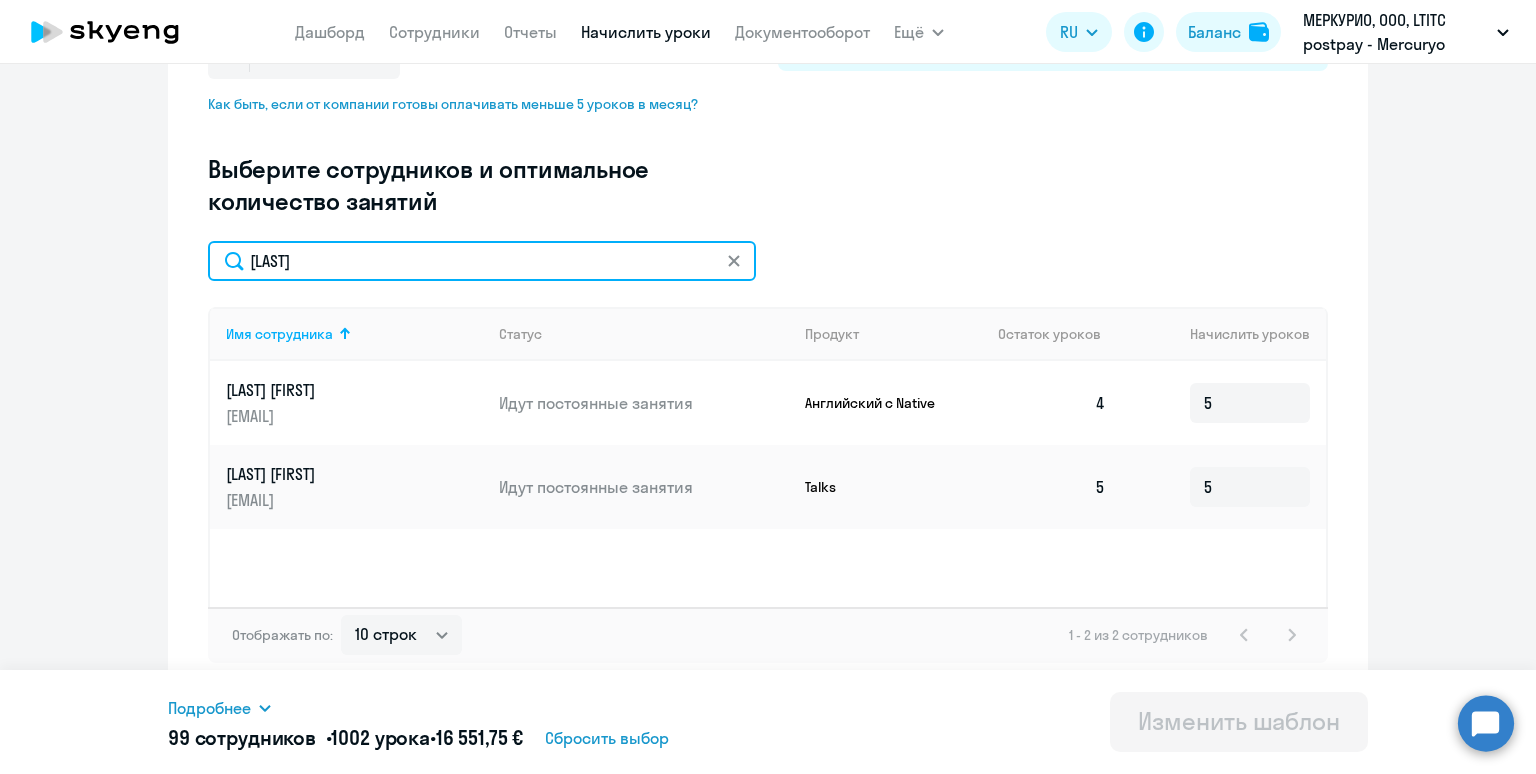 drag, startPoint x: 339, startPoint y: 260, endPoint x: 178, endPoint y: 210, distance: 168.5853 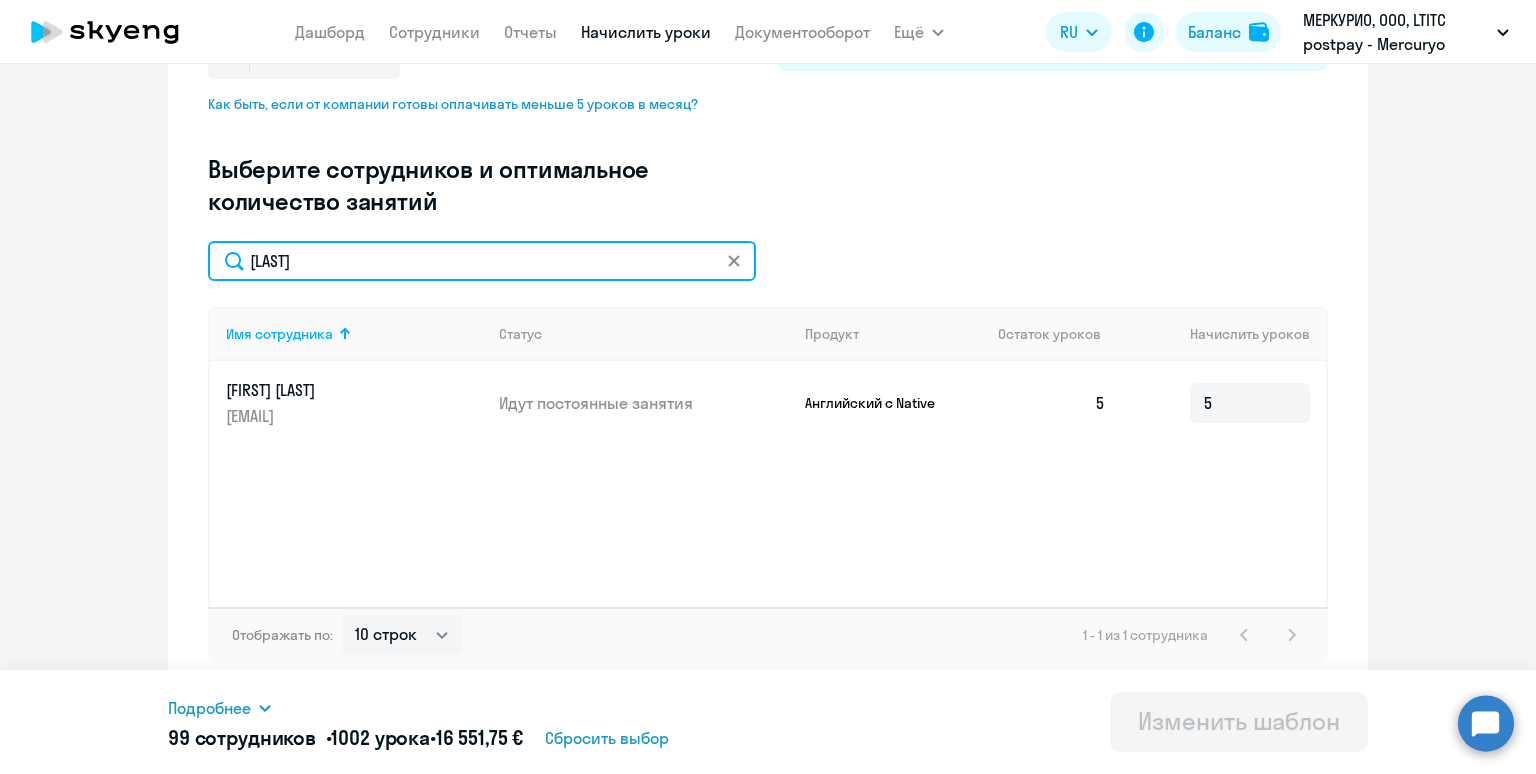 drag, startPoint x: 349, startPoint y: 266, endPoint x: 160, endPoint y: 213, distance: 196.2906 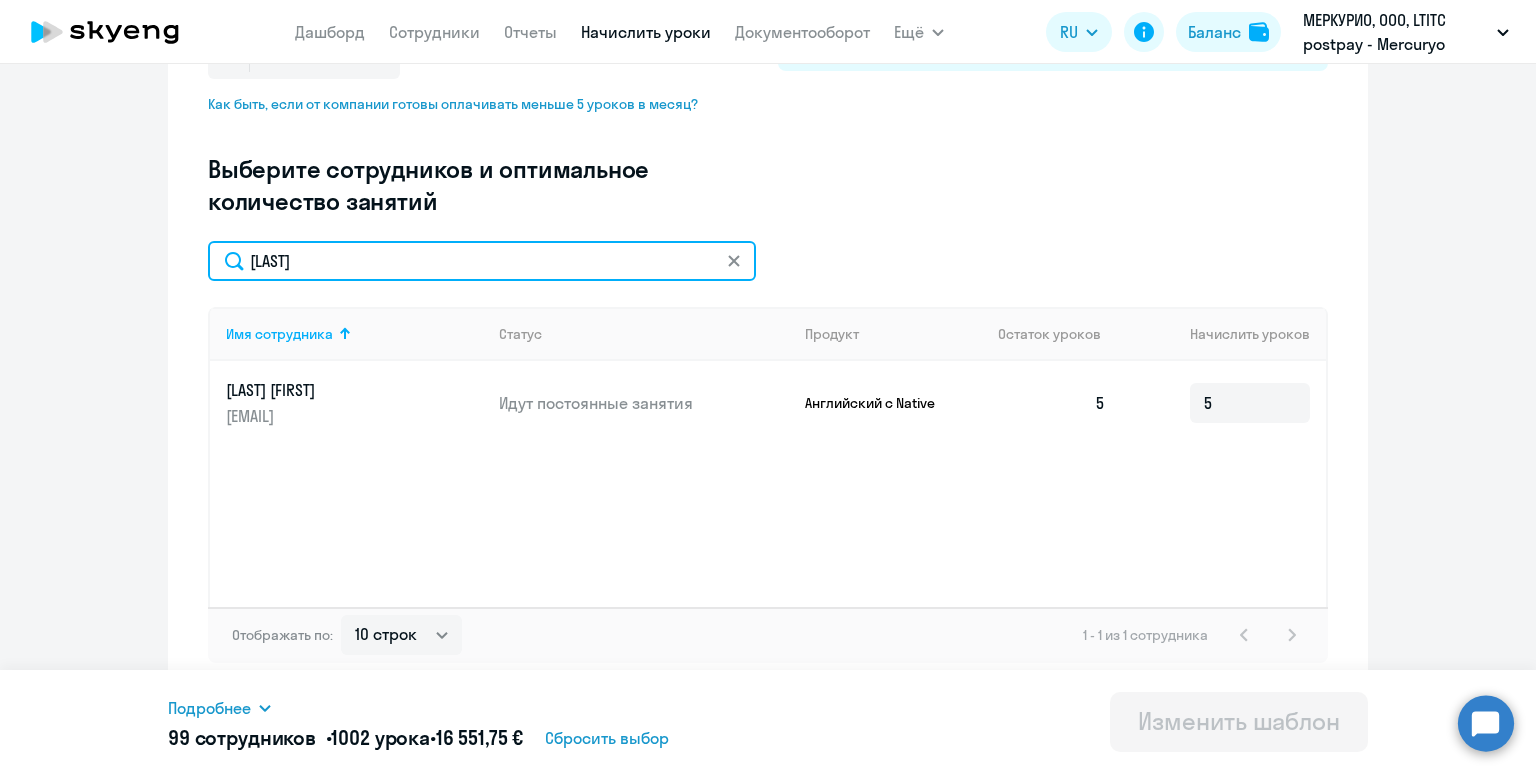drag, startPoint x: 373, startPoint y: 265, endPoint x: 244, endPoint y: 223, distance: 135.66502 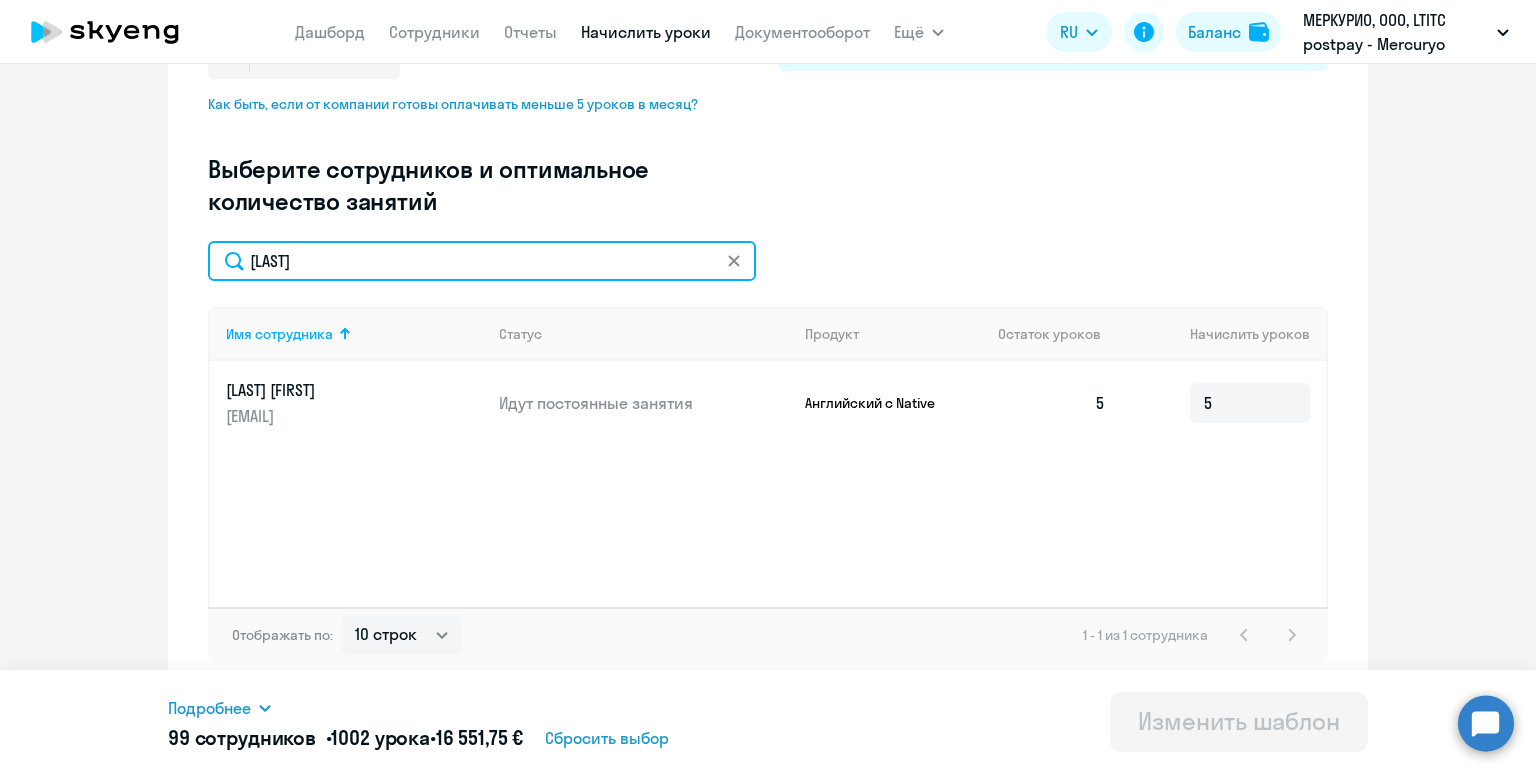 drag, startPoint x: 353, startPoint y: 263, endPoint x: 172, endPoint y: 239, distance: 182.58423 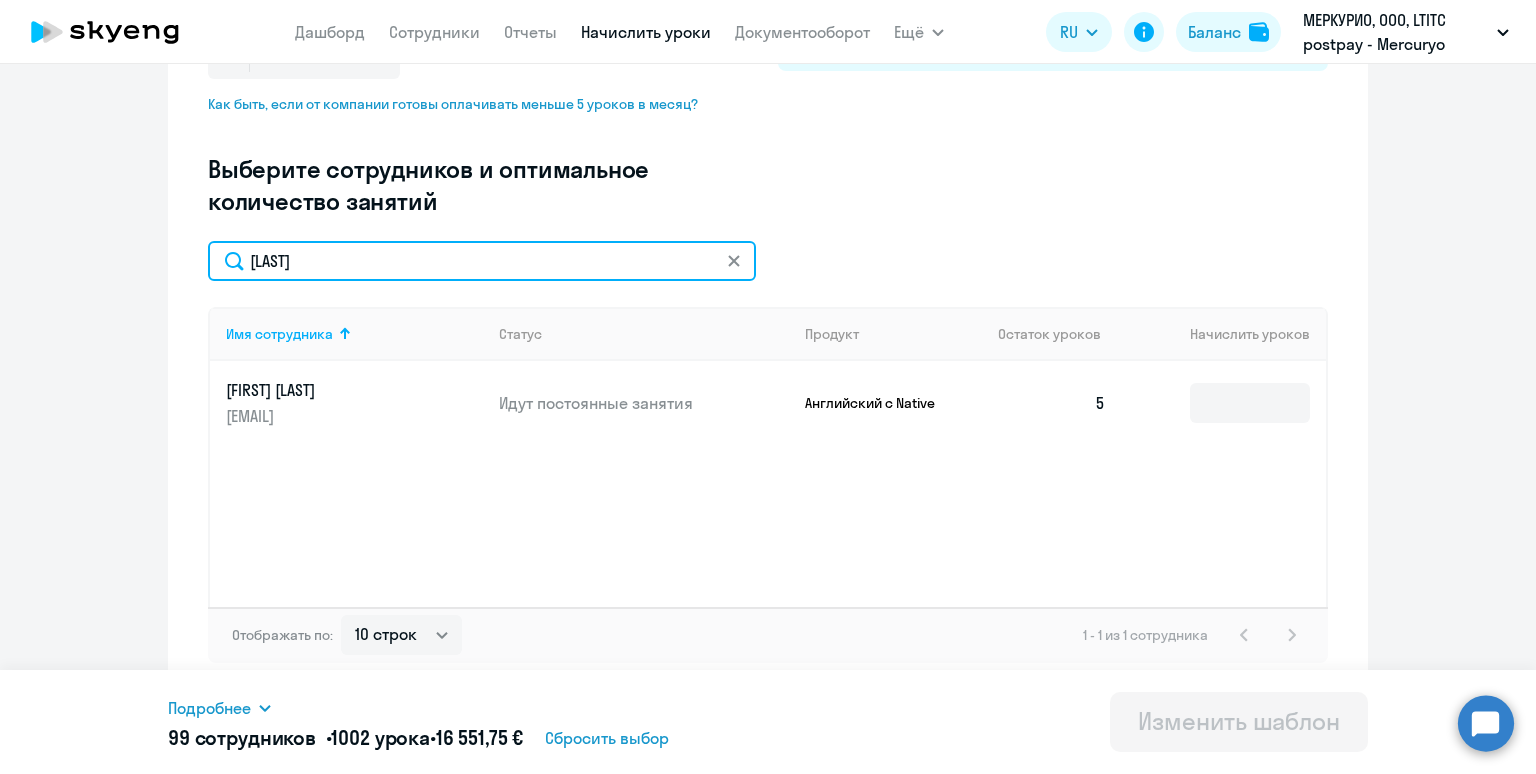 type on "[LAST]" 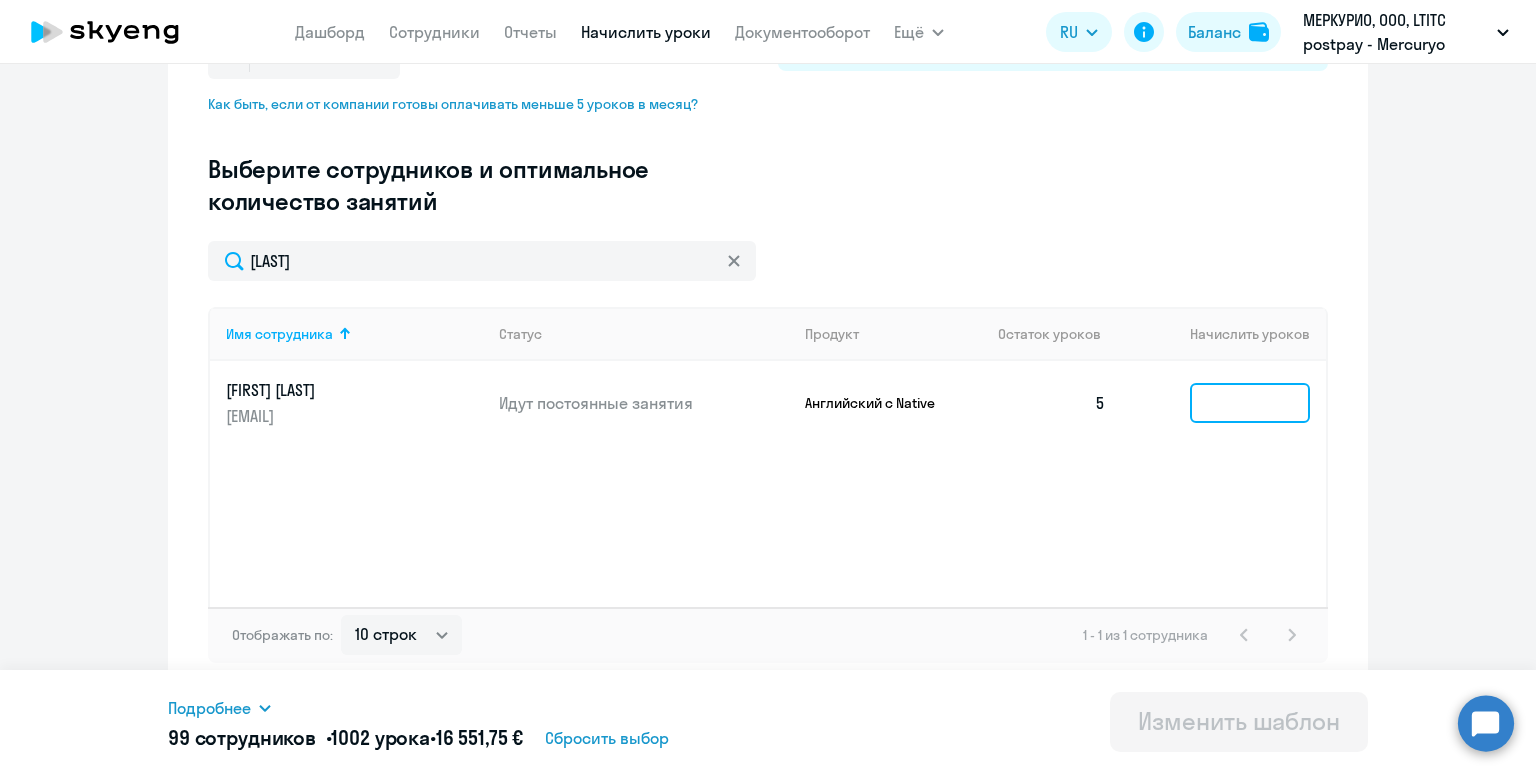 click 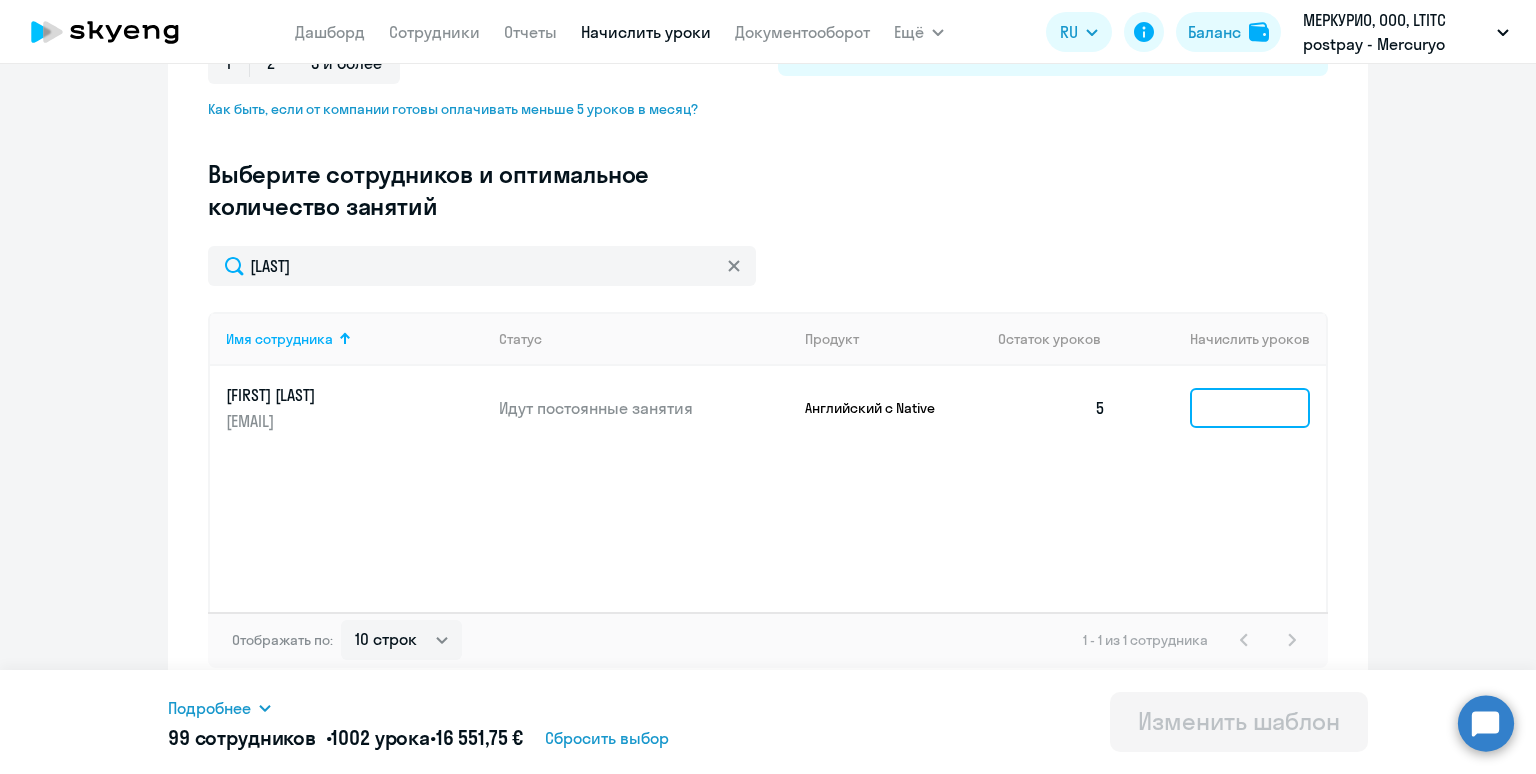 scroll, scrollTop: 488, scrollLeft: 0, axis: vertical 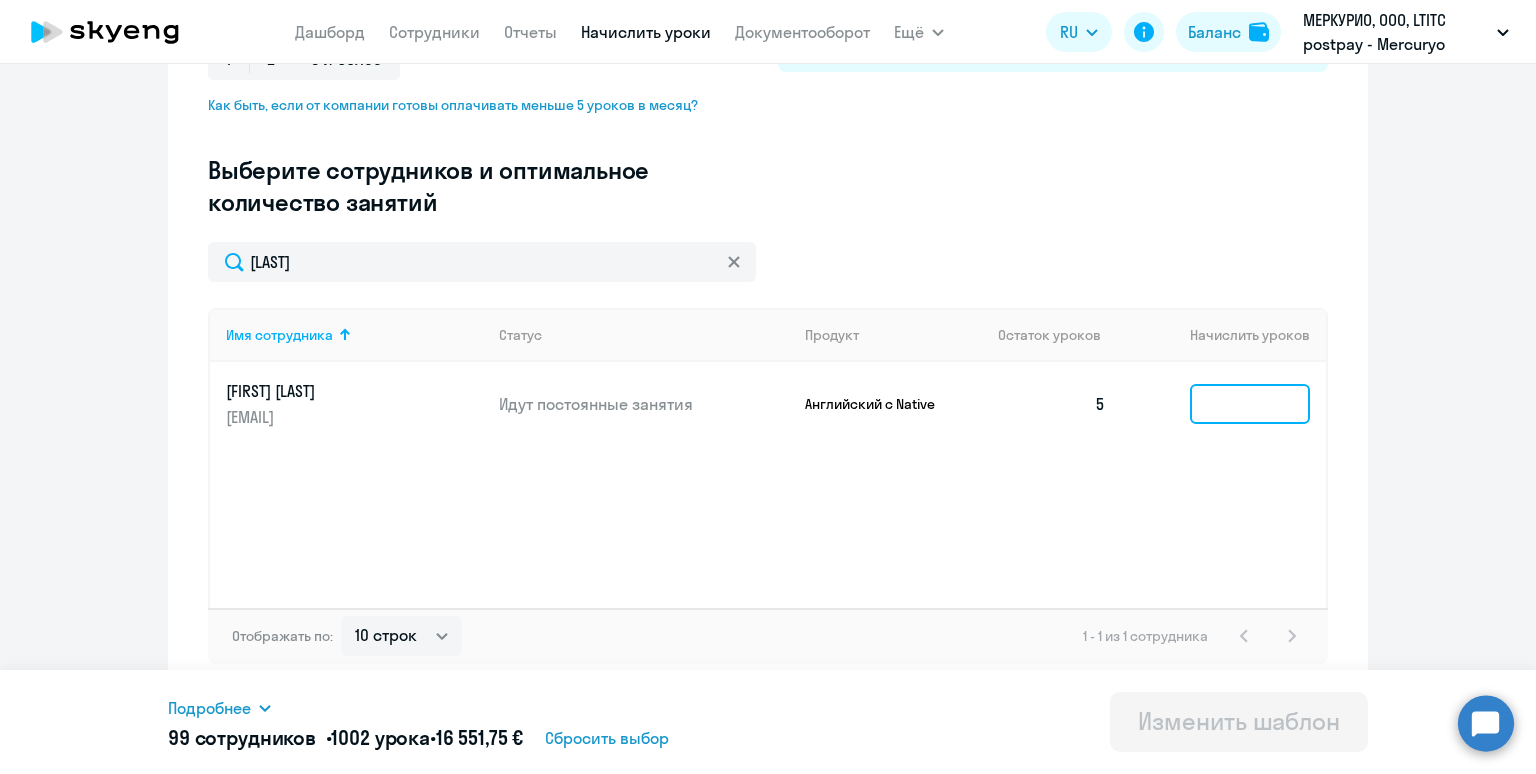type on "6" 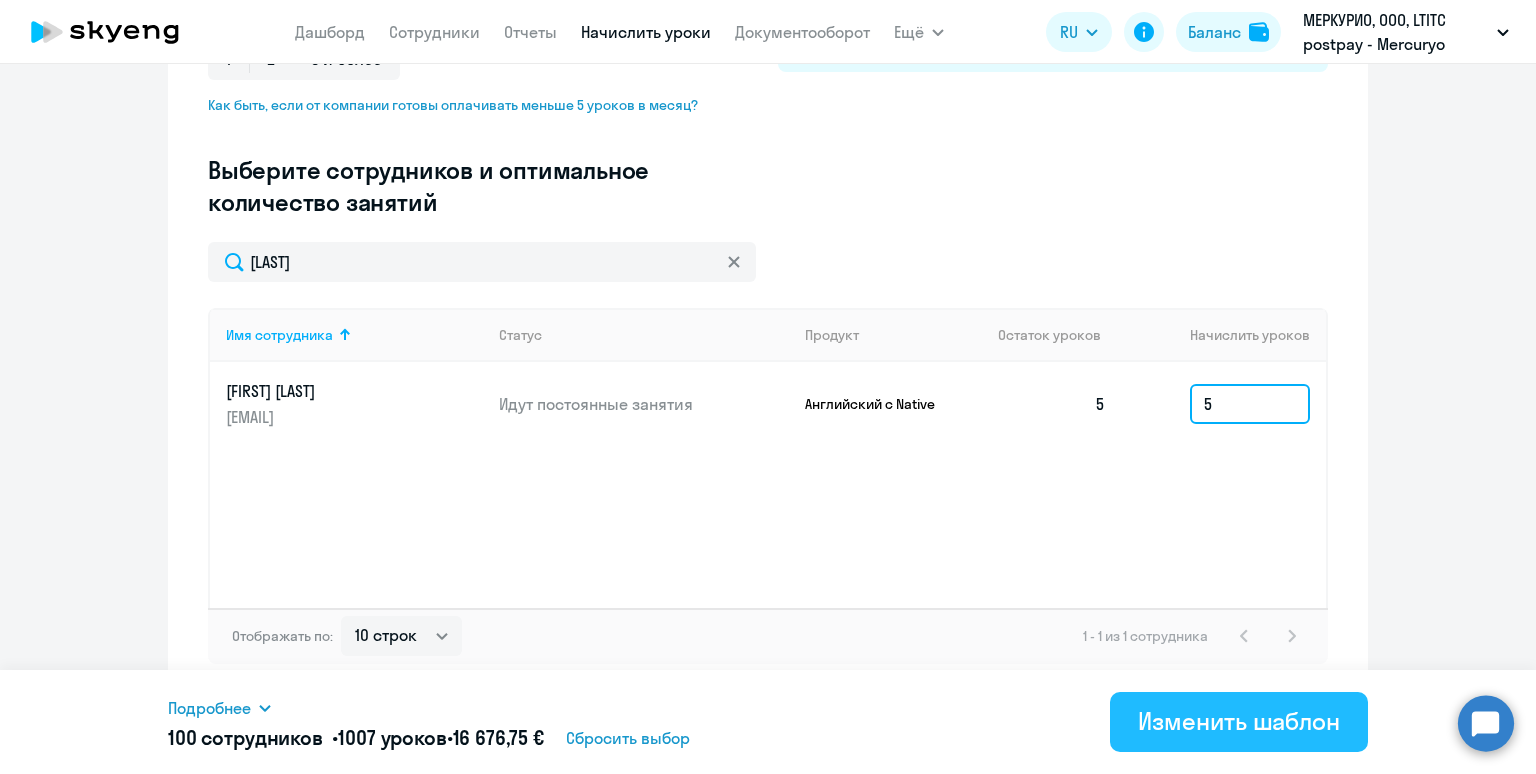 type on "5" 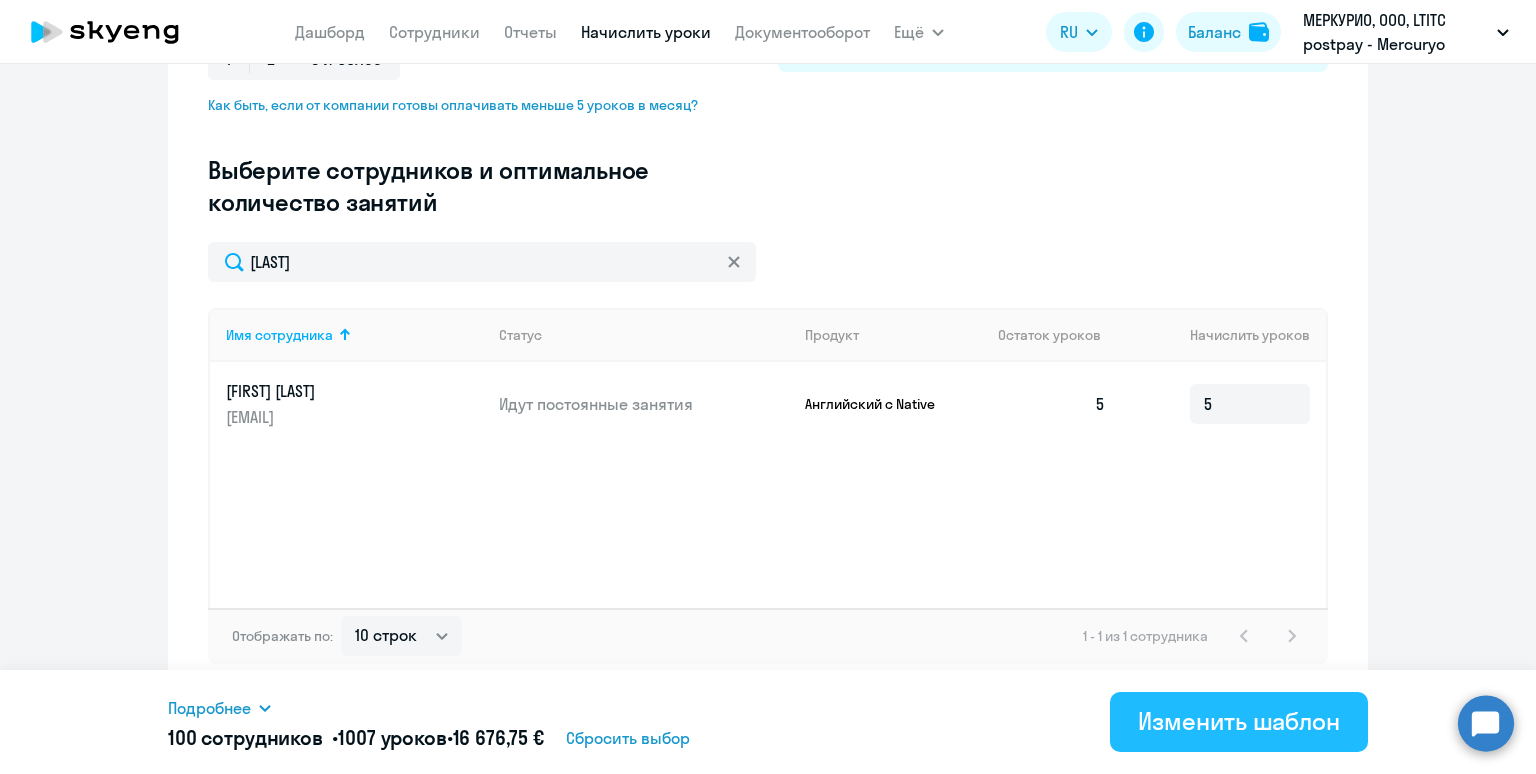 click on "Изменить шаблон" at bounding box center (1239, 721) 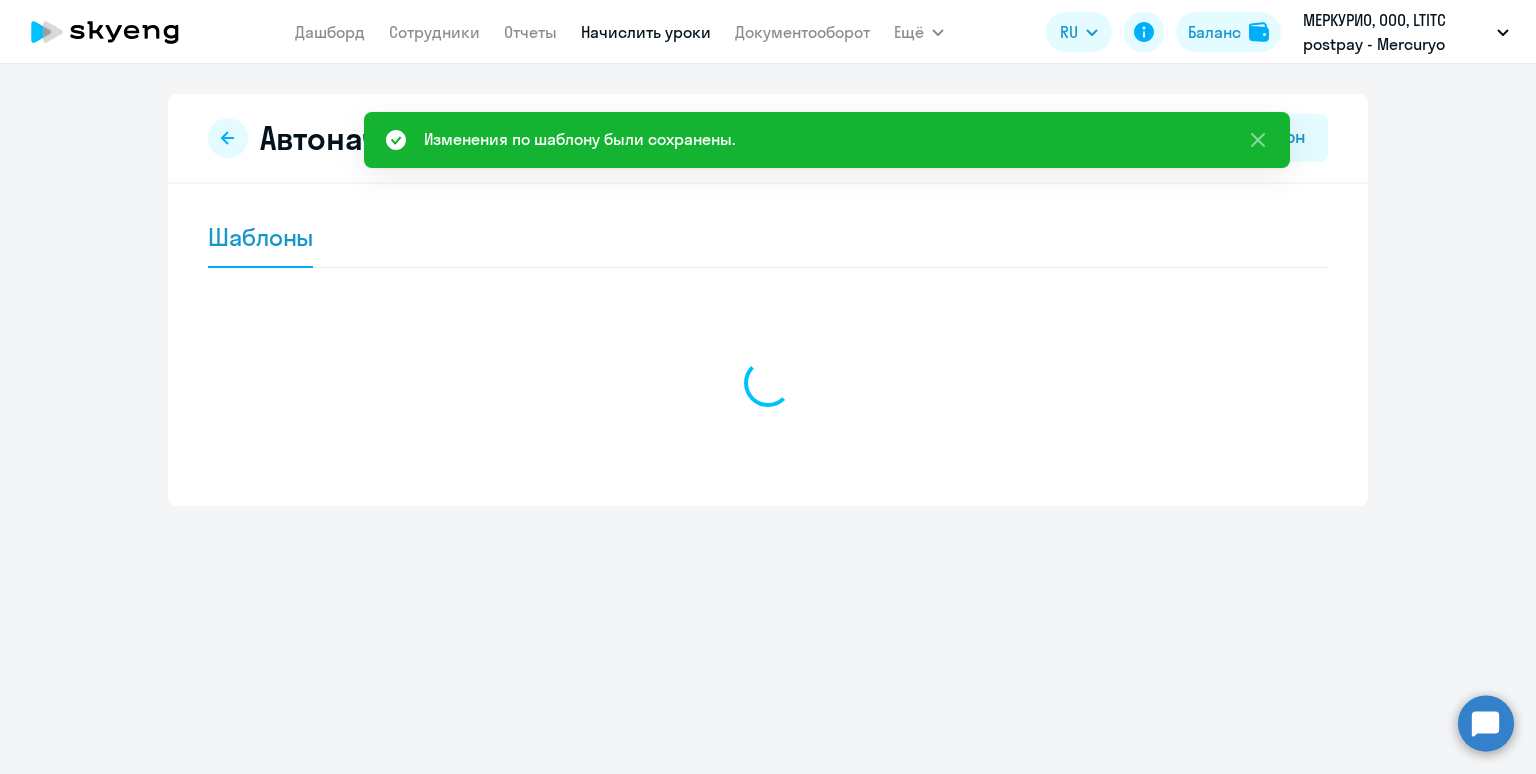 scroll, scrollTop: 0, scrollLeft: 0, axis: both 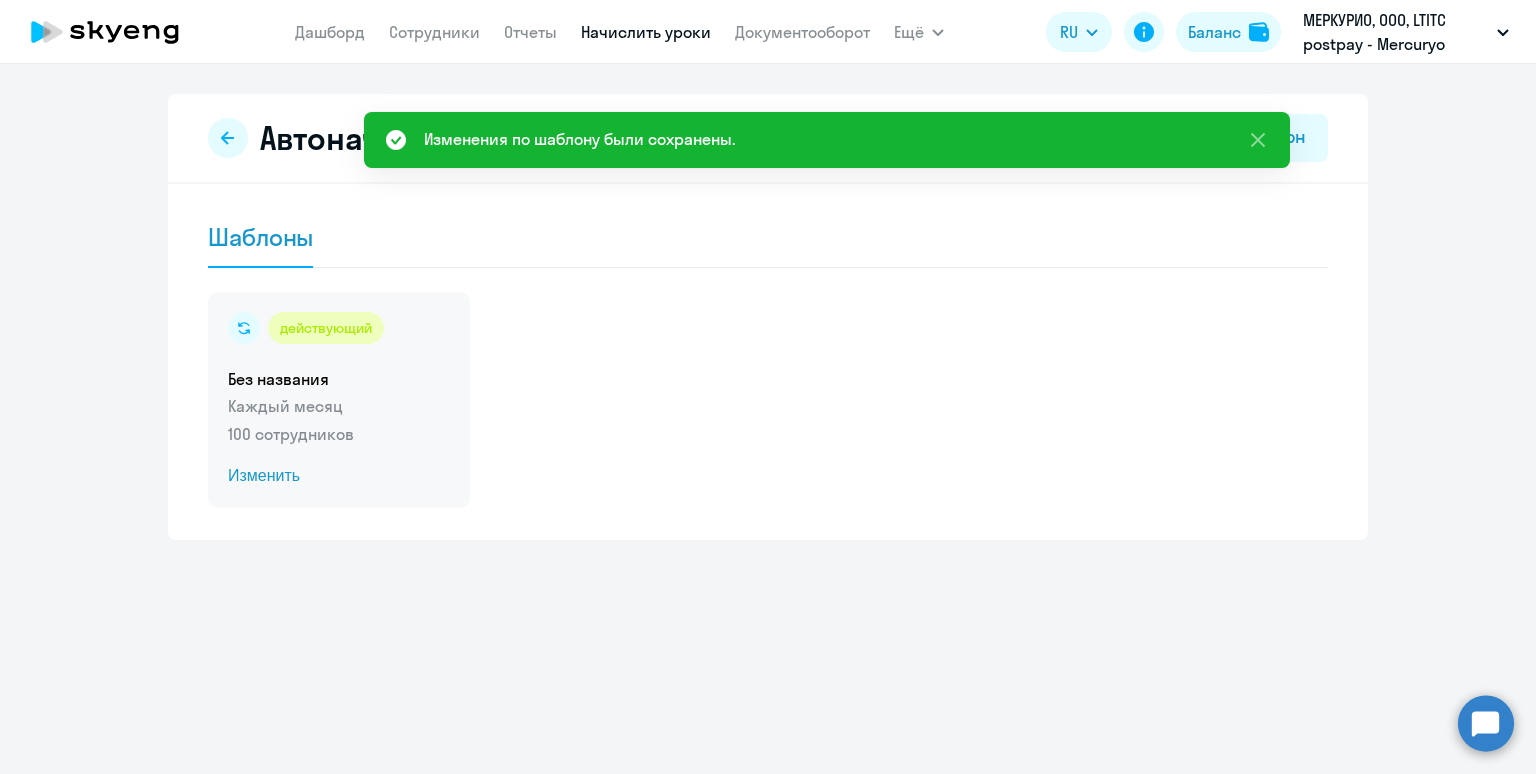 click on "Каждый месяц" 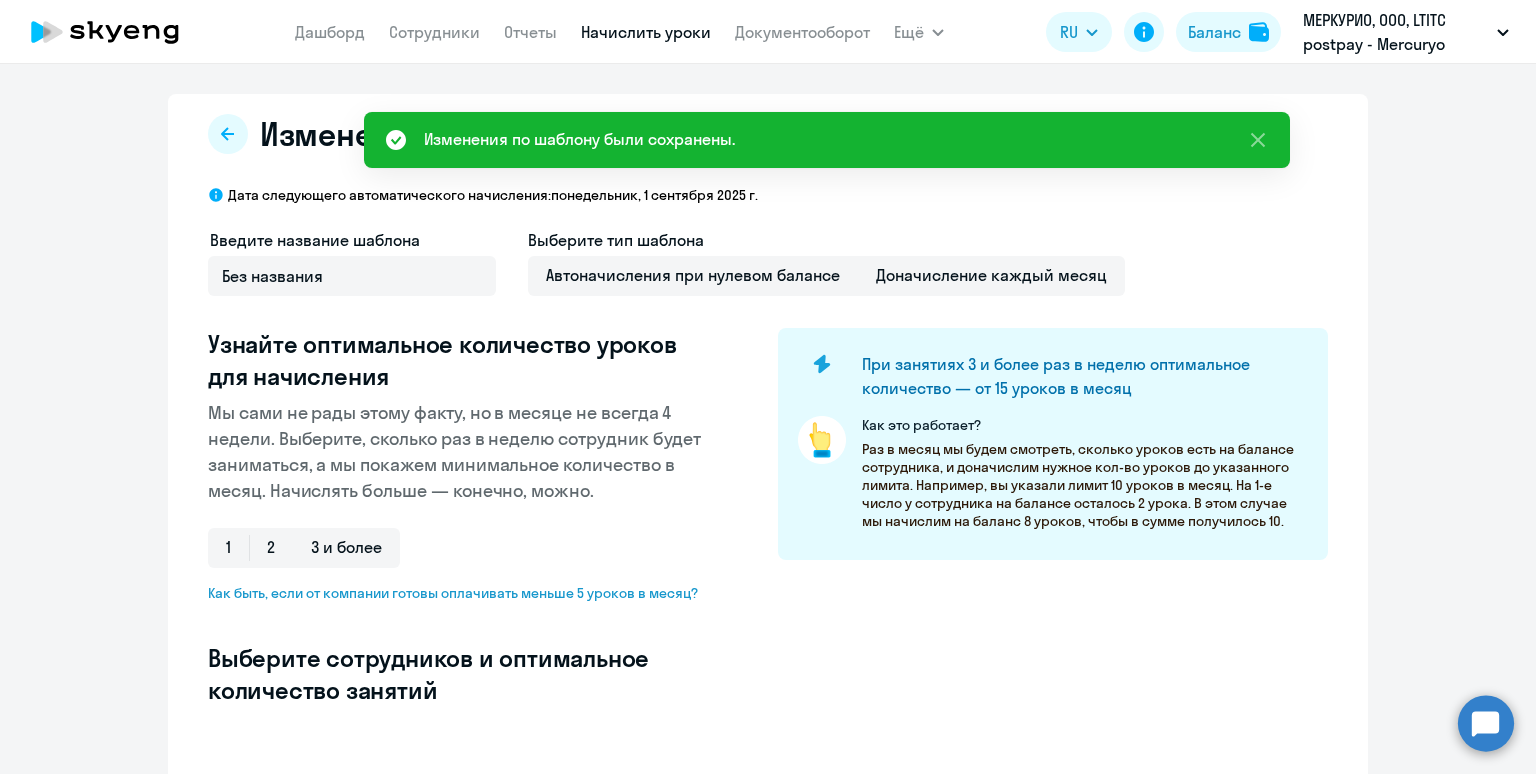 select on "10" 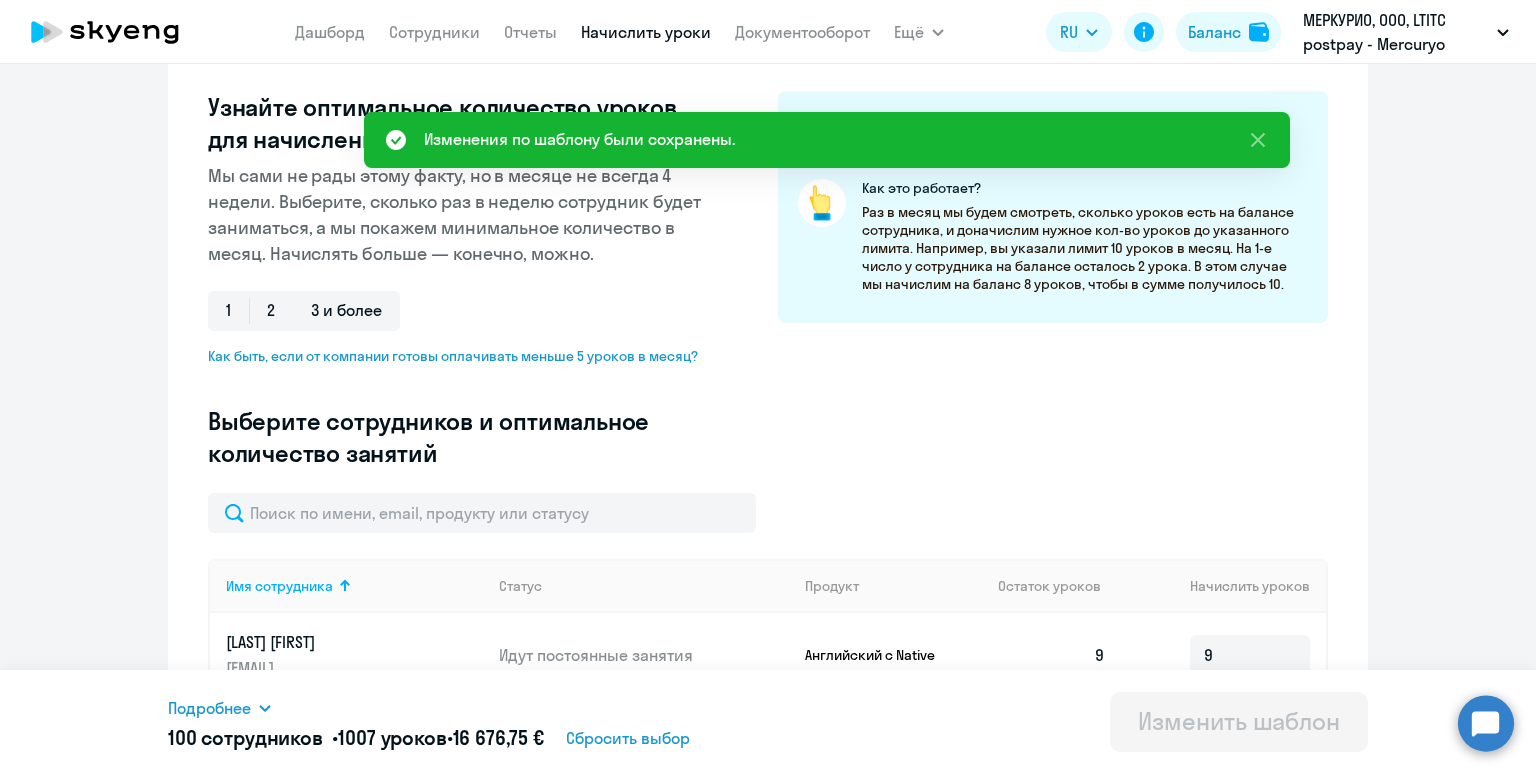 scroll, scrollTop: 256, scrollLeft: 0, axis: vertical 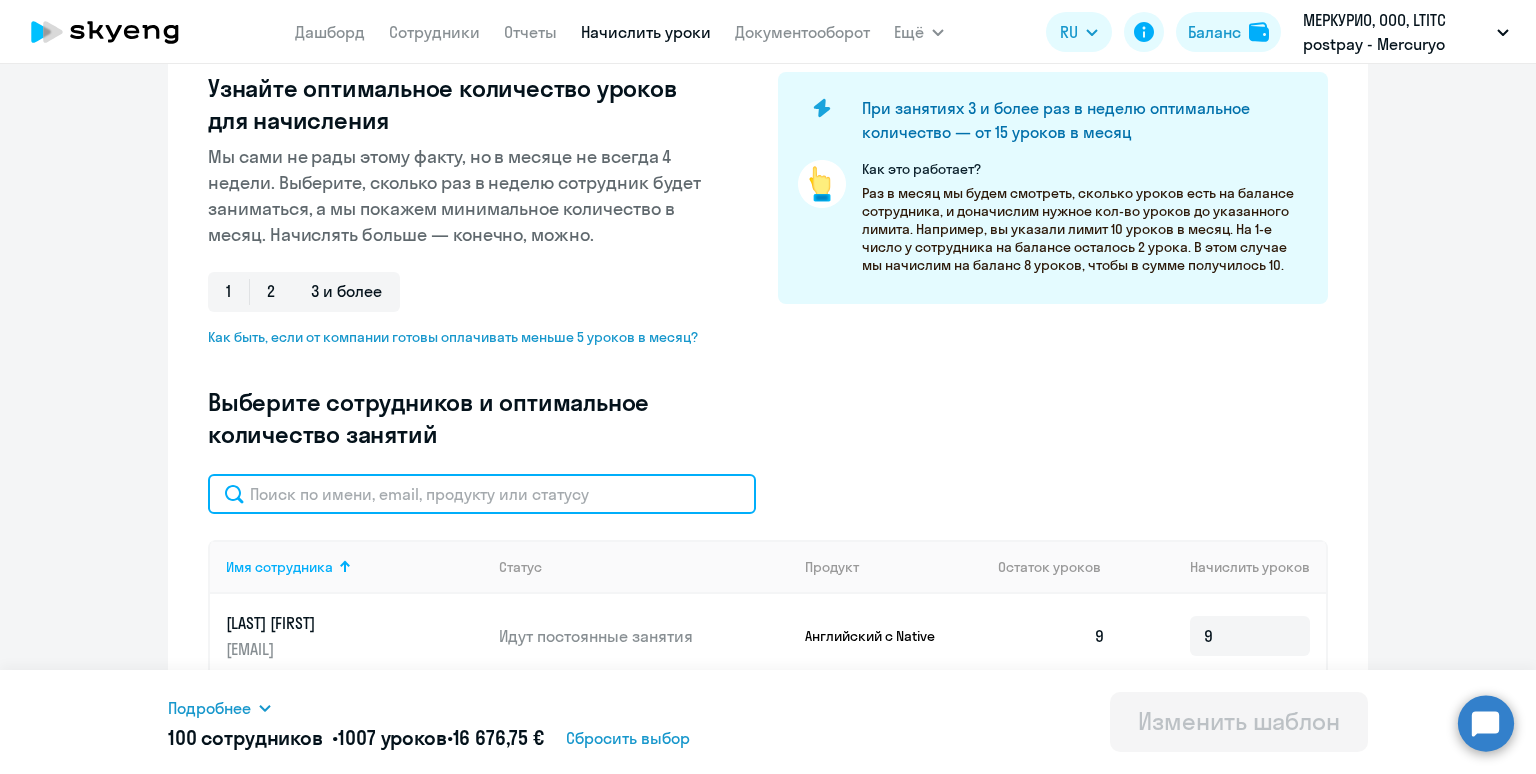 click 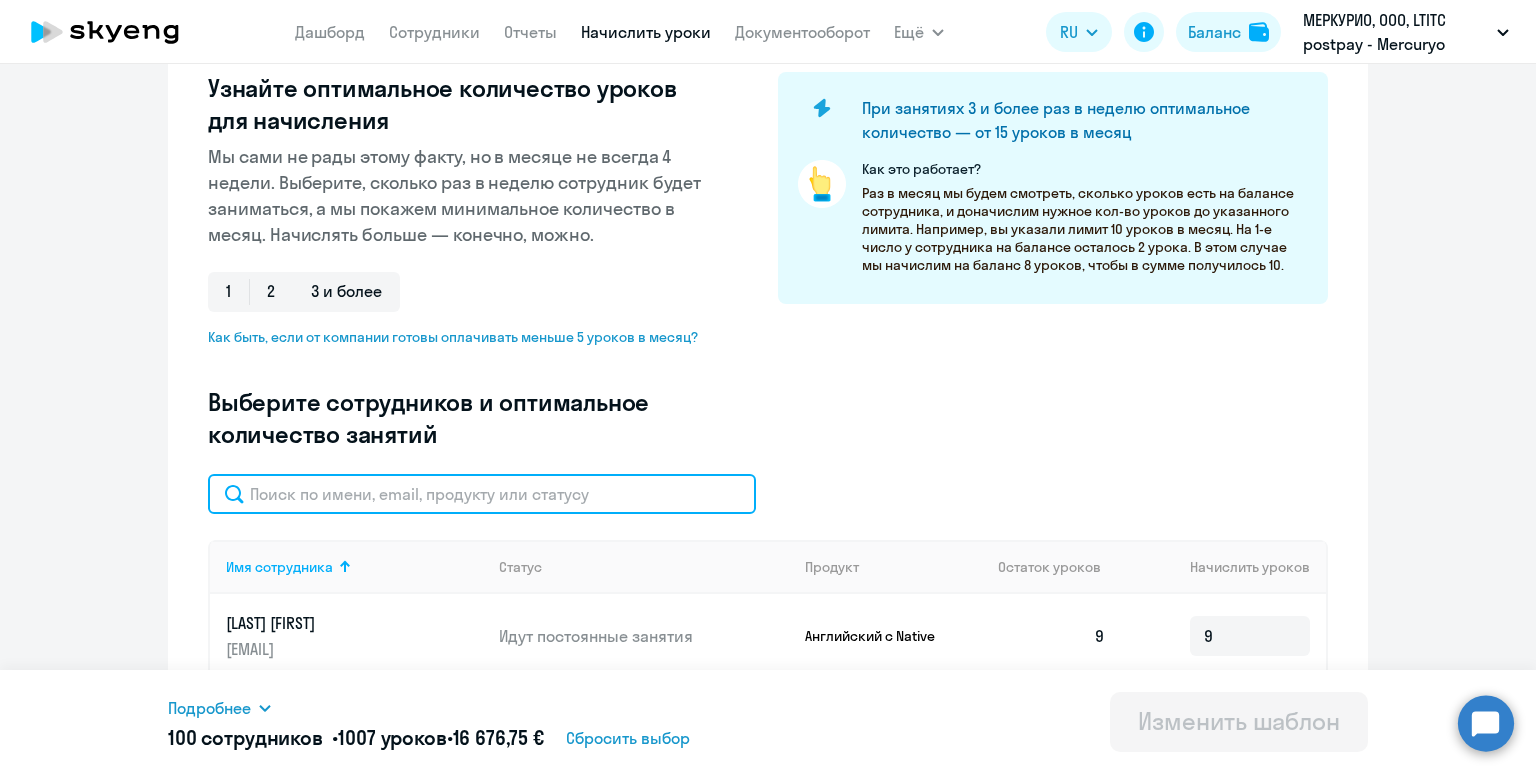 paste on "[LAST]" 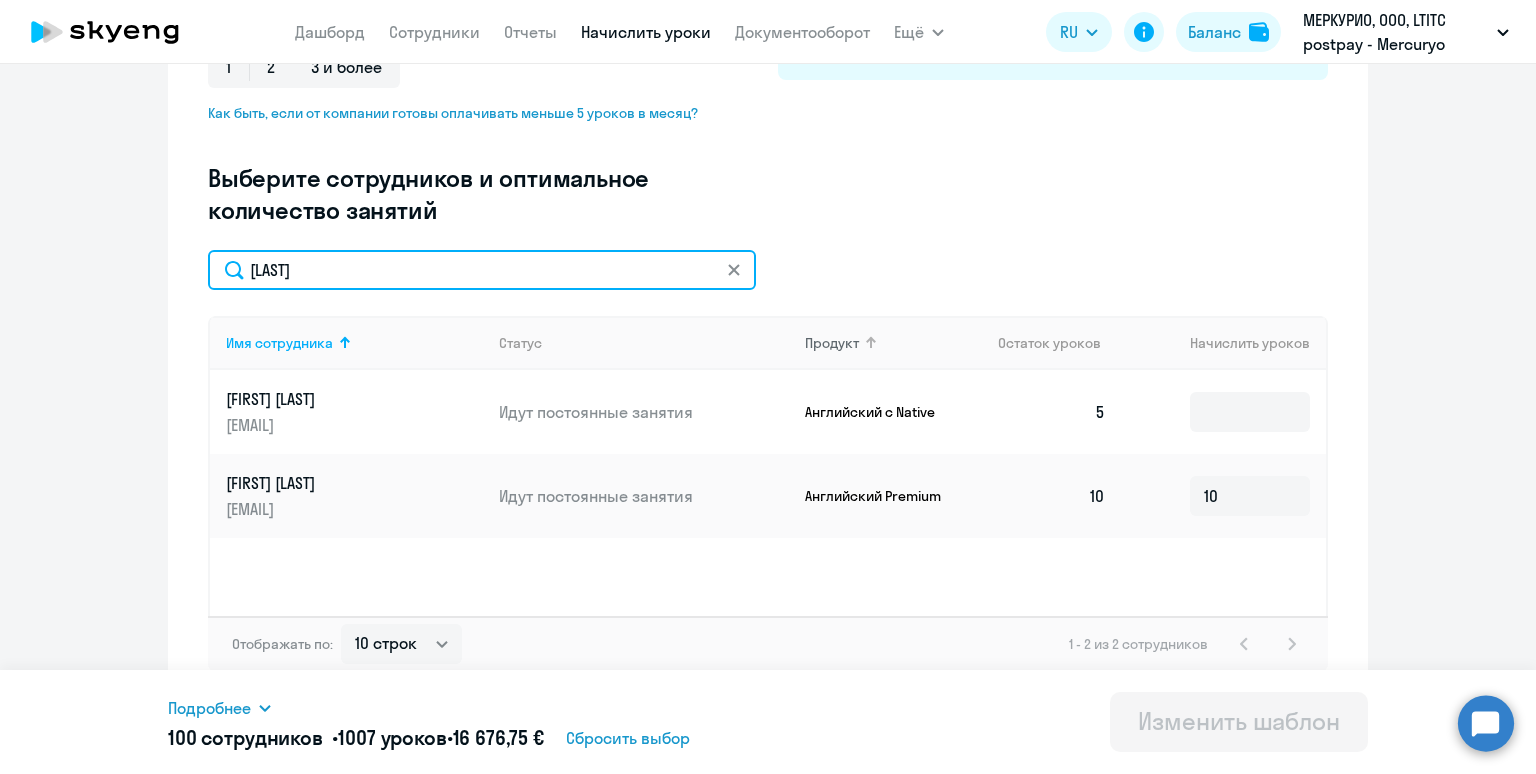 scroll, scrollTop: 489, scrollLeft: 0, axis: vertical 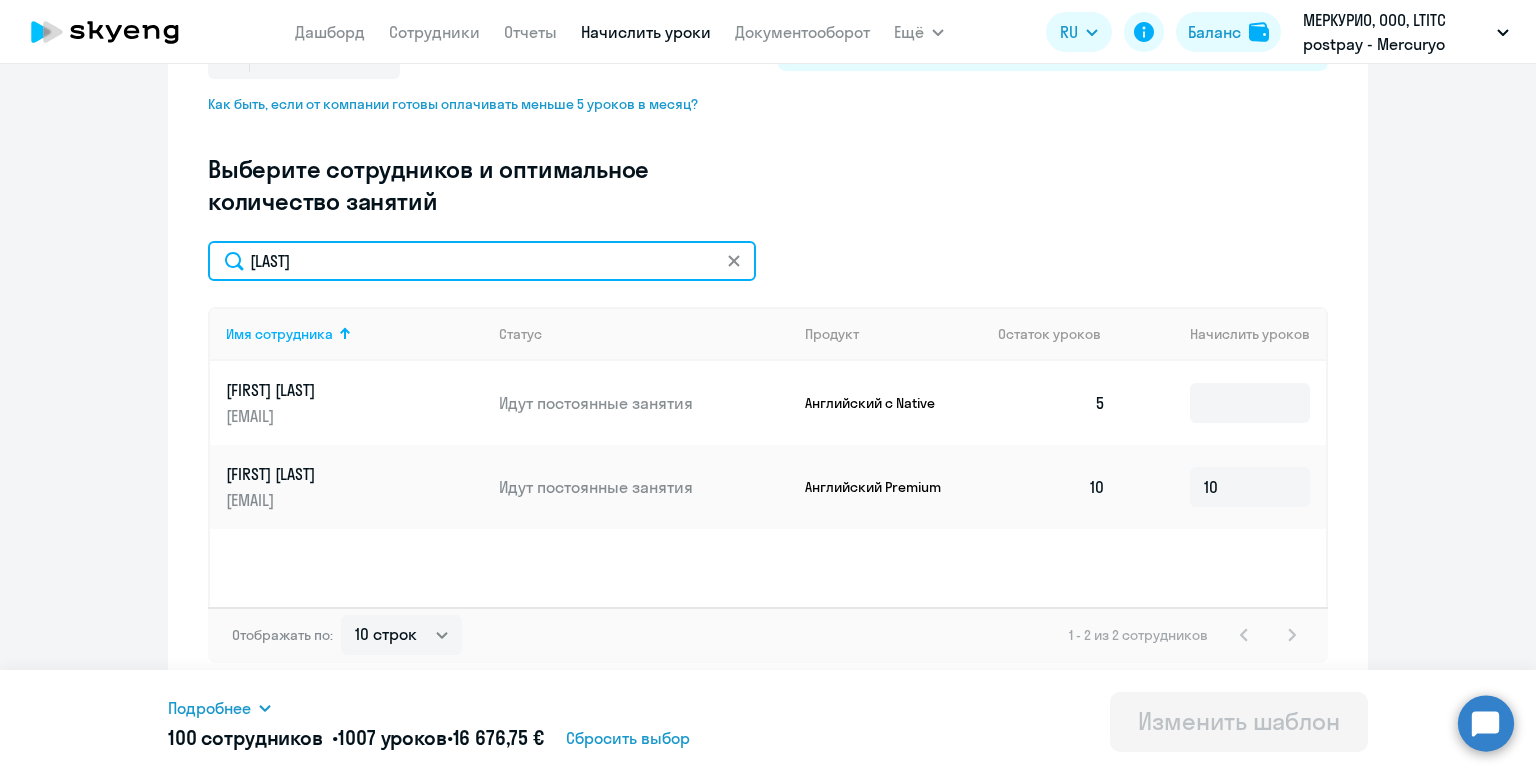 drag, startPoint x: 424, startPoint y: 259, endPoint x: 209, endPoint y: 232, distance: 216.68872 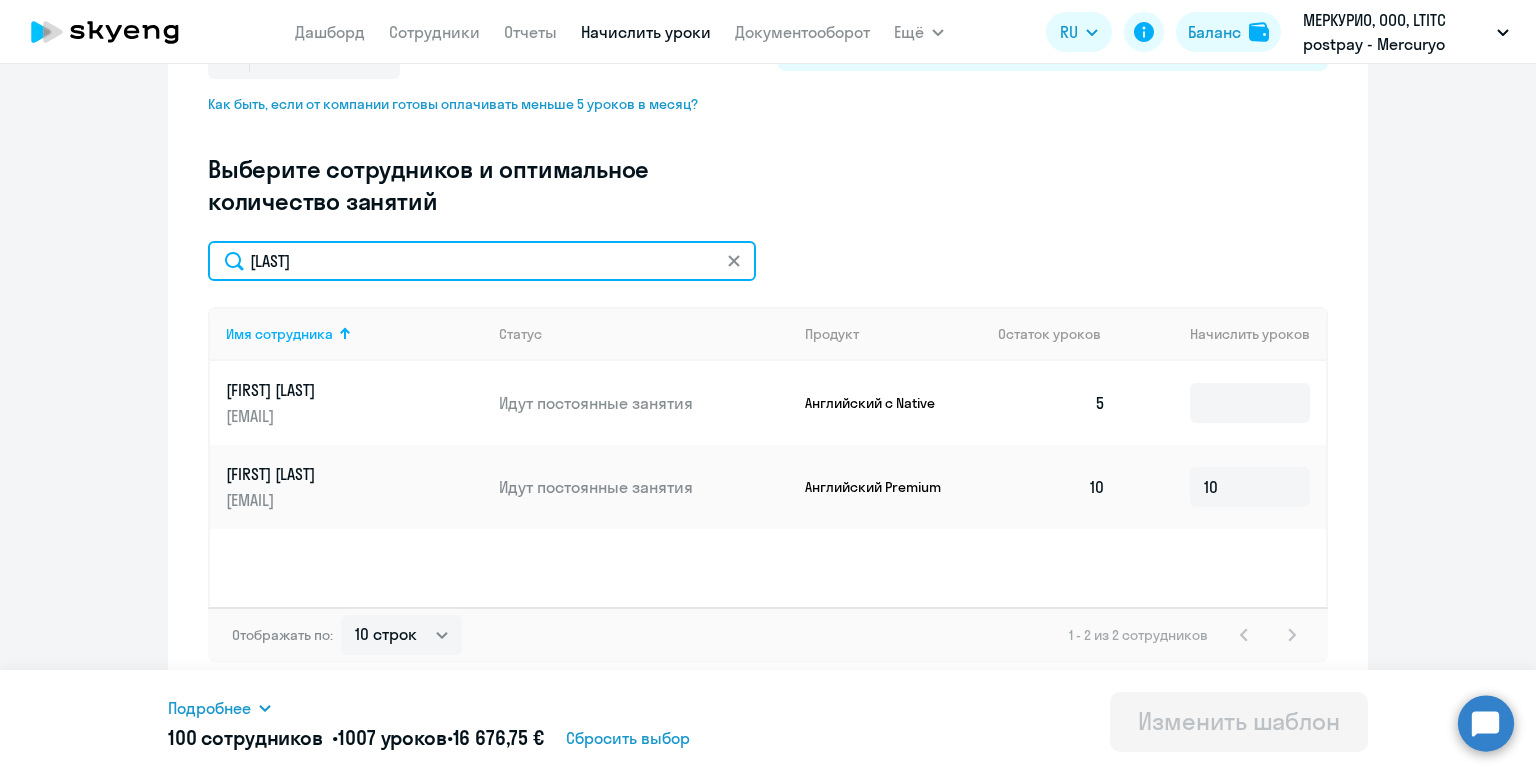 click on "Дата следующего автоматического начисления:   понедельник, 1 сентября 2025 г. Введите название шаблона Без названия Выберите тип шаблона Автоначисления при нулевом балансе Доначисление каждый месяц Узнайте оптимальное количество уроков для начисления Мы сами не рады этому факту, но в месяце не всегда 4 недели. Выберите, сколько раз в неделю сотрудник будет заниматься, а мы покажем минимальное количество в месяц. Начислять больше — конечно, можно. 1 2 3 и более  Как быть, если от компании готовы оплачивать меньше 5 уроков в месяц?
Как это работает?" 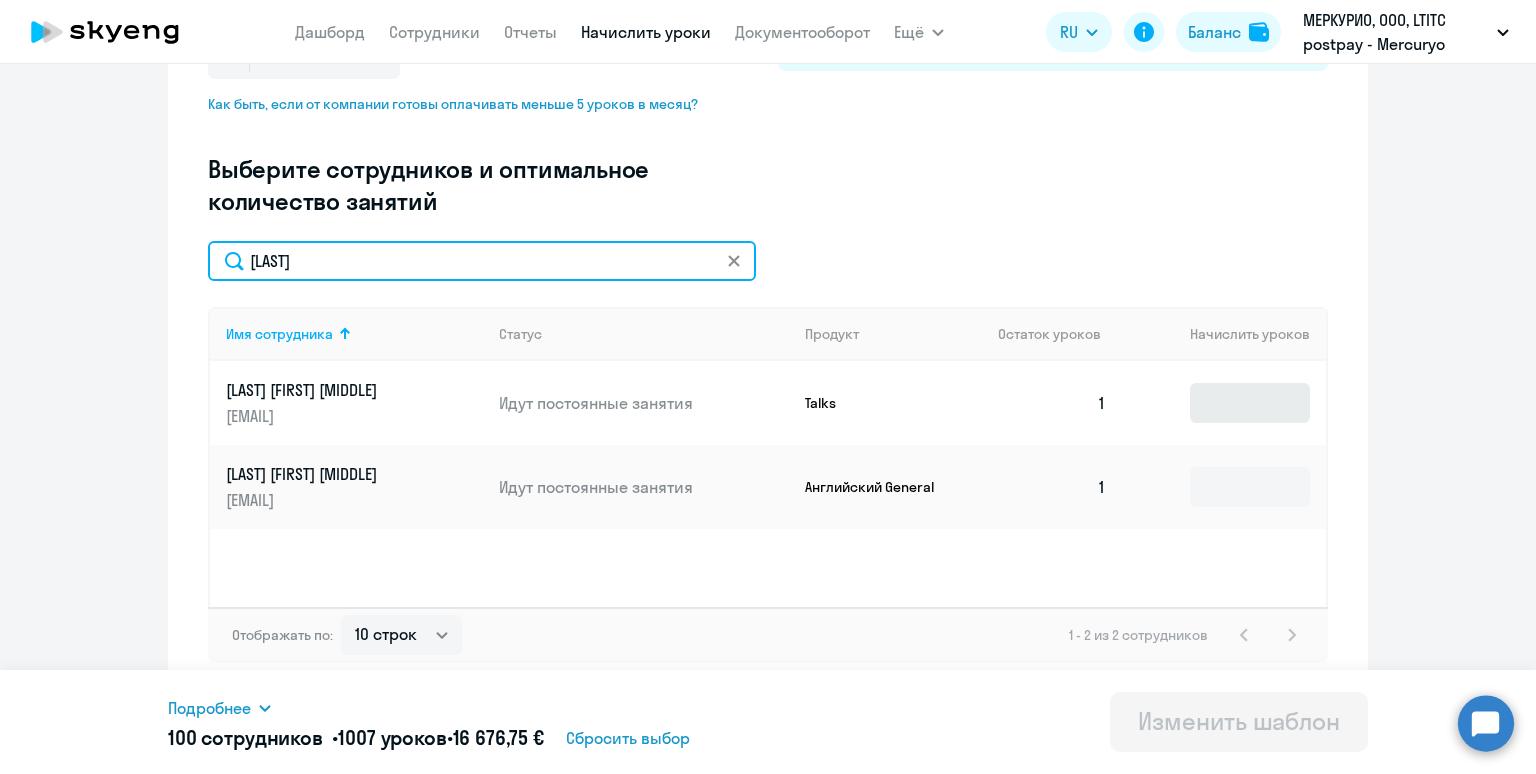 type on "[LAST]" 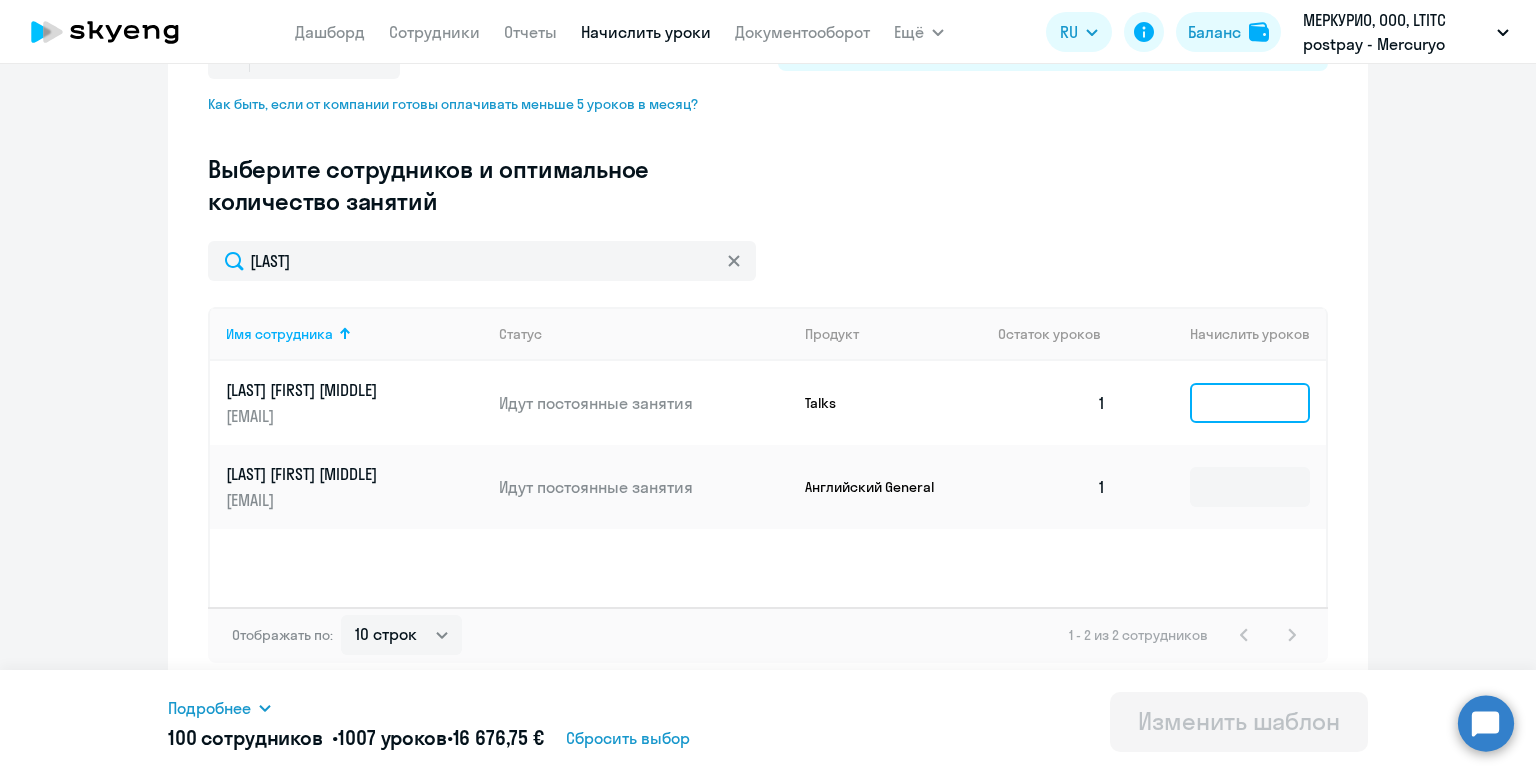 click 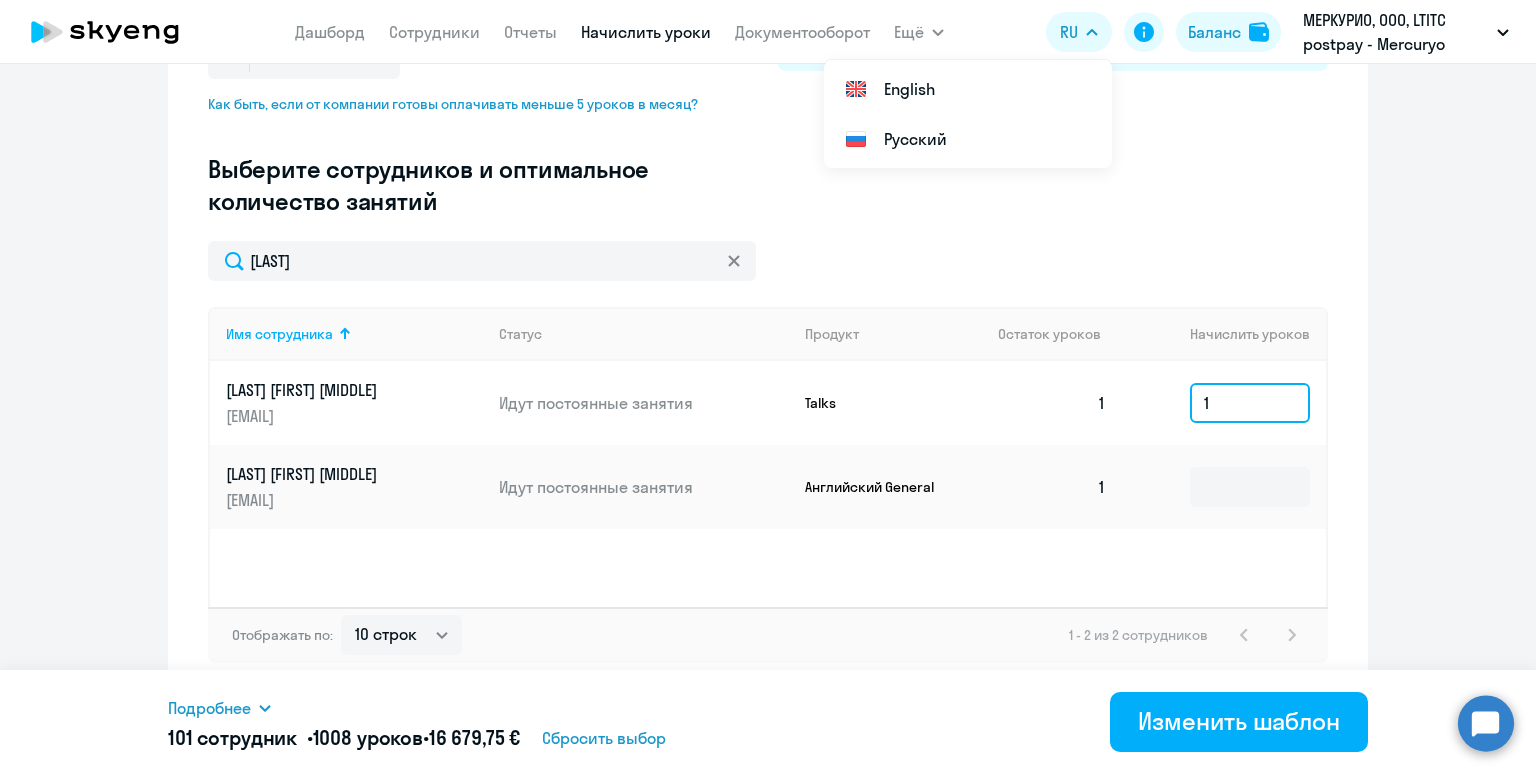 type on "1" 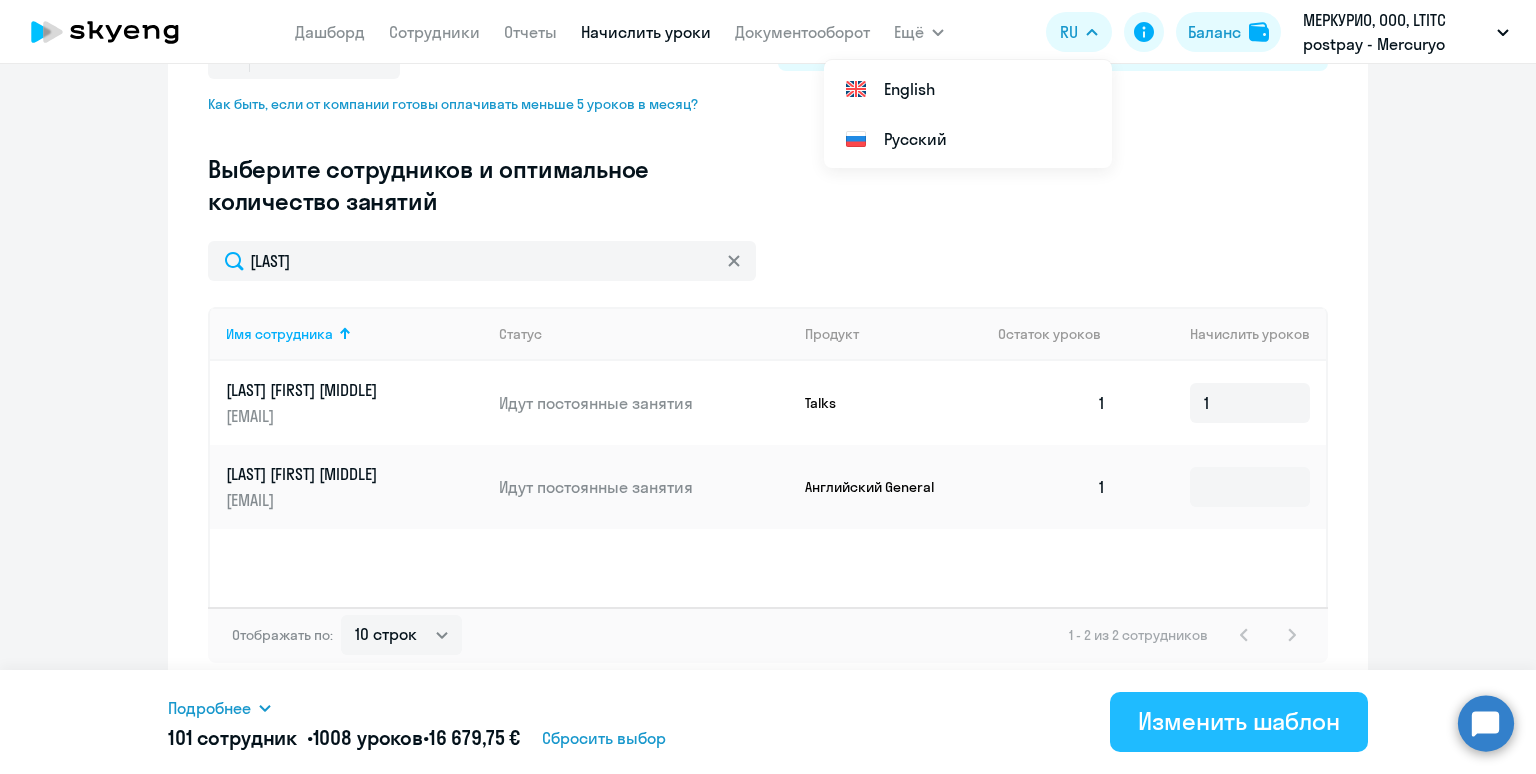 click on "Изменить шаблон" at bounding box center [1239, 721] 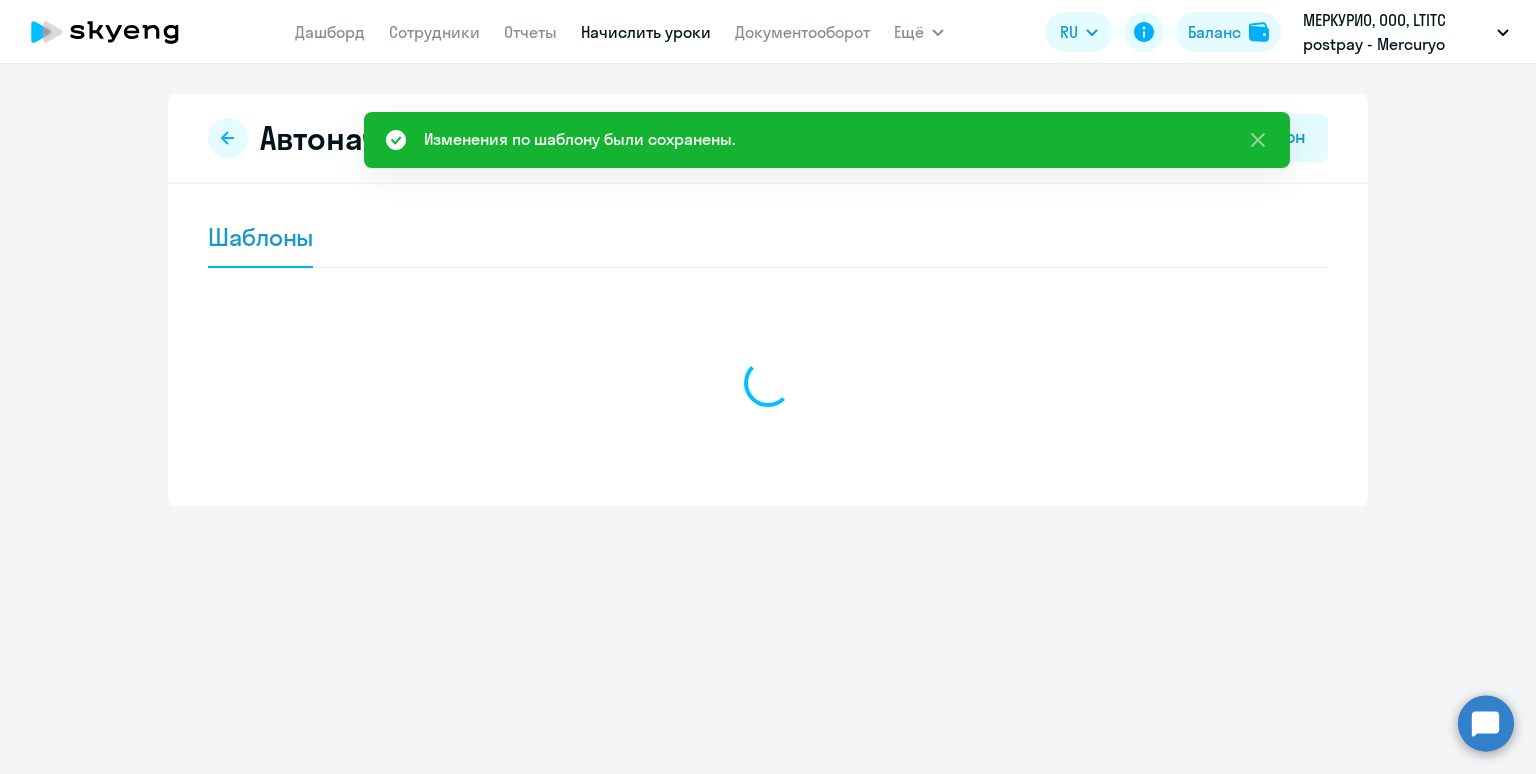 scroll, scrollTop: 0, scrollLeft: 0, axis: both 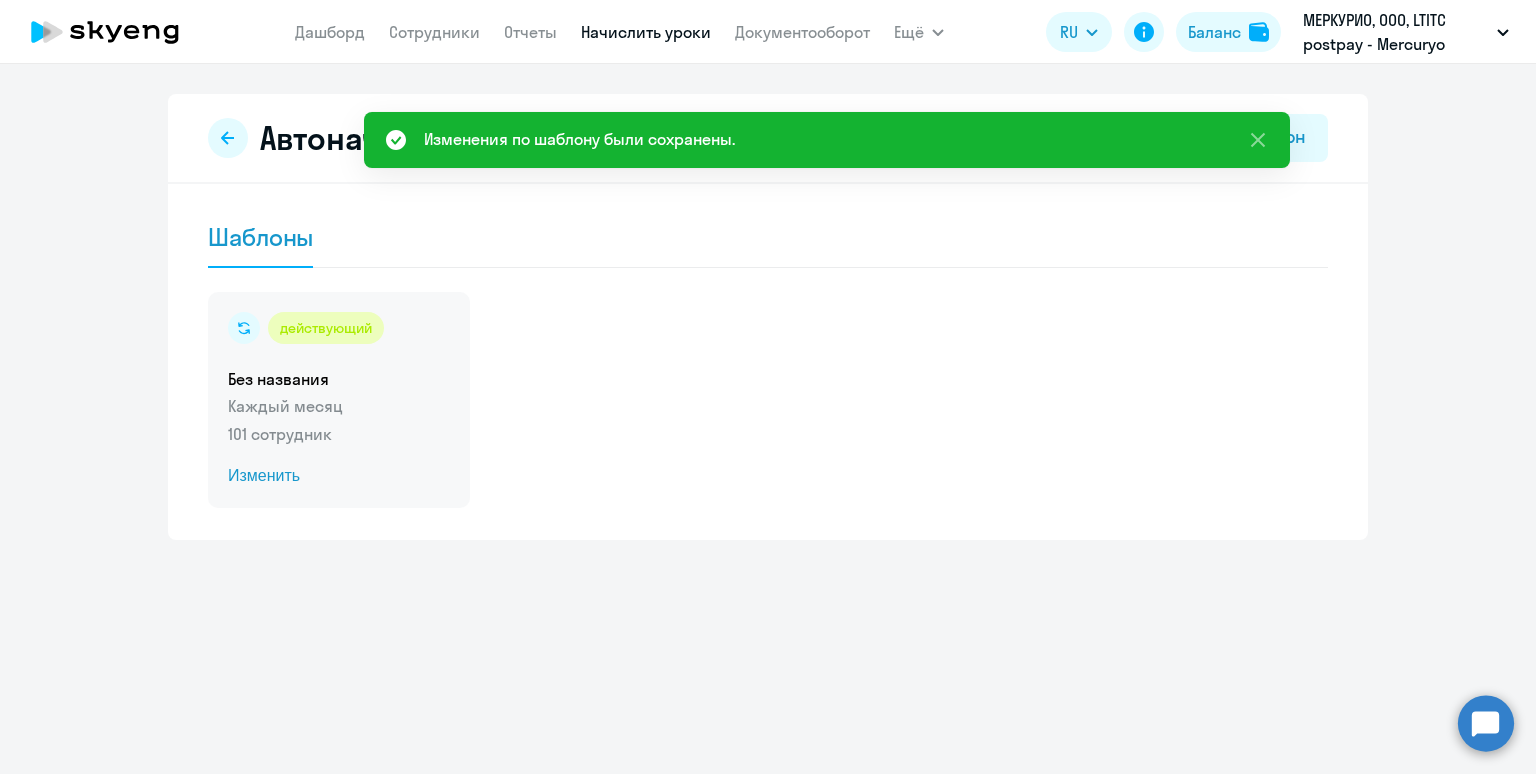 click on "действующий  Без названия  Каждый месяц   101 сотрудник  Изменить" 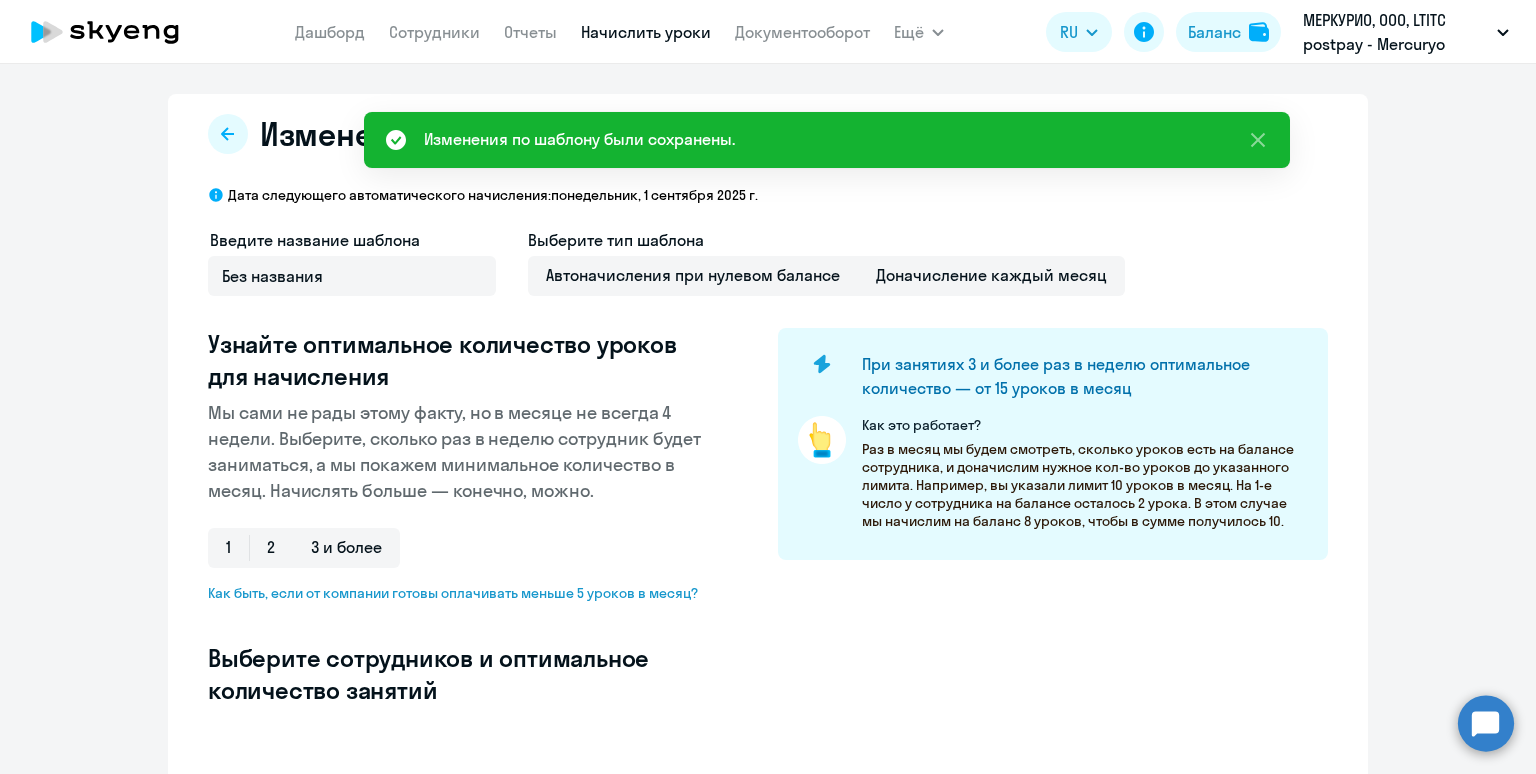 select on "10" 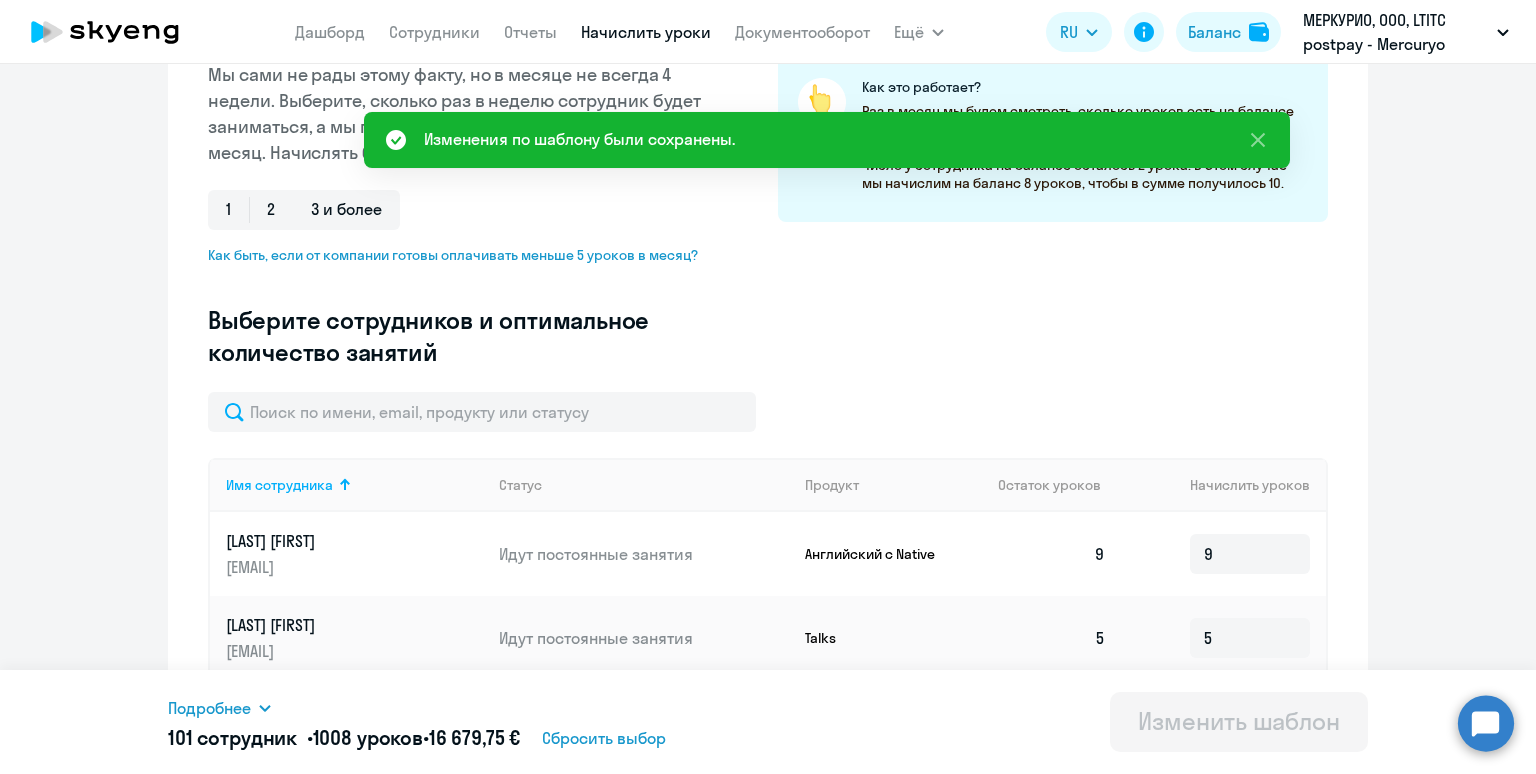 scroll, scrollTop: 377, scrollLeft: 0, axis: vertical 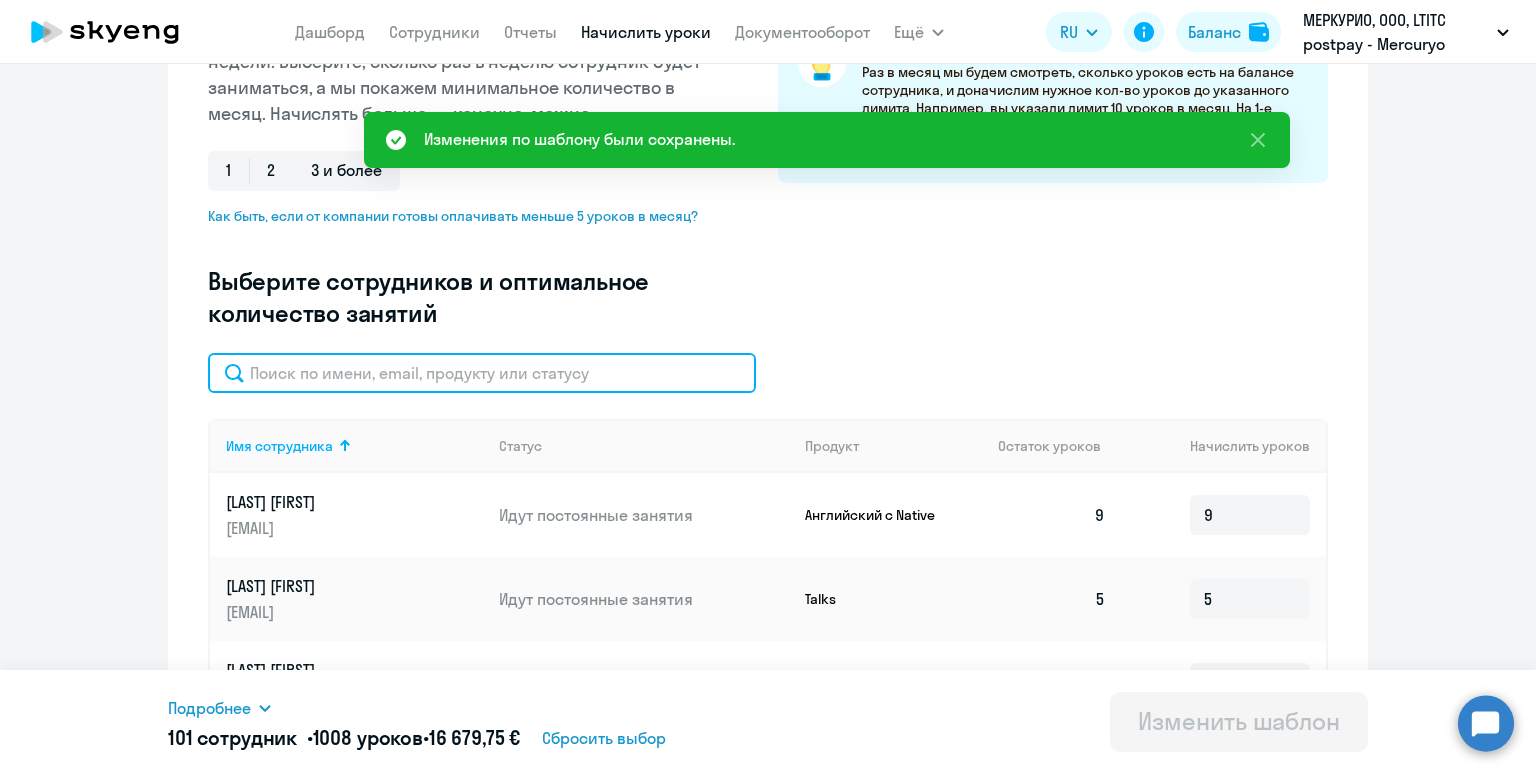 click 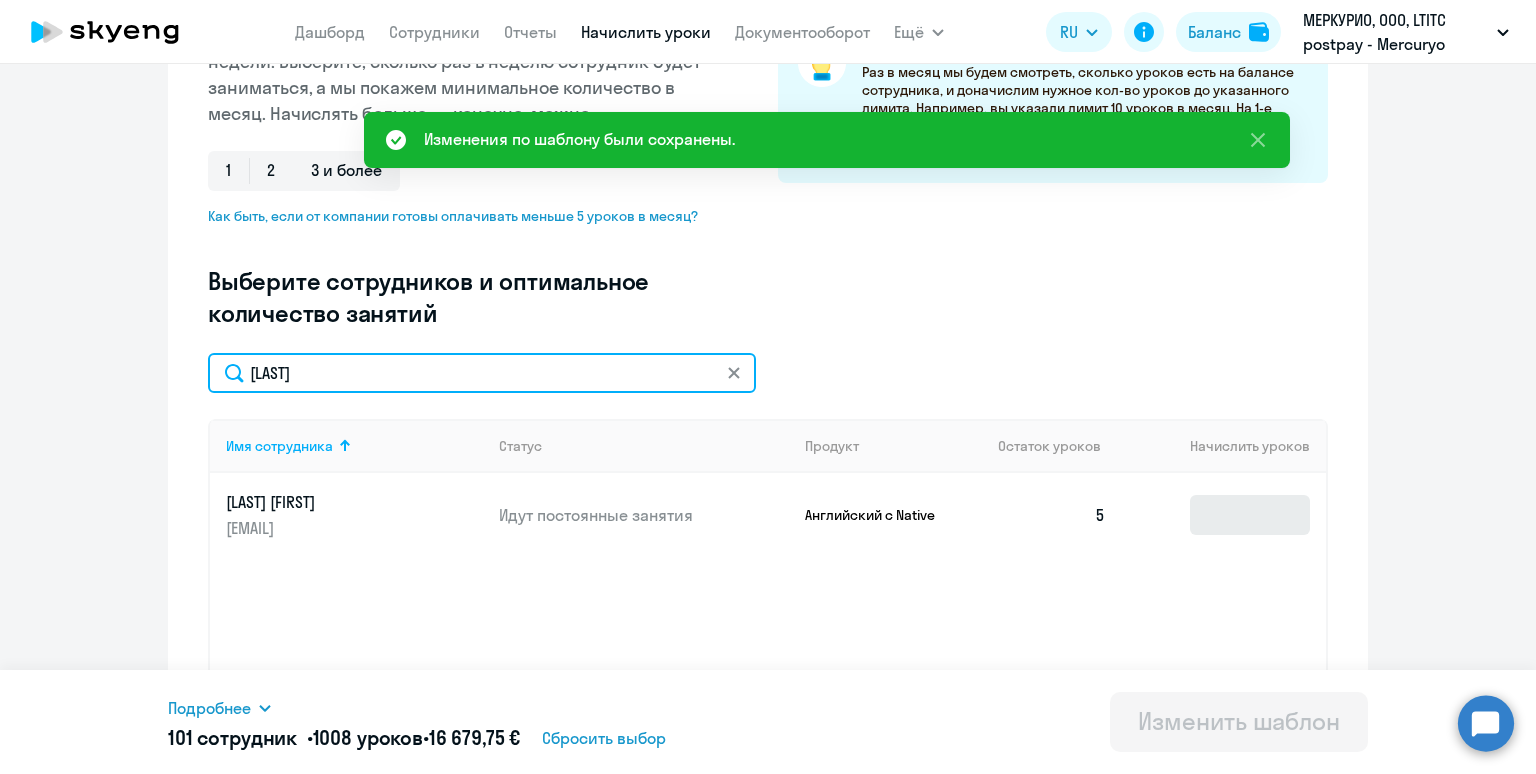 type on "[LAST]" 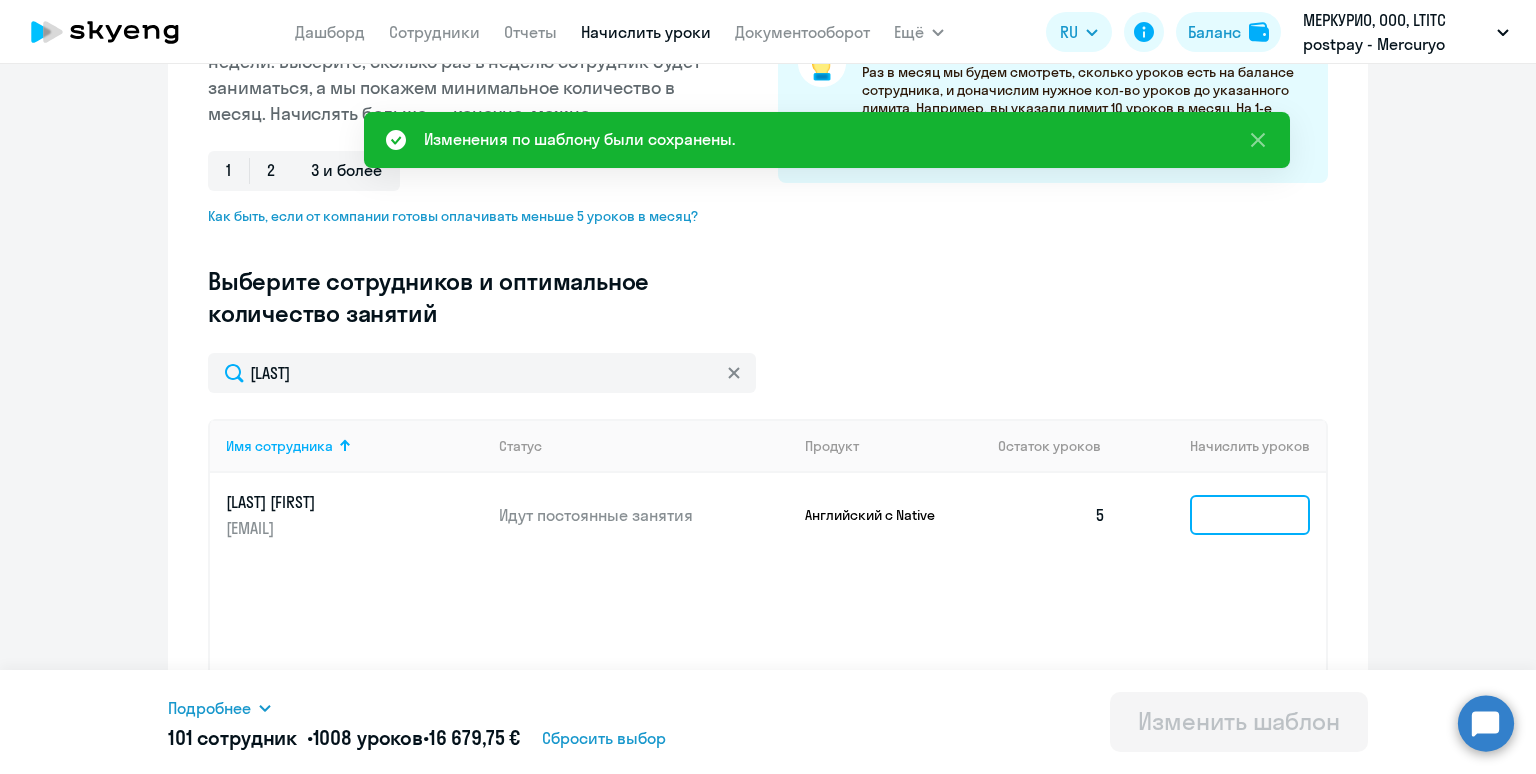 click 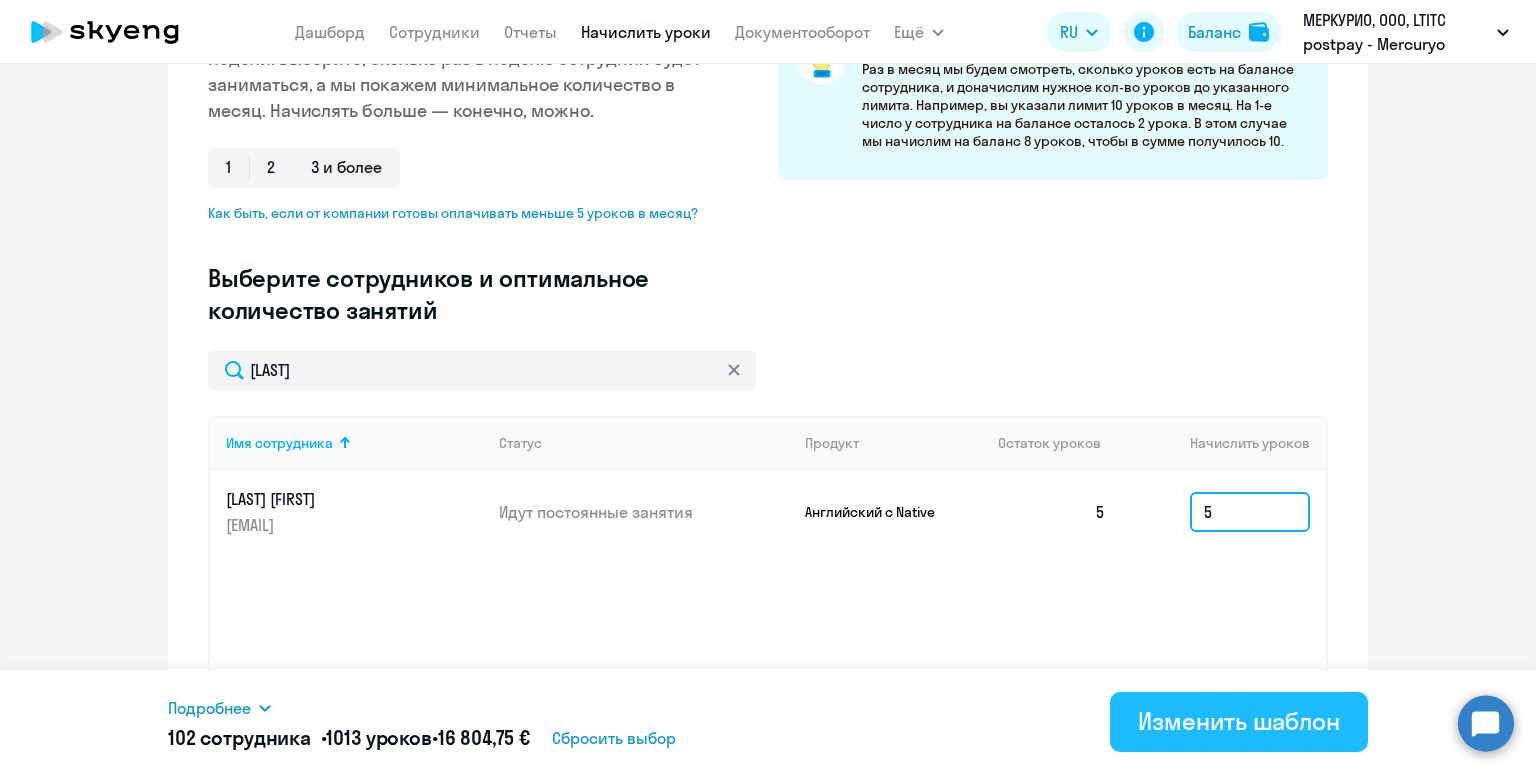 type on "5" 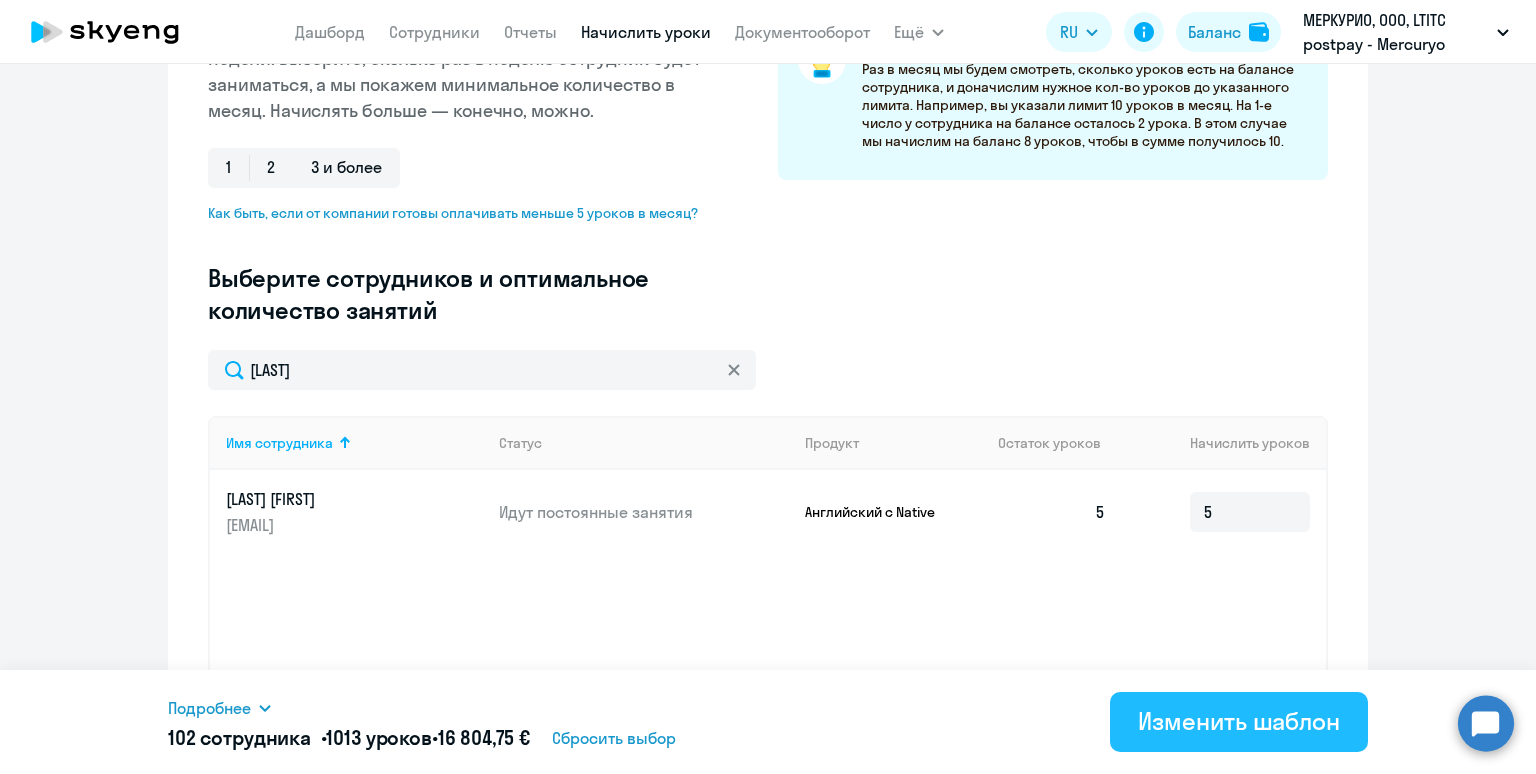 click on "Изменить шаблон" at bounding box center [1239, 721] 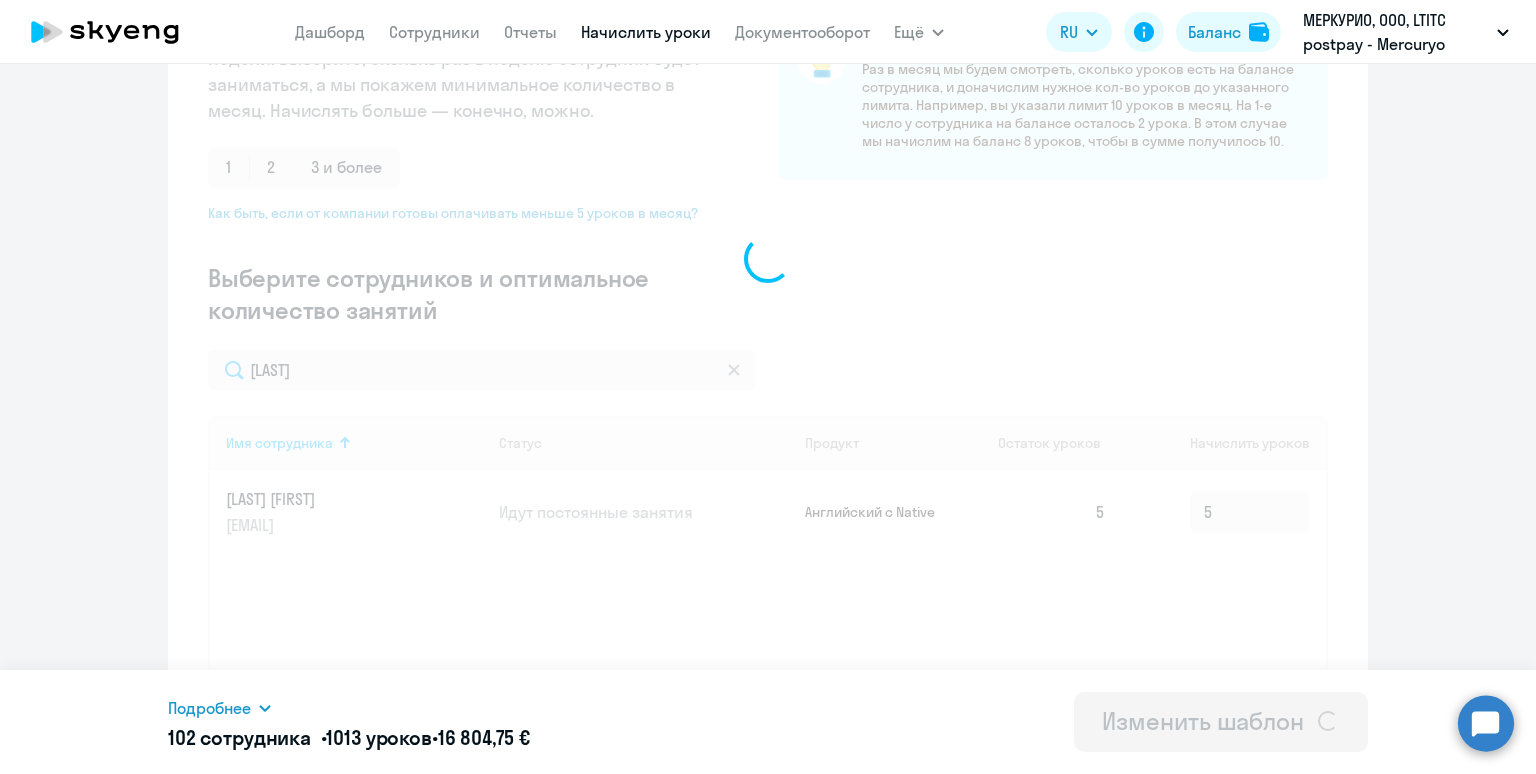 scroll, scrollTop: 381, scrollLeft: 0, axis: vertical 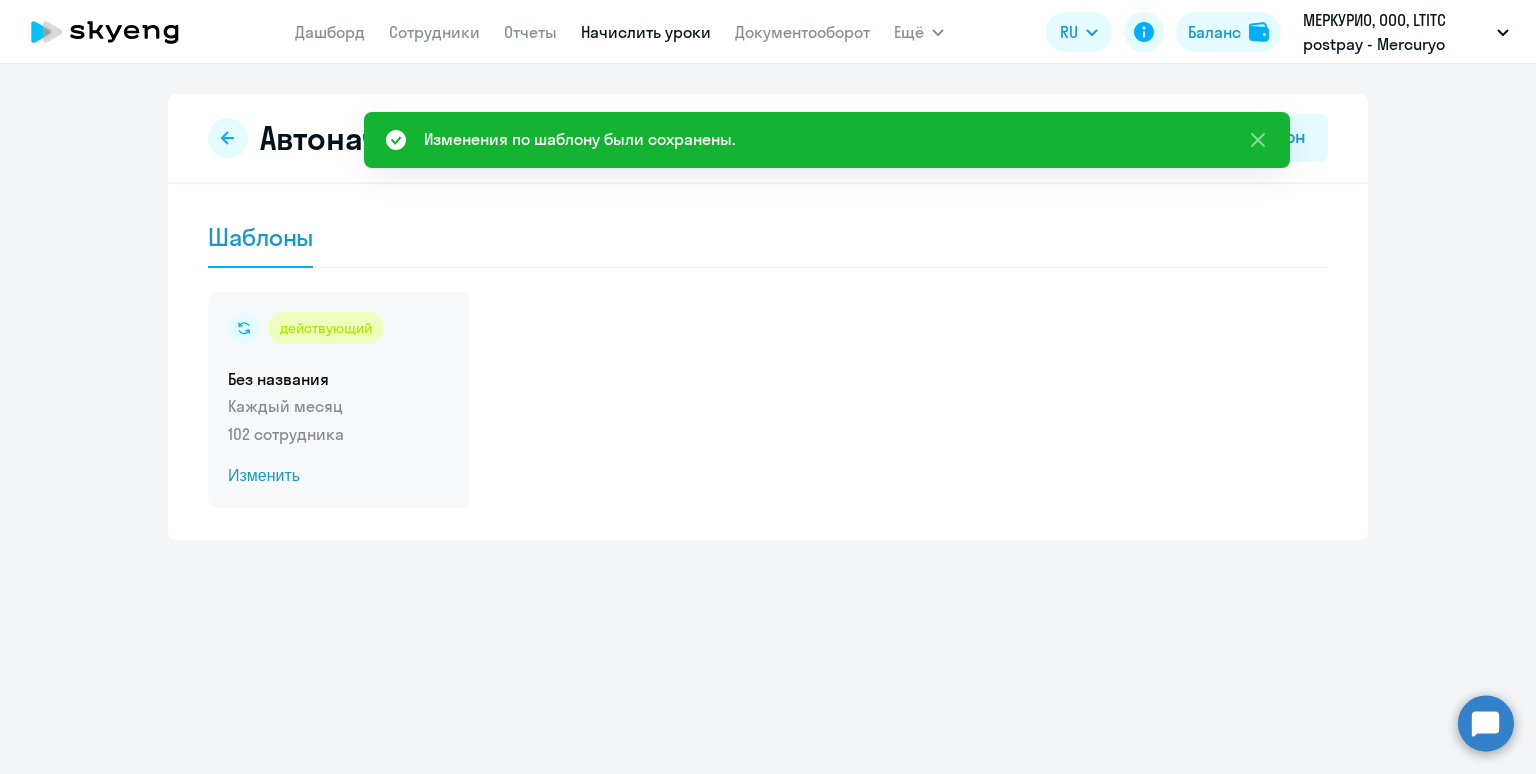 click on "Без названия" 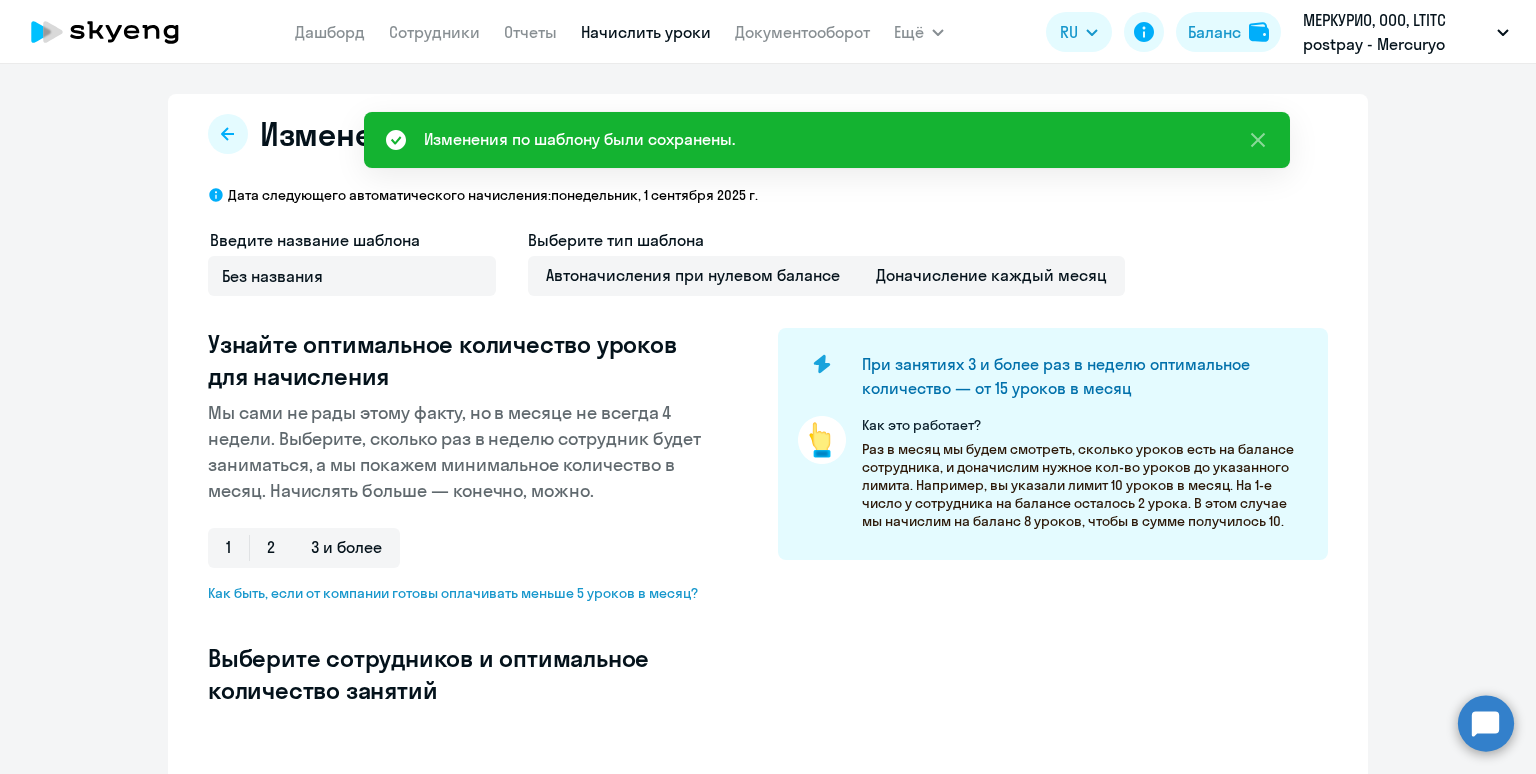 select on "10" 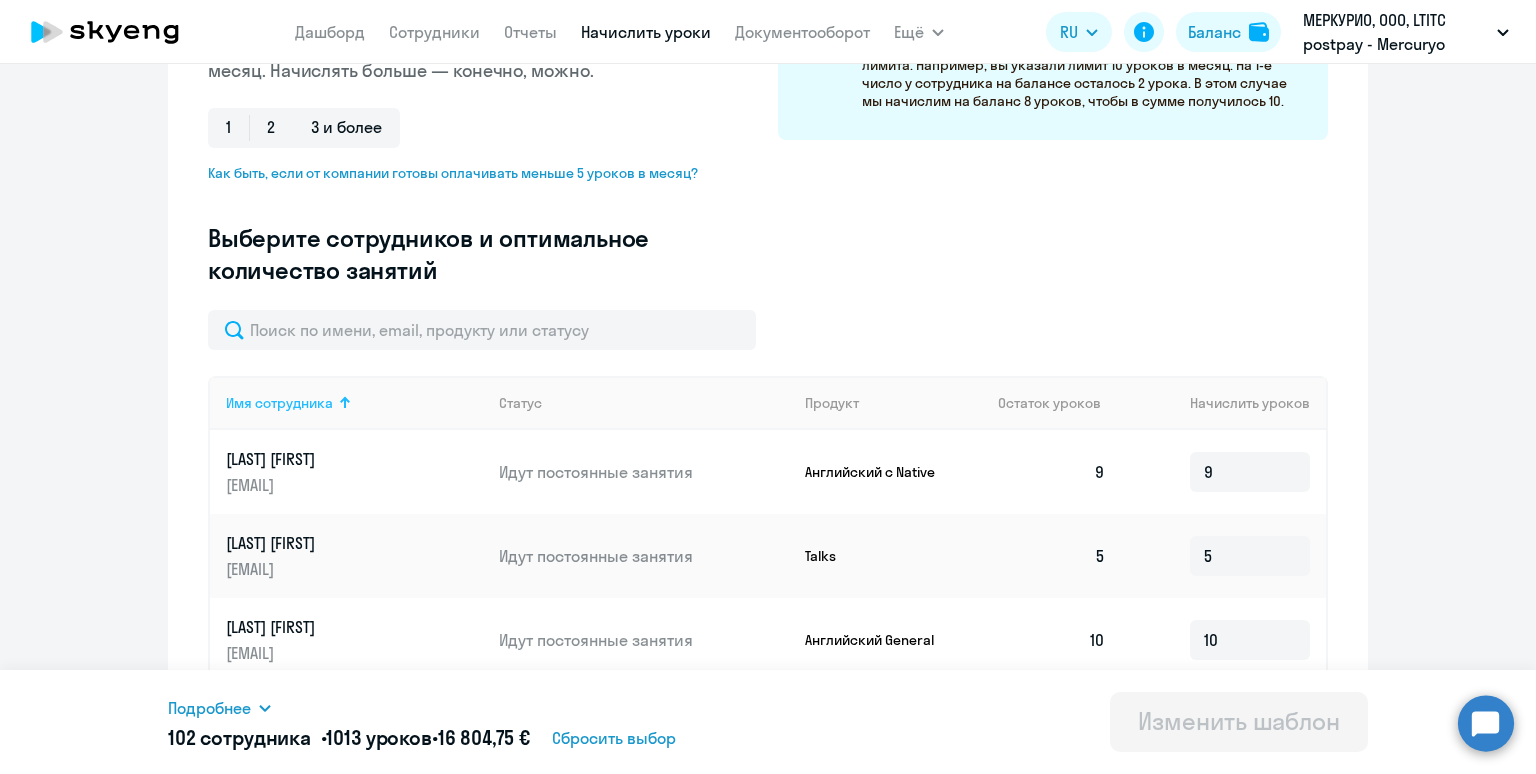 scroll, scrollTop: 421, scrollLeft: 0, axis: vertical 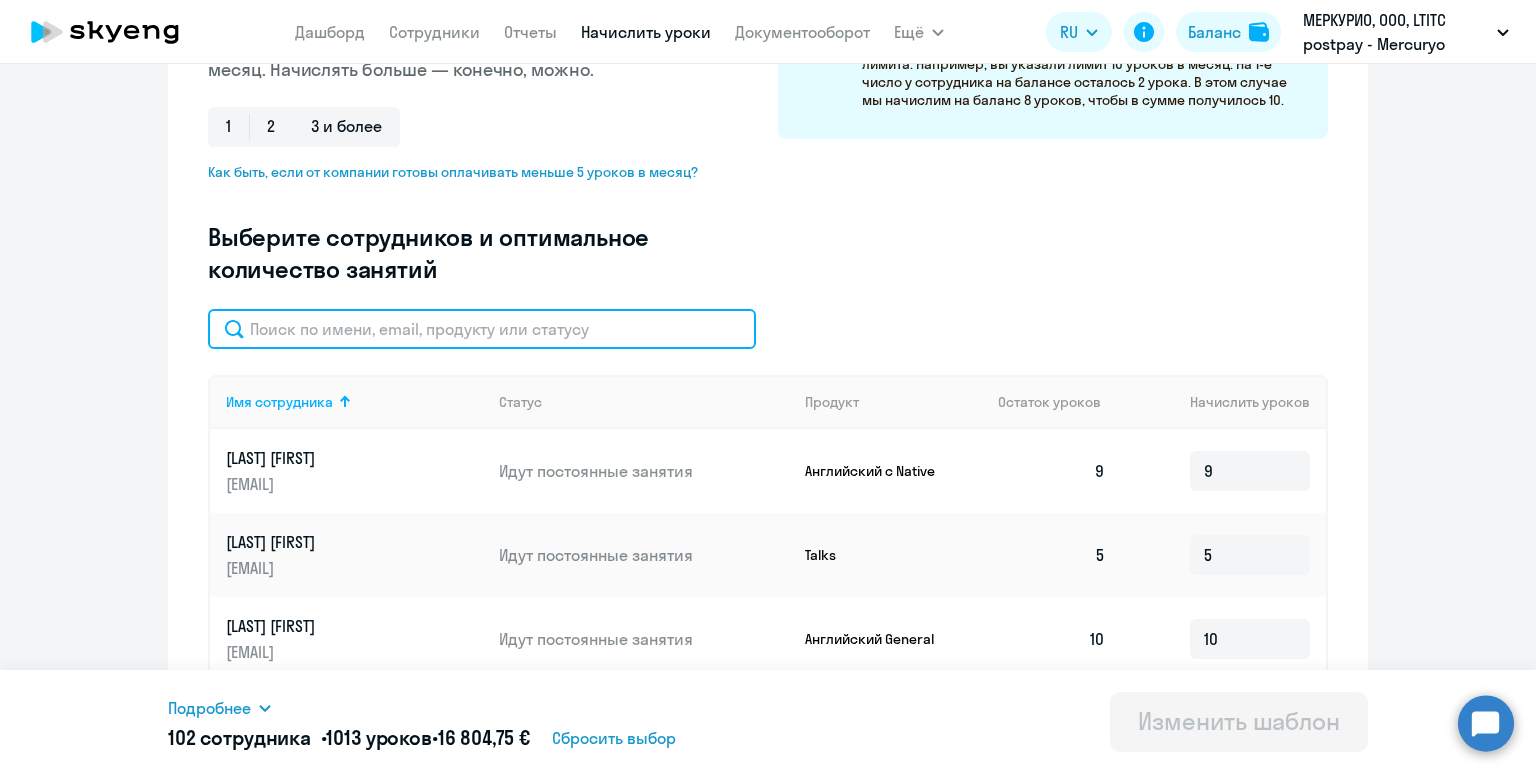 click 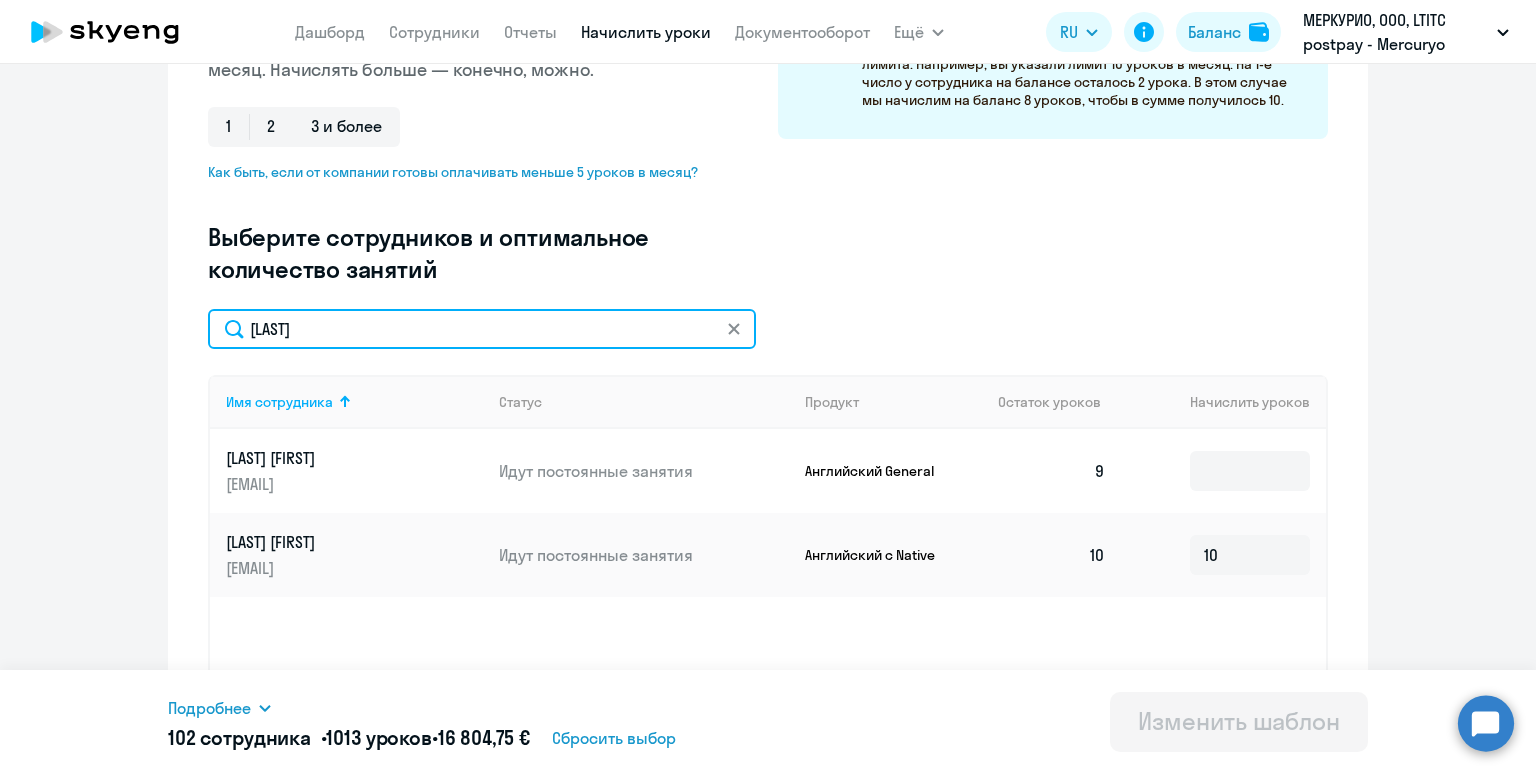 type on "[LAST]" 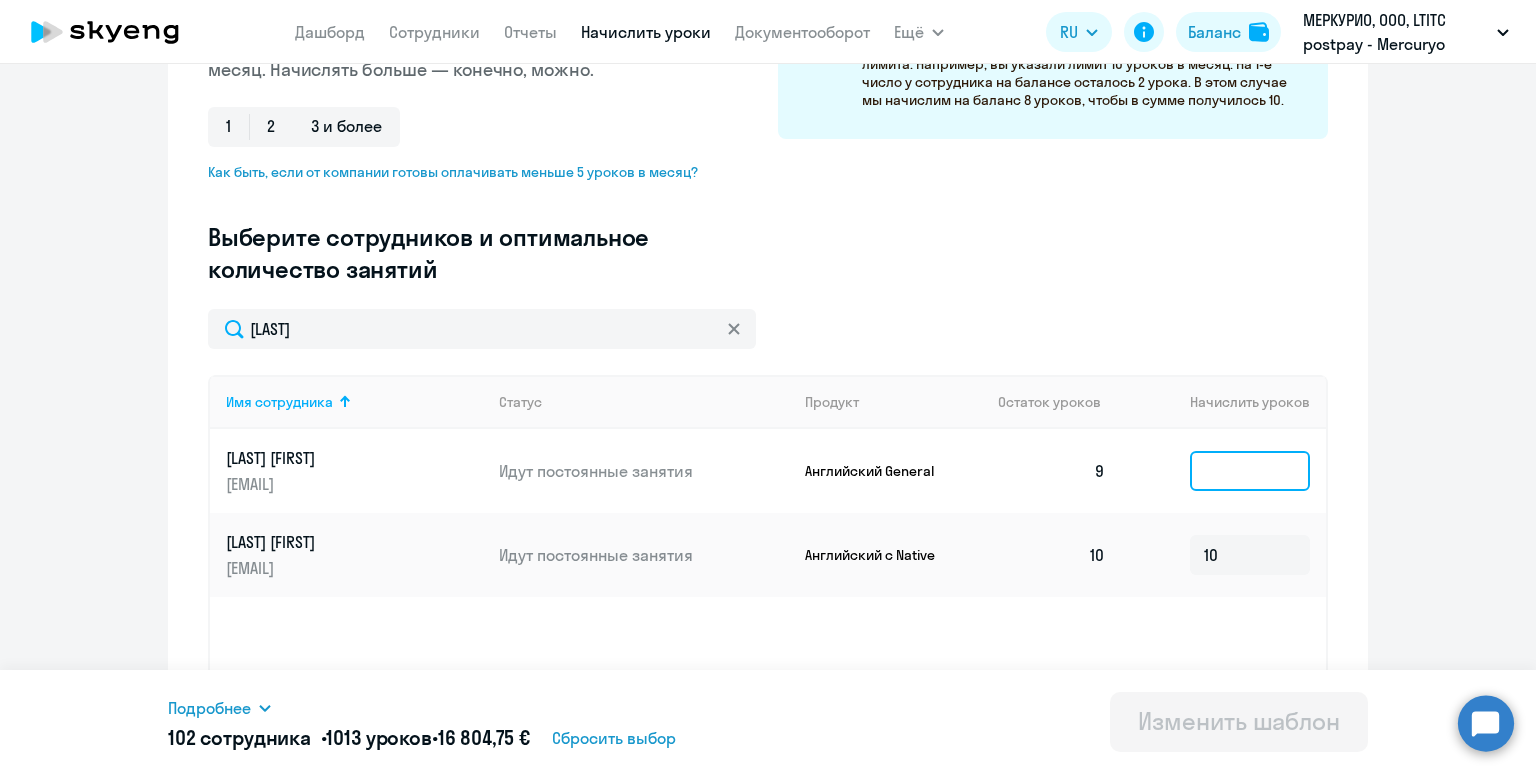 click 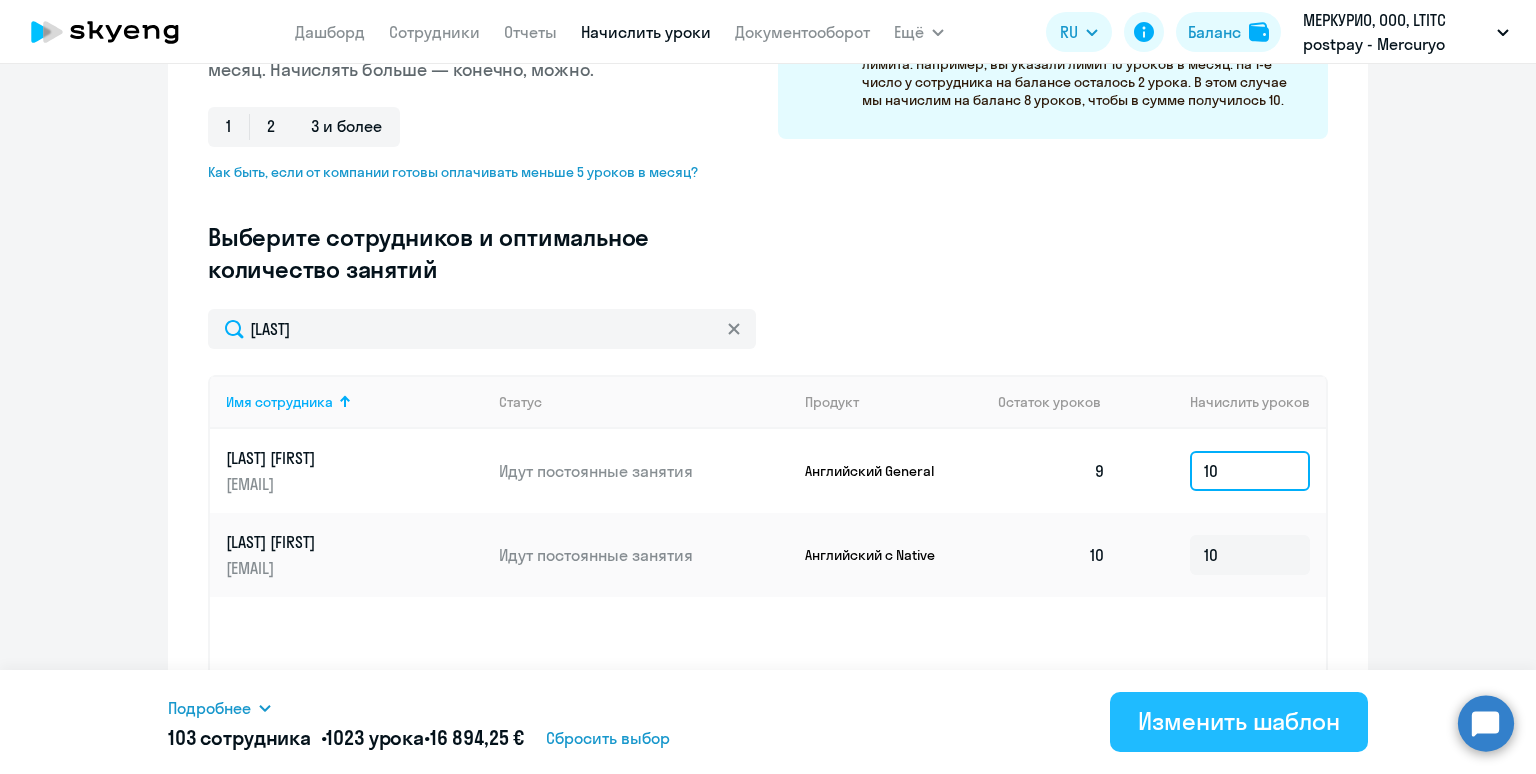 type on "10" 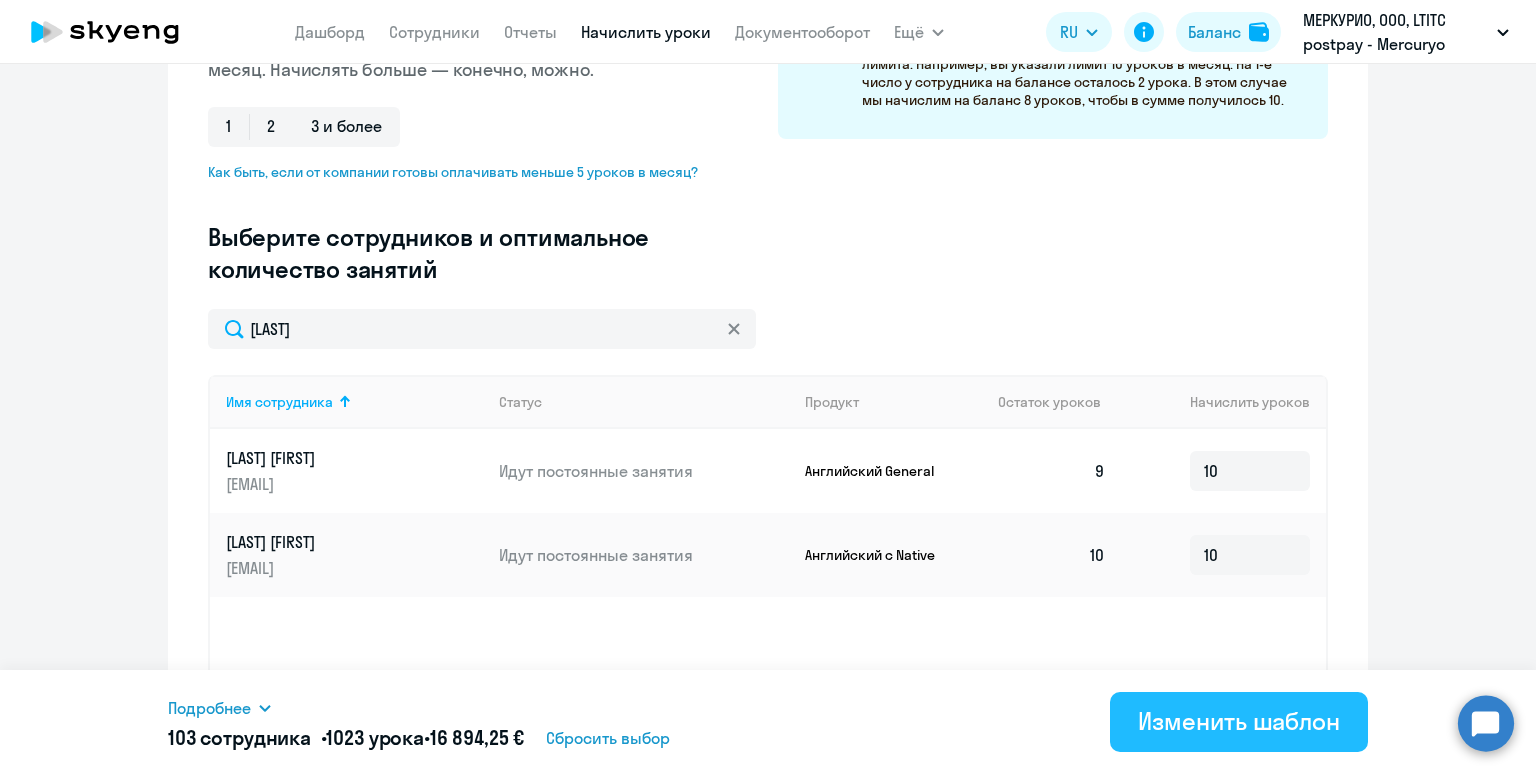 click on "Изменить шаблон" at bounding box center [1239, 721] 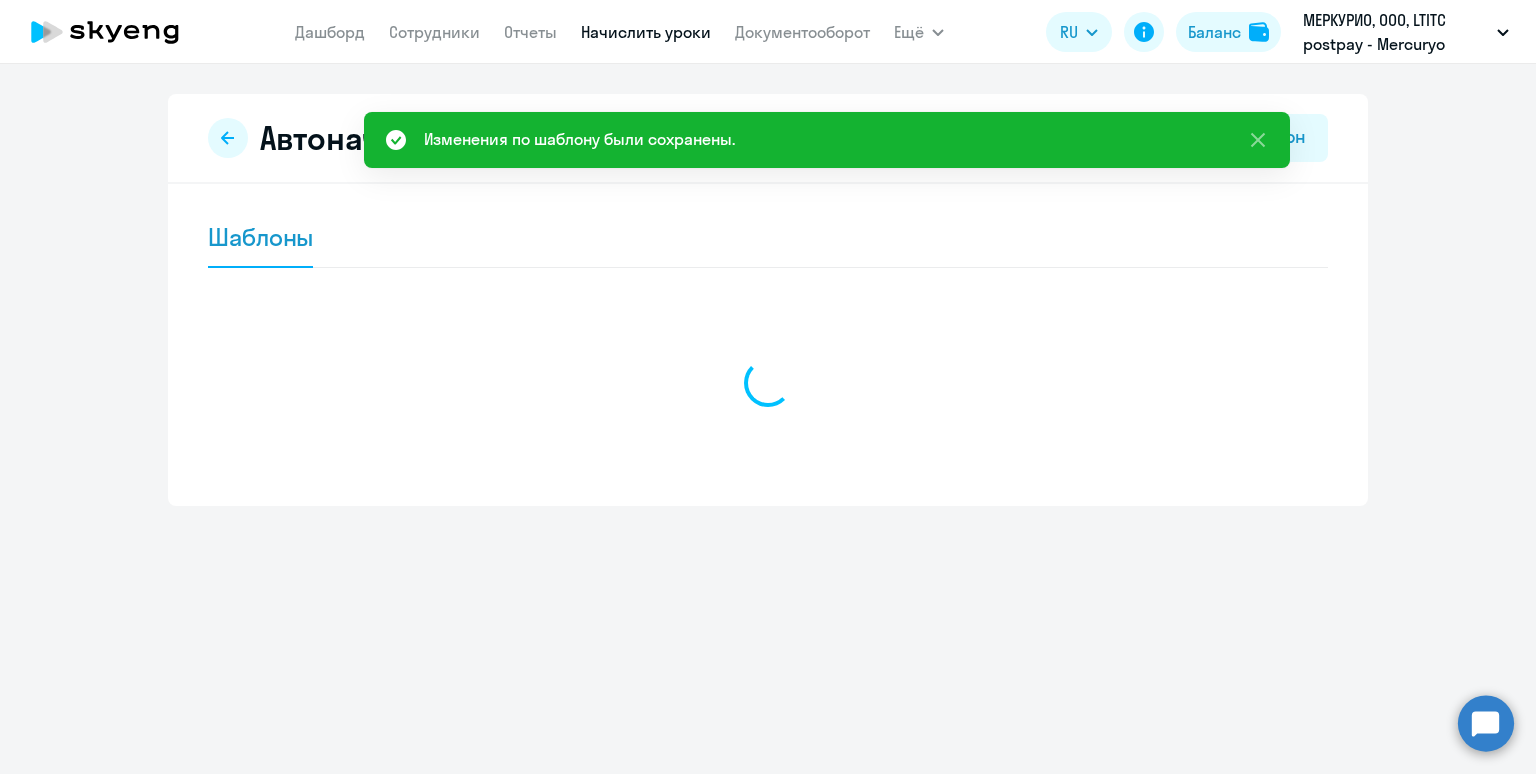 scroll, scrollTop: 0, scrollLeft: 0, axis: both 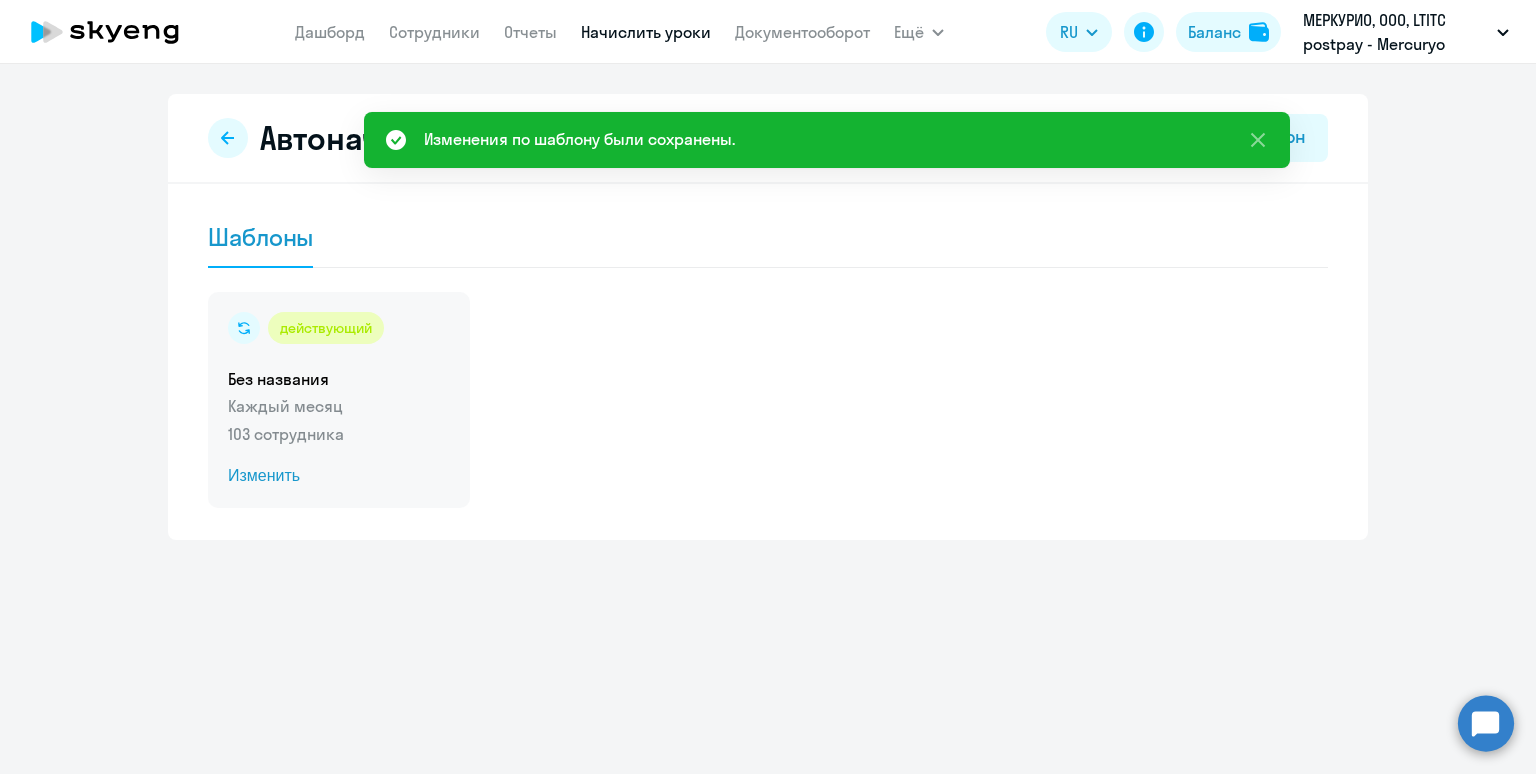 click on "действующий  Без названия  Каждый месяц   103 сотрудника  Изменить" 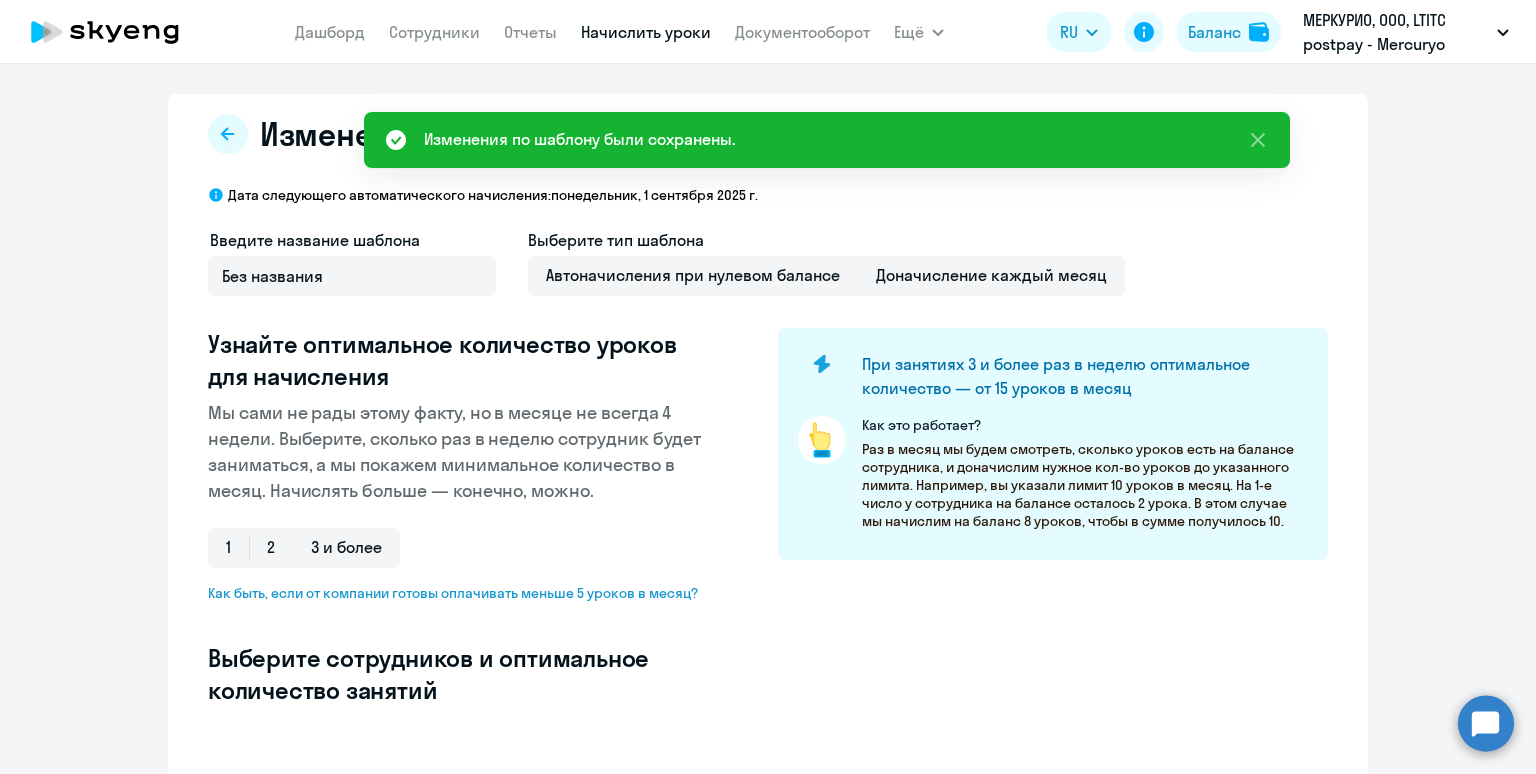 select on "10" 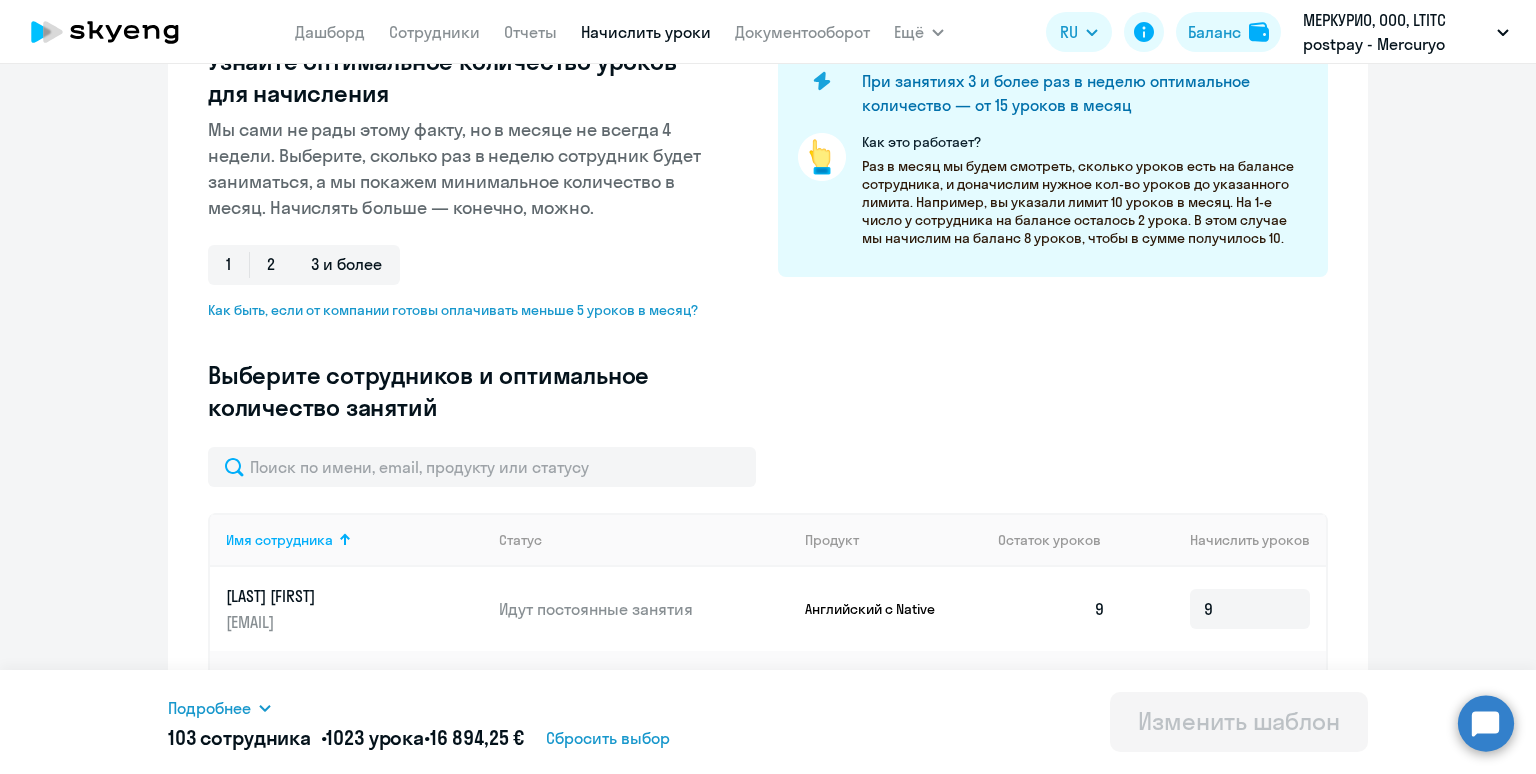 scroll, scrollTop: 300, scrollLeft: 0, axis: vertical 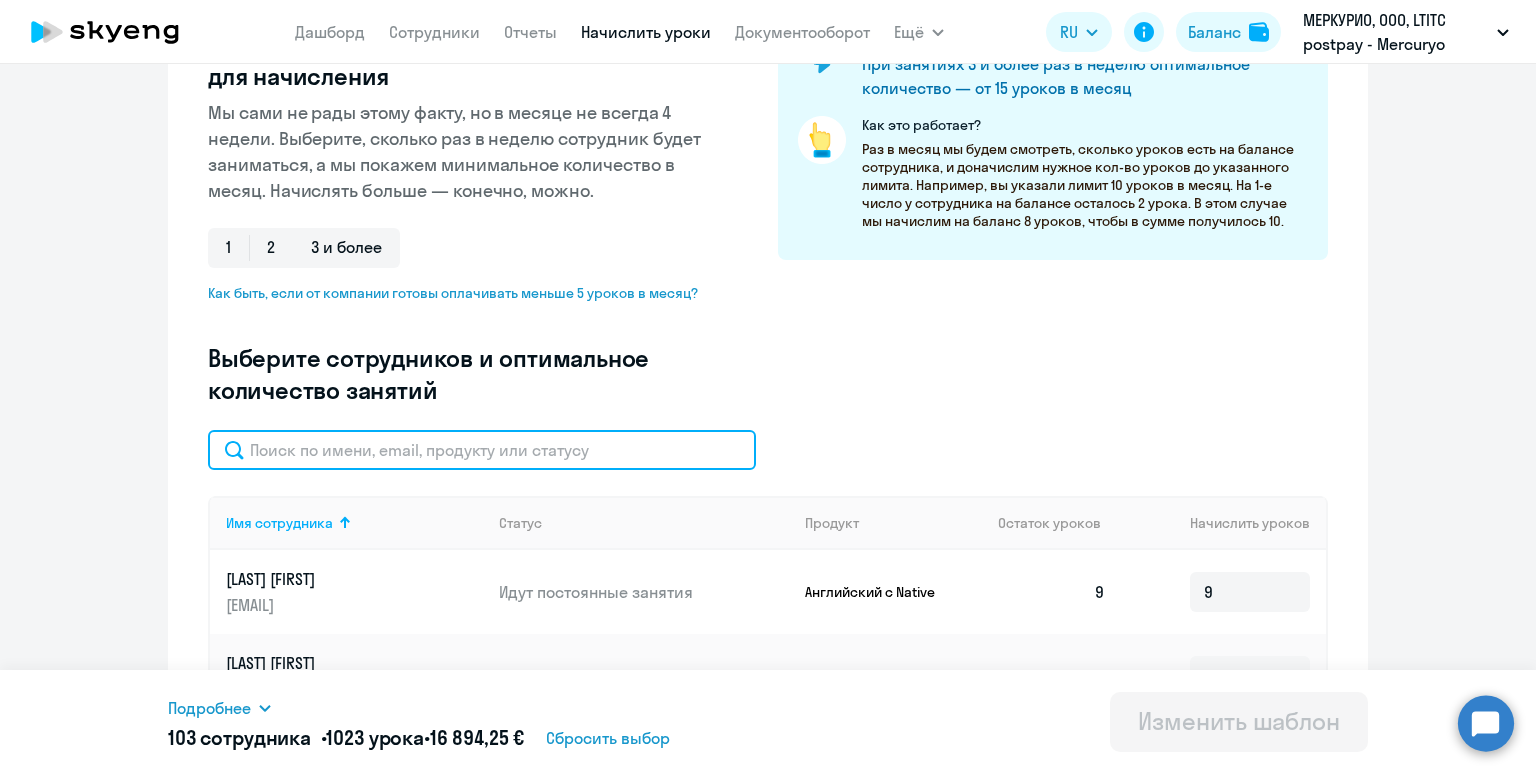 click 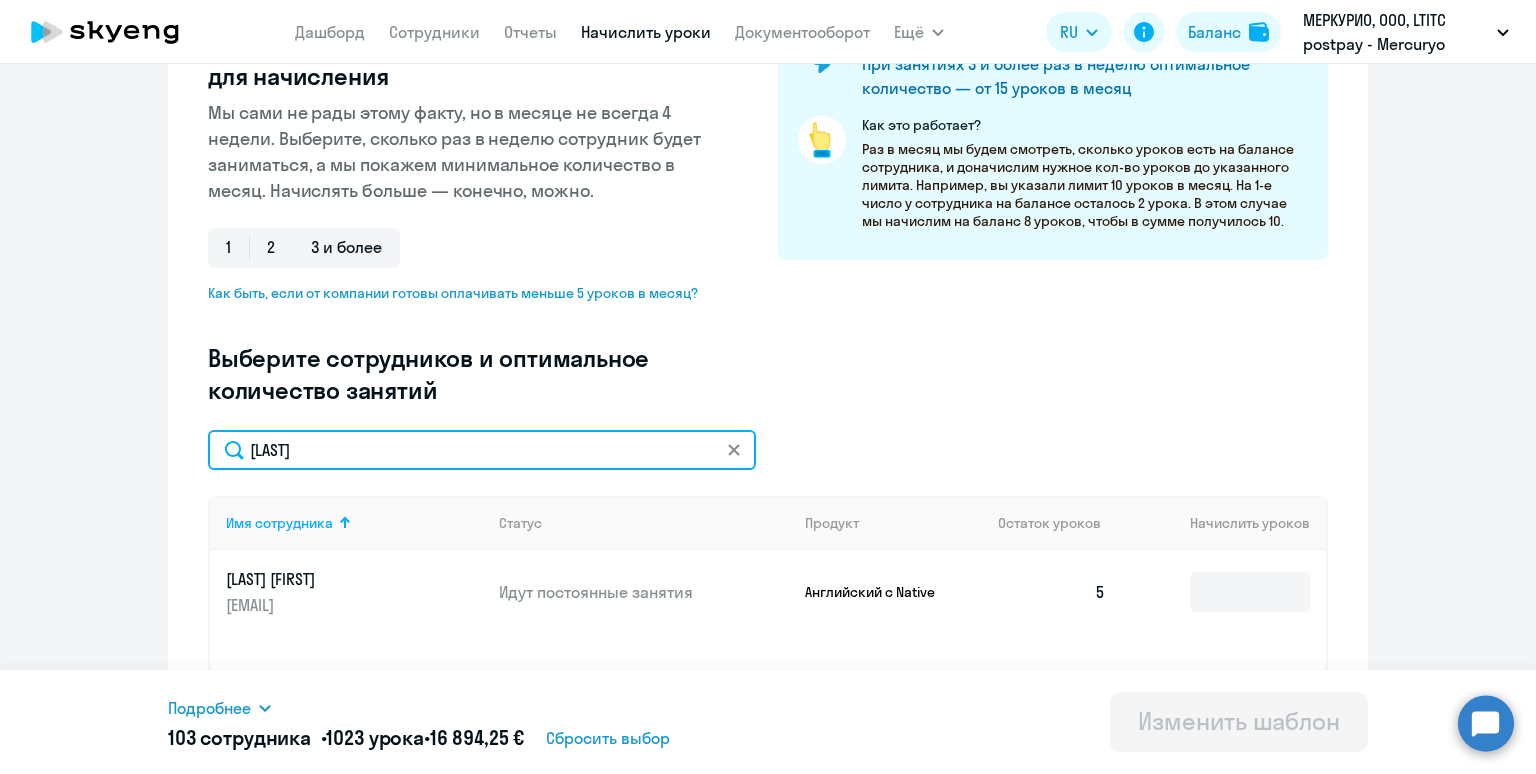 scroll, scrollTop: 370, scrollLeft: 0, axis: vertical 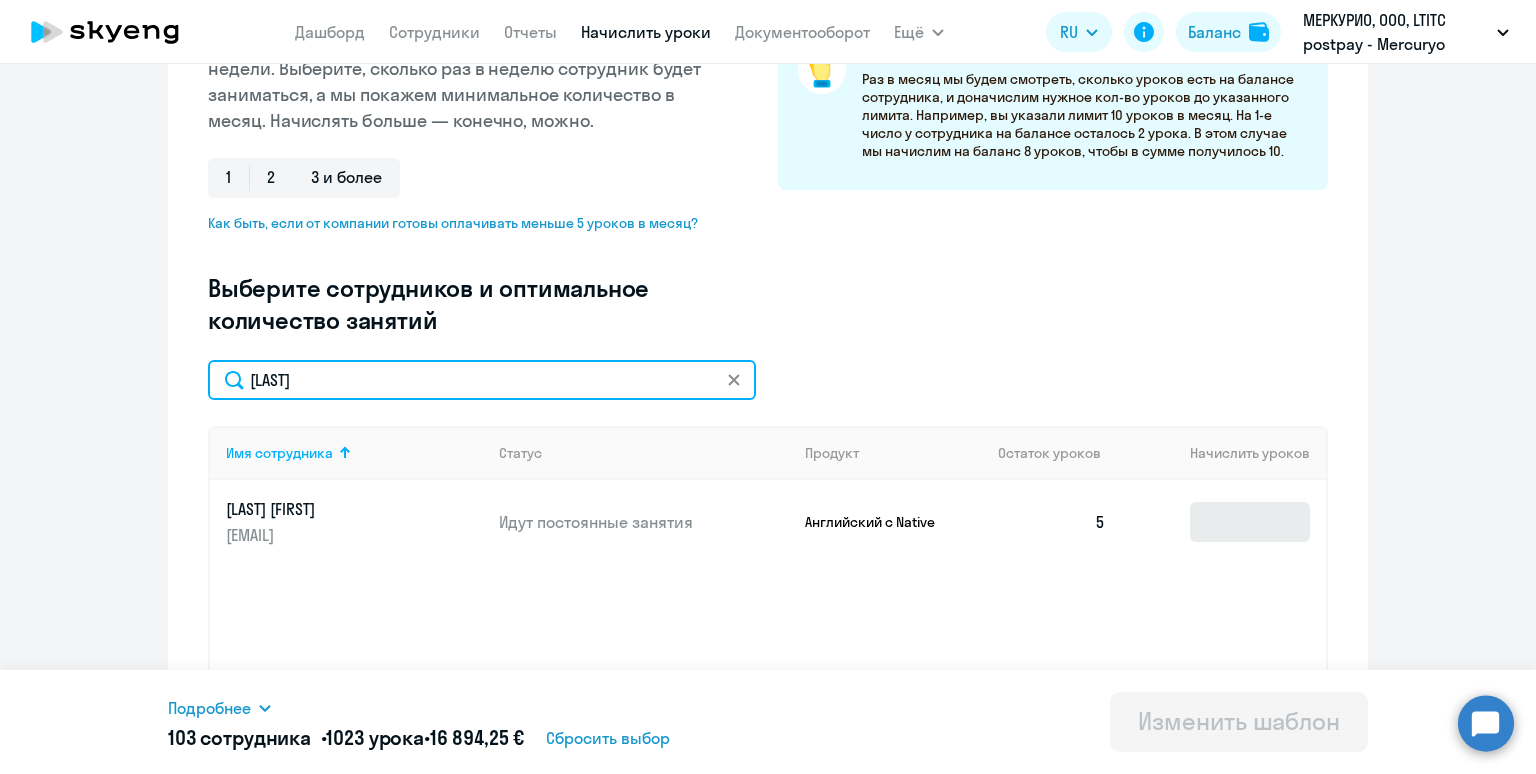 type on "[LAST]" 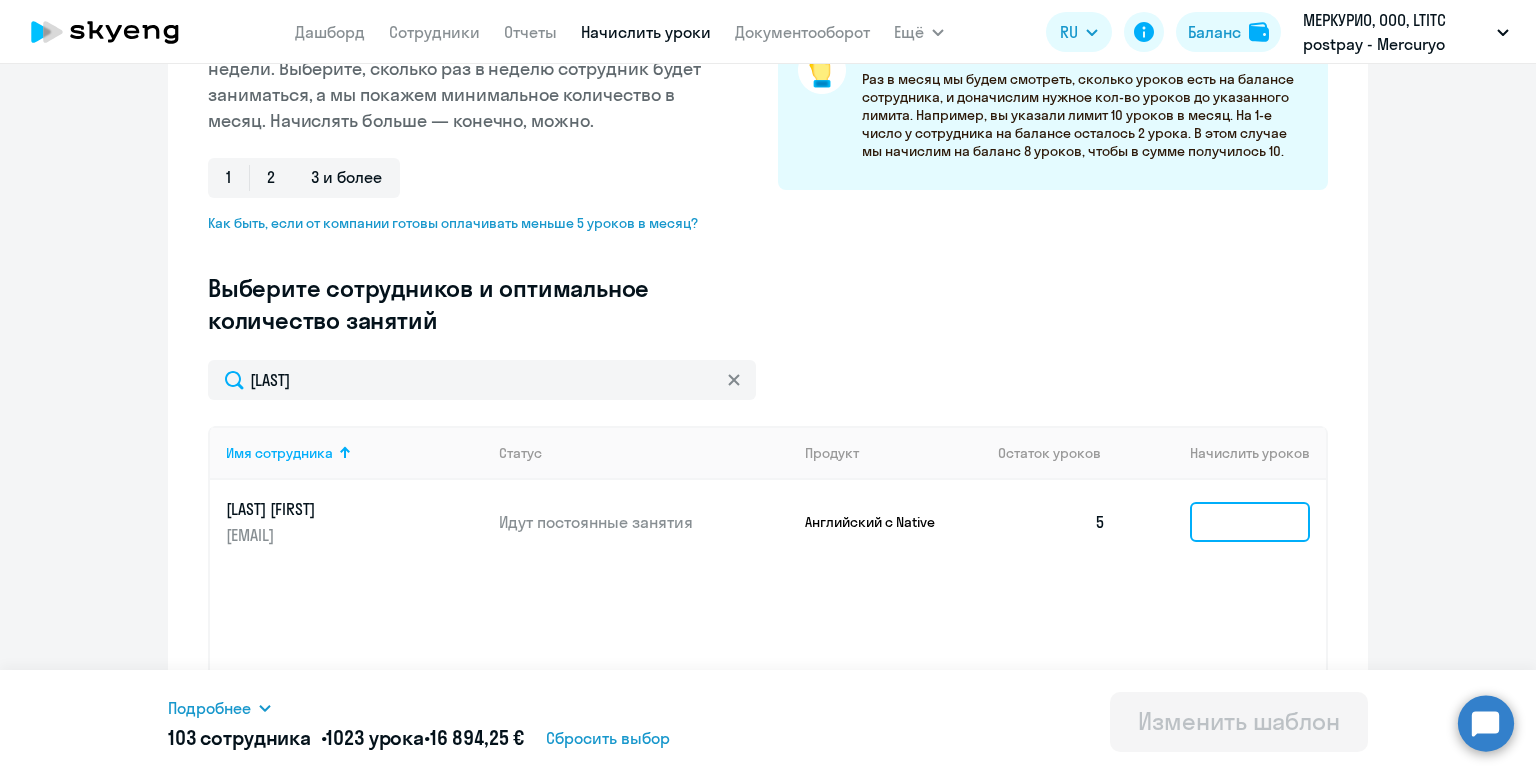 click 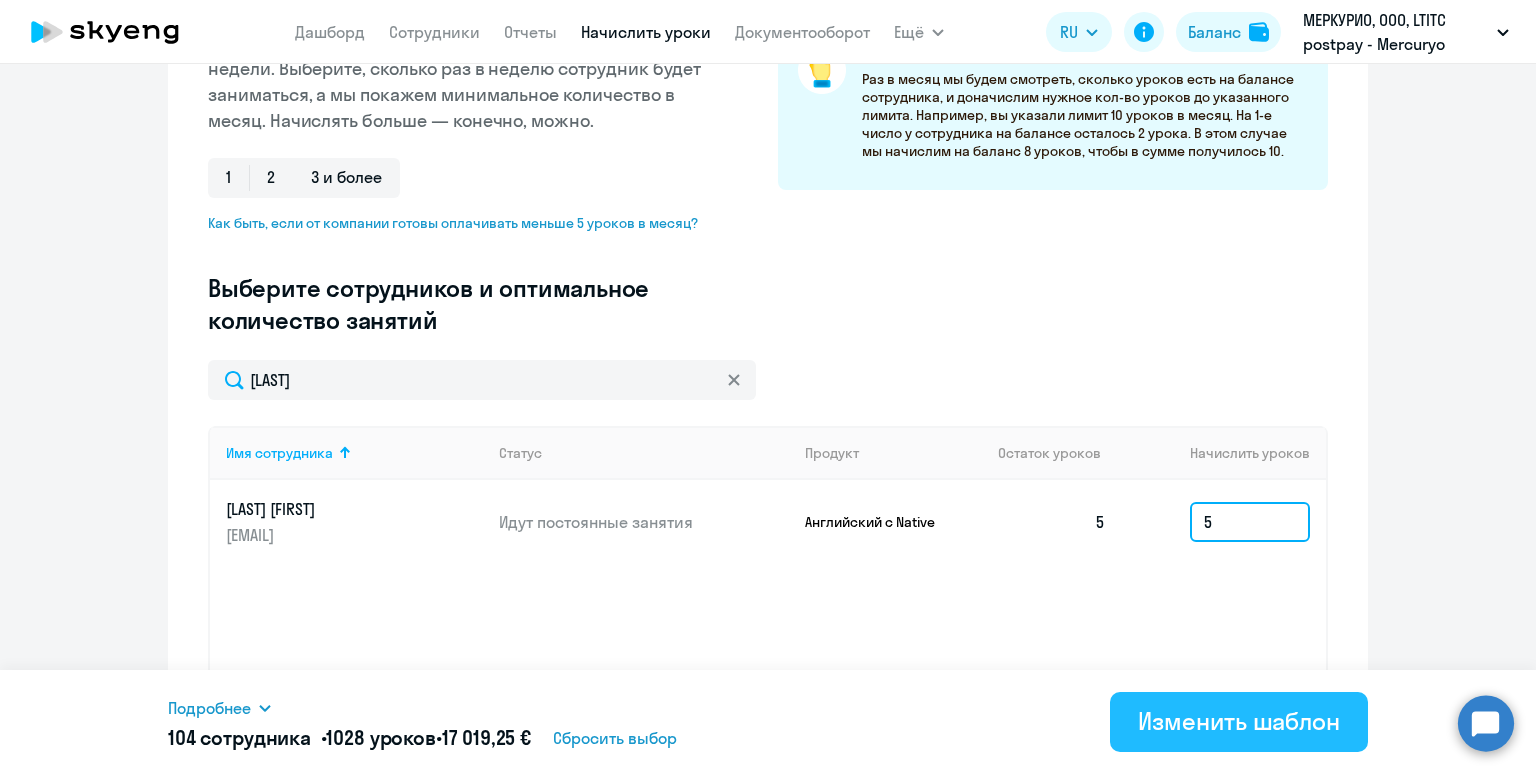 type on "5" 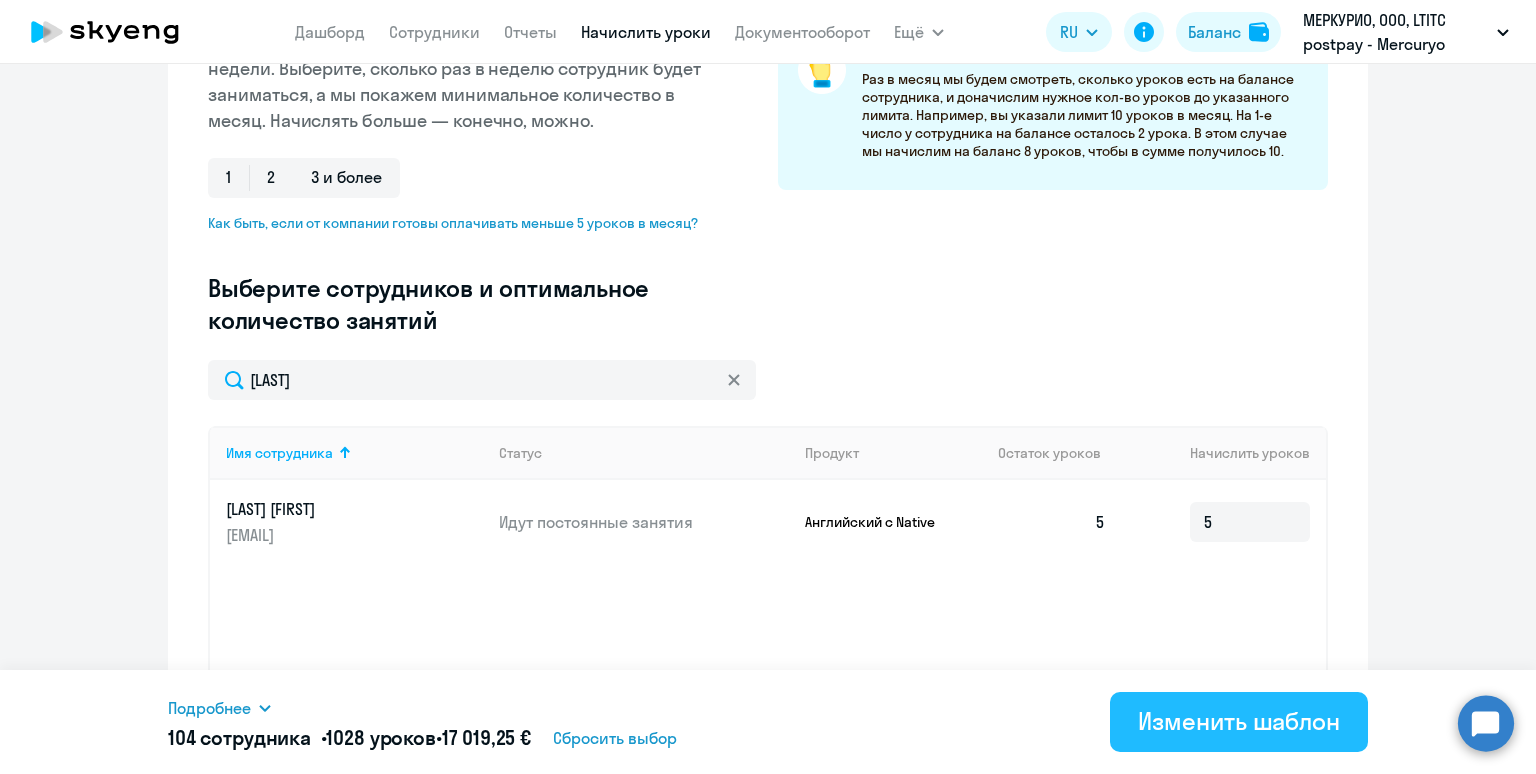 click on "Изменить шаблон" at bounding box center [1239, 721] 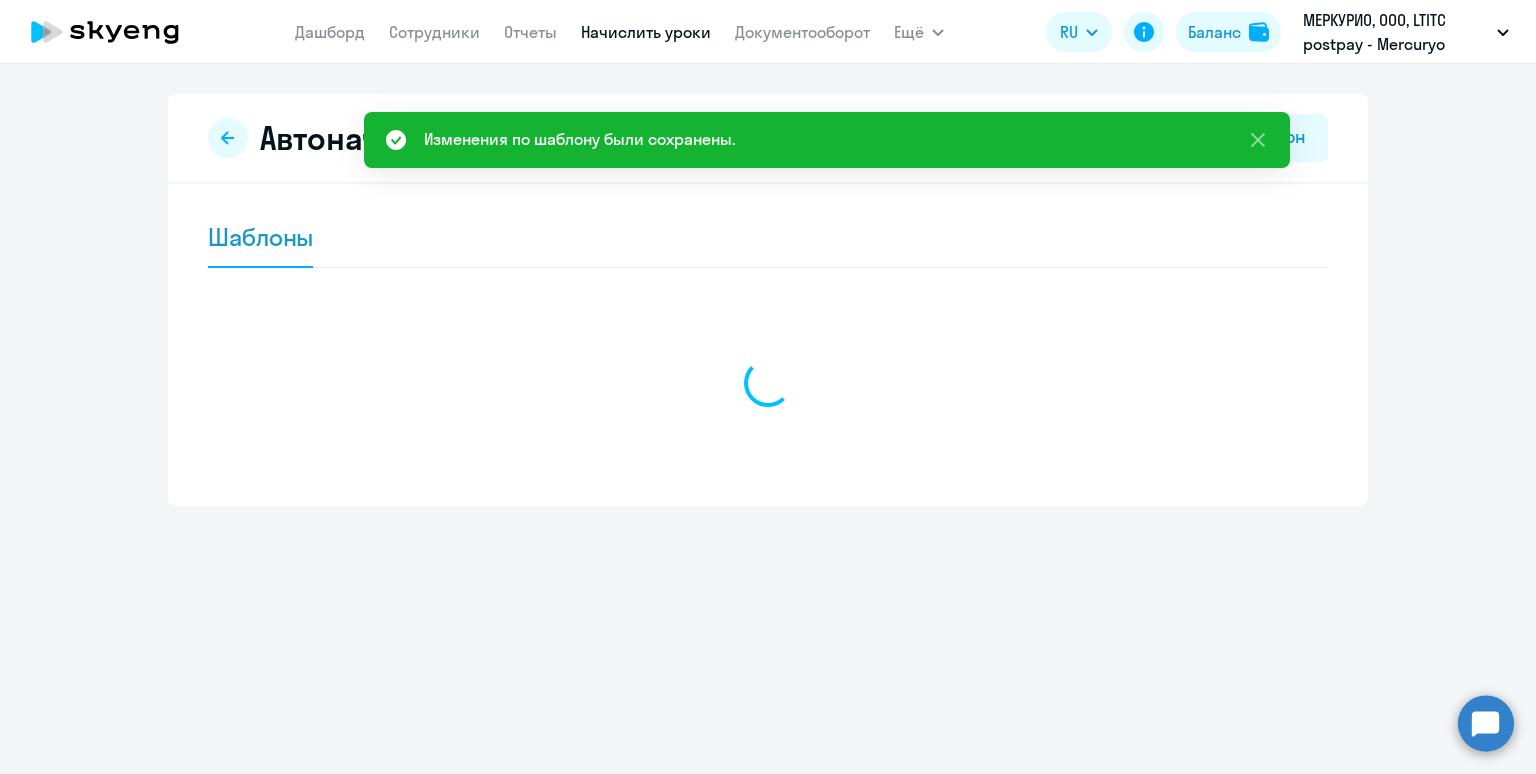 scroll, scrollTop: 0, scrollLeft: 0, axis: both 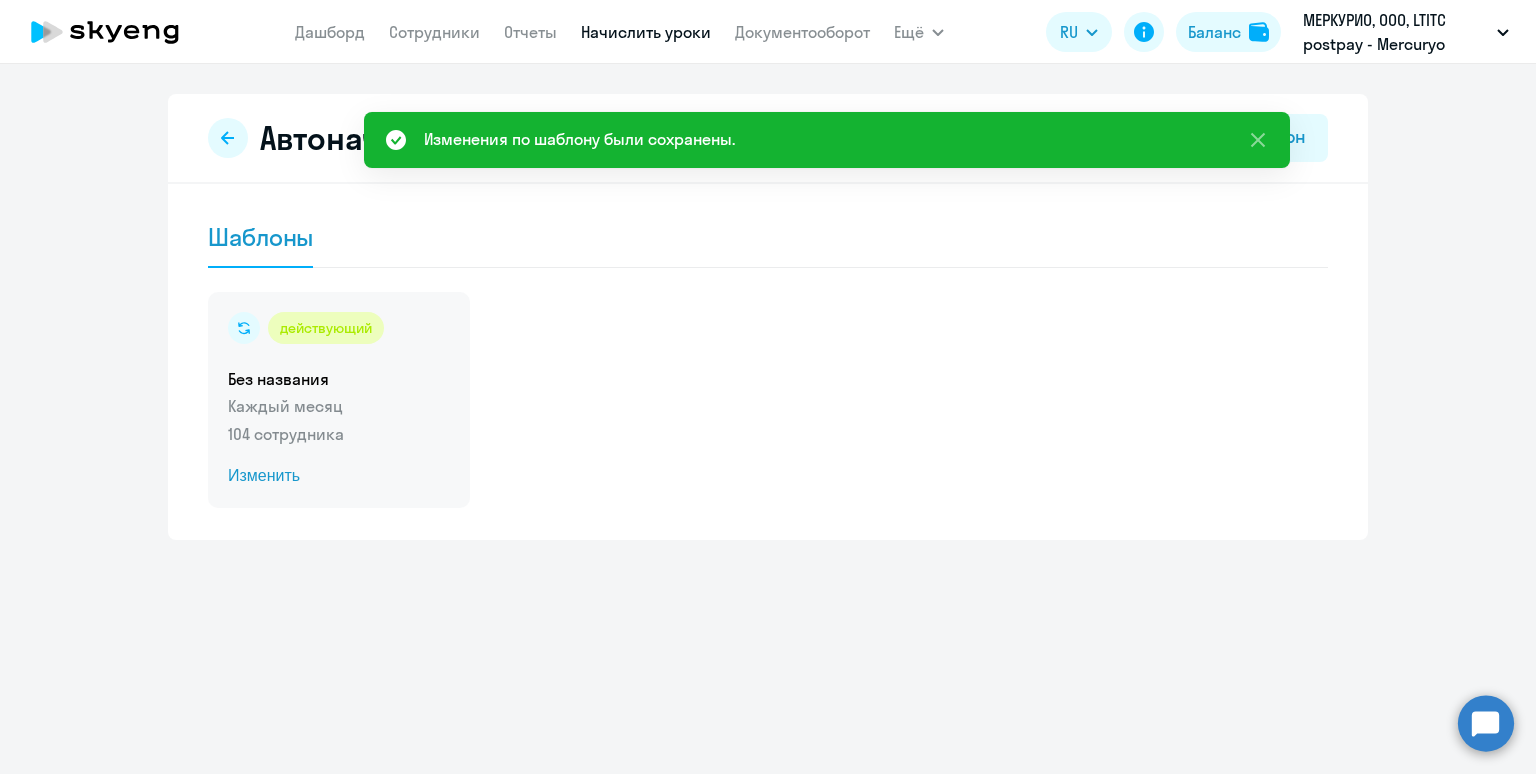 click on "действующий  Без названия  Каждый месяц   [NUMBER] сотрудника  Изменить" 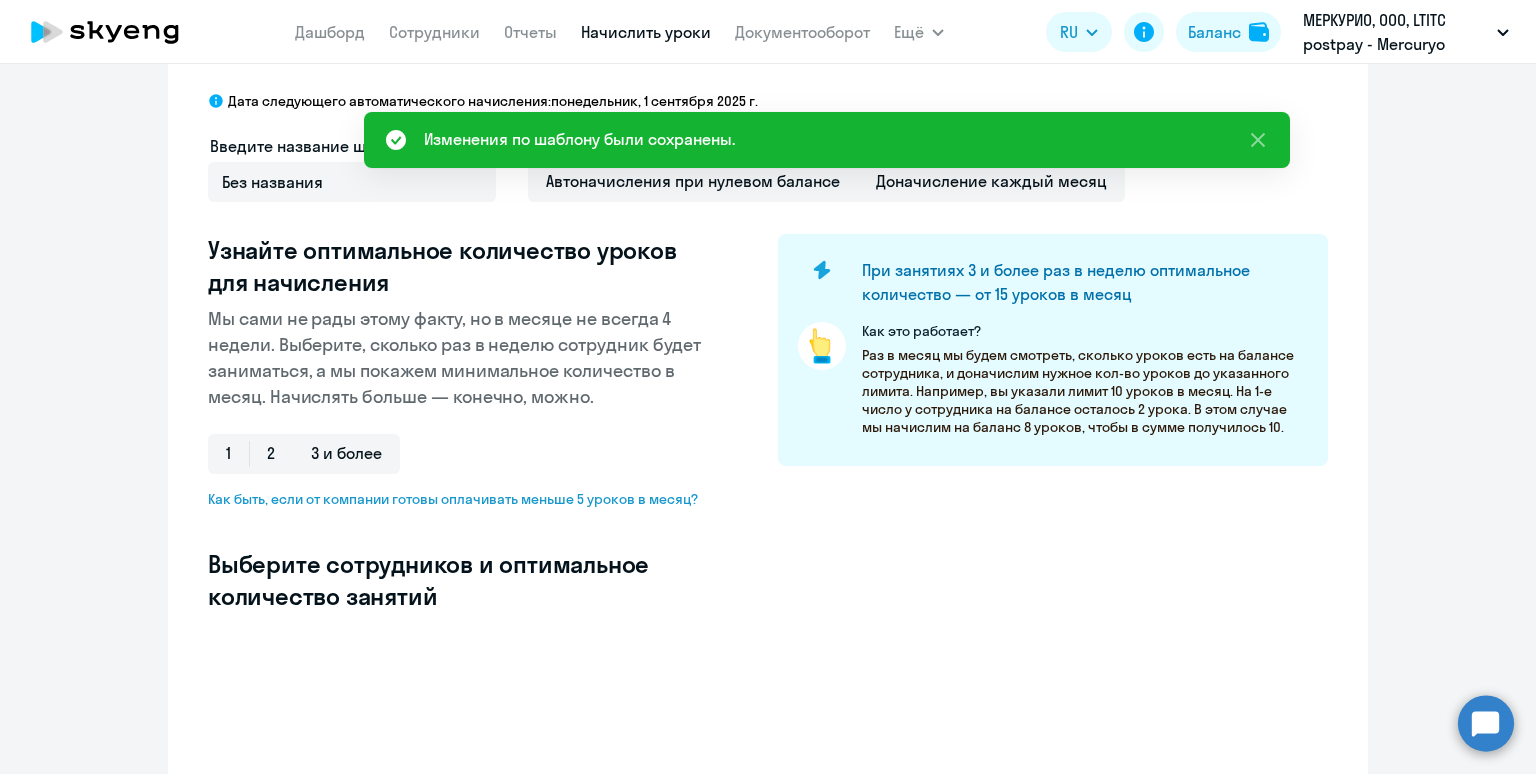 scroll, scrollTop: 284, scrollLeft: 0, axis: vertical 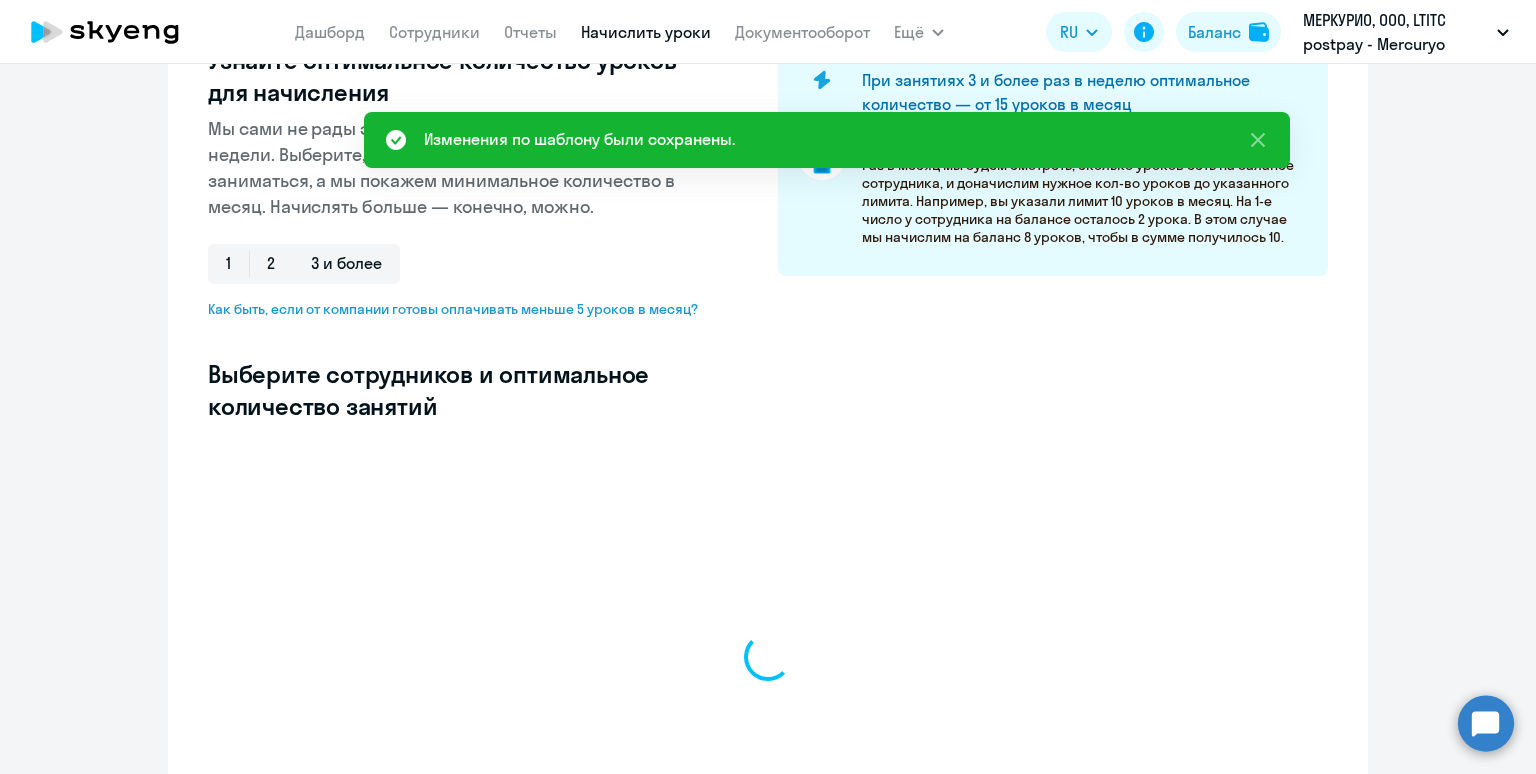 select on "10" 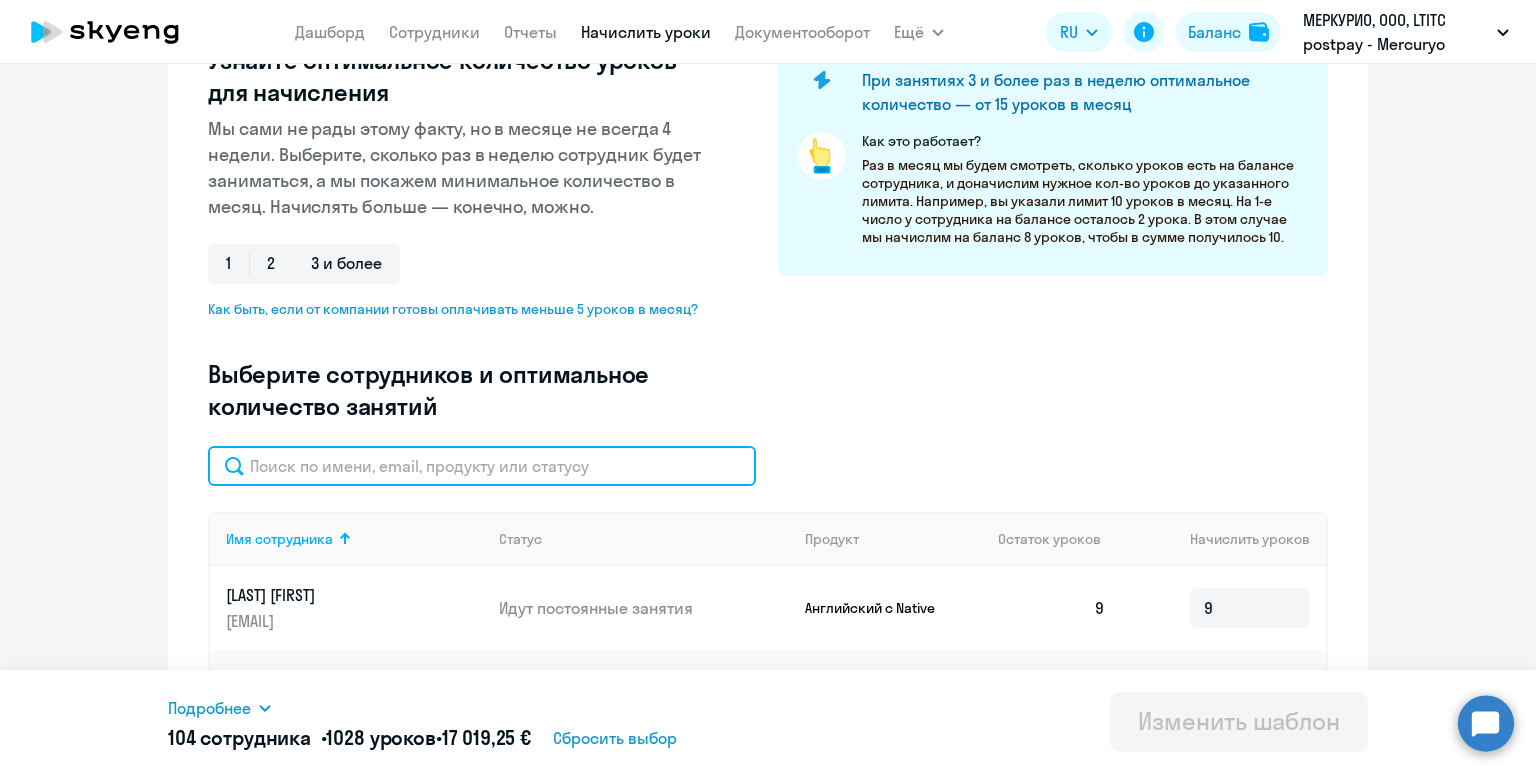 click 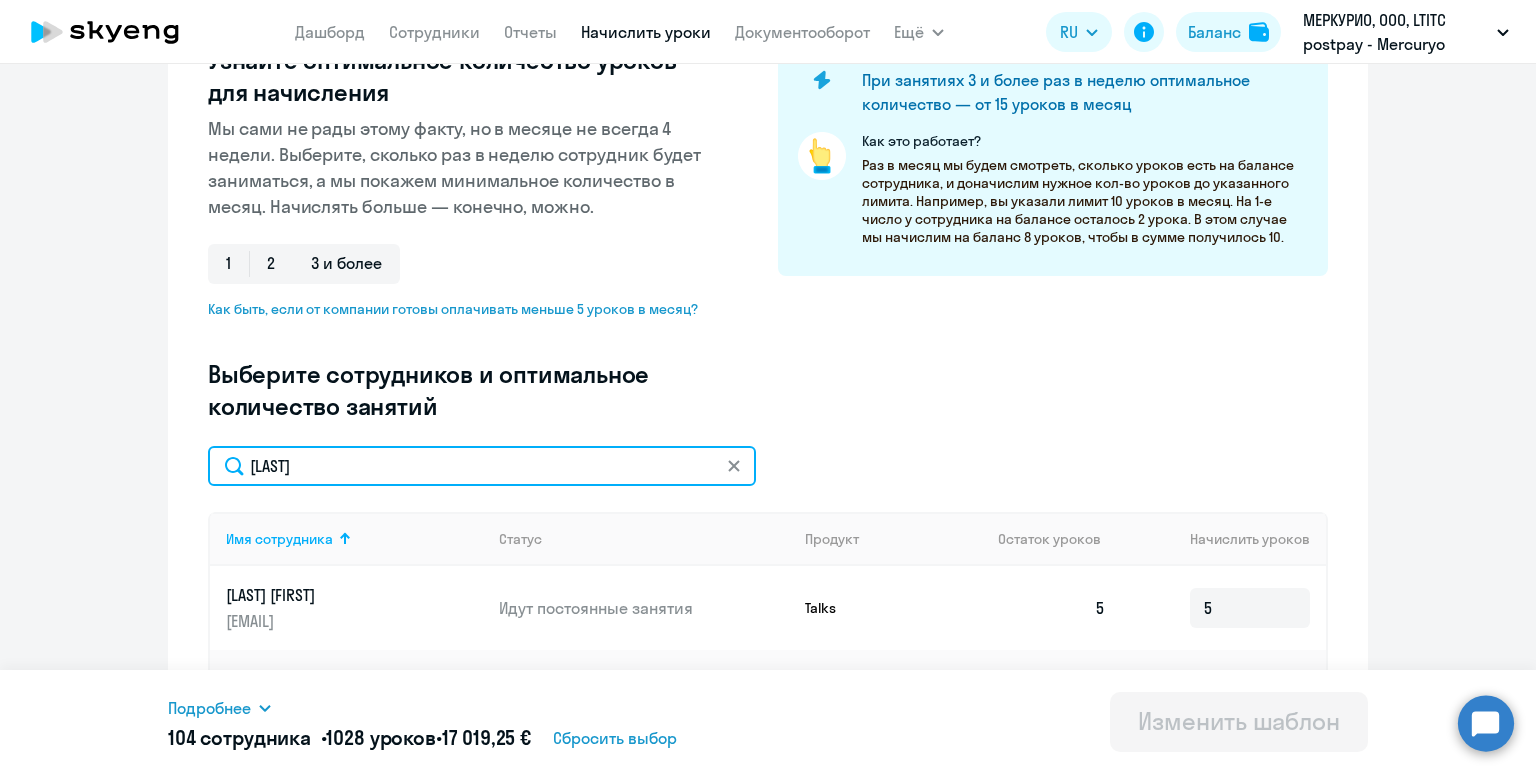 drag, startPoint x: 329, startPoint y: 469, endPoint x: 158, endPoint y: 430, distance: 175.39099 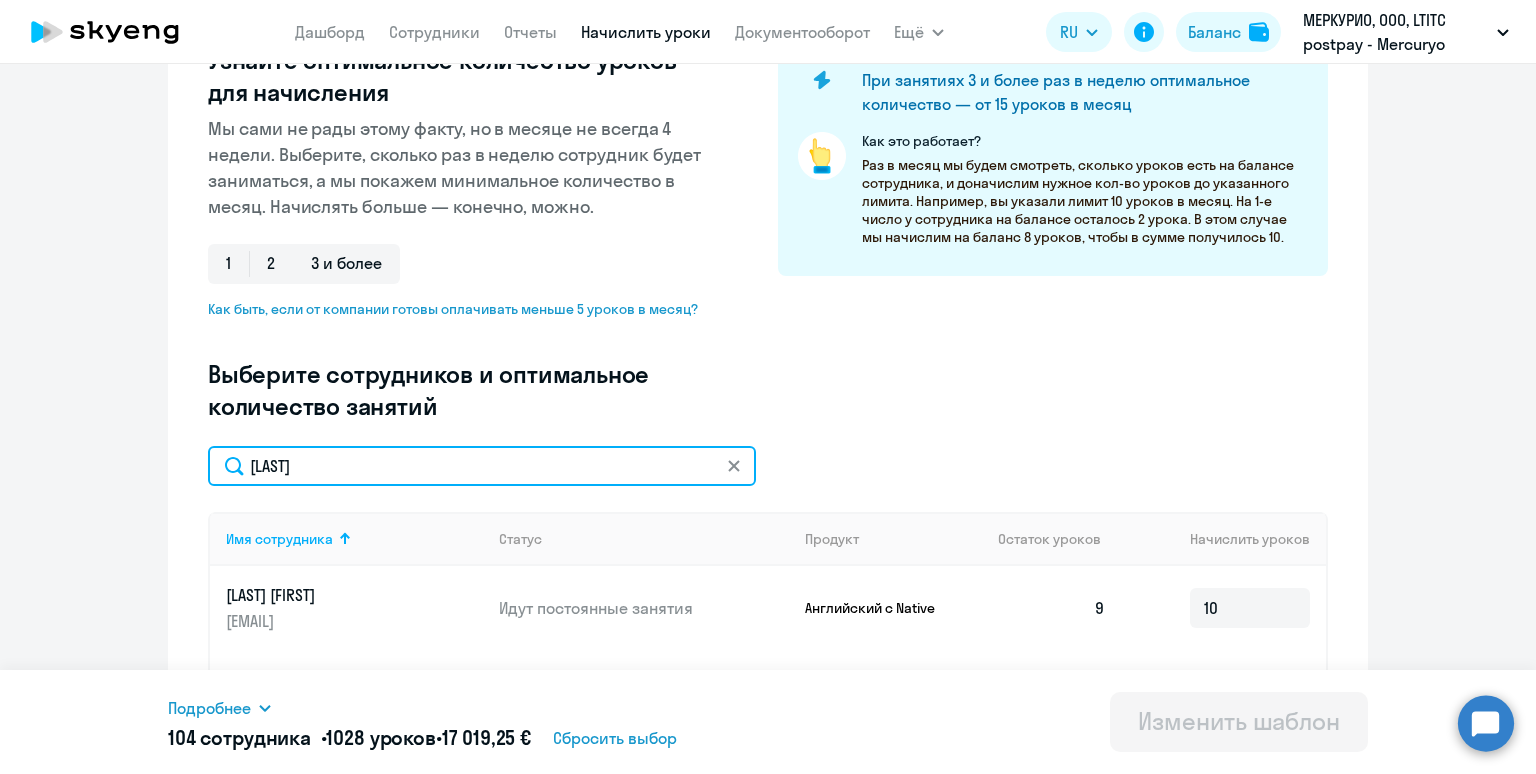 drag, startPoint x: 333, startPoint y: 468, endPoint x: 173, endPoint y: 420, distance: 167.0449 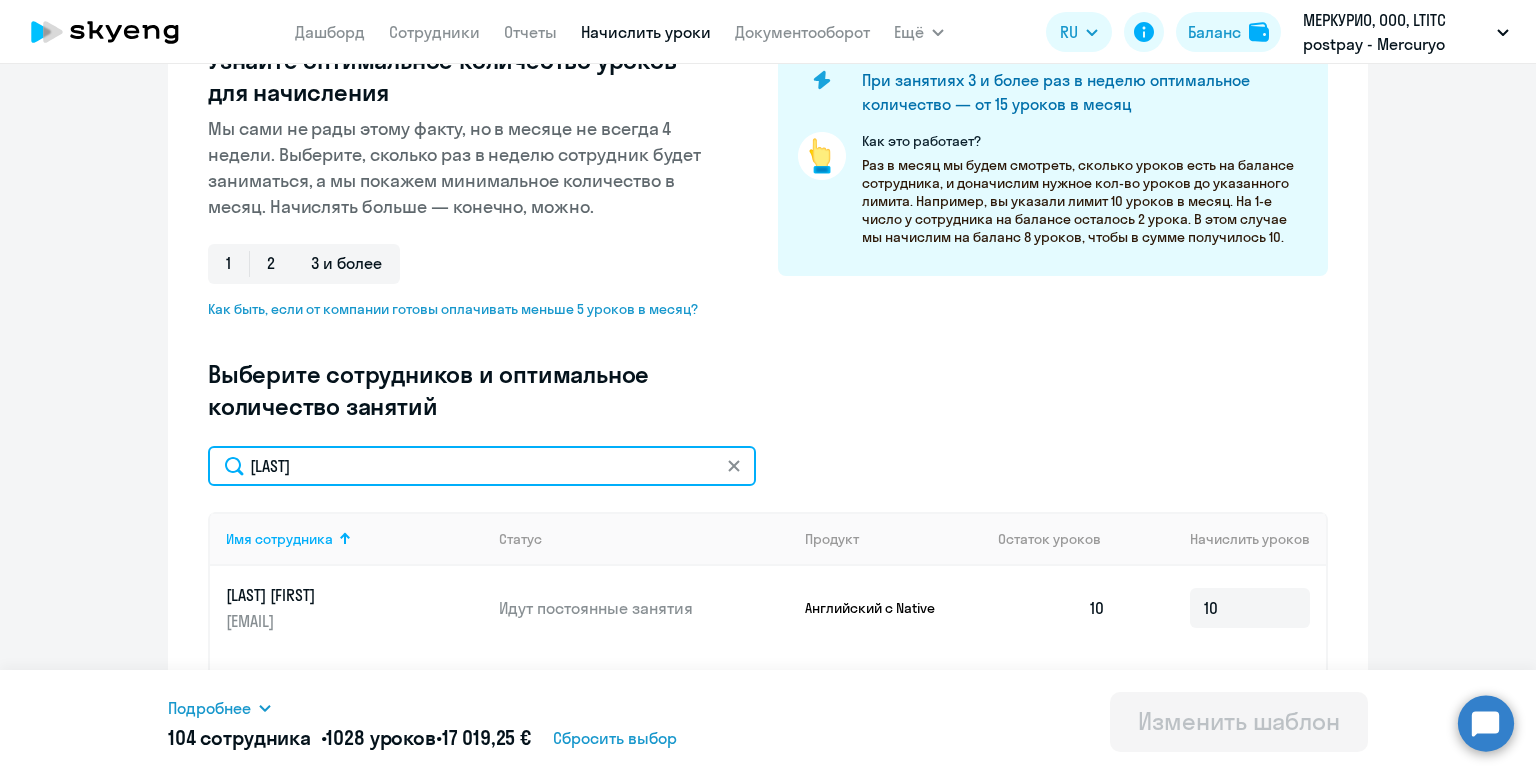 drag, startPoint x: 348, startPoint y: 477, endPoint x: 175, endPoint y: 434, distance: 178.26385 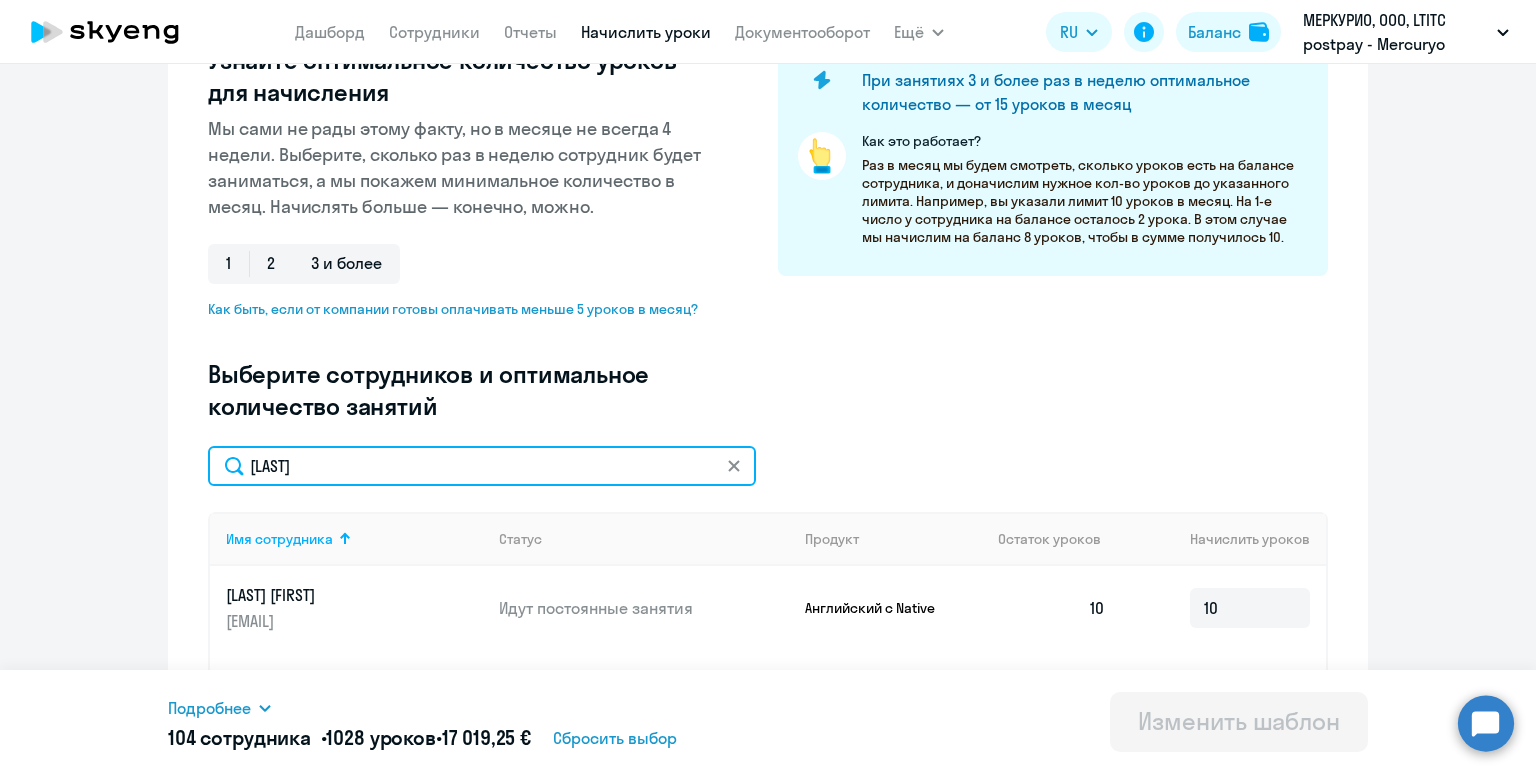 click on "Изменение шаблона Без названия
Дата следующего автоматического начисления:   понедельник, 1 сентября 2025 г. Введите название шаблона Без названия Выберите тип шаблона Автоначисления при нулевом балансе Доначисление каждый месяц Узнайте оптимальное количество уроков для начисления Мы сами не рады этому факту, но в месяце не всегда 4 недели. Выберите, сколько раз в неделю сотрудник будет заниматься, а мы покажем минимальное количество в месяц. Начислять больше — конечно, можно. 1 2 3 и более
Как это работает?
[LAST]
Имя сотрудника   Статус  10" 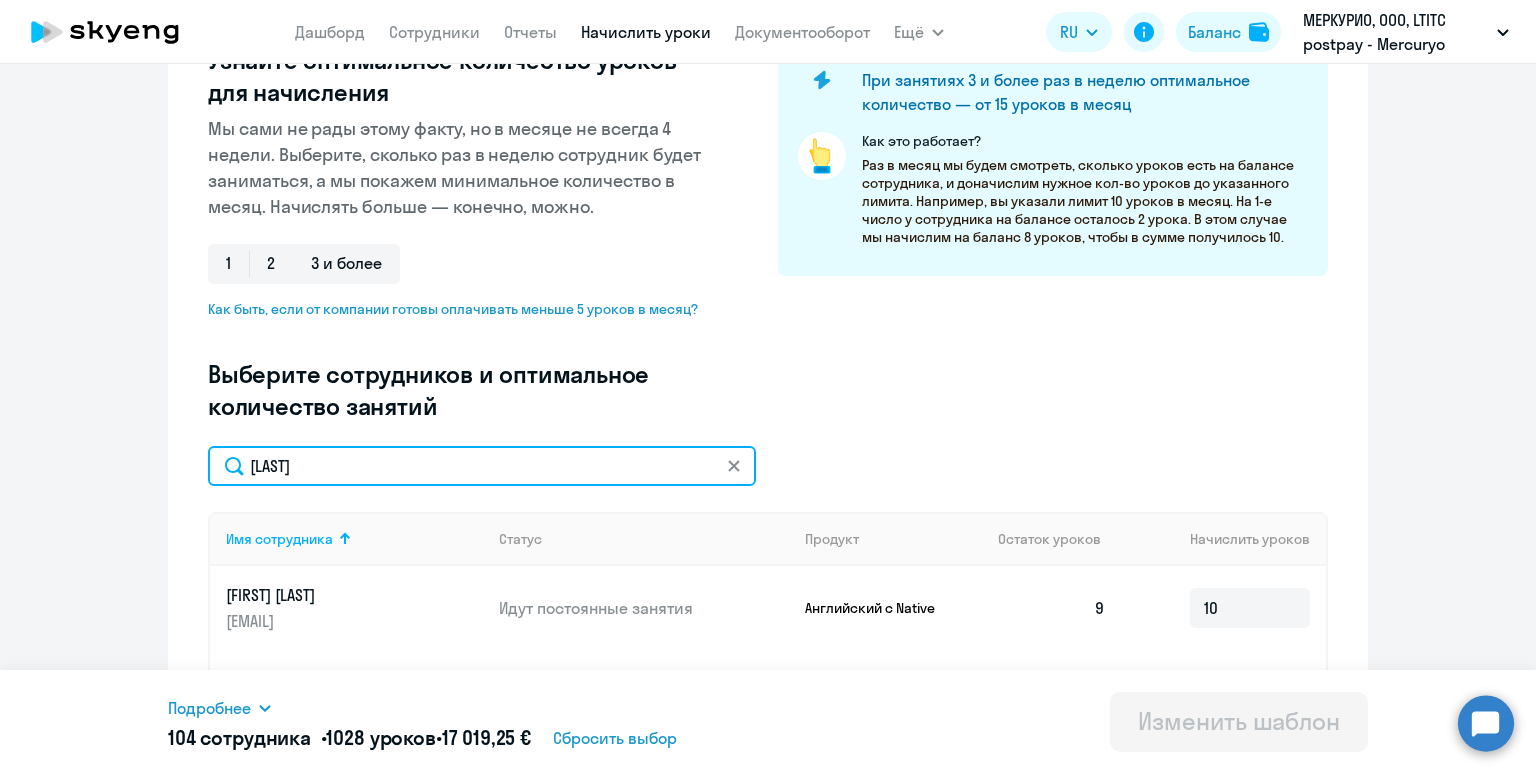 drag, startPoint x: 369, startPoint y: 471, endPoint x: 215, endPoint y: 432, distance: 158.86157 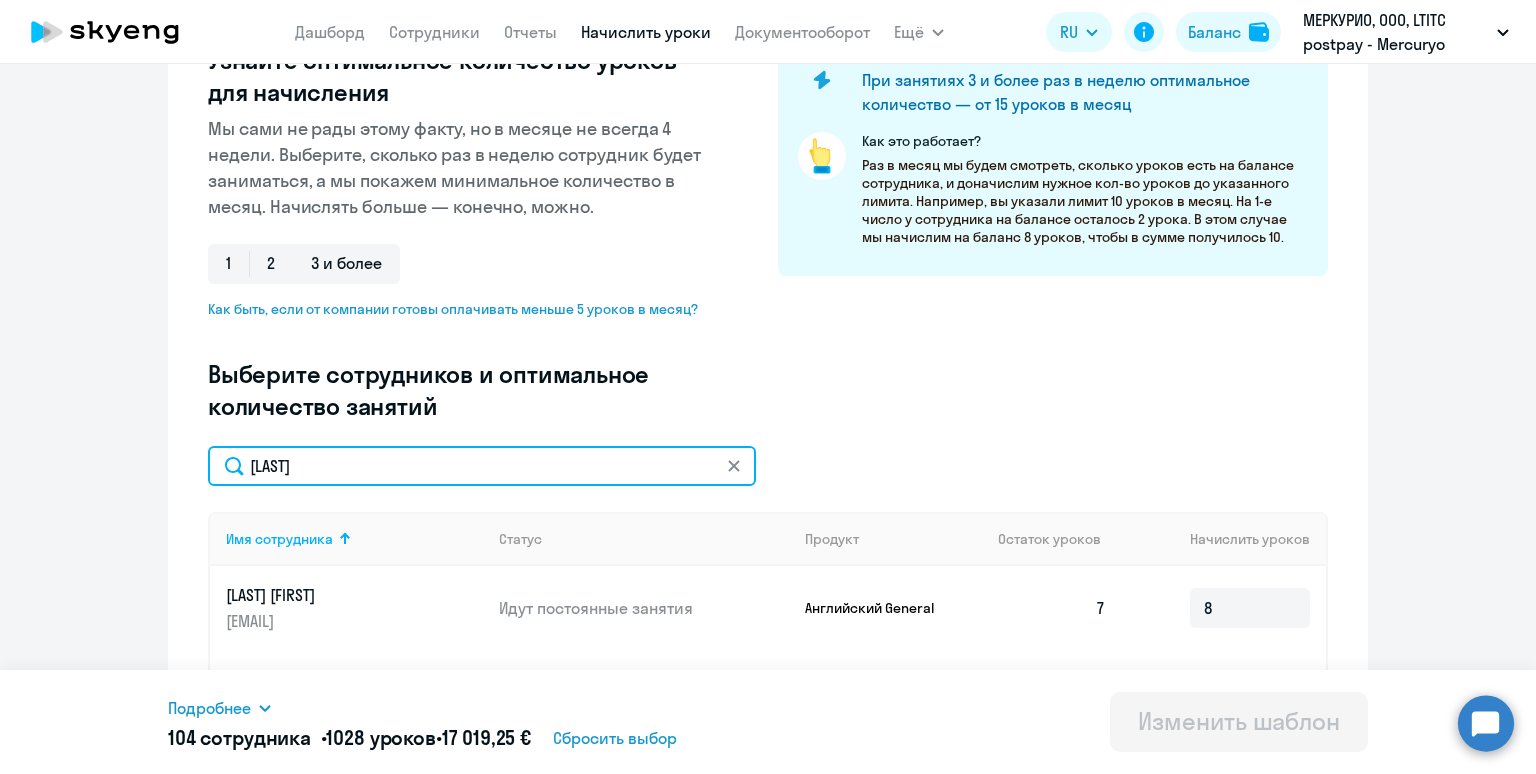 drag, startPoint x: 319, startPoint y: 460, endPoint x: 175, endPoint y: 436, distance: 145.9863 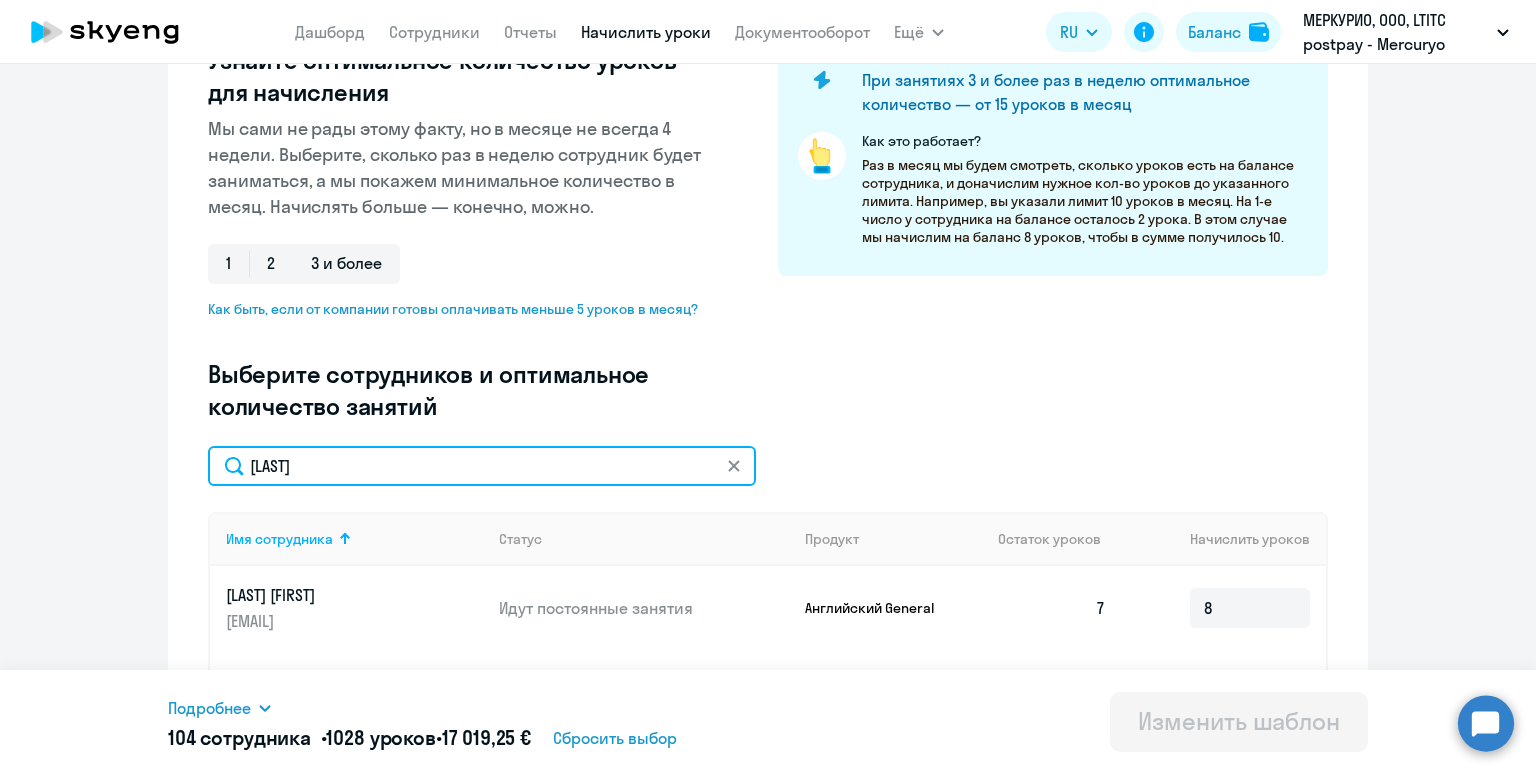 click on "Изменение шаблона Без названия
Дата следующего автоматического начисления:   понедельник, 1 сентября 2025 г. Введите название шаблона Без названия Выберите тип шаблона Автоначисления при нулевом балансе Доначисление каждый месяц Узнайте оптимальное количество уроков для начисления Мы сами не рады этому факту, но в месяце не всегда 4 недели. Выберите, сколько раз в неделю сотрудник будет заниматься, а мы покажем минимальное количество в месяц. Начислять больше — конечно, можно. 1 2 3 и более
Как это работает?
[LAST]
Имя сотрудника   Статус   7  8" 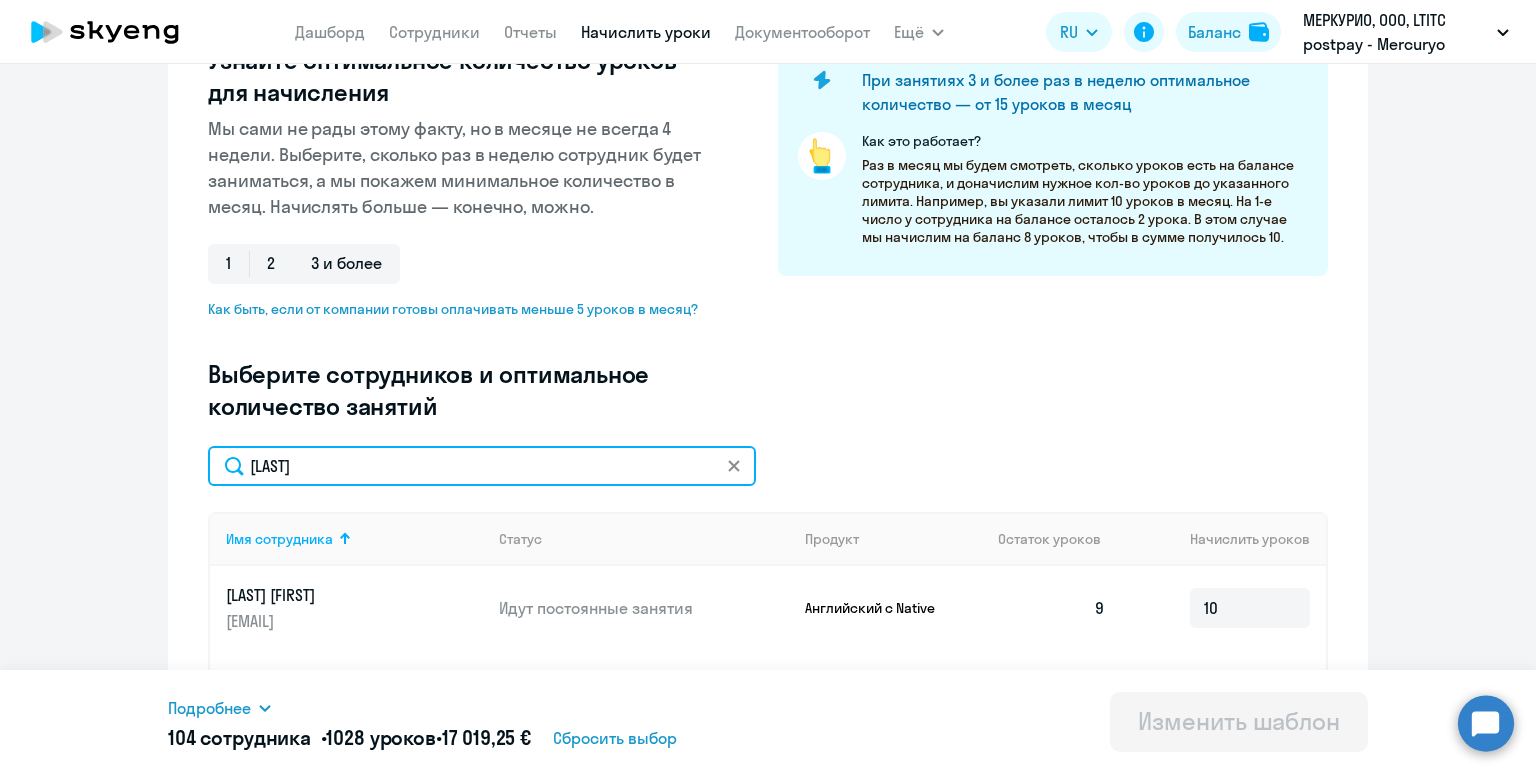 drag, startPoint x: 333, startPoint y: 467, endPoint x: 179, endPoint y: 435, distance: 157.28954 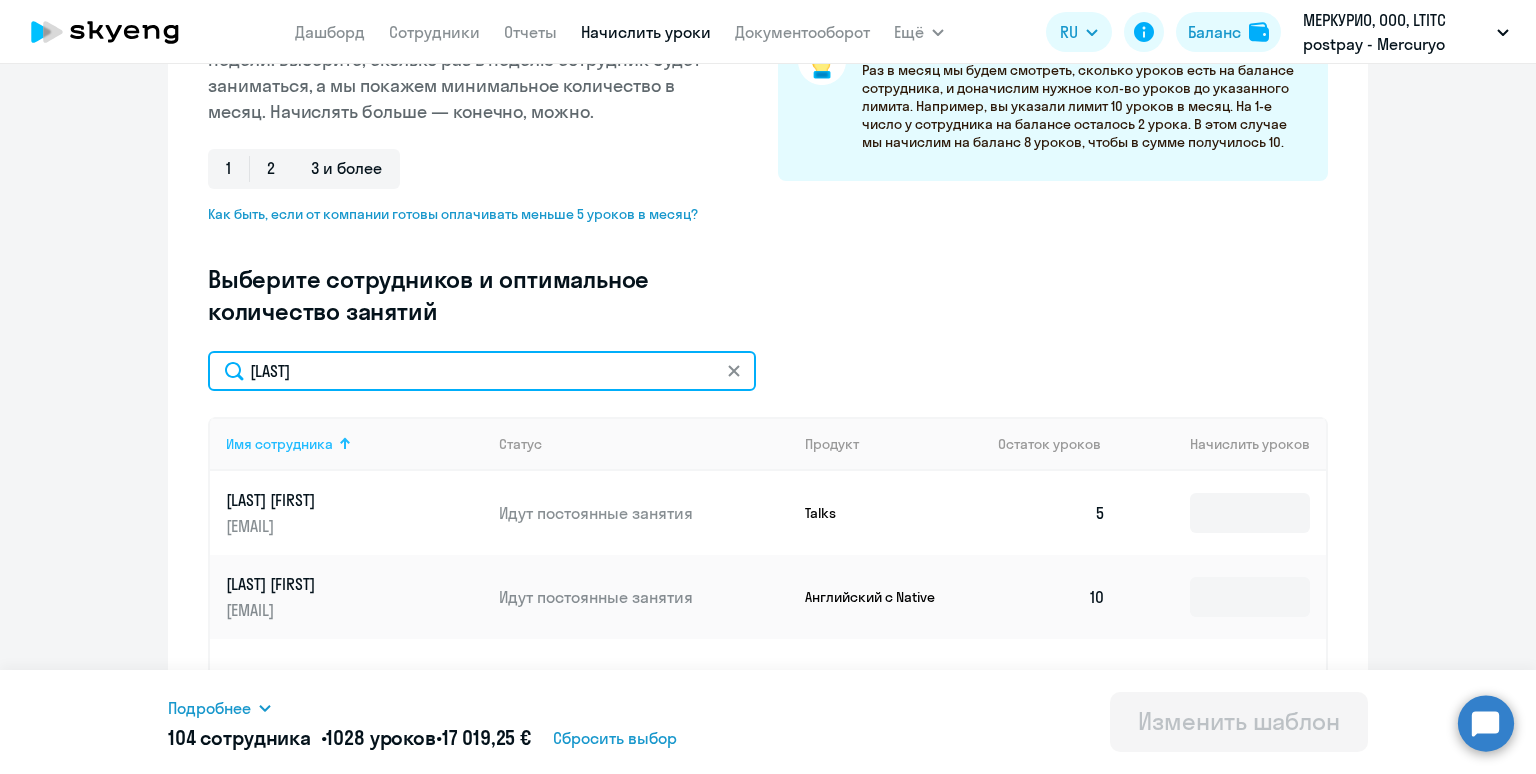 scroll, scrollTop: 440, scrollLeft: 0, axis: vertical 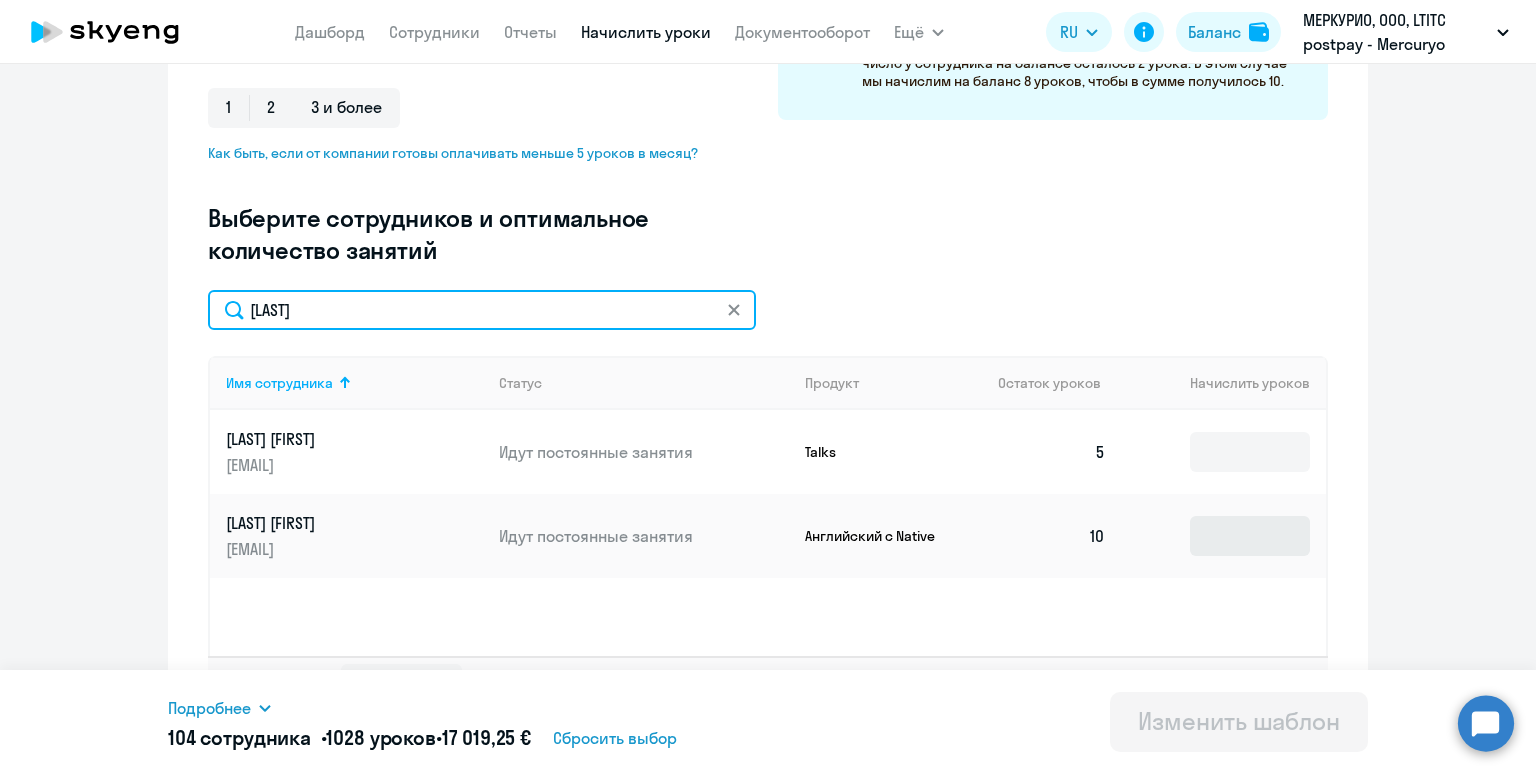 type on "[LAST]" 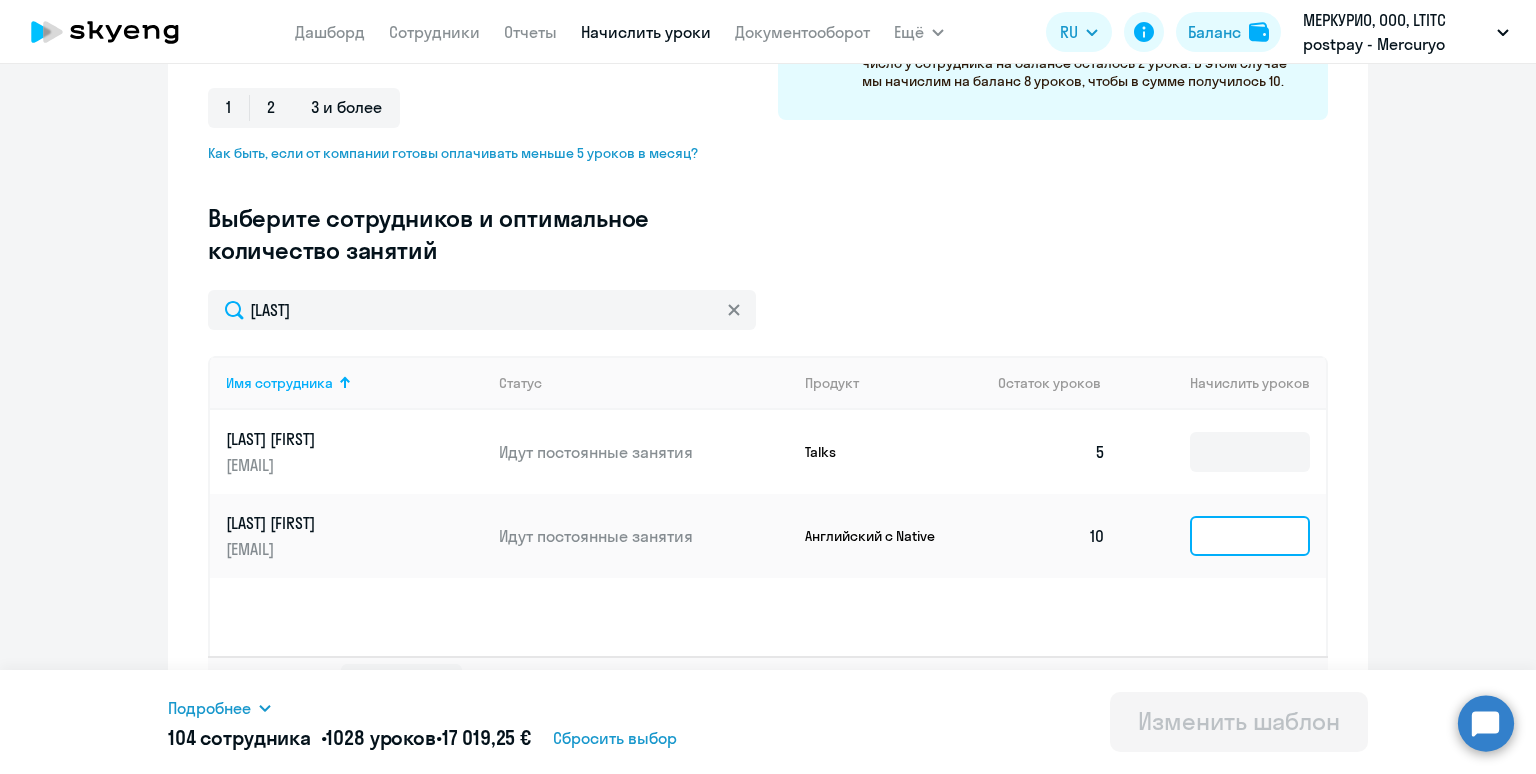 click 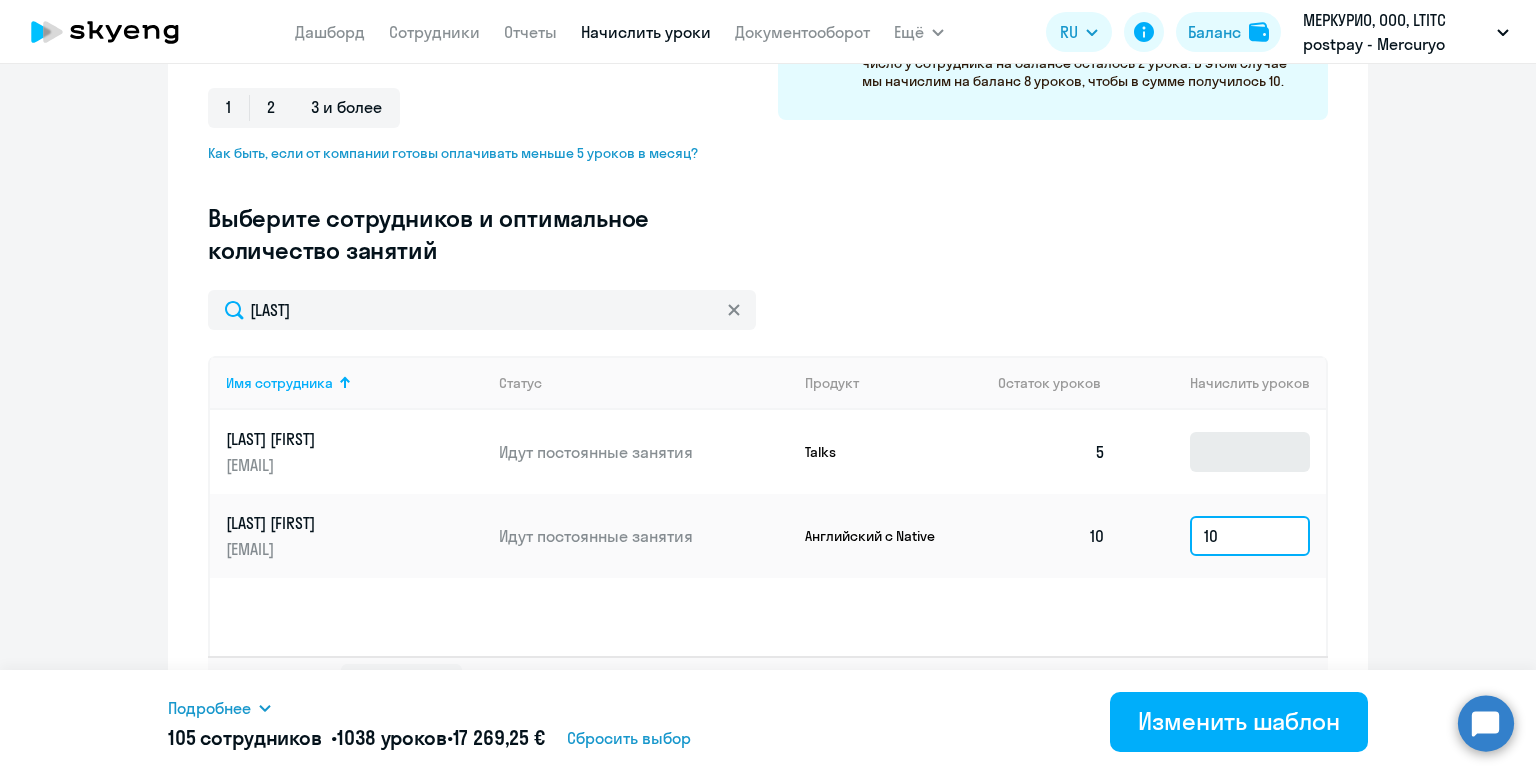 type on "10" 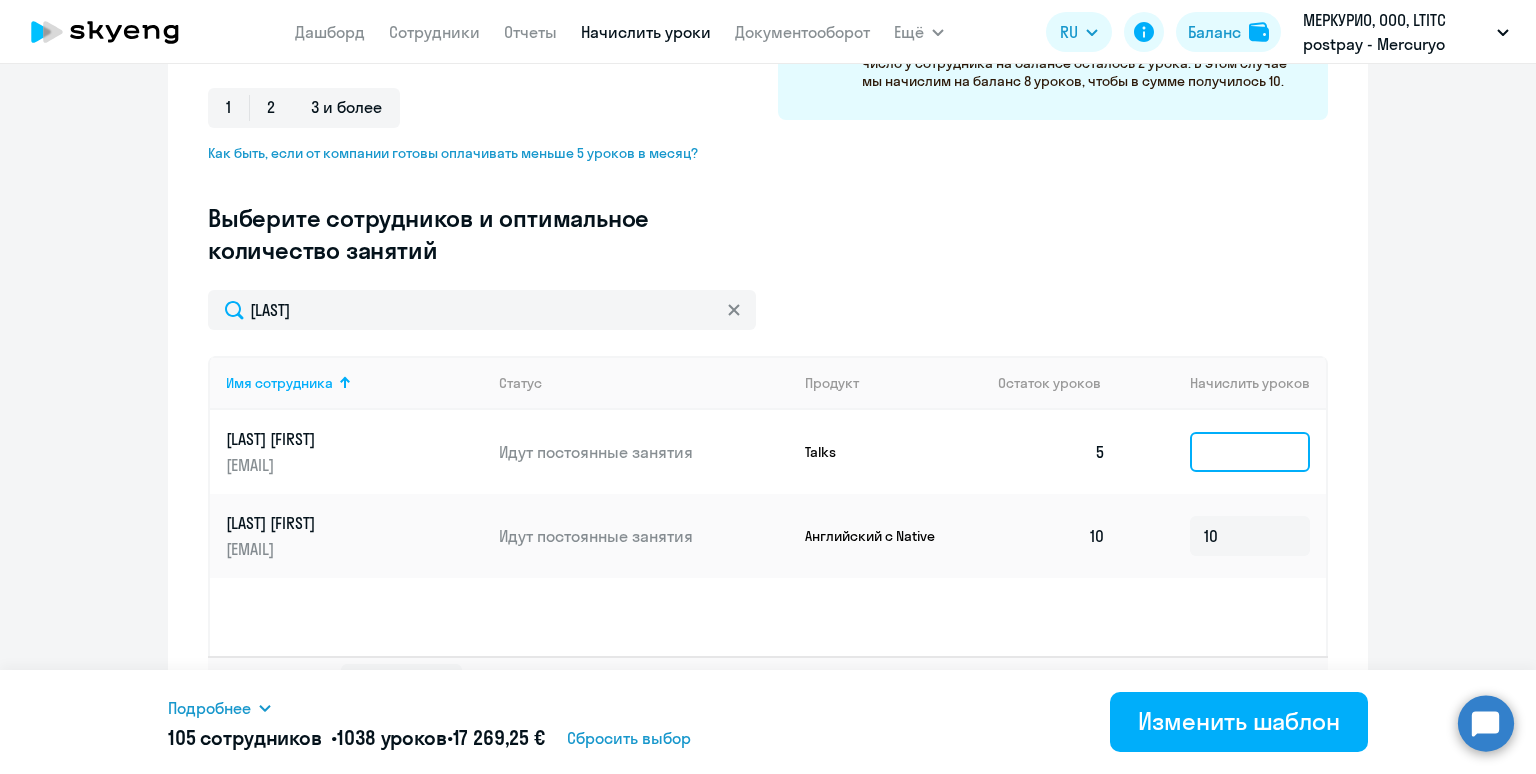 click 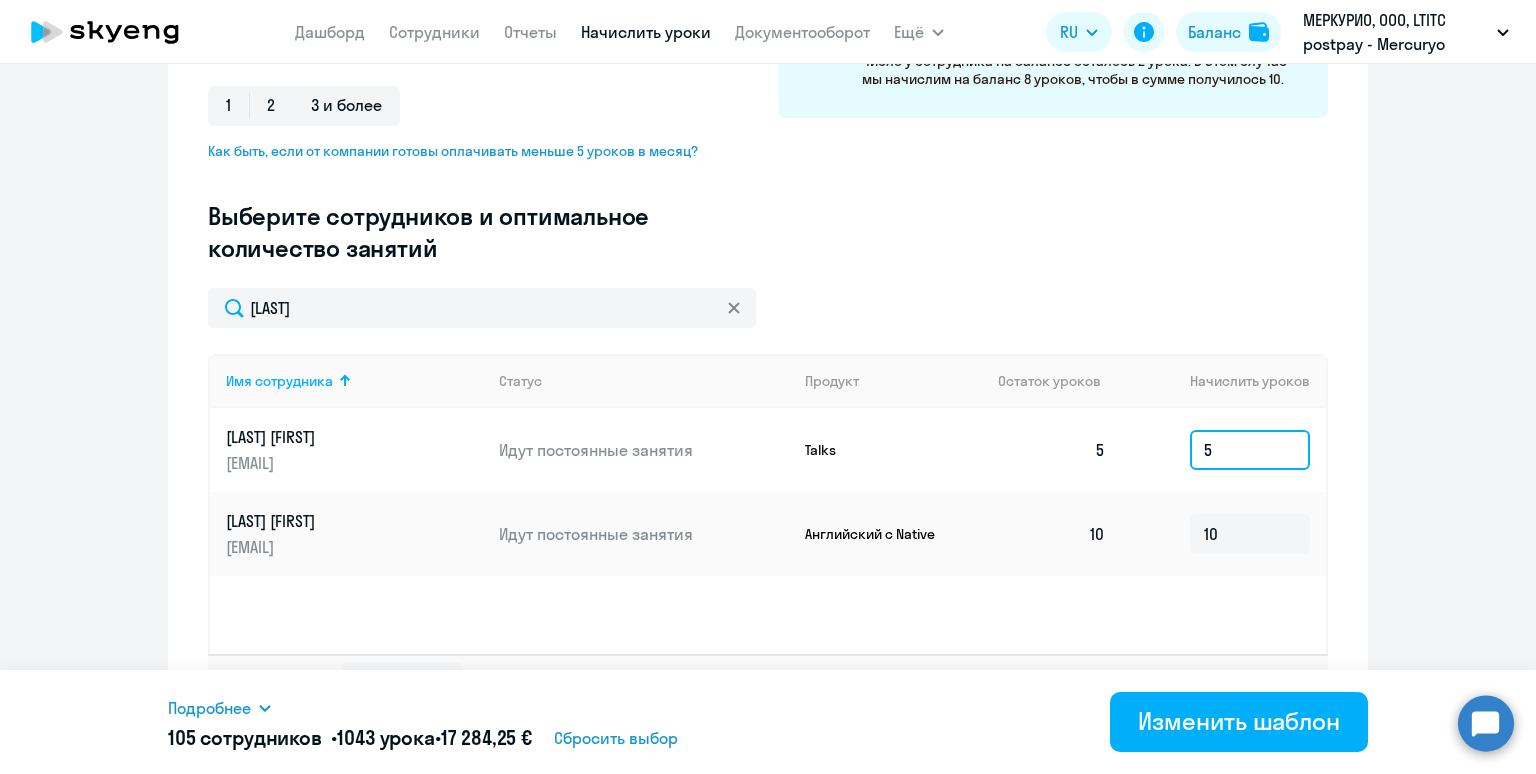 type on "5" 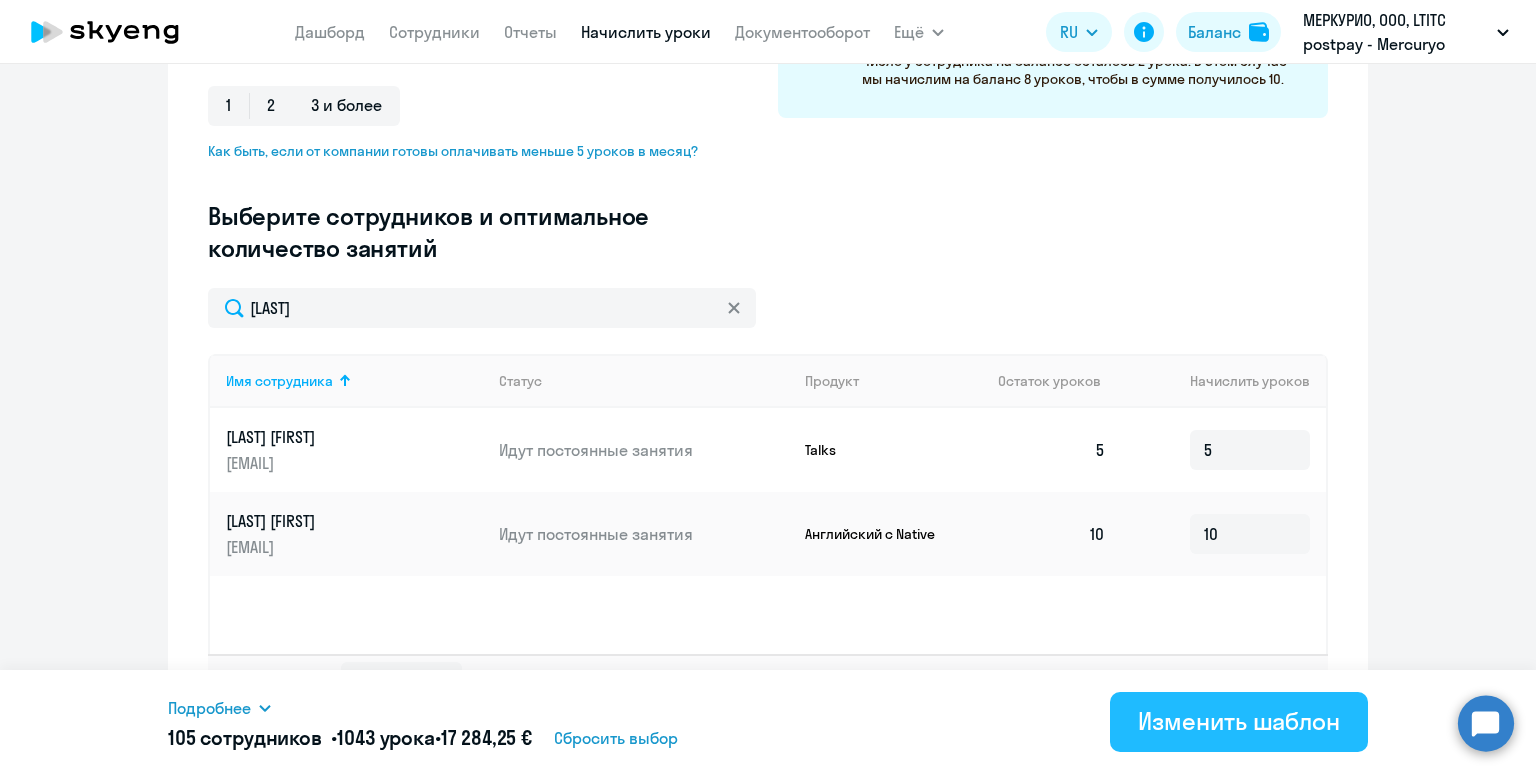 click on "Изменить шаблон" at bounding box center [1239, 721] 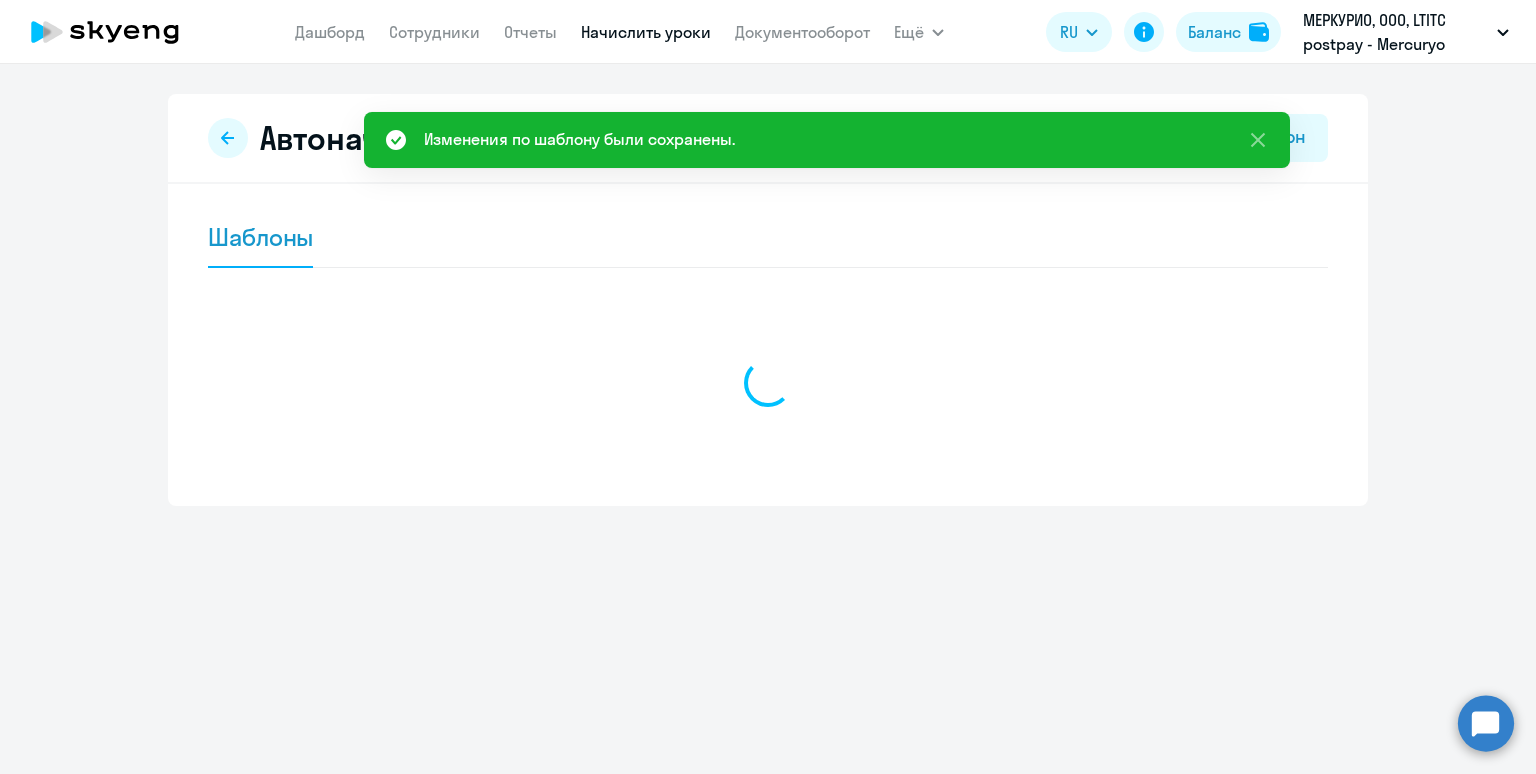 scroll, scrollTop: 0, scrollLeft: 0, axis: both 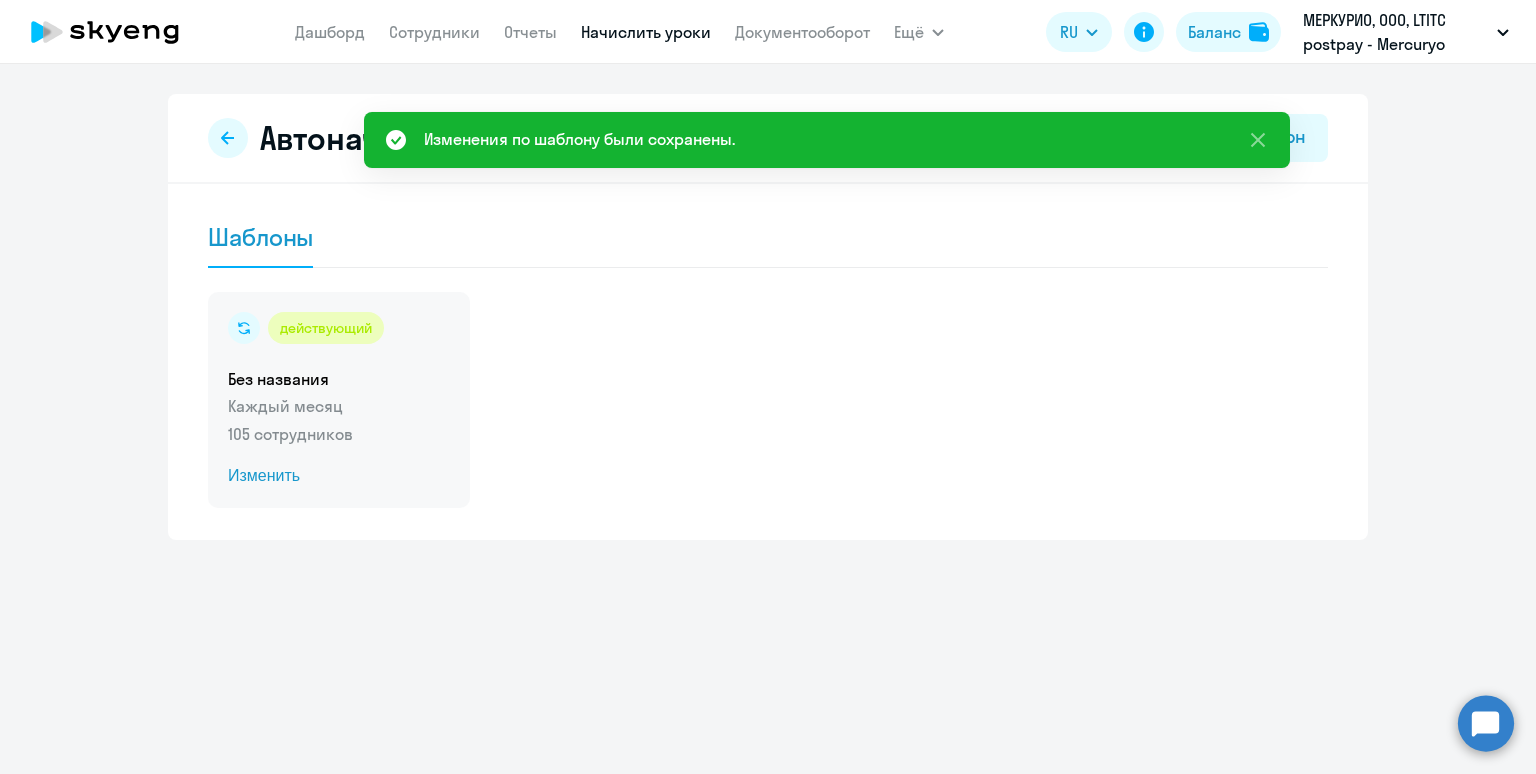 click on "Без названия" 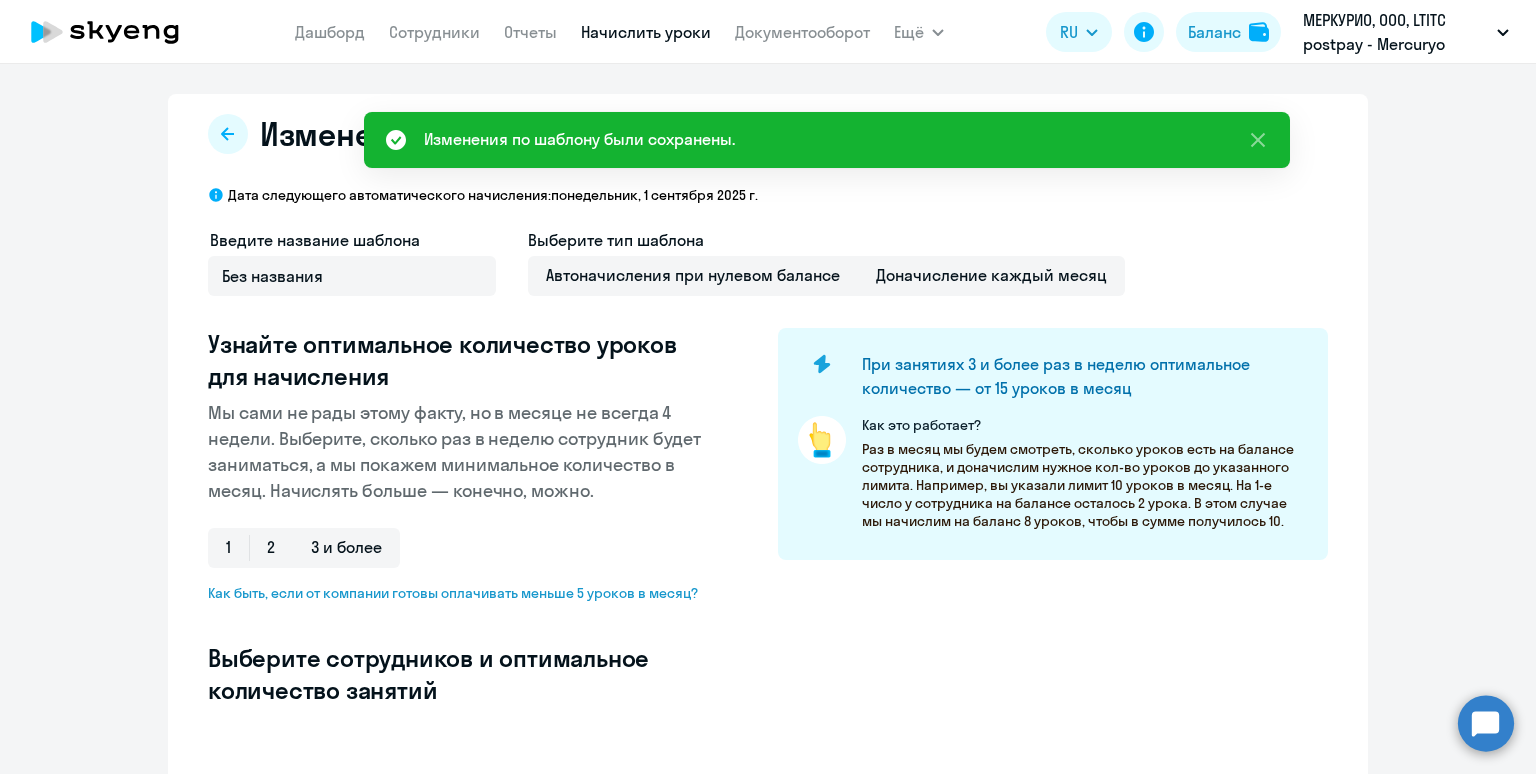 select on "10" 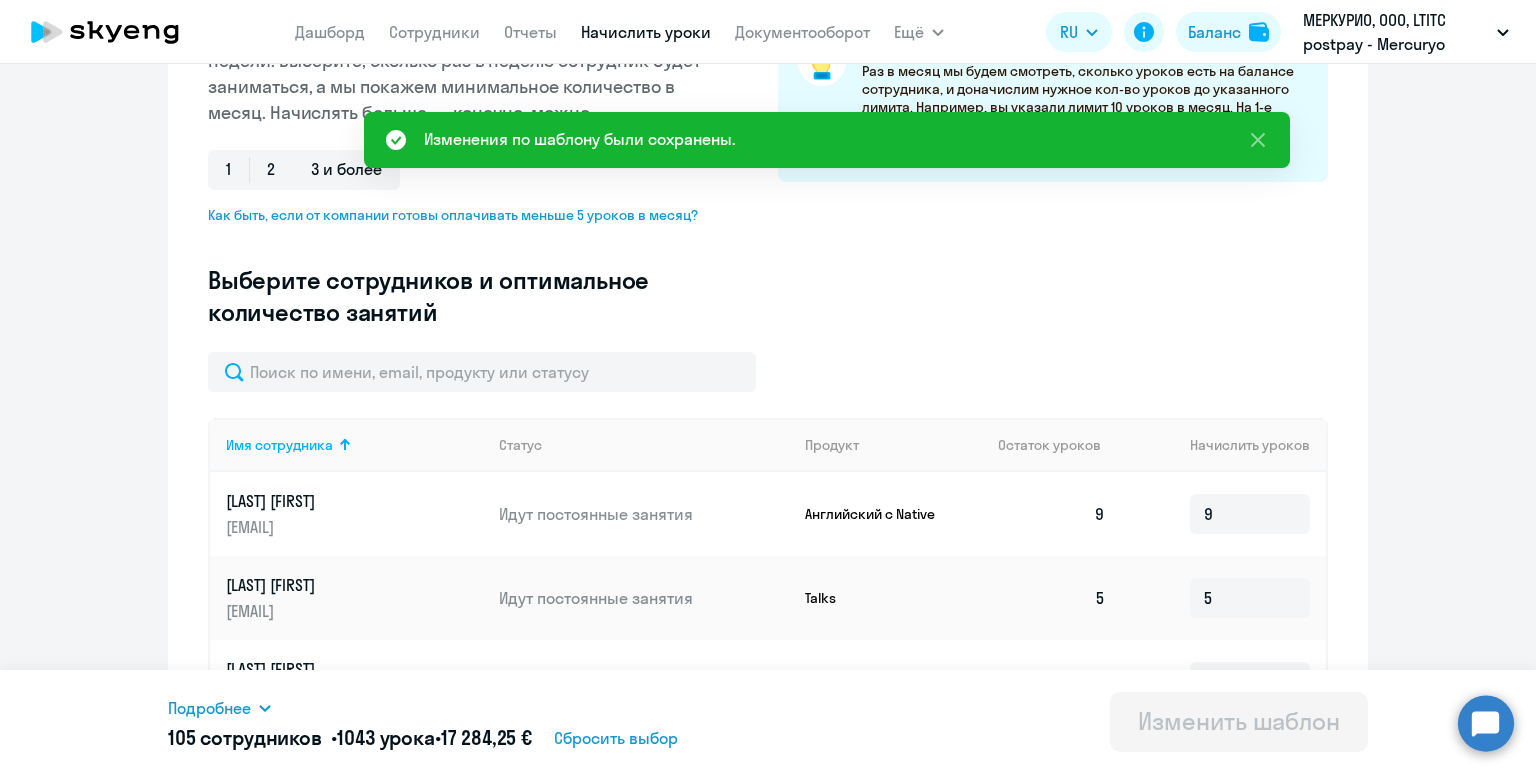 scroll, scrollTop: 402, scrollLeft: 0, axis: vertical 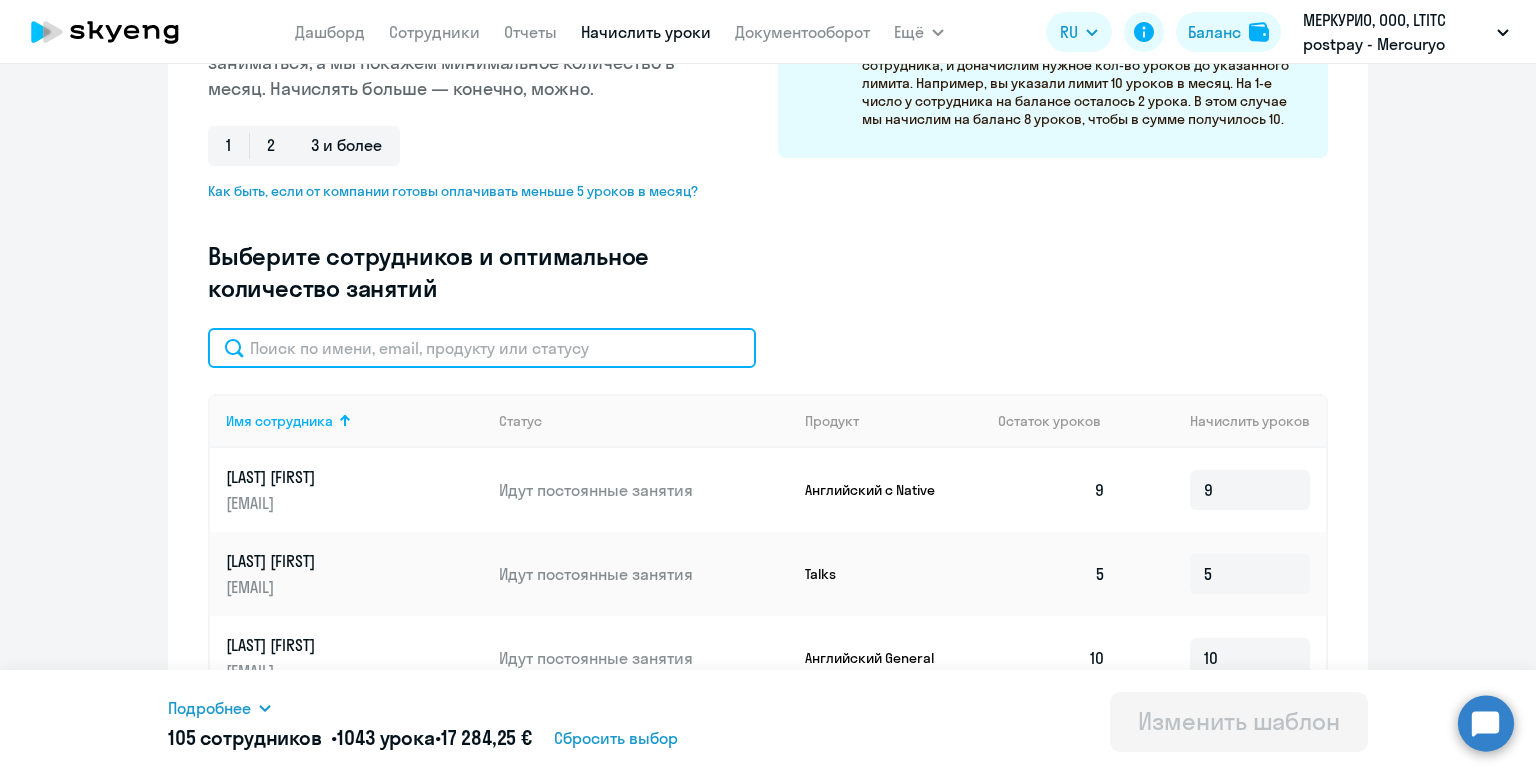 click 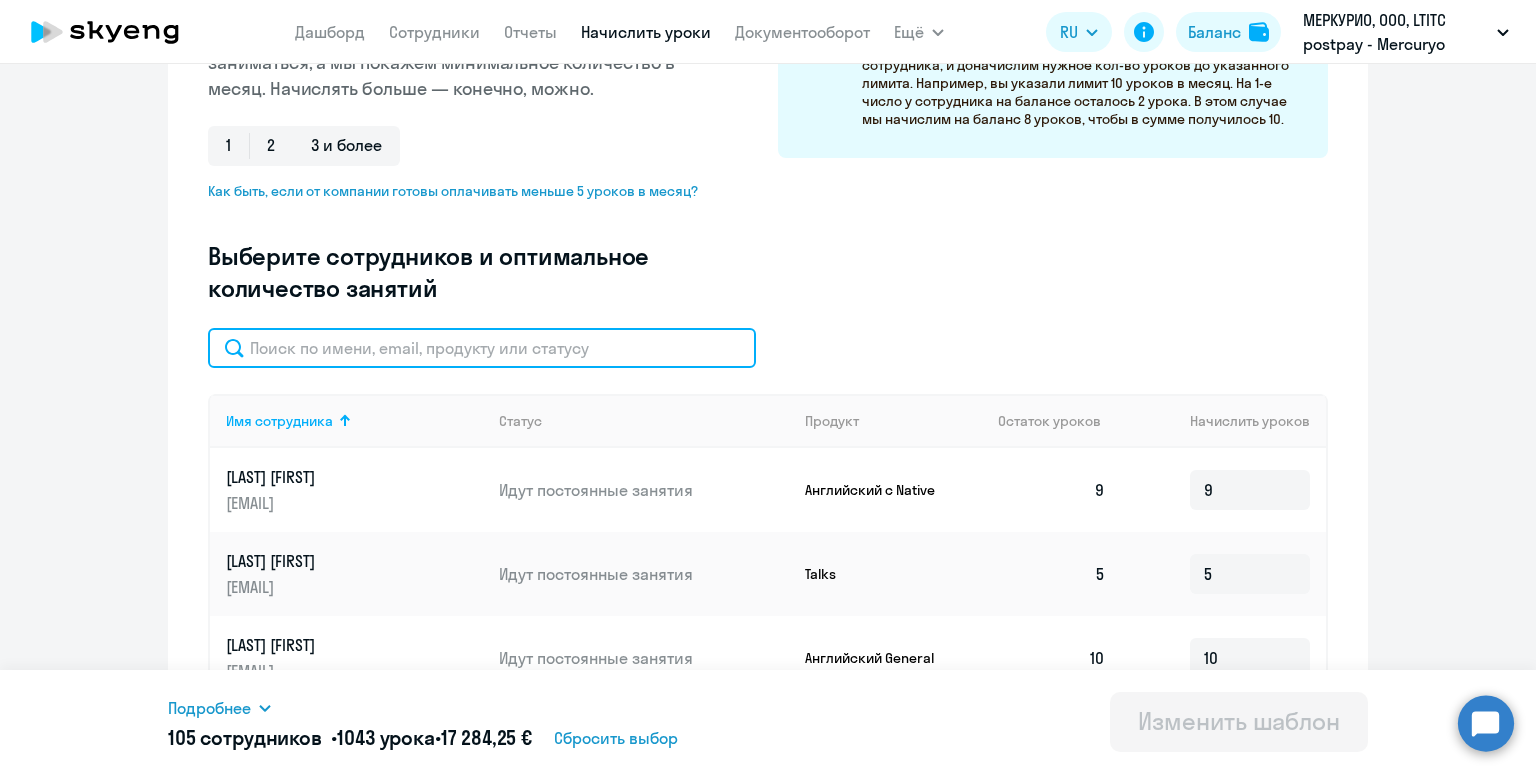 paste on "[LAST]" 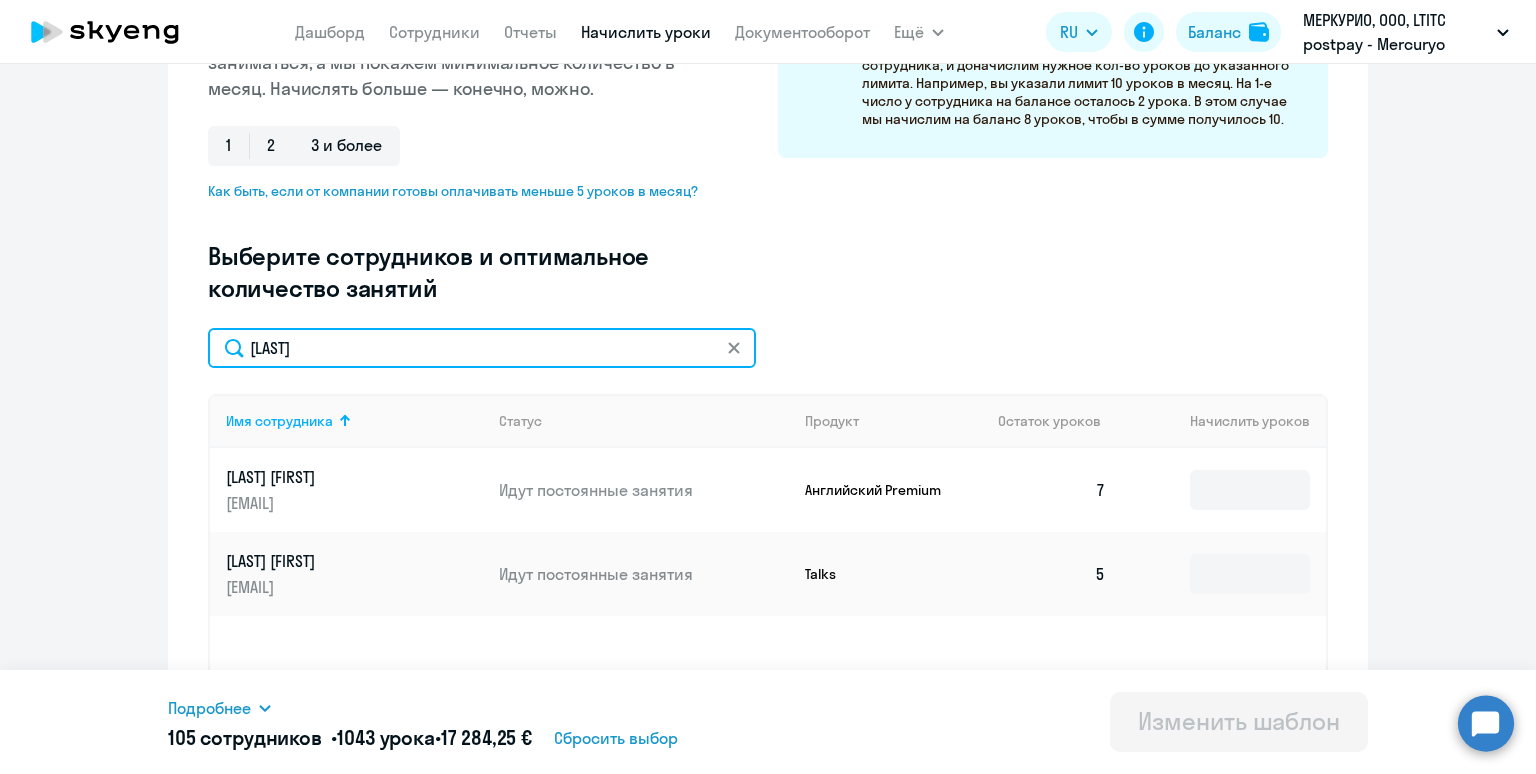 type on "[LAST]" 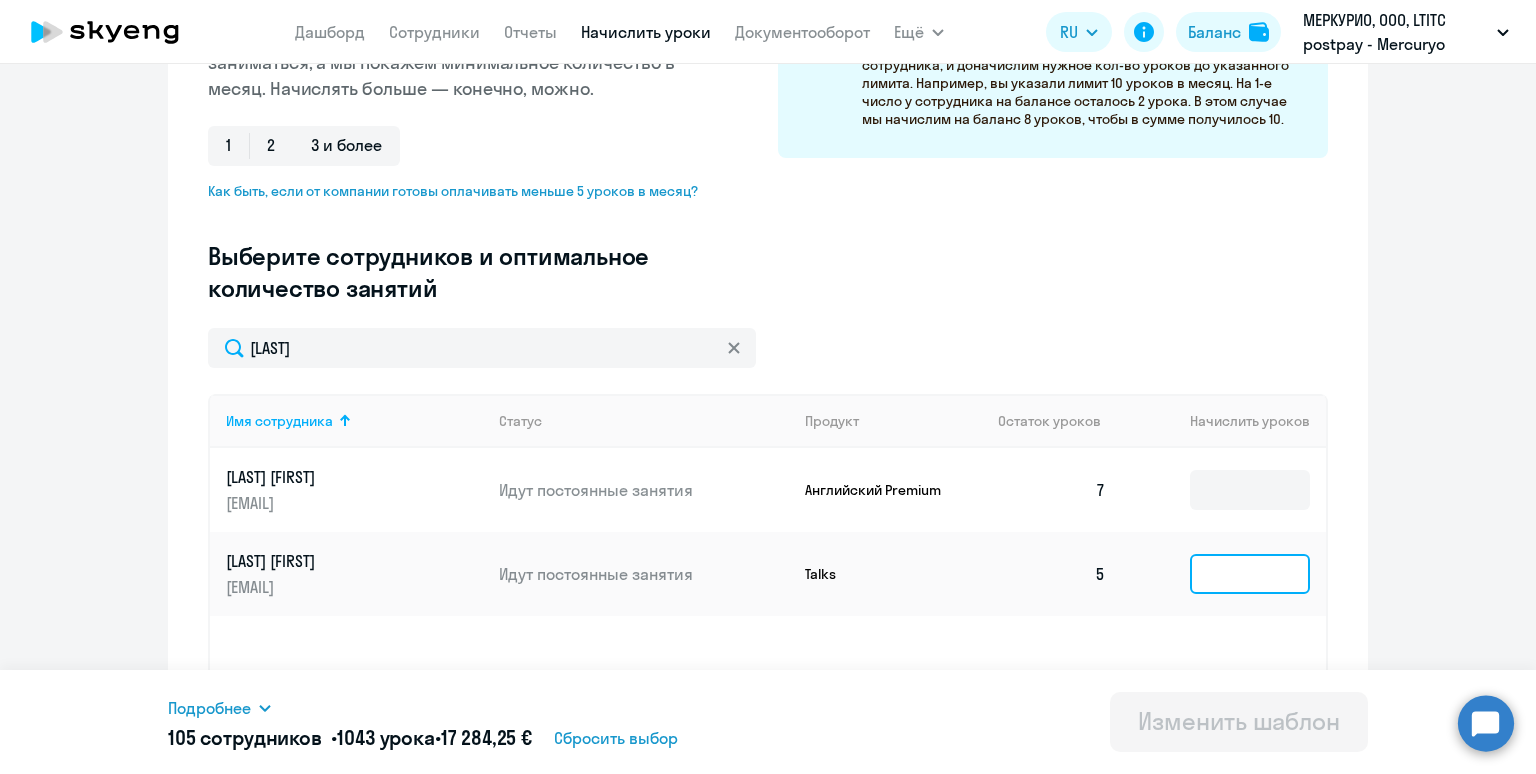 click 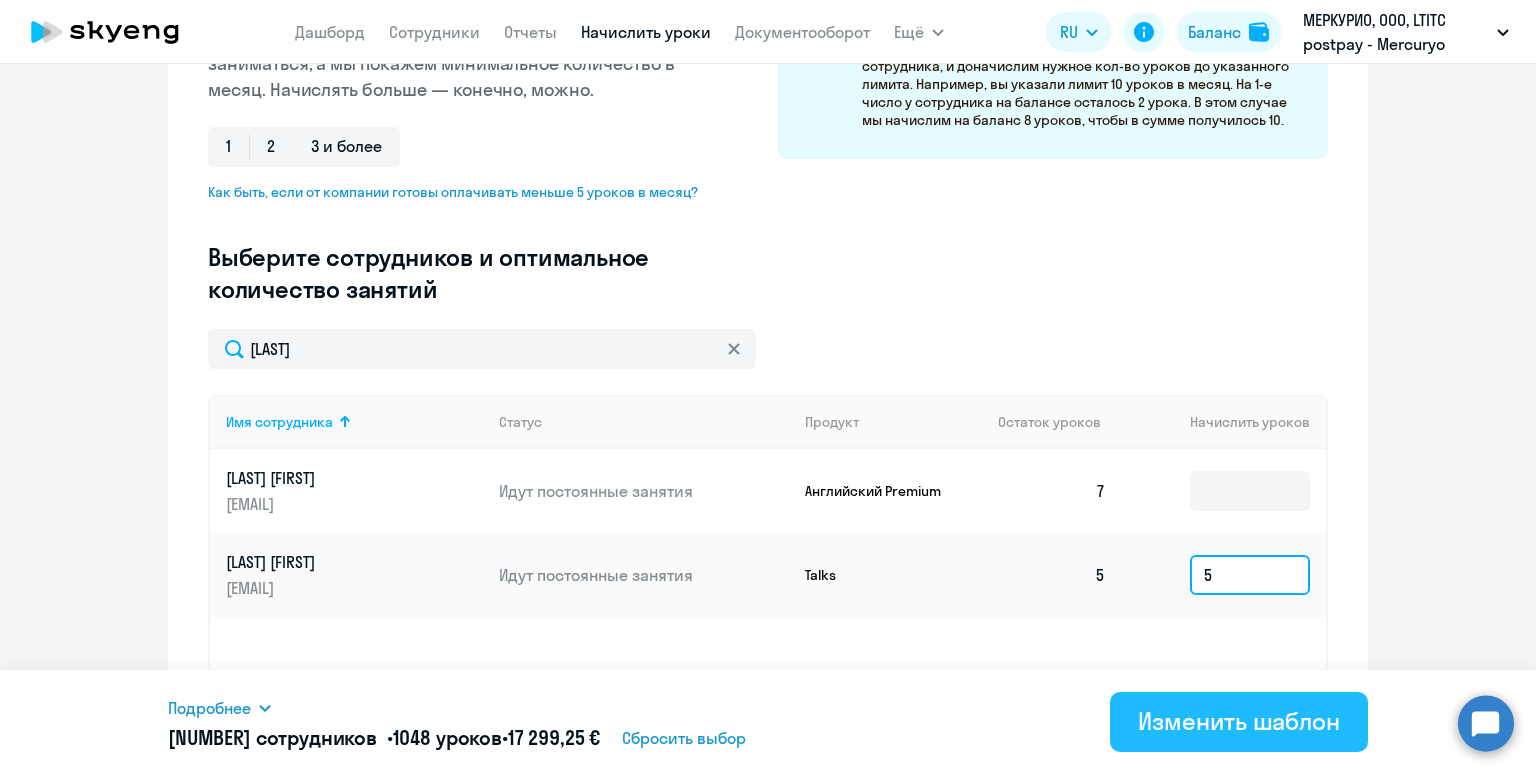 type on "5" 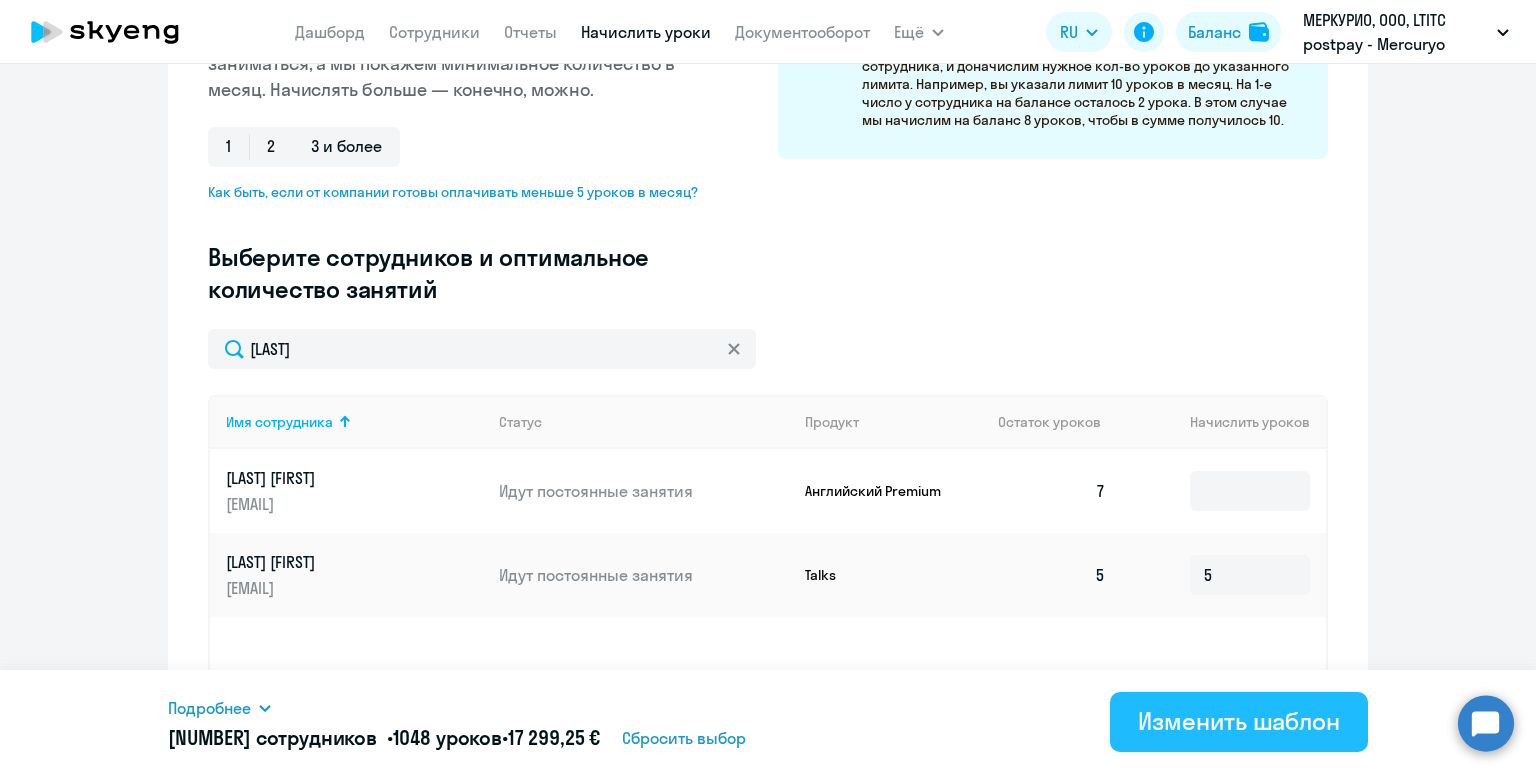 click on "Изменить шаблон" at bounding box center (1239, 721) 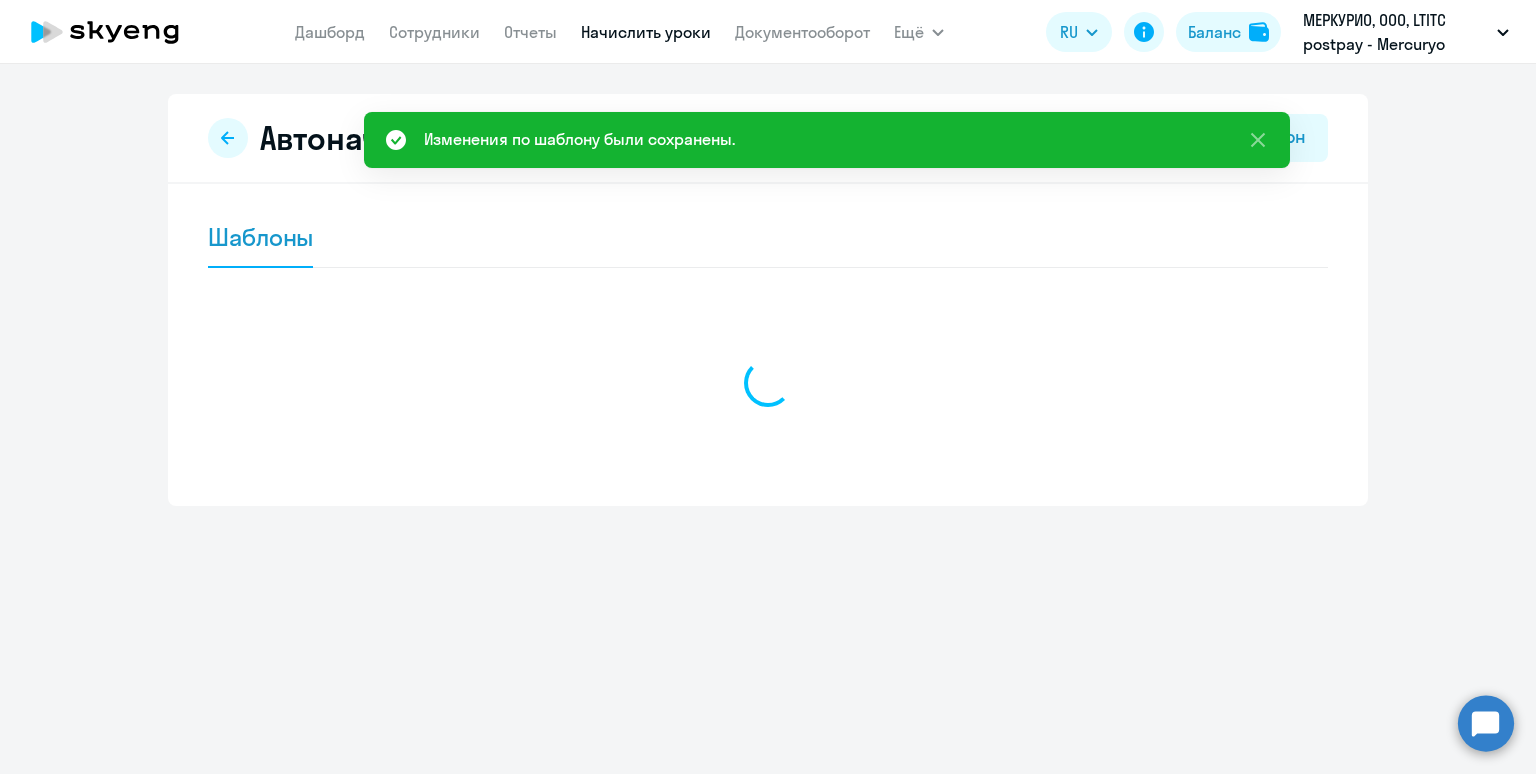 scroll, scrollTop: 0, scrollLeft: 0, axis: both 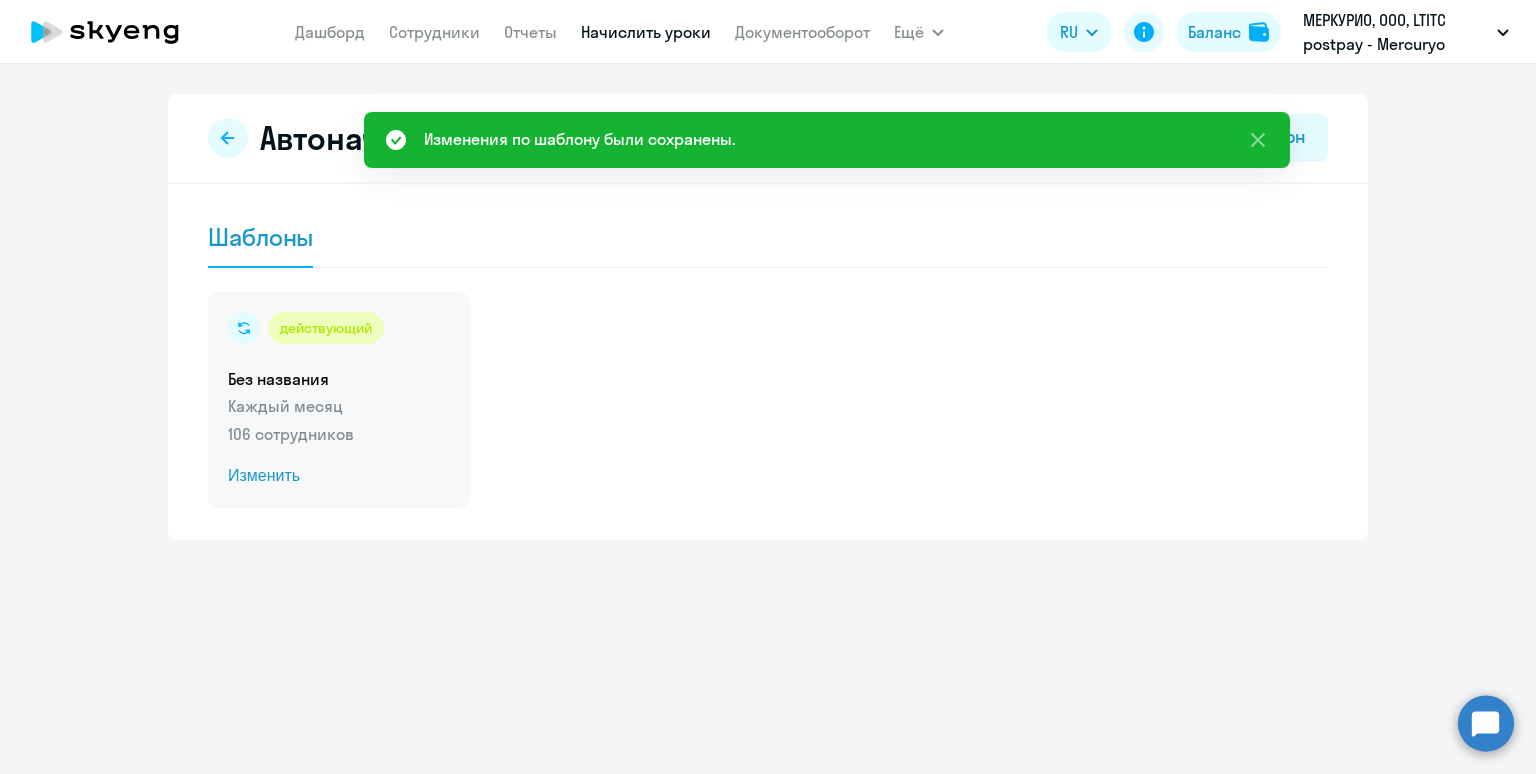 click on "действующий" 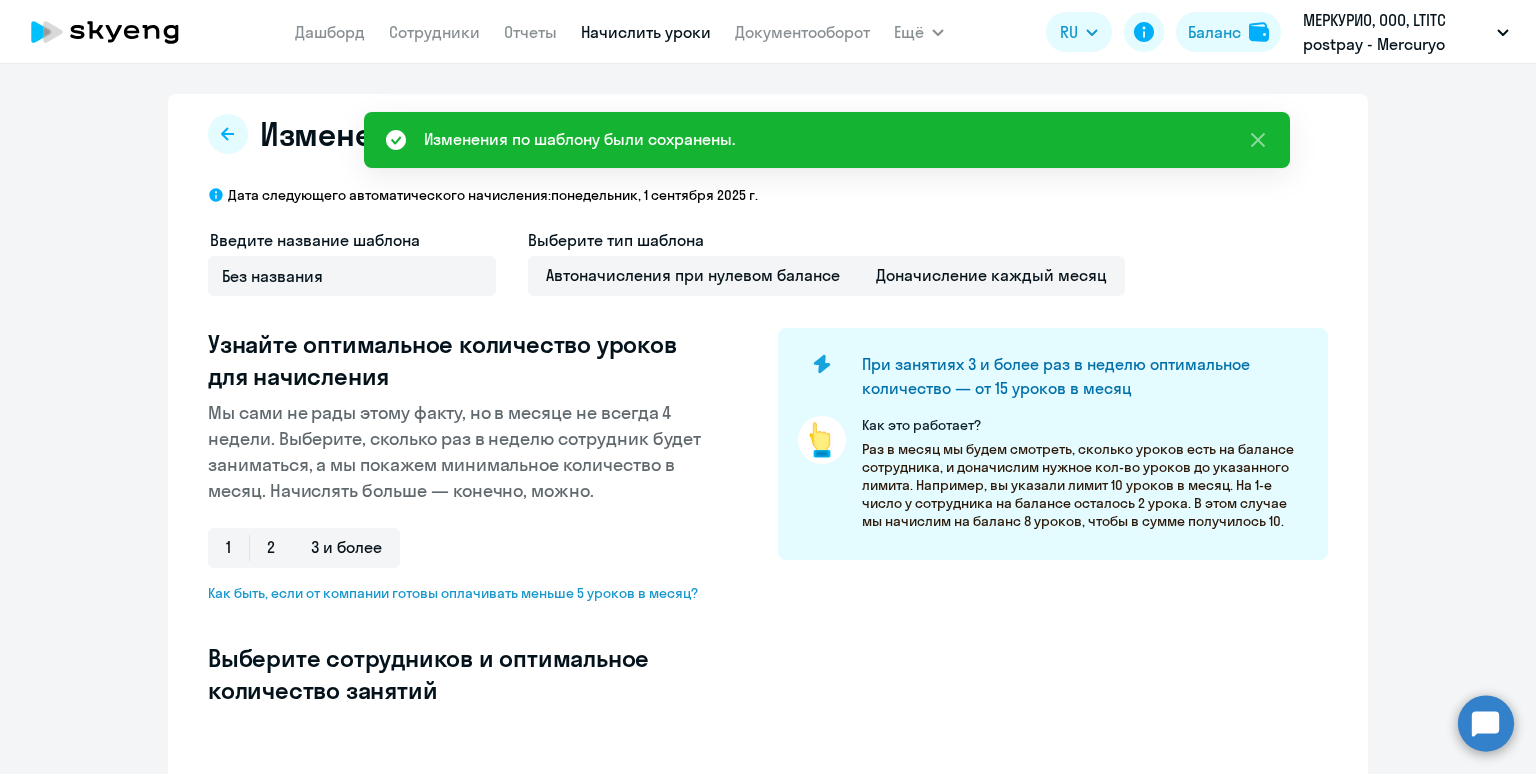 select on "10" 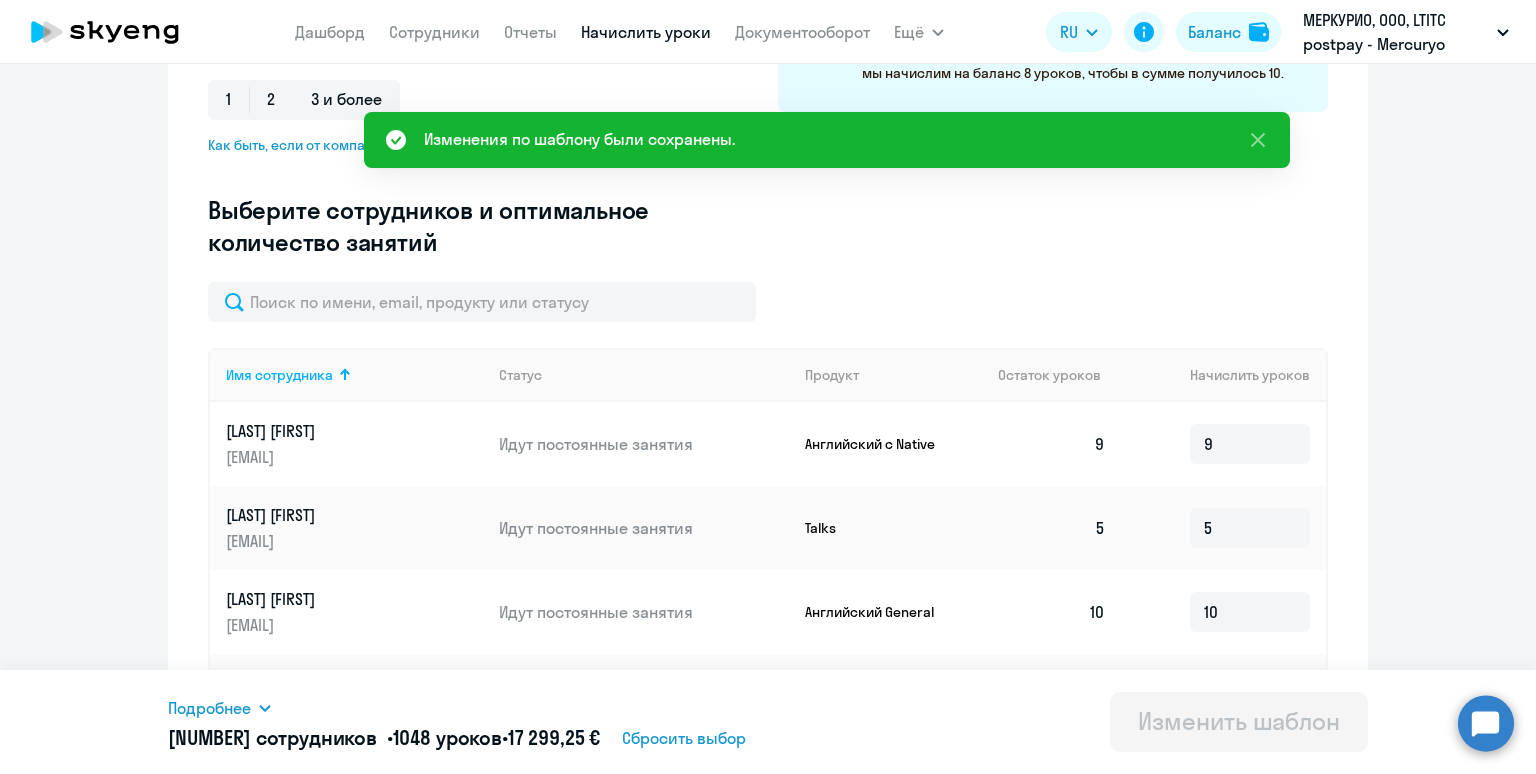 scroll, scrollTop: 449, scrollLeft: 0, axis: vertical 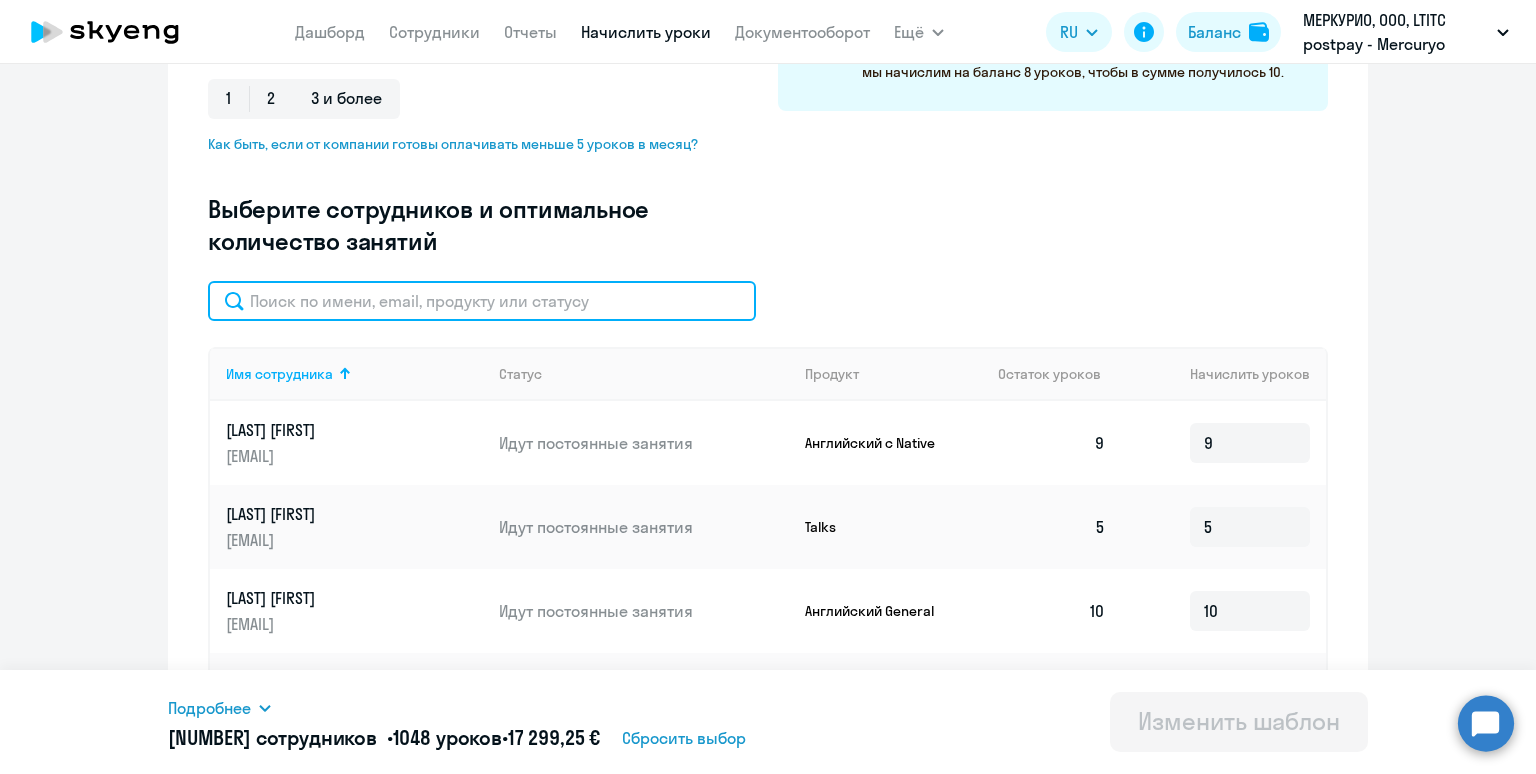 click 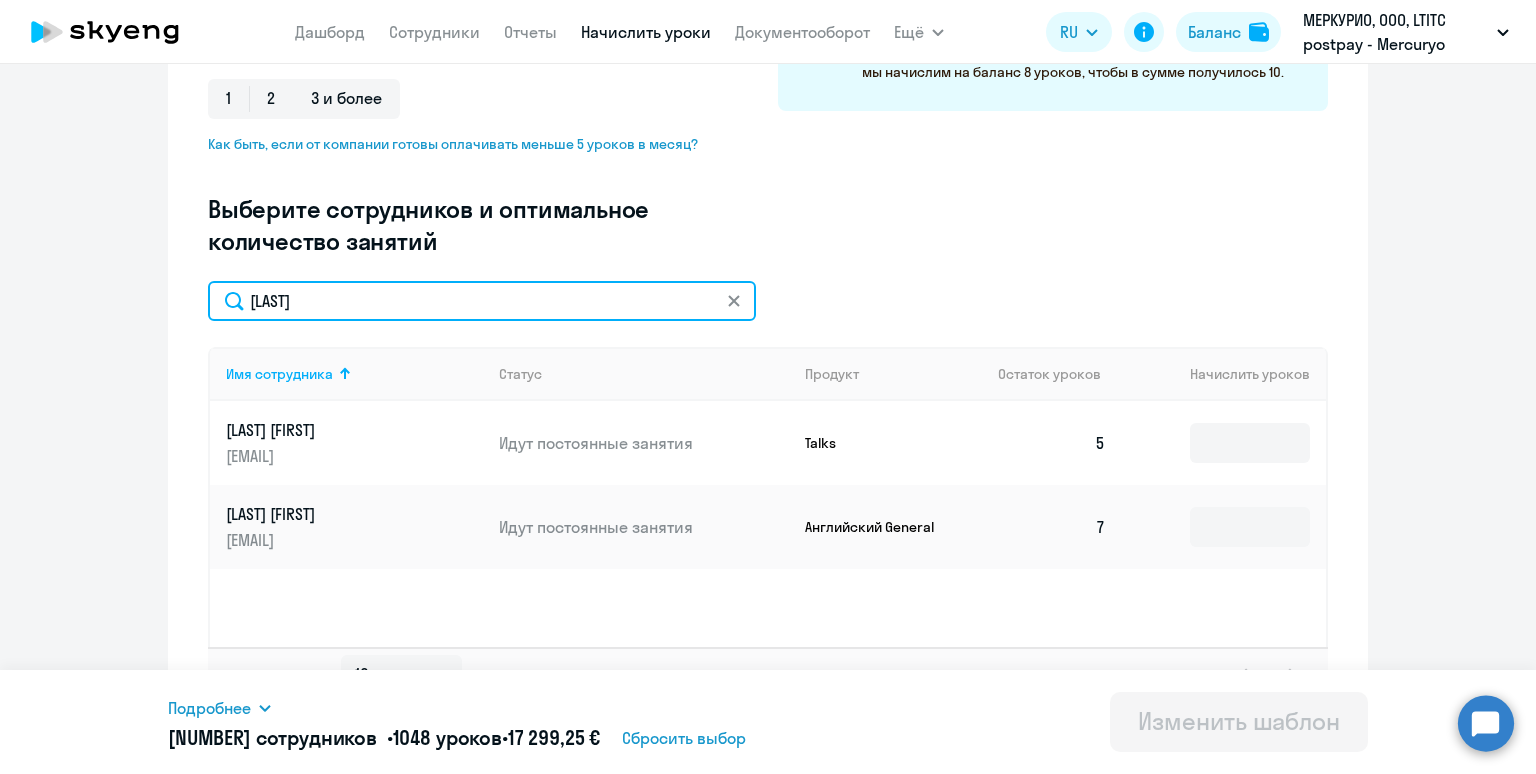 type on "[LAST]" 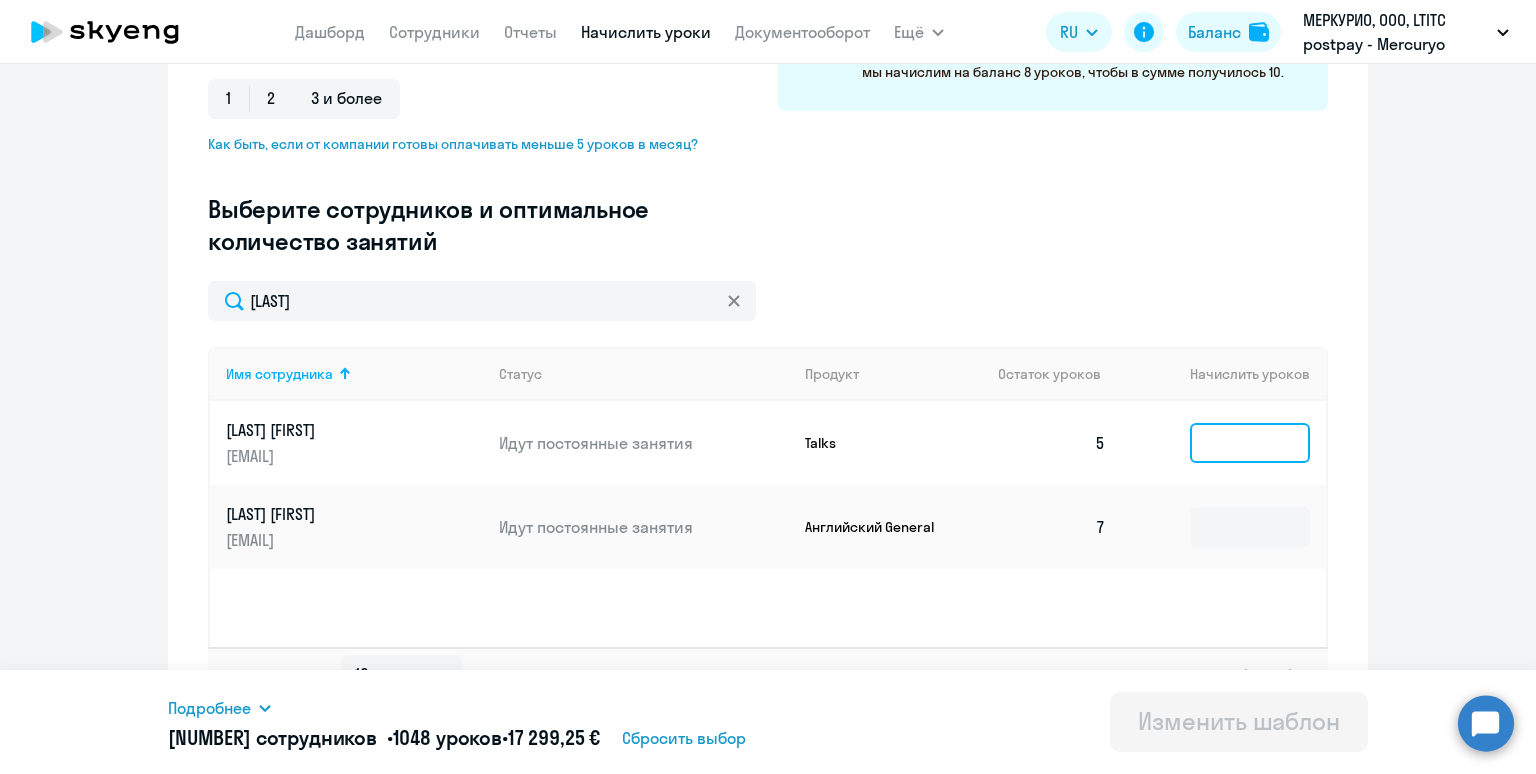 click 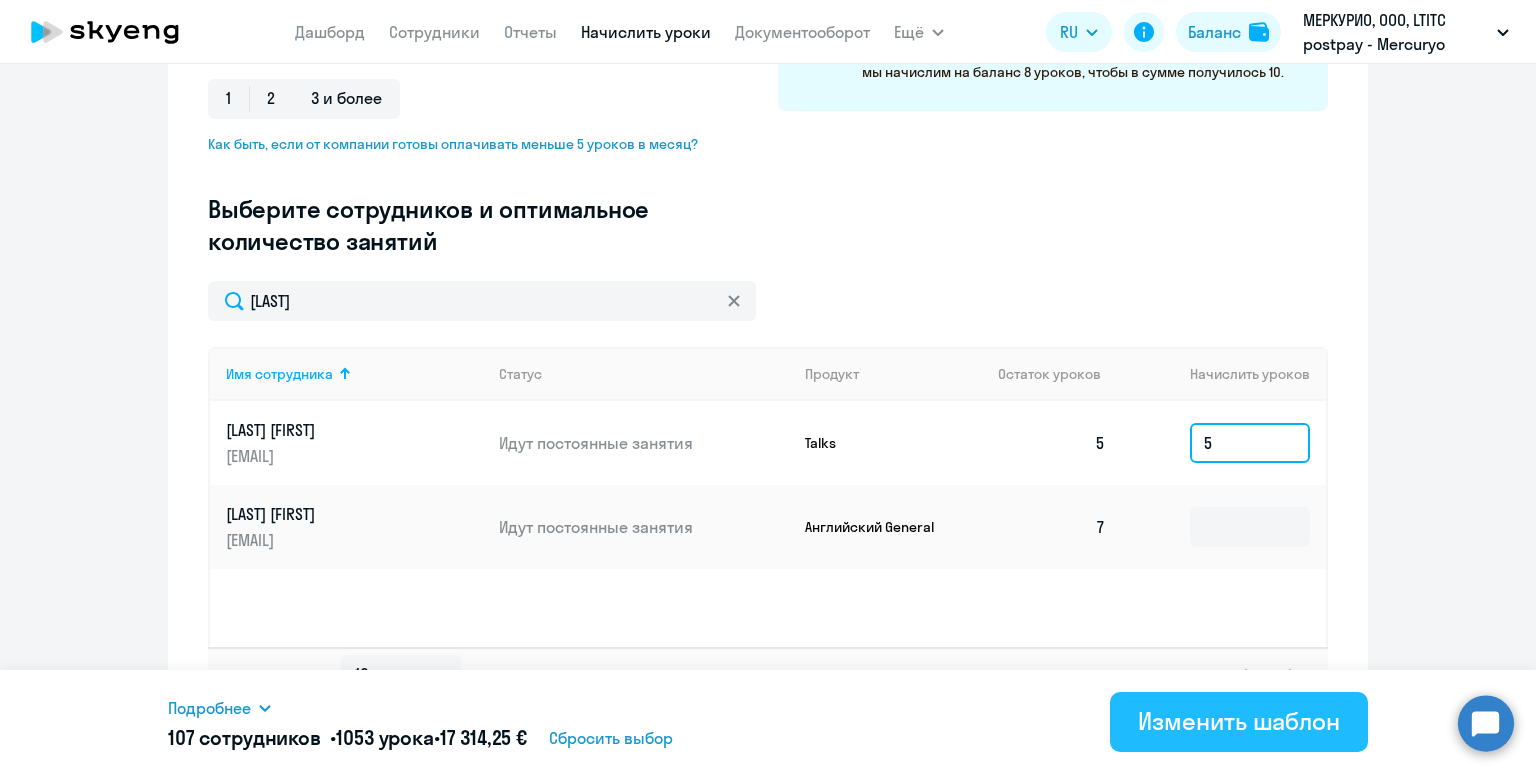 type on "5" 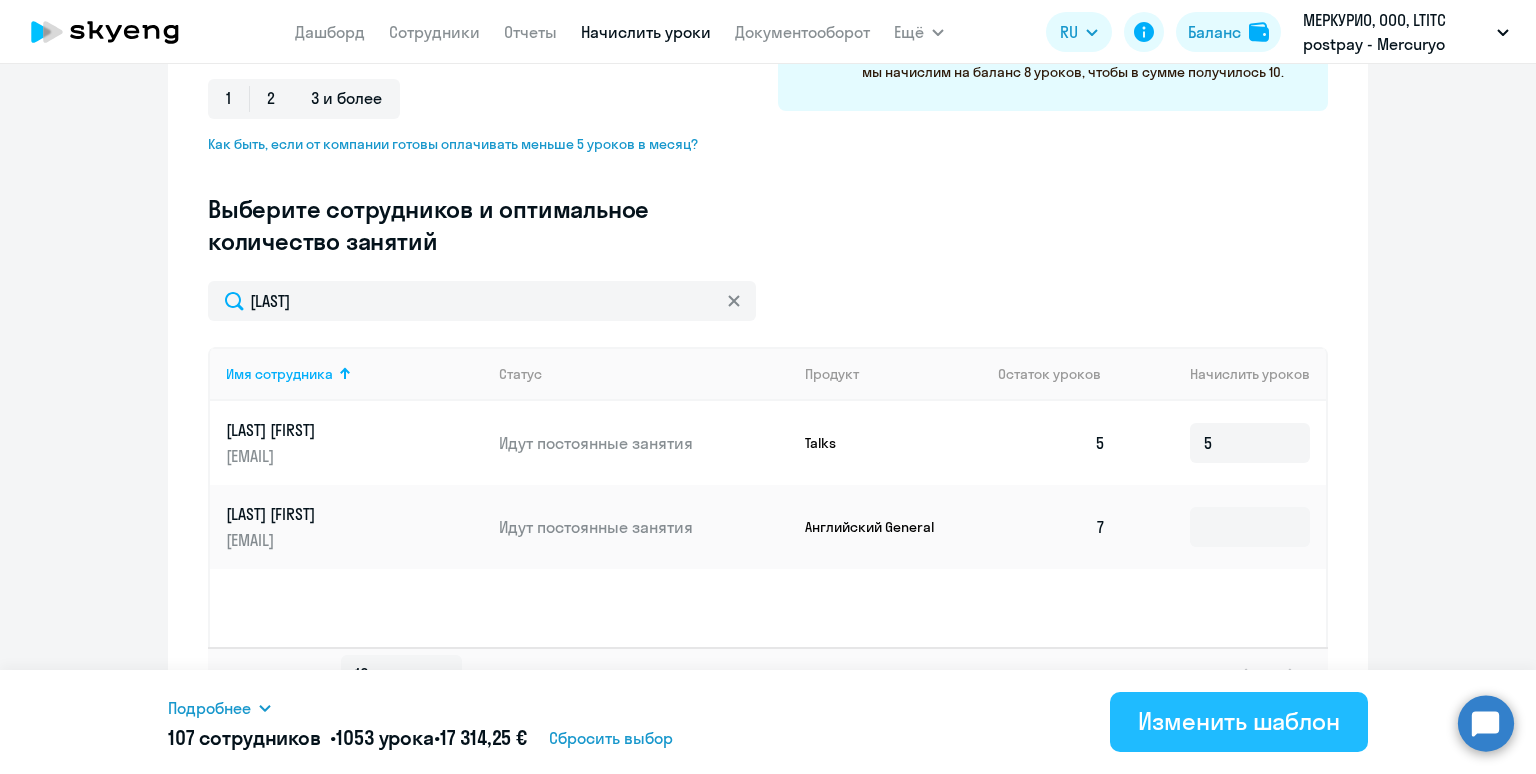 click on "Изменить шаблон" at bounding box center [1239, 722] 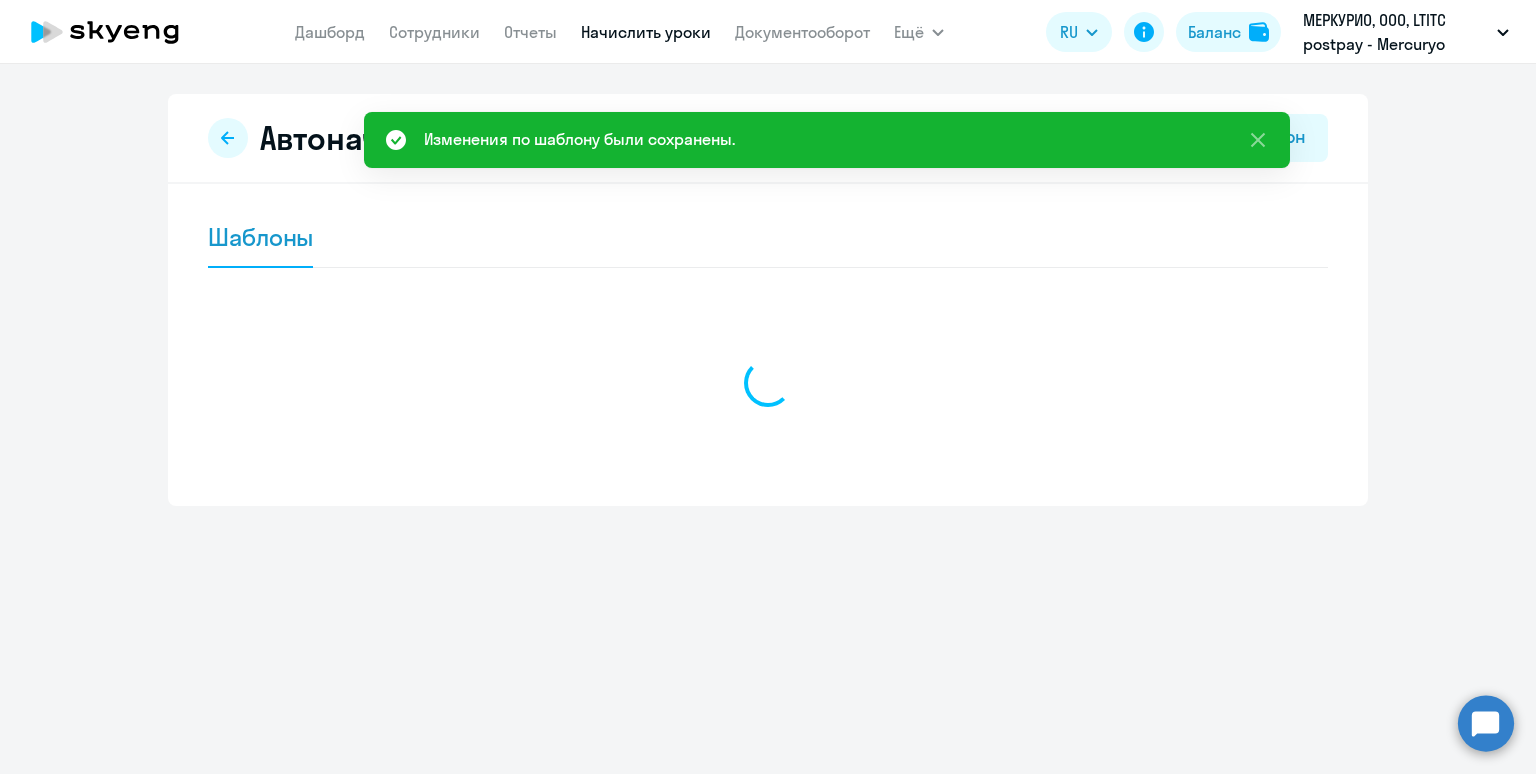 scroll, scrollTop: 0, scrollLeft: 0, axis: both 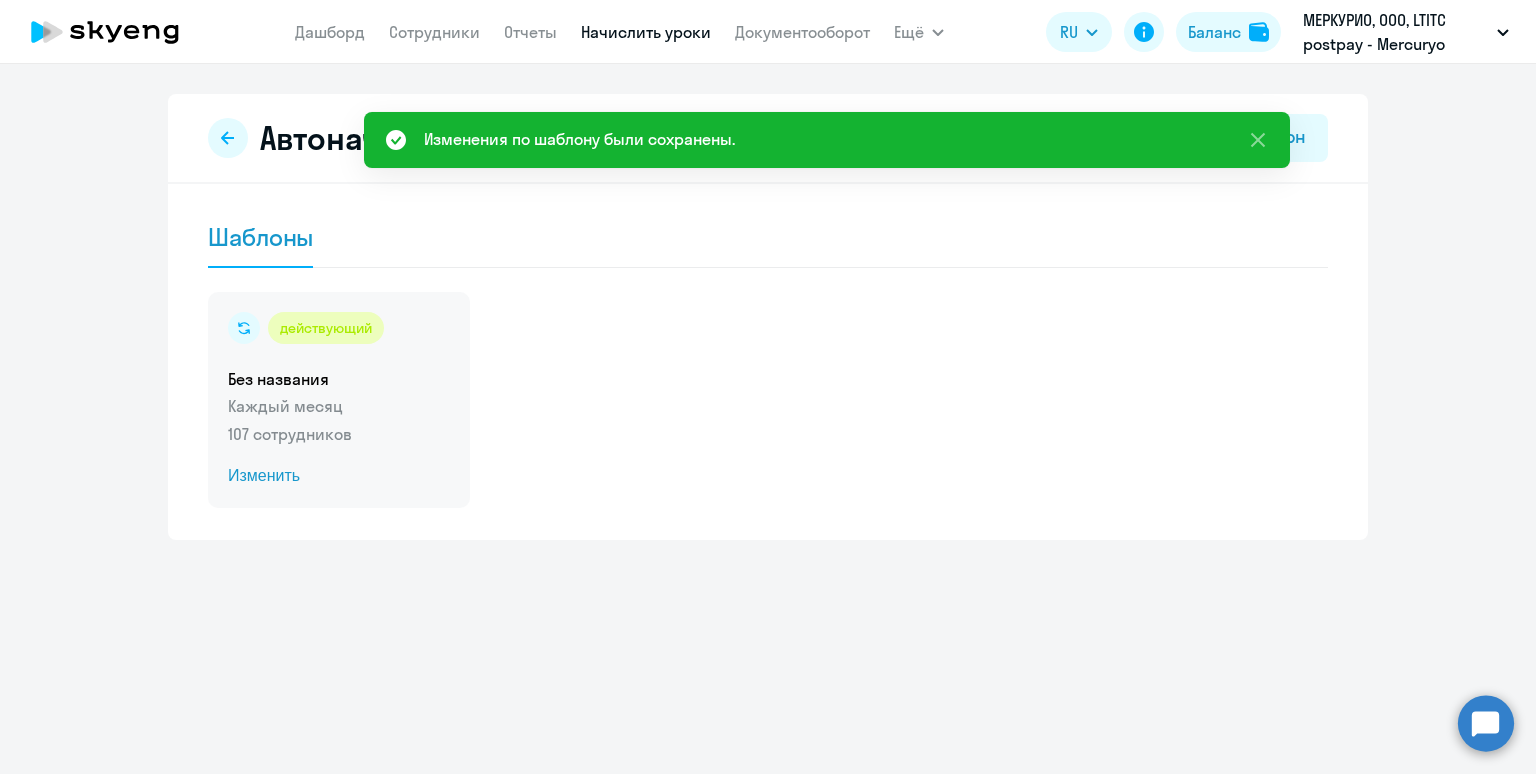 click on "Каждый месяц" 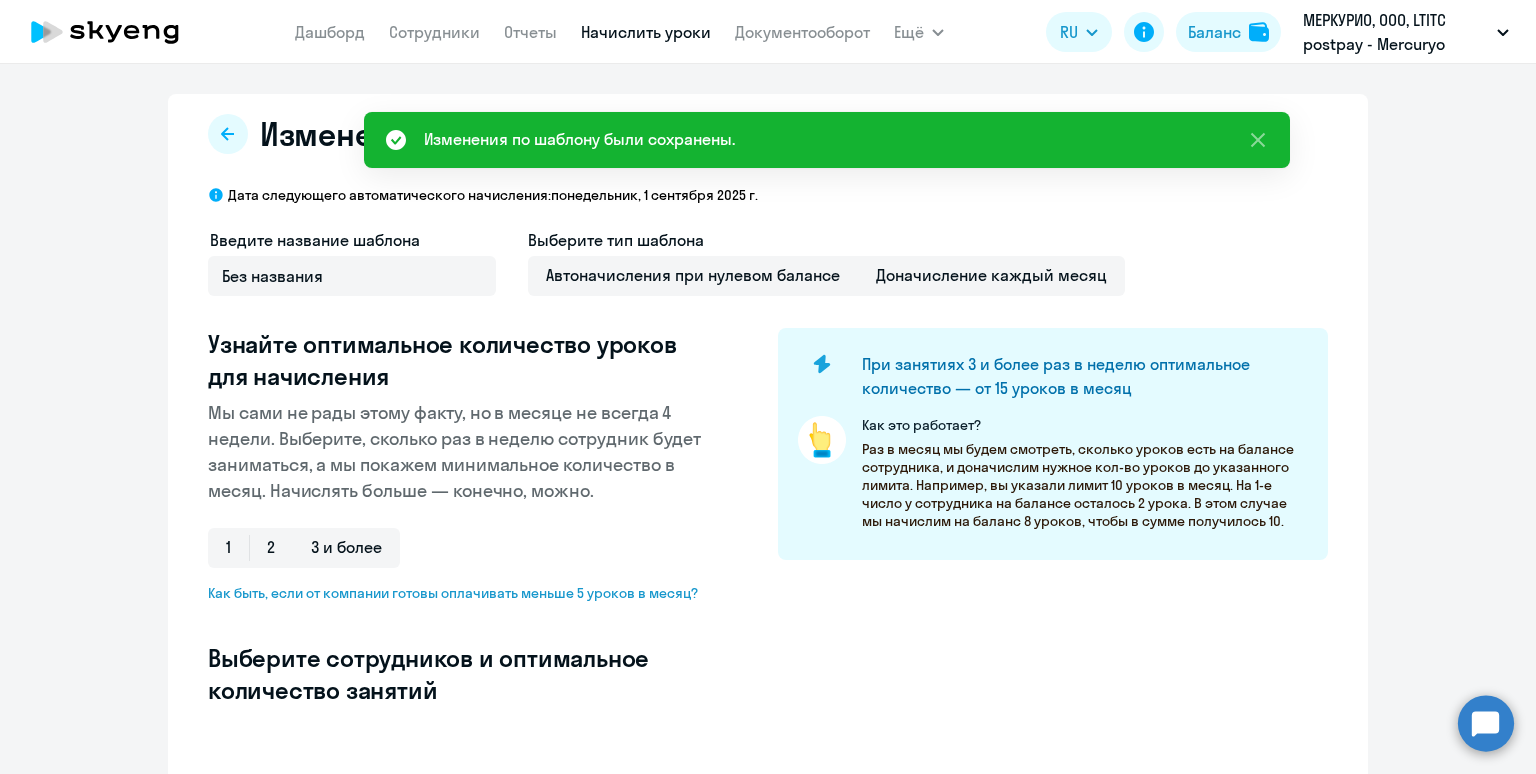 select on "10" 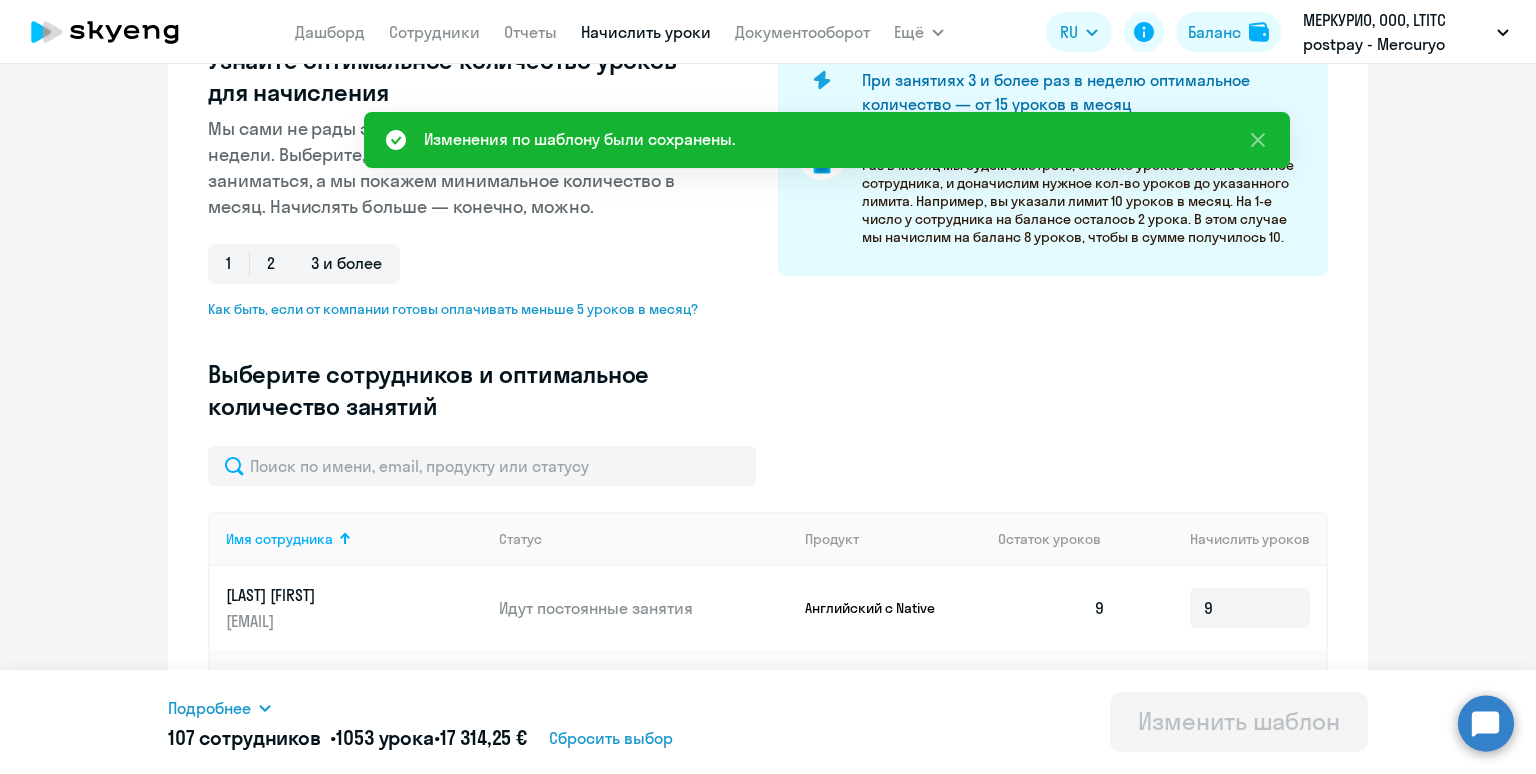 scroll, scrollTop: 316, scrollLeft: 0, axis: vertical 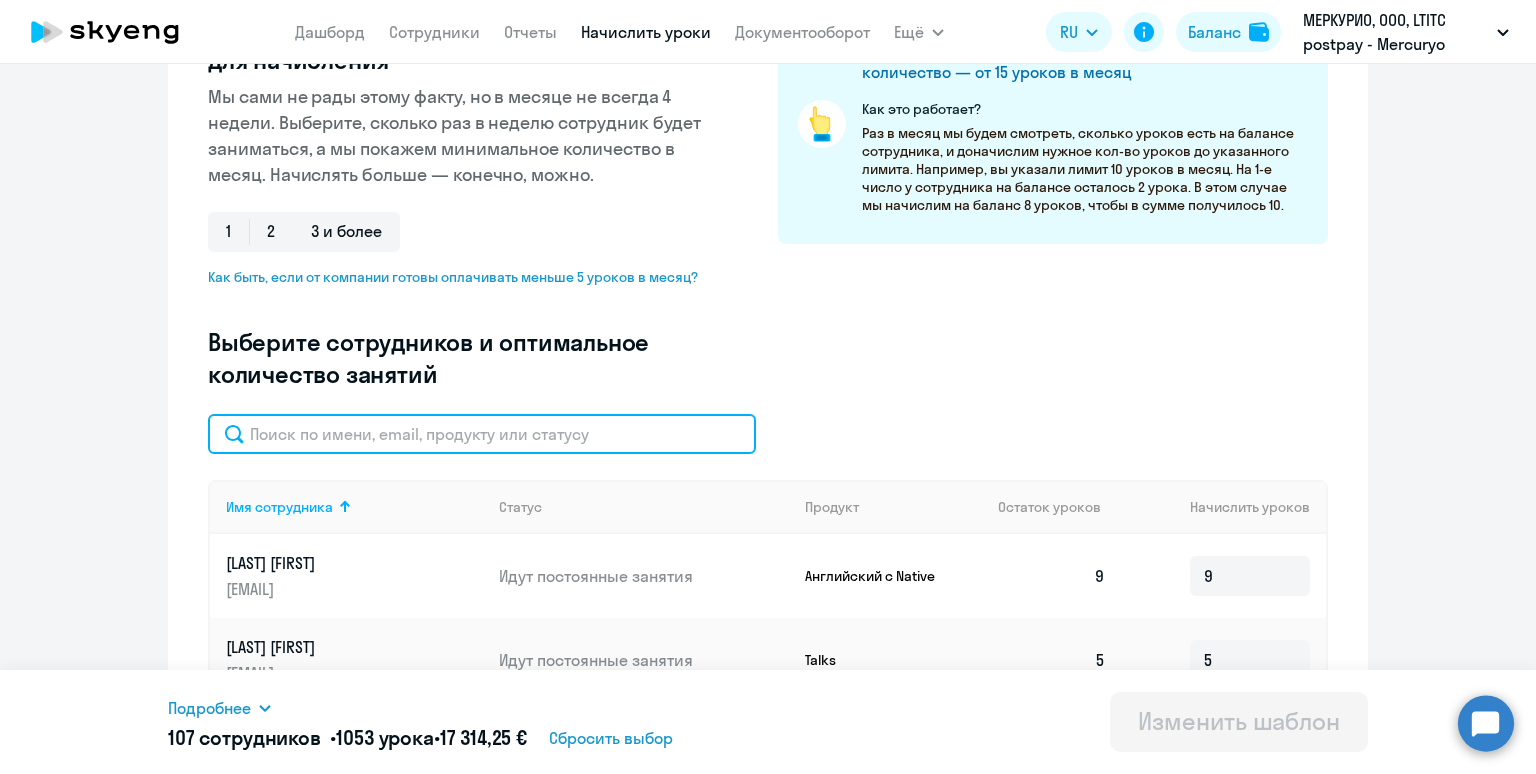 click 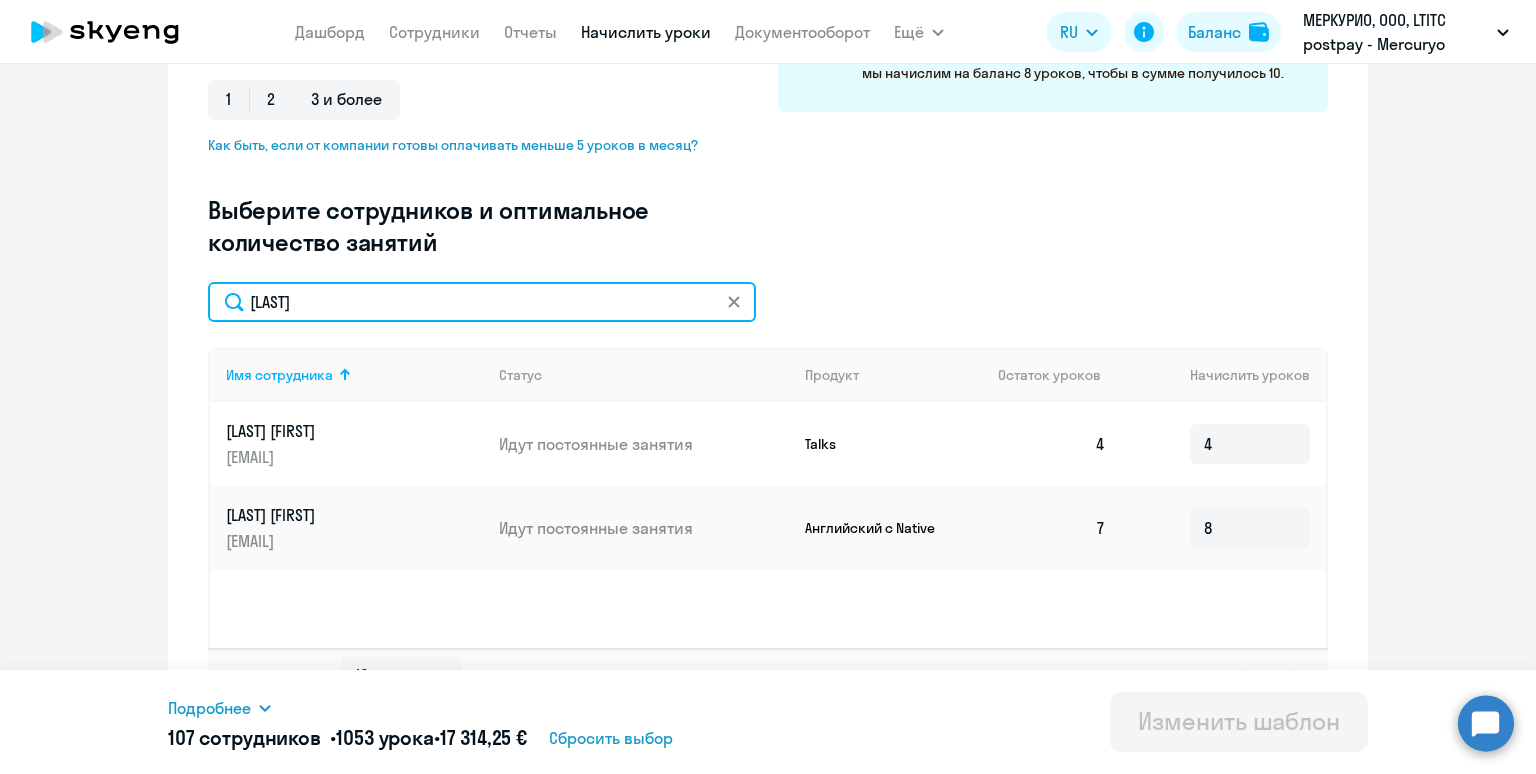 scroll, scrollTop: 452, scrollLeft: 0, axis: vertical 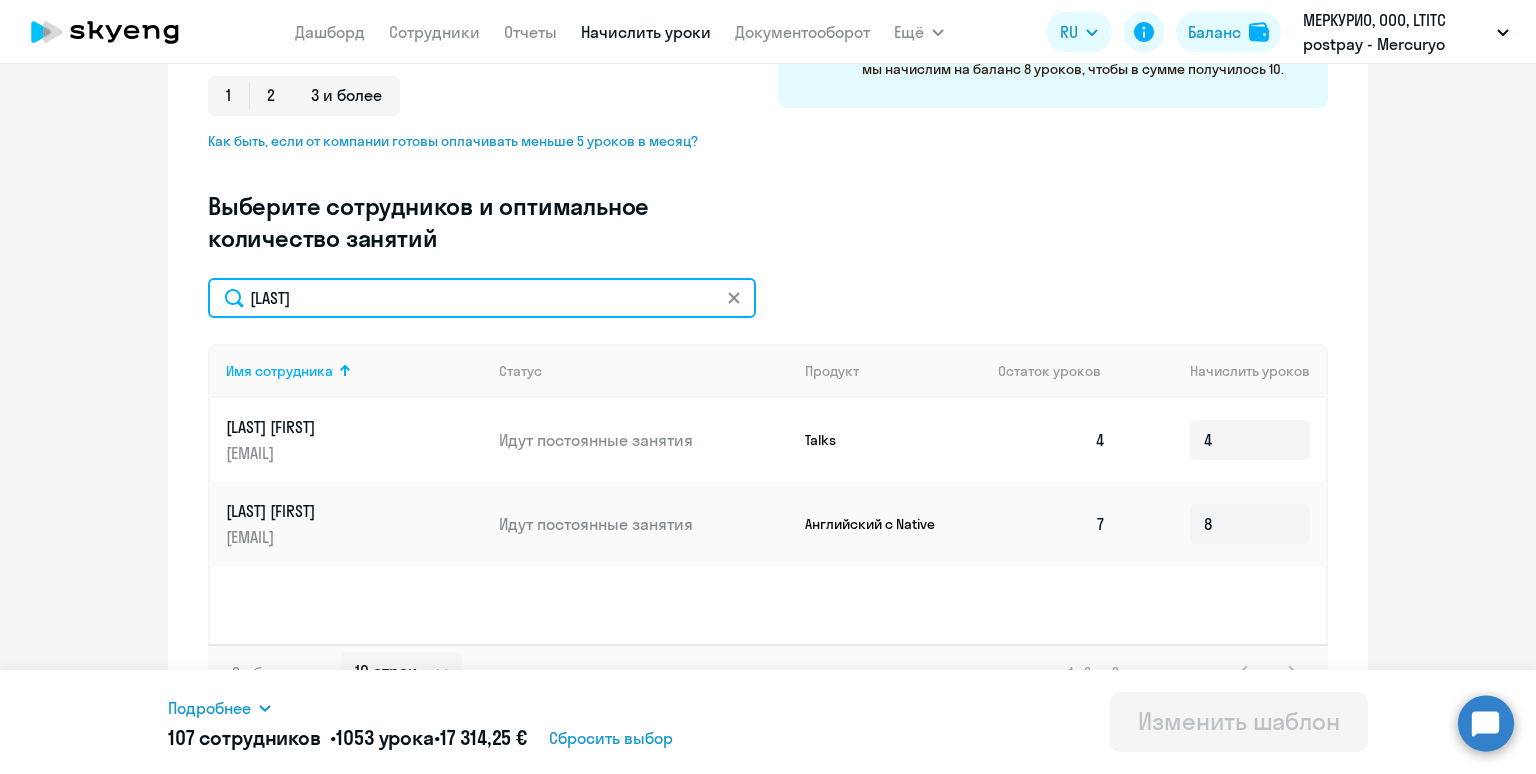 drag, startPoint x: 451, startPoint y: 286, endPoint x: 167, endPoint y: 259, distance: 285.28058 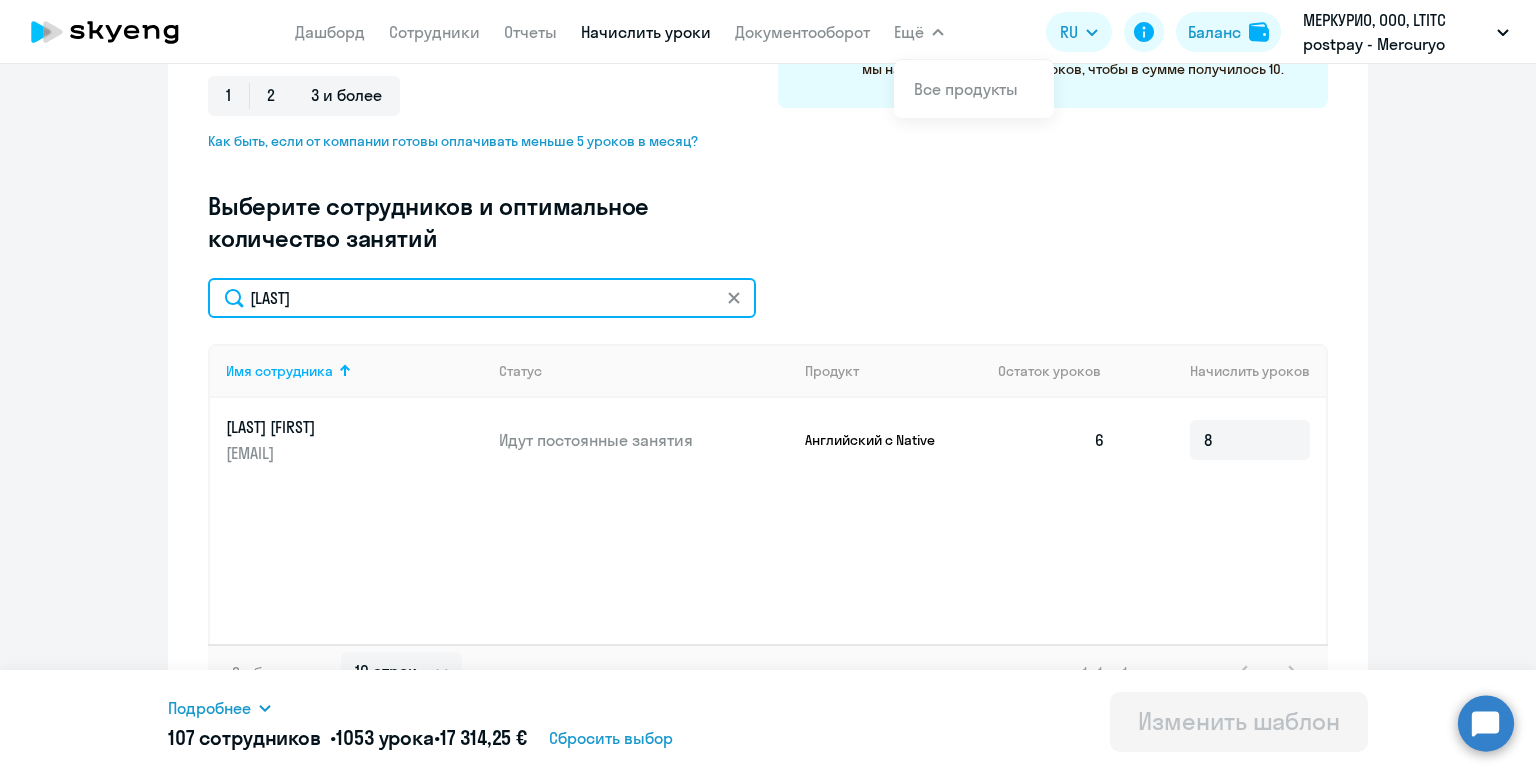 drag, startPoint x: 428, startPoint y: 306, endPoint x: 200, endPoint y: 259, distance: 232.7939 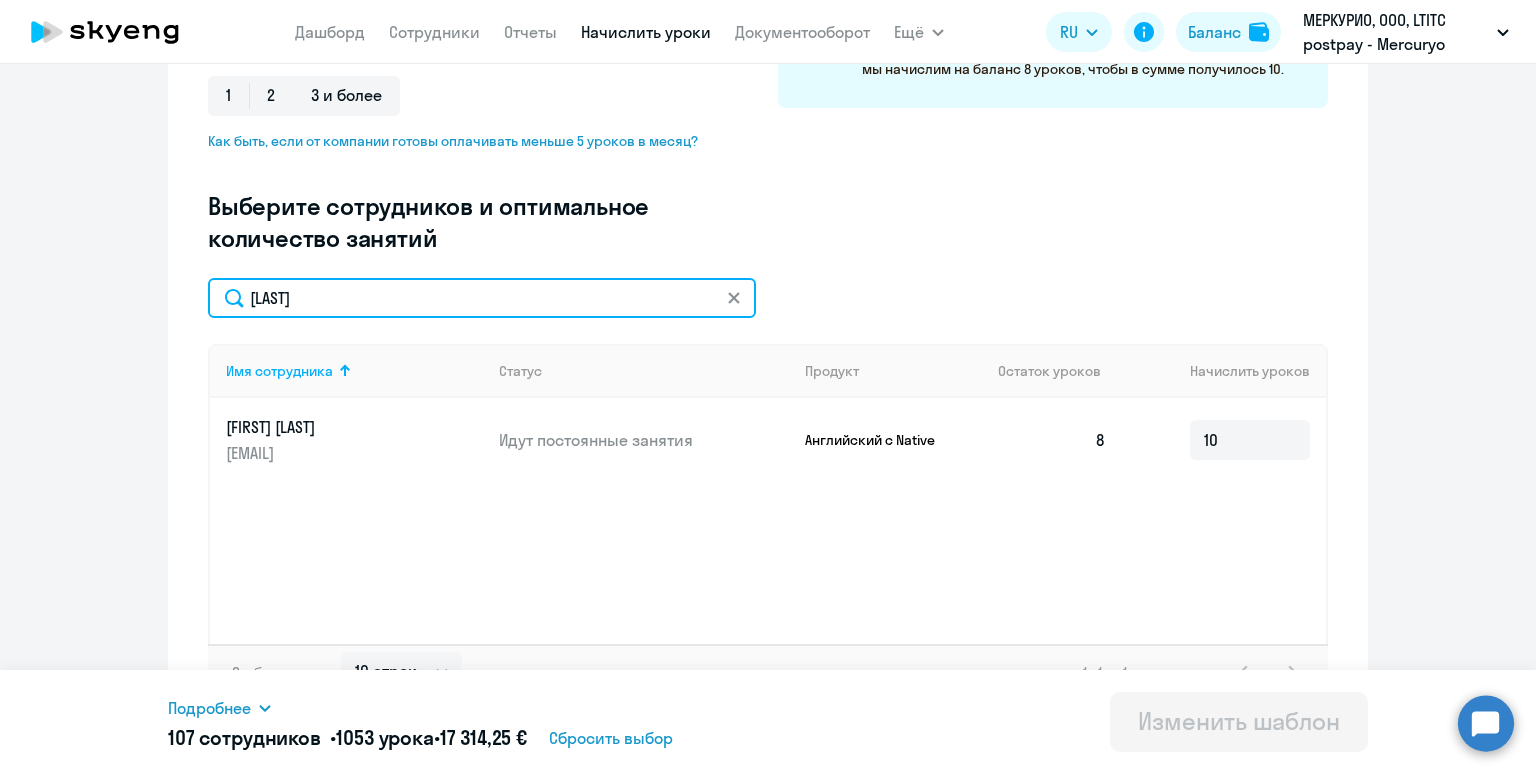 drag, startPoint x: 342, startPoint y: 304, endPoint x: 148, endPoint y: 268, distance: 197.31194 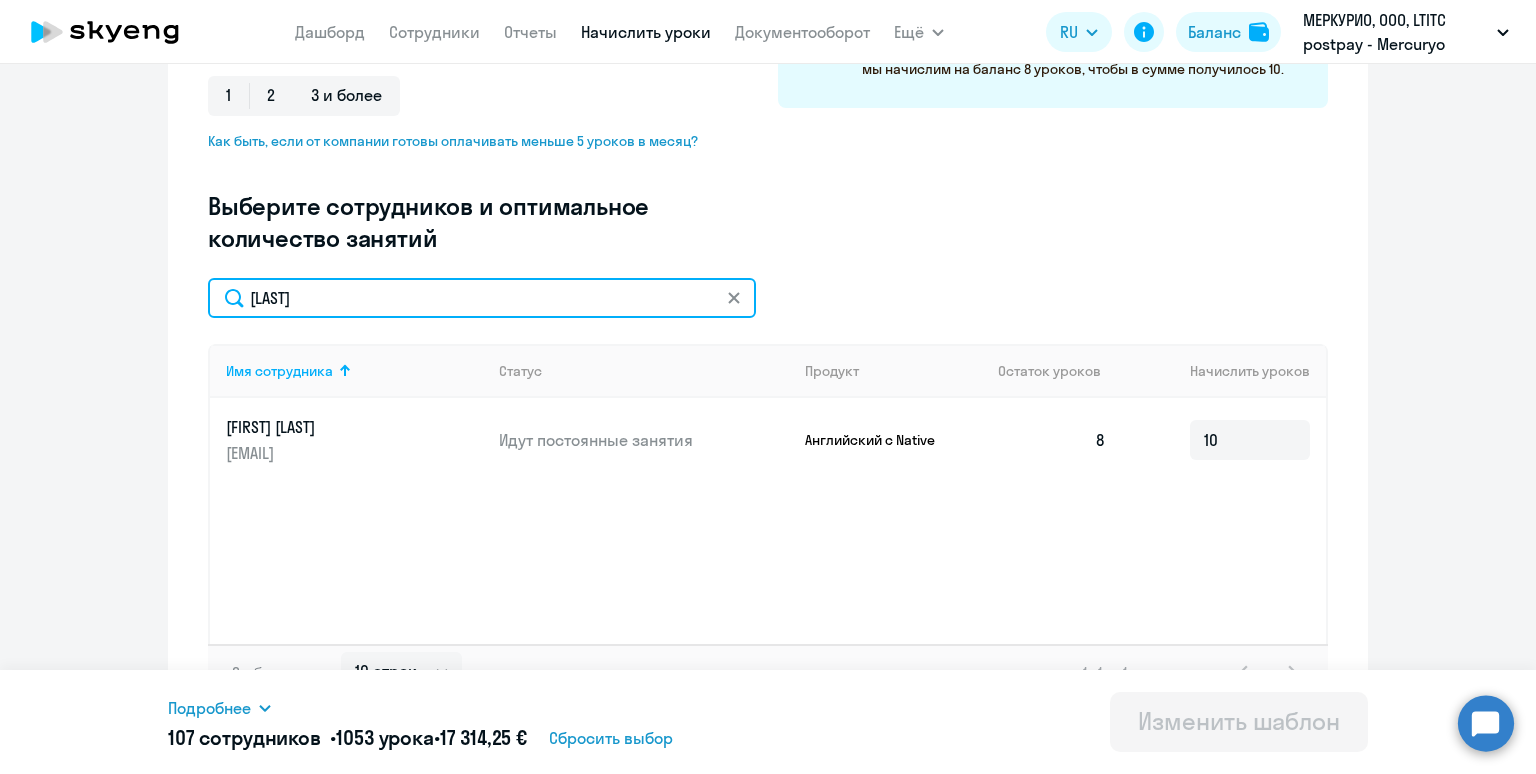 click on "Изменение шаблона Без названия
Дата следующего автоматического начисления:   понедельник, 1 сентября 2025 г. Введите название шаблона Без названия Выберите тип шаблона Автоначисления при нулевом балансе Доначисление каждый месяц Узнайте оптимальное количество уроков для начисления Мы сами не рады этому факту, но в месяце не всегда 4 недели. Выберите, сколько раз в неделю сотрудник будет заниматься, а мы покажем минимальное количество в месяц. Начислять больше — конечно, можно. 1 2 3 и более
Как это работает?
[LAST]
Имя сотрудника   Статус   8  10" 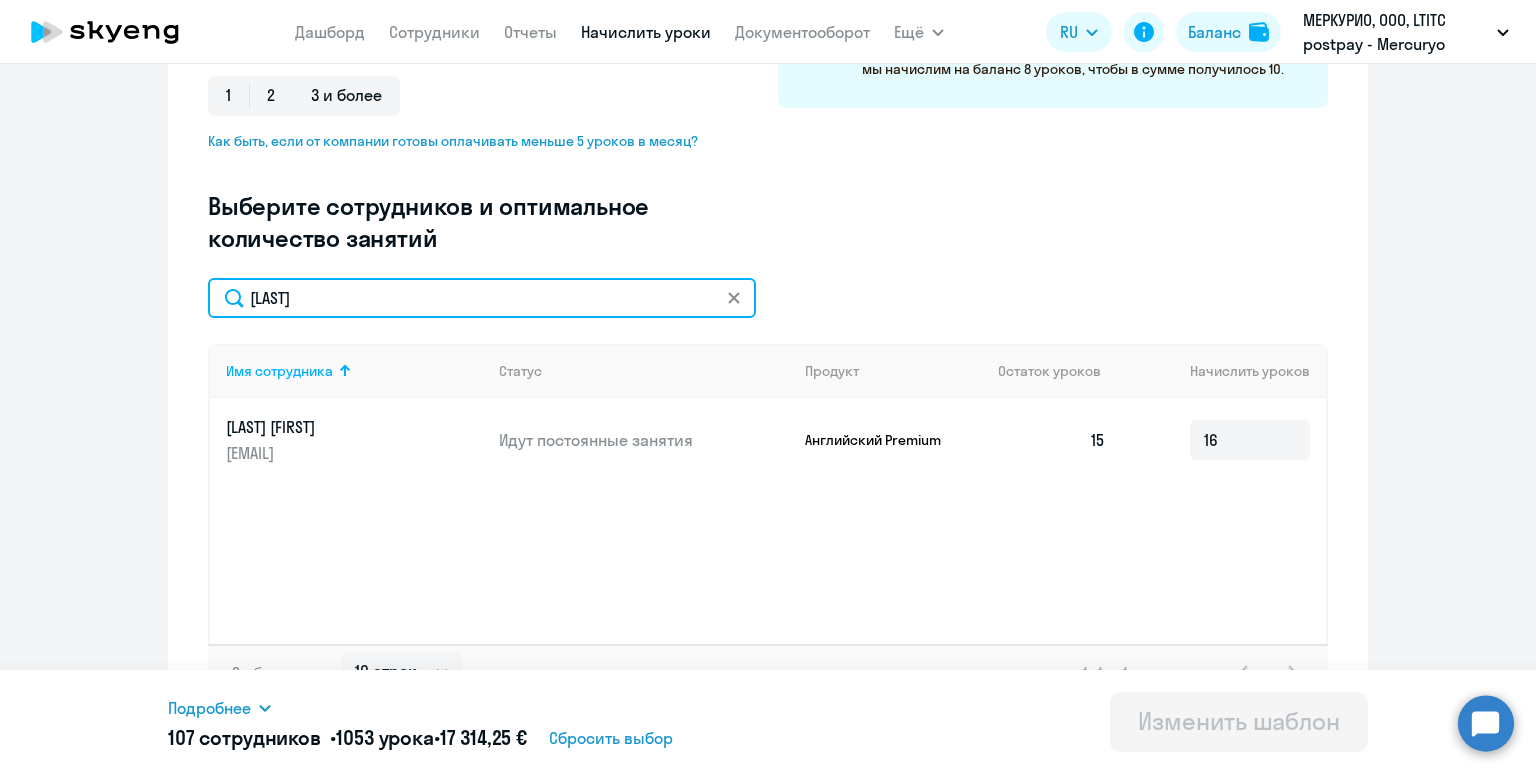 drag, startPoint x: 317, startPoint y: 304, endPoint x: 157, endPoint y: 289, distance: 160.70158 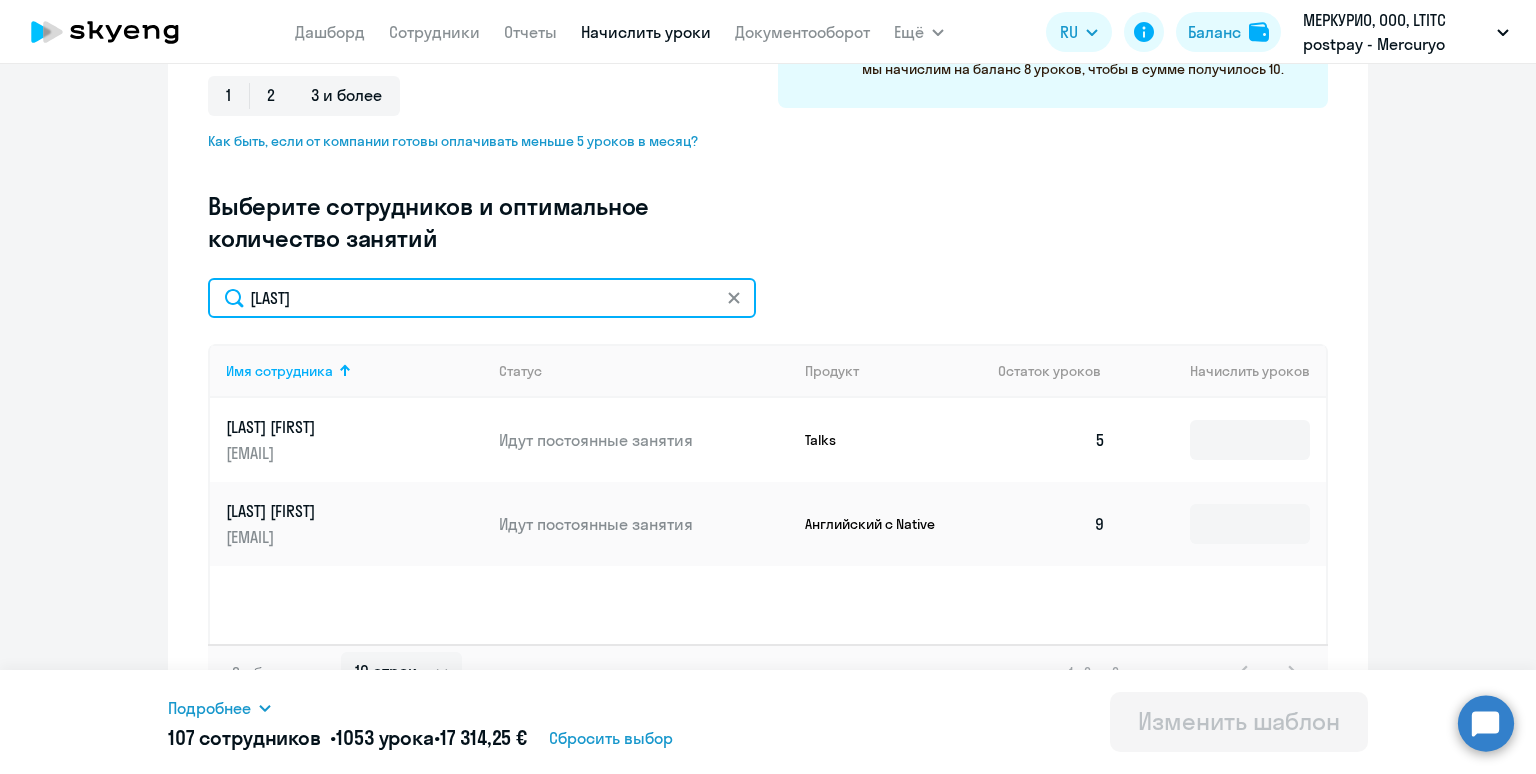 type on "[LAST]" 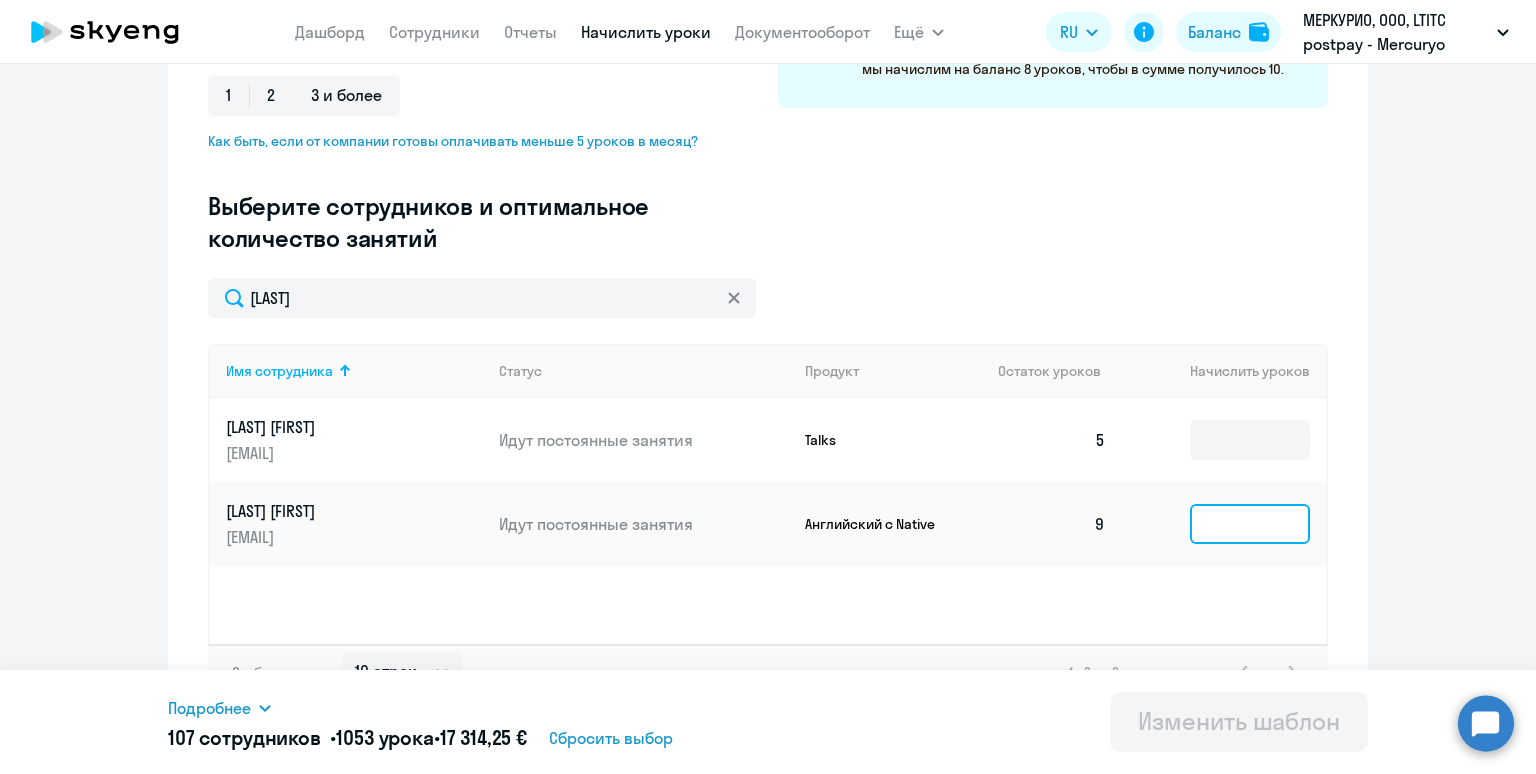 click 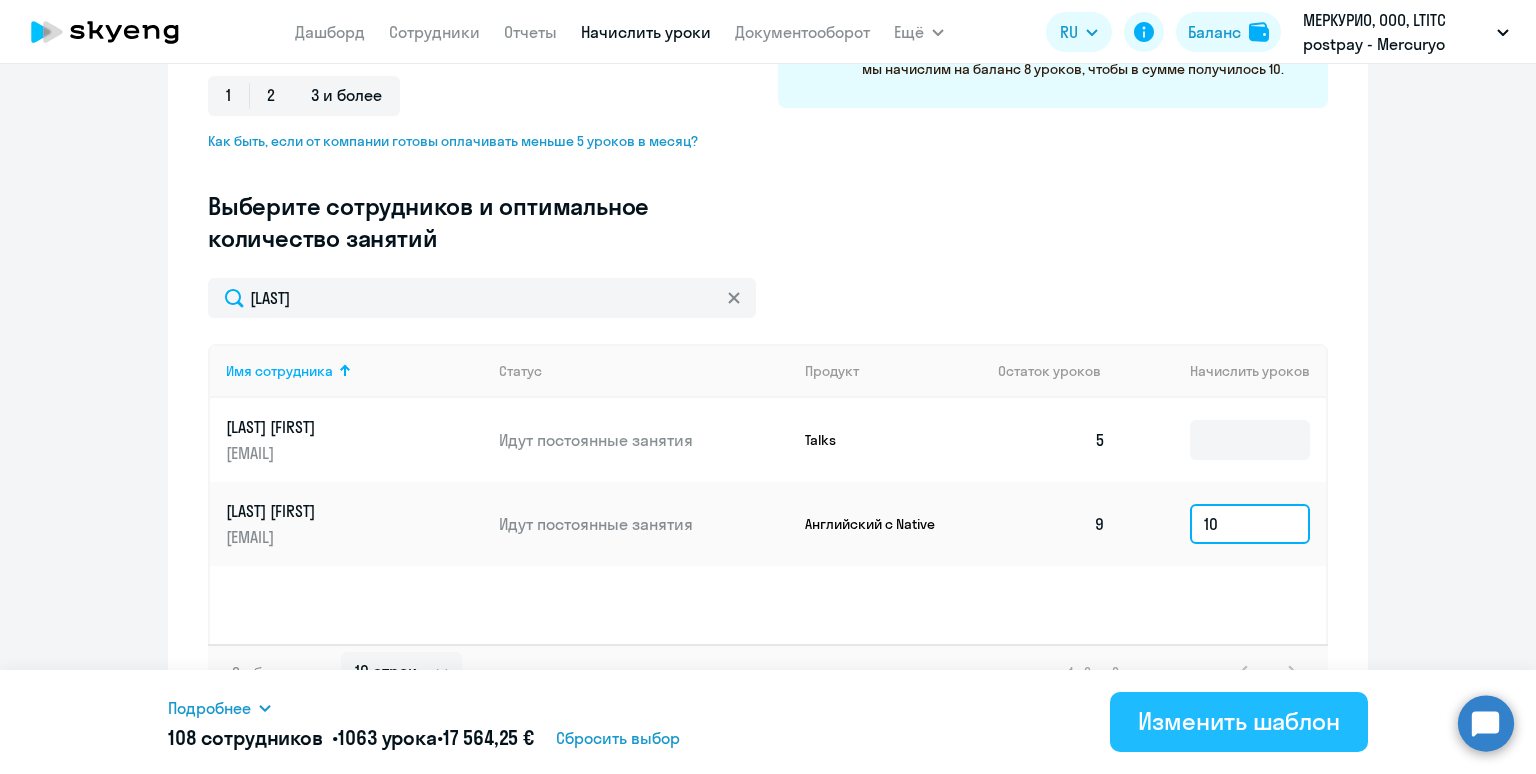 type on "10" 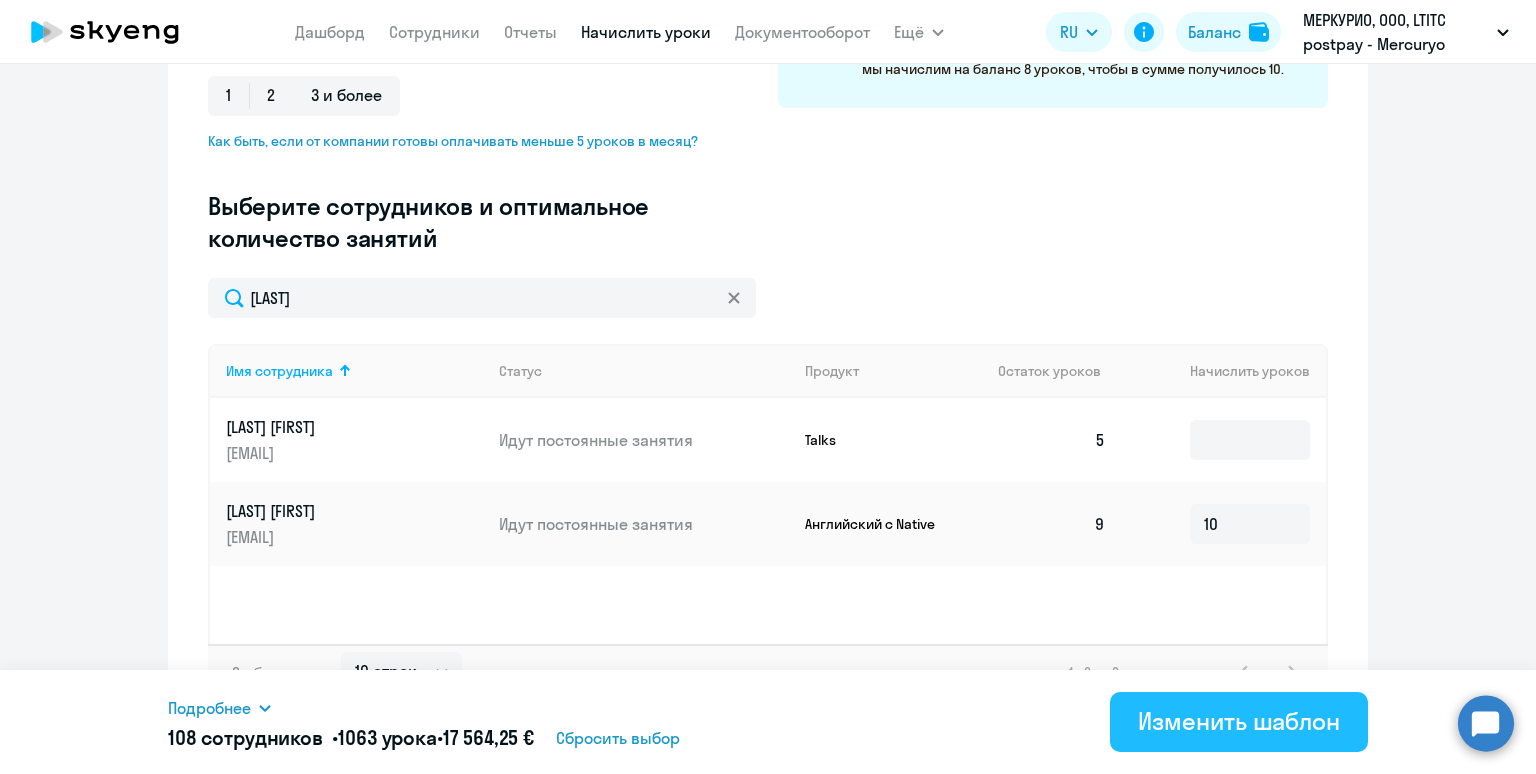 click on "Изменить шаблон" at bounding box center [1239, 721] 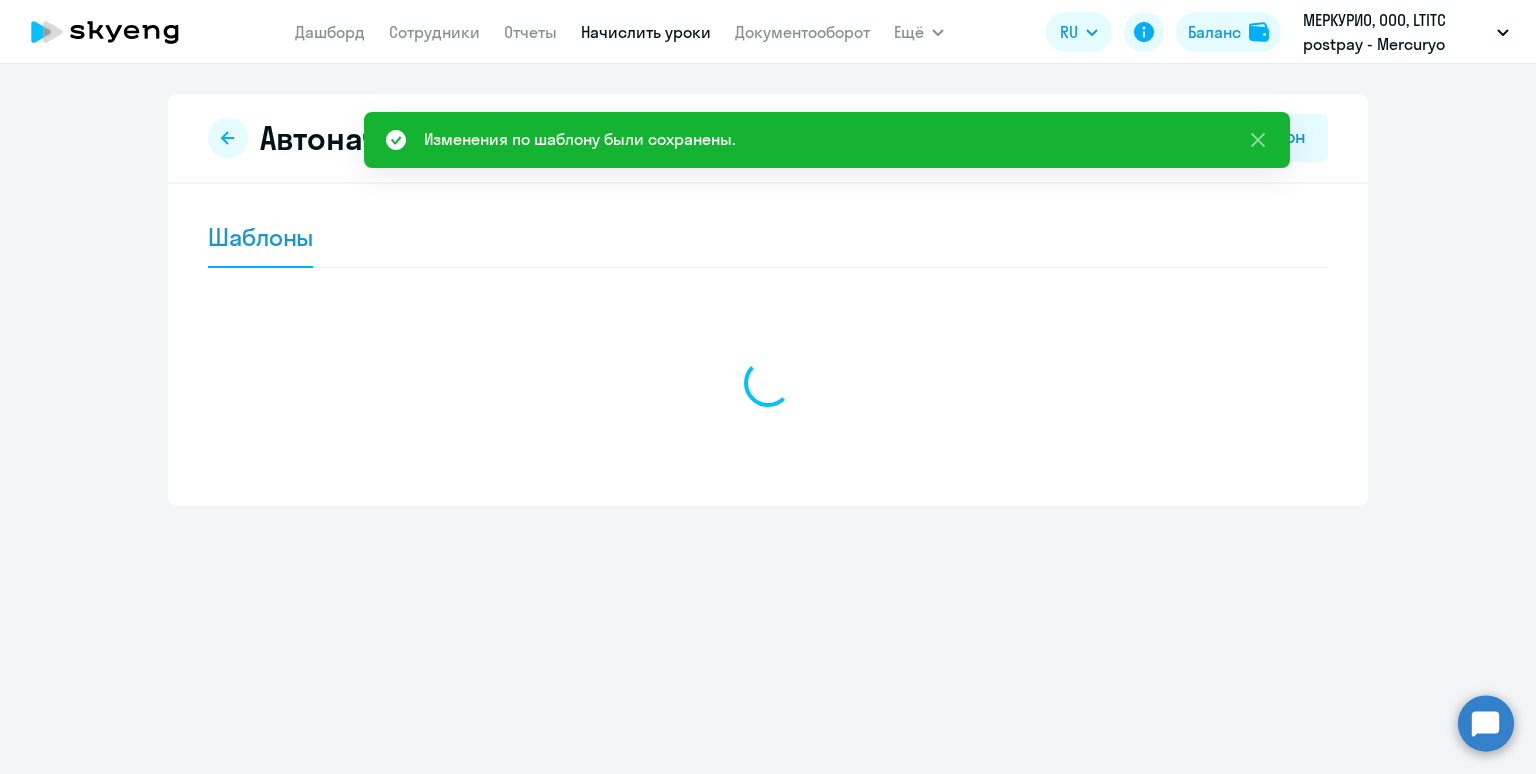 scroll, scrollTop: 0, scrollLeft: 0, axis: both 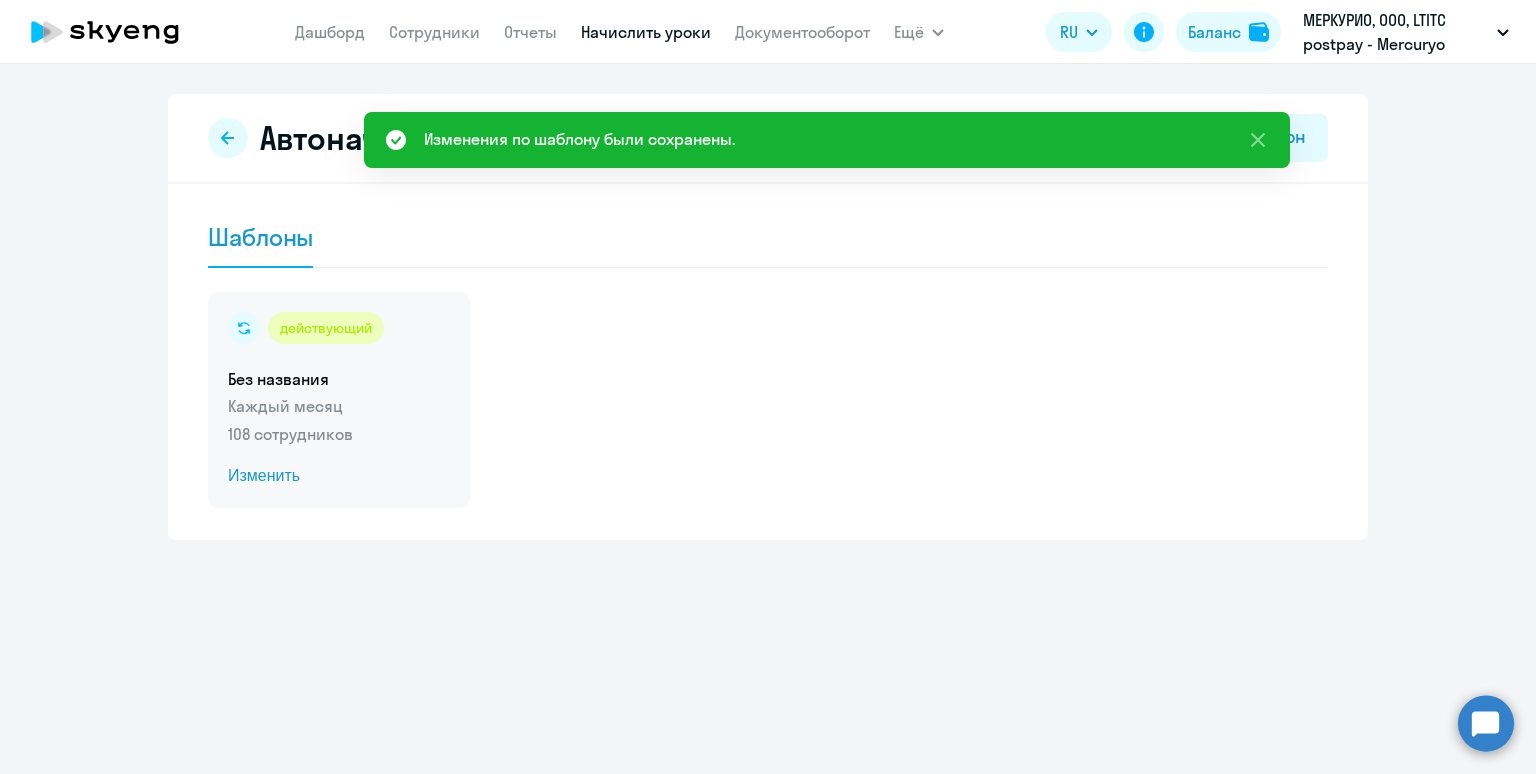 click on "действующий  Без названия  Каждый месяц   108 сотрудников  Изменить" 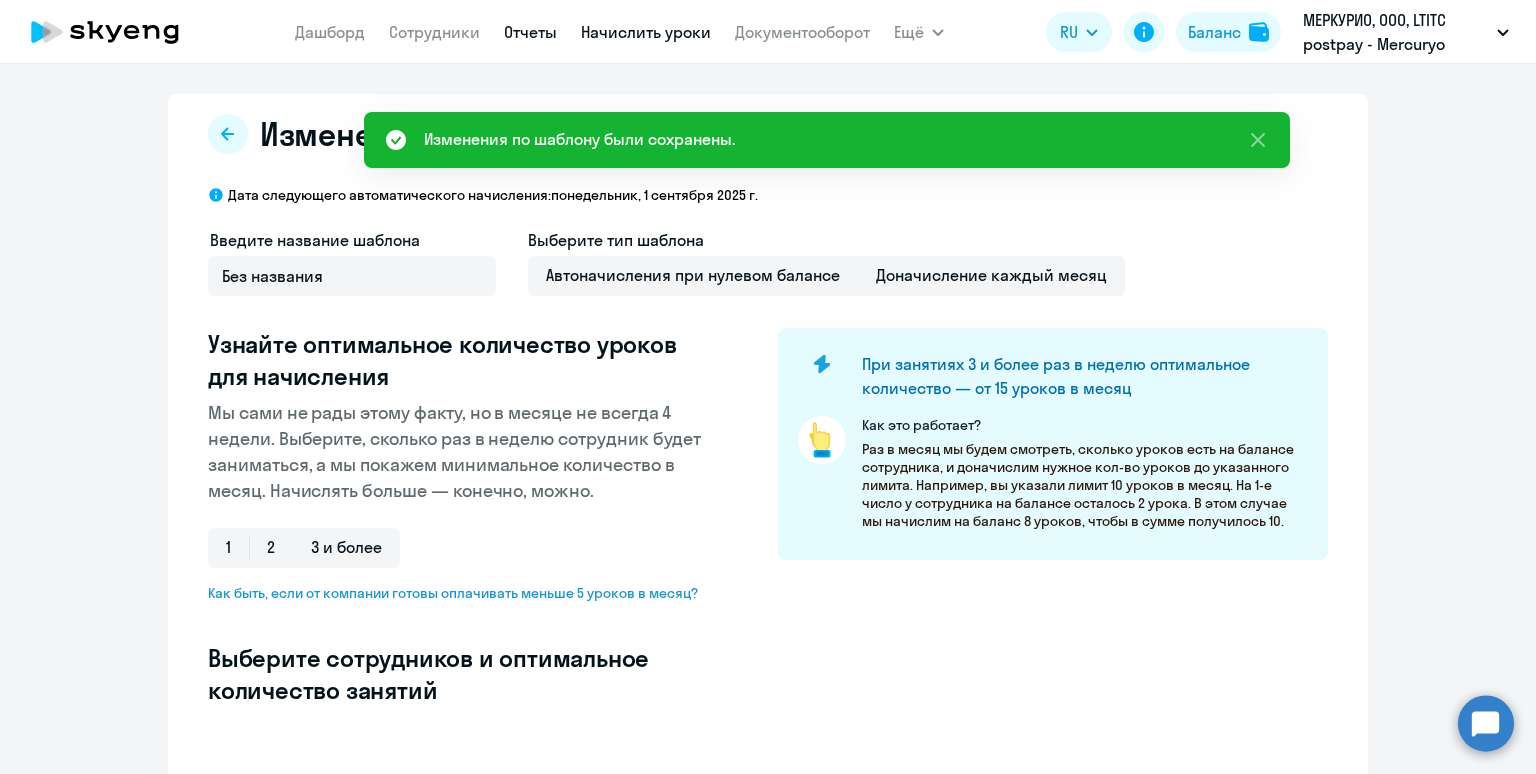 select on "10" 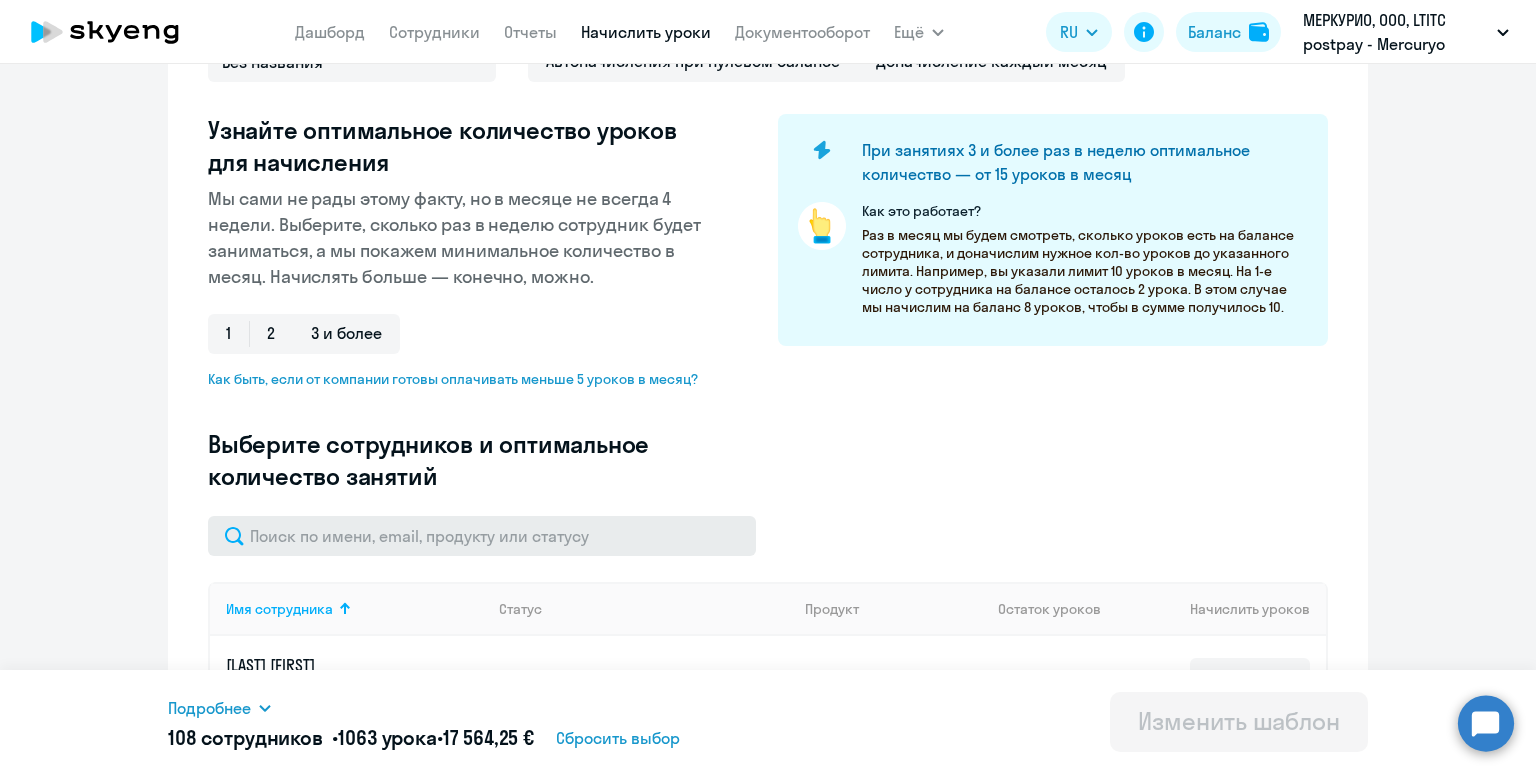 scroll, scrollTop: 280, scrollLeft: 0, axis: vertical 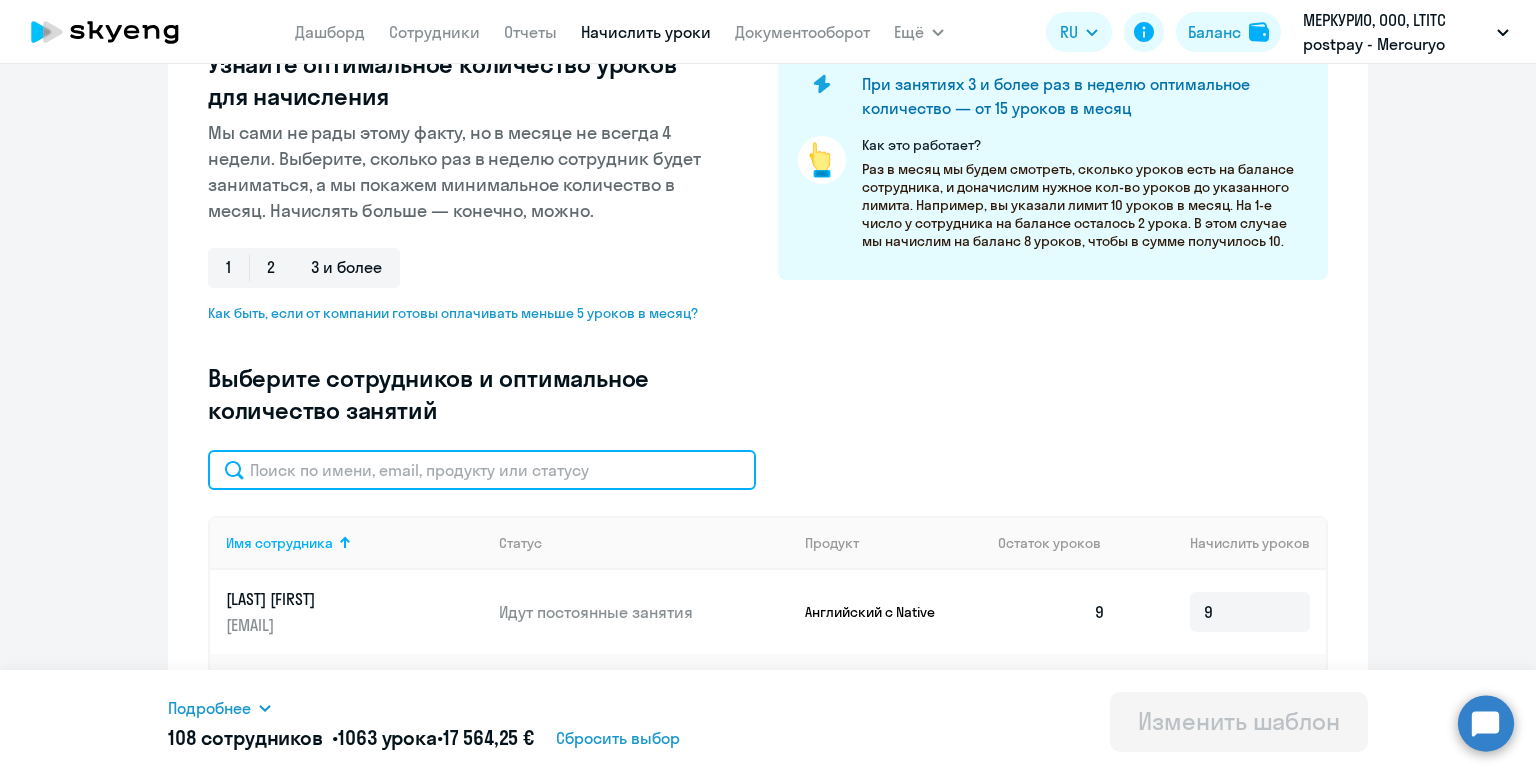 click 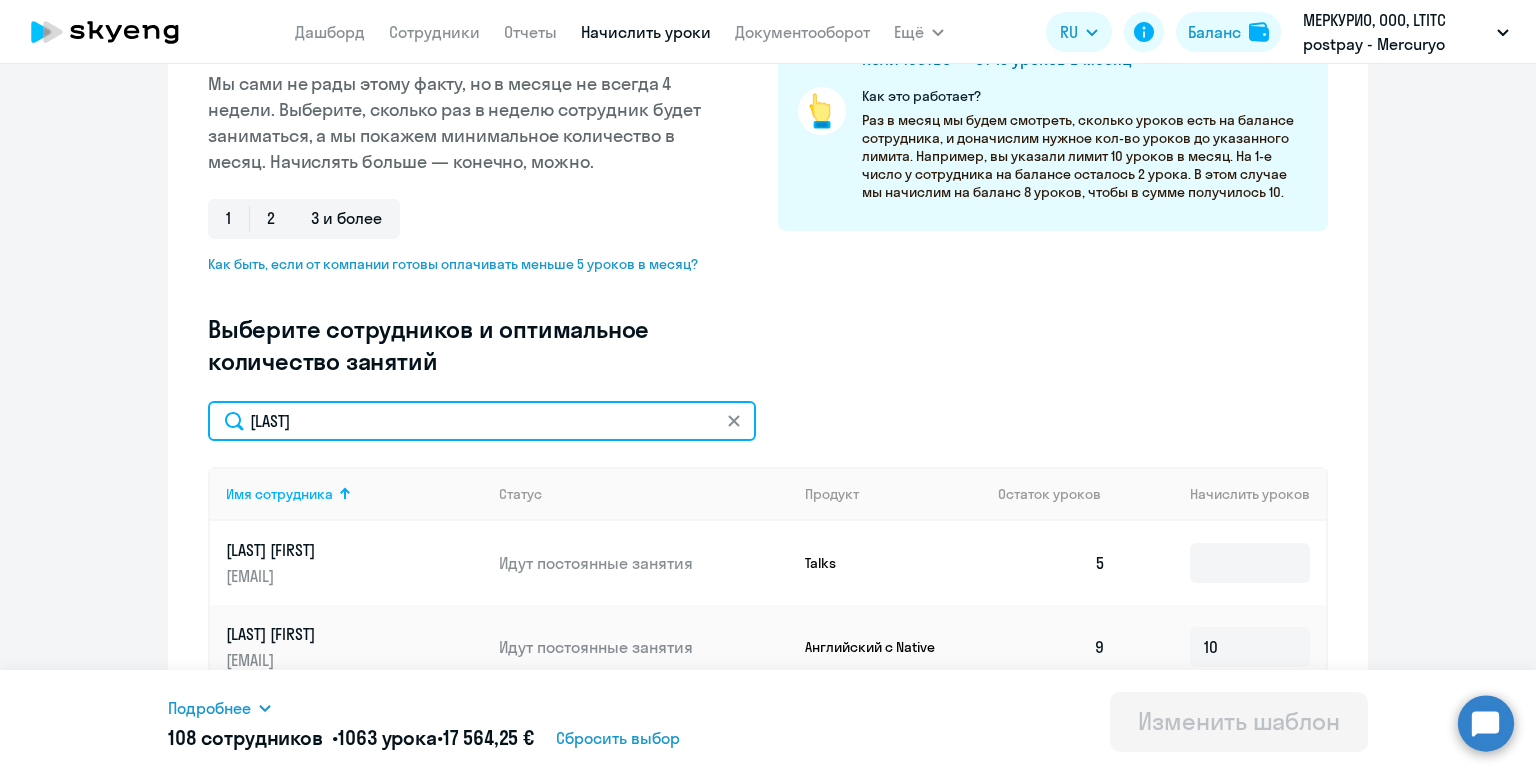 scroll, scrollTop: 334, scrollLeft: 0, axis: vertical 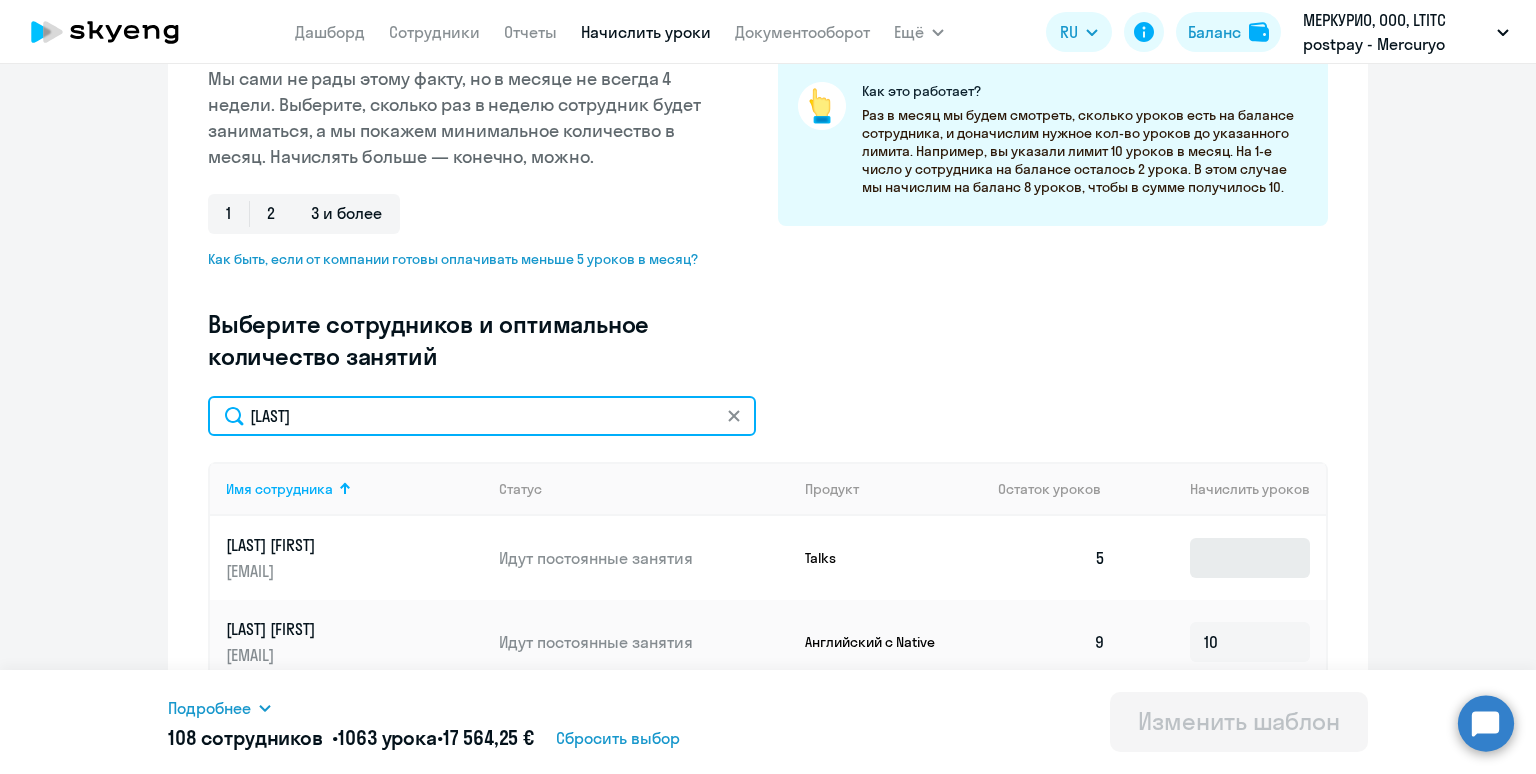 type on "[LAST]" 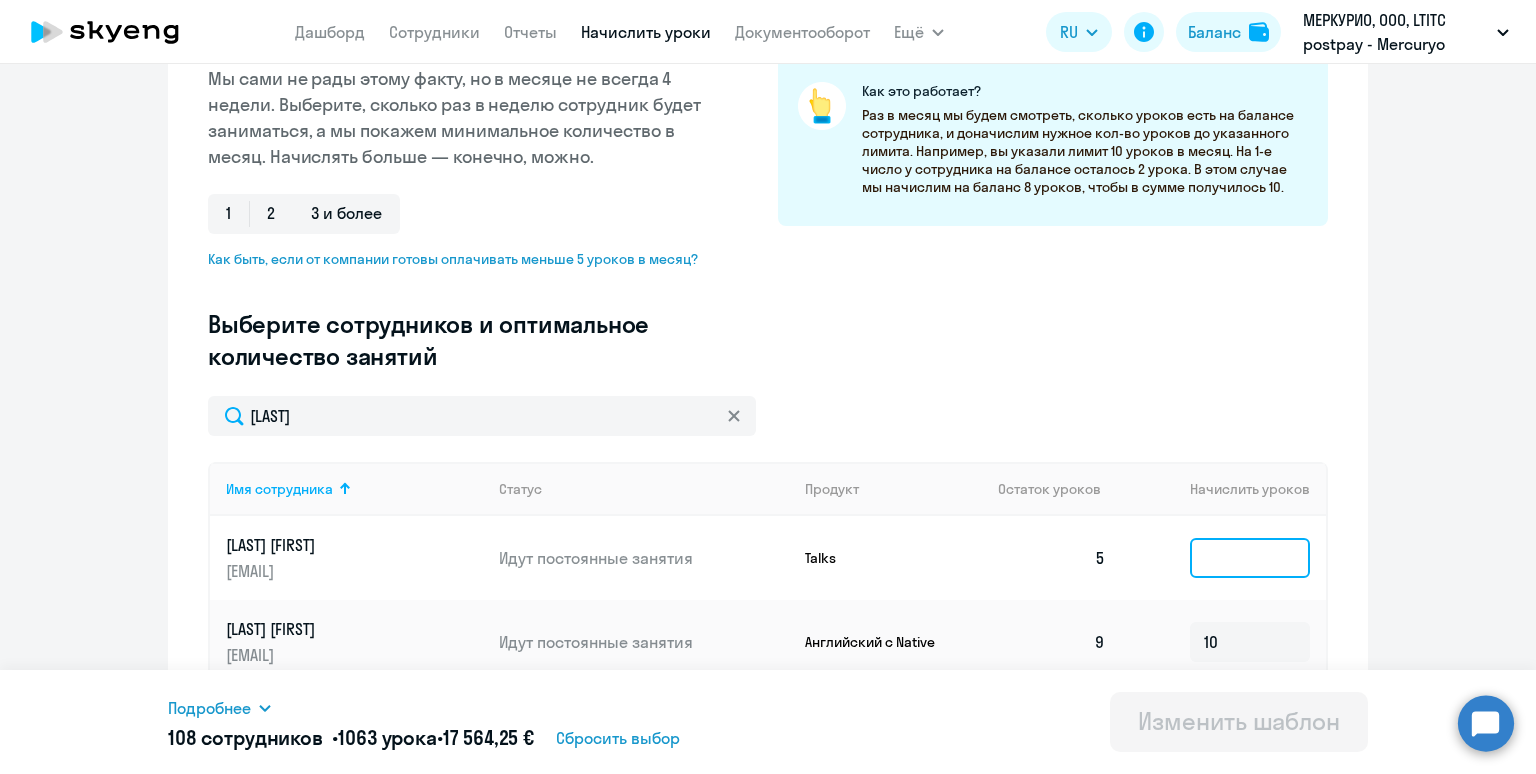 click 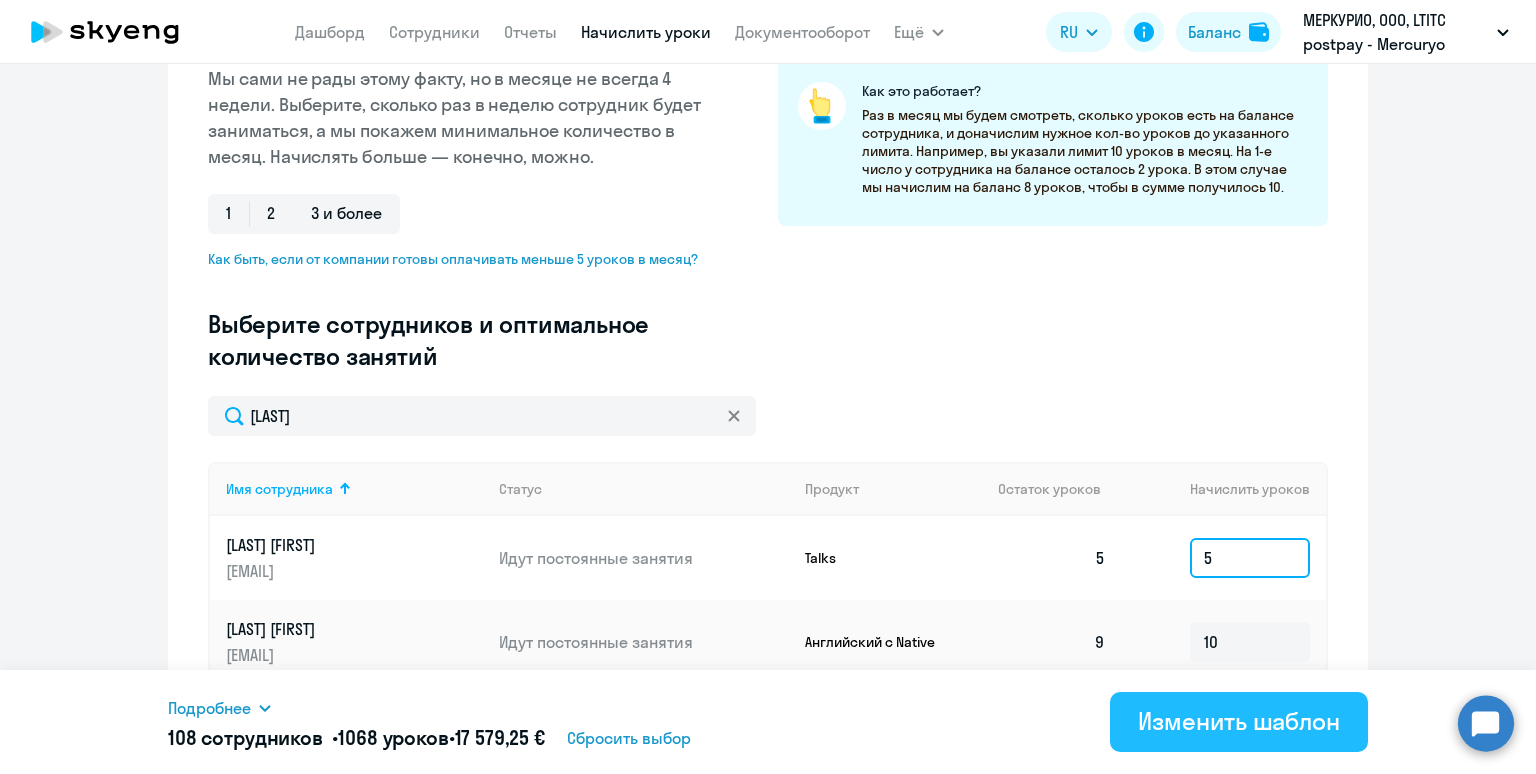 type on "5" 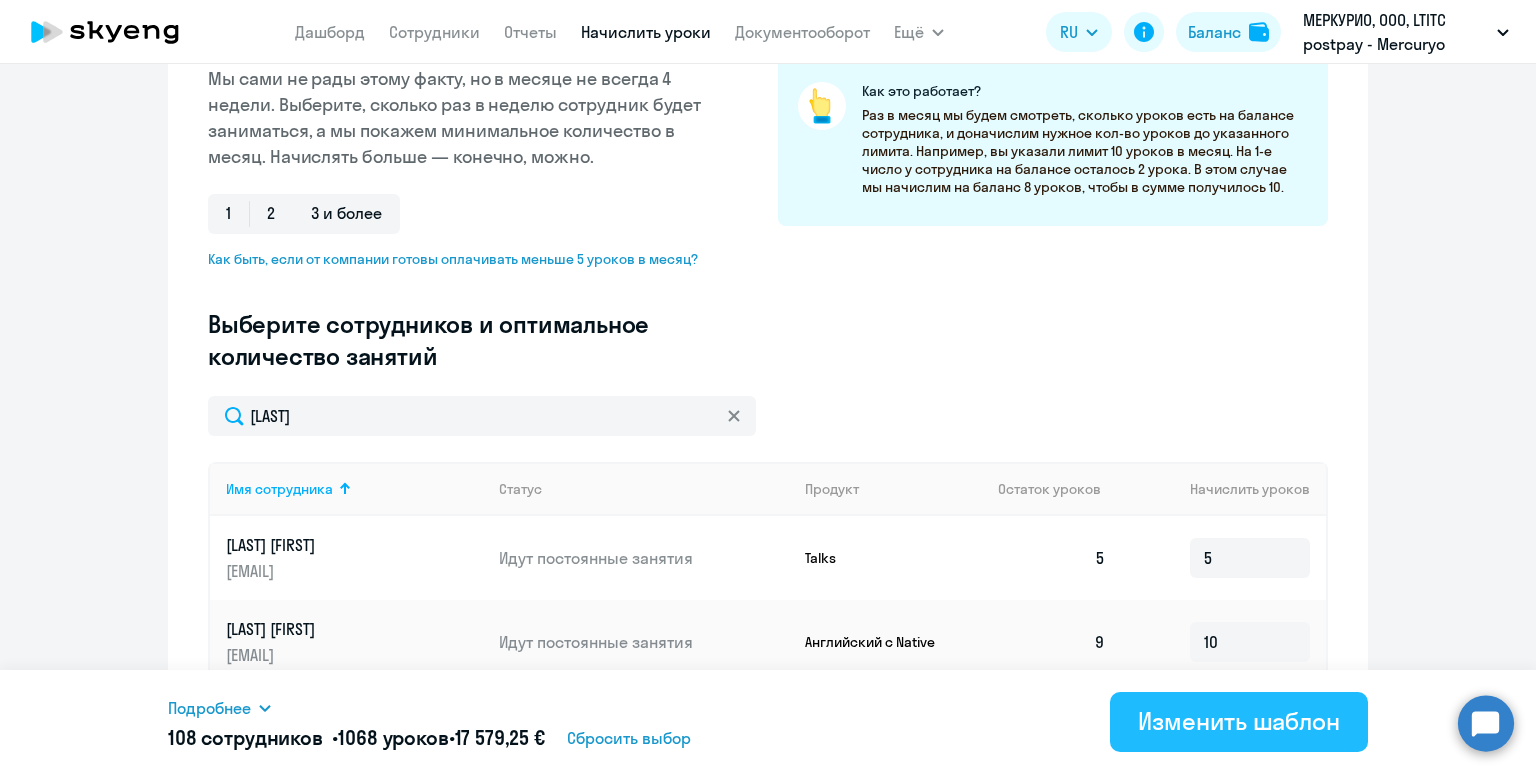 click on "Изменить шаблон" at bounding box center [1239, 721] 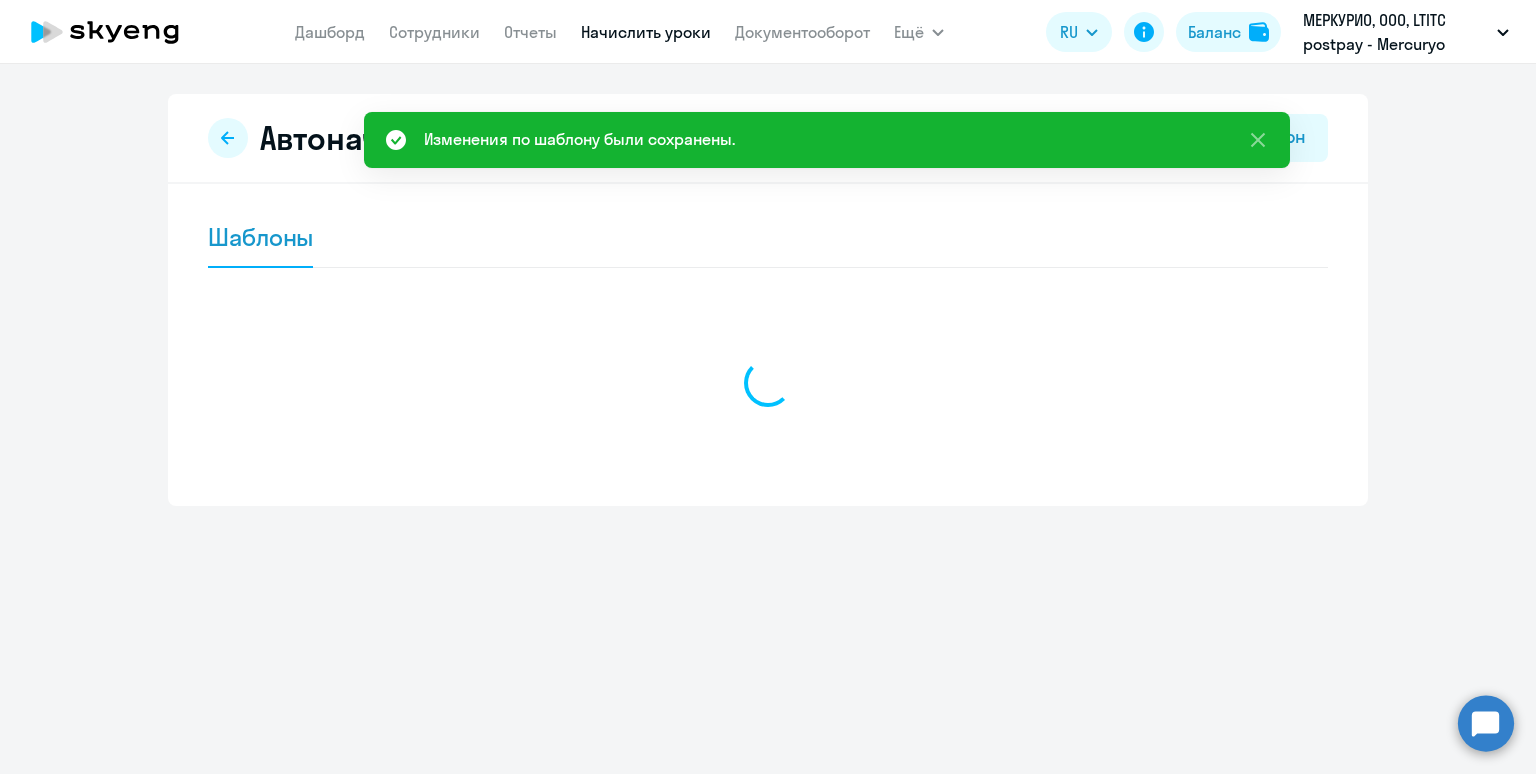 scroll, scrollTop: 0, scrollLeft: 0, axis: both 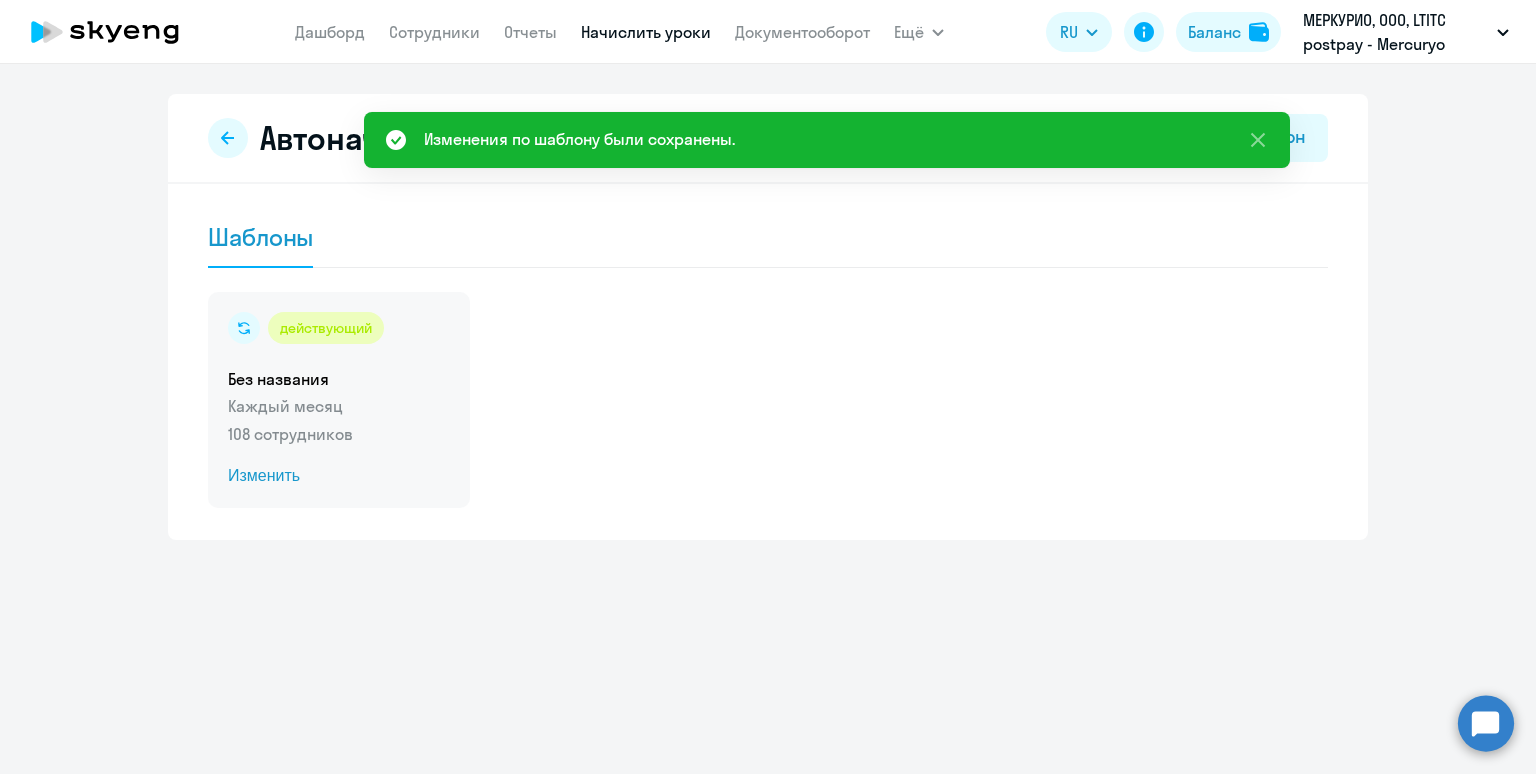 click on "Каждый месяц" 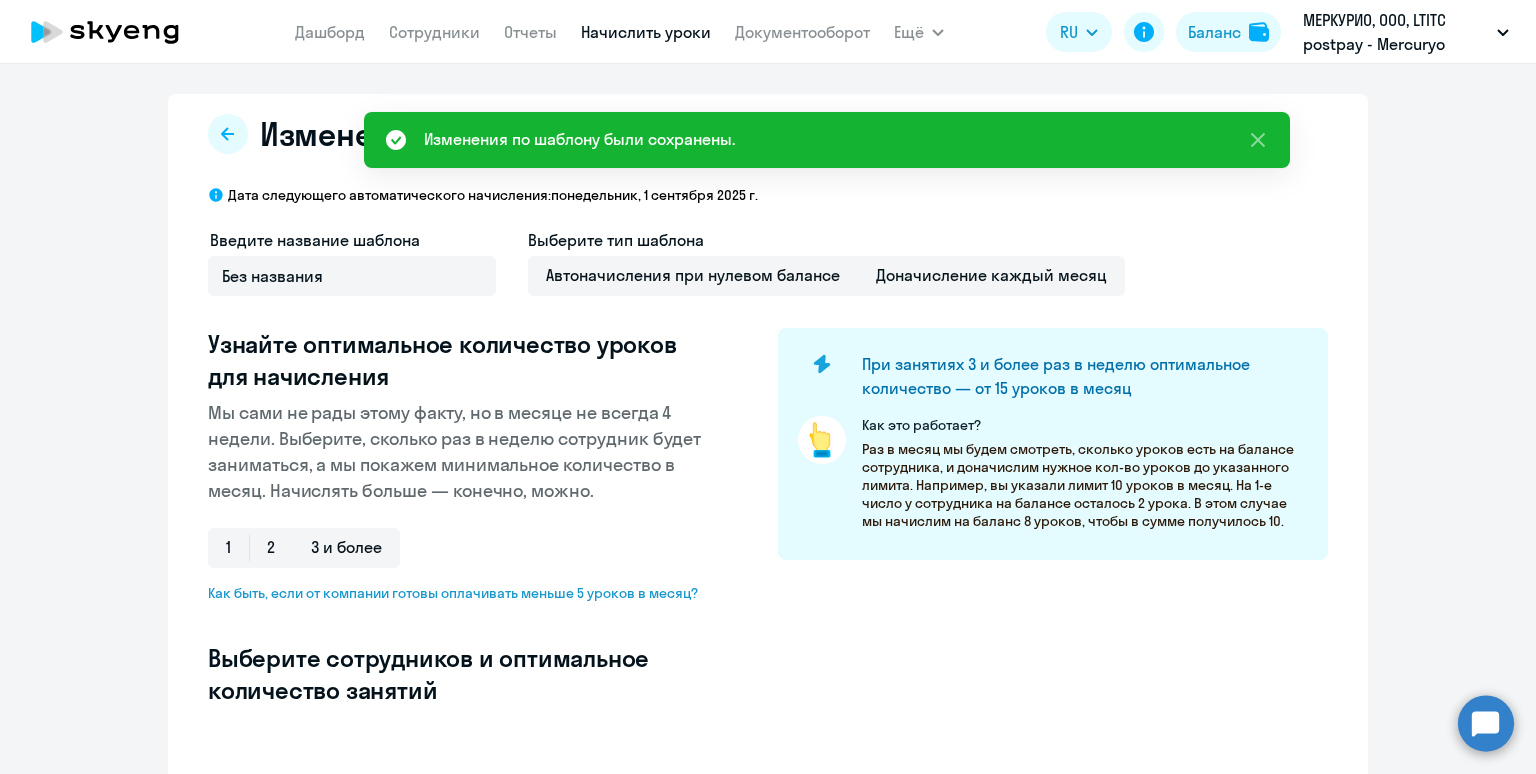 select on "10" 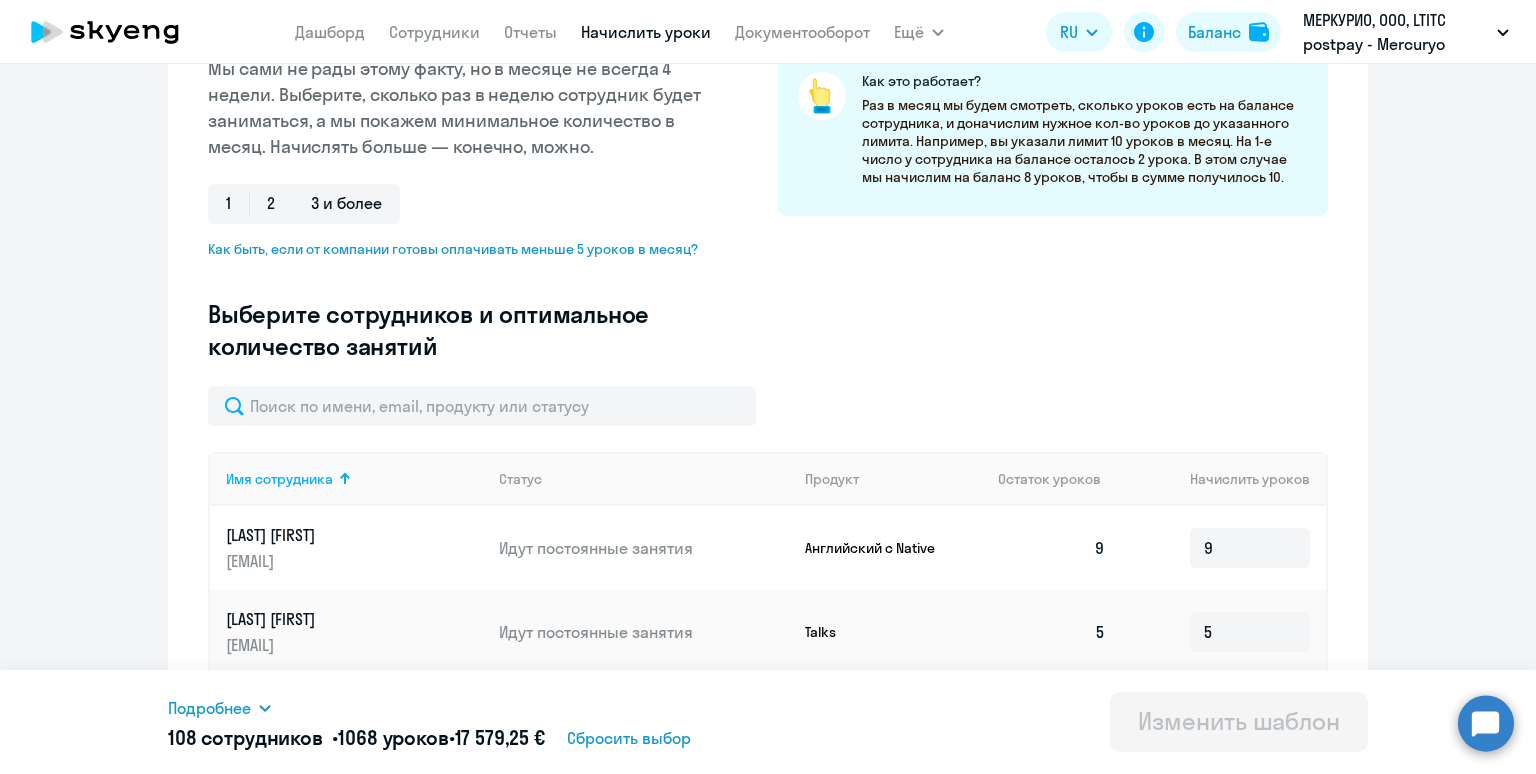 scroll, scrollTop: 359, scrollLeft: 0, axis: vertical 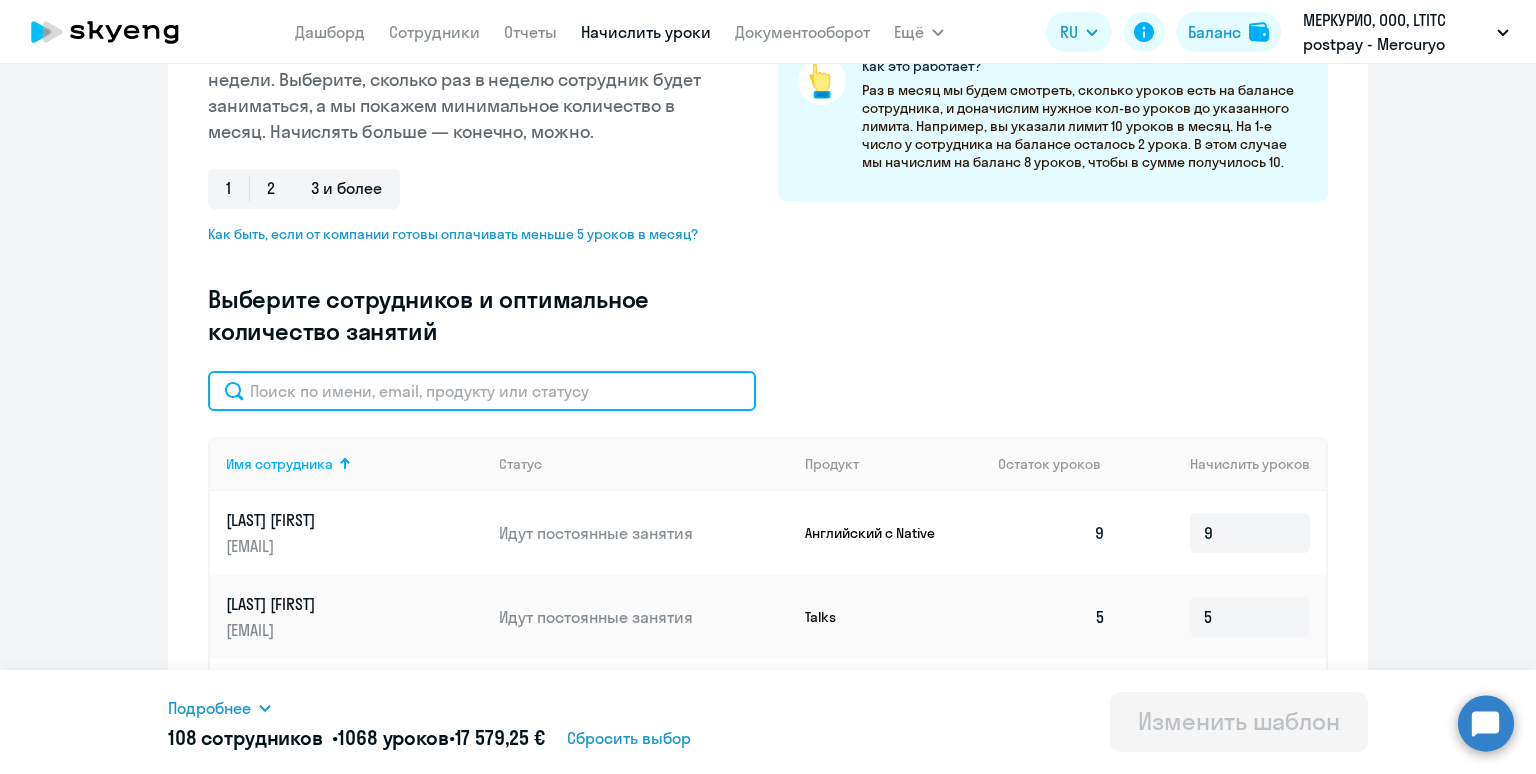 click 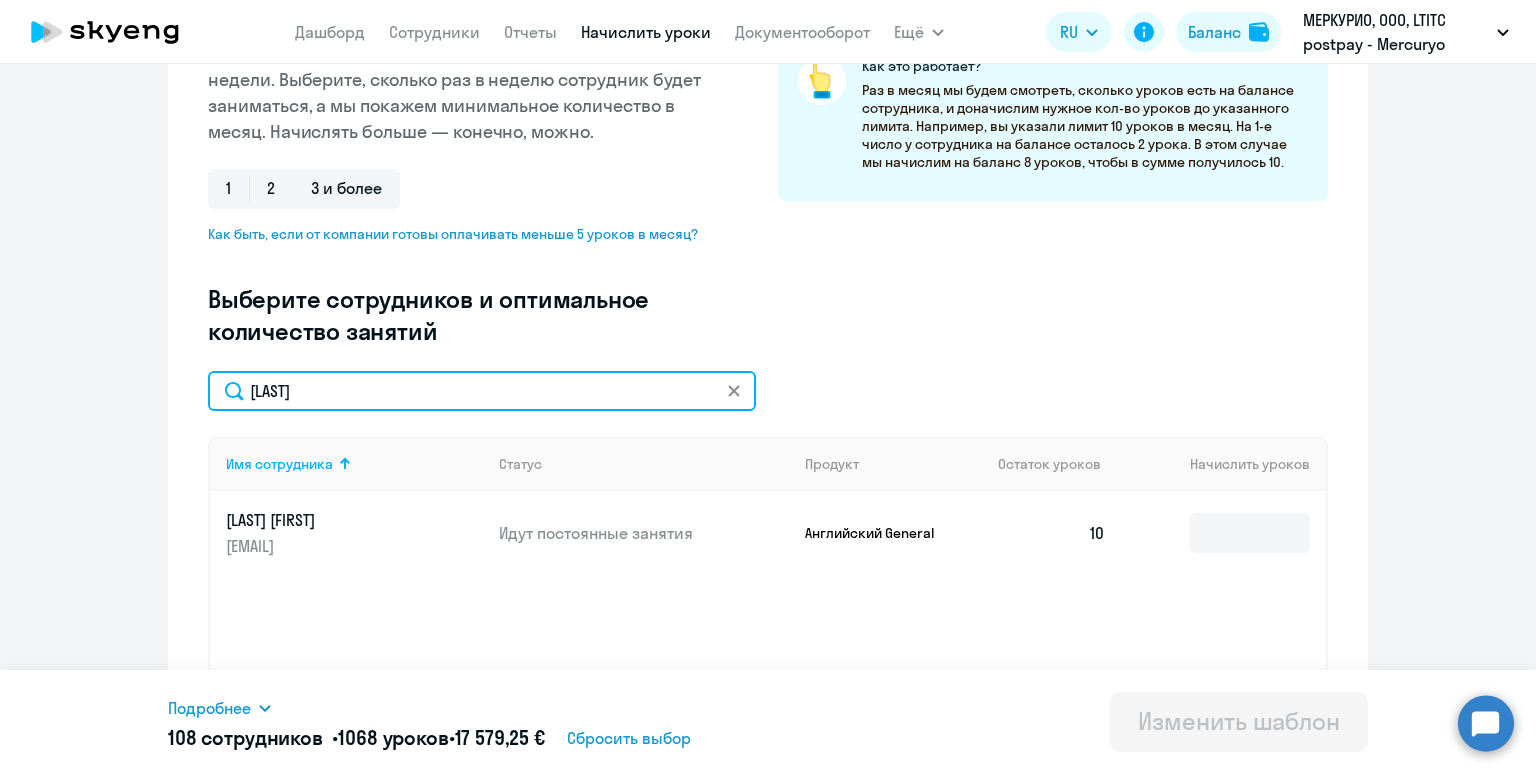 type on "[LAST]" 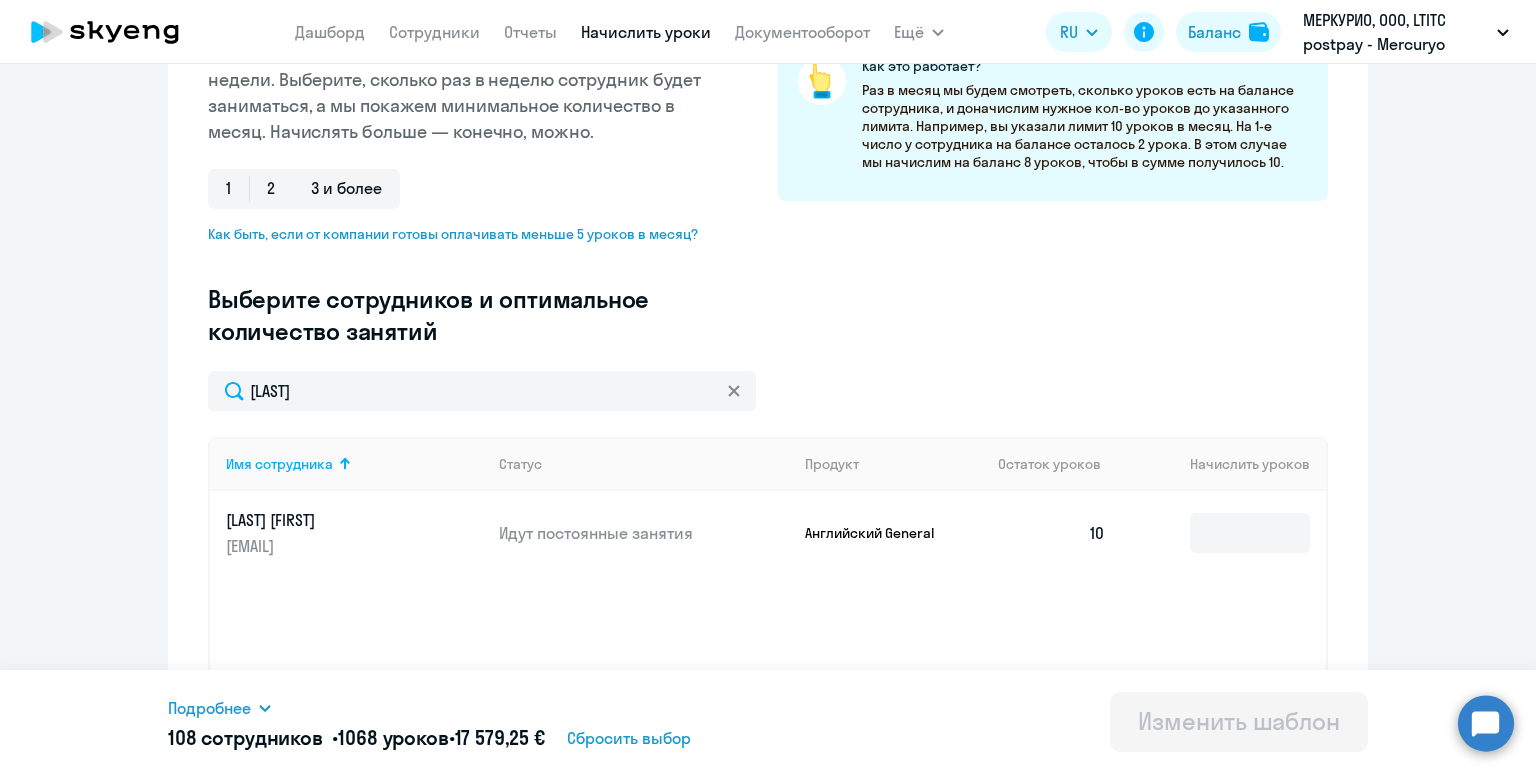 click 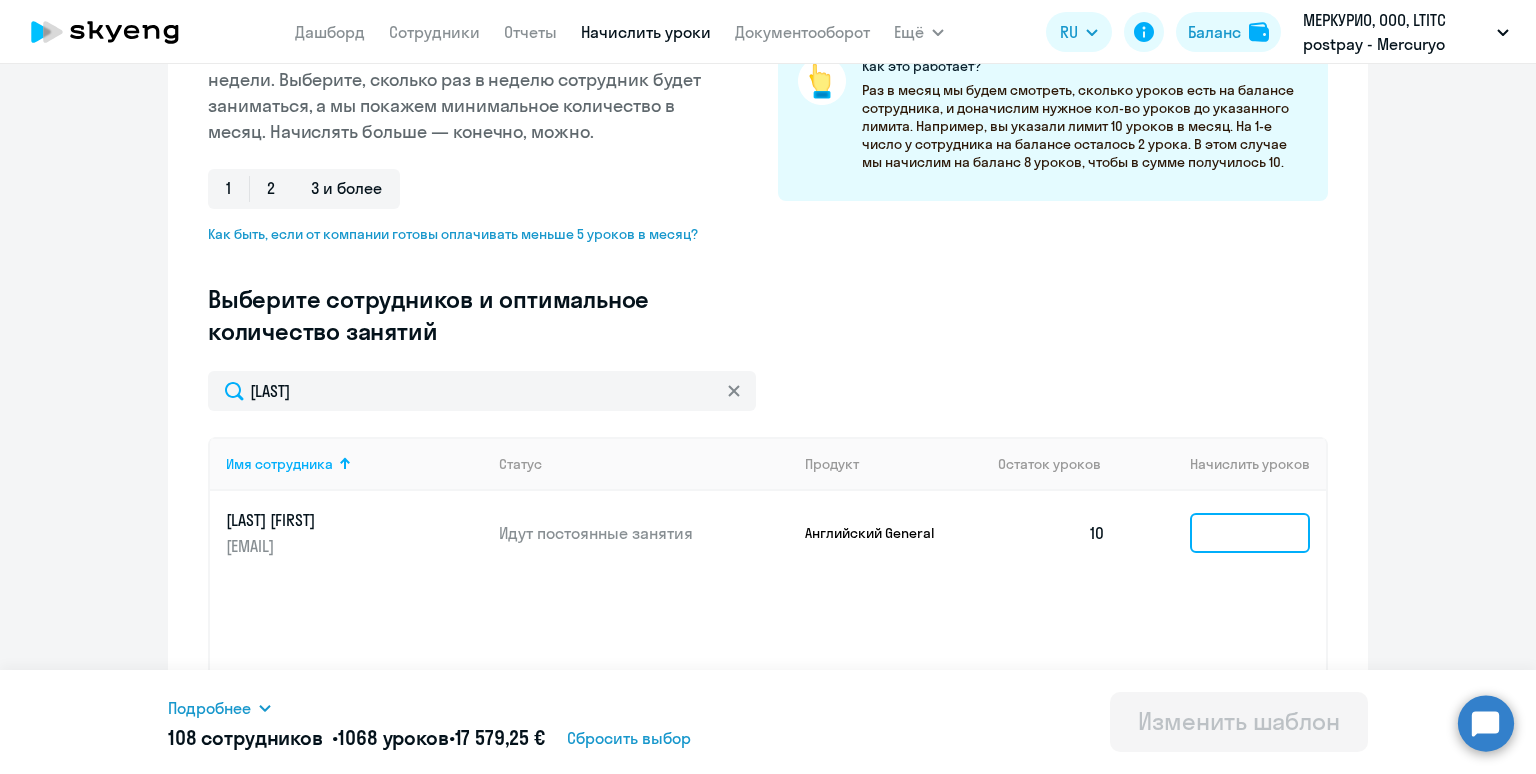 click 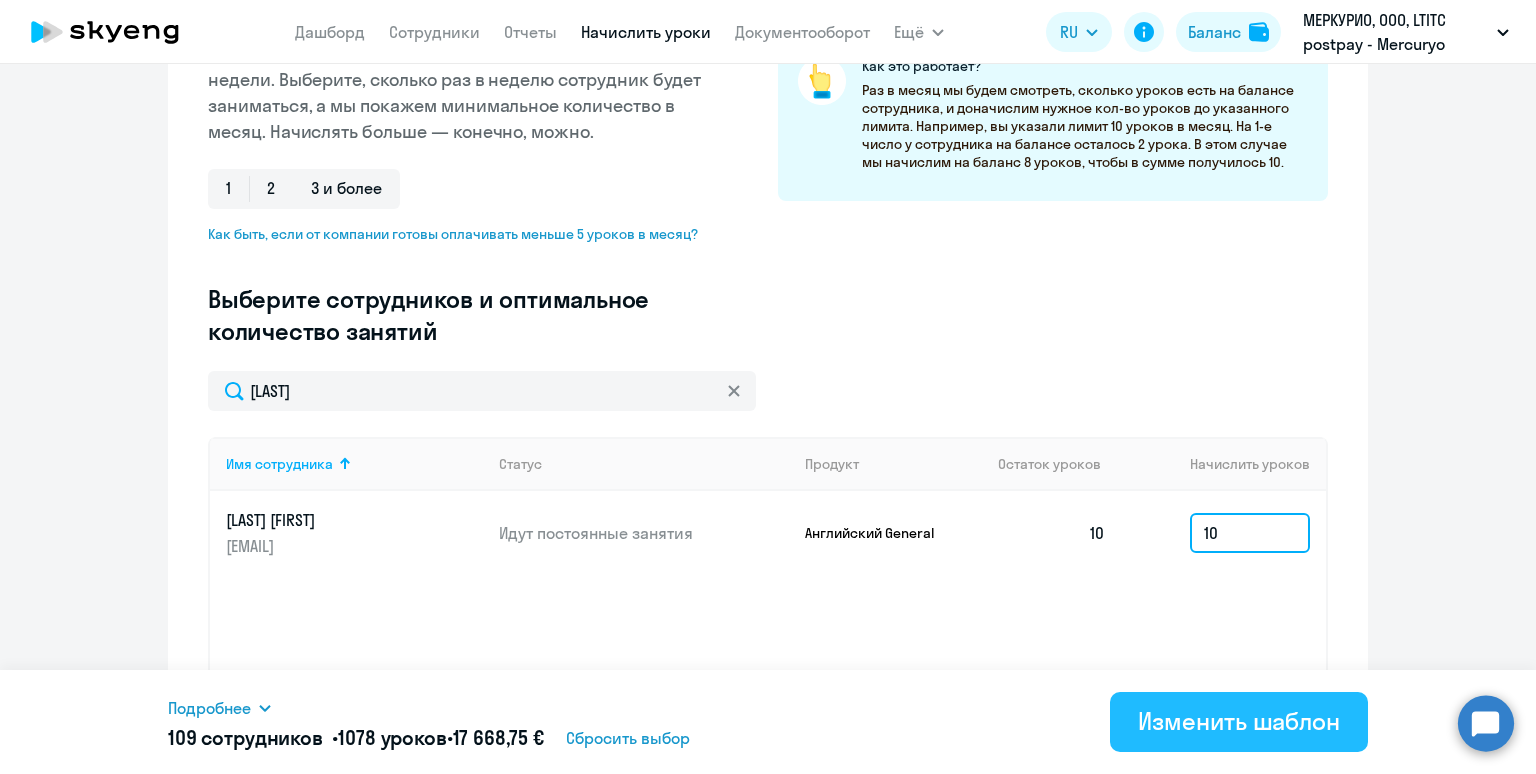 type on "10" 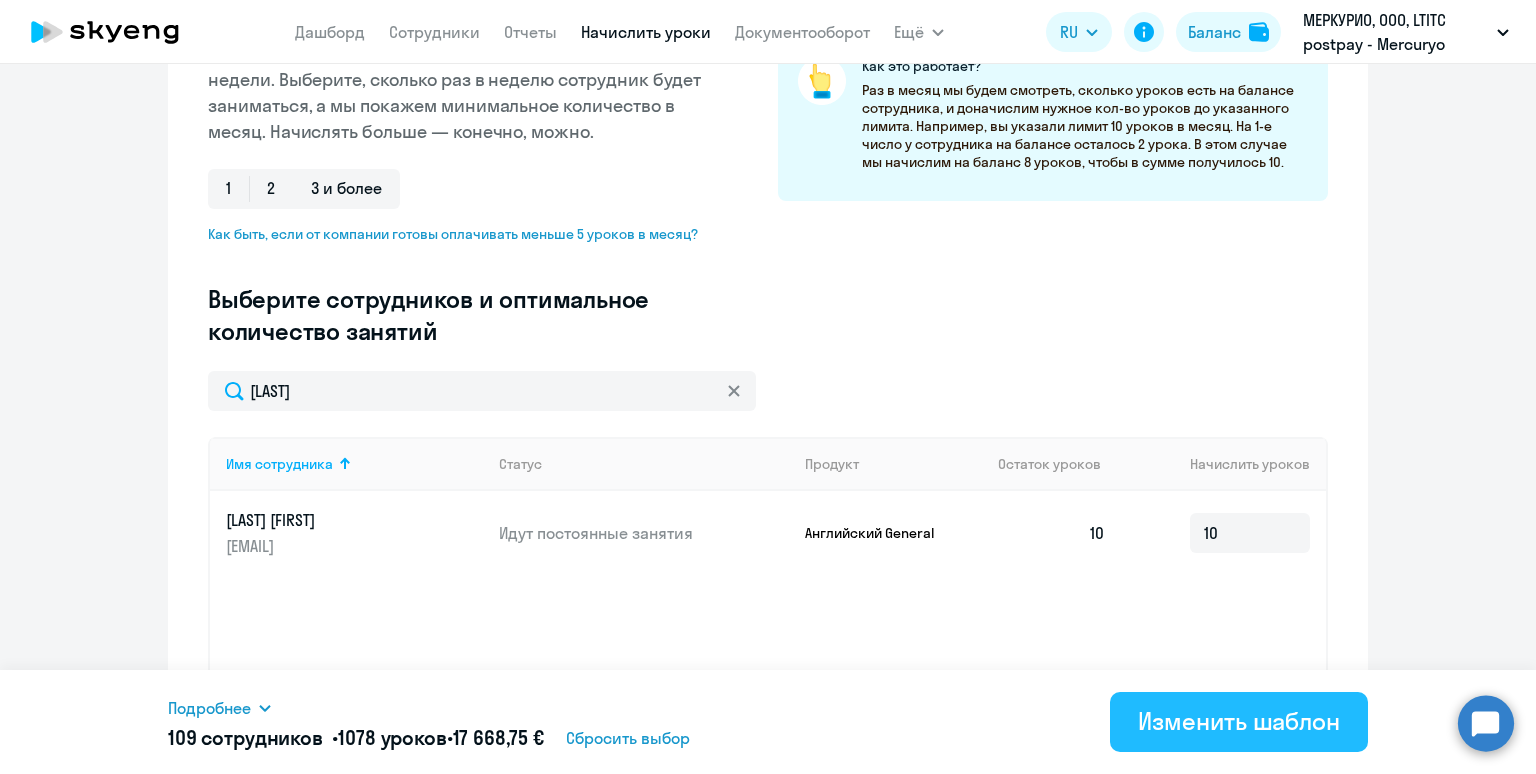 click on "Изменить шаблон" at bounding box center [1239, 721] 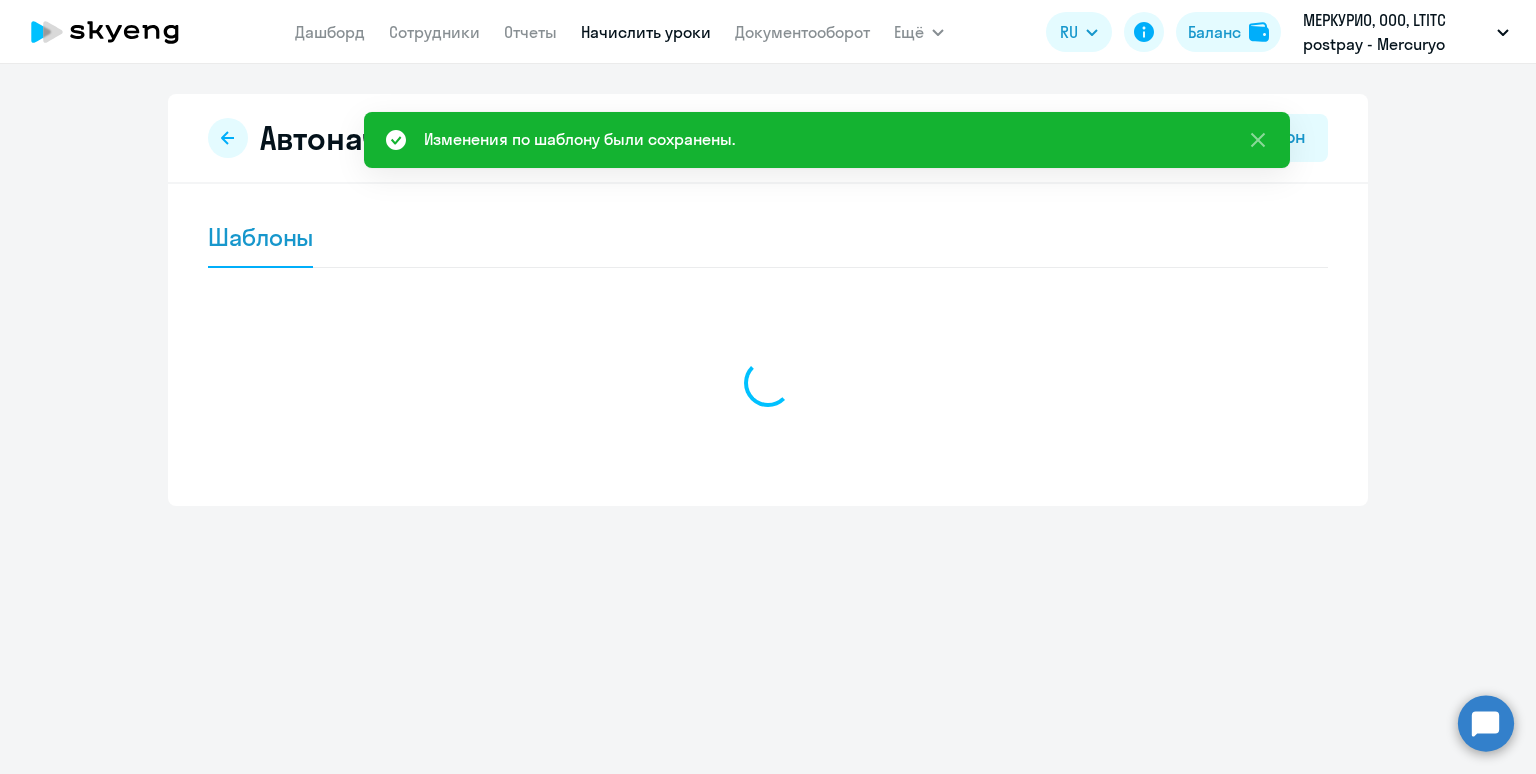 scroll, scrollTop: 0, scrollLeft: 0, axis: both 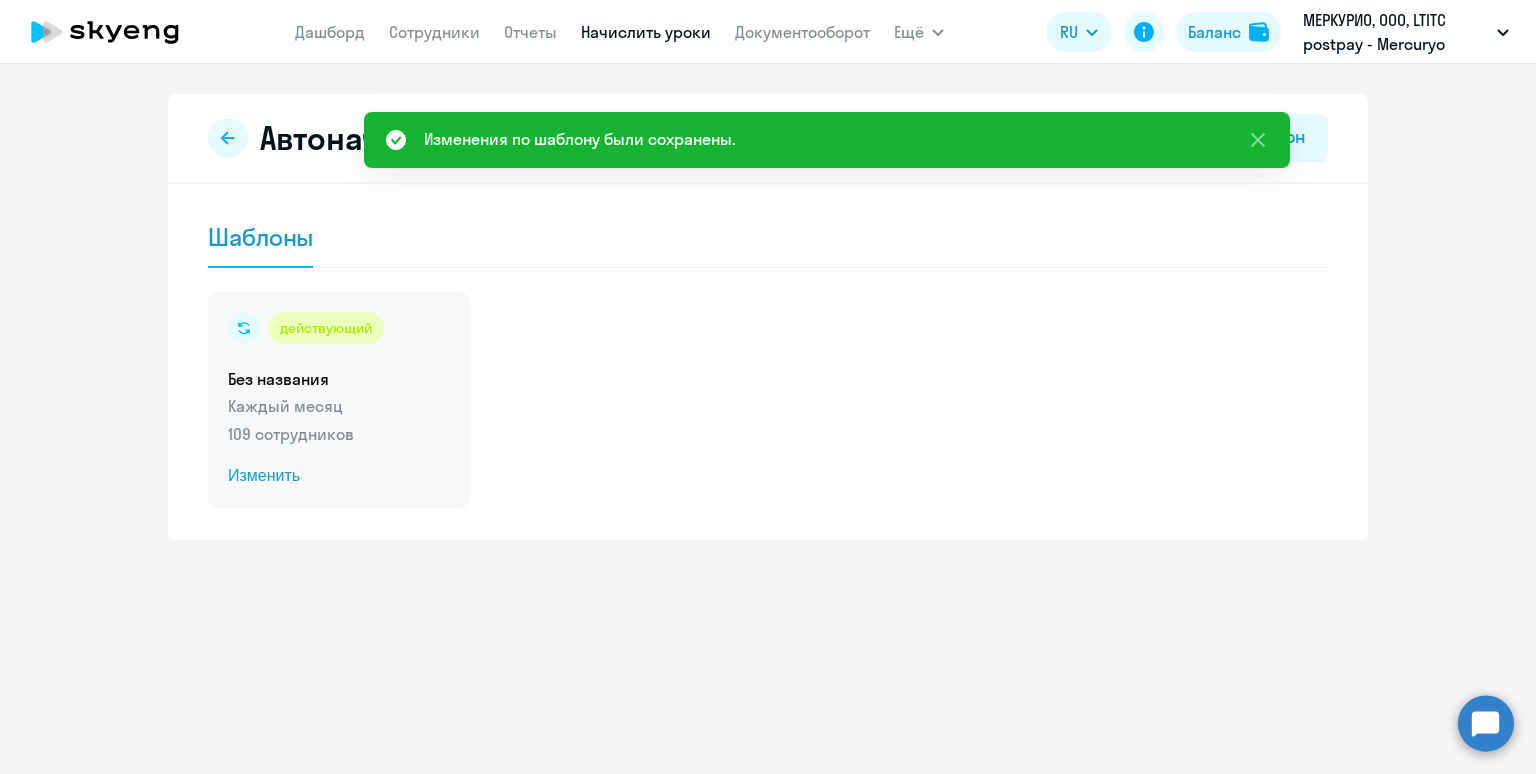 click on "Каждый месяц" 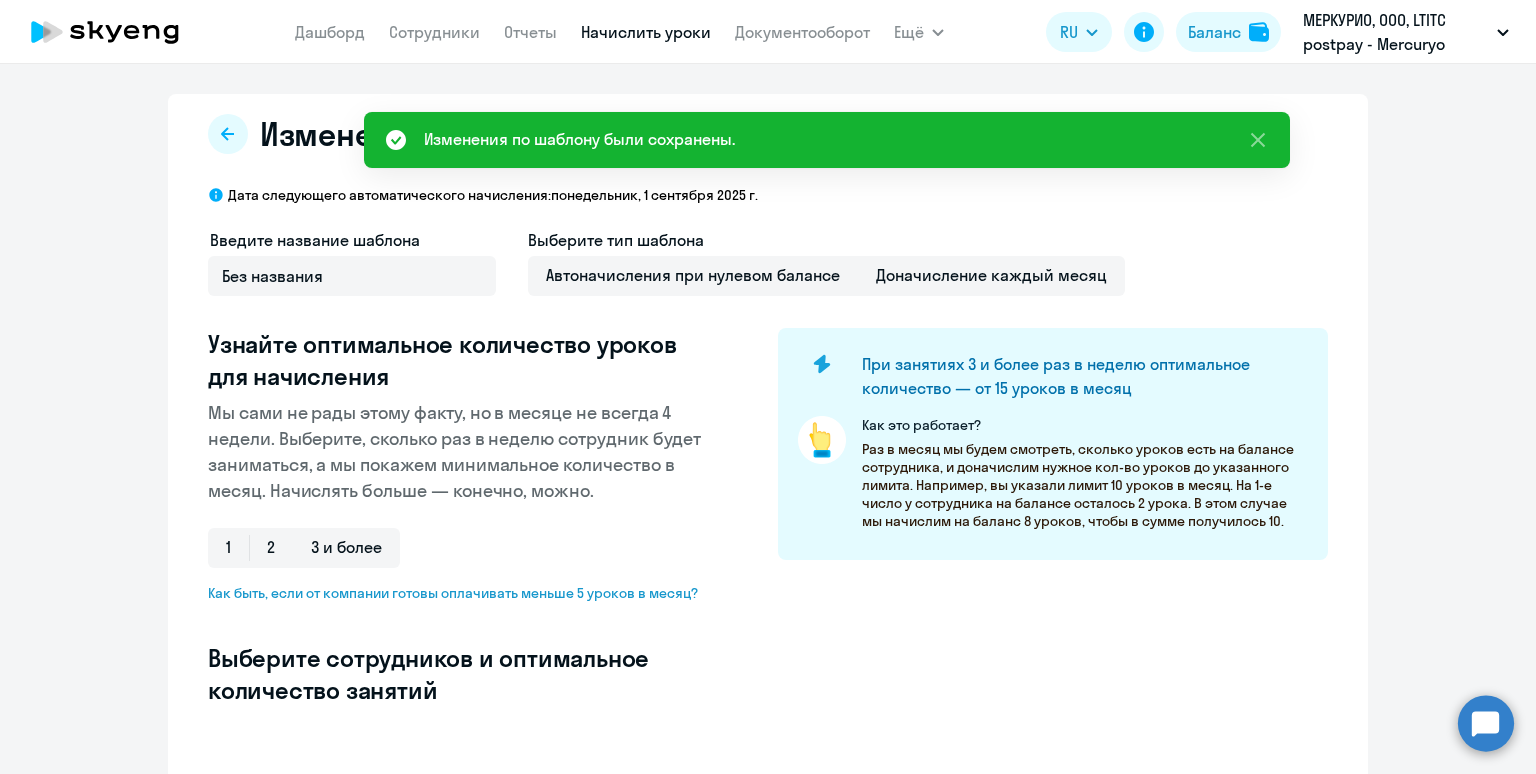 select on "10" 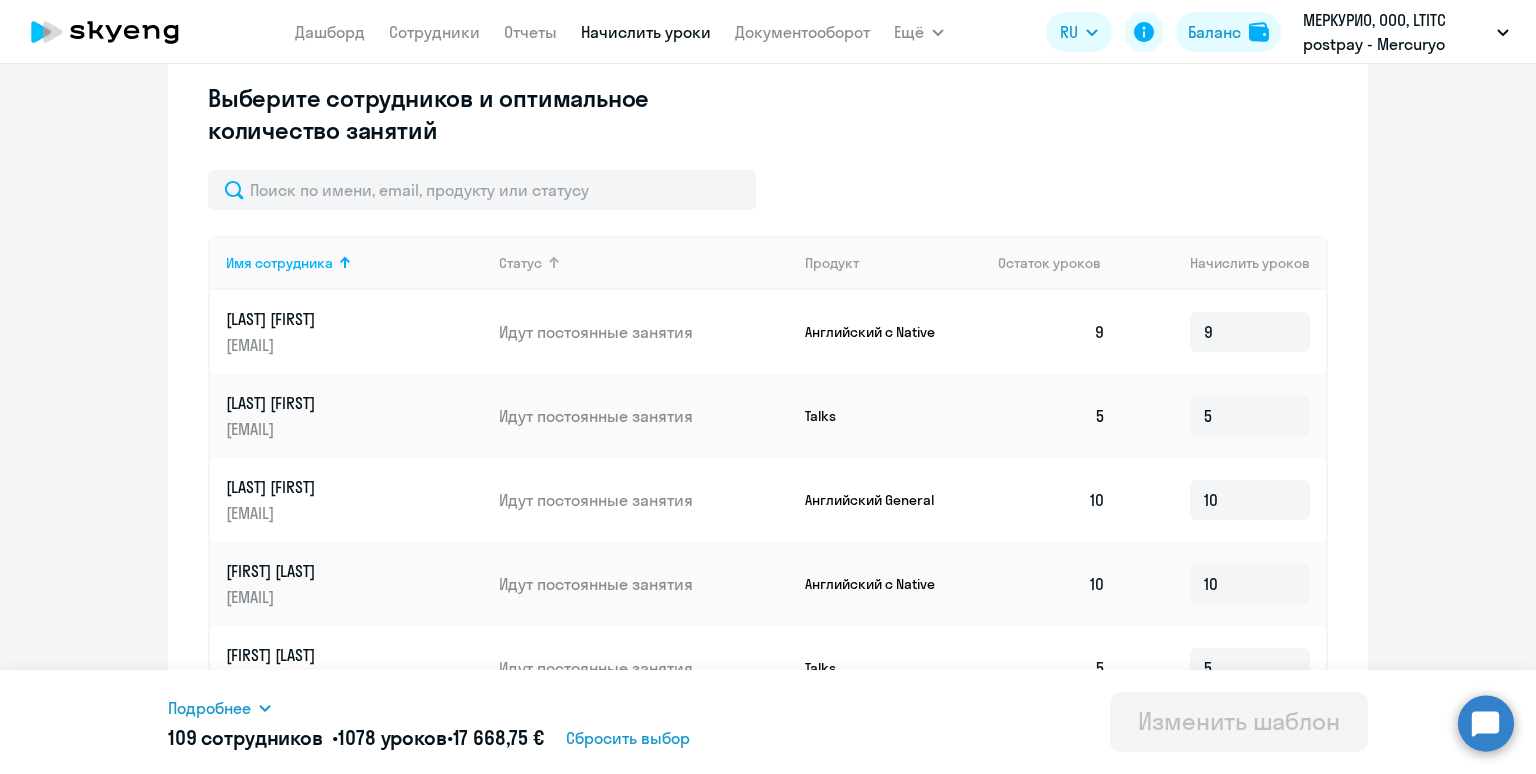 scroll, scrollTop: 562, scrollLeft: 0, axis: vertical 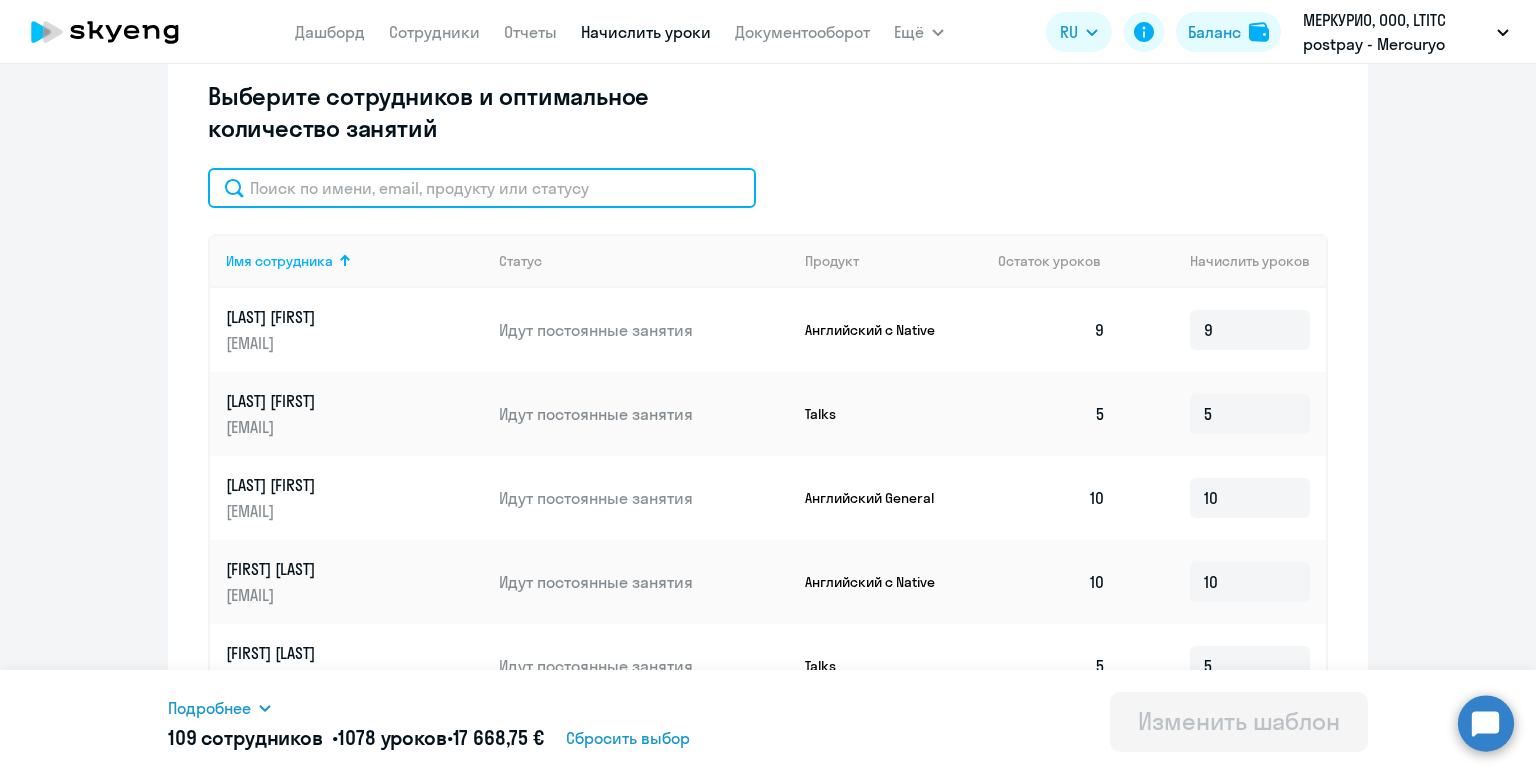 click 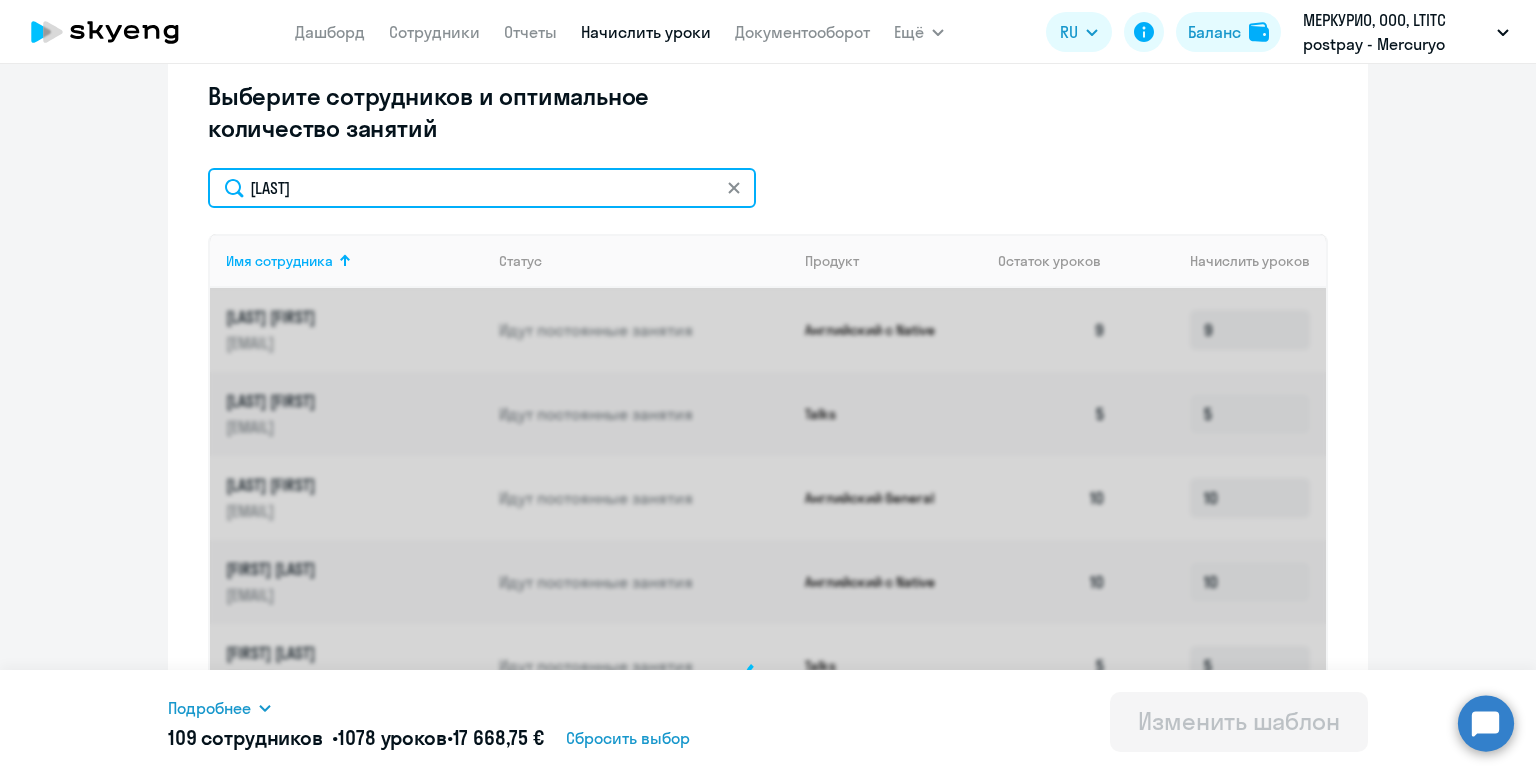 scroll, scrollTop: 489, scrollLeft: 0, axis: vertical 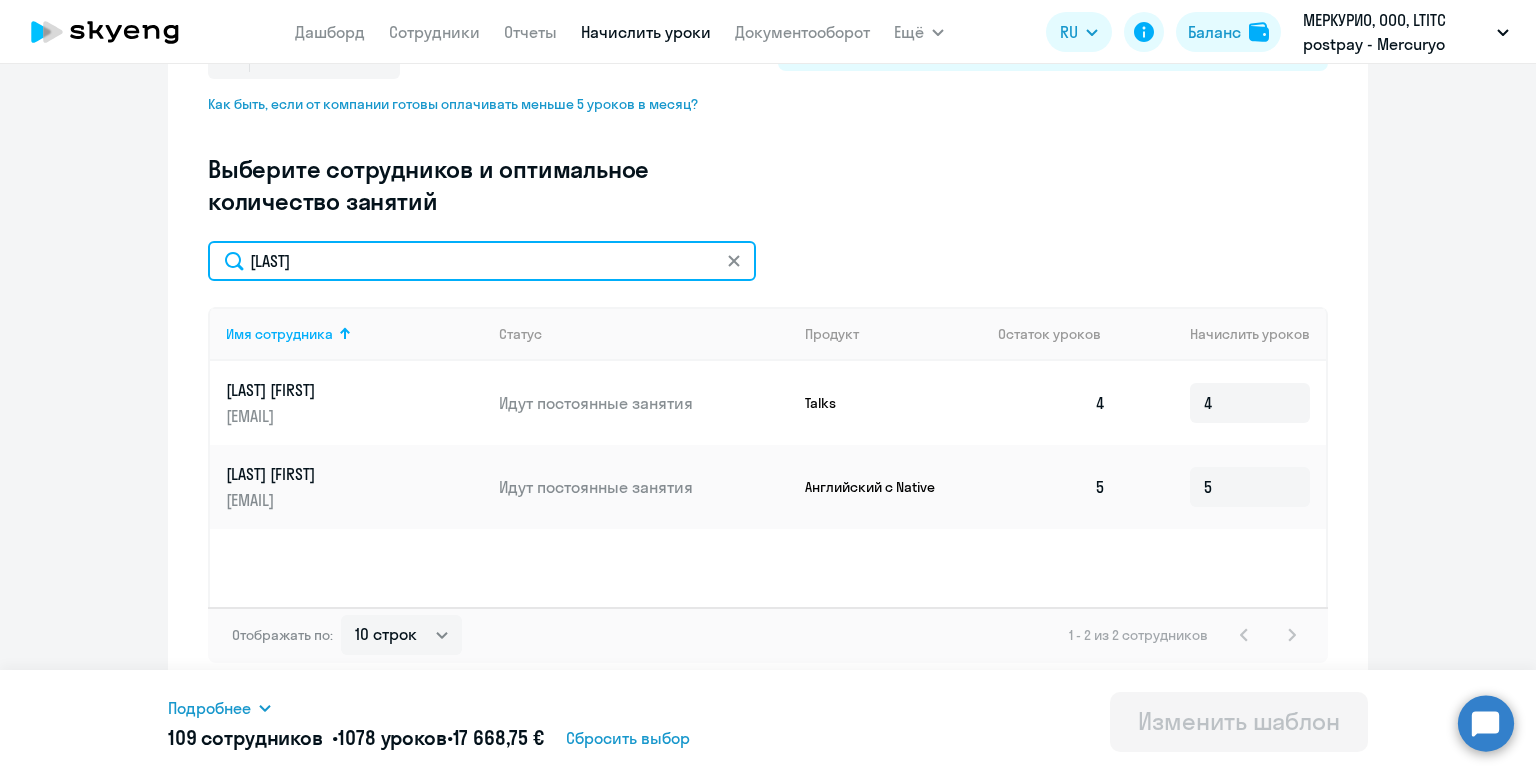 drag, startPoint x: 408, startPoint y: 258, endPoint x: 198, endPoint y: 238, distance: 210.95023 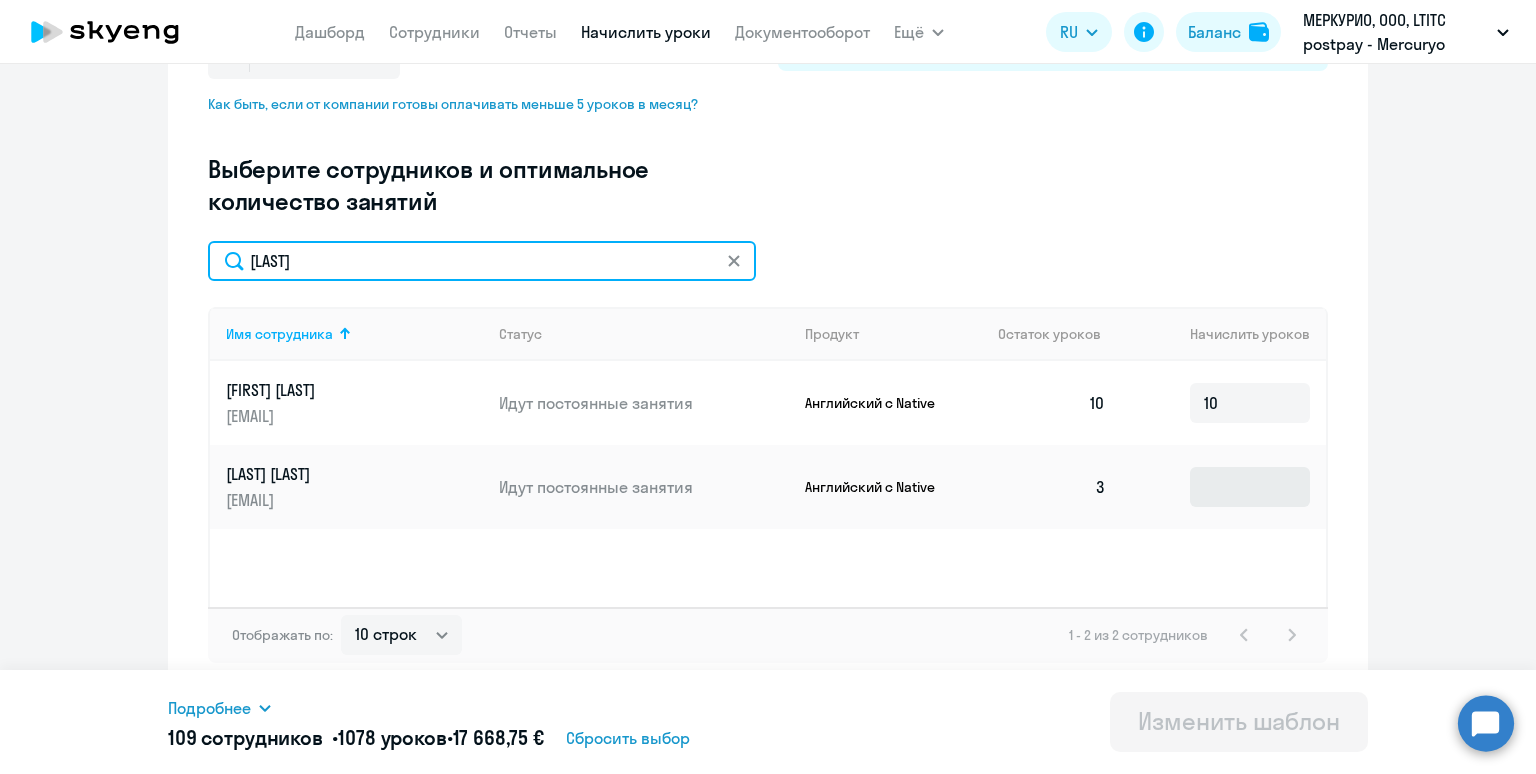 type on "[LAST]" 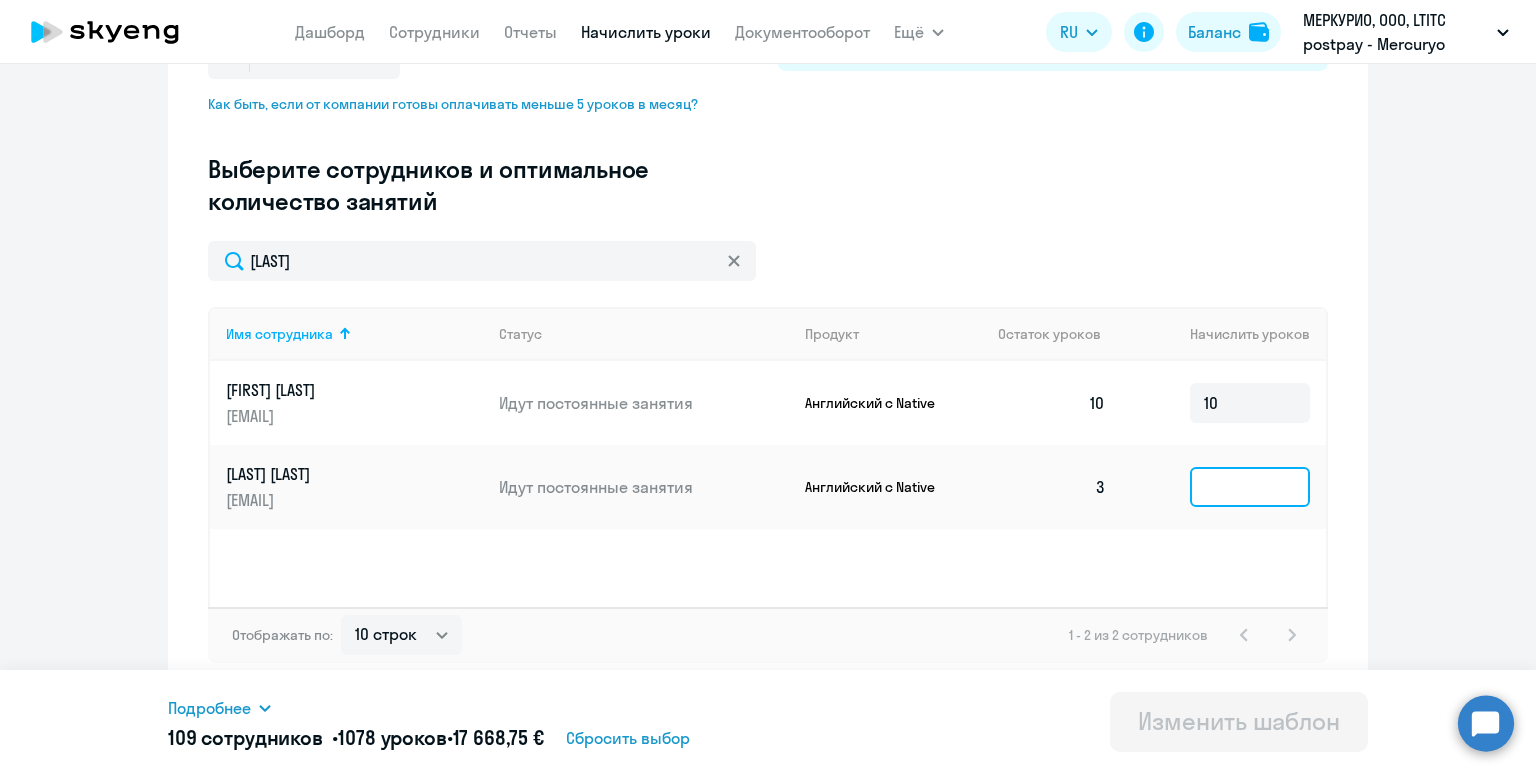 click 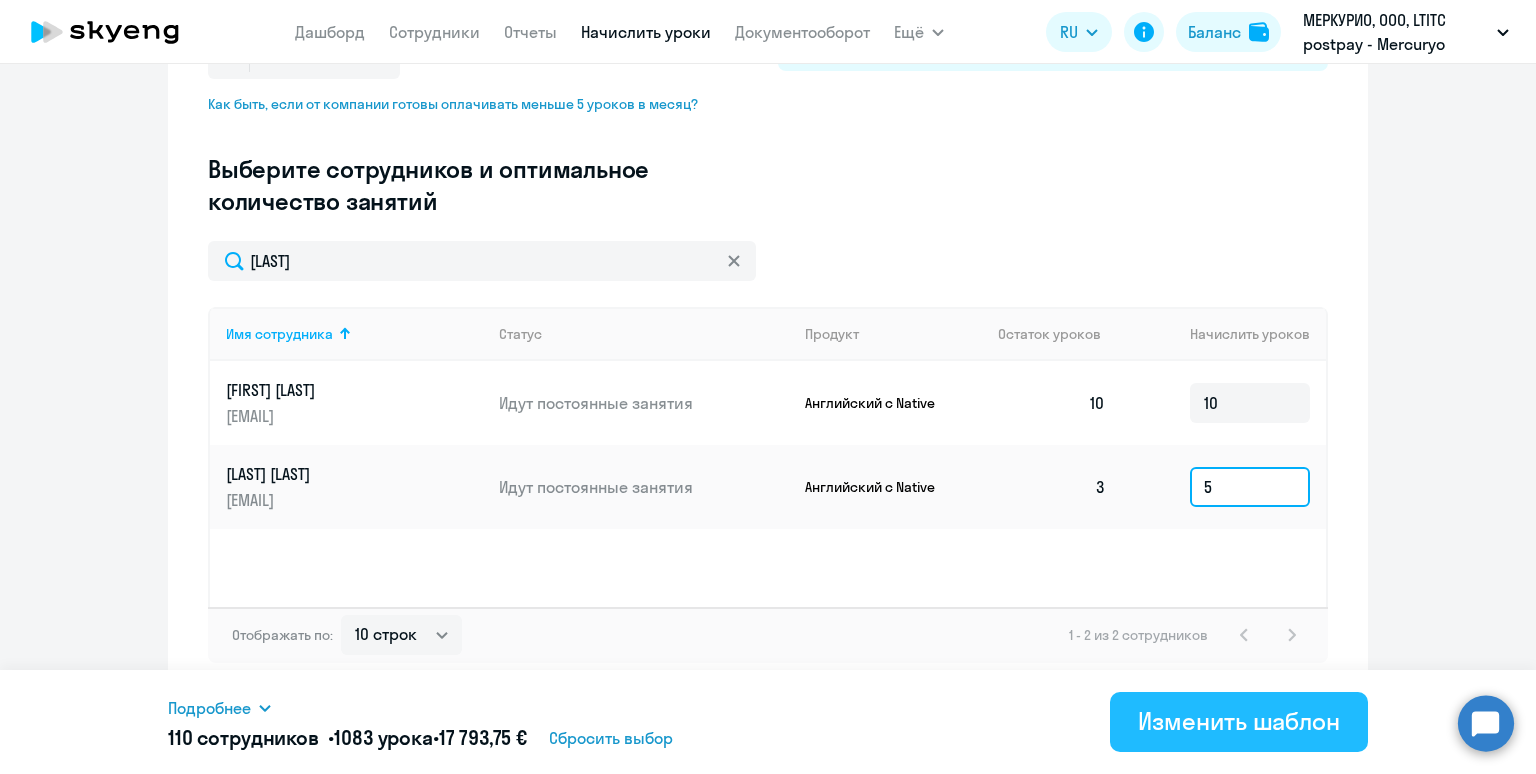 type on "5" 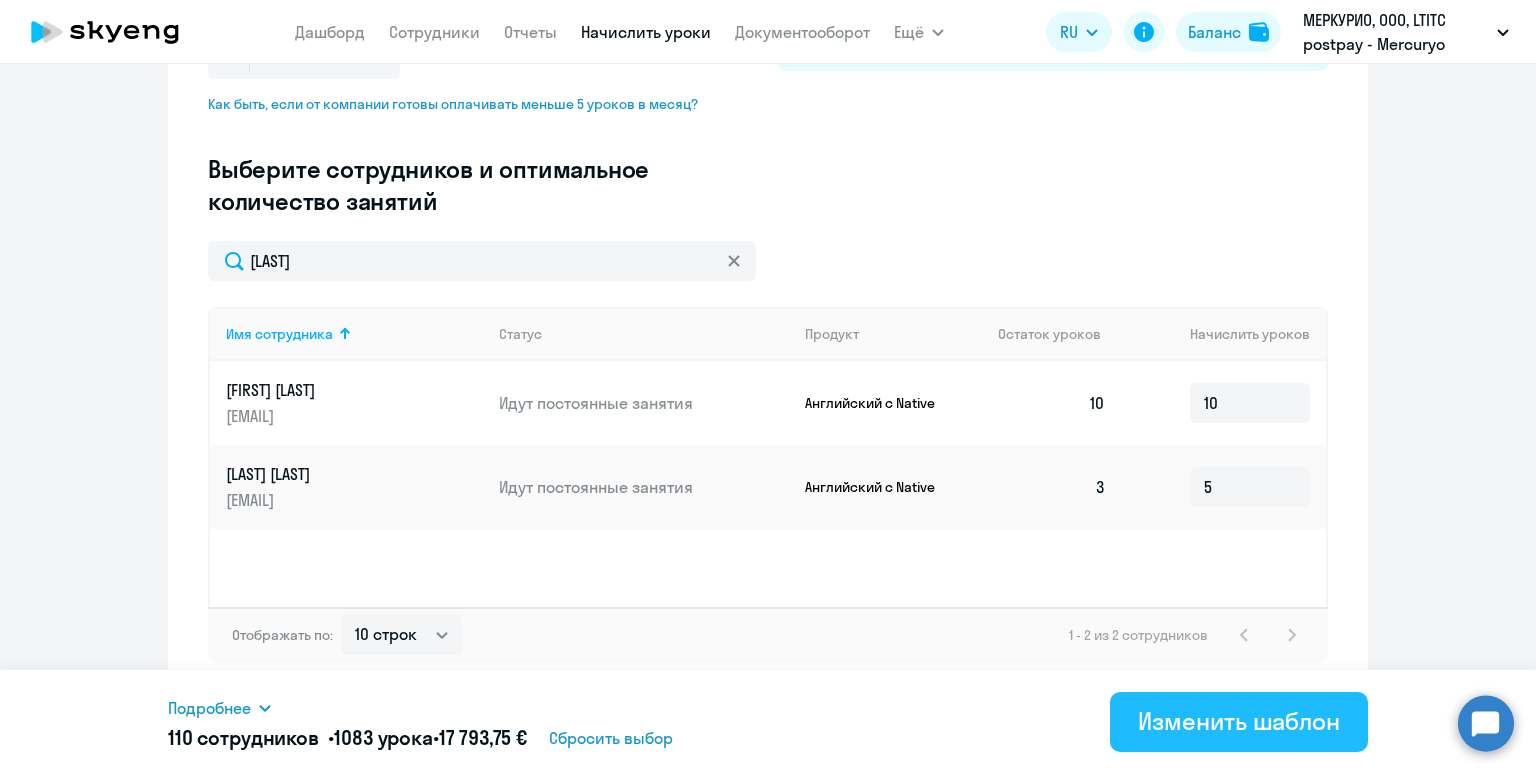 click on "Изменить шаблон" at bounding box center (1239, 721) 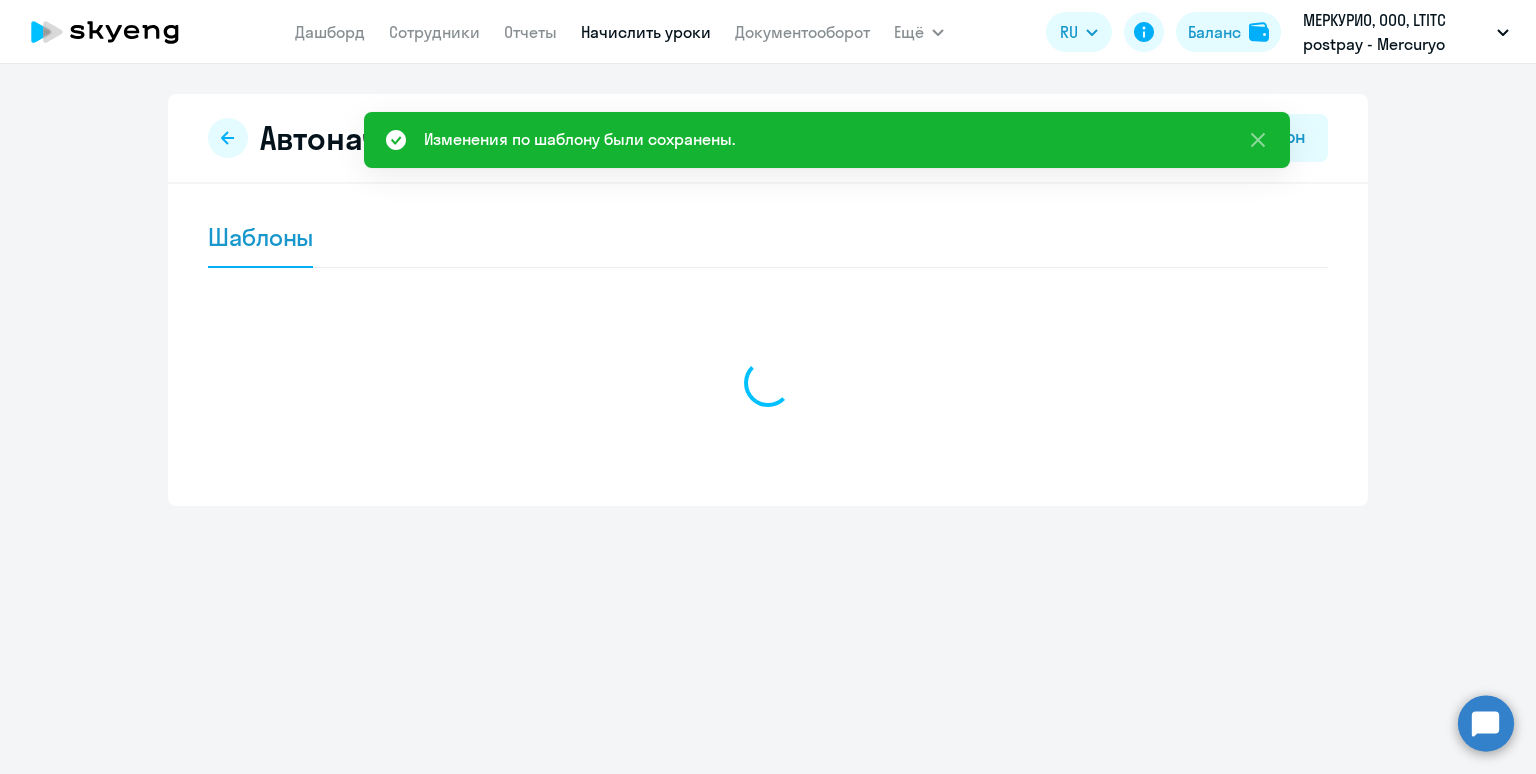 scroll, scrollTop: 0, scrollLeft: 0, axis: both 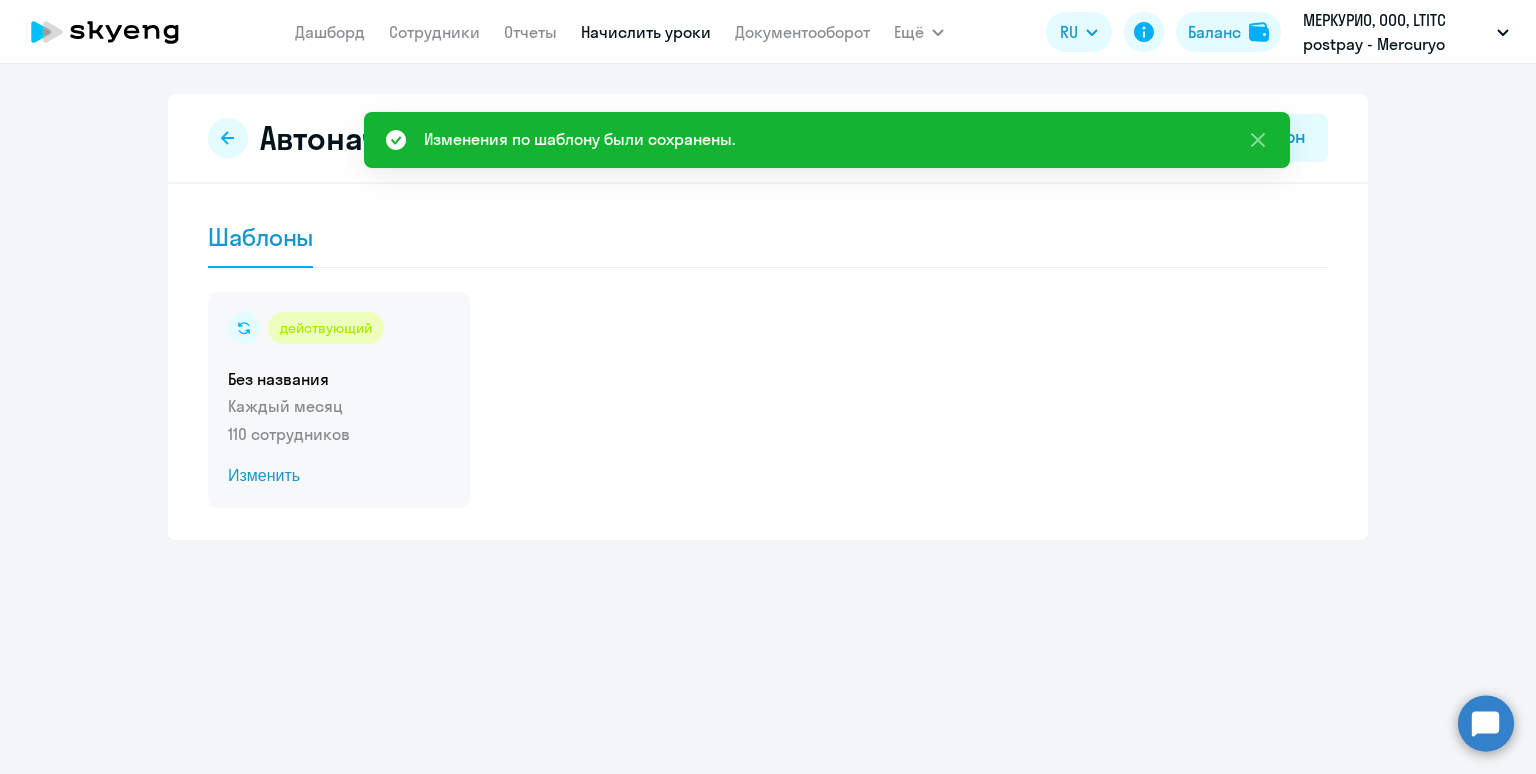 click on "Без названия" 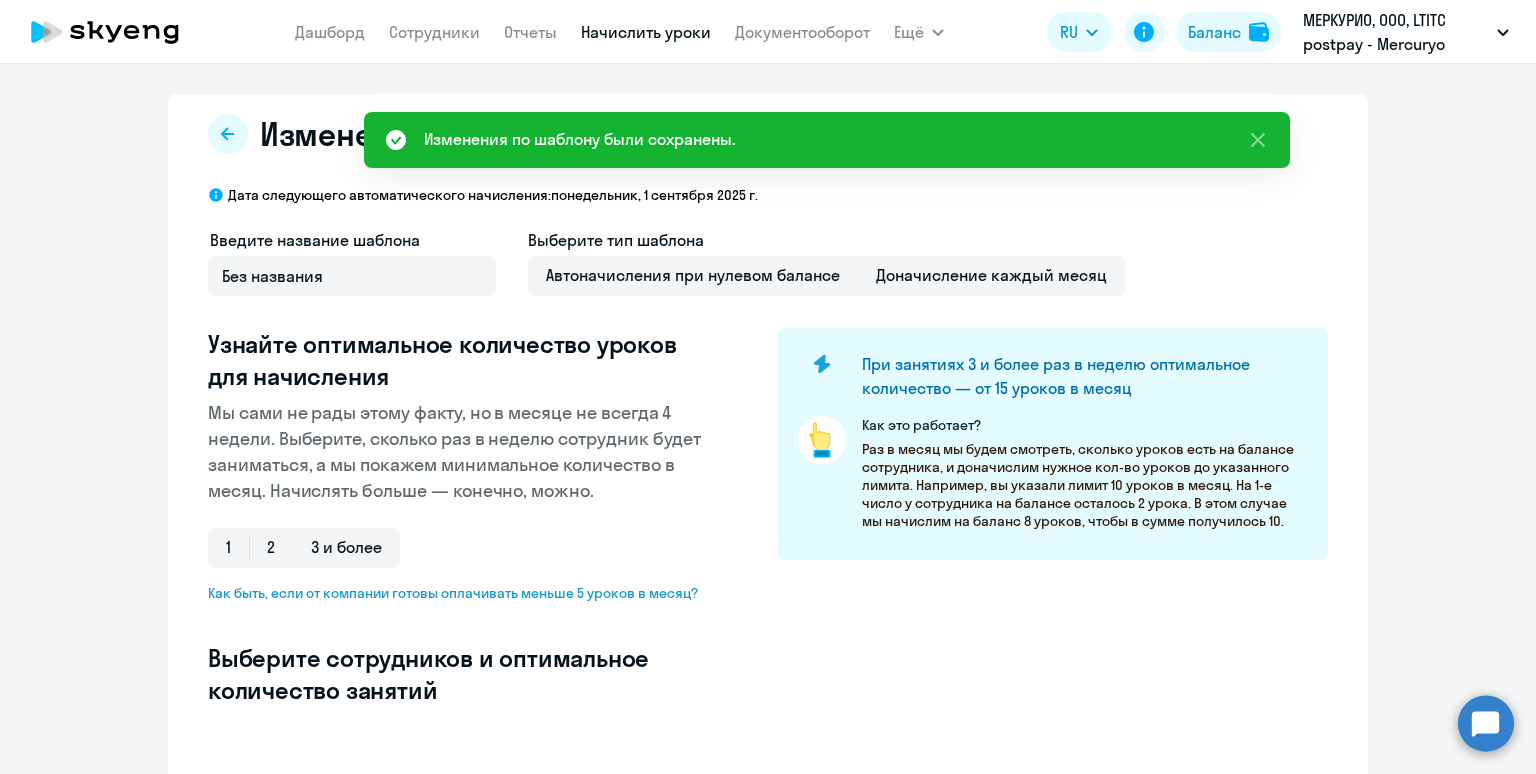 select on "10" 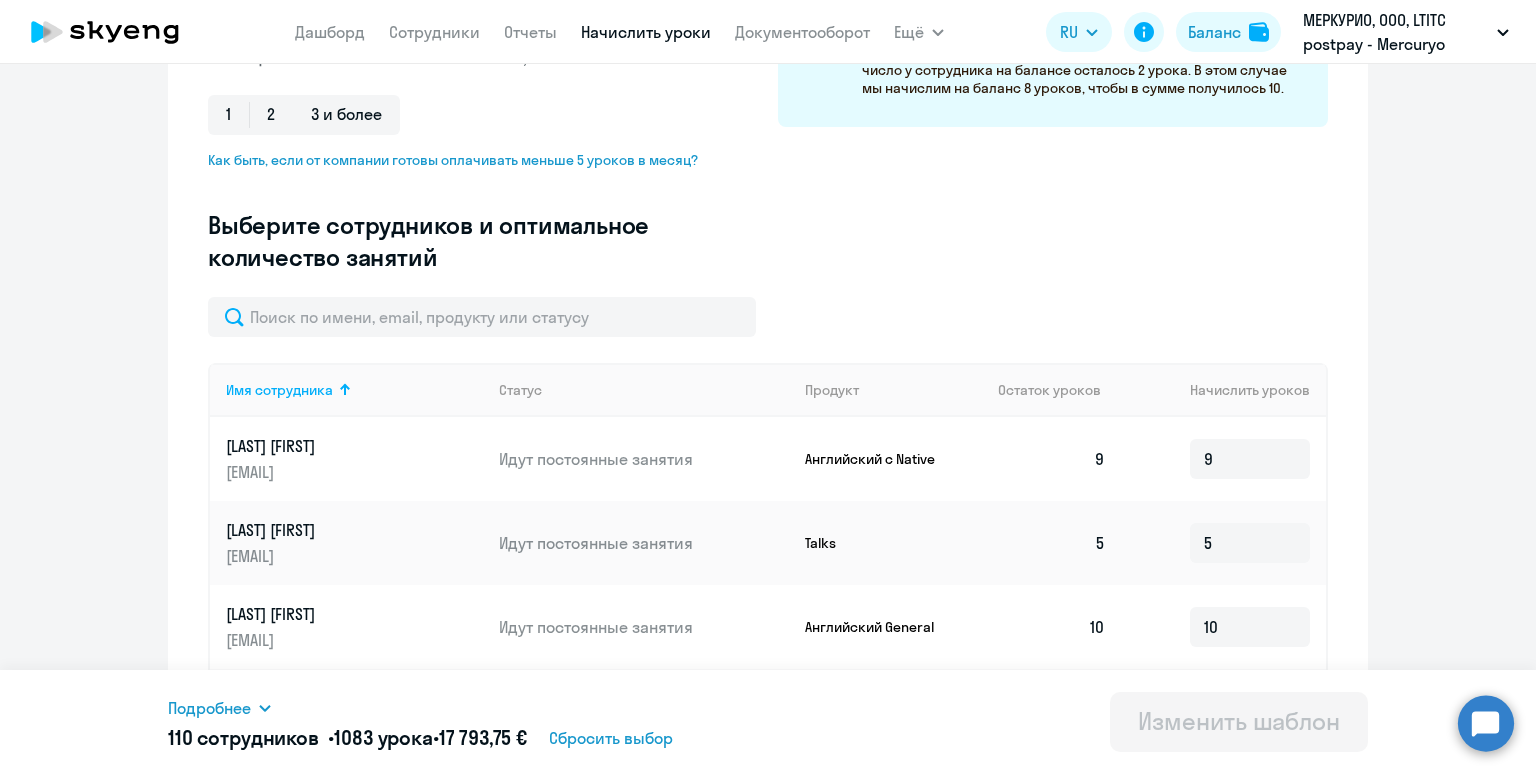 scroll, scrollTop: 438, scrollLeft: 0, axis: vertical 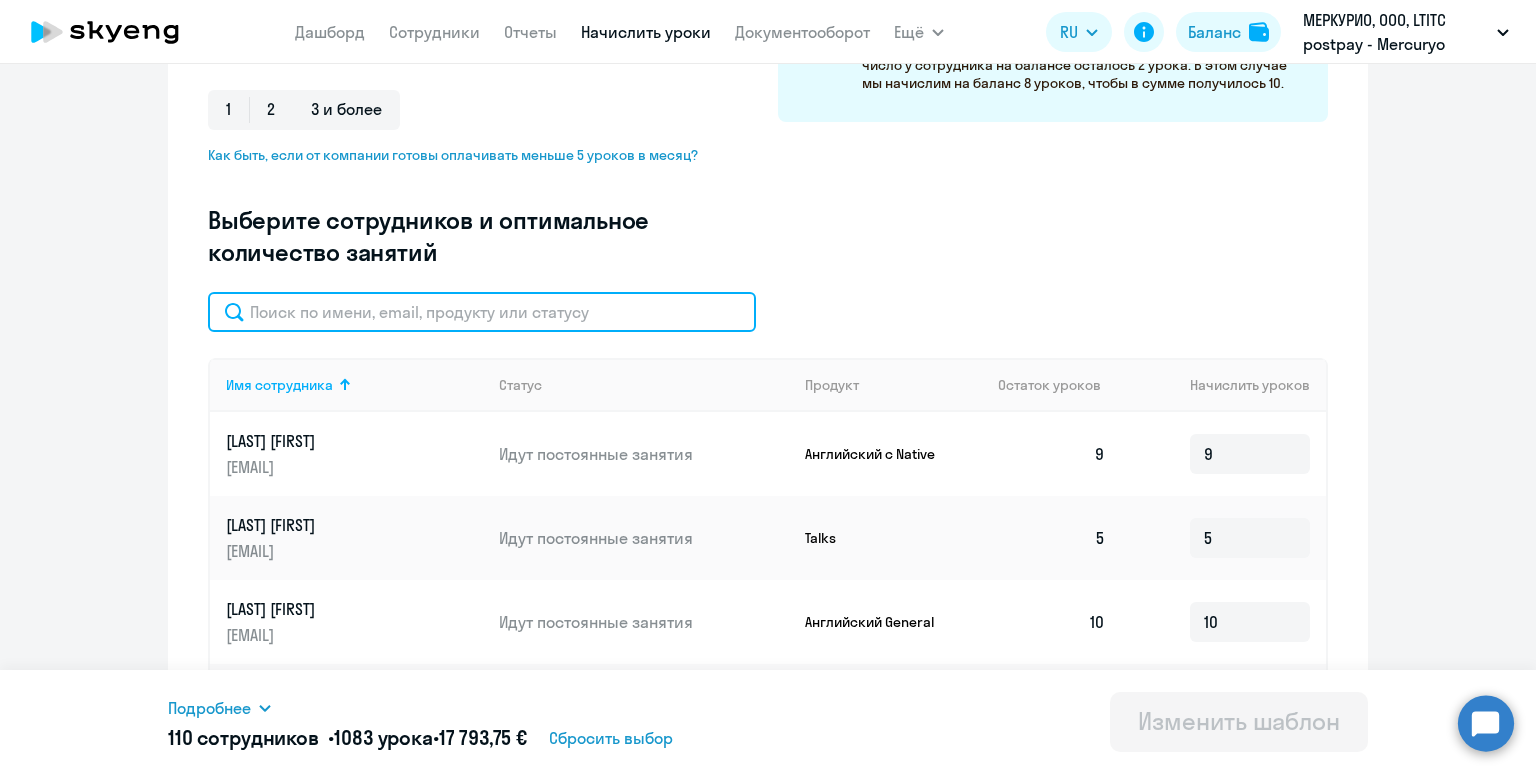 click 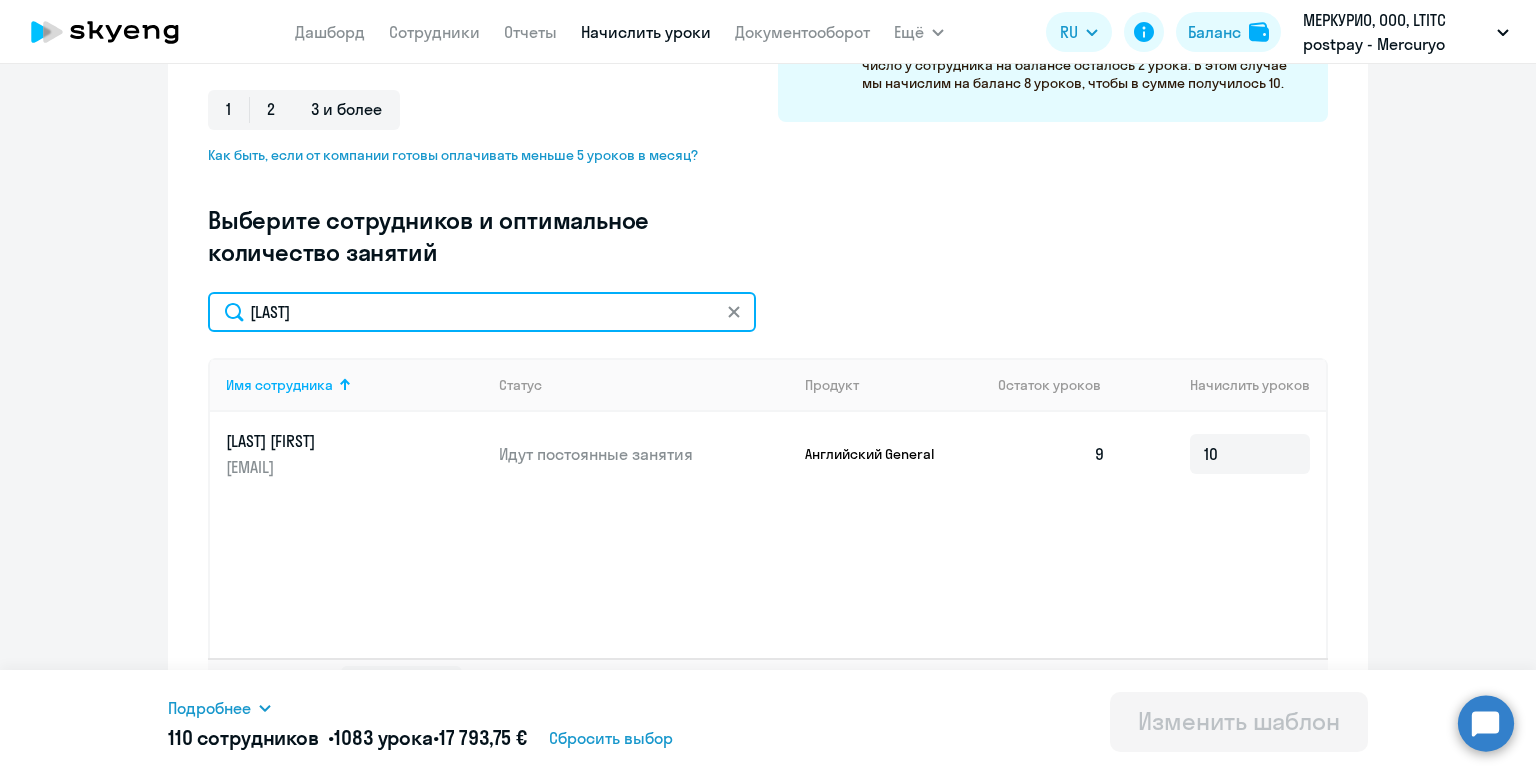 drag, startPoint x: 378, startPoint y: 318, endPoint x: 202, endPoint y: 285, distance: 179.06703 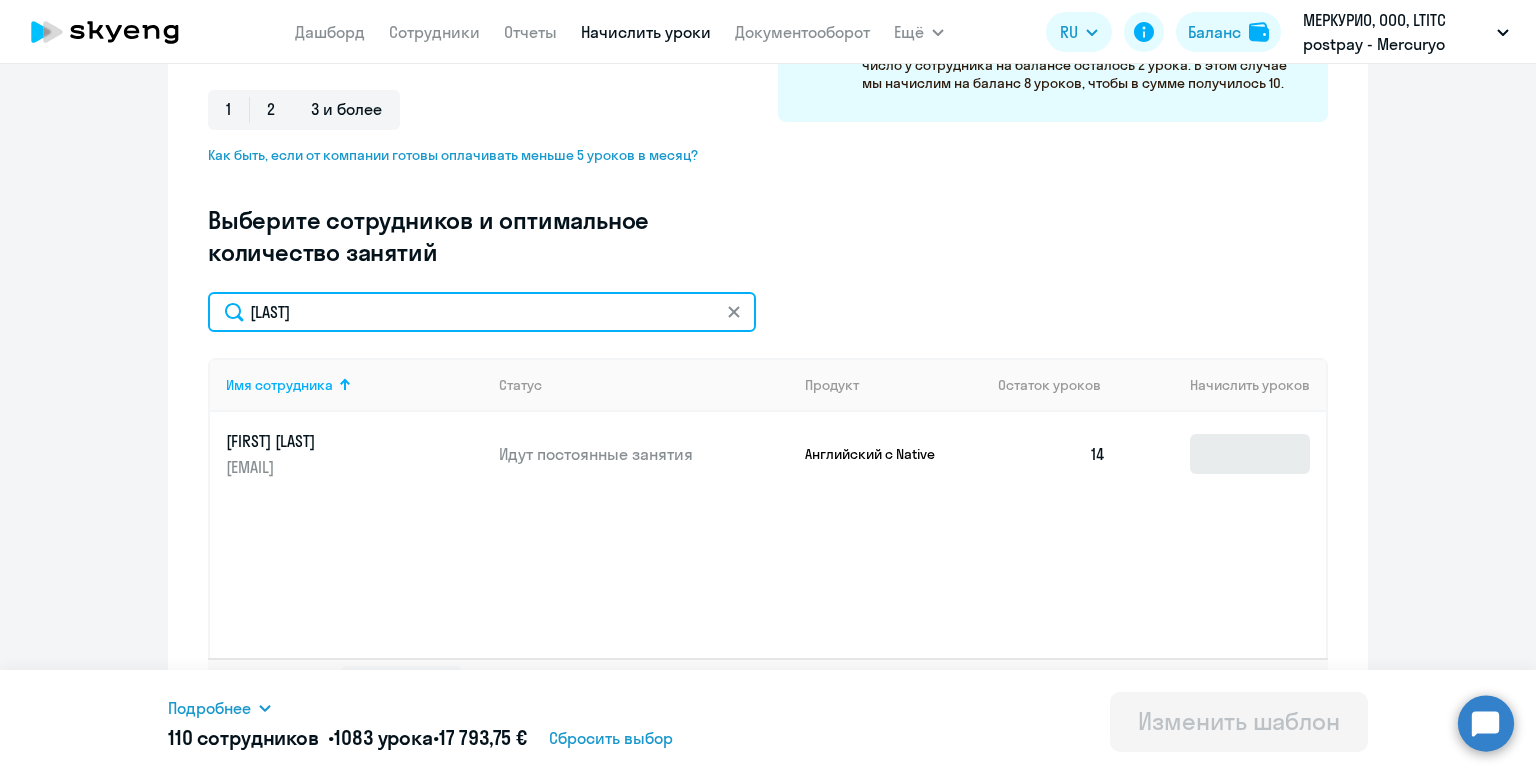 type on "[LAST]" 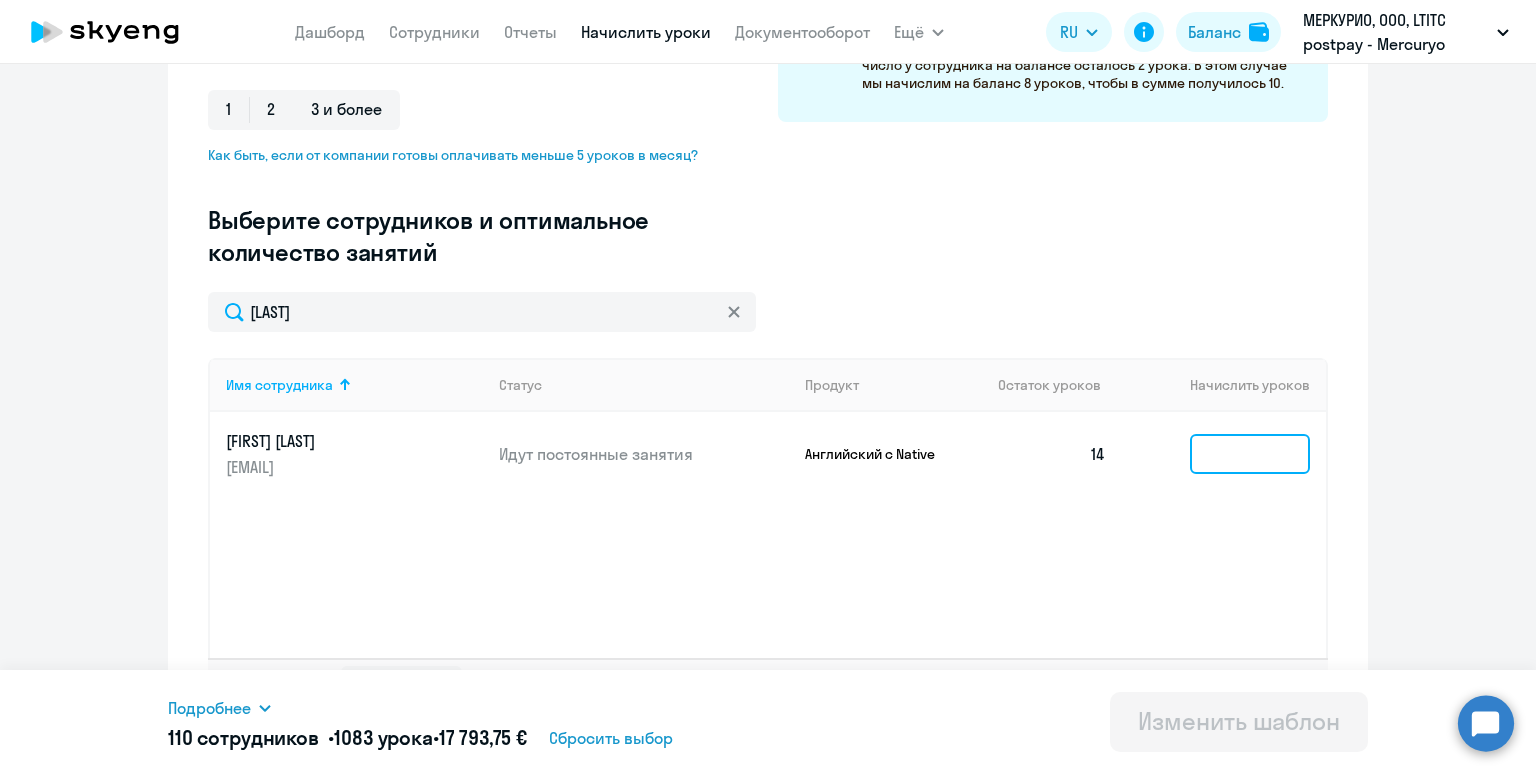 click 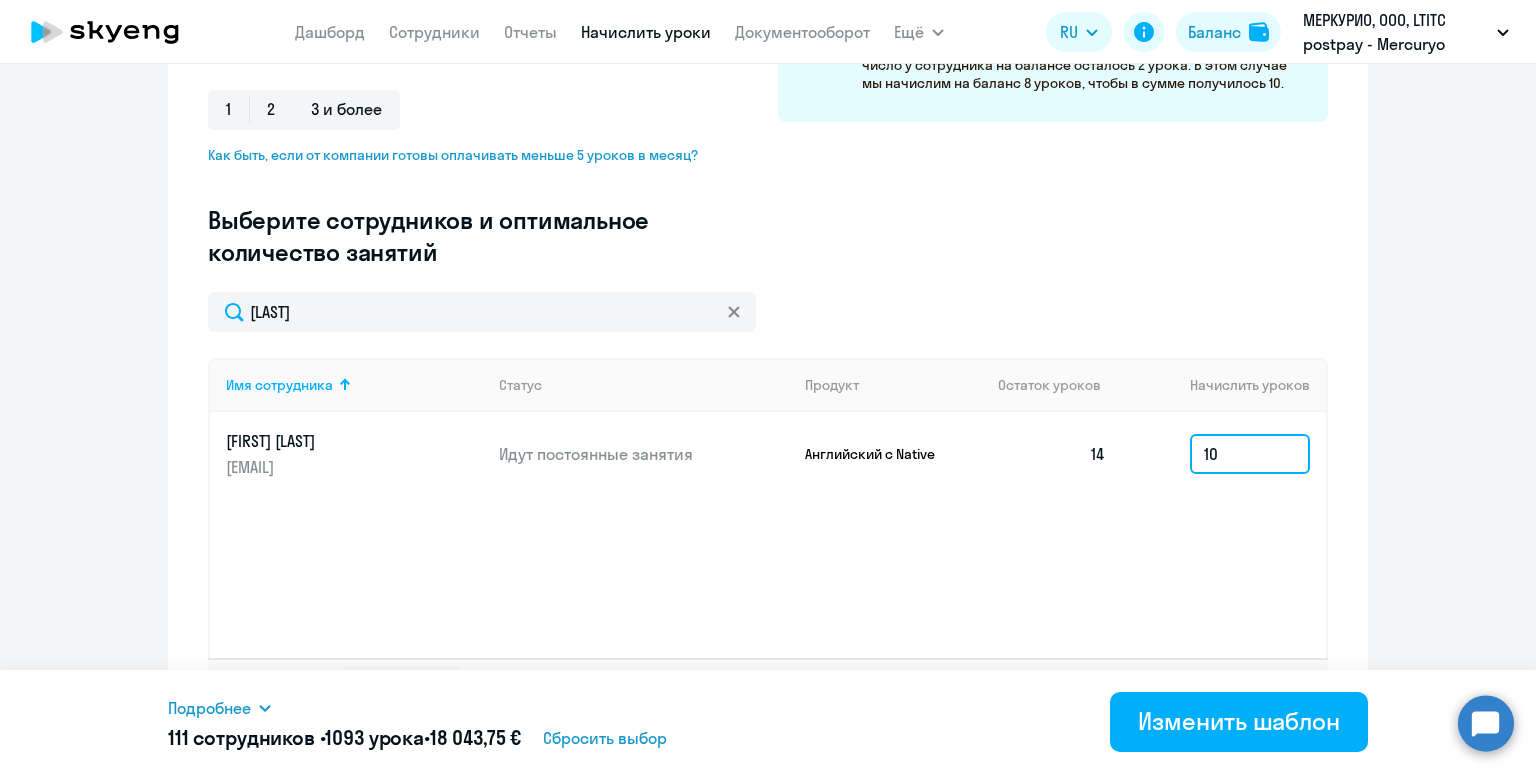 scroll, scrollTop: 397, scrollLeft: 0, axis: vertical 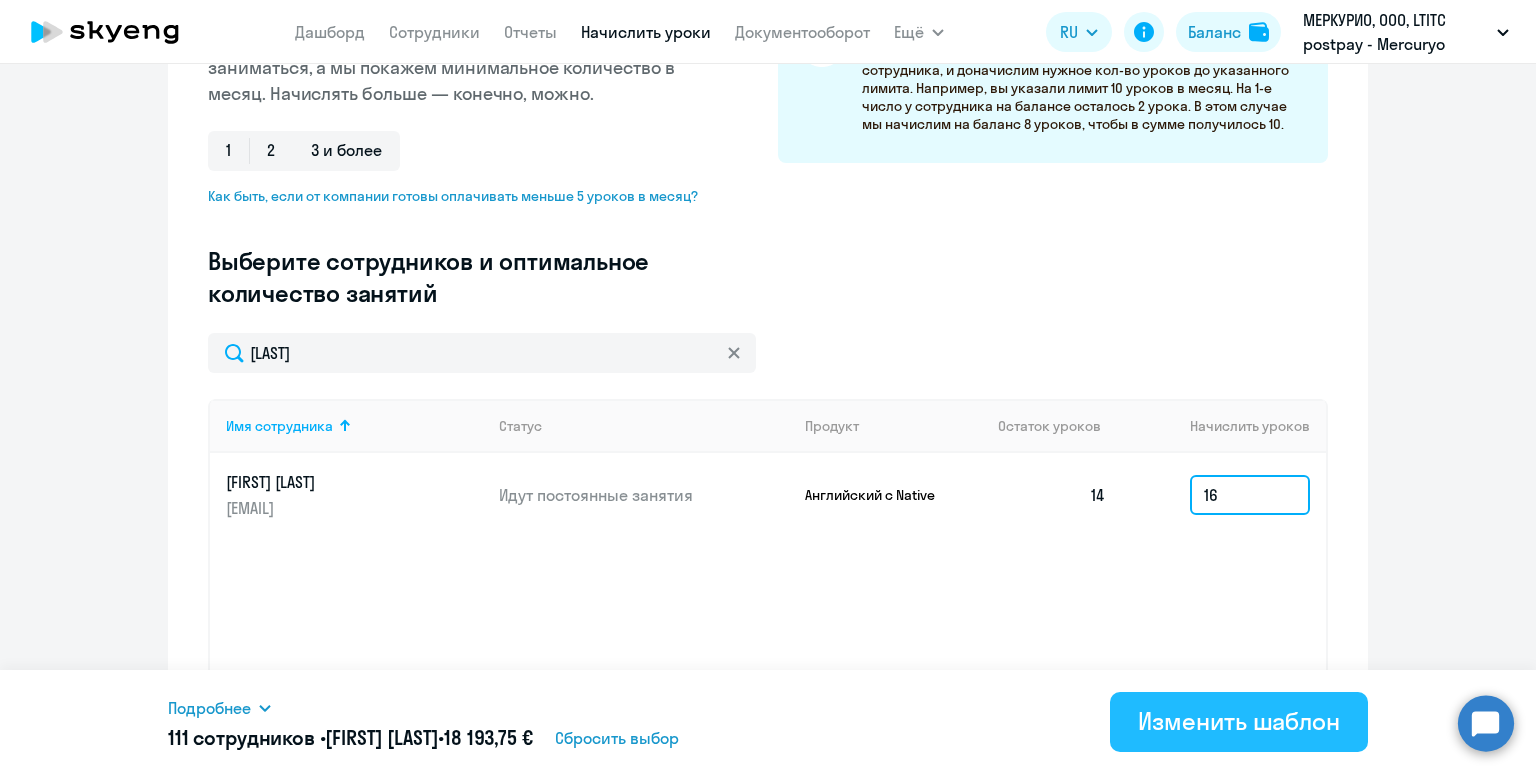 type on "16" 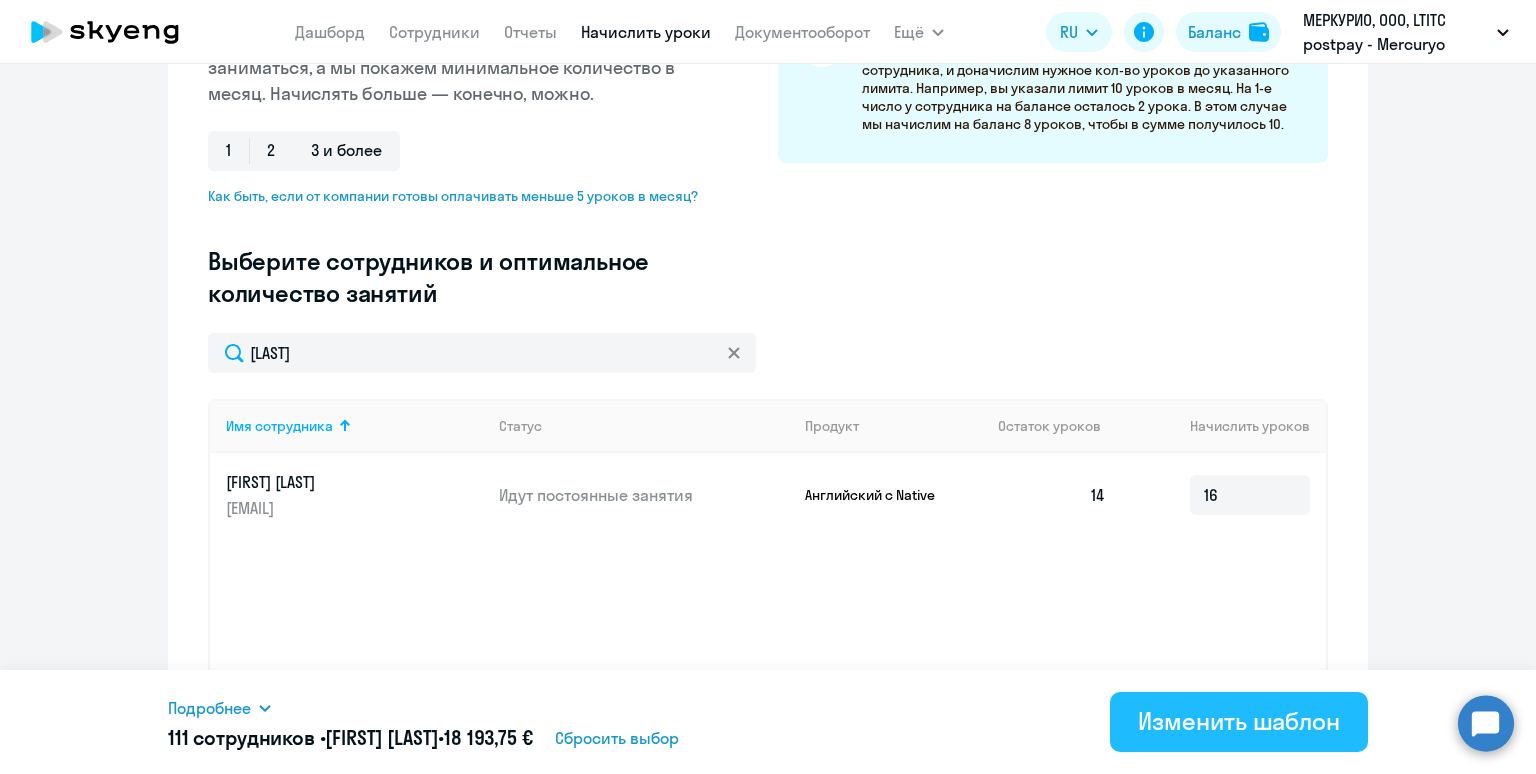 click on "Изменить шаблон" at bounding box center (1239, 721) 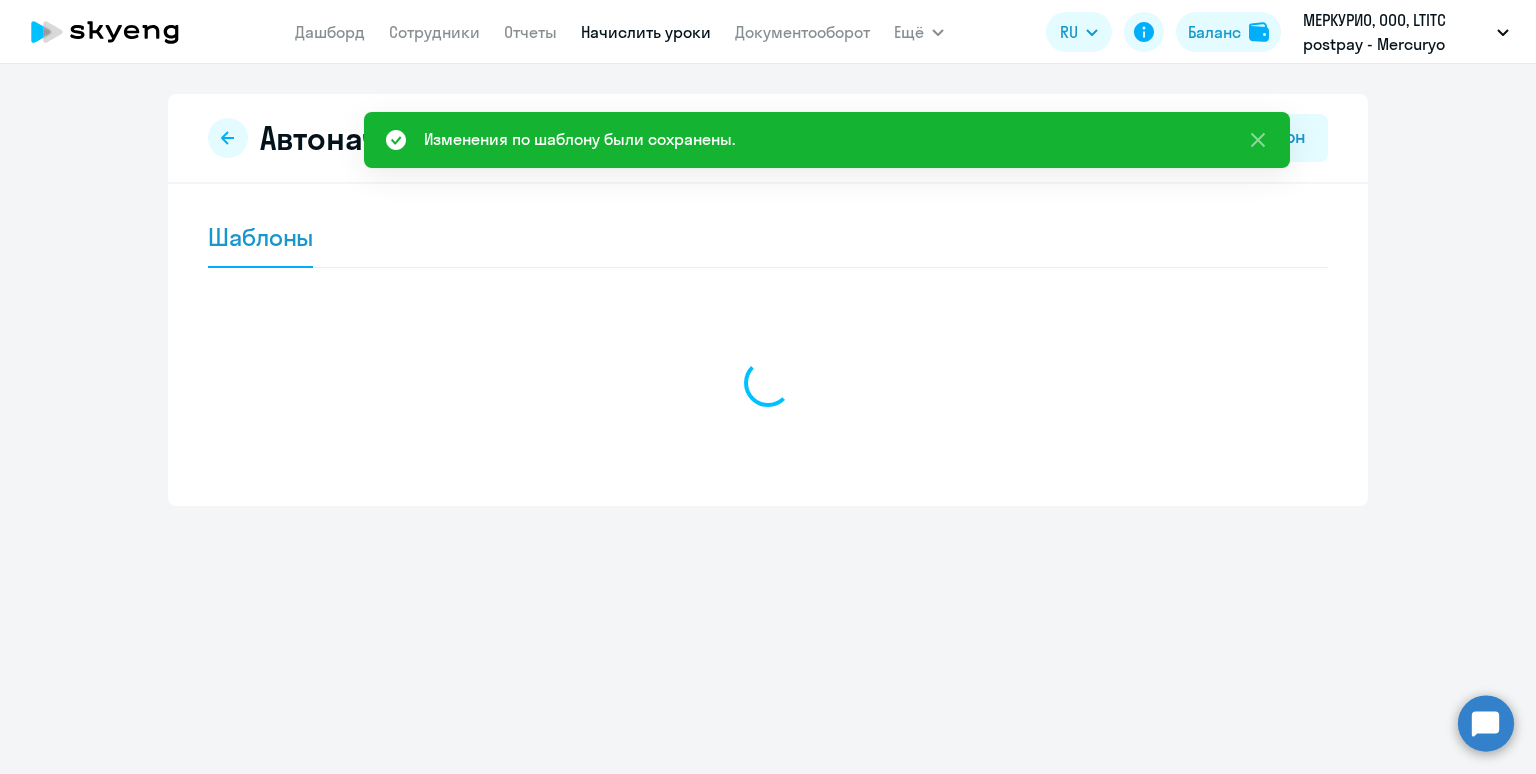 scroll, scrollTop: 0, scrollLeft: 0, axis: both 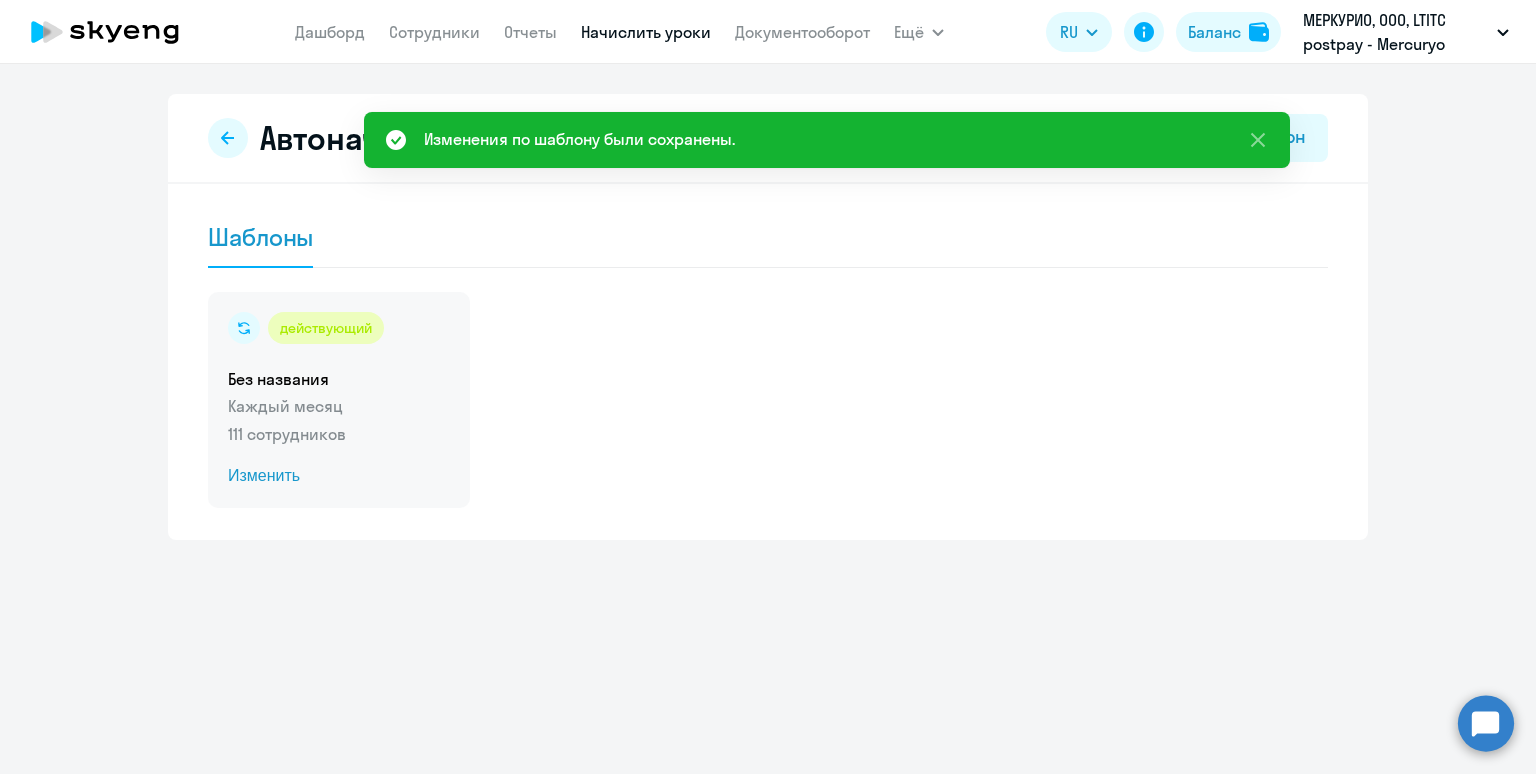 click on "действующий  Без названия  Каждый месяц   111 сотрудников  Изменить" 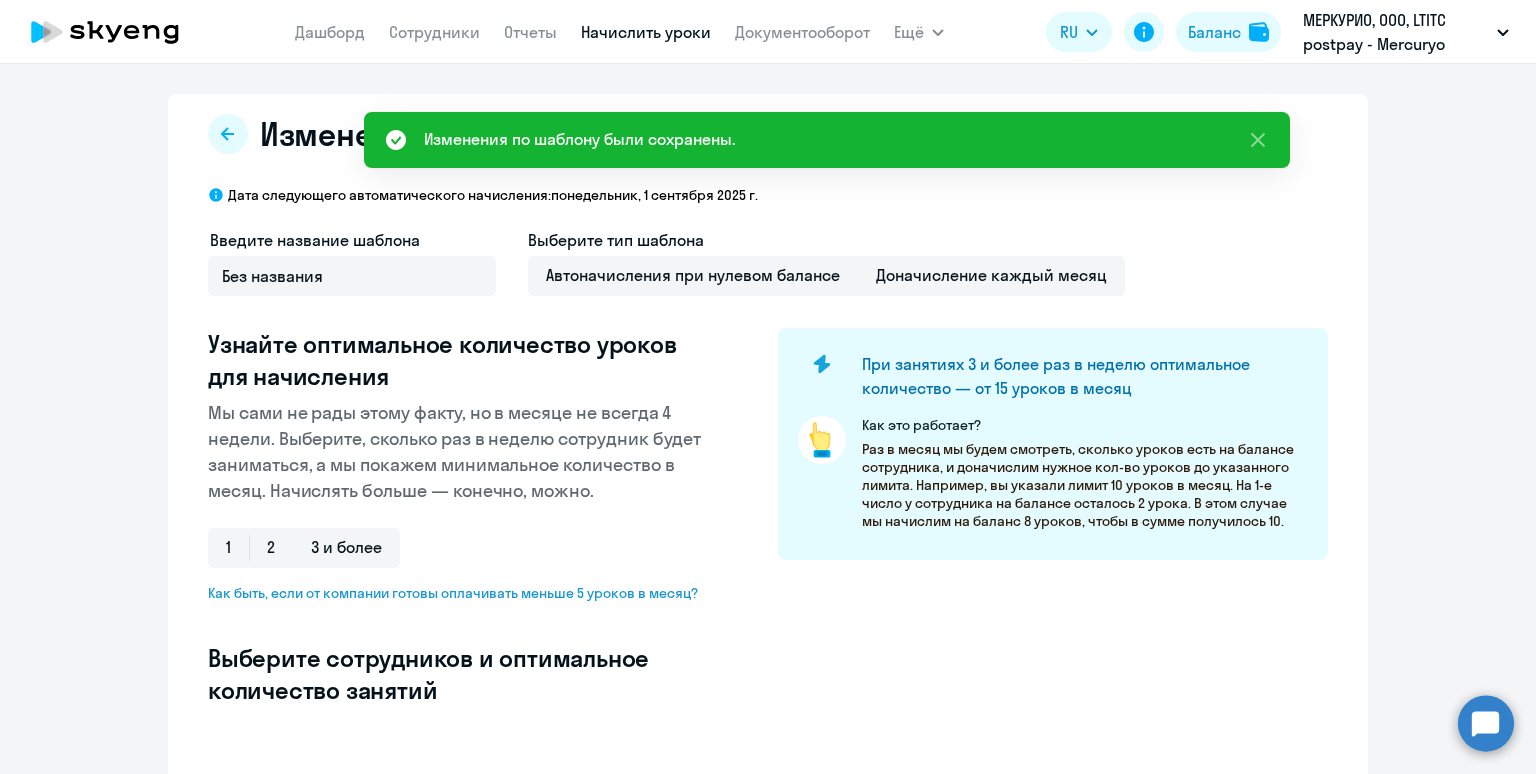 select on "10" 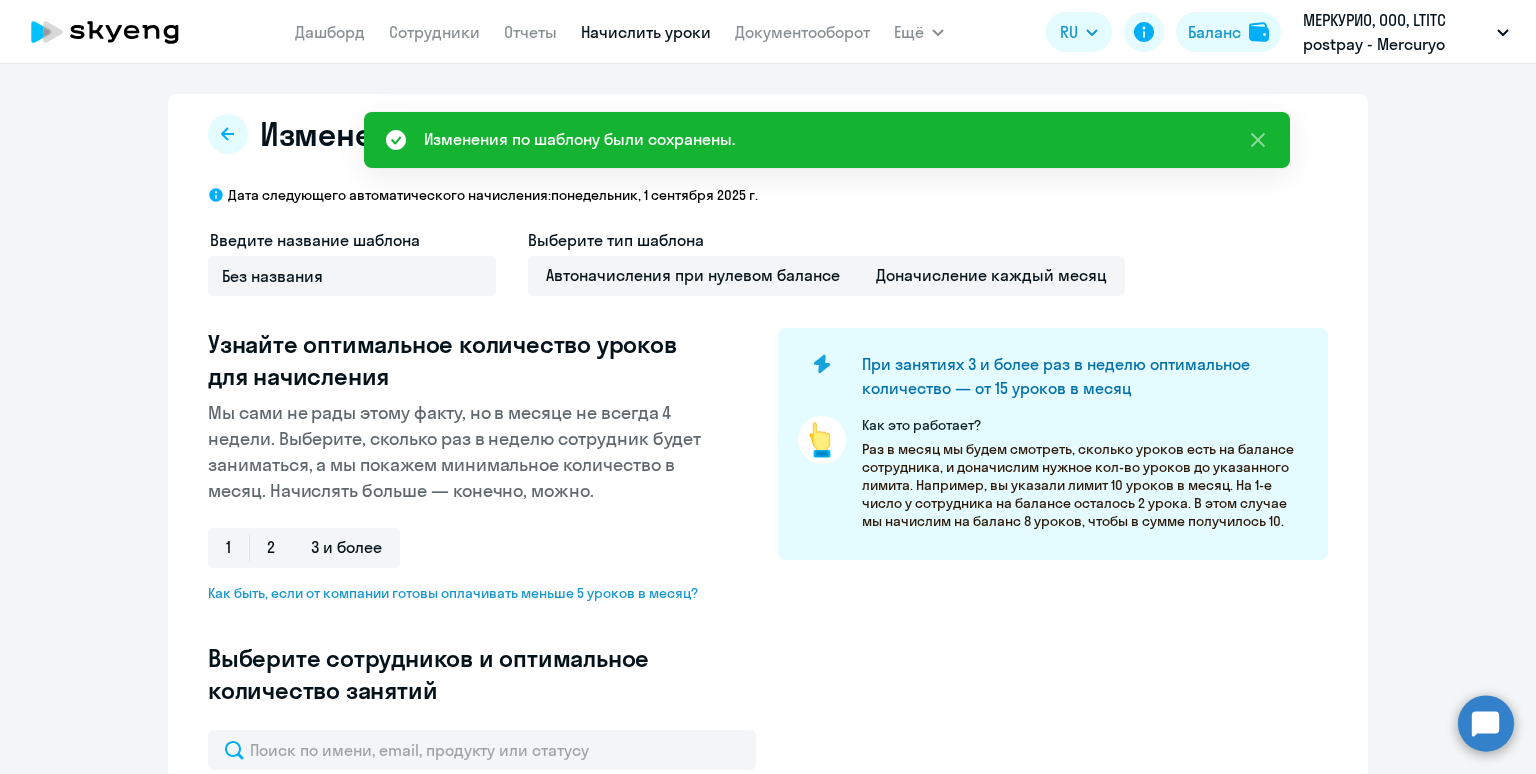 type on "9" 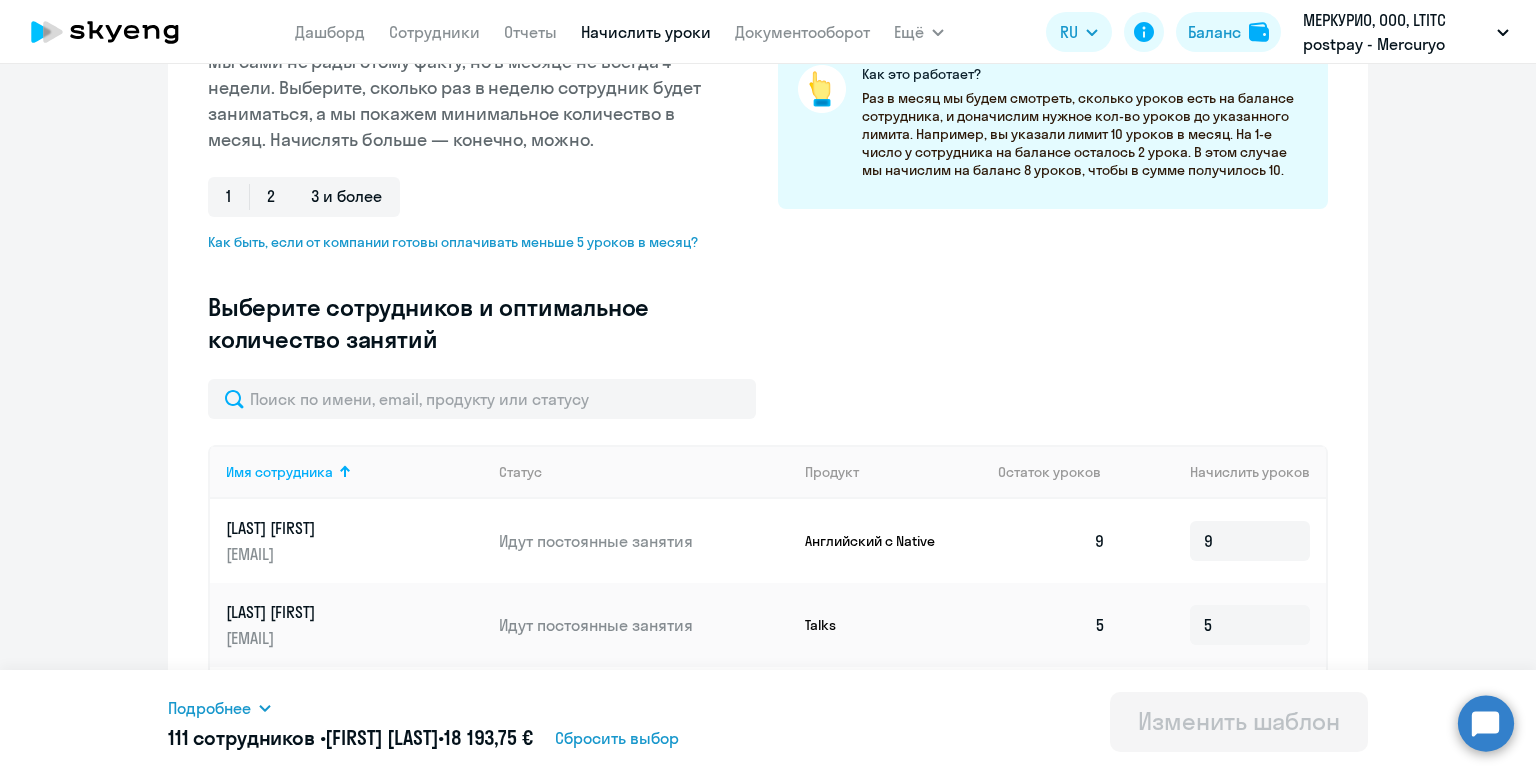 scroll, scrollTop: 352, scrollLeft: 0, axis: vertical 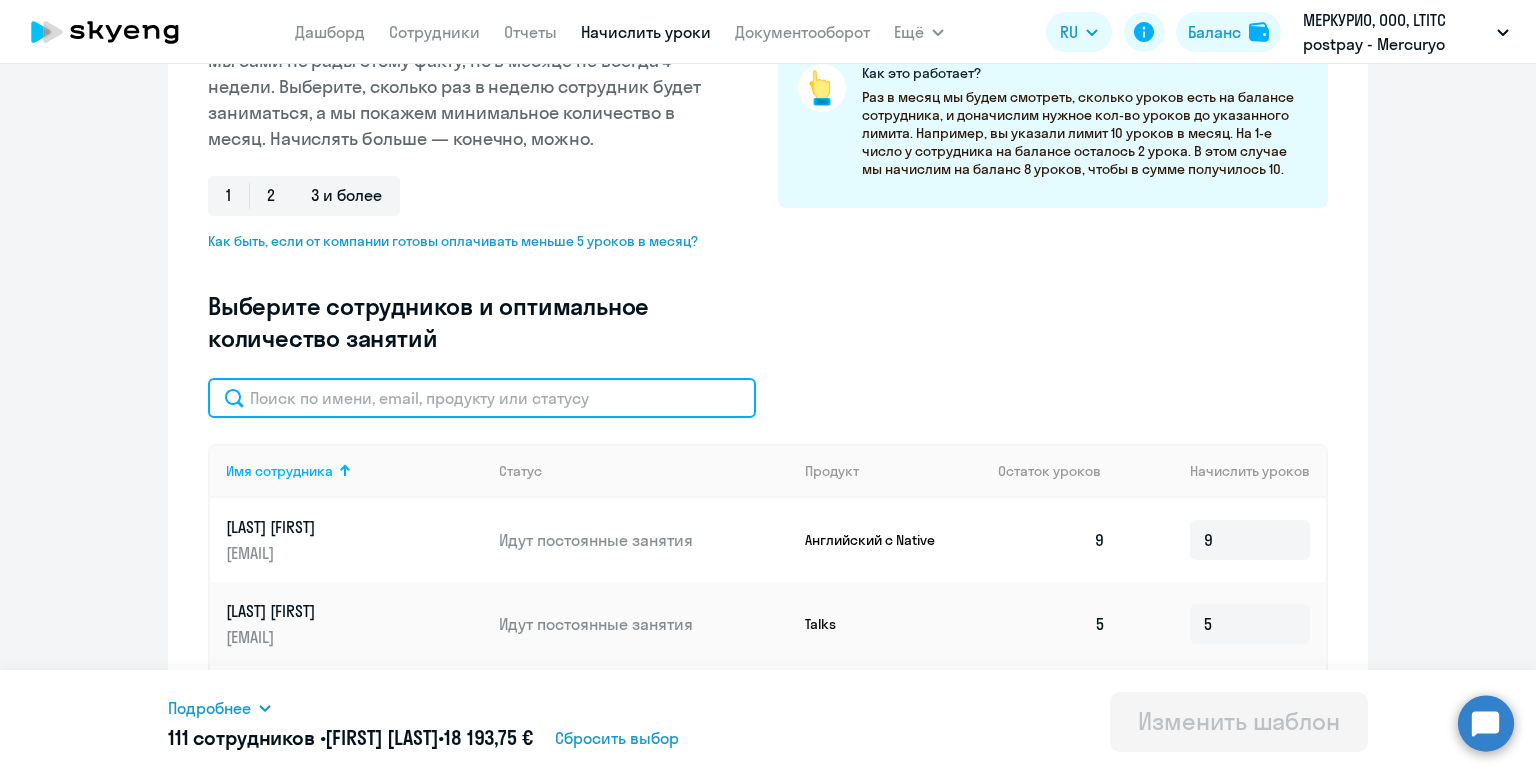 click 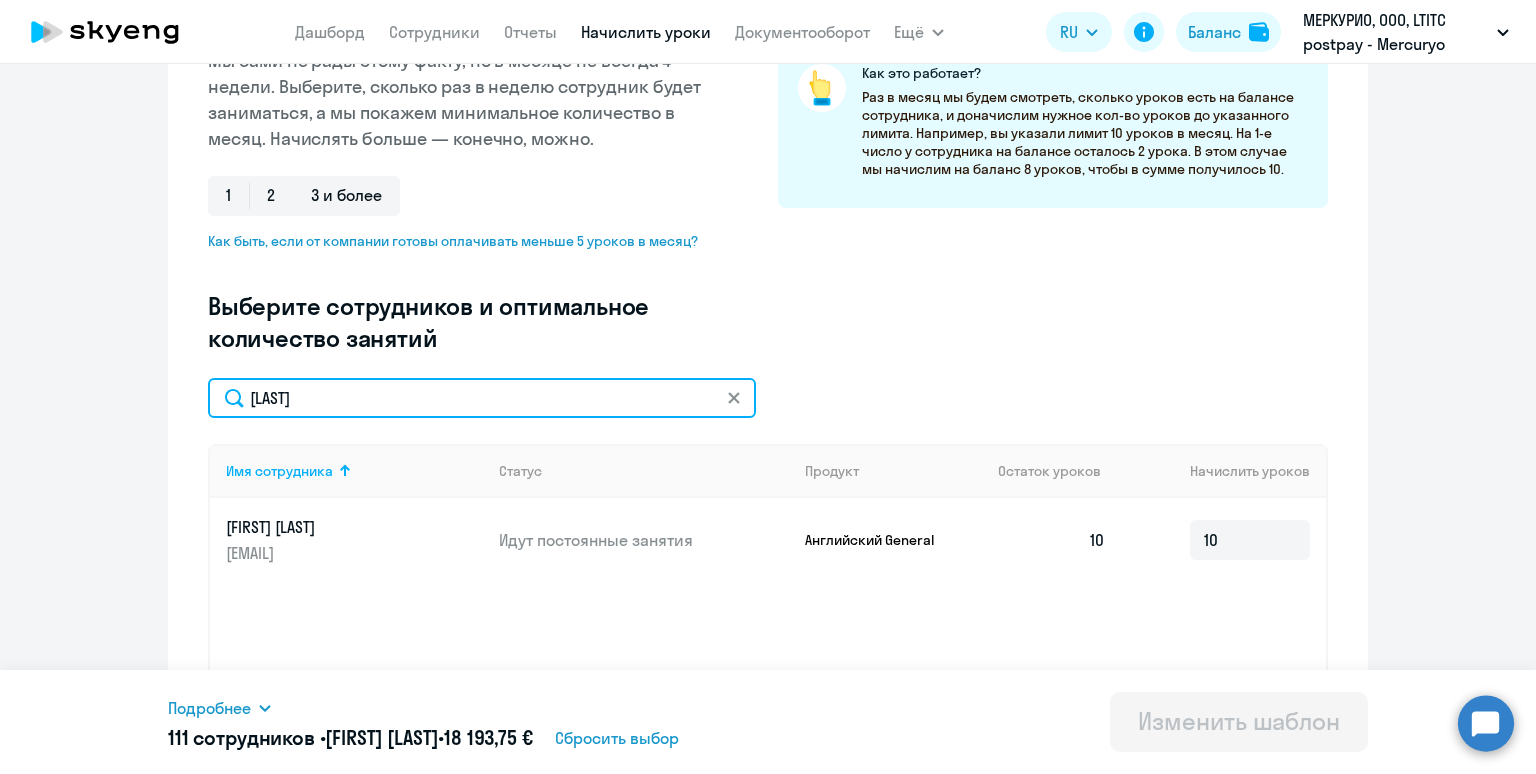 drag, startPoint x: 390, startPoint y: 390, endPoint x: 126, endPoint y: 370, distance: 264.7565 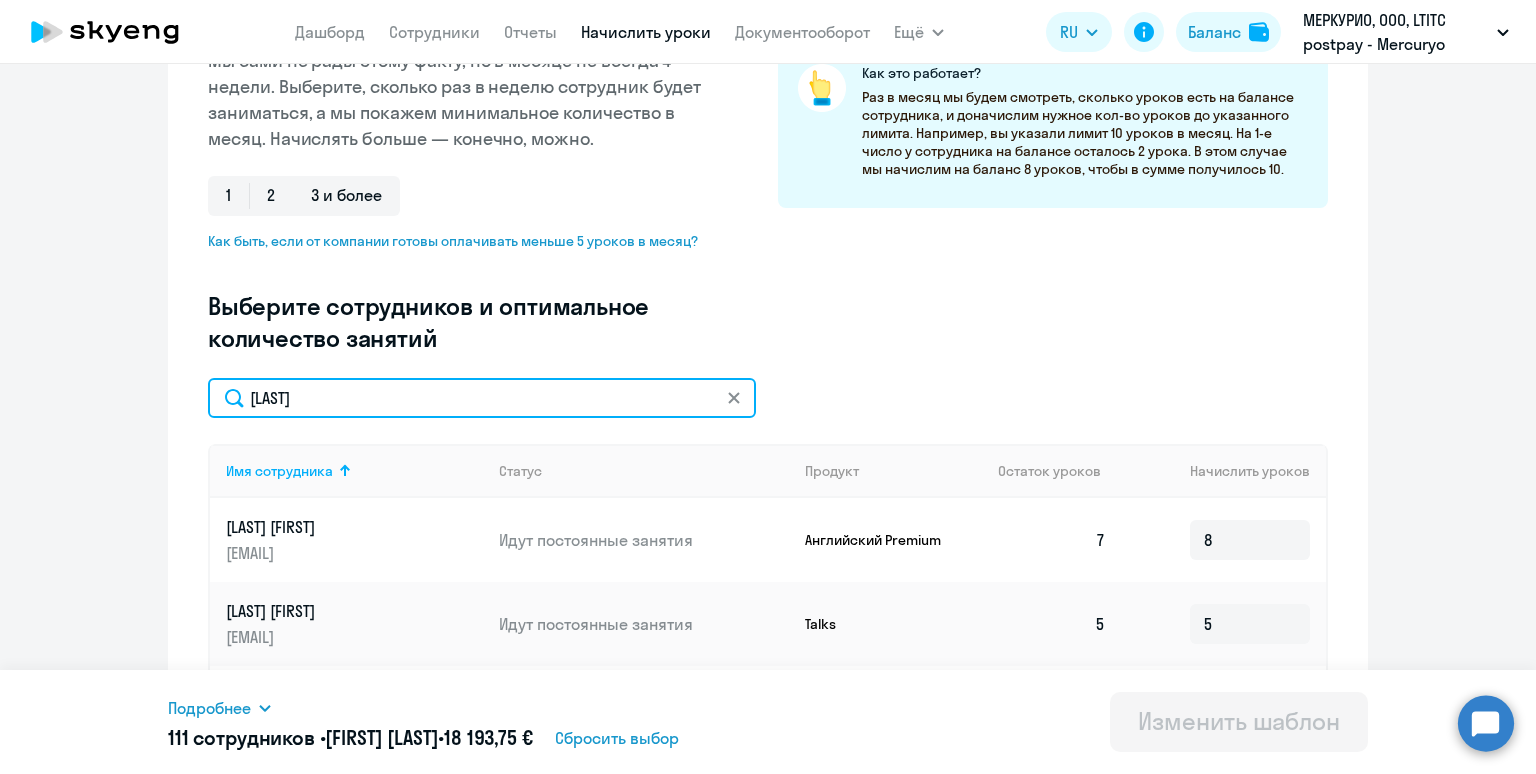 drag, startPoint x: 370, startPoint y: 410, endPoint x: 226, endPoint y: 380, distance: 147.09181 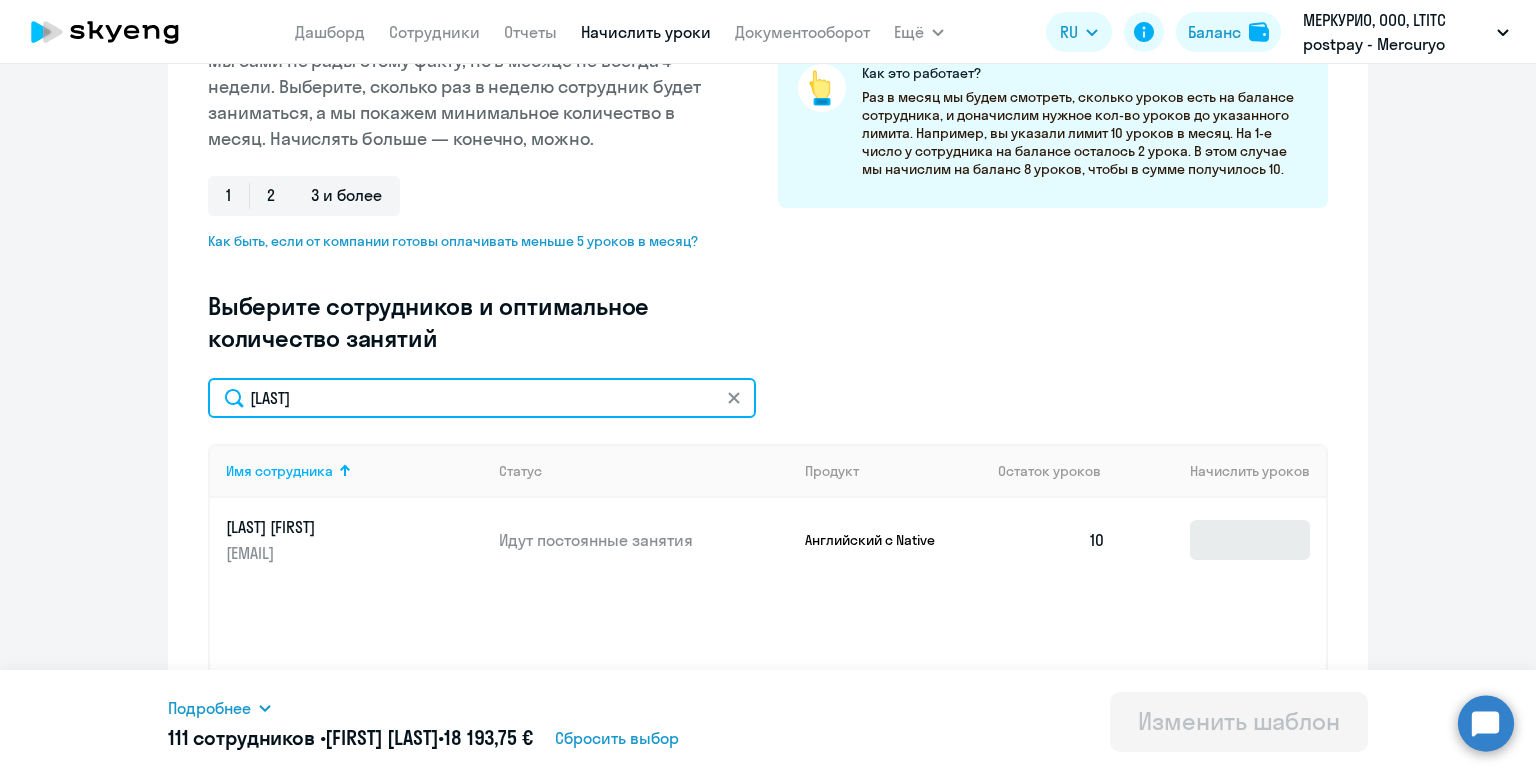 type on "[LAST]" 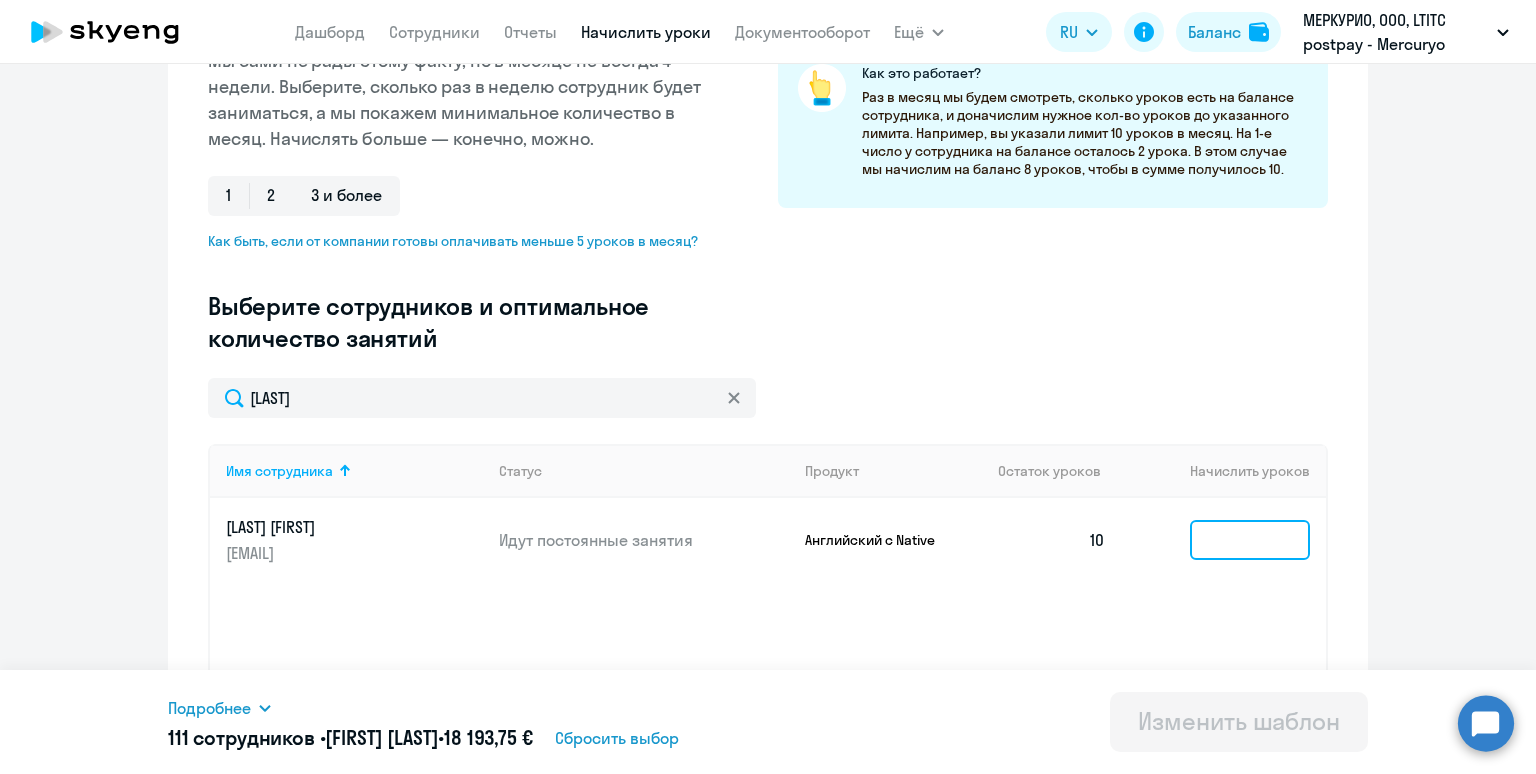 click 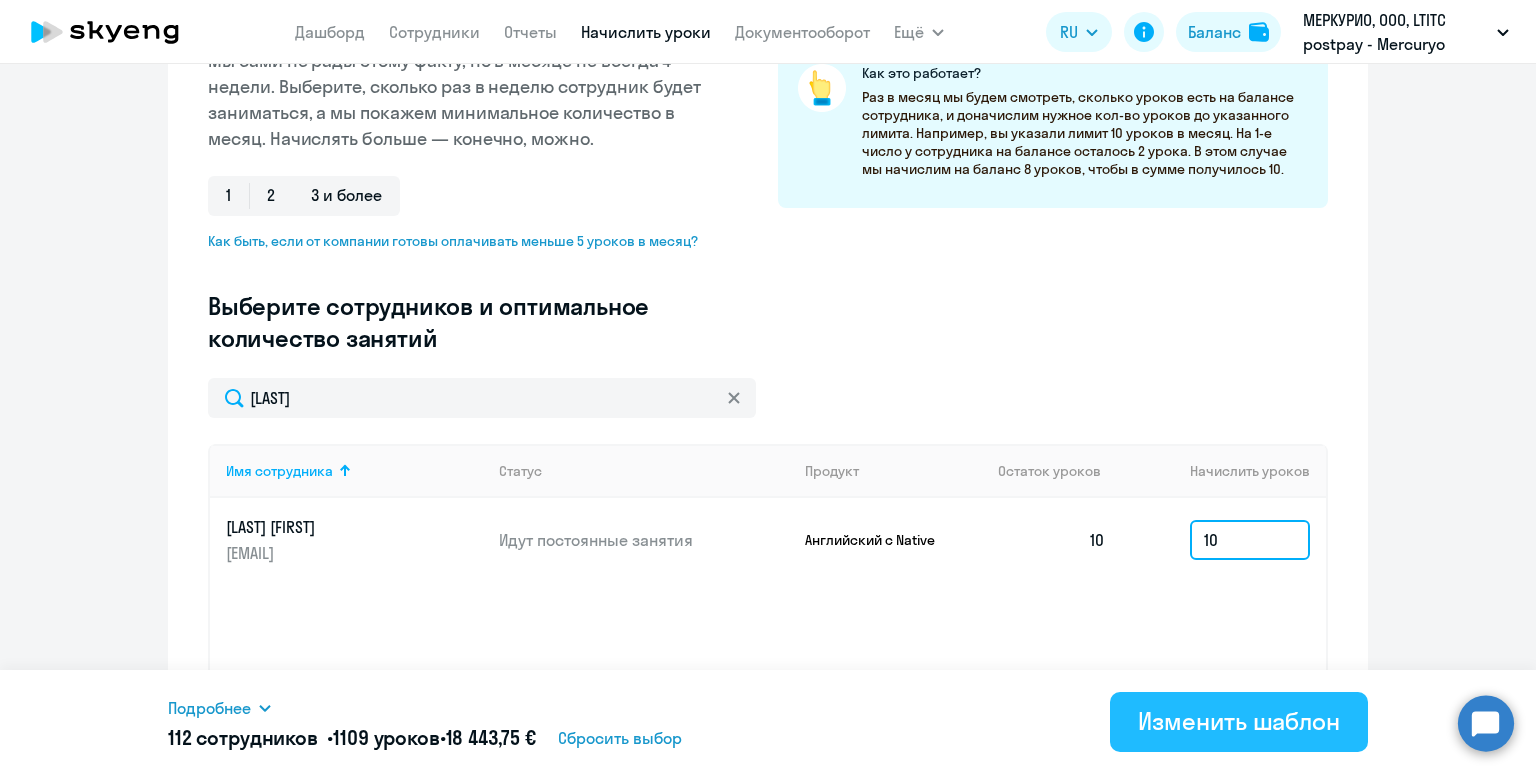type on "10" 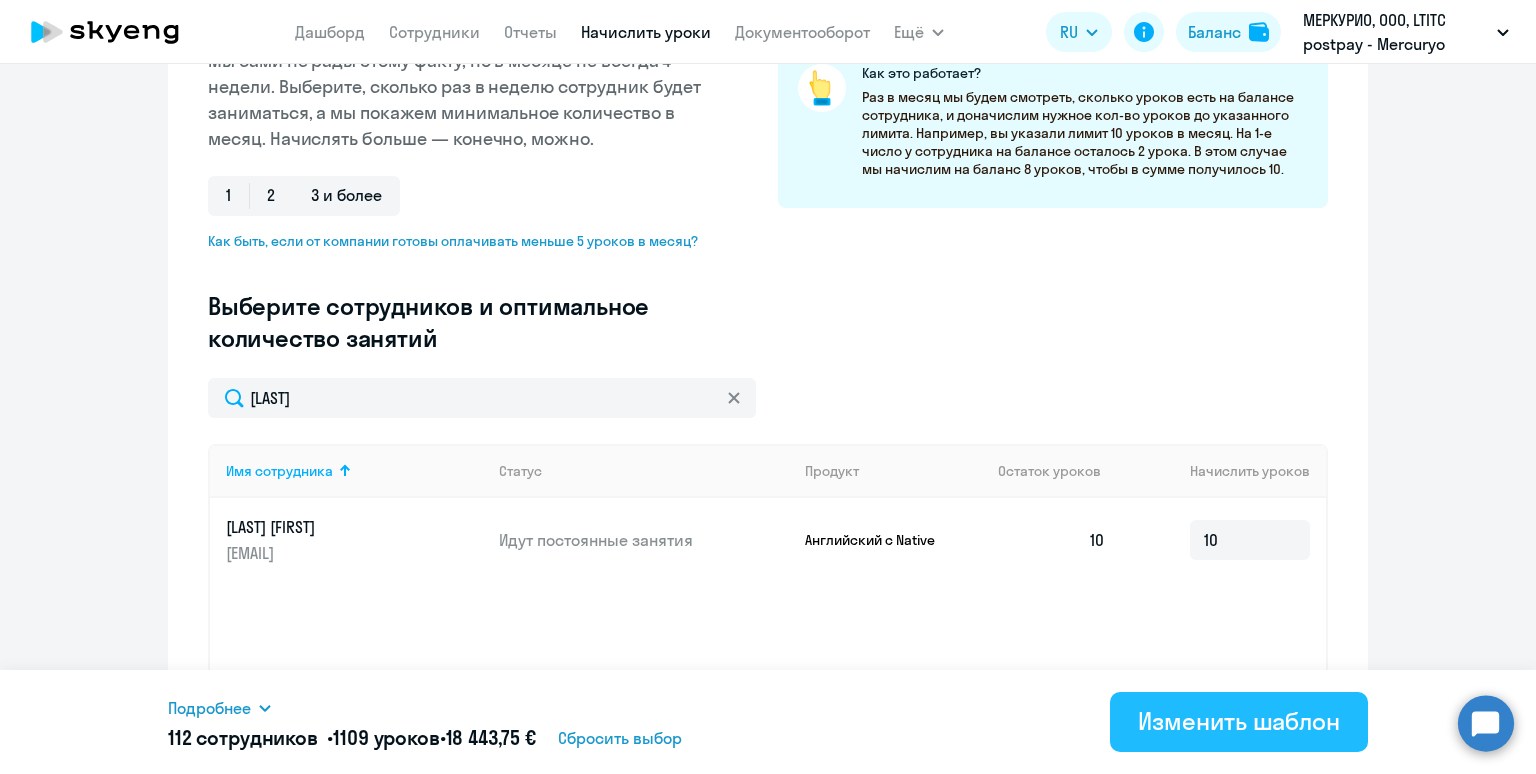 click on "Изменить шаблон" at bounding box center (1239, 721) 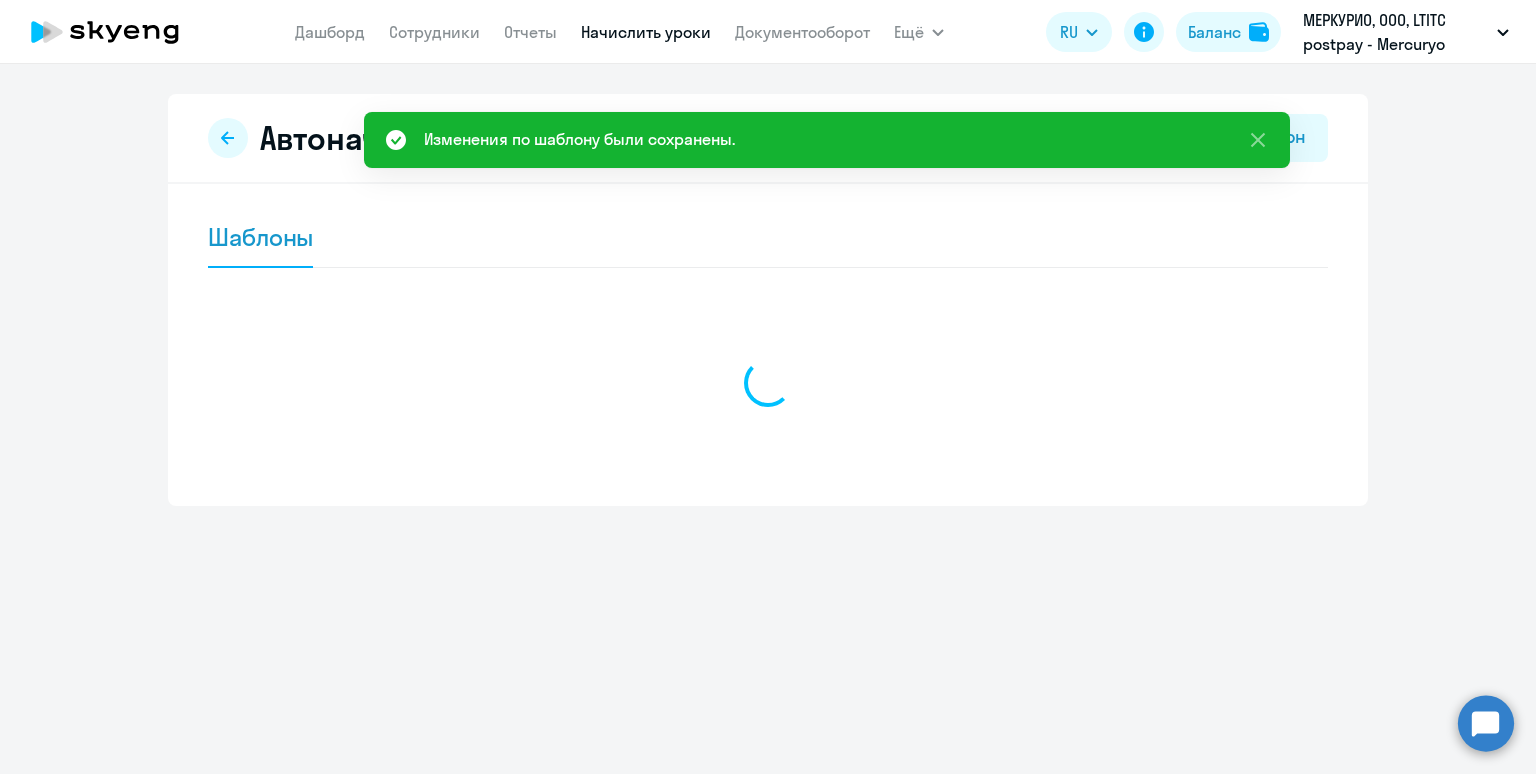 scroll, scrollTop: 0, scrollLeft: 0, axis: both 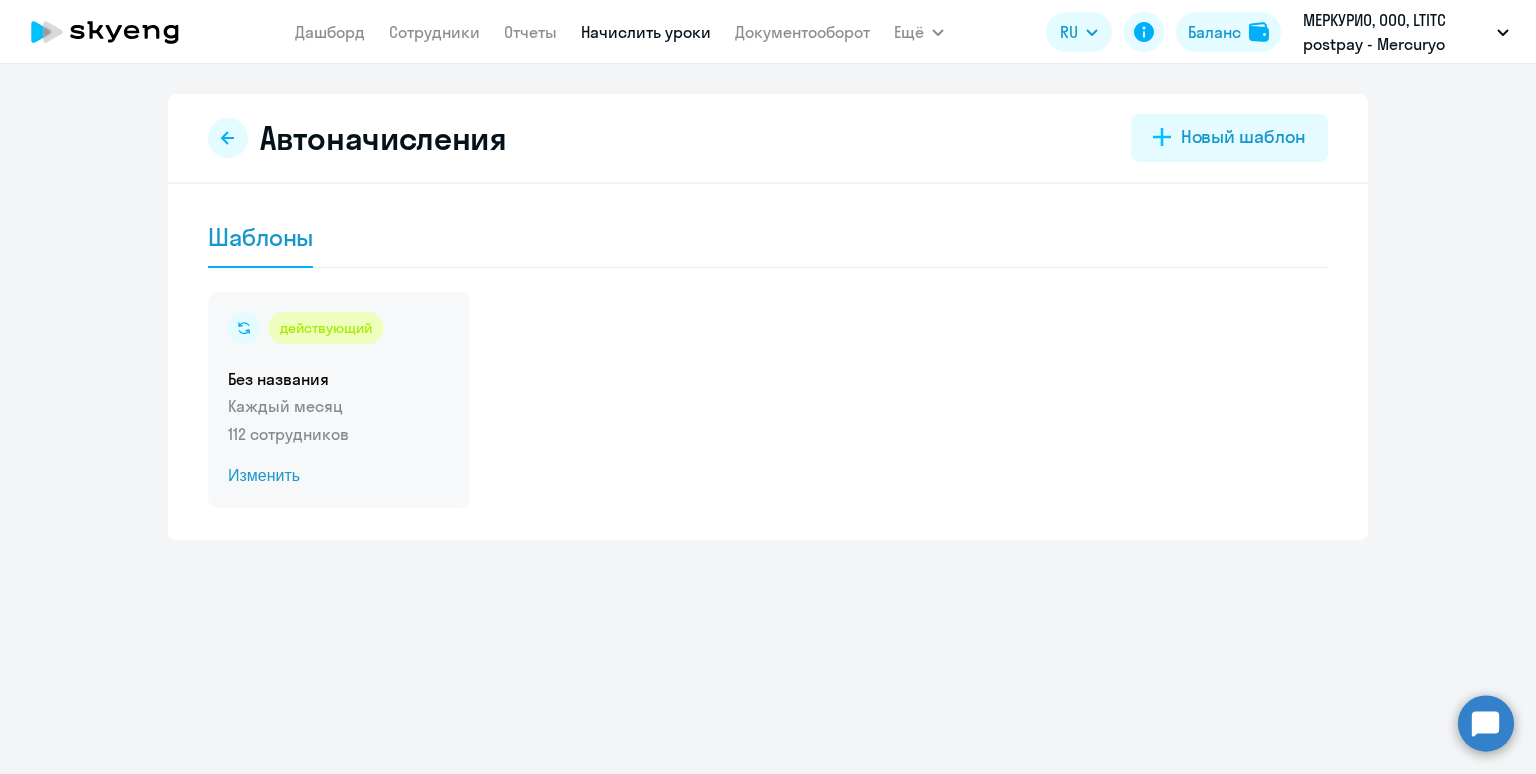 click on "Каждый месяц" 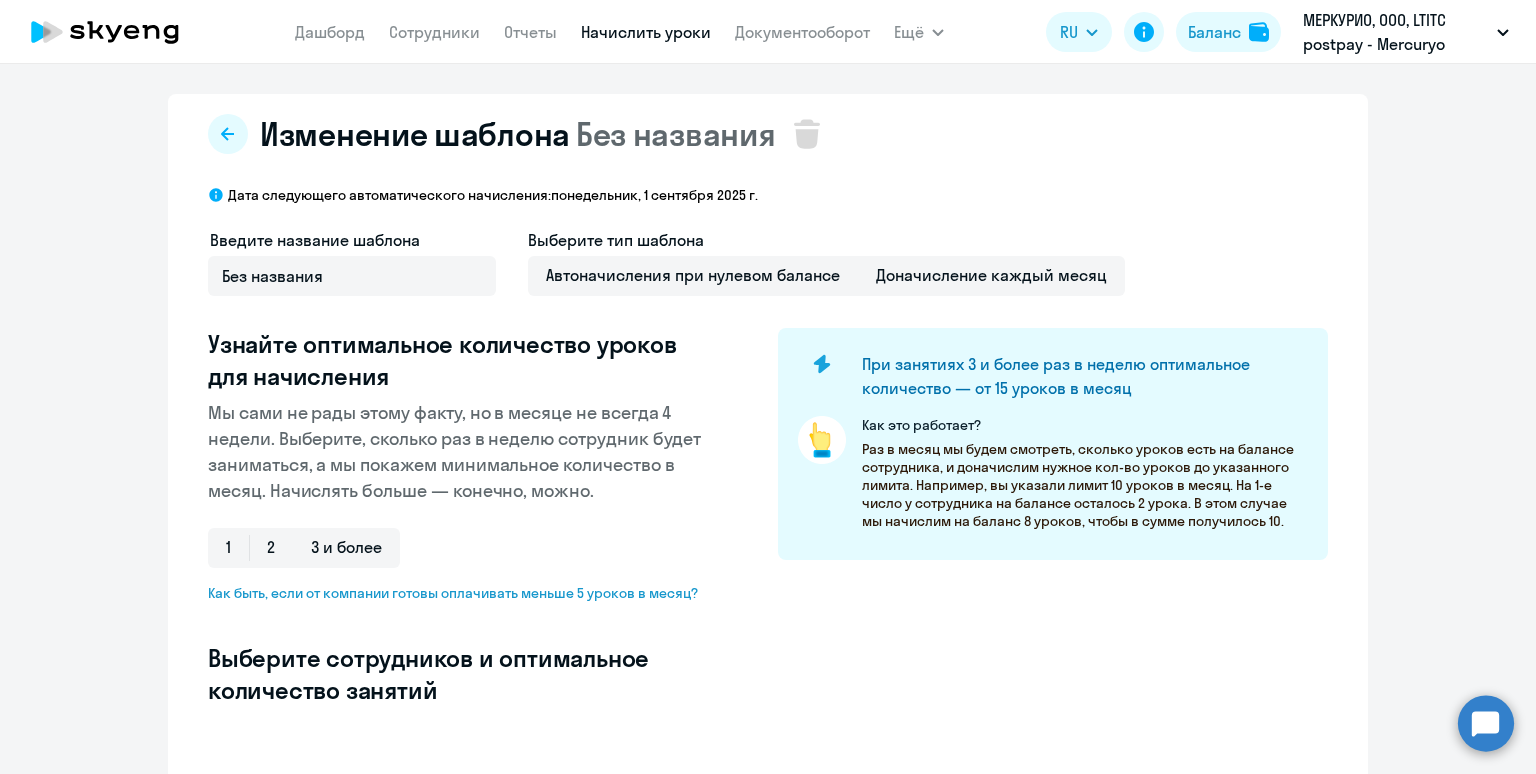 select on "10" 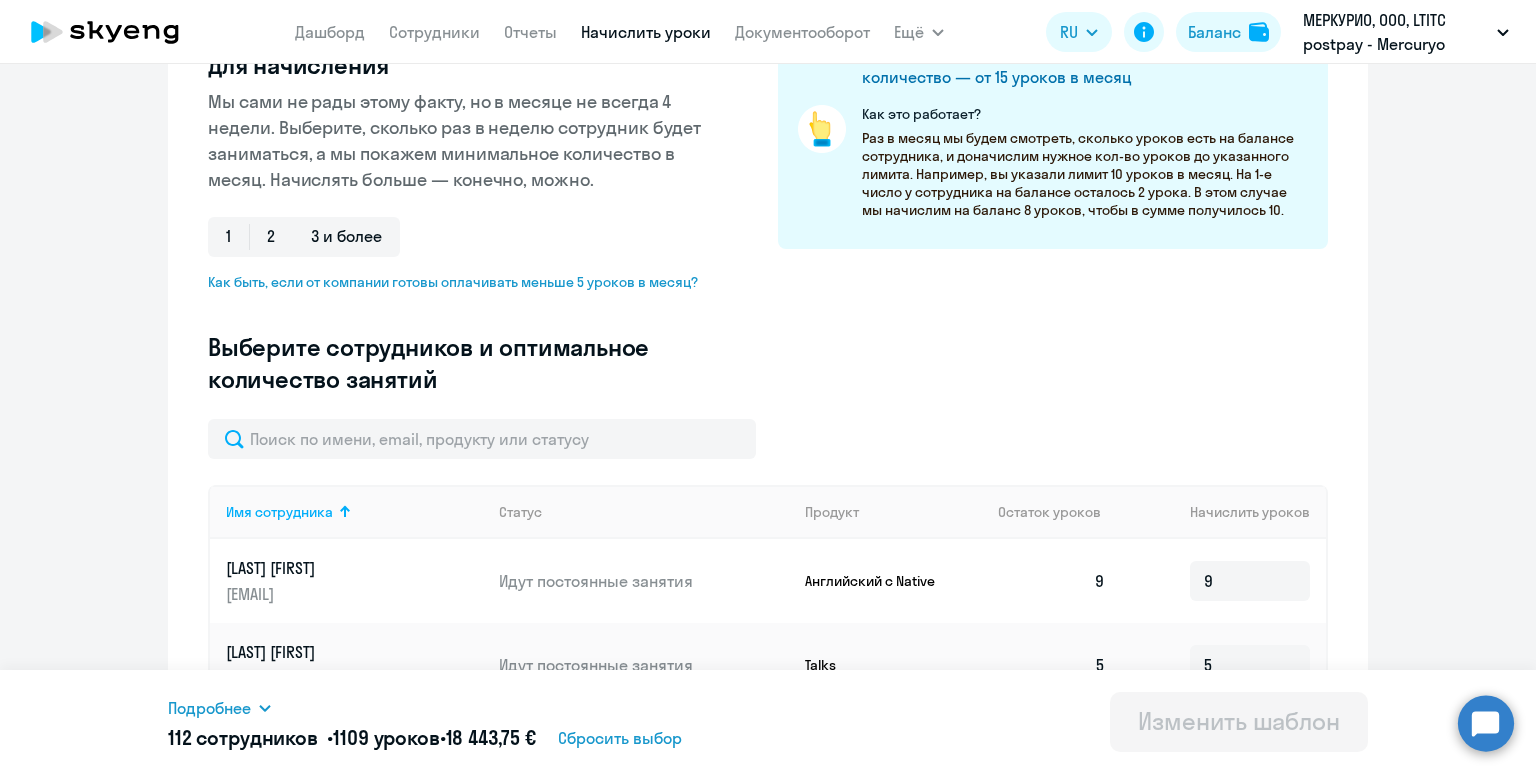scroll, scrollTop: 316, scrollLeft: 0, axis: vertical 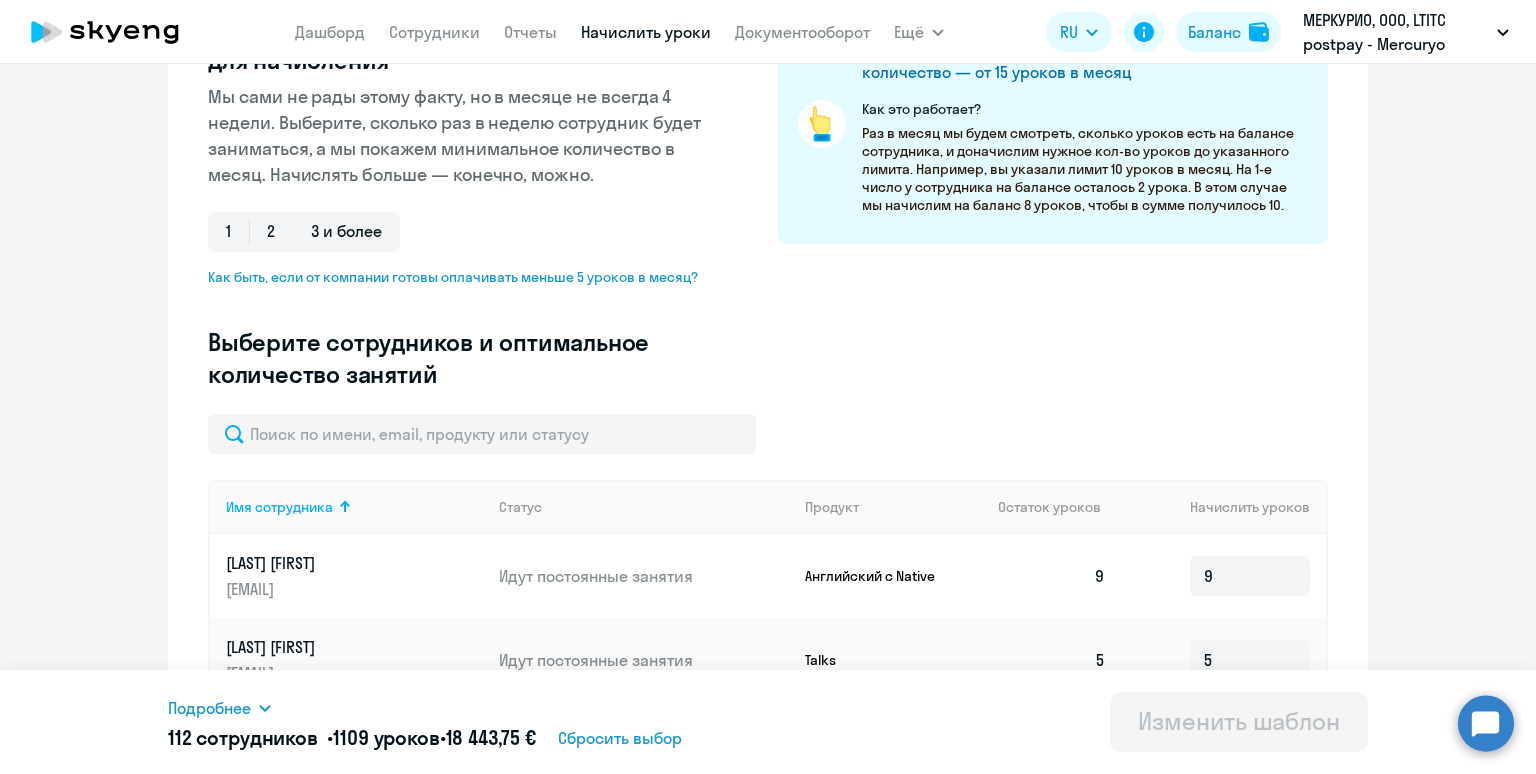 click on "Имя сотрудника   Статус   Продукт   Остаток уроков   Начислить уроков  [LAST] [FIRST] [EMAIL] Идут постоянные занятия Английский с Native  9  9 [FIRST] [LAST] [EMAIL] Идут постоянные занятия Talks  5  5 [FIRST] [LAST] [EMAIL] Идут постоянные занятия Английский General  10  10 [FIRST] [LAST] [EMAIL] Идут постоянные занятия Английский с Native  10  10 [FIRST] [LAST] [EMAIL] Идут постоянные занятия Talks  5  5 [FIRST] [LAST] [EMAIL] Идут постоянные занятия Английский General  10  10 [FIRST] [LAST] [EMAIL] Идут постоянные занятия Английский с Native  9  10 [FIRST] [LAST] Английский General  10" 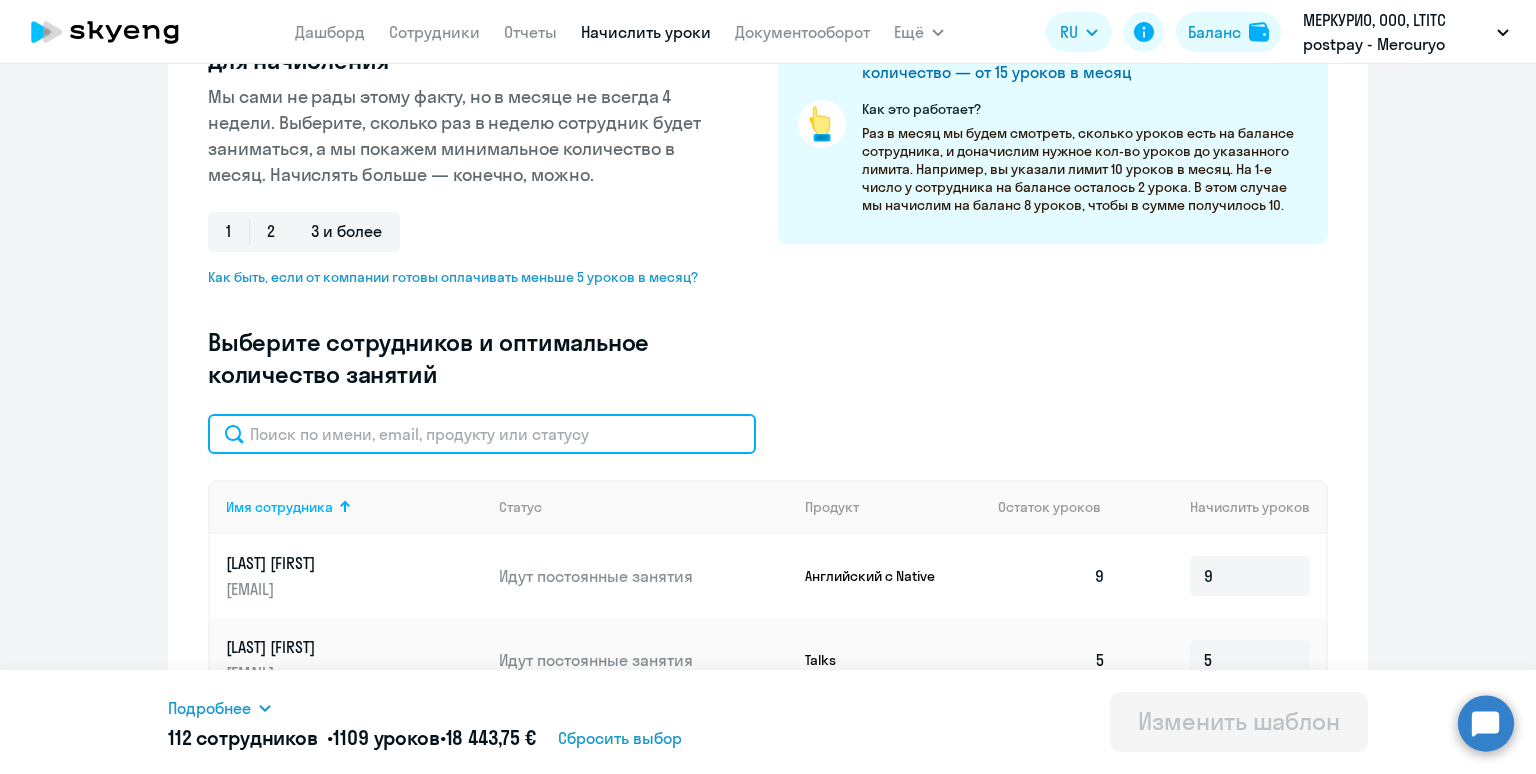 click 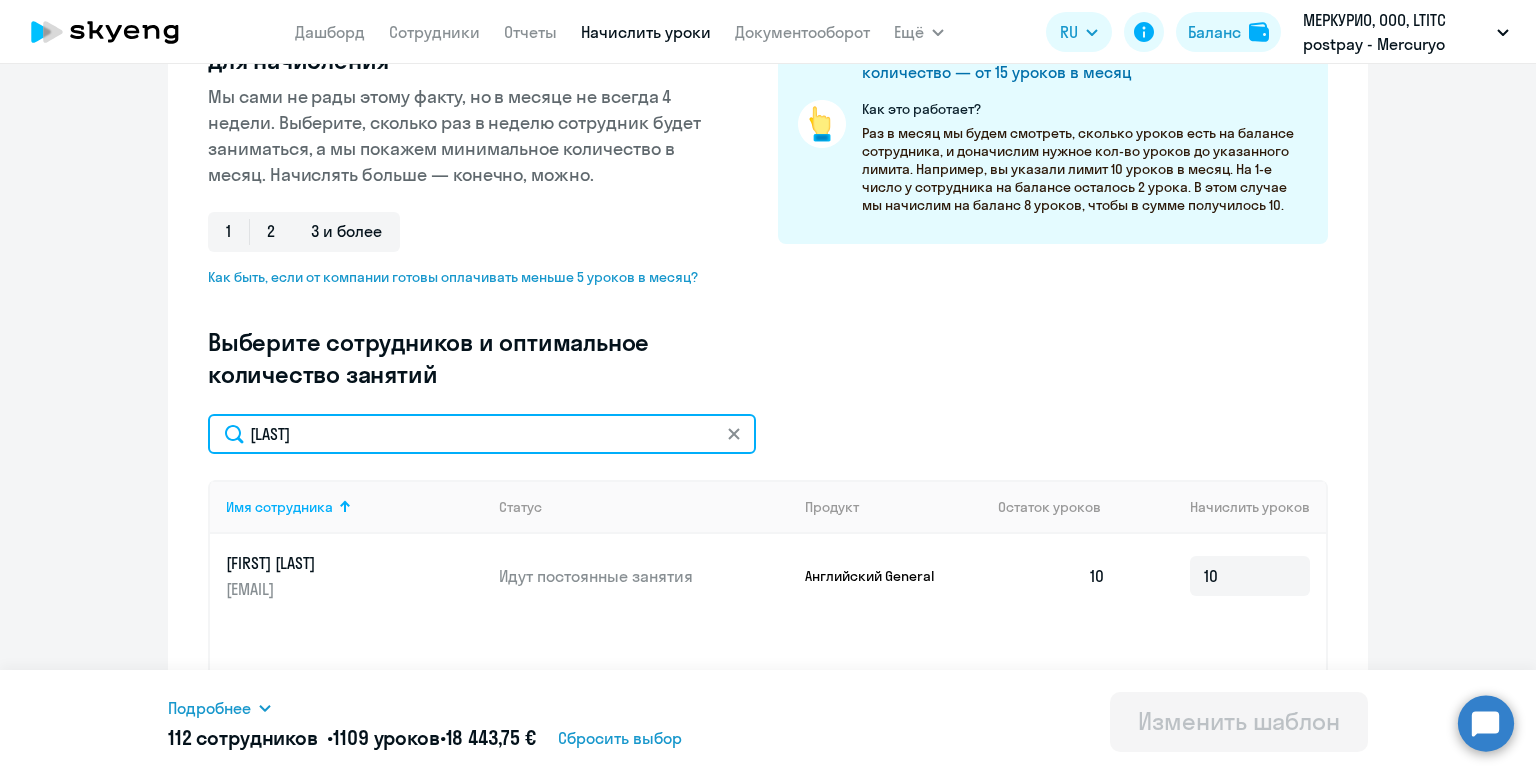 drag, startPoint x: 373, startPoint y: 429, endPoint x: 52, endPoint y: 404, distance: 321.97205 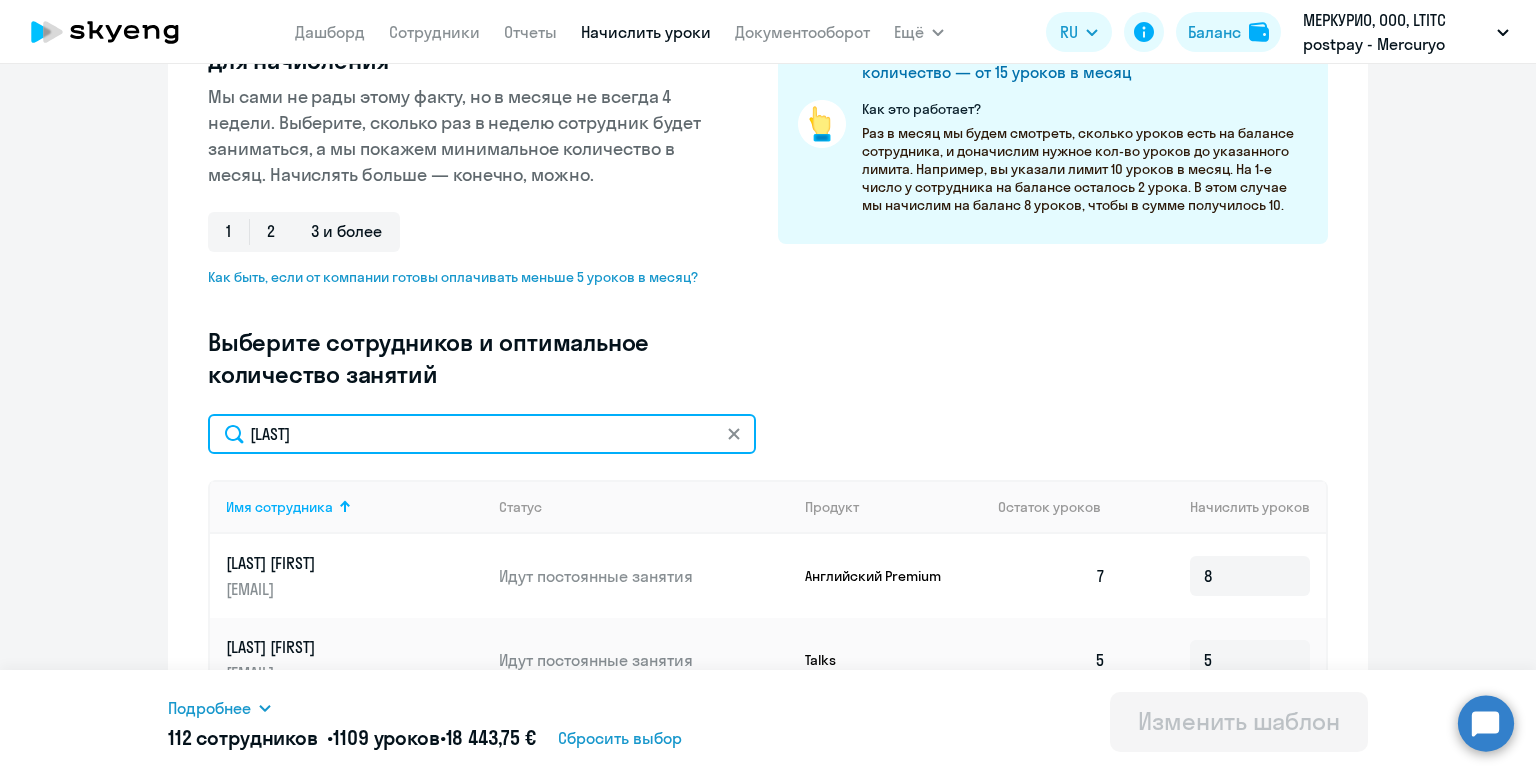 scroll, scrollTop: 495, scrollLeft: 0, axis: vertical 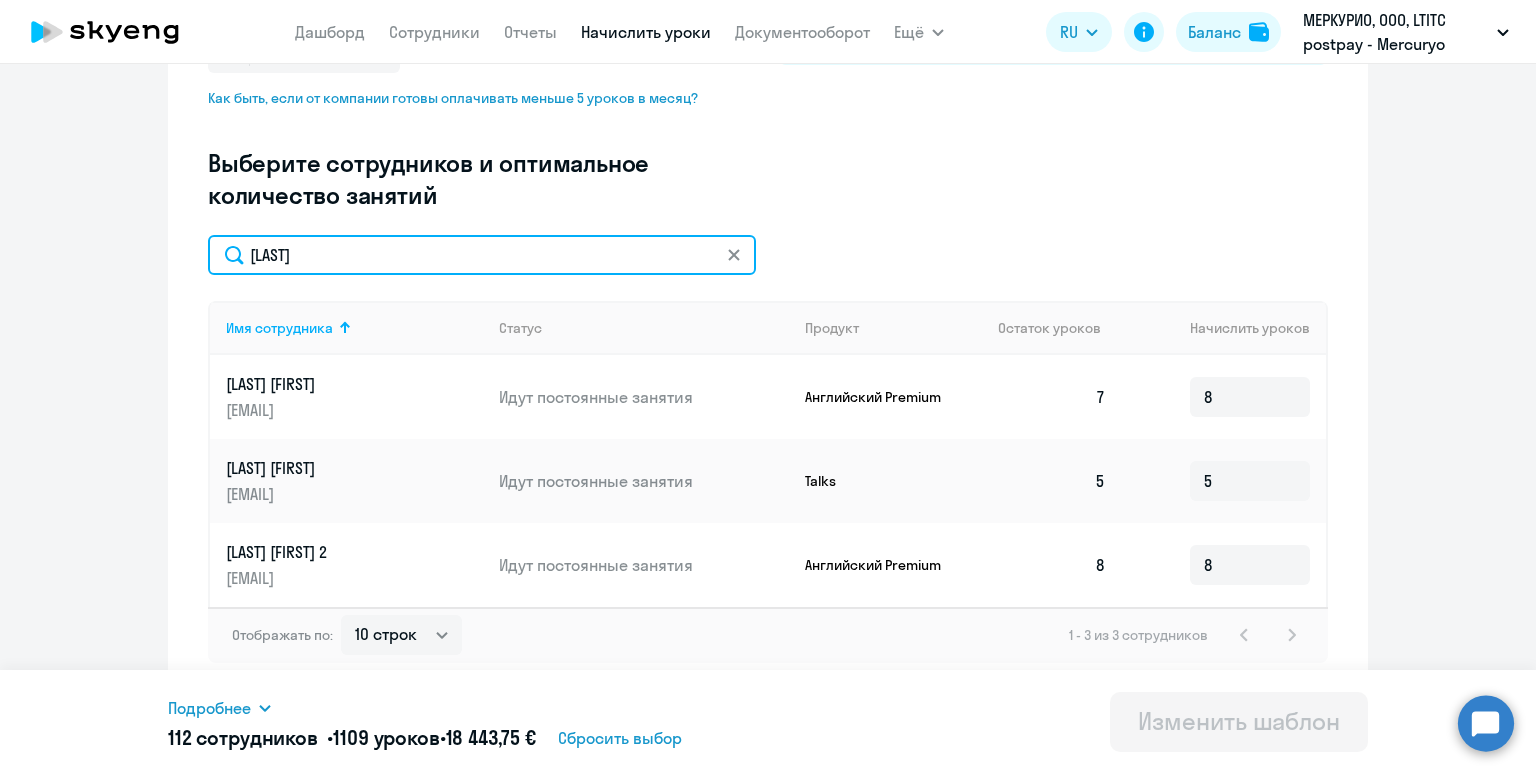 type on "[LAST]" 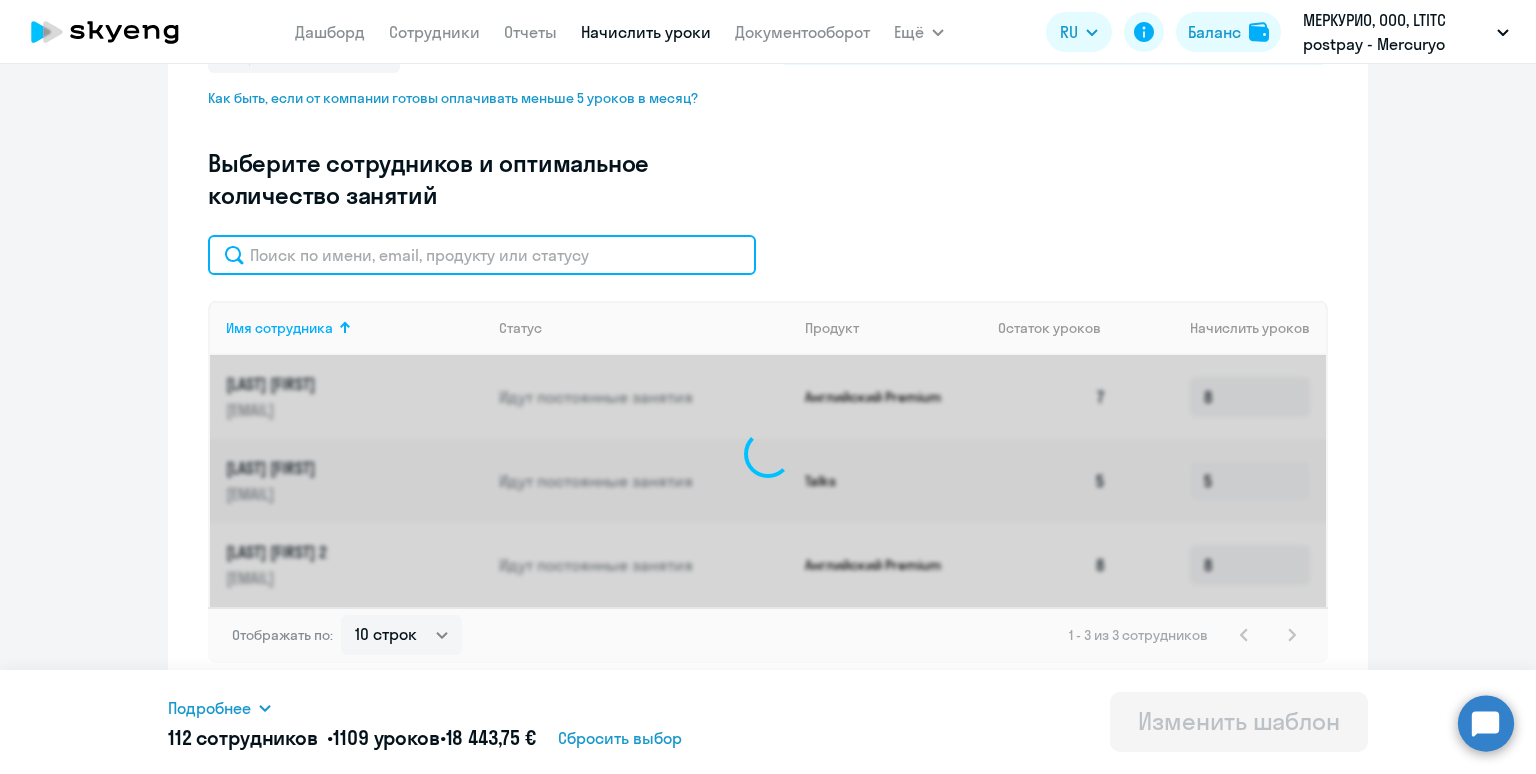 paste on "[LAST]" 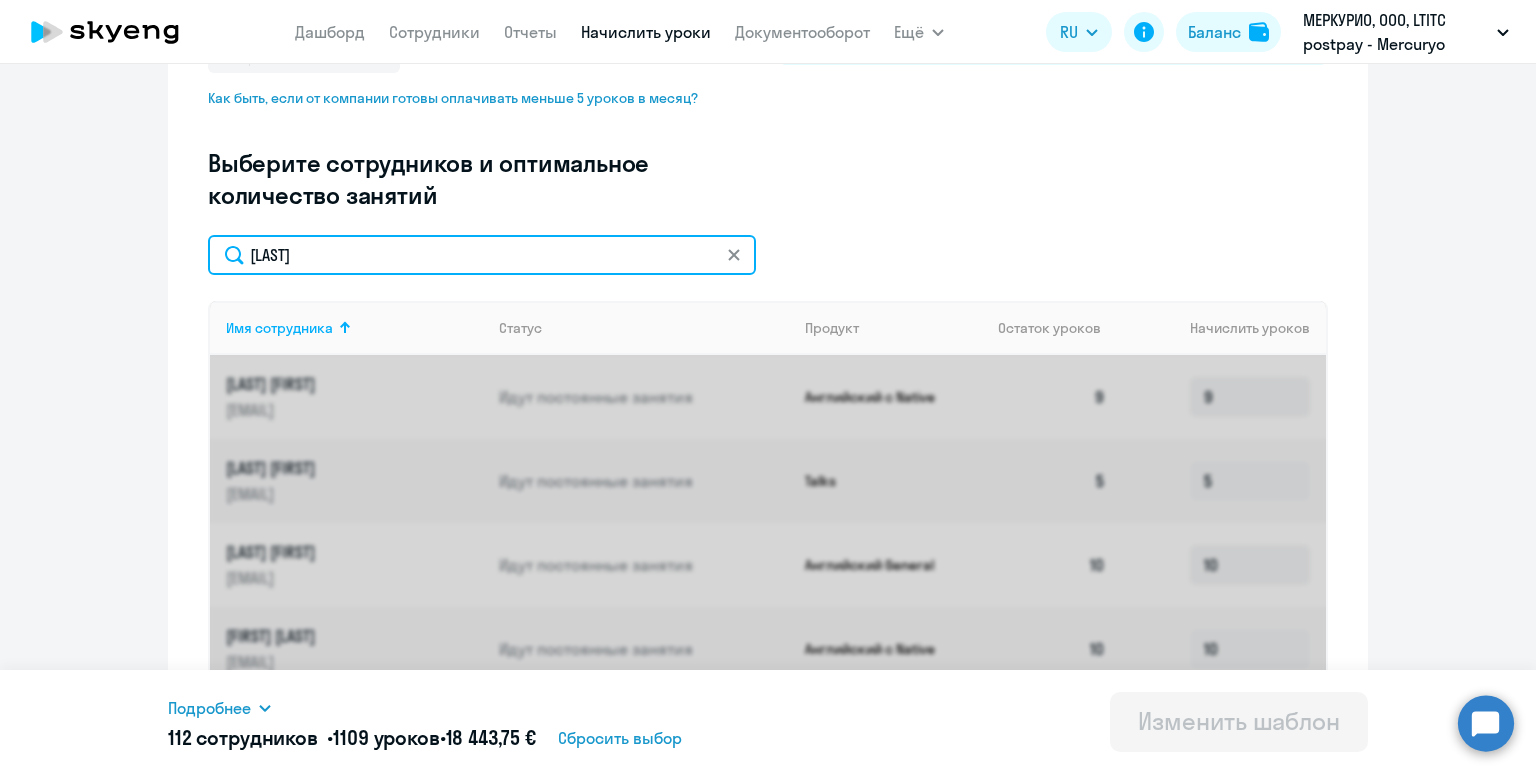 scroll, scrollTop: 489, scrollLeft: 0, axis: vertical 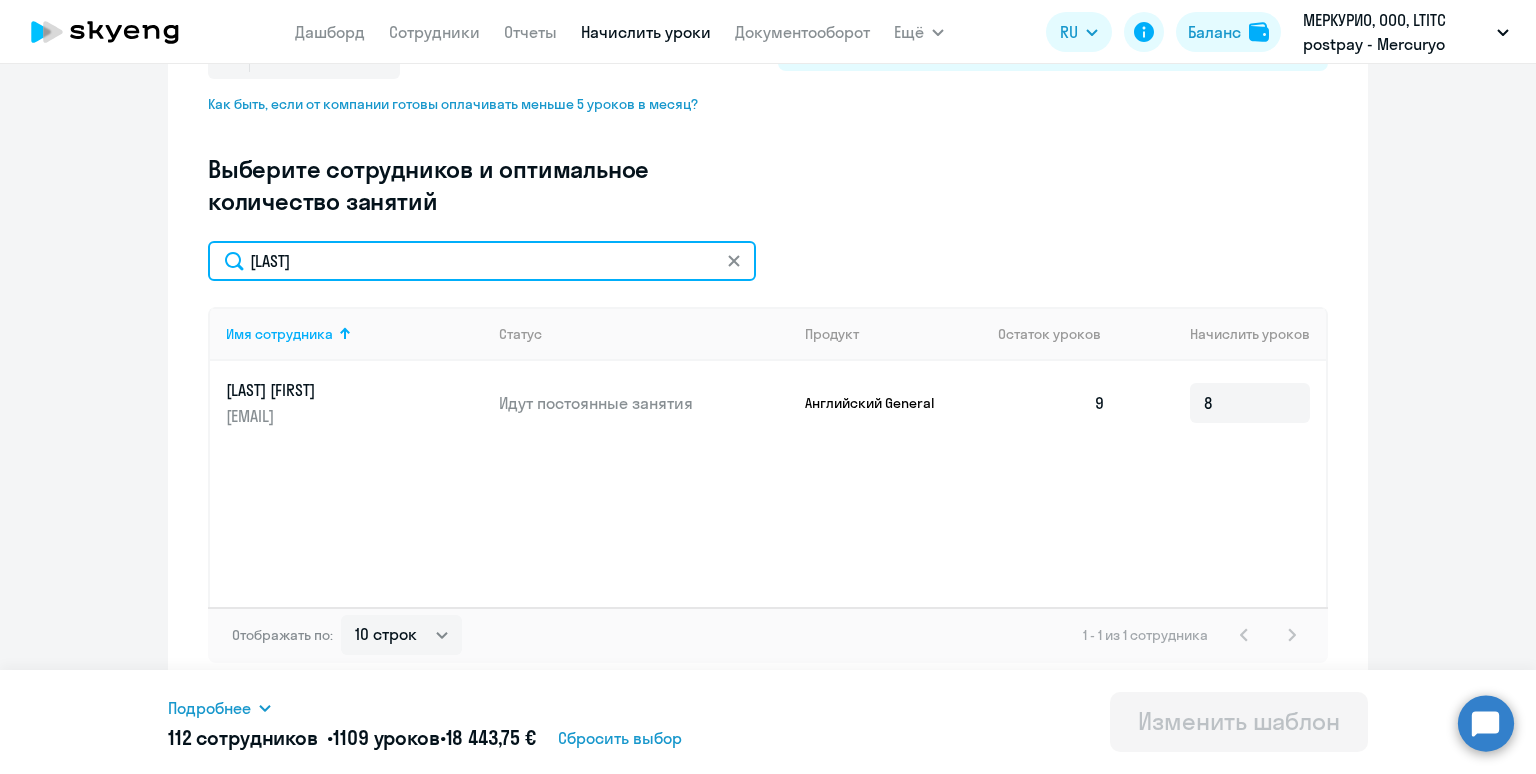drag, startPoint x: 339, startPoint y: 263, endPoint x: 147, endPoint y: 229, distance: 194.98718 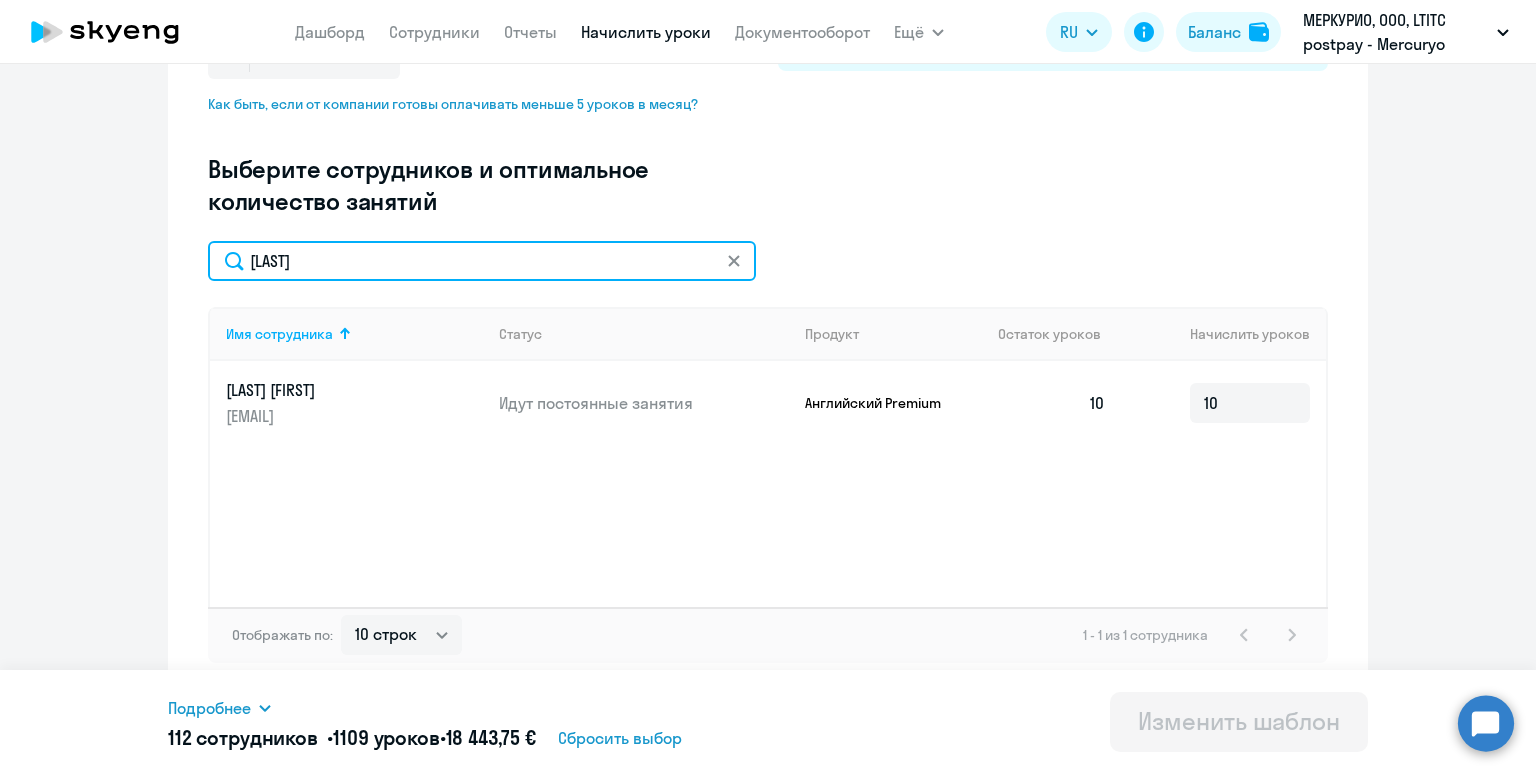 drag, startPoint x: 370, startPoint y: 263, endPoint x: 143, endPoint y: 232, distance: 229.10696 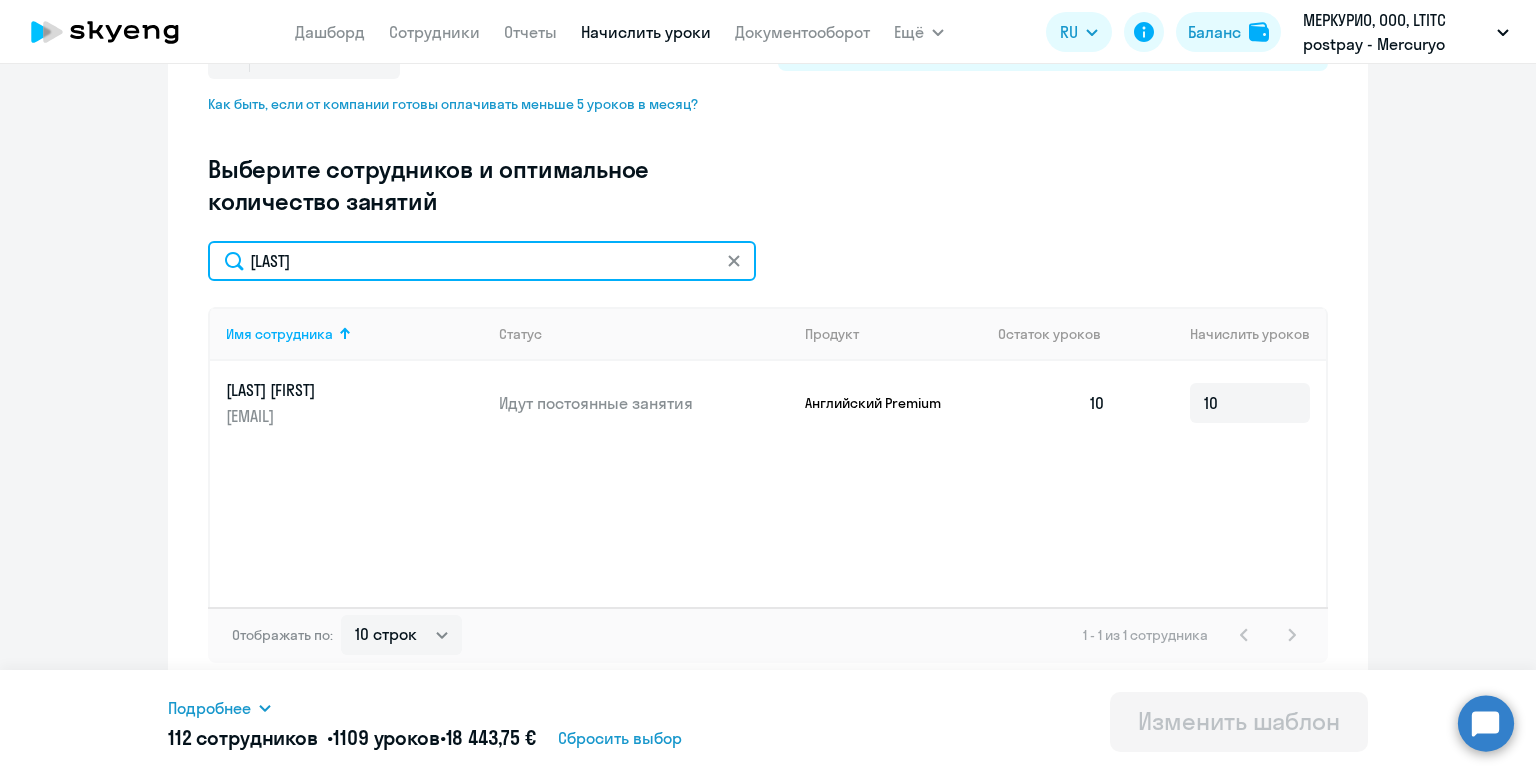 click on "Изменение шаблона Без названия
Дата следующего автоматического начисления:   понедельник, 1 сентября 2025 г. Введите название шаблона Без названия Выберите тип шаблона Автоначисления при нулевом балансе Доначисление каждый месяц Узнайте оптимальное количество уроков для начисления Мы сами не рады этому факту, но в месяце не всегда 4 недели. Выберите, сколько раз в неделю сотрудник будет заниматься, а мы покажем минимальное количество в месяц. Начислять больше — конечно, можно. 1 2 3 и более
Как это работает?
[LAST]
Имя сотрудника   Статус   10" 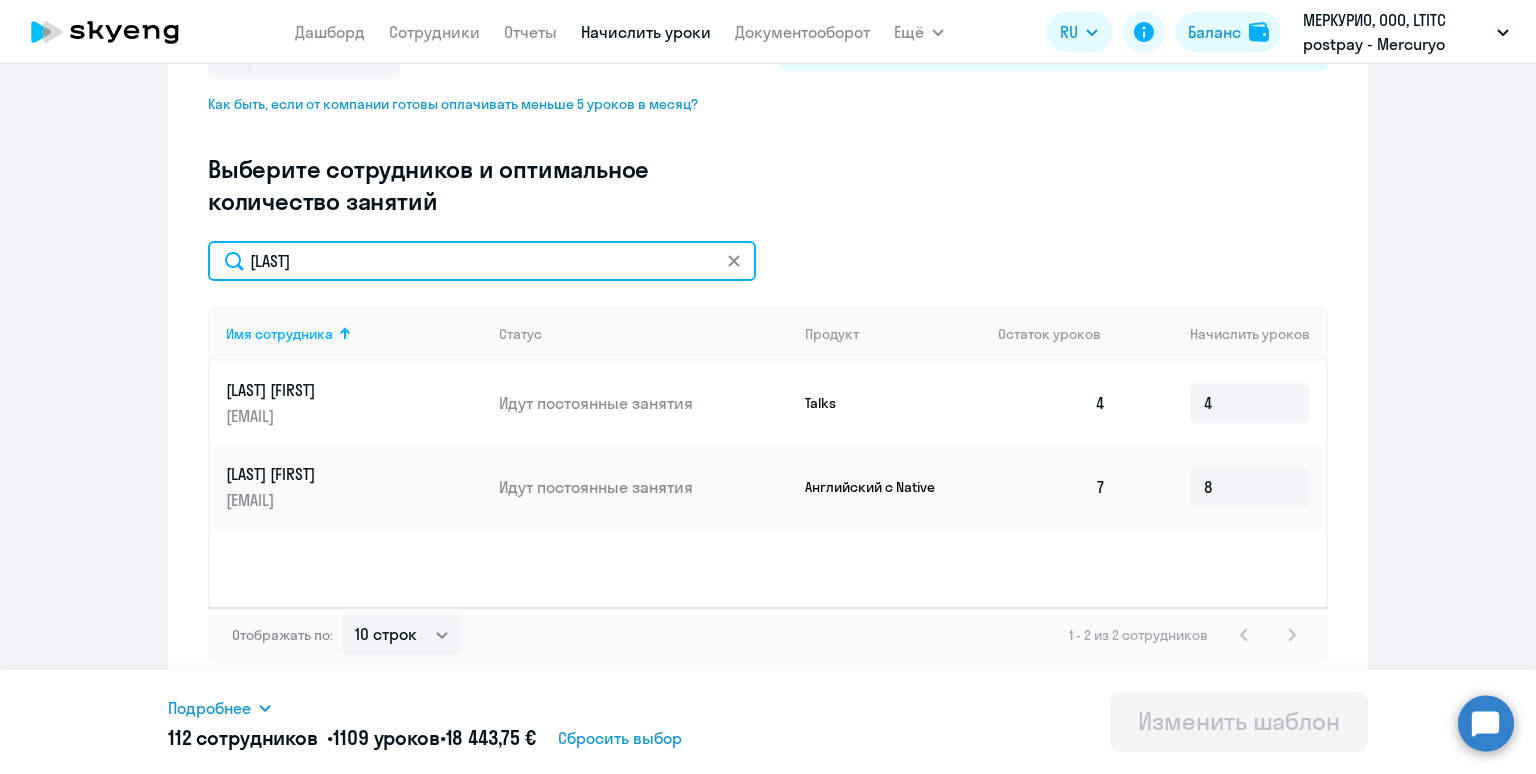 drag, startPoint x: 358, startPoint y: 268, endPoint x: 165, endPoint y: 227, distance: 197.30687 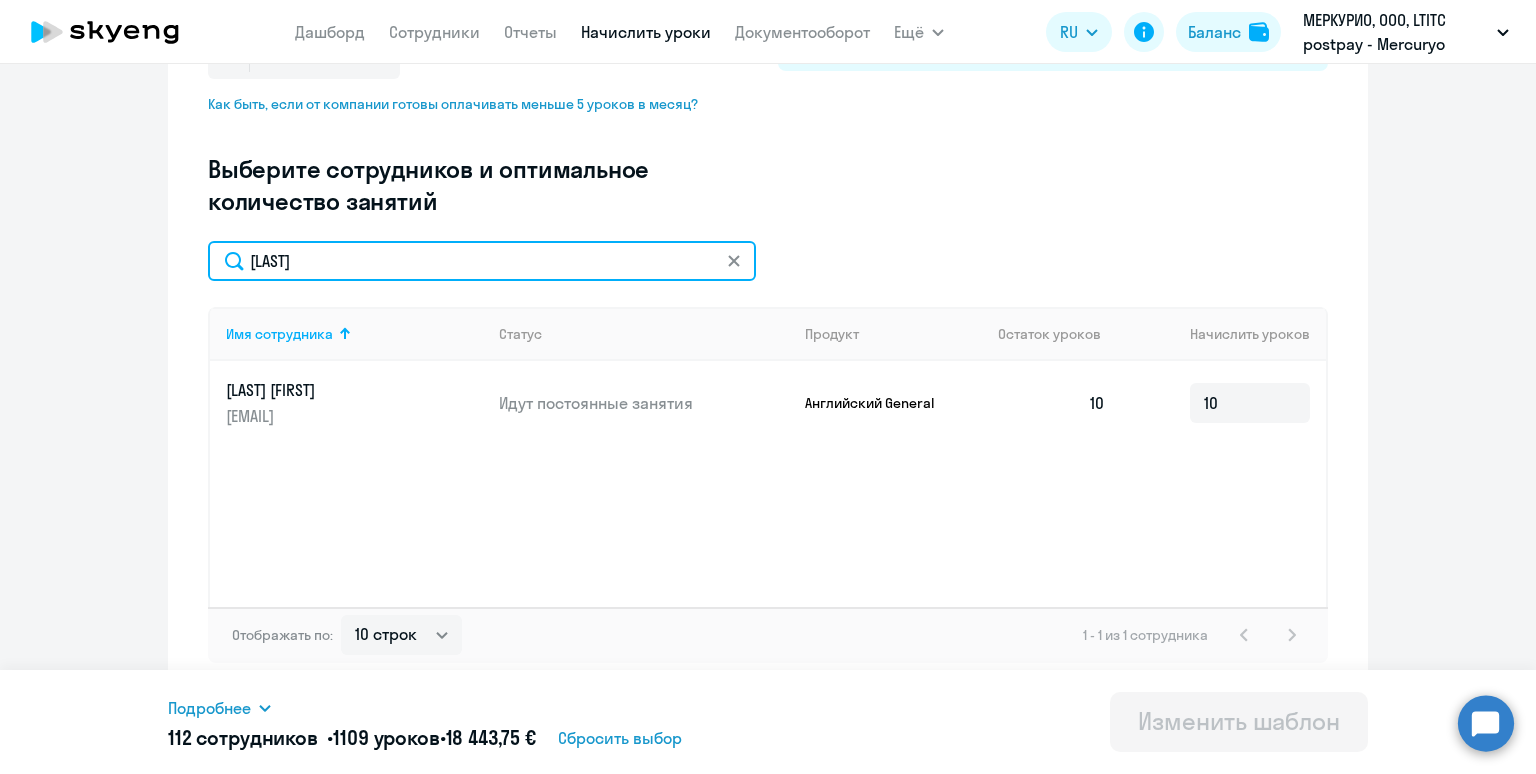 drag, startPoint x: 308, startPoint y: 258, endPoint x: 225, endPoint y: 239, distance: 85.146935 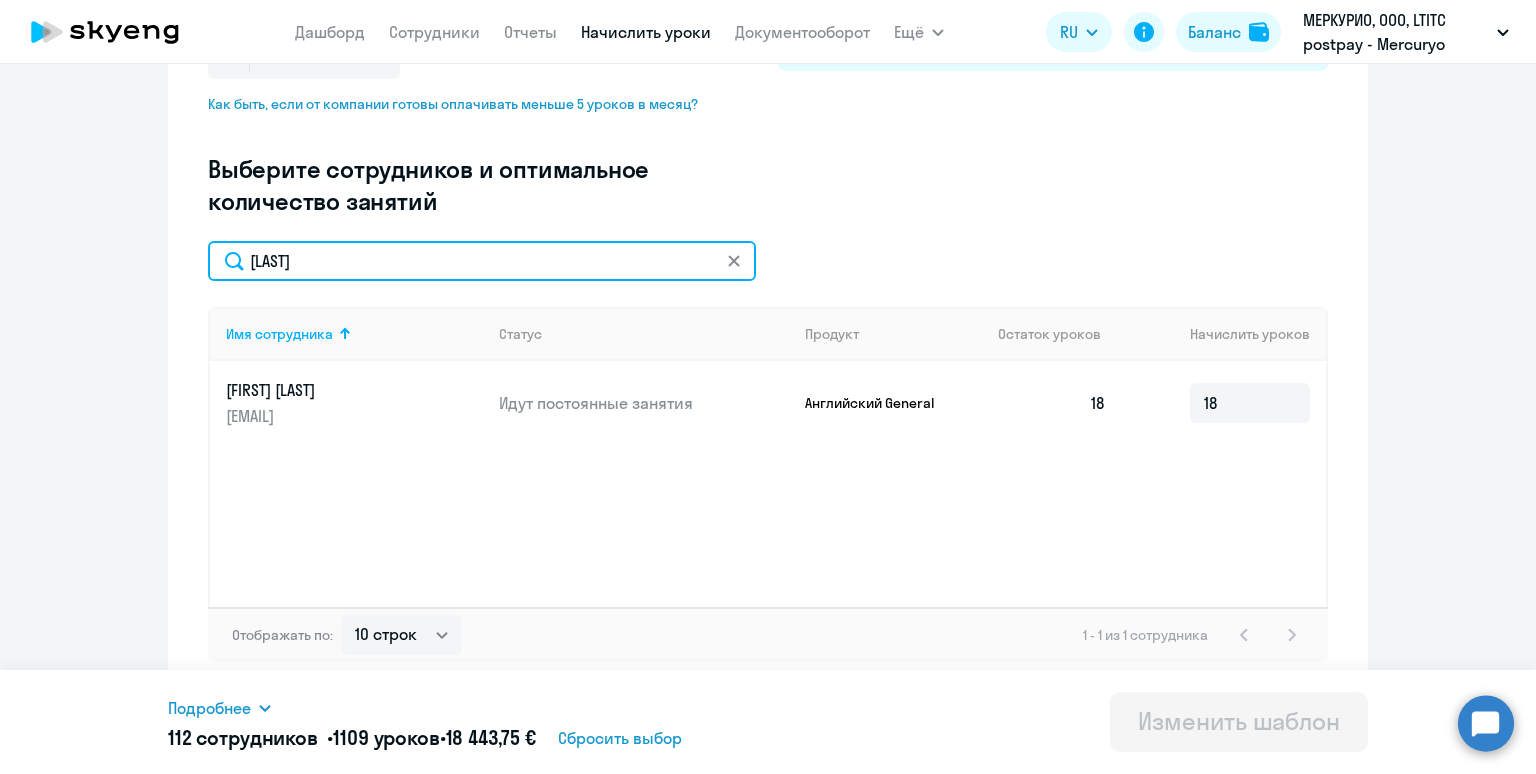 drag, startPoint x: 366, startPoint y: 268, endPoint x: 93, endPoint y: 227, distance: 276.06158 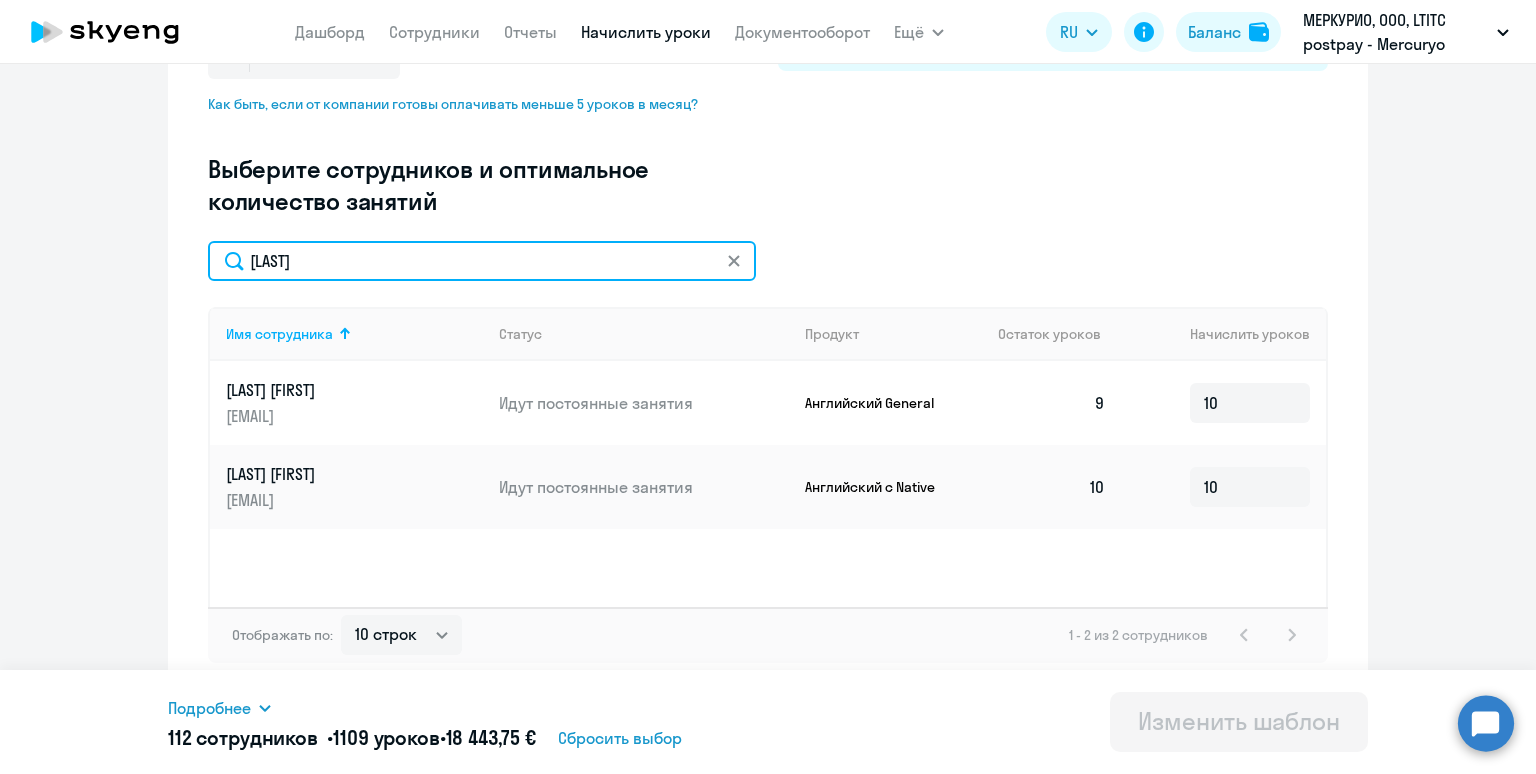 drag, startPoint x: 395, startPoint y: 264, endPoint x: 33, endPoint y: 218, distance: 364.91095 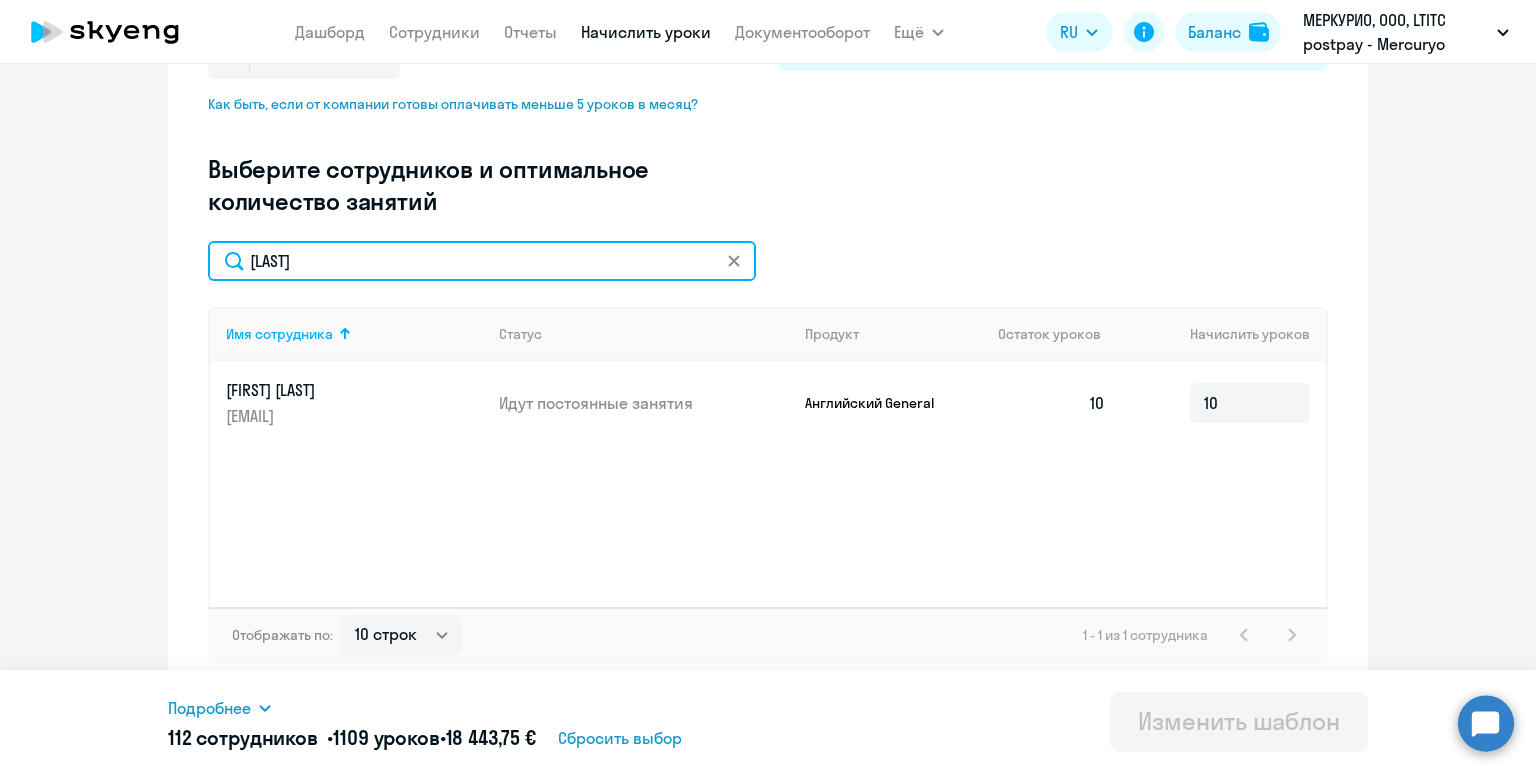 drag, startPoint x: 365, startPoint y: 268, endPoint x: 208, endPoint y: 239, distance: 159.65588 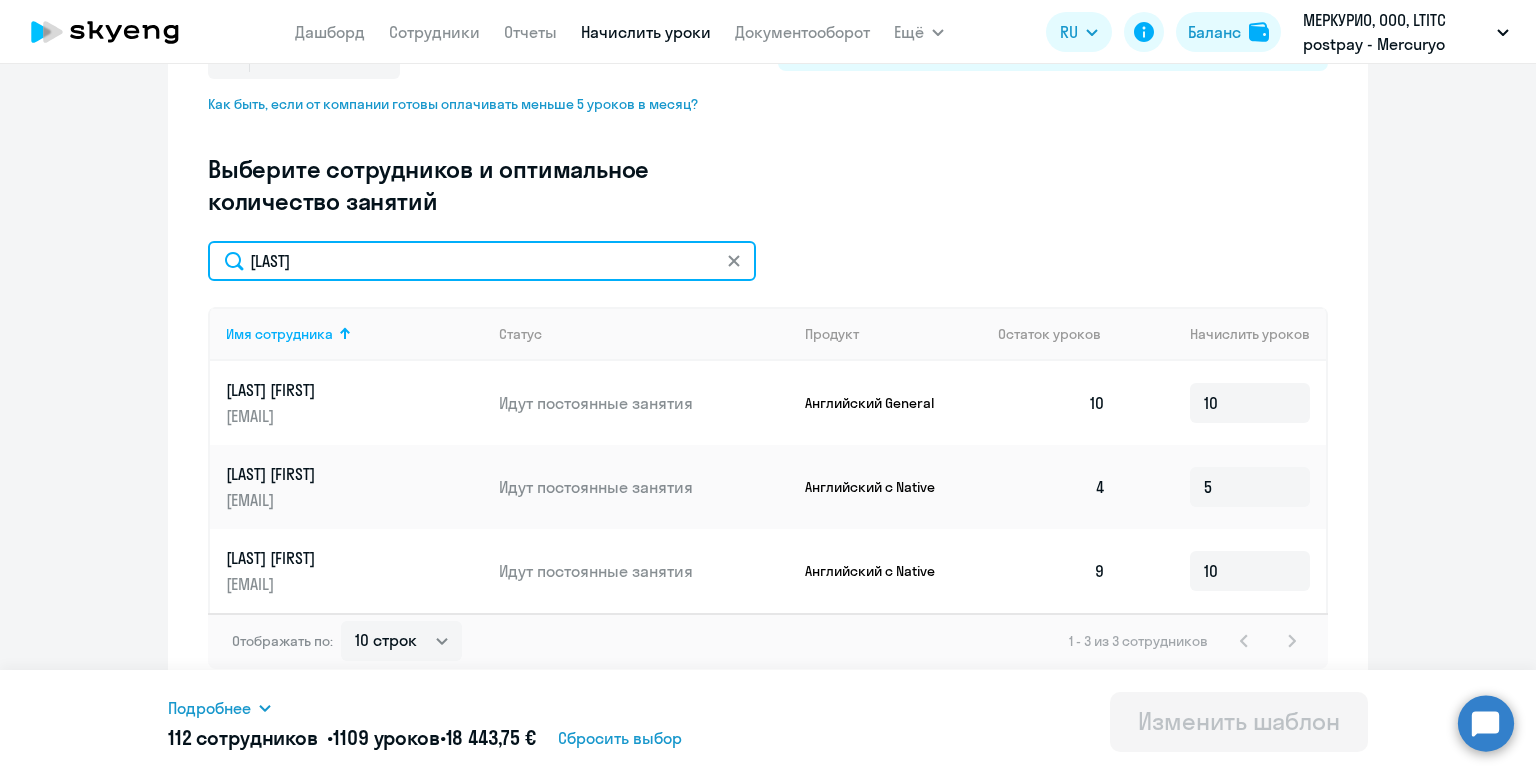 scroll, scrollTop: 495, scrollLeft: 0, axis: vertical 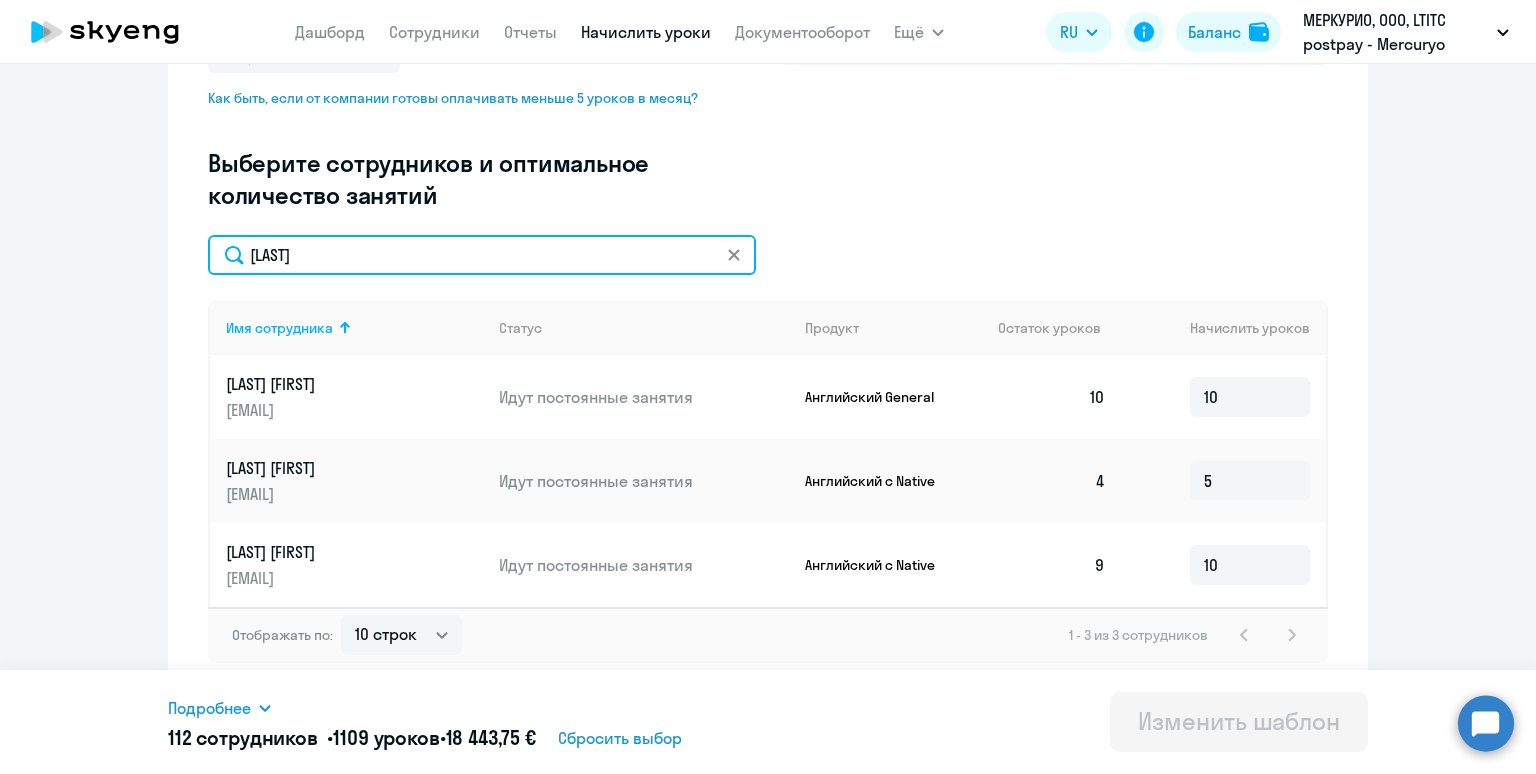 drag, startPoint x: 322, startPoint y: 259, endPoint x: 147, endPoint y: 213, distance: 180.94475 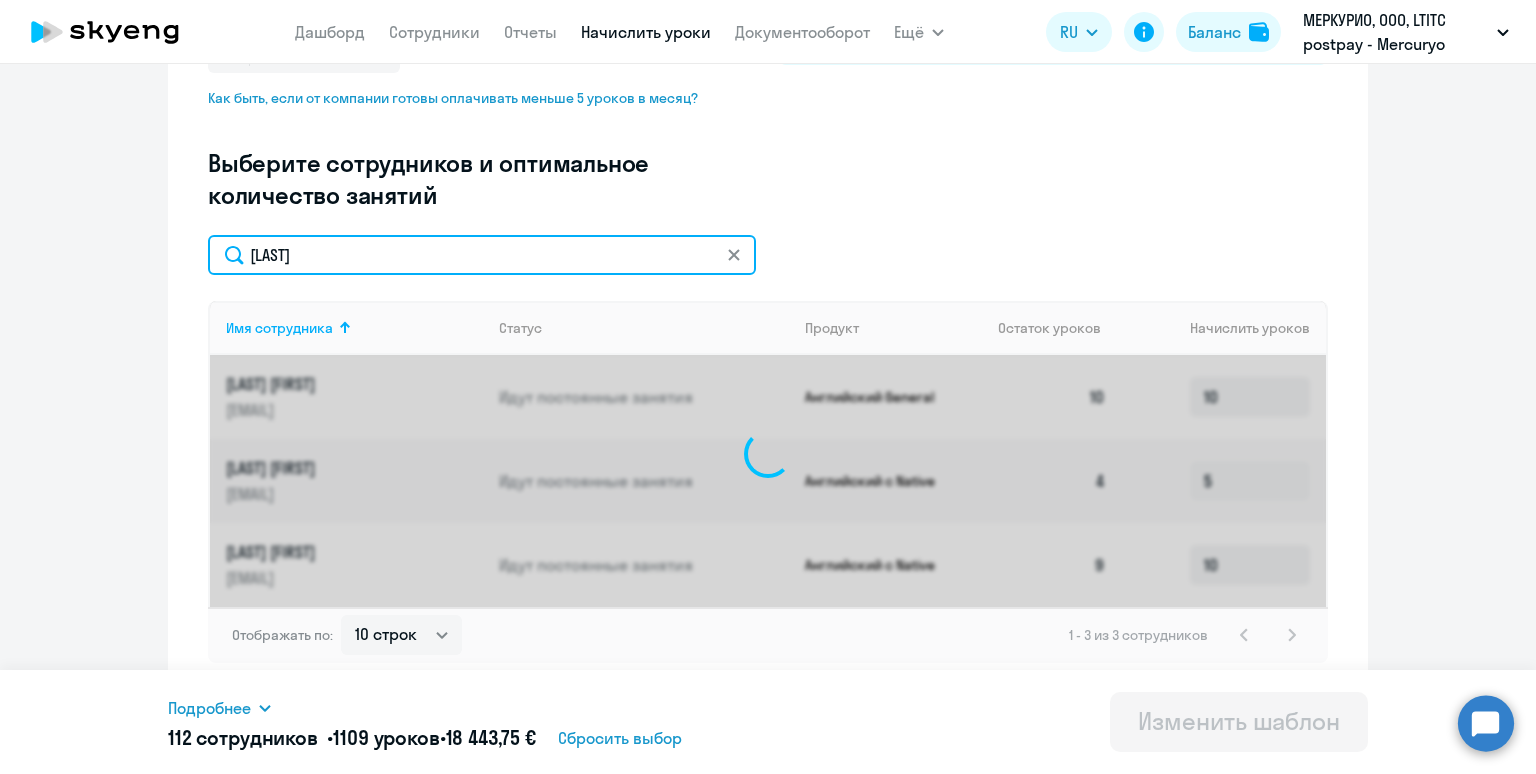 scroll, scrollTop: 489, scrollLeft: 0, axis: vertical 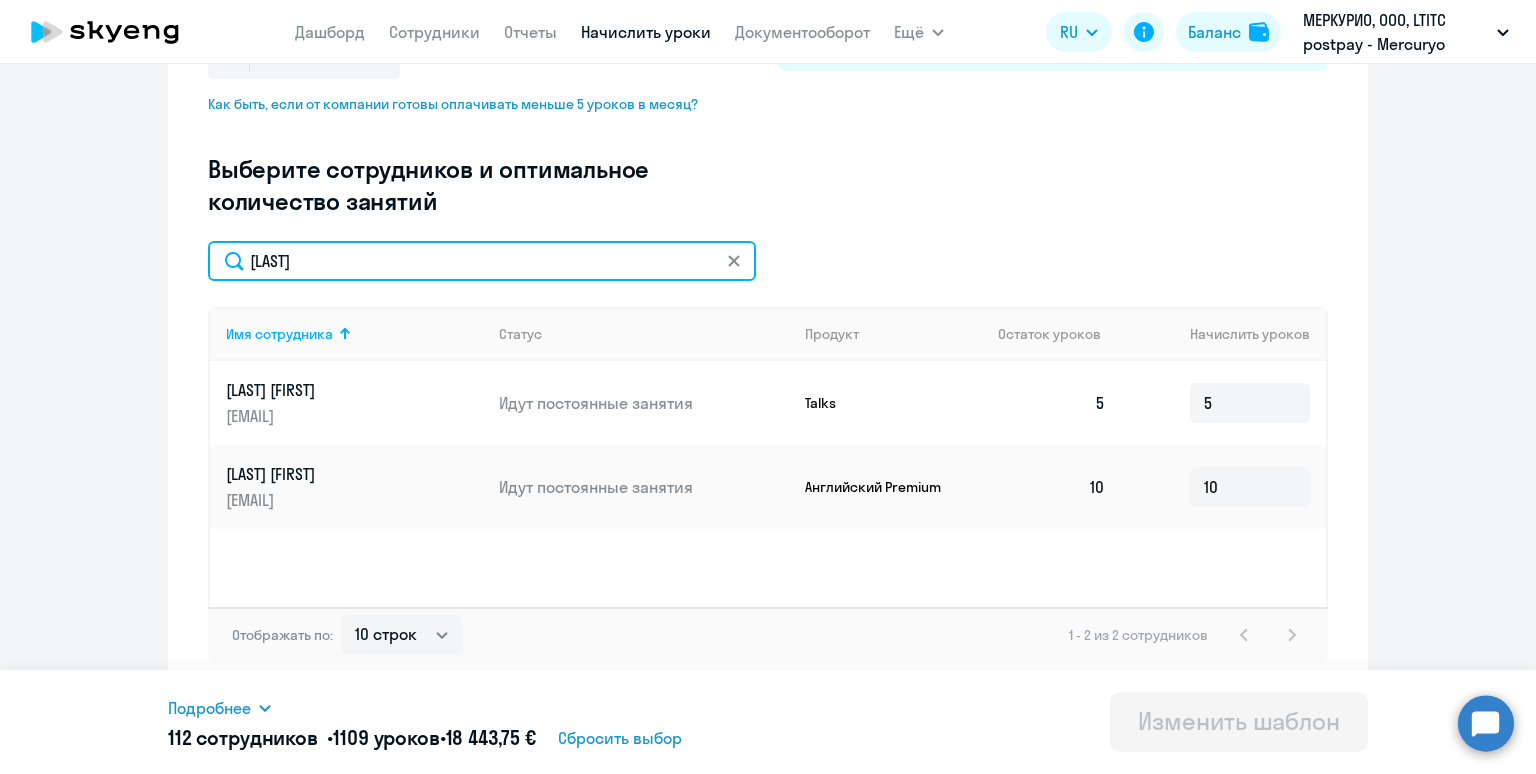 drag, startPoint x: 391, startPoint y: 267, endPoint x: 143, endPoint y: 217, distance: 252.99011 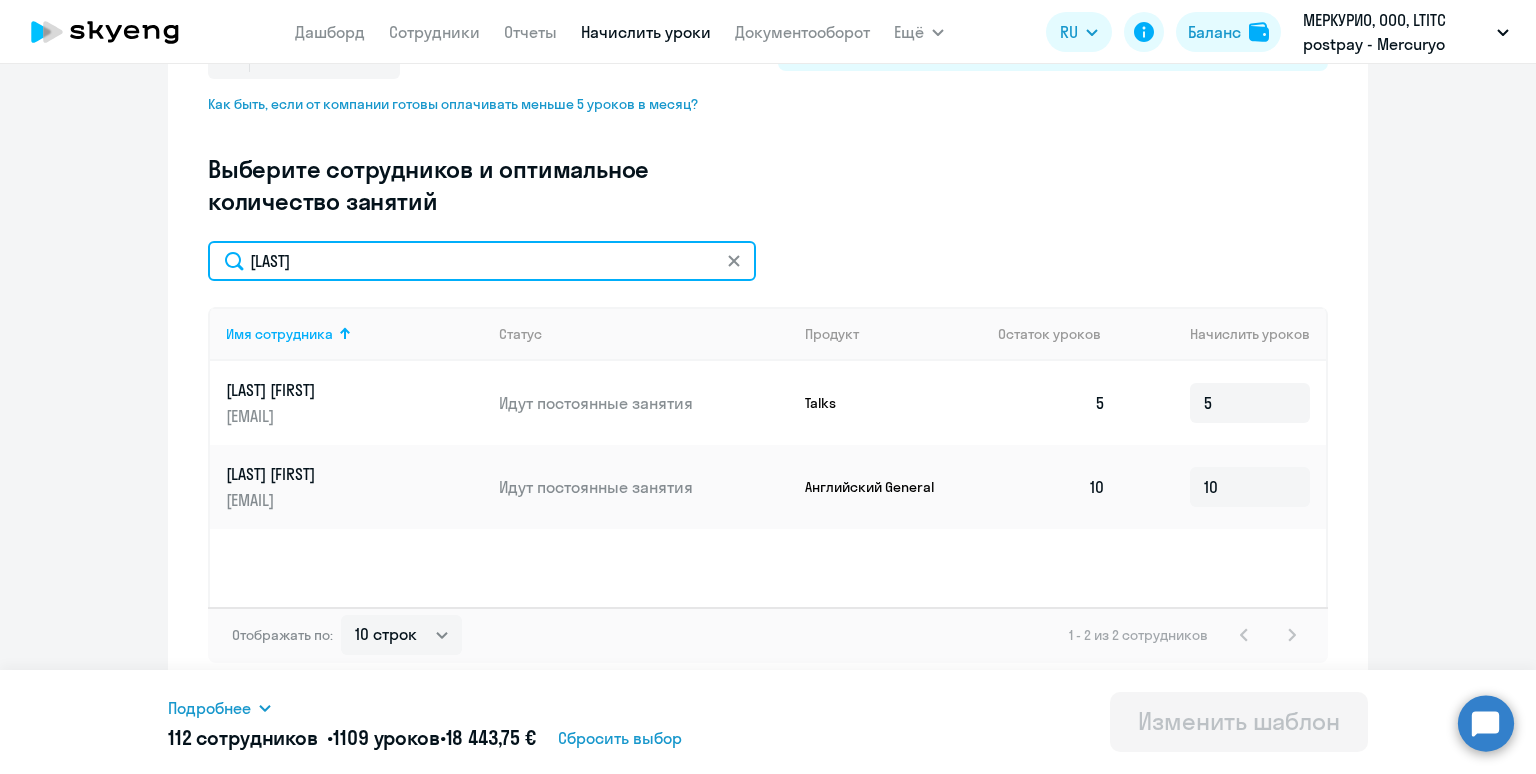 drag, startPoint x: 344, startPoint y: 251, endPoint x: 143, endPoint y: 223, distance: 202.94087 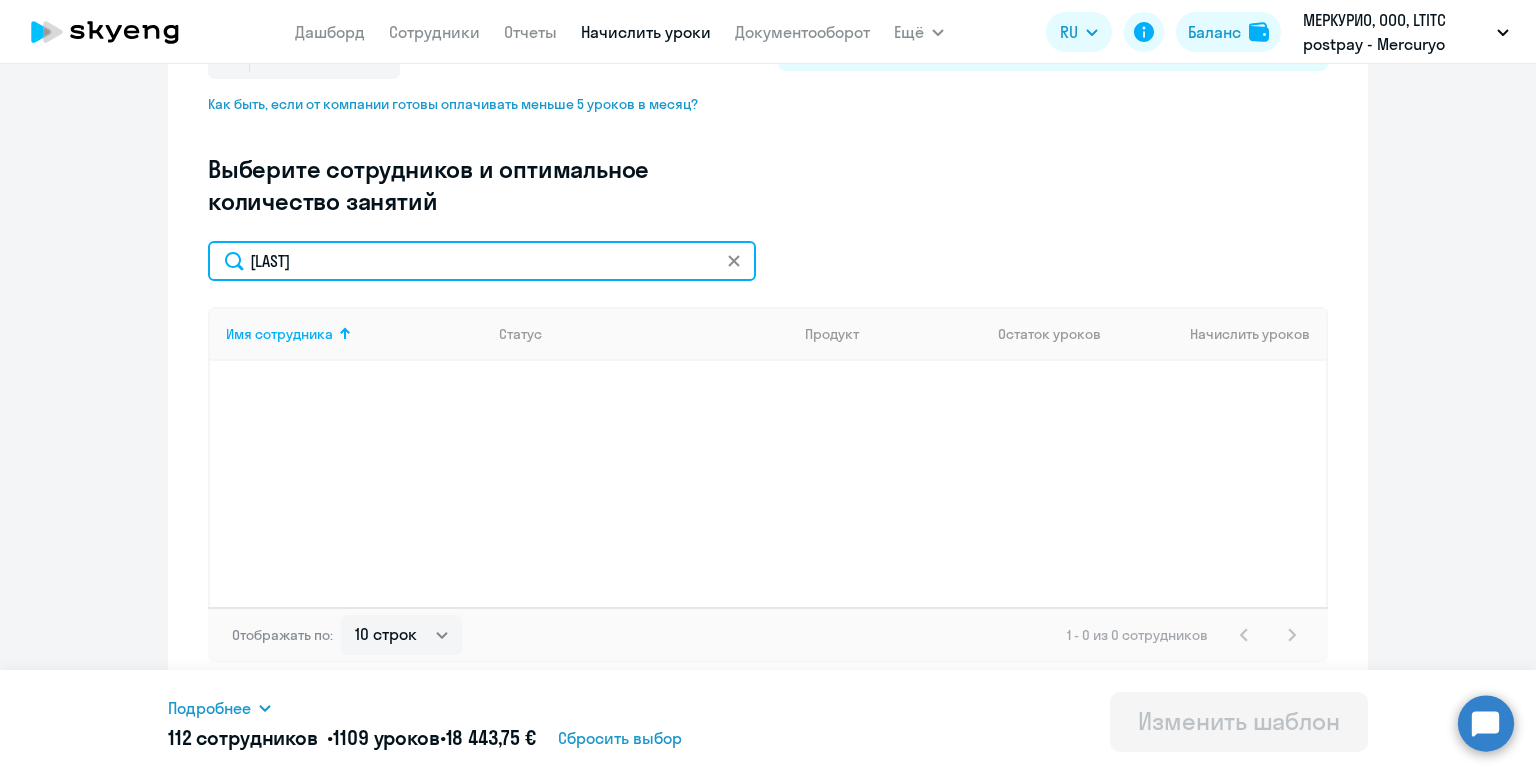 drag, startPoint x: 333, startPoint y: 252, endPoint x: 107, endPoint y: 243, distance: 226.17914 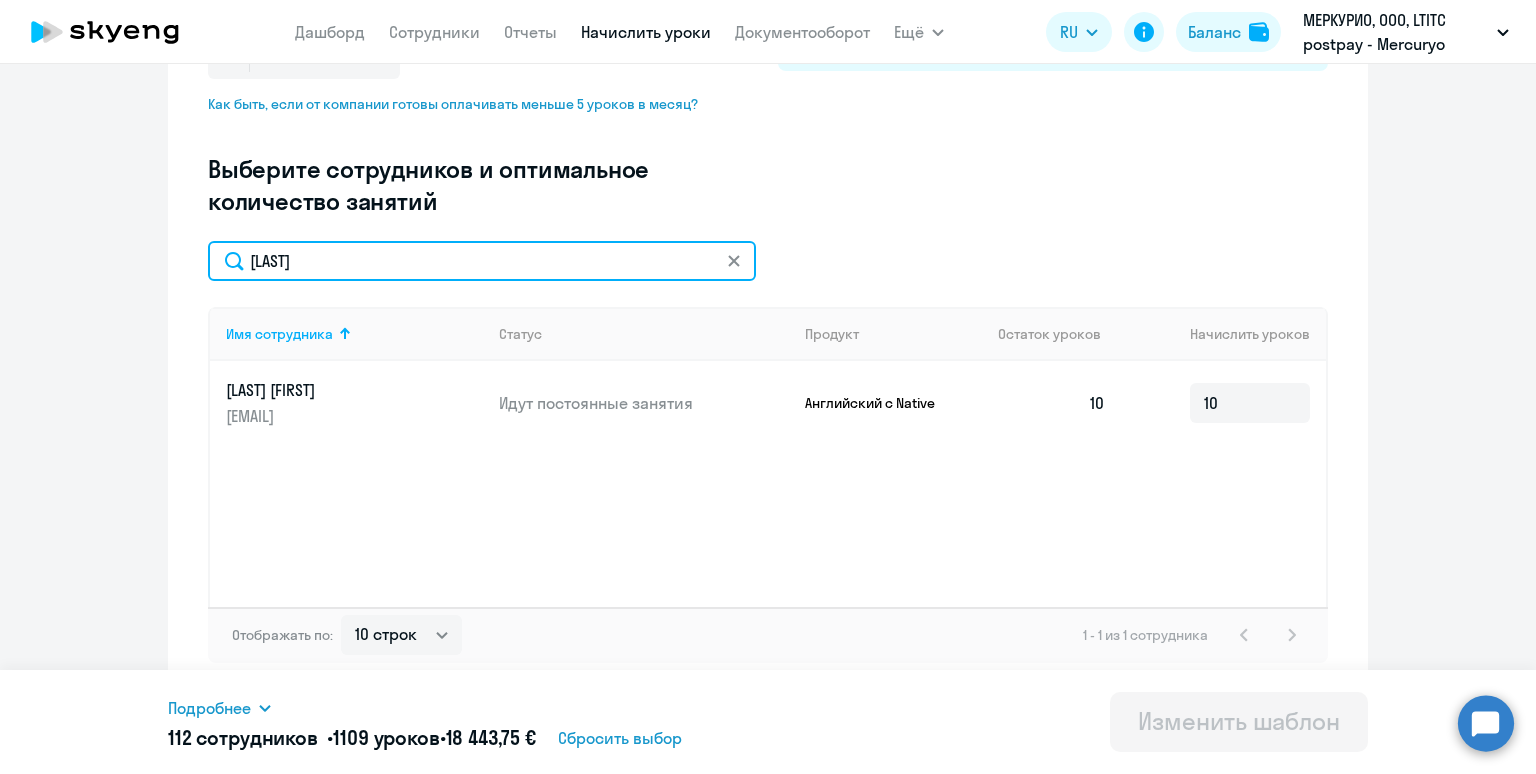 drag, startPoint x: 341, startPoint y: 267, endPoint x: 213, endPoint y: 229, distance: 133.52153 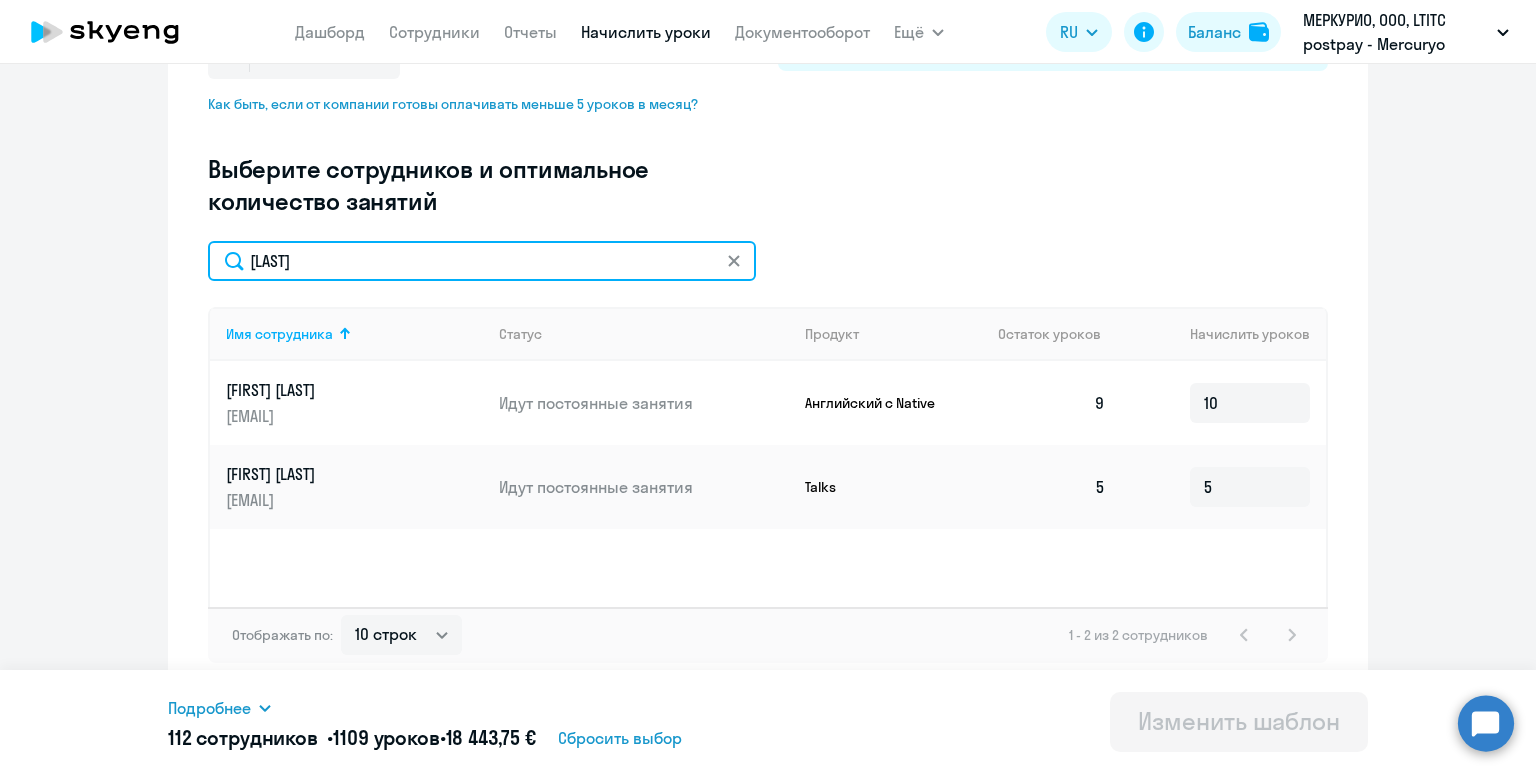 drag, startPoint x: 348, startPoint y: 264, endPoint x: 184, endPoint y: 228, distance: 167.90474 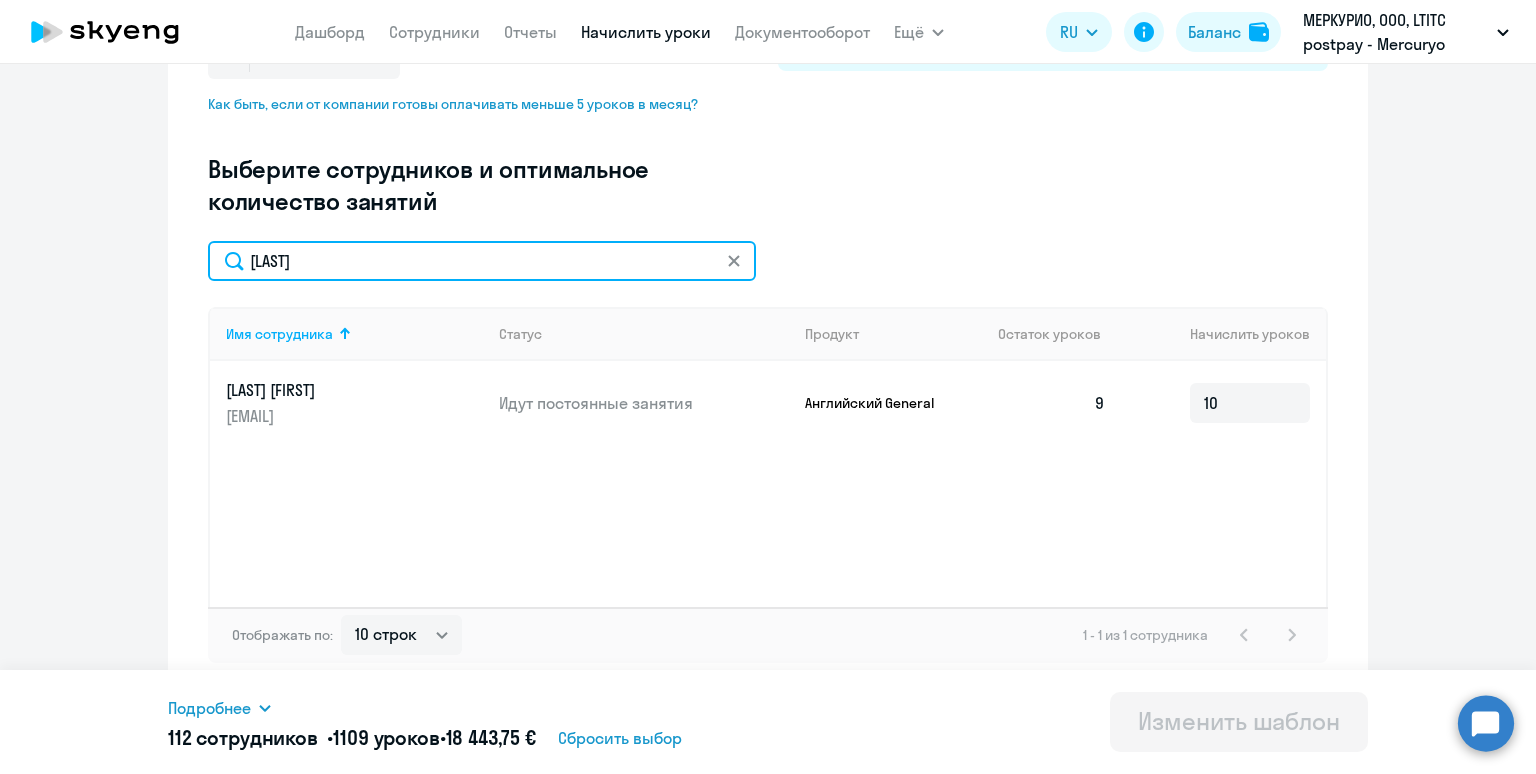 drag, startPoint x: 347, startPoint y: 257, endPoint x: 90, endPoint y: 218, distance: 259.9423 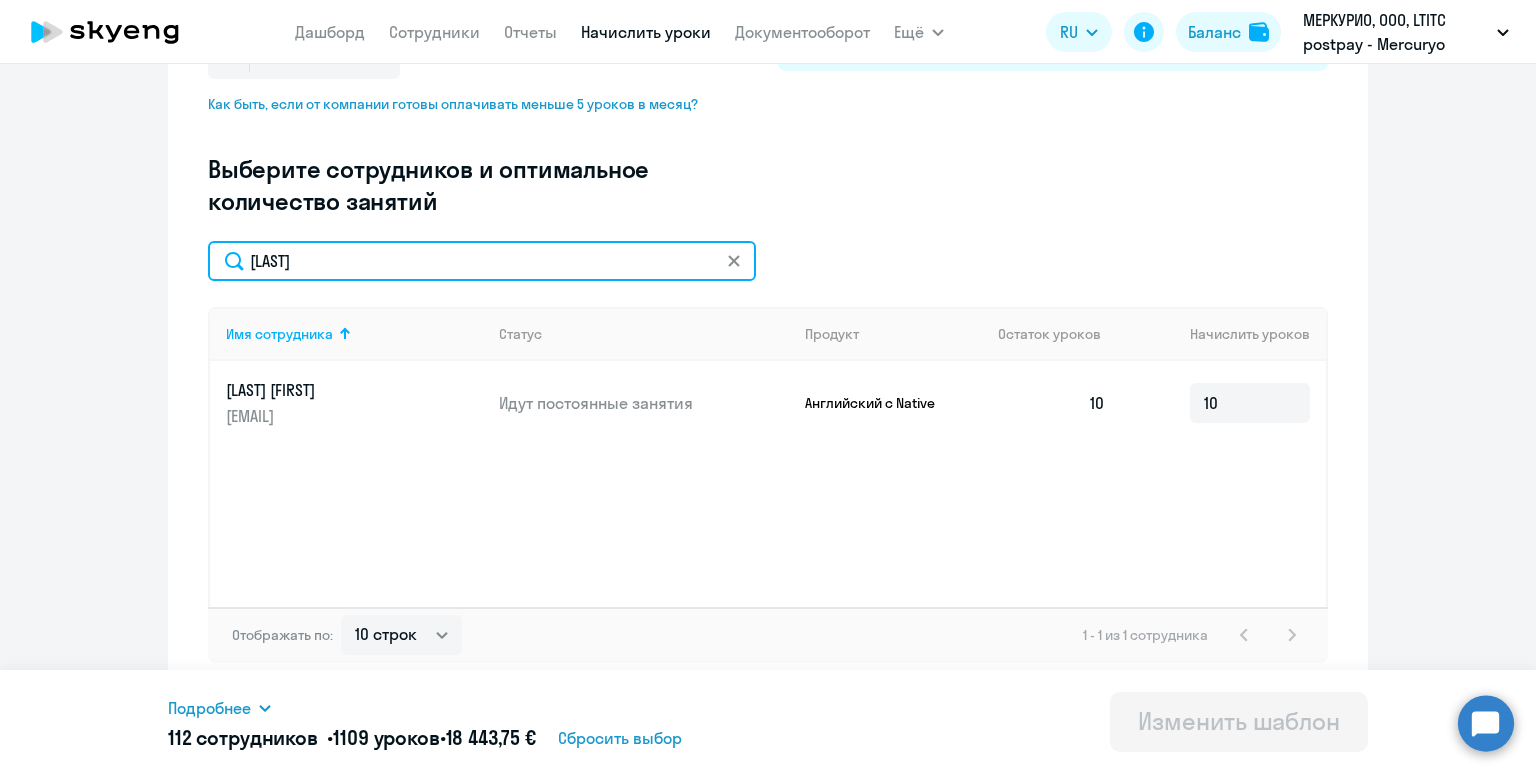 drag, startPoint x: 339, startPoint y: 266, endPoint x: 179, endPoint y: 241, distance: 161.94135 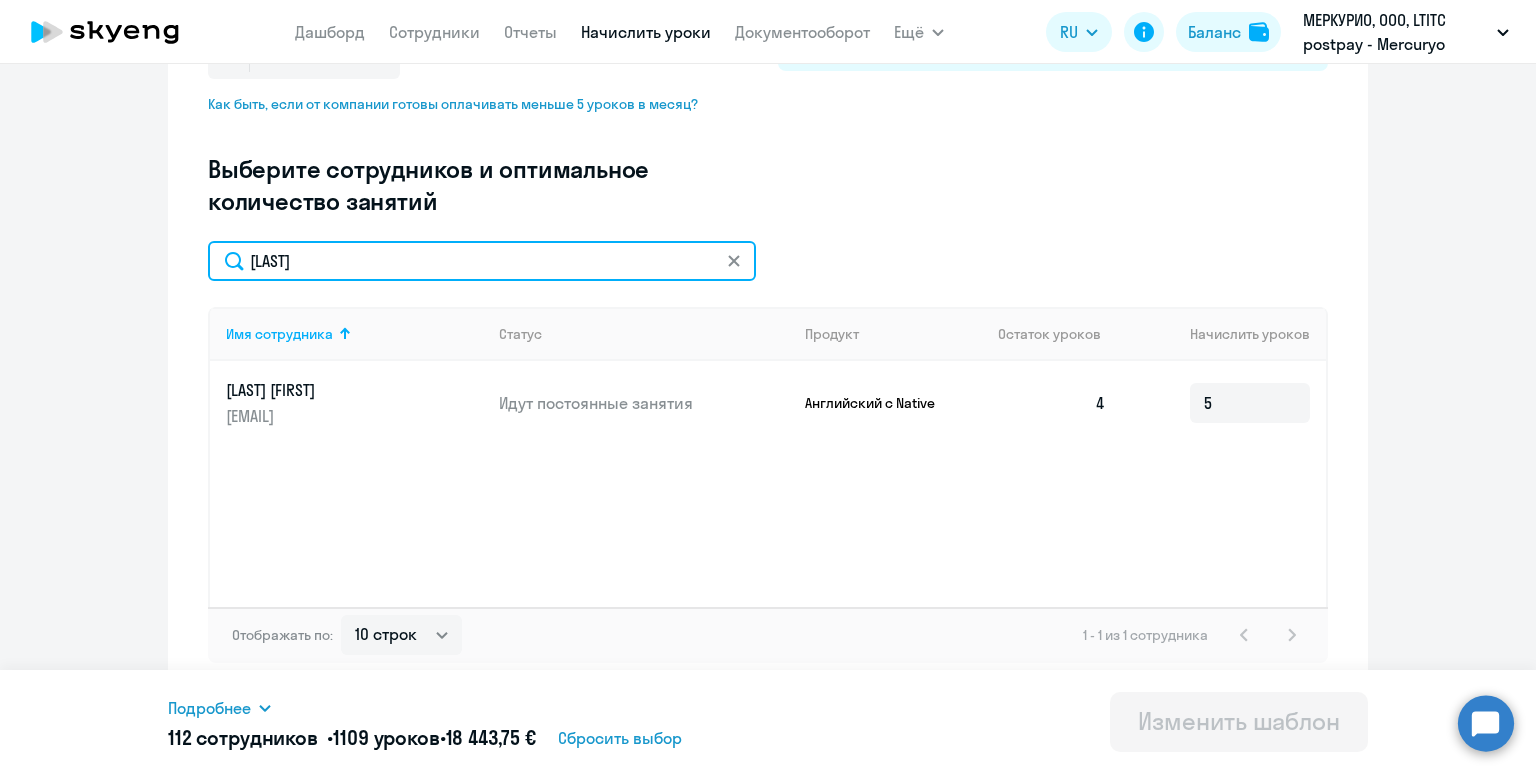 drag, startPoint x: 445, startPoint y: 264, endPoint x: 175, endPoint y: 223, distance: 273.0952 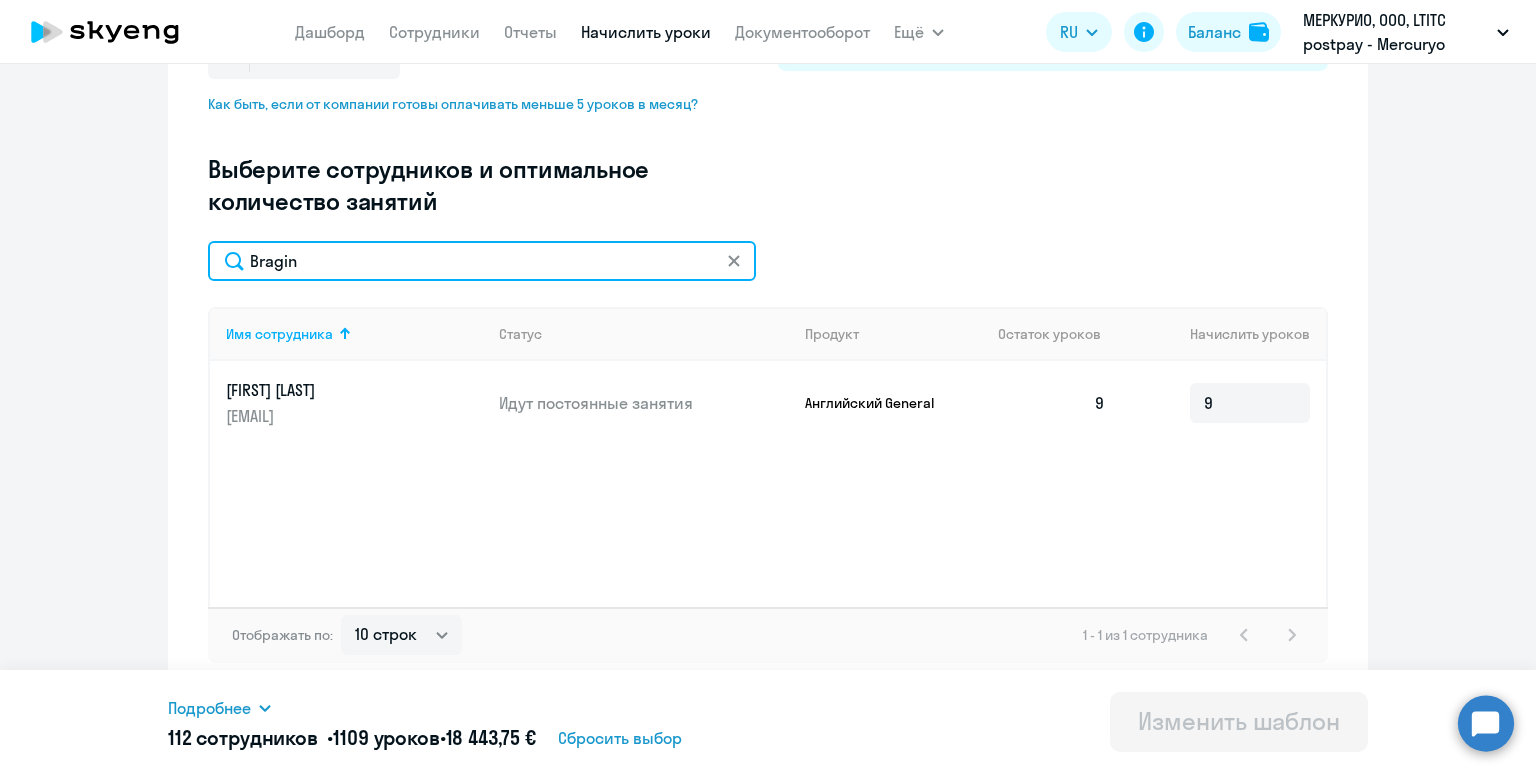 drag, startPoint x: 350, startPoint y: 256, endPoint x: 151, endPoint y: 245, distance: 199.30379 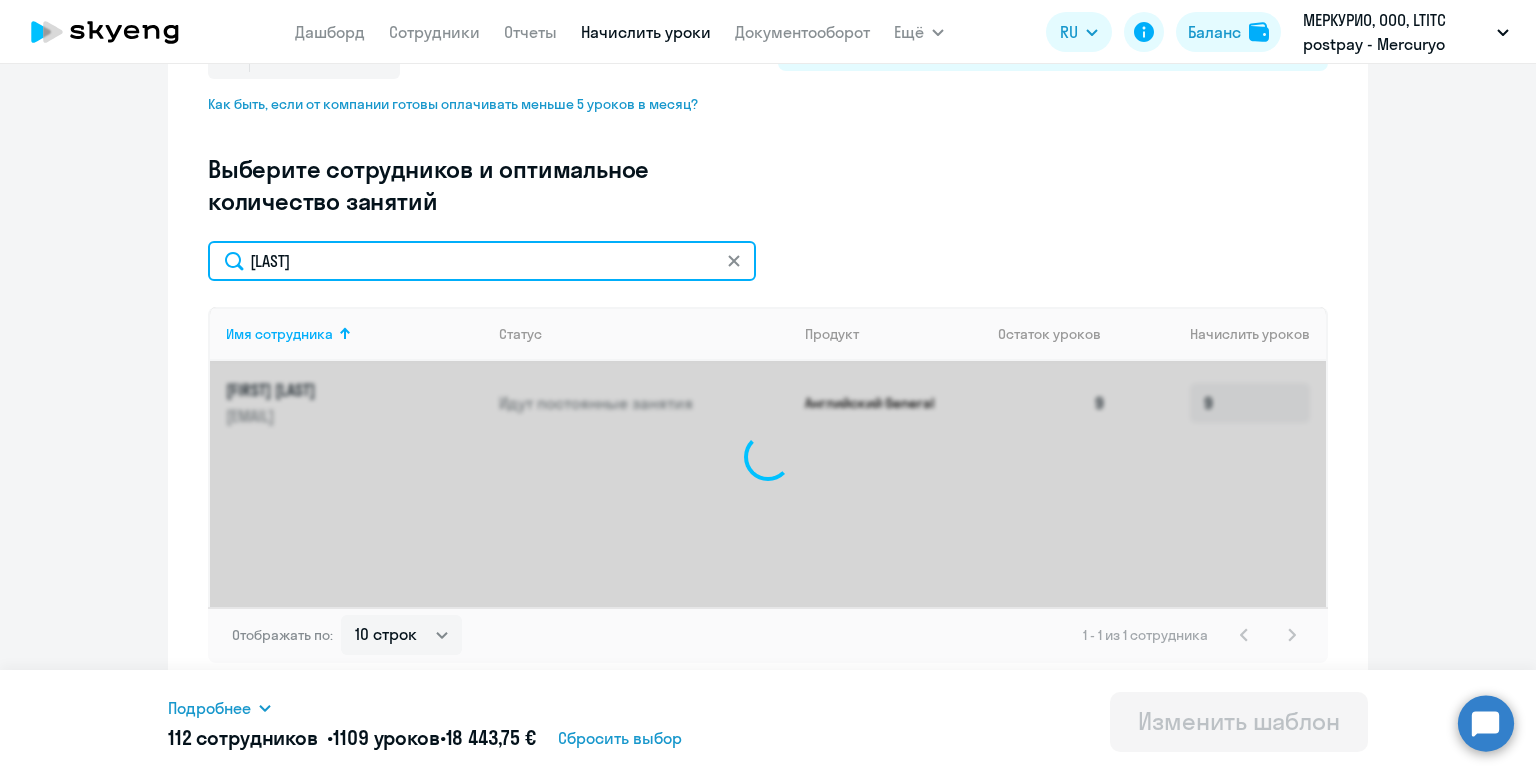 scroll, scrollTop: 495, scrollLeft: 0, axis: vertical 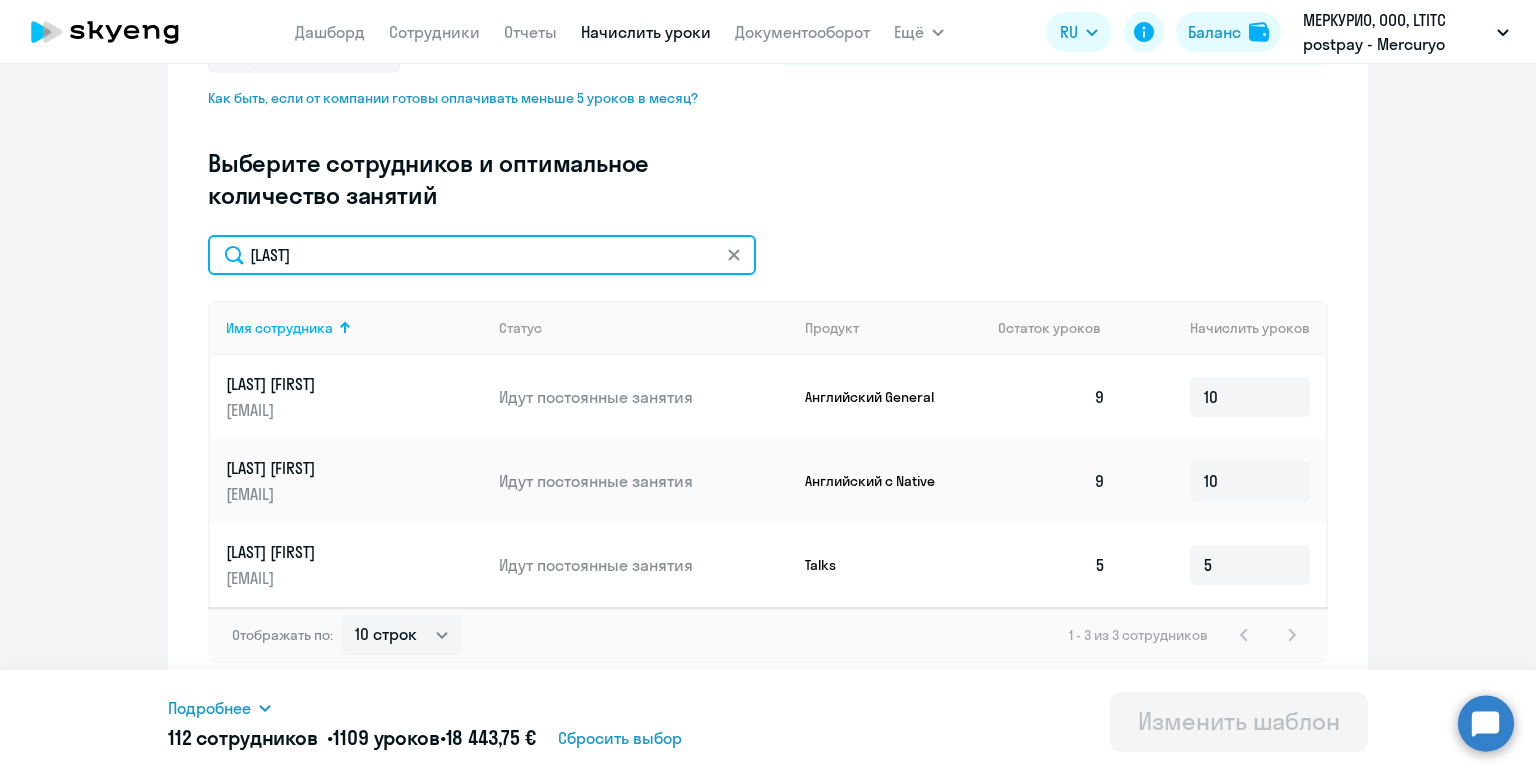 drag, startPoint x: 351, startPoint y: 254, endPoint x: 167, endPoint y: 224, distance: 186.42961 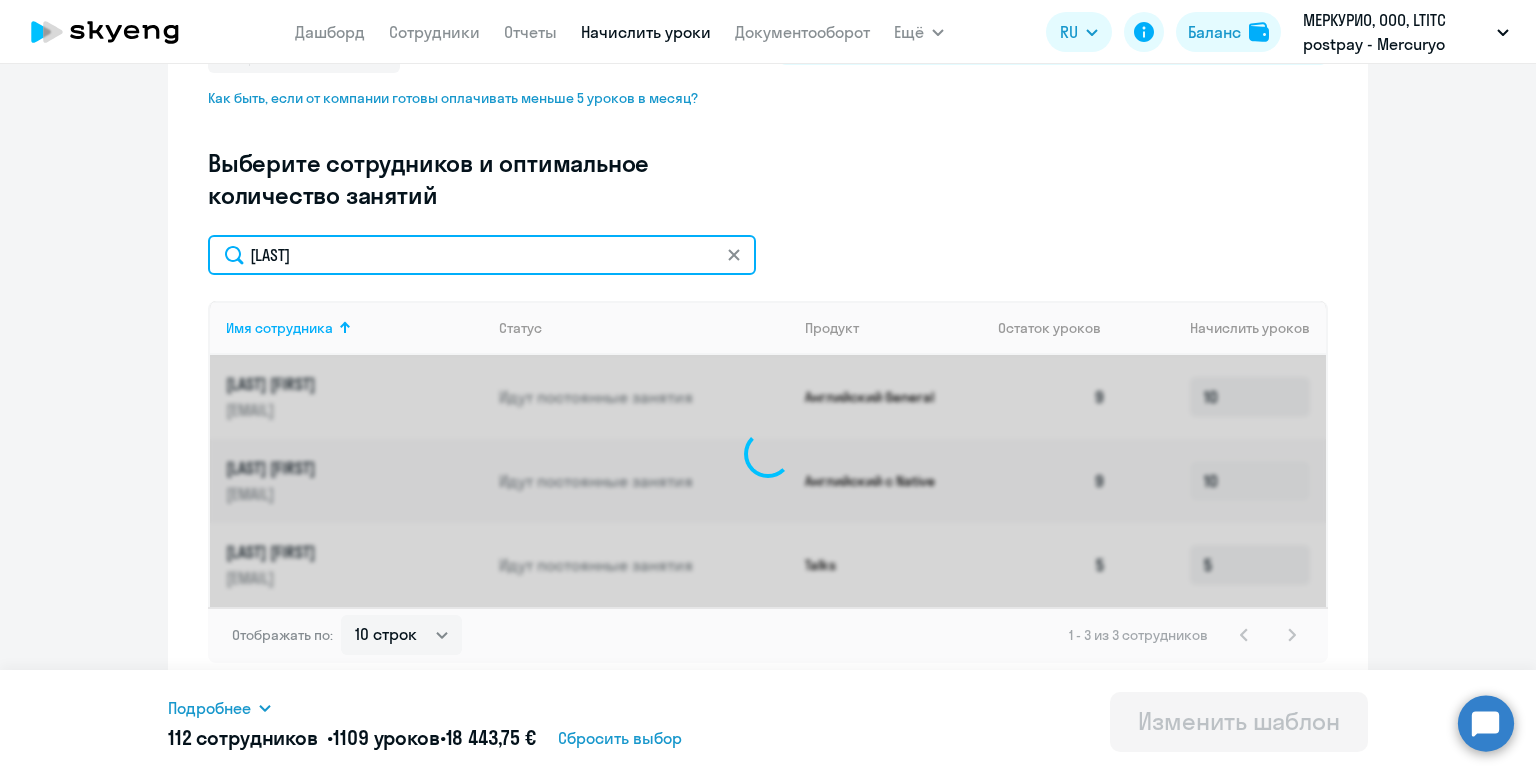 scroll, scrollTop: 489, scrollLeft: 0, axis: vertical 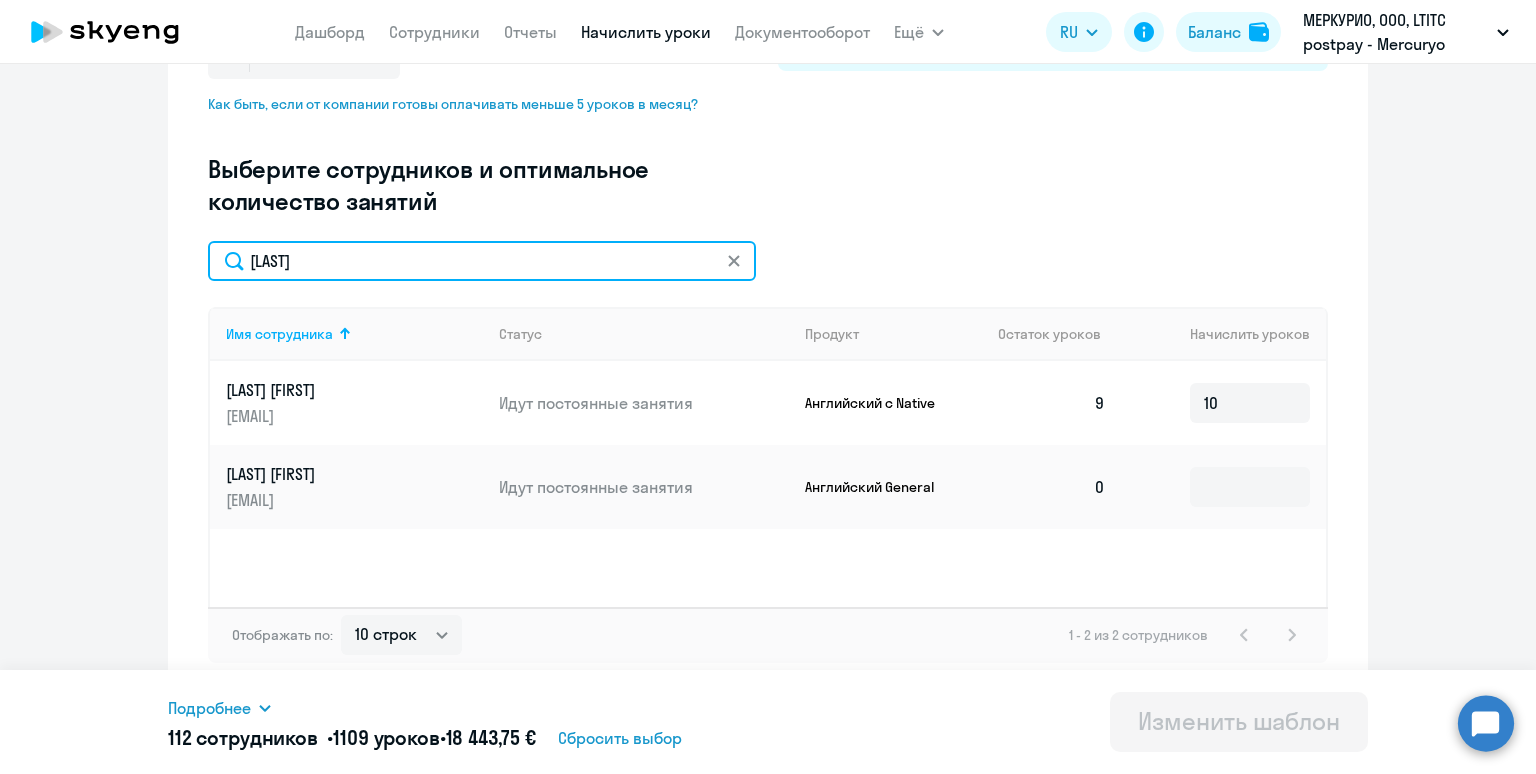 drag, startPoint x: 323, startPoint y: 265, endPoint x: 164, endPoint y: 222, distance: 164.71187 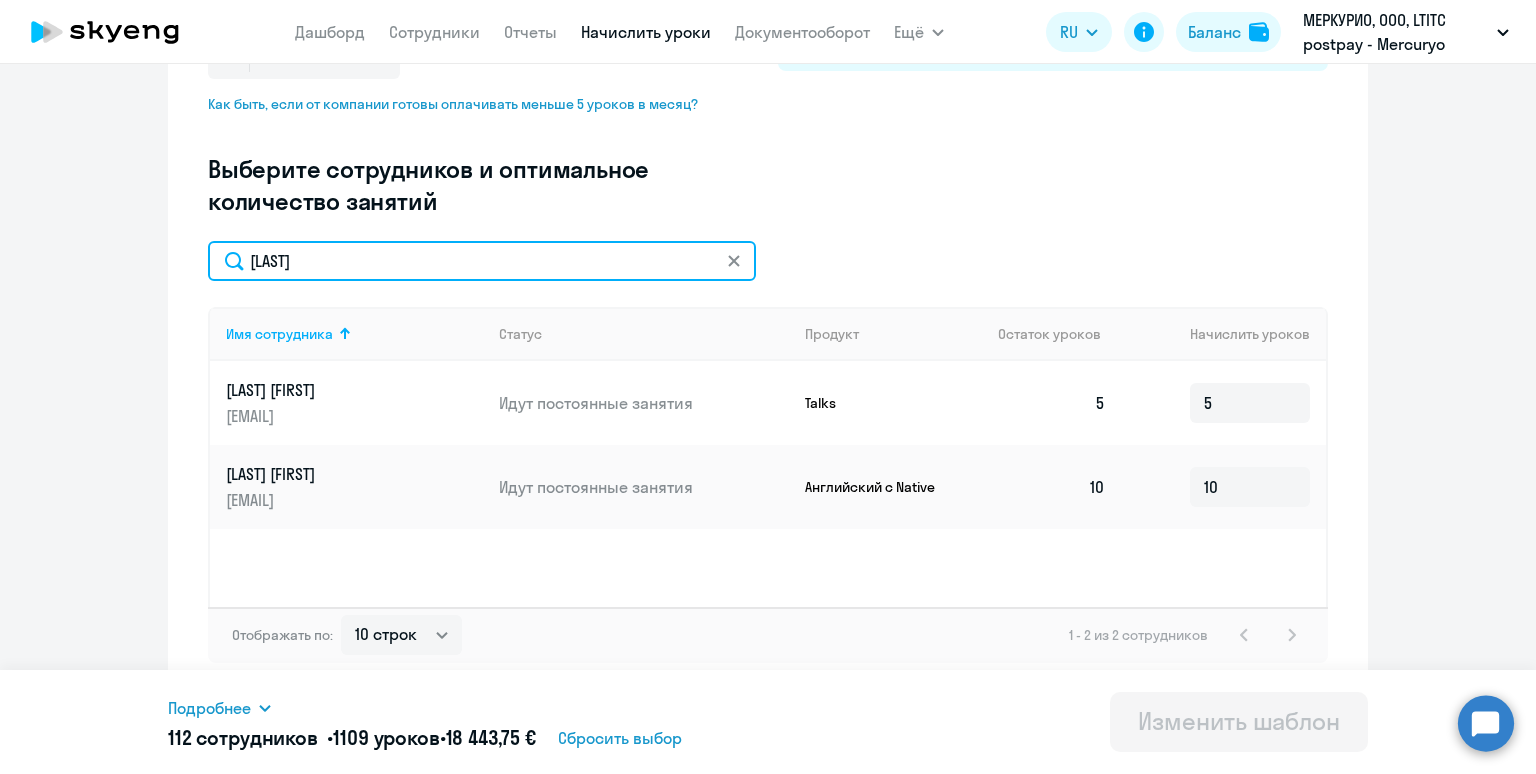 drag, startPoint x: 370, startPoint y: 269, endPoint x: 195, endPoint y: 229, distance: 179.51323 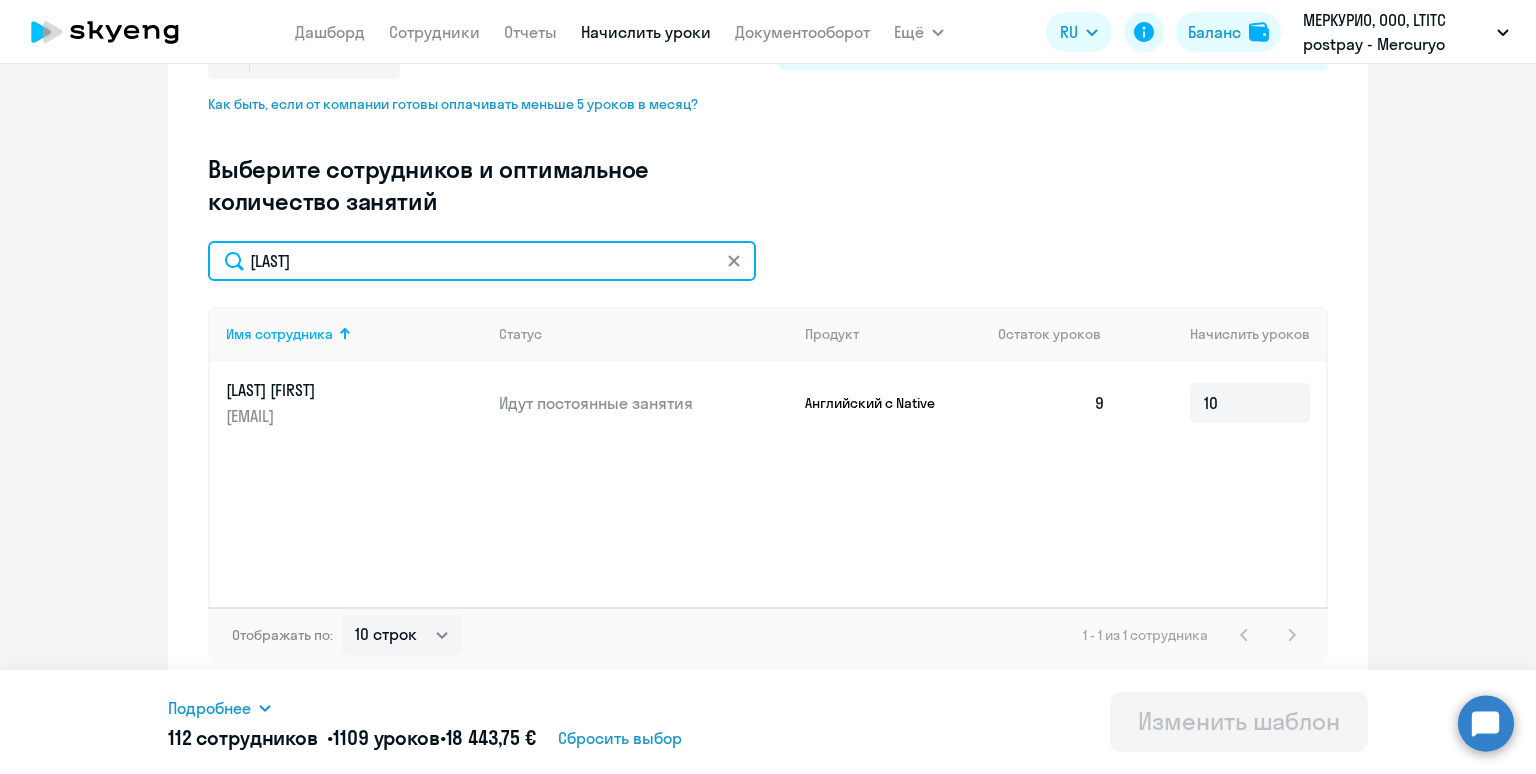 drag, startPoint x: 351, startPoint y: 268, endPoint x: 192, endPoint y: 222, distance: 165.52039 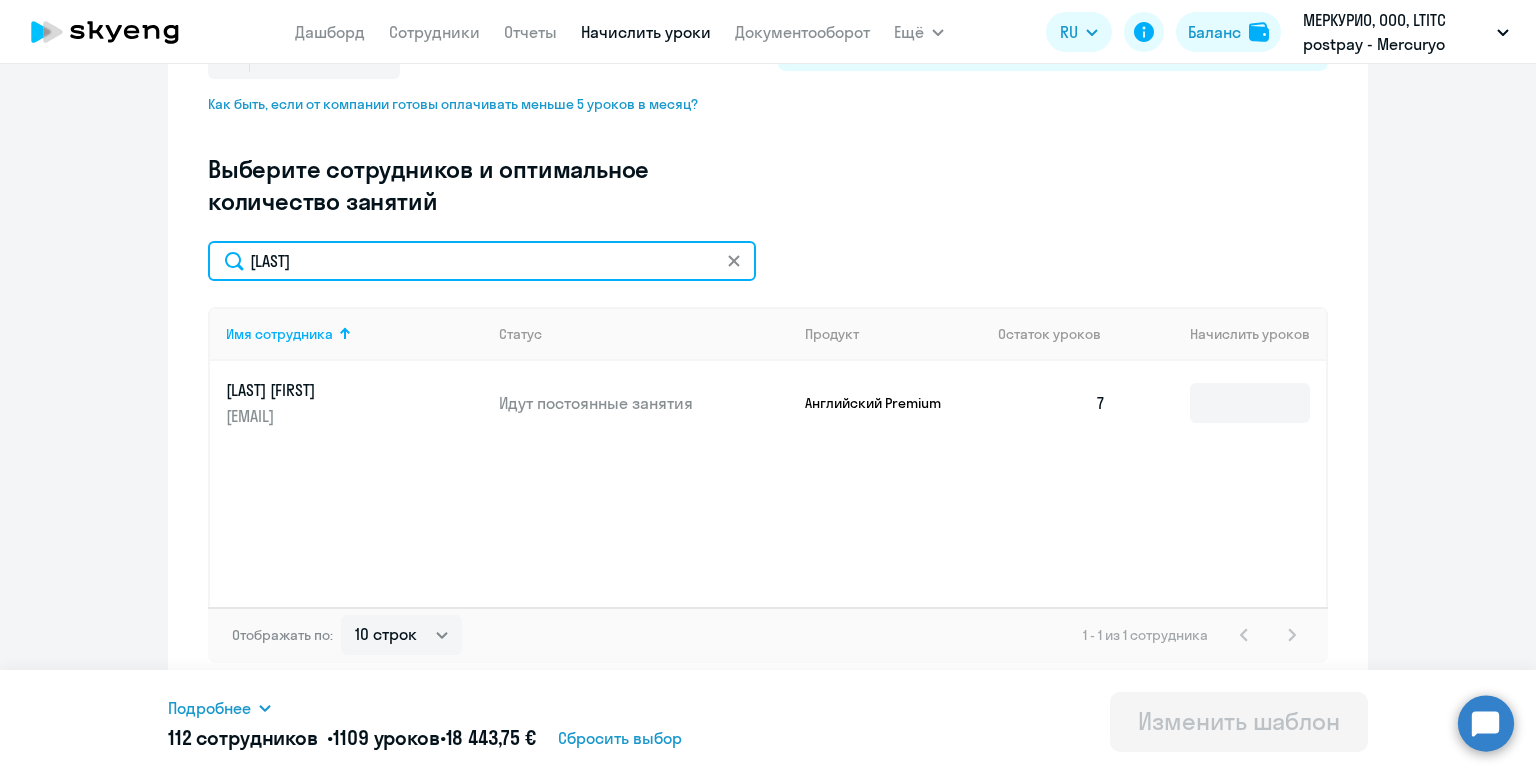 type on "[LAST]" 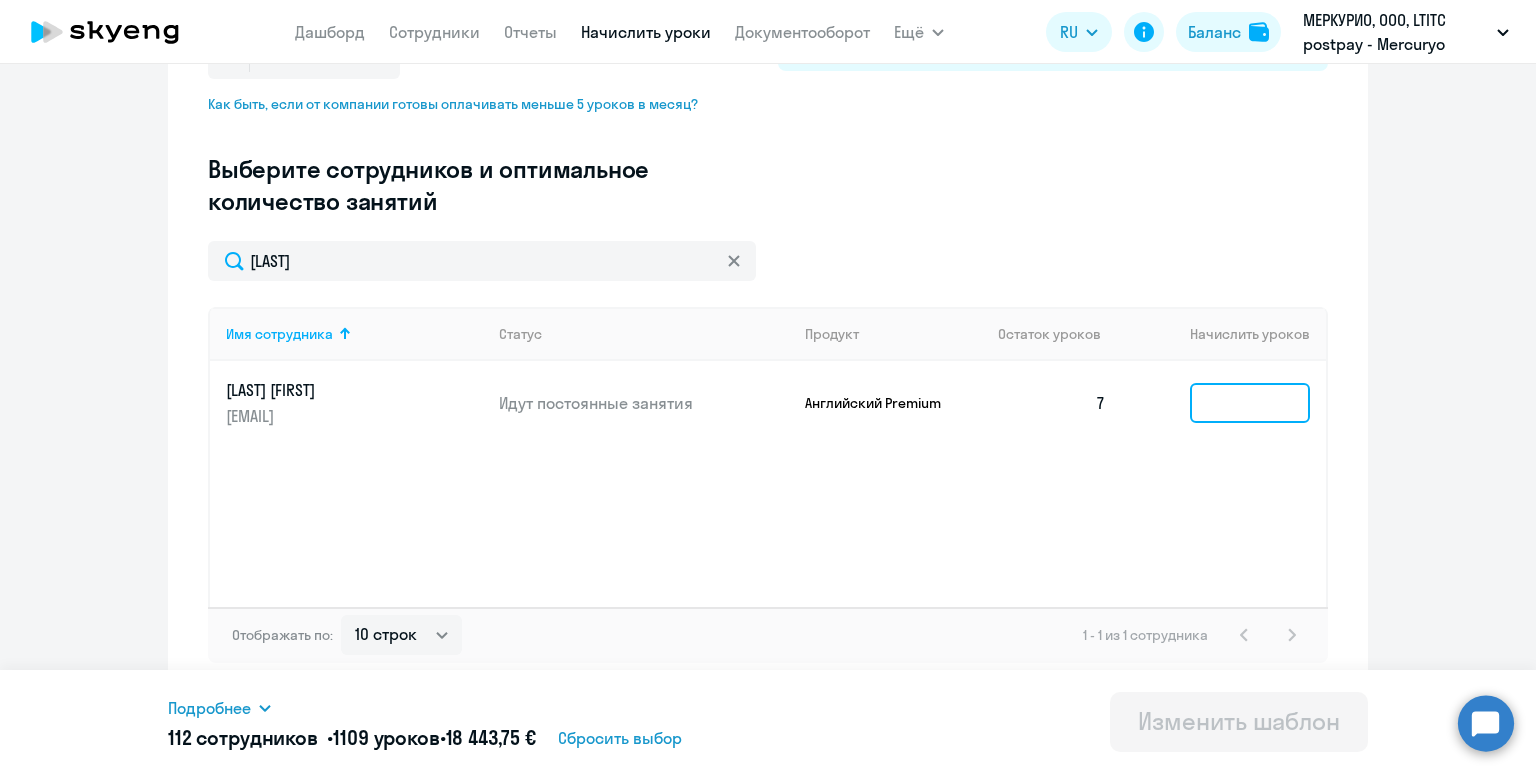 click 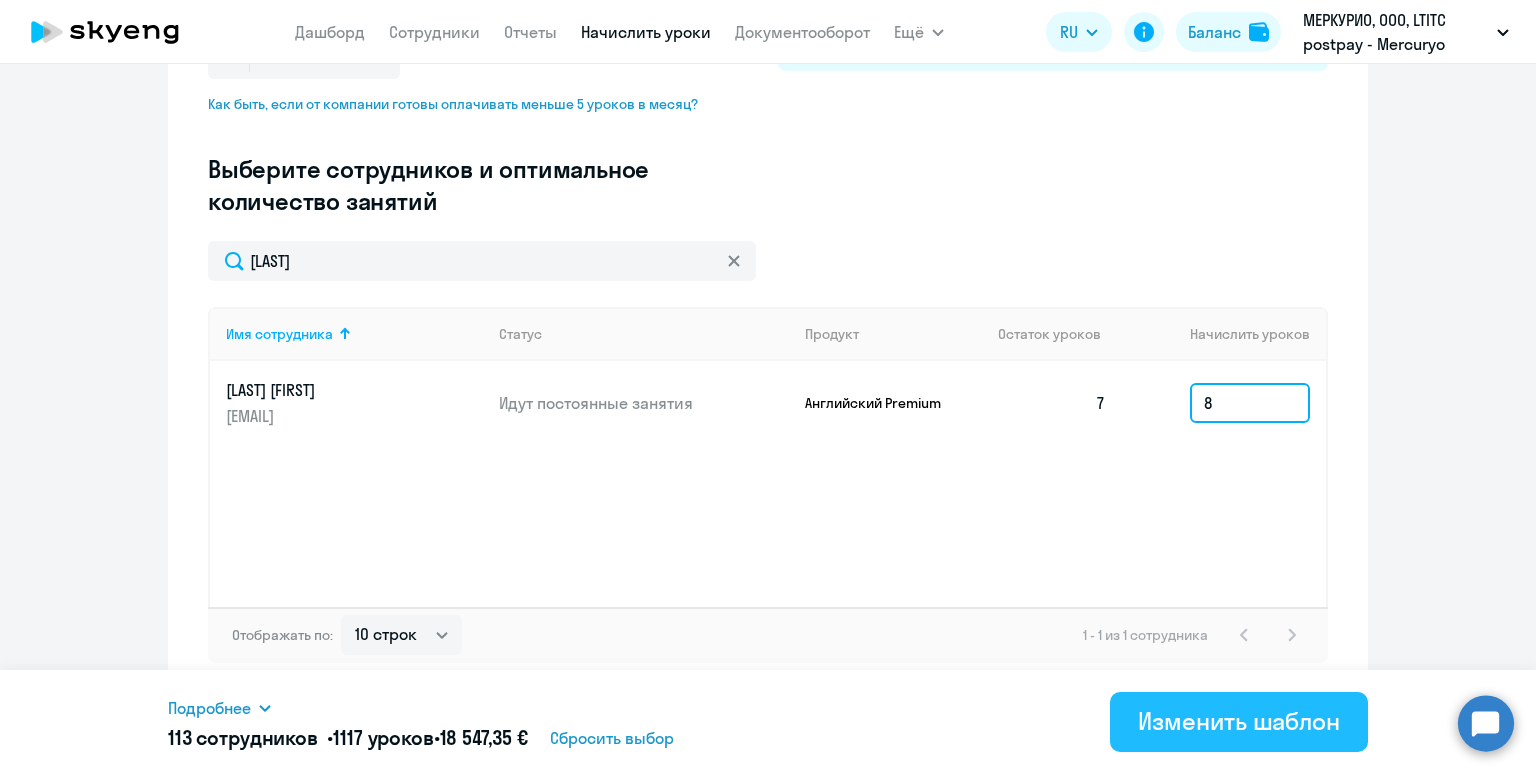 type on "8" 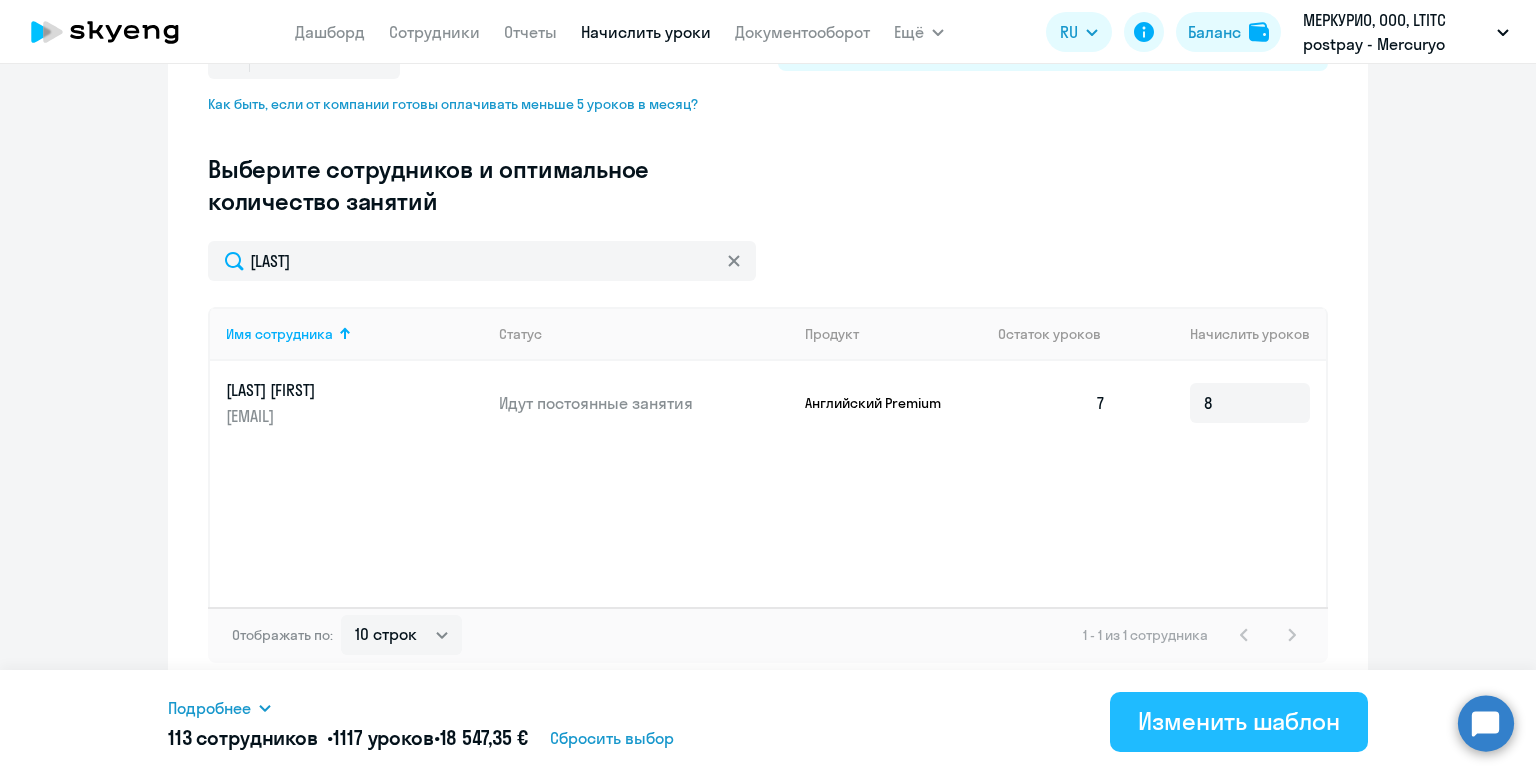 click on "Изменить шаблон" at bounding box center [1239, 721] 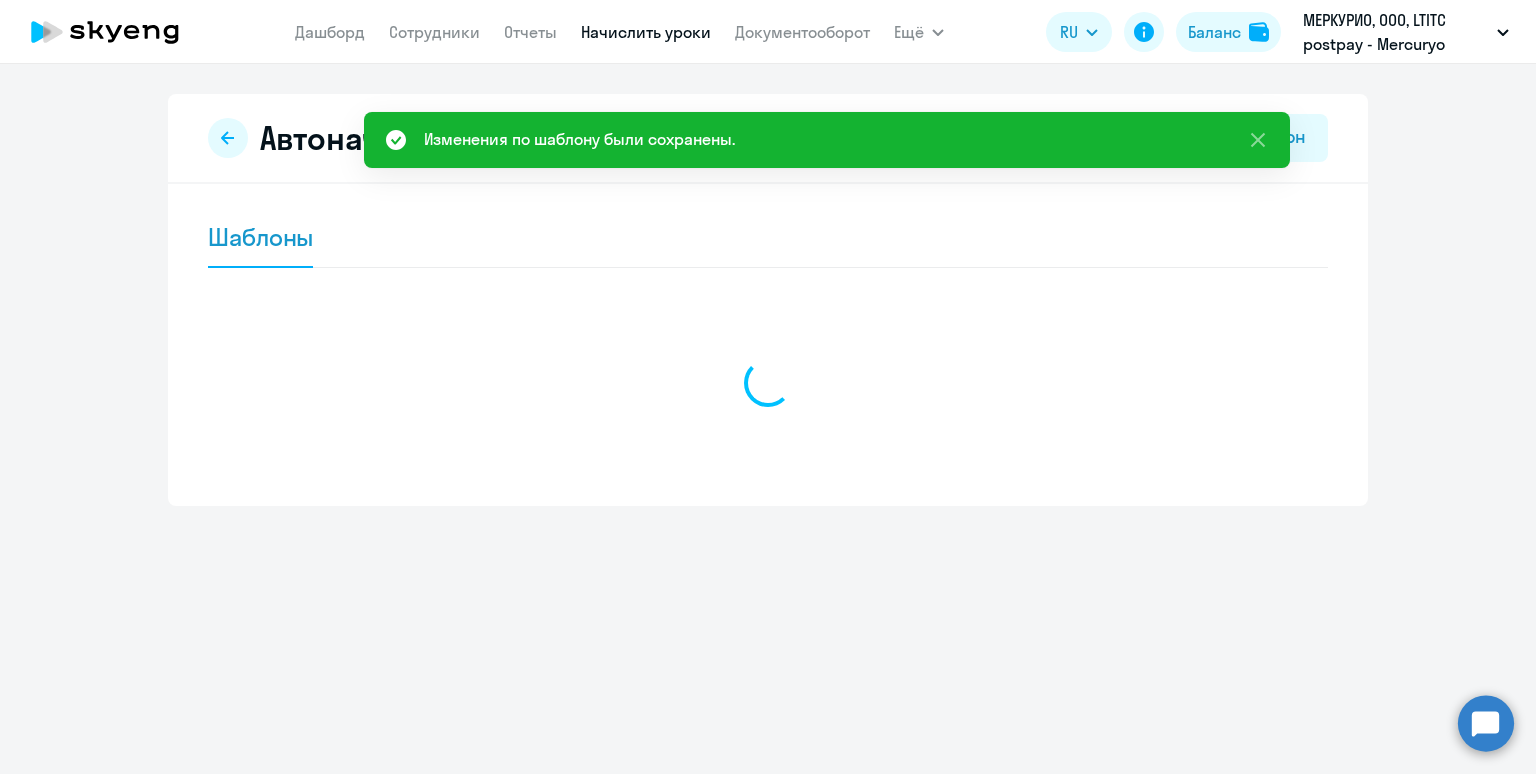 scroll, scrollTop: 0, scrollLeft: 0, axis: both 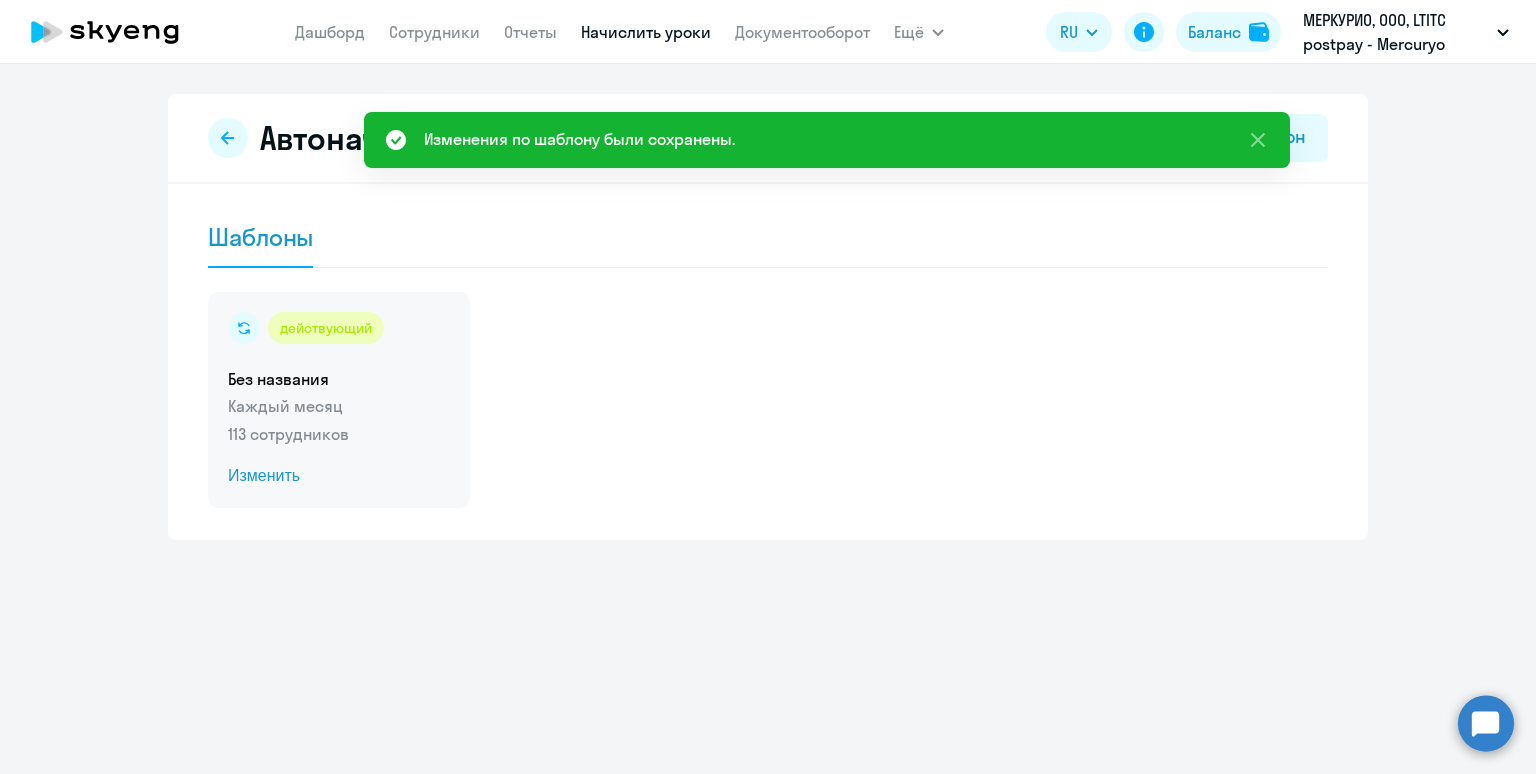 click on "действующий  Без названия  Каждый месяц   113 сотрудников  Изменить" 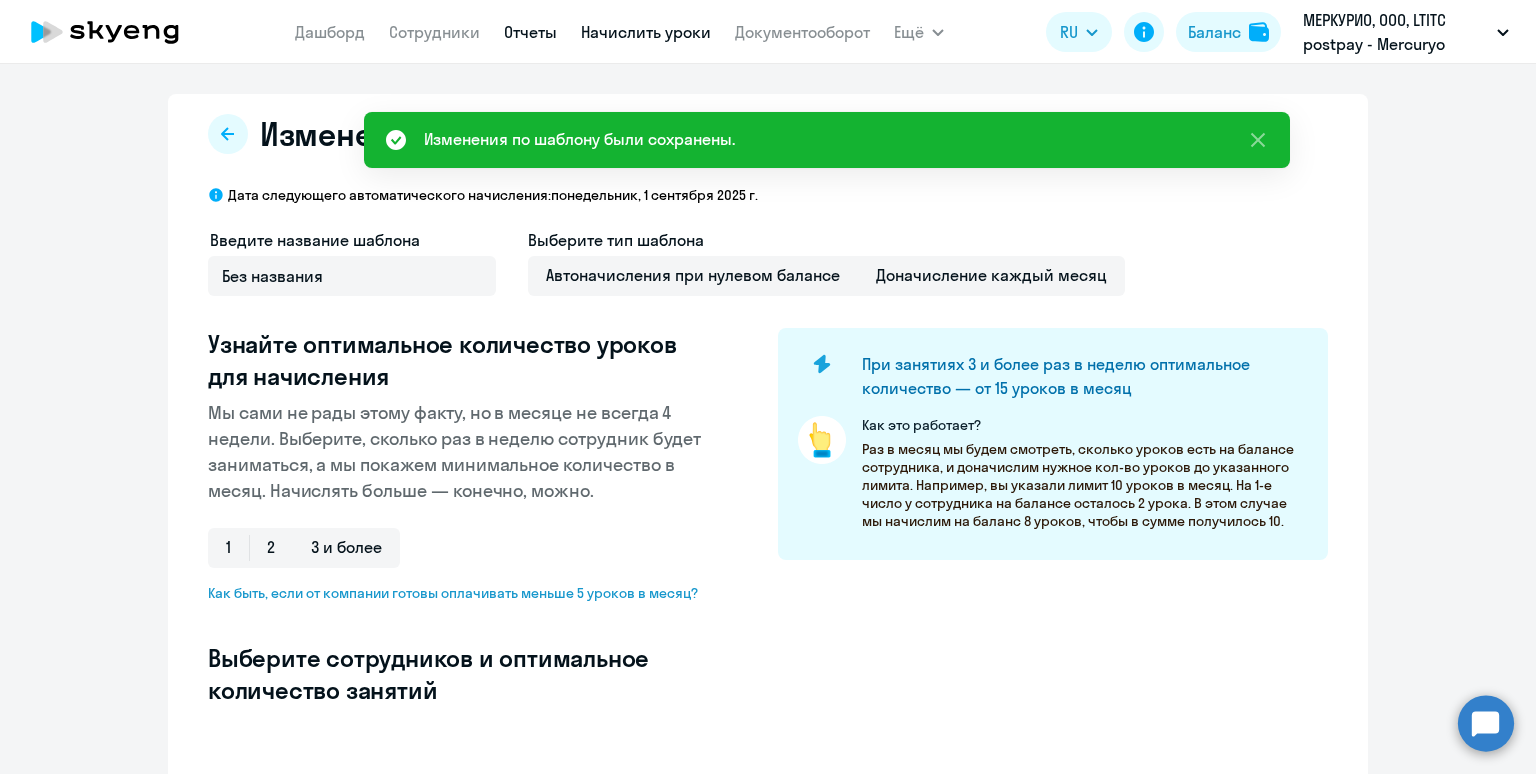 select on "10" 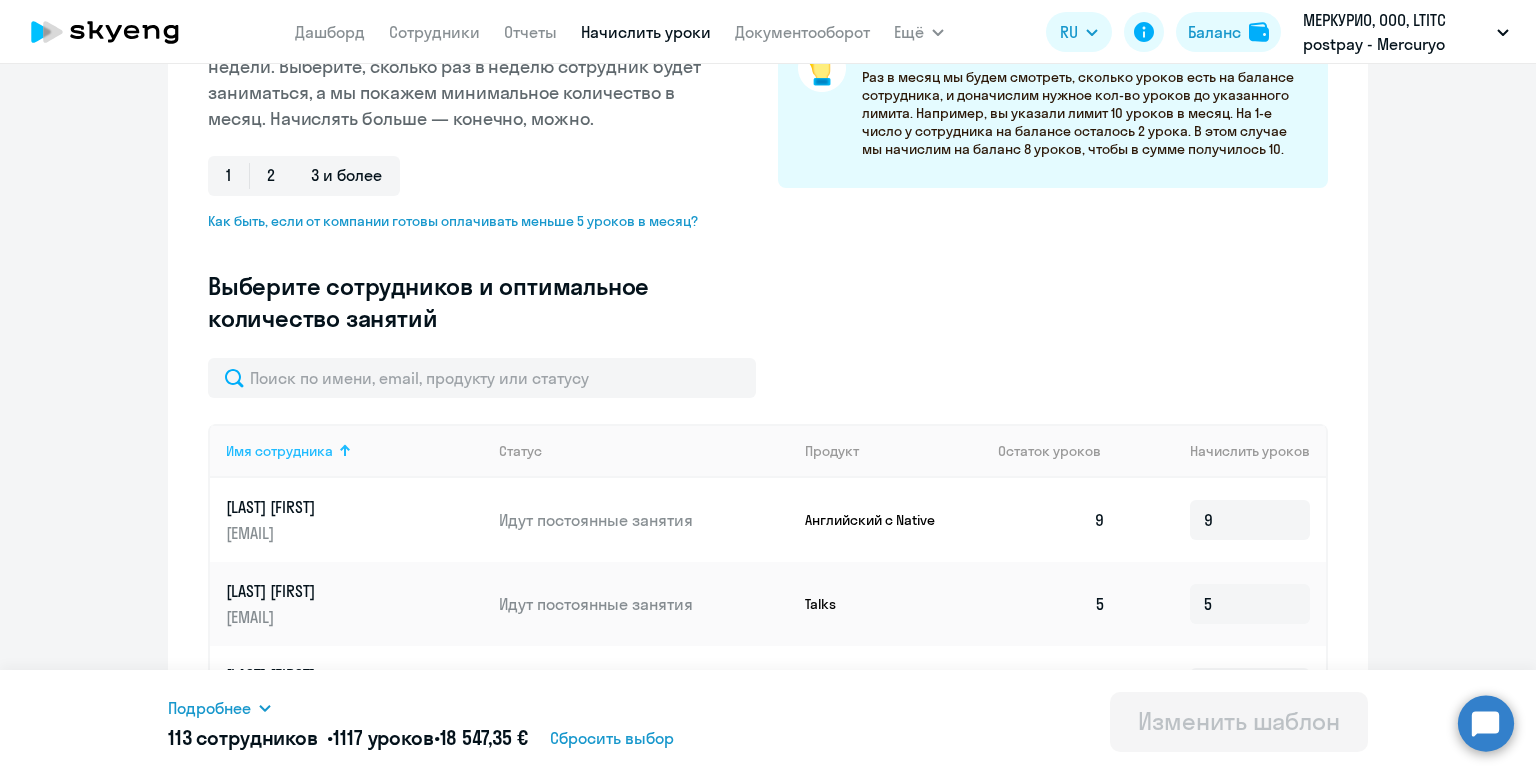 scroll, scrollTop: 375, scrollLeft: 0, axis: vertical 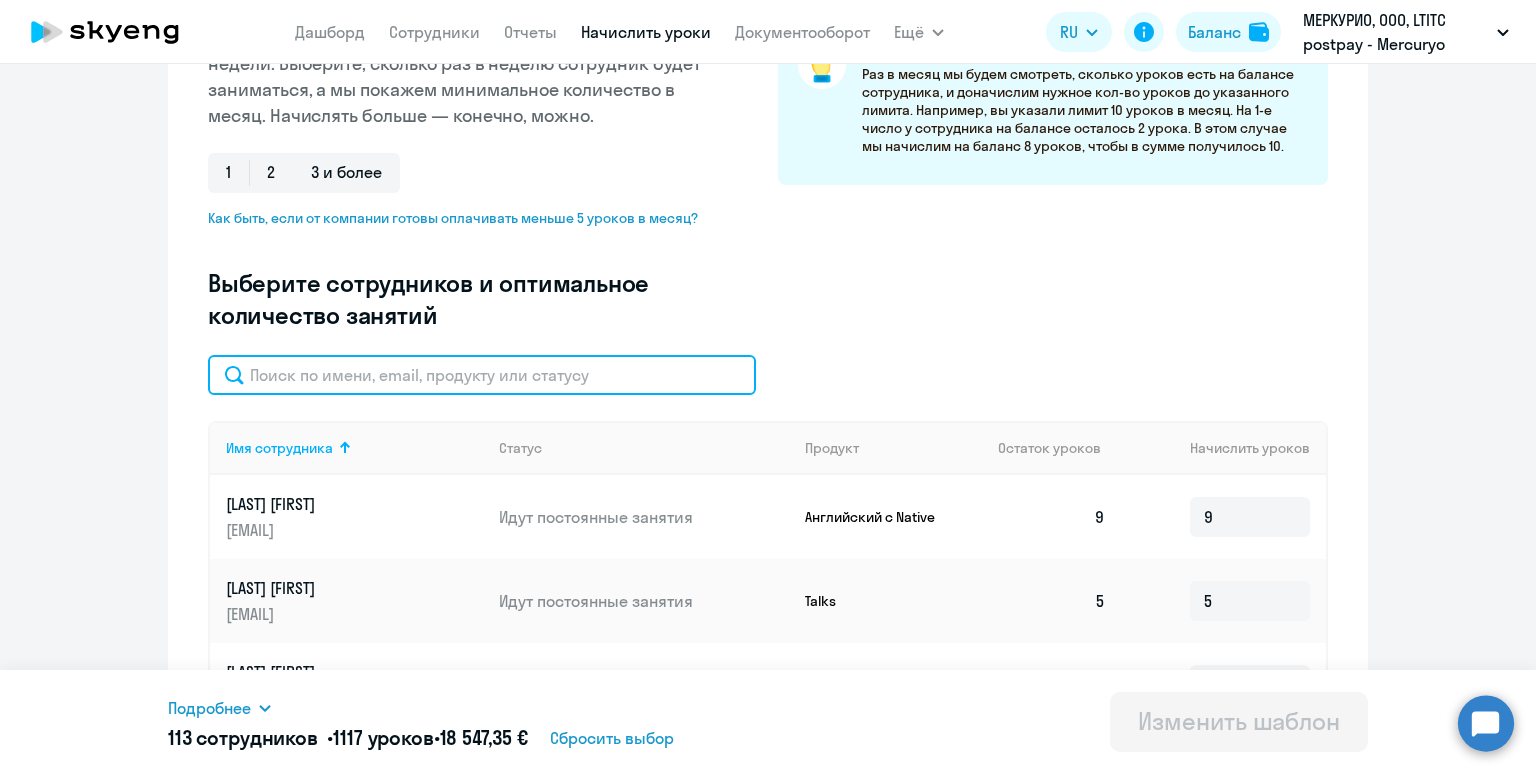click 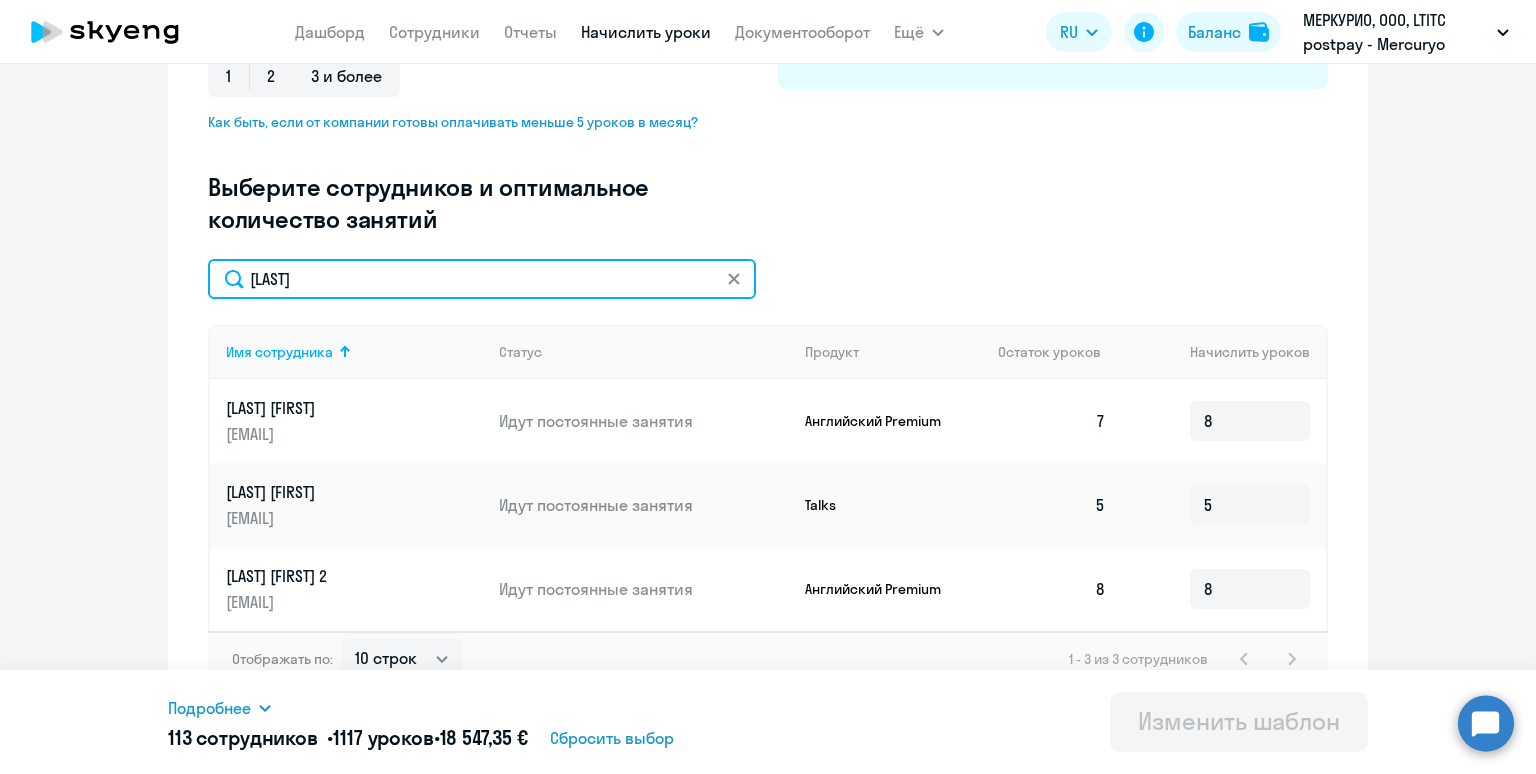 scroll, scrollTop: 495, scrollLeft: 0, axis: vertical 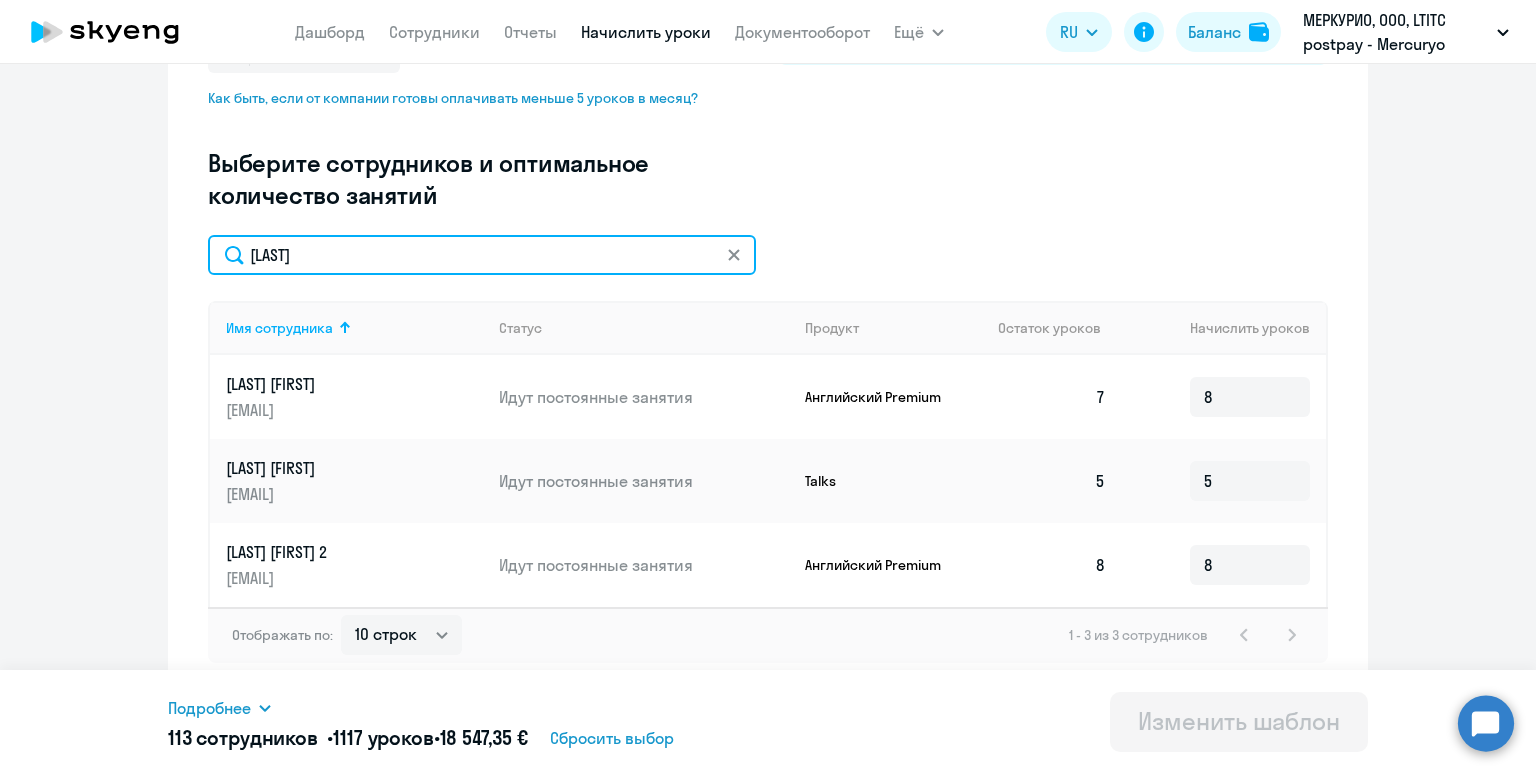 drag, startPoint x: 374, startPoint y: 259, endPoint x: 158, endPoint y: 228, distance: 218.2132 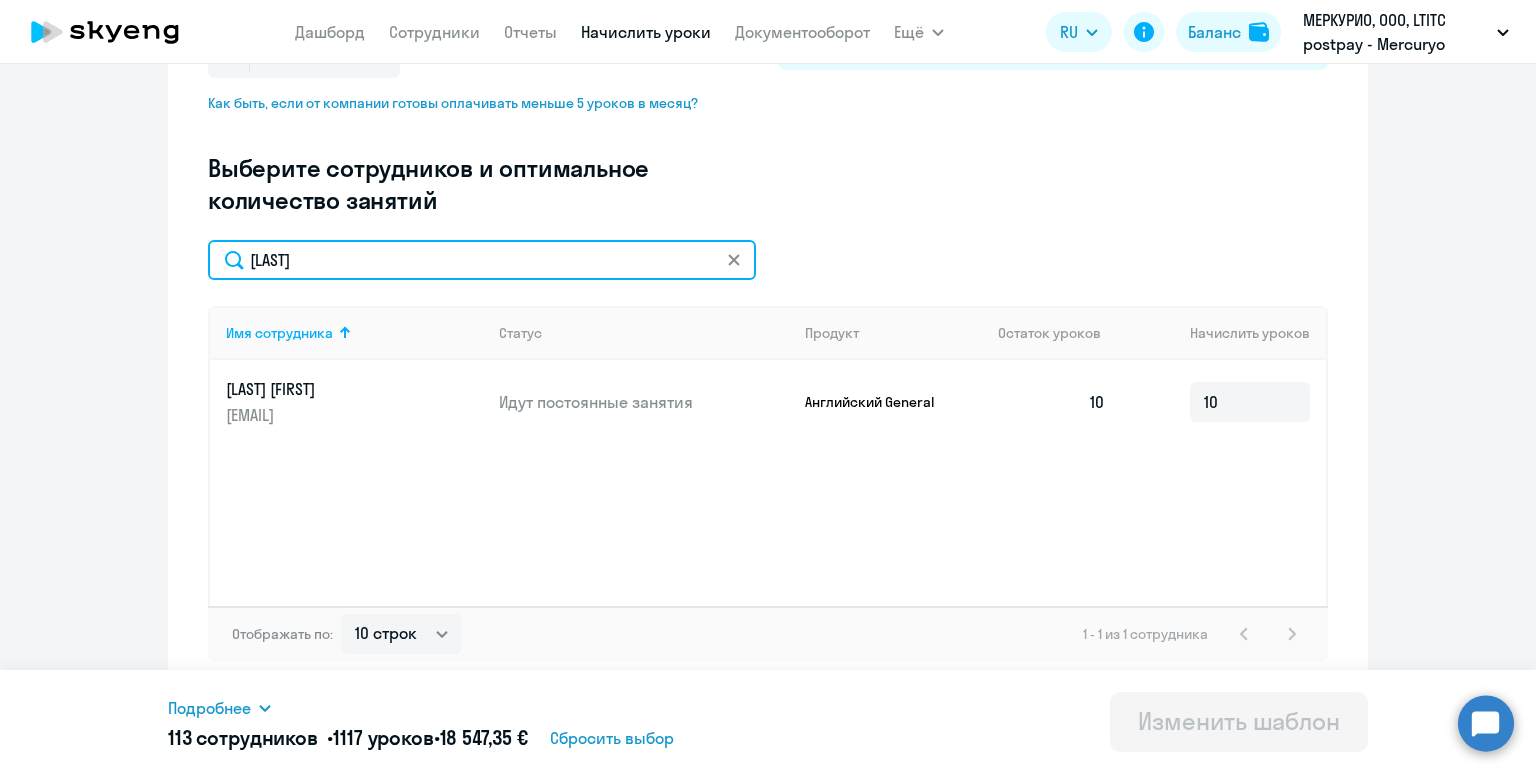 scroll, scrollTop: 489, scrollLeft: 0, axis: vertical 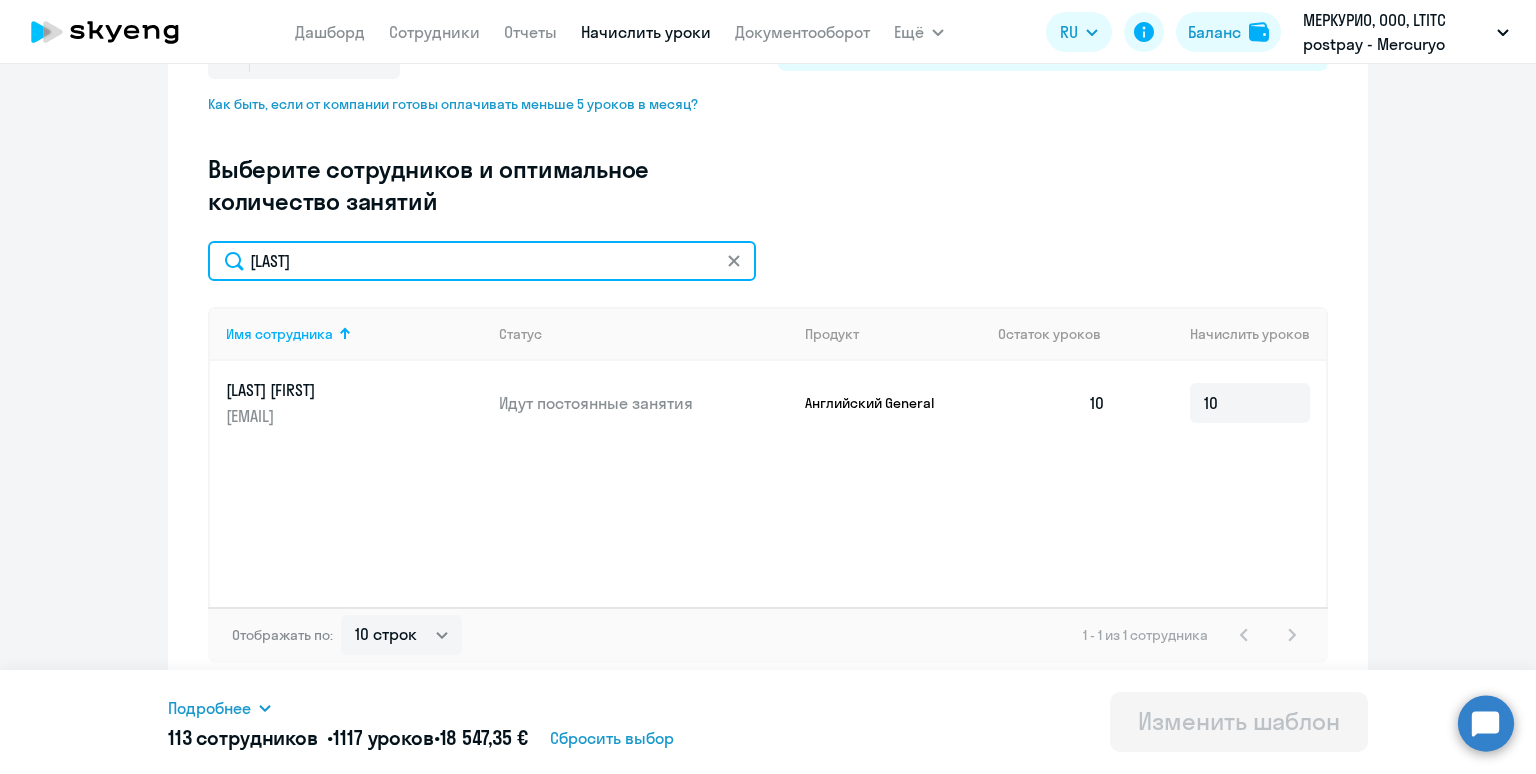 drag, startPoint x: 326, startPoint y: 268, endPoint x: 152, endPoint y: 232, distance: 177.68512 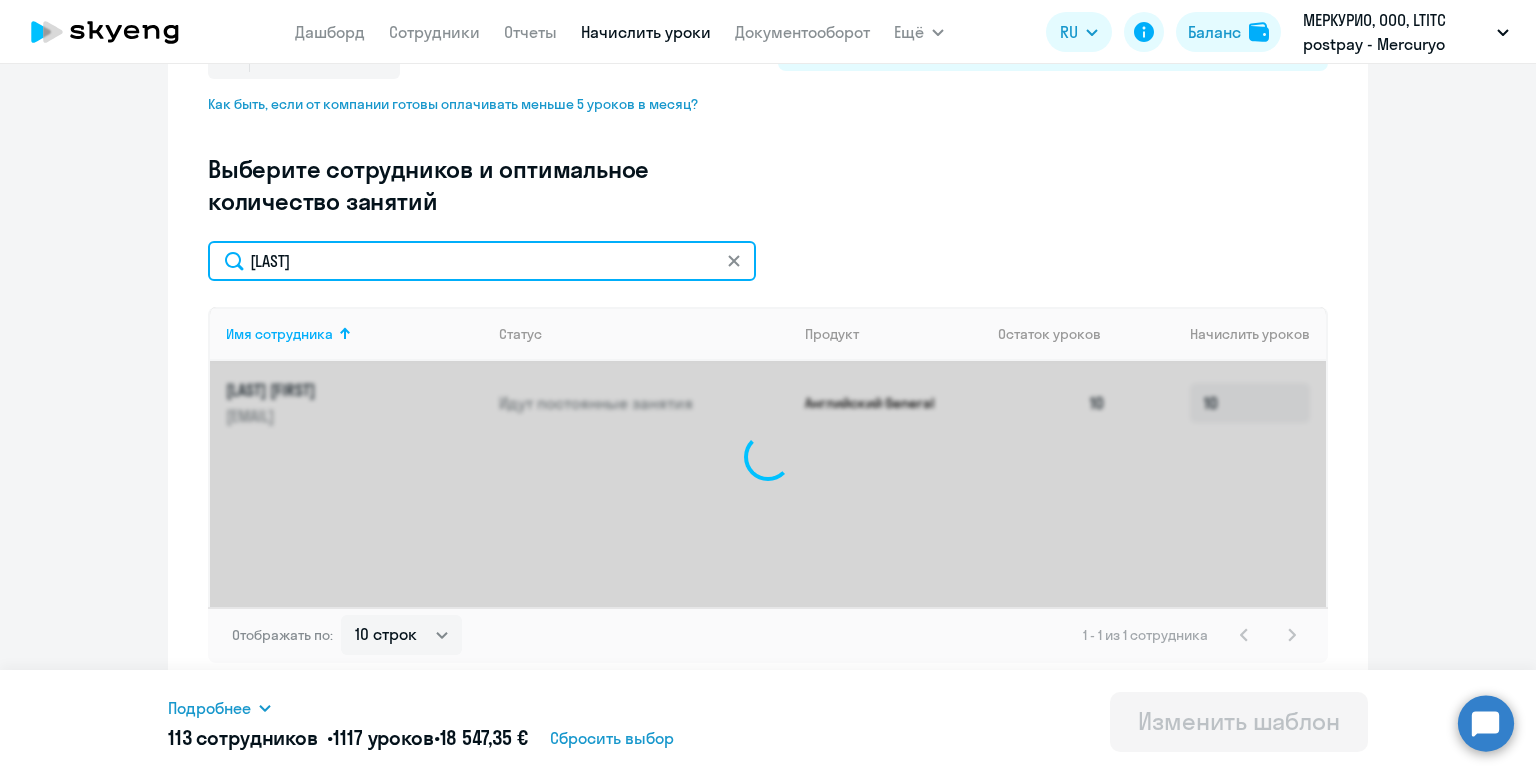 scroll, scrollTop: 495, scrollLeft: 0, axis: vertical 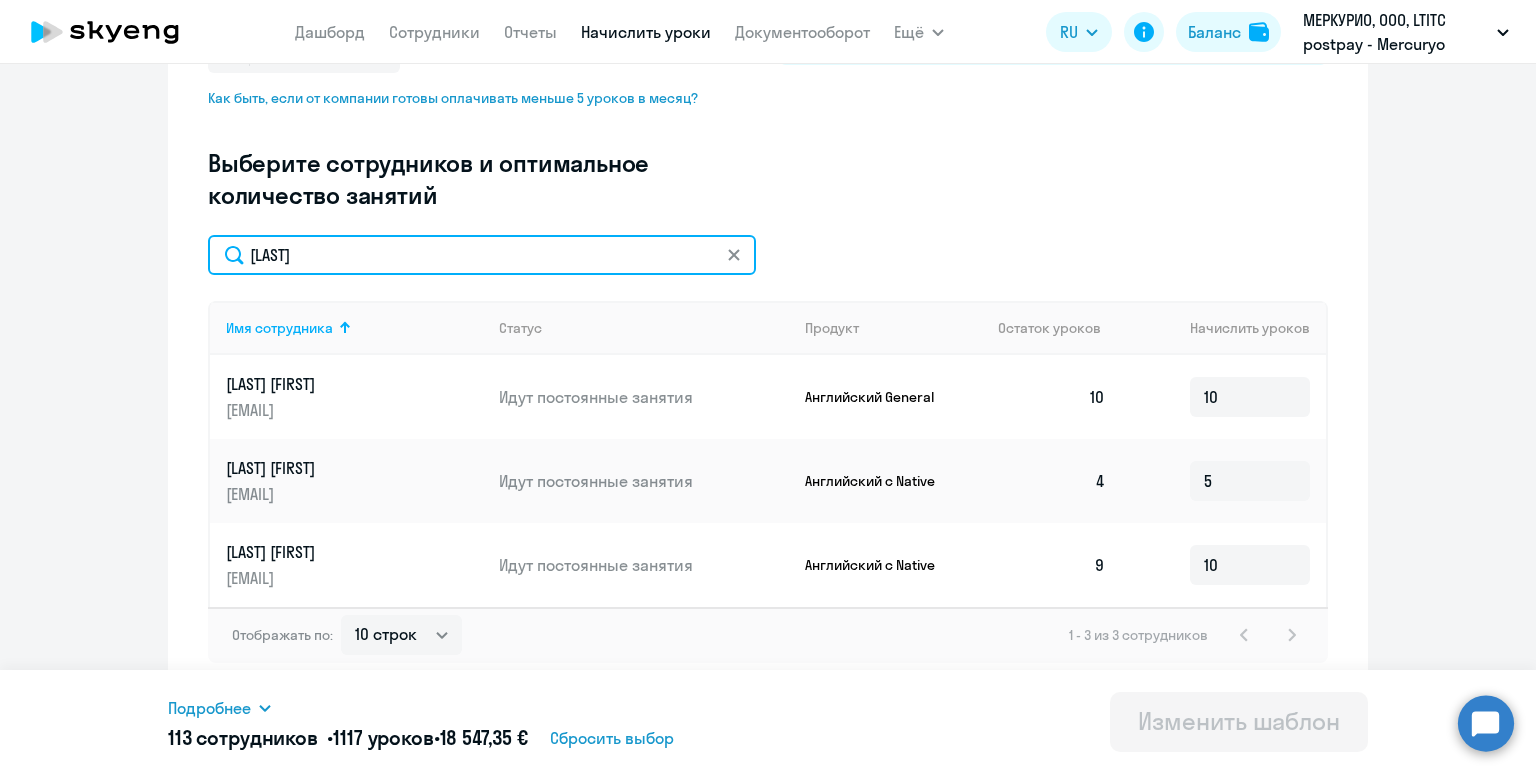 drag, startPoint x: 372, startPoint y: 262, endPoint x: 130, endPoint y: 209, distance: 247.73575 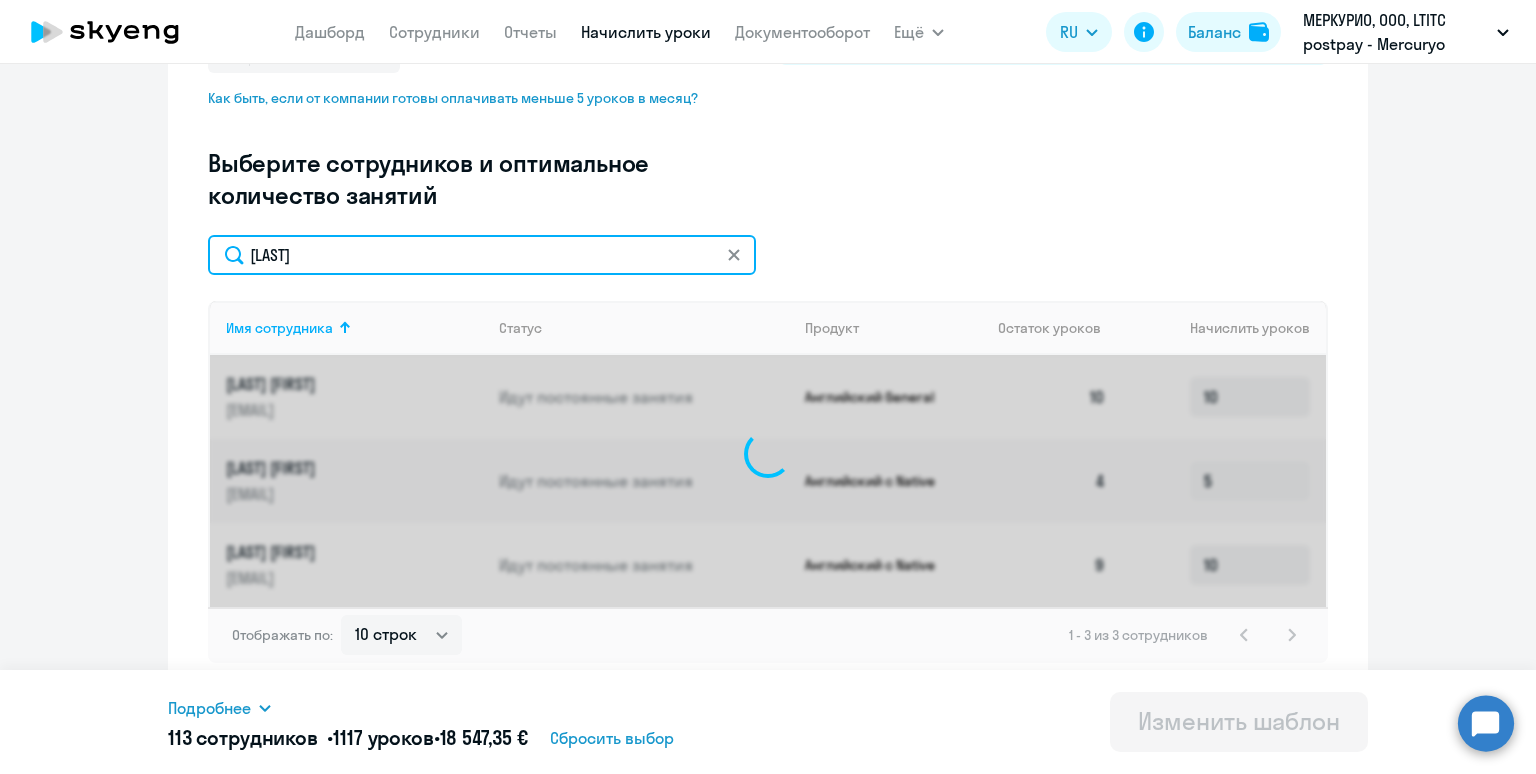 scroll, scrollTop: 489, scrollLeft: 0, axis: vertical 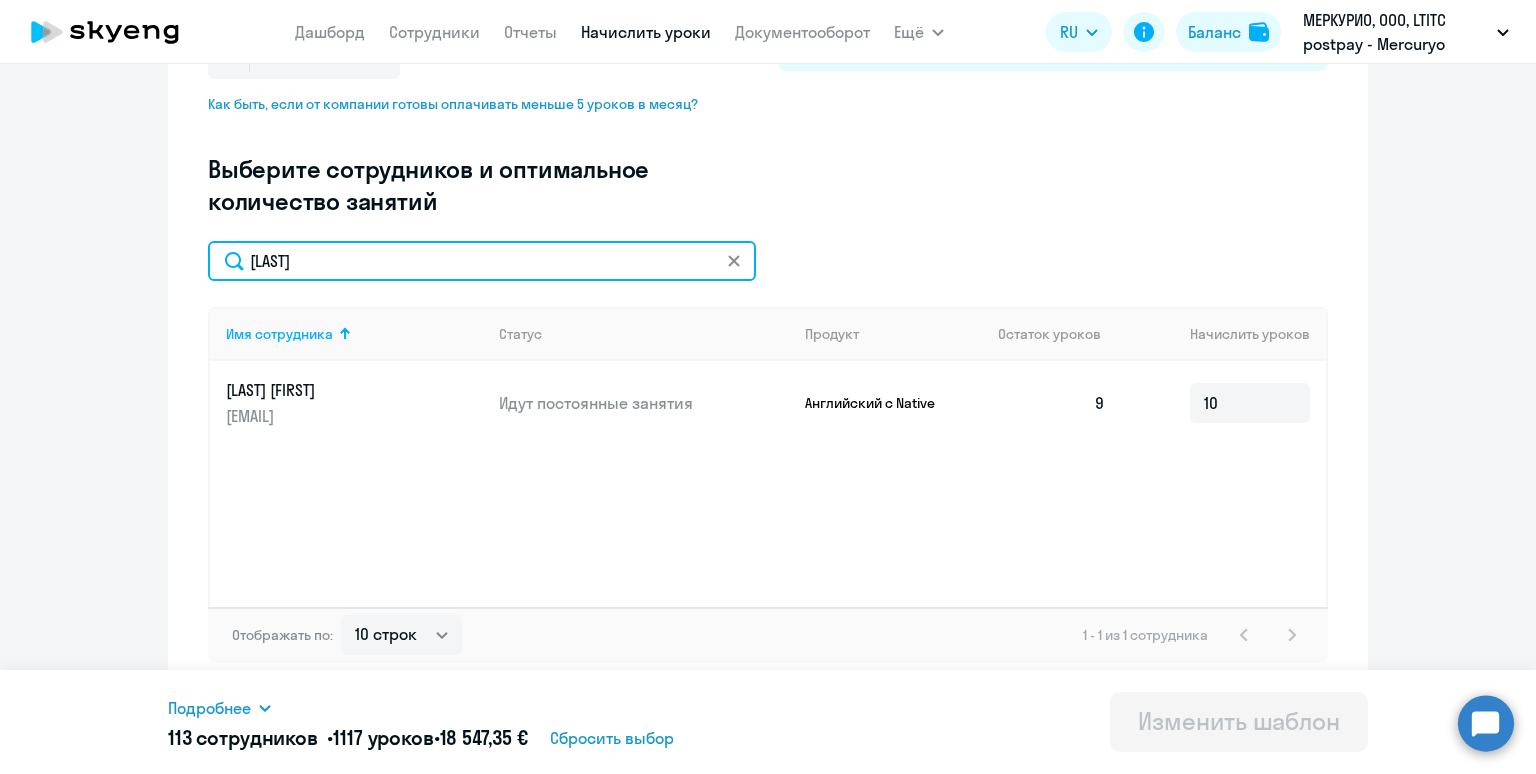 drag, startPoint x: 266, startPoint y: 228, endPoint x: 149, endPoint y: 212, distance: 118.08895 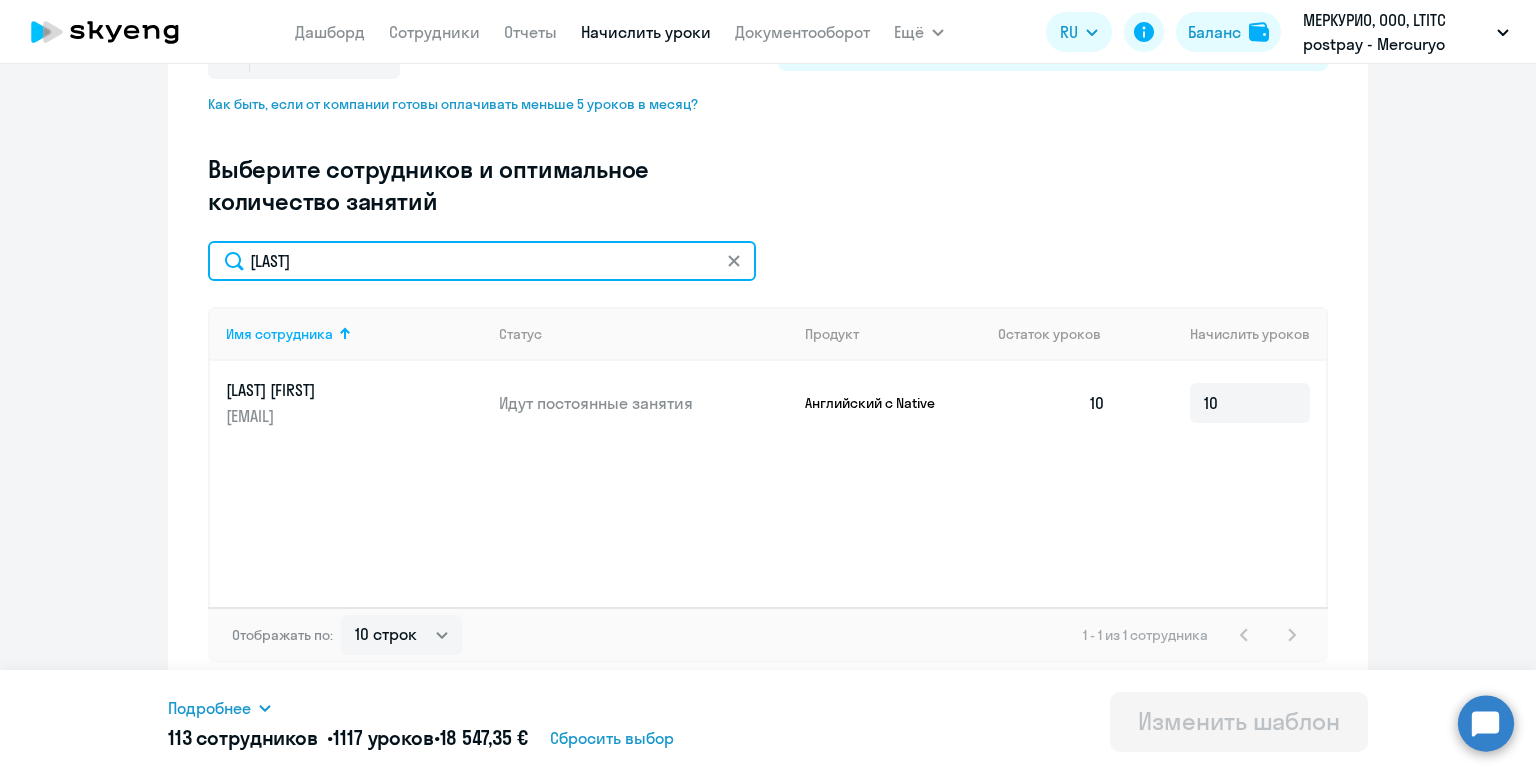 drag, startPoint x: 401, startPoint y: 262, endPoint x: 210, endPoint y: 217, distance: 196.22946 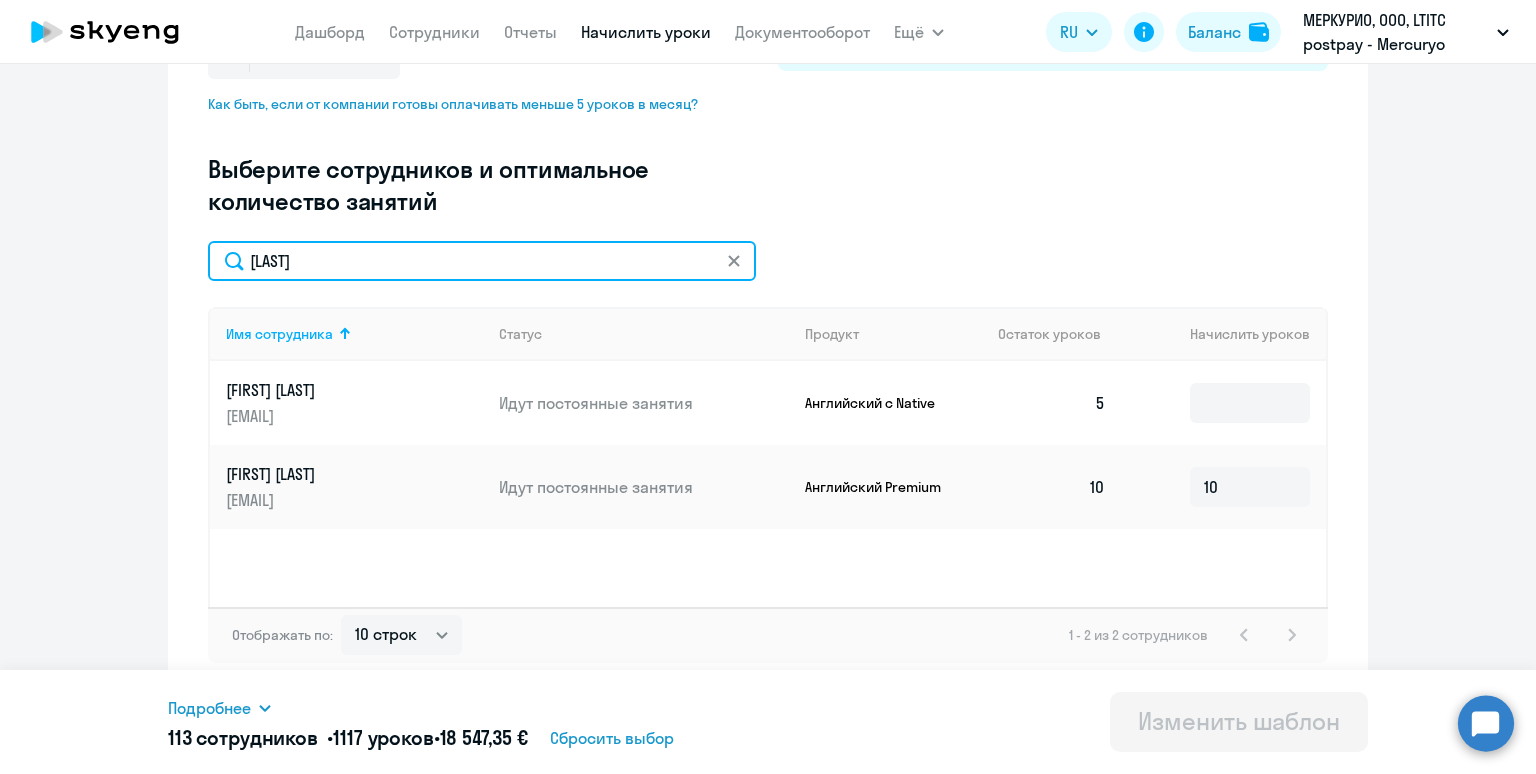 type on "[LAST]" 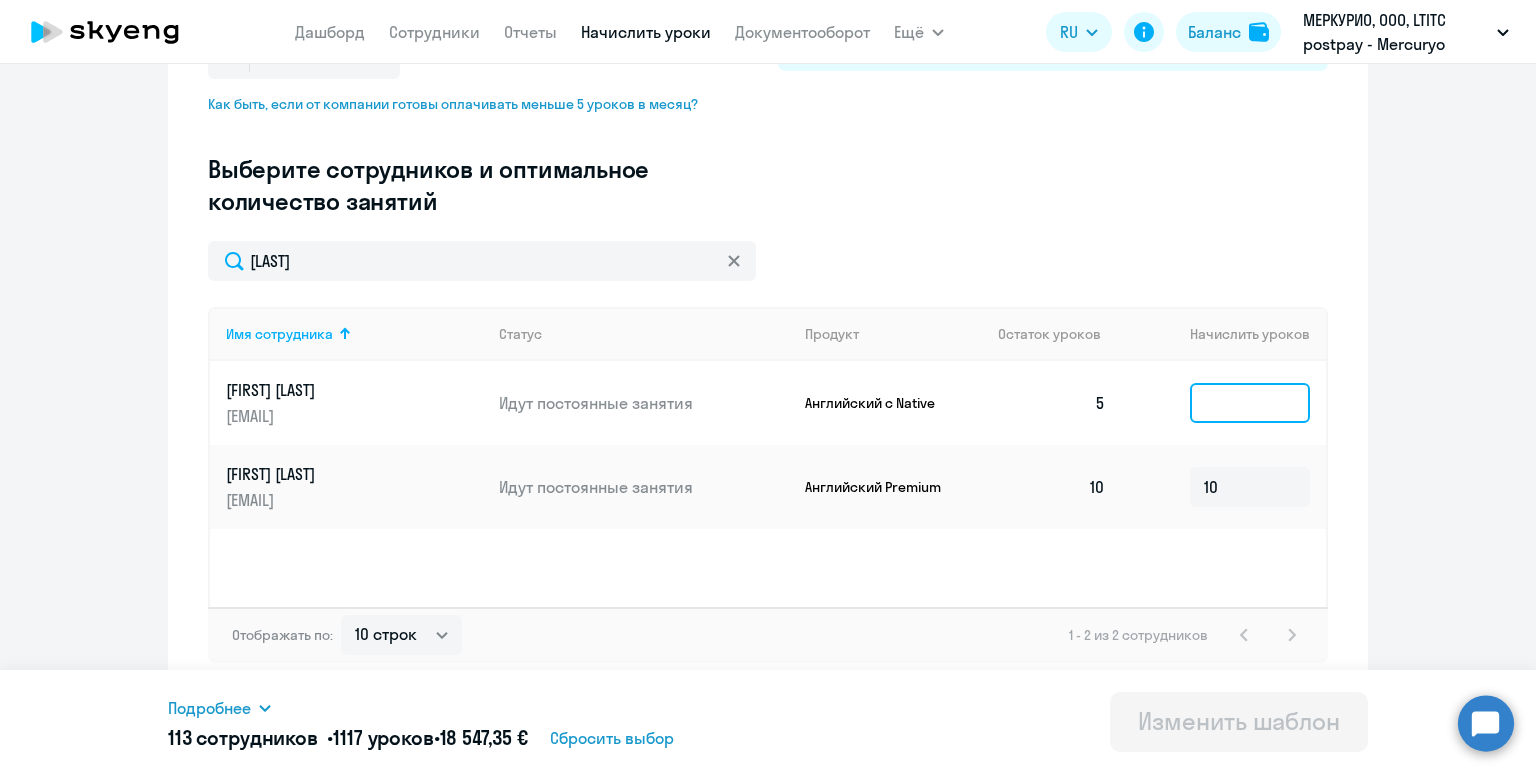 click 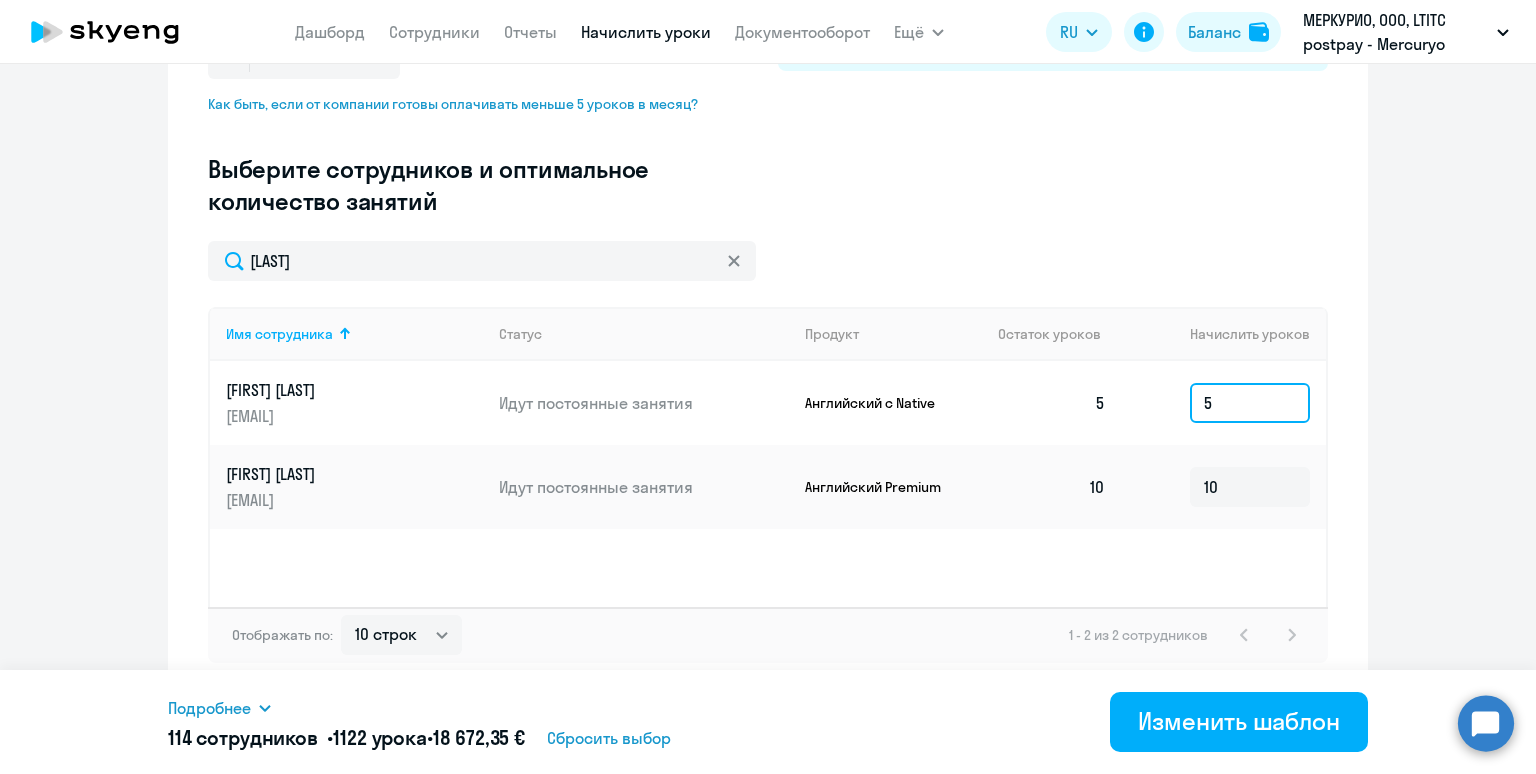 type on "5" 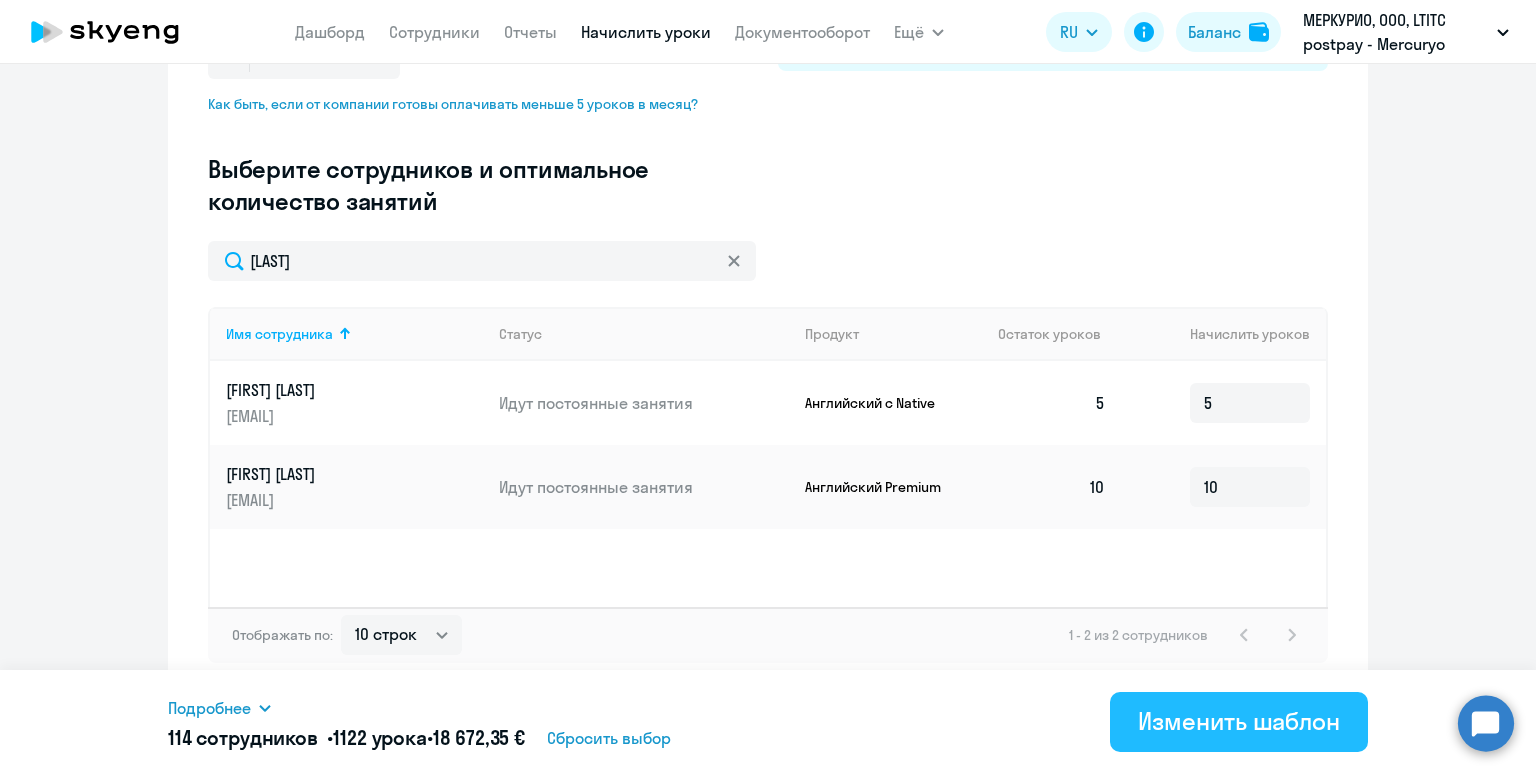 click on "Изменить шаблон" at bounding box center [1239, 721] 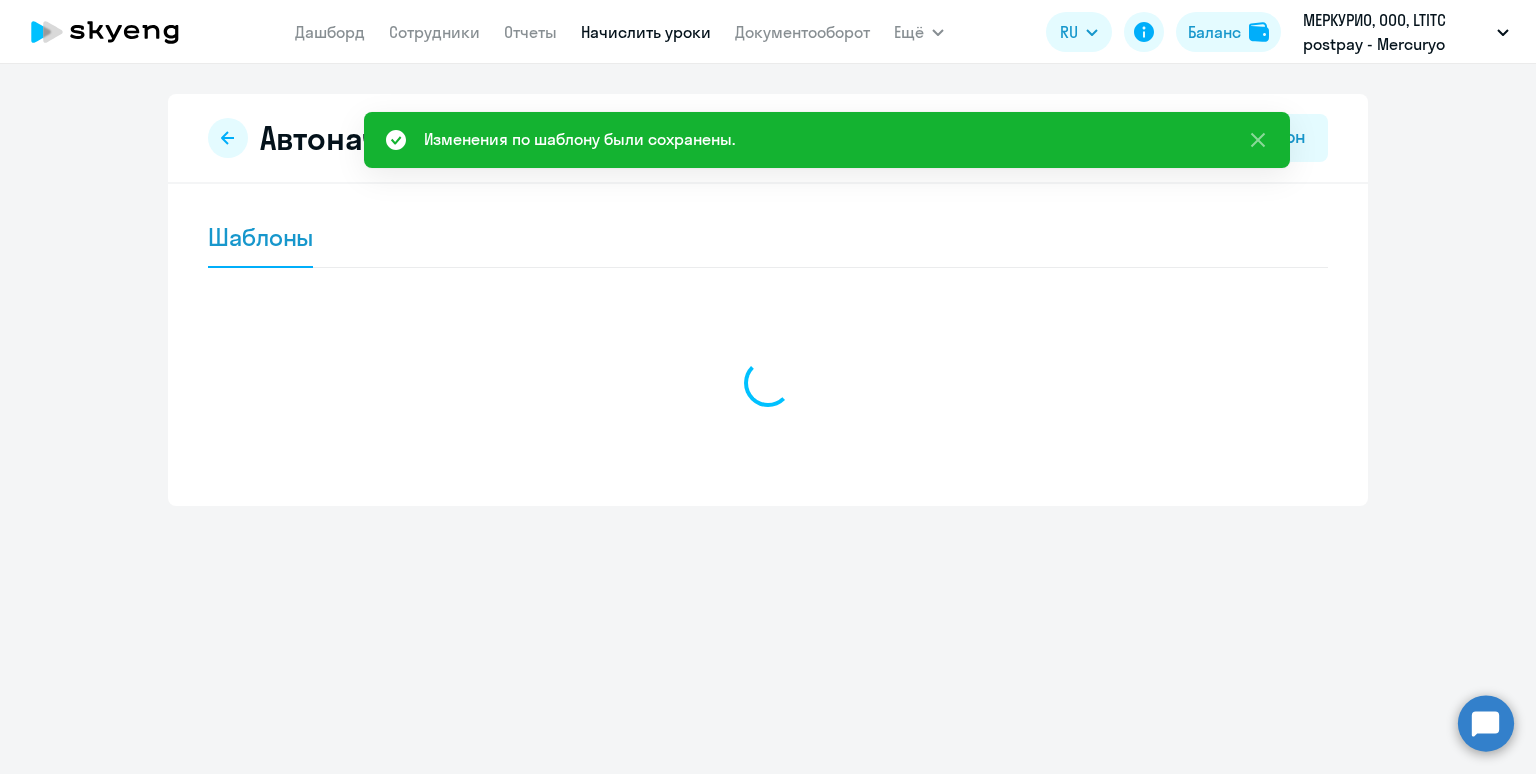 scroll, scrollTop: 0, scrollLeft: 0, axis: both 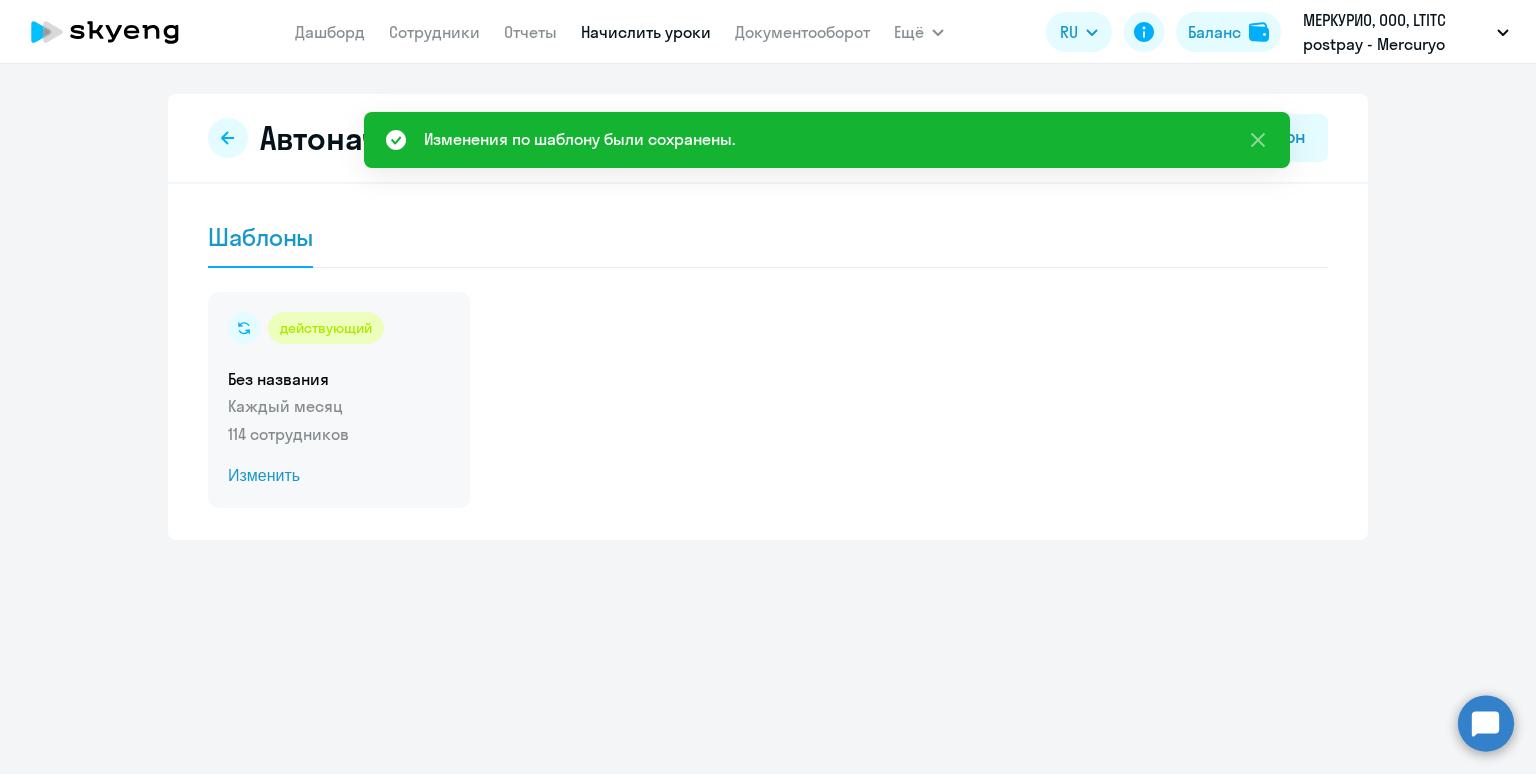 click on "114 сотрудников" 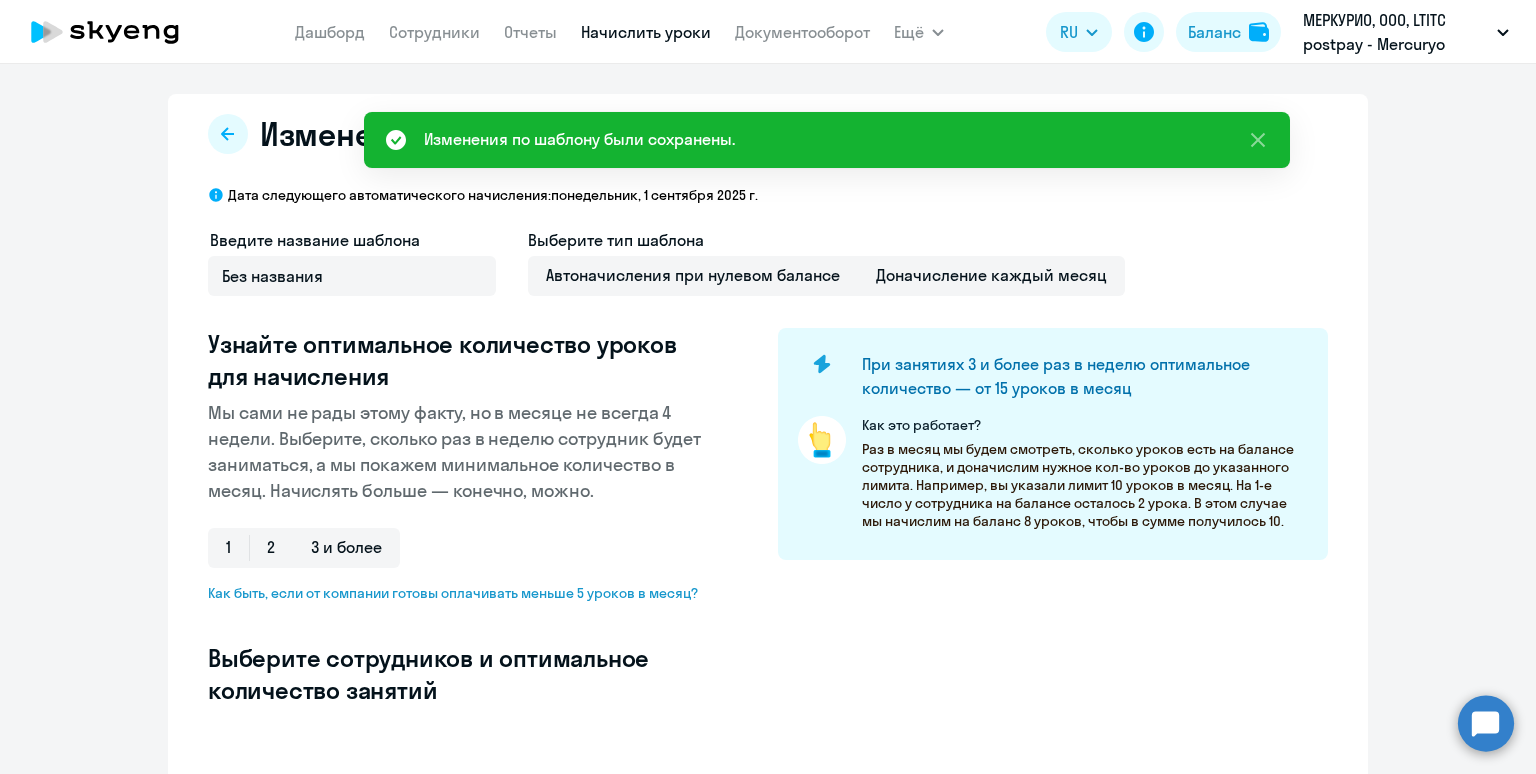 select on "10" 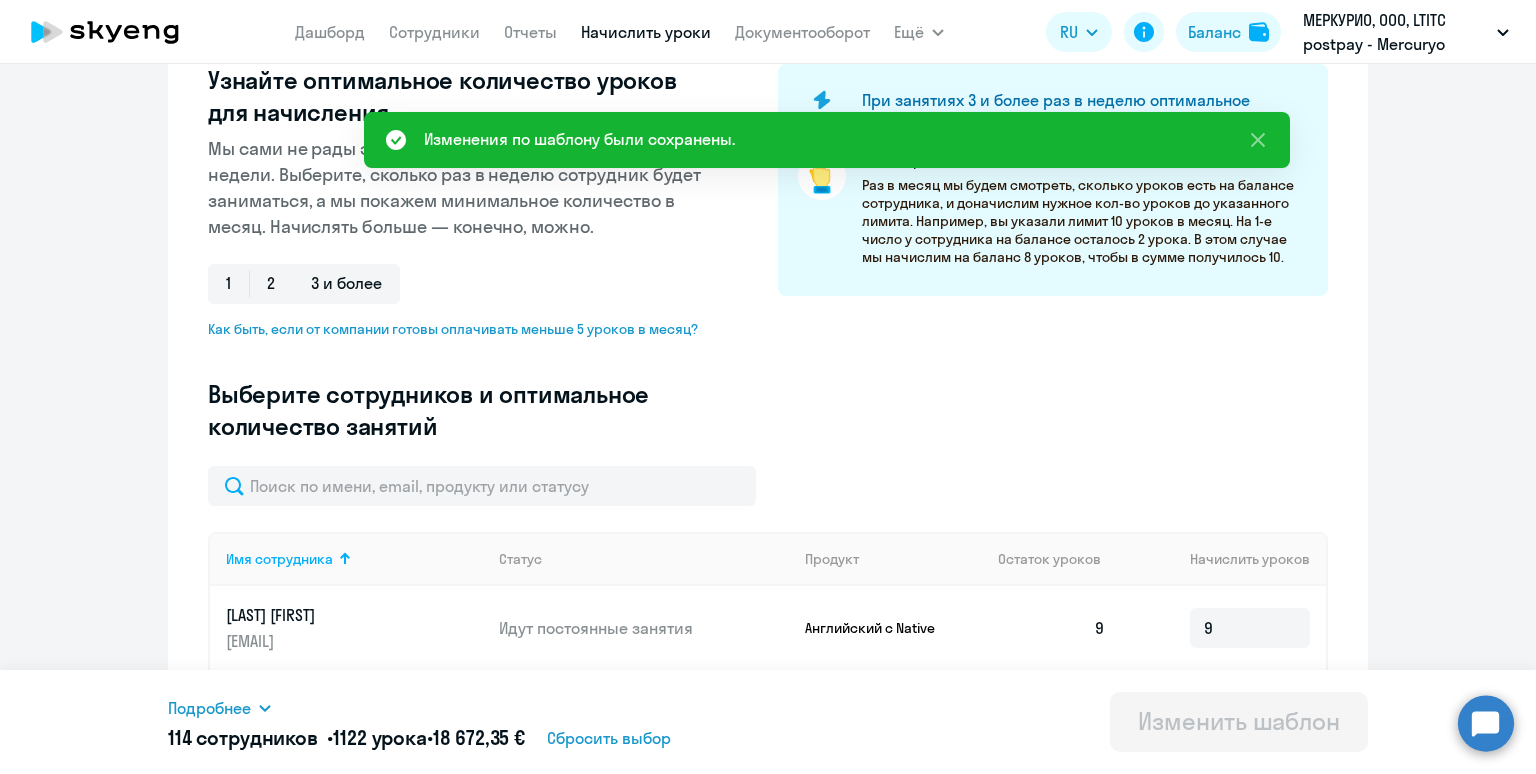 scroll, scrollTop: 289, scrollLeft: 0, axis: vertical 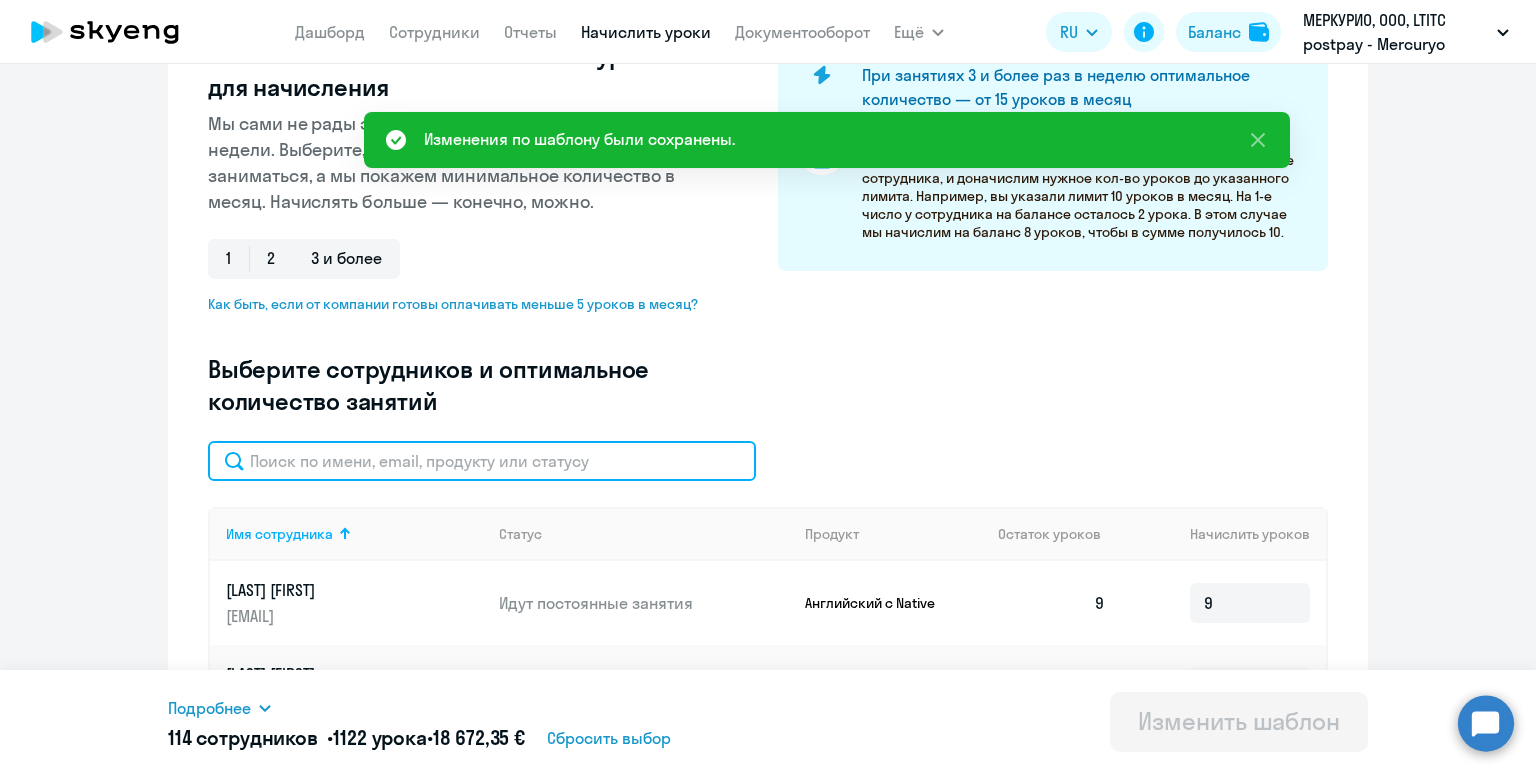 click 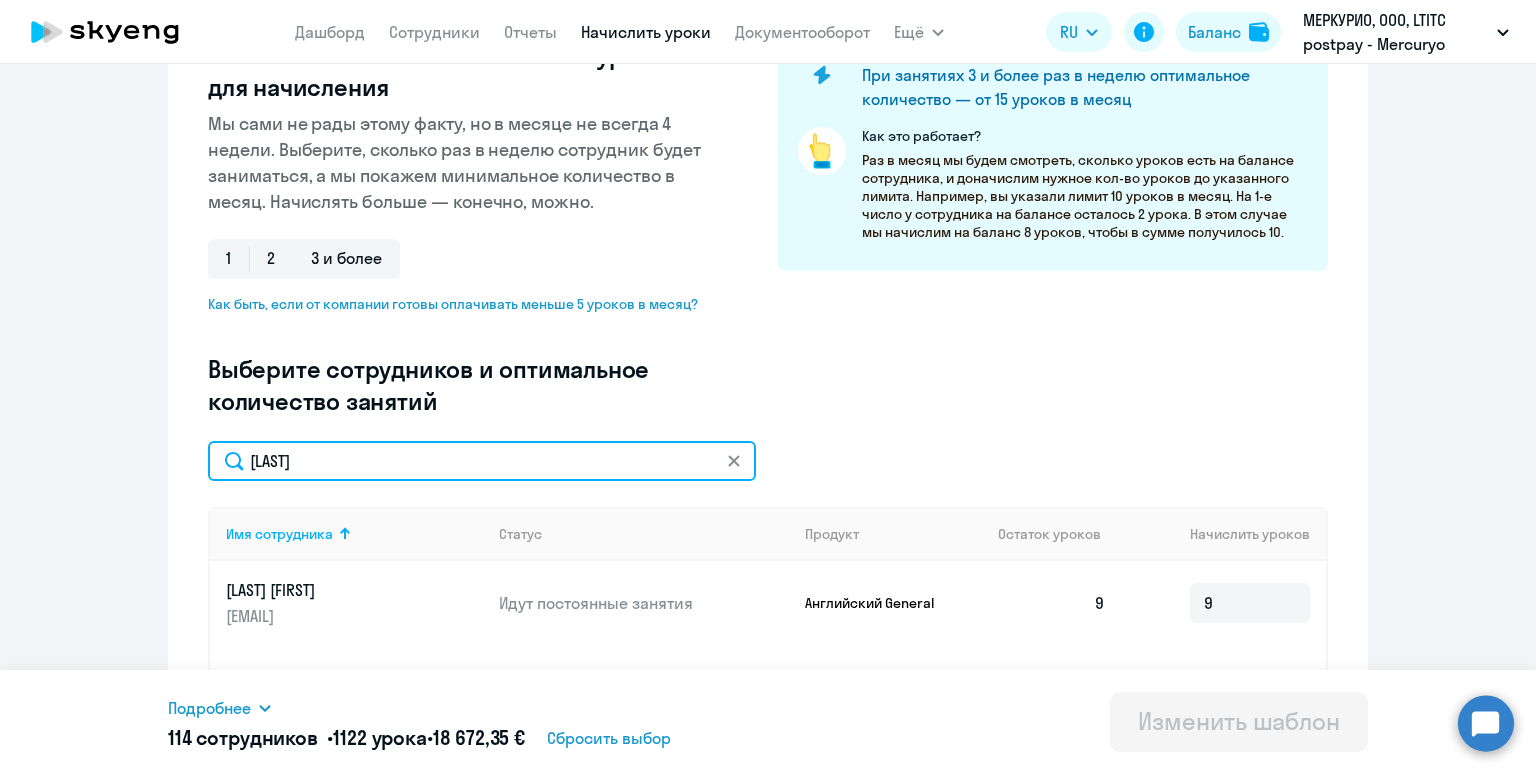 drag, startPoint x: 338, startPoint y: 469, endPoint x: 170, endPoint y: 435, distance: 171.40594 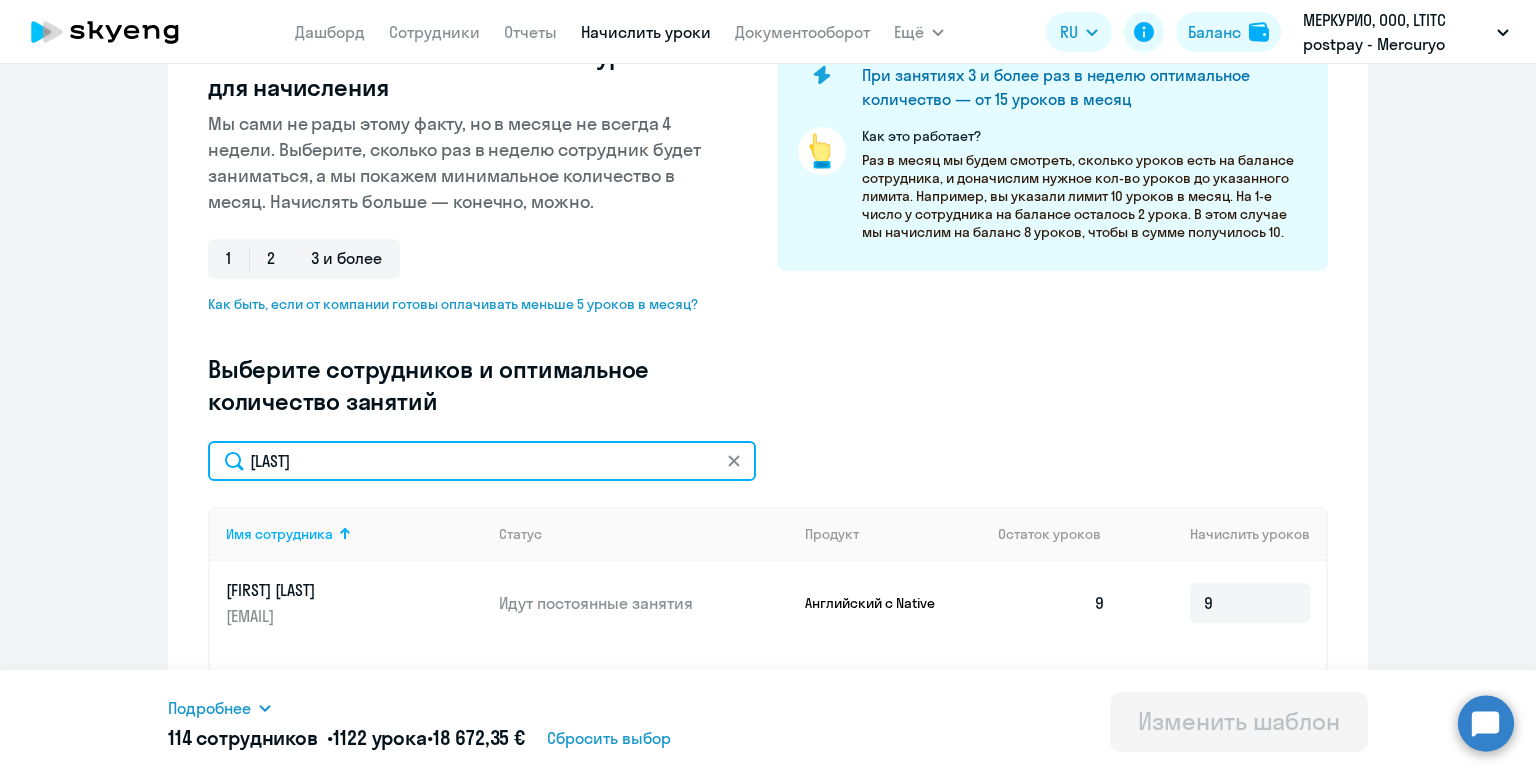 drag, startPoint x: 344, startPoint y: 475, endPoint x: 158, endPoint y: 426, distance: 192.34604 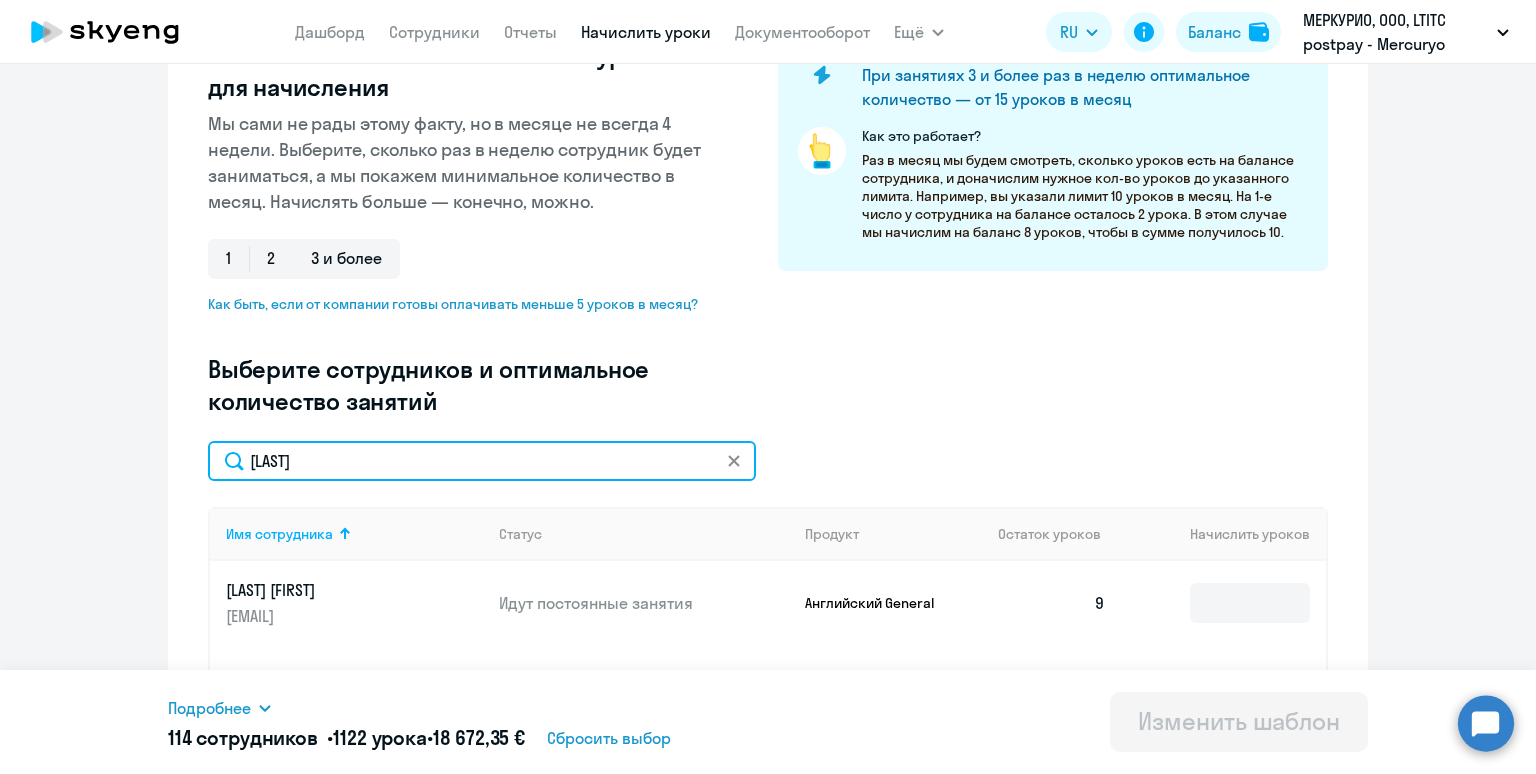 type on "[LAST]" 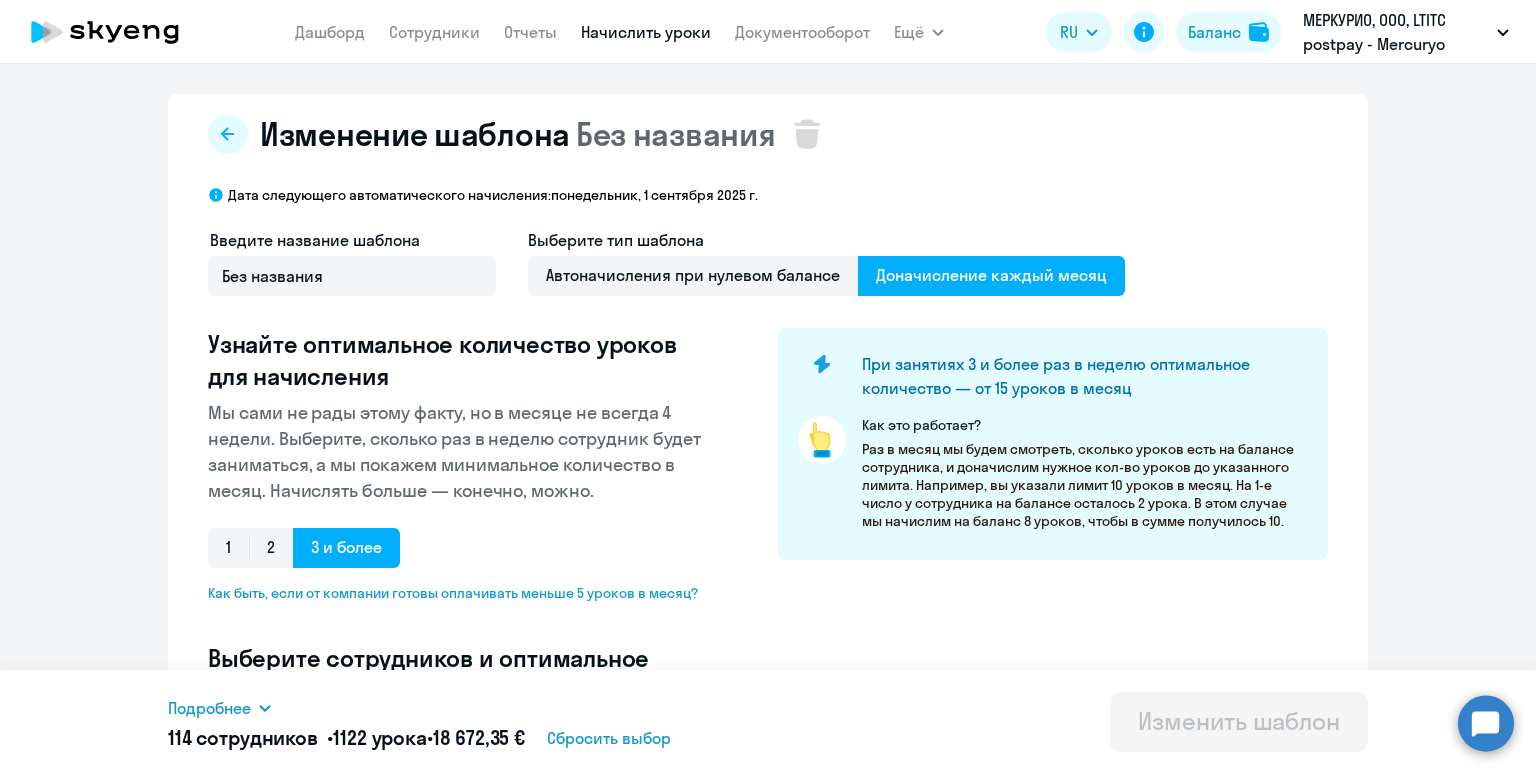 select on "10" 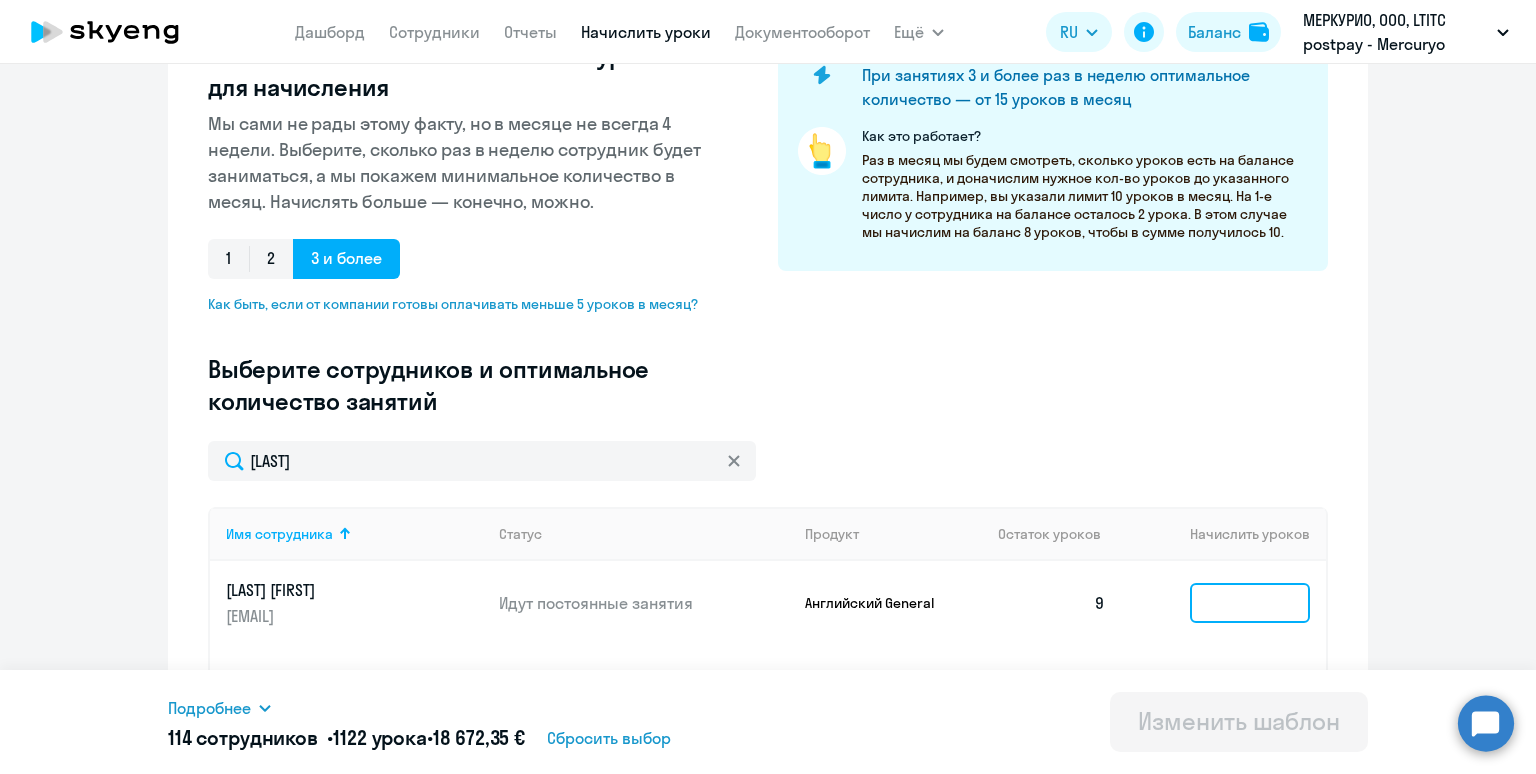 click 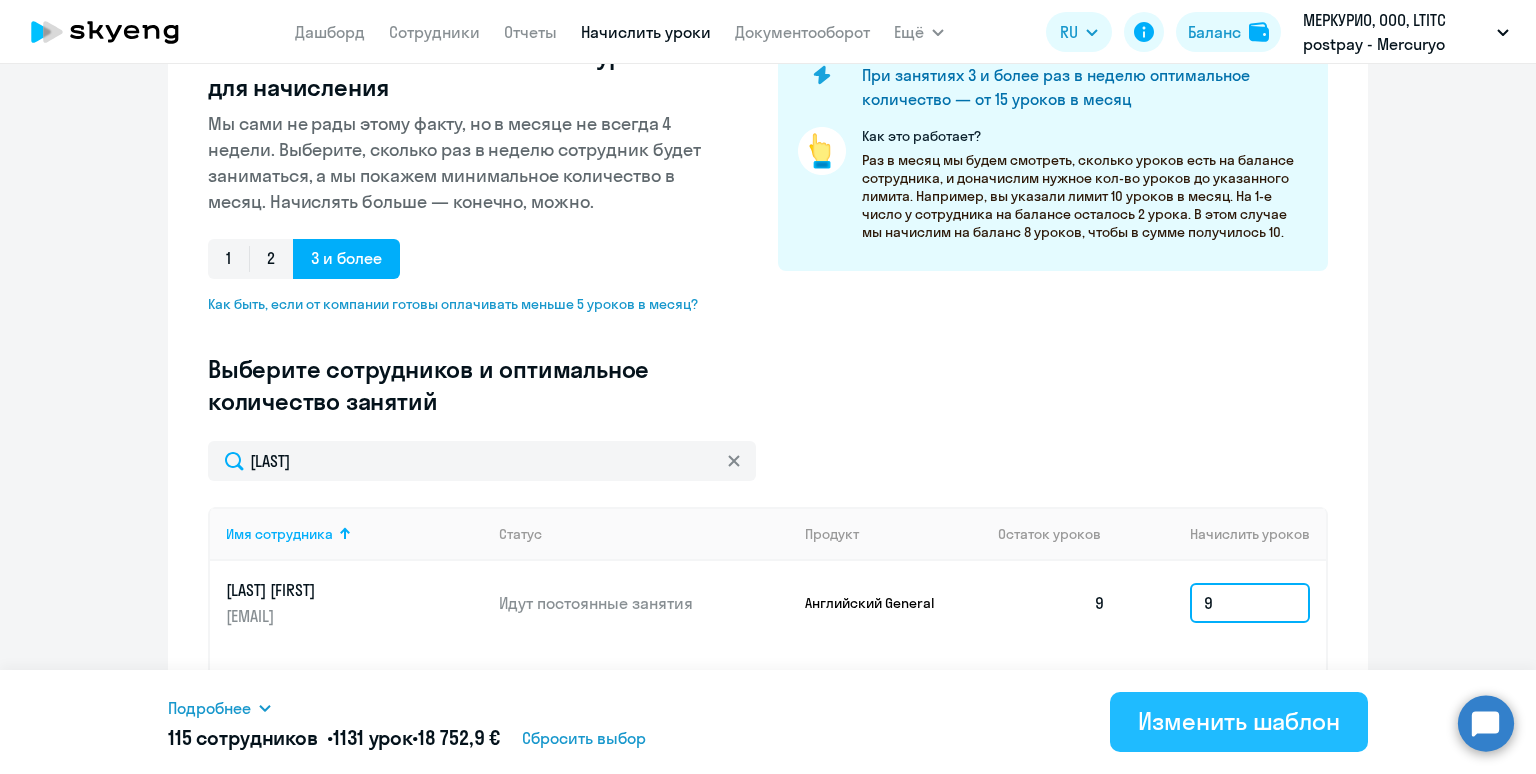 type on "9" 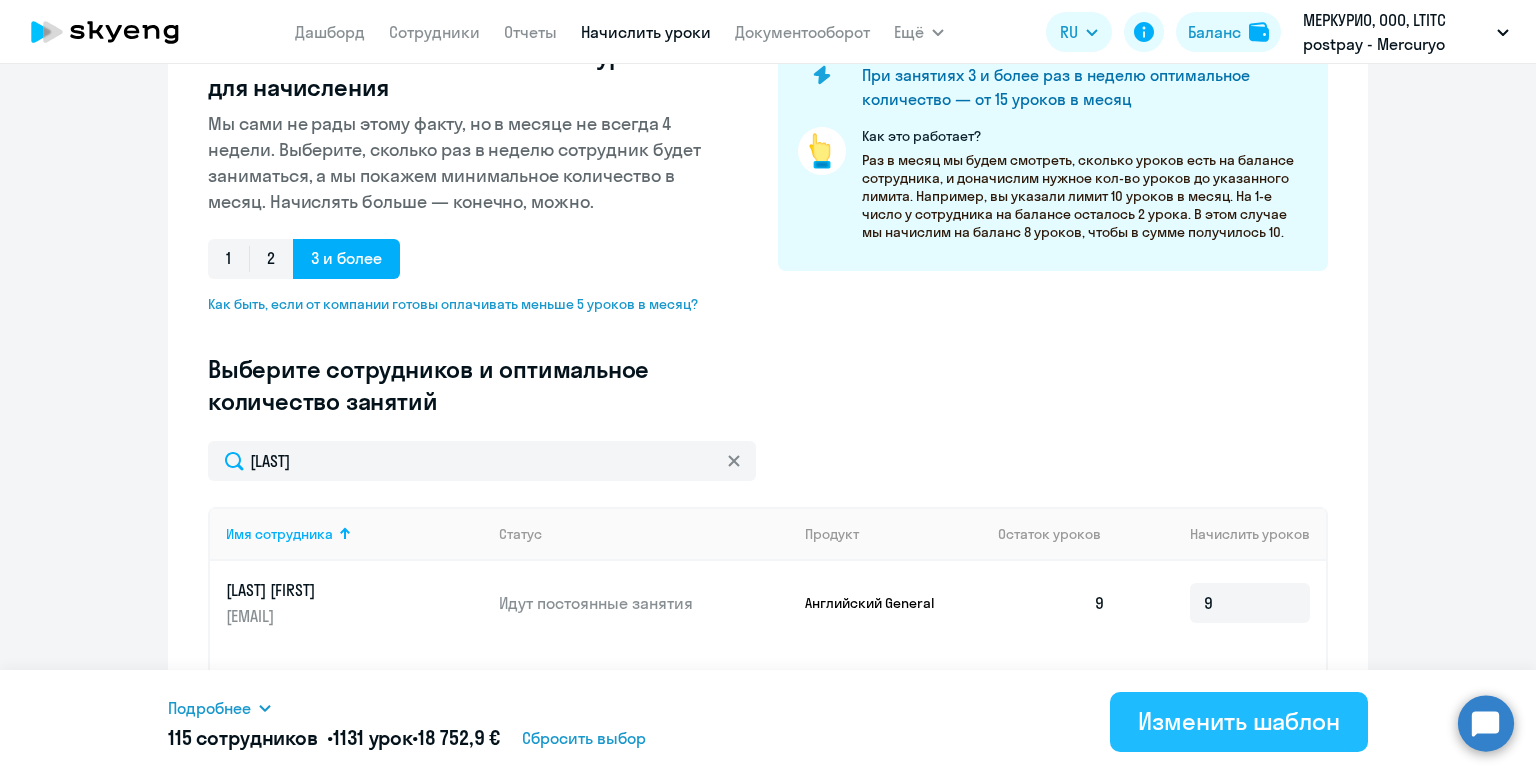 click on "Изменить шаблон" at bounding box center [1239, 721] 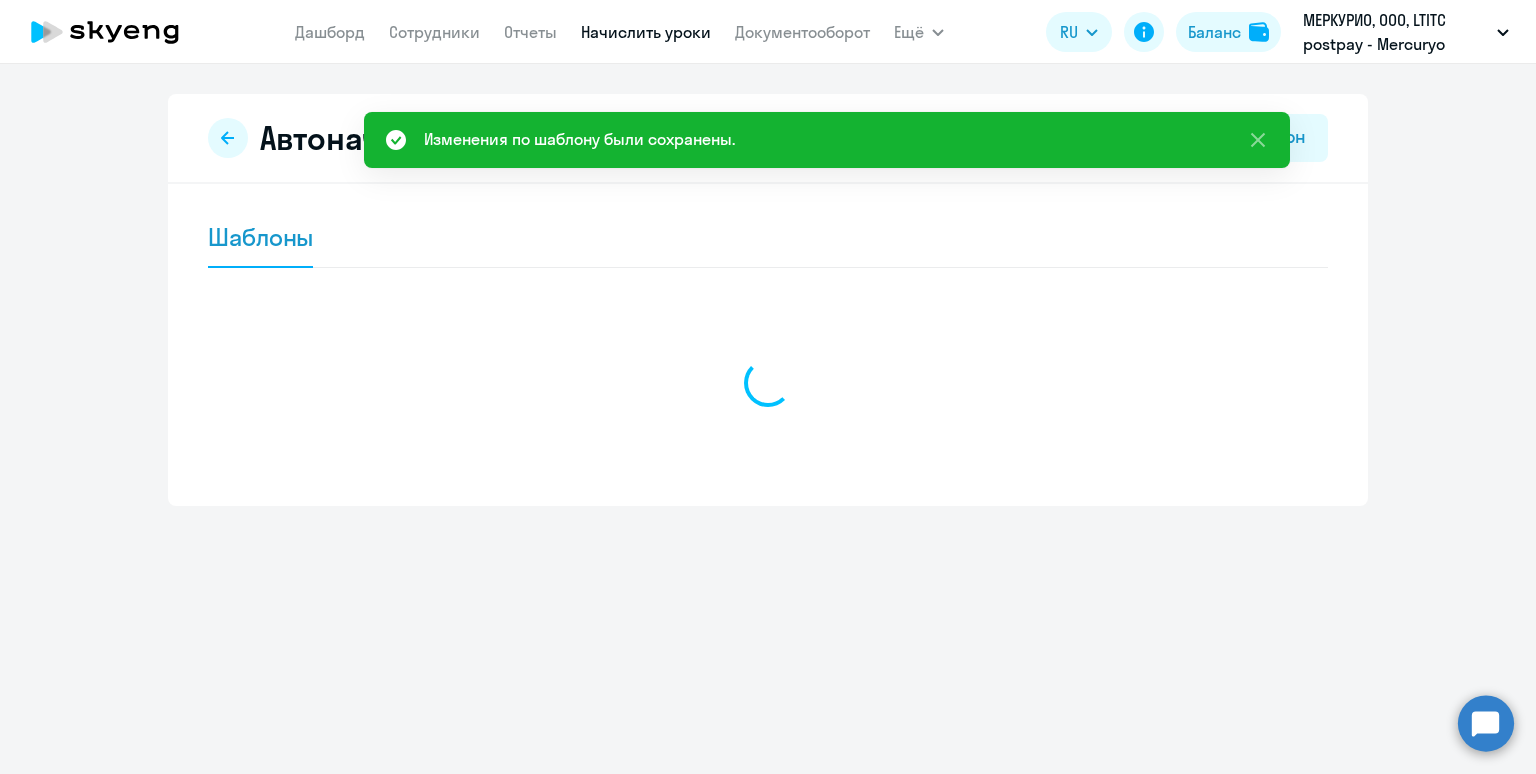scroll, scrollTop: 0, scrollLeft: 0, axis: both 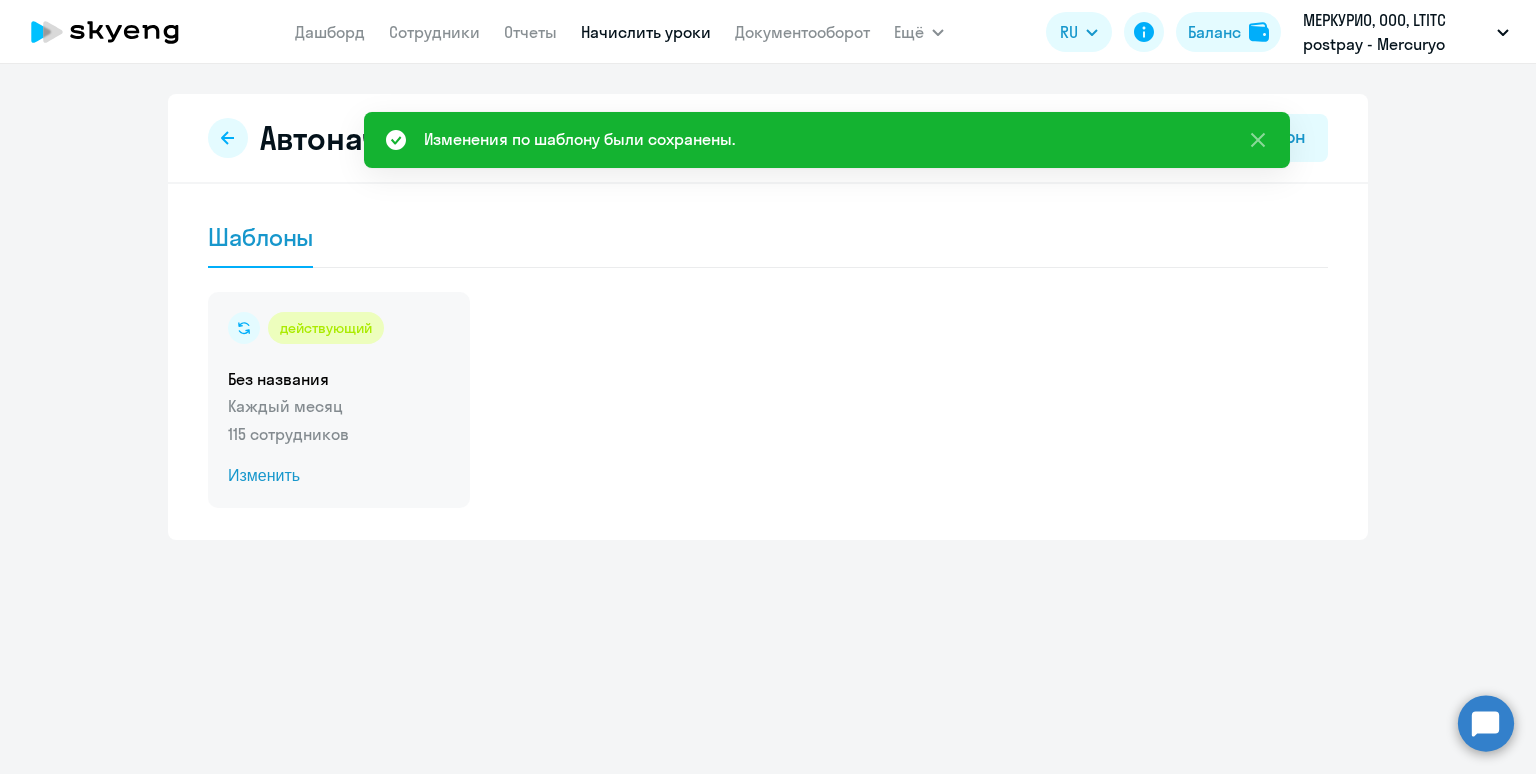 click on "Без названия" 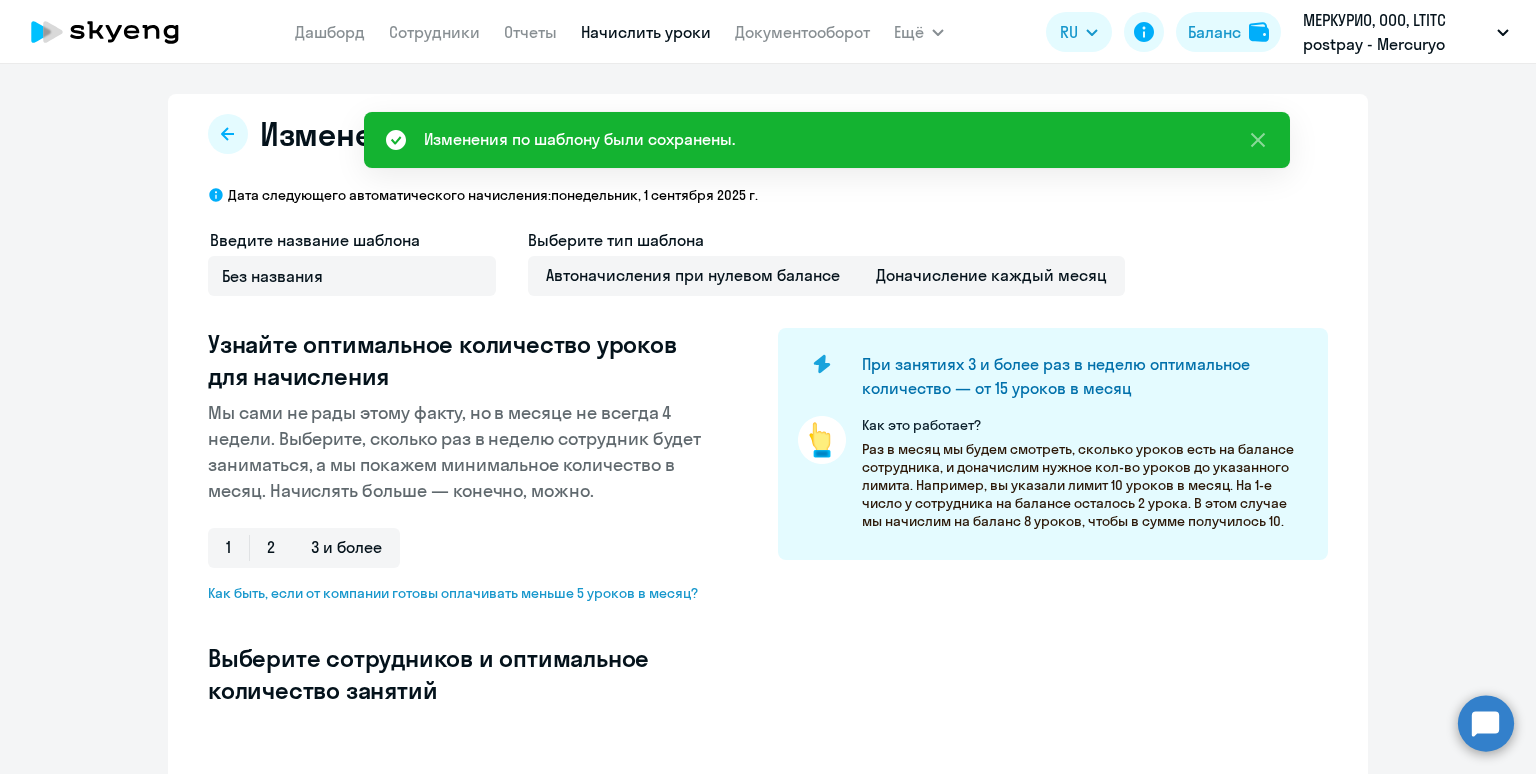 select on "10" 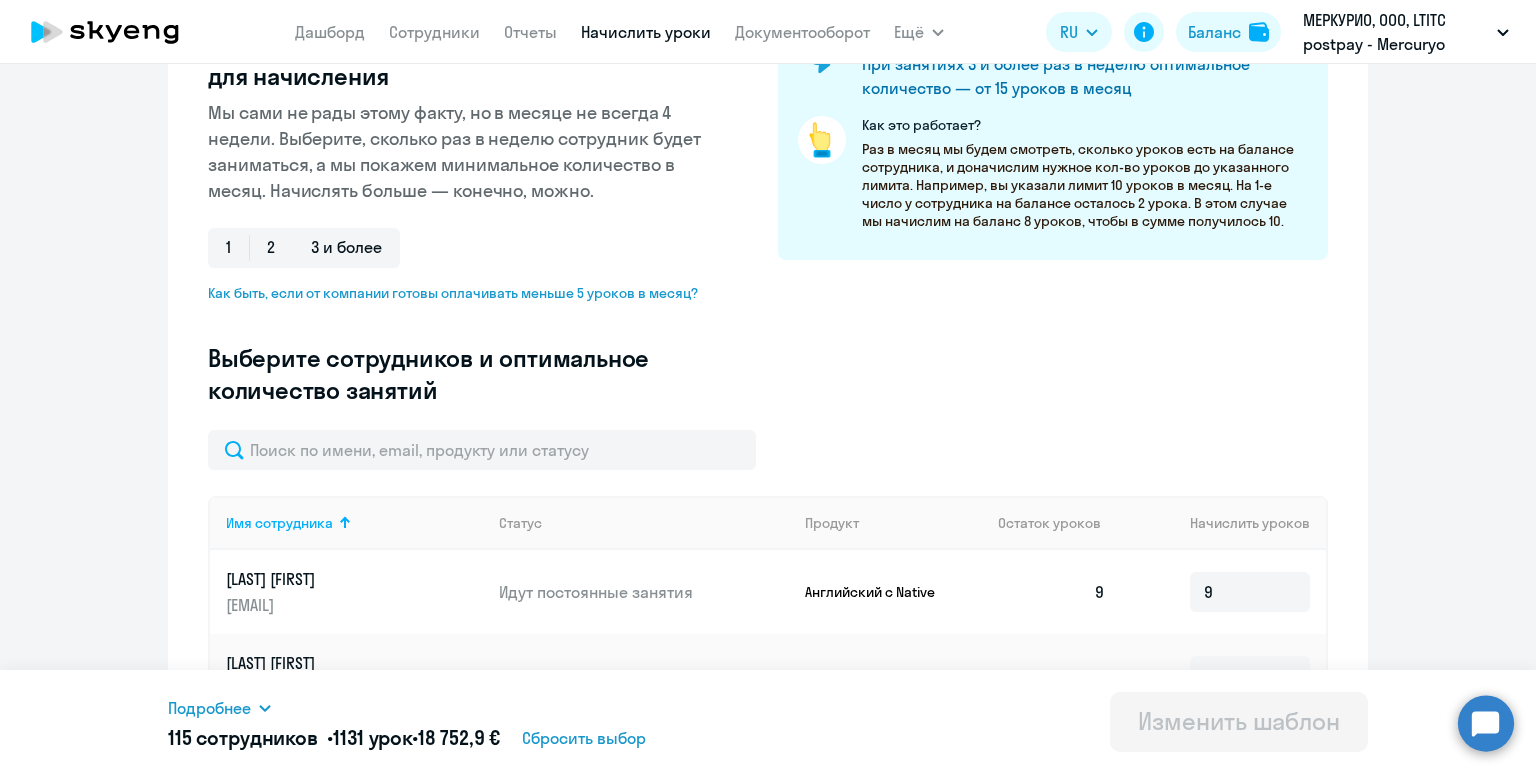 scroll, scrollTop: 357, scrollLeft: 0, axis: vertical 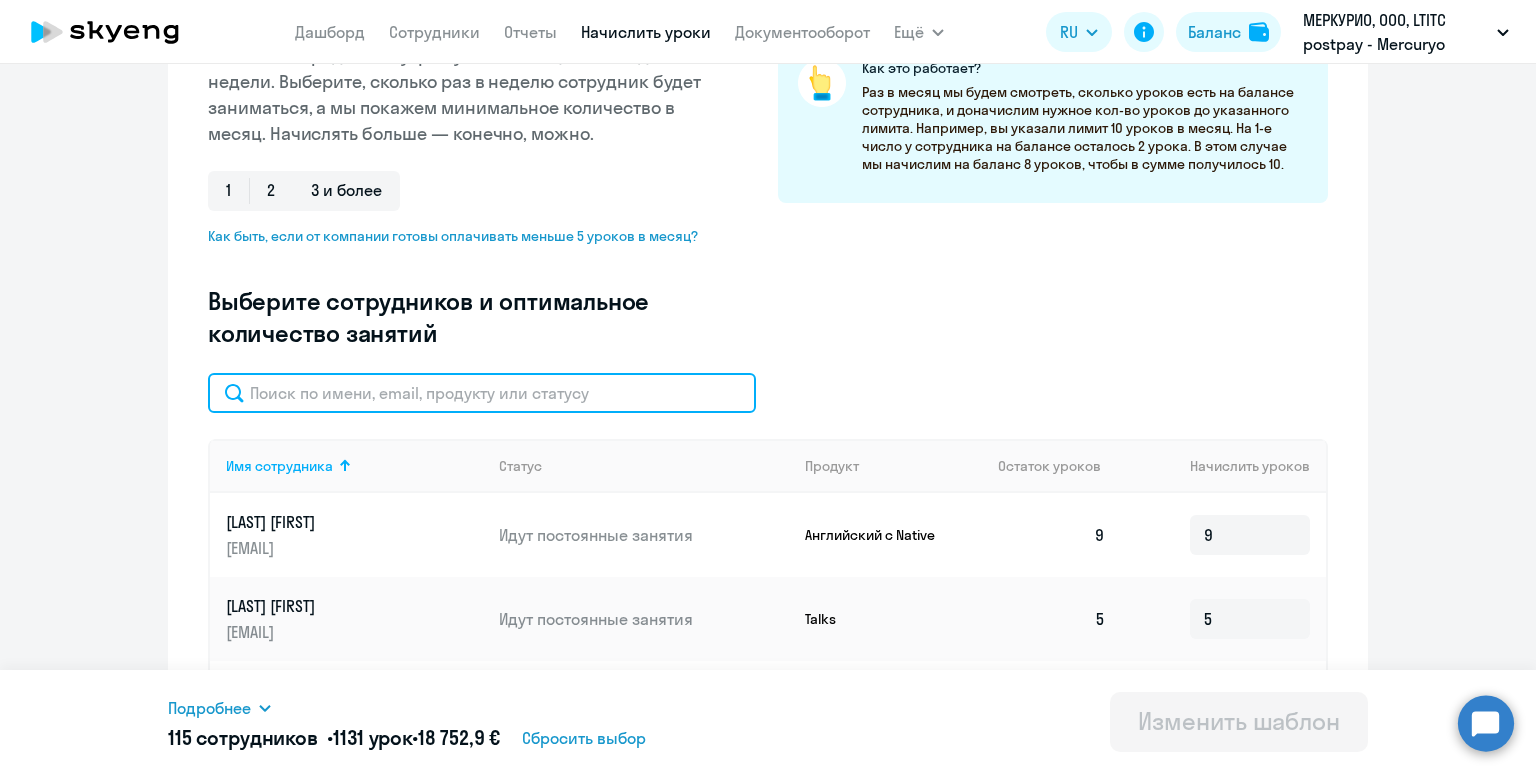 click 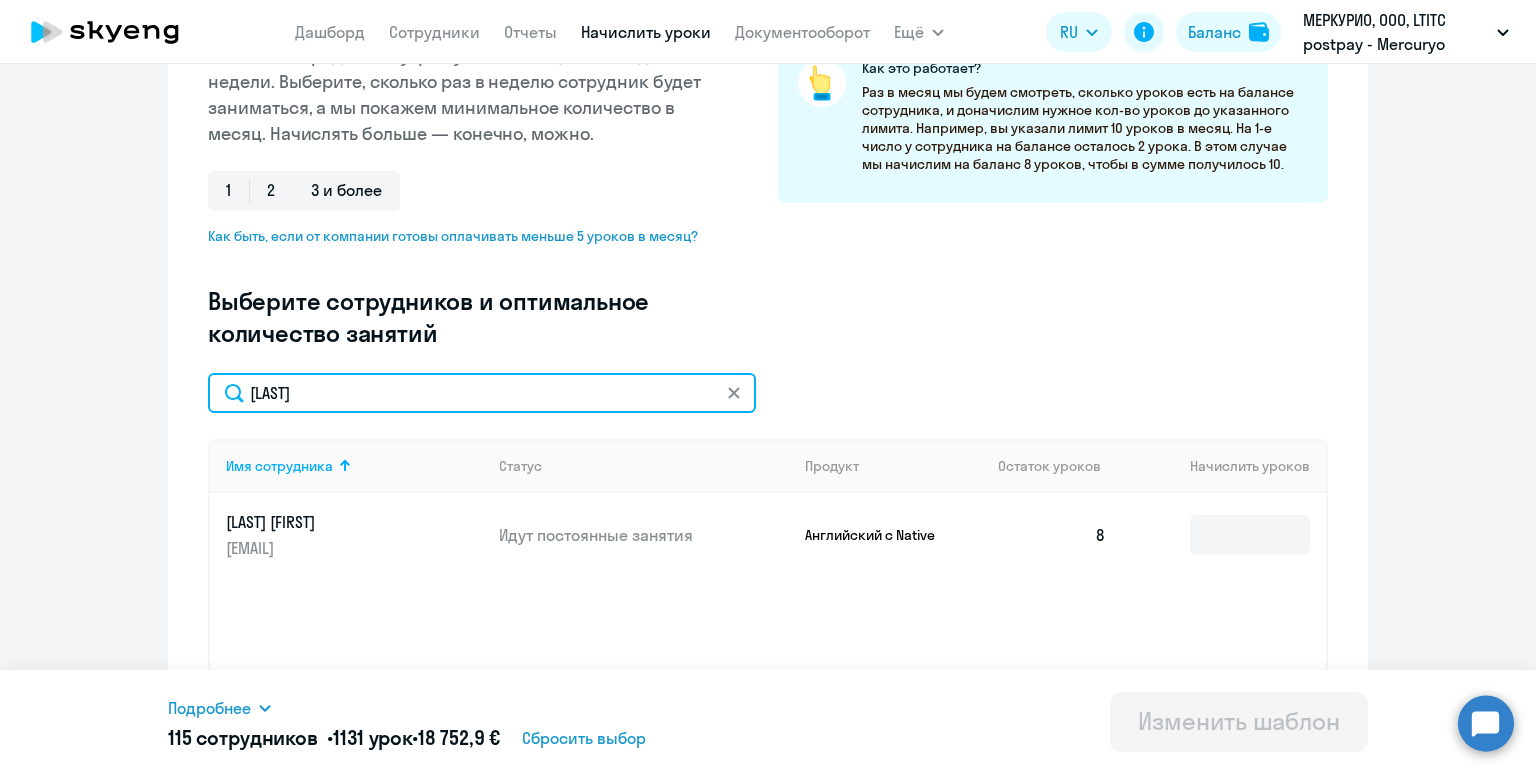 type on "Ukhanov" 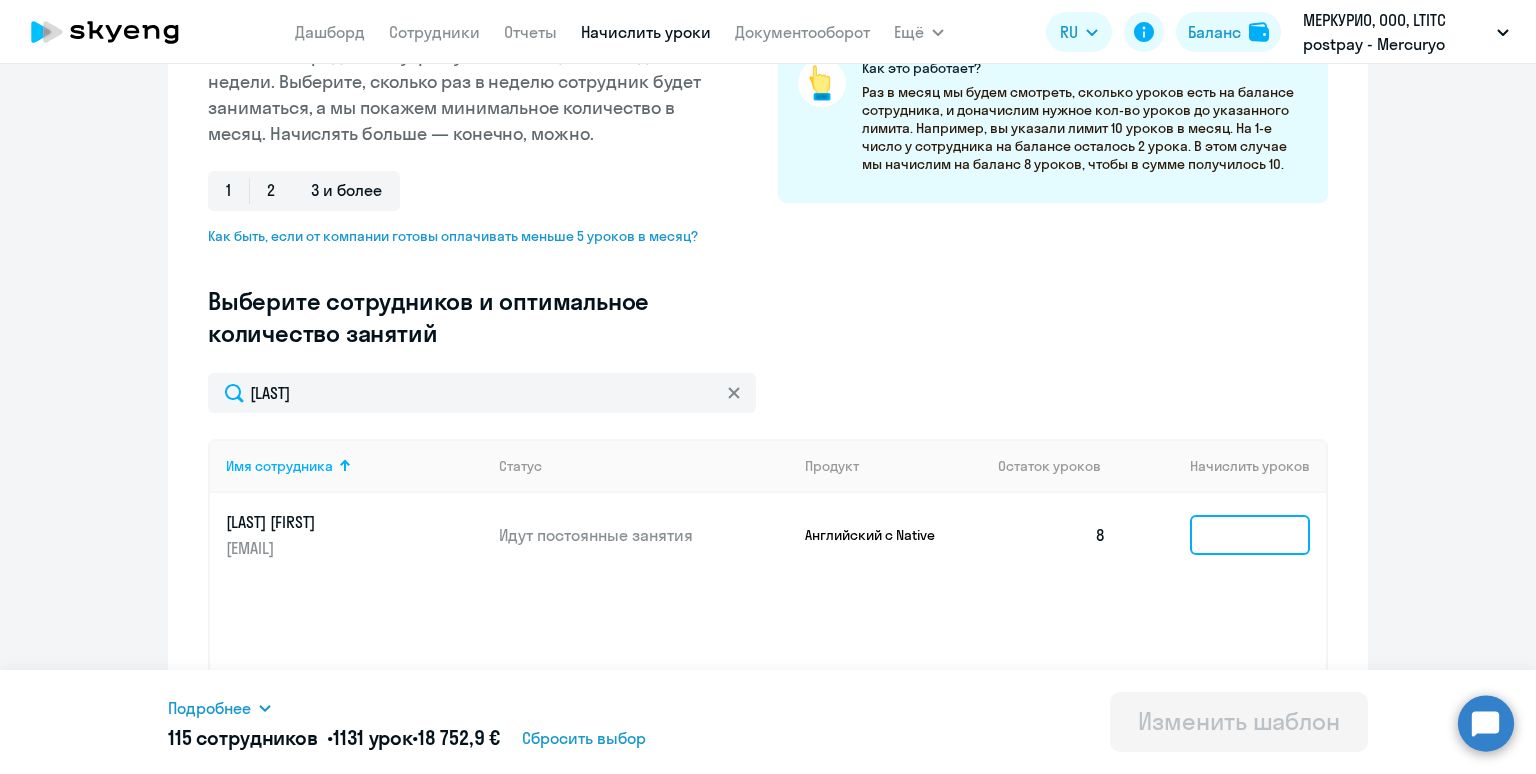 click 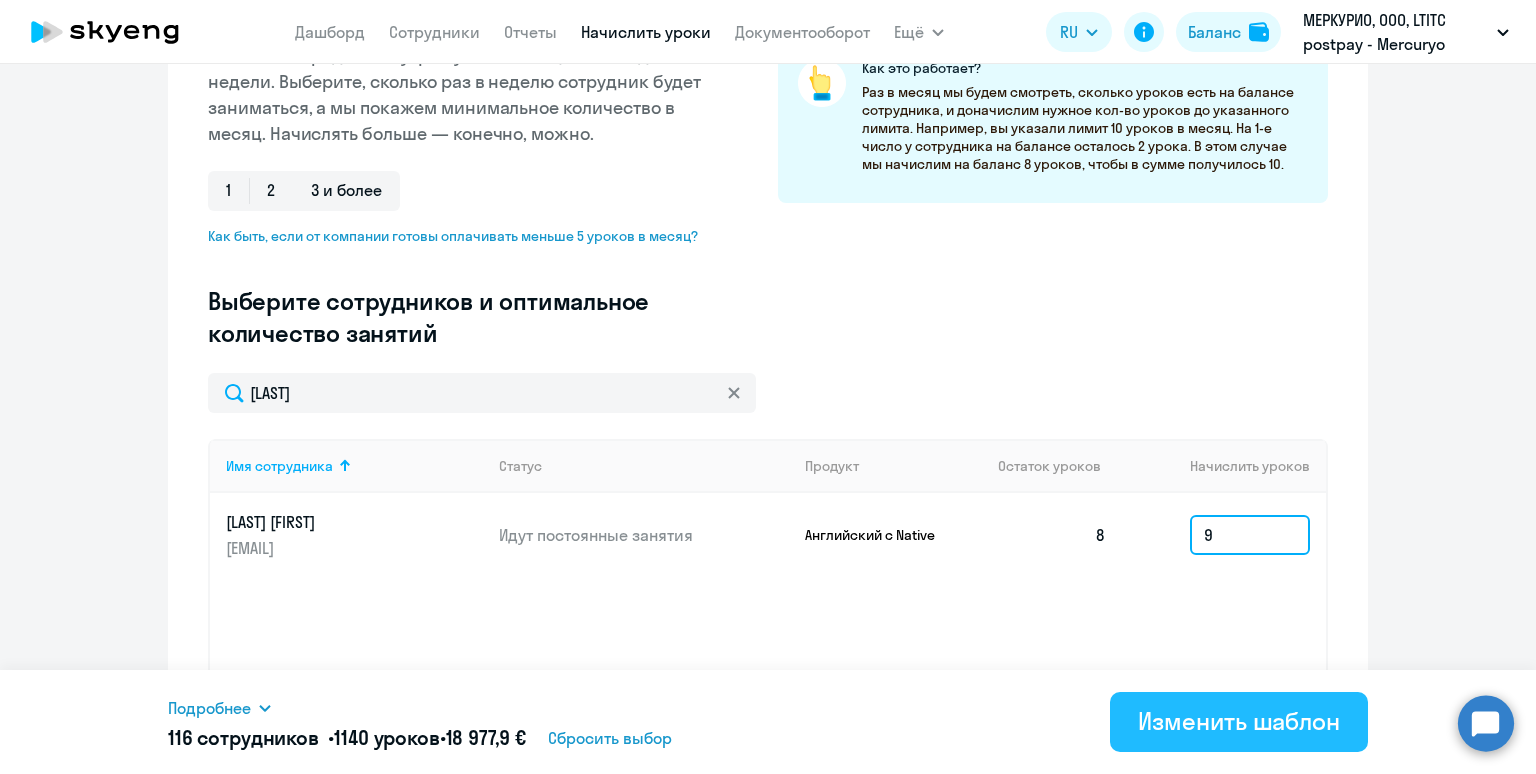 type on "9" 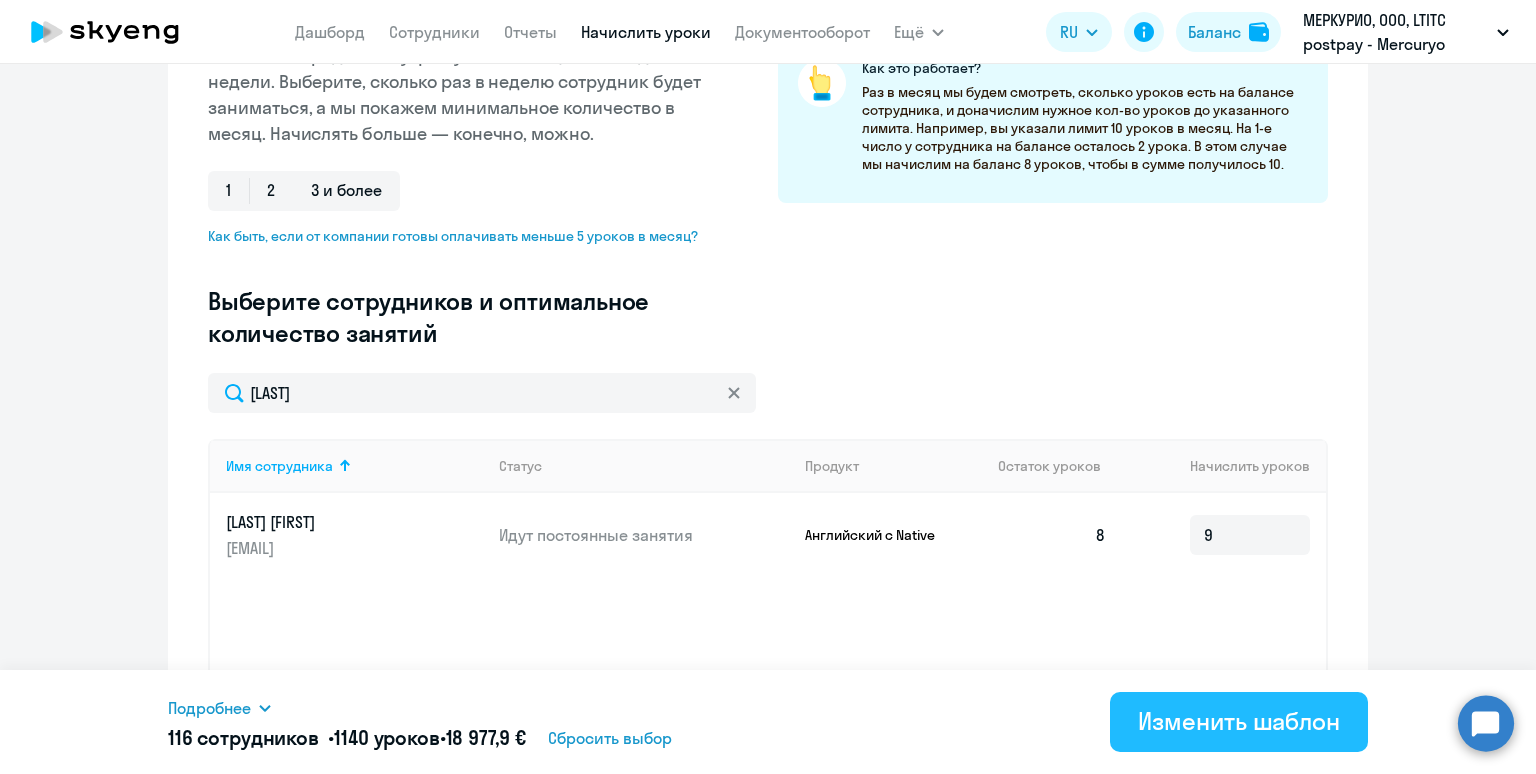 click on "Изменить шаблон" at bounding box center (1239, 721) 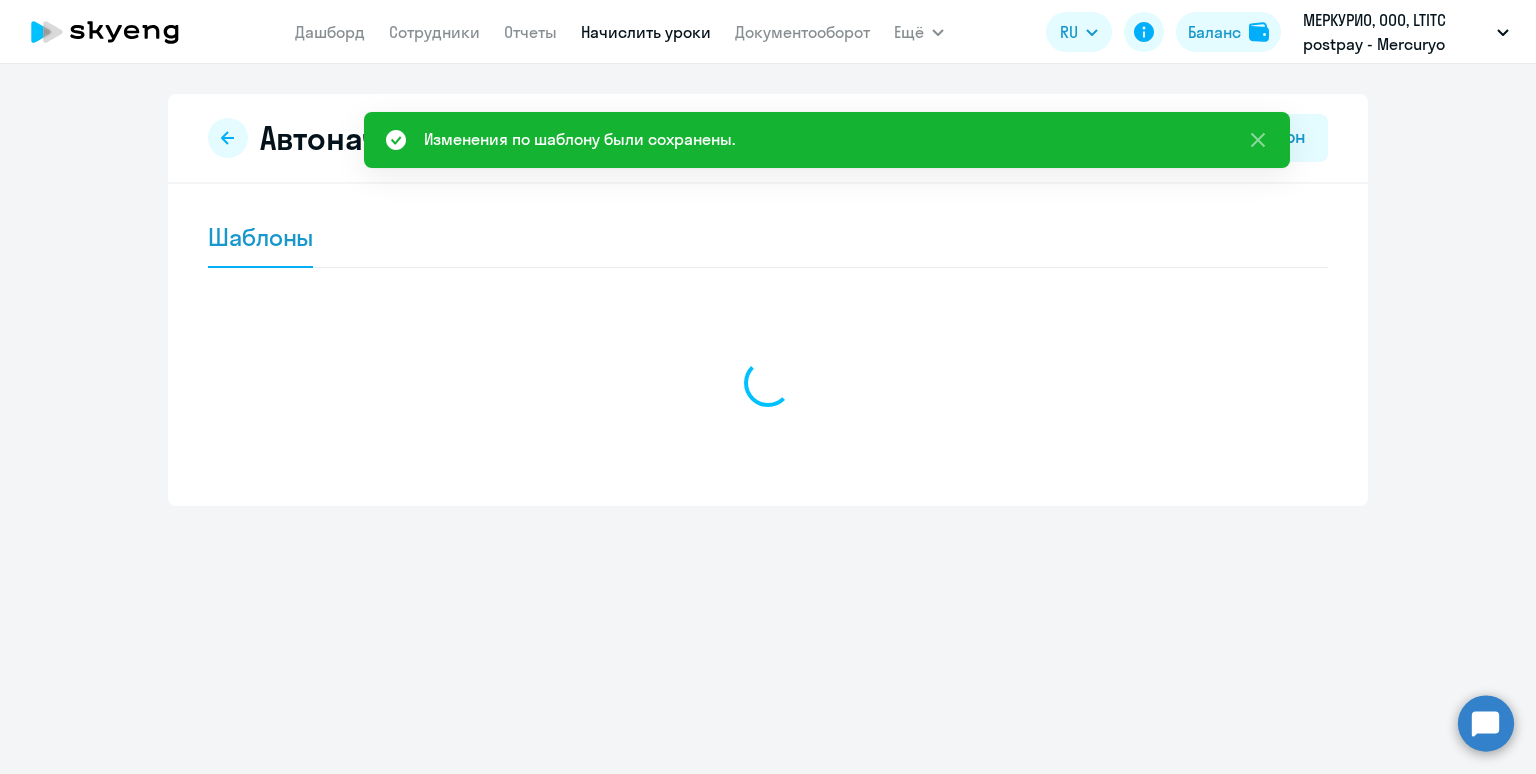 scroll, scrollTop: 0, scrollLeft: 0, axis: both 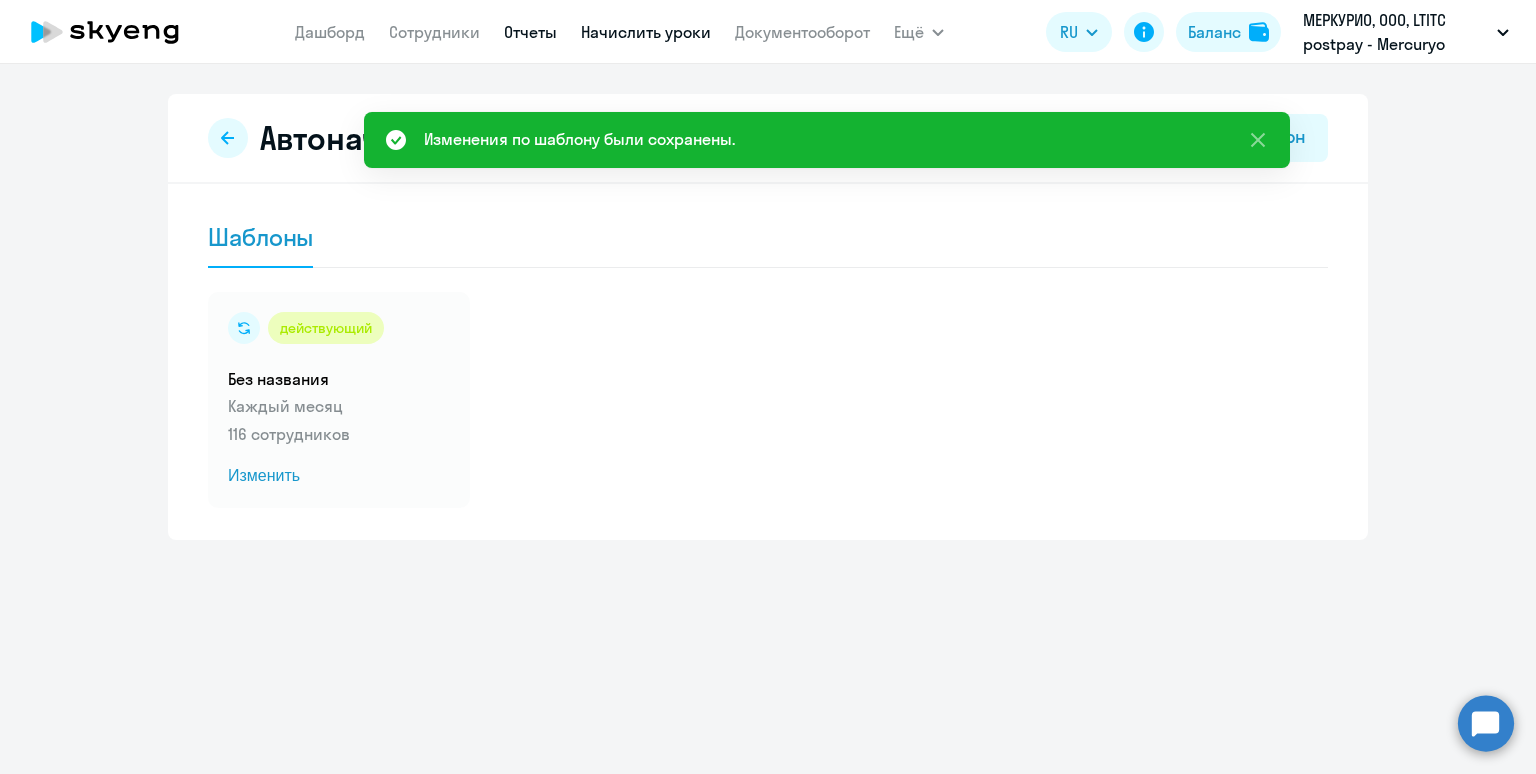 drag, startPoint x: 452, startPoint y: 381, endPoint x: 516, endPoint y: 32, distance: 354.81967 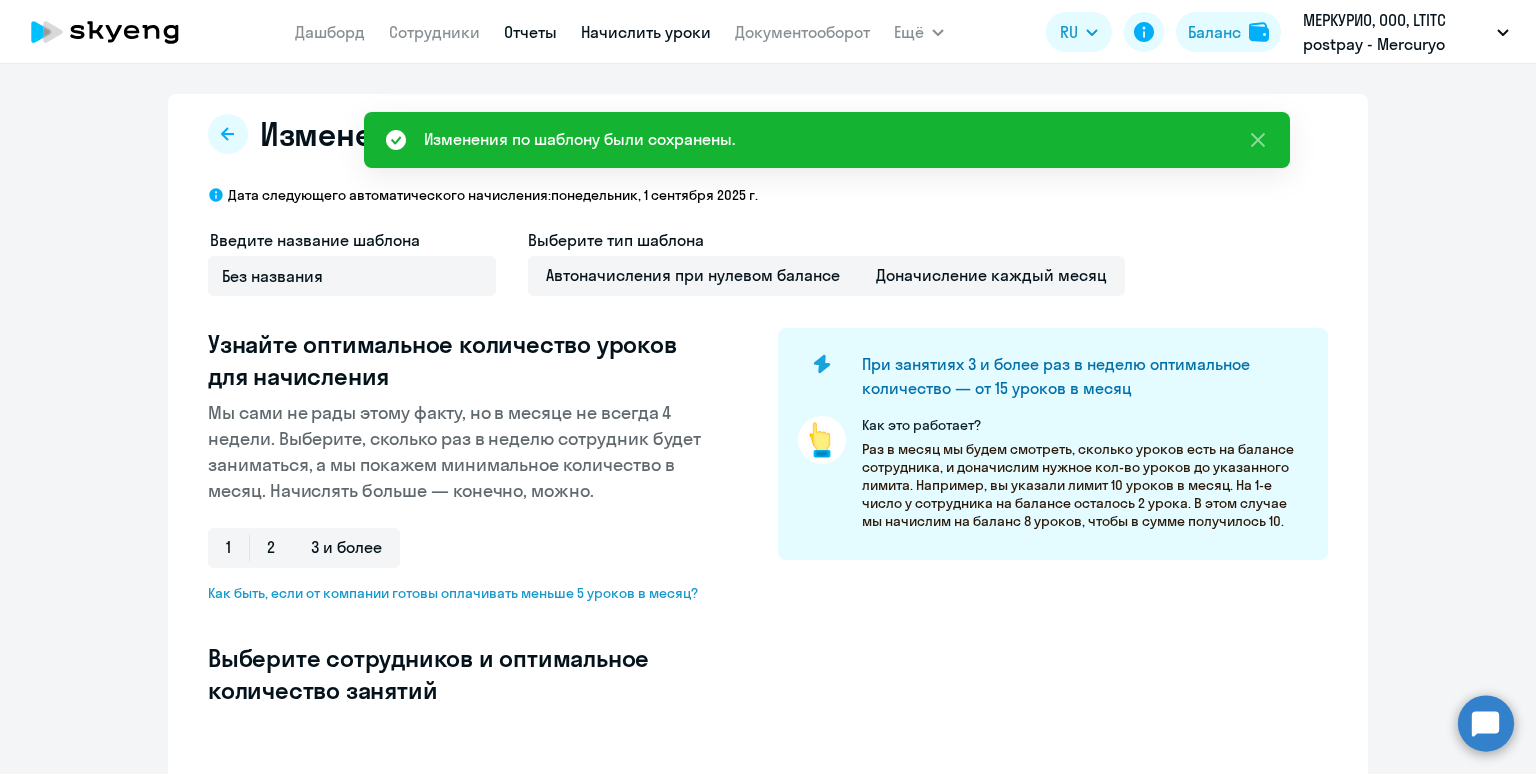 select on "10" 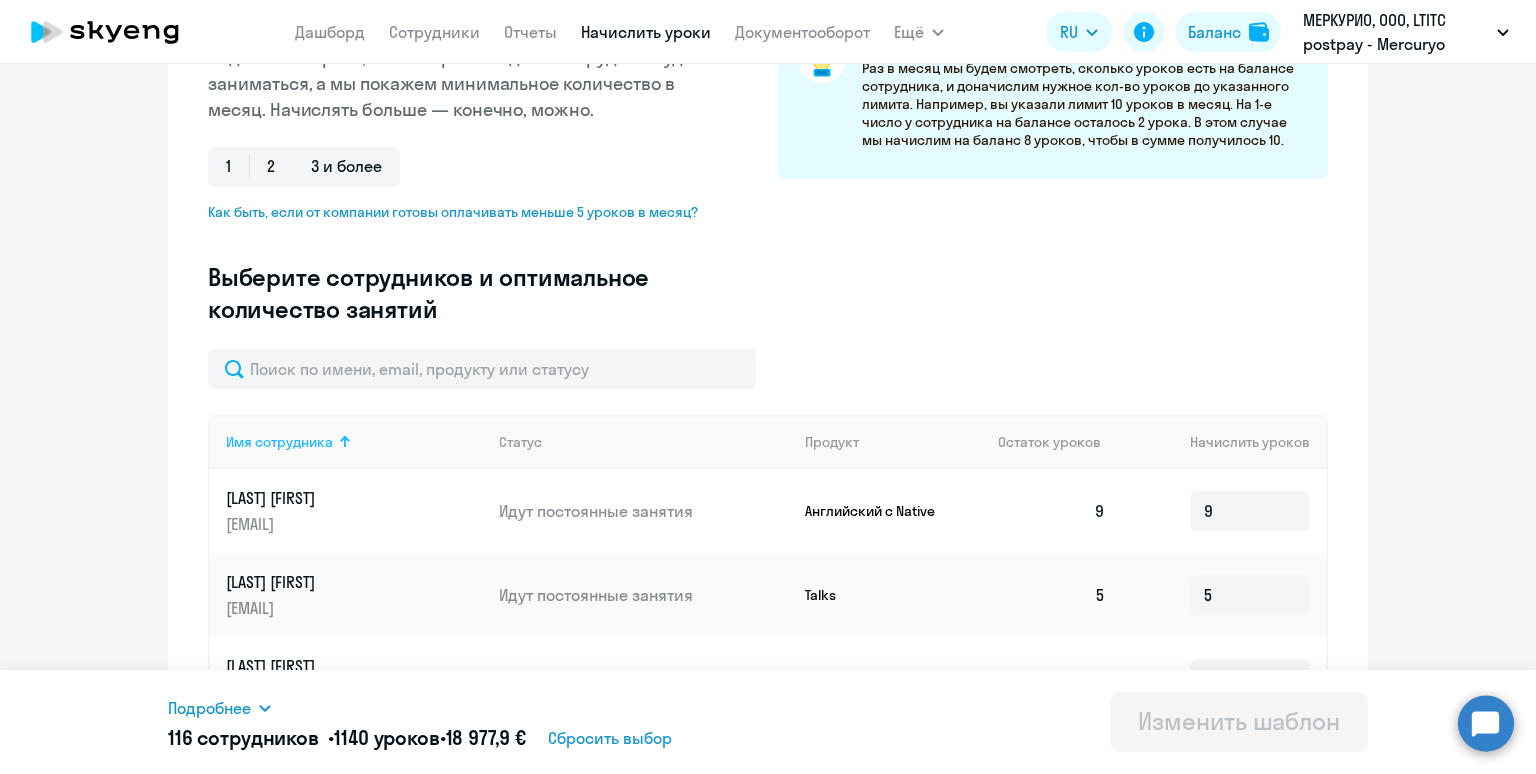 scroll, scrollTop: 399, scrollLeft: 0, axis: vertical 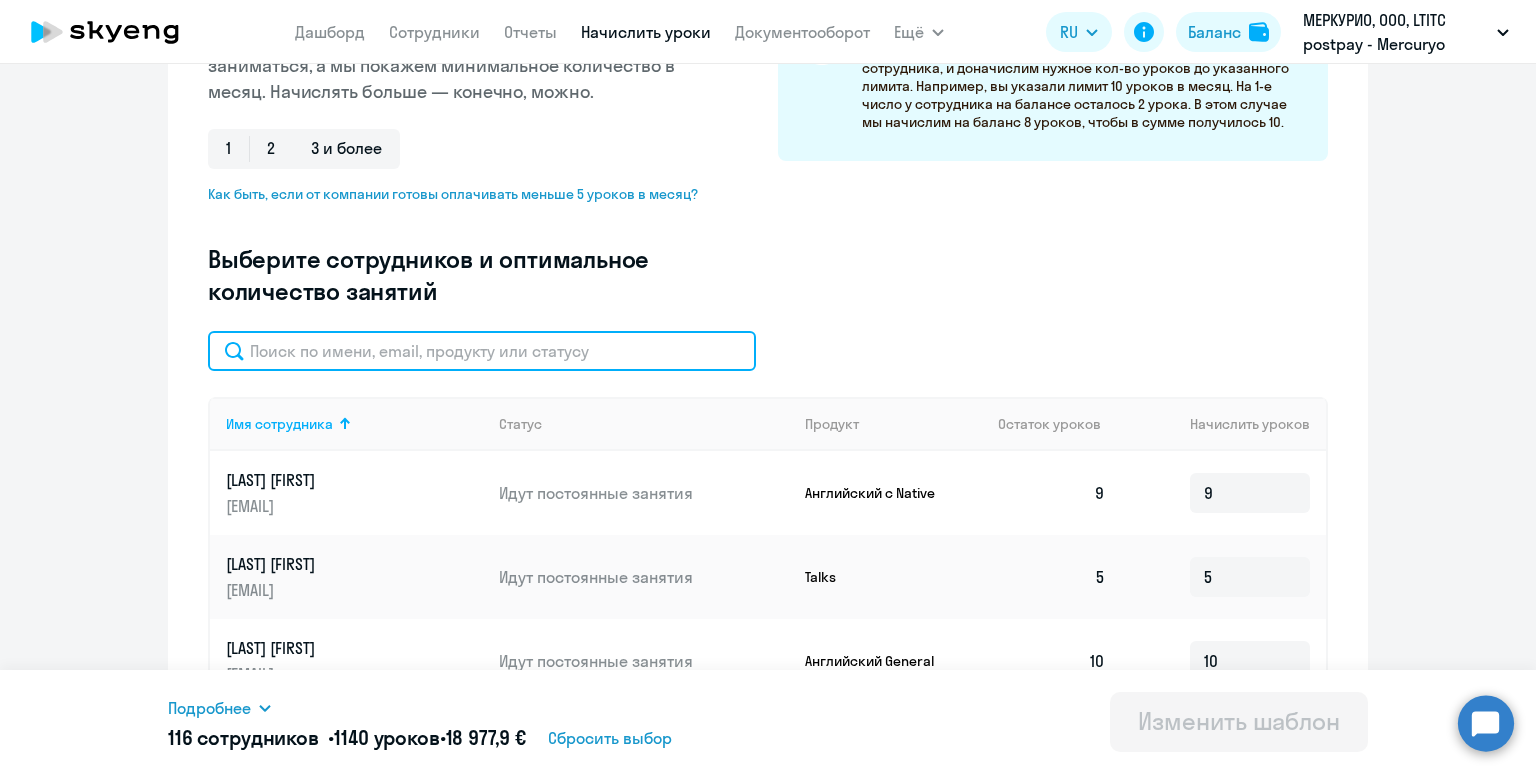 click 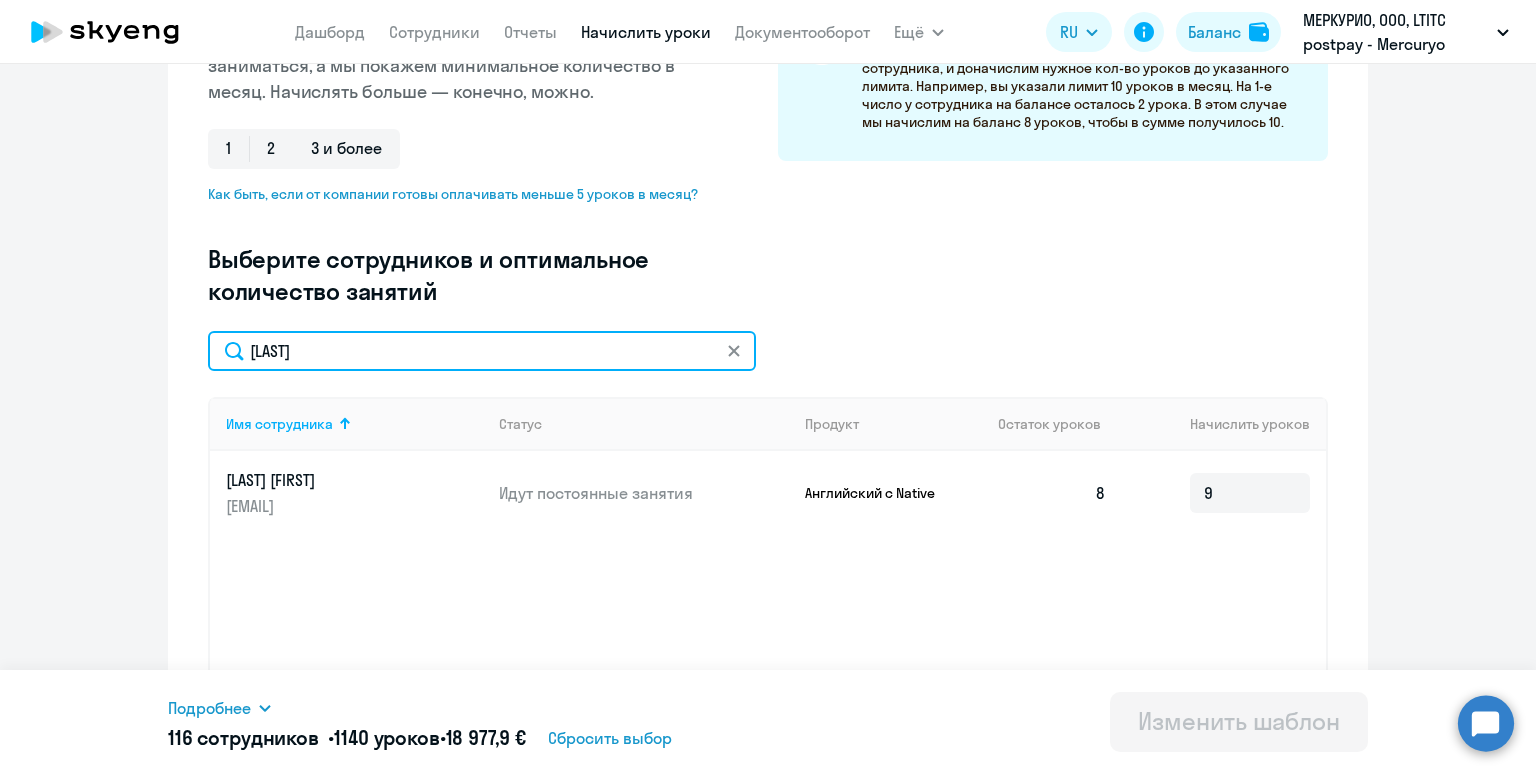 drag, startPoint x: 352, startPoint y: 361, endPoint x: 150, endPoint y: 322, distance: 205.73041 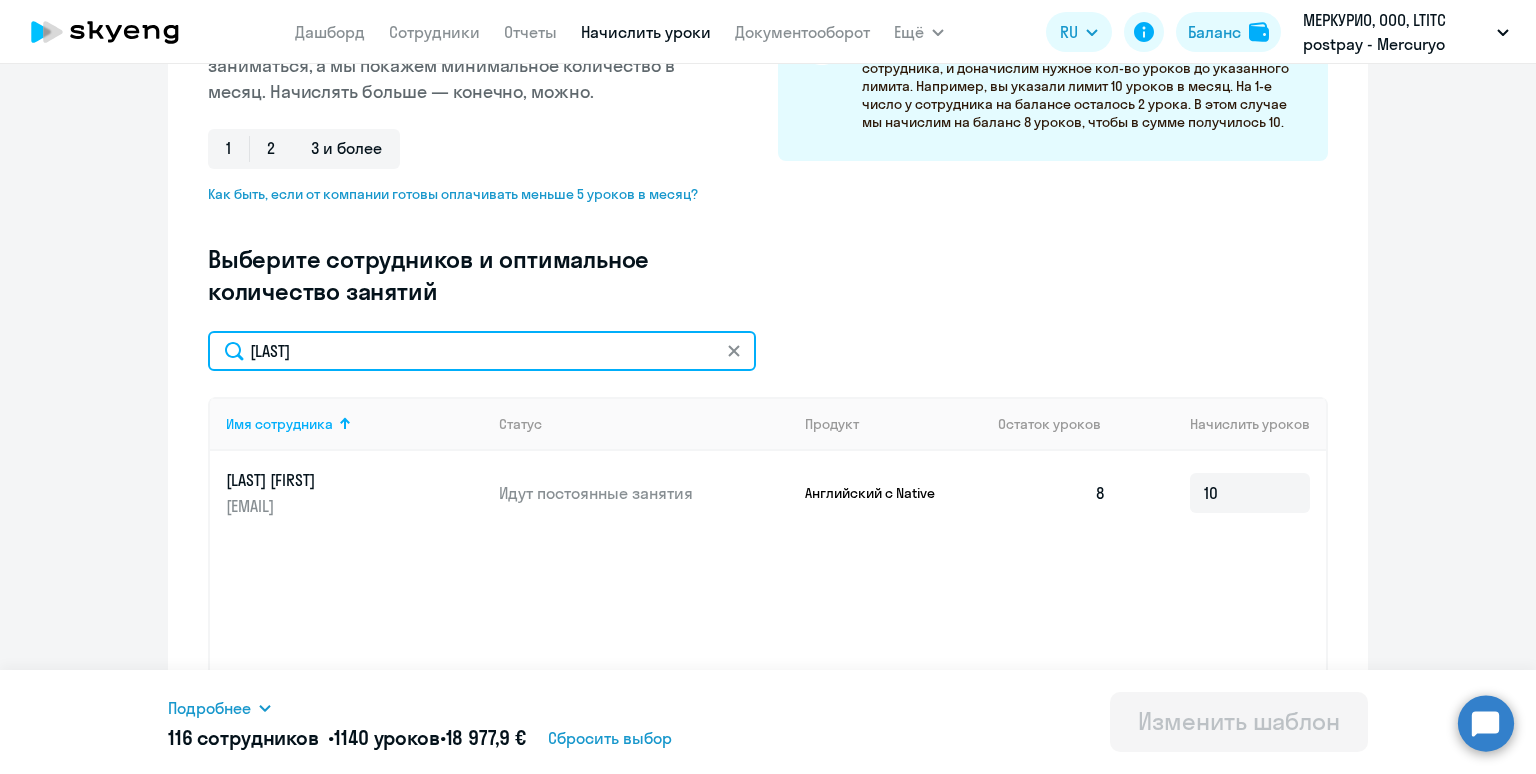drag, startPoint x: 337, startPoint y: 358, endPoint x: 174, endPoint y: 326, distance: 166.1114 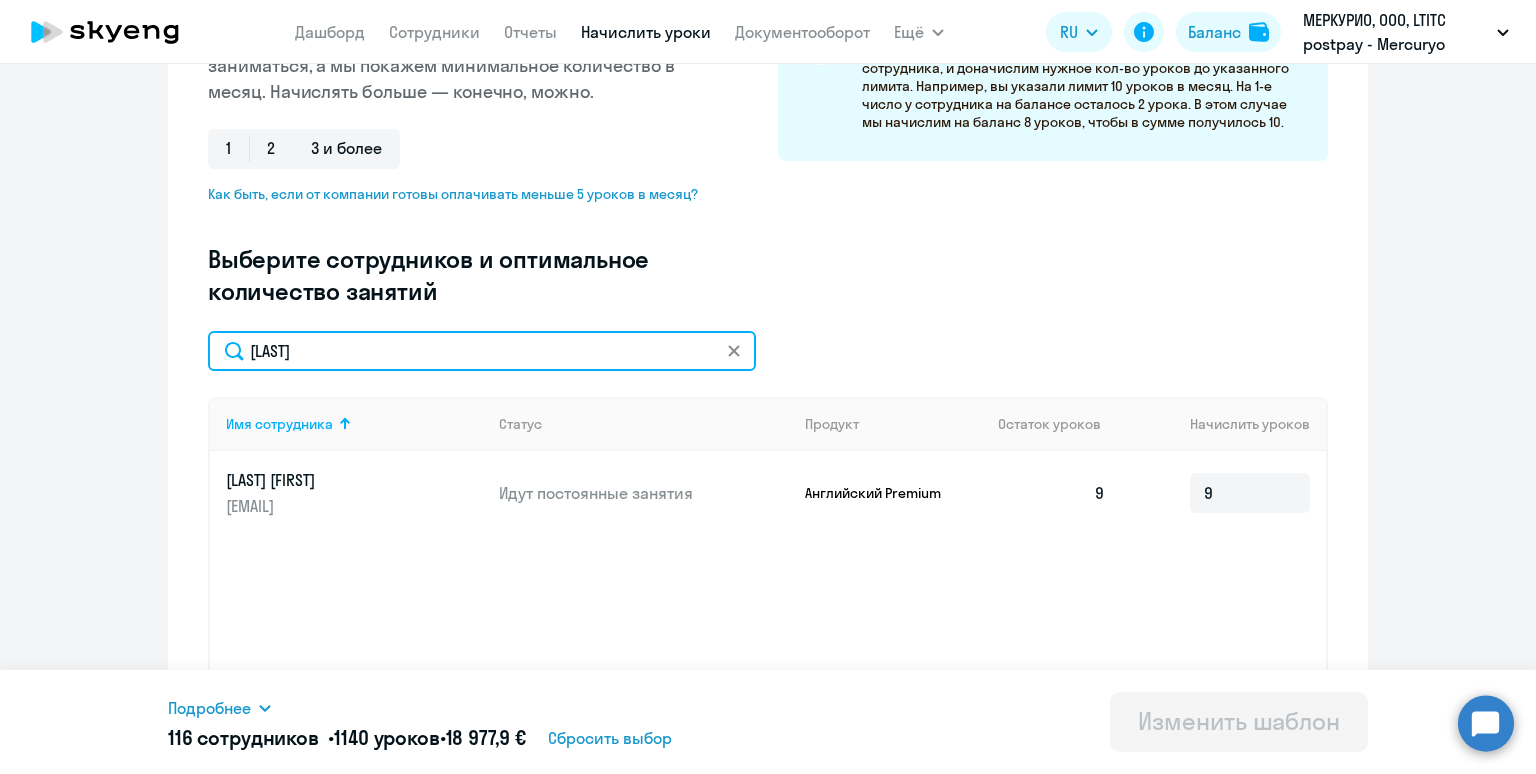drag, startPoint x: 346, startPoint y: 356, endPoint x: 201, endPoint y: 336, distance: 146.37282 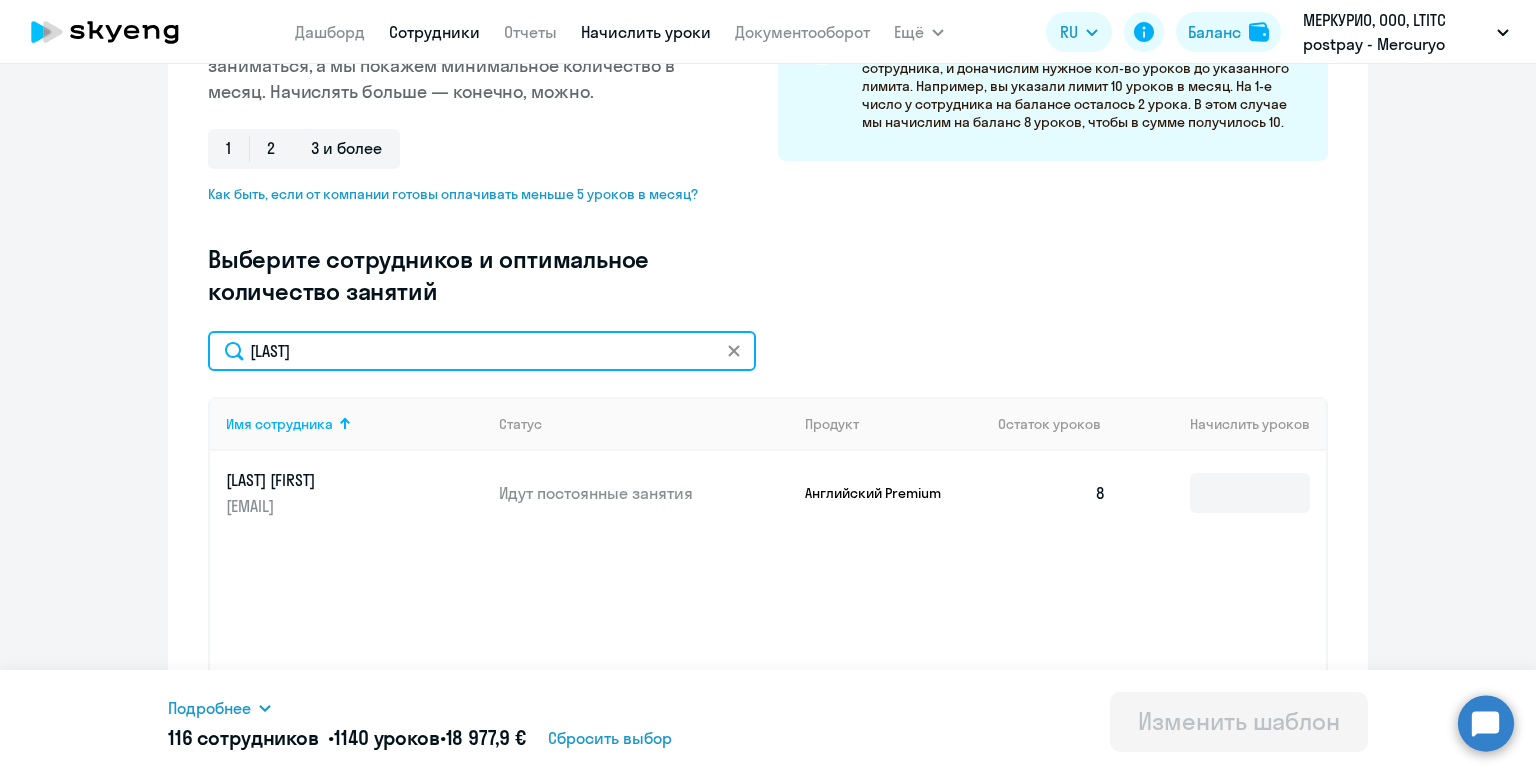 type on "Skirda" 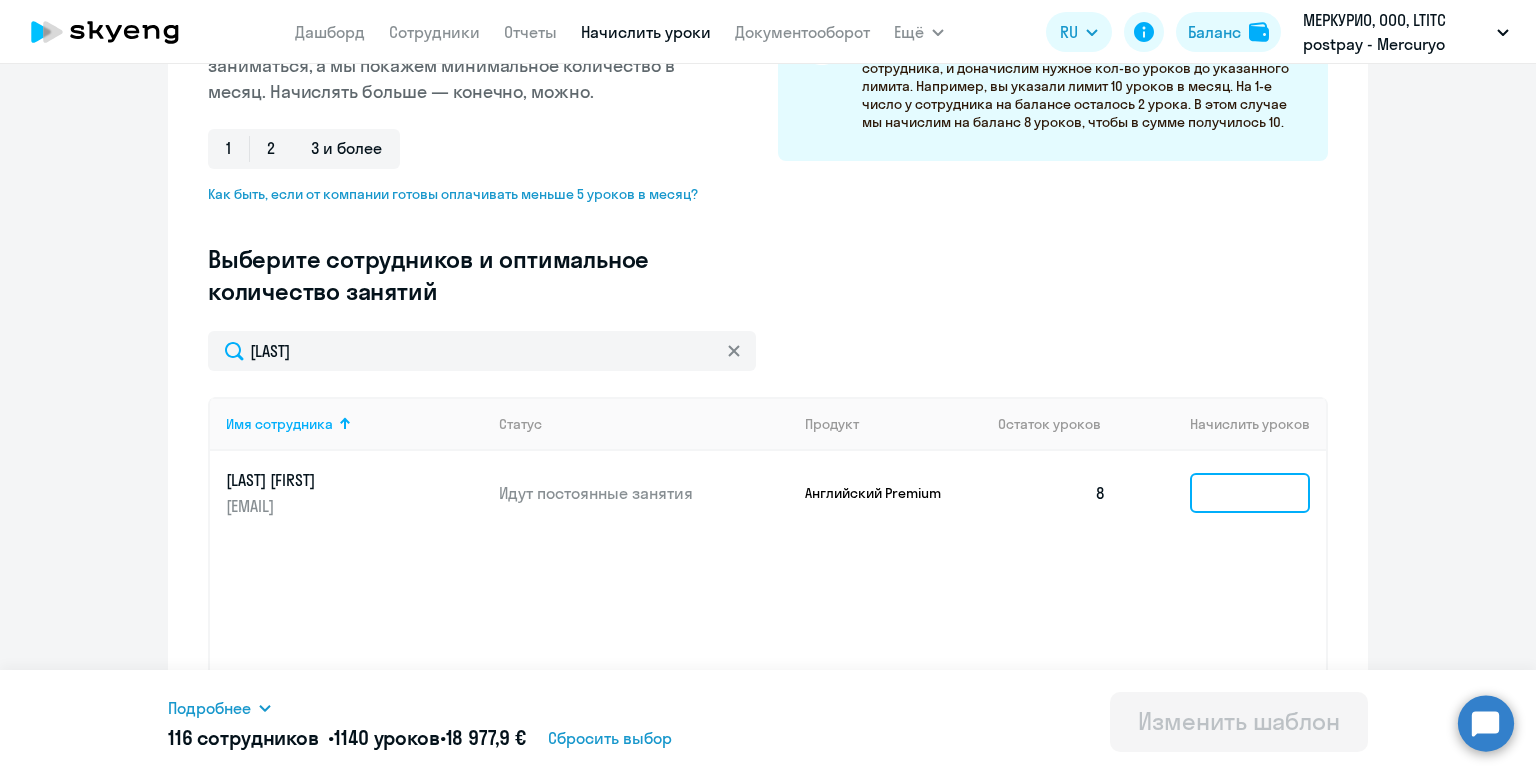 click 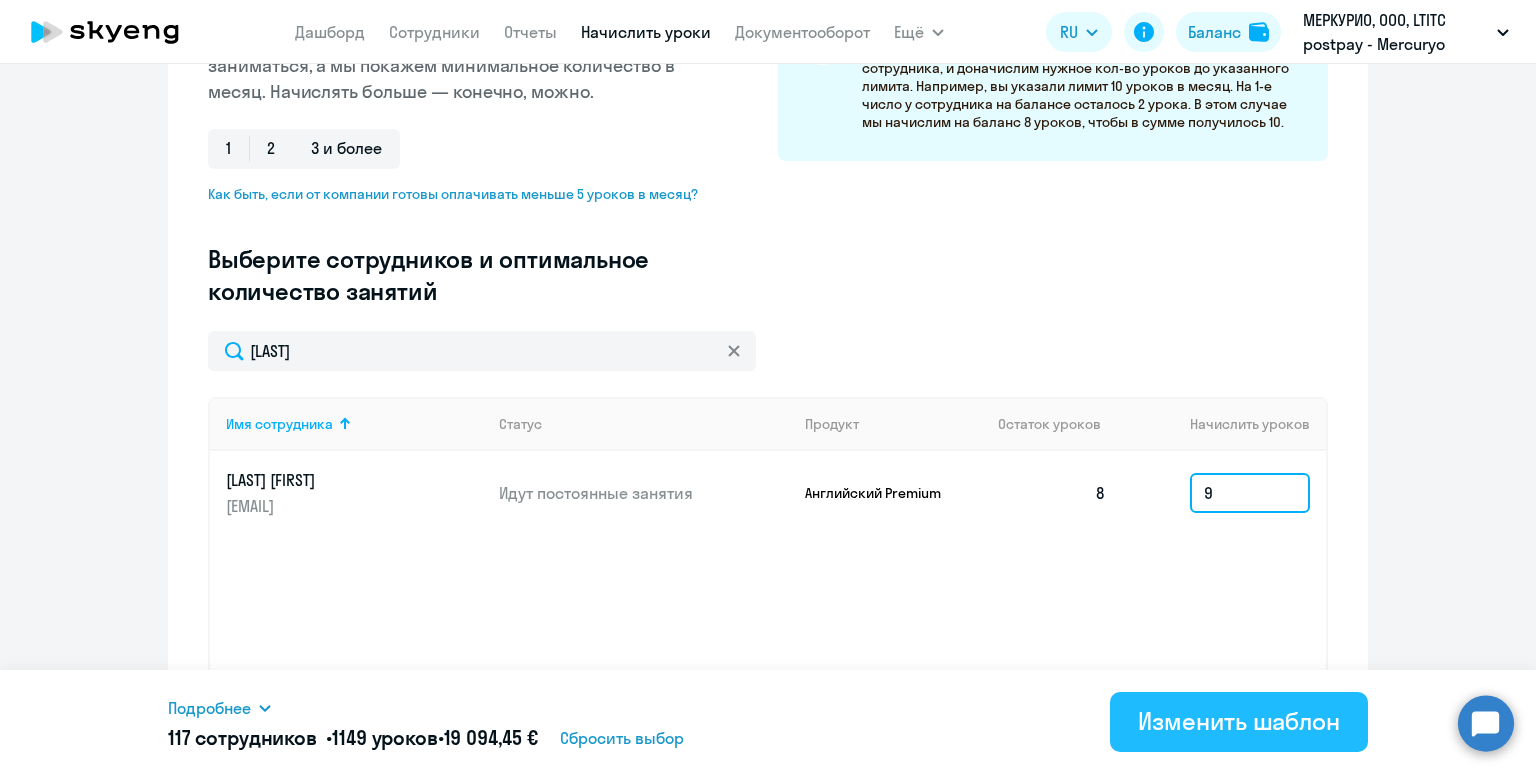 type on "9" 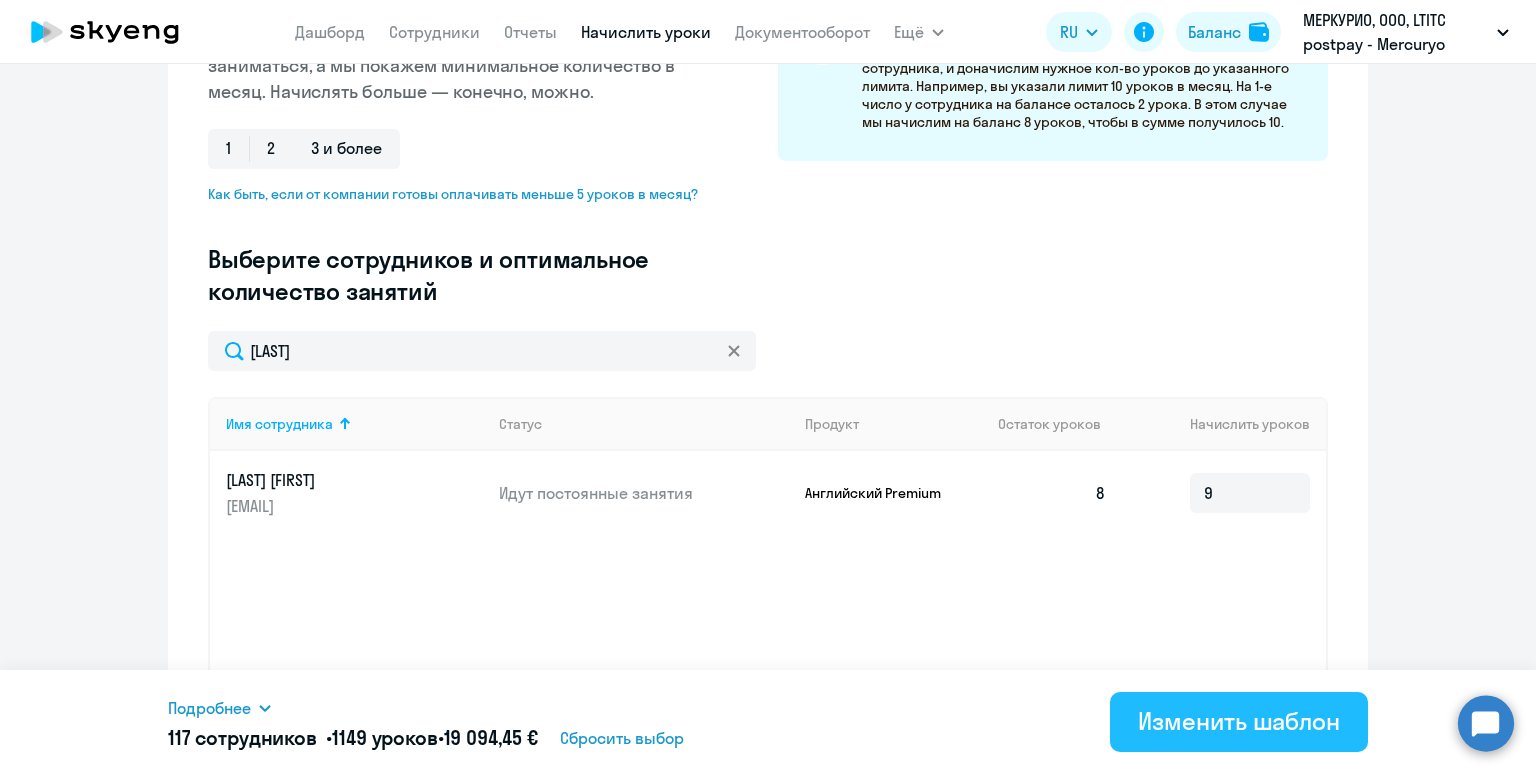 click on "Изменить шаблон" at bounding box center (1239, 721) 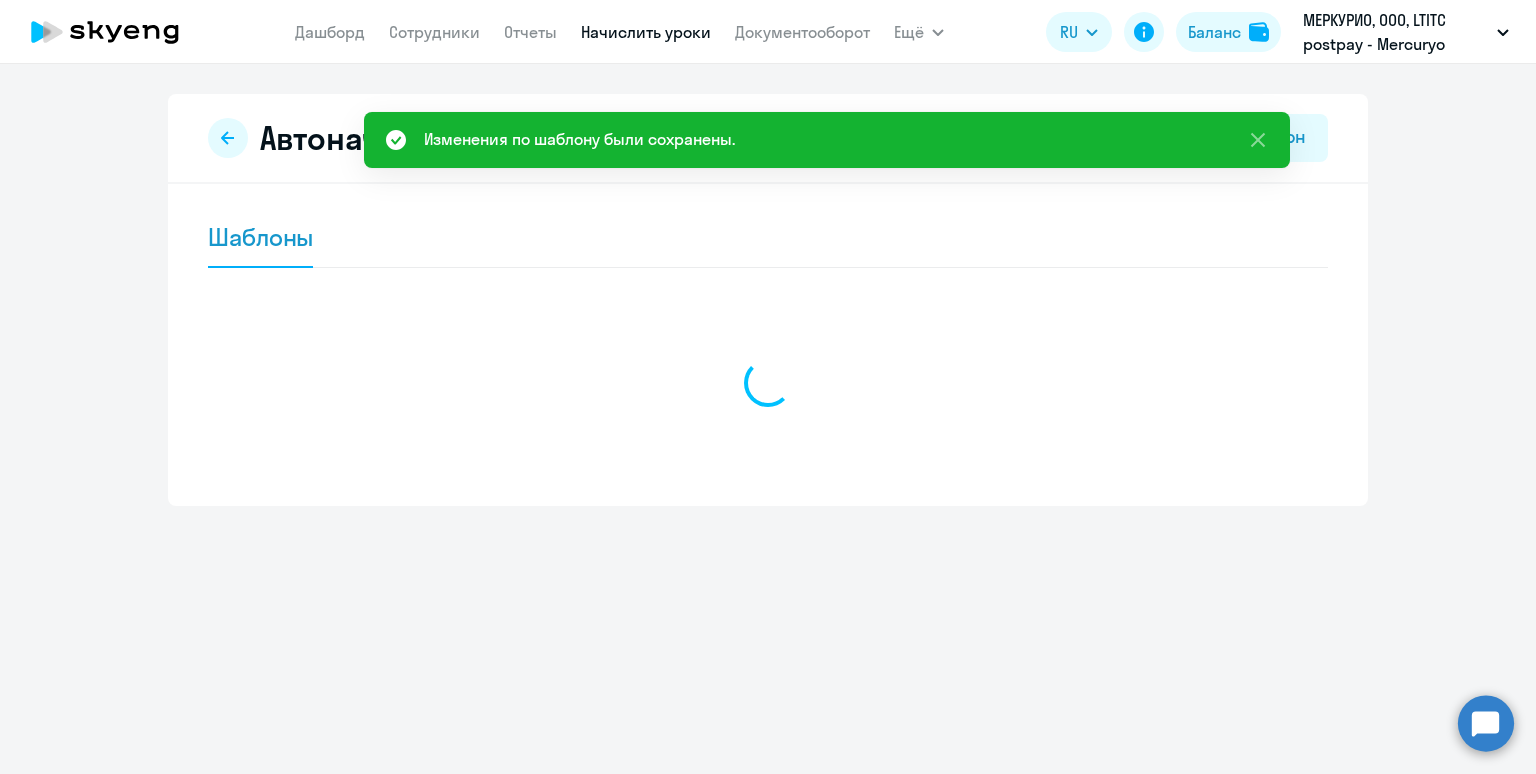 scroll, scrollTop: 0, scrollLeft: 0, axis: both 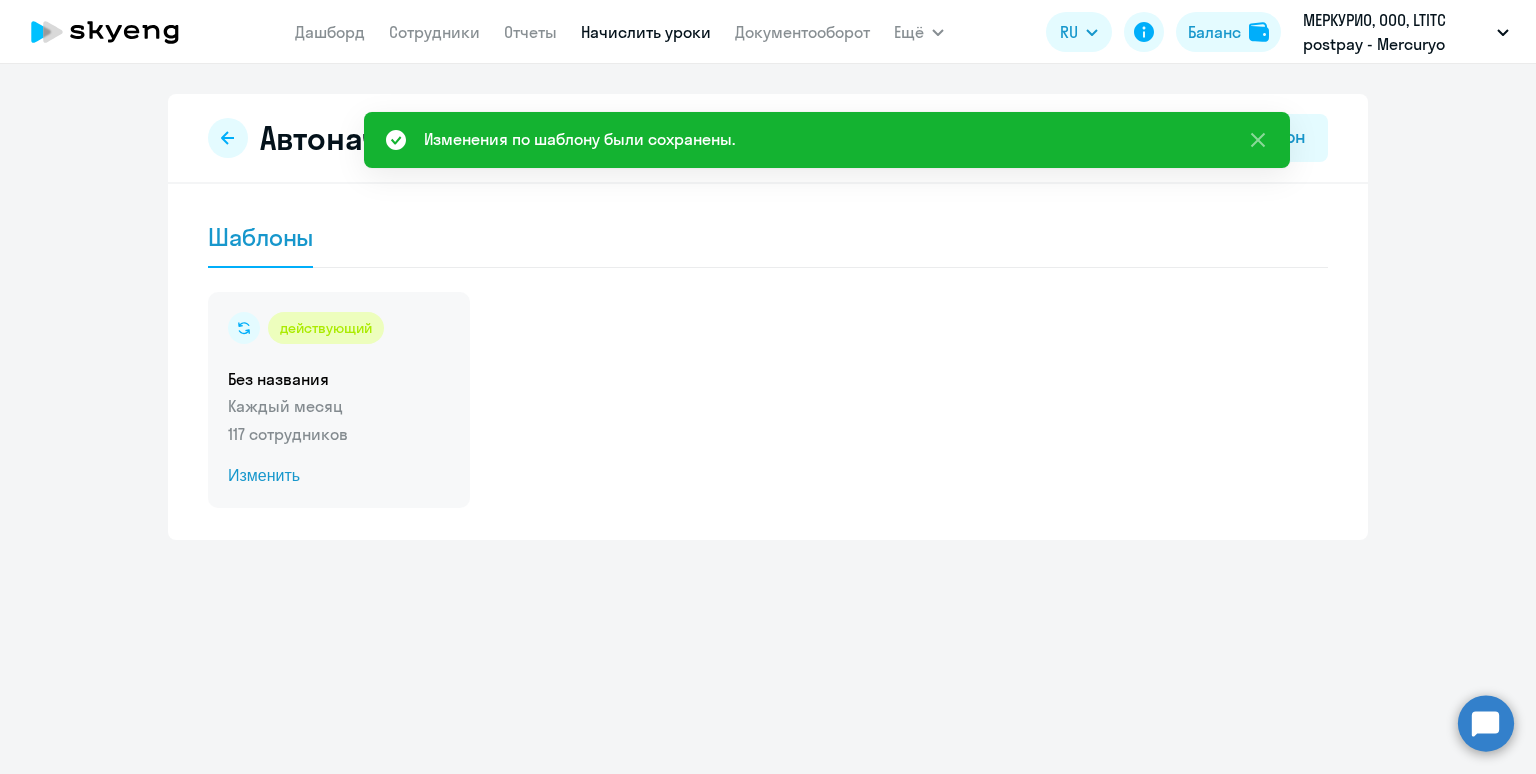 drag, startPoint x: 416, startPoint y: 426, endPoint x: 417, endPoint y: 442, distance: 16.03122 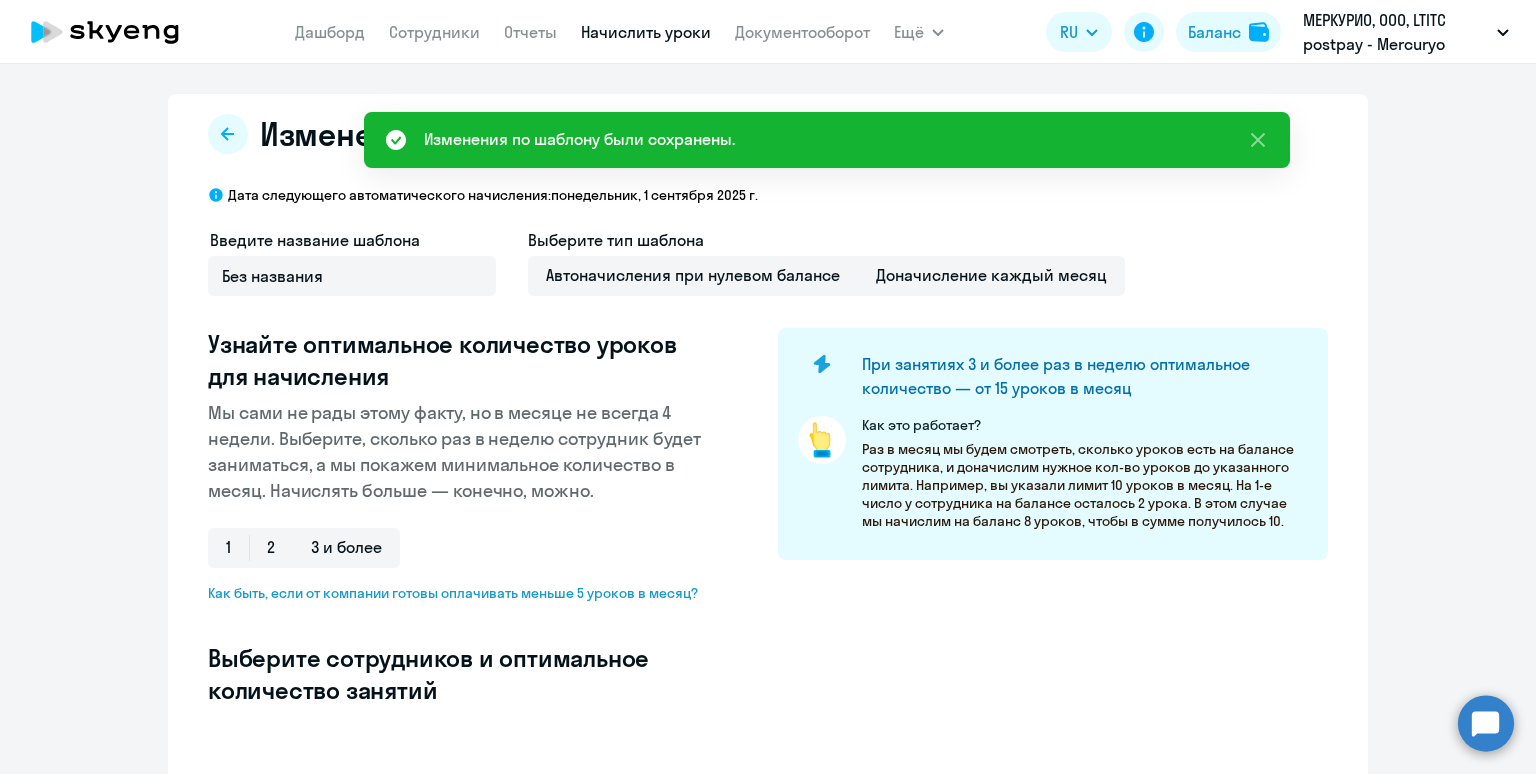 select on "10" 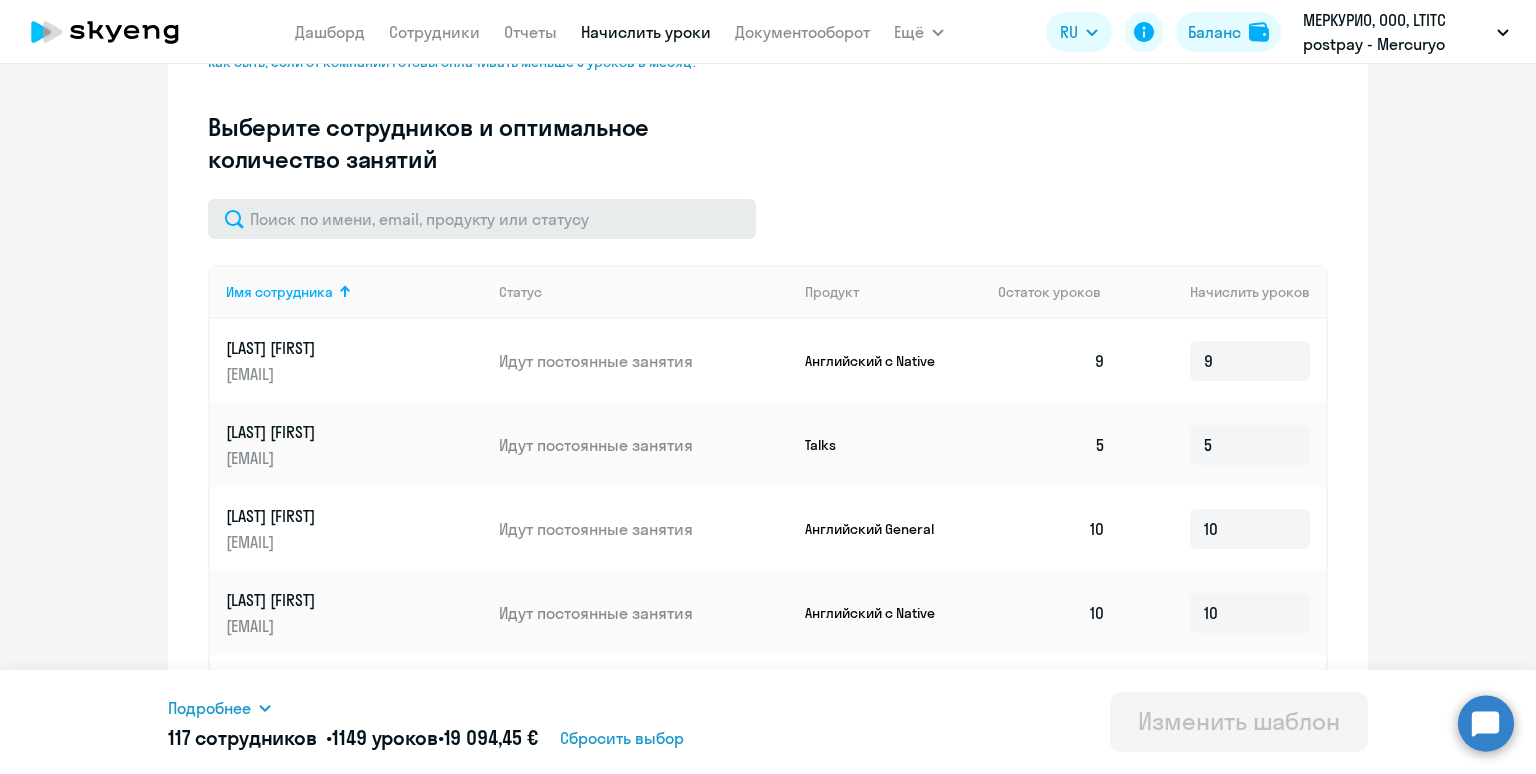scroll, scrollTop: 534, scrollLeft: 0, axis: vertical 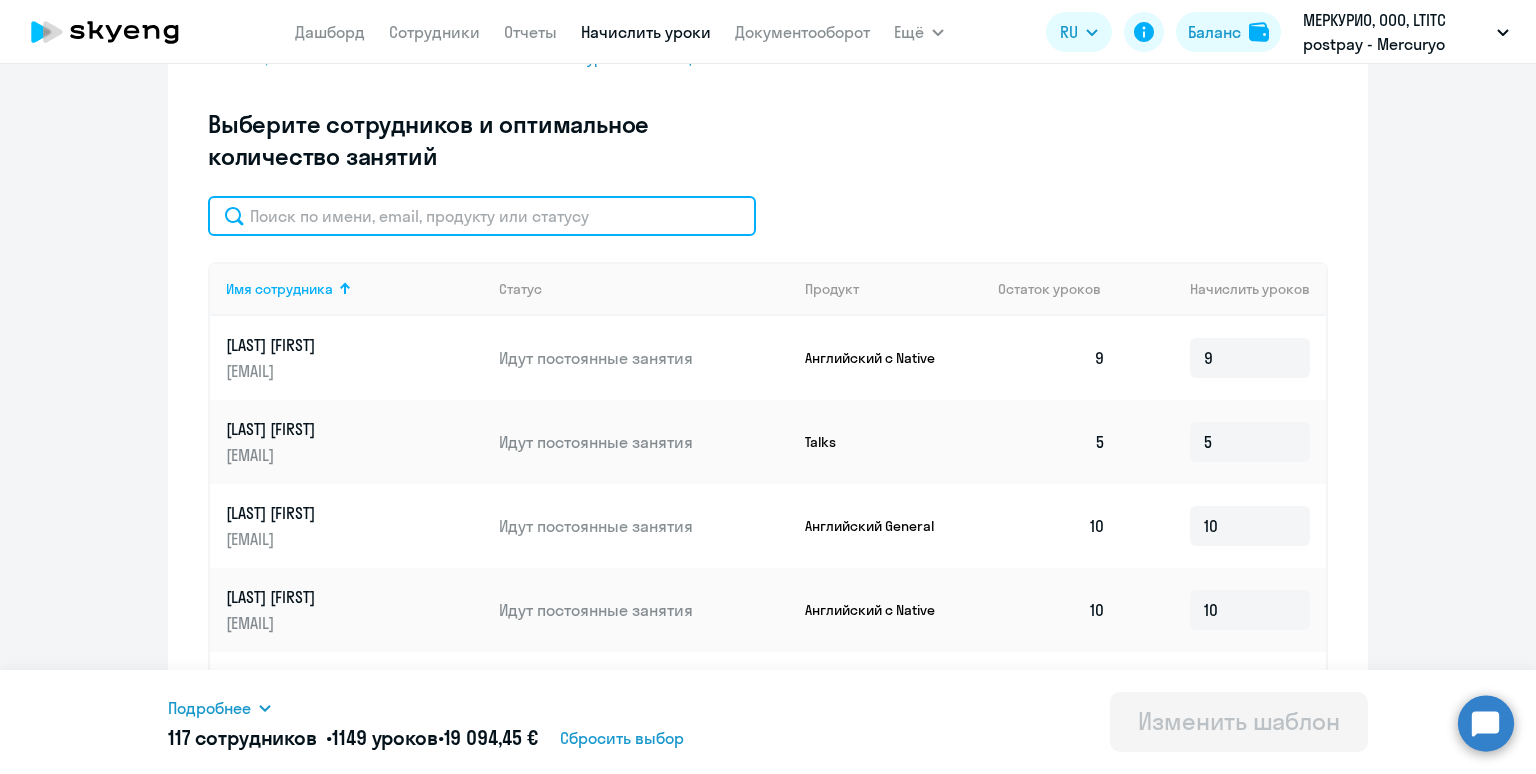 click 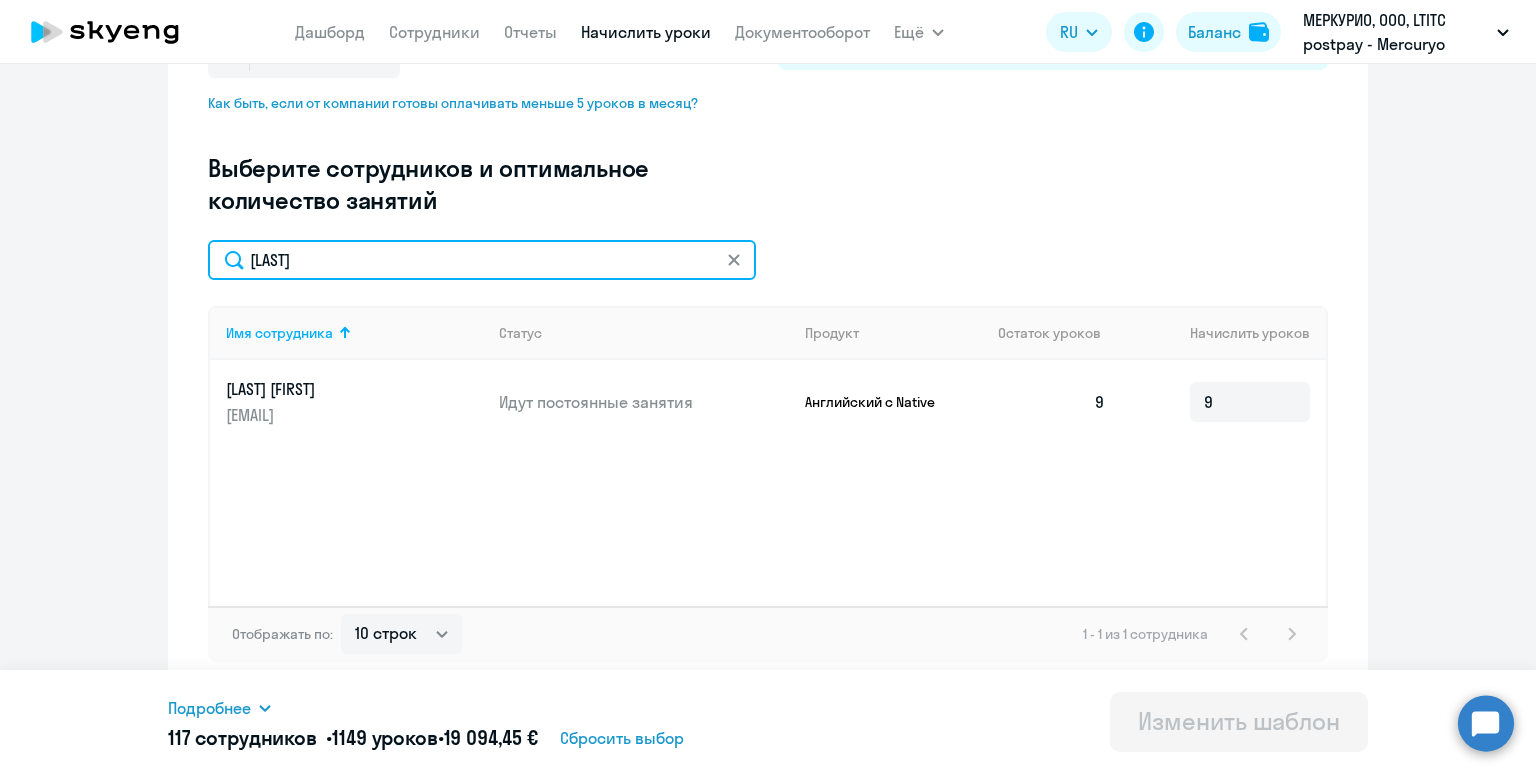 scroll, scrollTop: 489, scrollLeft: 0, axis: vertical 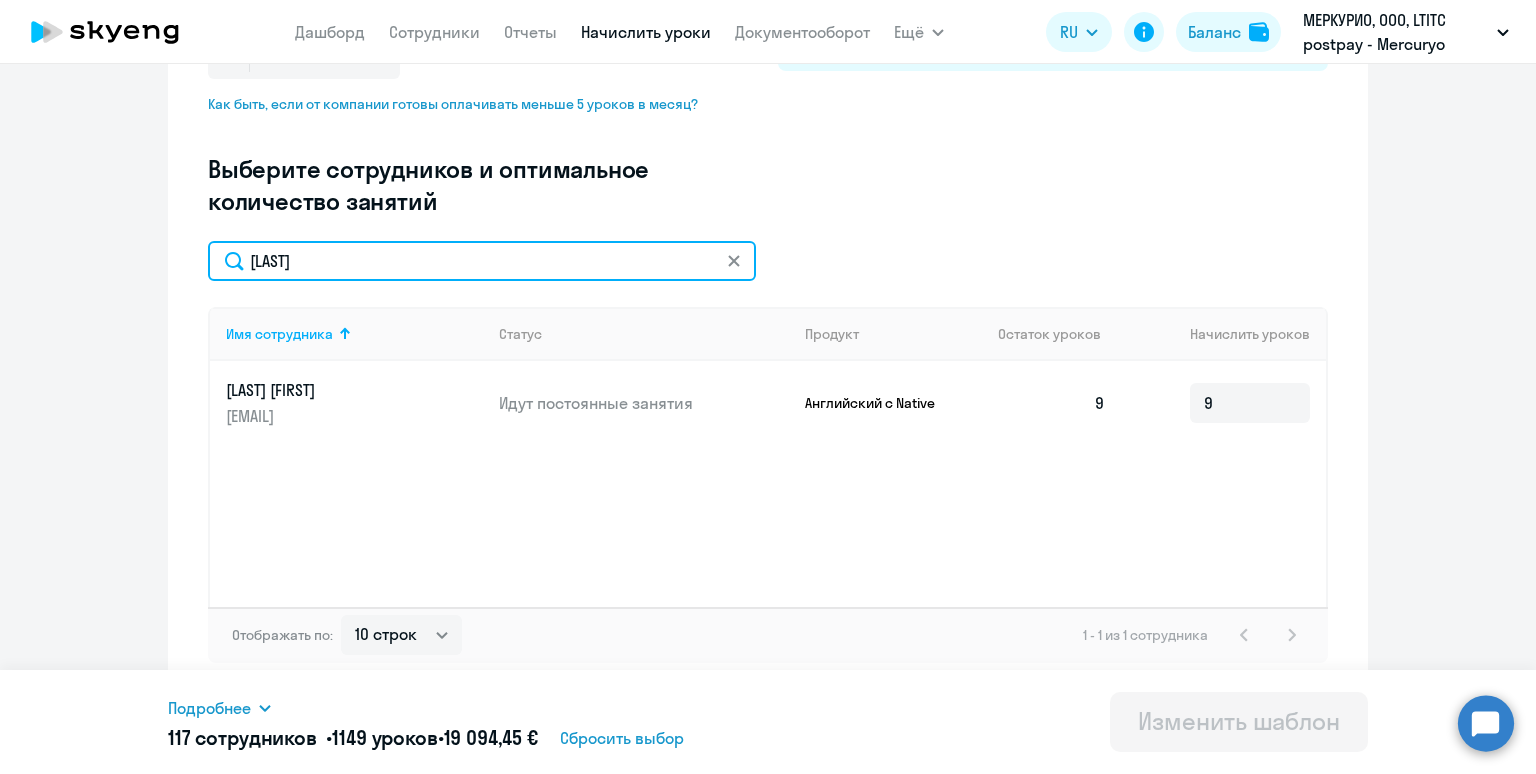 drag, startPoint x: 400, startPoint y: 262, endPoint x: 170, endPoint y: 237, distance: 231.3547 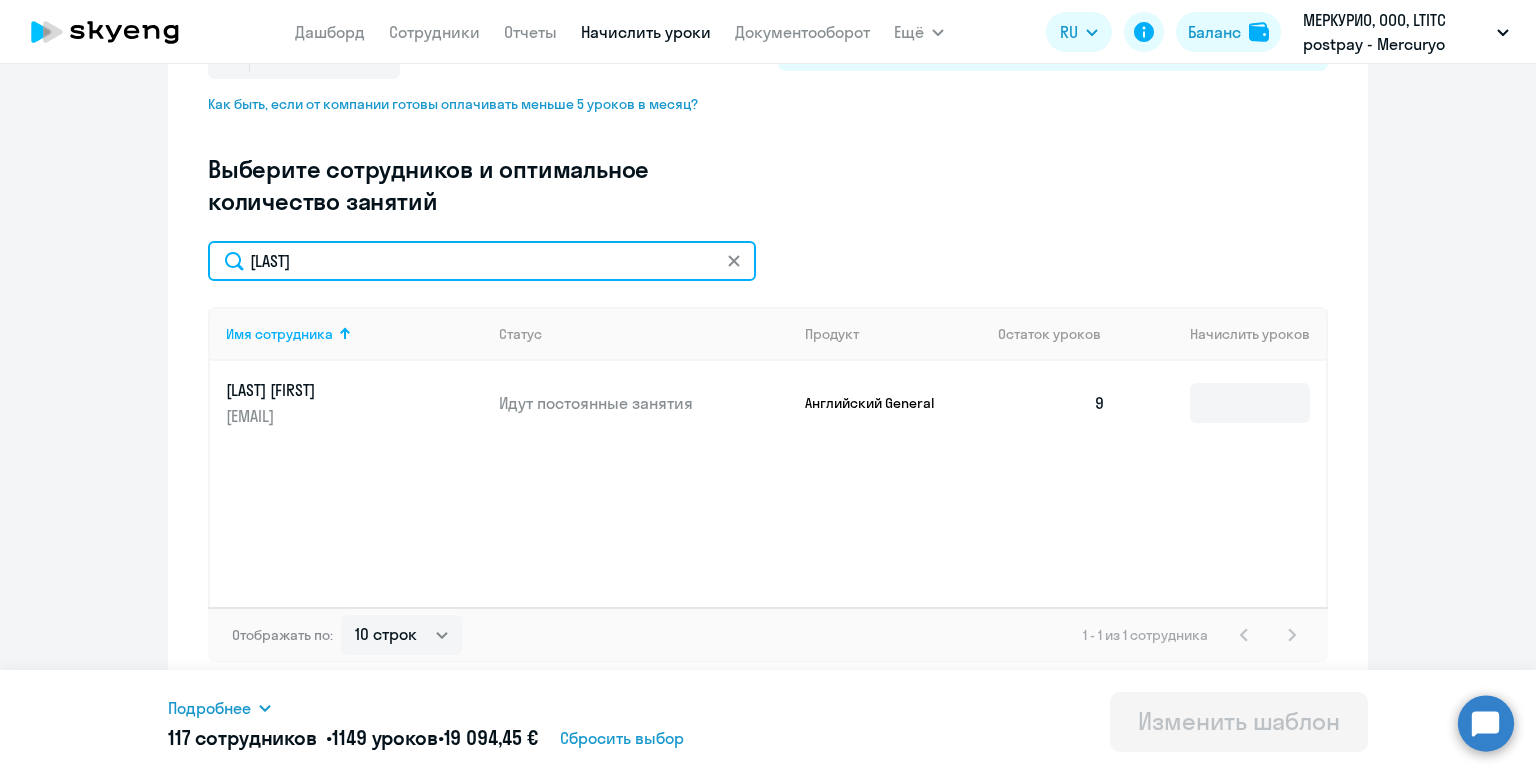 type on "Gaiazov" 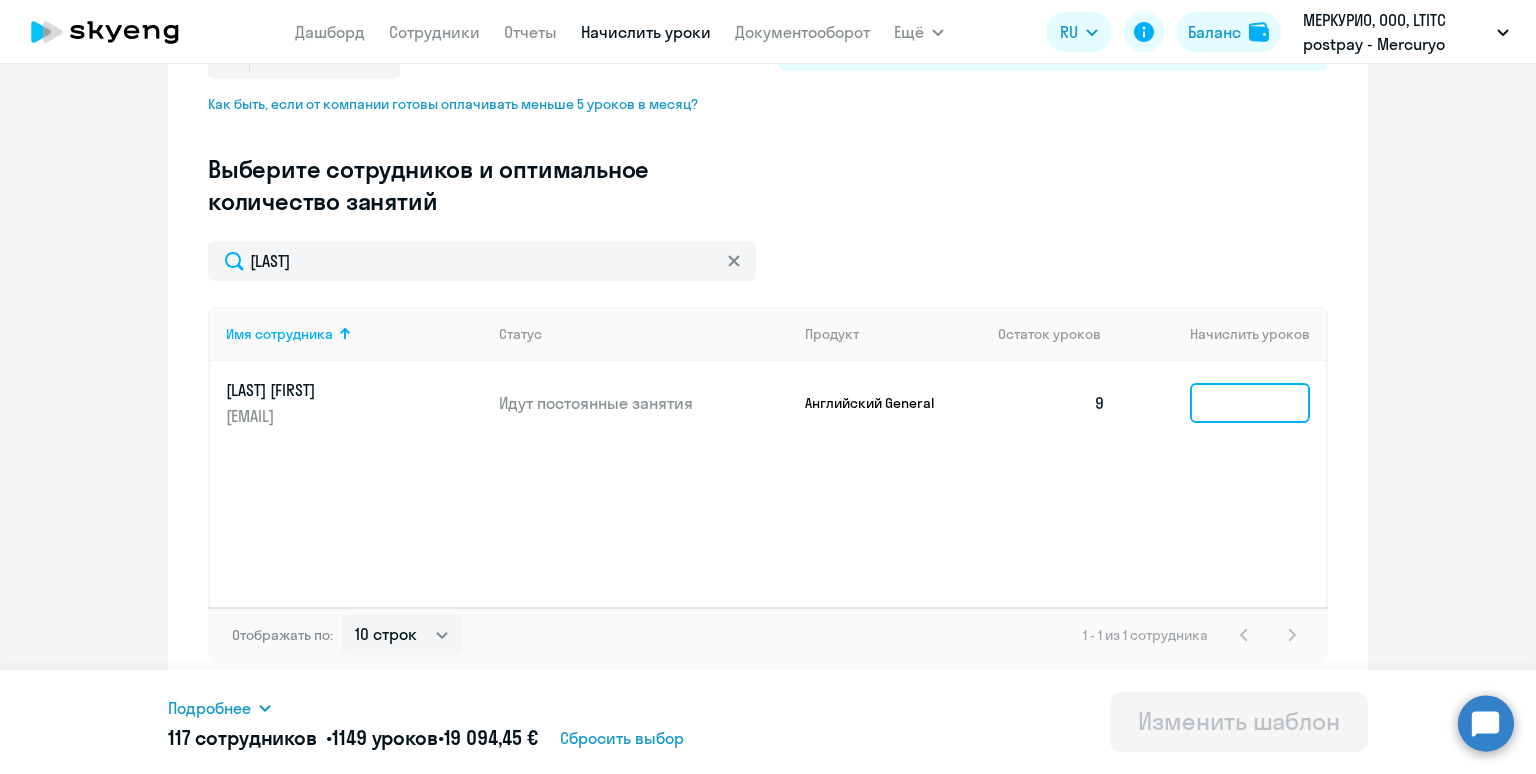 click 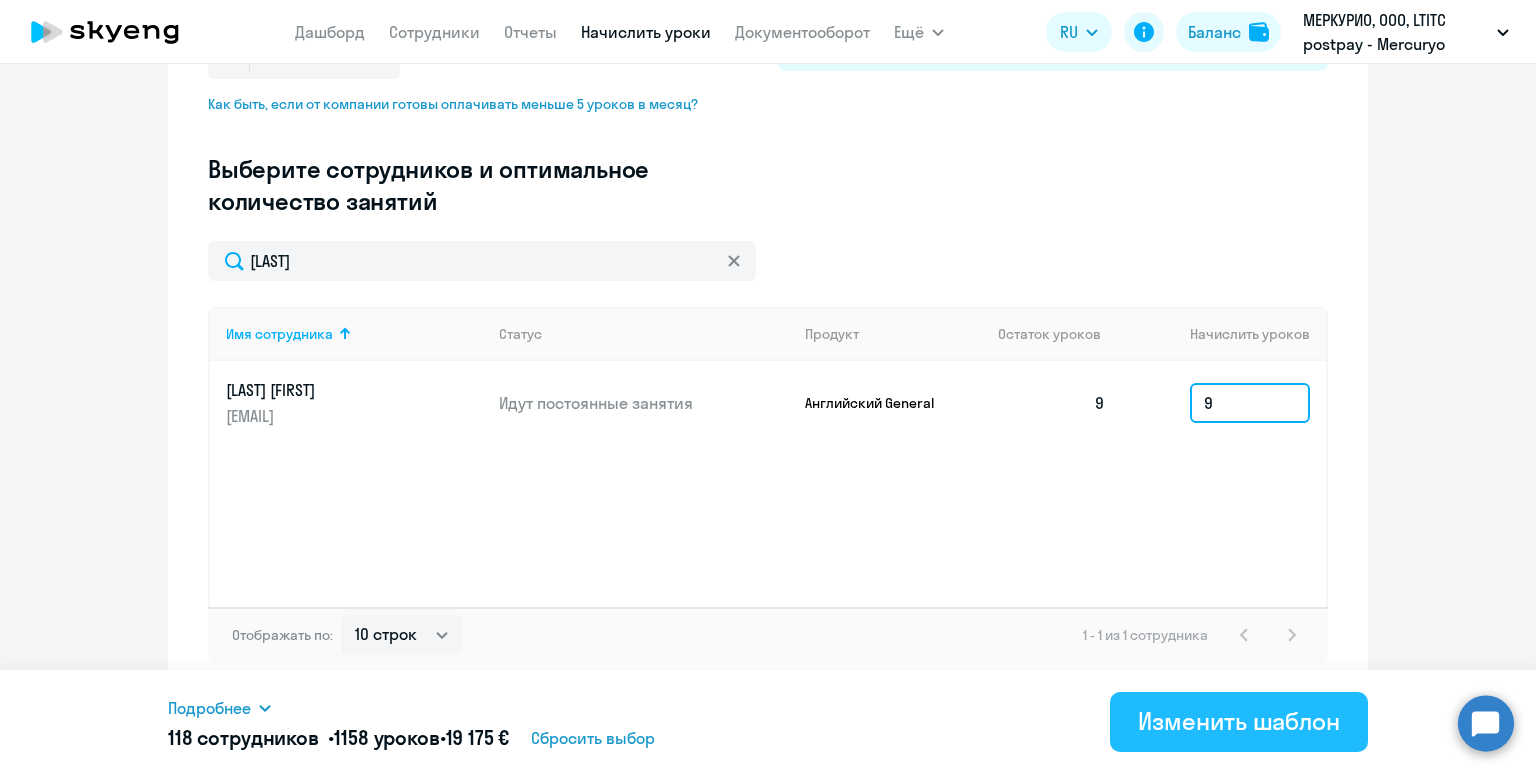 type on "9" 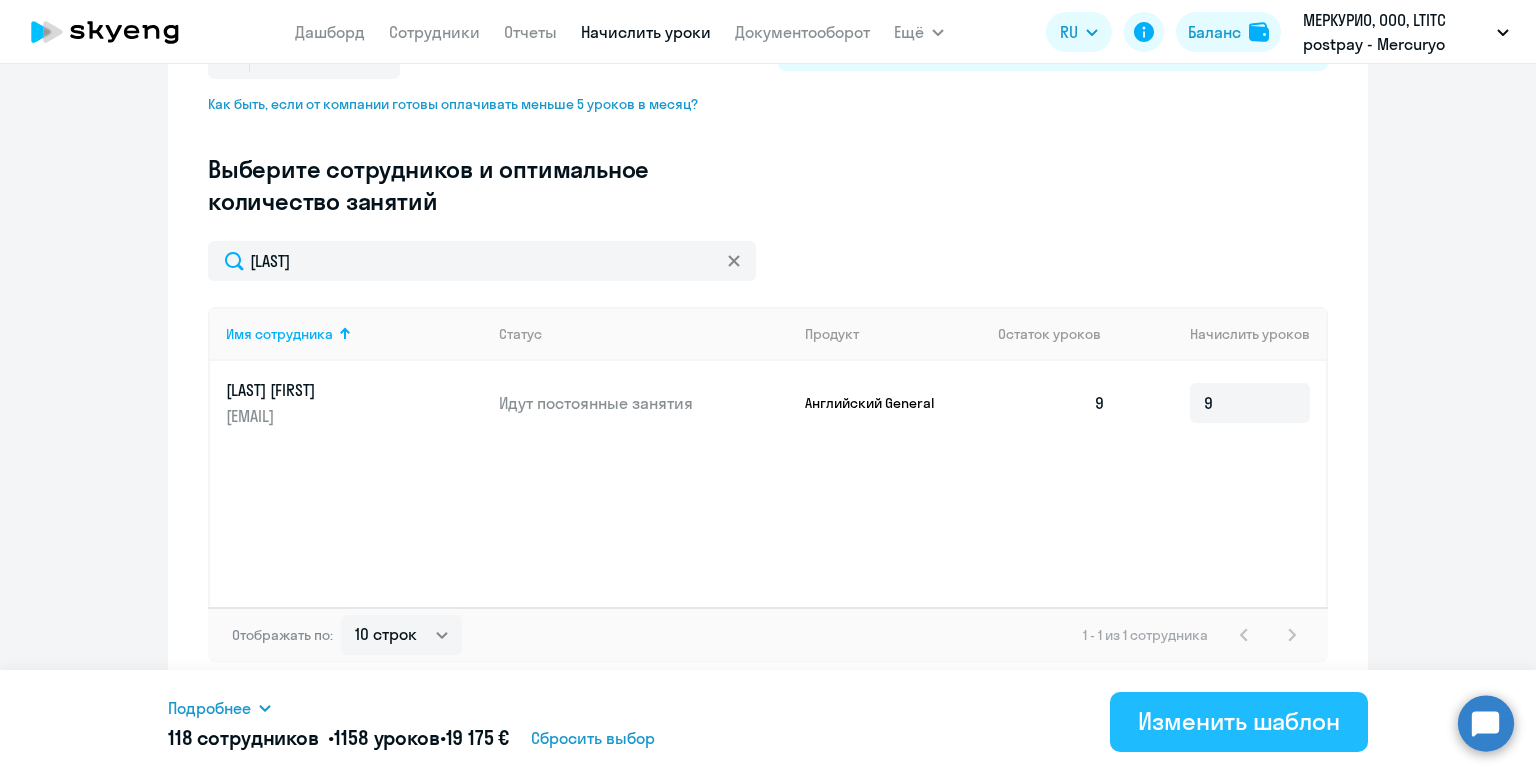 click on "Изменить шаблон" at bounding box center [1239, 721] 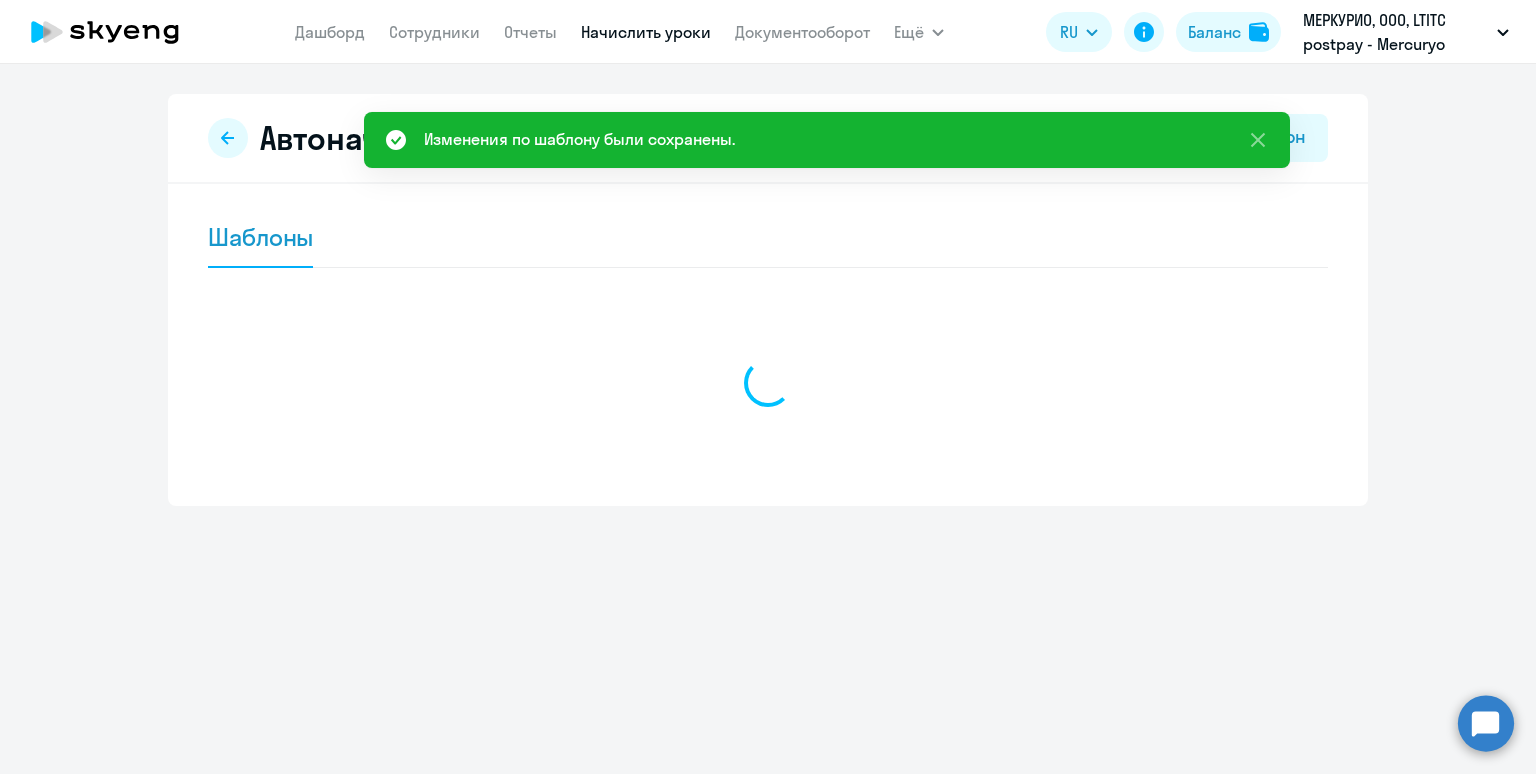 scroll, scrollTop: 0, scrollLeft: 0, axis: both 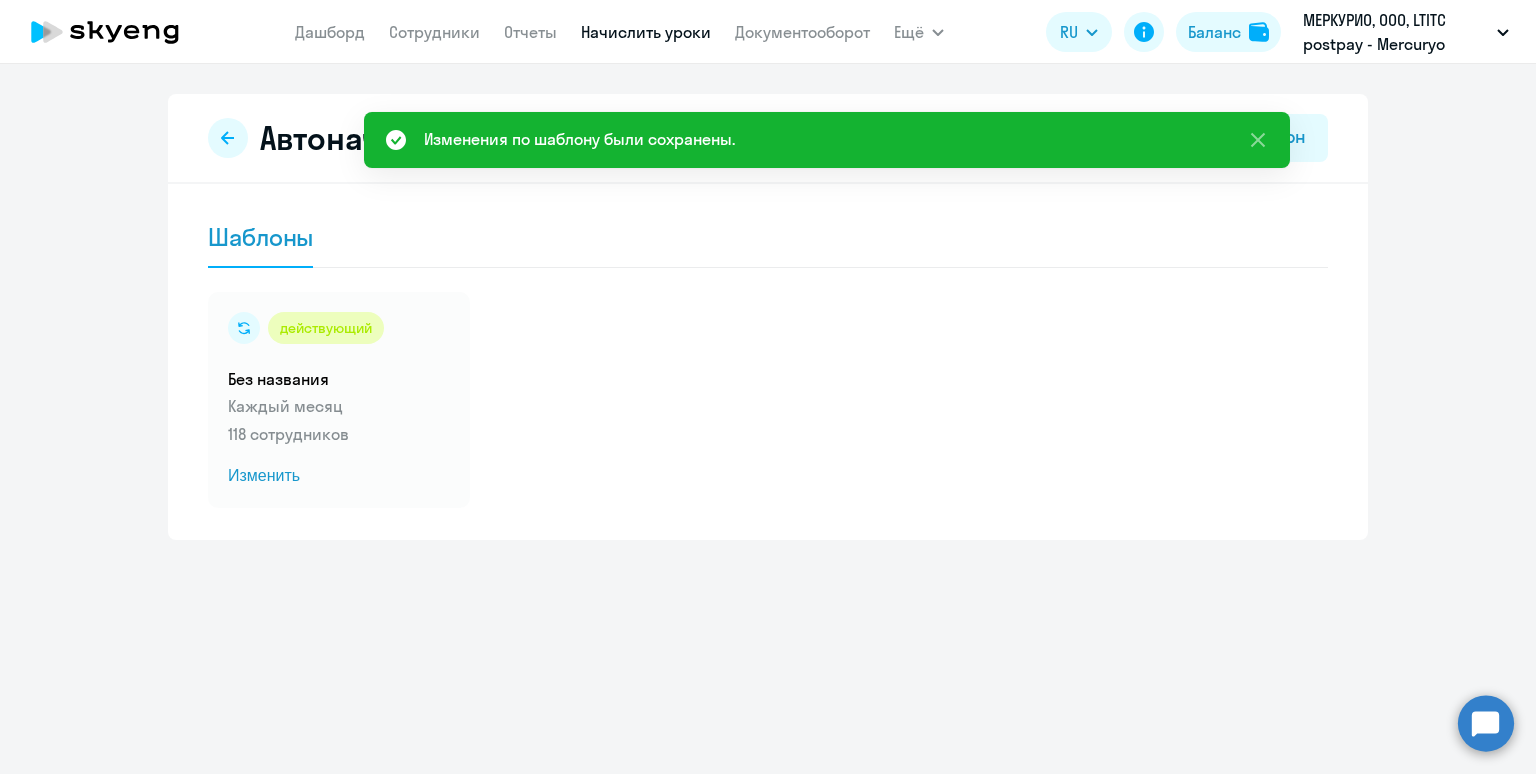 drag, startPoint x: 415, startPoint y: 376, endPoint x: 546, endPoint y: 18, distance: 381.21515 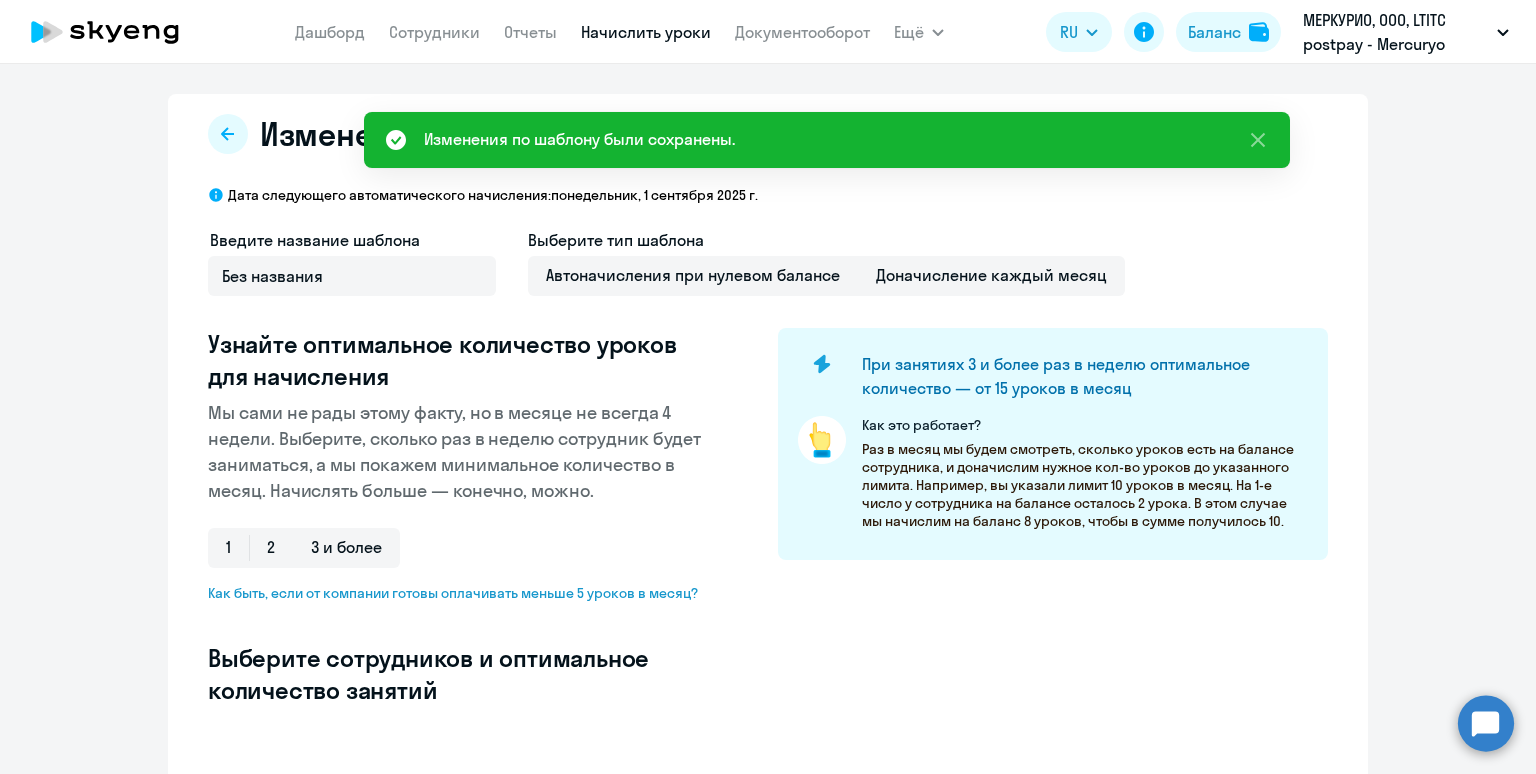 select on "10" 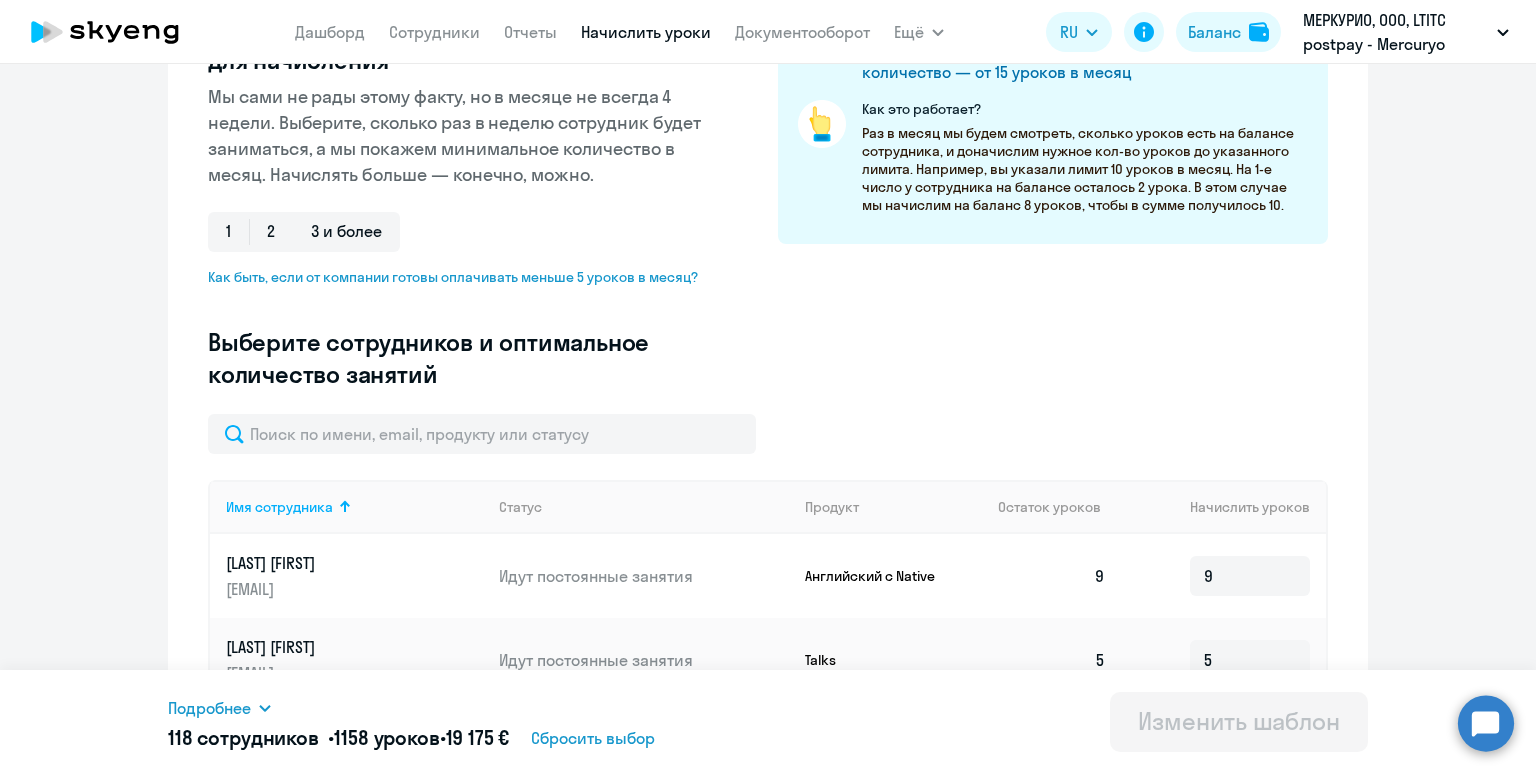 scroll, scrollTop: 316, scrollLeft: 0, axis: vertical 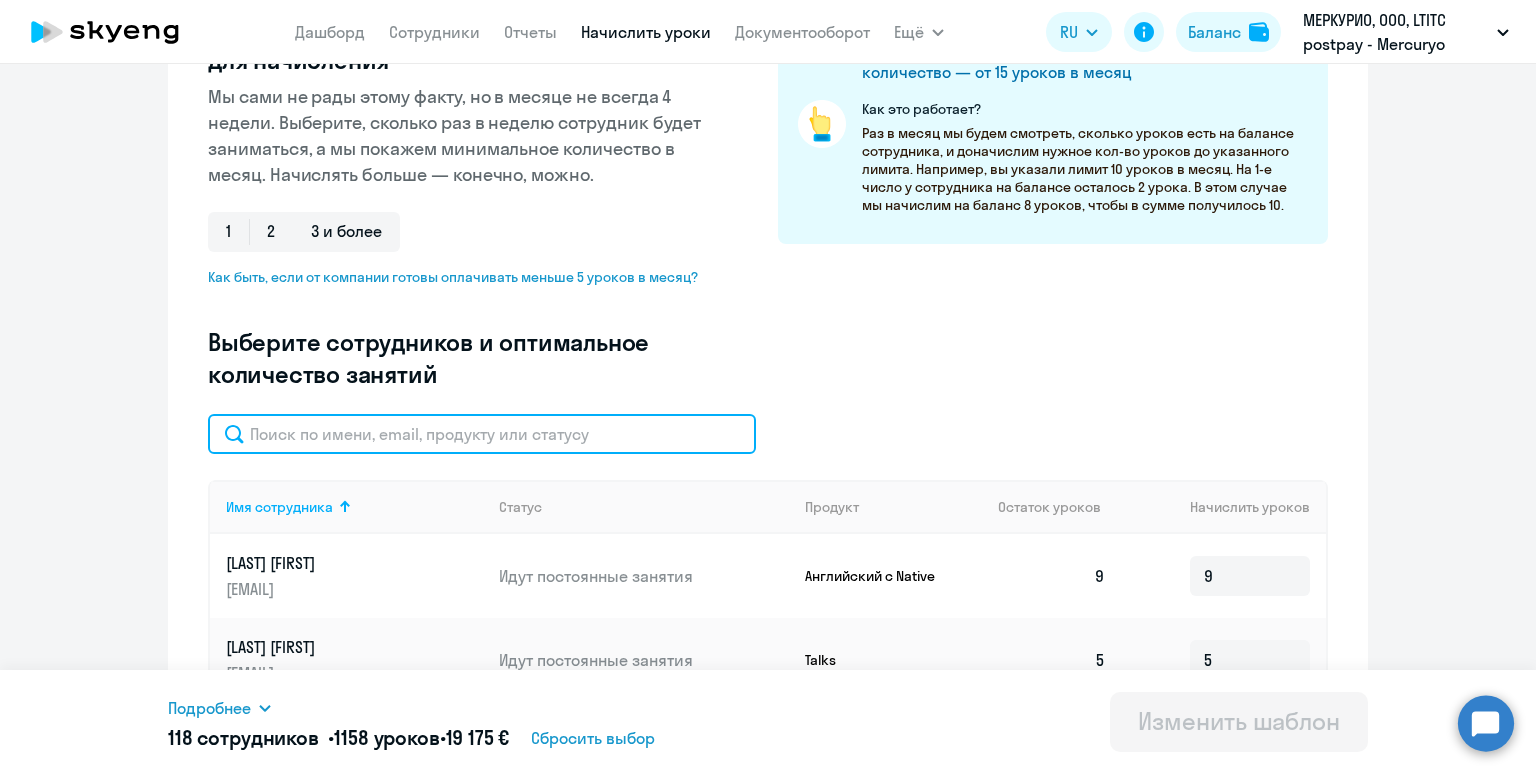 click 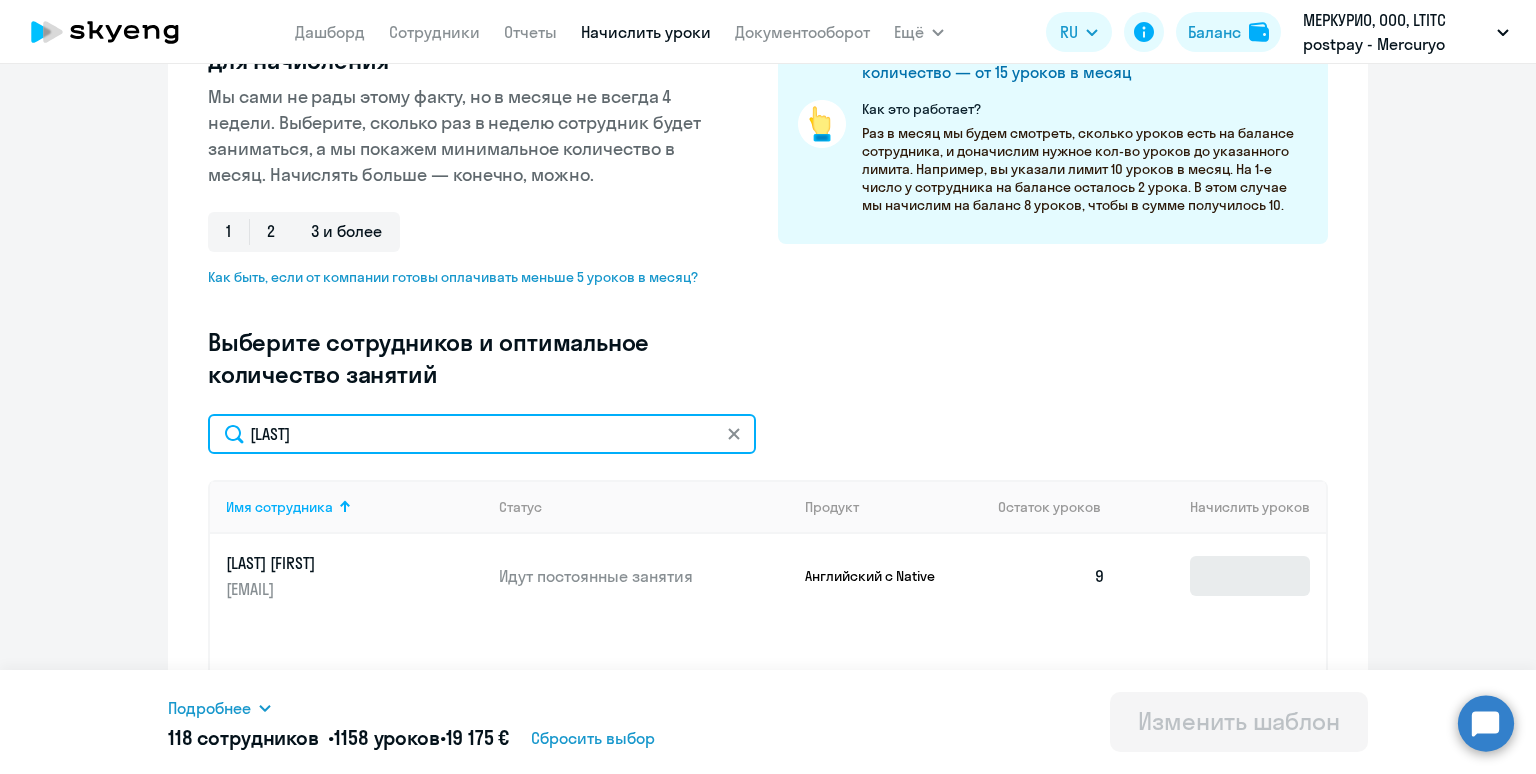 type on "Skriabina" 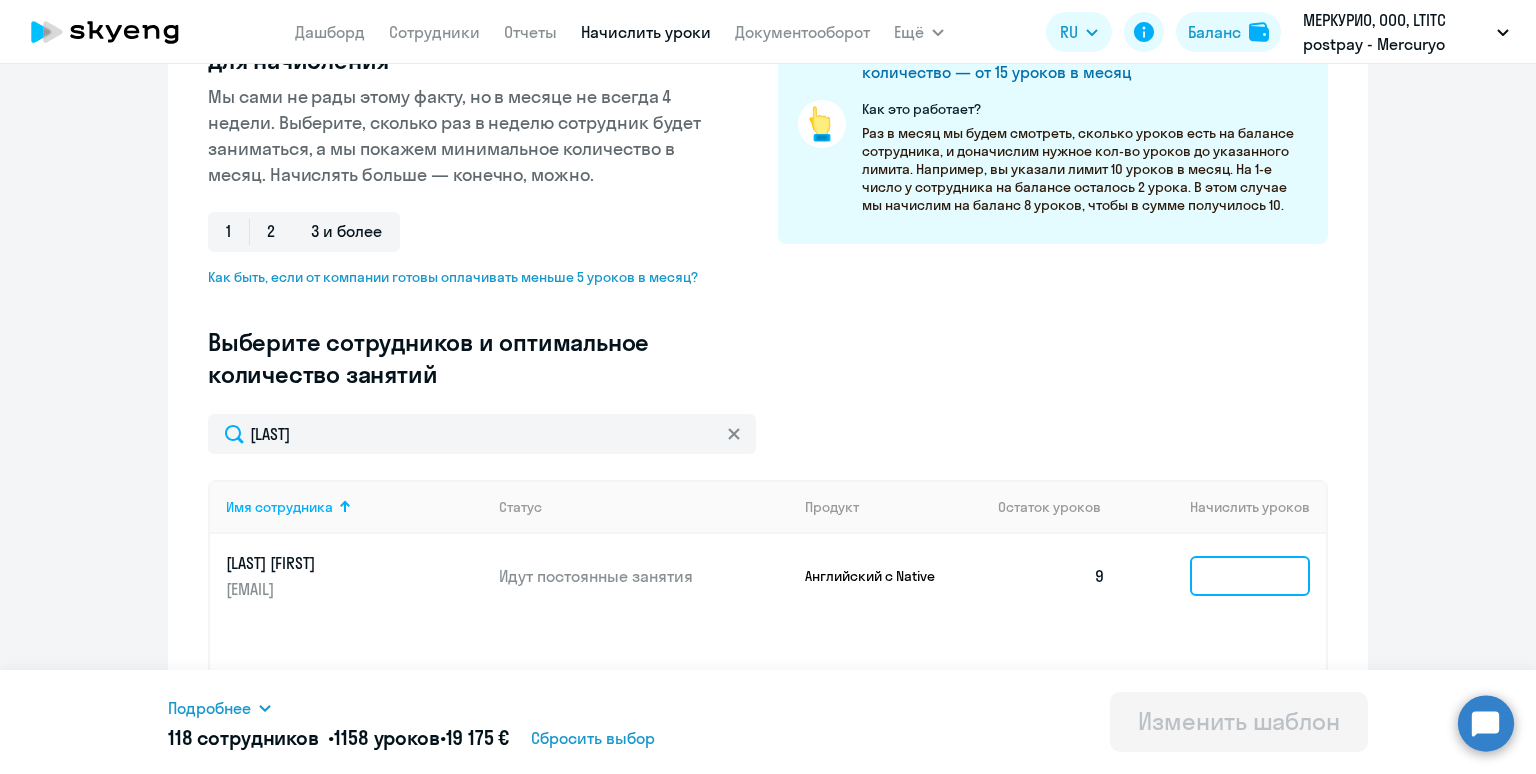 click 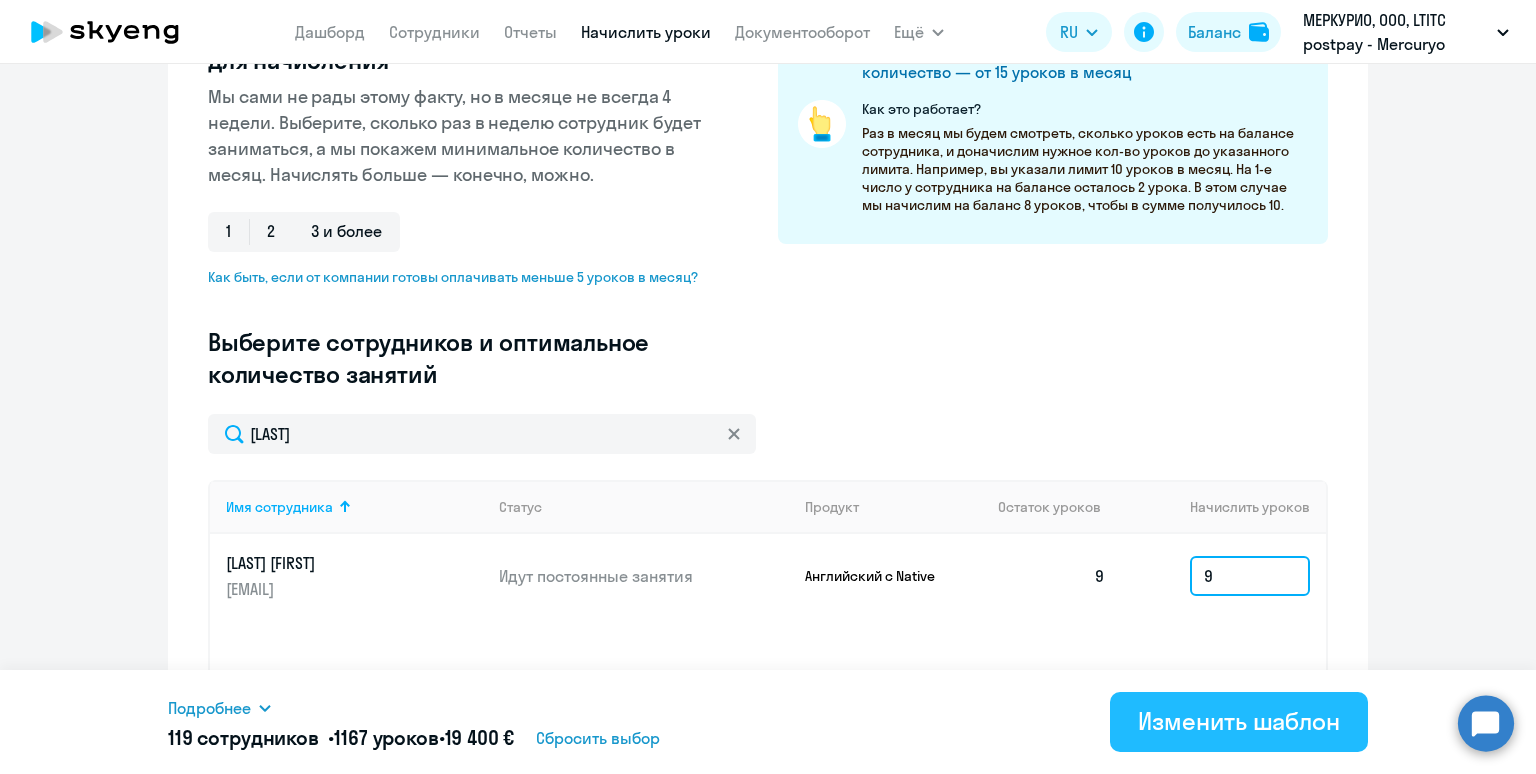 type on "9" 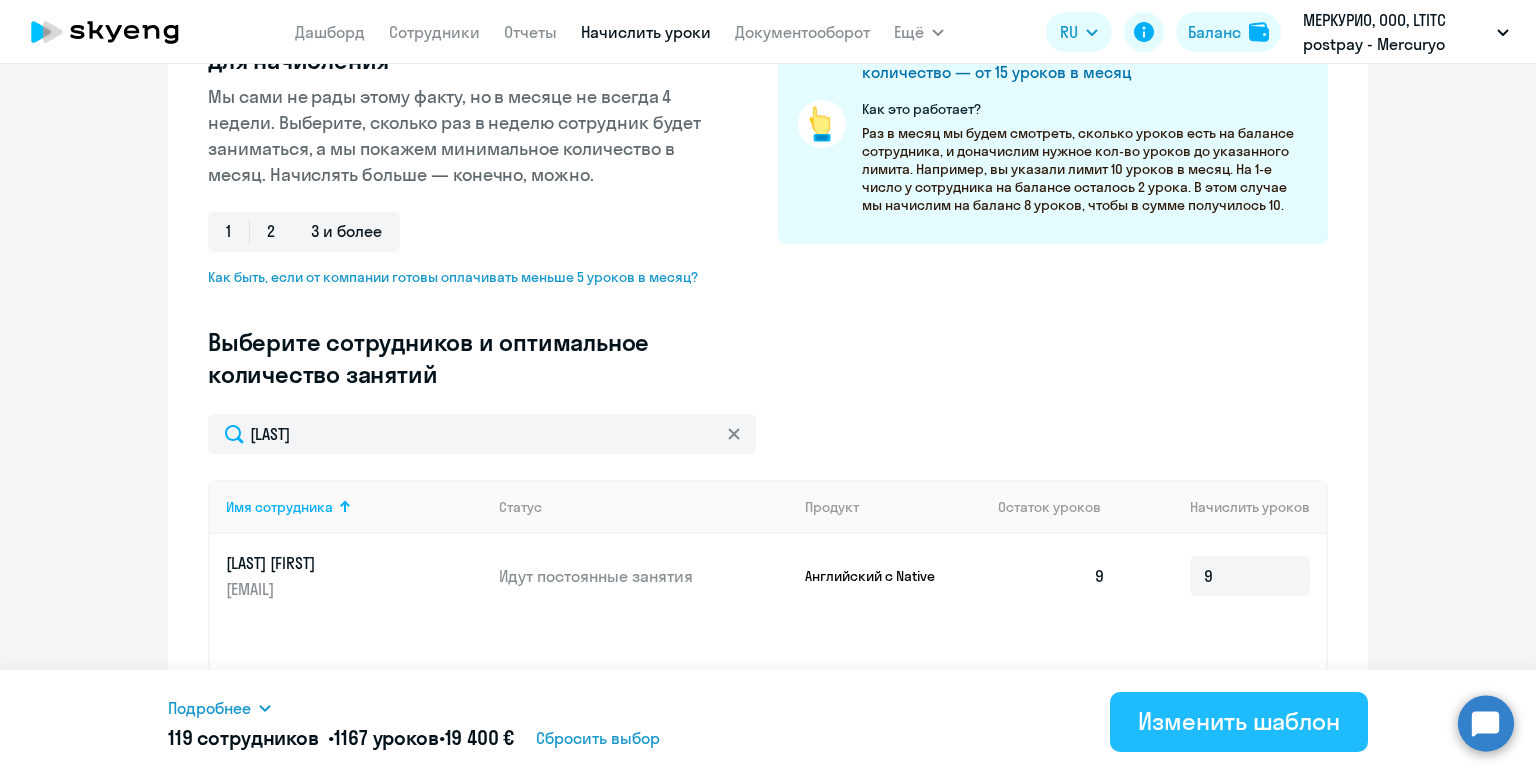 click on "Изменить шаблон" at bounding box center [1239, 721] 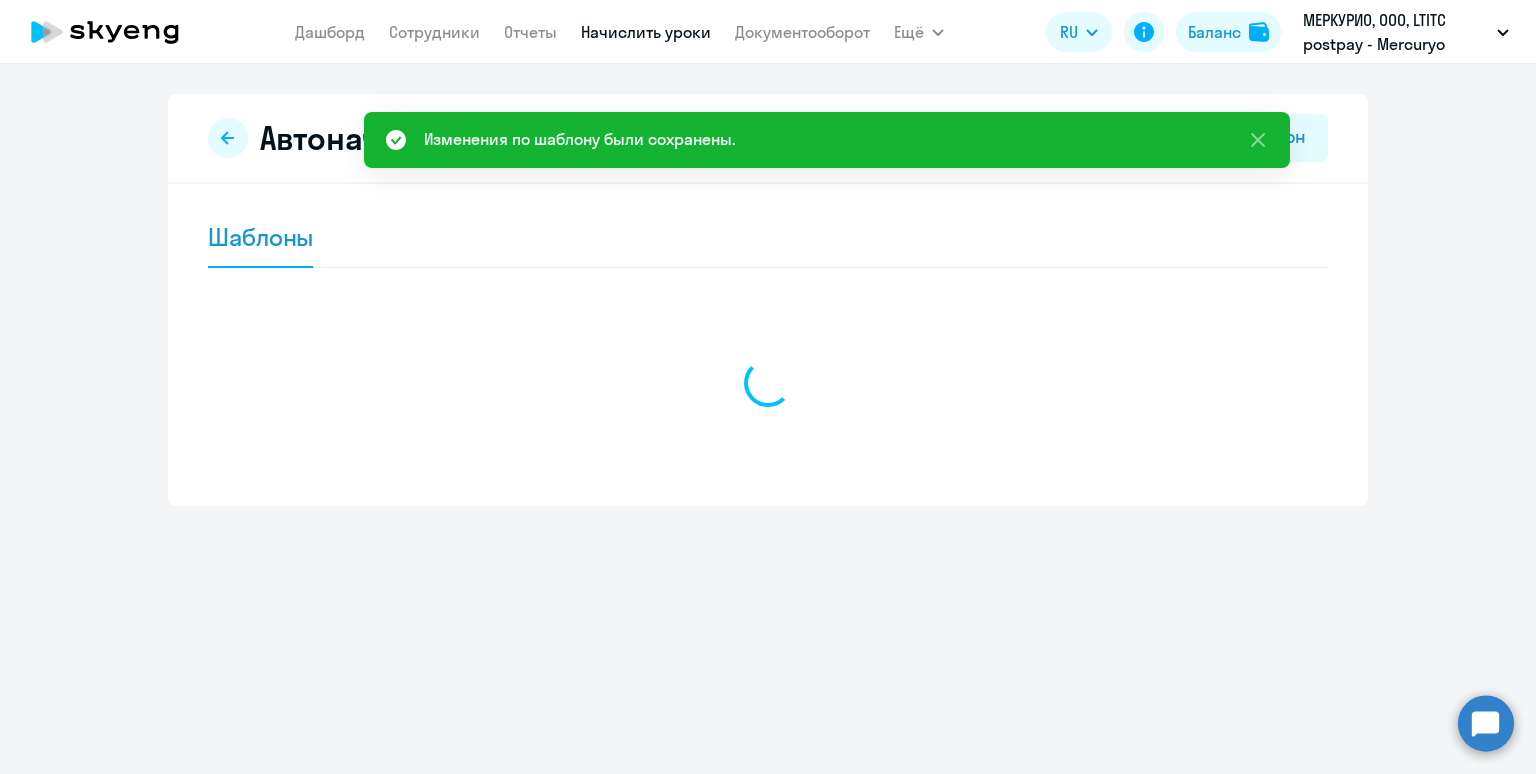 scroll, scrollTop: 0, scrollLeft: 0, axis: both 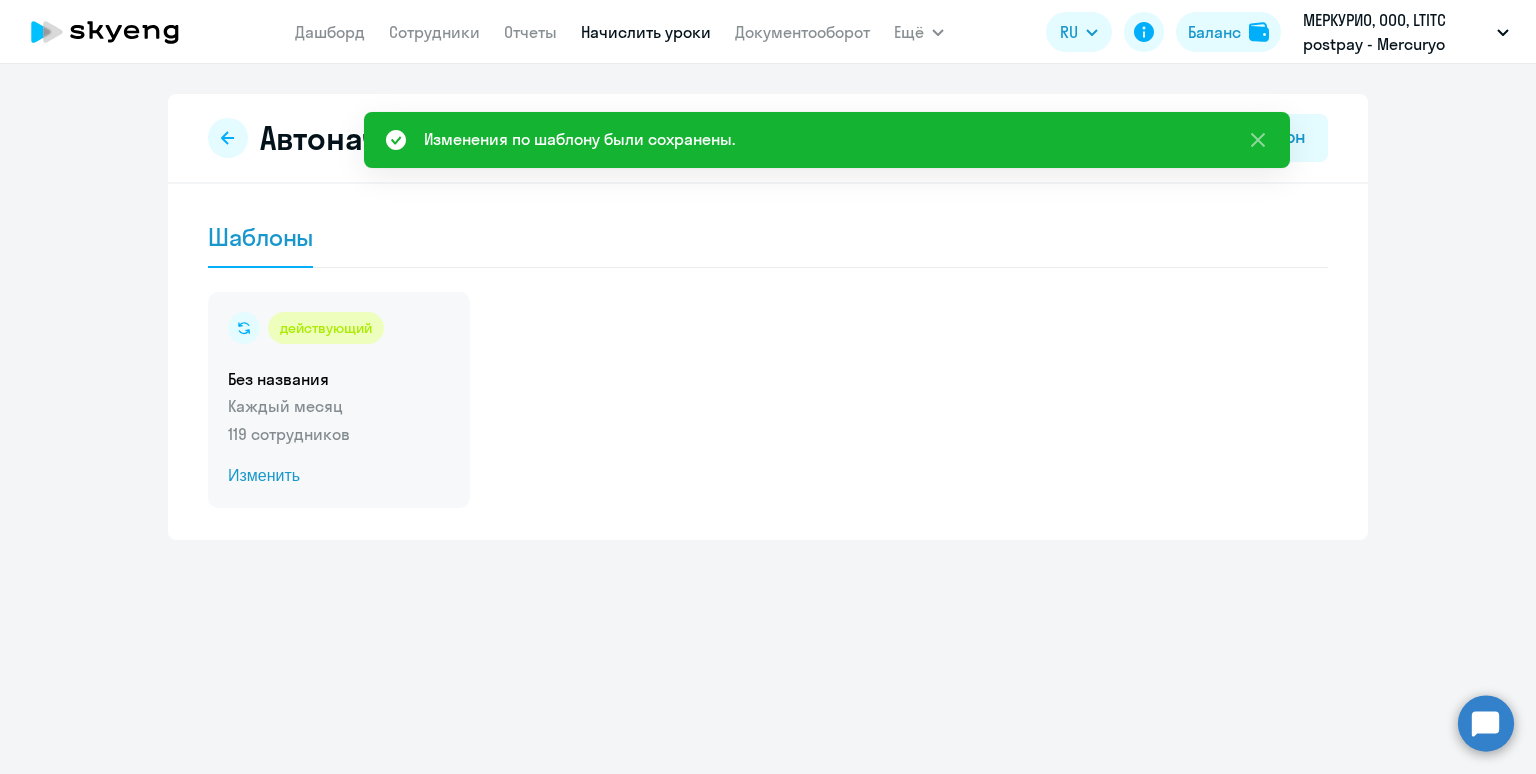 click on "Каждый месяц" 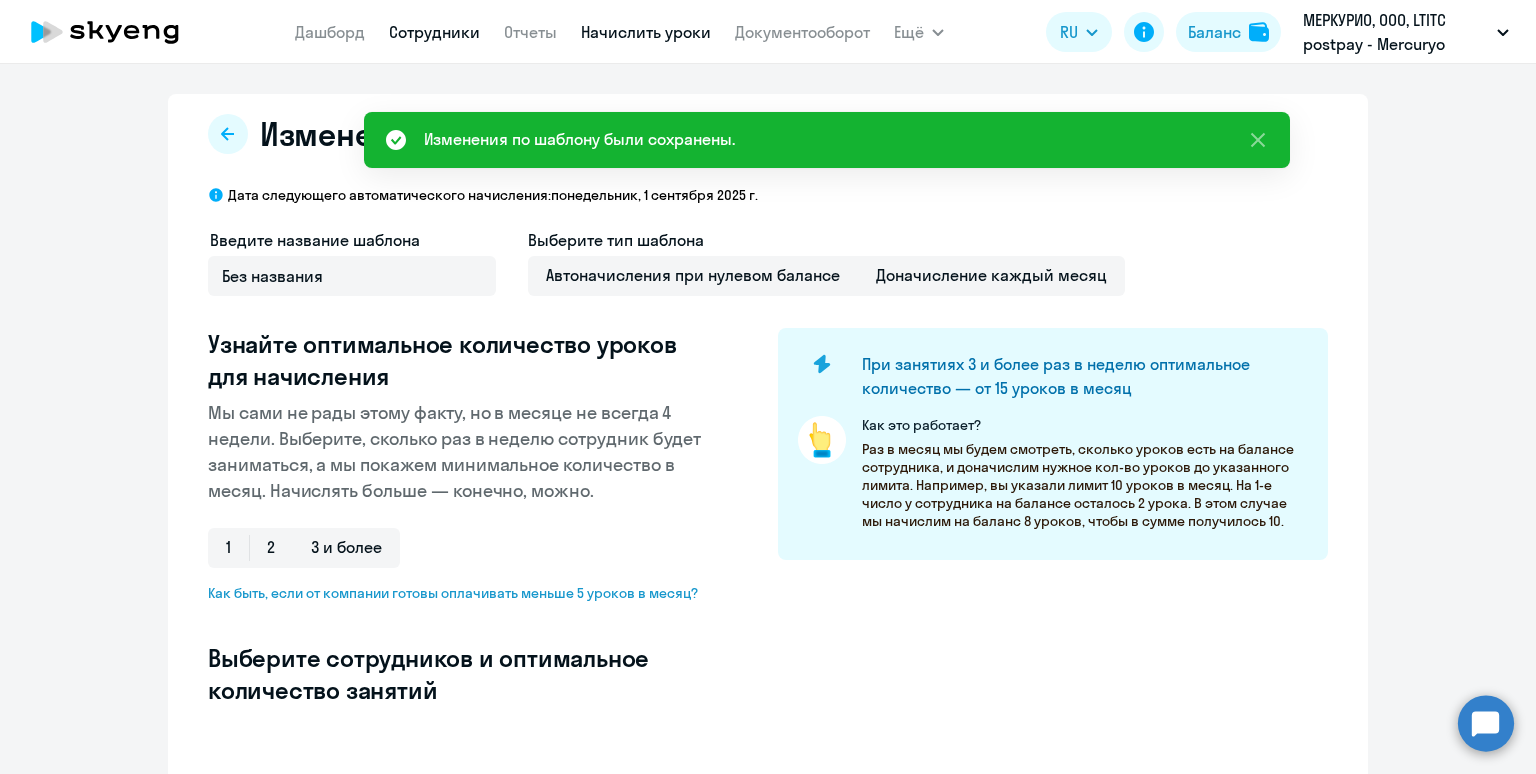 select on "10" 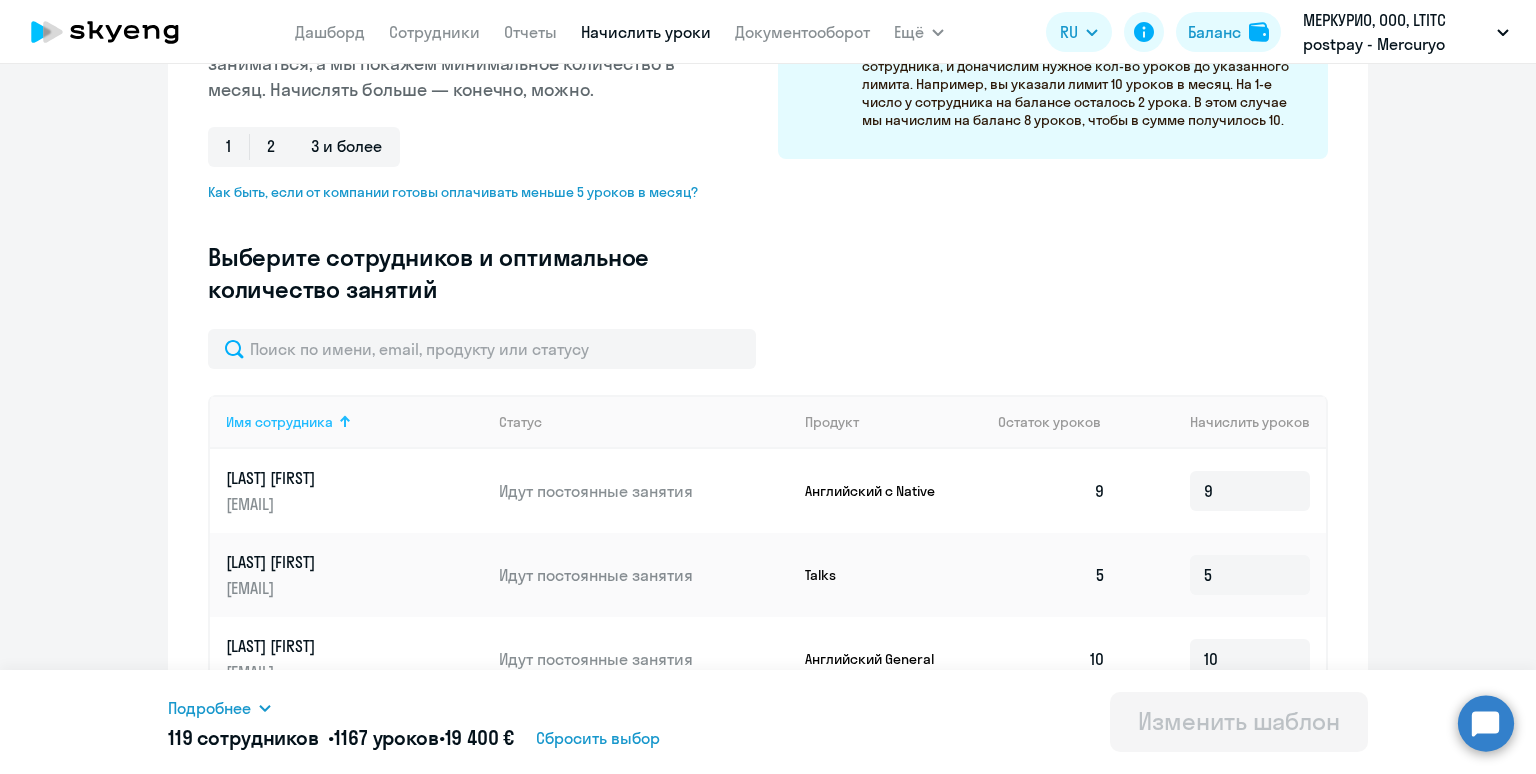 scroll, scrollTop: 409, scrollLeft: 0, axis: vertical 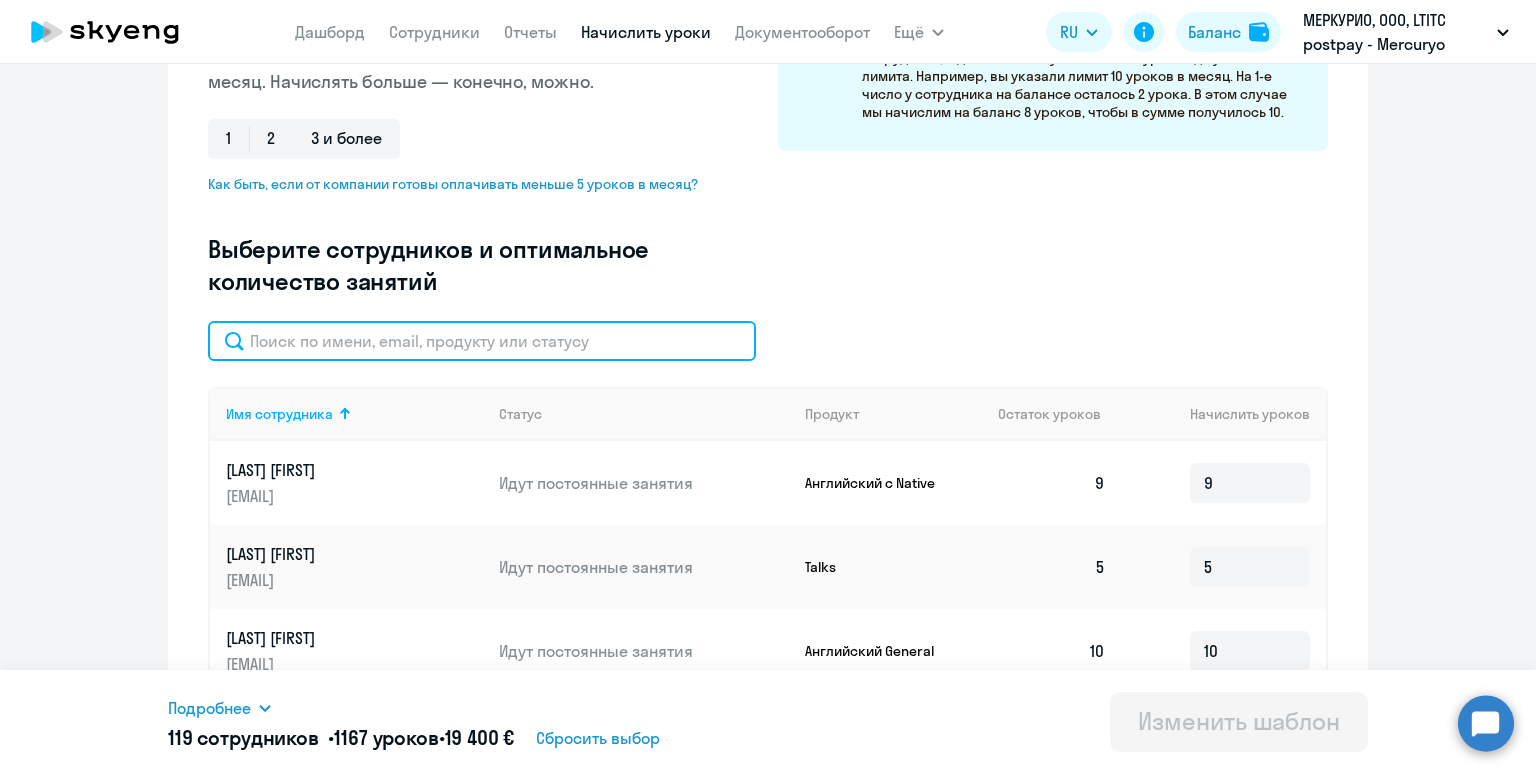 click 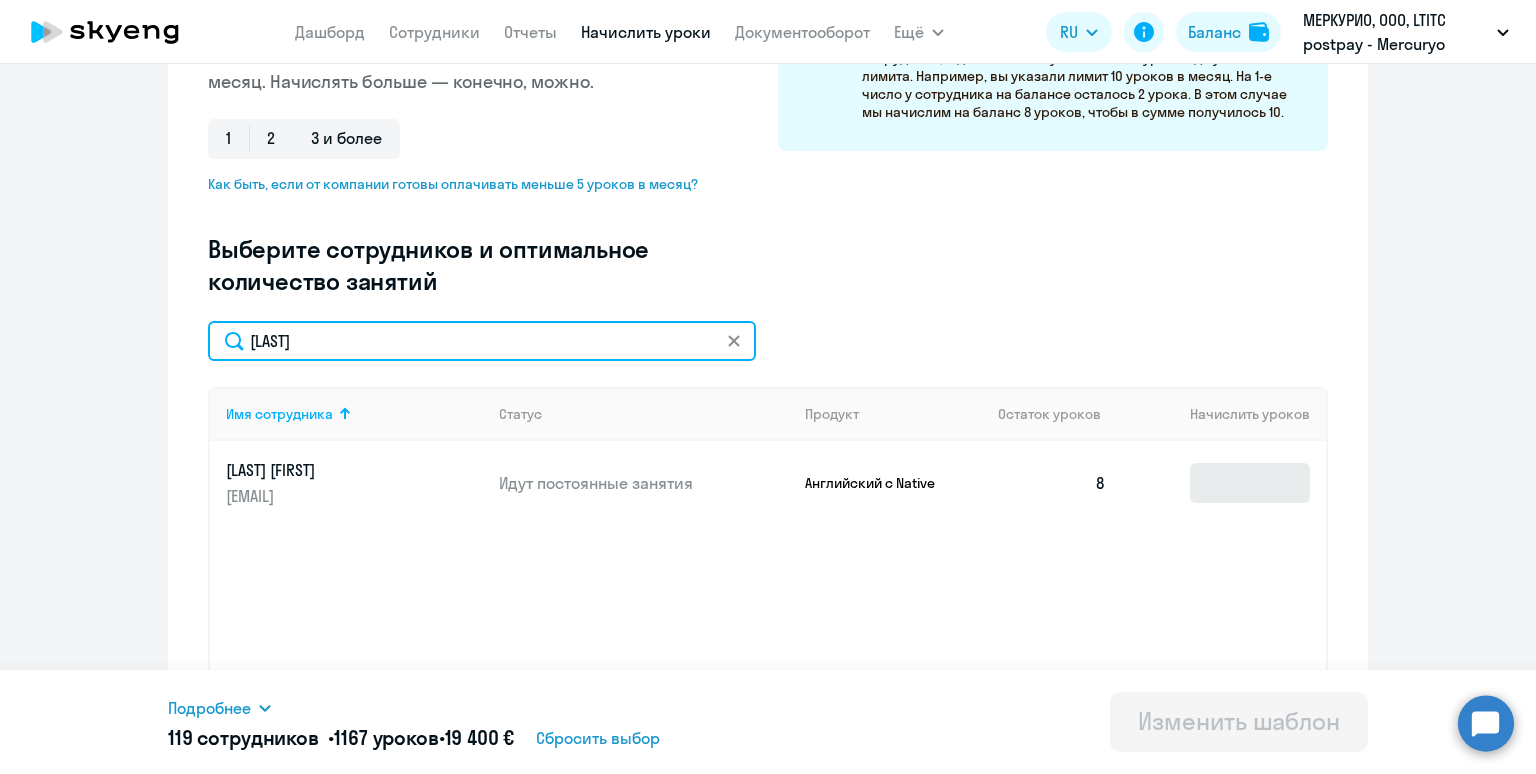 type on "Badrutdinova" 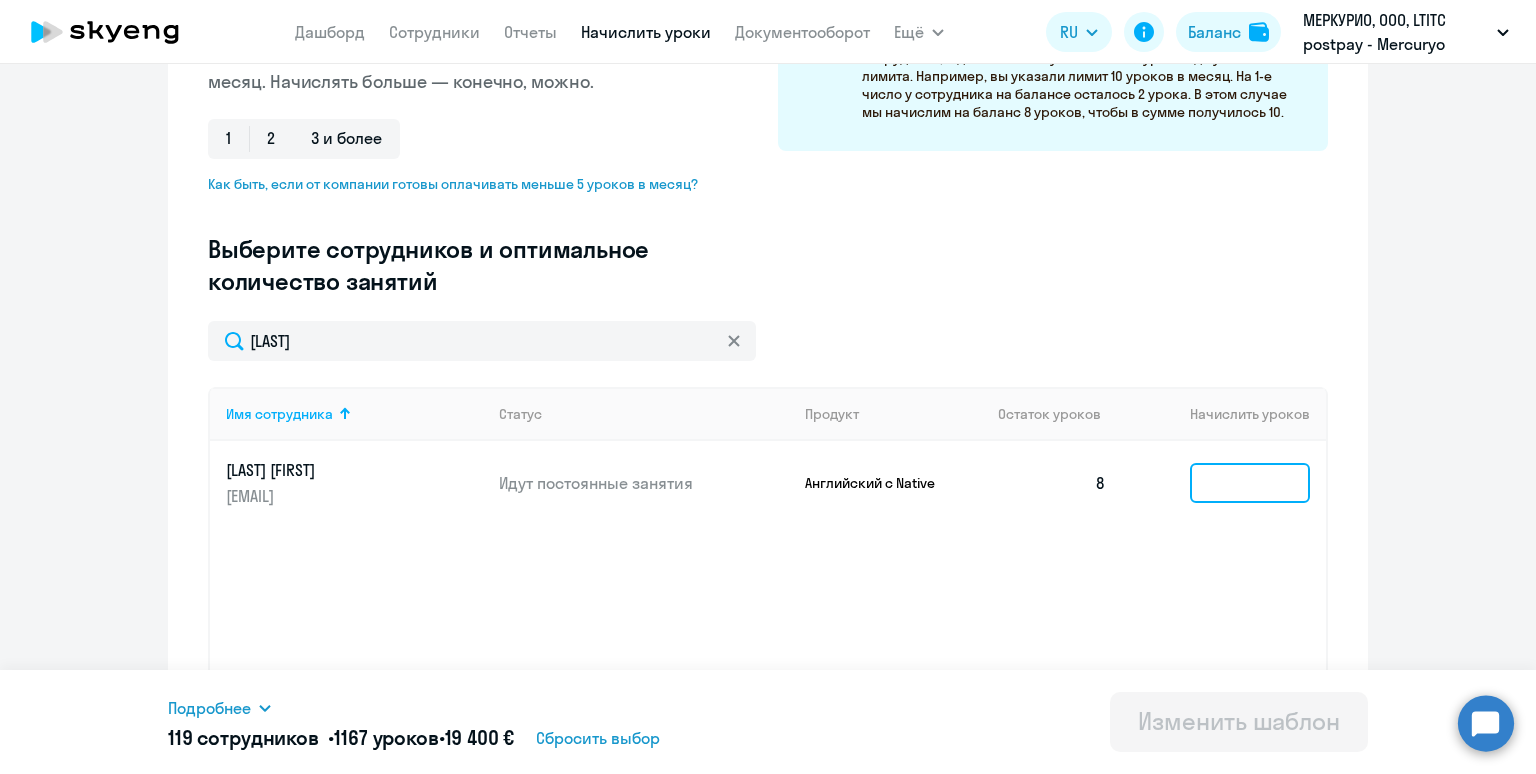 click 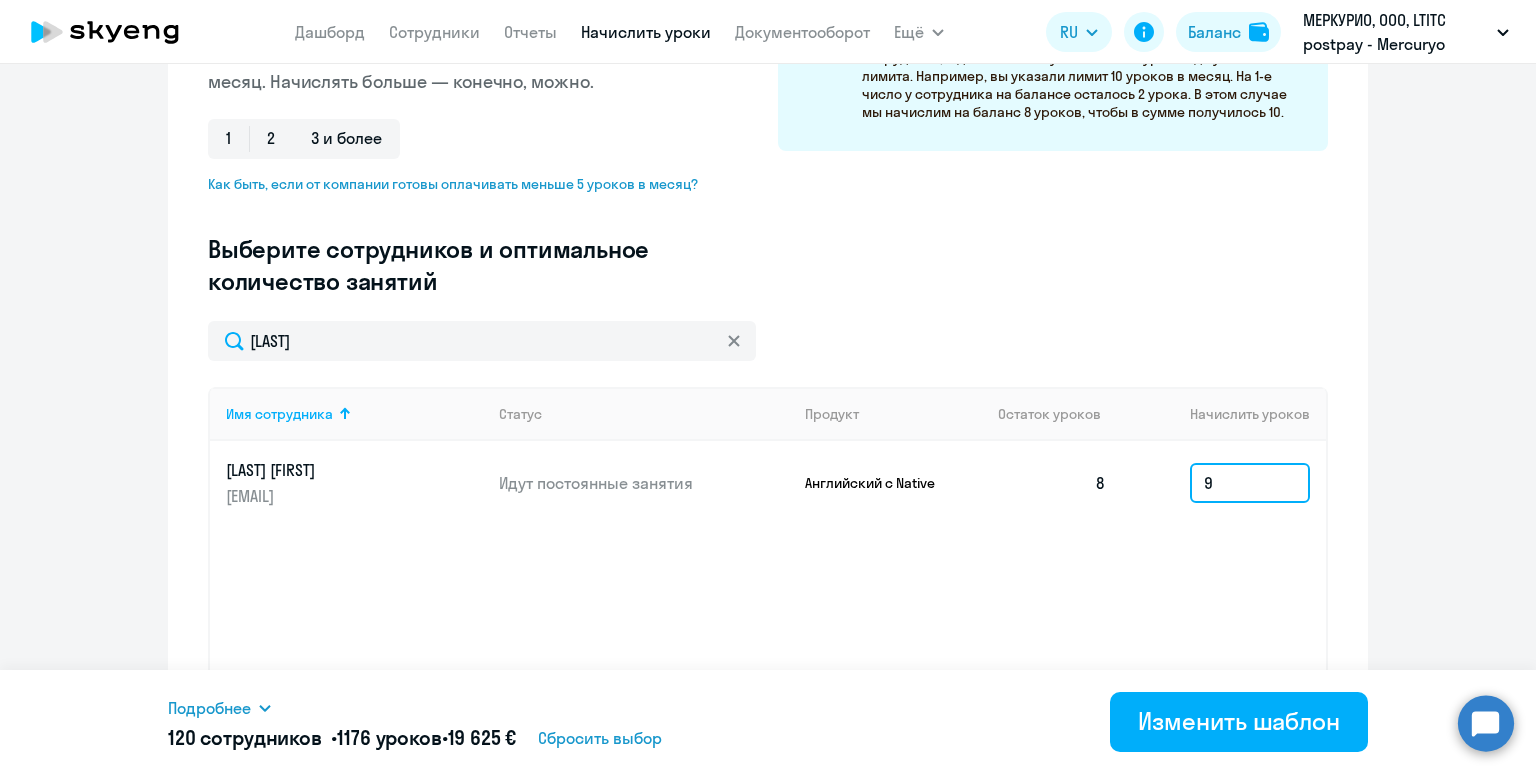type on "9" 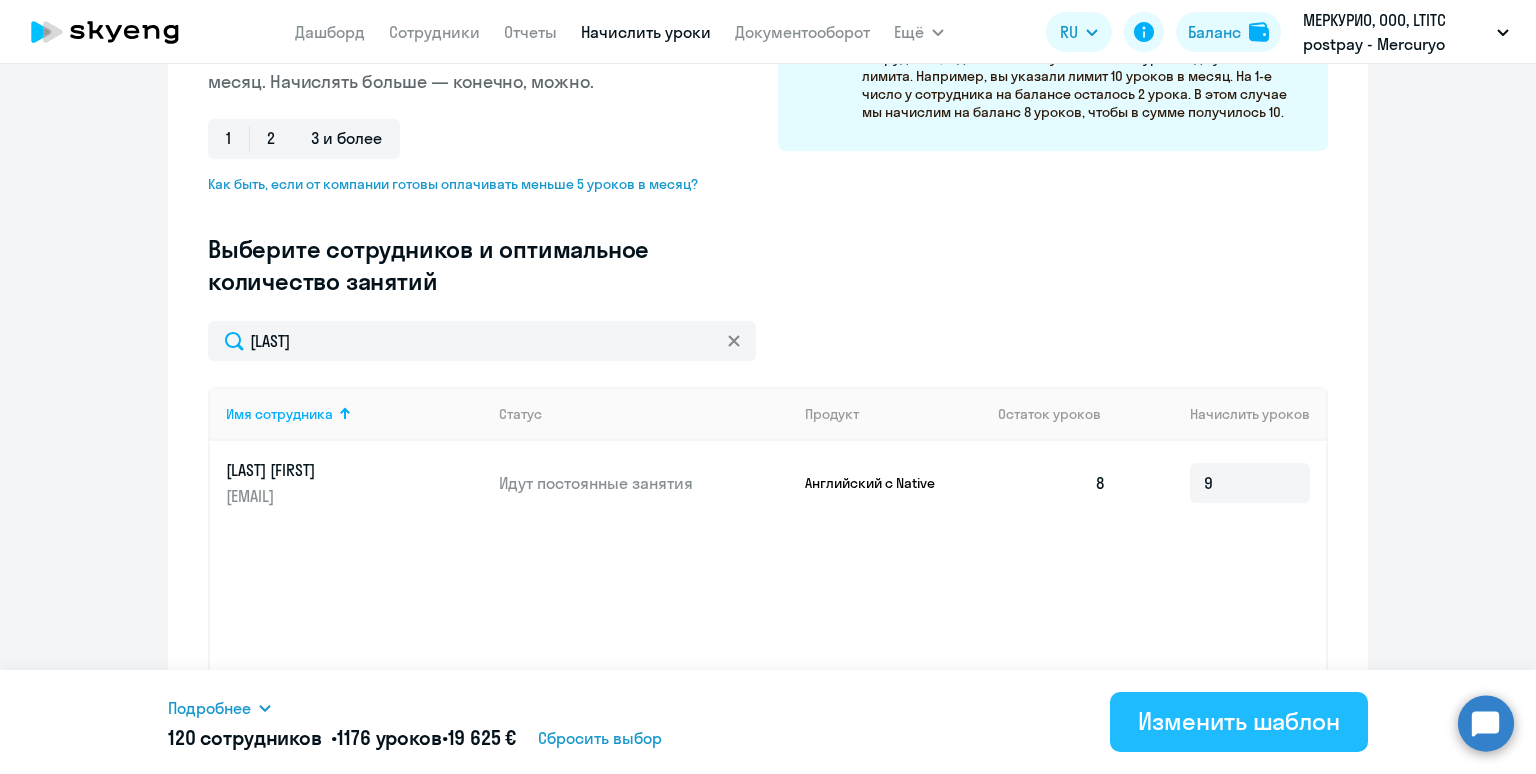 click on "Изменить шаблон" at bounding box center [1239, 721] 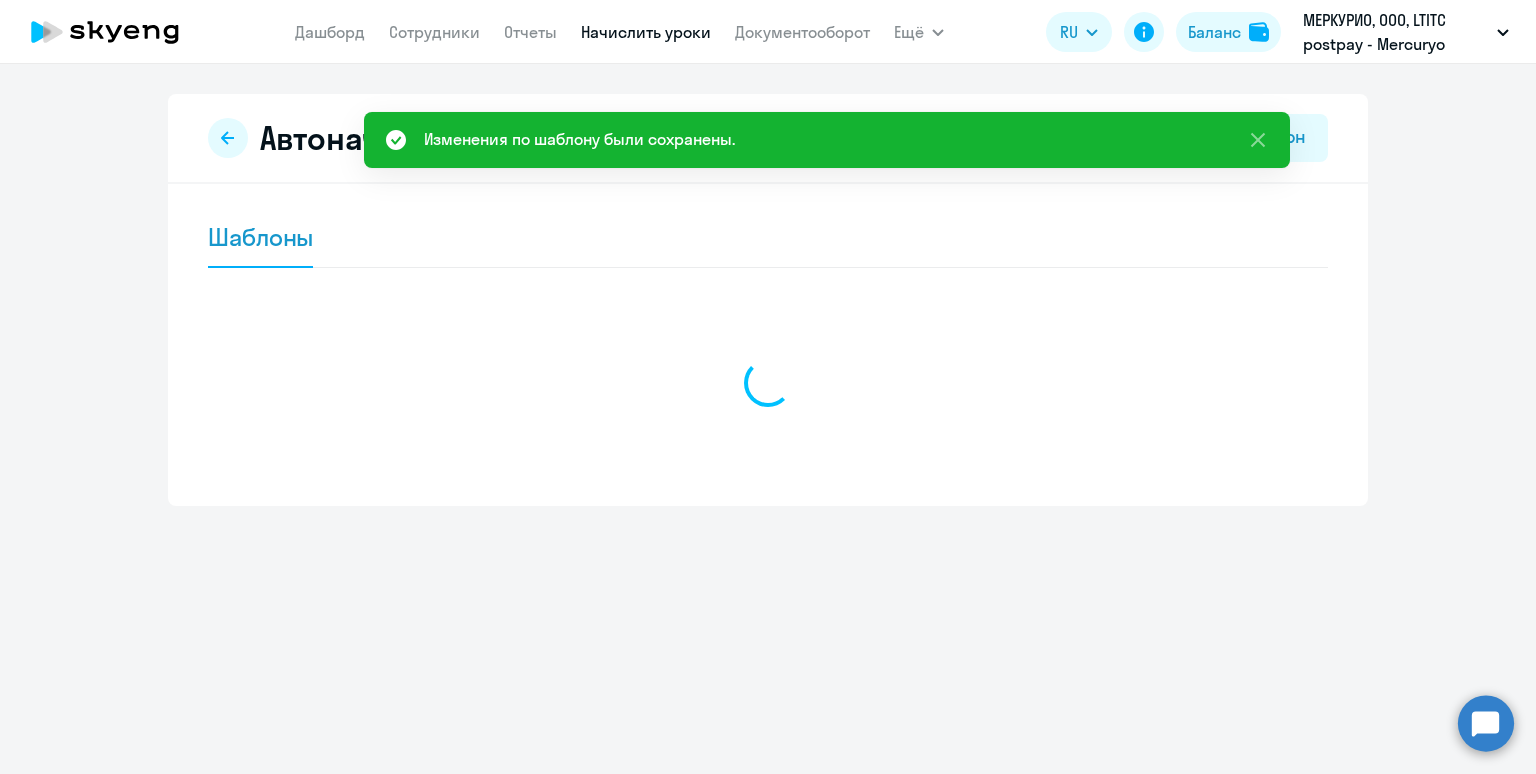 scroll, scrollTop: 0, scrollLeft: 0, axis: both 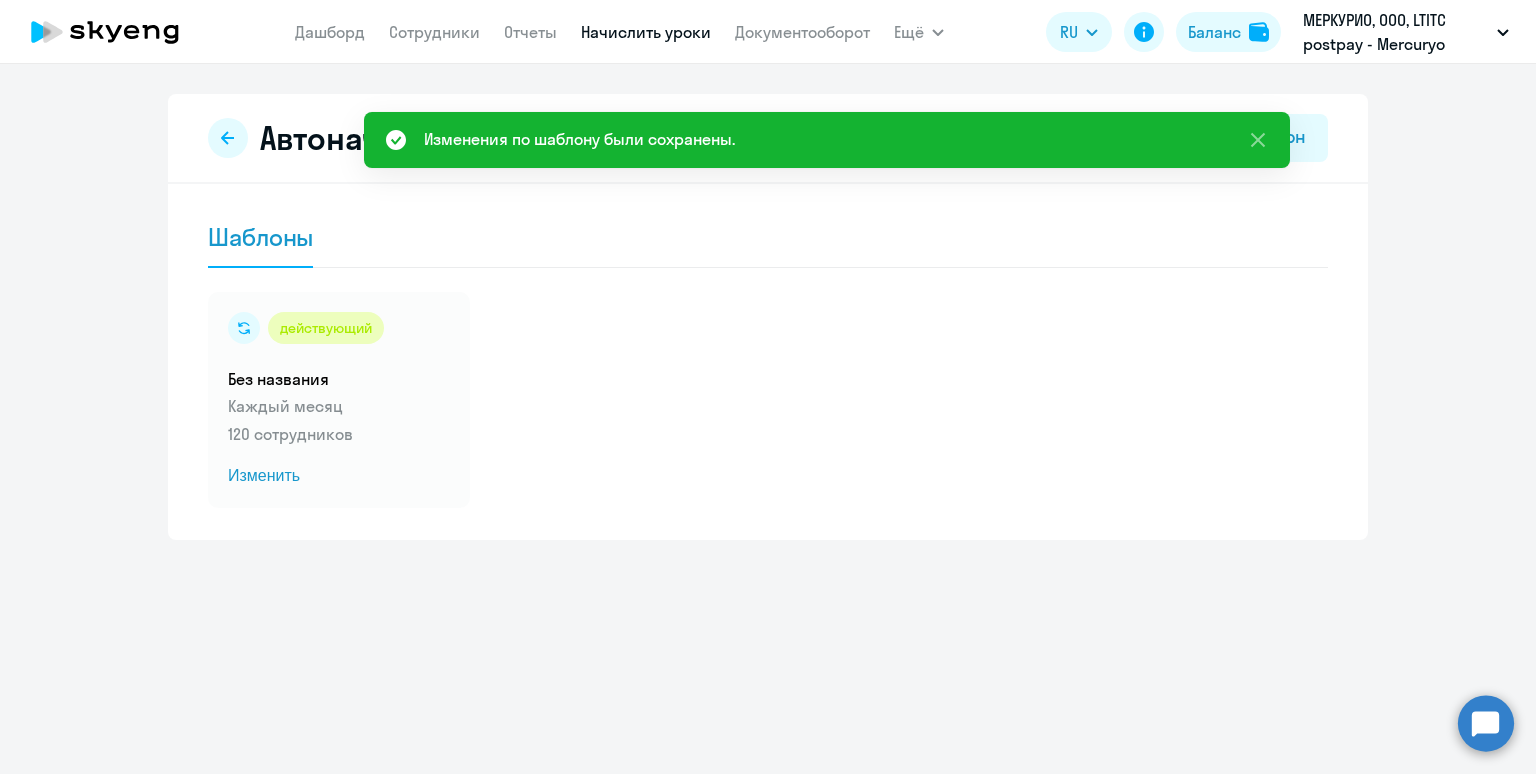 click on "действующий  Без названия  Каждый месяц   120 сотрудников  Изменить" 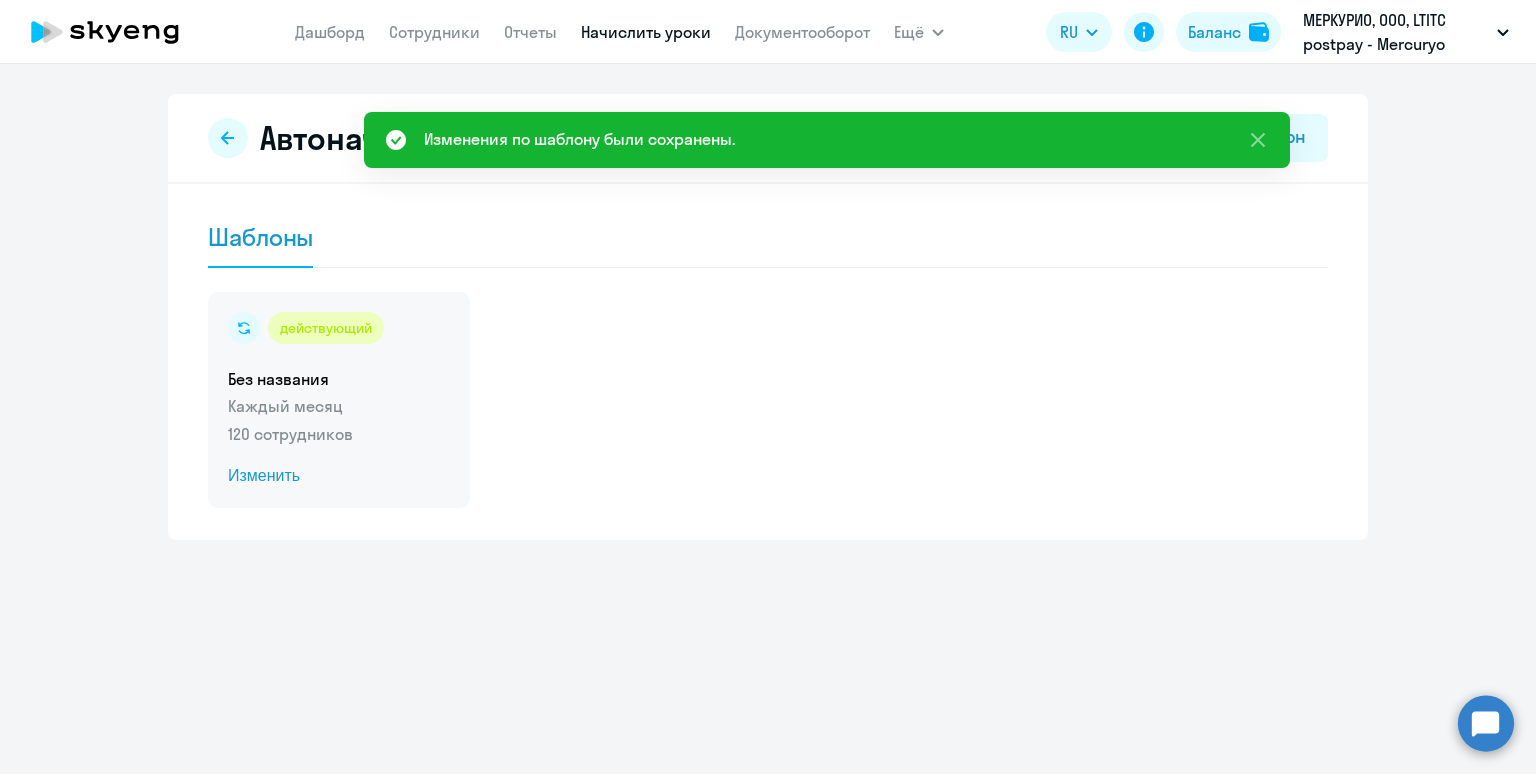 click on "действующий  Без названия  Каждый месяц   120 сотрудников  Изменить" 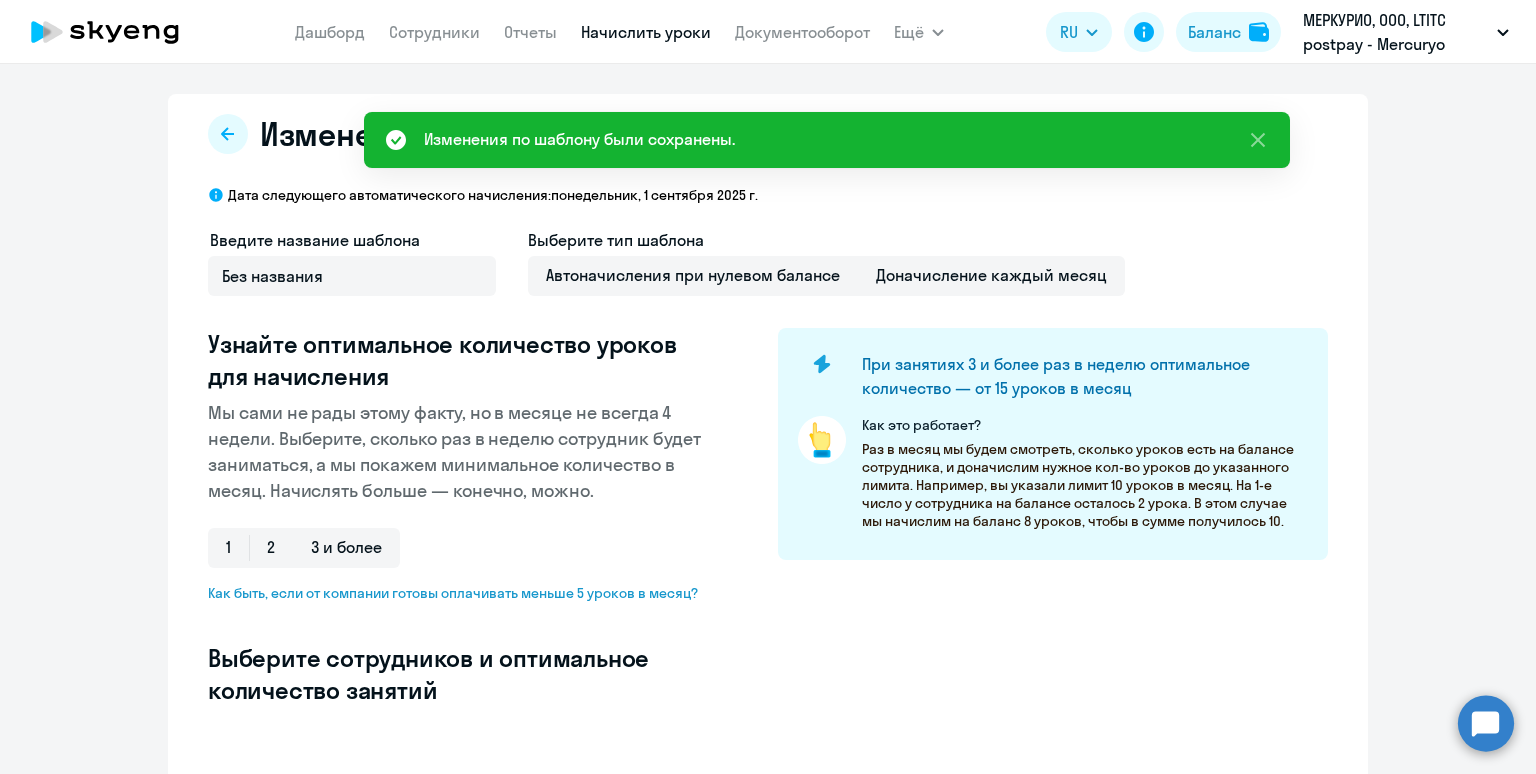 select on "10" 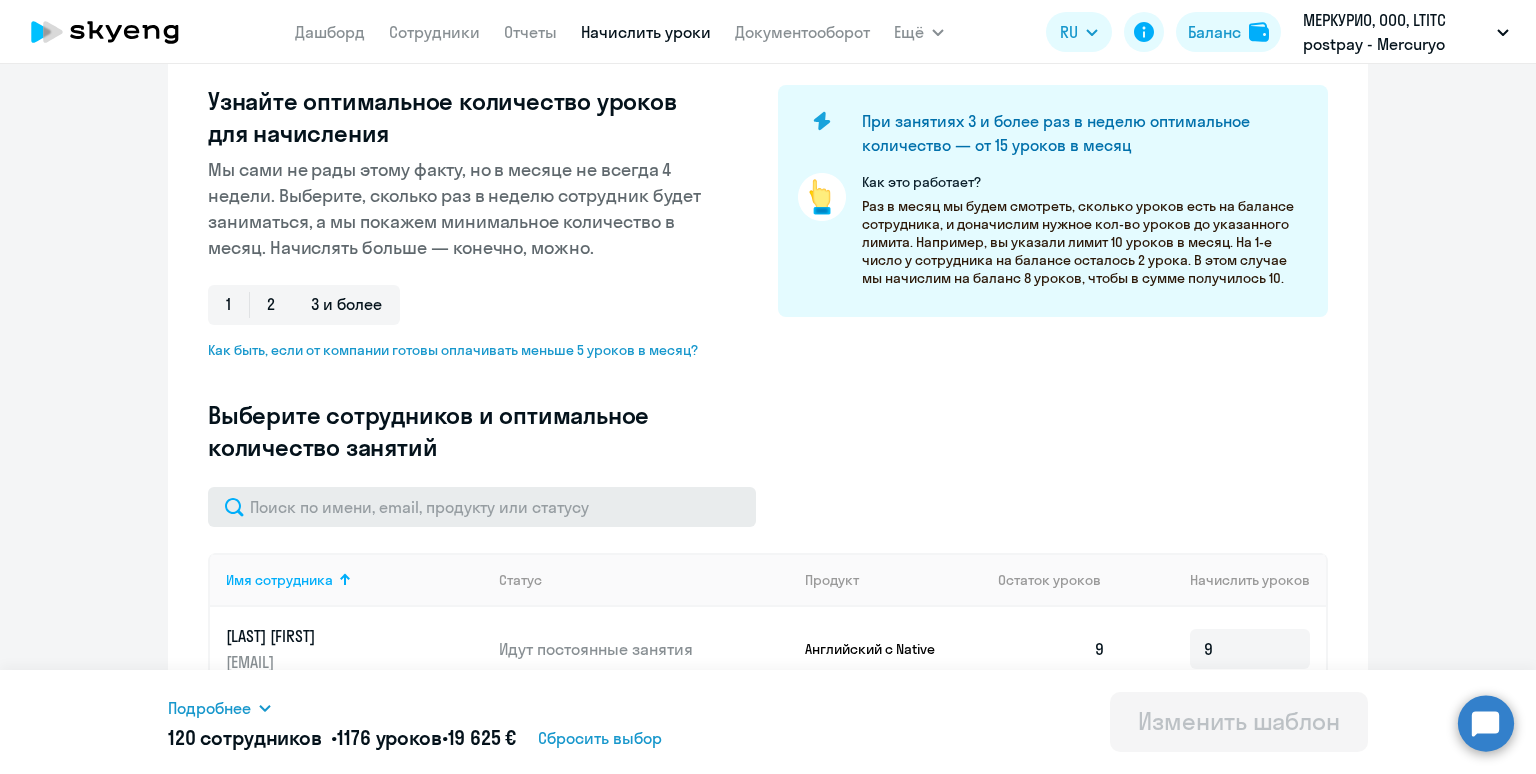 scroll, scrollTop: 412, scrollLeft: 0, axis: vertical 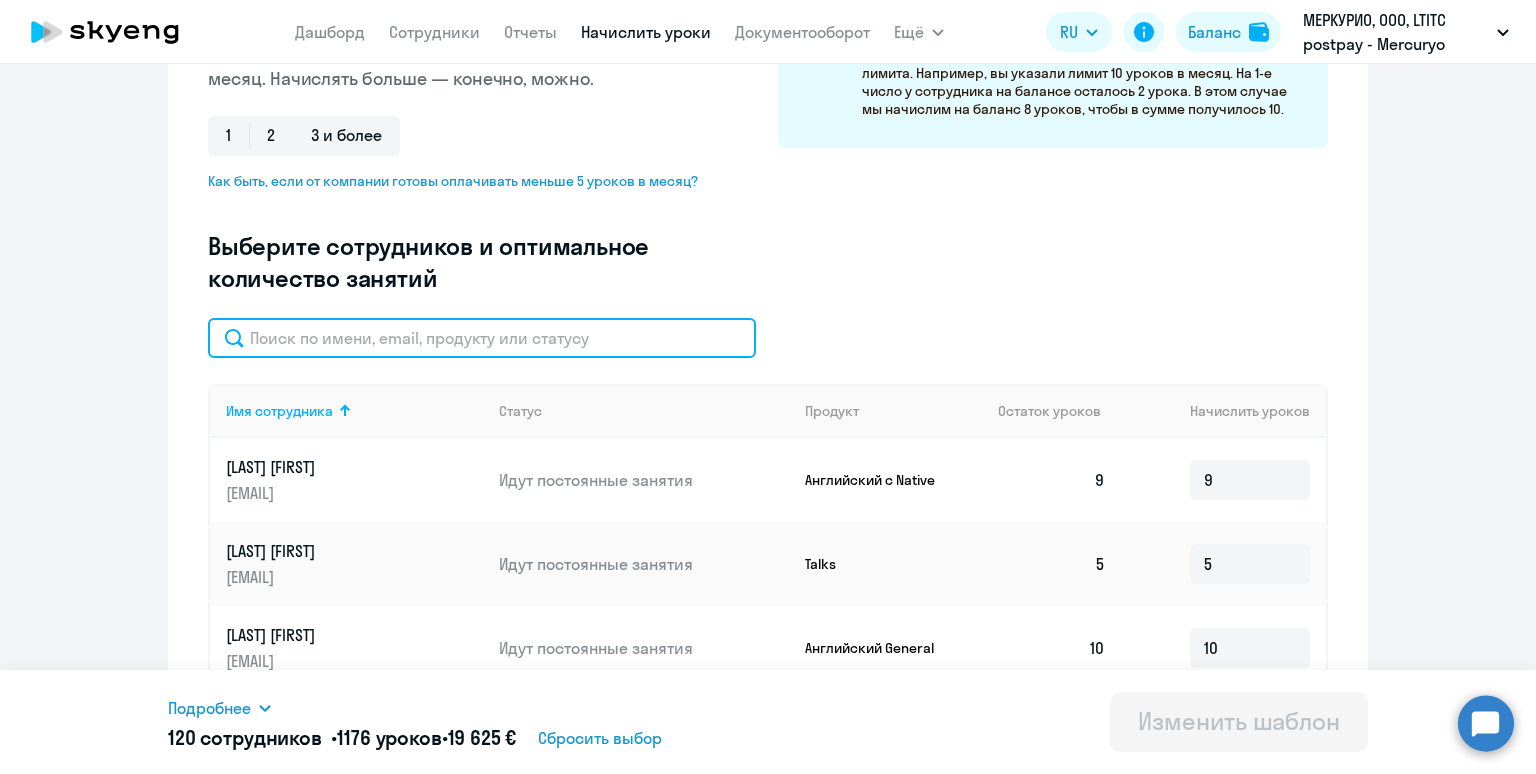 click 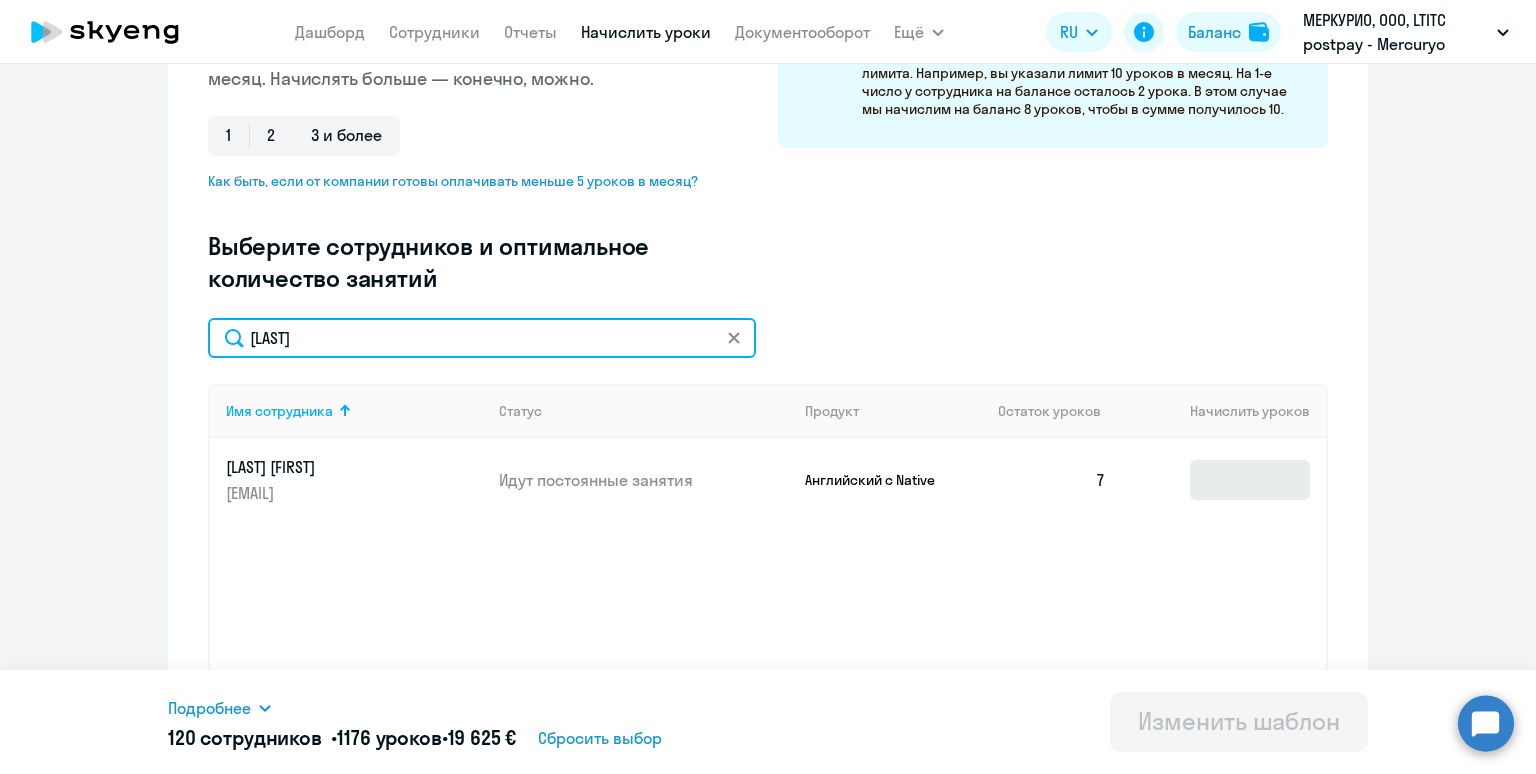 type on "Boldyreva" 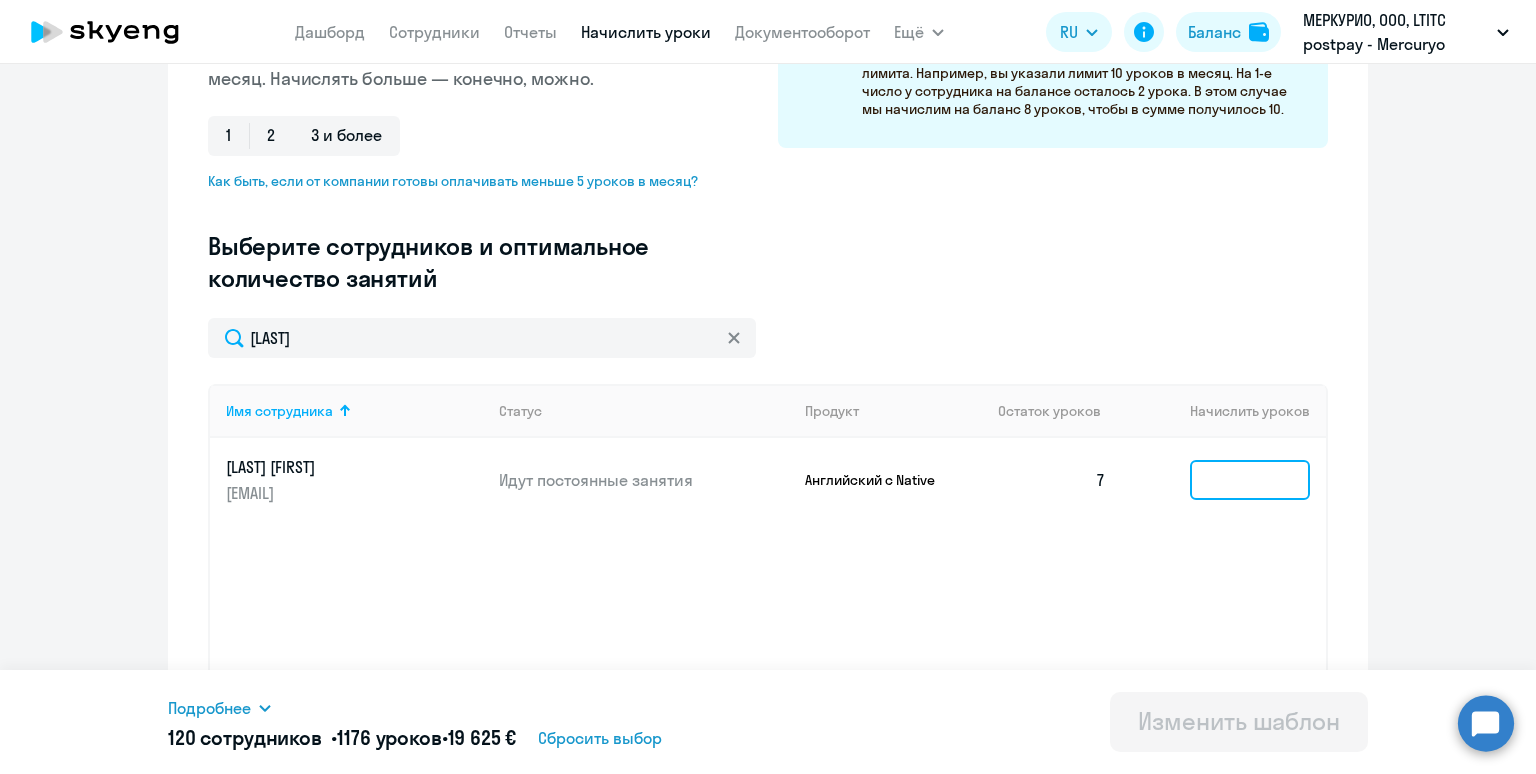 click 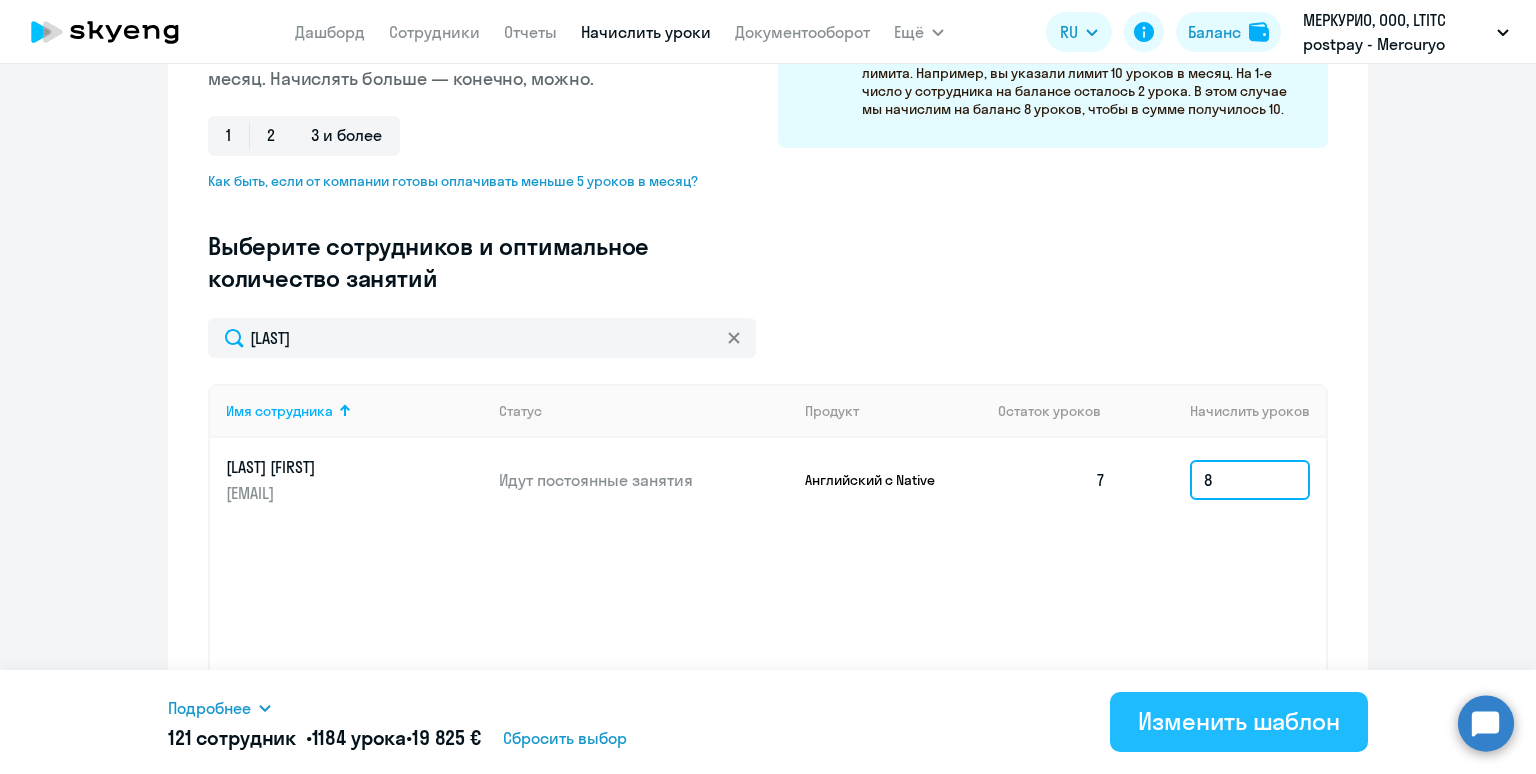 type on "8" 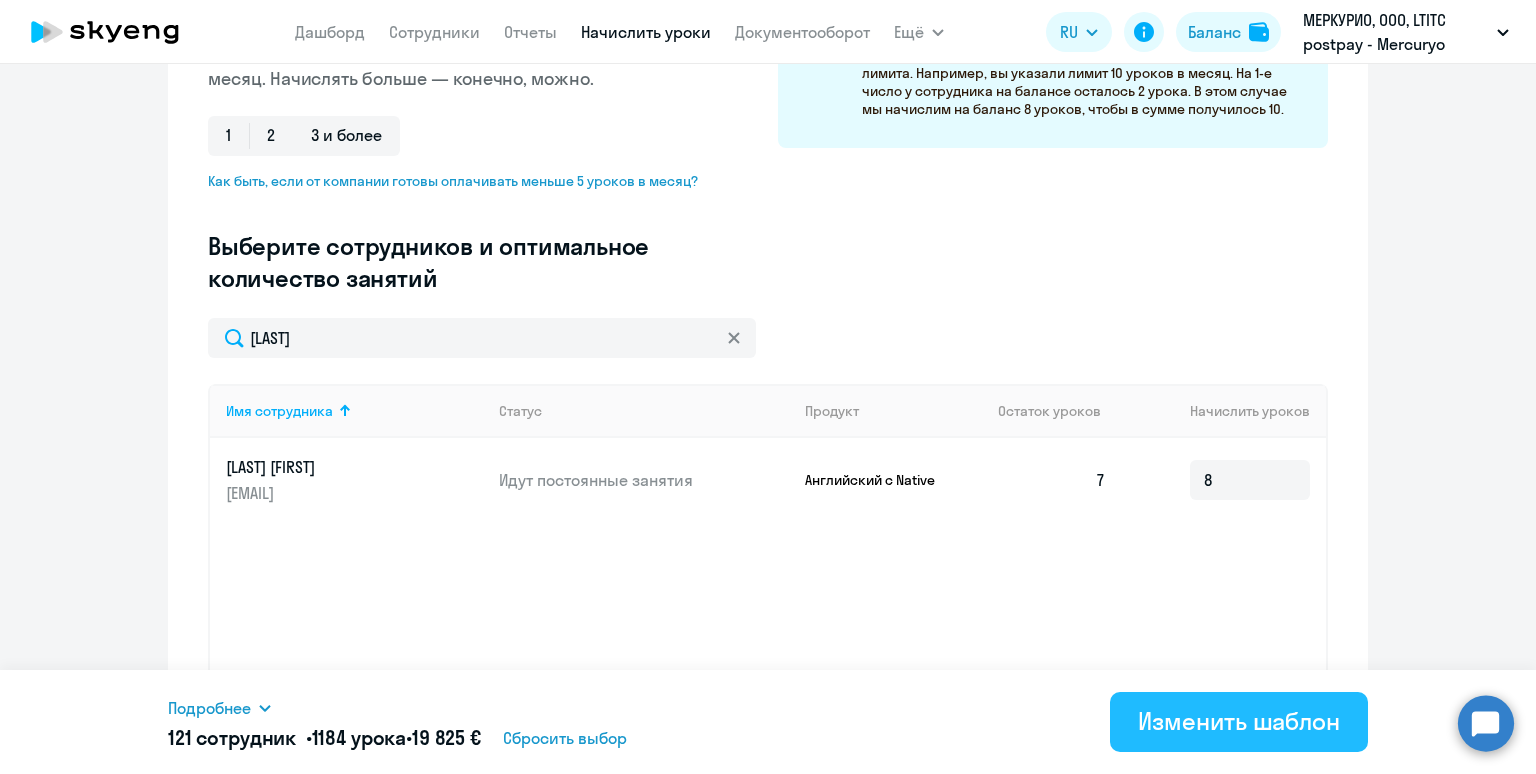 click on "Изменить шаблон" at bounding box center [1239, 721] 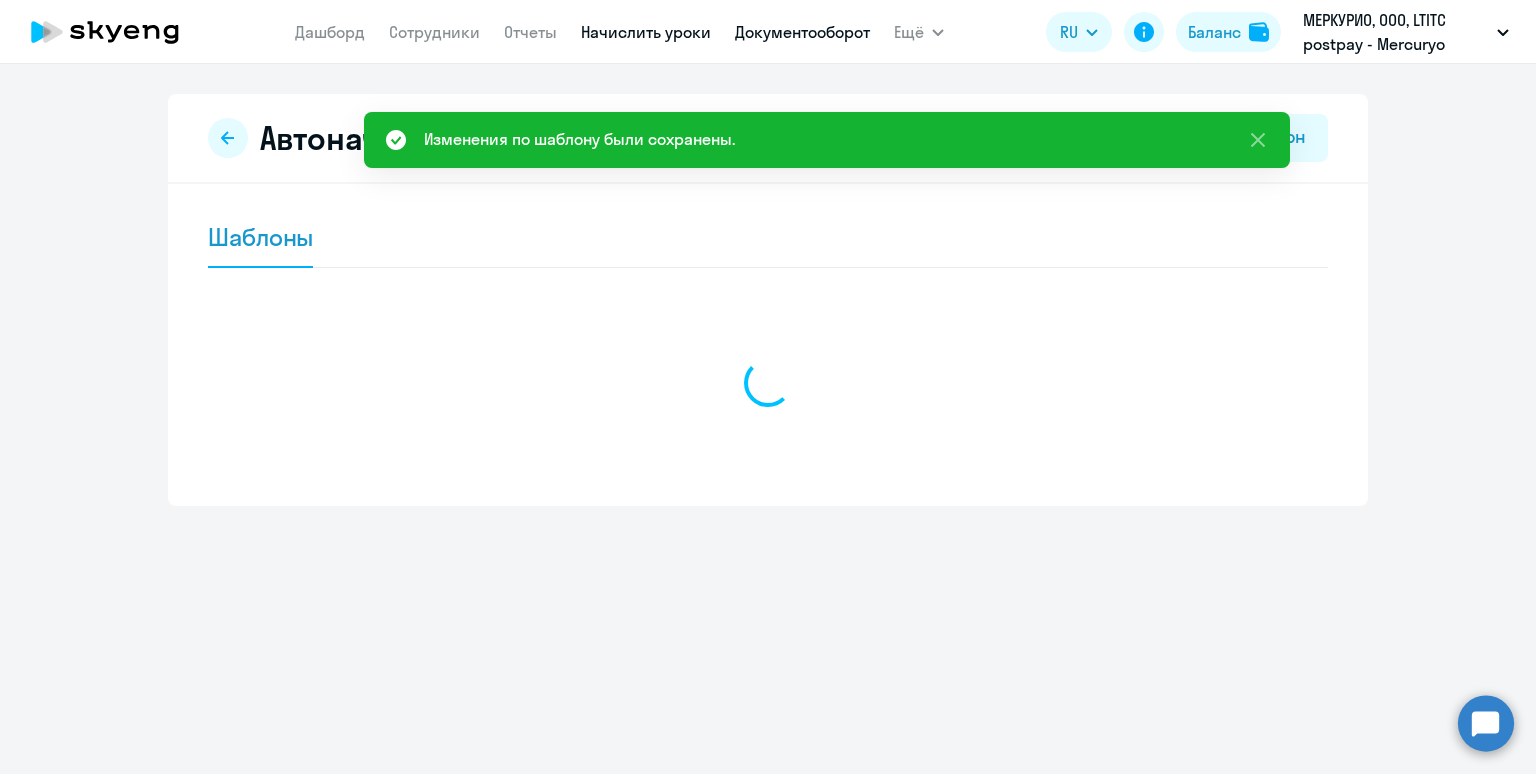 scroll, scrollTop: 0, scrollLeft: 0, axis: both 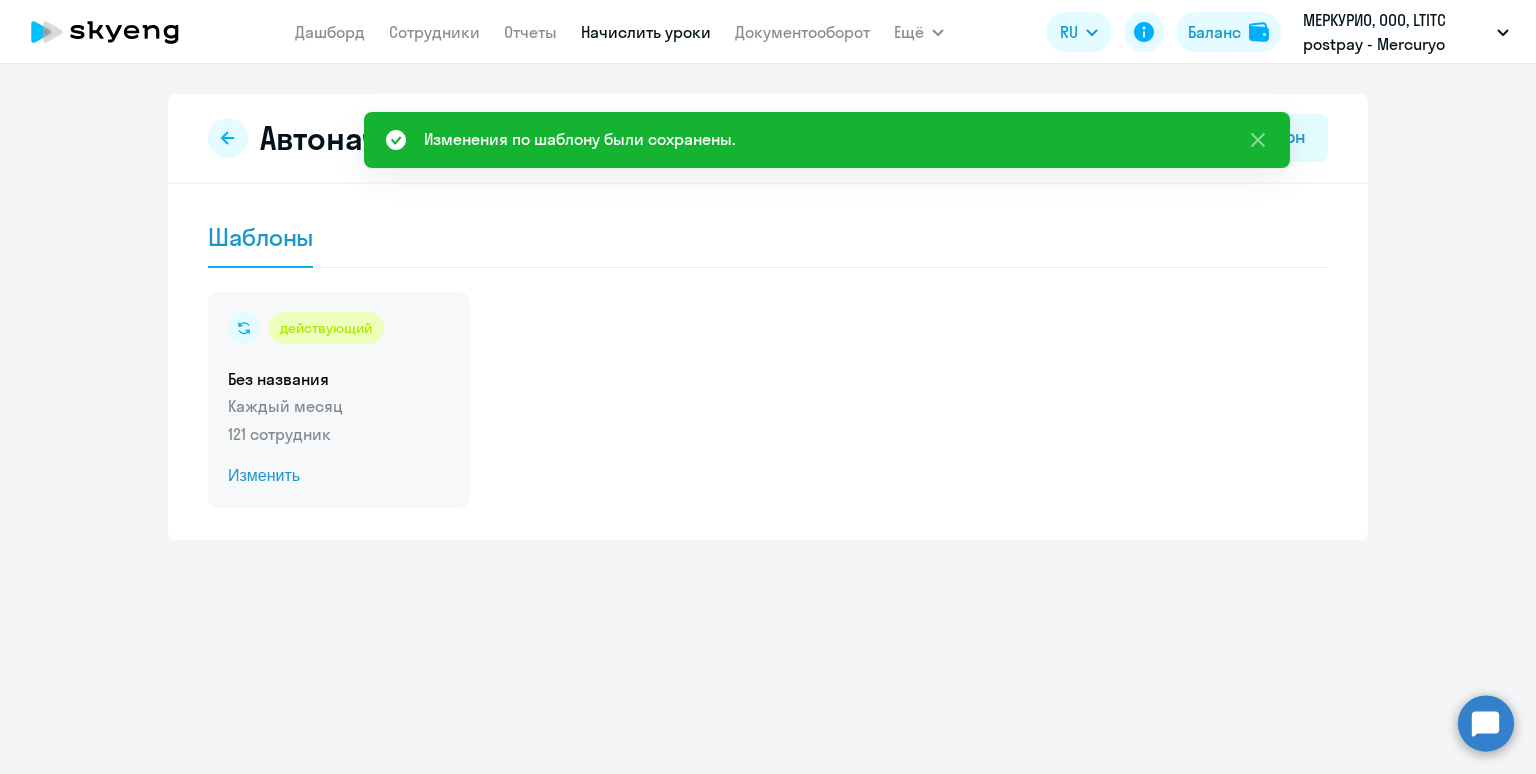 click on "121 сотрудник" 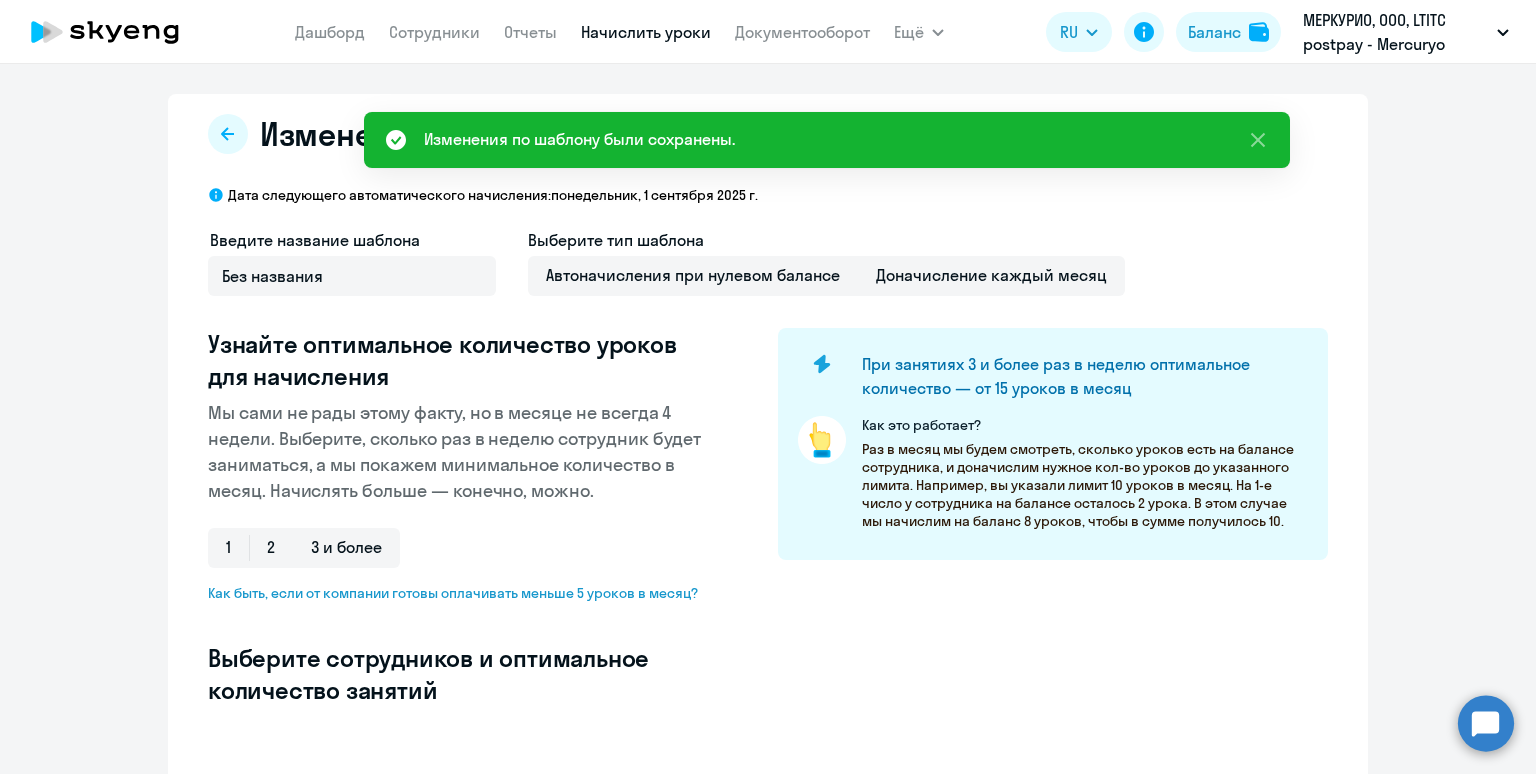 select on "10" 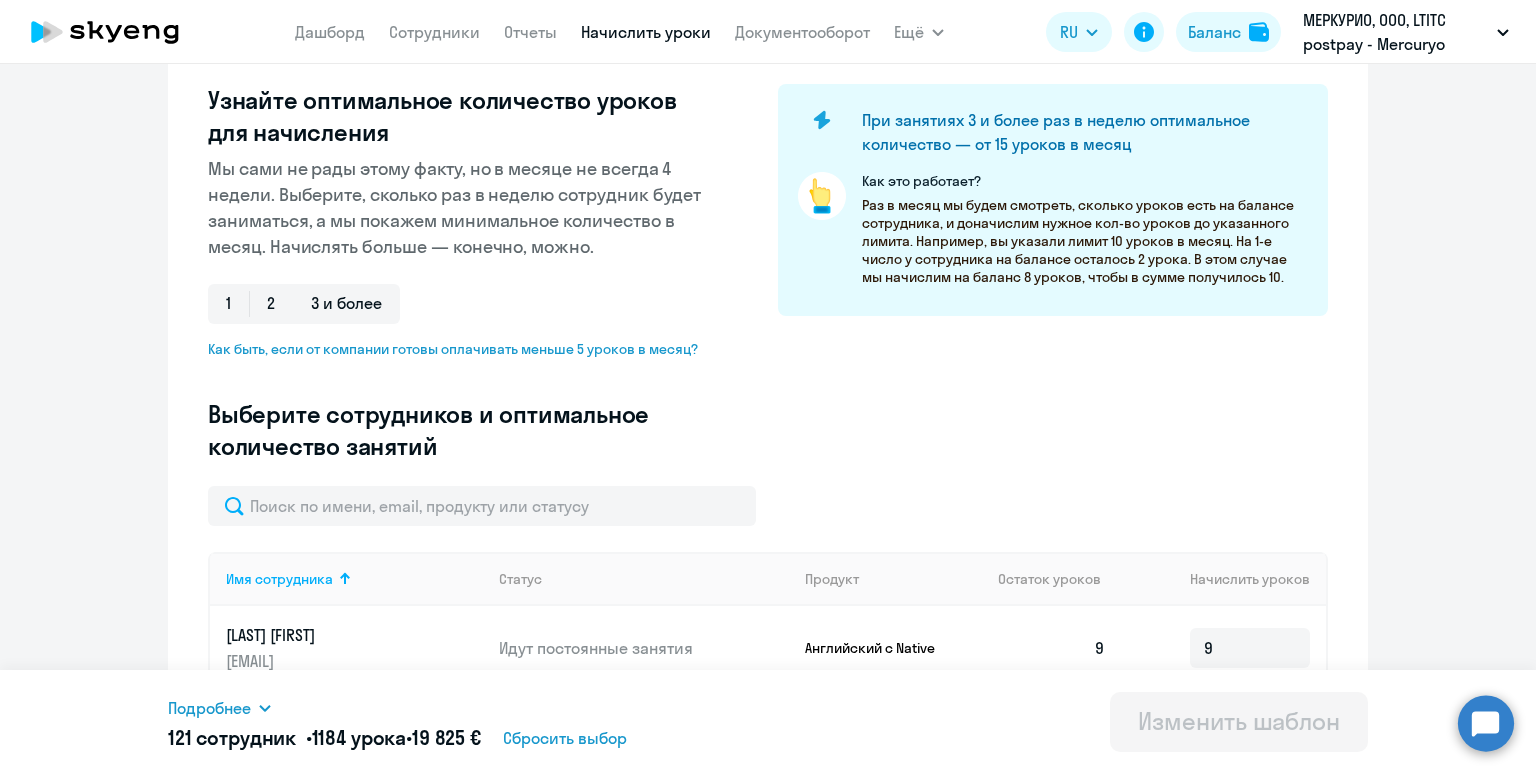 scroll, scrollTop: 244, scrollLeft: 0, axis: vertical 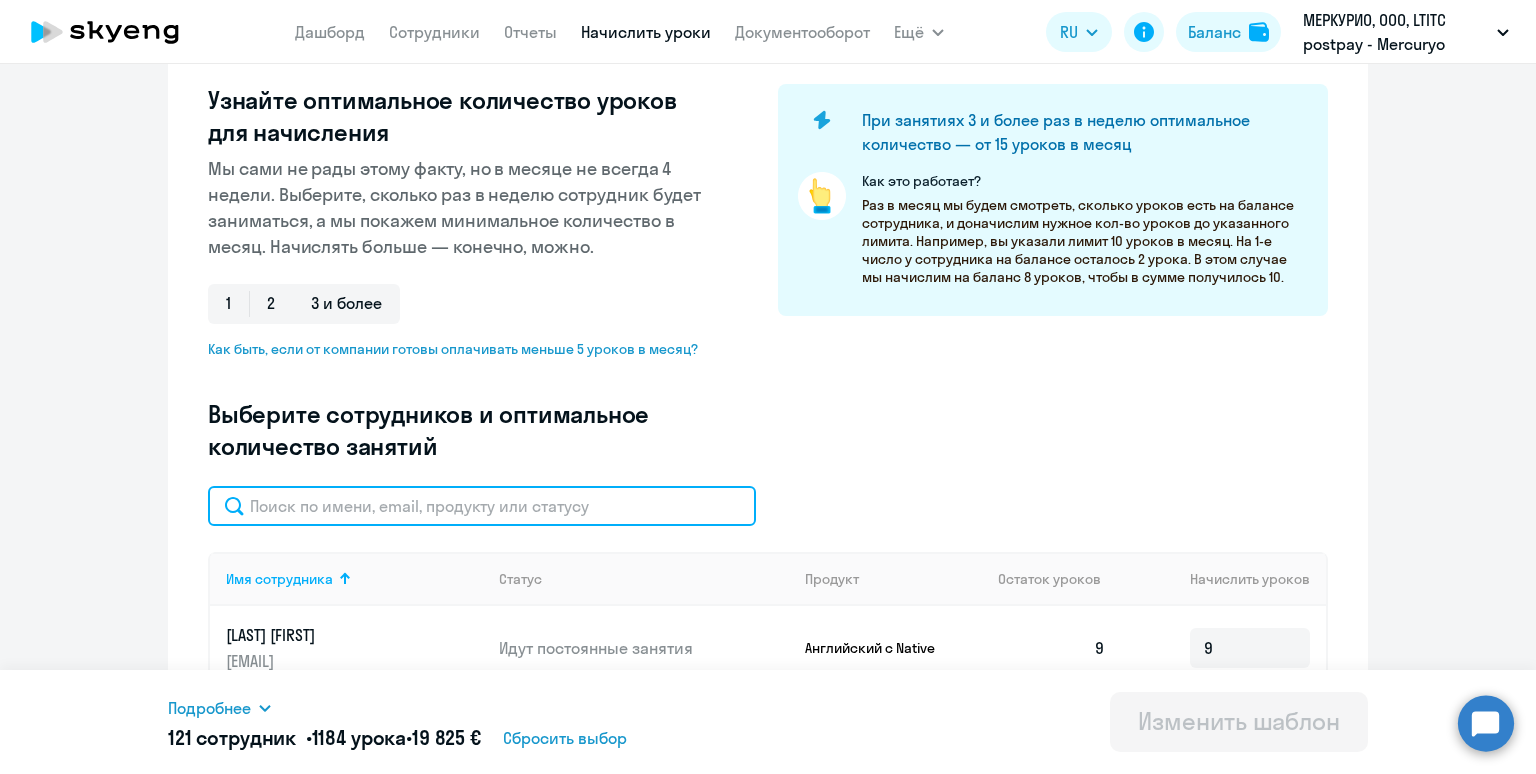 click 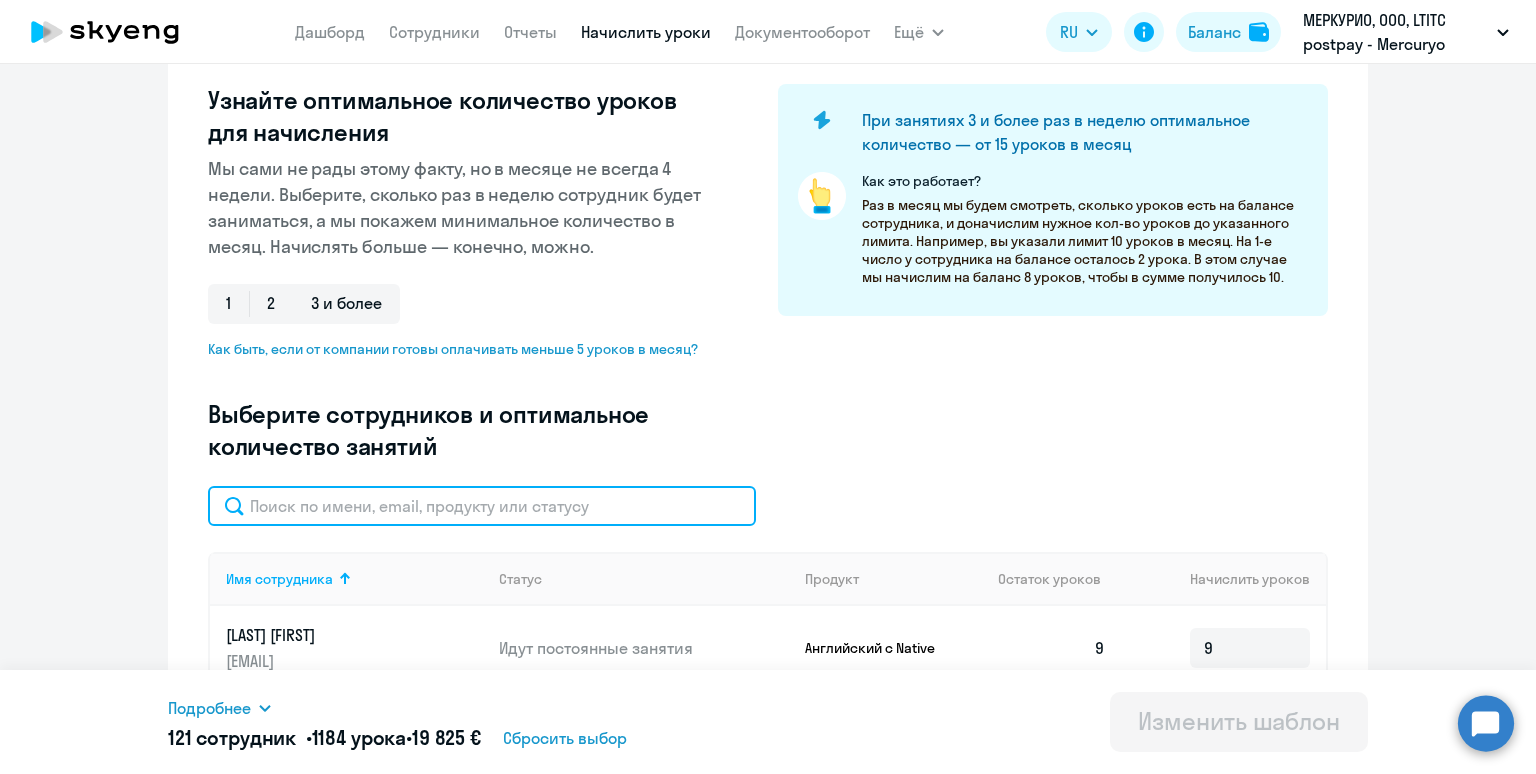 paste on "Панкратова" 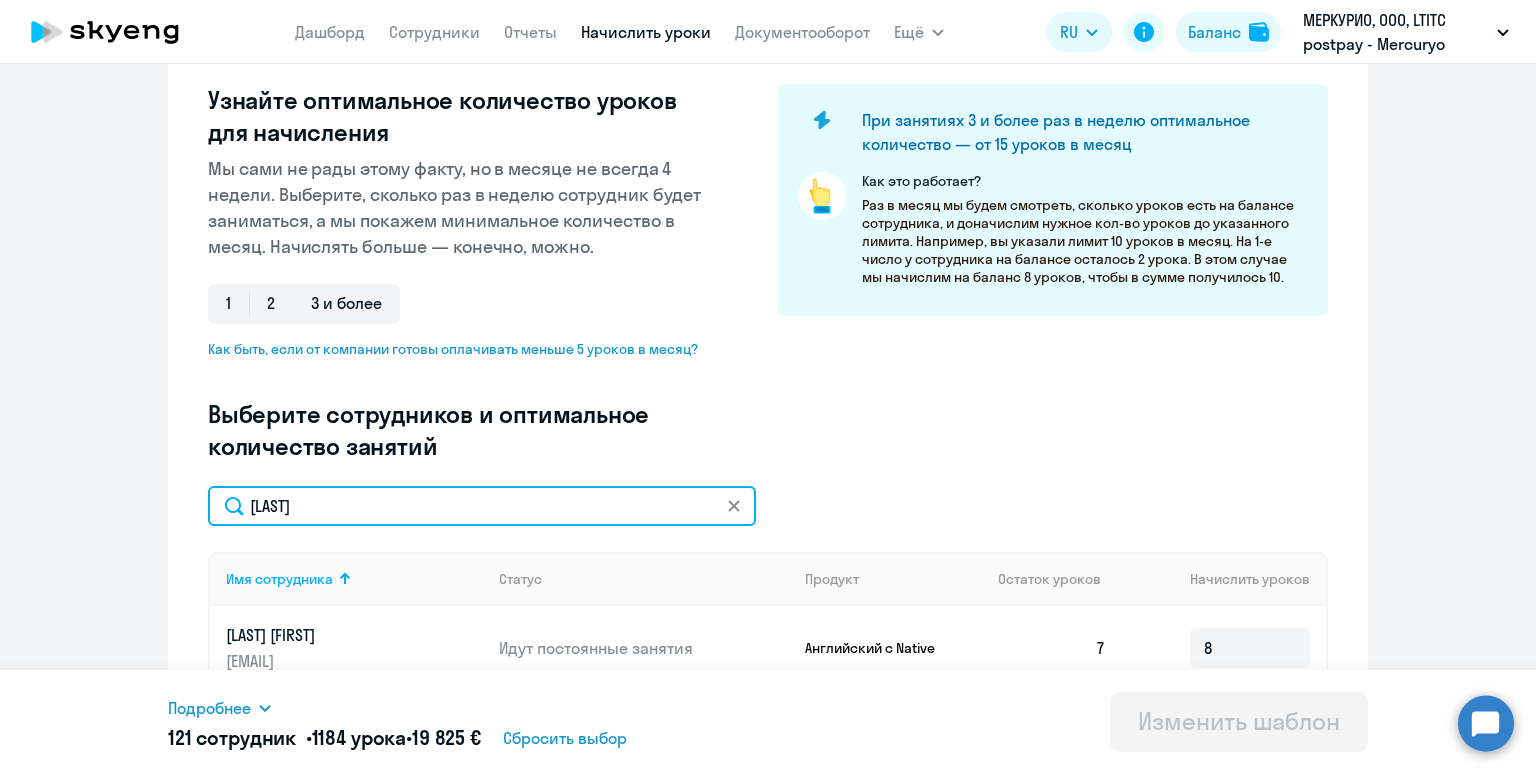drag, startPoint x: 354, startPoint y: 508, endPoint x: 104, endPoint y: 448, distance: 257.0992 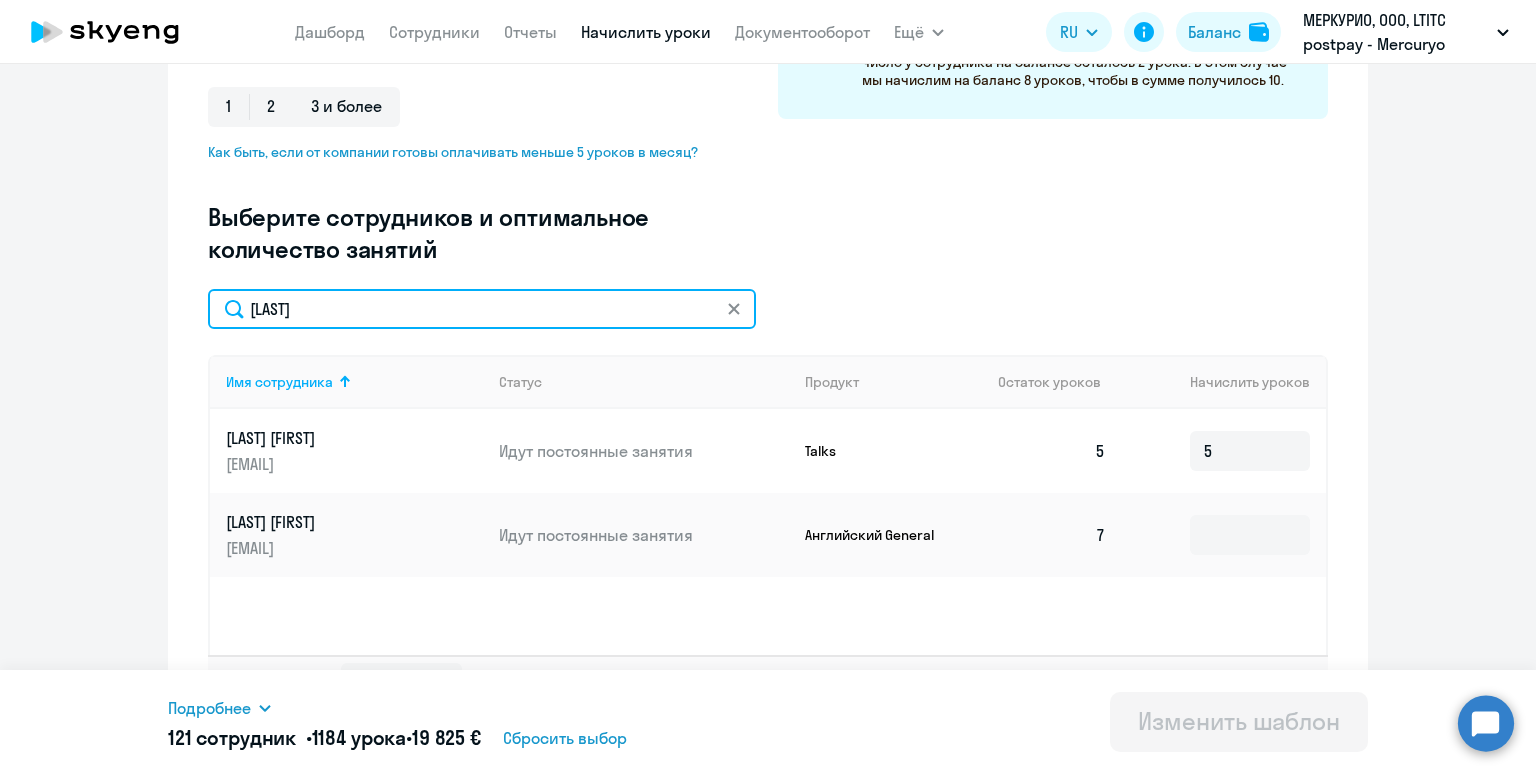 scroll, scrollTop: 489, scrollLeft: 0, axis: vertical 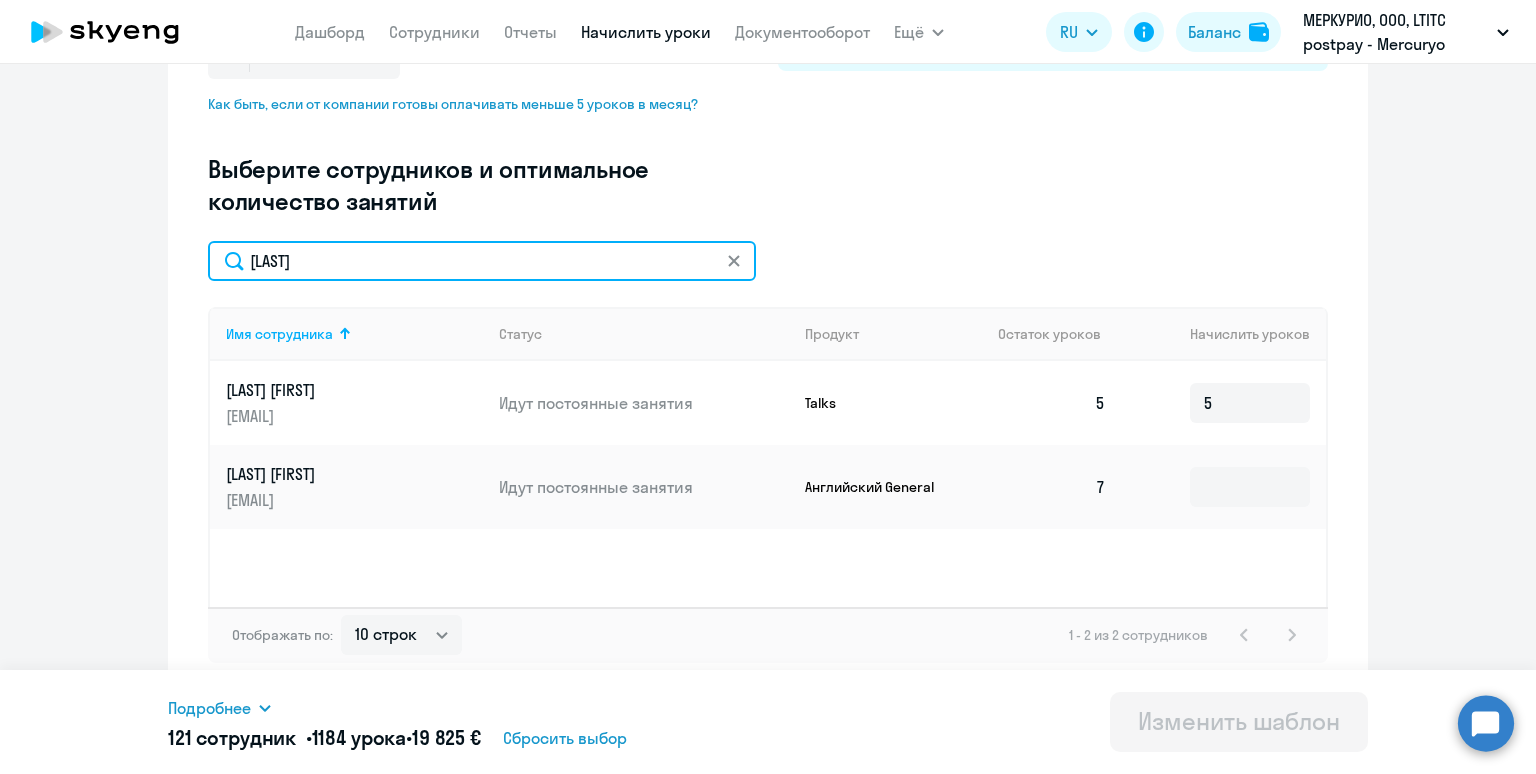 type on "[LAST]" 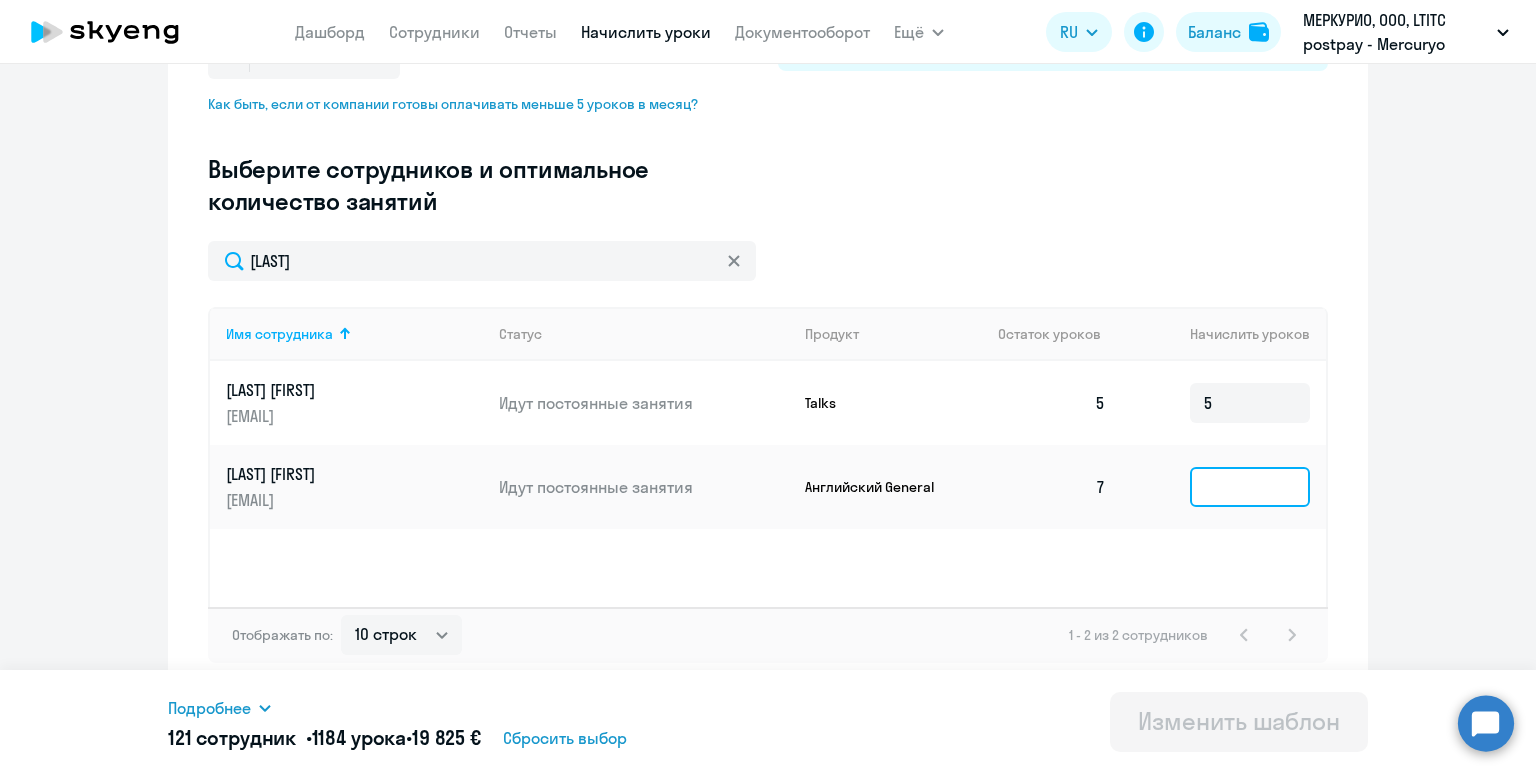 click 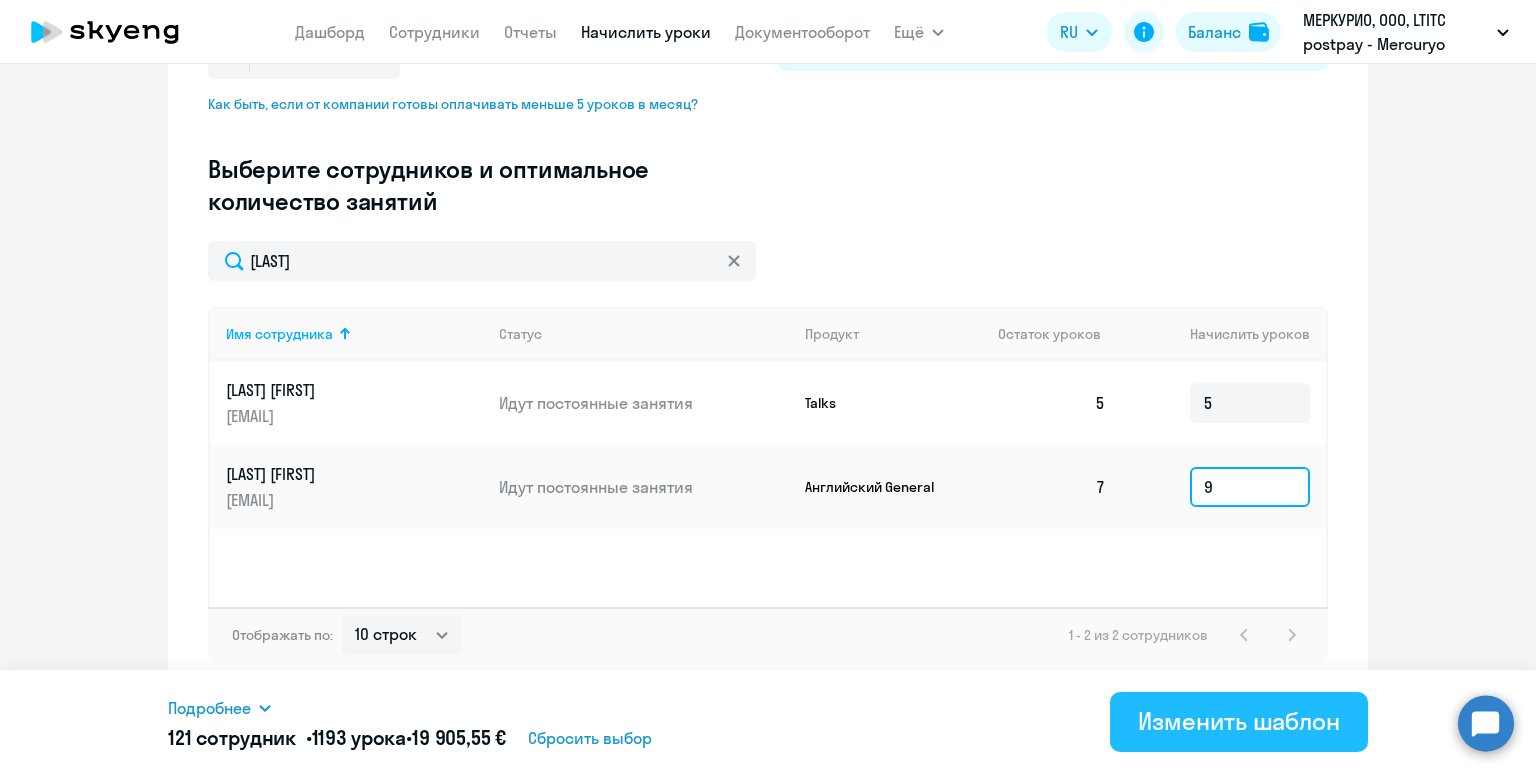 type on "9" 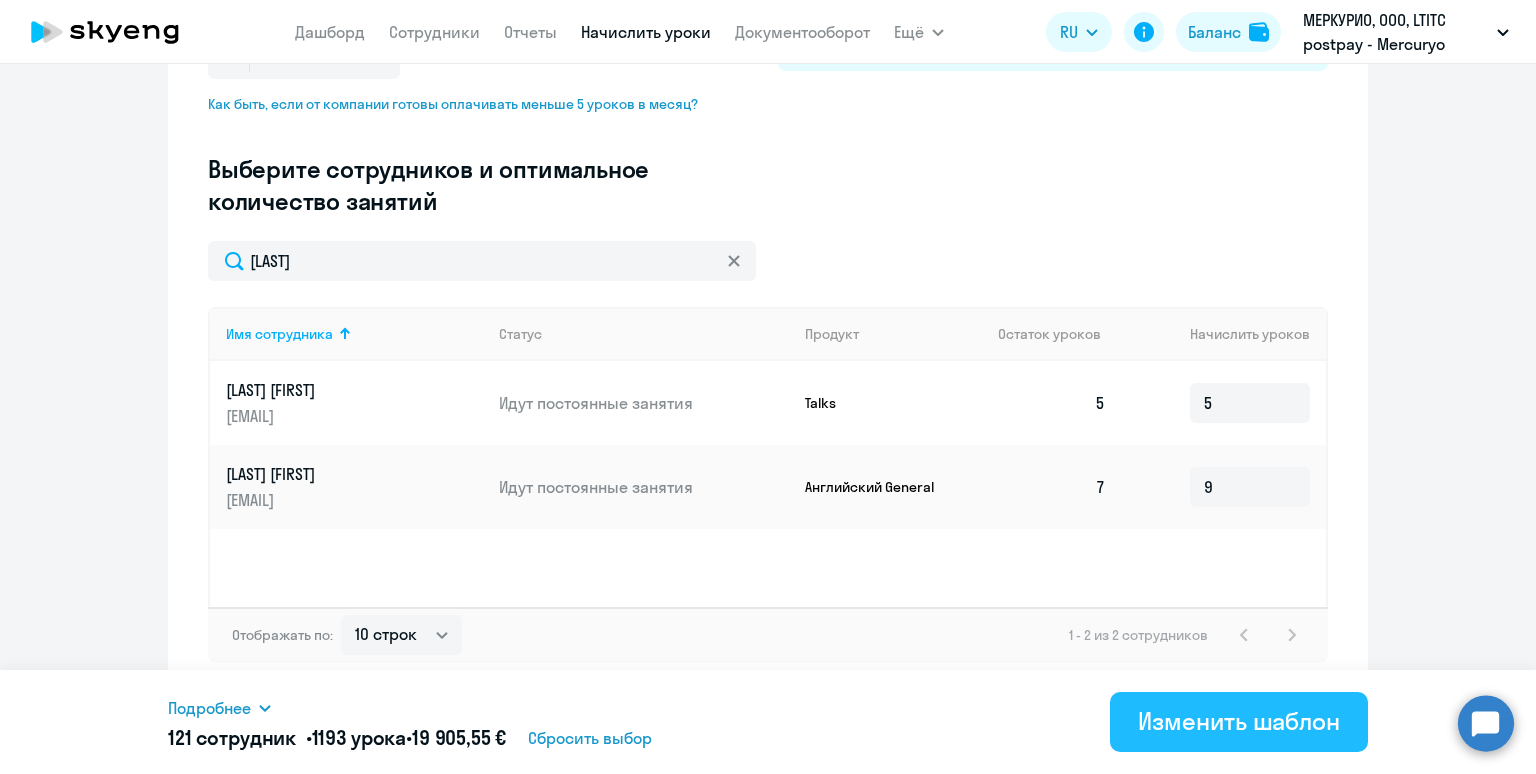click on "Изменить шаблон" at bounding box center (1239, 721) 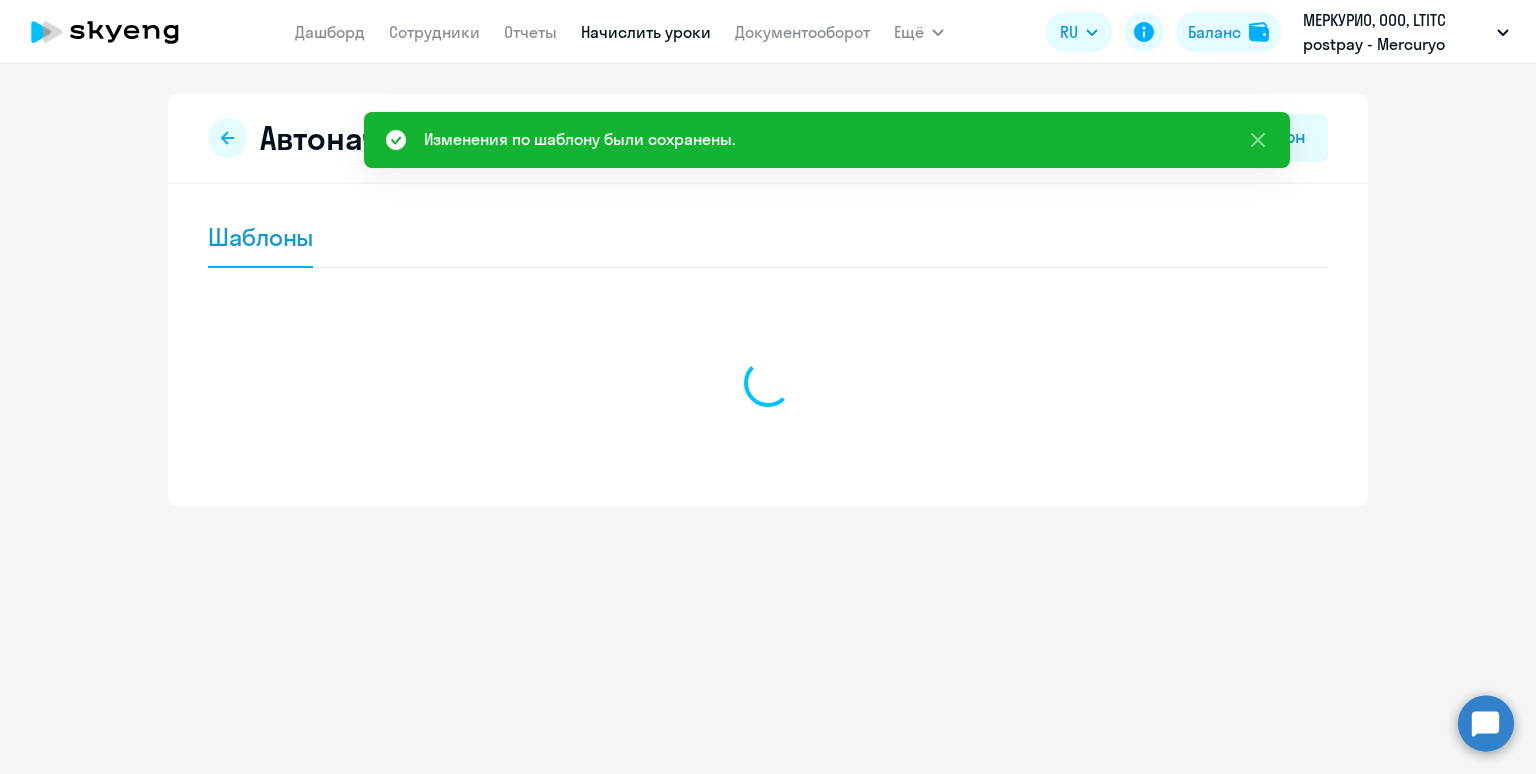 scroll, scrollTop: 0, scrollLeft: 0, axis: both 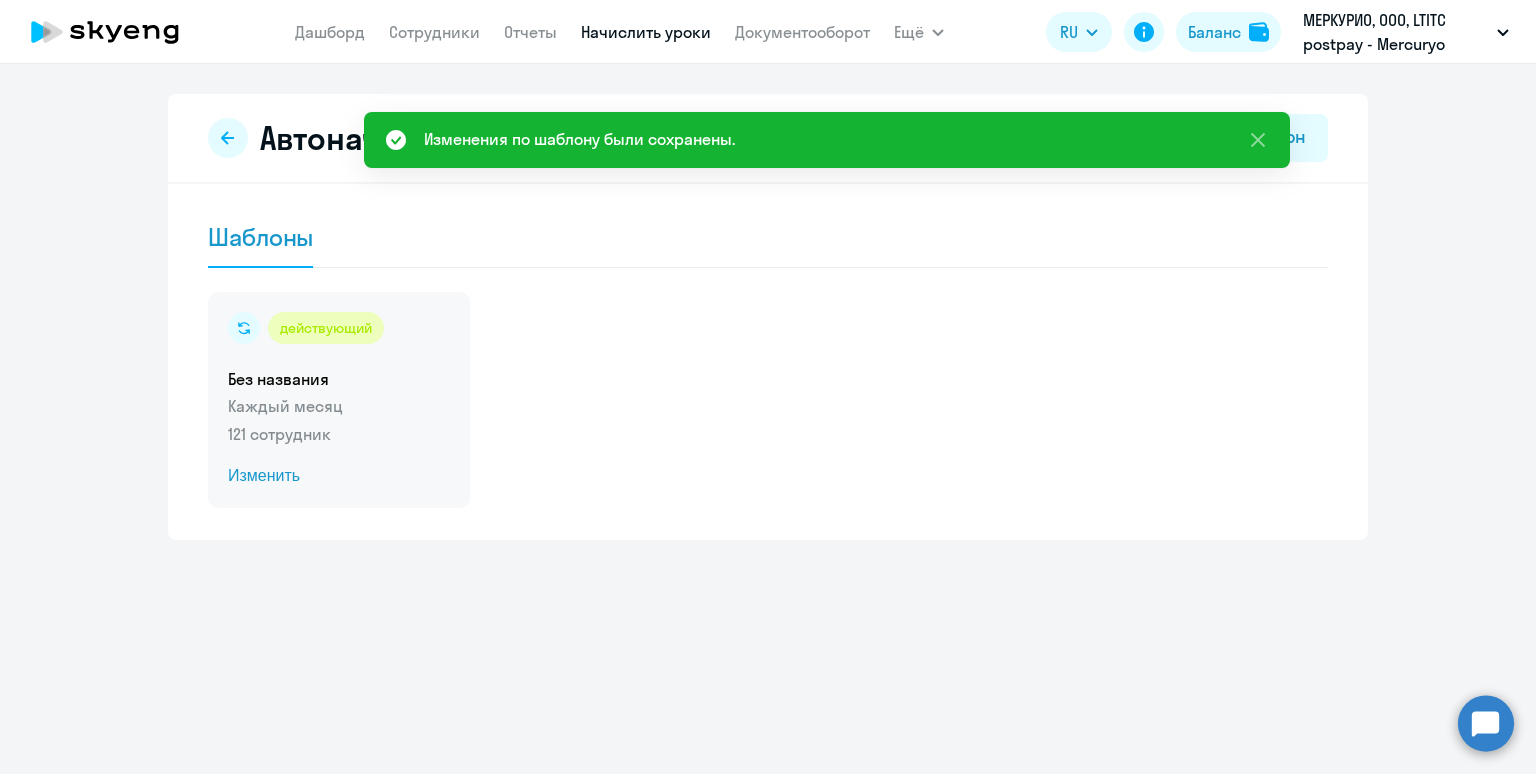 click on "Без названия" 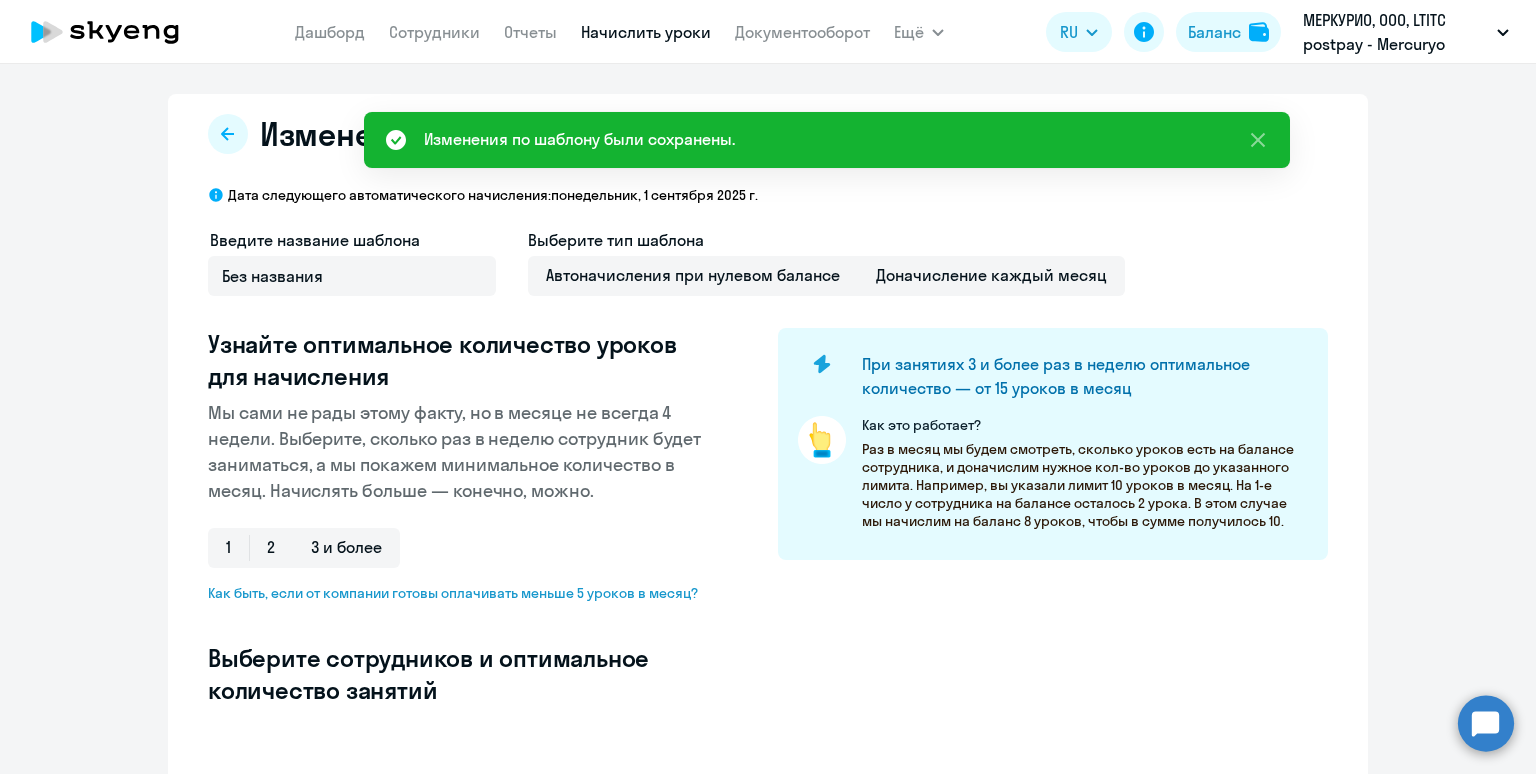 select on "10" 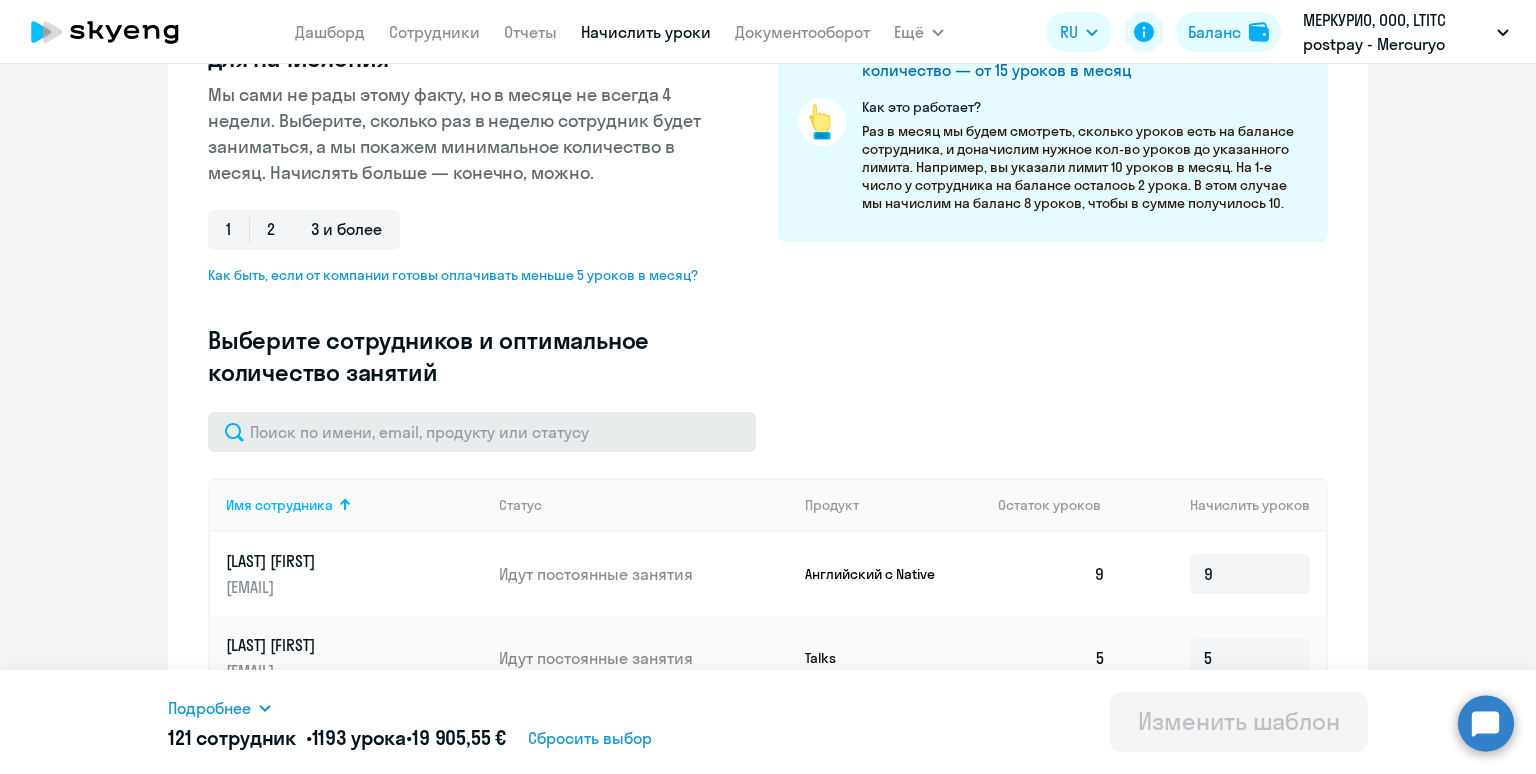 scroll, scrollTop: 319, scrollLeft: 0, axis: vertical 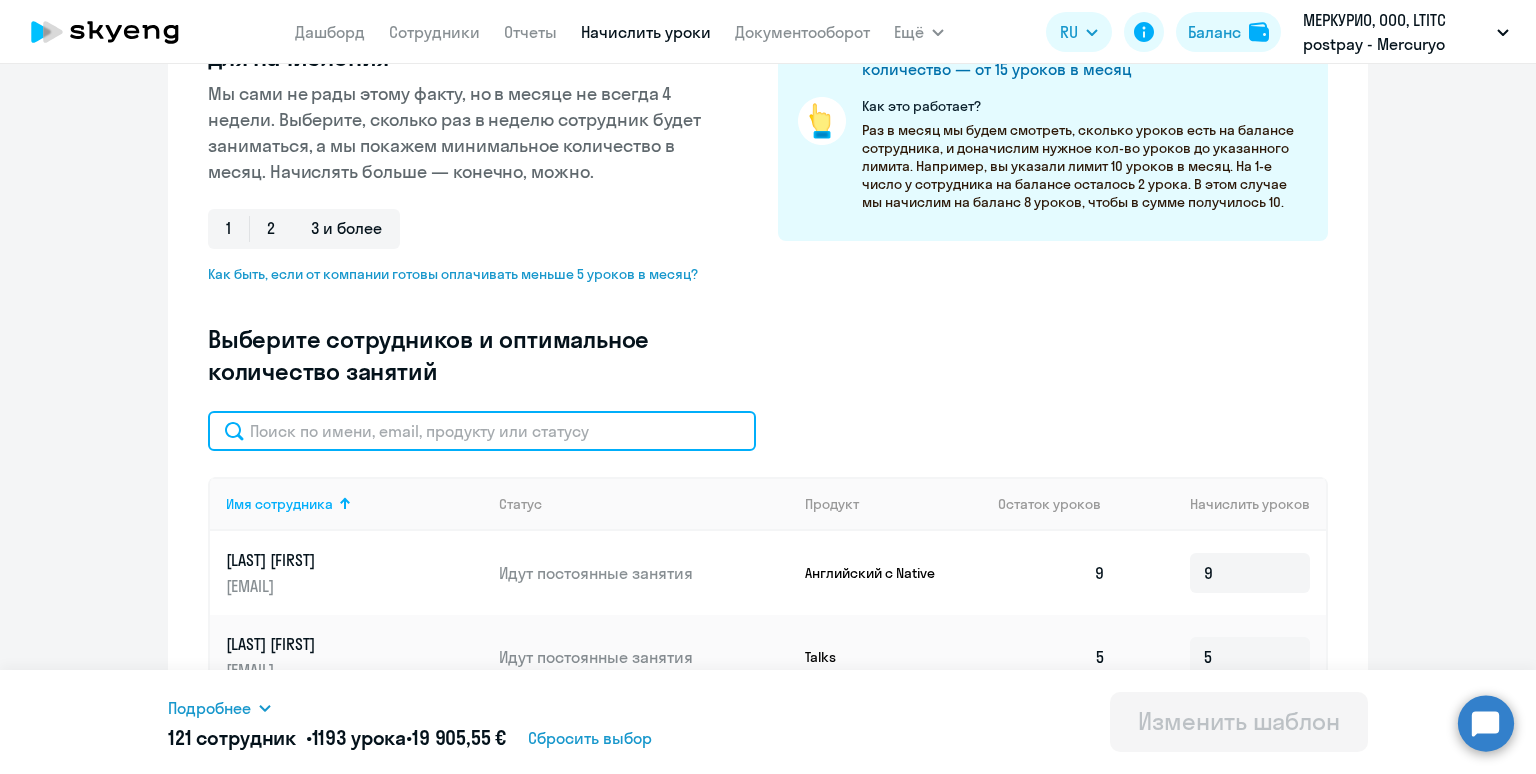 click 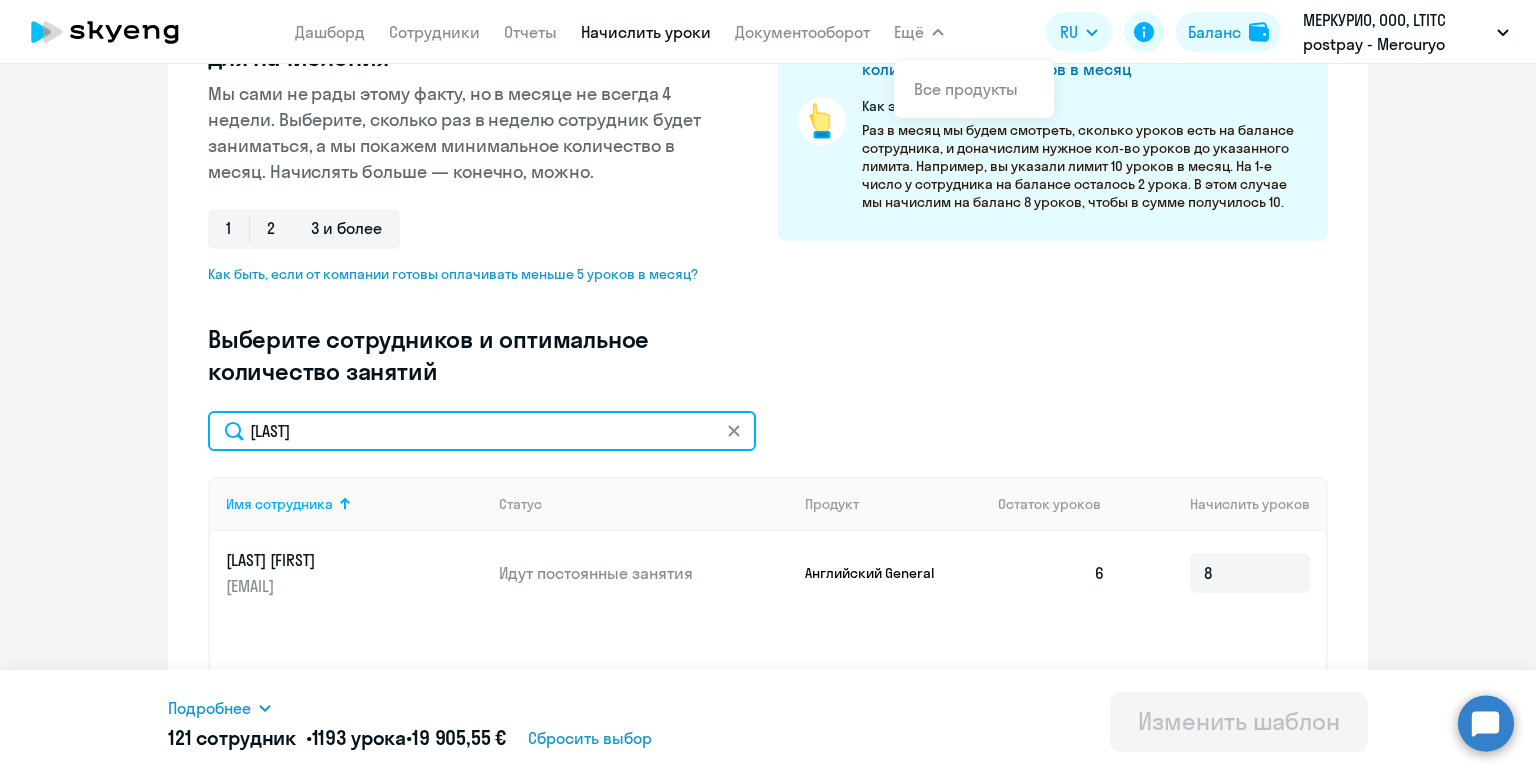 drag, startPoint x: 411, startPoint y: 431, endPoint x: 215, endPoint y: 408, distance: 197.34488 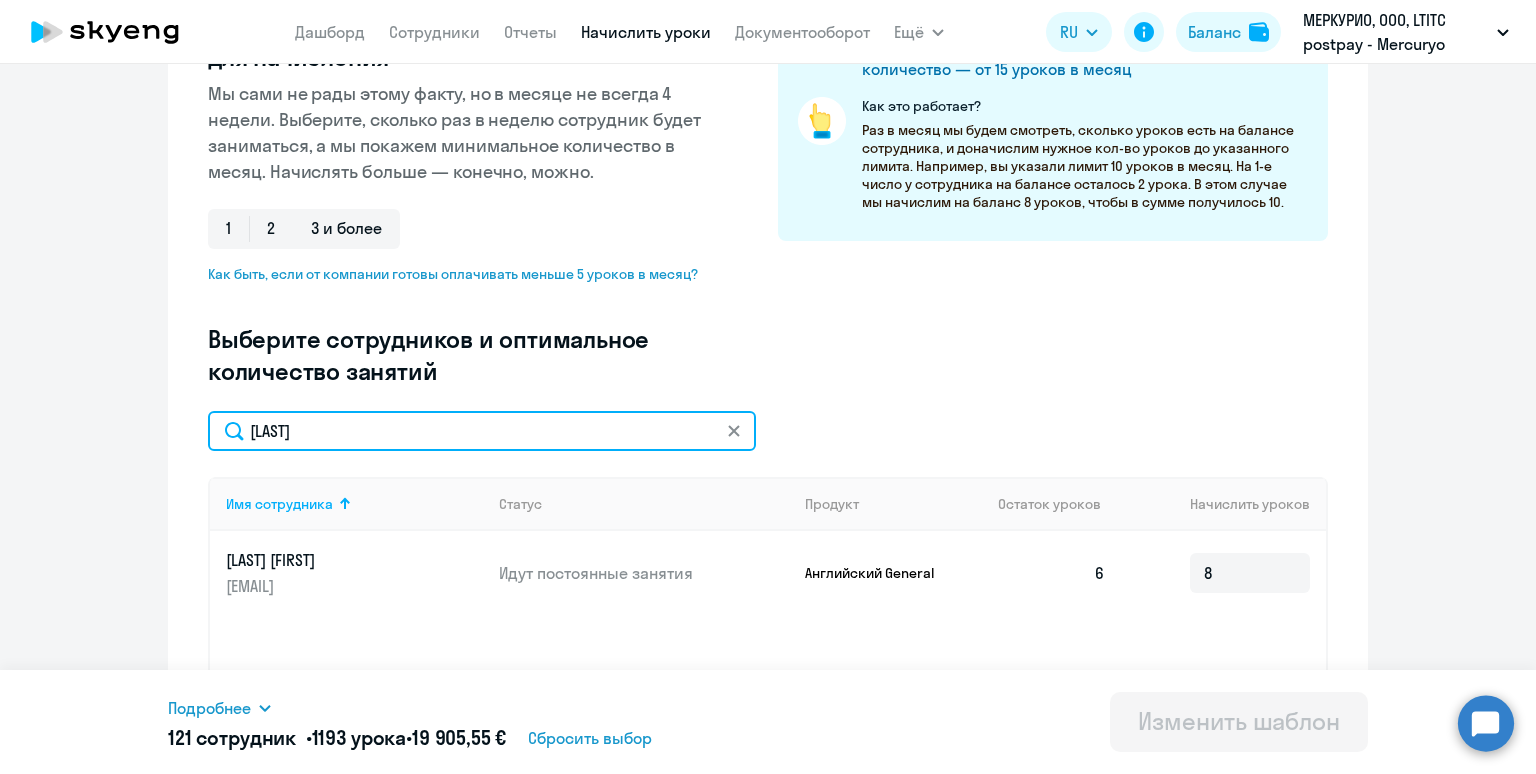 paste on "[LAST]" 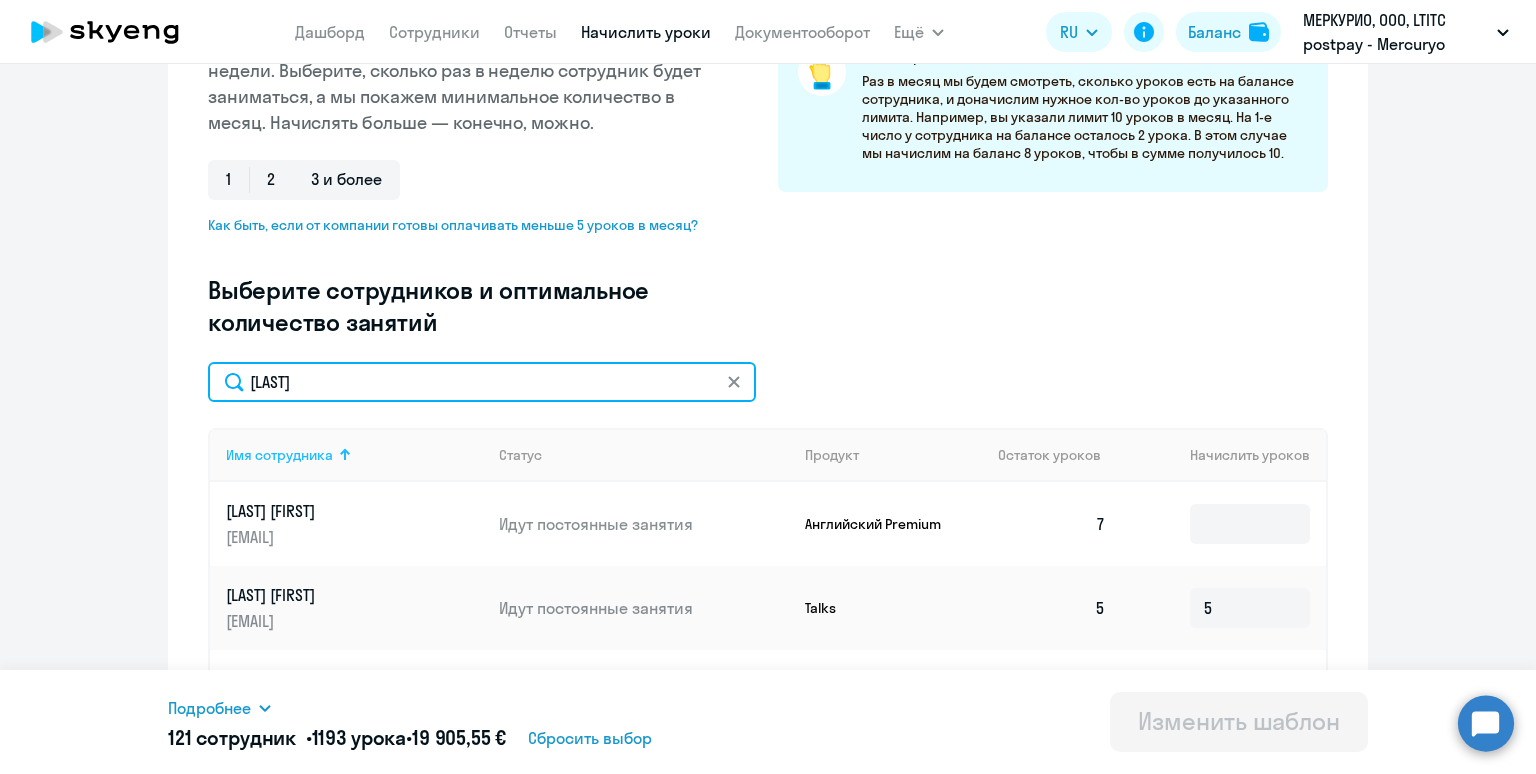 scroll, scrollTop: 413, scrollLeft: 0, axis: vertical 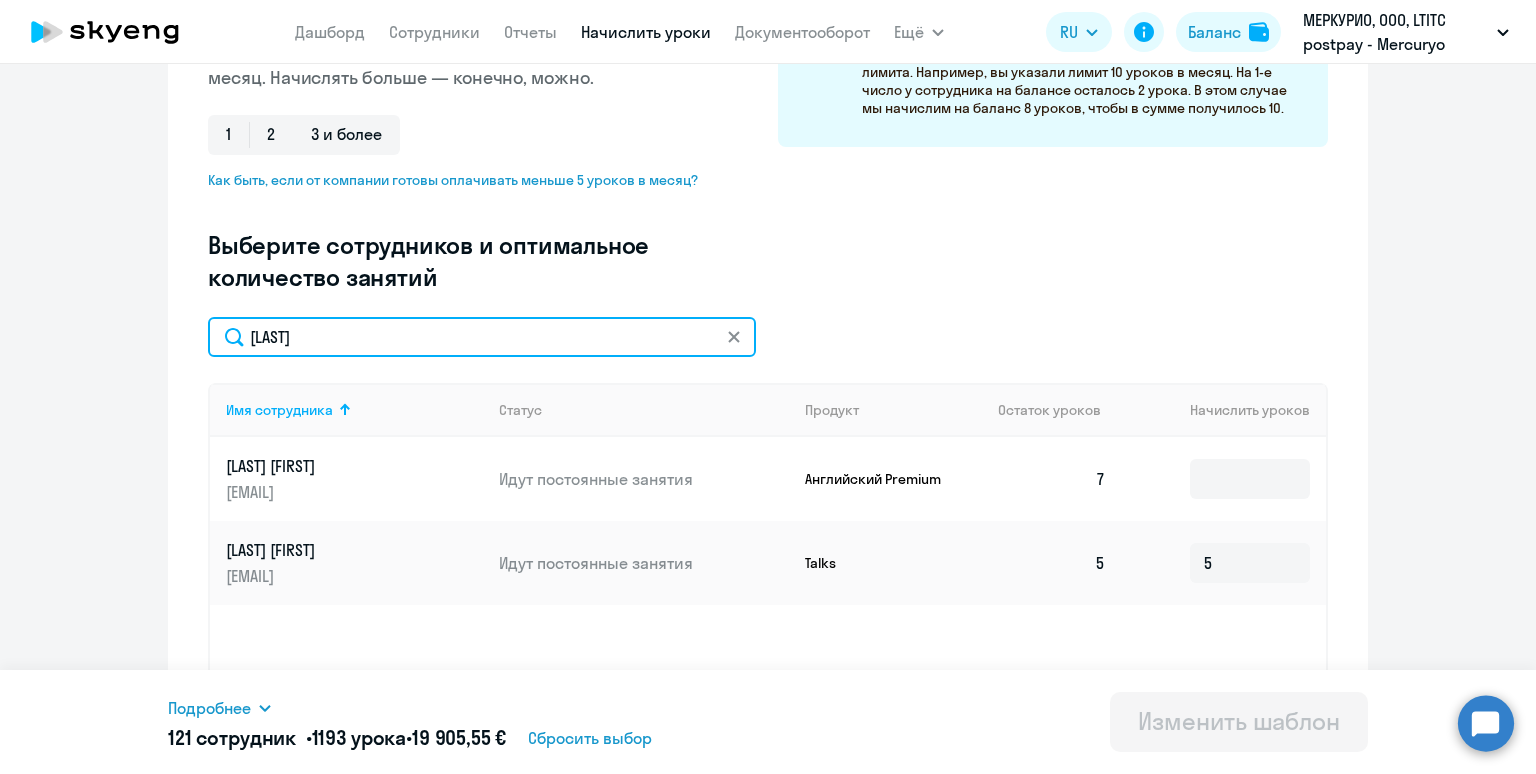type on "[LAST]" 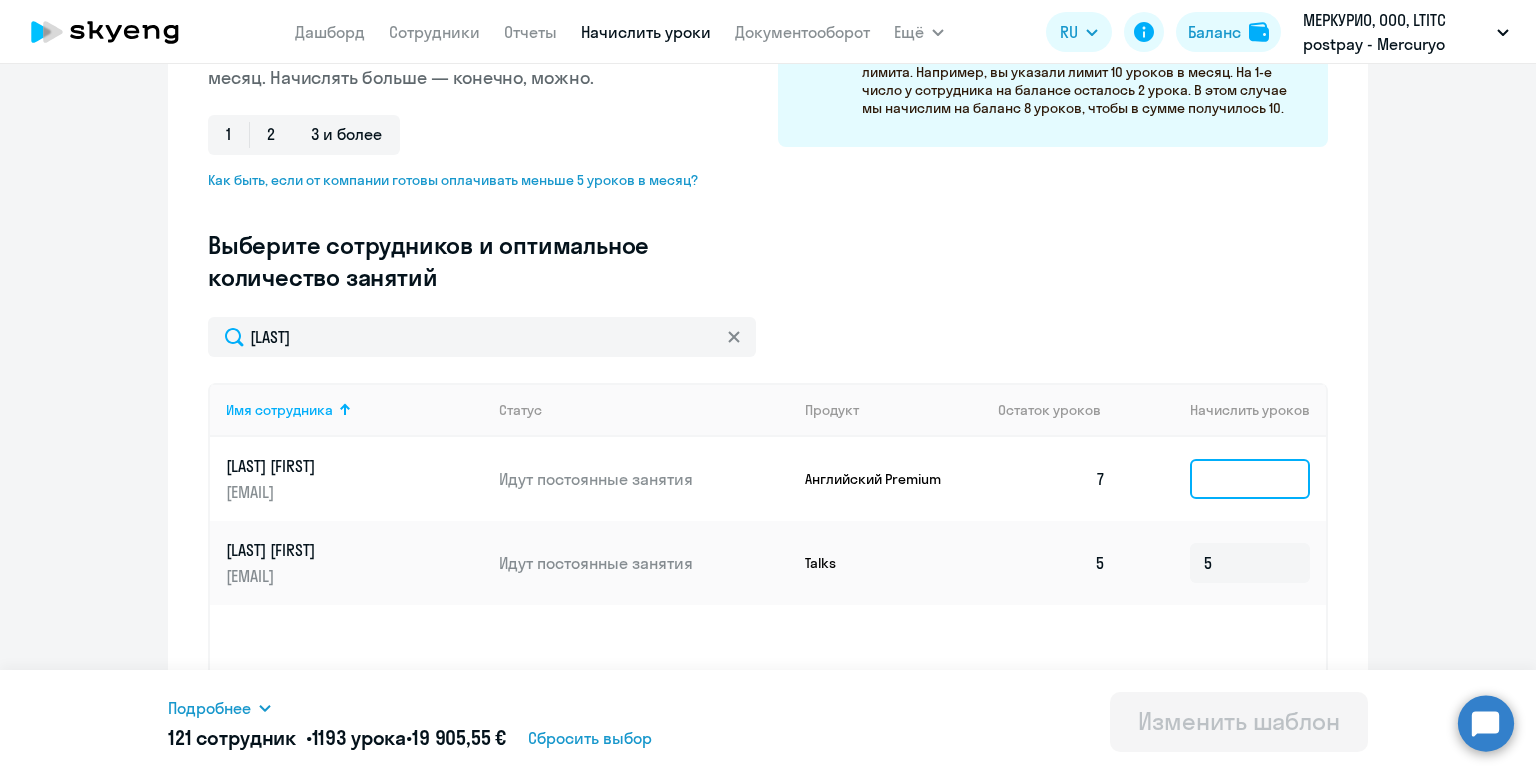 click 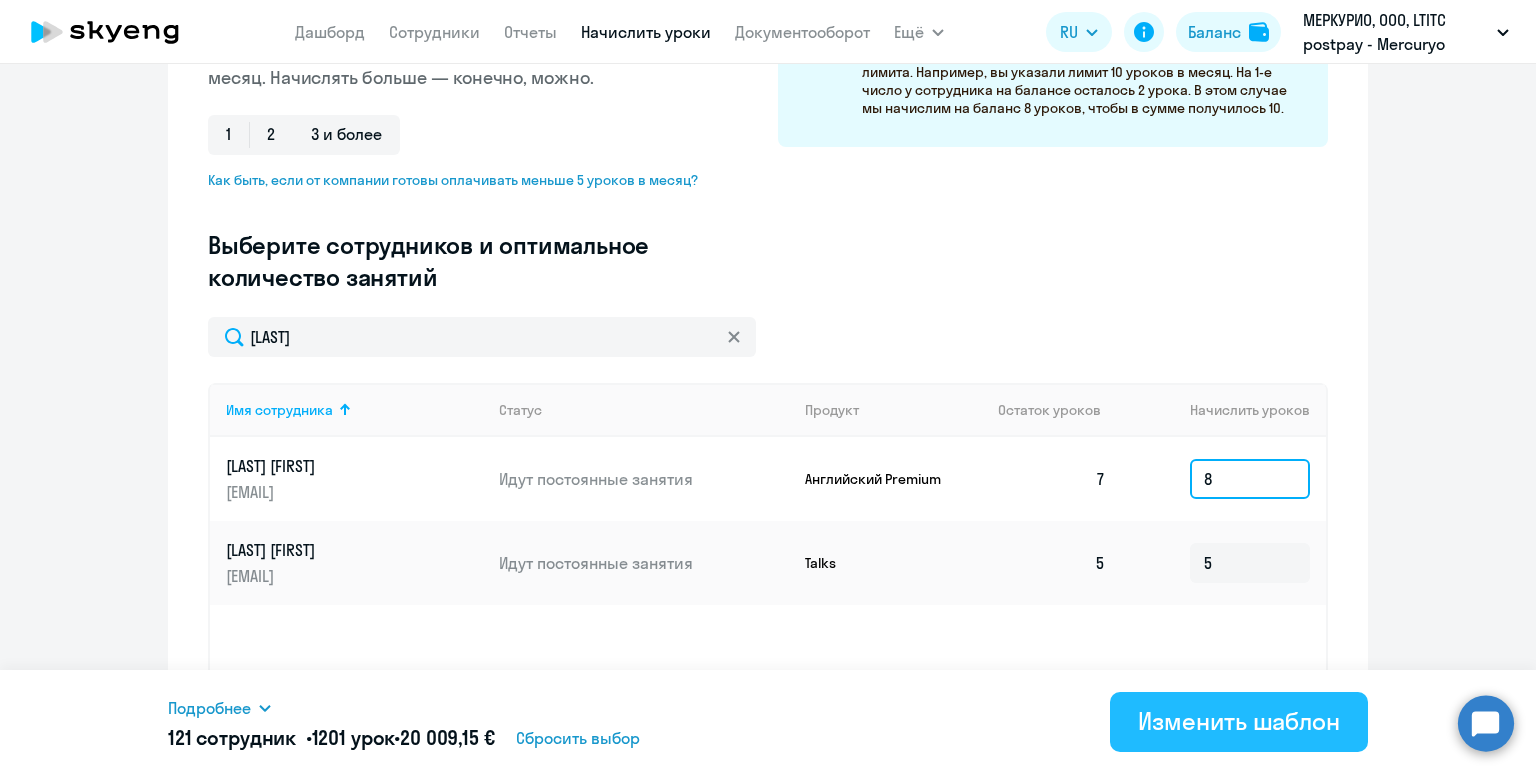 type on "8" 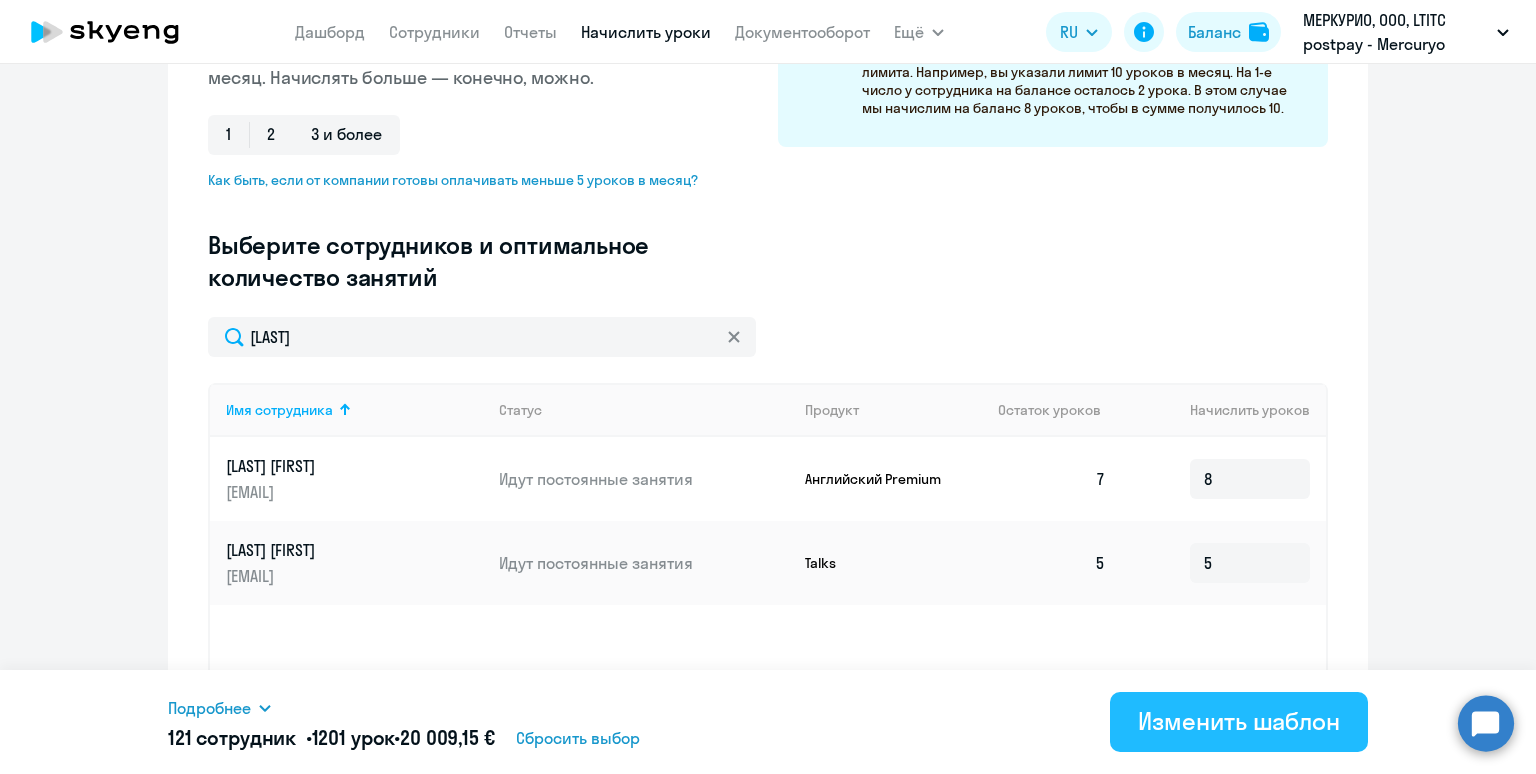 click on "Изменить шаблон" at bounding box center (1239, 721) 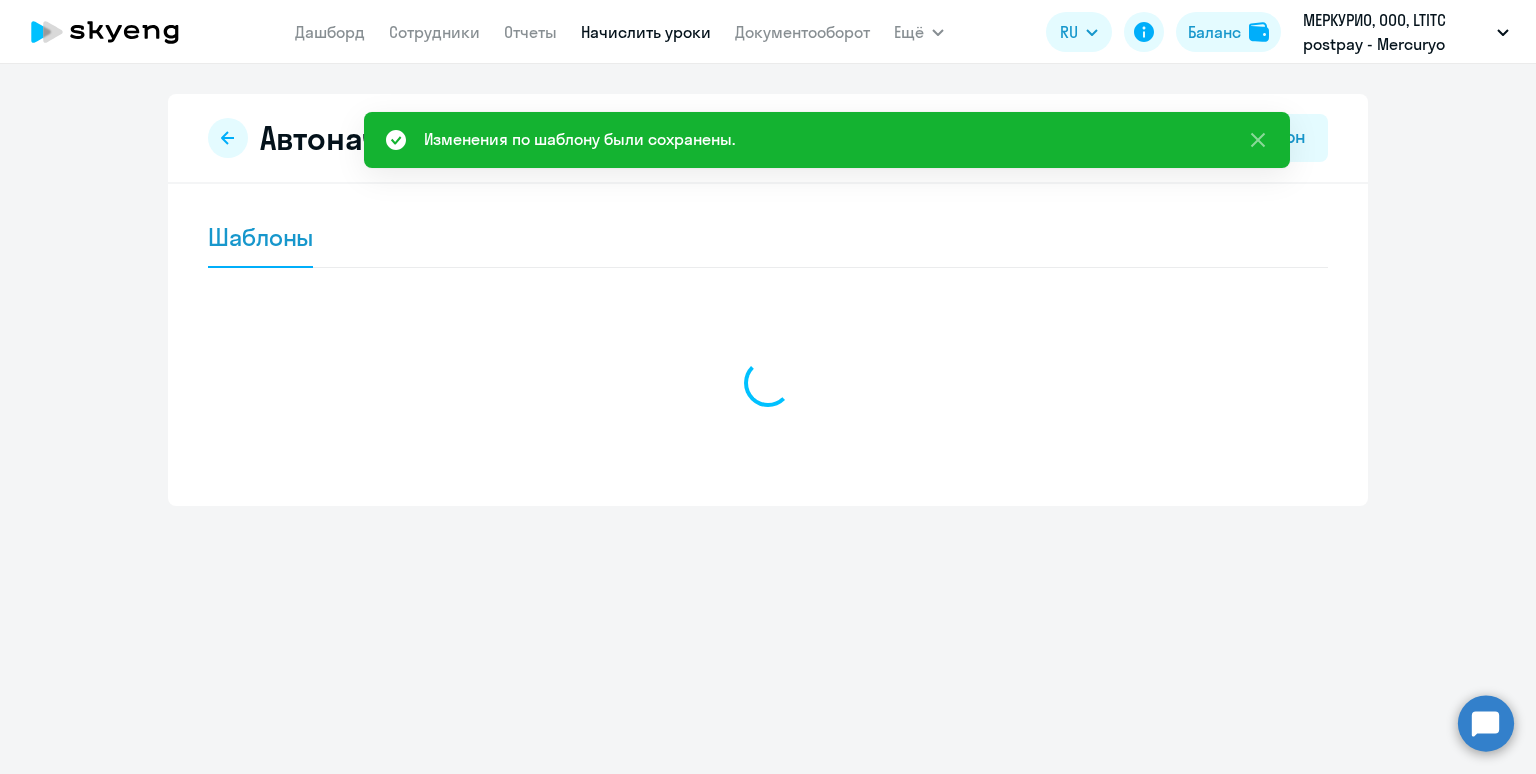 scroll, scrollTop: 0, scrollLeft: 0, axis: both 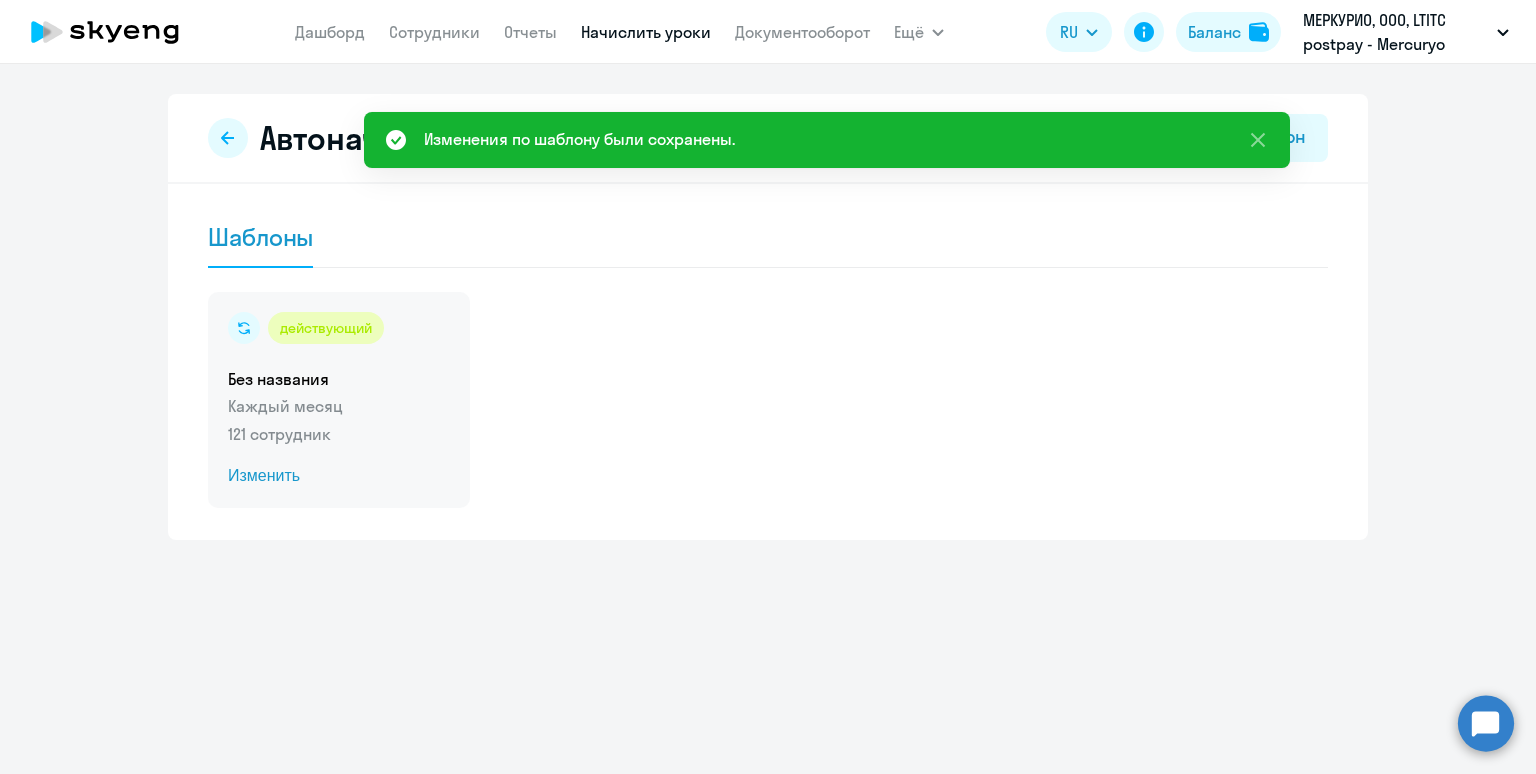 click on "действующий  Без названия  Каждый месяц   121 сотрудник  Изменить" 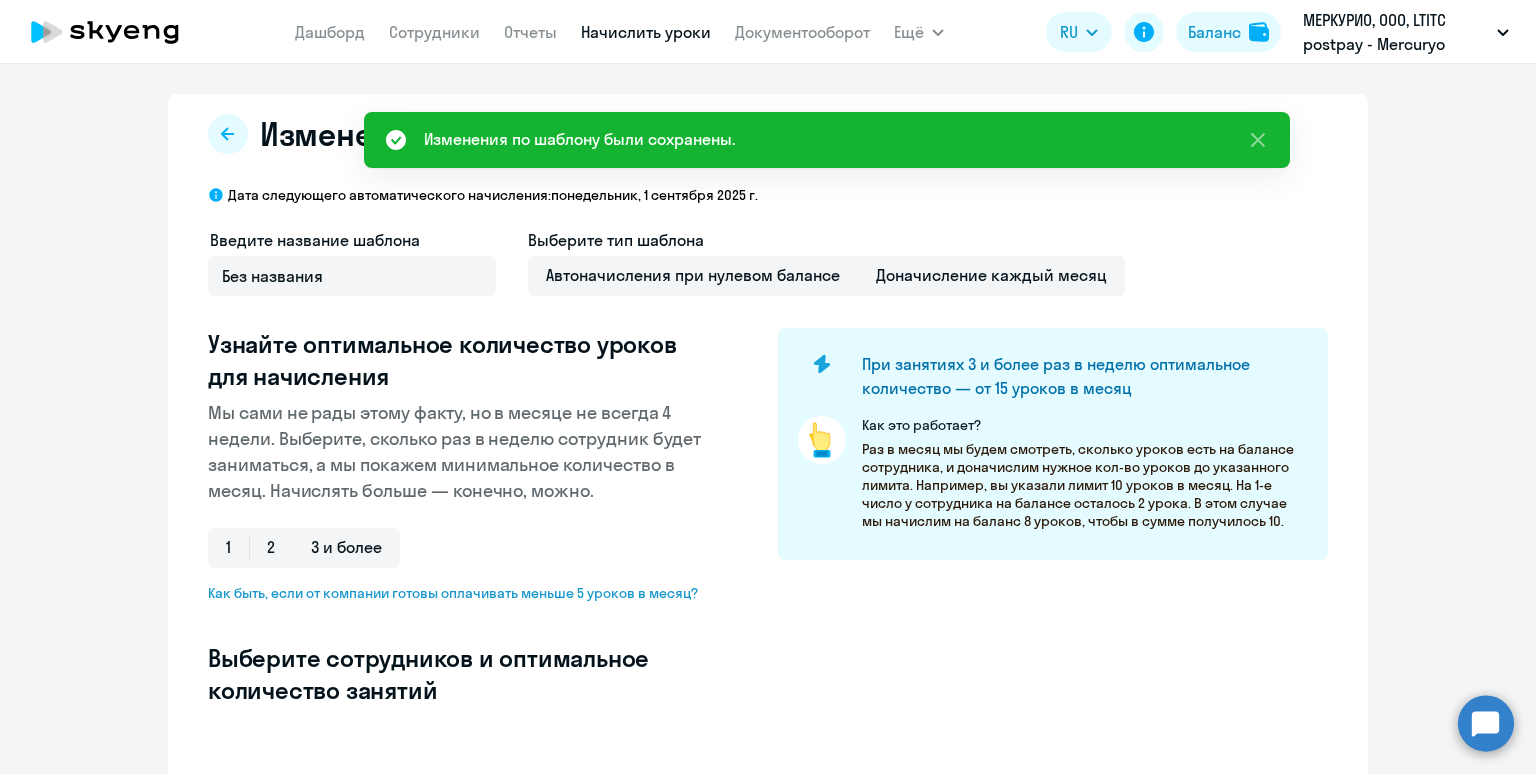 select on "10" 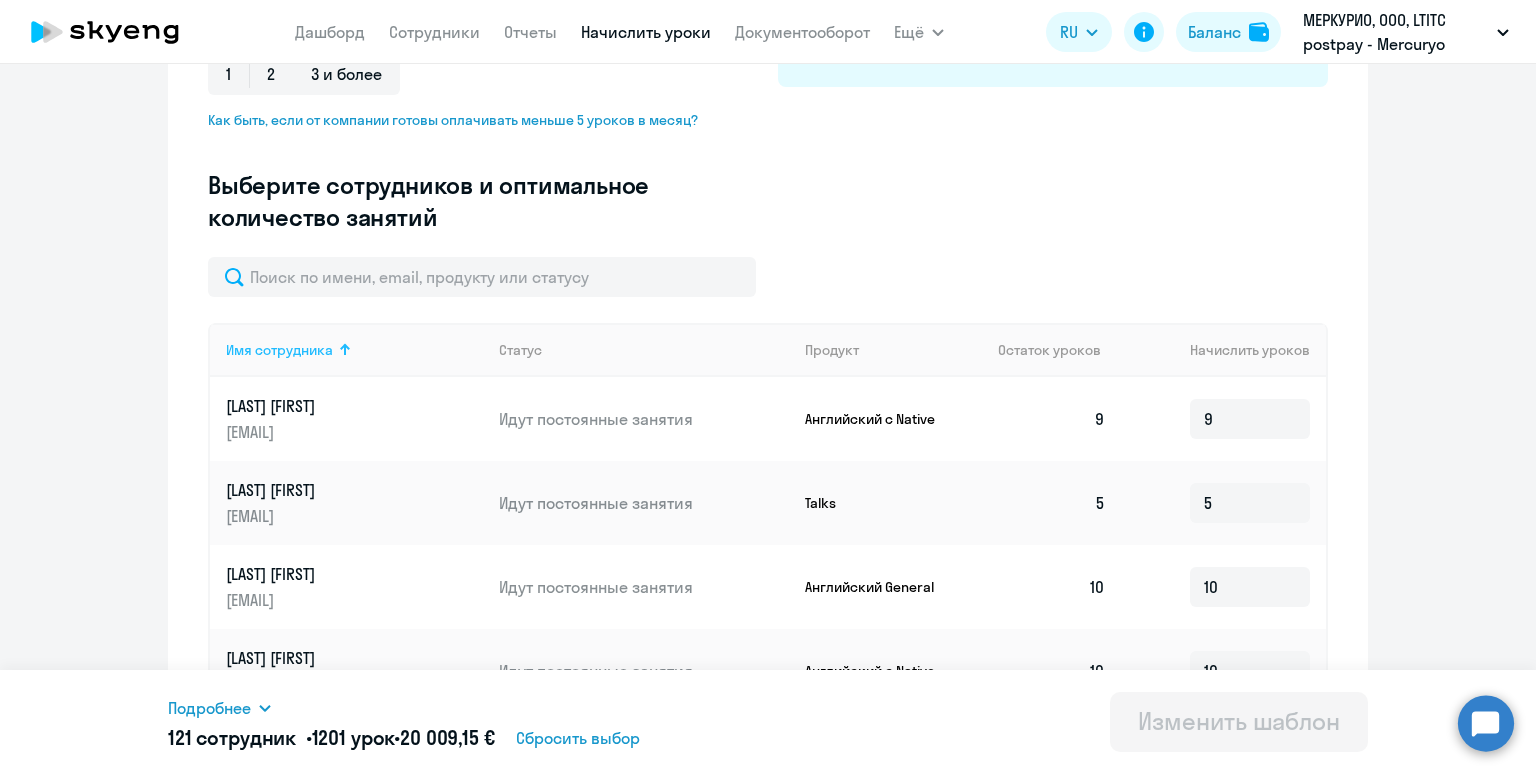scroll, scrollTop: 475, scrollLeft: 0, axis: vertical 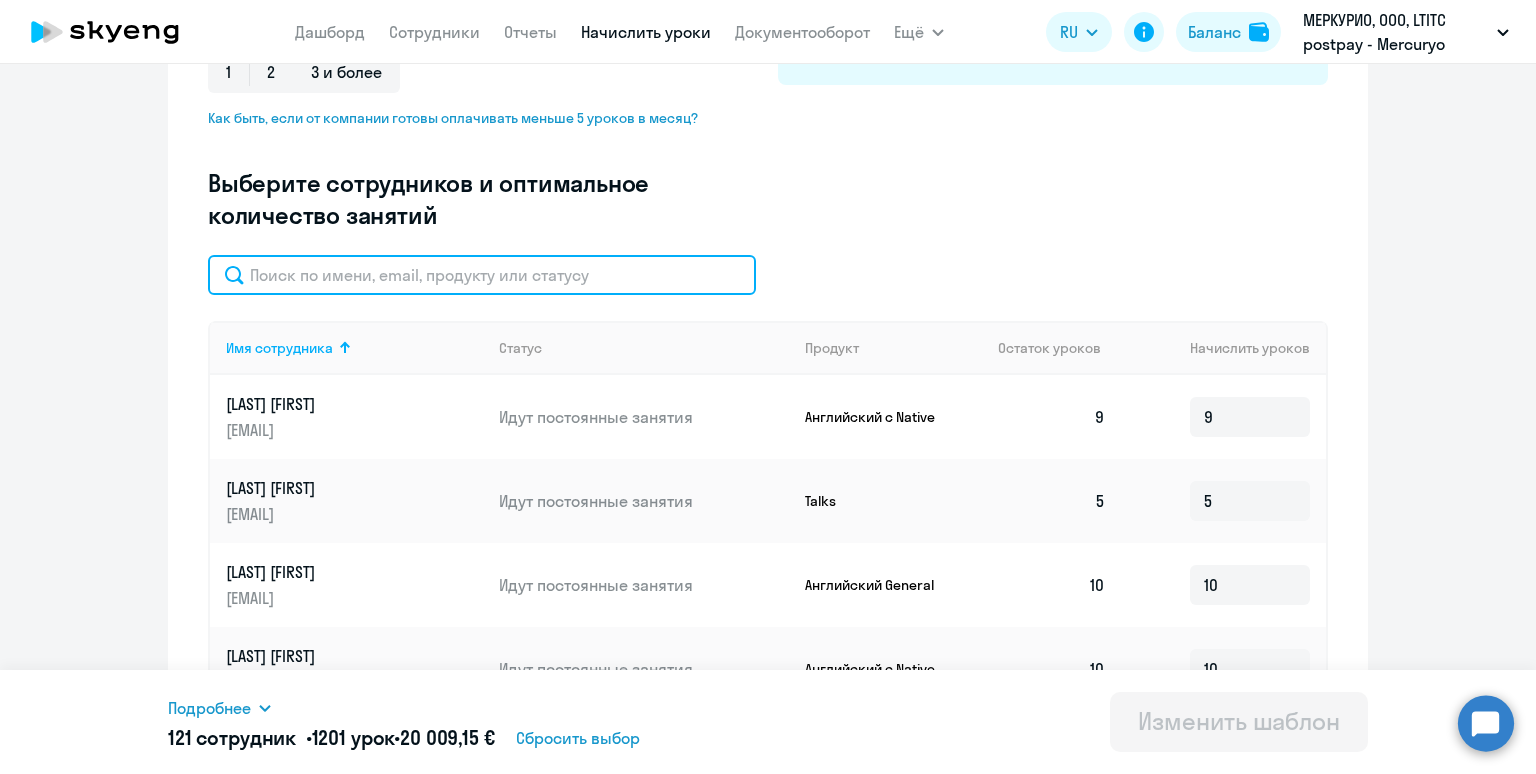 click 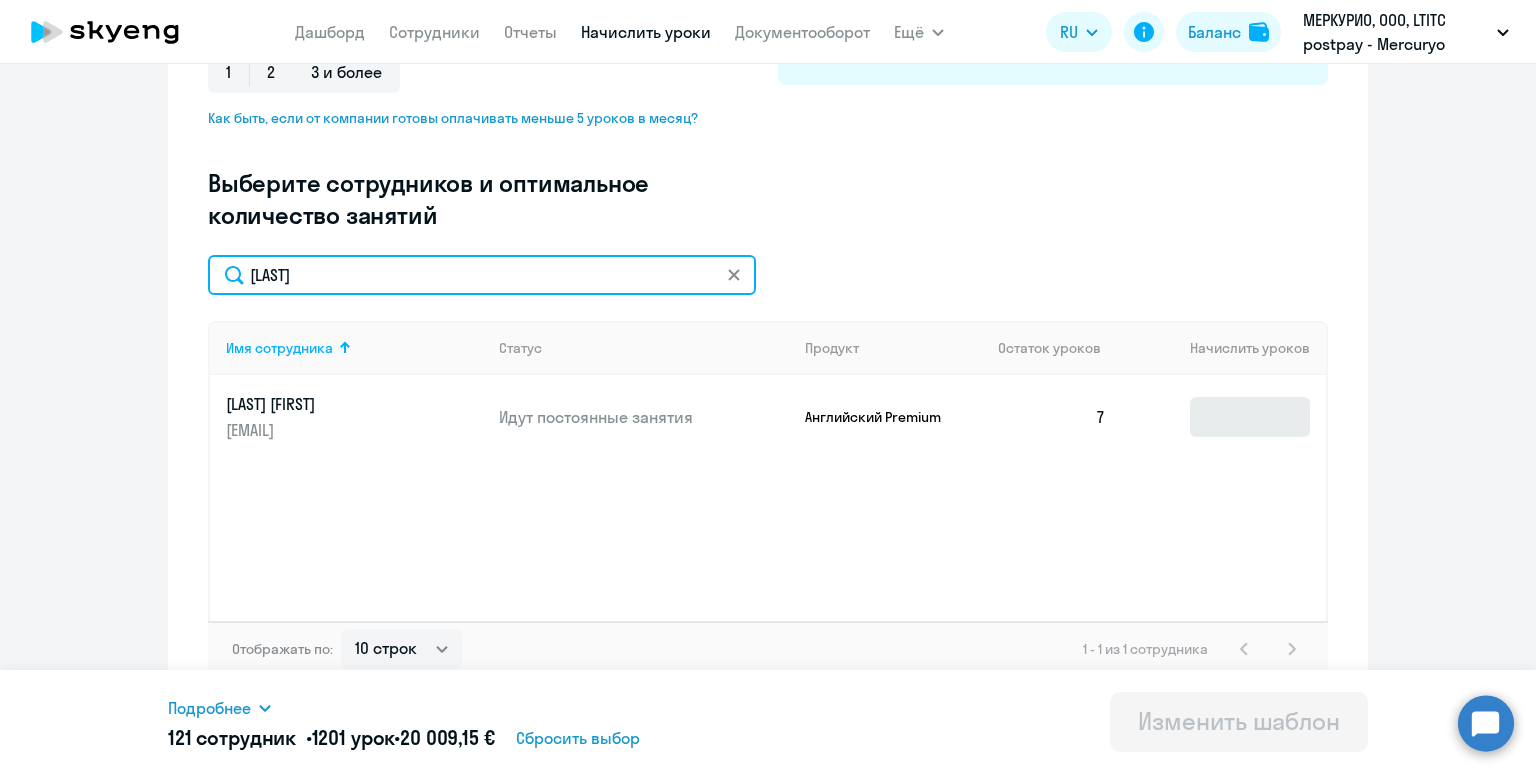 type on "Voronkov" 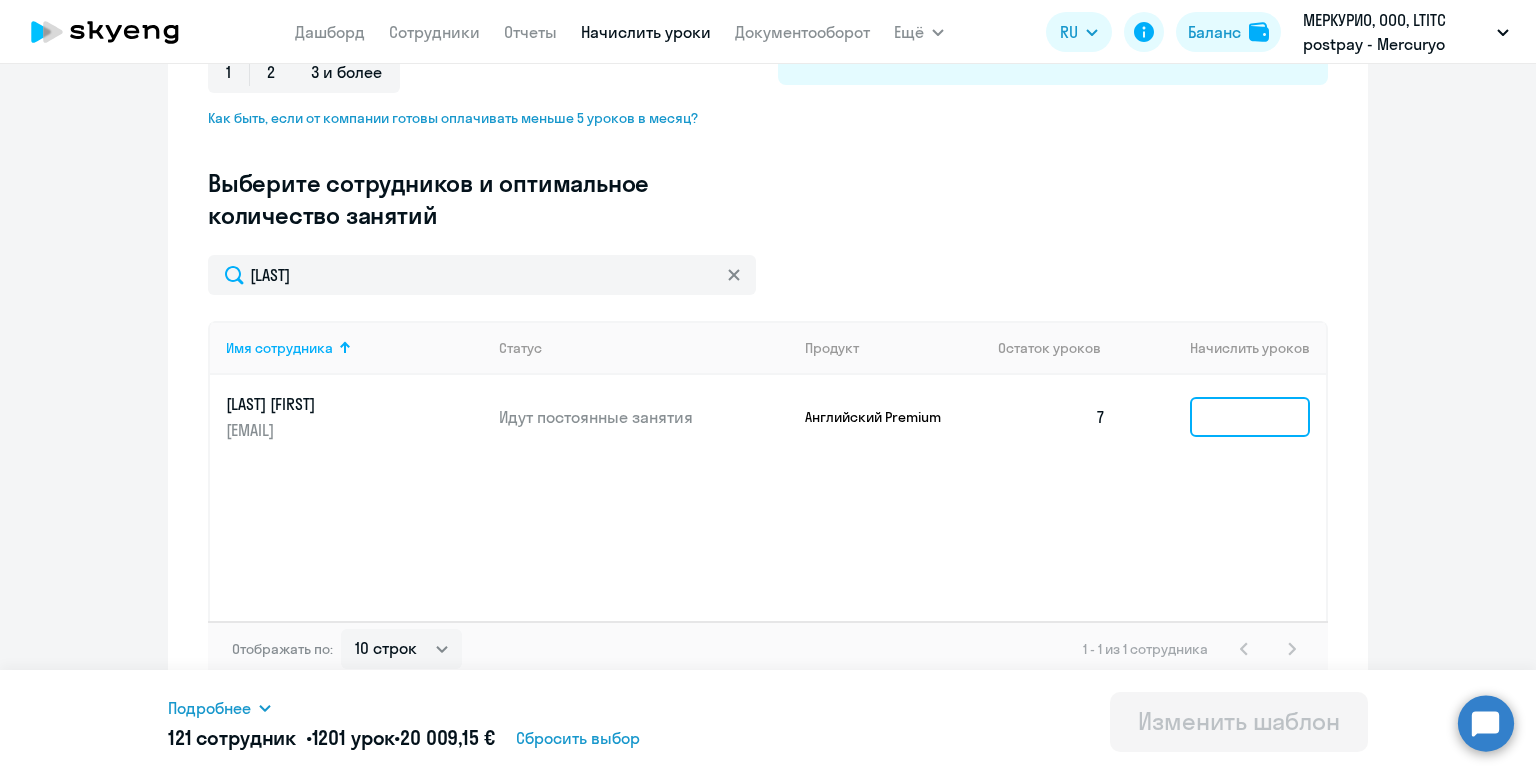 click 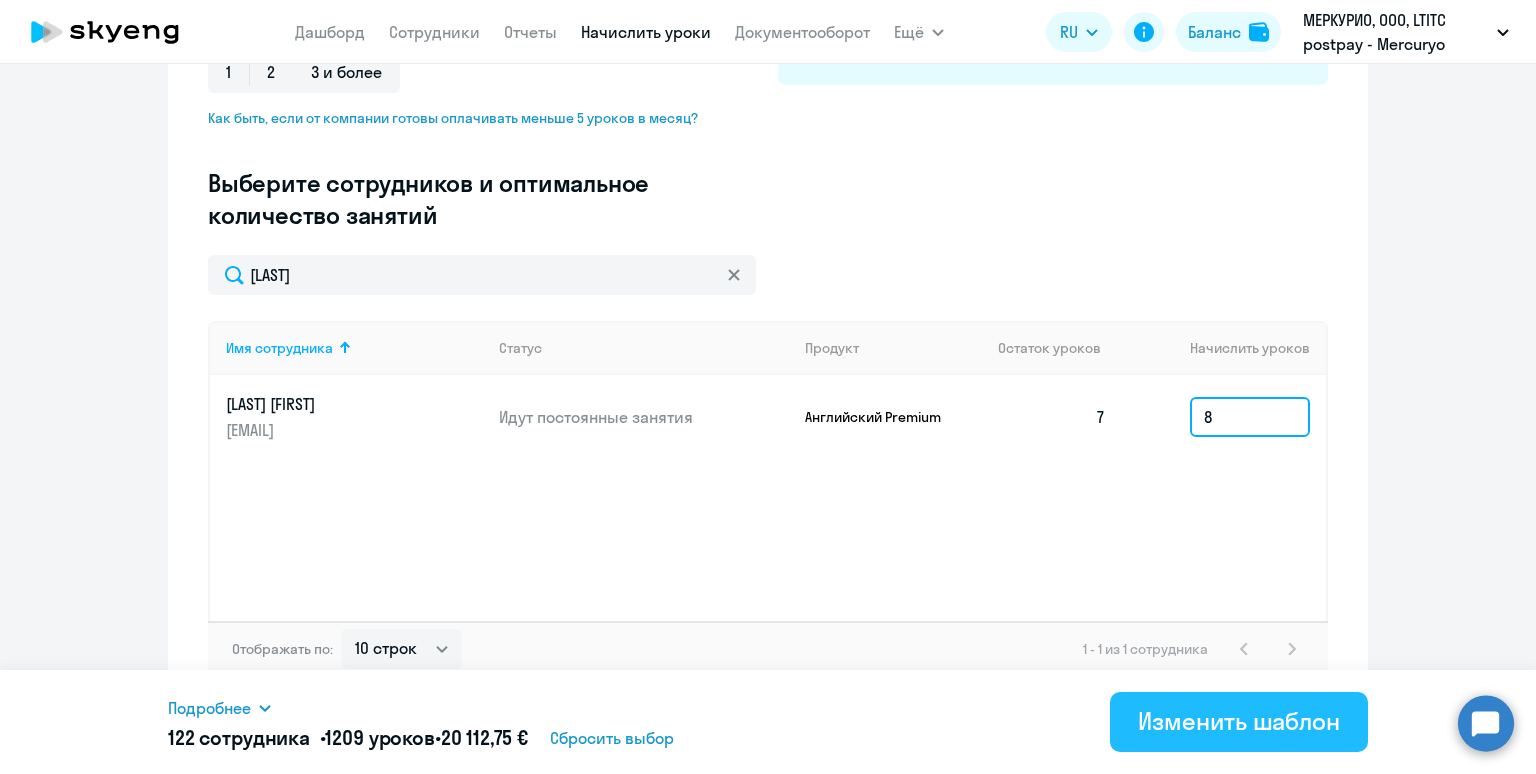 type on "8" 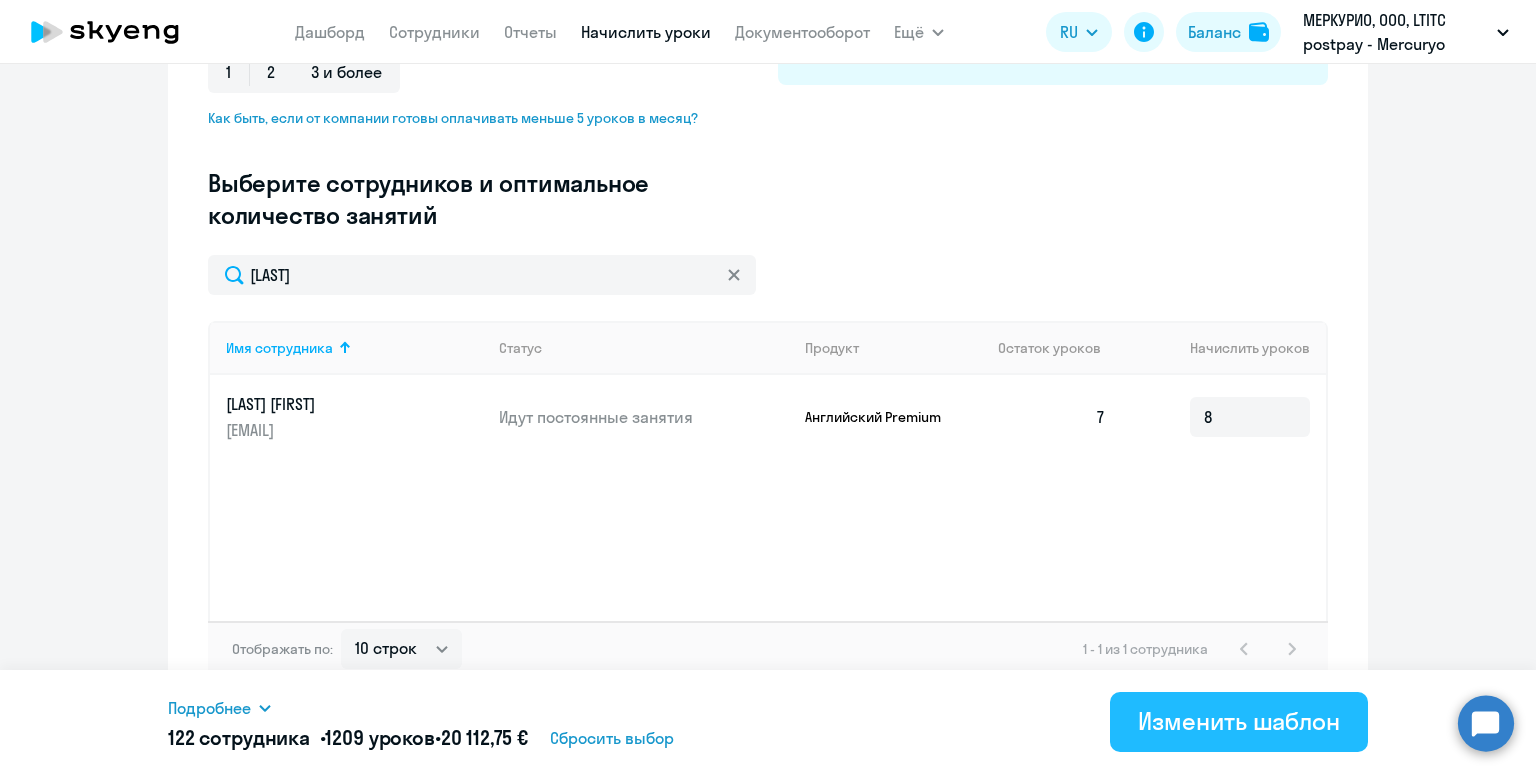 click on "Изменить шаблон" at bounding box center [1239, 721] 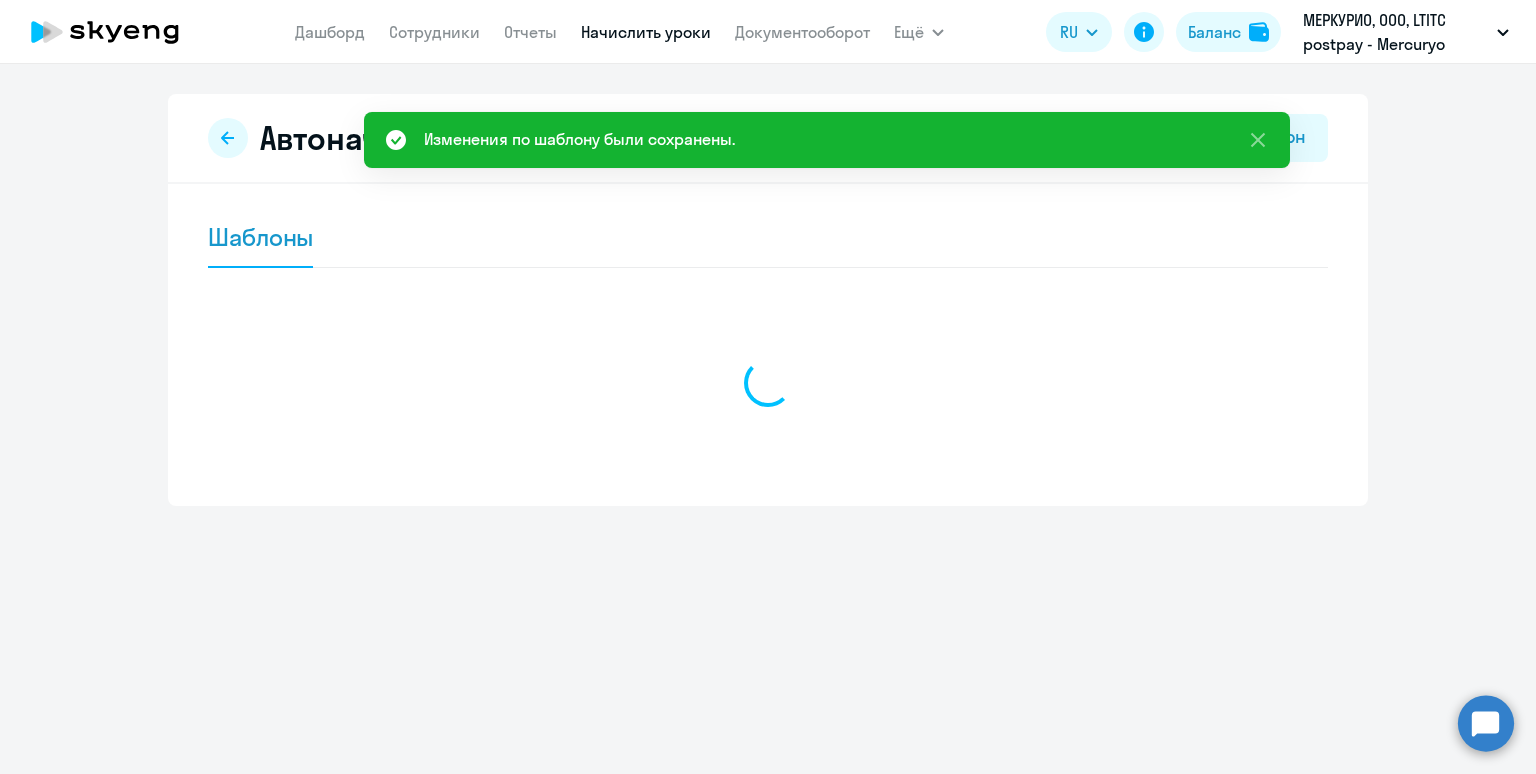 scroll, scrollTop: 0, scrollLeft: 0, axis: both 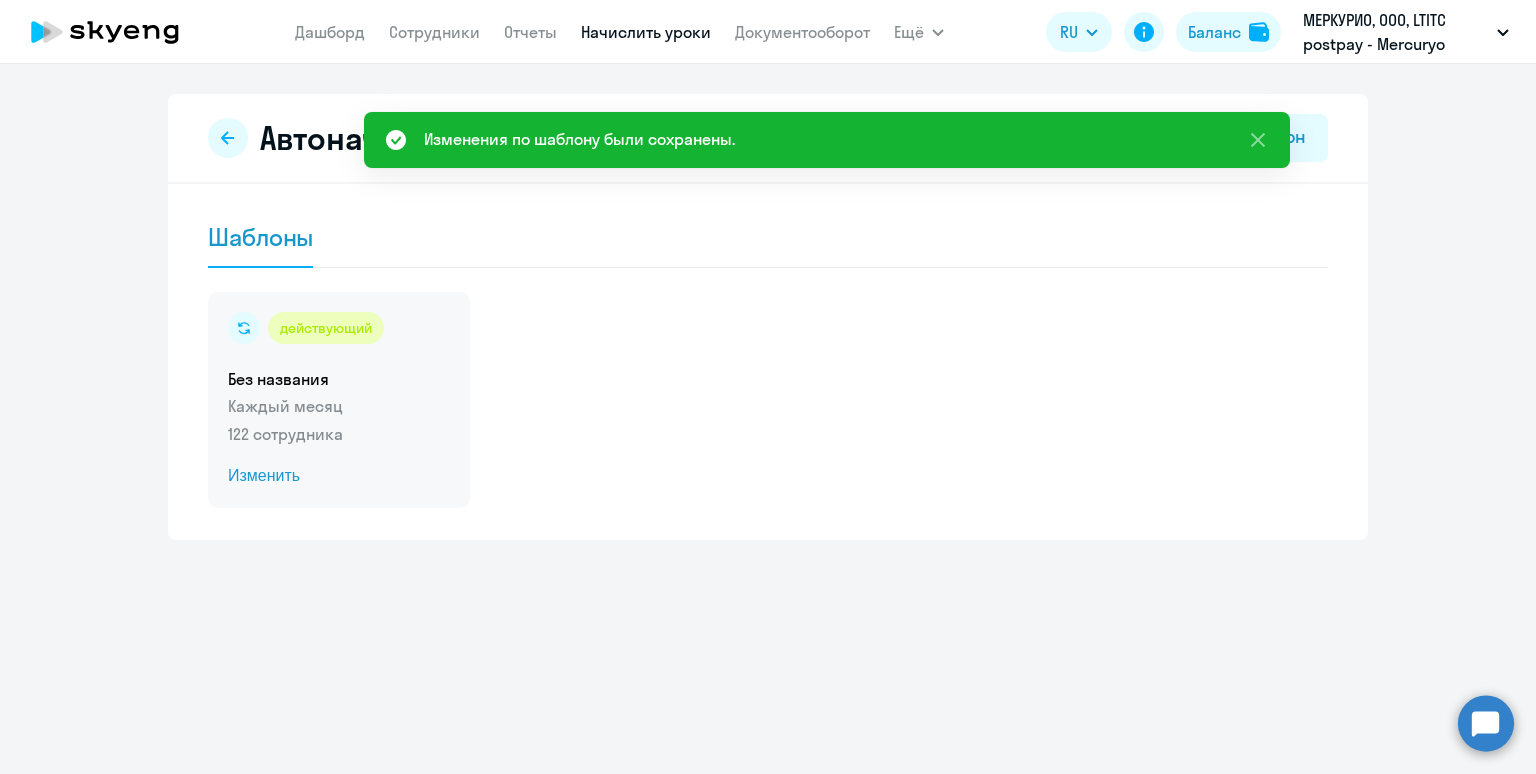 click on "122 сотрудника" 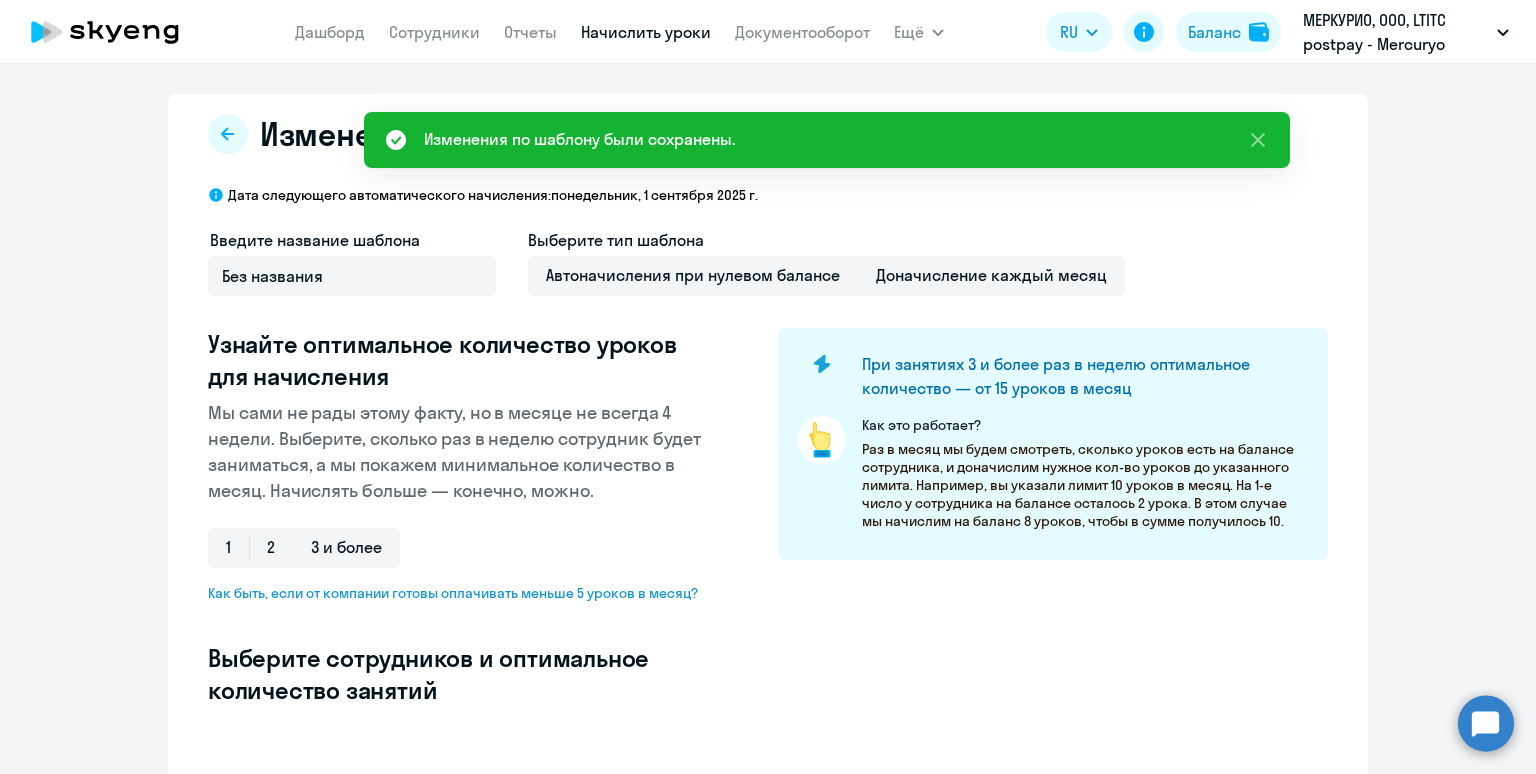 select on "10" 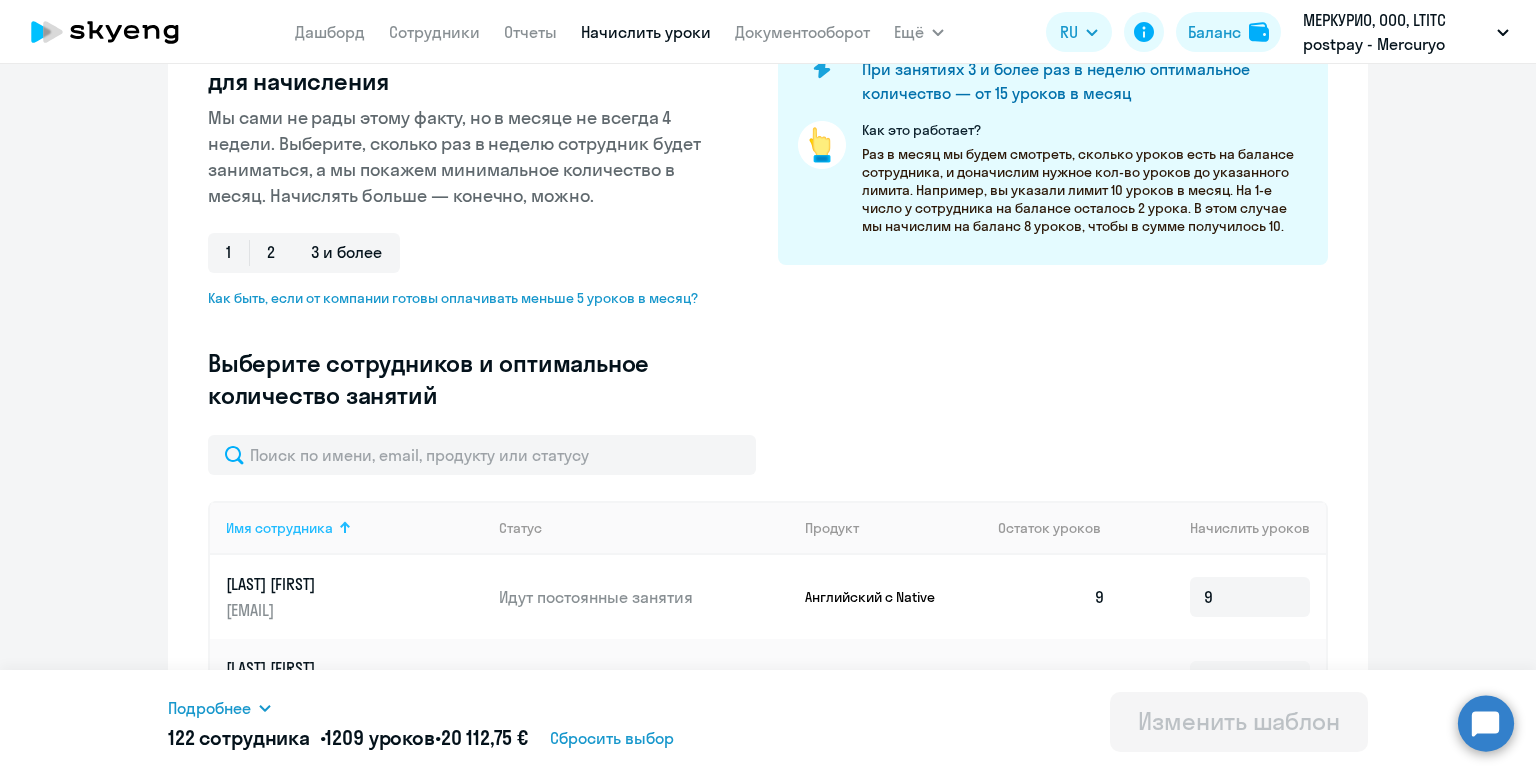 scroll, scrollTop: 330, scrollLeft: 0, axis: vertical 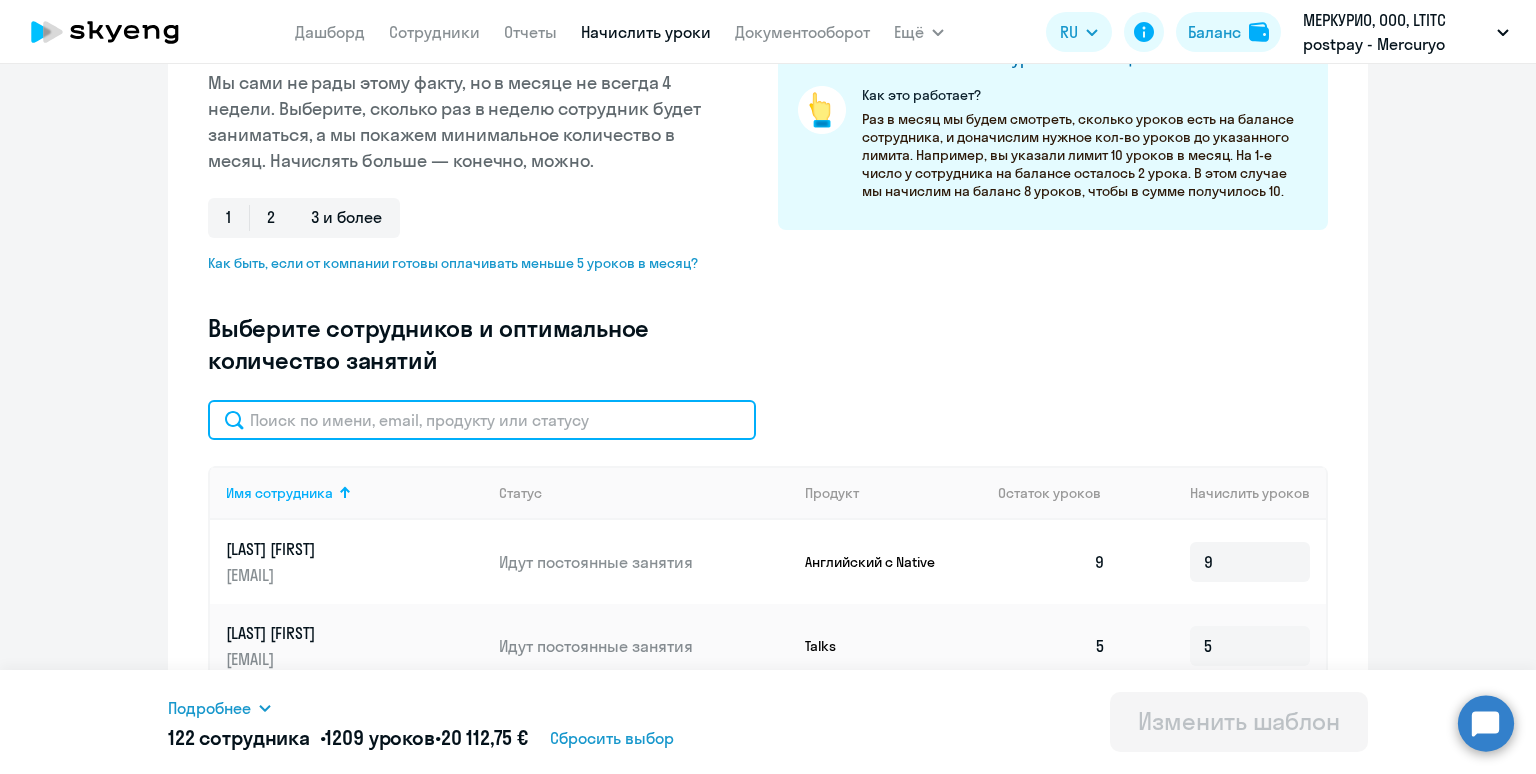 click 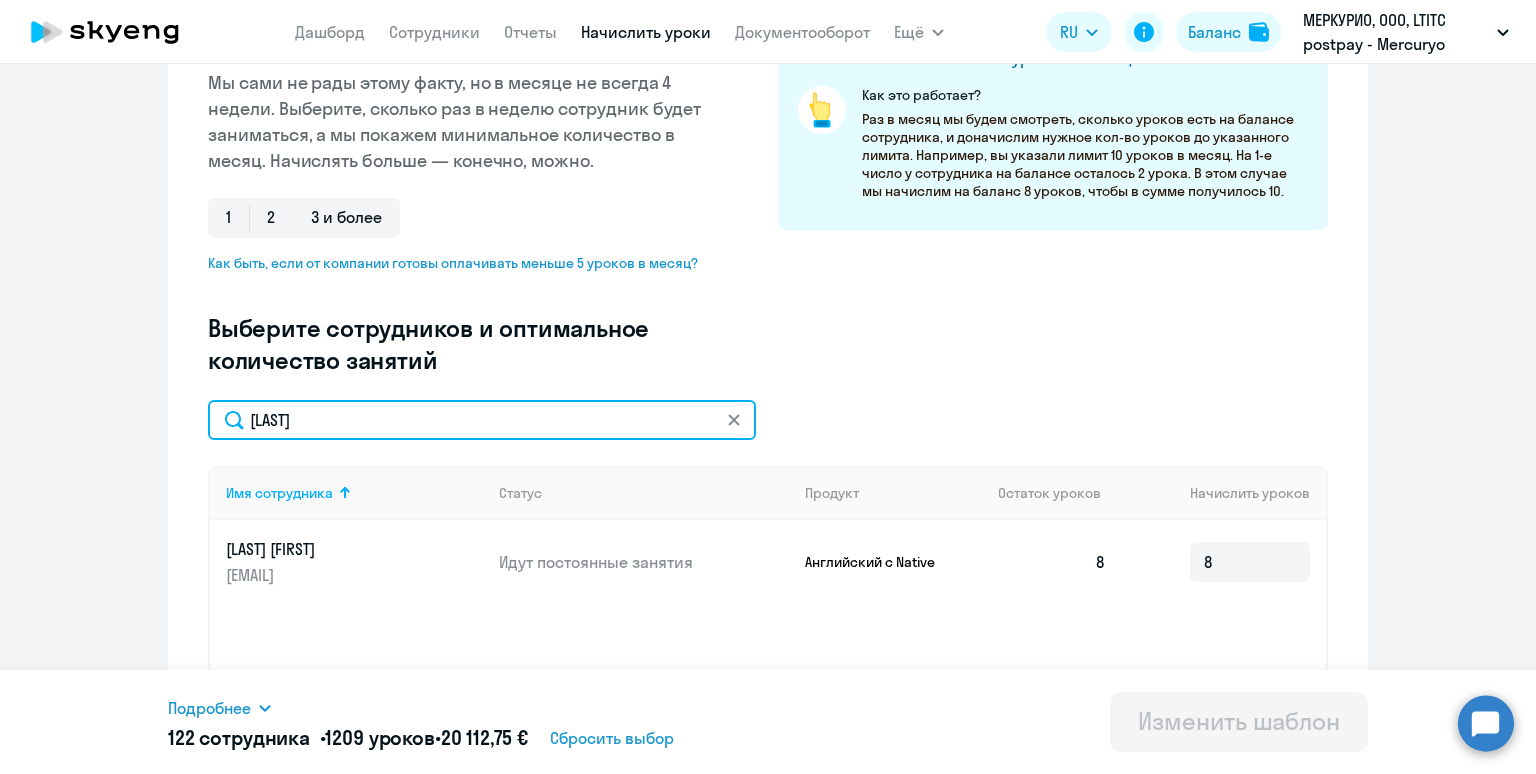 drag, startPoint x: 350, startPoint y: 424, endPoint x: 127, endPoint y: 373, distance: 228.7575 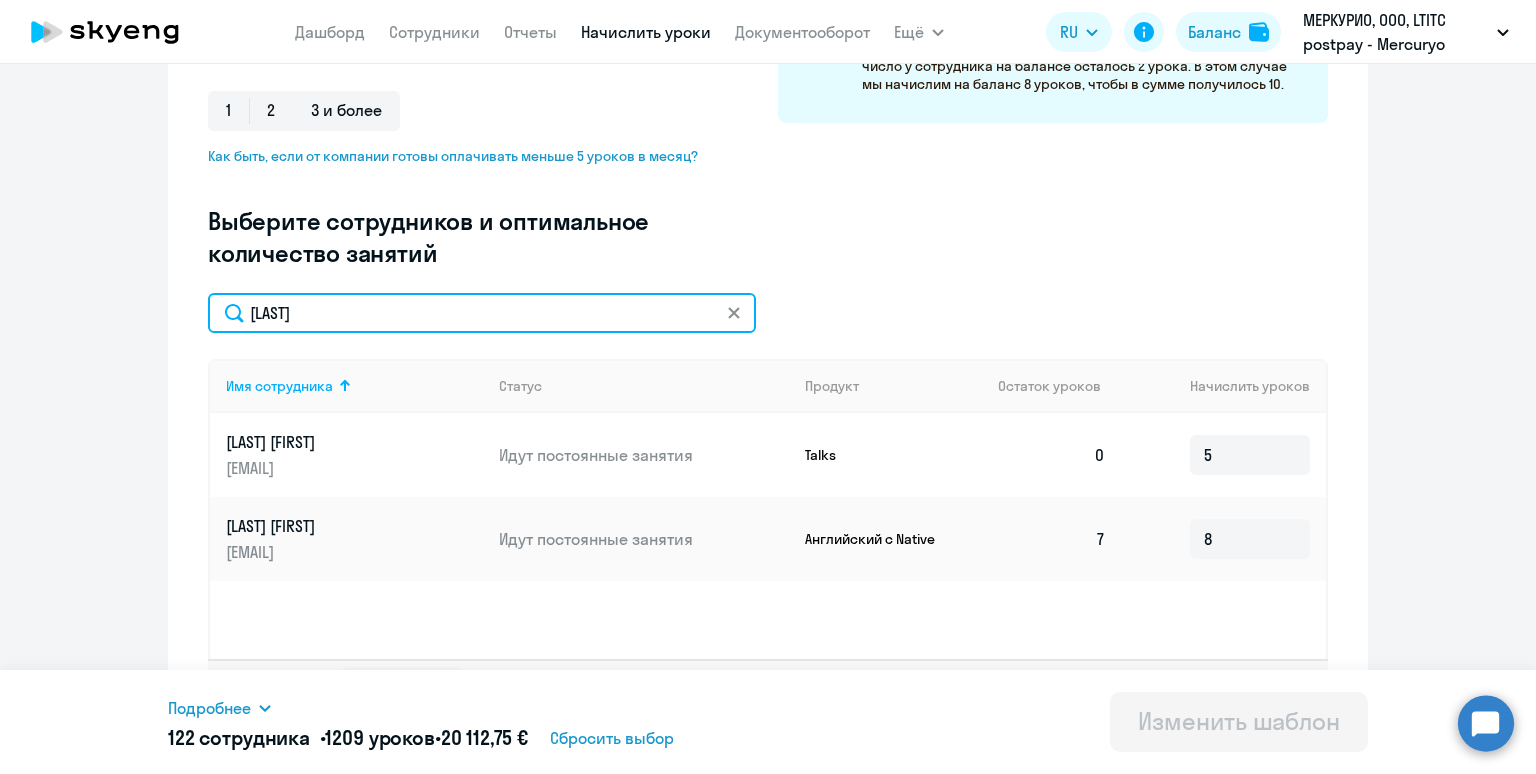 scroll, scrollTop: 443, scrollLeft: 0, axis: vertical 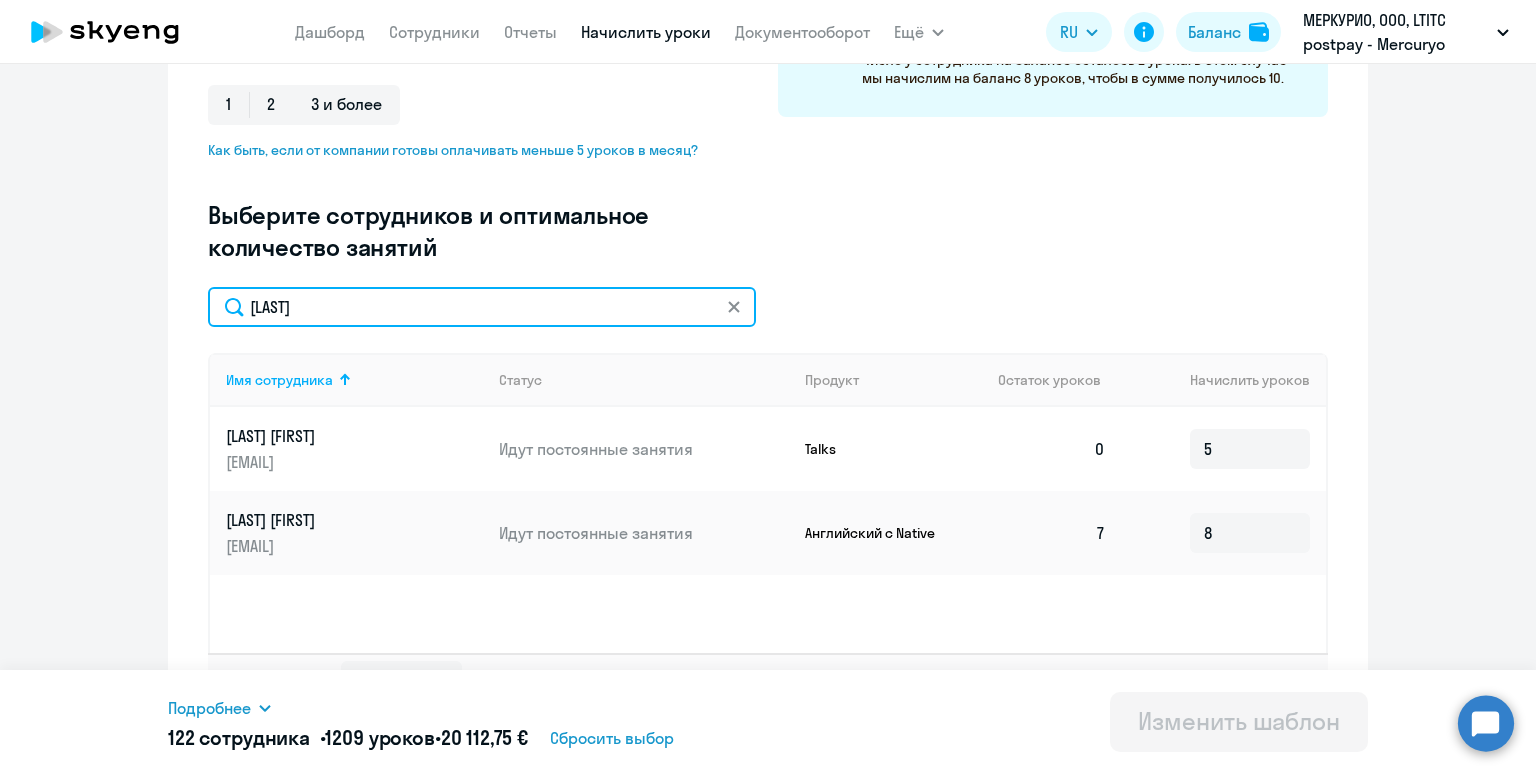 drag, startPoint x: 399, startPoint y: 309, endPoint x: 124, endPoint y: 258, distance: 279.68912 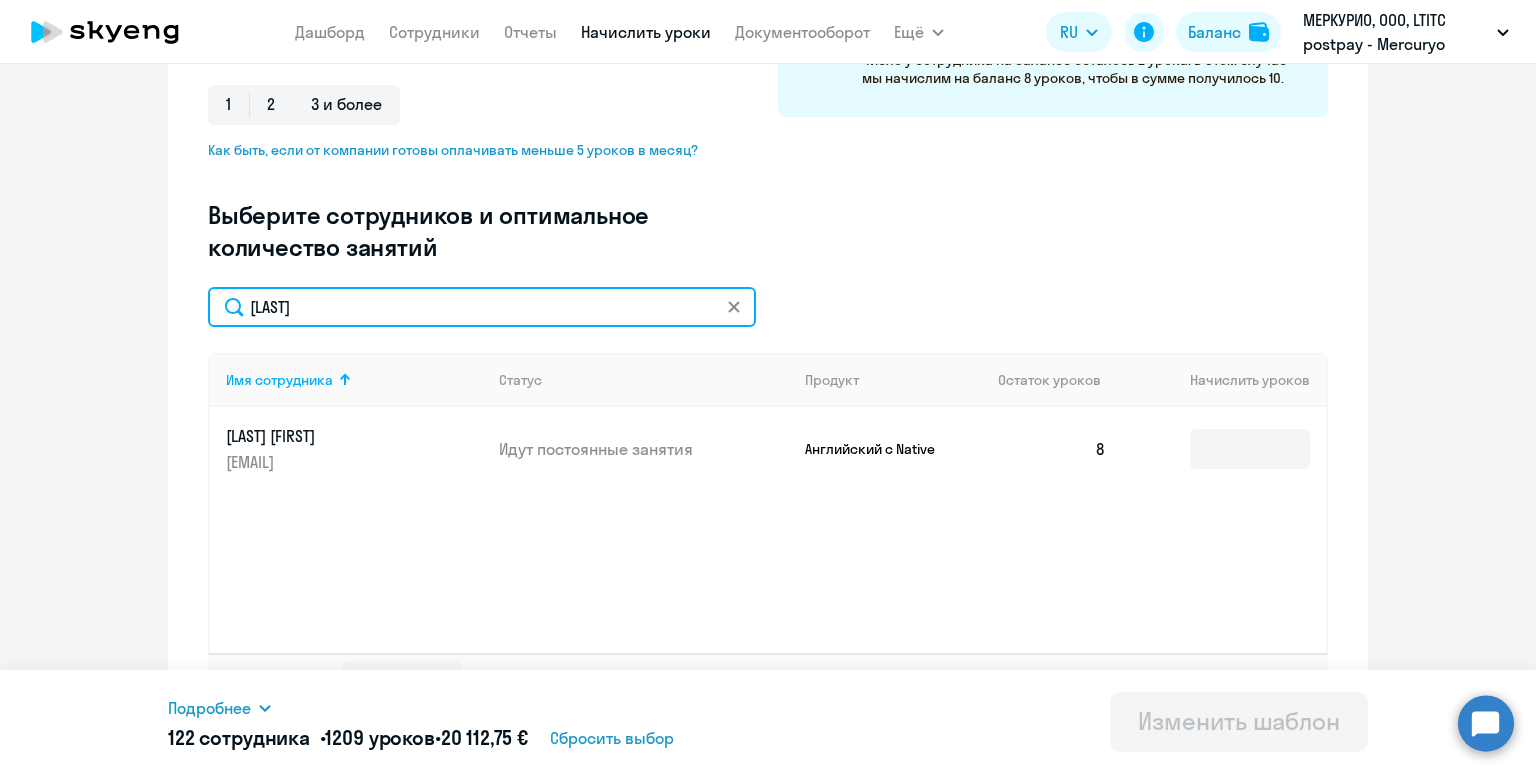 type on "Satrudinova" 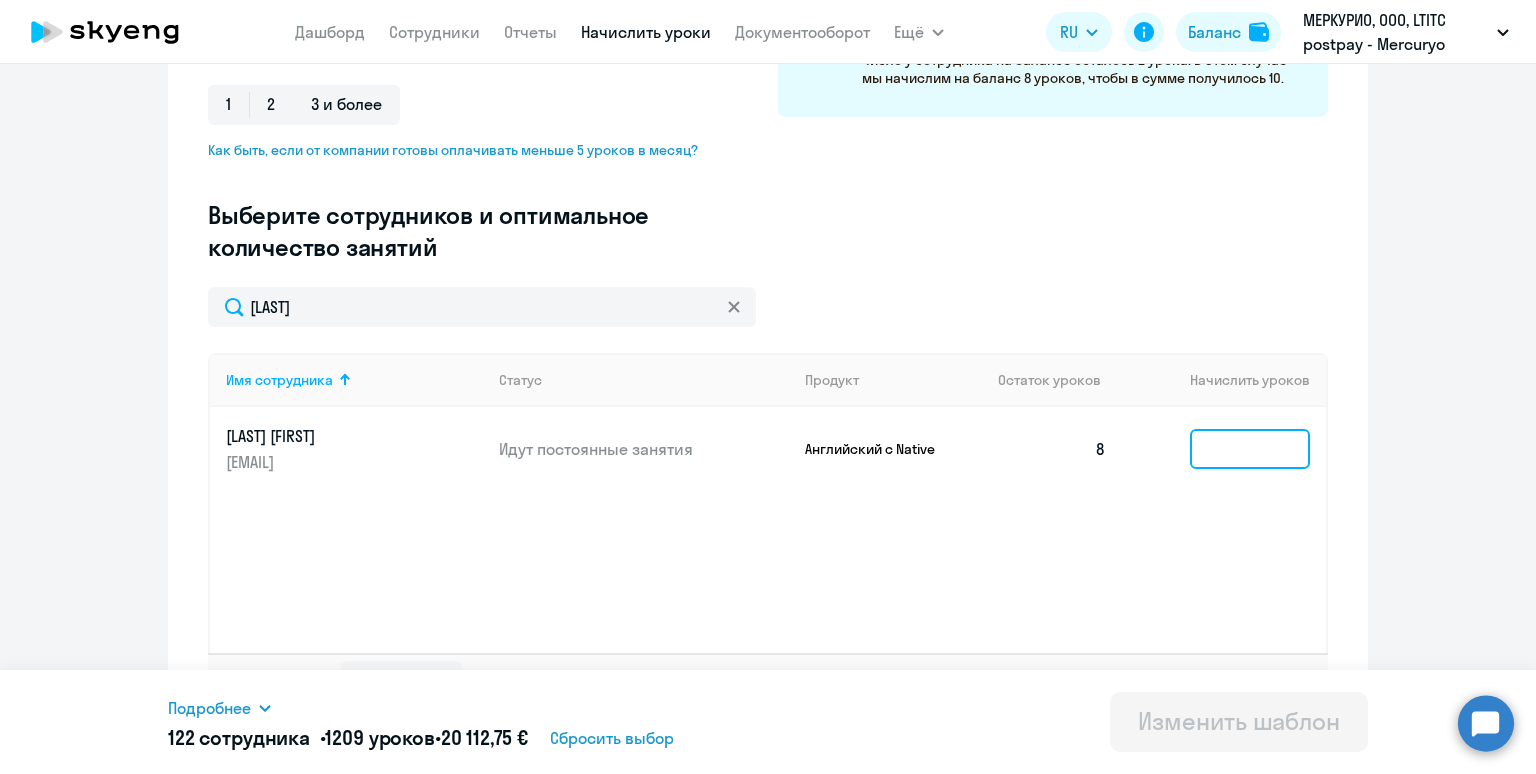 click 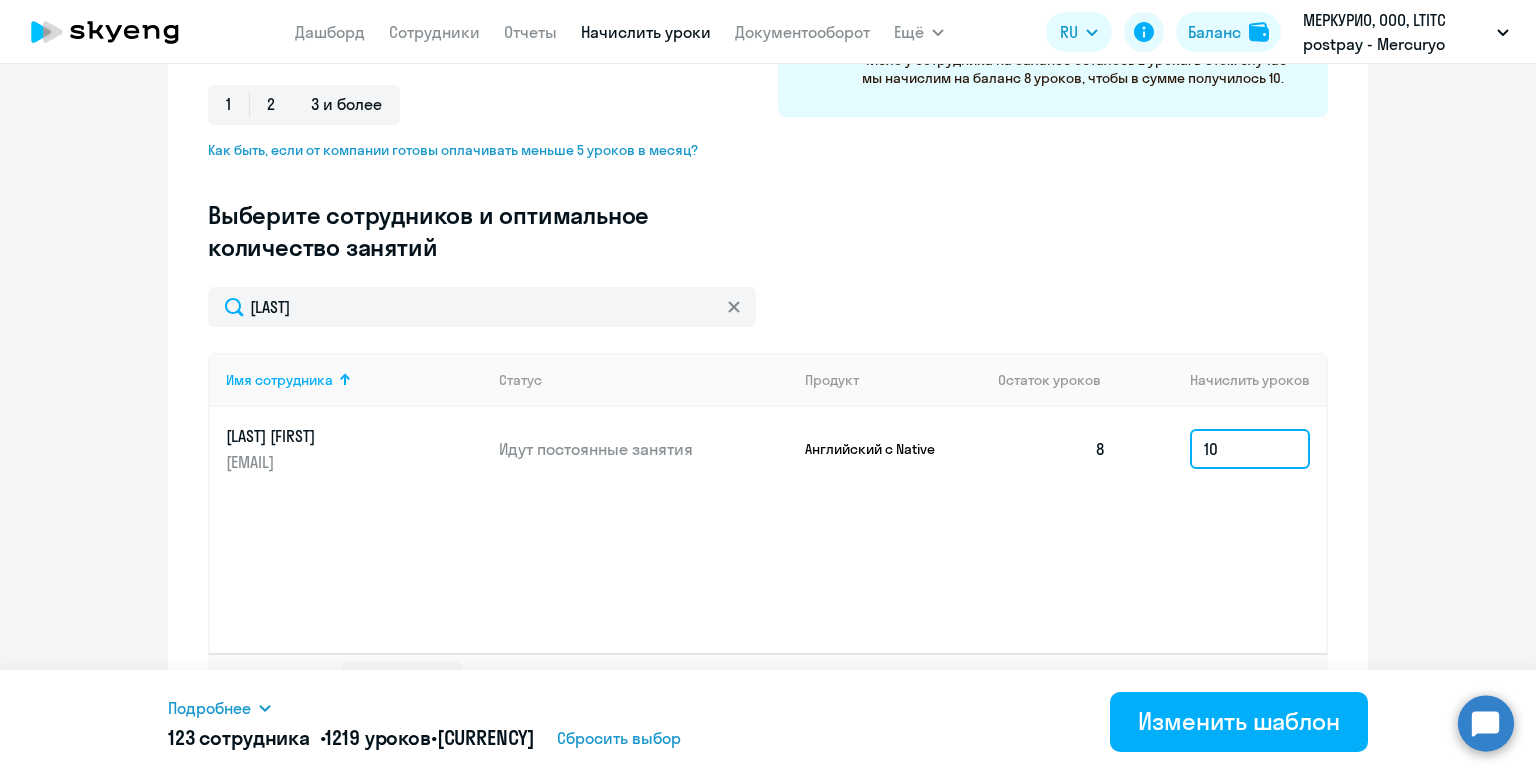 scroll, scrollTop: 436, scrollLeft: 0, axis: vertical 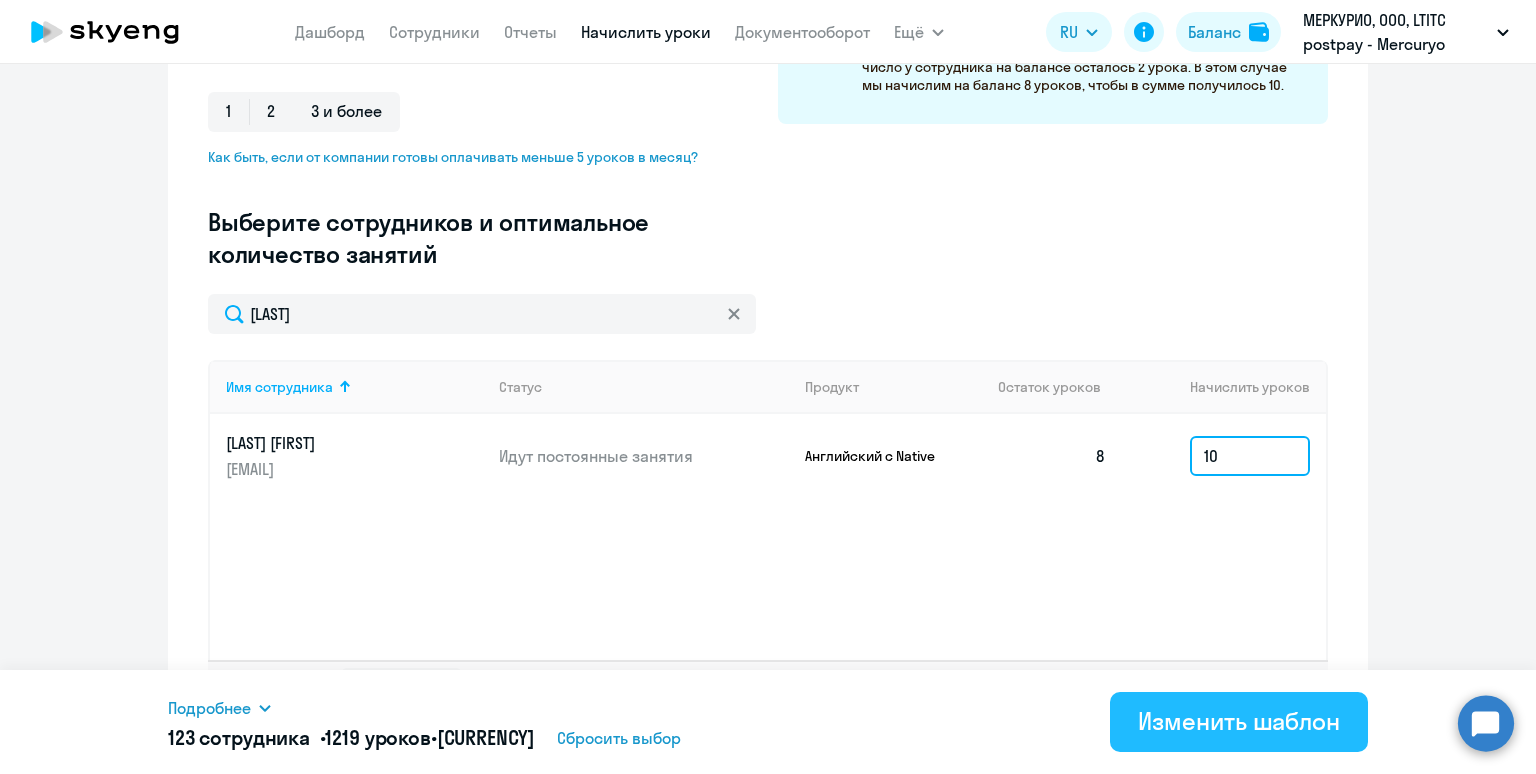 type on "10" 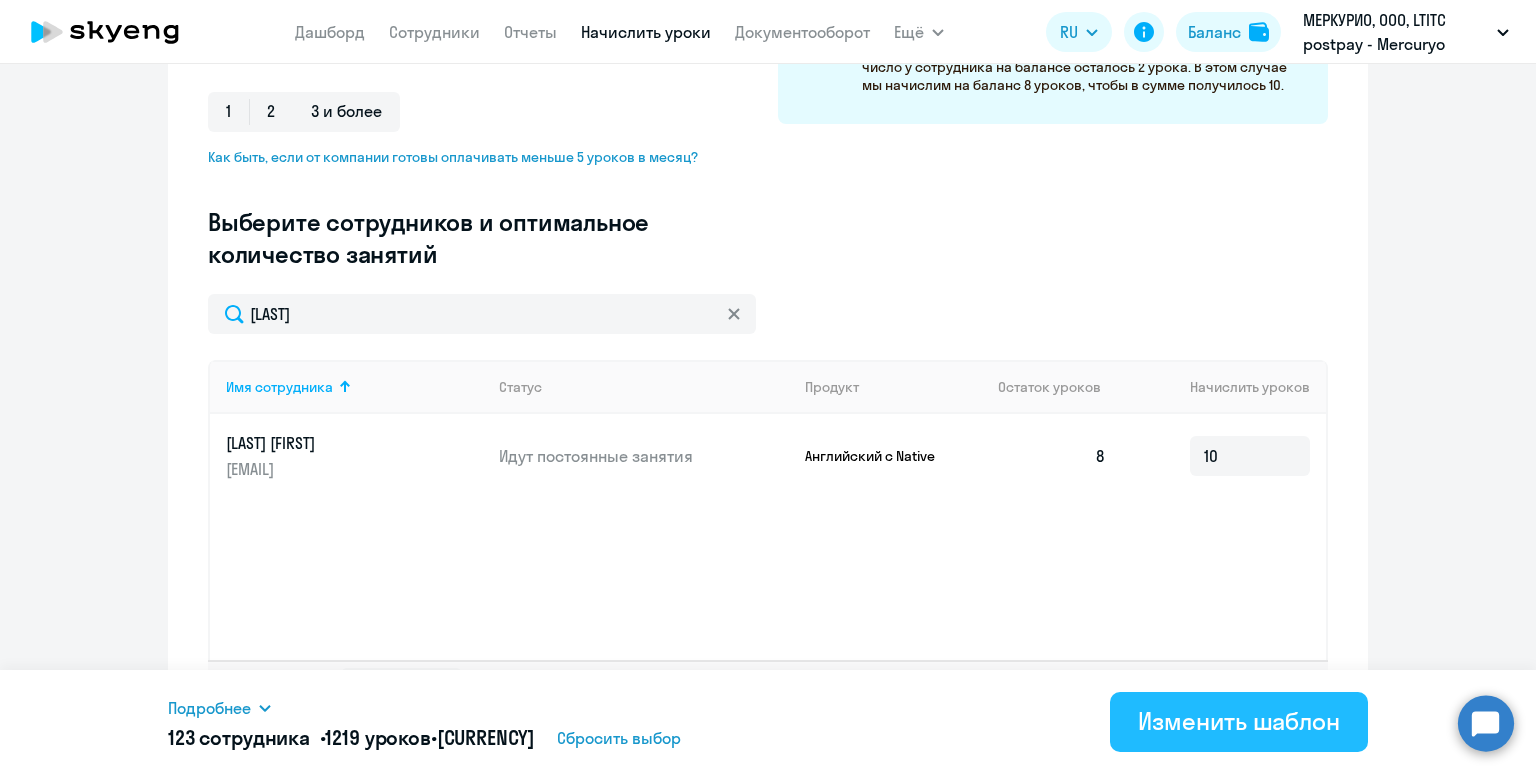 click on "Изменить шаблон" at bounding box center (1239, 721) 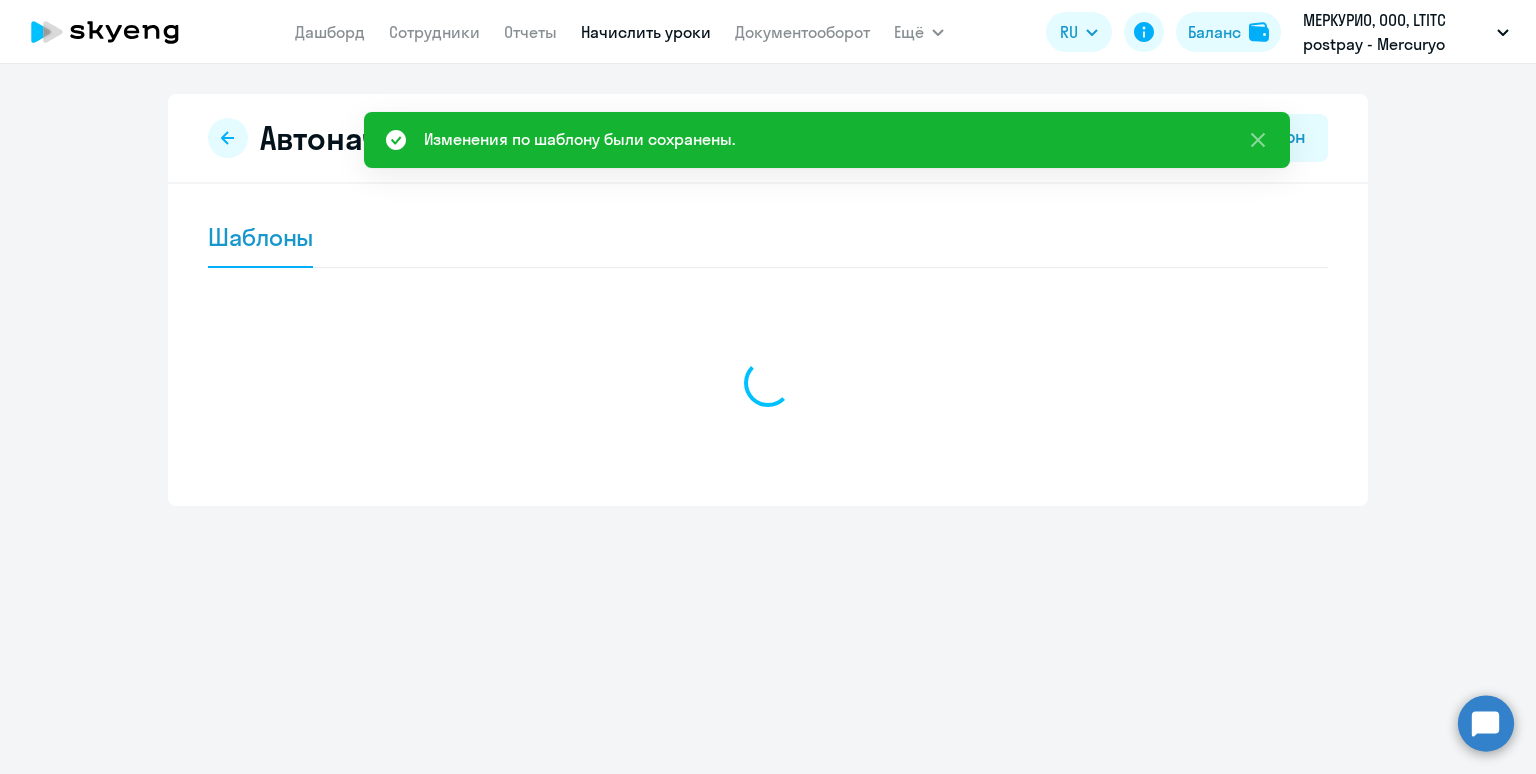 scroll, scrollTop: 0, scrollLeft: 0, axis: both 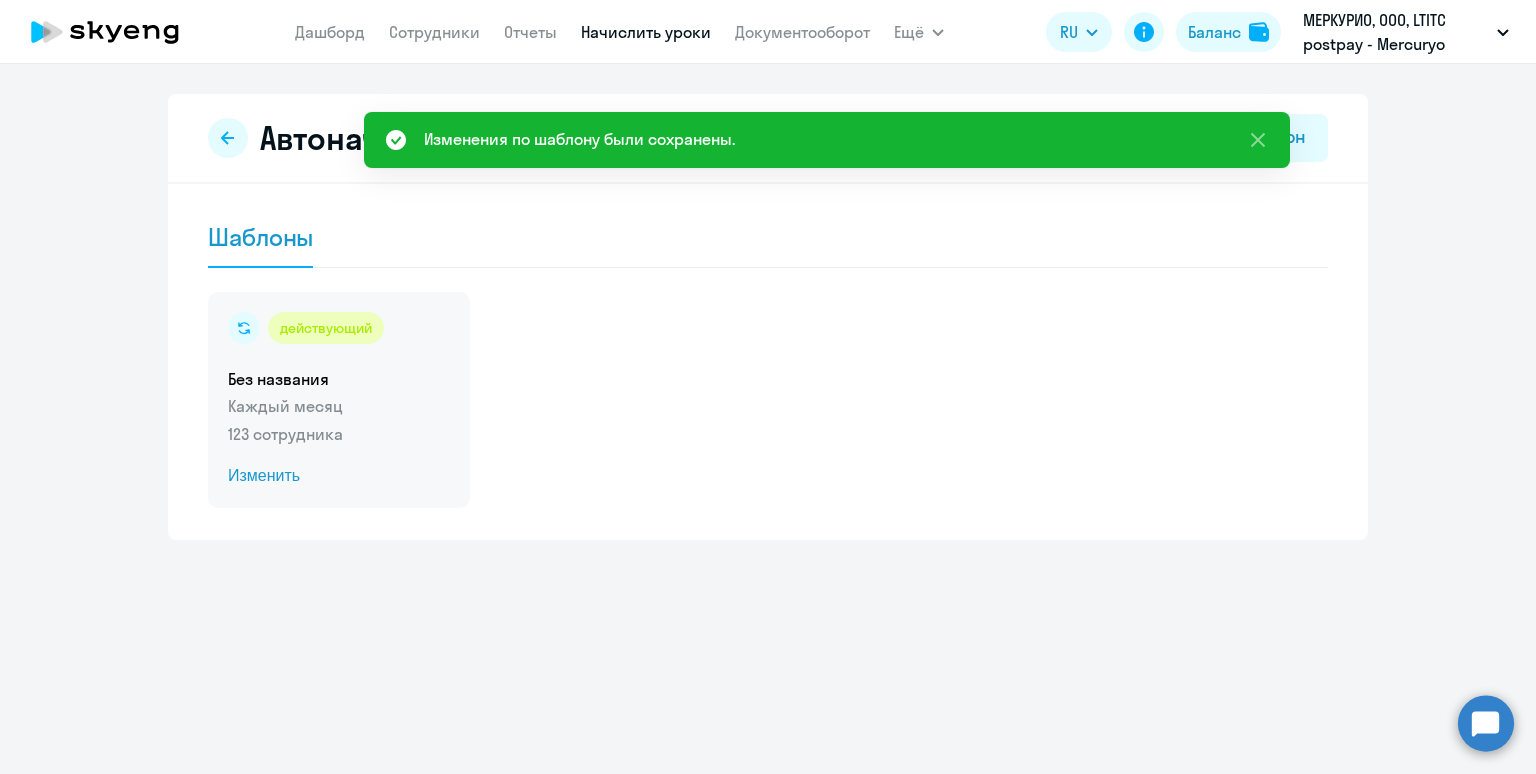 click on "действующий  Без названия  Каждый месяц   123 сотрудника  Изменить" 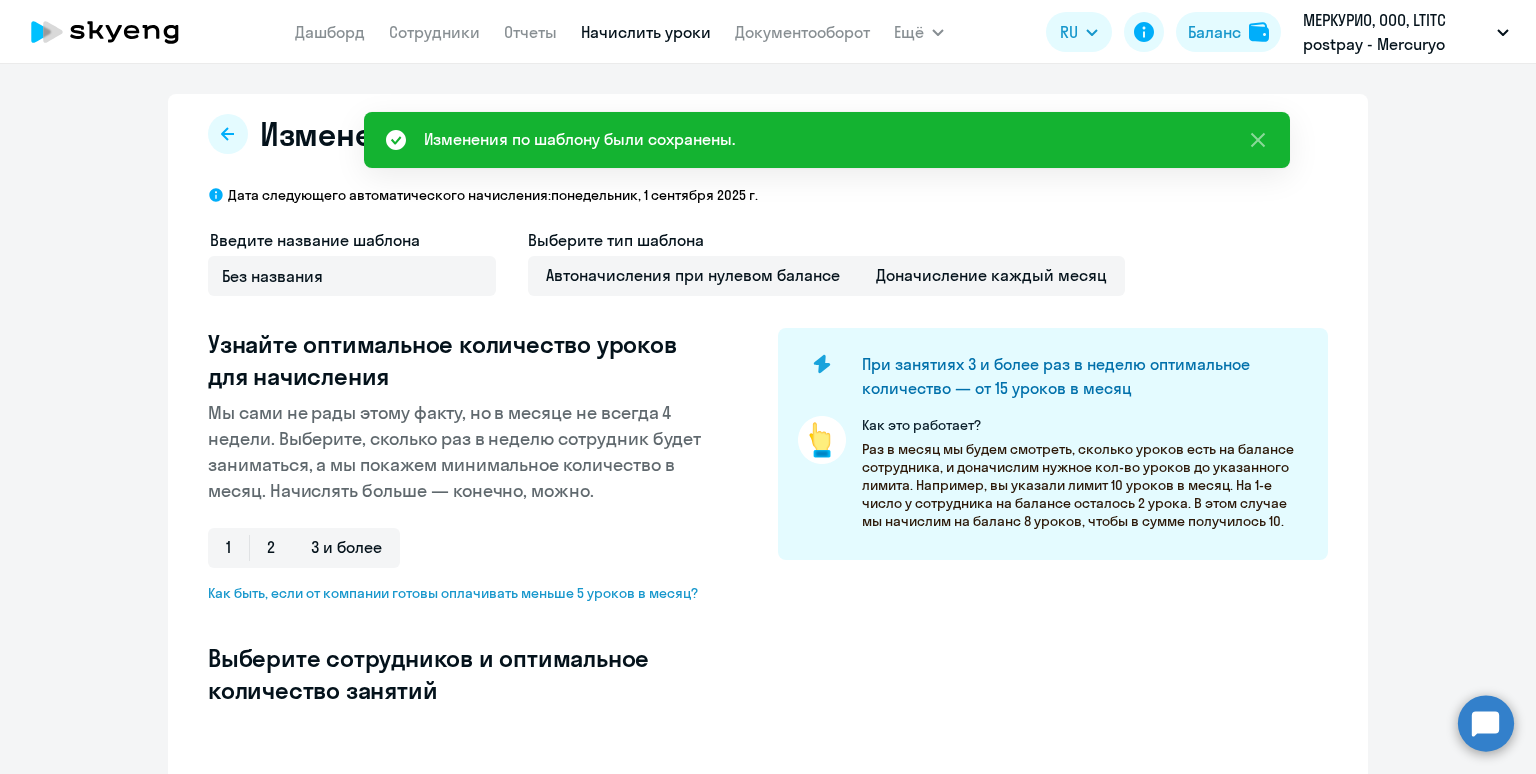 select on "10" 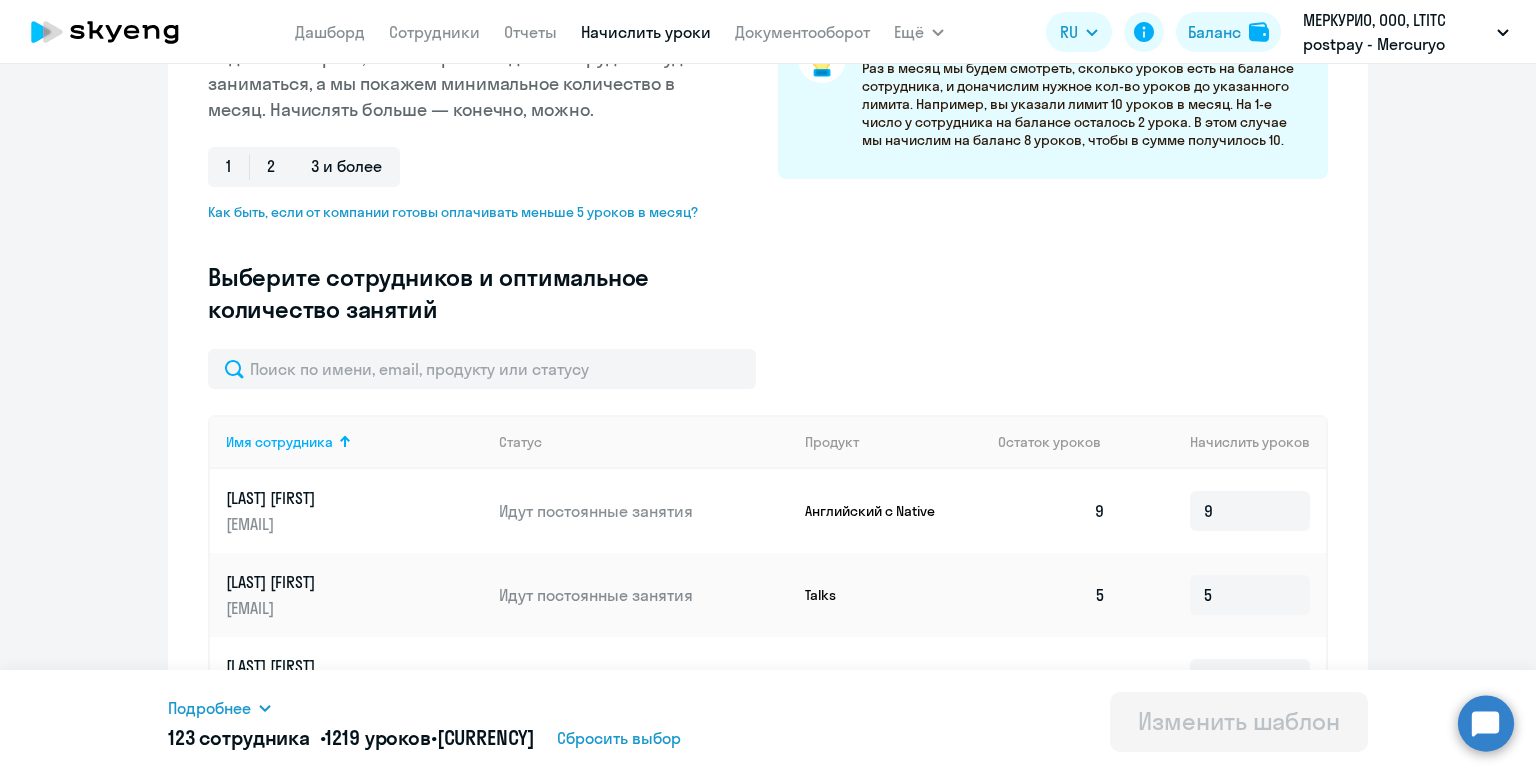 scroll, scrollTop: 395, scrollLeft: 0, axis: vertical 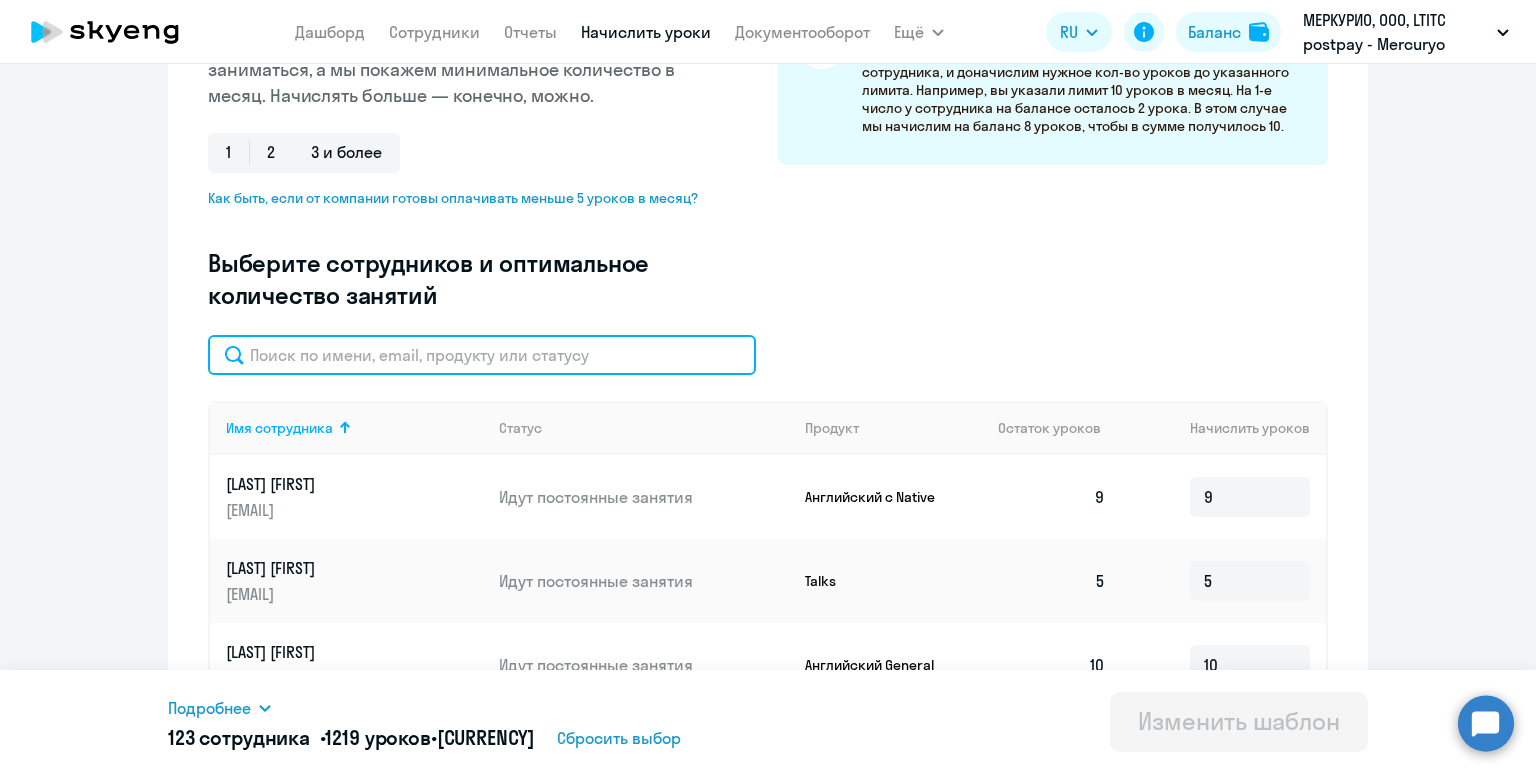 click 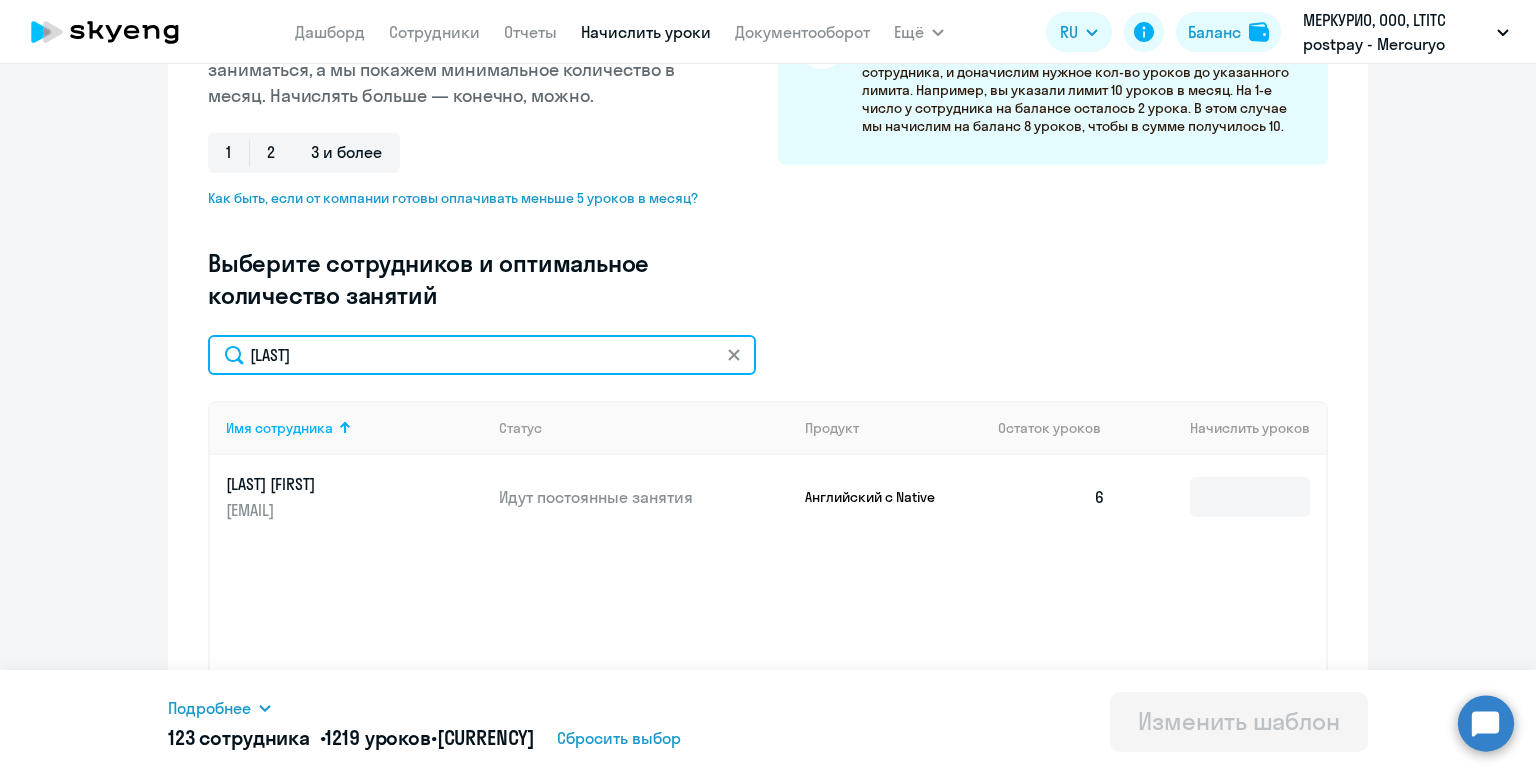 type on "Sadykova" 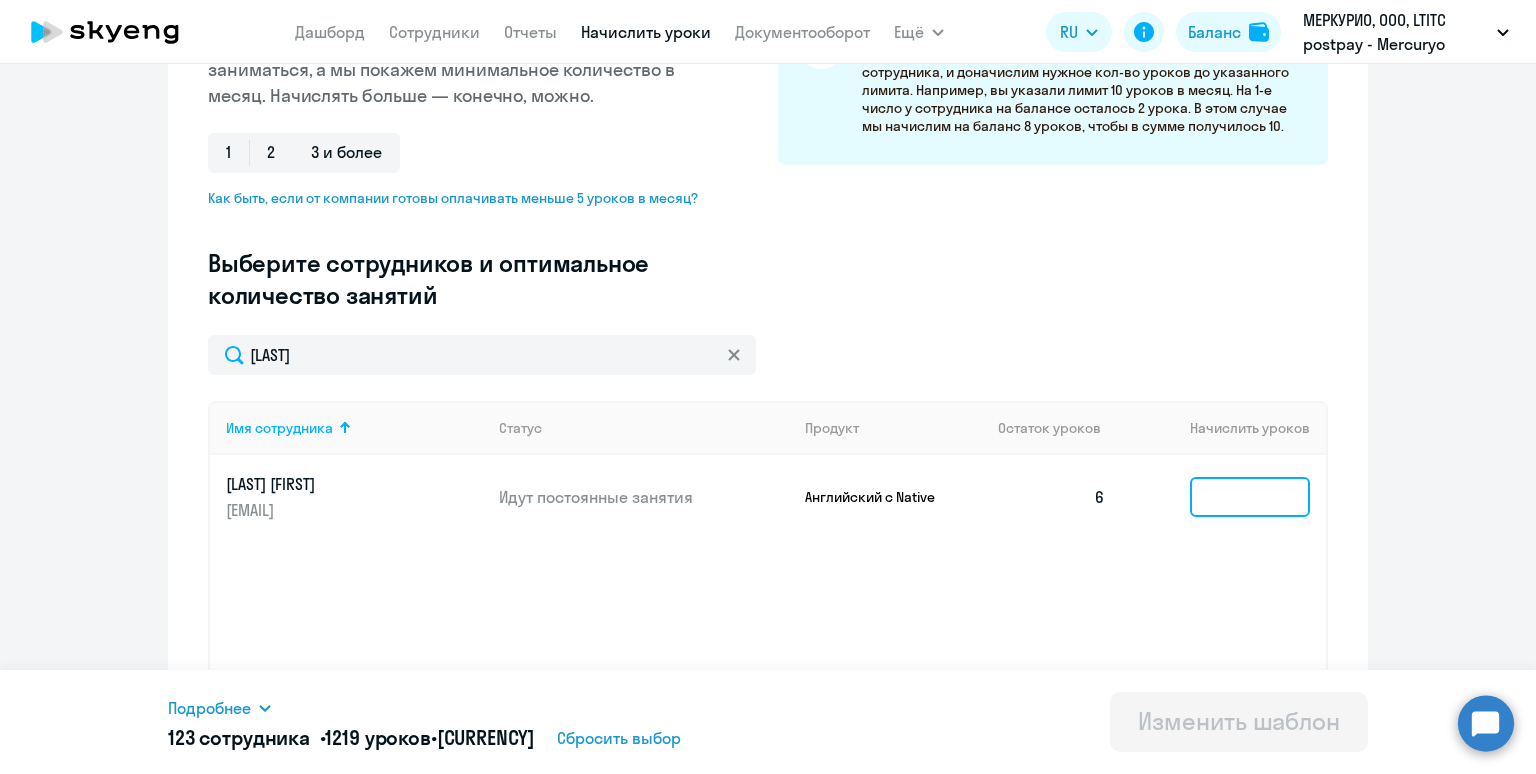click 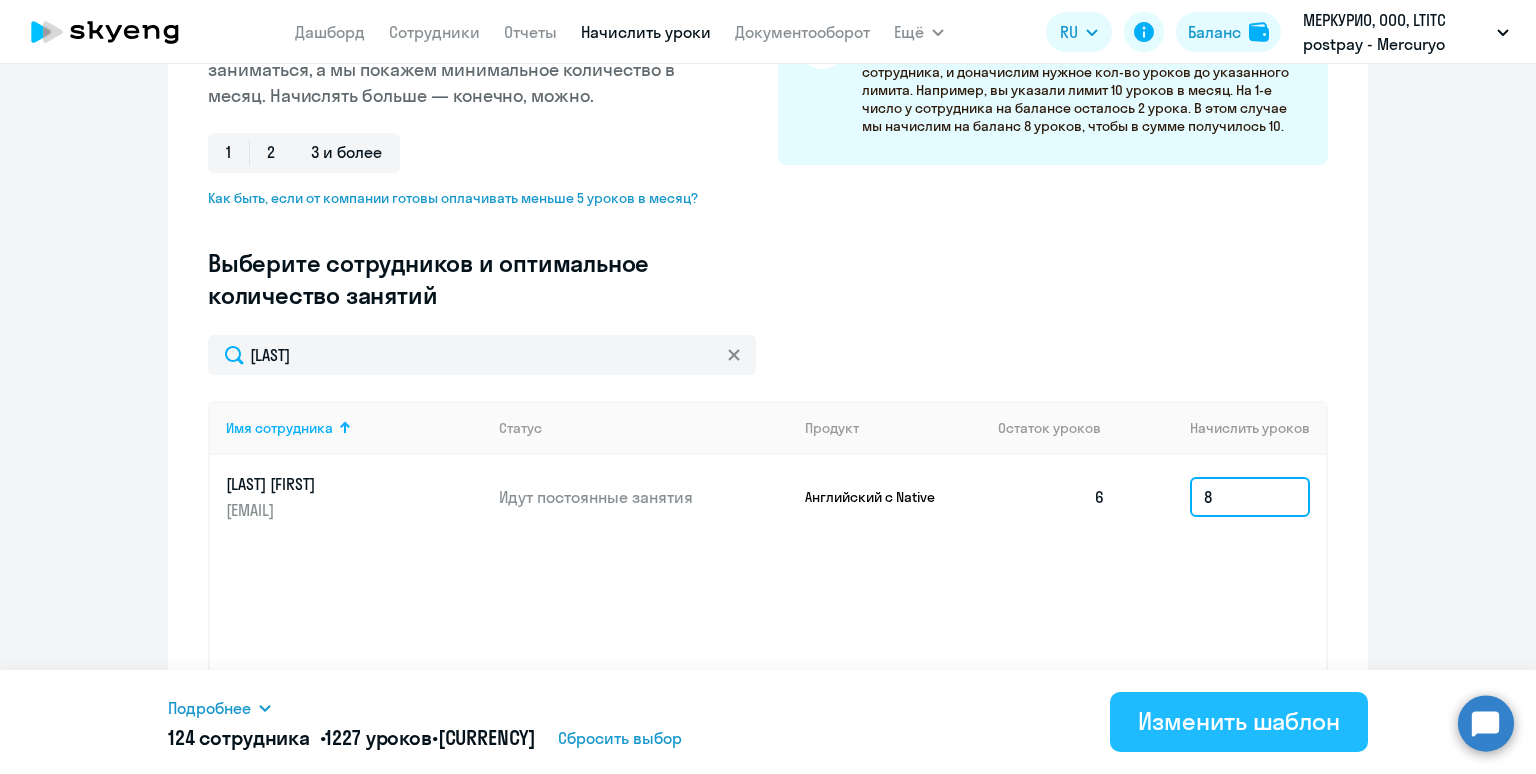 type on "8" 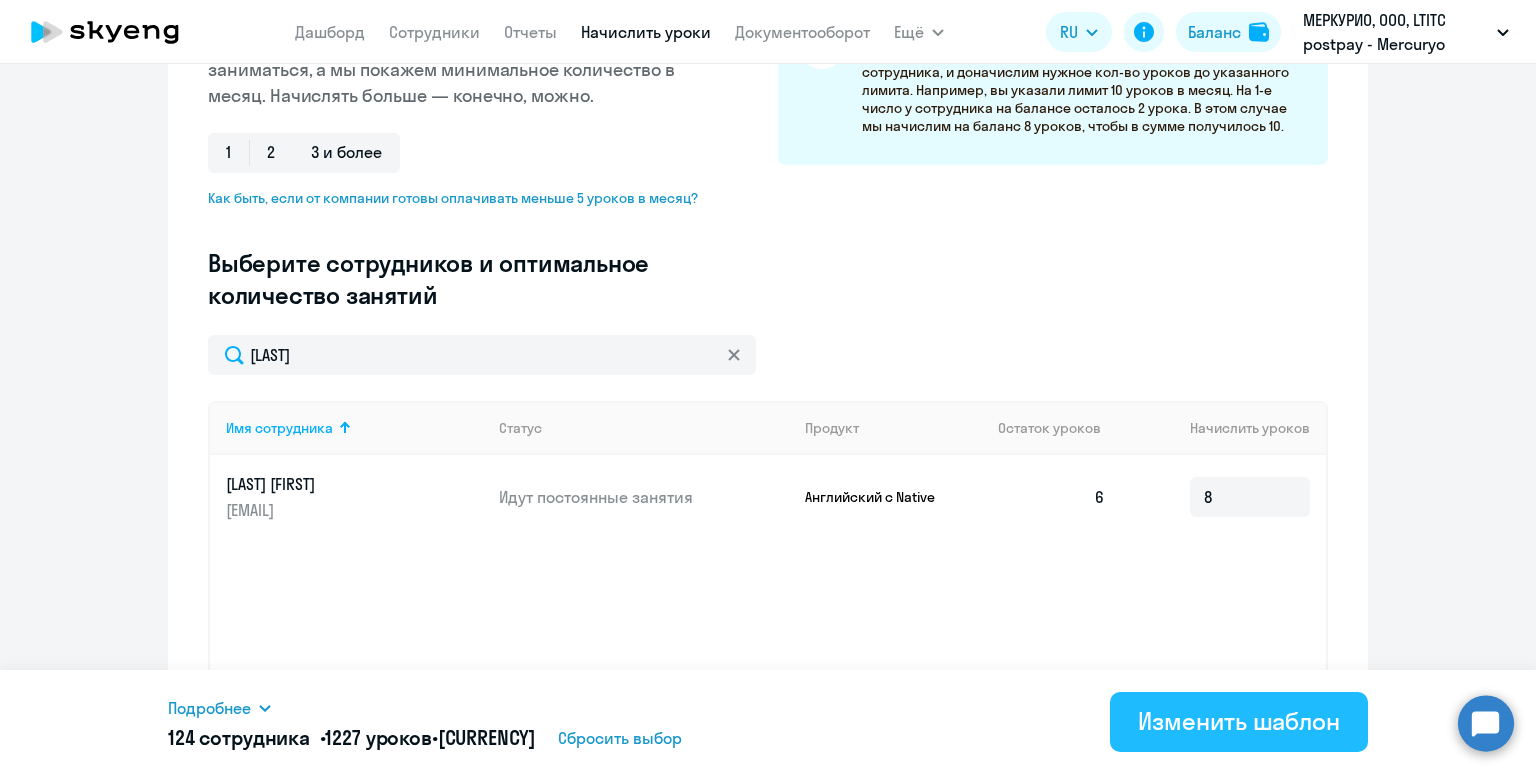 click on "Изменить шаблон" at bounding box center [1239, 721] 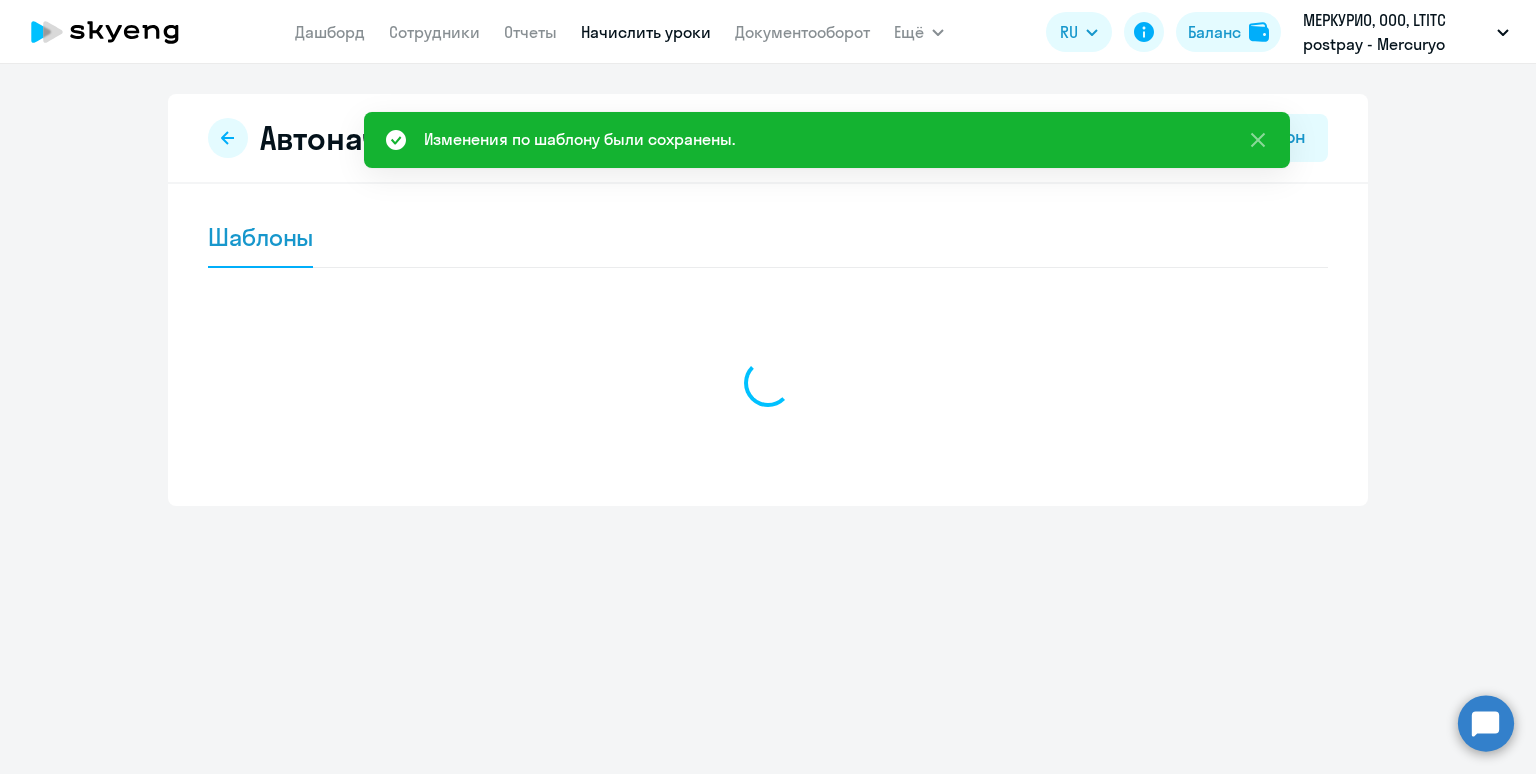 scroll, scrollTop: 0, scrollLeft: 0, axis: both 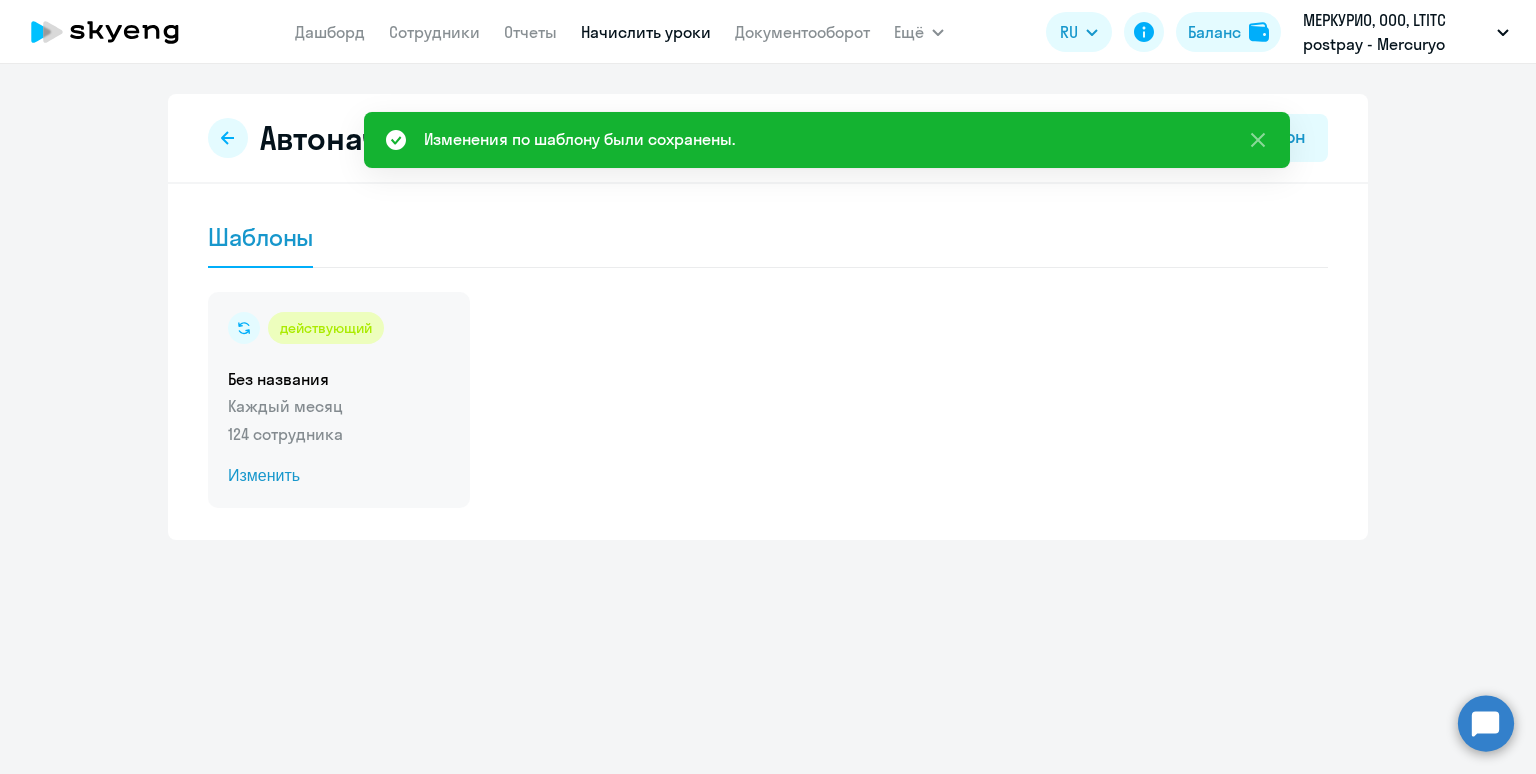 click on "124 сотрудника" 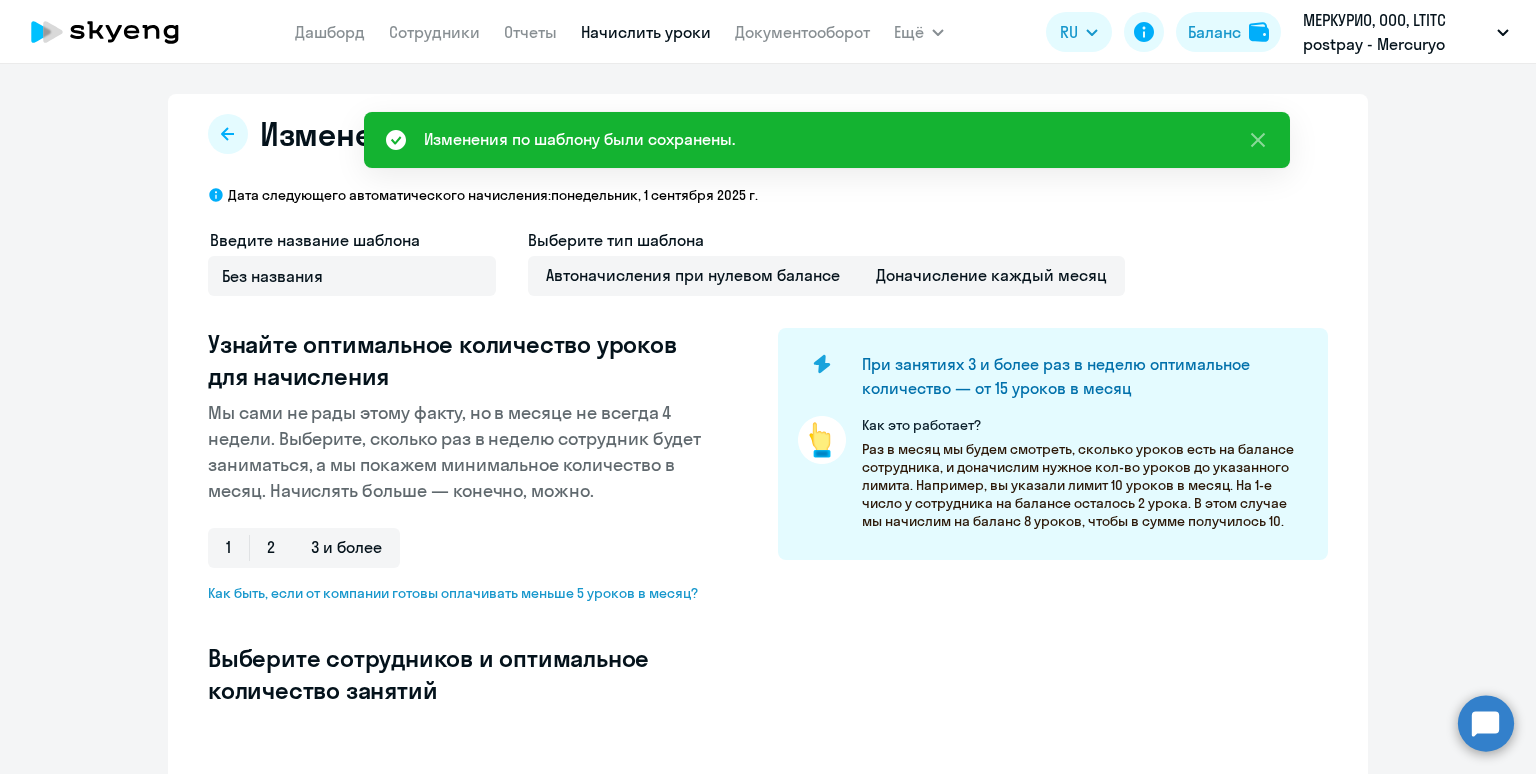 select on "10" 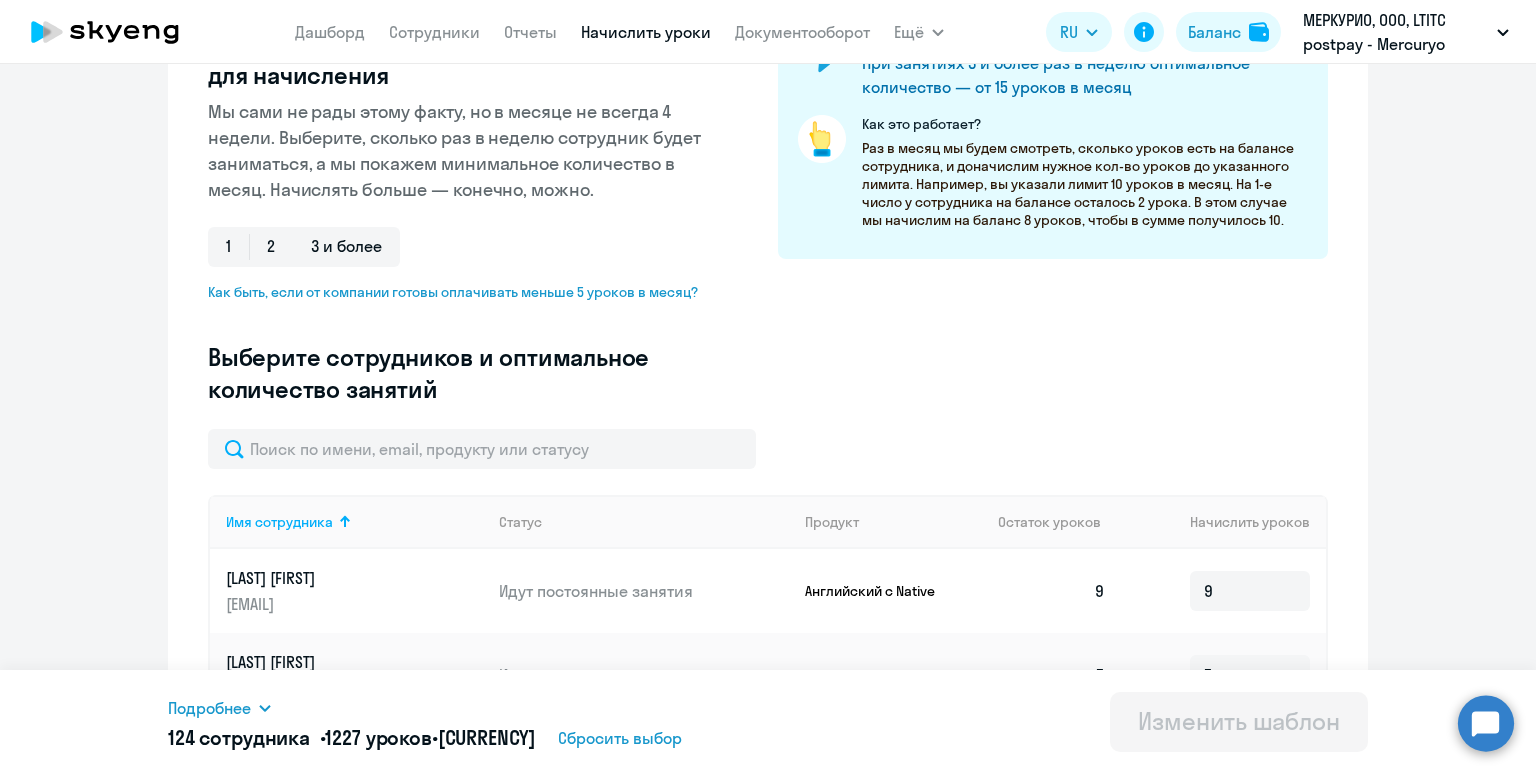 scroll, scrollTop: 339, scrollLeft: 0, axis: vertical 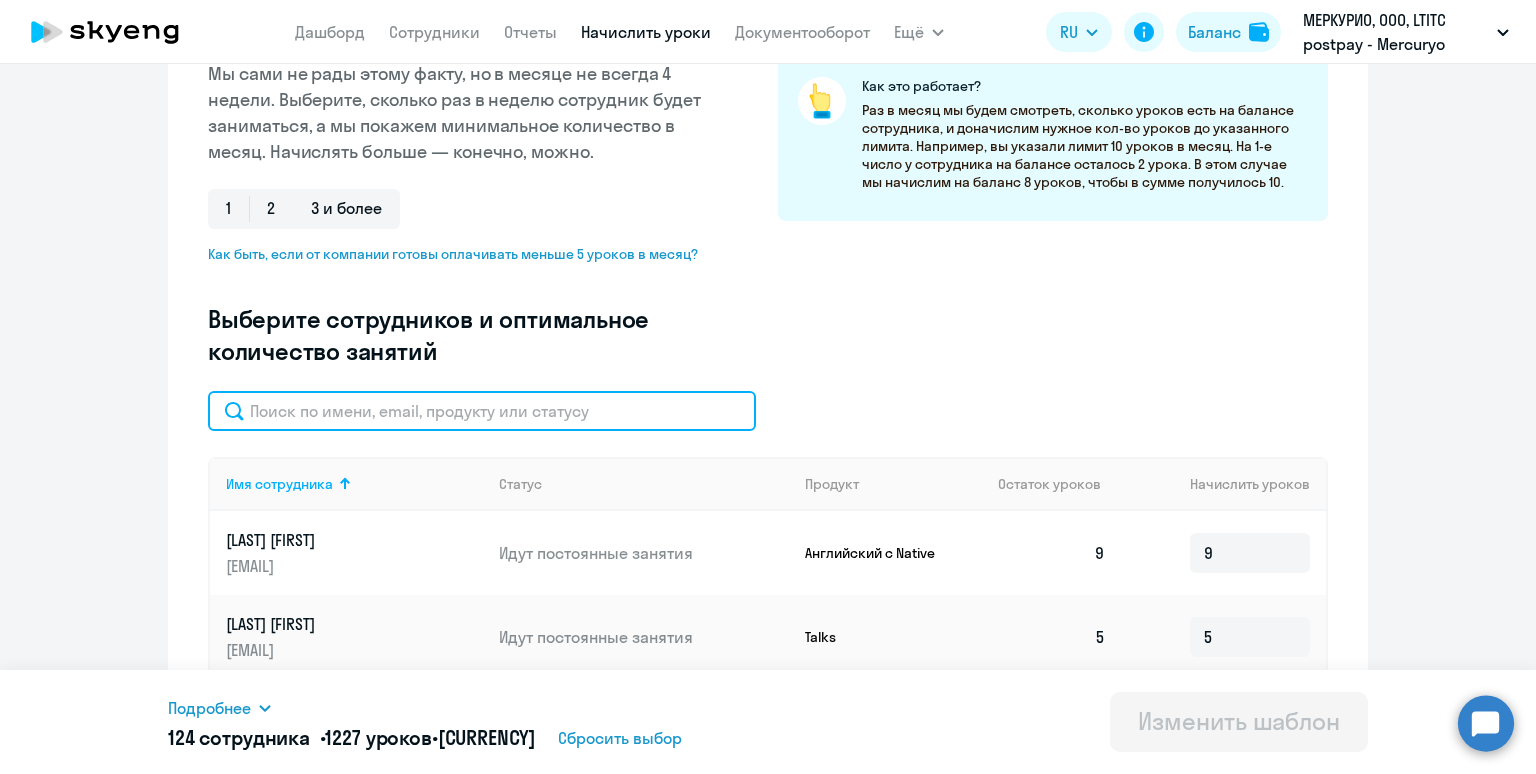 click 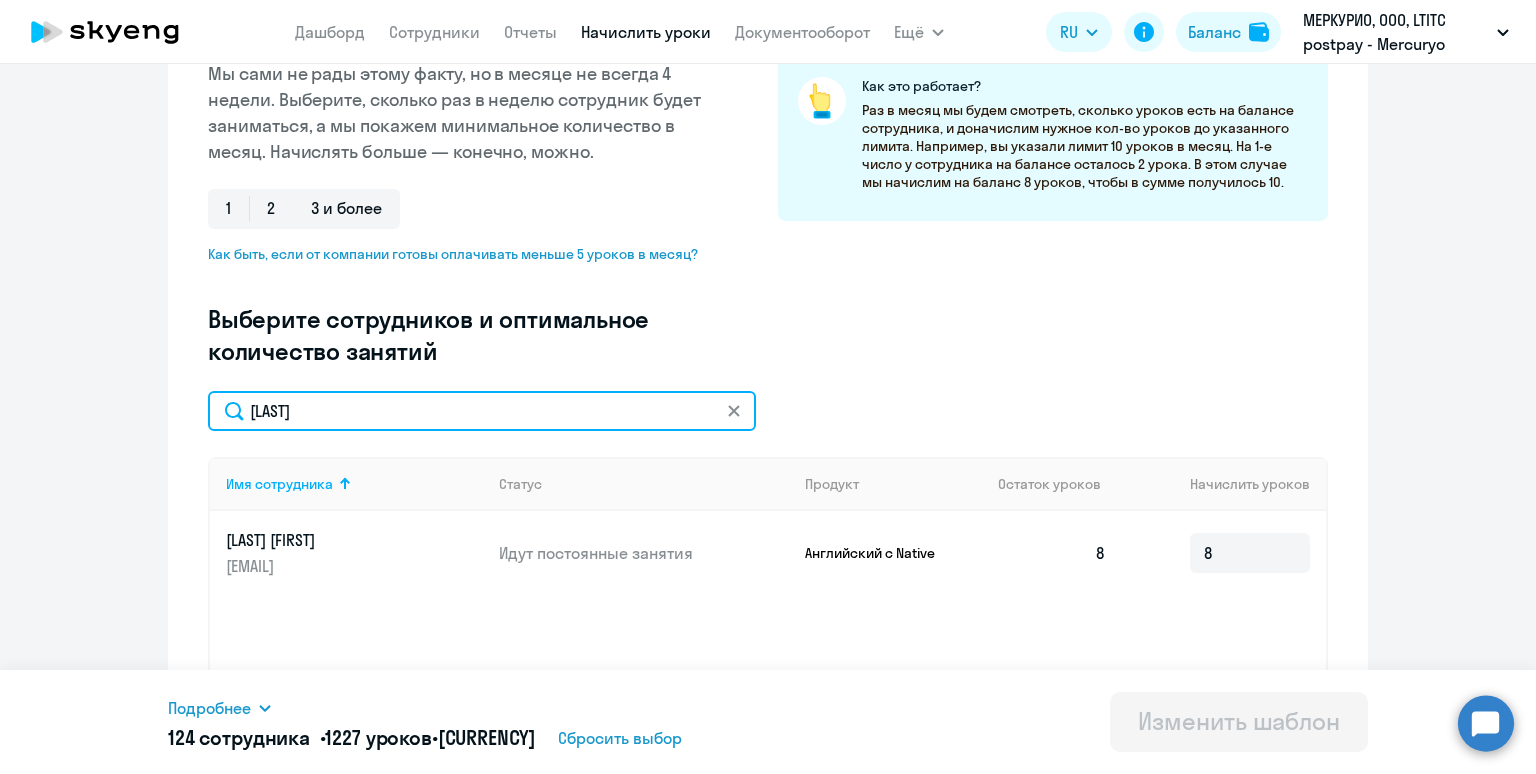 drag, startPoint x: 338, startPoint y: 410, endPoint x: 164, endPoint y: 374, distance: 177.68512 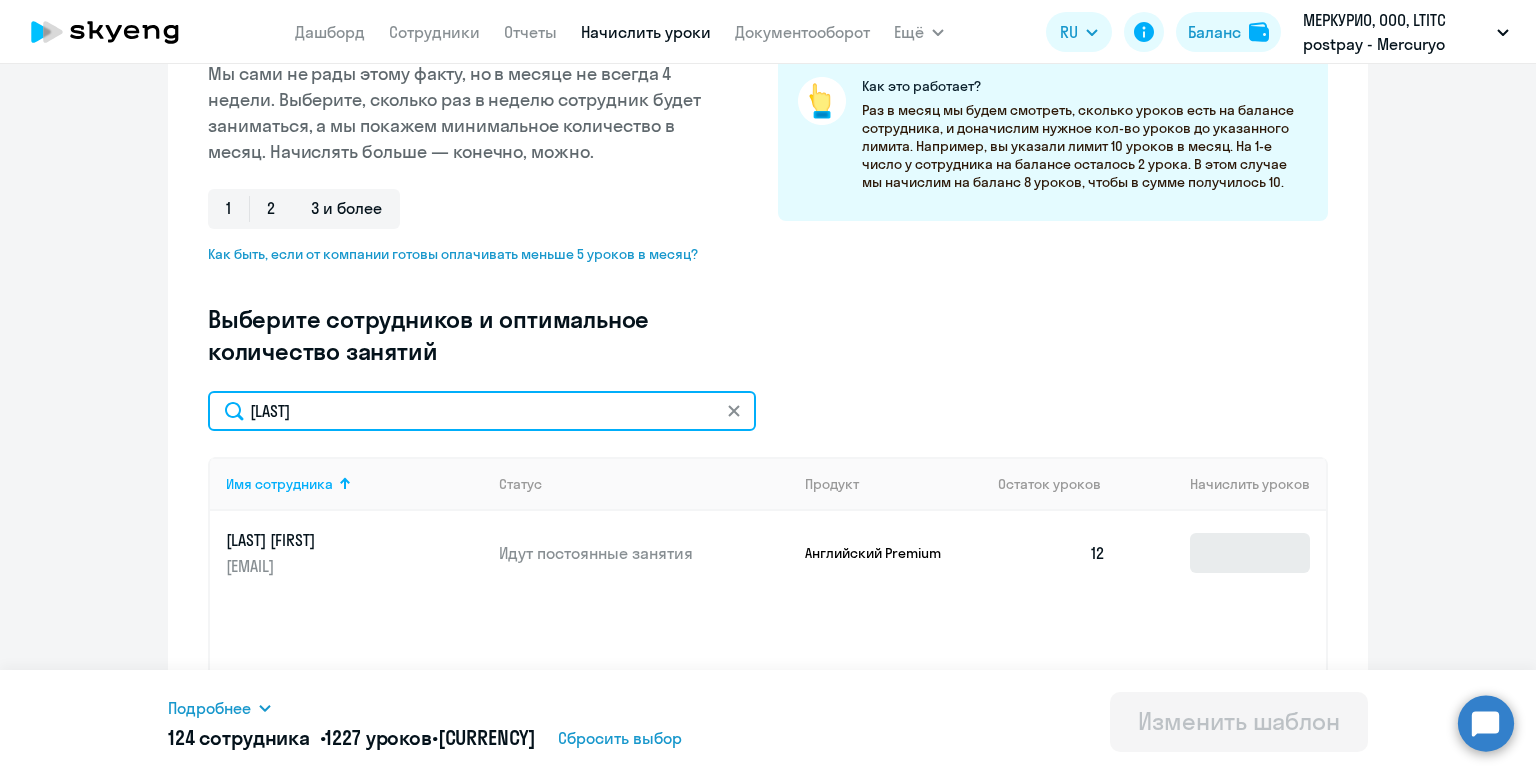 type on "Klepov" 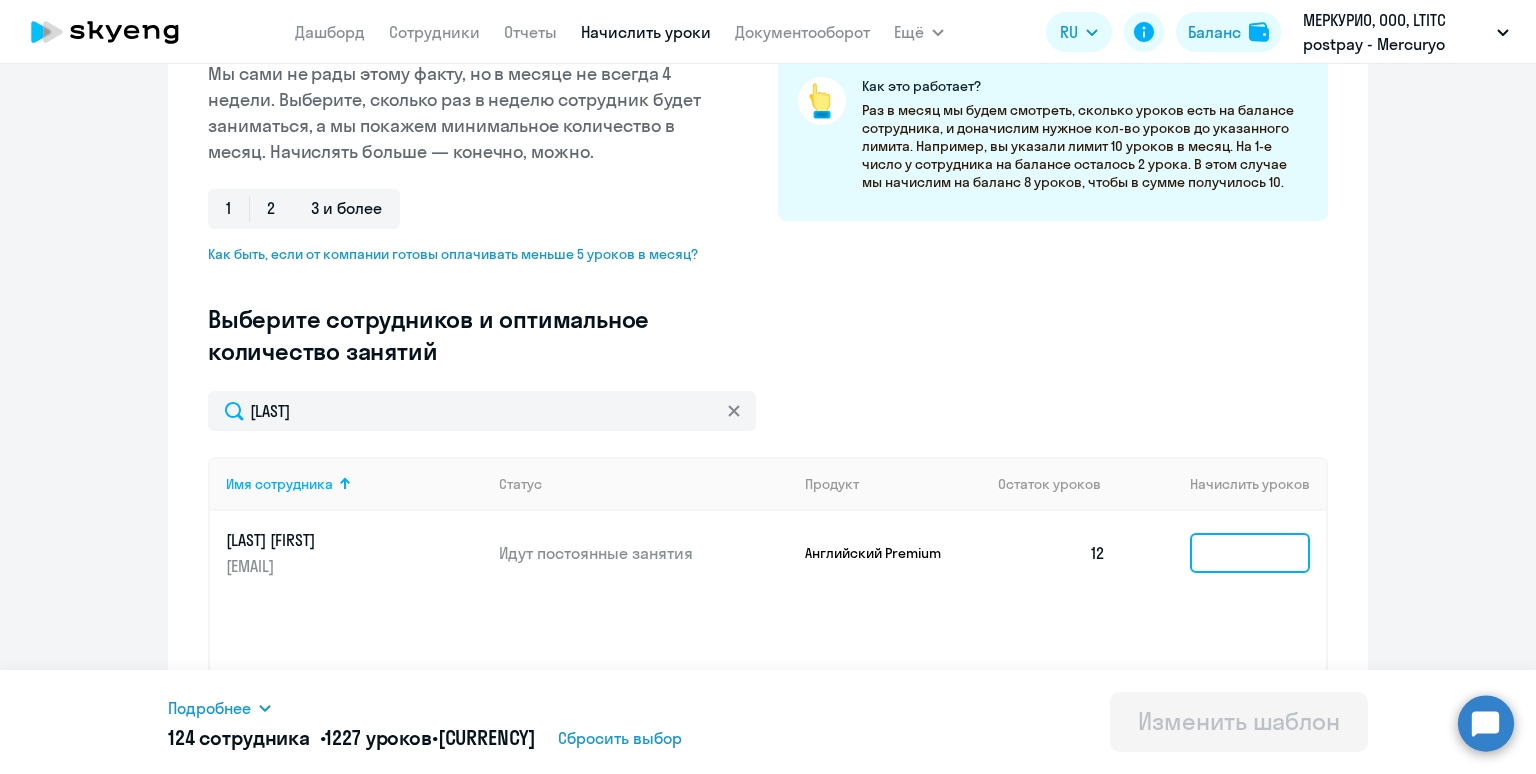 click 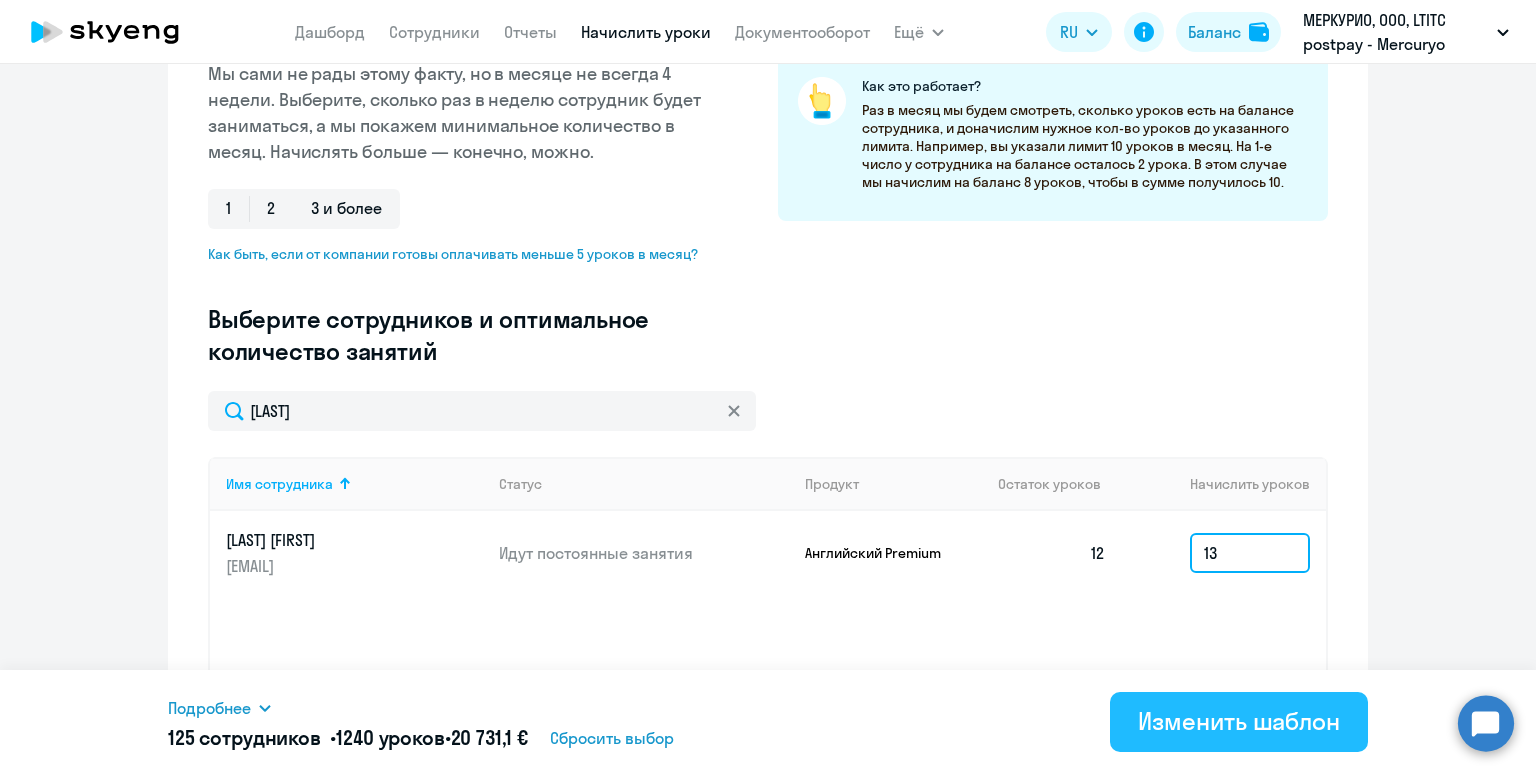 type on "13" 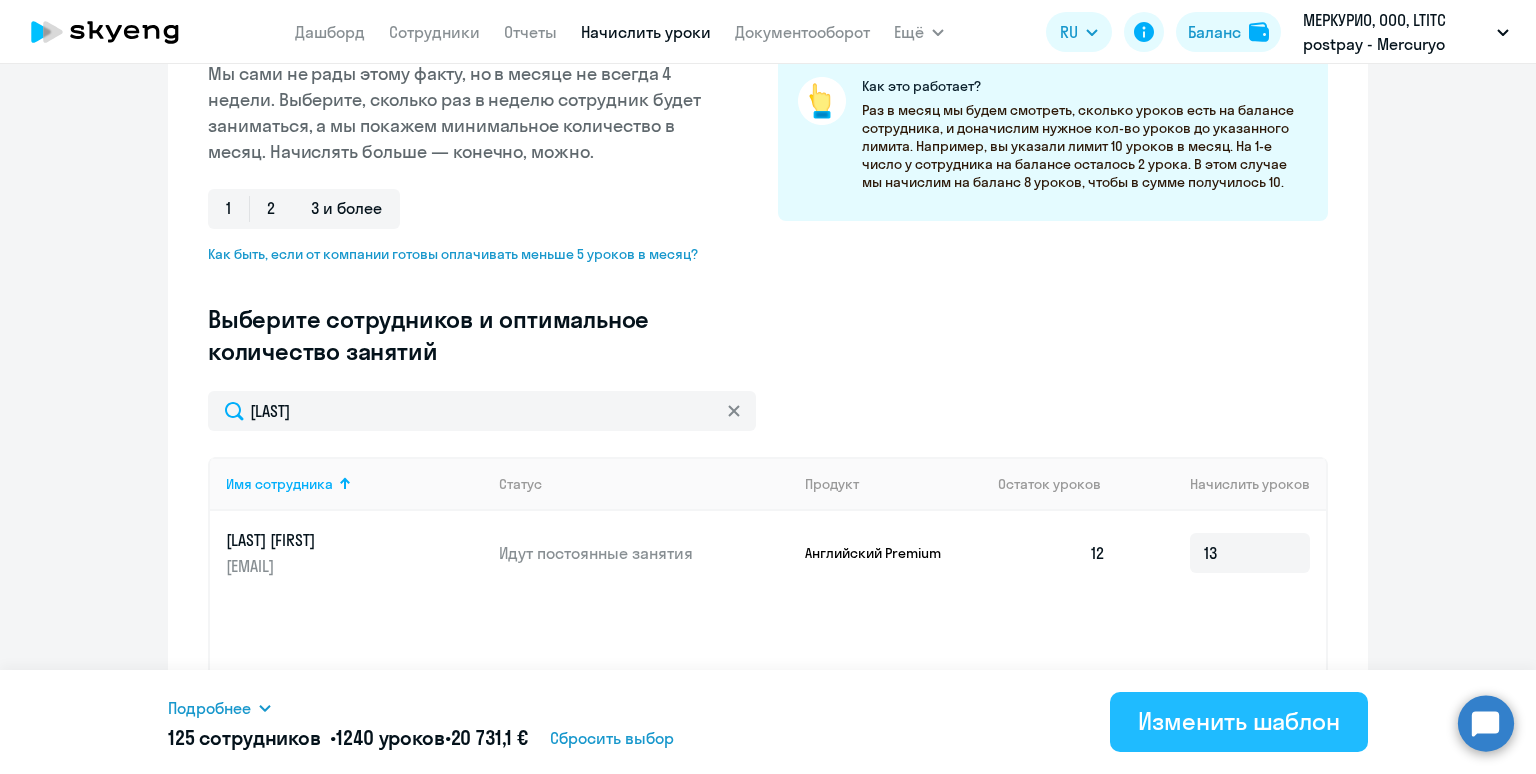 drag, startPoint x: 1207, startPoint y: 724, endPoint x: 1228, endPoint y: 774, distance: 54.230988 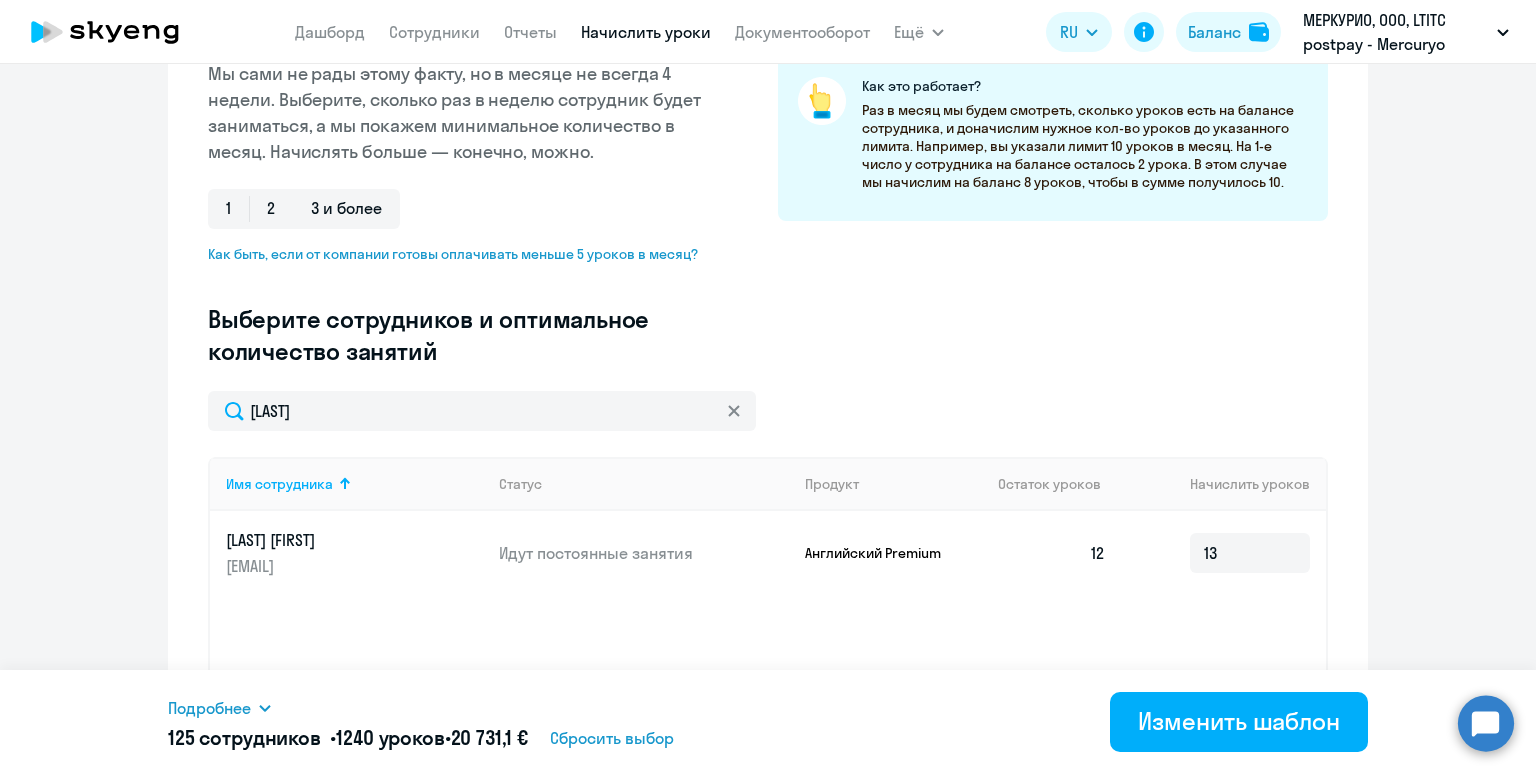 click on "Изменить шаблон" at bounding box center (1239, 721) 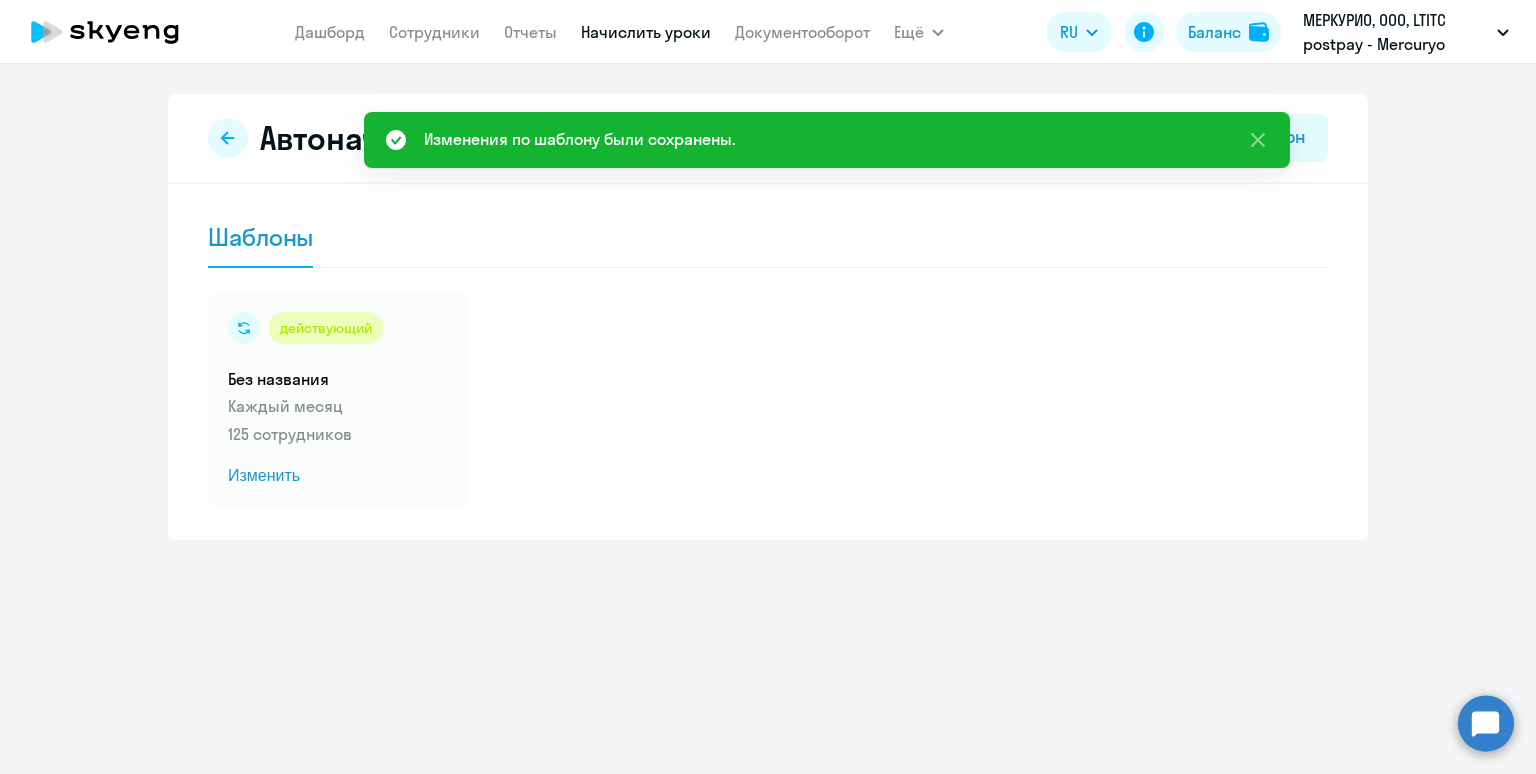 scroll, scrollTop: 0, scrollLeft: 0, axis: both 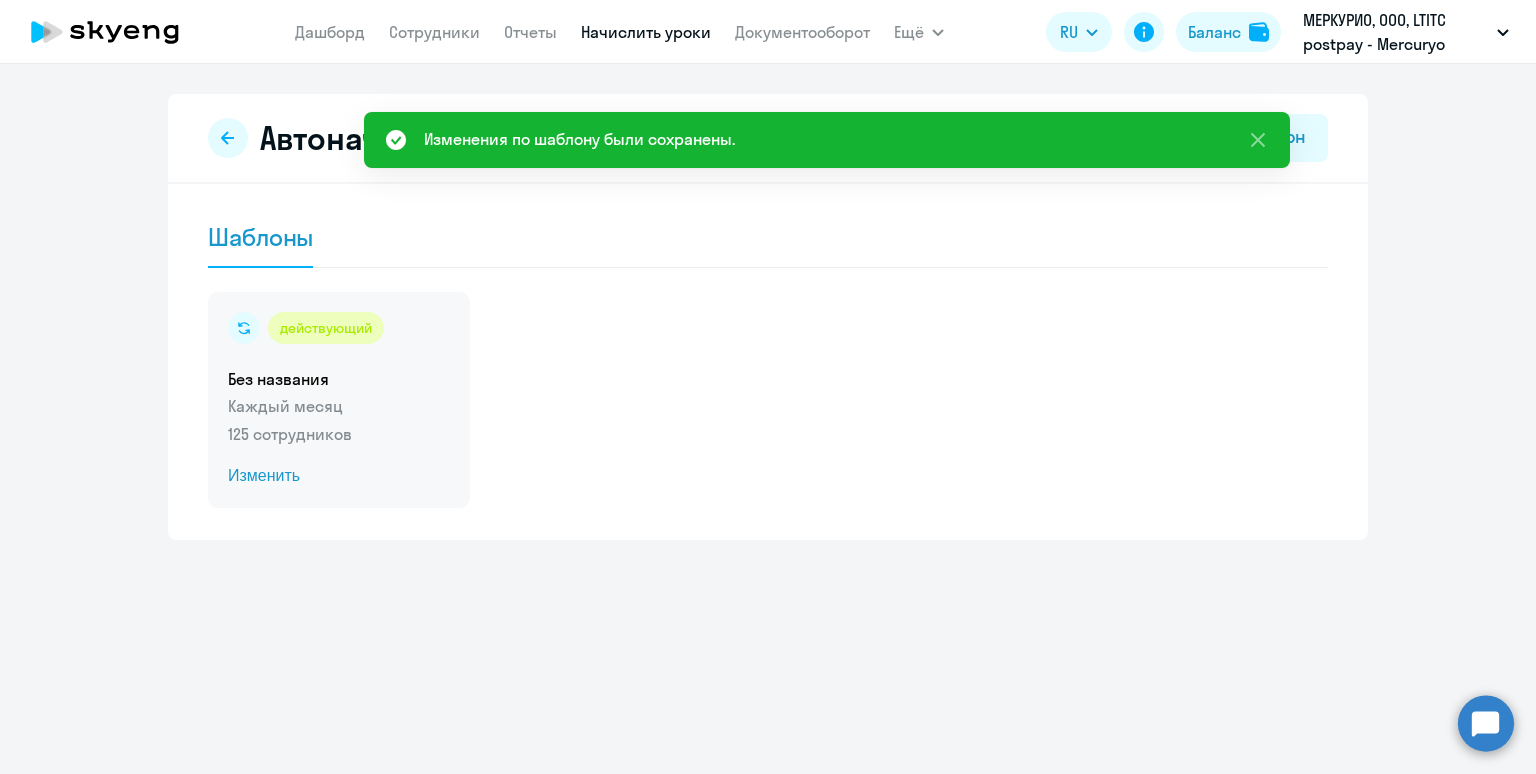 click on "125 сотрудников" 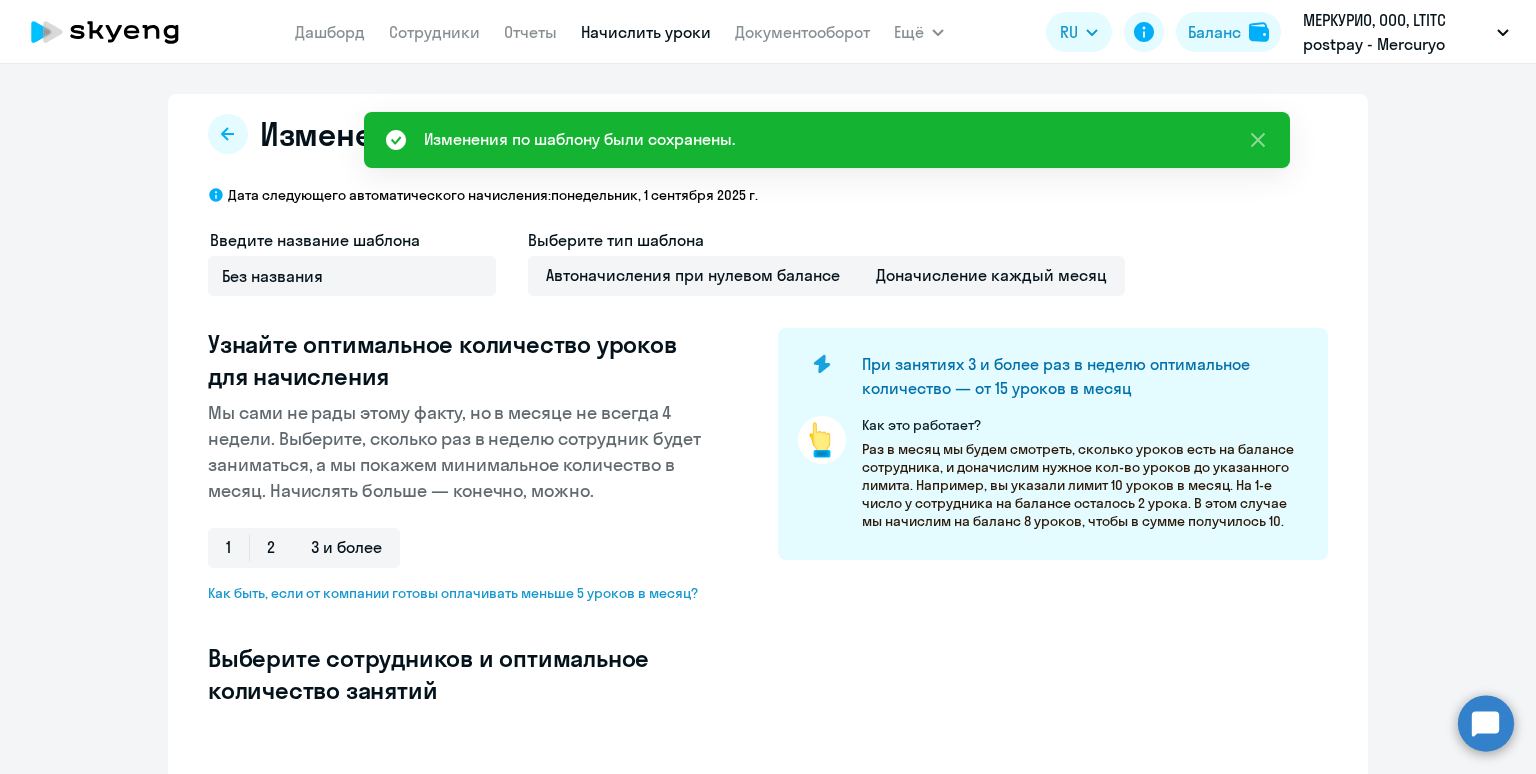 select on "10" 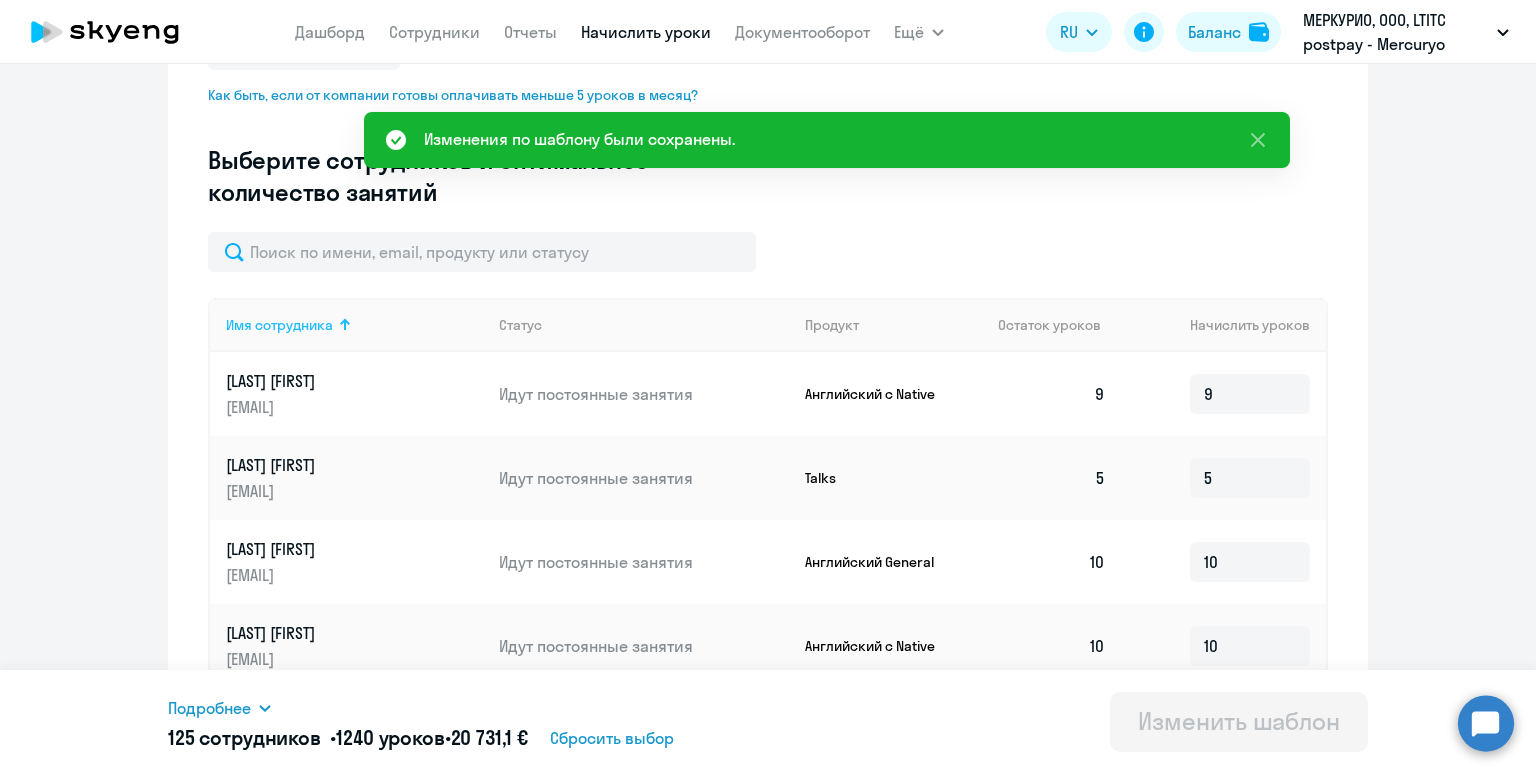 scroll, scrollTop: 508, scrollLeft: 0, axis: vertical 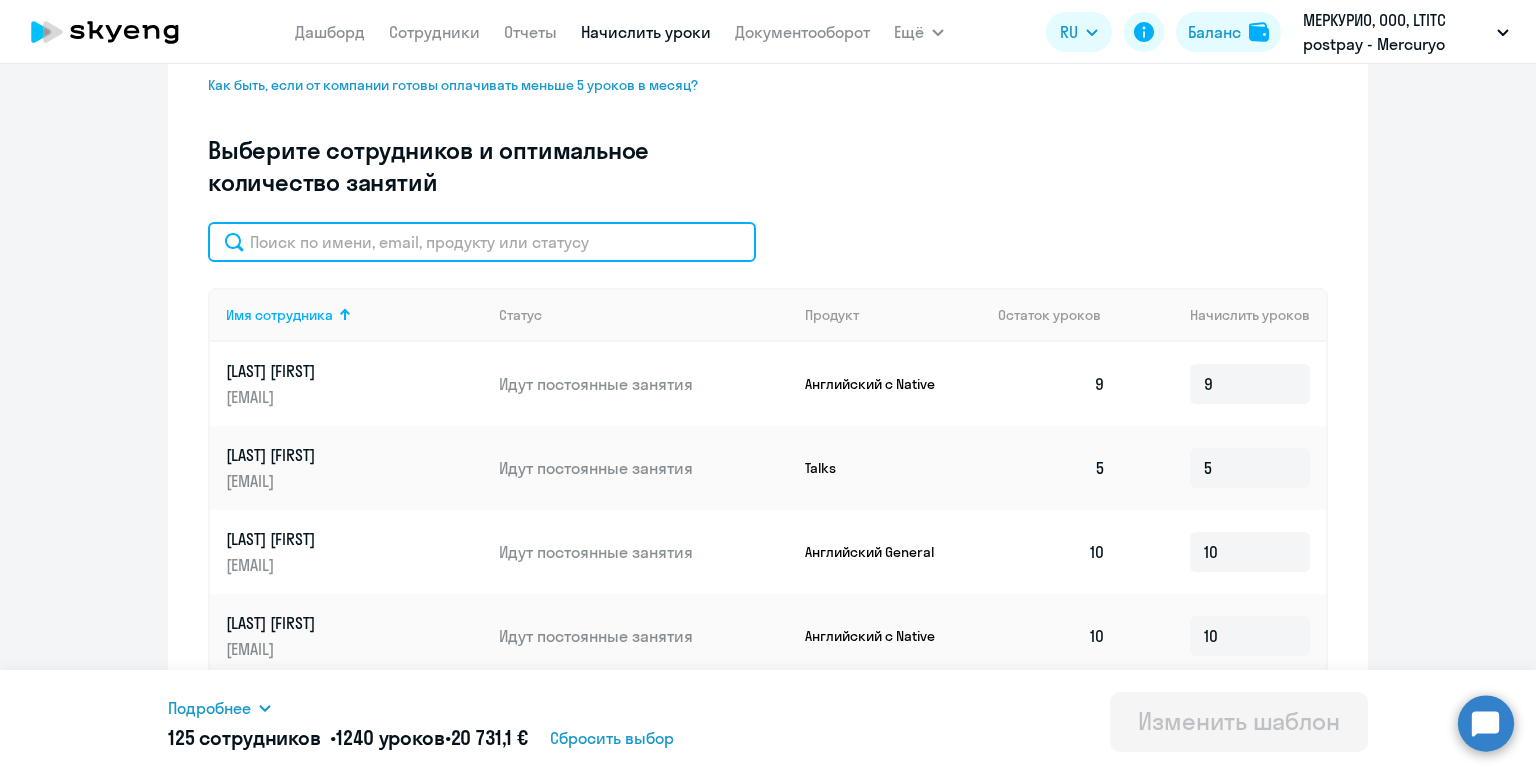 click 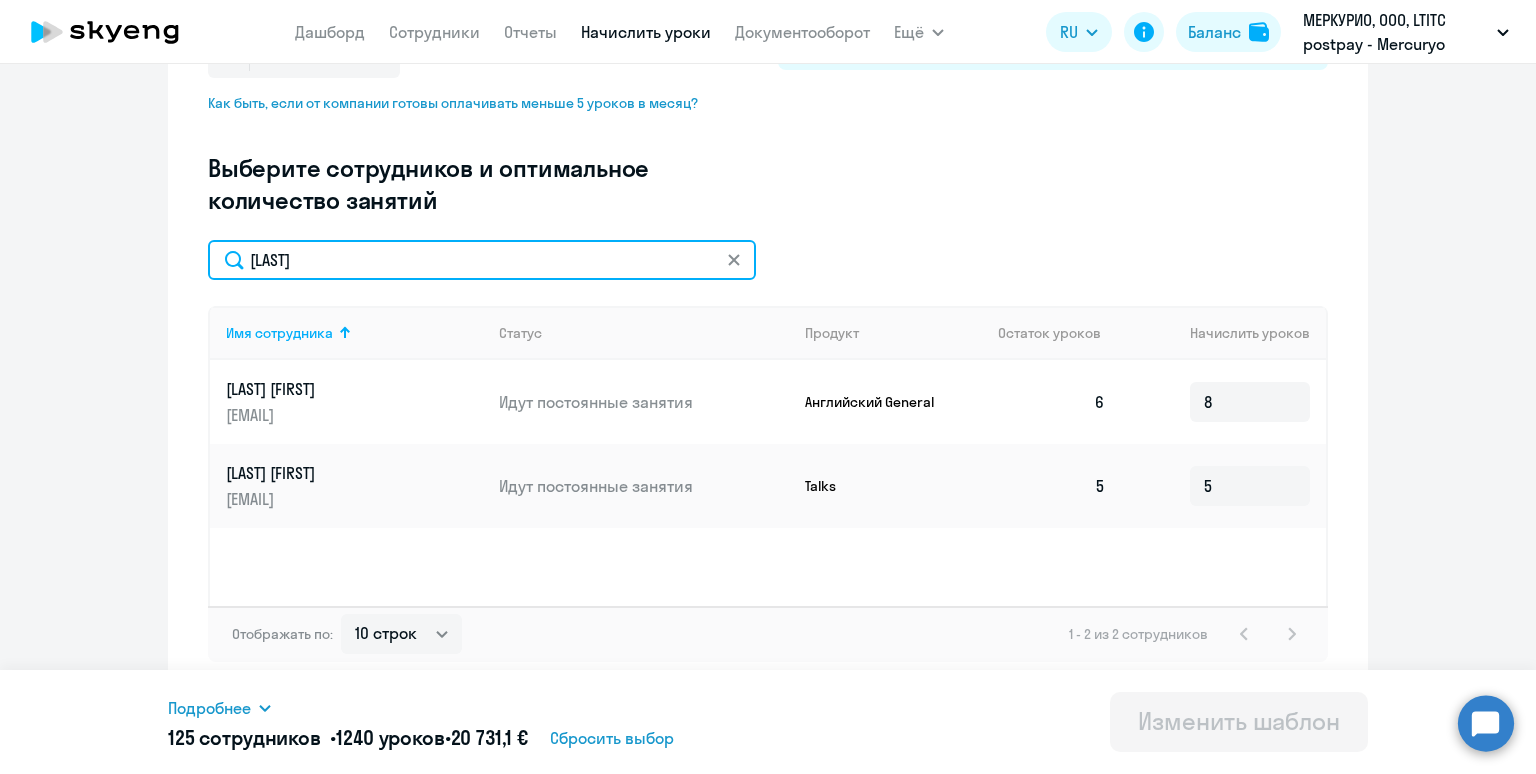 scroll, scrollTop: 489, scrollLeft: 0, axis: vertical 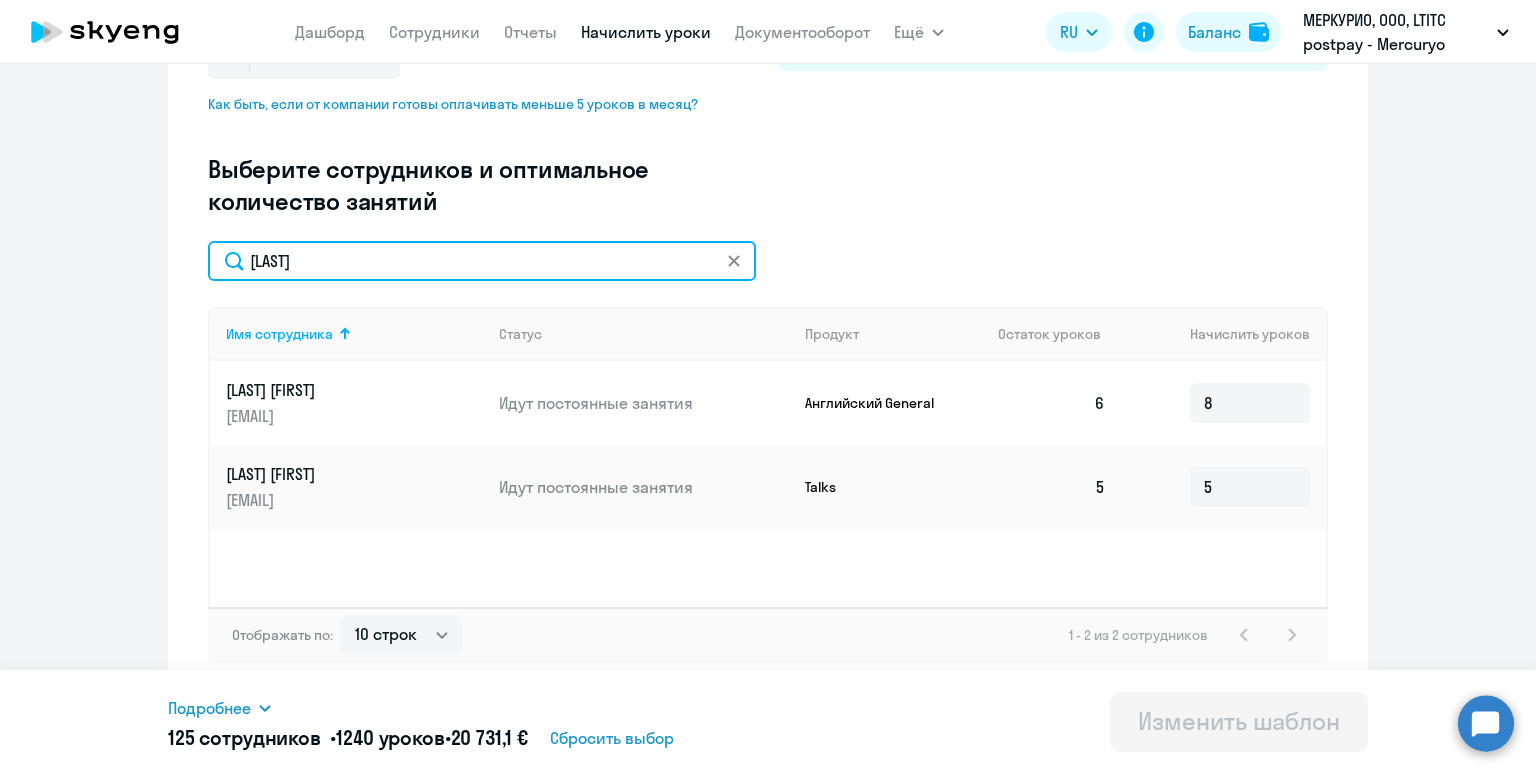 drag, startPoint x: 336, startPoint y: 252, endPoint x: 220, endPoint y: 247, distance: 116.10771 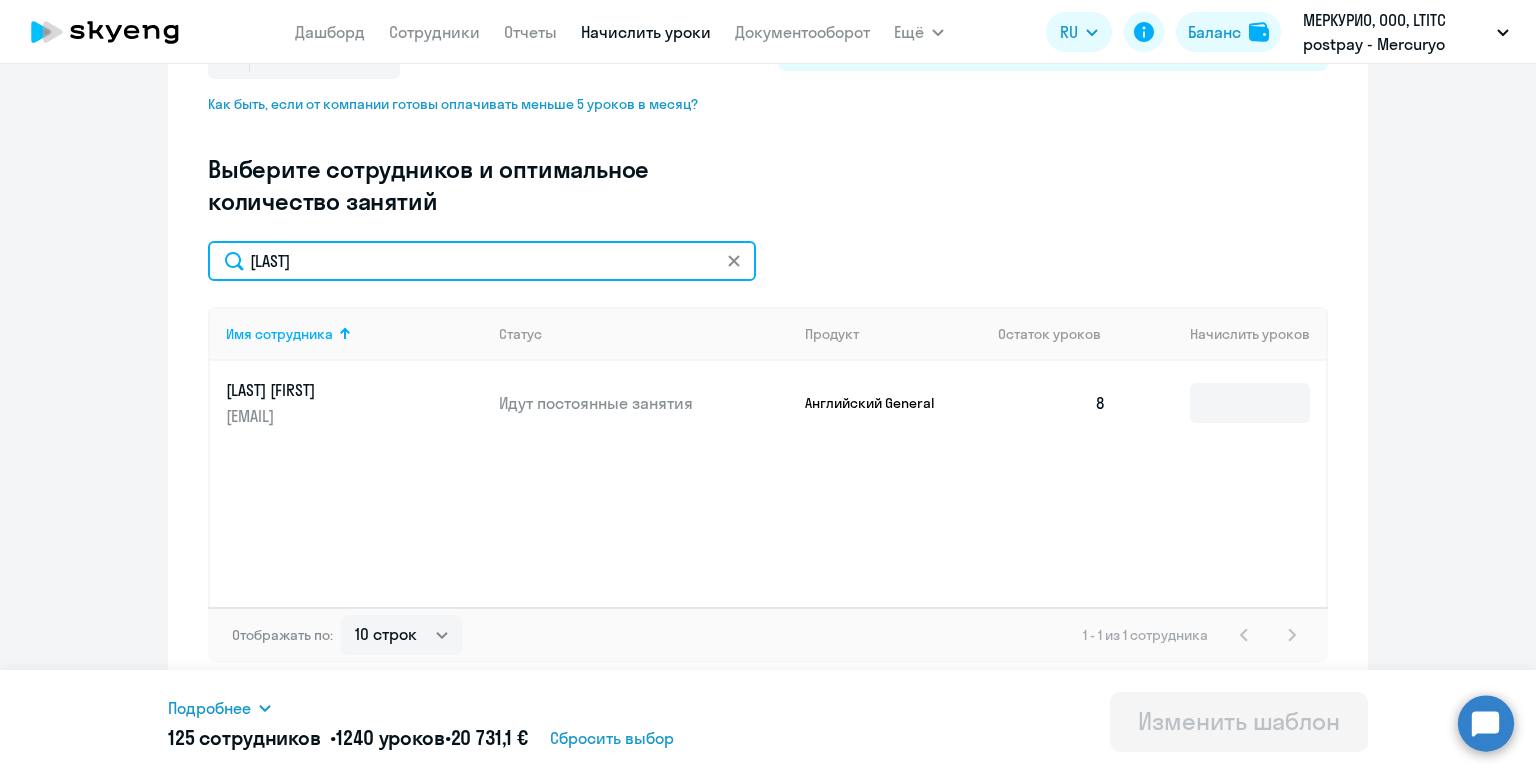 type on "Ndongo" 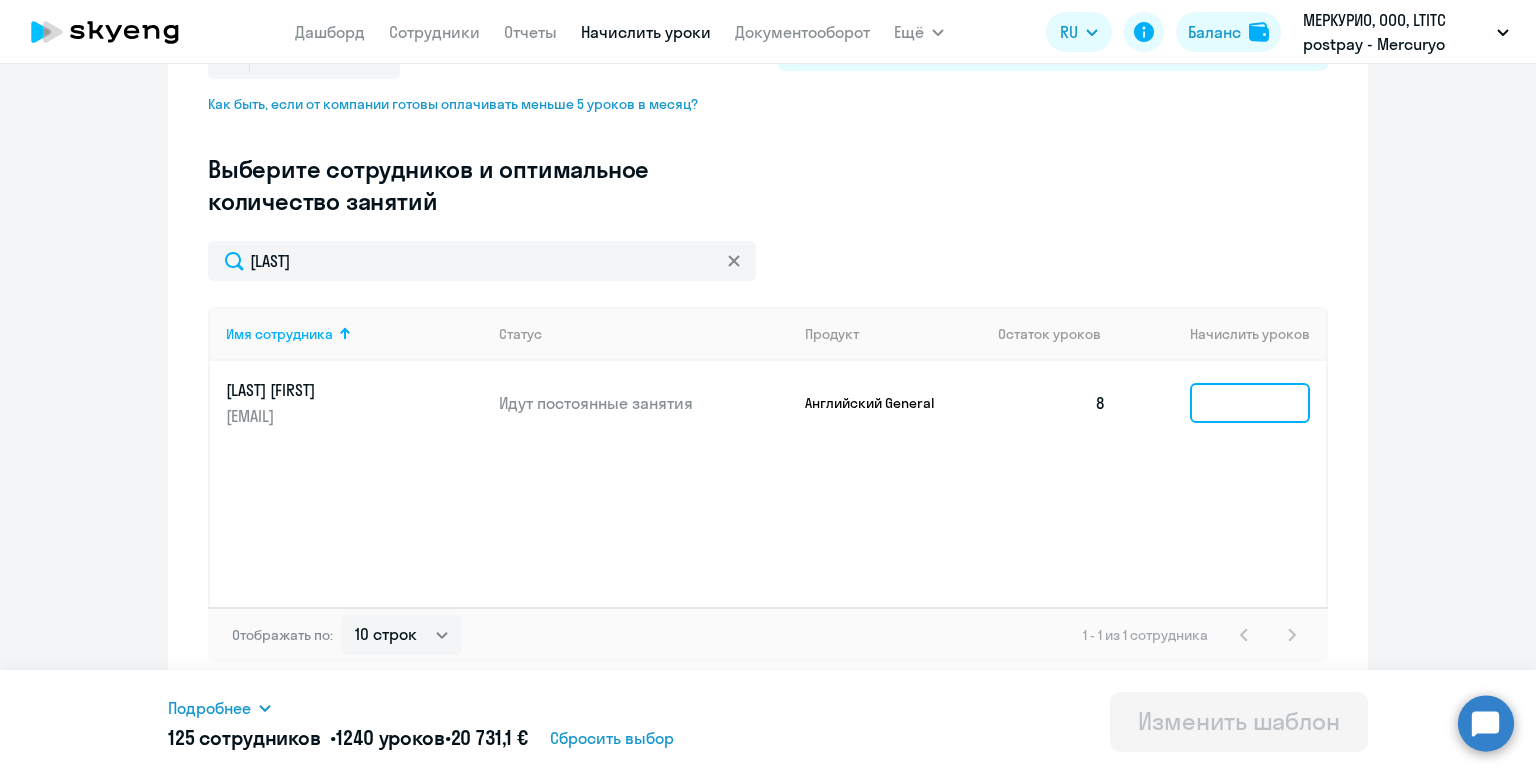 click 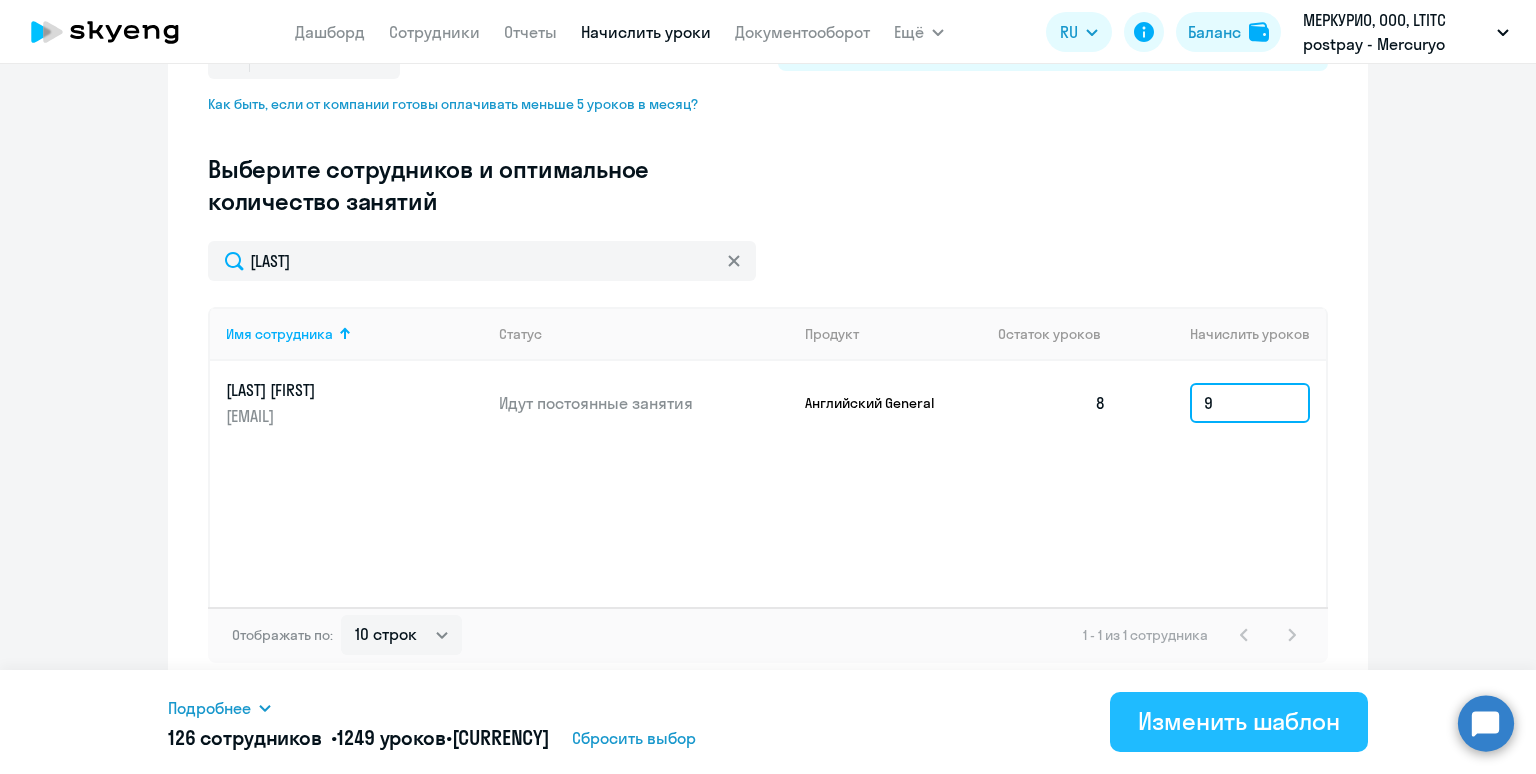 type on "9" 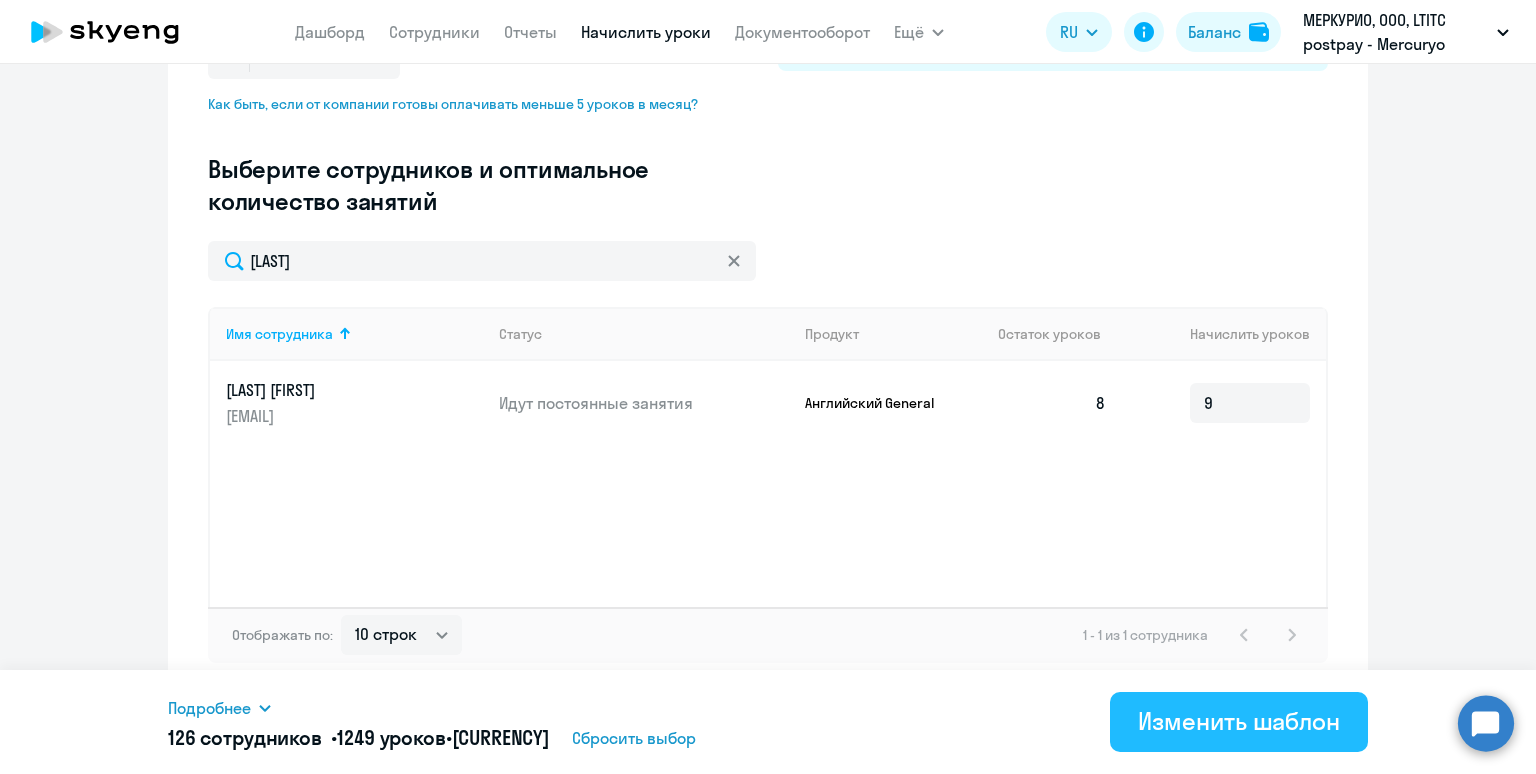 click on "Изменить шаблон" at bounding box center (1239, 721) 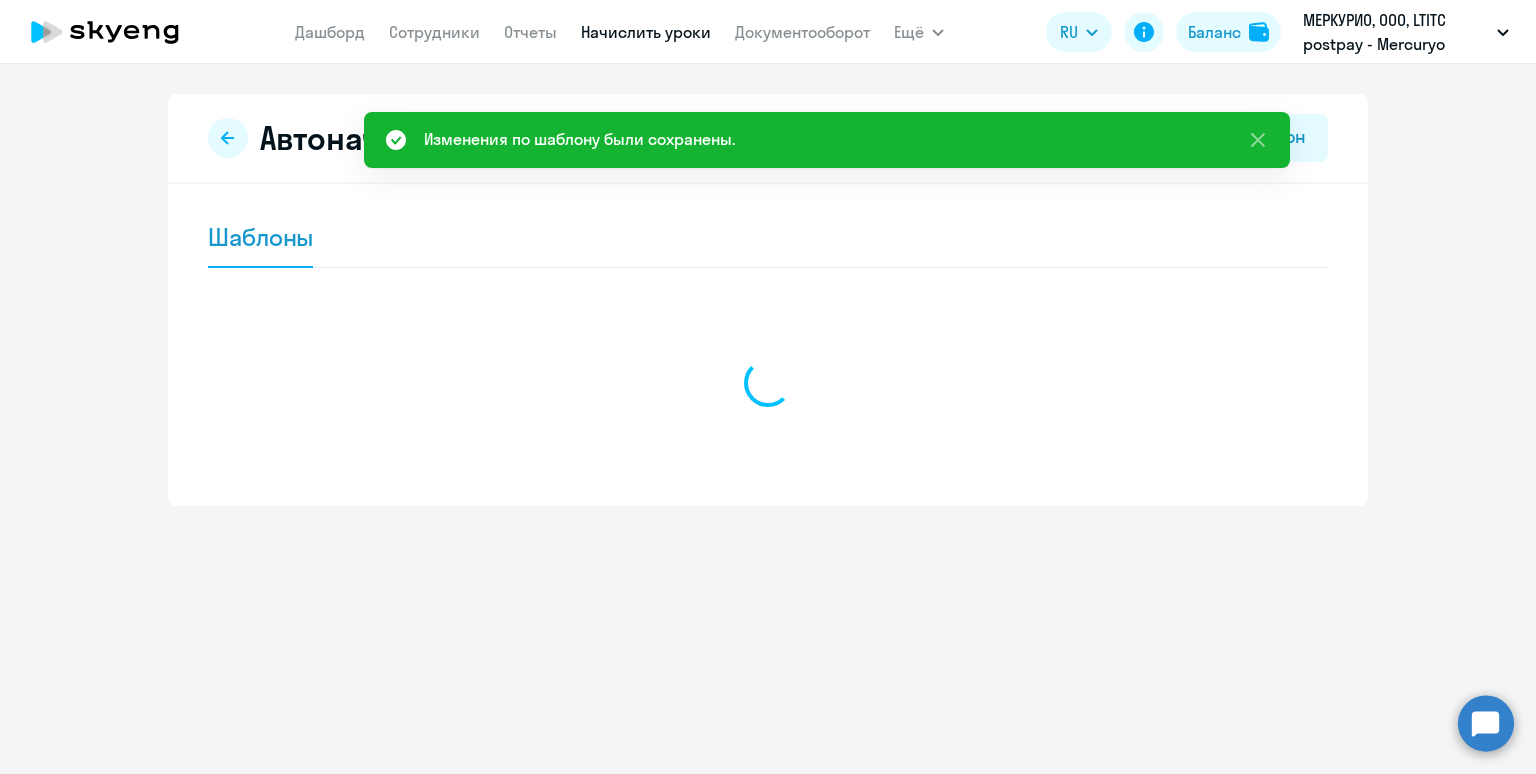 scroll, scrollTop: 0, scrollLeft: 0, axis: both 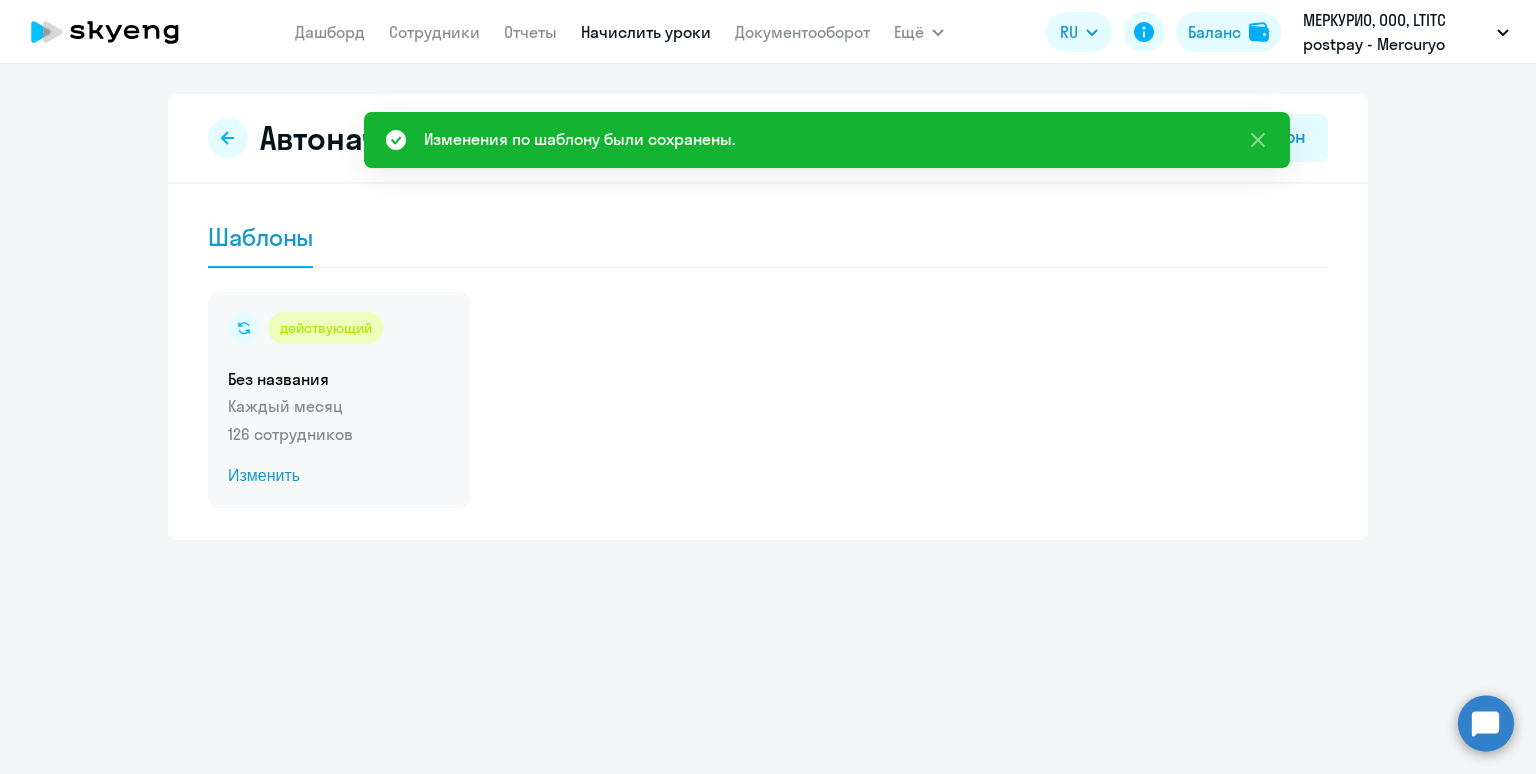 click on "действующий  Без названия  Каждый месяц   126 сотрудников  Изменить" 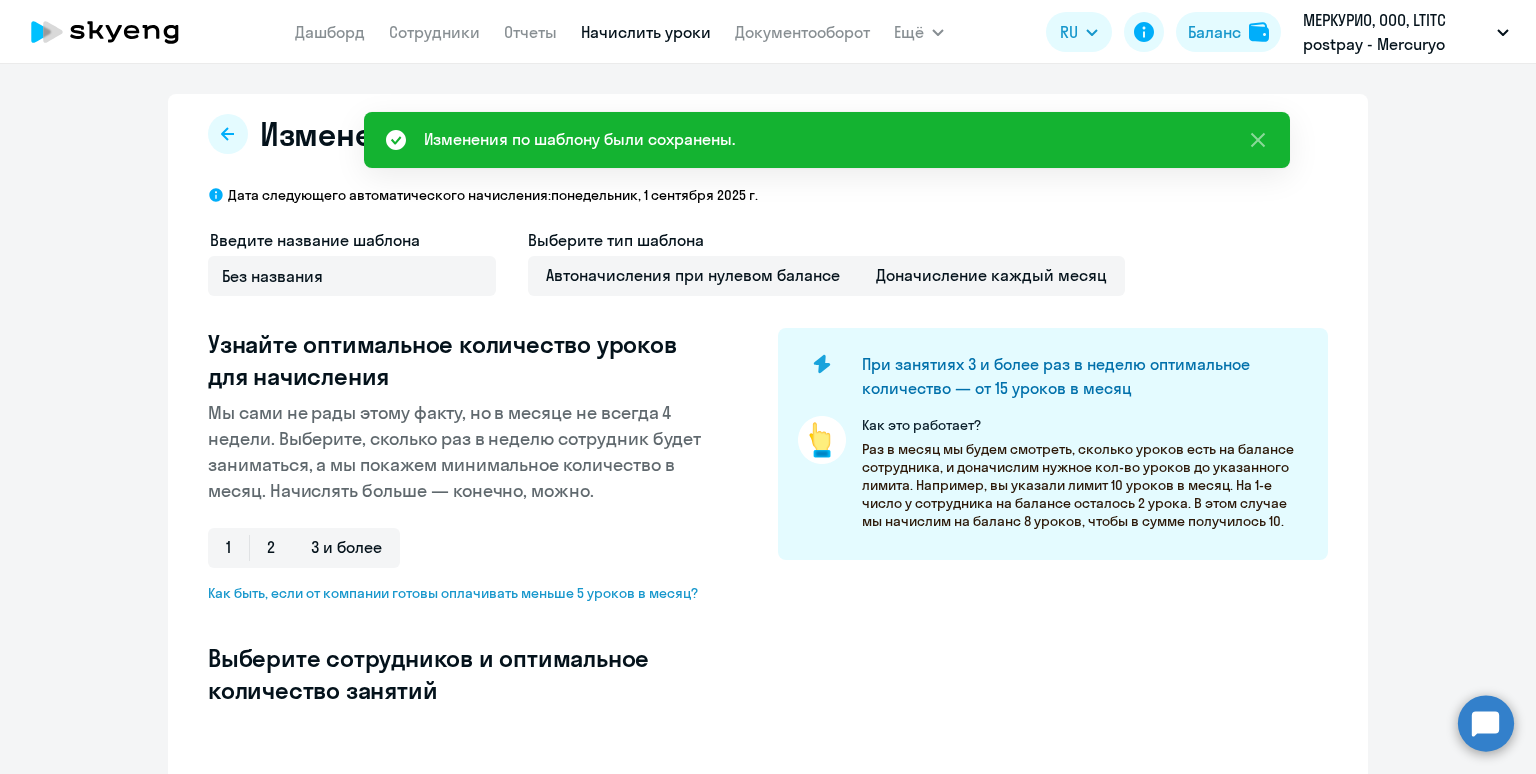 select on "10" 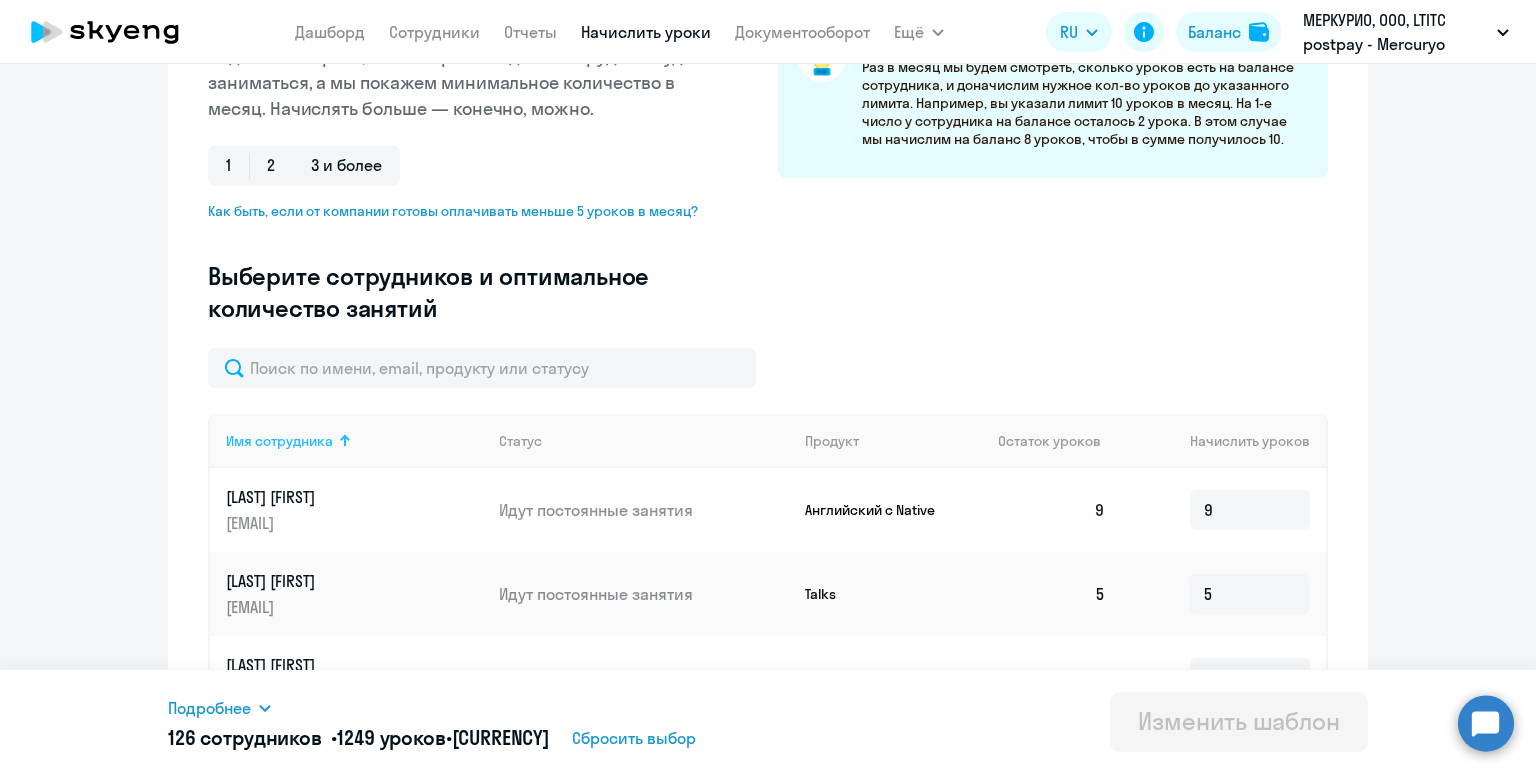 scroll, scrollTop: 459, scrollLeft: 0, axis: vertical 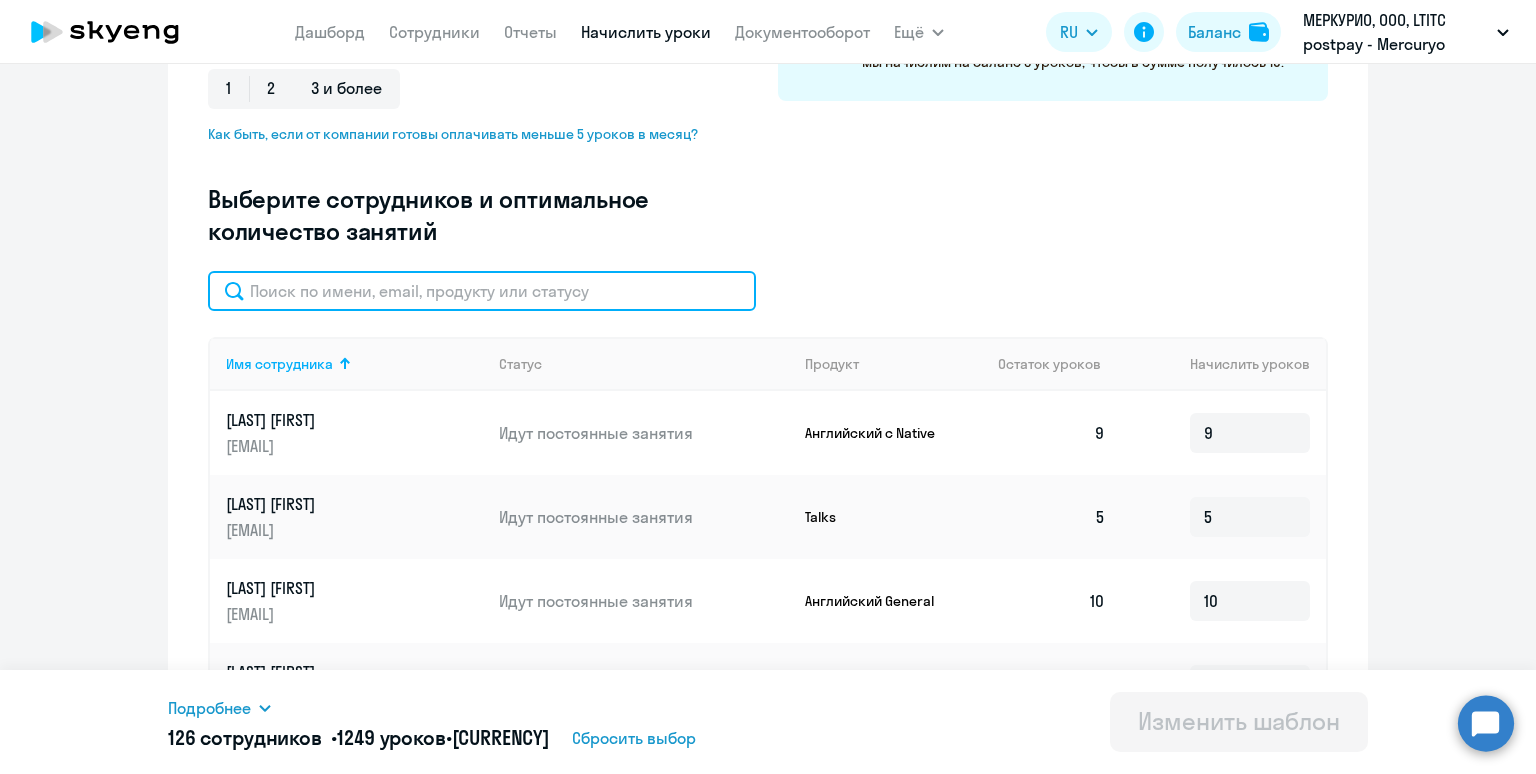 click 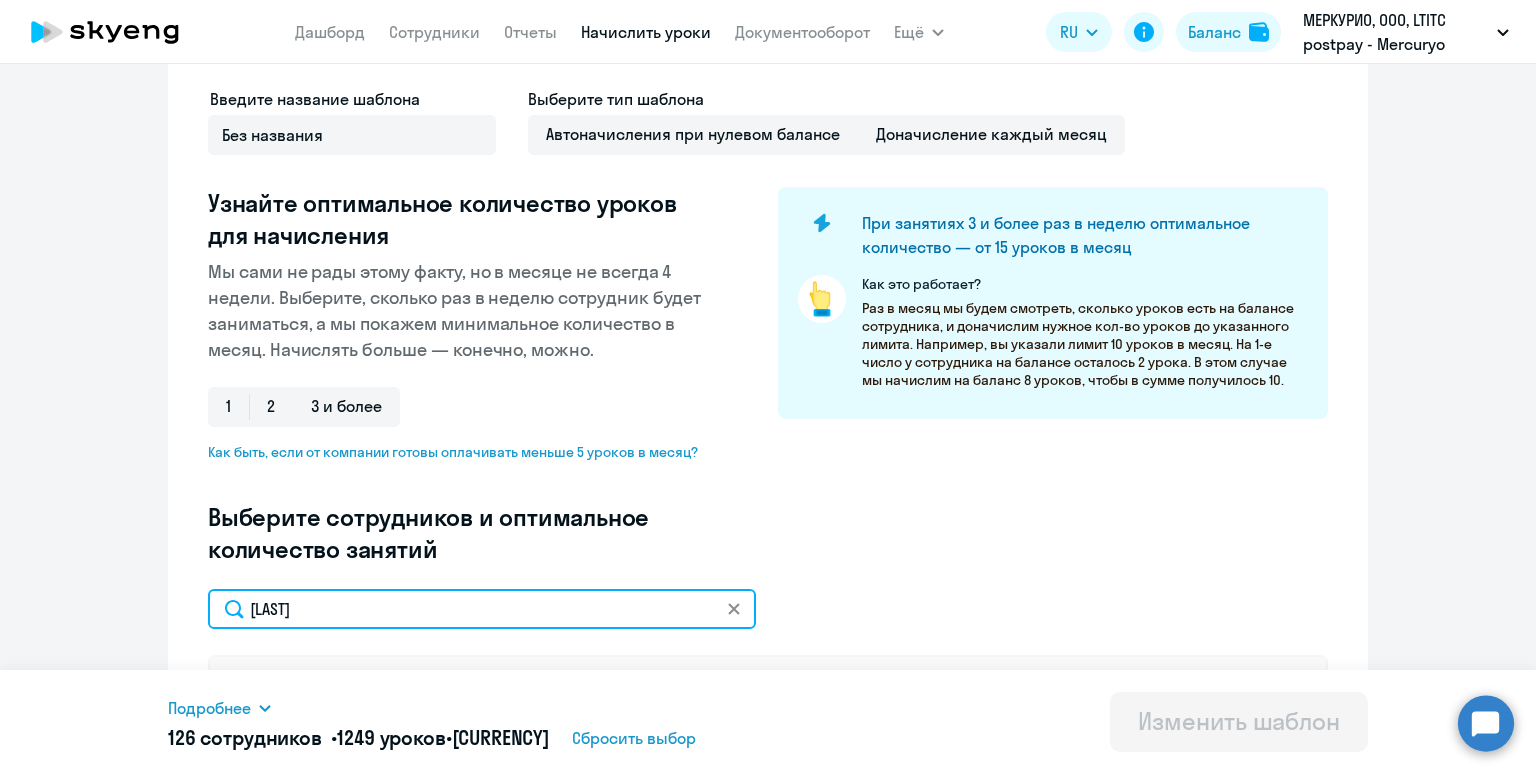 scroll, scrollTop: 0, scrollLeft: 0, axis: both 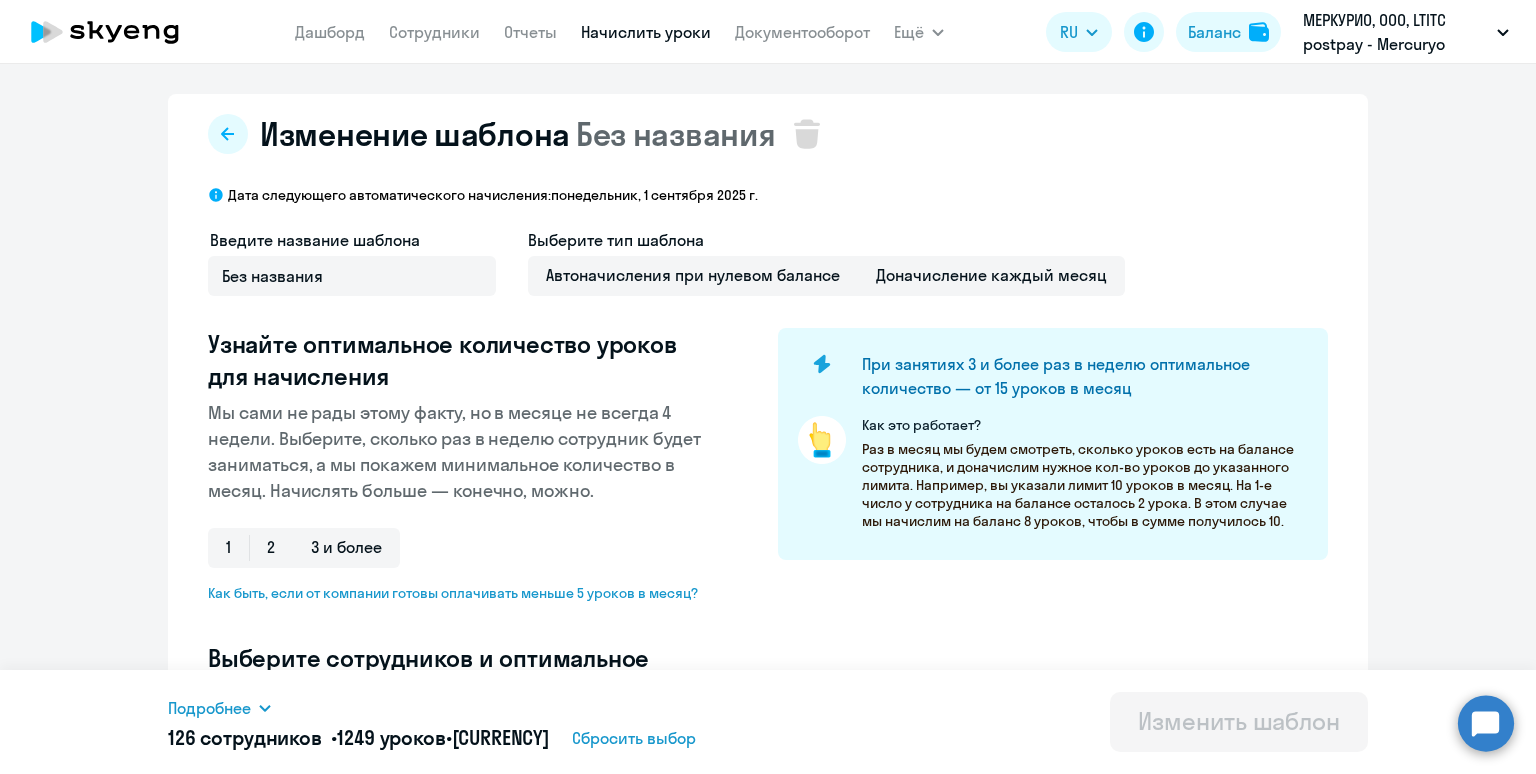 type on "Telegin" 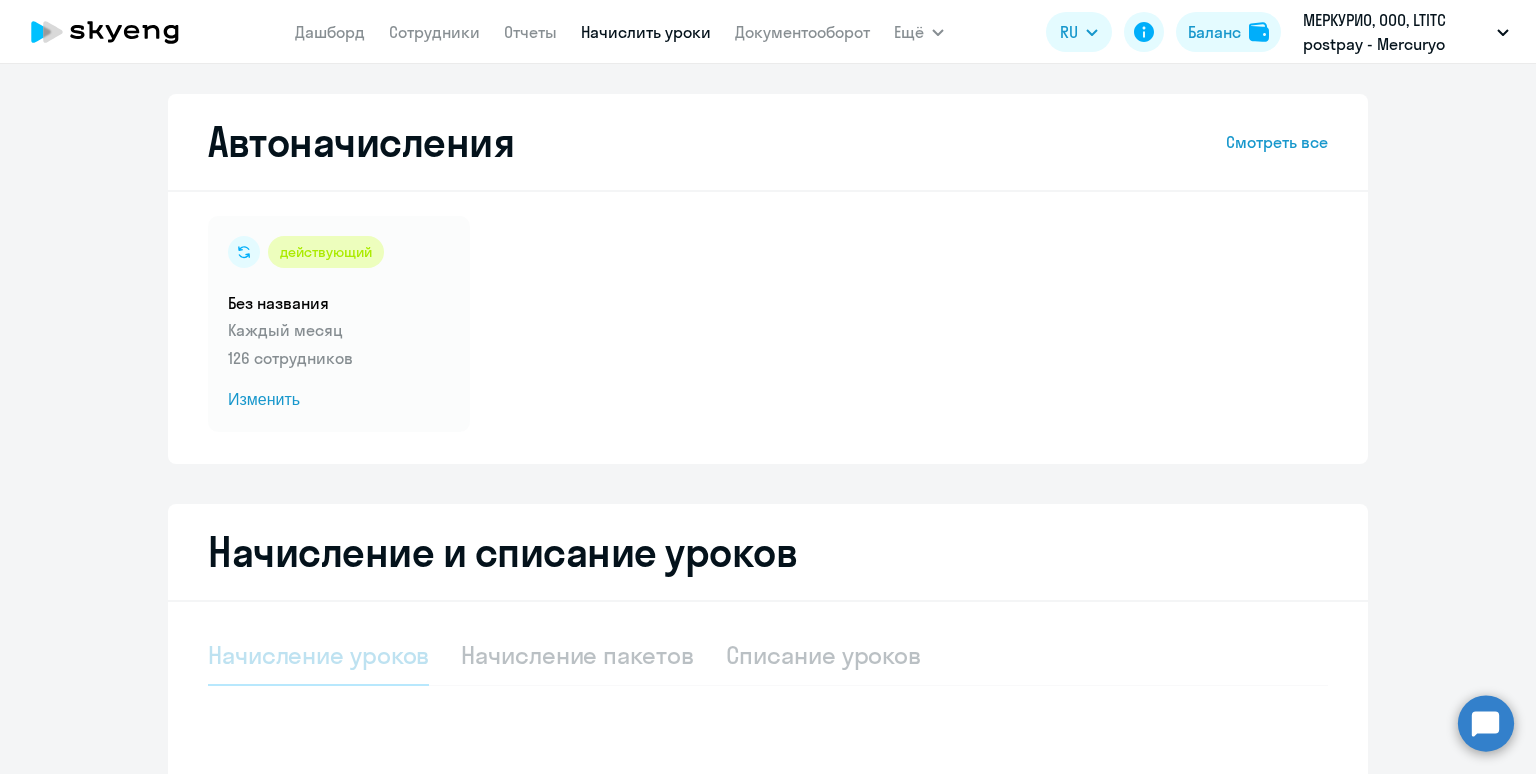select on "10" 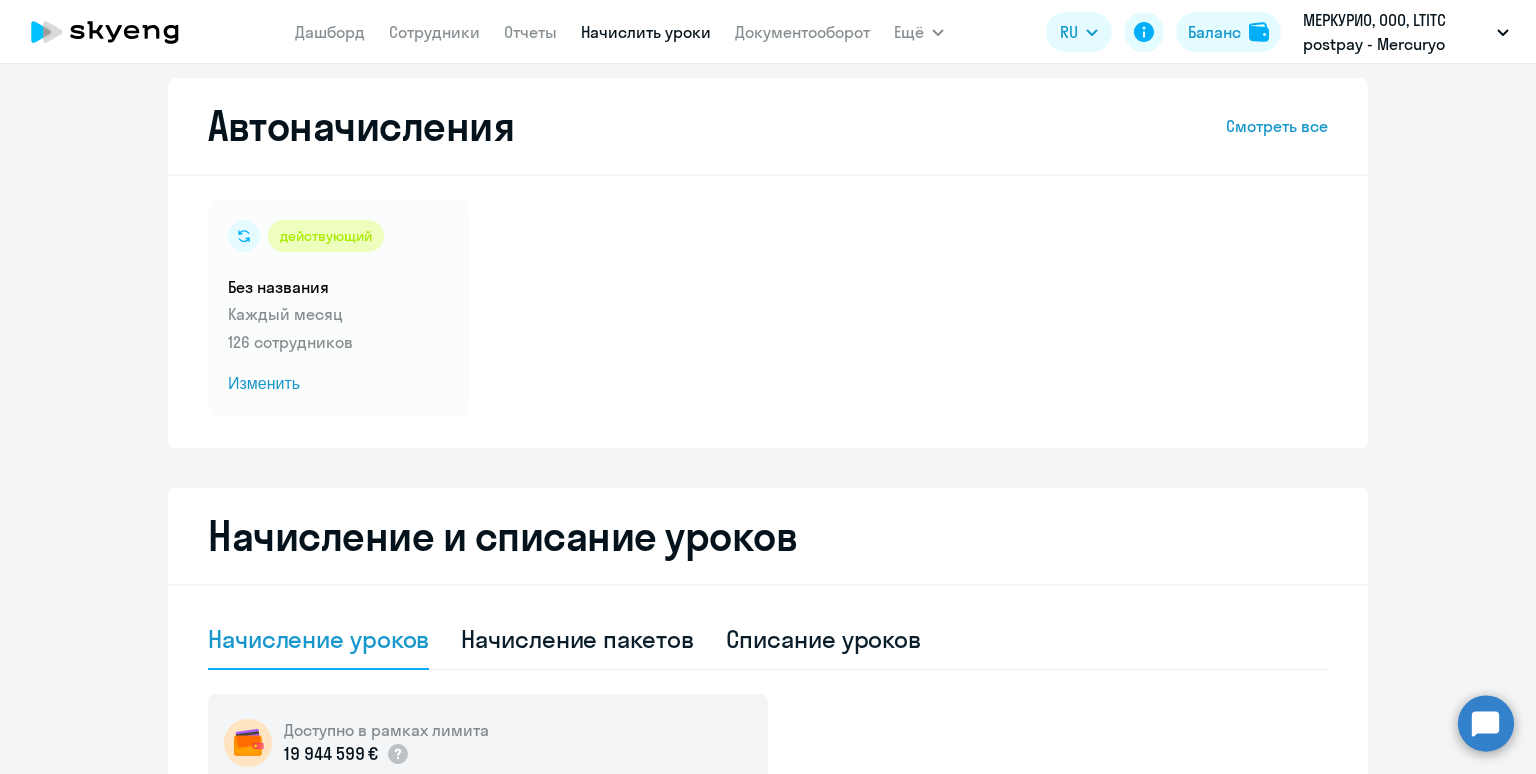 scroll, scrollTop: 0, scrollLeft: 0, axis: both 